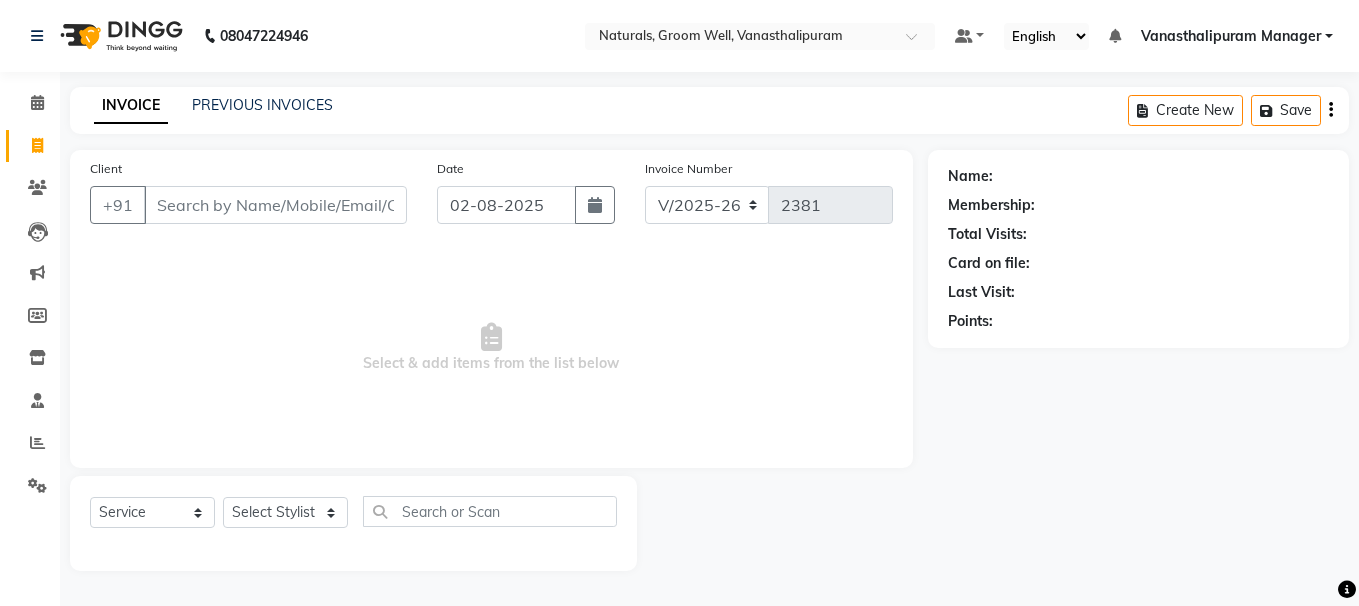 select on "5859" 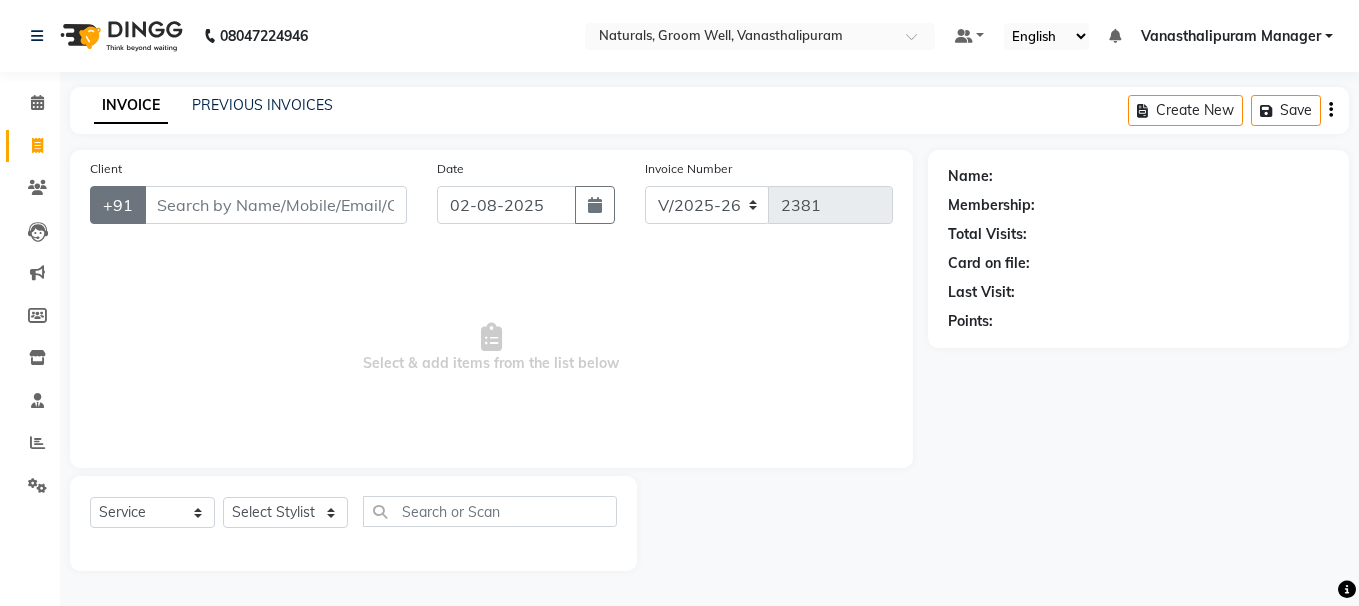 scroll, scrollTop: 0, scrollLeft: 0, axis: both 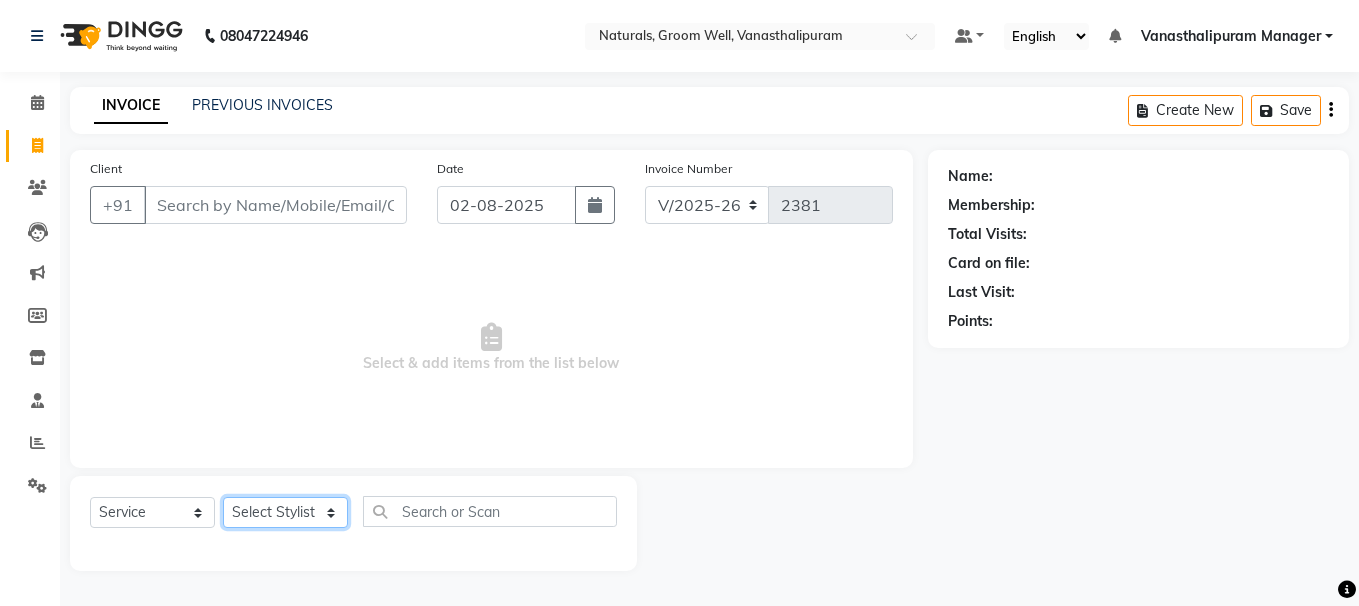 click on "Select Stylist gousiya kiran lavanya maheshwari naresh praveen sameena sandhya Vanasthalipuram Manager vinay" 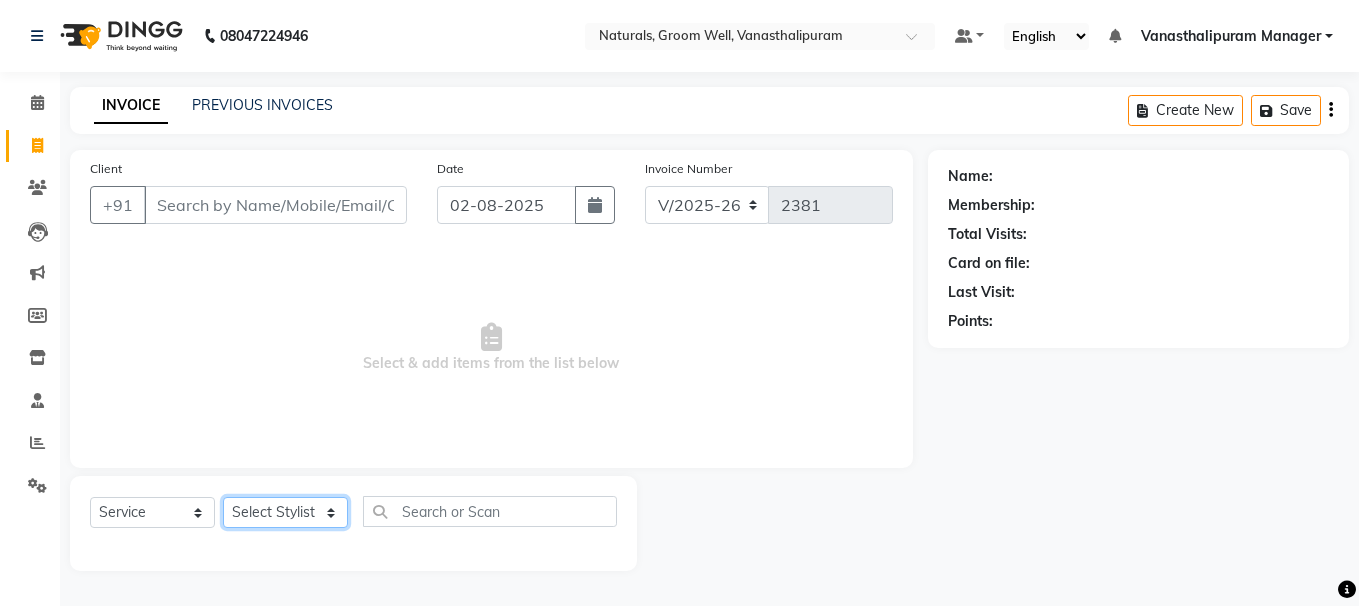 select on "68488" 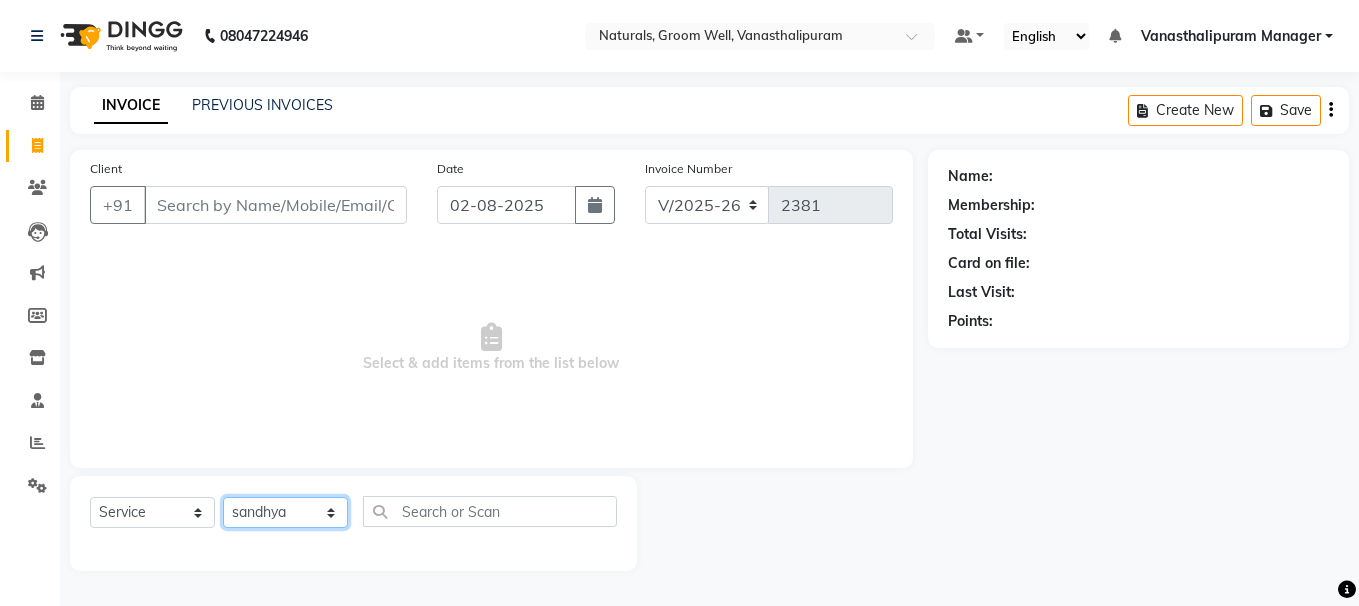 click on "Select Stylist gousiya kiran lavanya maheshwari naresh praveen sameena sandhya Vanasthalipuram Manager vinay" 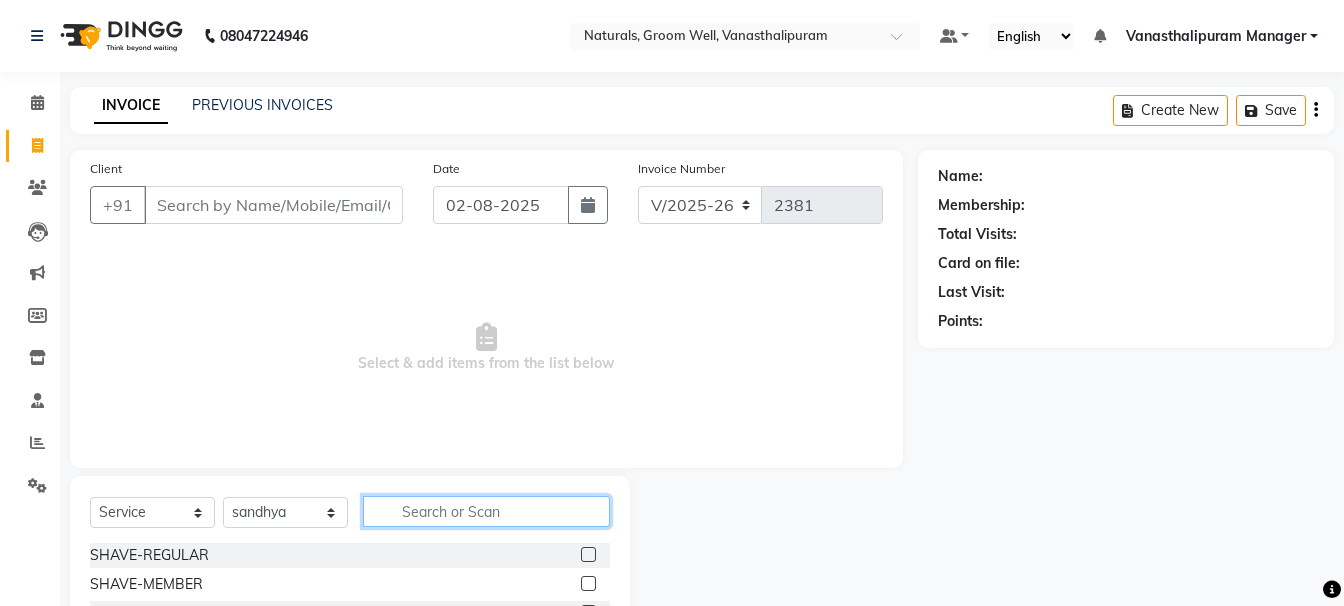 click 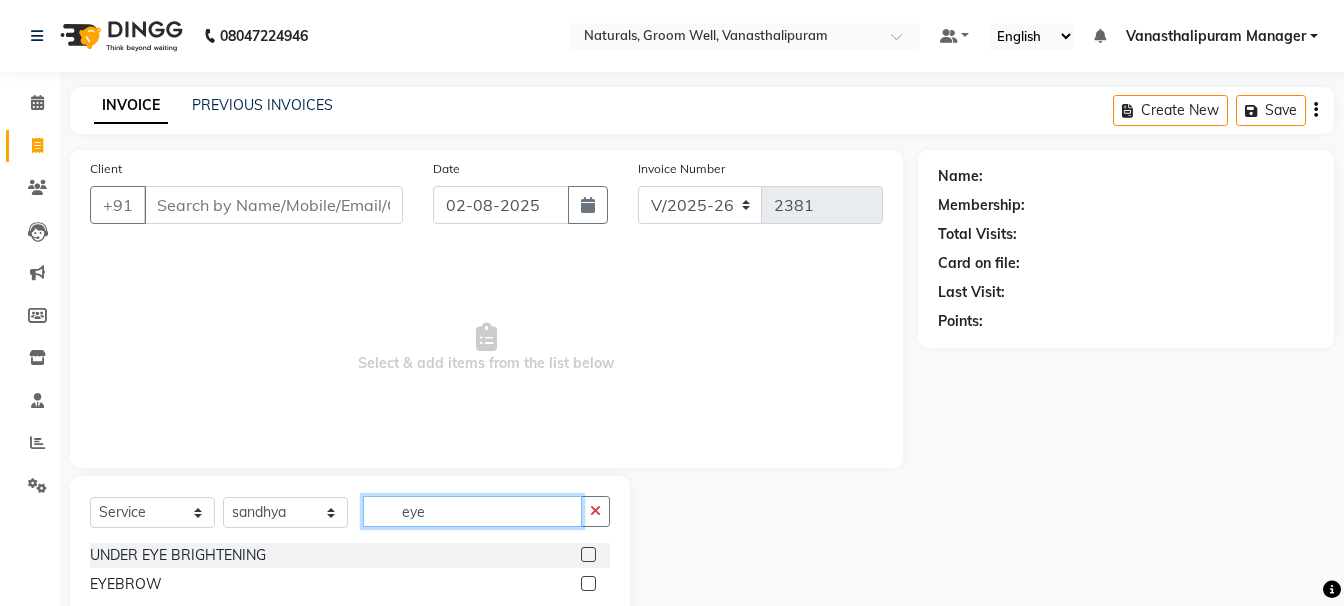 type on "eye" 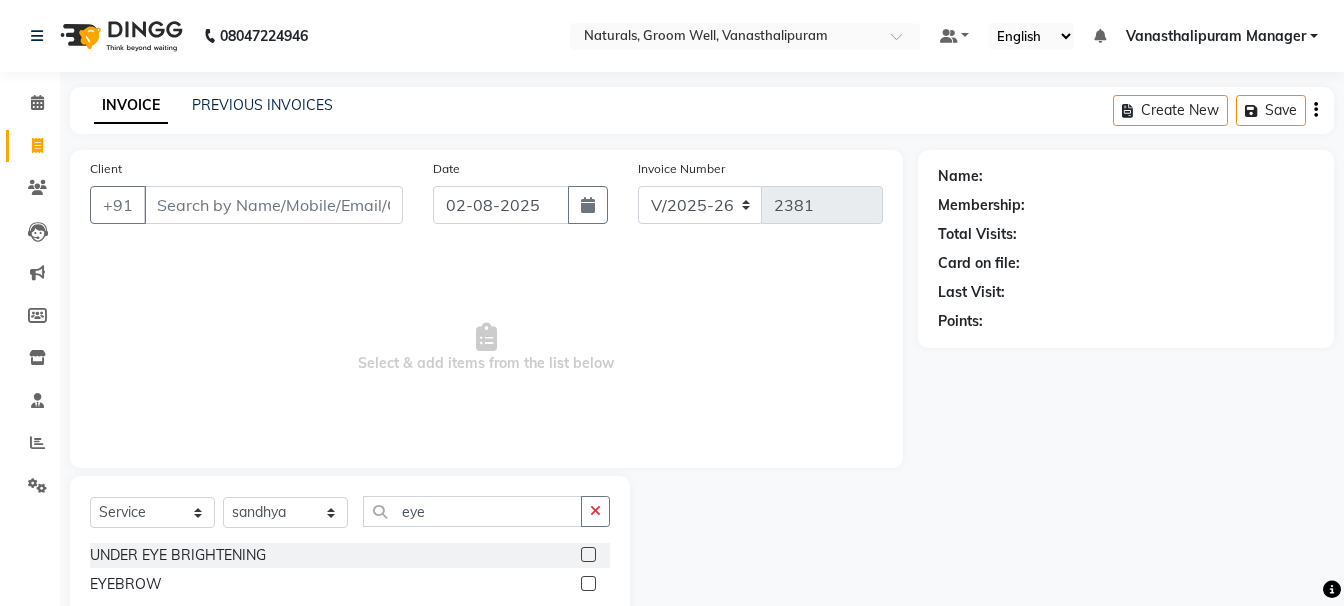 click 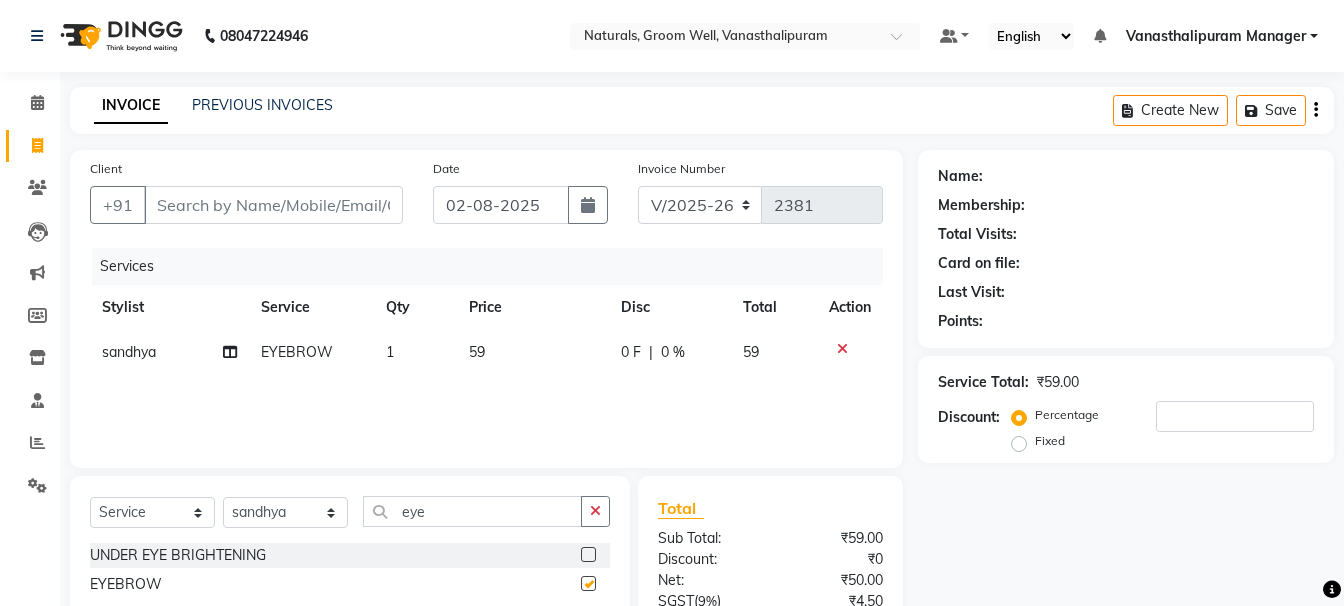 click on "59" 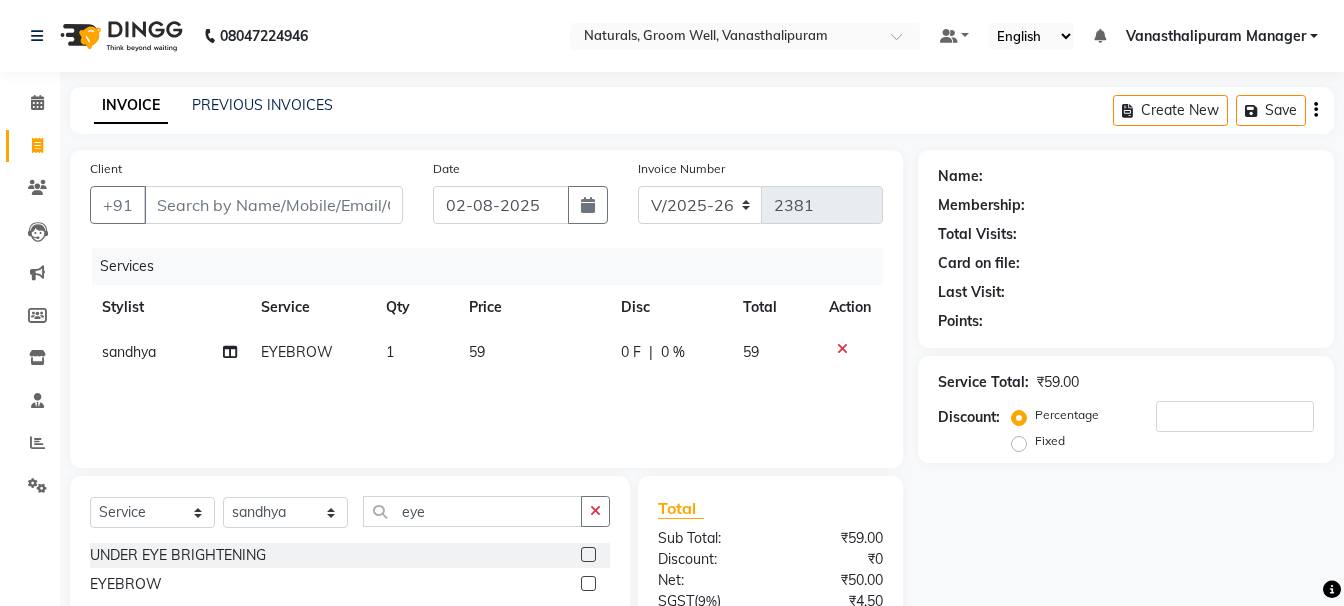 select on "68488" 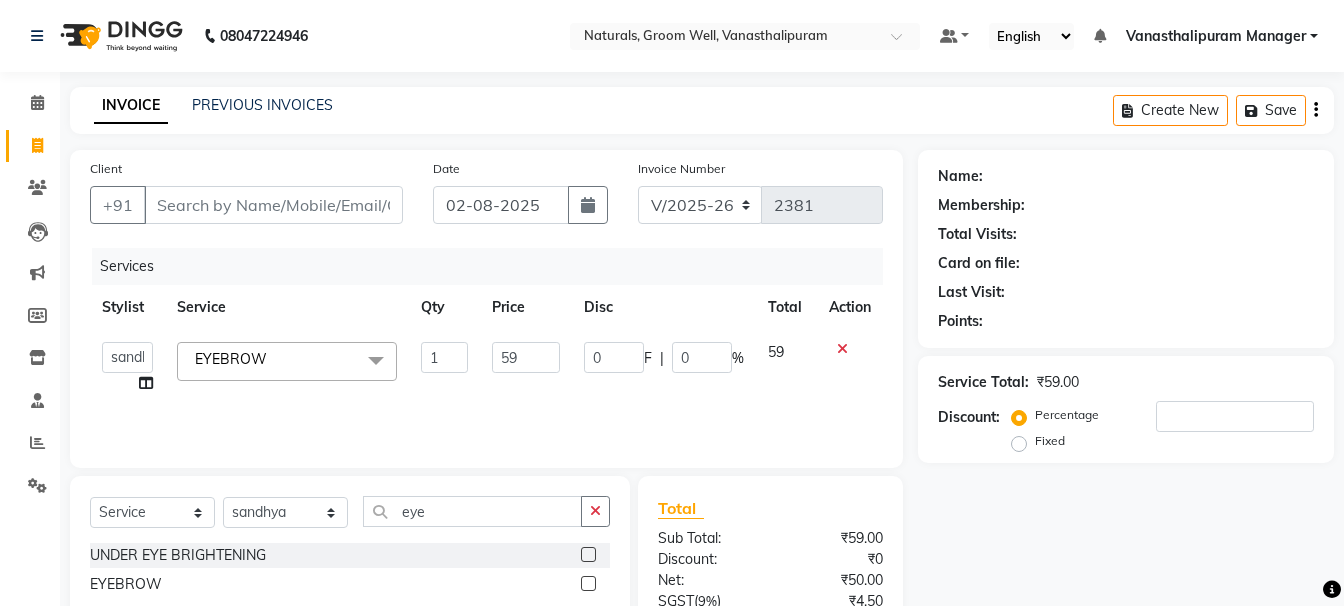 checkbox on "false" 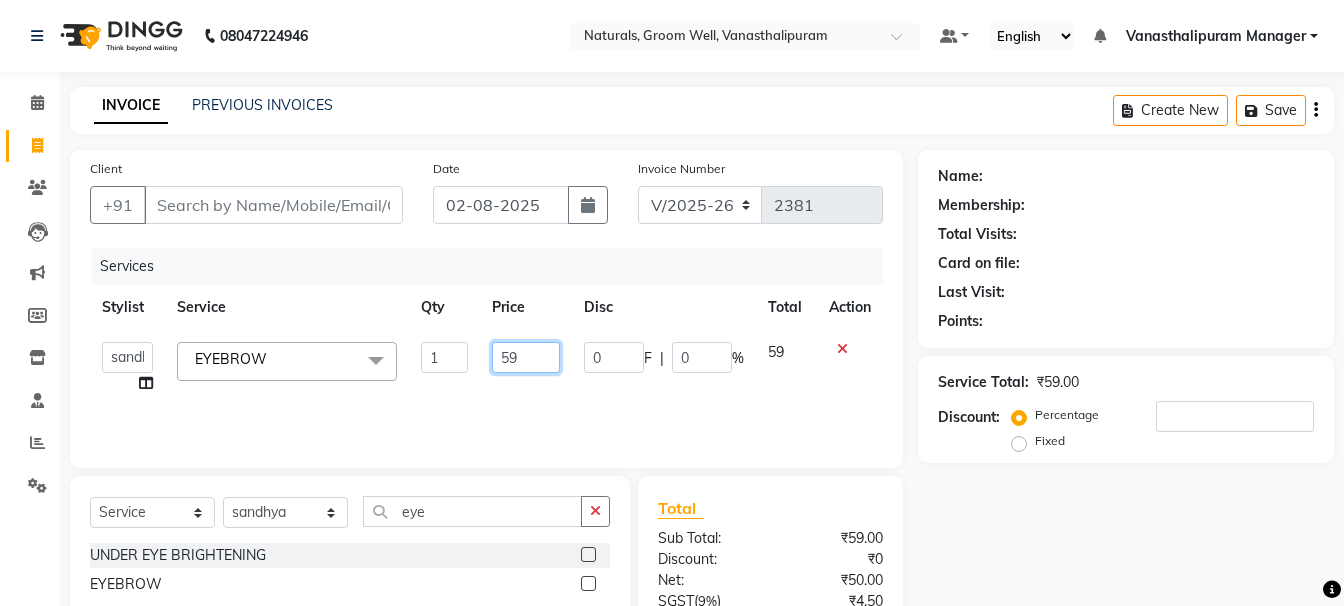 click on "59" 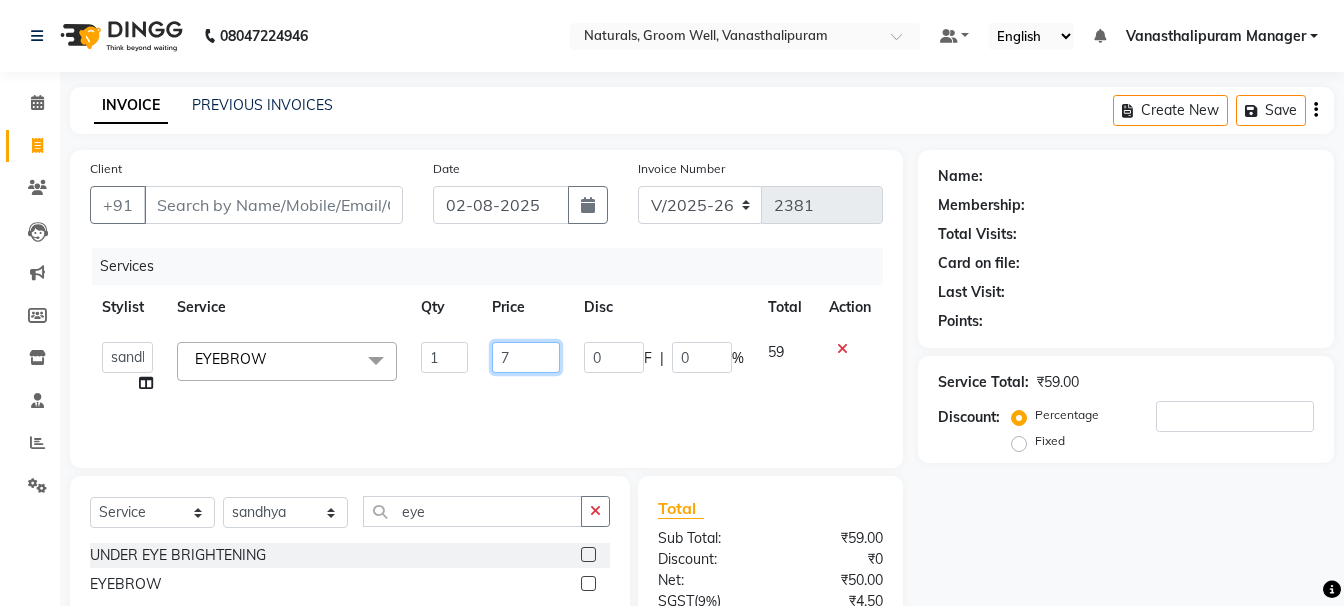 type on "71" 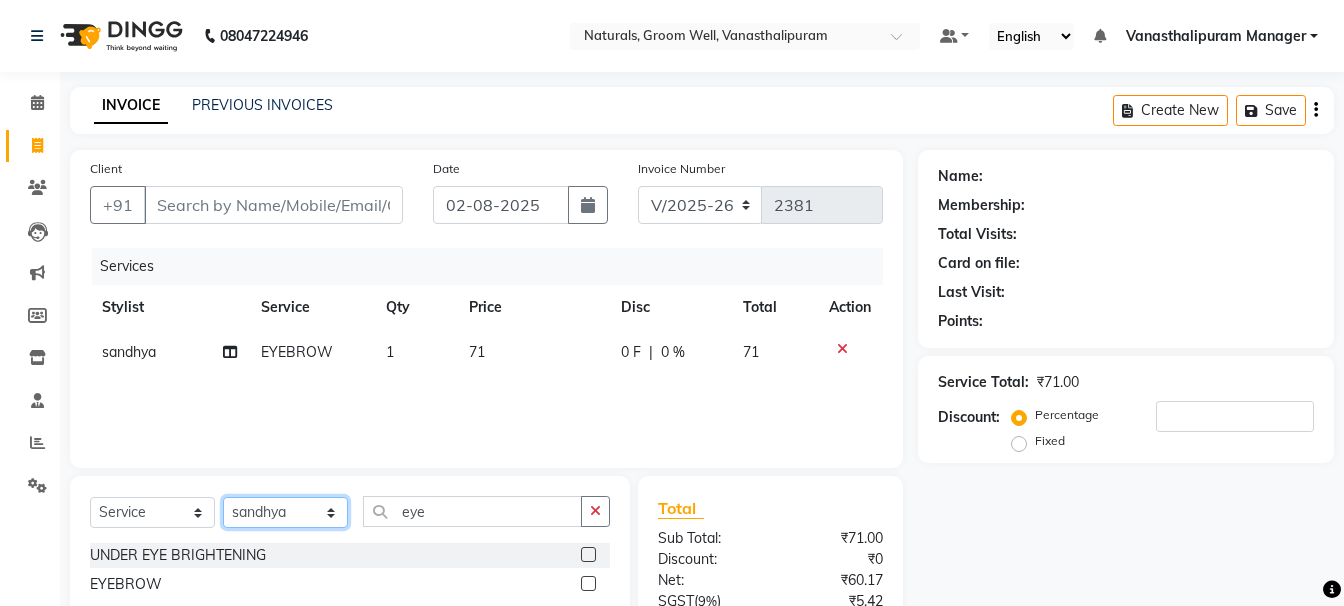 click on "Select Stylist gousiya kiran lavanya maheshwari naresh praveen sameena sandhya Vanasthalipuram Manager vinay" 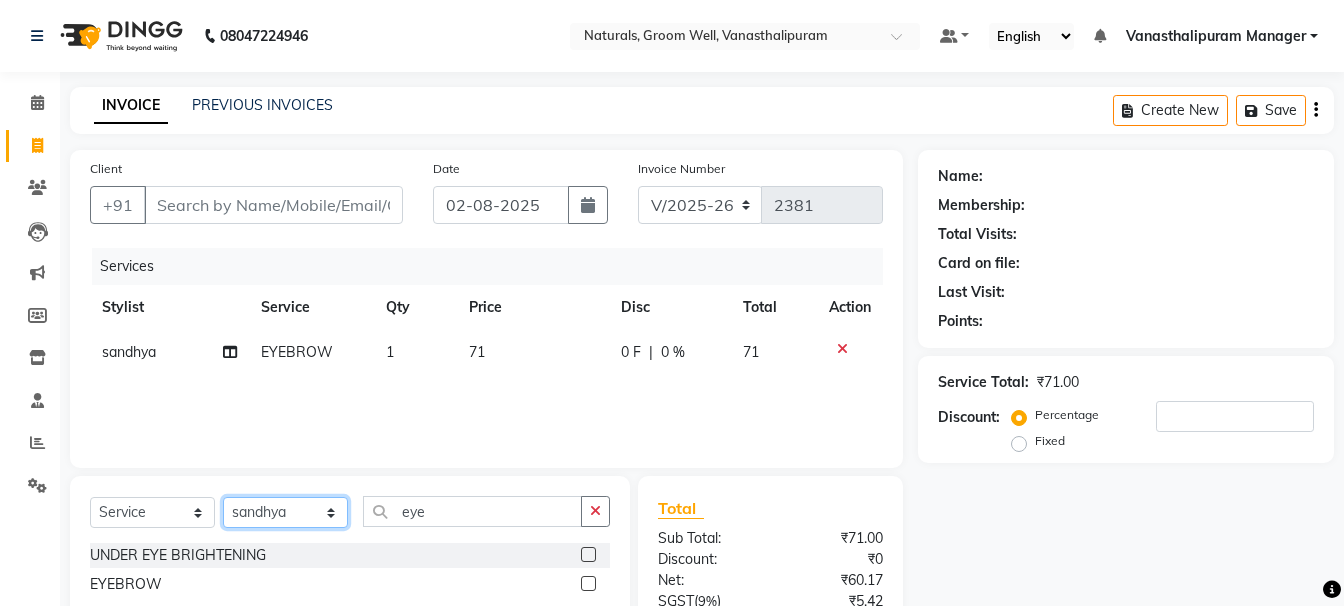 select on "41445" 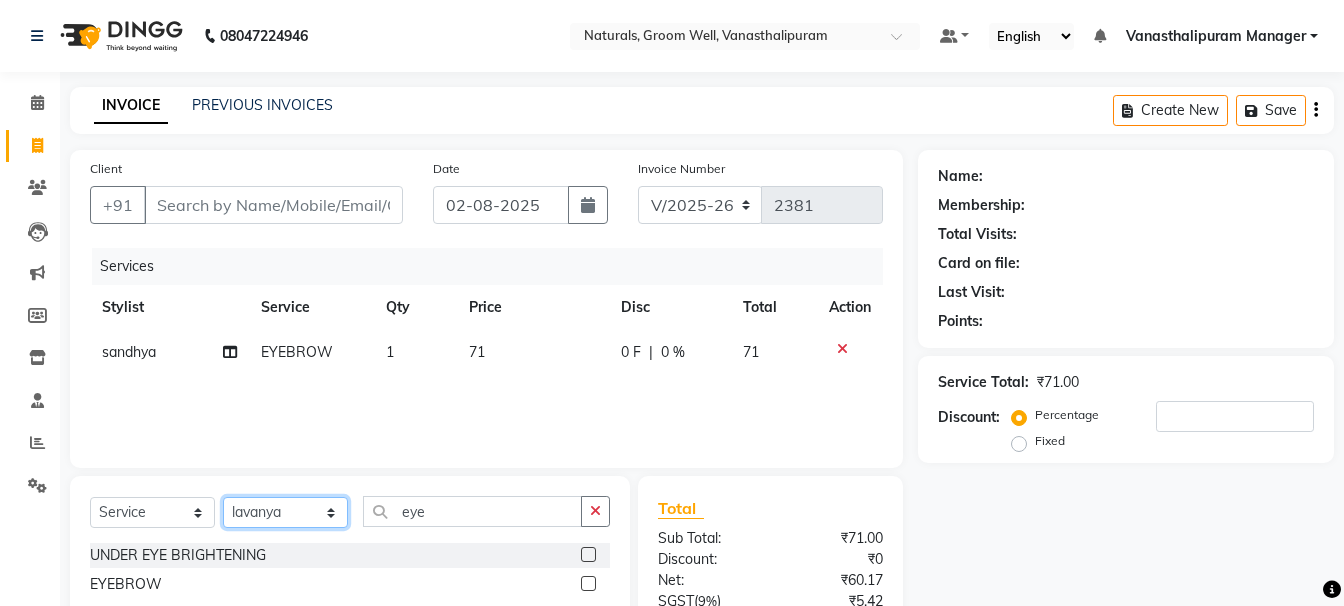 click on "Select Stylist gousiya kiran lavanya maheshwari naresh praveen sameena sandhya Vanasthalipuram Manager vinay" 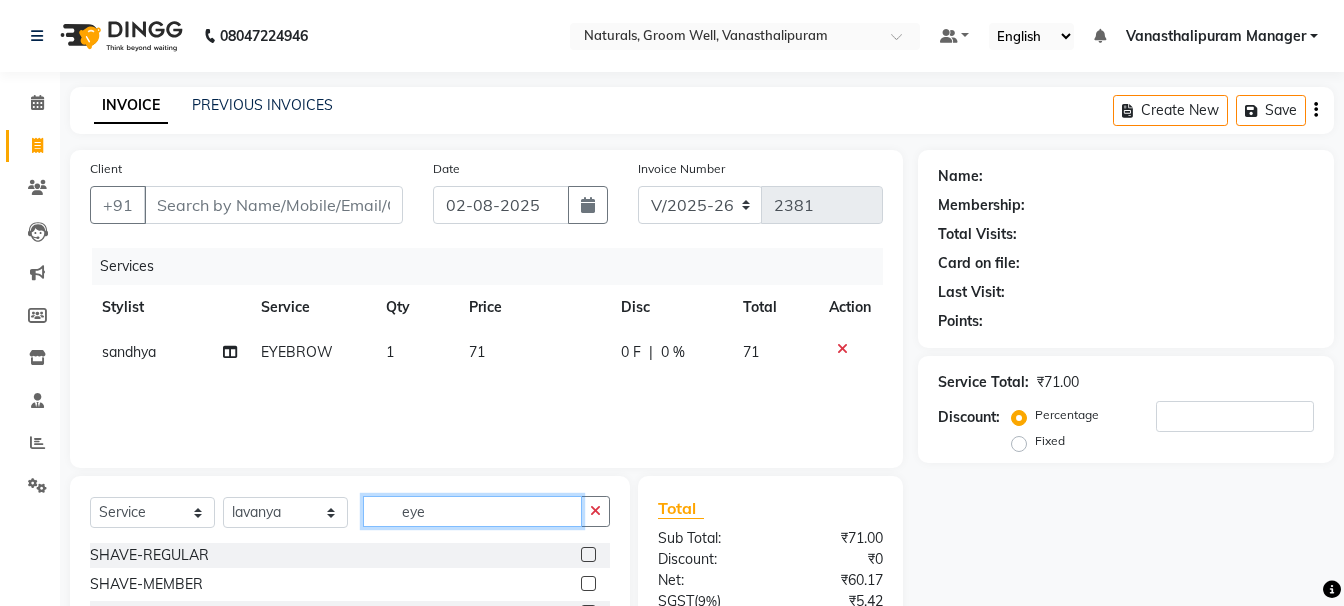 click on "eye" 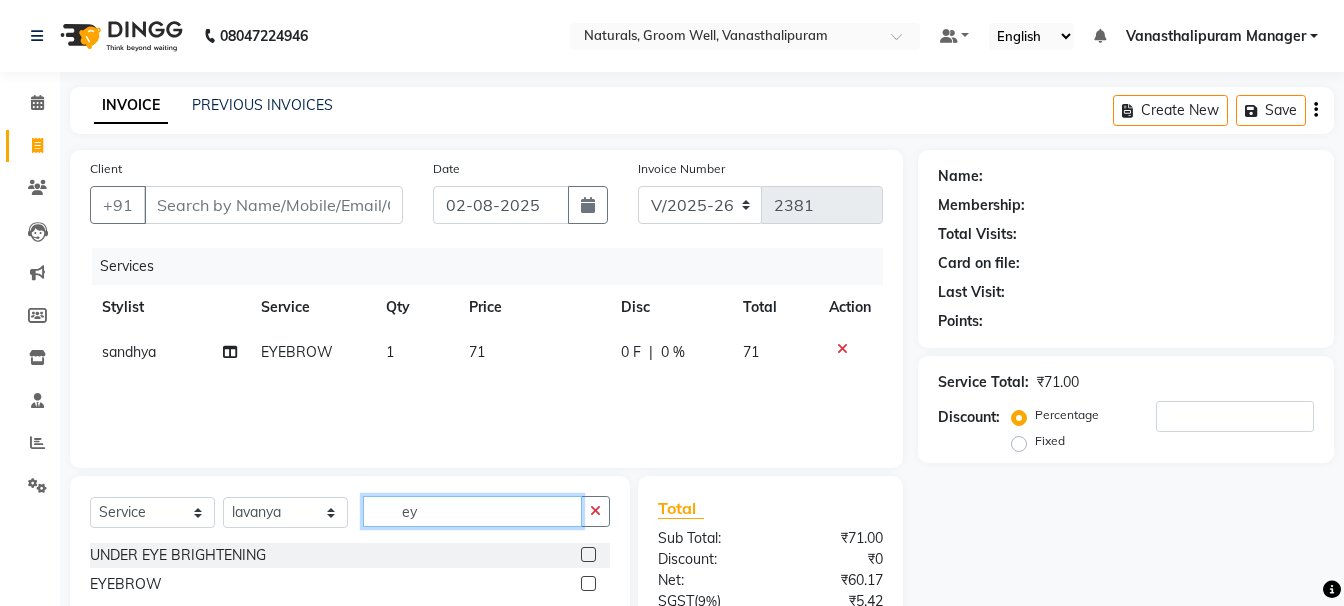 type on "eye" 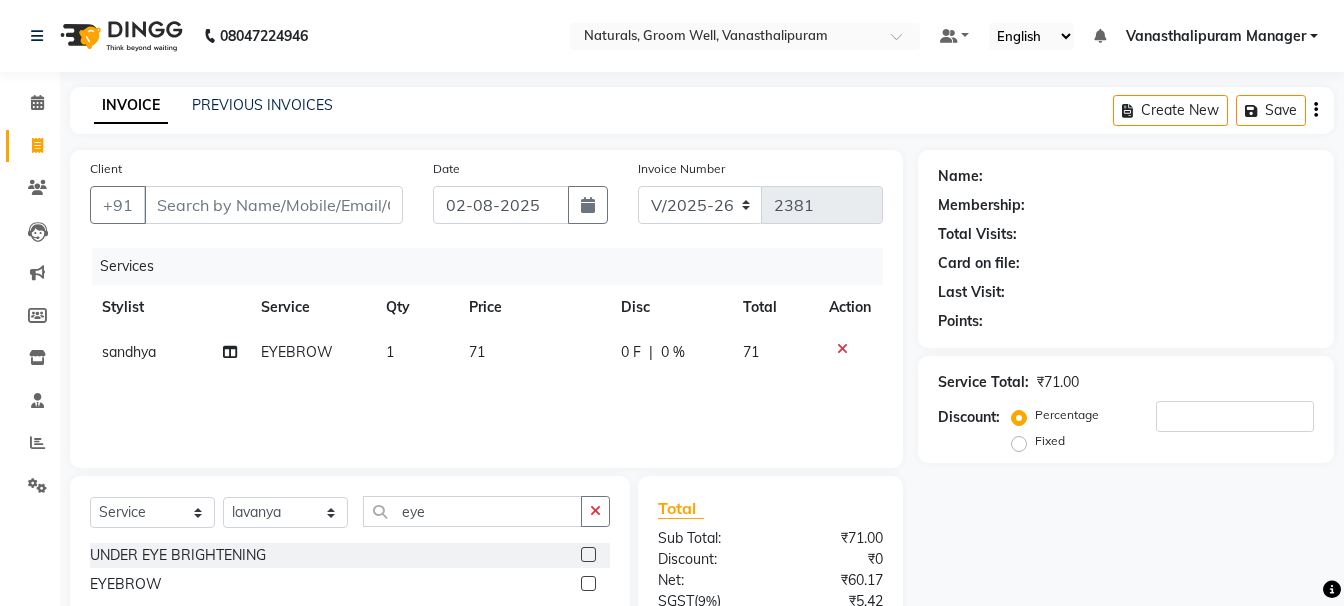 click 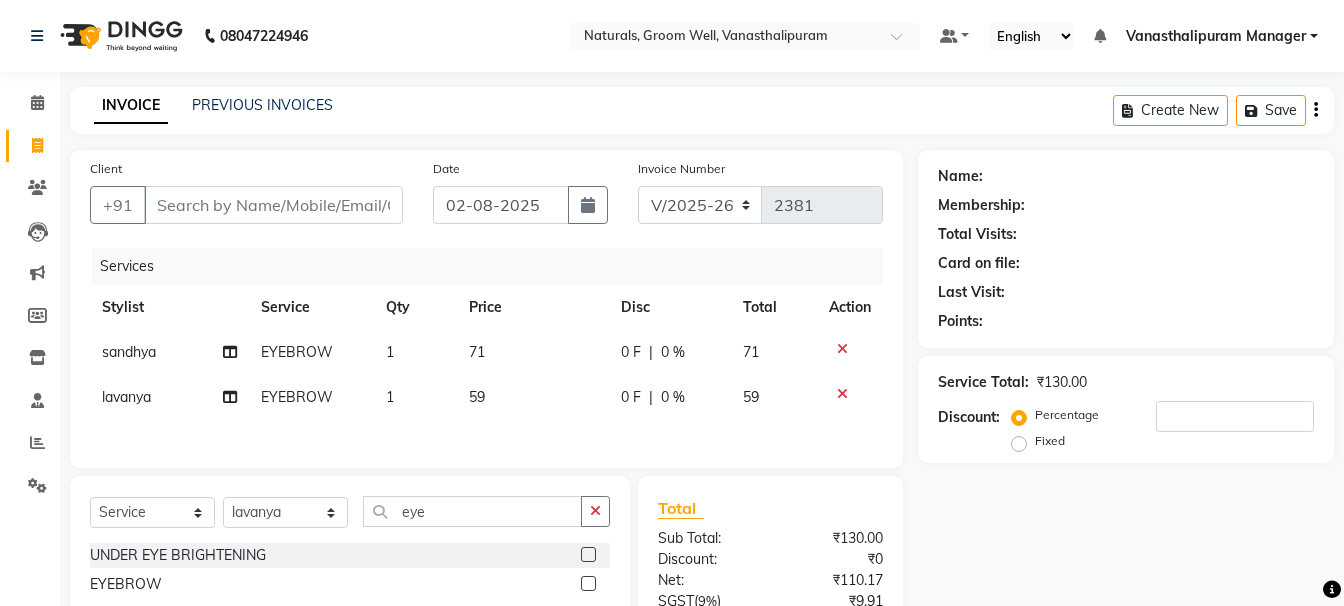checkbox on "false" 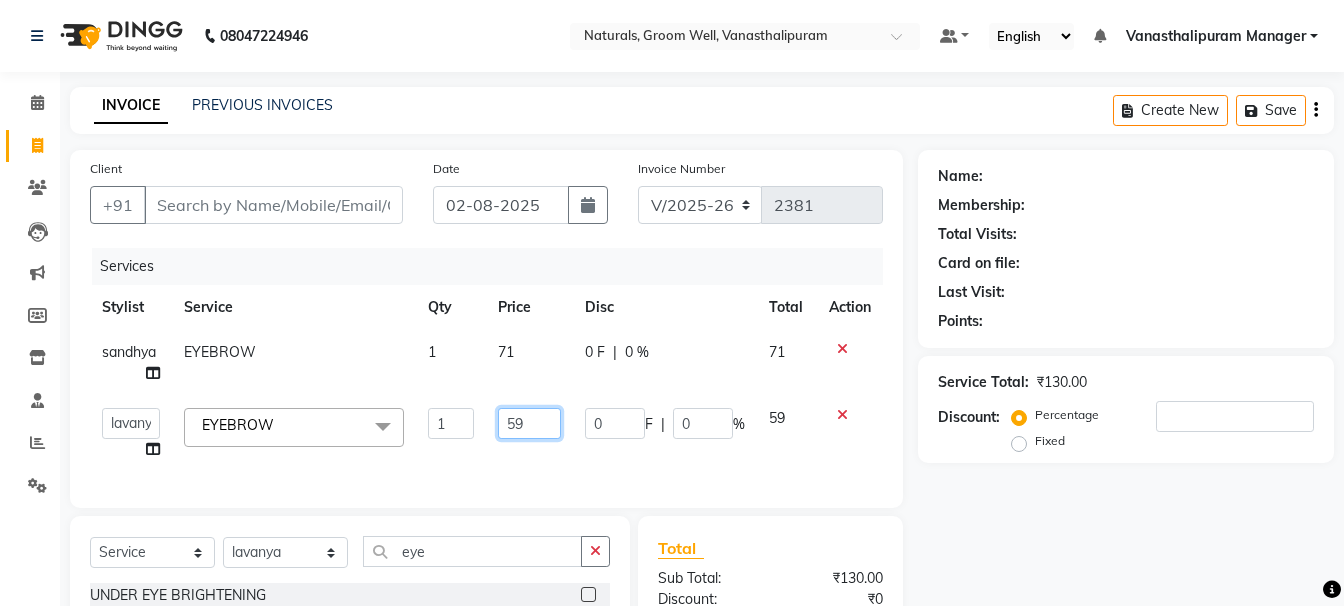 click on "59" 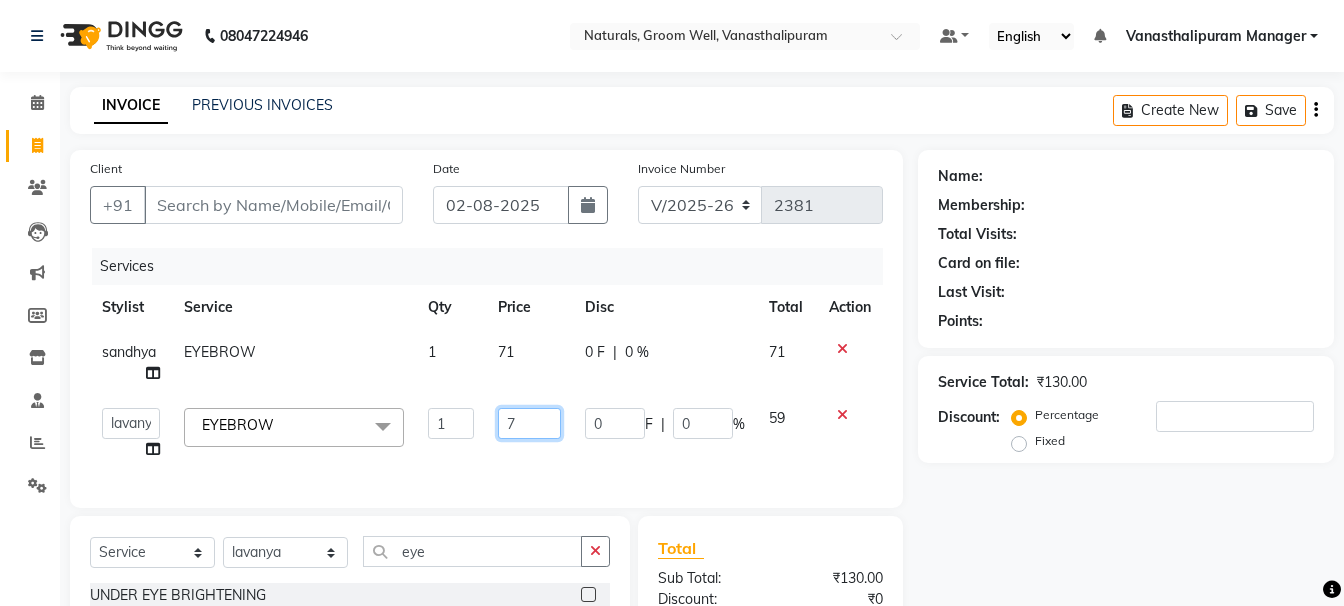type on "71" 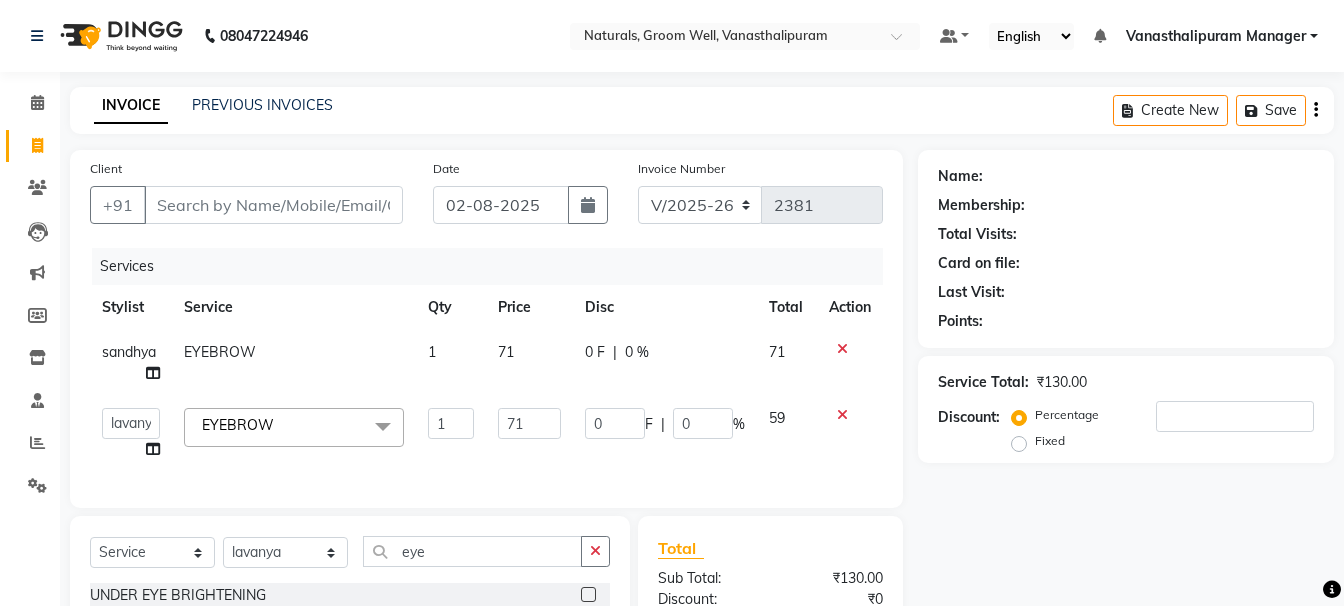 click on "INVOICE PREVIOUS INVOICES Create New   Save" 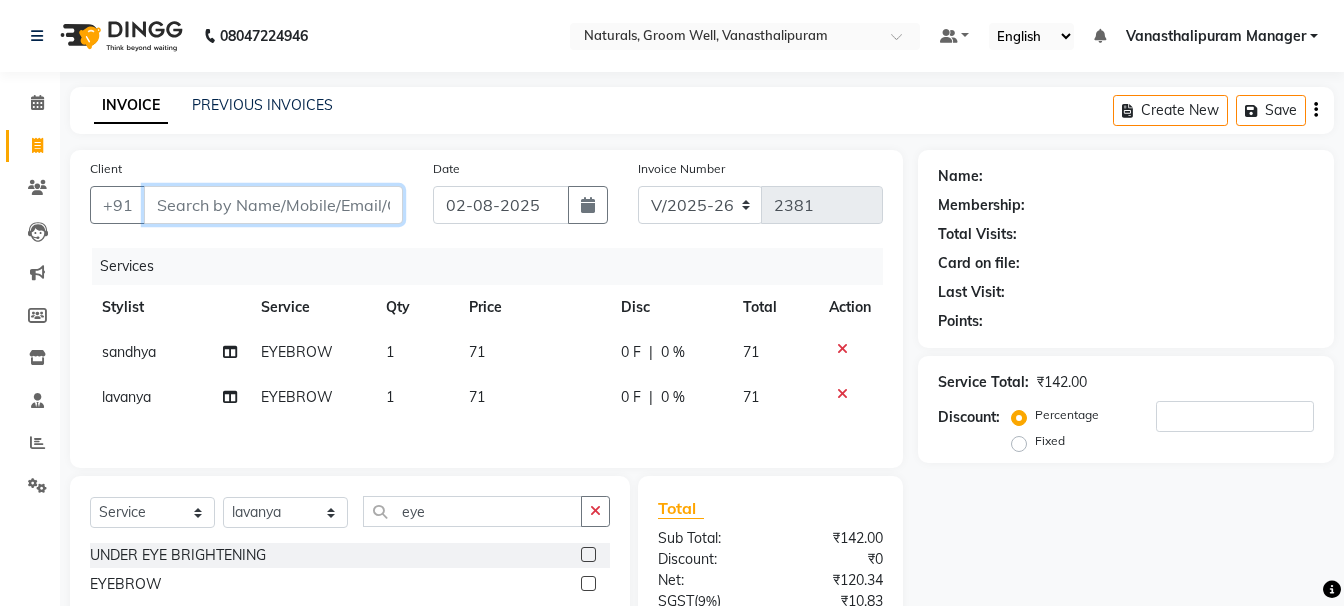 click on "Client" at bounding box center (273, 205) 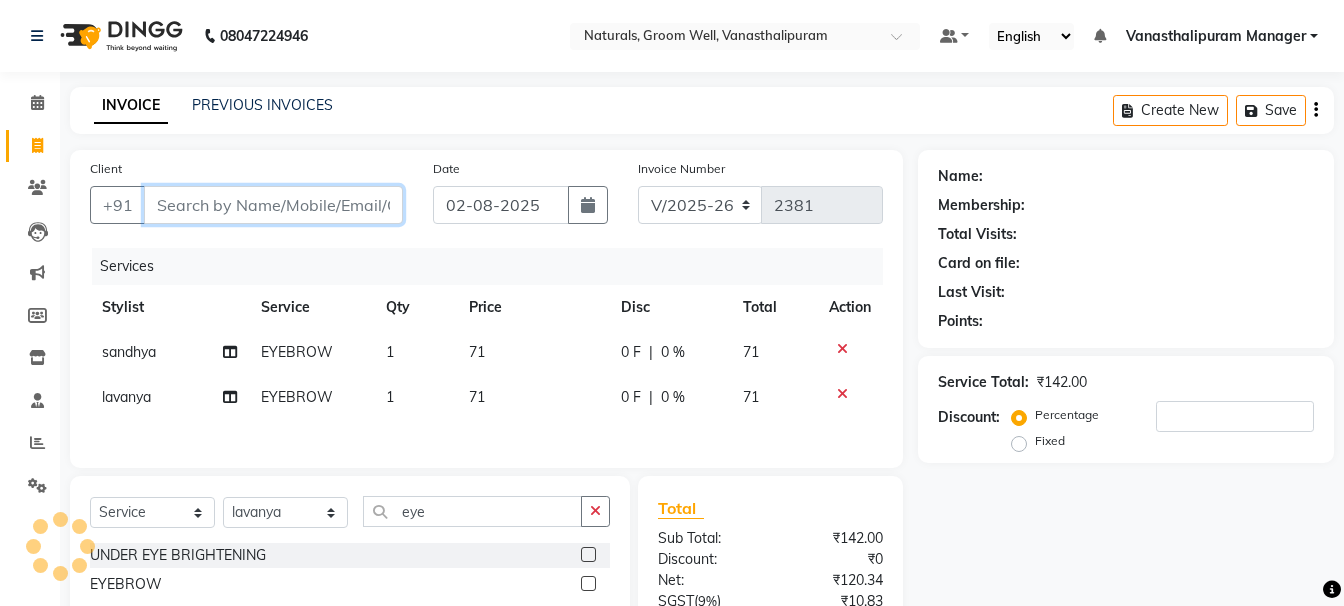 type on "9" 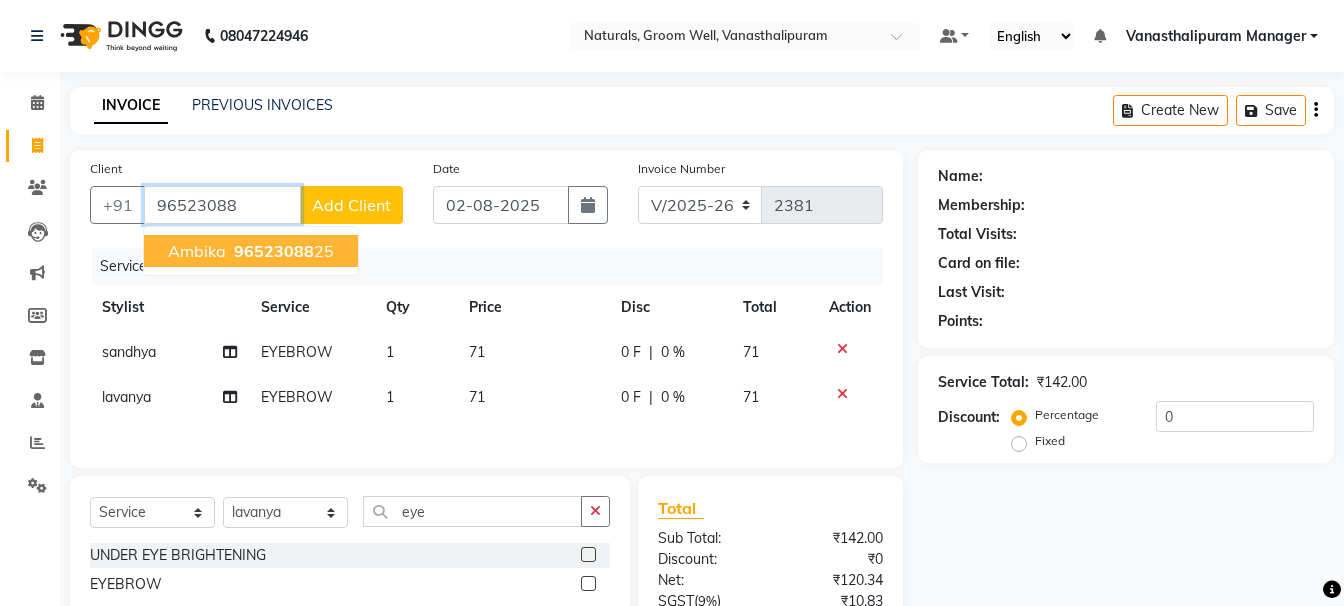 click on "96523088" at bounding box center (274, 251) 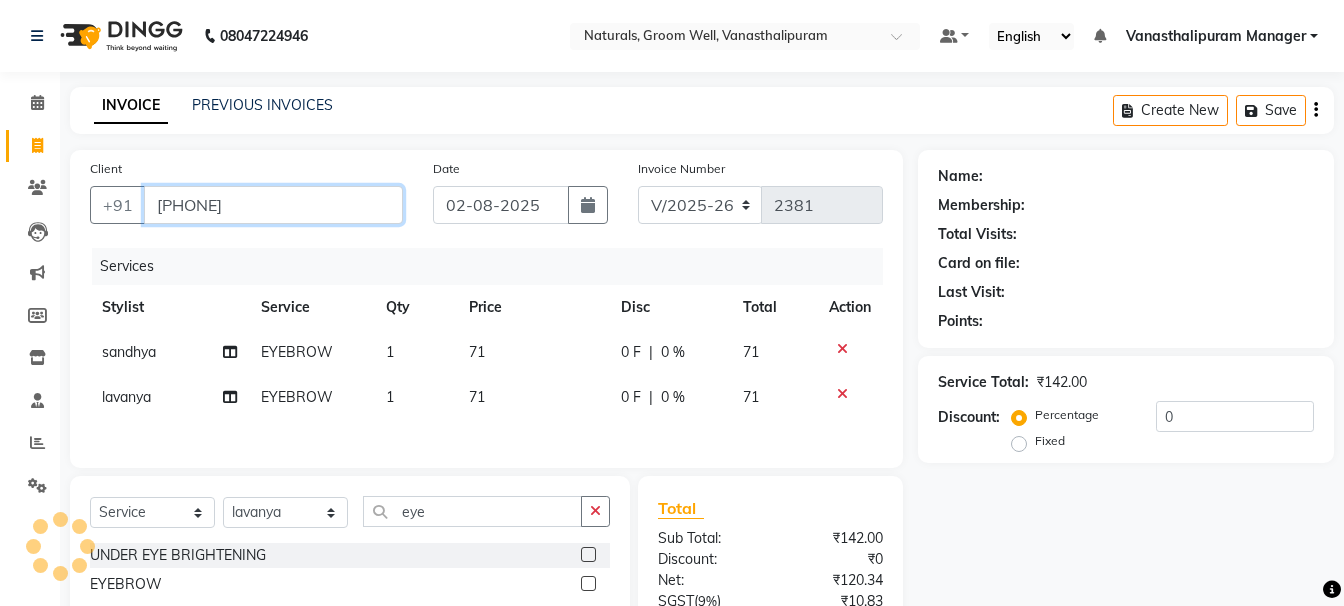 click on "9652308825" at bounding box center [273, 205] 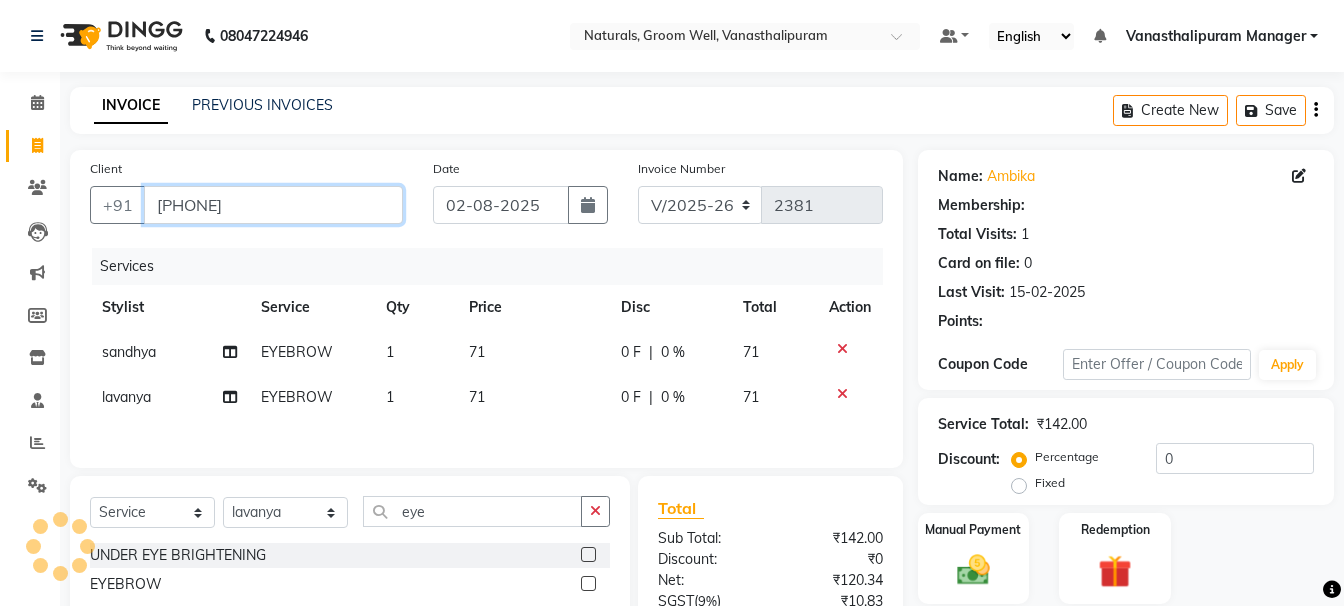 click on "9652308825" at bounding box center [273, 205] 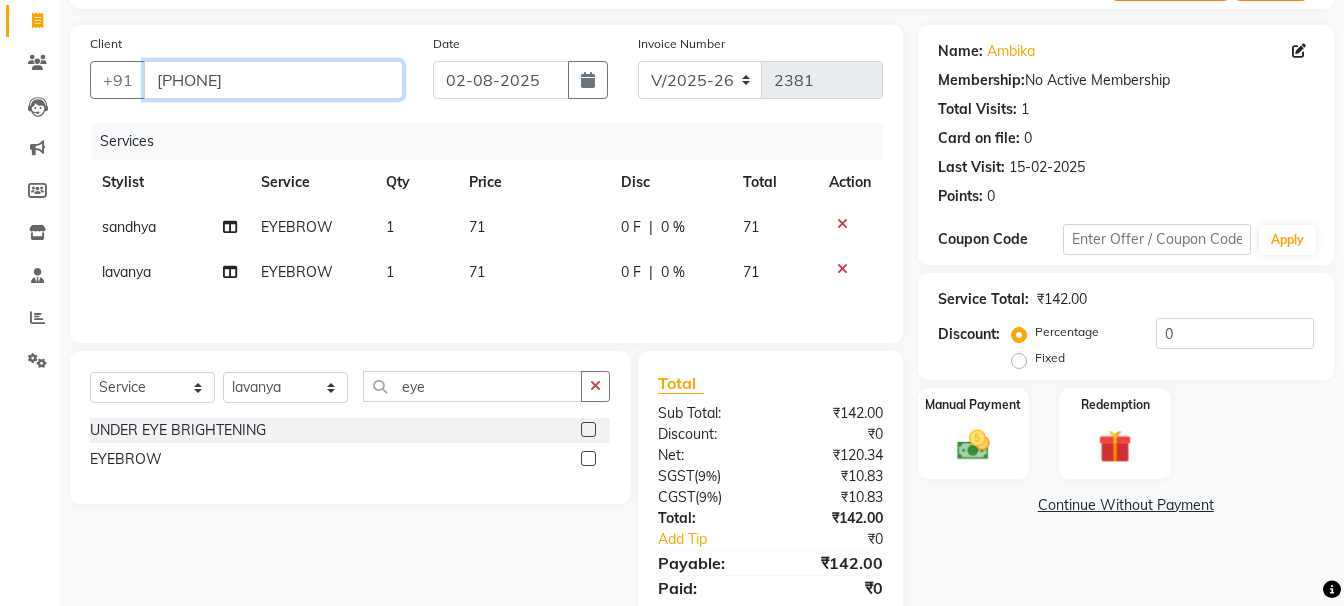 scroll, scrollTop: 197, scrollLeft: 0, axis: vertical 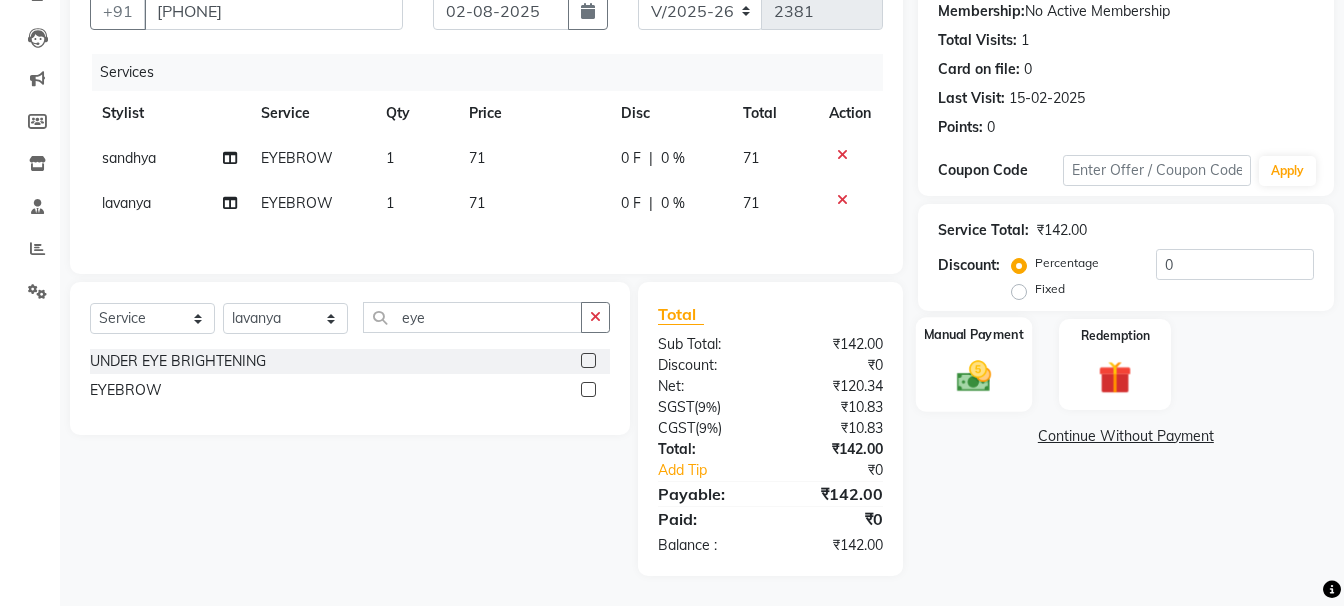 click 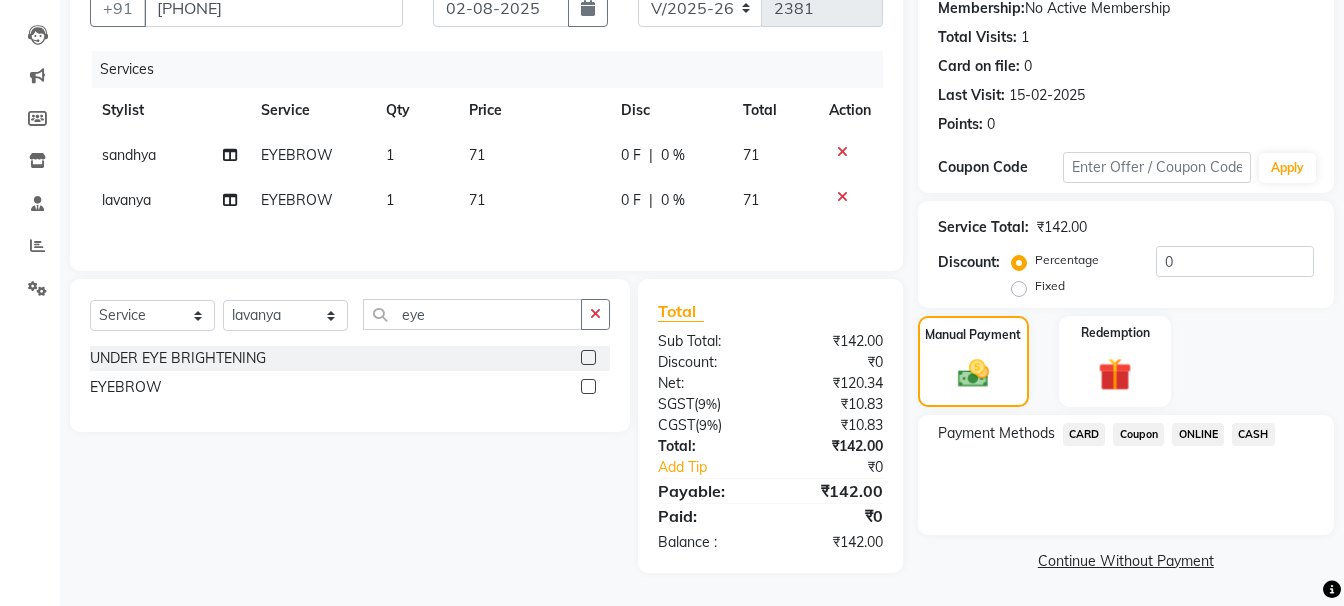 click on "ONLINE" 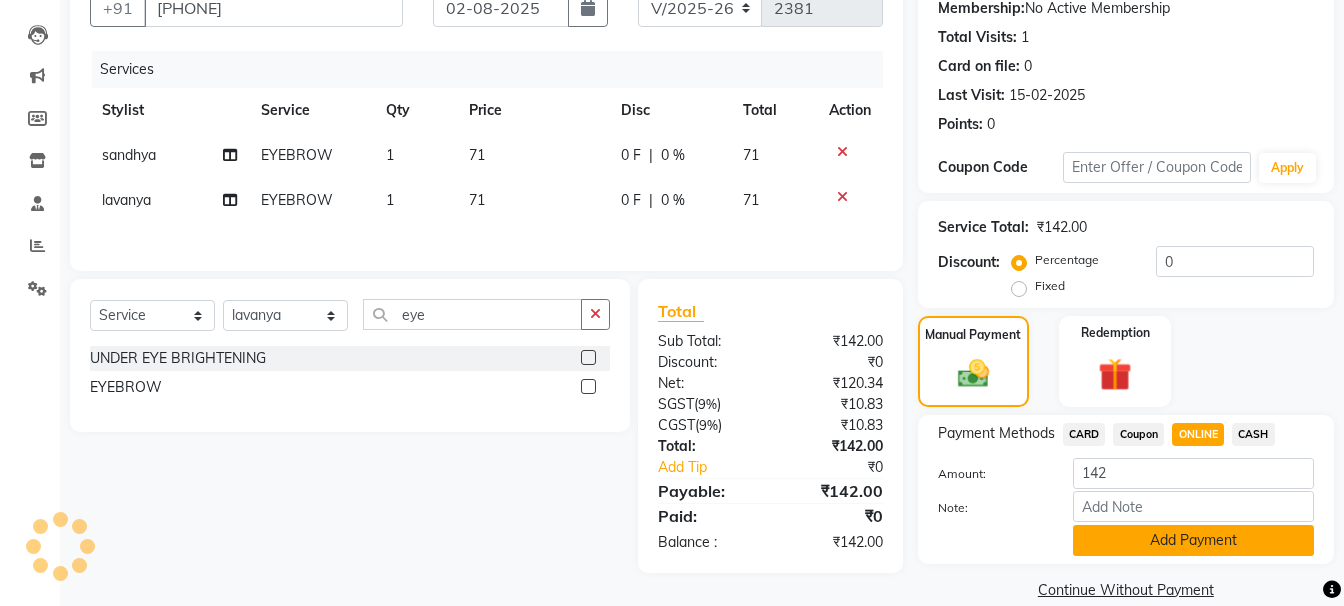 click on "Add Payment" 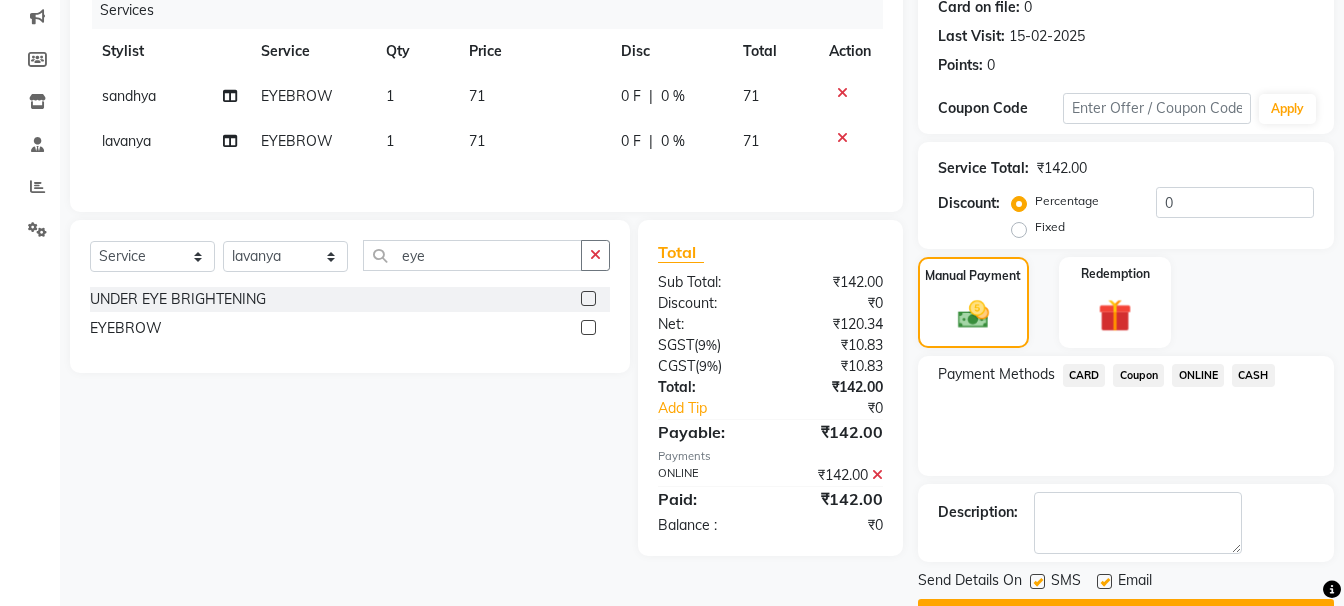 scroll, scrollTop: 310, scrollLeft: 0, axis: vertical 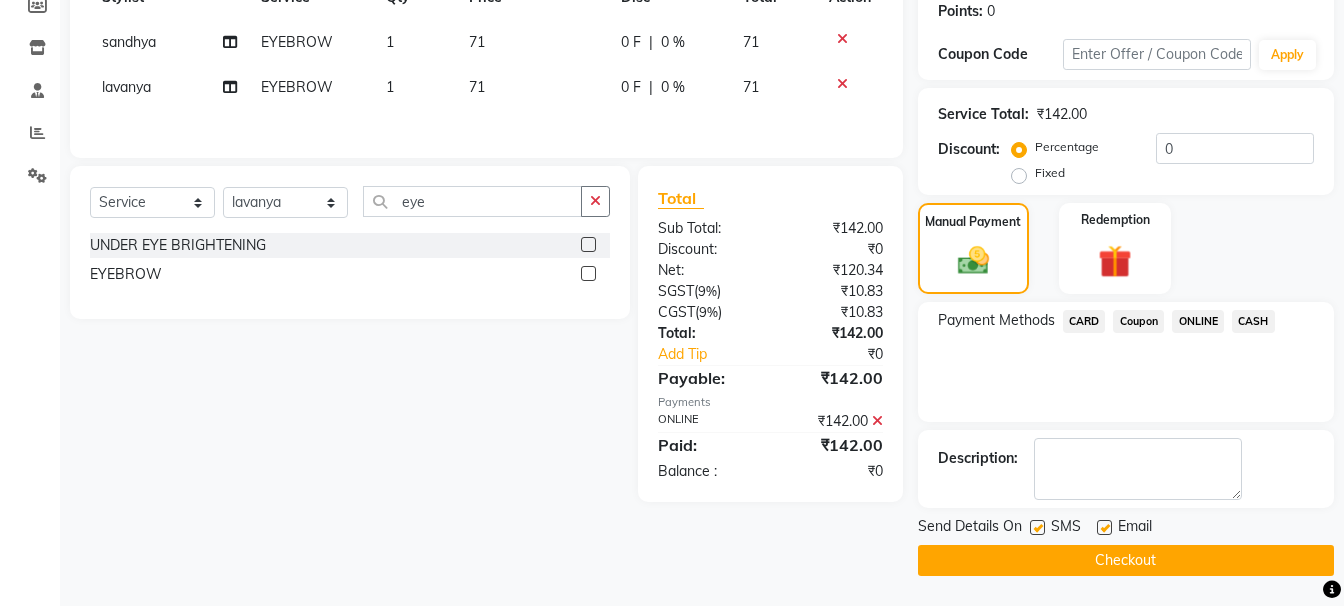click on "Checkout" 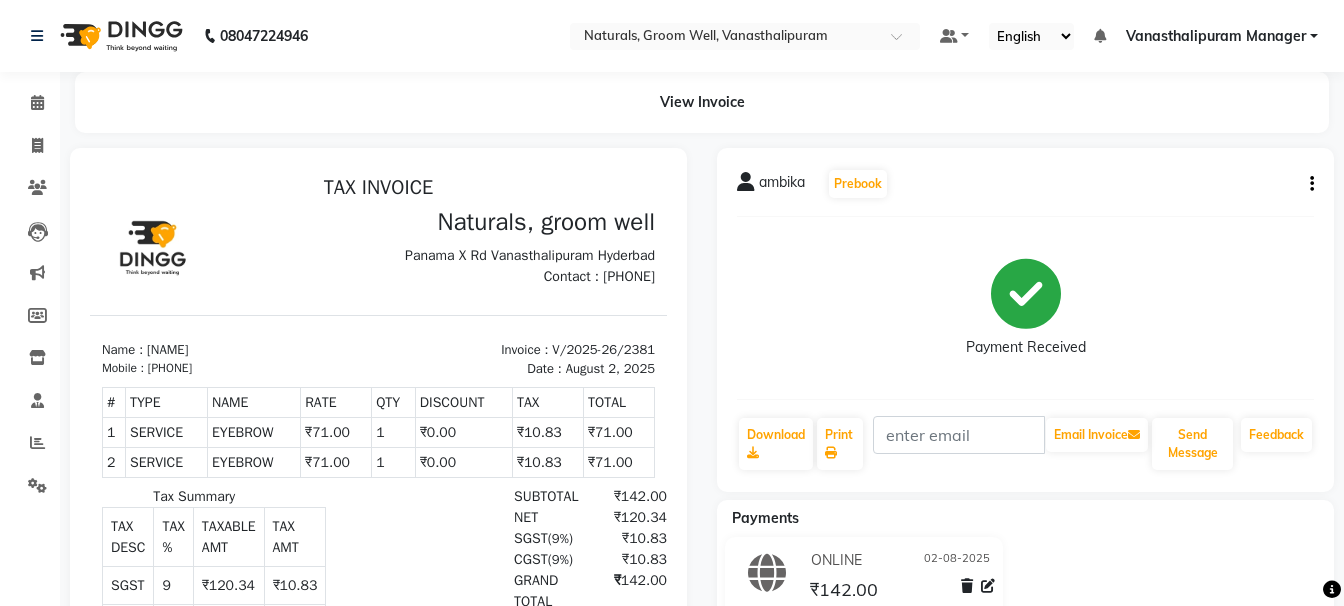 scroll, scrollTop: 0, scrollLeft: 0, axis: both 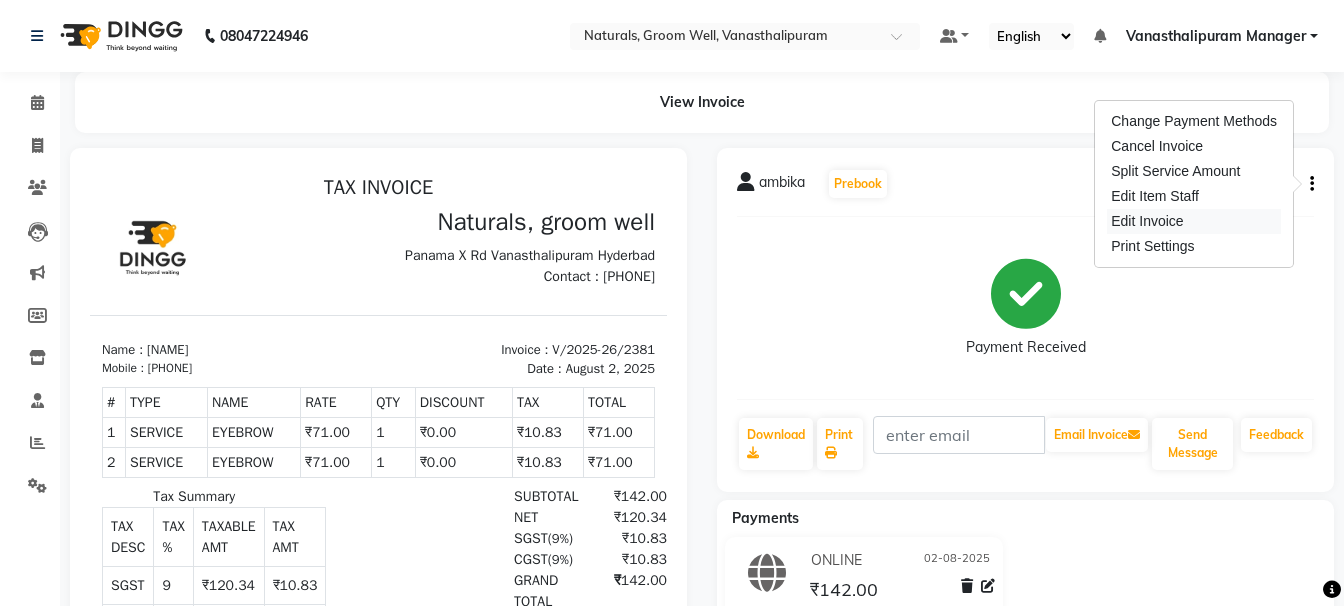 click on "Edit Invoice" at bounding box center (1194, 221) 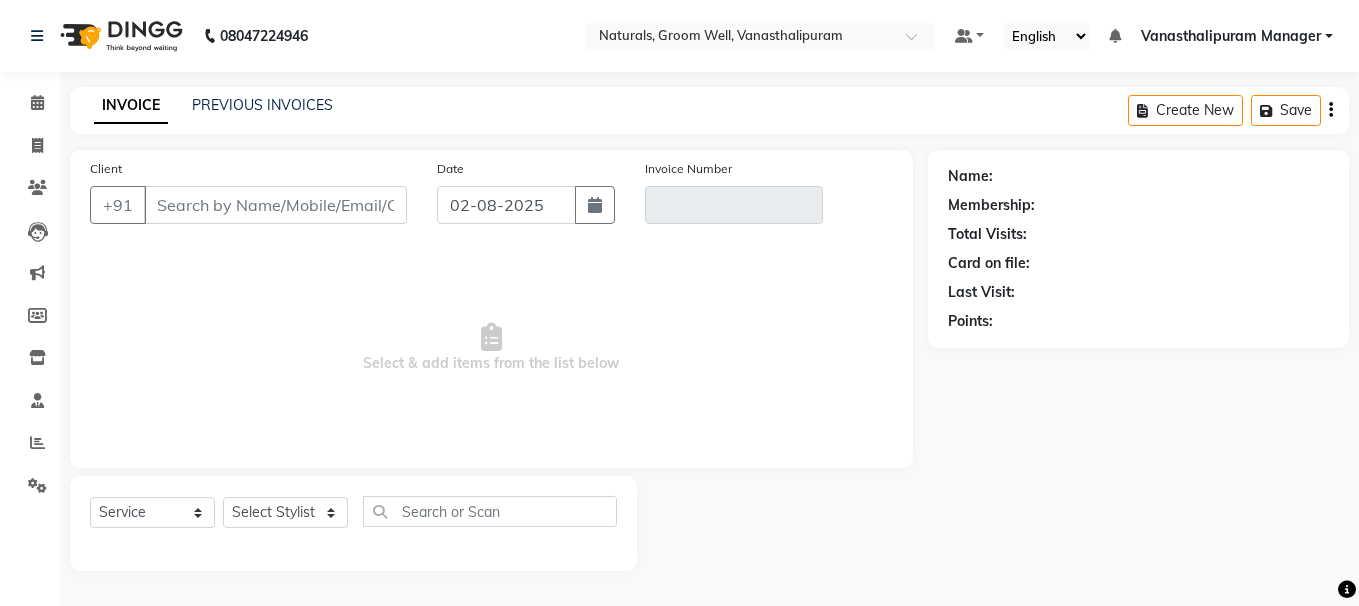 type on "9652308825" 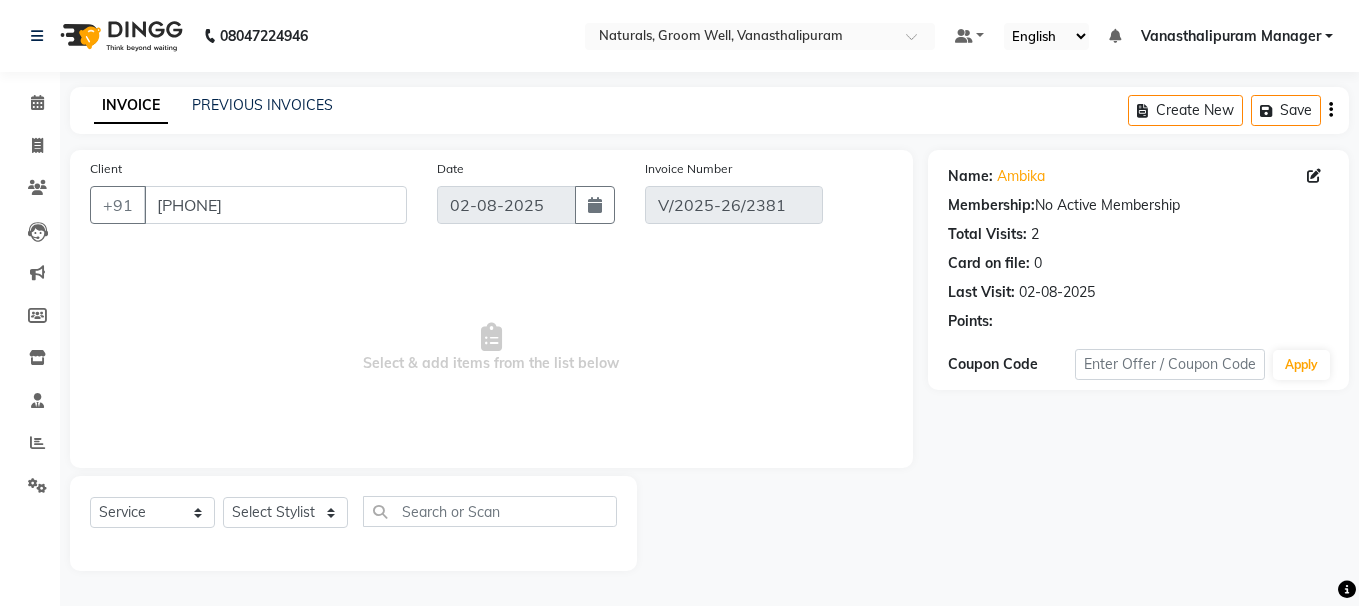 select on "select" 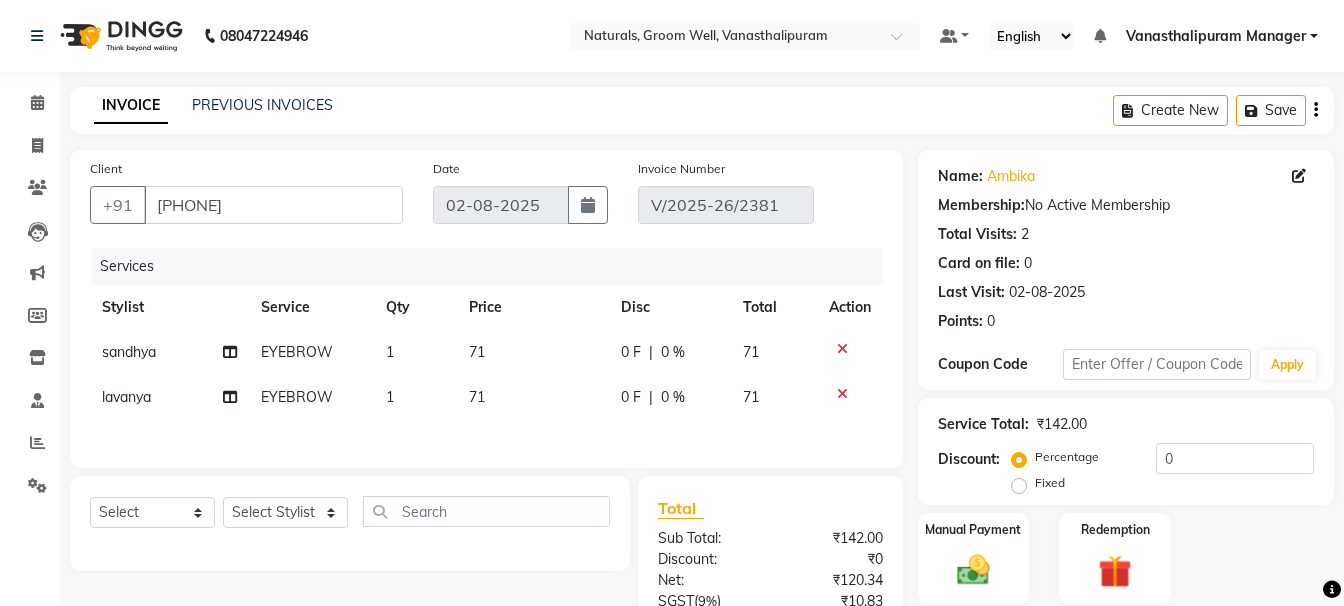 click on "71" 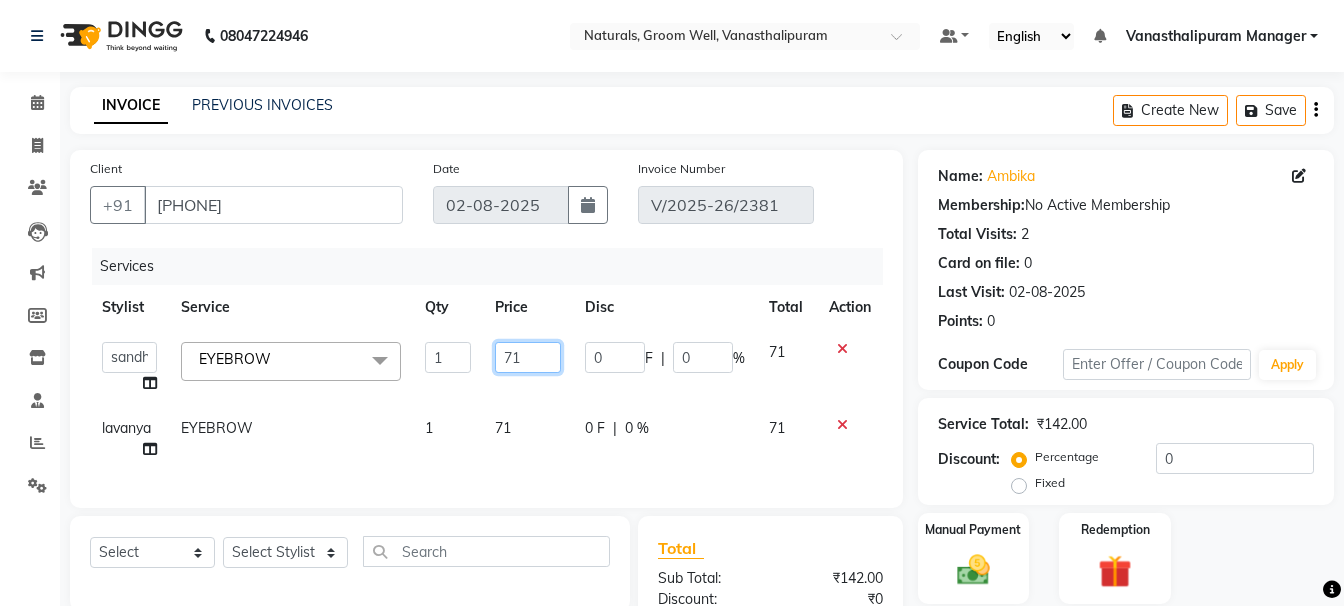 click on "71" 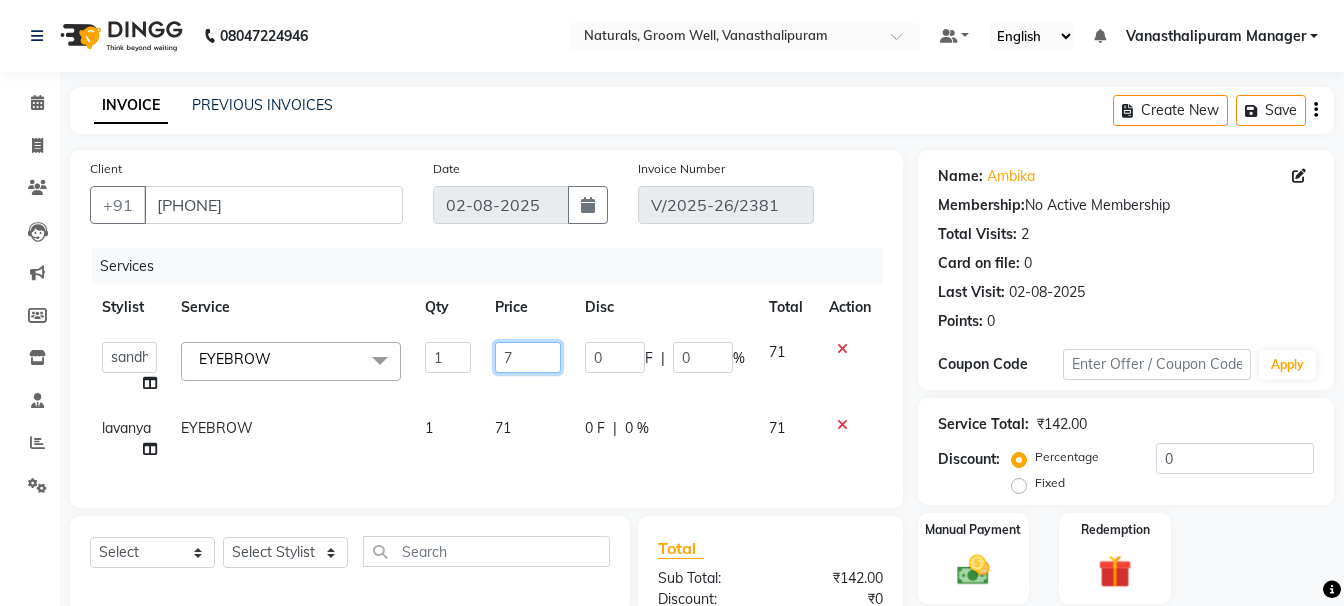 type on "70" 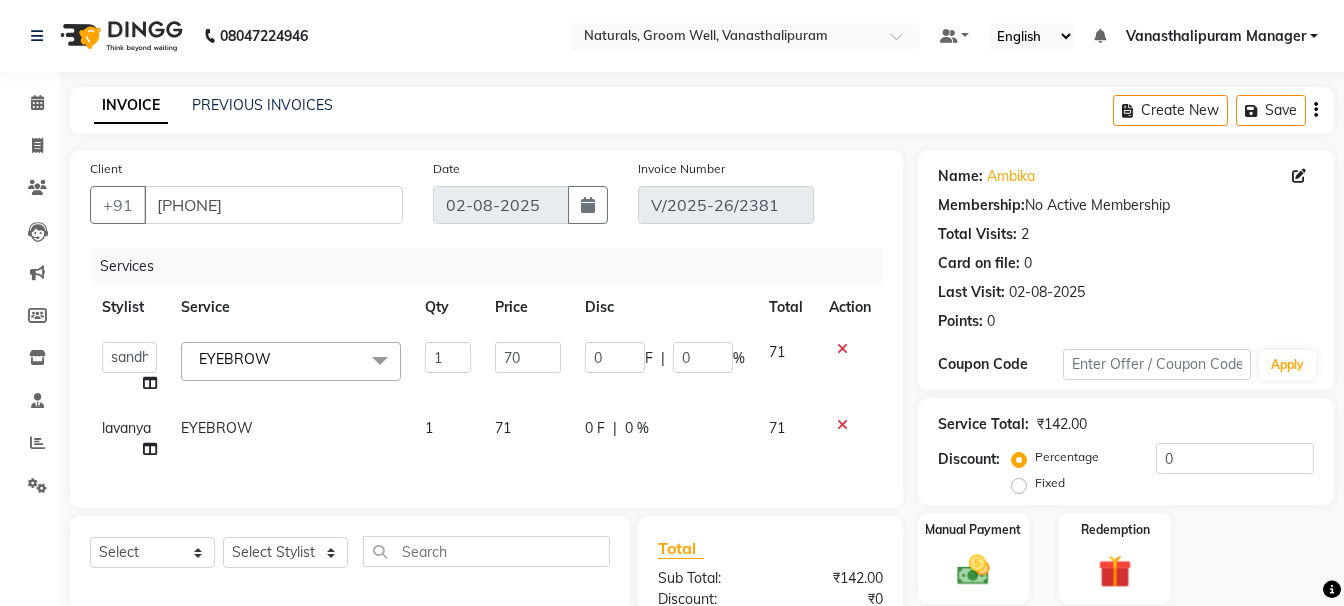 click on "71" 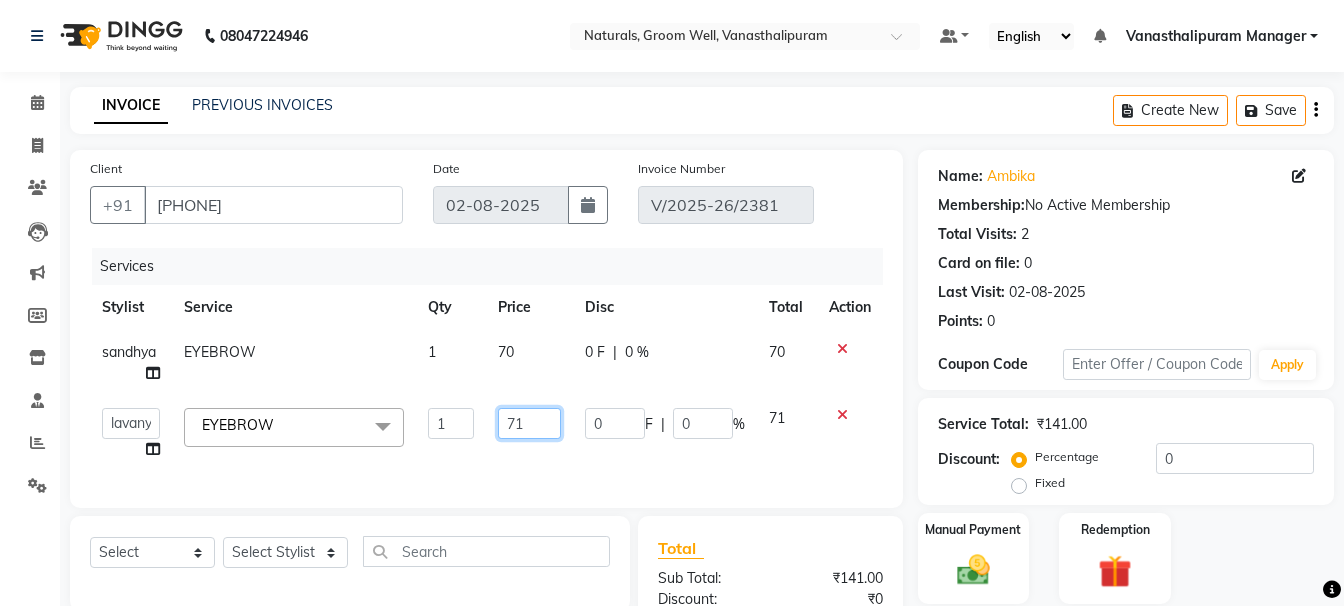 click on "71" 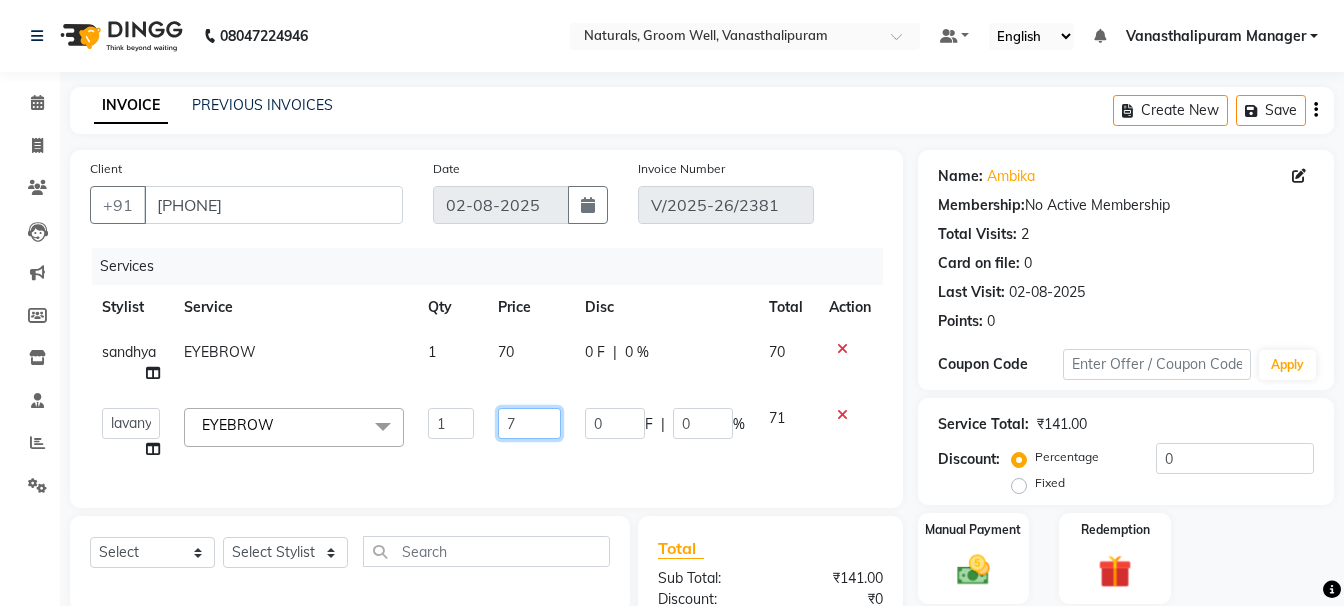 type on "70" 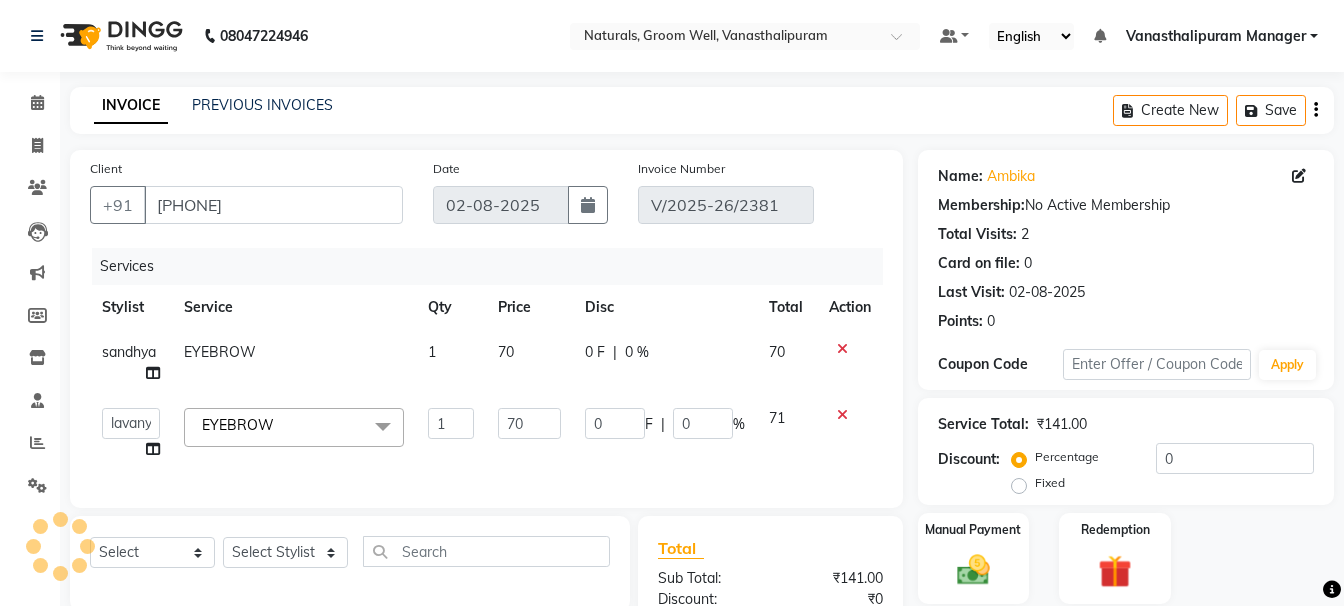 click on "08047224946 Select Location × Naturals, Groom Well, Vanasthalipuram Default Panel My Panel English ENGLISH Español العربية मराठी हिंदी ગુજરાતી தமிழ் 中文 Notifications nothing to show Vanasthalipuram Manager Manage Profile Change Password Sign out Version:3.15.11" 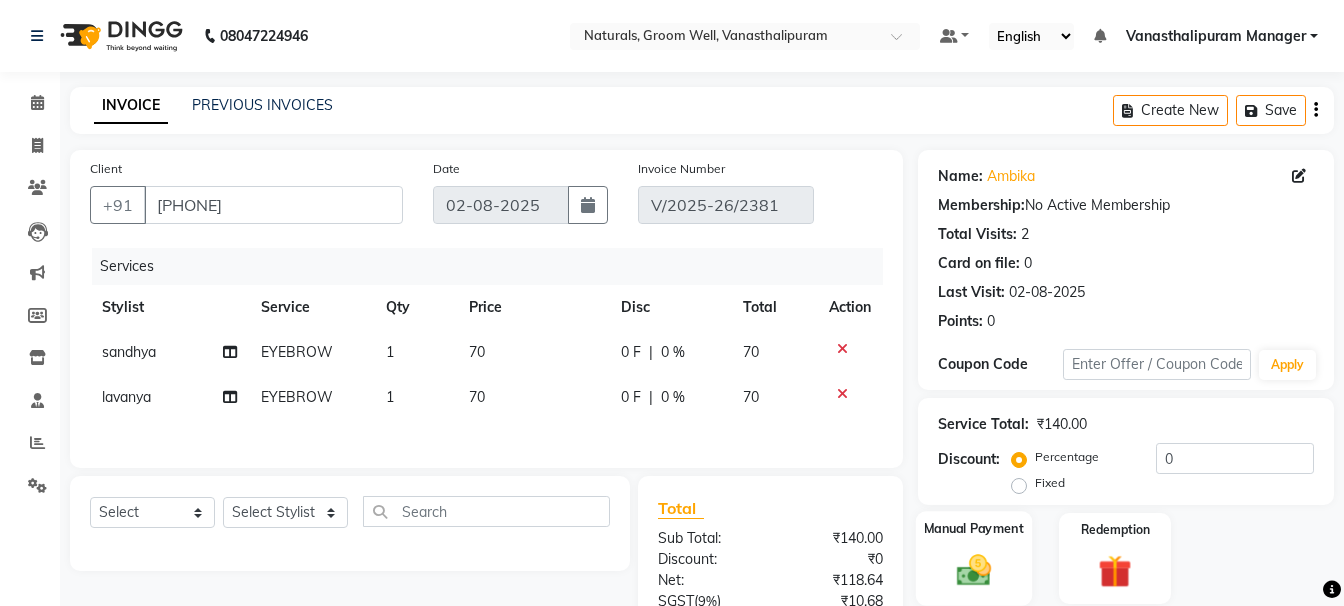 click 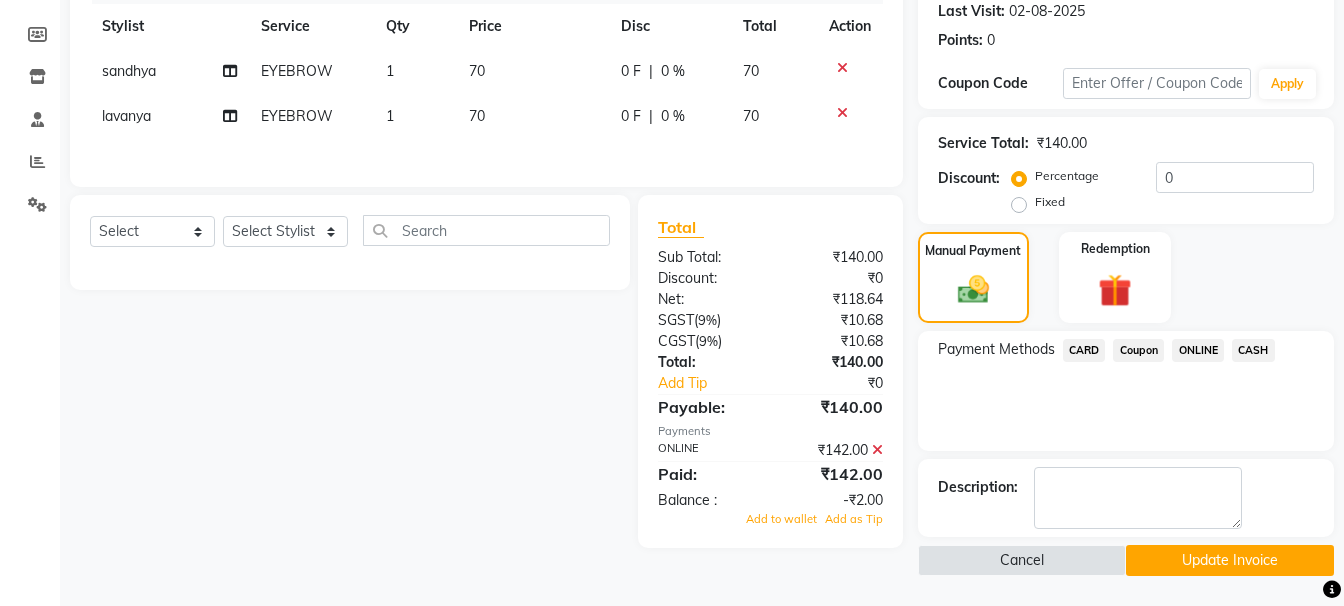 click 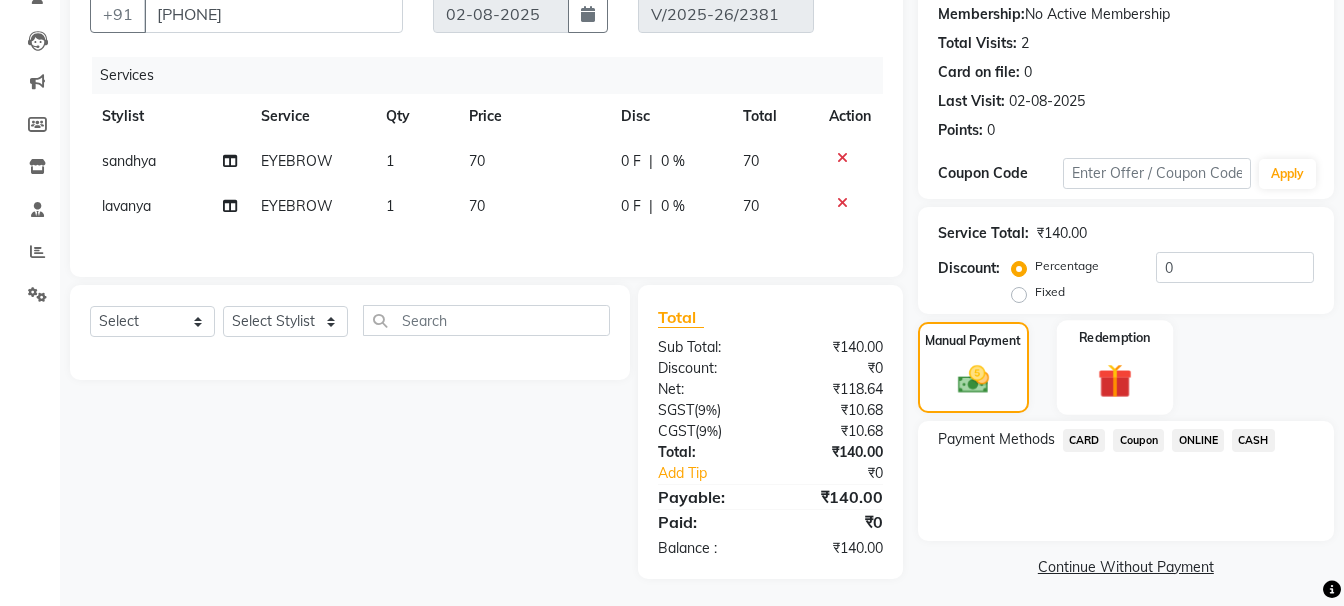scroll, scrollTop: 97, scrollLeft: 0, axis: vertical 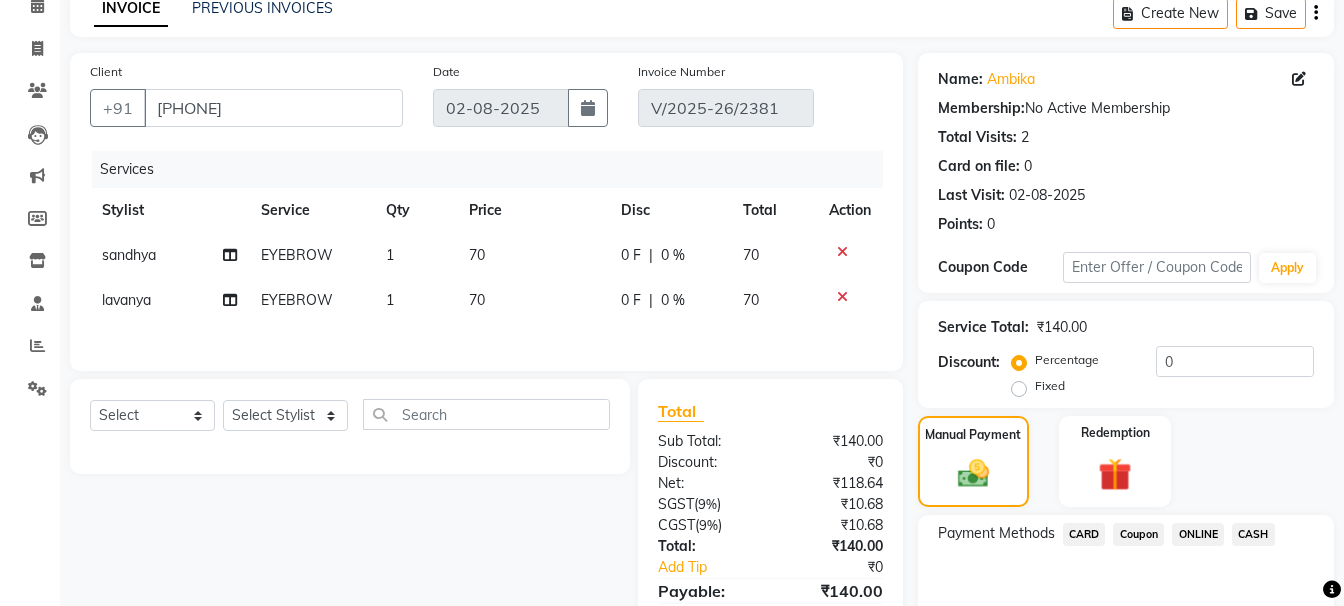 click on "ONLINE" 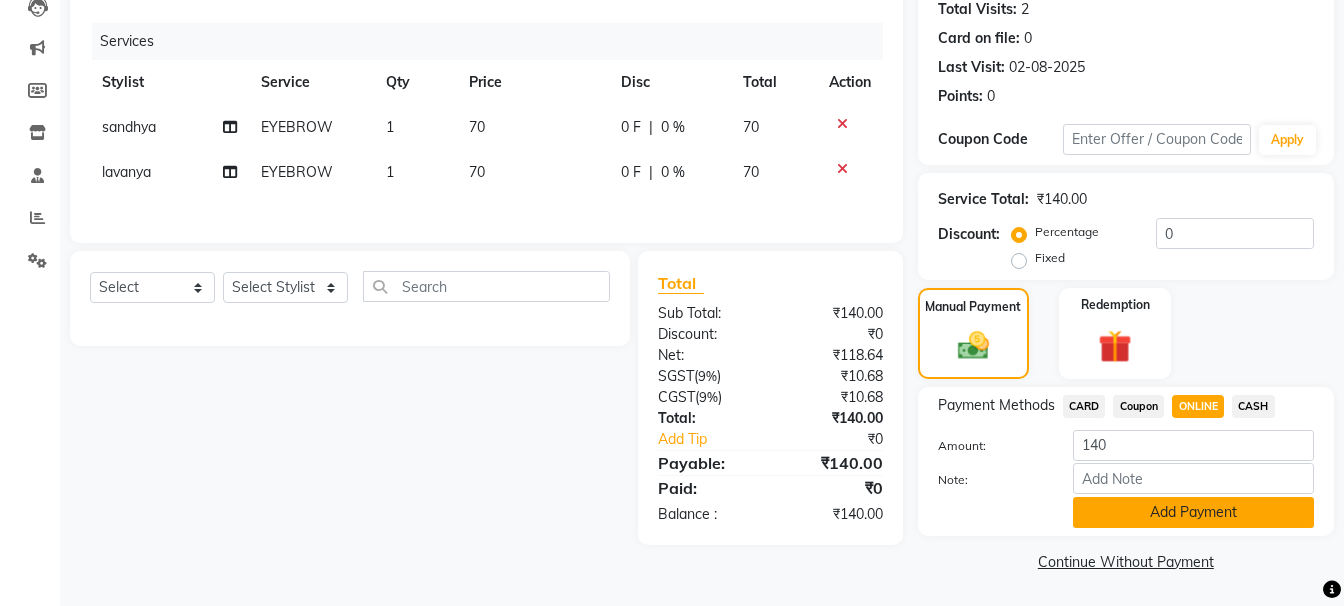 scroll, scrollTop: 226, scrollLeft: 0, axis: vertical 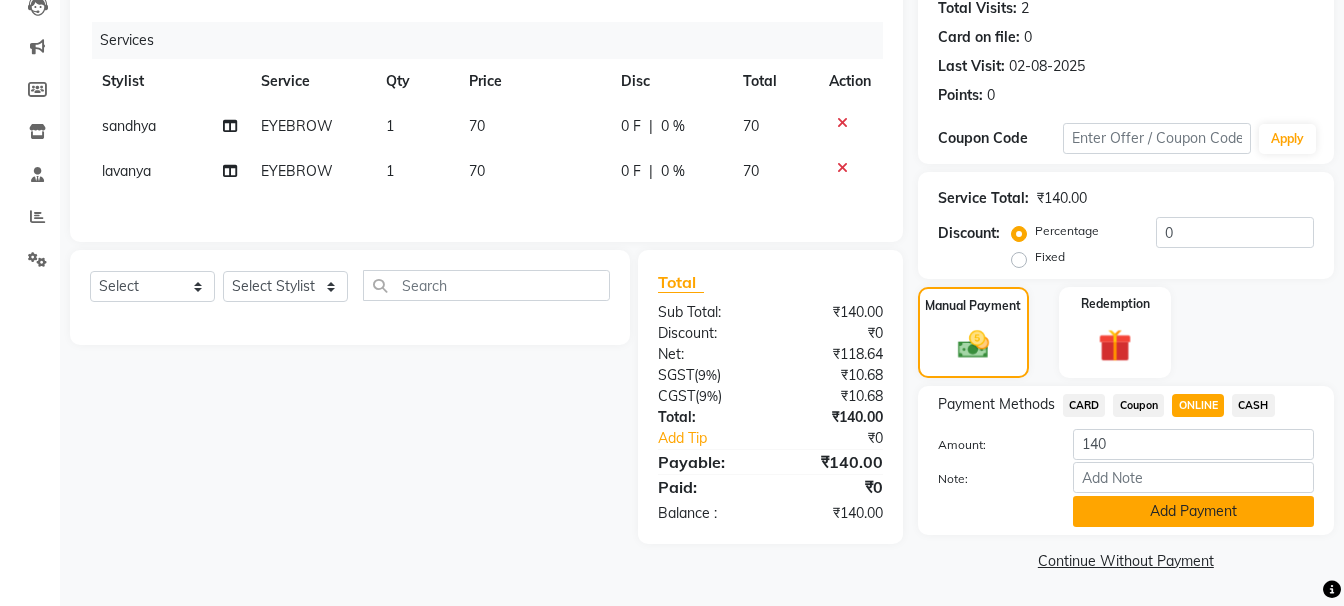 click on "Payment Methods  CARD   Coupon   ONLINE   CASH  Amount: 140 Note: Add Payment" 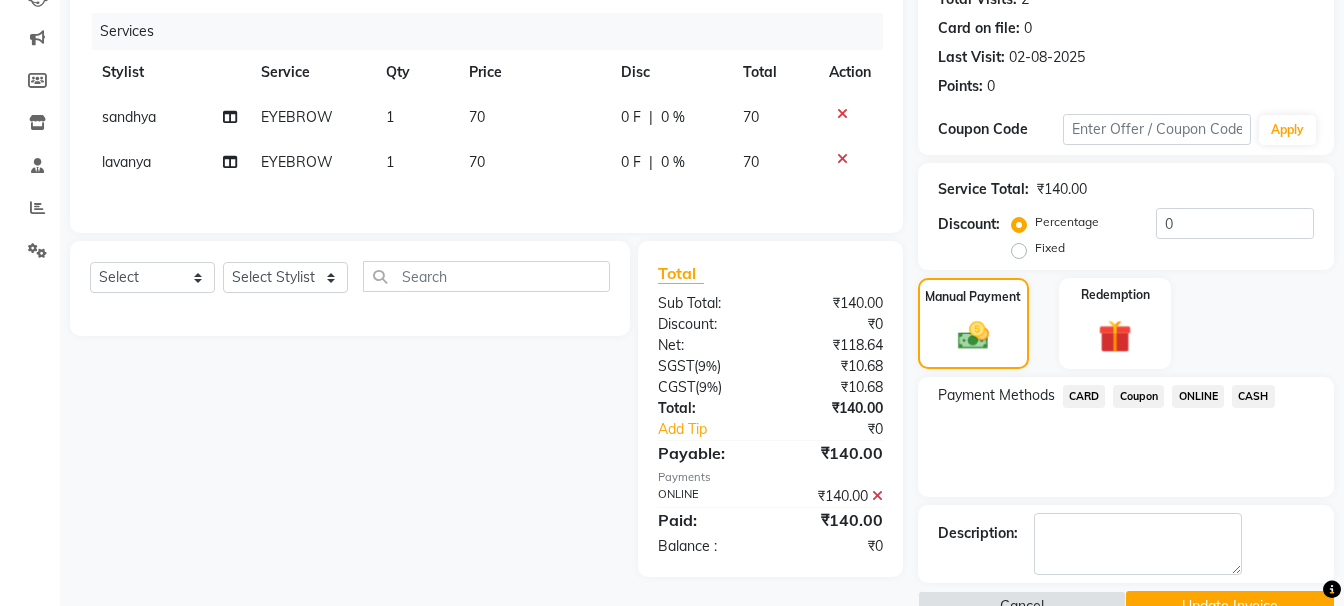 scroll, scrollTop: 281, scrollLeft: 0, axis: vertical 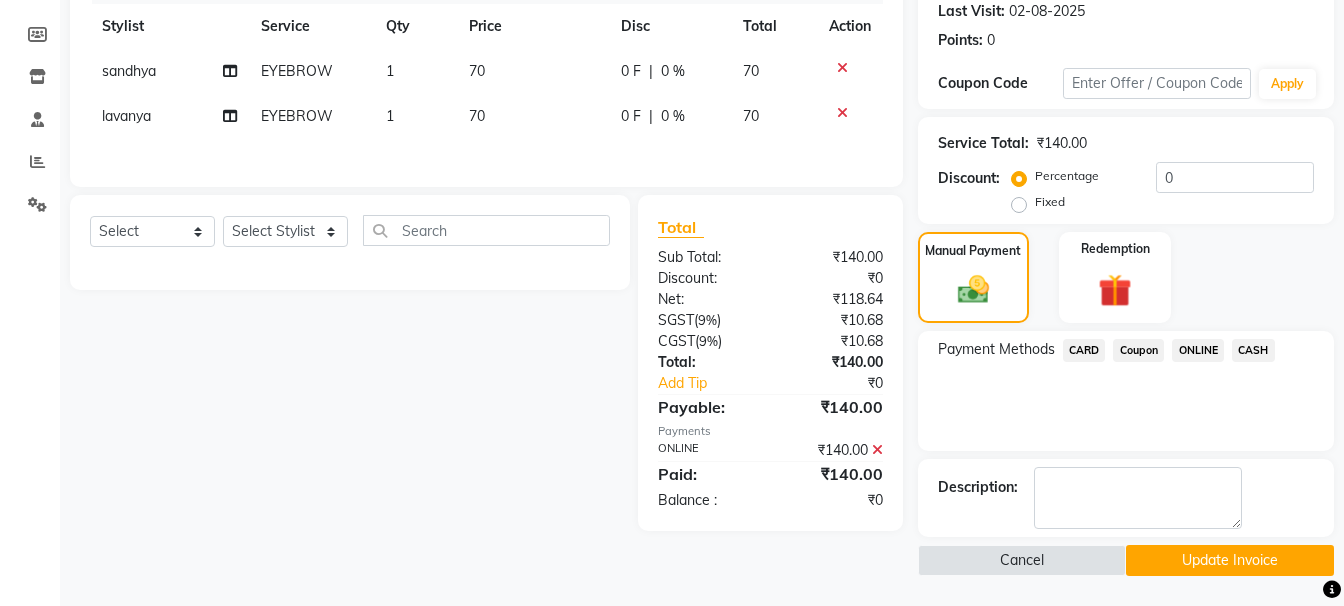 click on "Update Invoice" 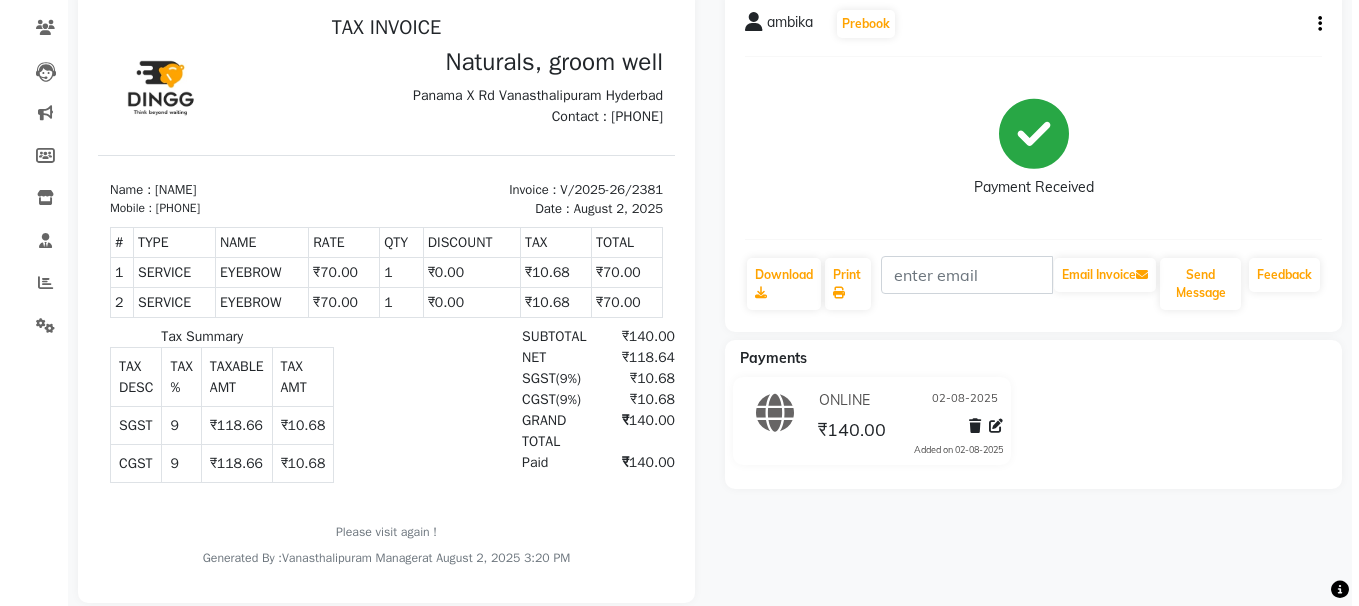 scroll, scrollTop: 0, scrollLeft: 0, axis: both 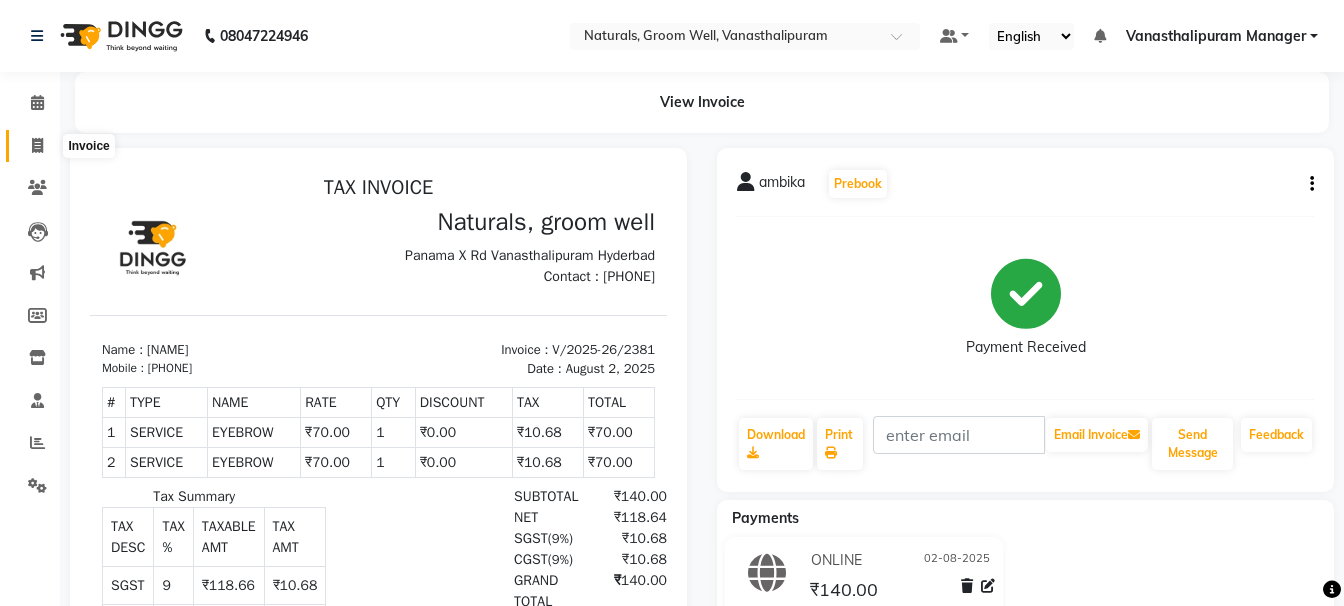 click 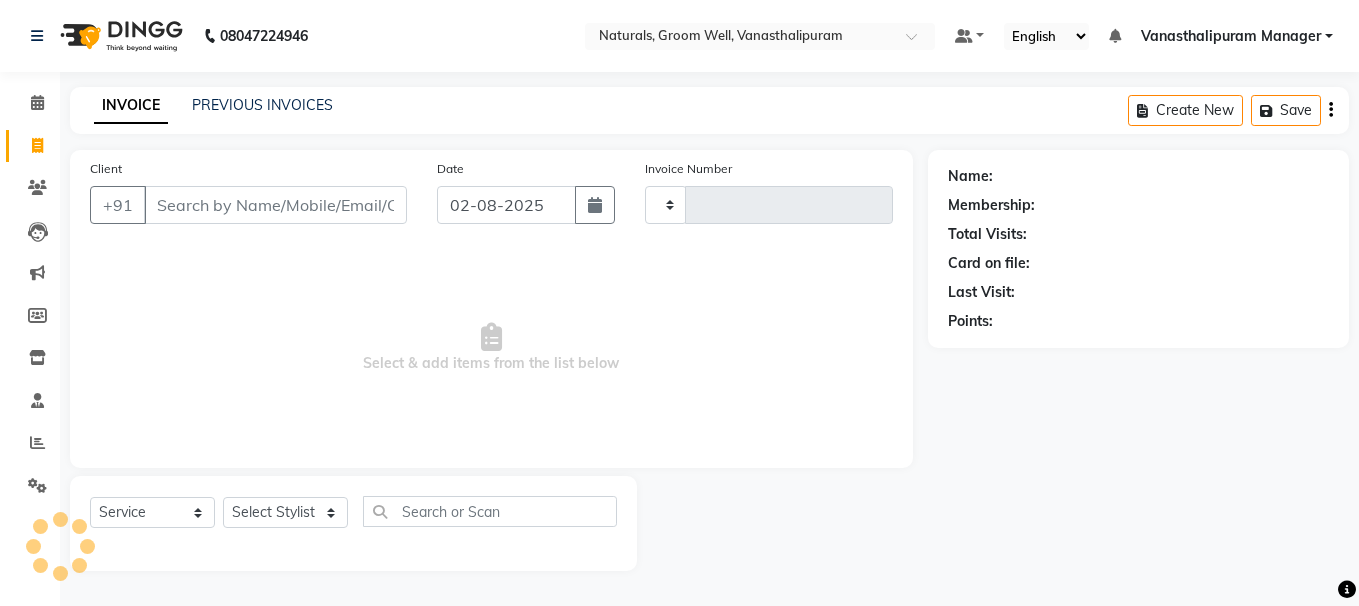 type on "2382" 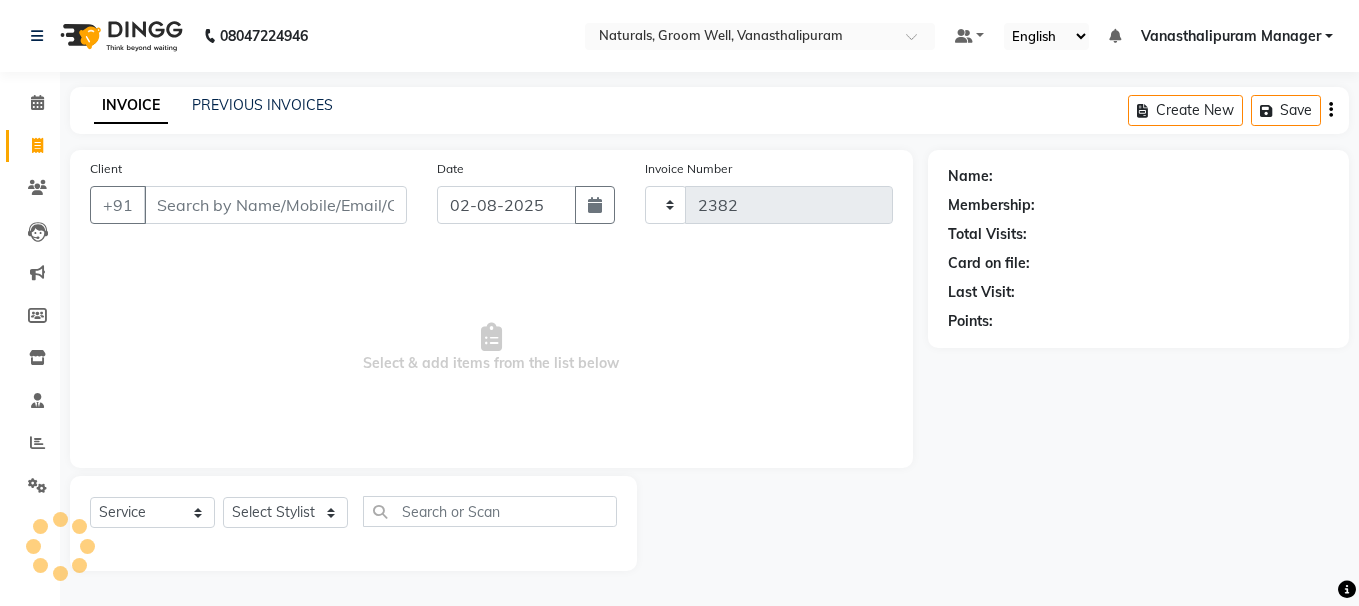 select on "5859" 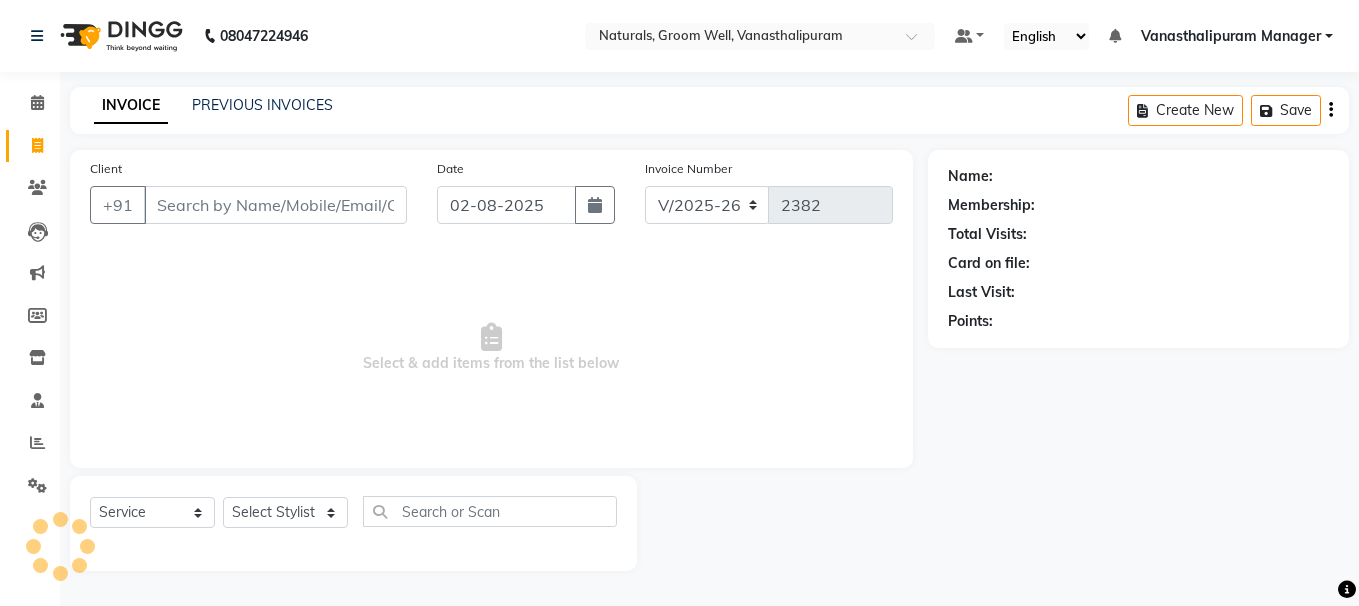 click on "Client" at bounding box center [275, 205] 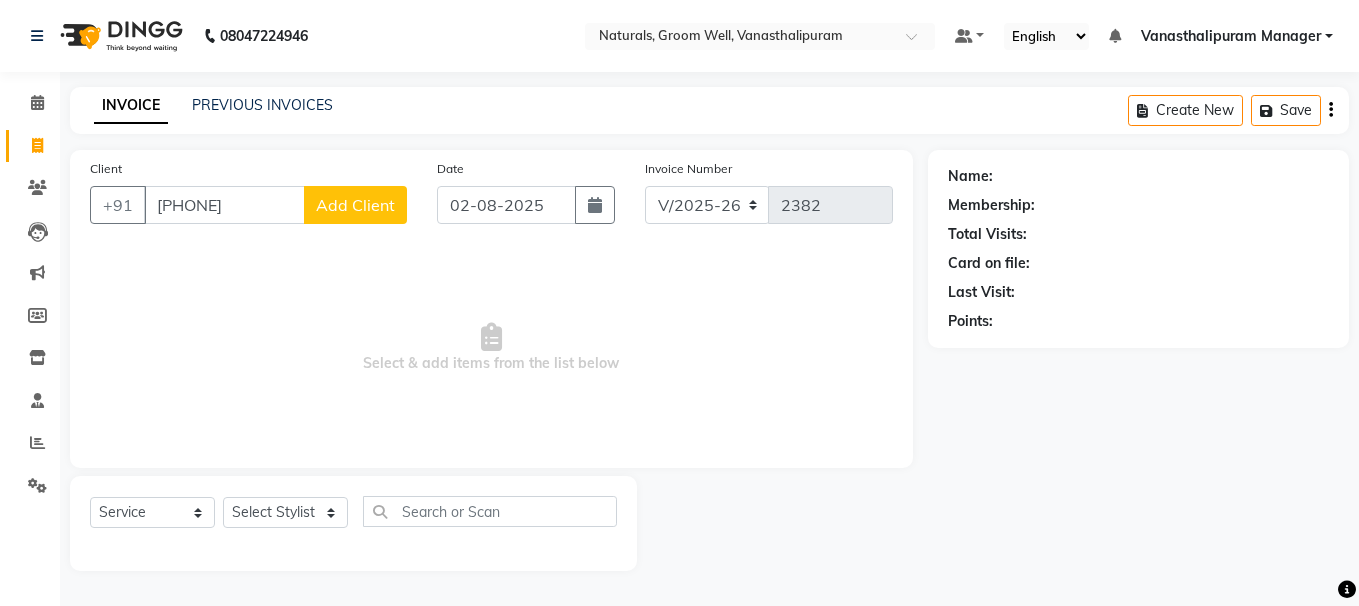 type on "[PHONE]" 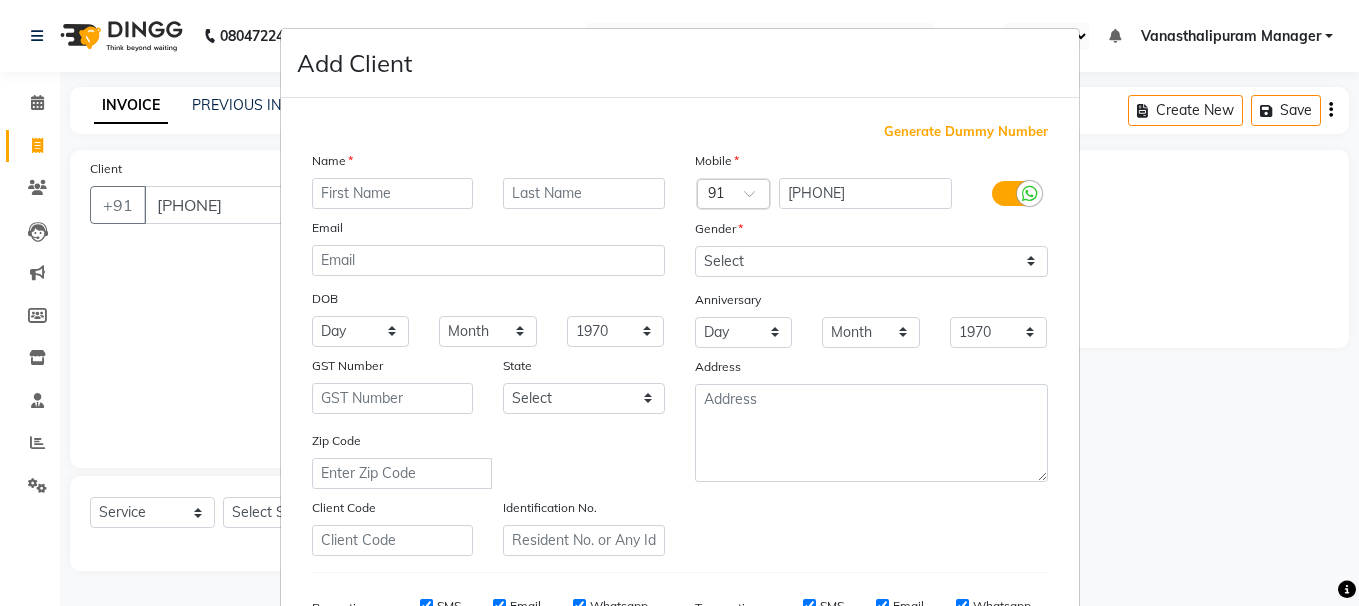 click at bounding box center [393, 193] 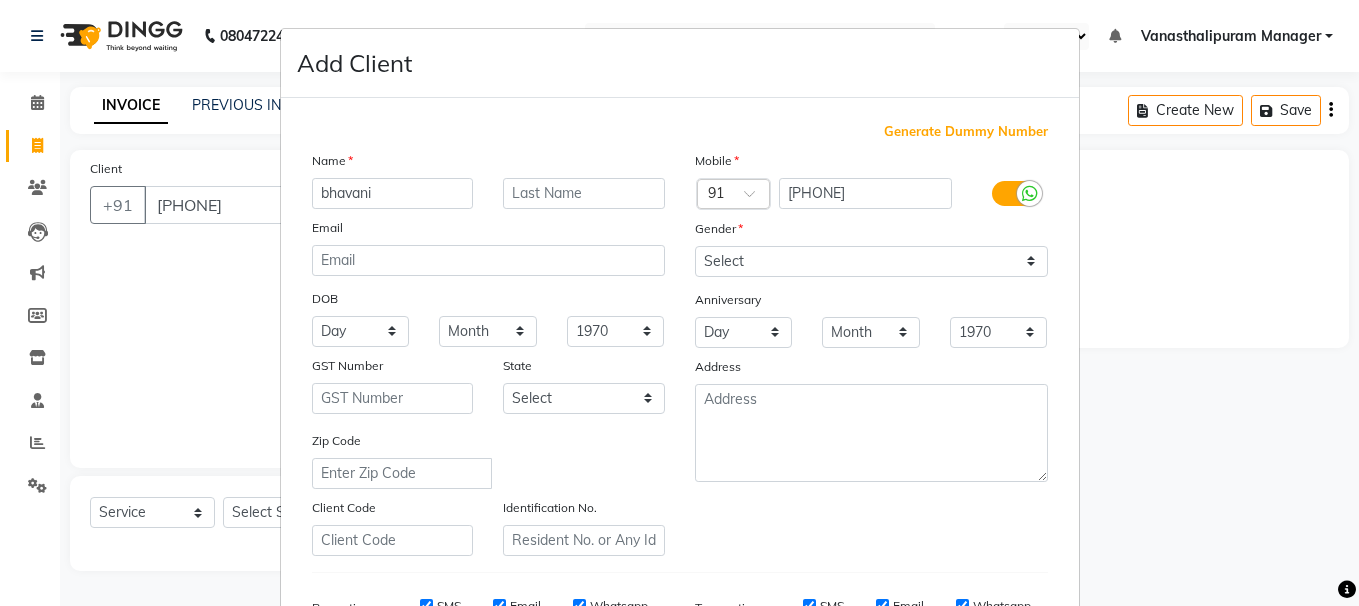 type on "bhavani" 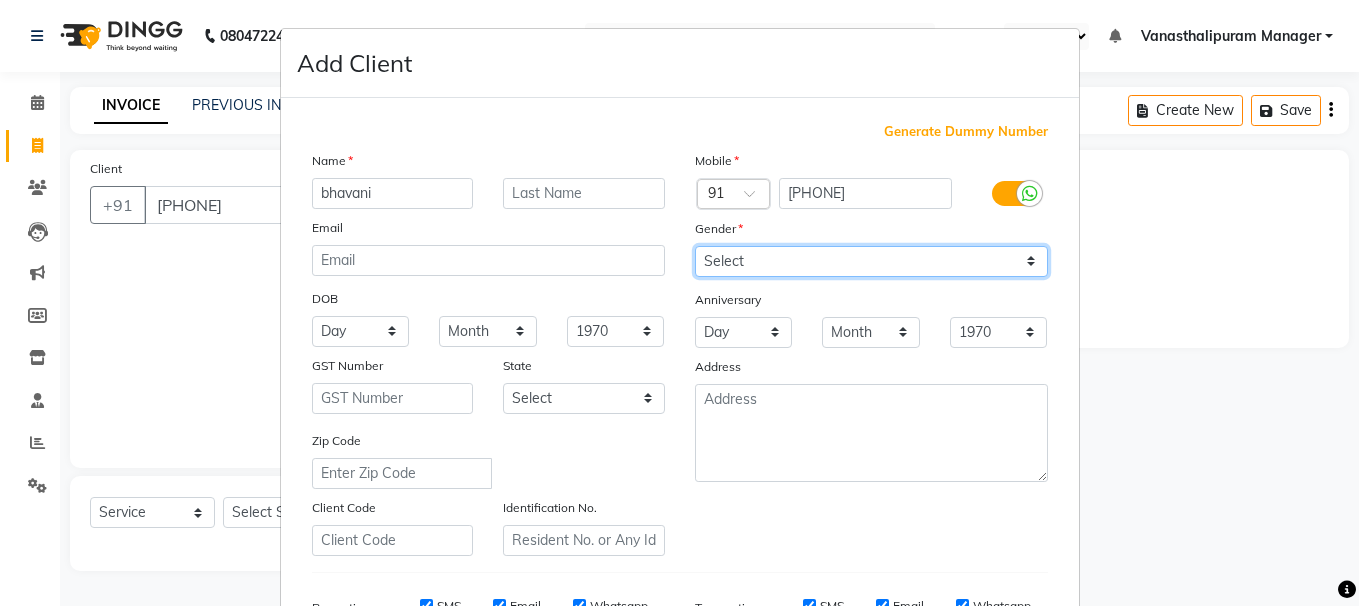 click on "Select Male Female Other Prefer Not To Say" at bounding box center [871, 261] 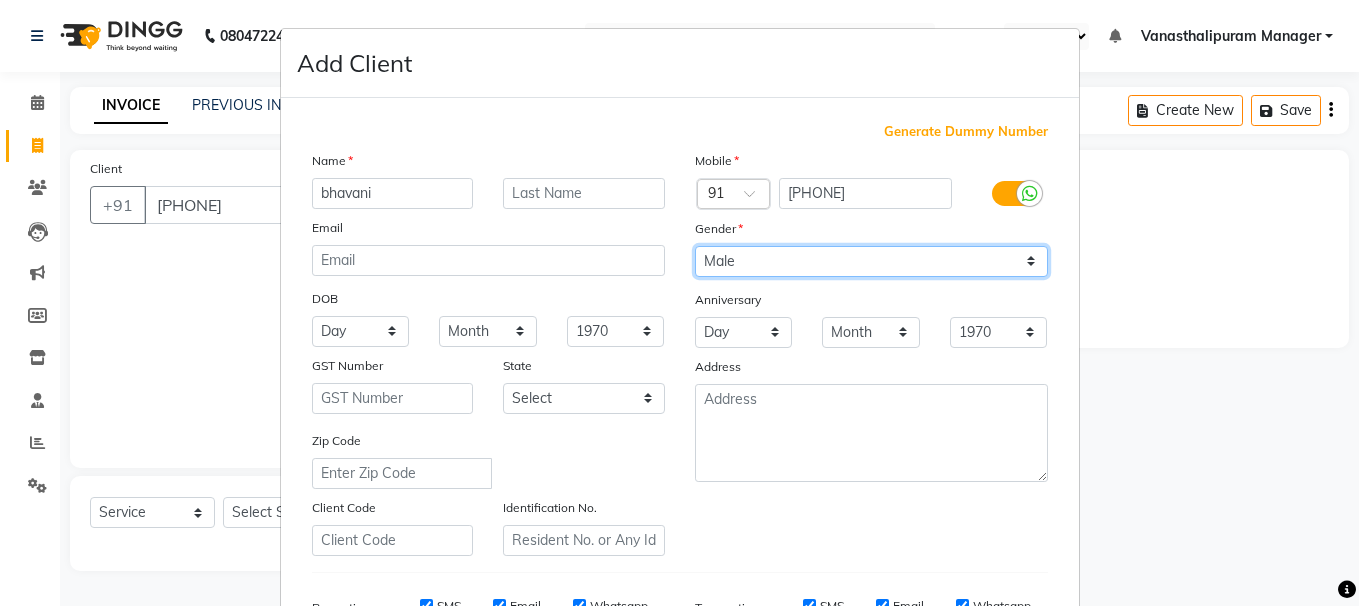 click on "Select Male Female Other Prefer Not To Say" at bounding box center (871, 261) 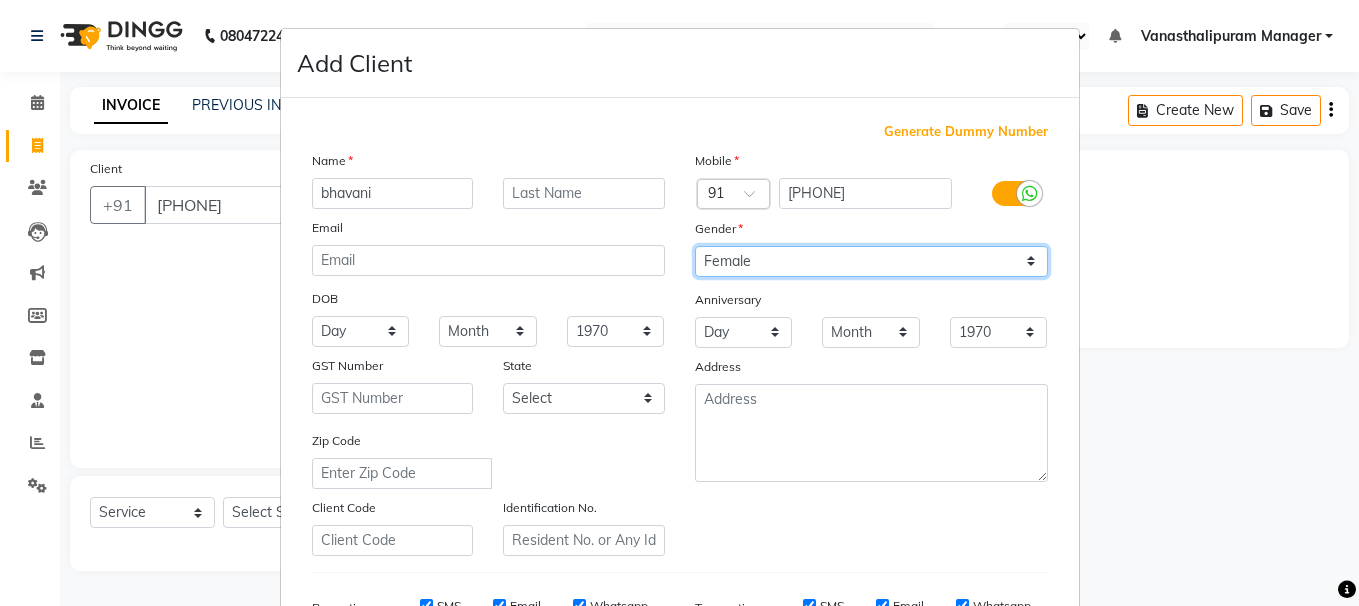 click on "Select Male Female Other Prefer Not To Say" at bounding box center (871, 261) 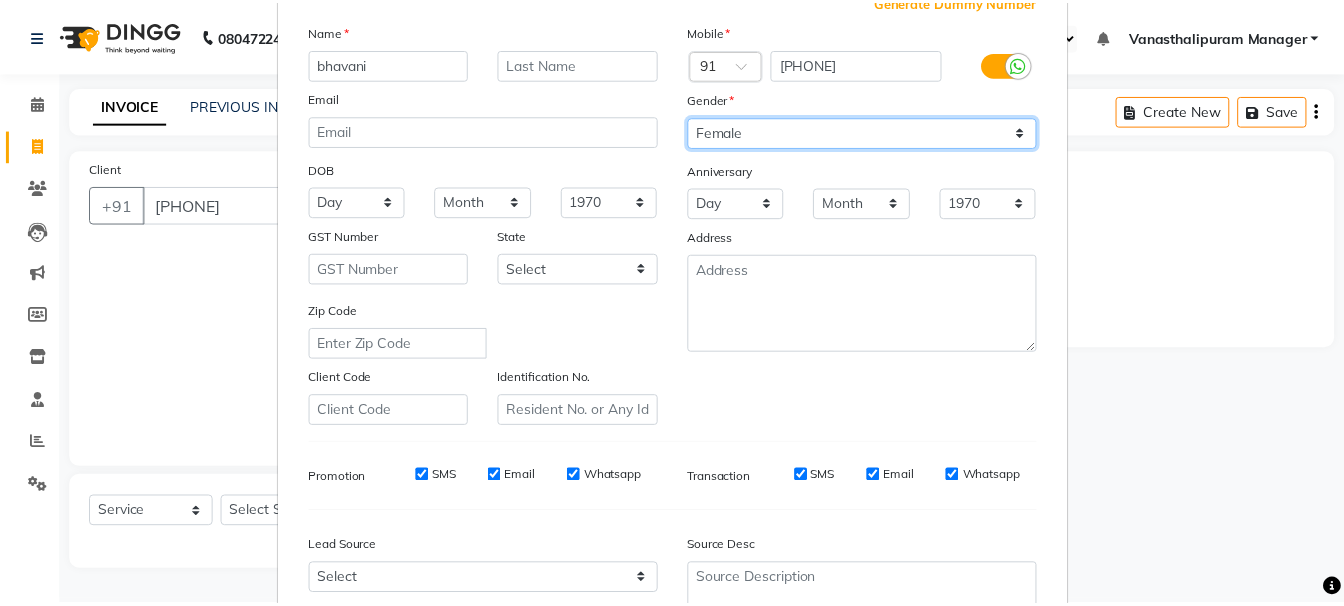 scroll, scrollTop: 317, scrollLeft: 0, axis: vertical 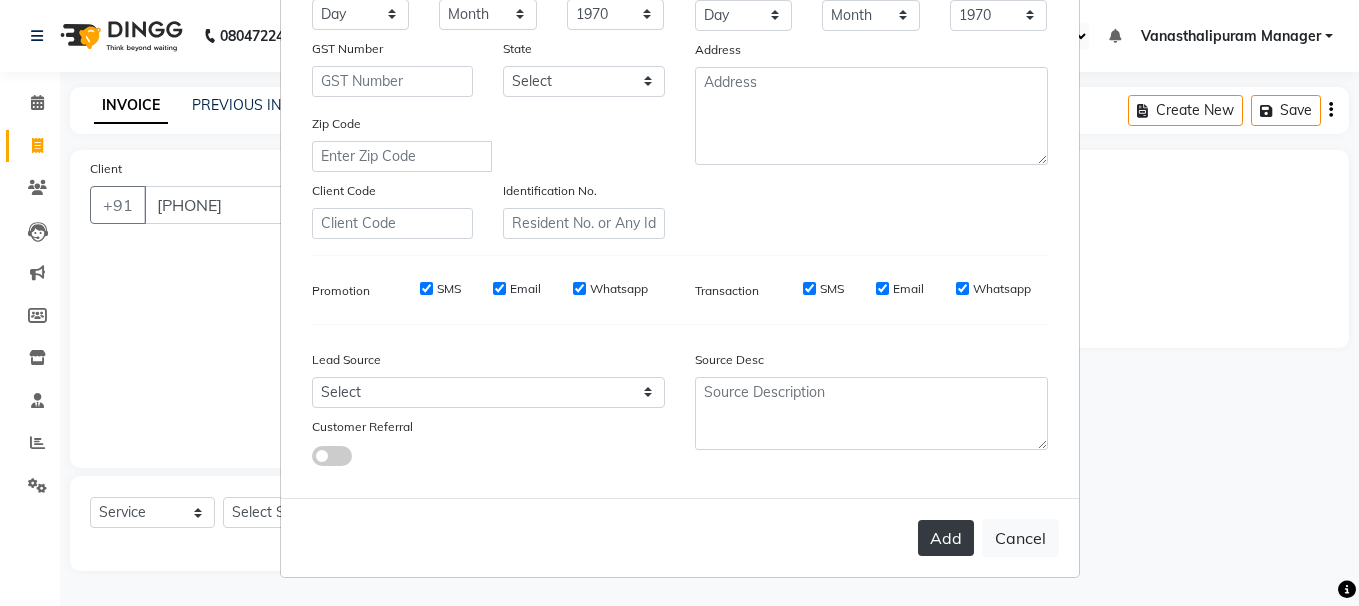click on "Add" at bounding box center [946, 538] 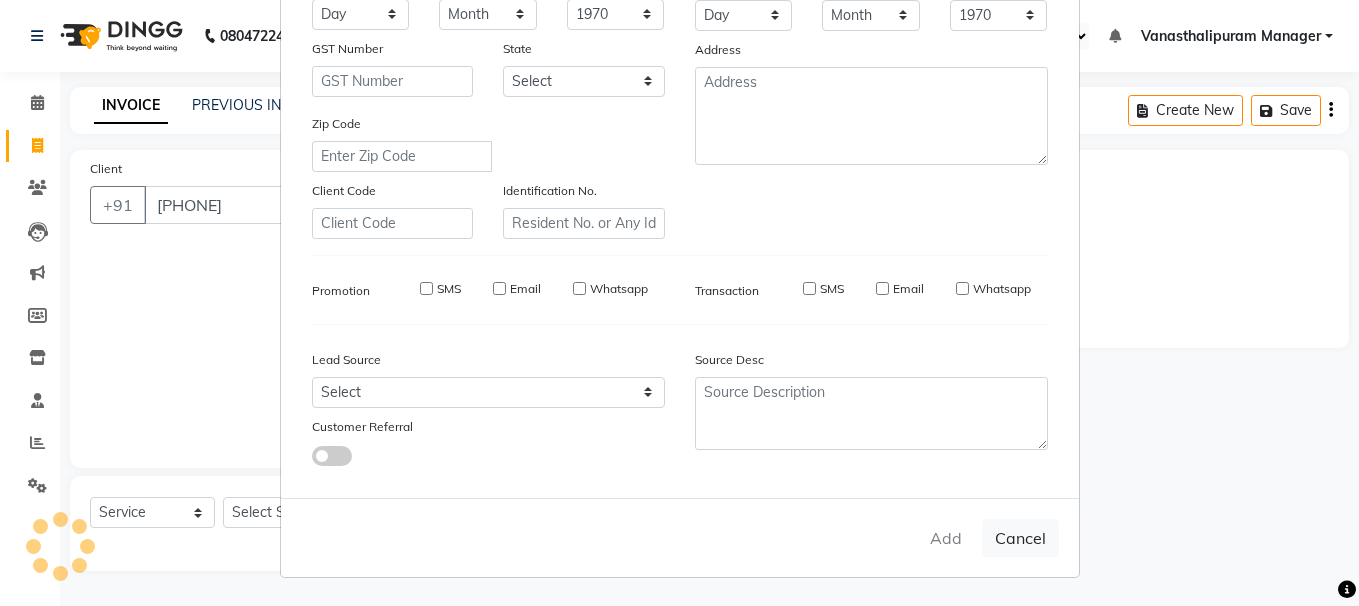 type 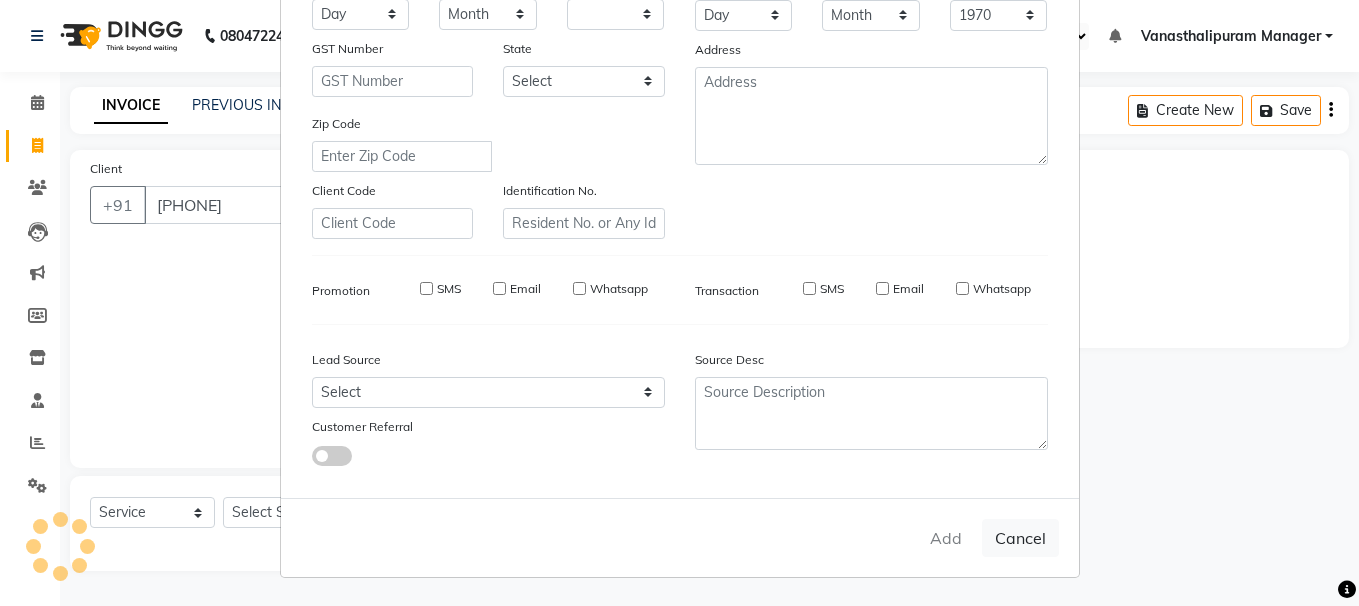 select 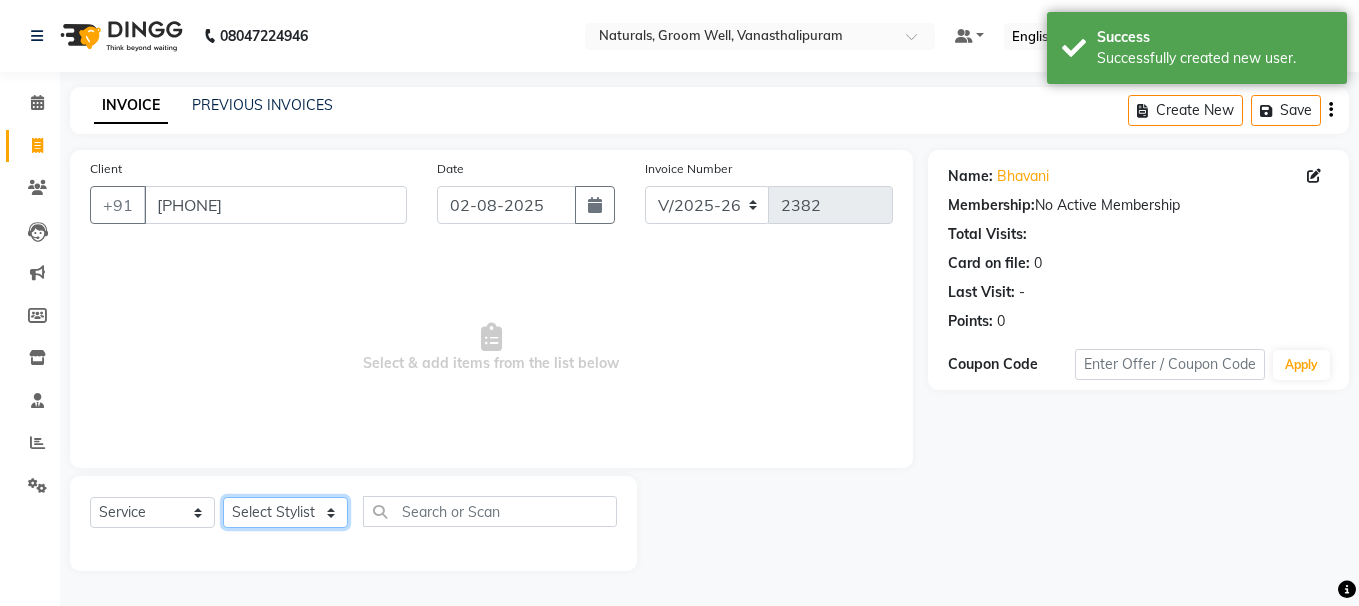 click on "Select Stylist gousiya kiran lavanya maheshwari naresh praveen sameena sandhya Vanasthalipuram Manager vinay" 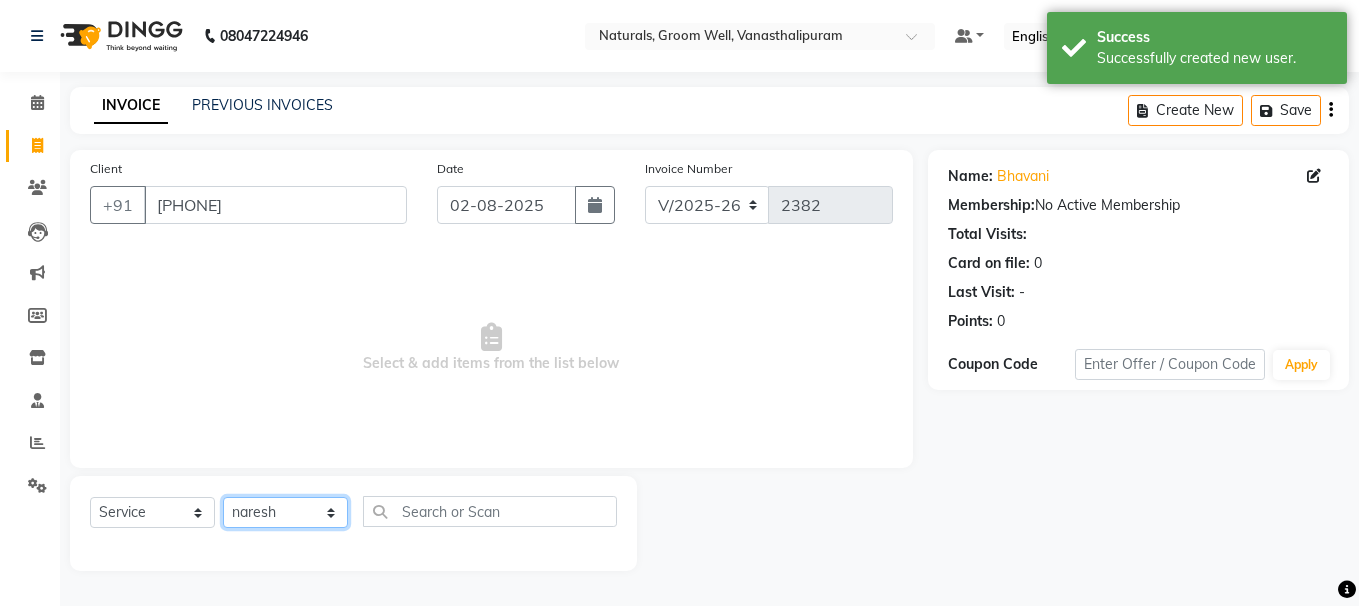 click on "Select Stylist gousiya kiran lavanya maheshwari naresh praveen sameena sandhya Vanasthalipuram Manager vinay" 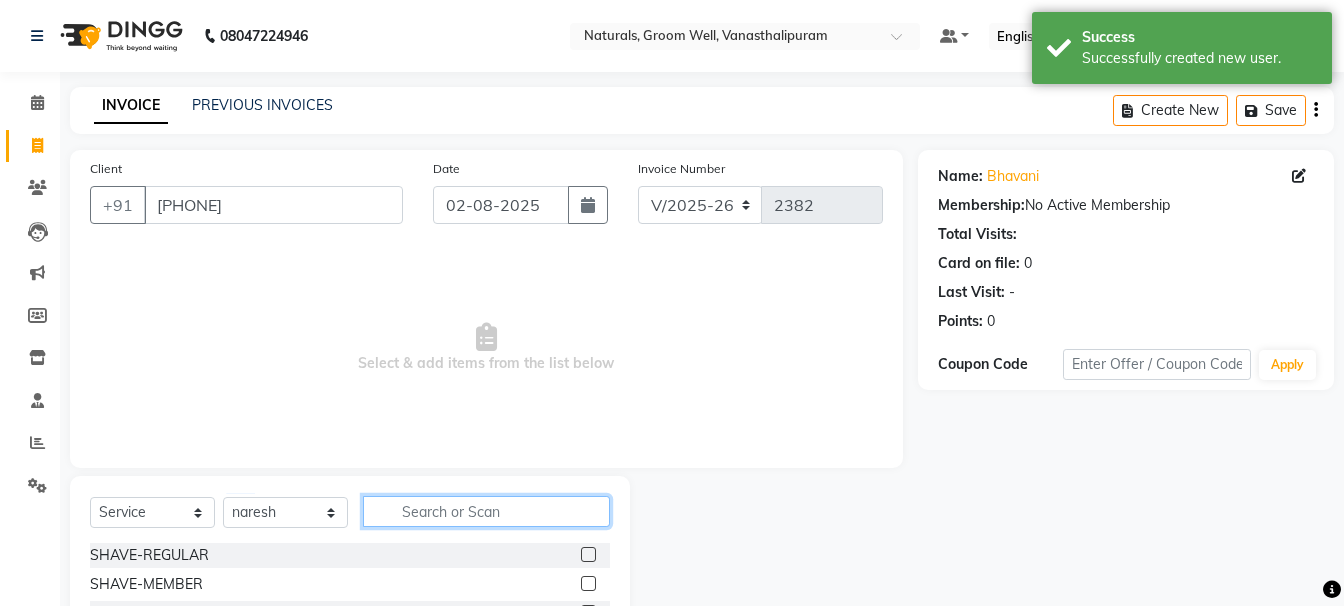 click 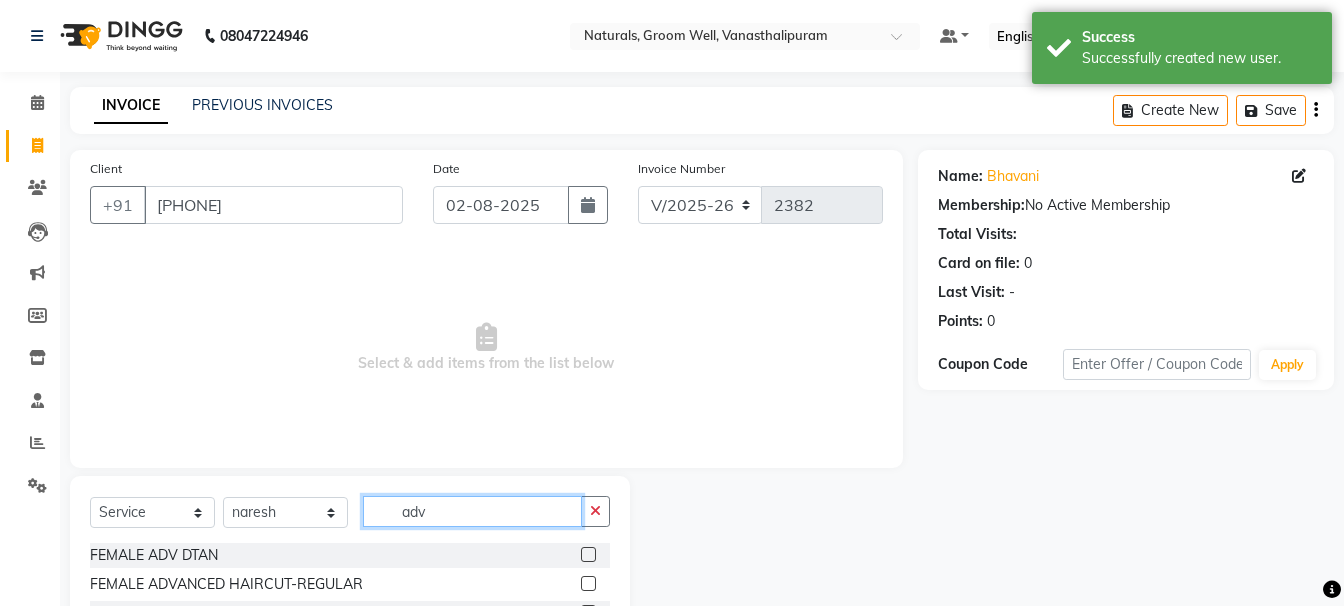type on "adv" 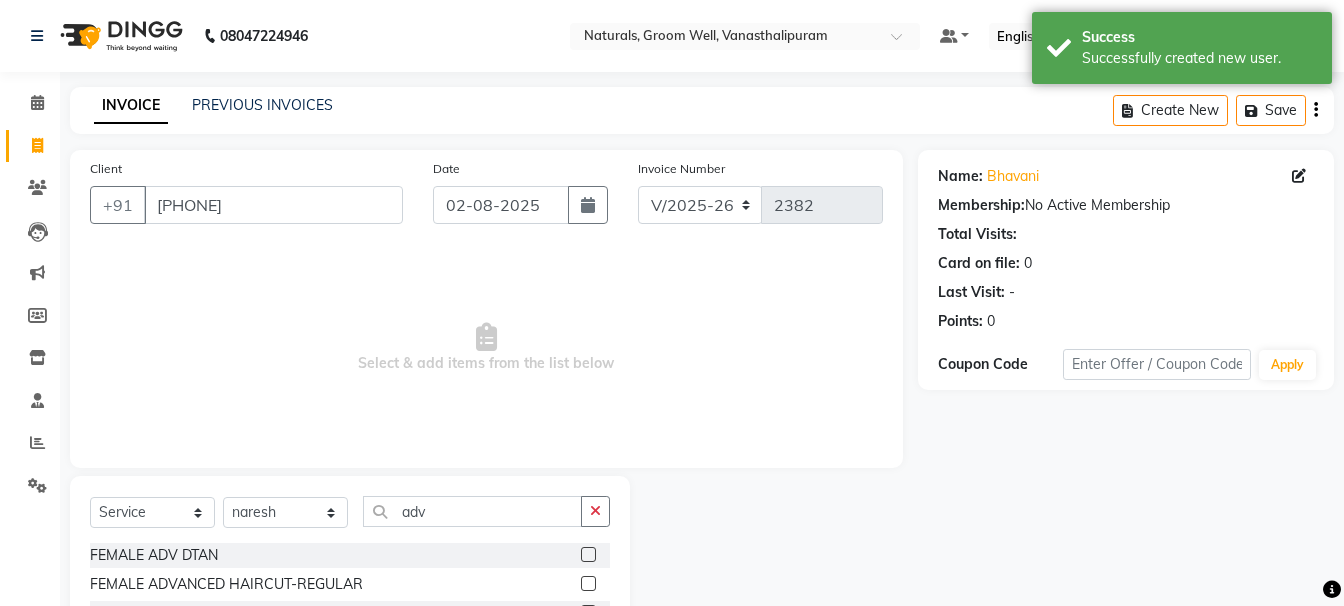 click on "FEMALE ADVANCED HAIRCUT-REGULAR" 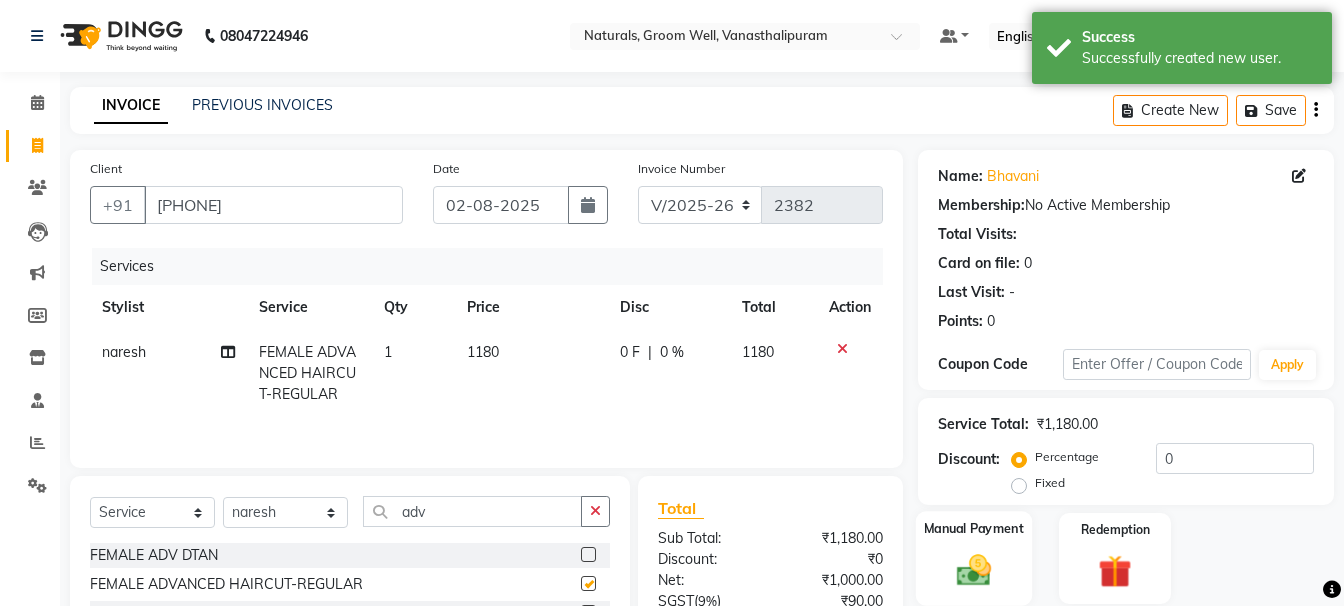checkbox on "false" 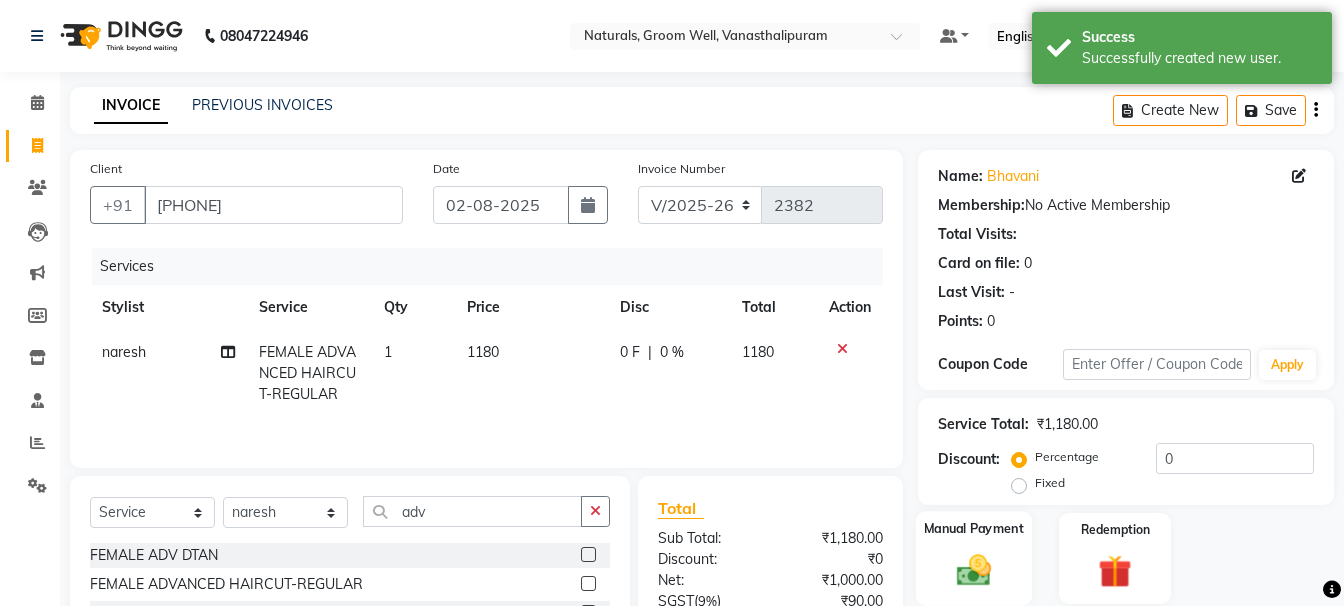 click 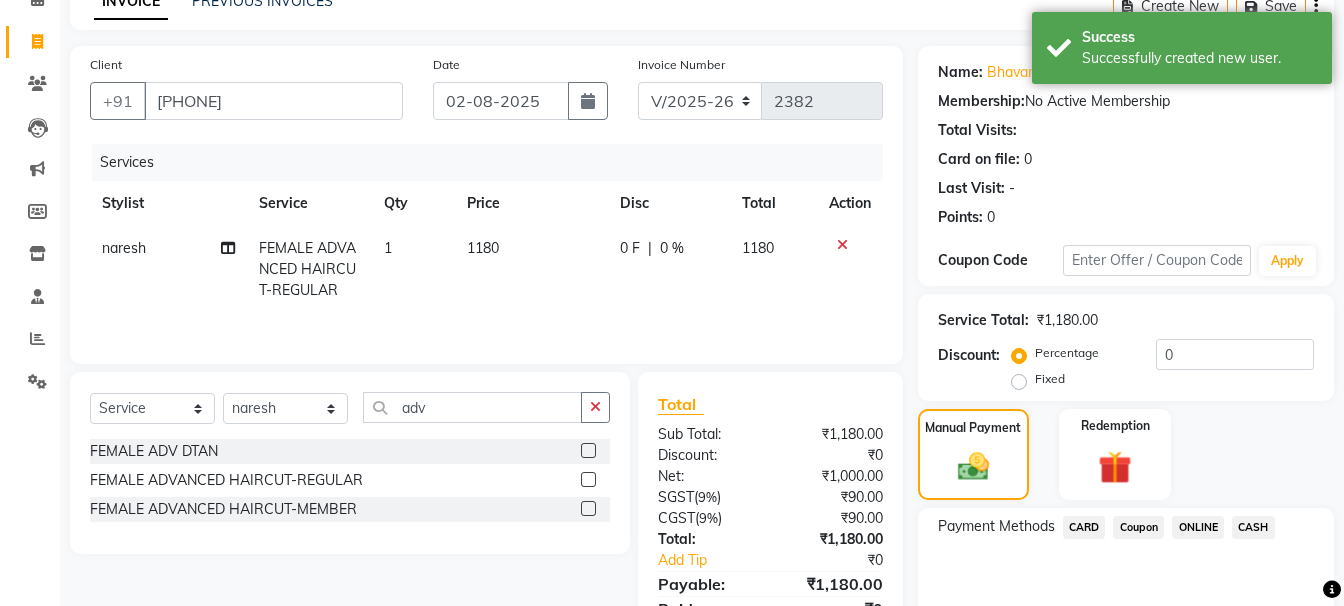 scroll, scrollTop: 197, scrollLeft: 0, axis: vertical 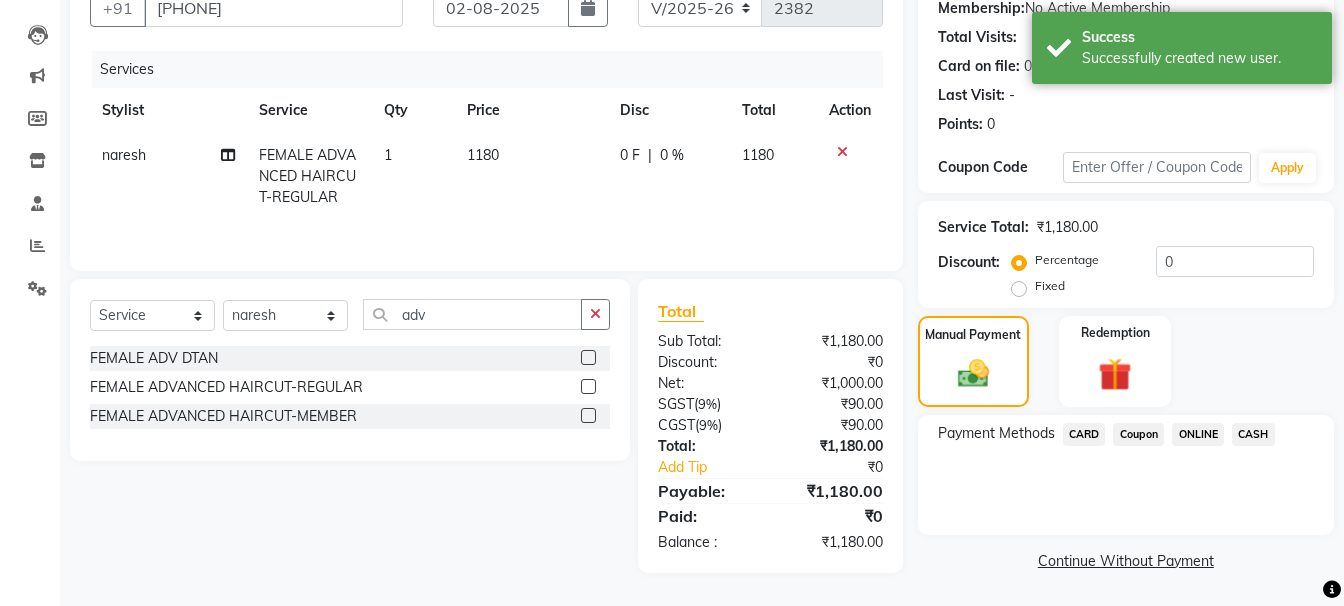 click on "ONLINE" 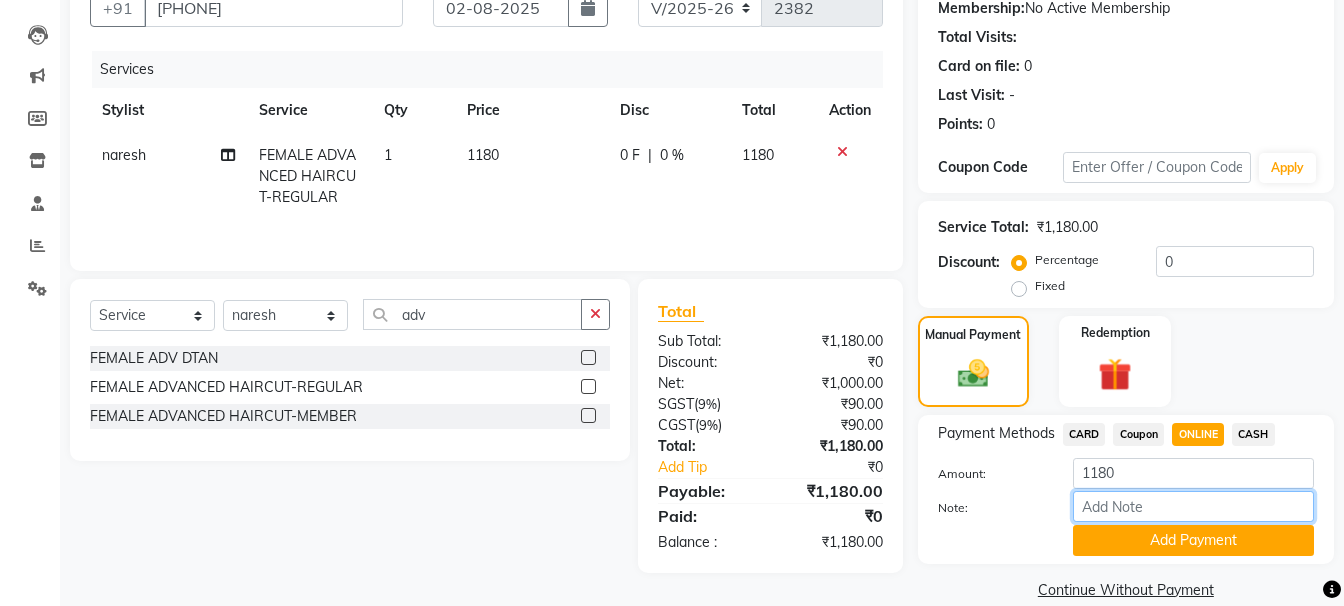 click on "Note:" at bounding box center [1193, 506] 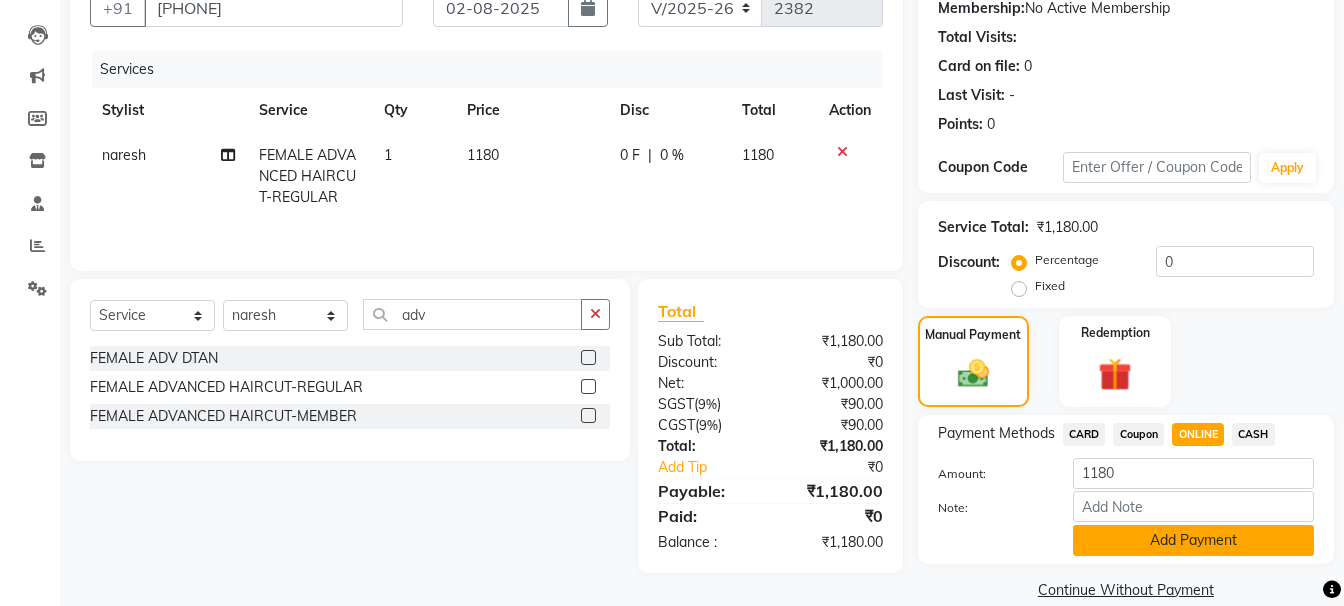 click on "Add Payment" 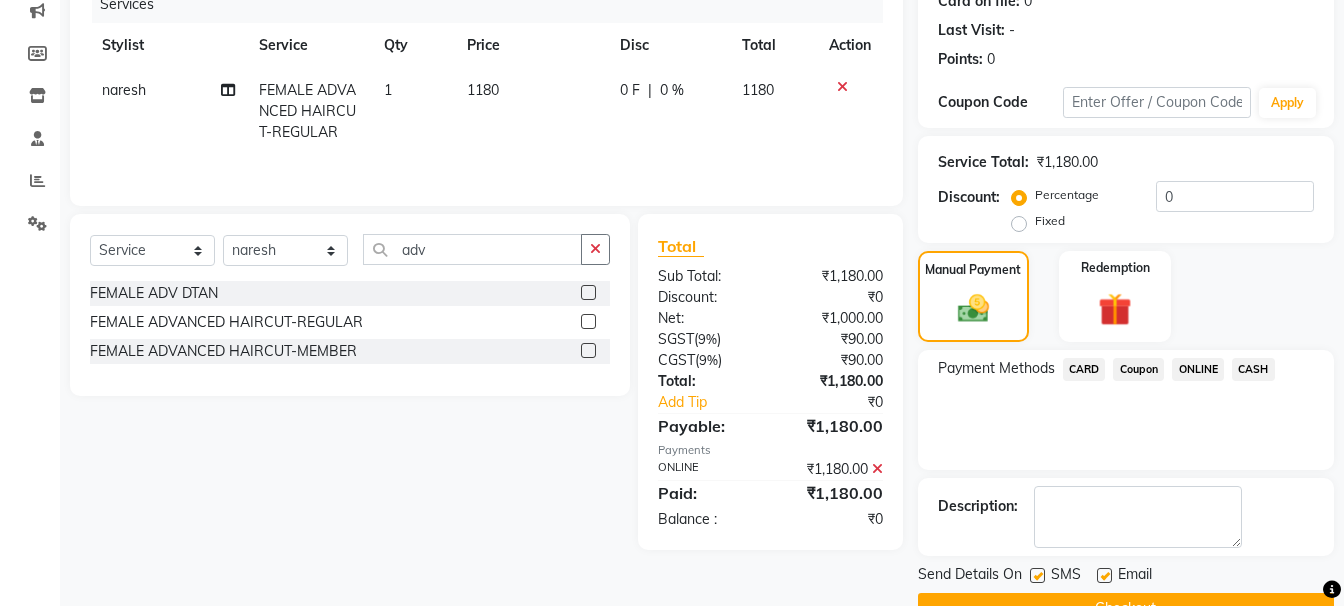 scroll, scrollTop: 310, scrollLeft: 0, axis: vertical 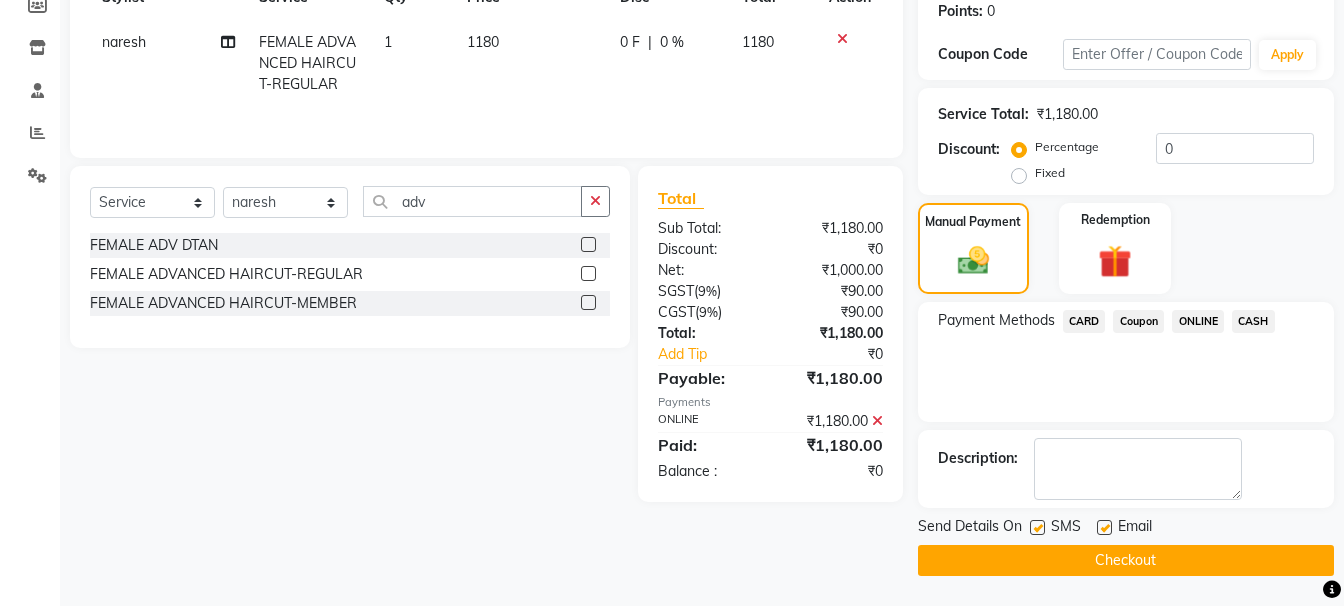 click on "Checkout" 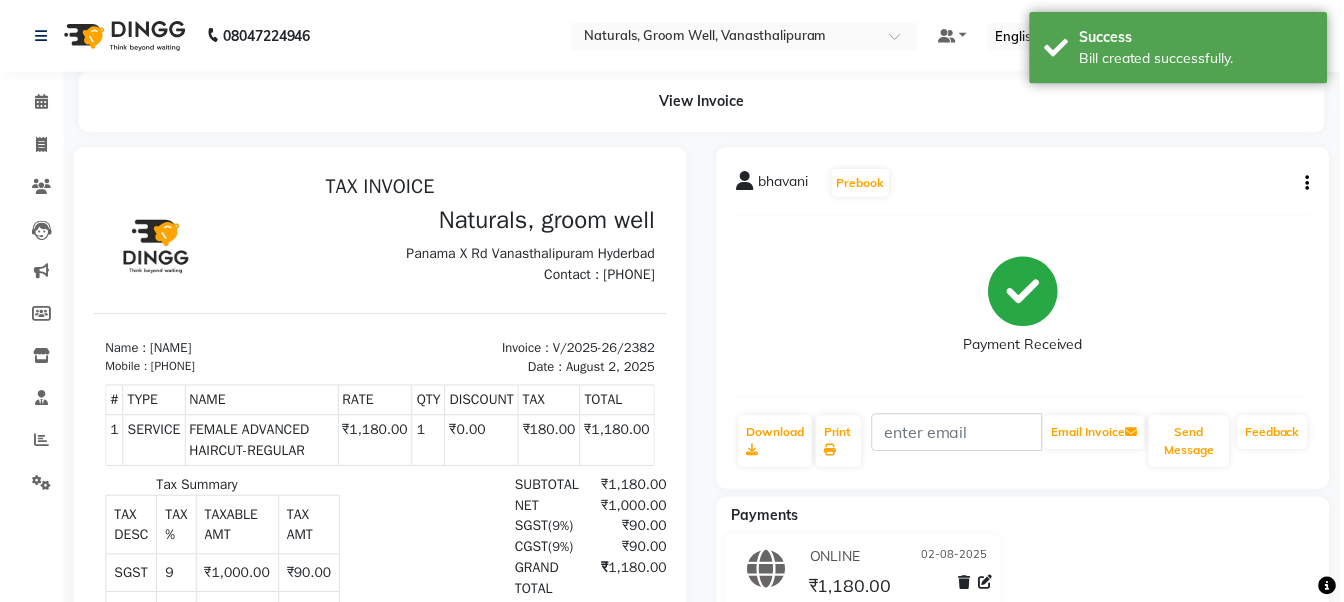scroll, scrollTop: 0, scrollLeft: 0, axis: both 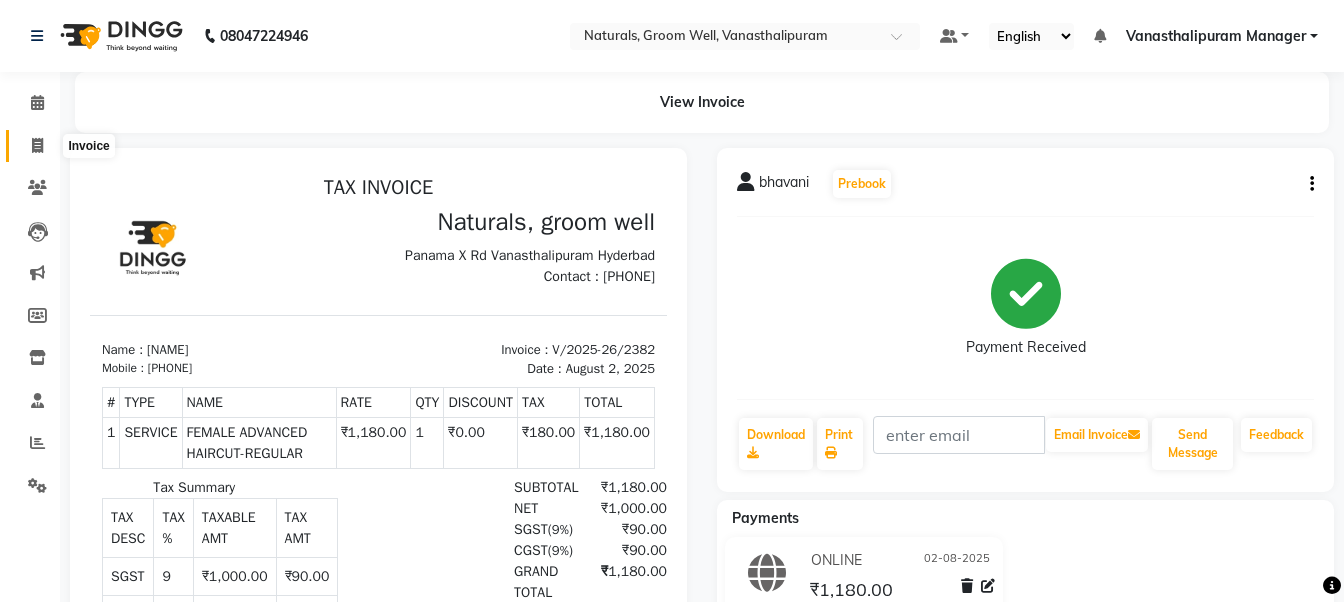click 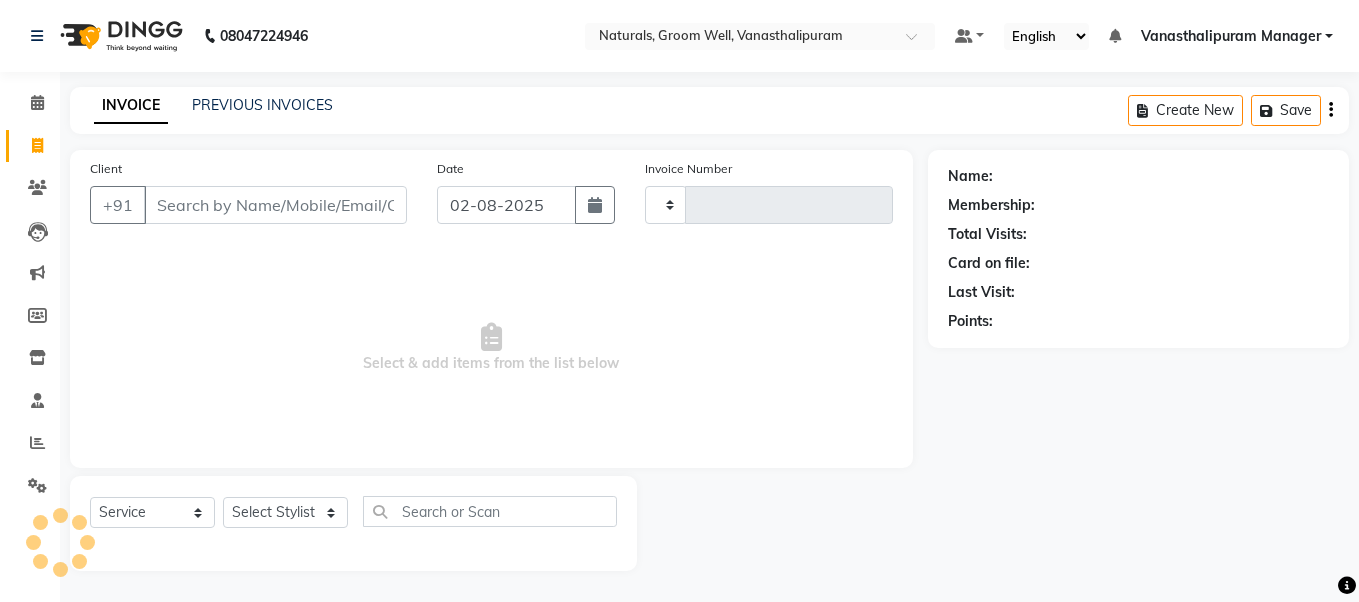 type on "2383" 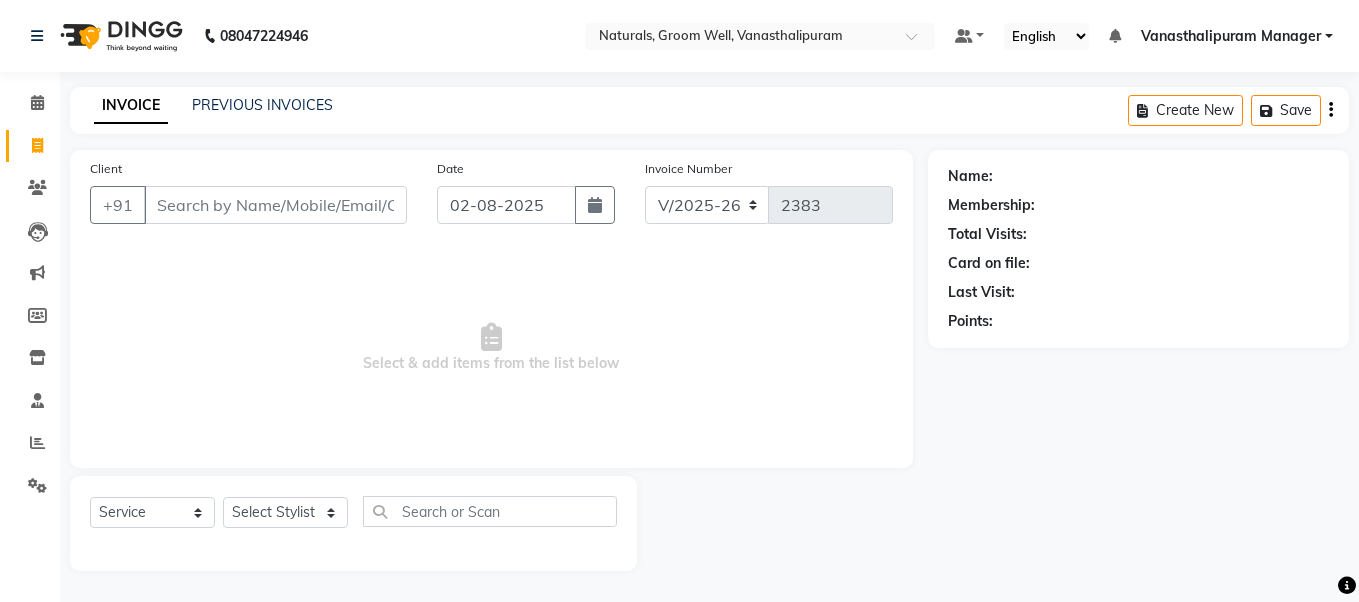 click on "Client" at bounding box center (275, 205) 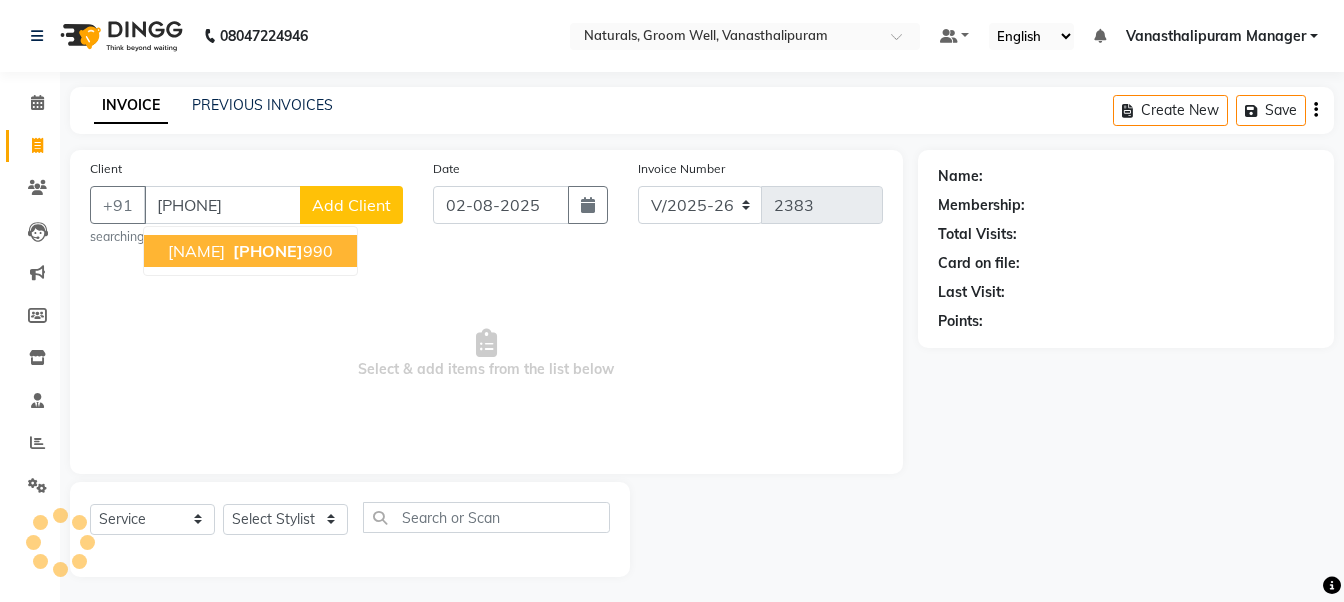 type on "[PHONE]" 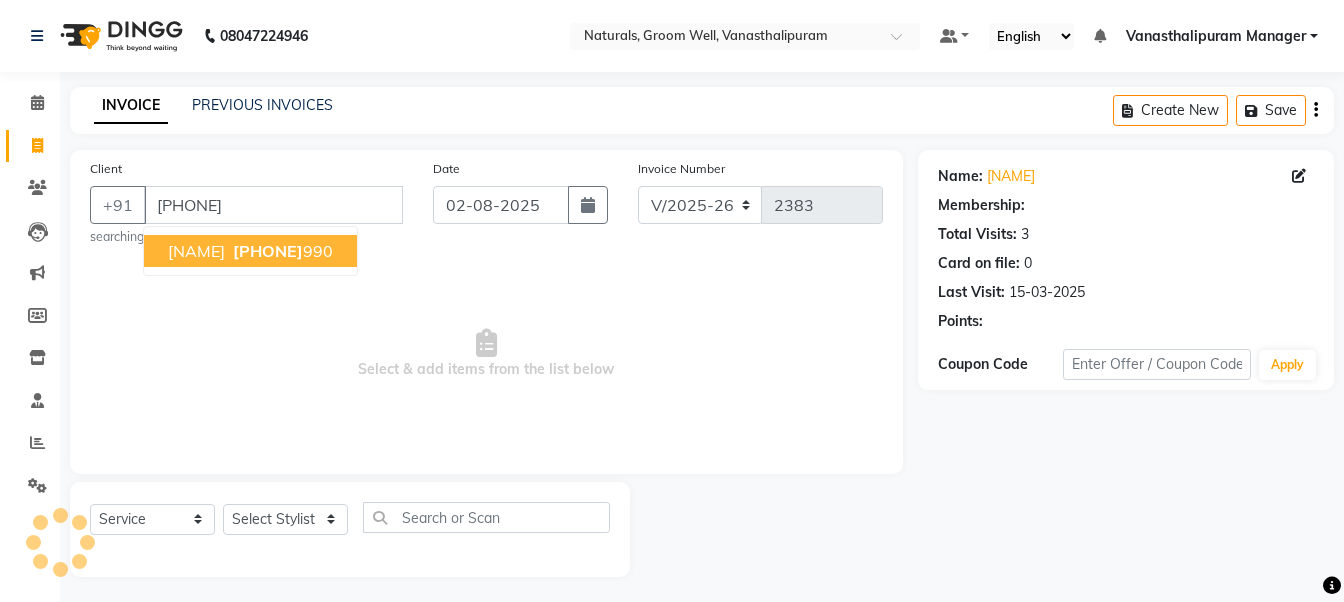 click on "8464830" at bounding box center (268, 251) 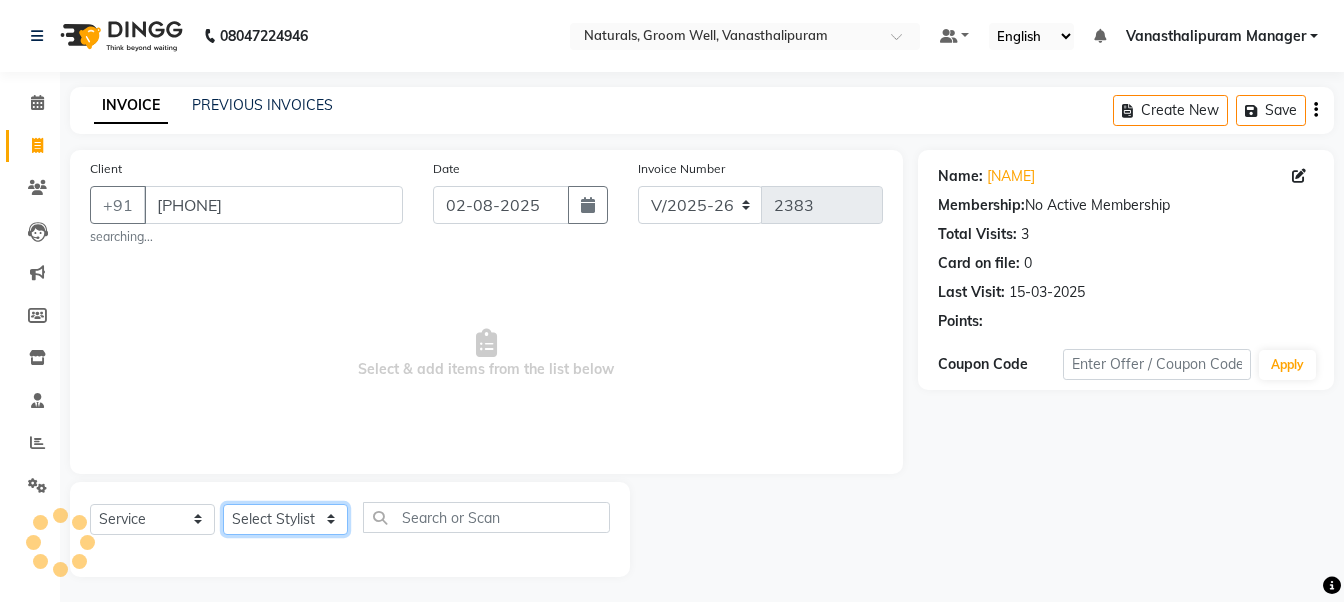 click on "Select Stylist gousiya kiran lavanya maheshwari naresh praveen sameena sandhya Vanasthalipuram Manager vinay" 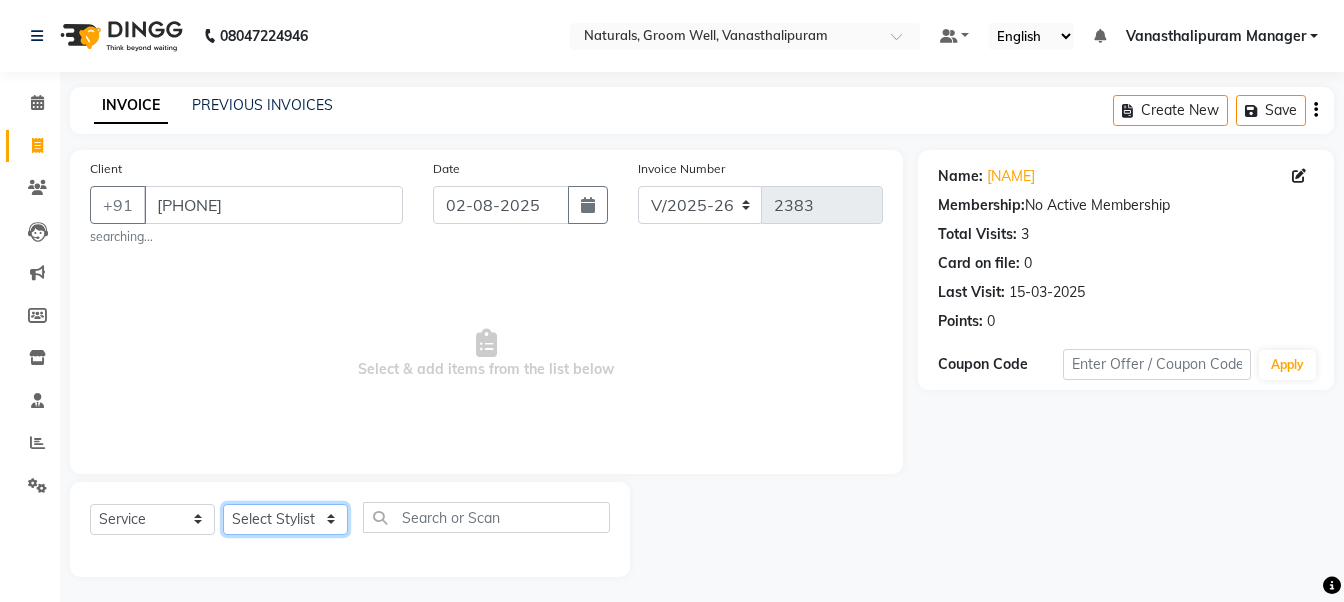 select on "41446" 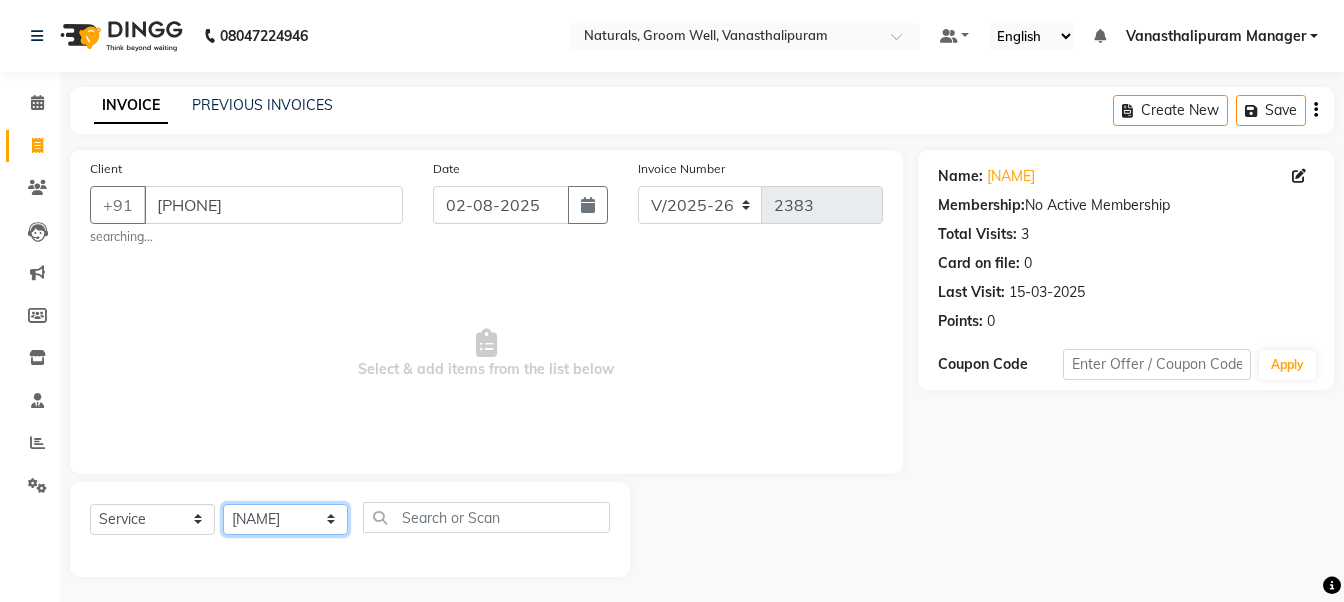 click on "Select Stylist gousiya kiran lavanya maheshwari naresh praveen sameena sandhya Vanasthalipuram Manager vinay" 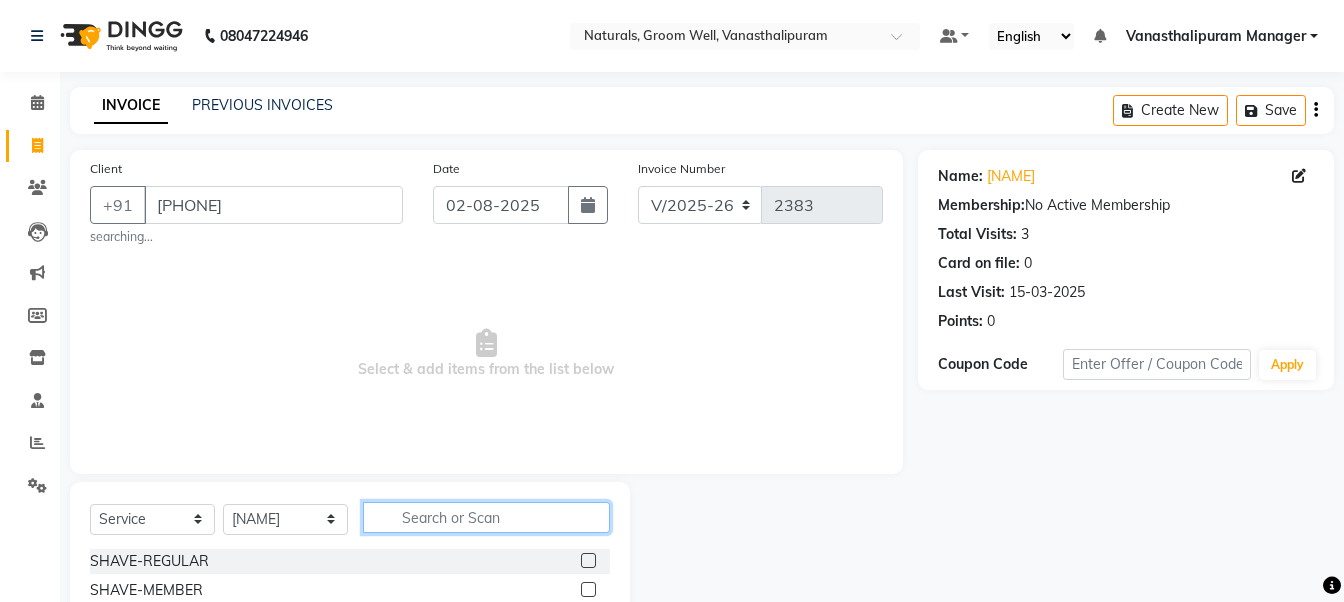 click 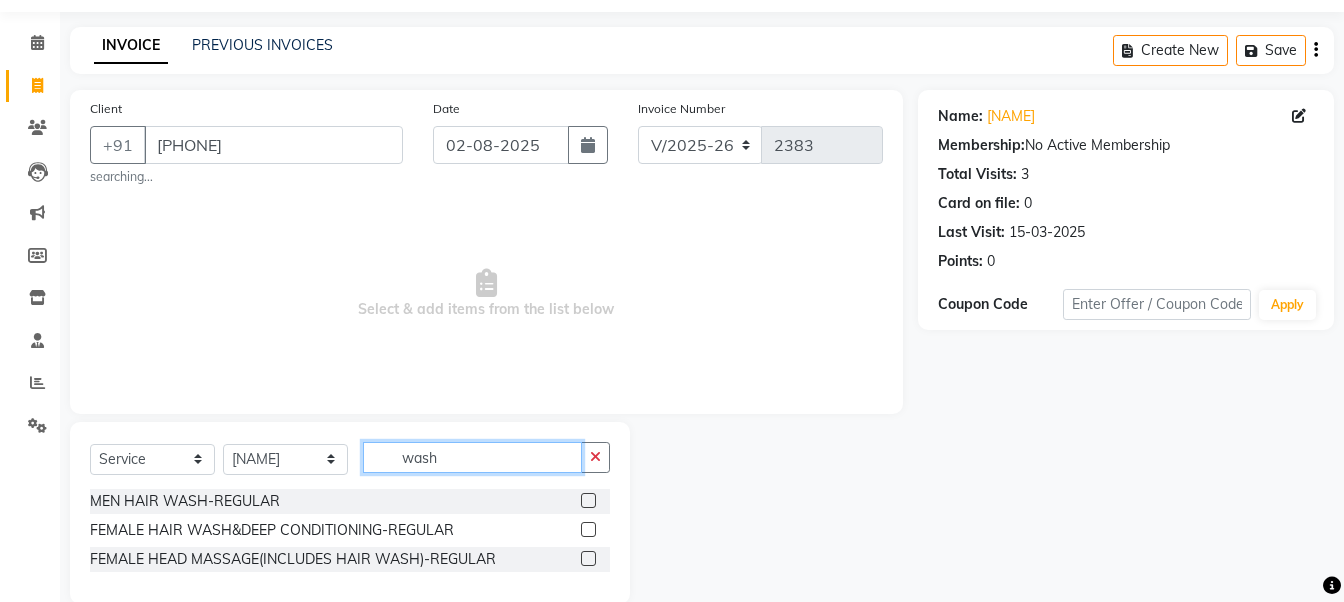 scroll, scrollTop: 92, scrollLeft: 0, axis: vertical 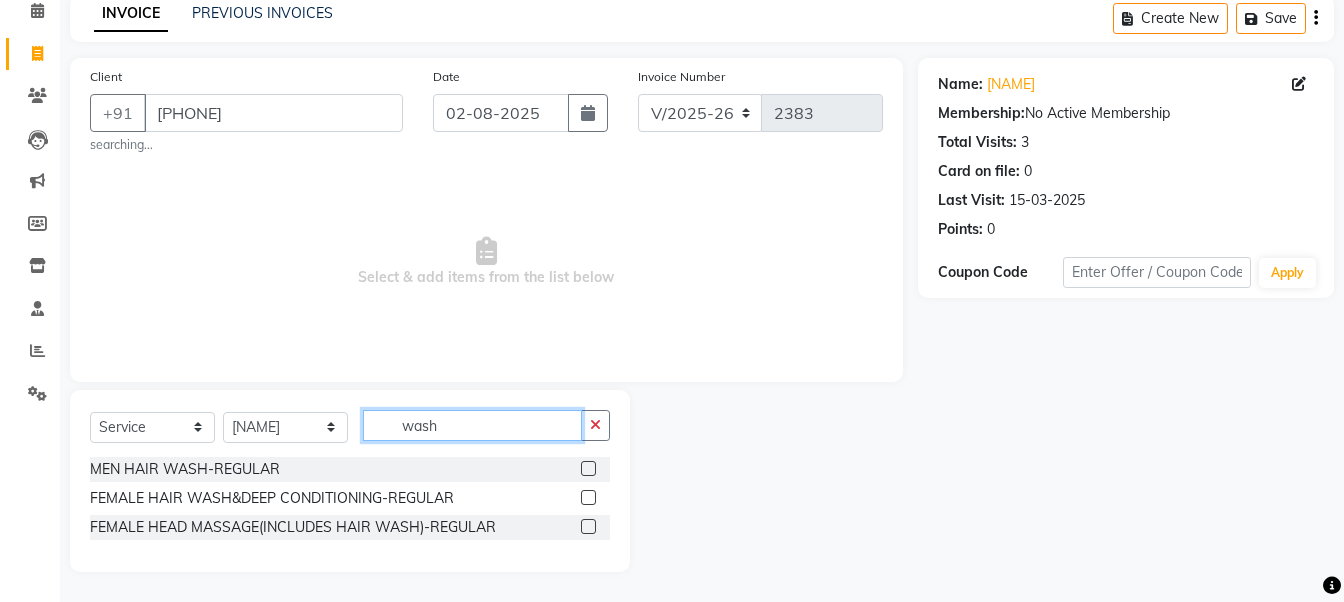 type on "wash" 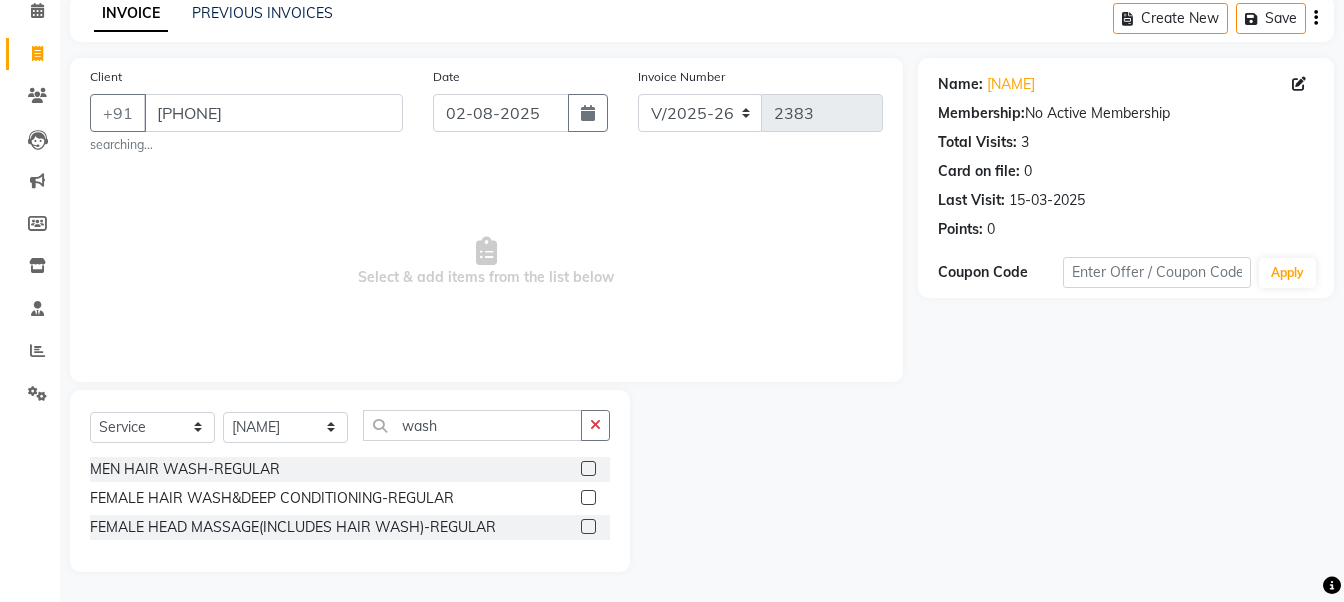 click 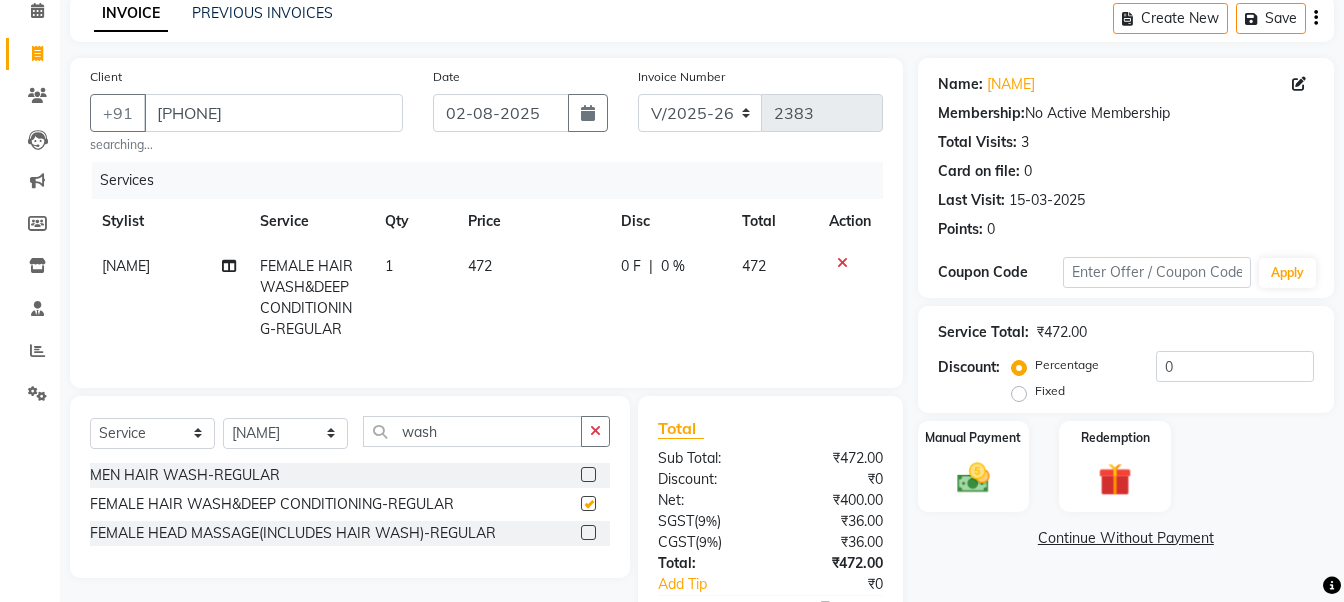 checkbox on "false" 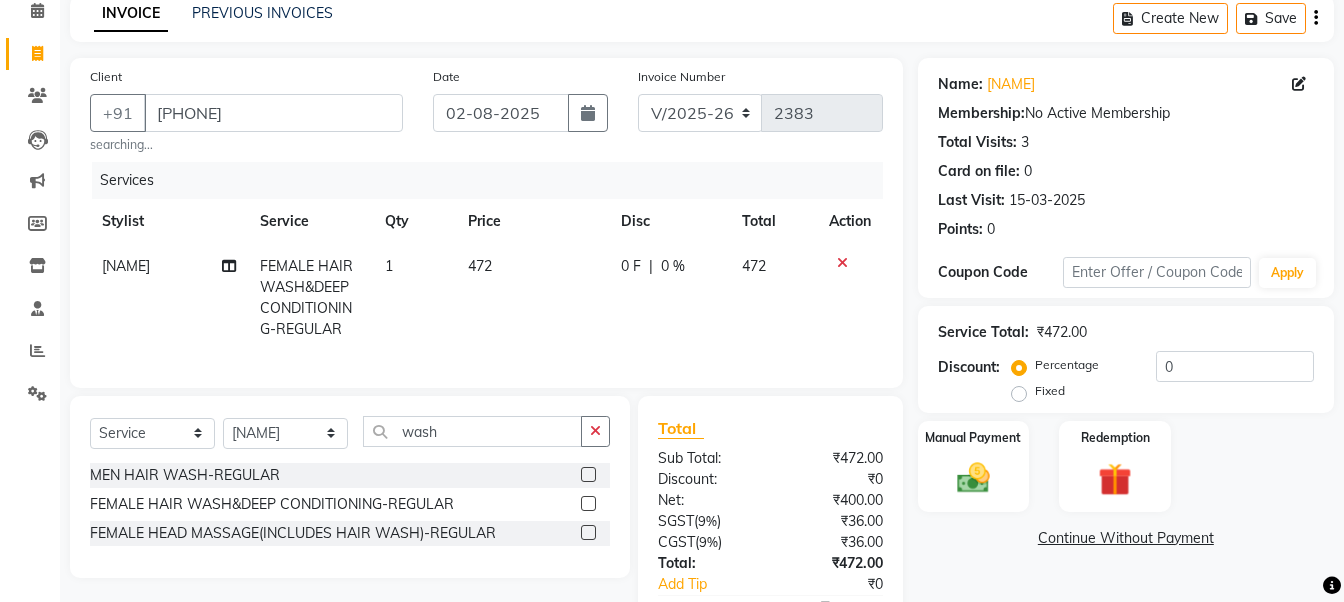 click on "Select  Service  Product  Membership  Package Voucher Prepaid Gift Card  Select Stylist gousiya kiran lavanya maheshwari naresh praveen sameena sandhya Vanasthalipuram Manager vinay wash MEN HAIR WASH-REGULAR  FEMALE HAIR WASH&DEEP CONDITIONING-REGULAR  FEMALE HEAD MASSAGE(INCLUDES HAIR WASH)-REGULAR" 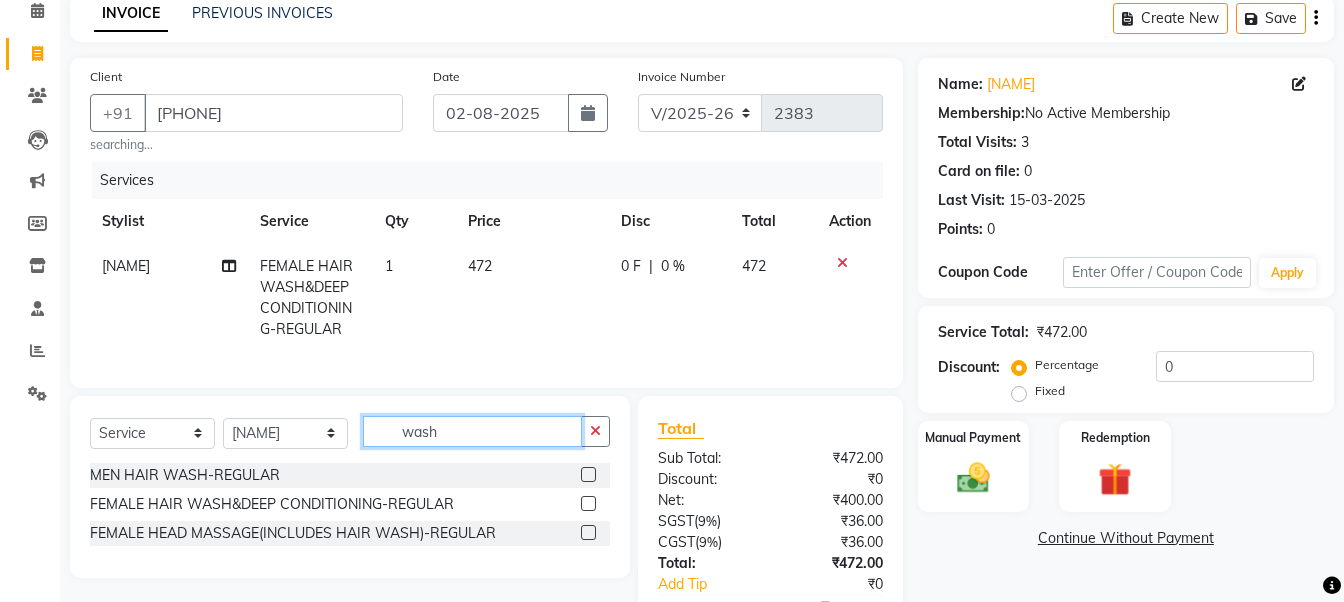 click on "wash" 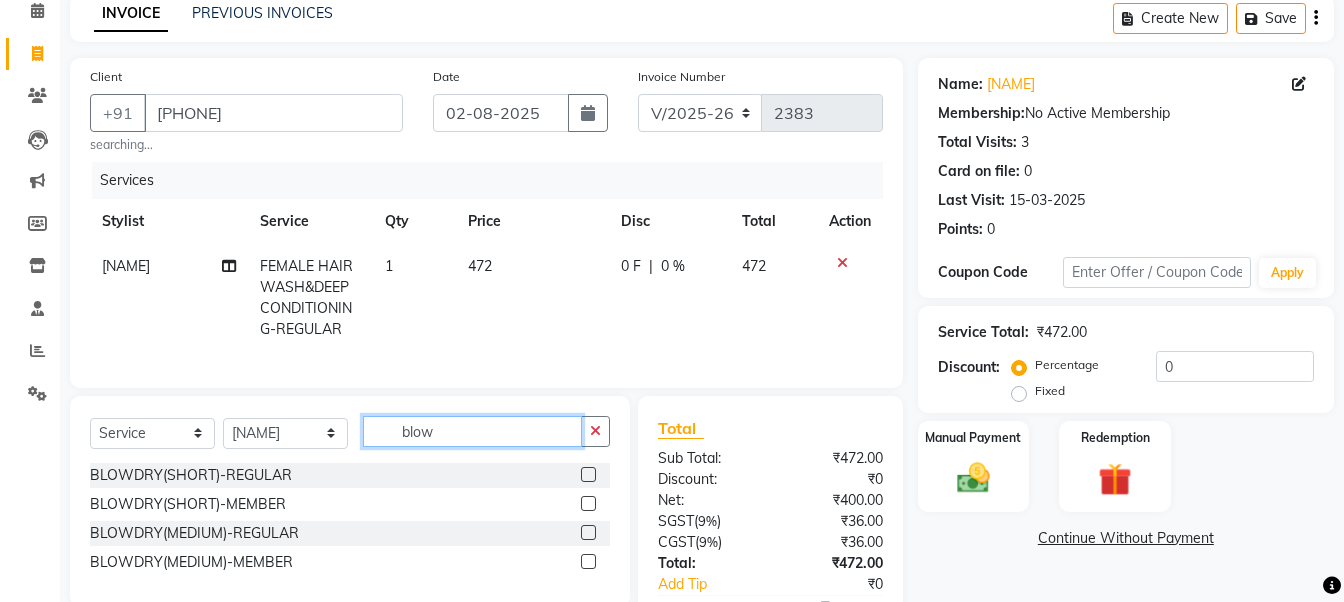 type on "blow" 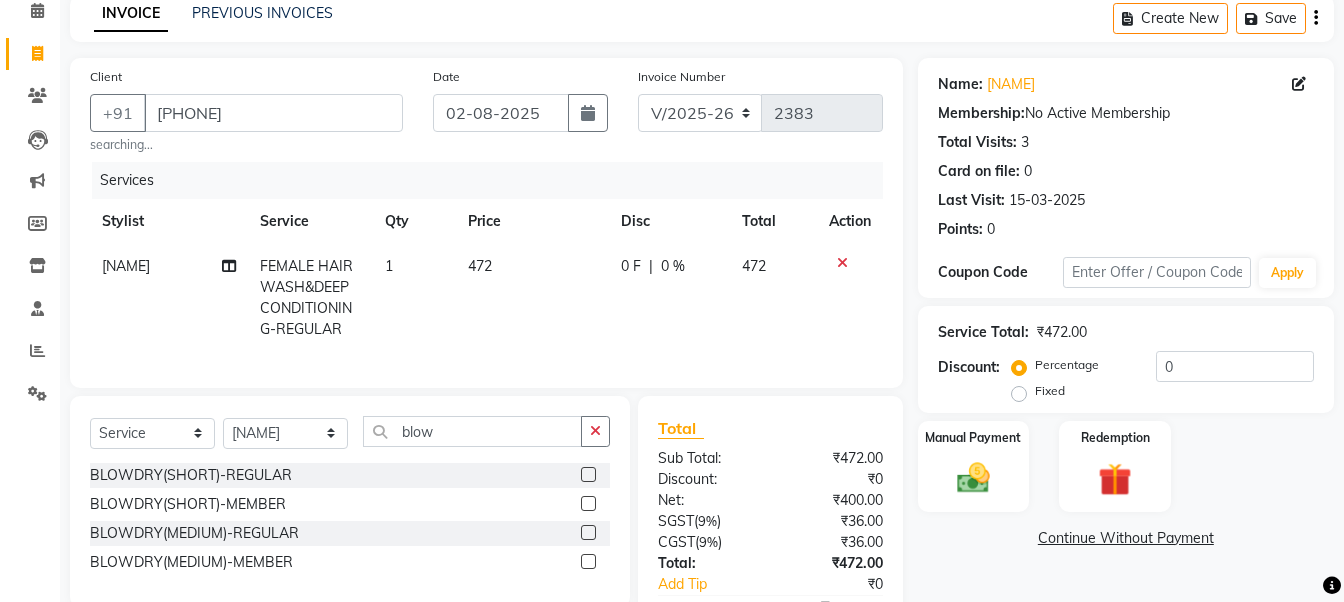 click 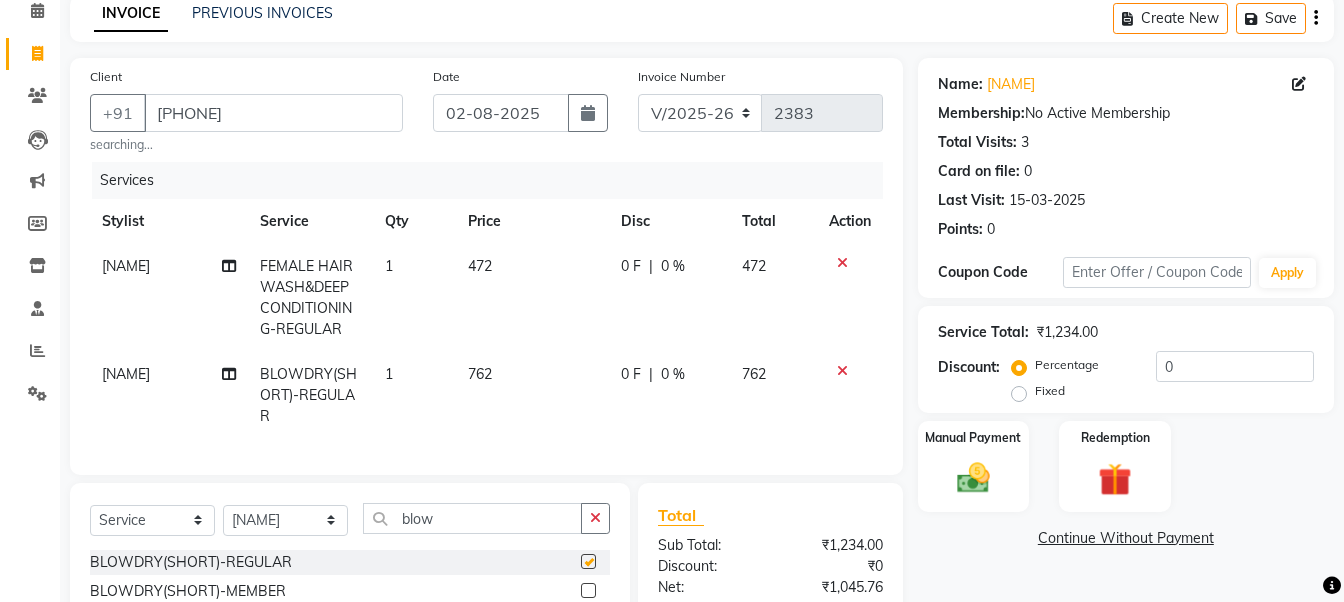 checkbox on "false" 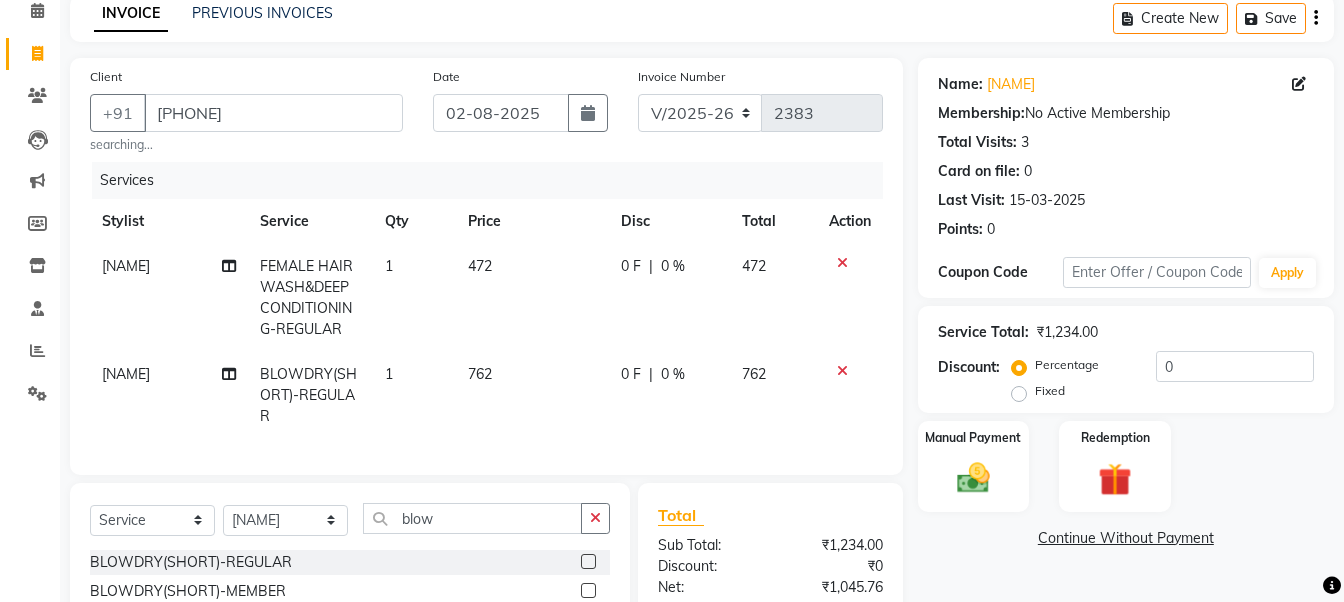 click on "762" 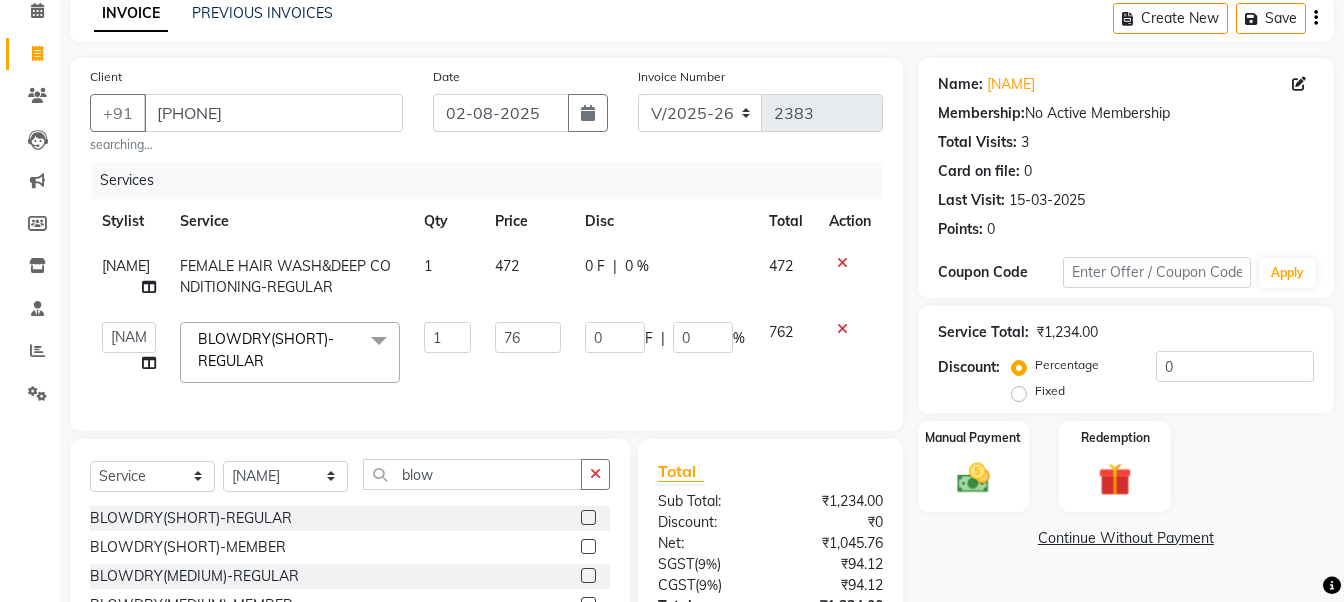 type on "7" 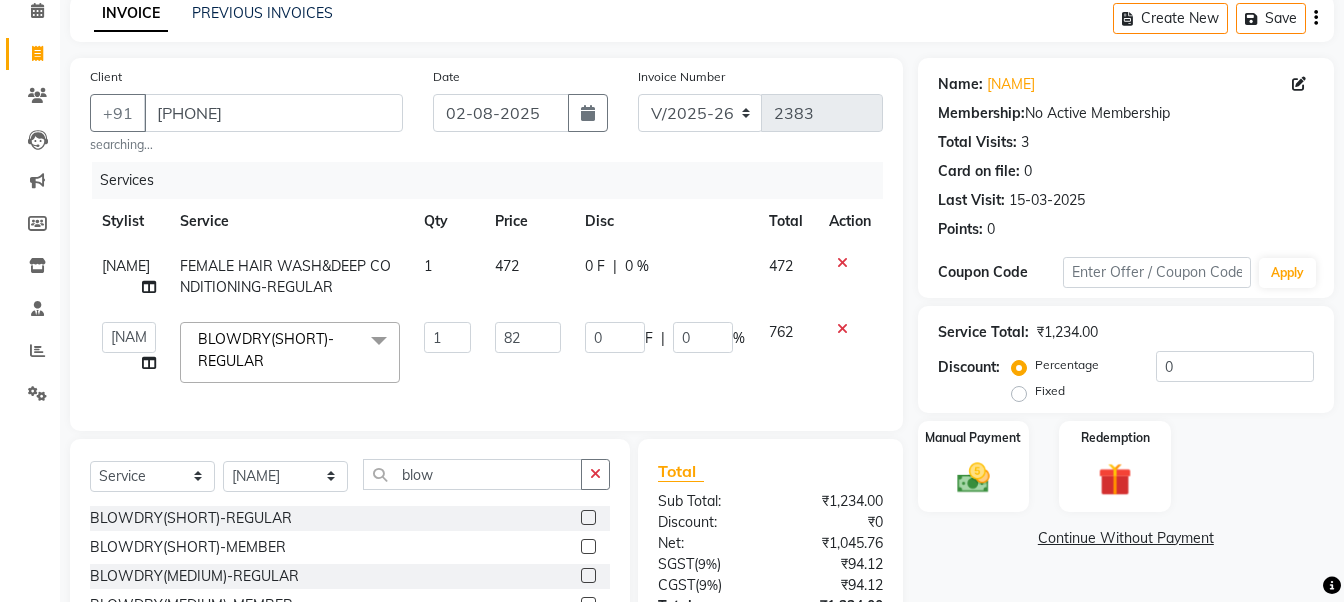 type on "826" 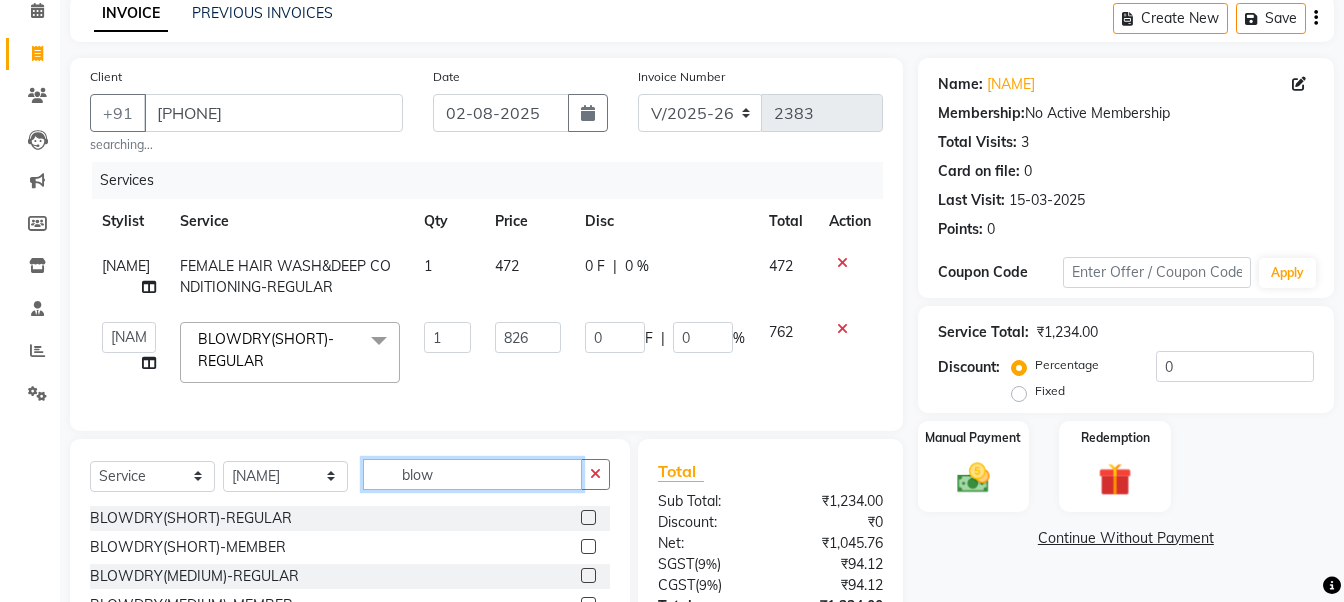 click on "Client +91 8464830990 searching... Date 02-08-2025 Invoice Number V/2025 V/2025-26 2383 Services Stylist Service Qty Price Disc Total Action gousiya FEMALE HAIR WASH&DEEP CONDITIONING-REGULAR 1 472 0 F | 0 % 472  gousiya   kiran   lavanya   maheshwari   naresh   praveen   sameena   sandhya   Vanasthalipuram Manager   vinay  BLOWDRY(SHORT)-REGULAR  x SHAVE-REGULAR SHAVE-MEMBER EXECUTIVE SHAVE(SHAVE+EXPRESS CLEAN-UP)-REGULAR EXECUTIVE SHAVE(SHAVE+EXPRESS CLEAN-UP)-MEMBER KIDS CUT(BABY BOY)-BELOW 10YRS-REGULAR KIDS CUT(BABY BOY)-BELOW 10YRS-MEMBER CHOCOHOLIC FACIAL-REGULAR CHOCOHOLIC FACIAL-MEMBER OMG CHARCOAL FACIAL-REGULAR OMG CHARCOAL FACIAL-MEMBER SENSI GLOW FACIAL-REGULAR SENSI GLOW FACIAL-MEMBER SKIN BRIGHTENING FACIAL-REGULAR SKIN BRIGHTENING FACIAL-MEMBER ULTIMO GOLD FACIAL-REGULAR ULTIMO GOLD FACIAL-MEMBER ILLUMINATING FACIAL WITH GOJIBERRY-REGULAR ILLUMINATING FACIAL WITH GOJIBERRY-MEMBER REJUVENATE MASK-REGULAR UNDER EYE BRIGHTENING HAND MASSAGE-REGULAR HAND MASSAGE-MEMBER COFFEE PEDICURE-REGULAR 1 0" 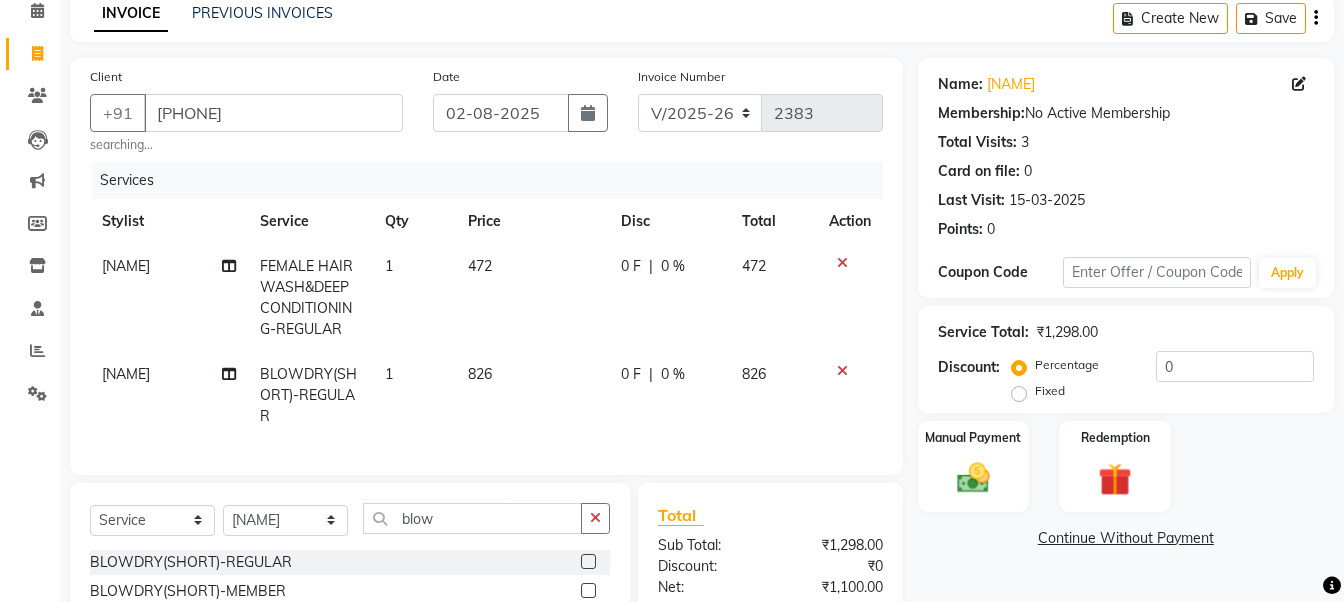 click on "Client +91 8464830990 searching... Date 02-08-2025 Invoice Number V/2025 V/2025-26 2383 Services Stylist Service Qty Price Disc Total Action gousiya FEMALE HAIR WASH&DEEP CONDITIONING-REGULAR 1 472 0 F | 0 % 472 gousiya BLOWDRY(SHORT)-REGULAR 1 826 0 F | 0 % 826 Select  Service  Product  Membership  Package Voucher Prepaid Gift Card  Select Stylist gousiya kiran lavanya maheshwari naresh praveen sameena sandhya Vanasthalipuram Manager vinay blow BLOWDRY(SHORT)-REGULAR  BLOWDRY(SHORT)-MEMBER  BLOWDRY(MEDIUM)-REGULAR  BLOWDRY(MEDIUM)-MEMBER  Total Sub Total: ₹1,298.00 Discount: ₹0 Net: ₹1,100.00 SGST  ( 9% ) ₹99.00 CGST  ( 9% ) ₹99.00 Total: ₹1,298.00 Add Tip ₹0 Payable: ₹1,298.00 Paid: ₹0 Balance   : ₹1,298.00" 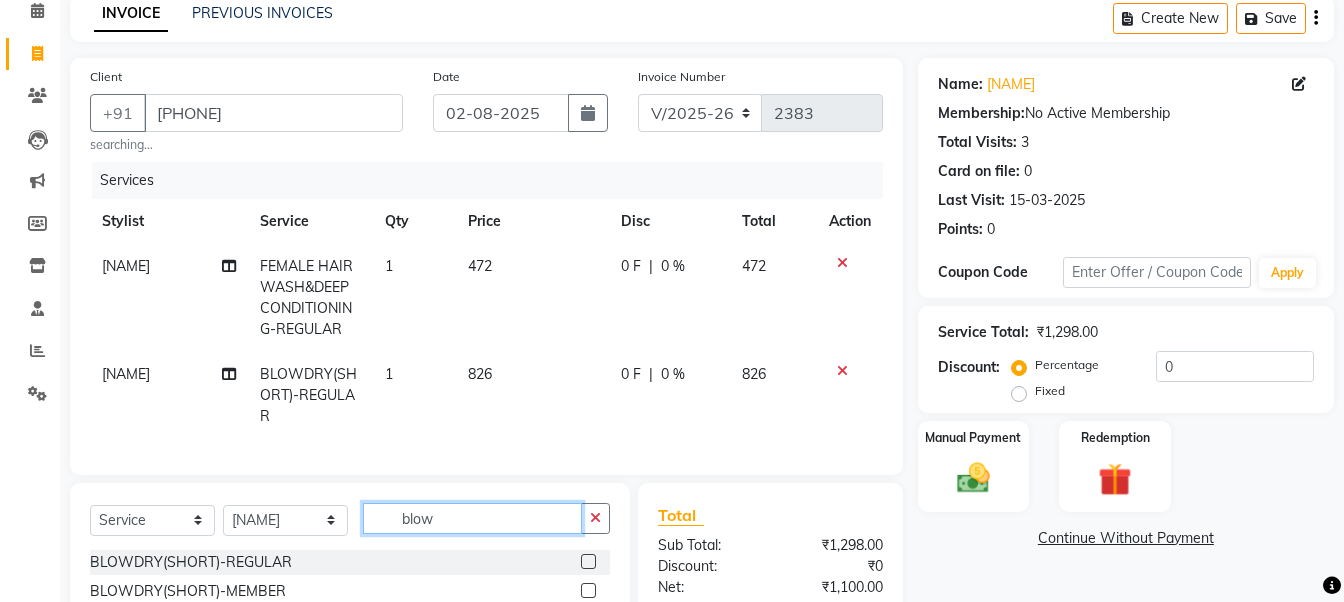 click on "blow" 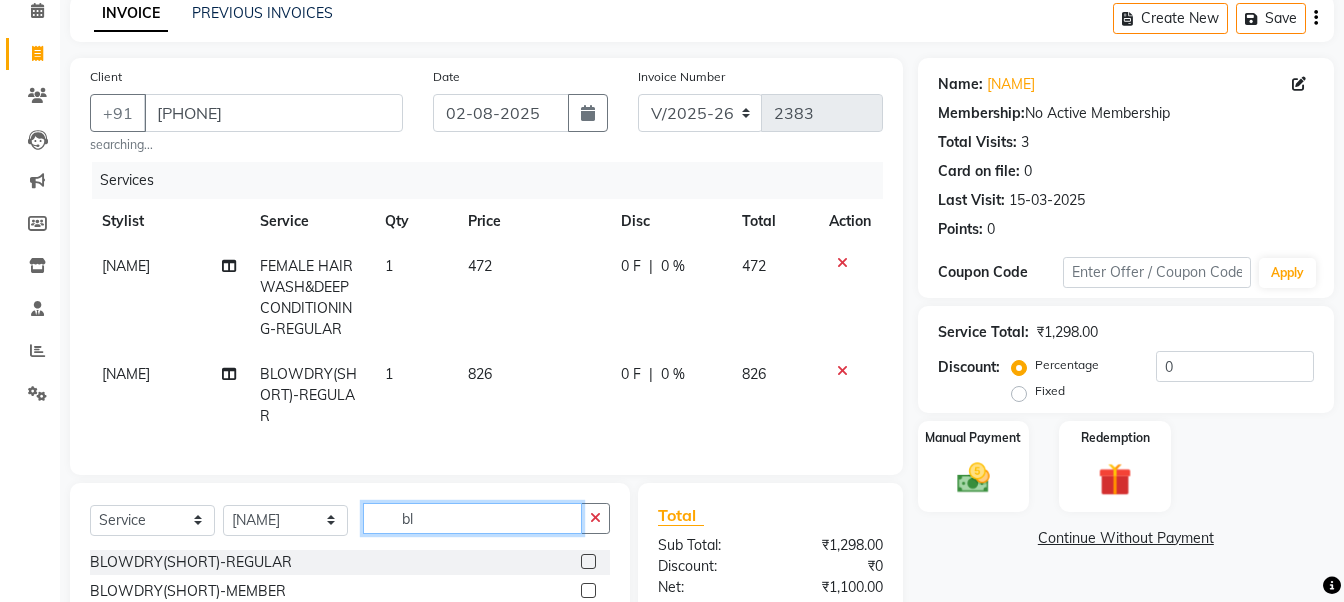 type on "b" 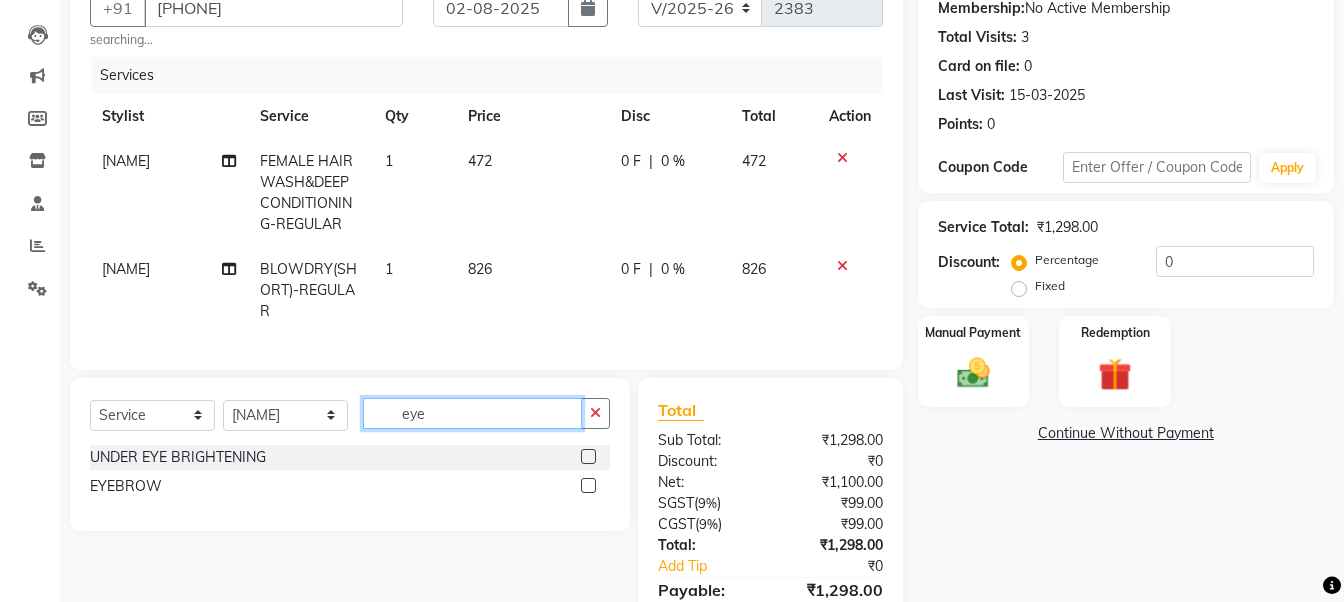 scroll, scrollTop: 312, scrollLeft: 0, axis: vertical 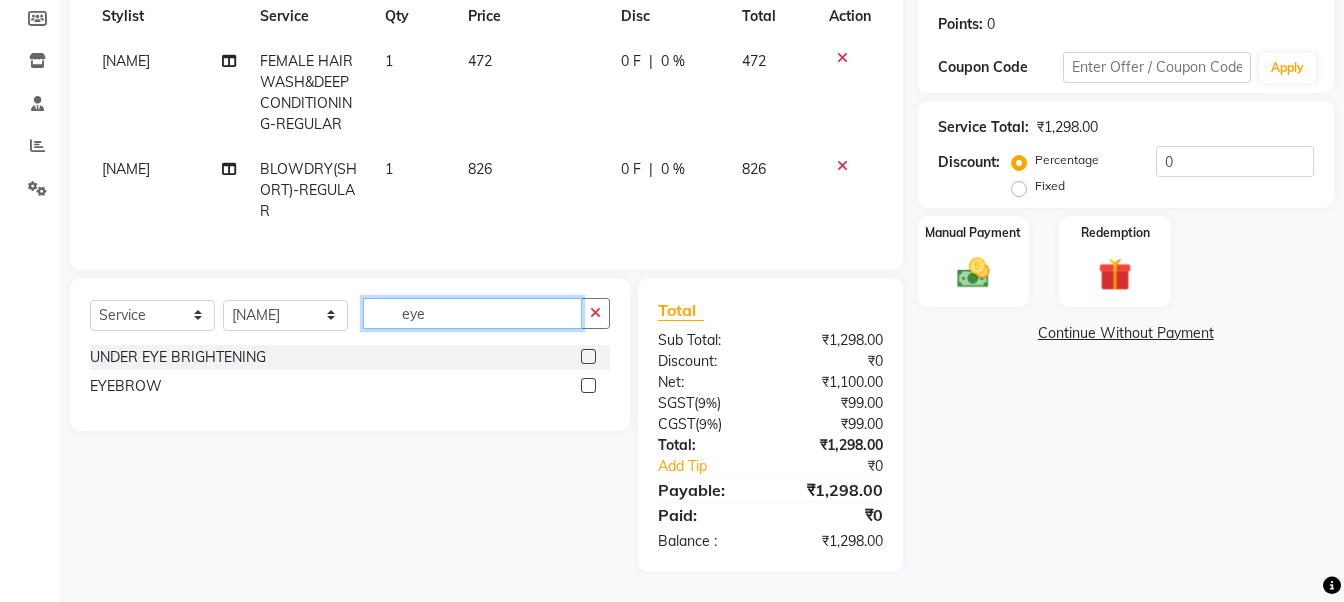 type on "eye" 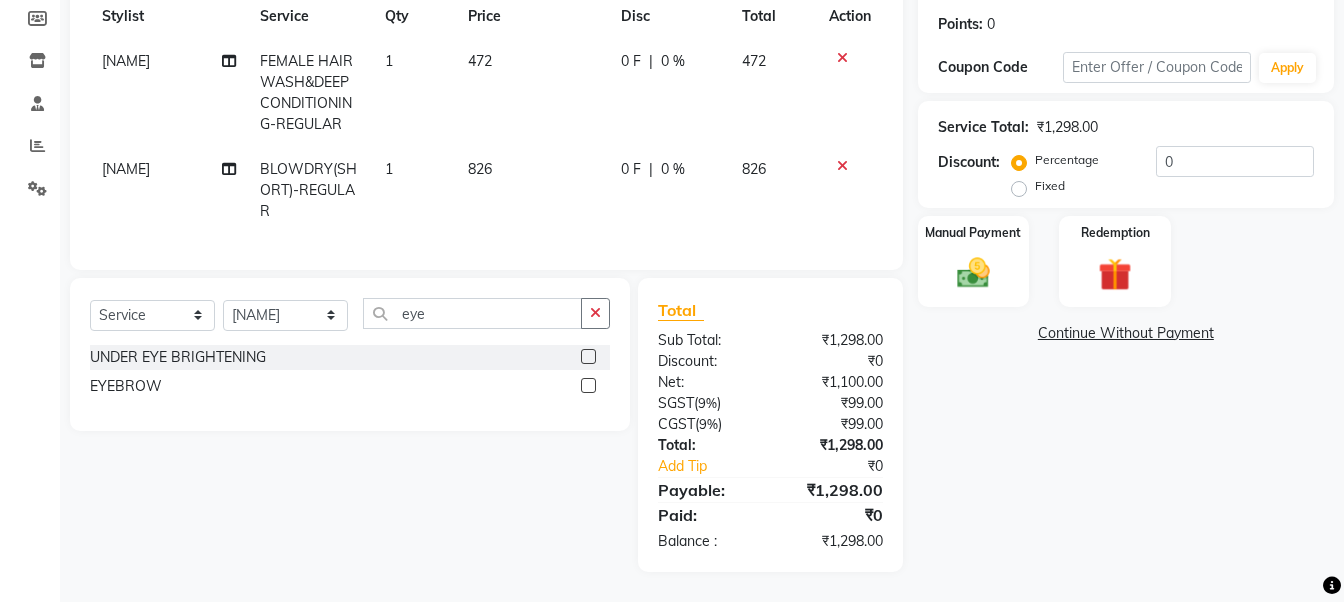 click 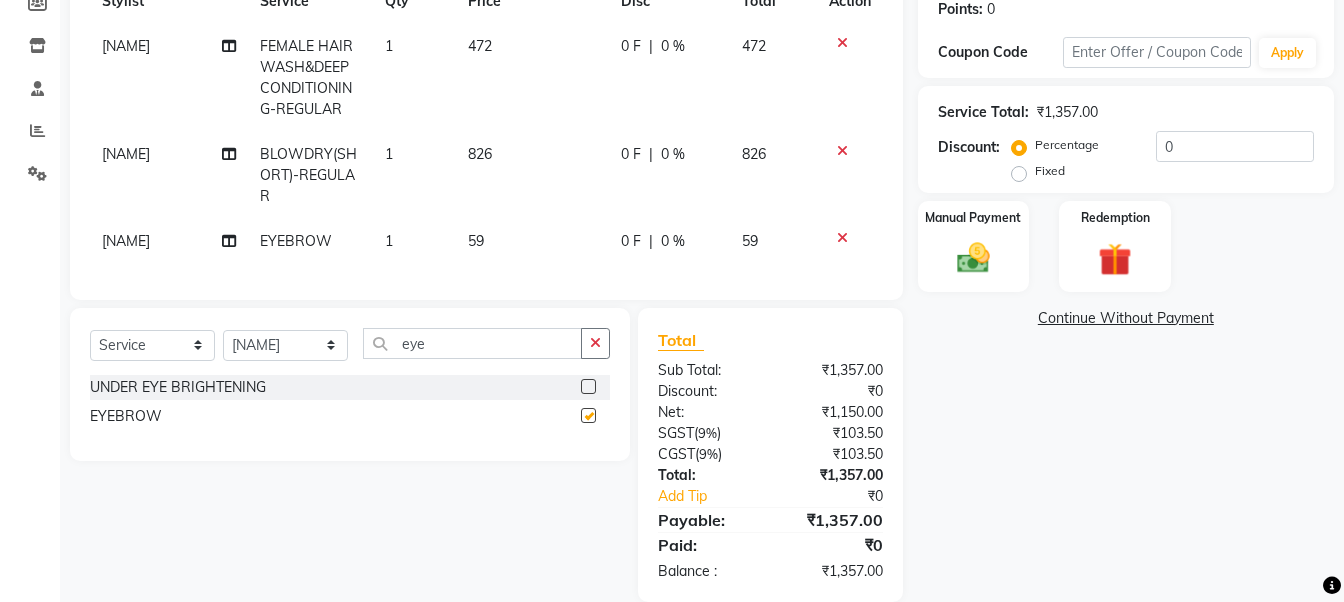 click on "59" 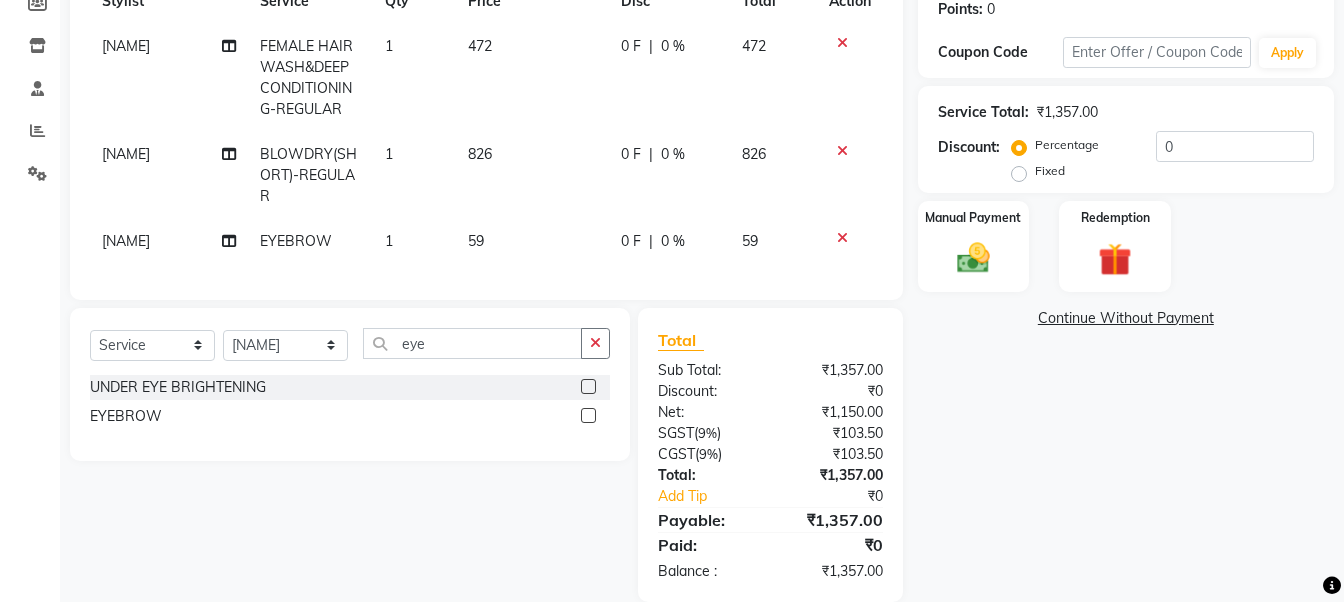 checkbox on "false" 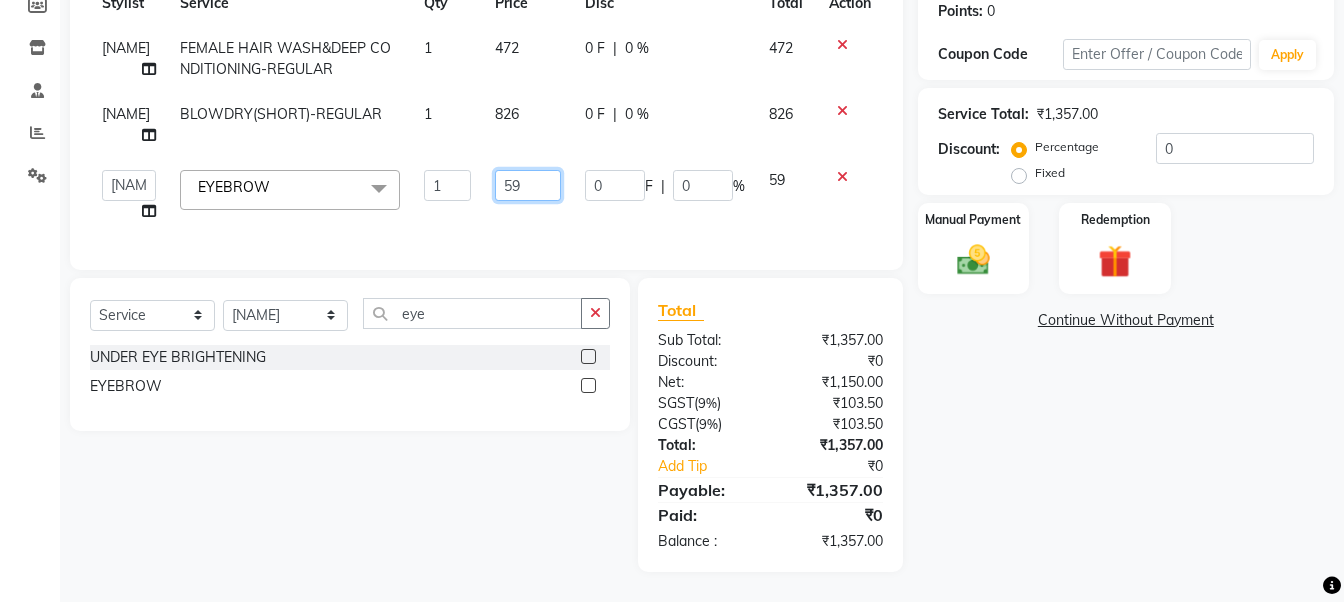click on "59" 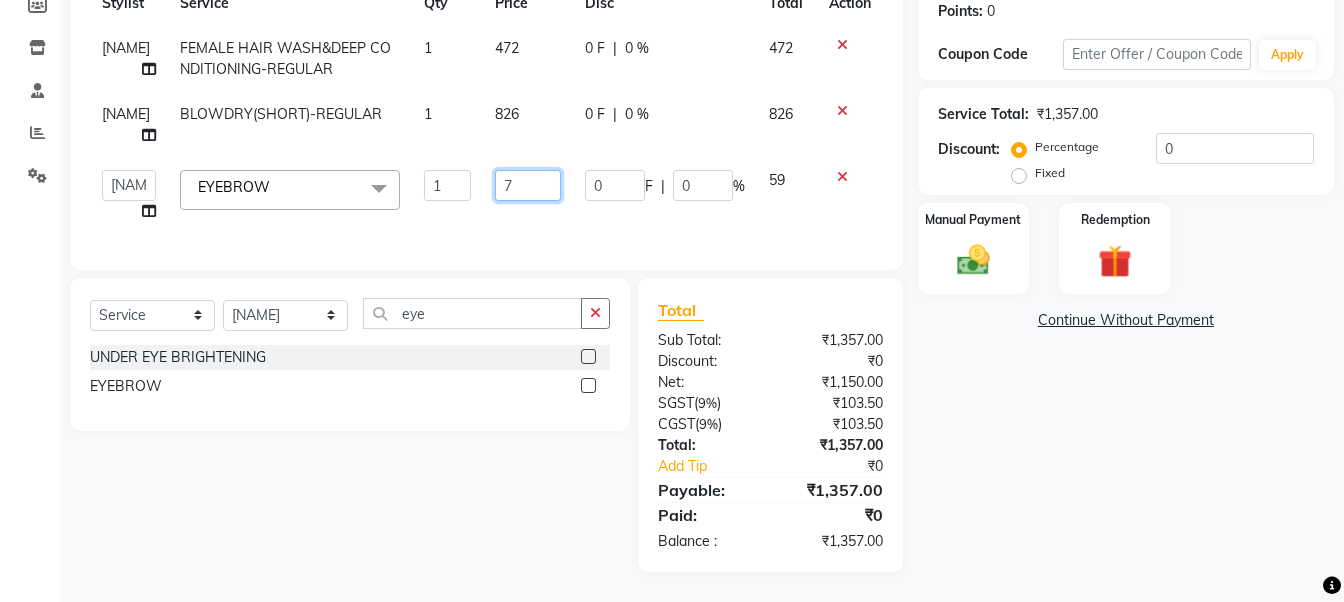 type on "71" 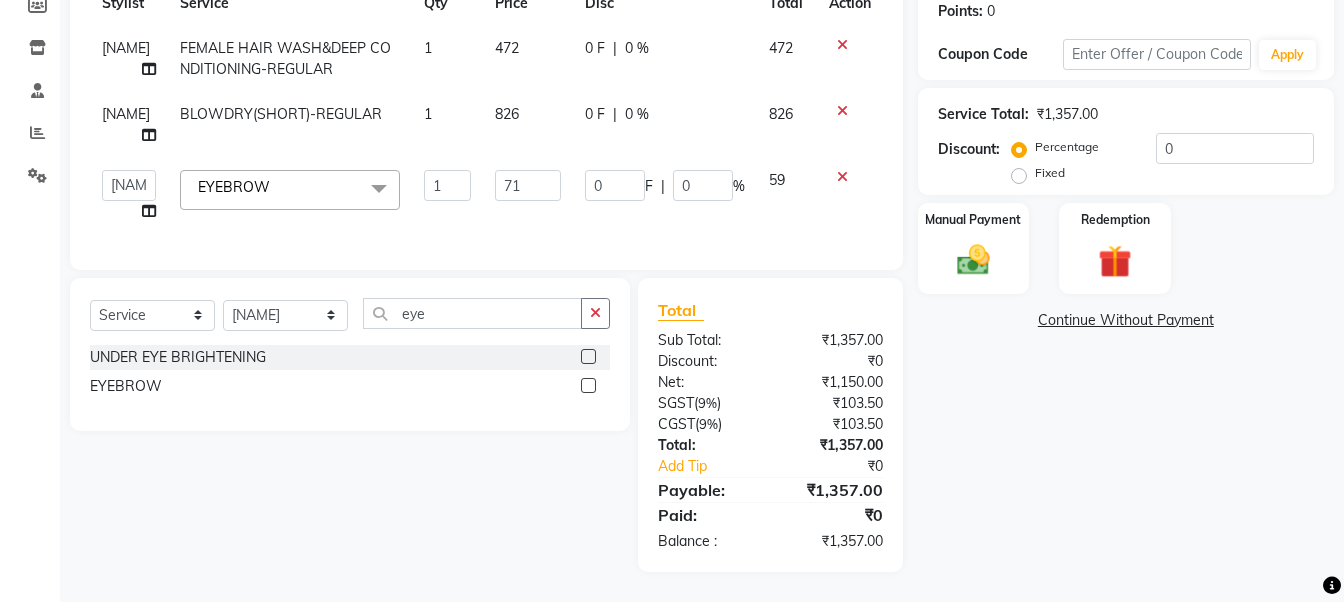click on "gousiya FEMALE HAIR WASH&DEEP CONDITIONING-REGULAR 1 472 0 F | 0 % 472 gousiya BLOWDRY(SHORT)-REGULAR 1 826 0 F | 0 % 826  gousiya   kiran   lavanya   maheshwari   naresh   praveen   sameena   sandhya   Vanasthalipuram Manager   vinay  EYEBROW  x SHAVE-REGULAR SHAVE-MEMBER EXECUTIVE SHAVE(SHAVE+EXPRESS CLEAN-UP)-REGULAR EXECUTIVE SHAVE(SHAVE+EXPRESS CLEAN-UP)-MEMBER KIDS CUT(BABY BOY)-BELOW 10YRS-REGULAR KIDS CUT(BABY BOY)-BELOW 10YRS-MEMBER CHOCOHOLIC FACIAL-REGULAR CHOCOHOLIC FACIAL-MEMBER OMG CHARCOAL FACIAL-REGULAR OMG CHARCOAL FACIAL-MEMBER SENSI GLOW FACIAL-REGULAR SENSI GLOW FACIAL-MEMBER SKIN BRIGHTENING FACIAL-REGULAR SKIN BRIGHTENING FACIAL-MEMBER ULTIMO GOLD FACIAL-REGULAR ULTIMO GOLD FACIAL-MEMBER ILLUMINATING FACIAL WITH GOJIBERRY-REGULAR ILLUMINATING FACIAL WITH GOJIBERRY-MEMBER REJUVENATE MASK-REGULAR UNDER EYE BRIGHTENING HAND MASSAGE-REGULAR HAND MASSAGE-MEMBER COCOA BUTTER MANICURE-REGULAR COCOA BUTTER MANICURE-MEMBER COFFEE PEDICURE-REGULAR COFFEE PEDICURE-MEMBER COFFEE MANICURE-REGULAR 1" 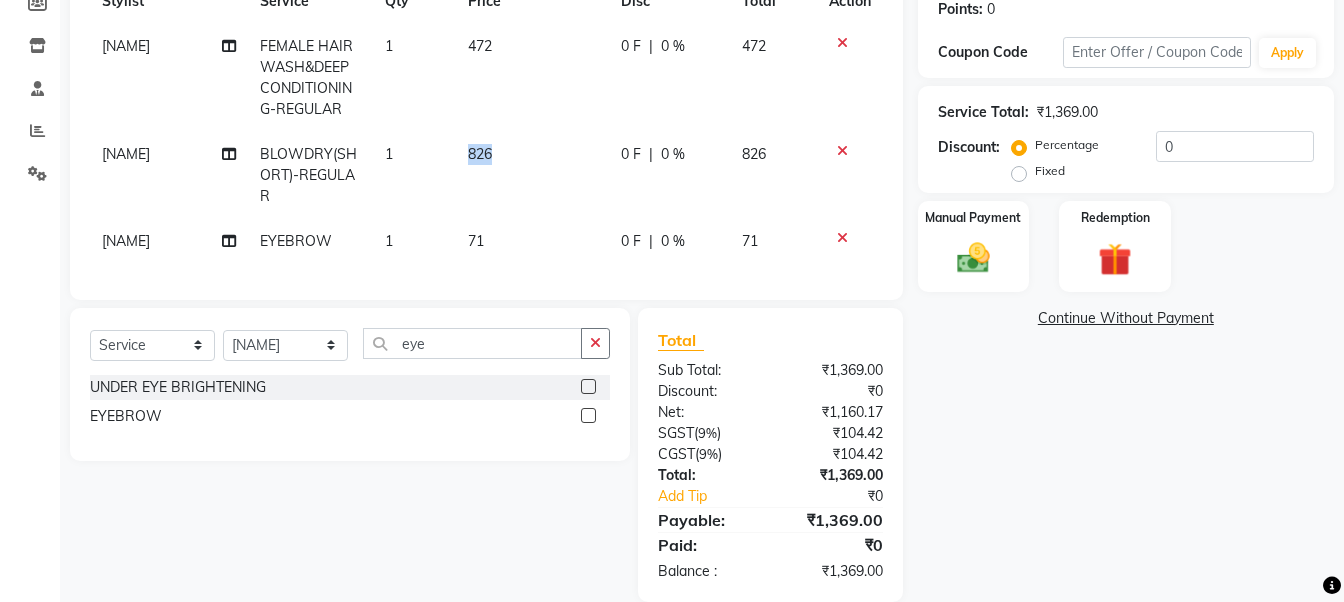 click on "826" 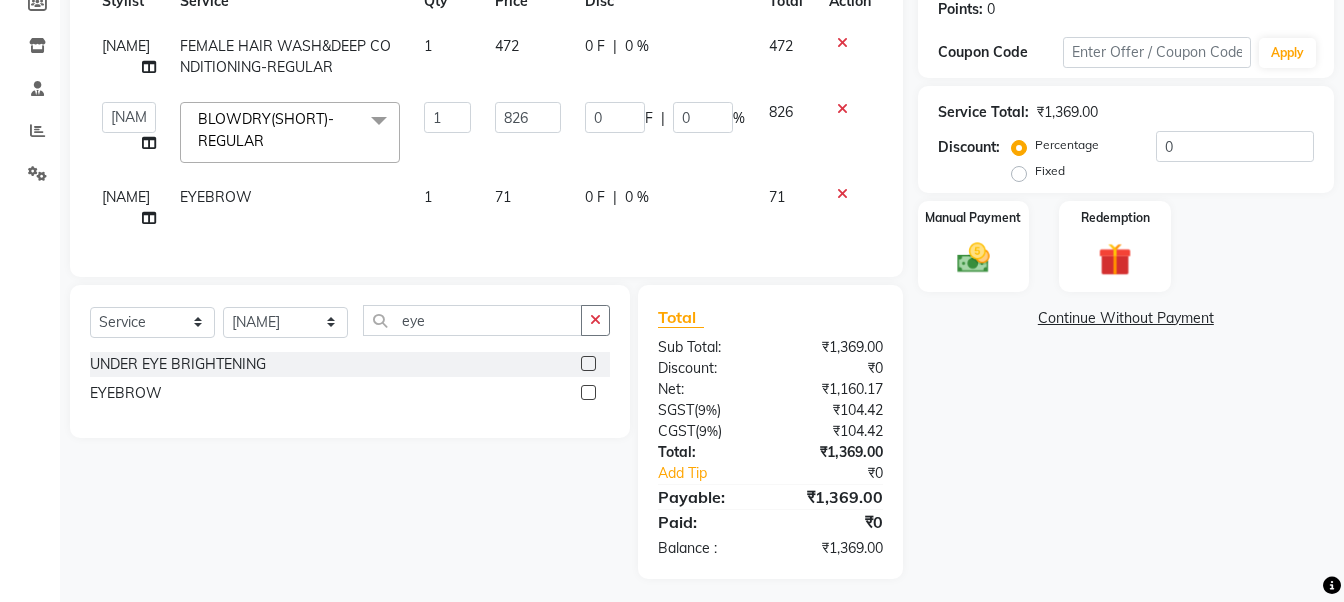 click on "1" 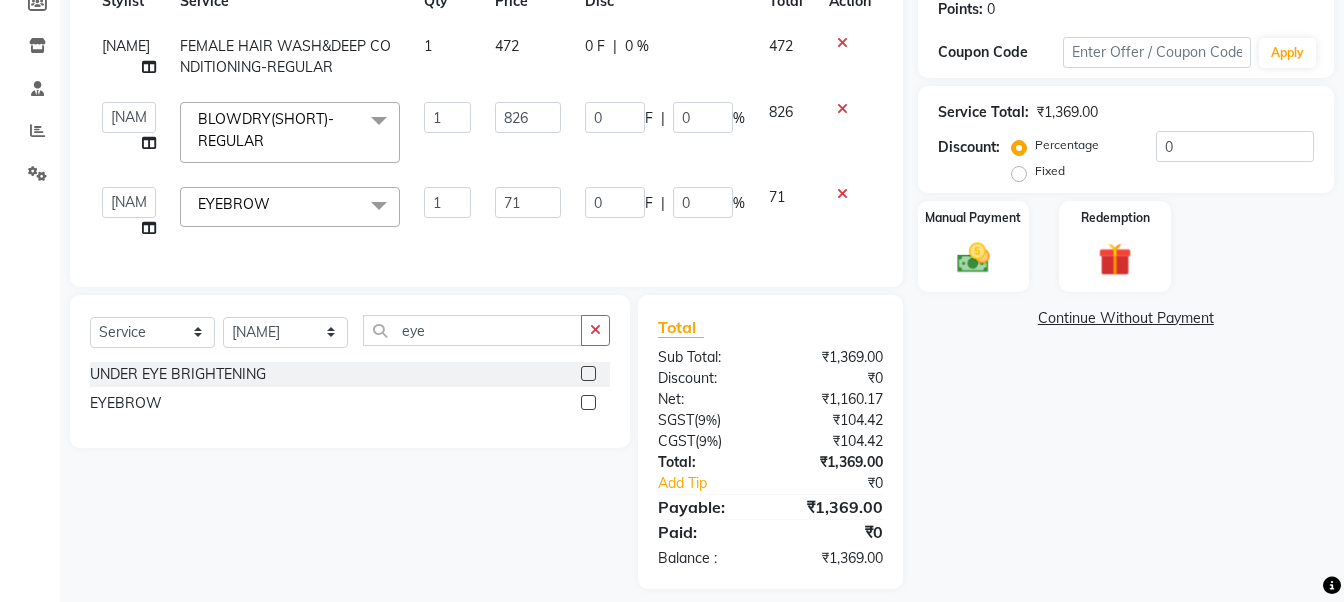 click on "1" 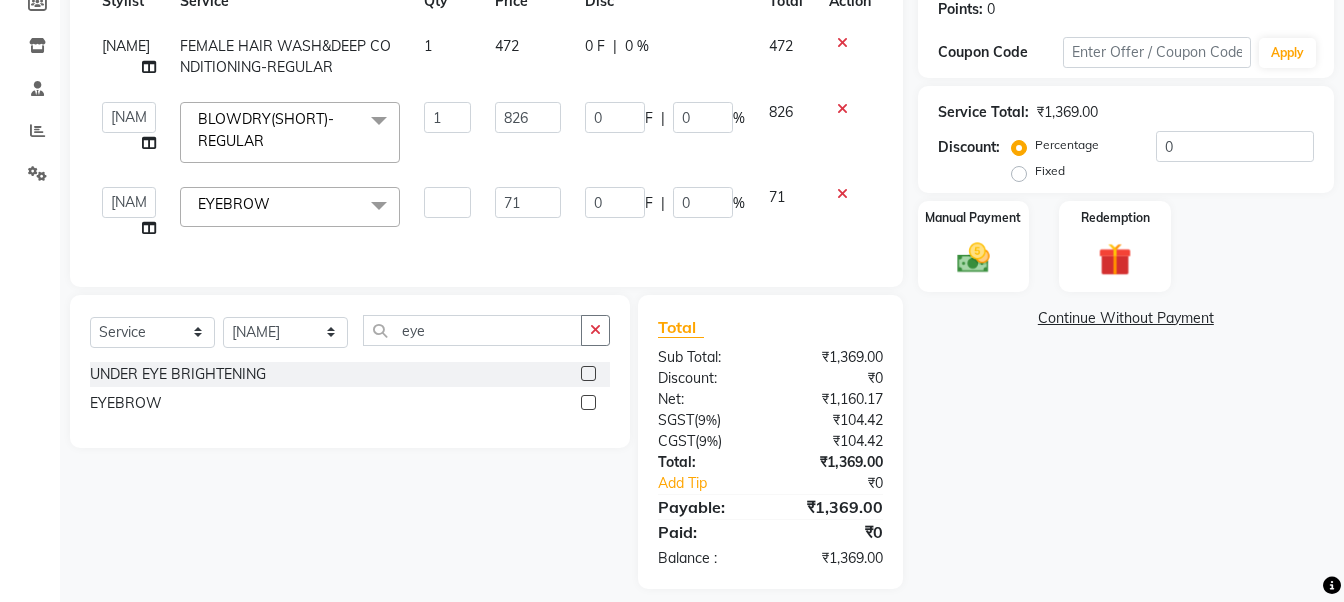 type on "3" 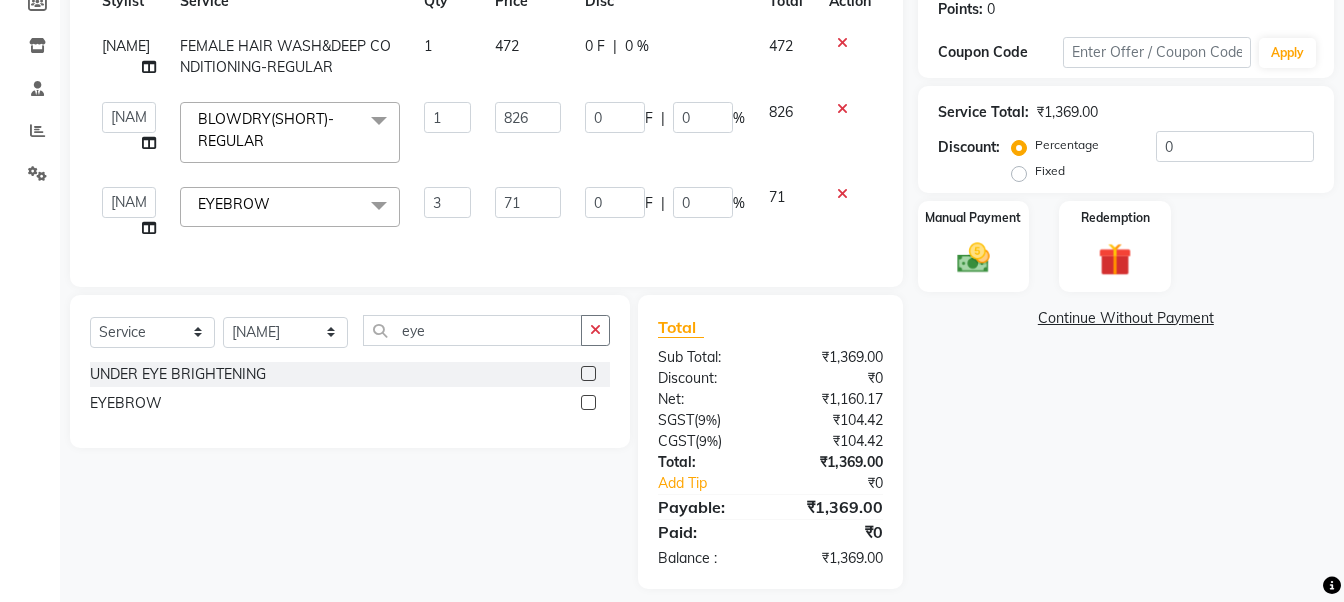 click on "Name: Ashiwitha  Membership:  No Active Membership  Total Visits:  3 Card on file:  0 Last Visit:   15-03-2025 Points:   0  Coupon Code Apply Service Total:  ₹1,369.00  Discount:  Percentage   Fixed  0 Manual Payment Redemption  Continue Without Payment" 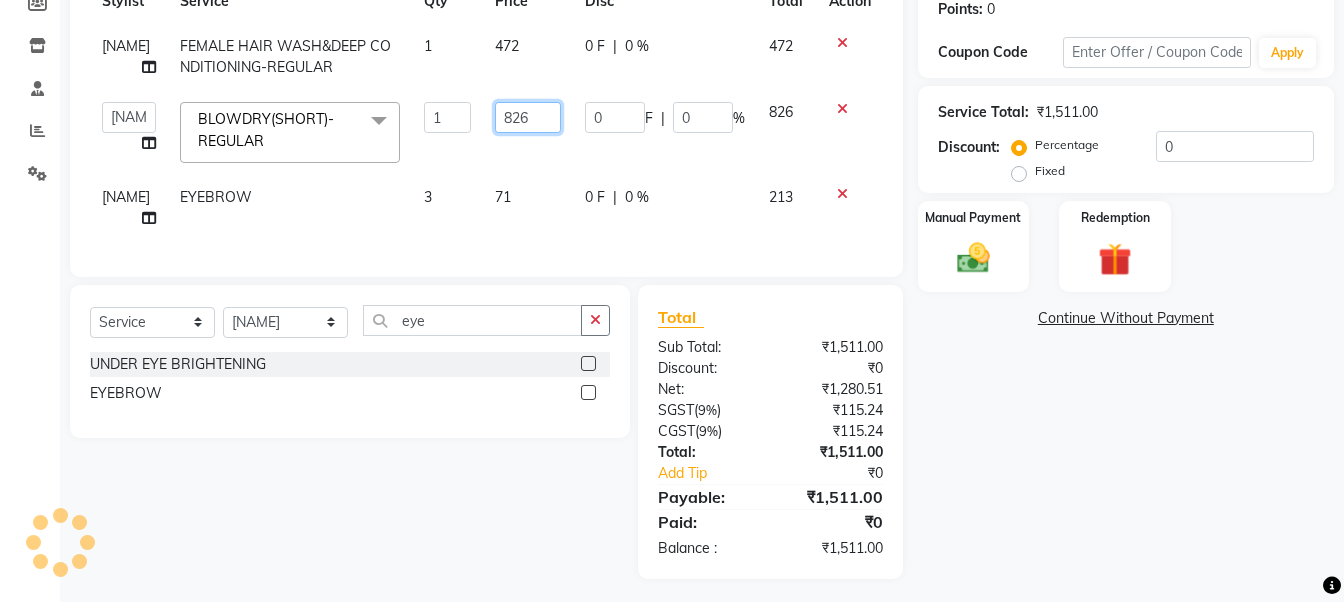 click on "826" 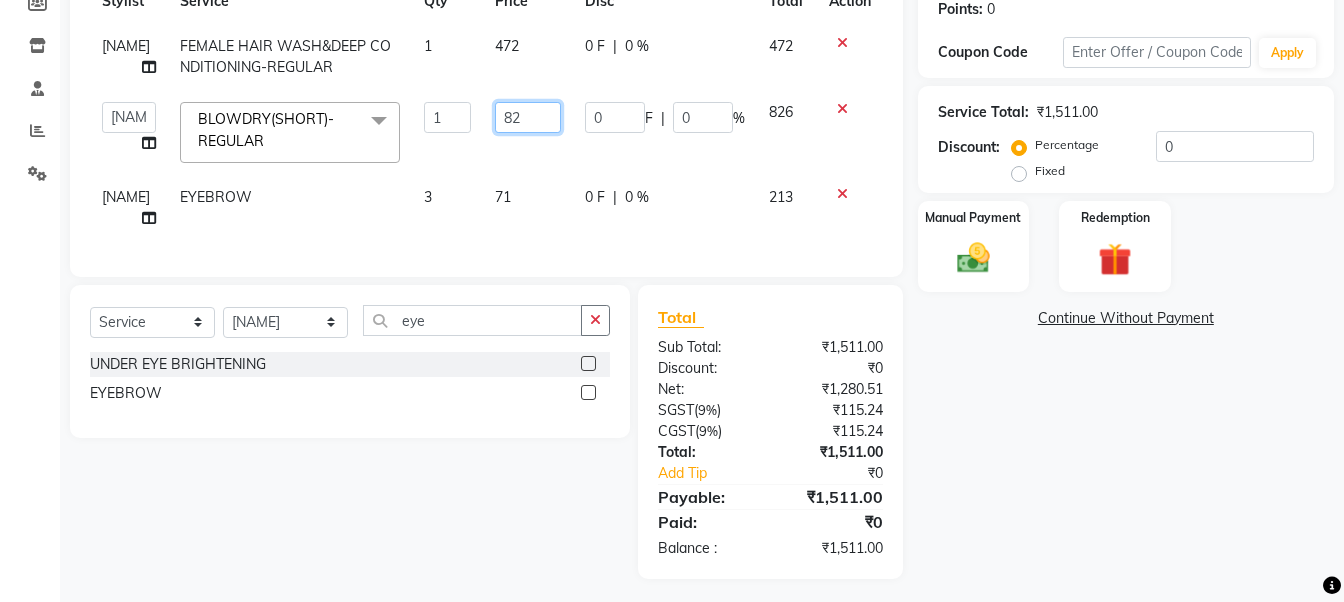 type on "8" 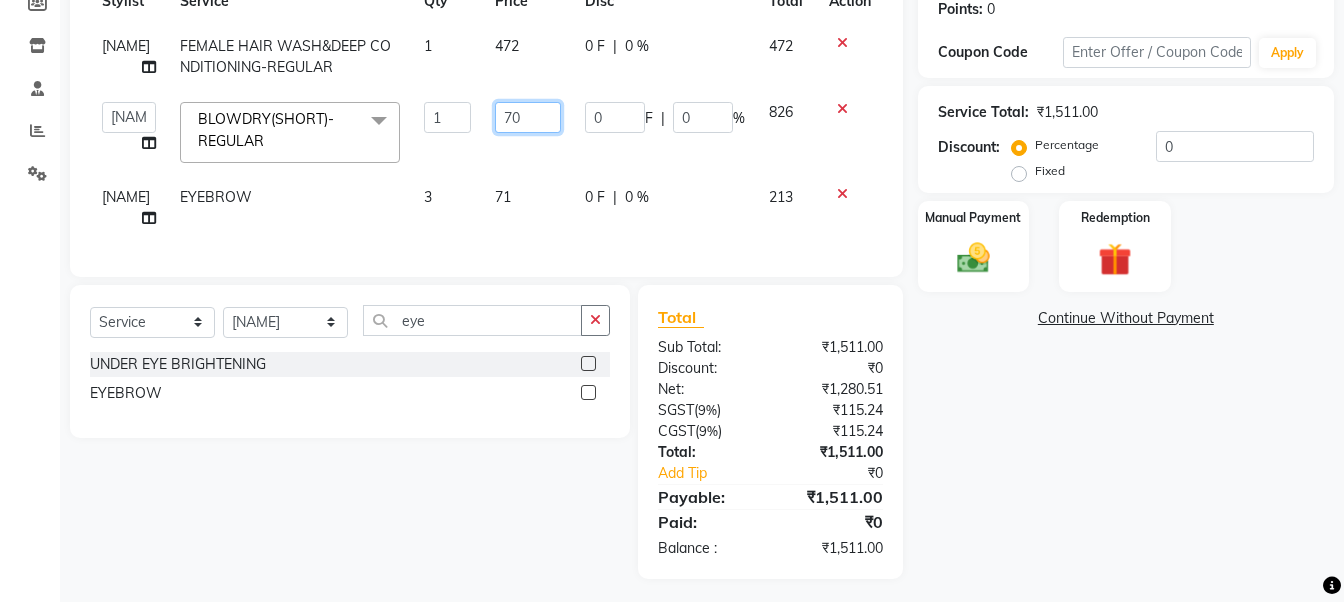 type on "700" 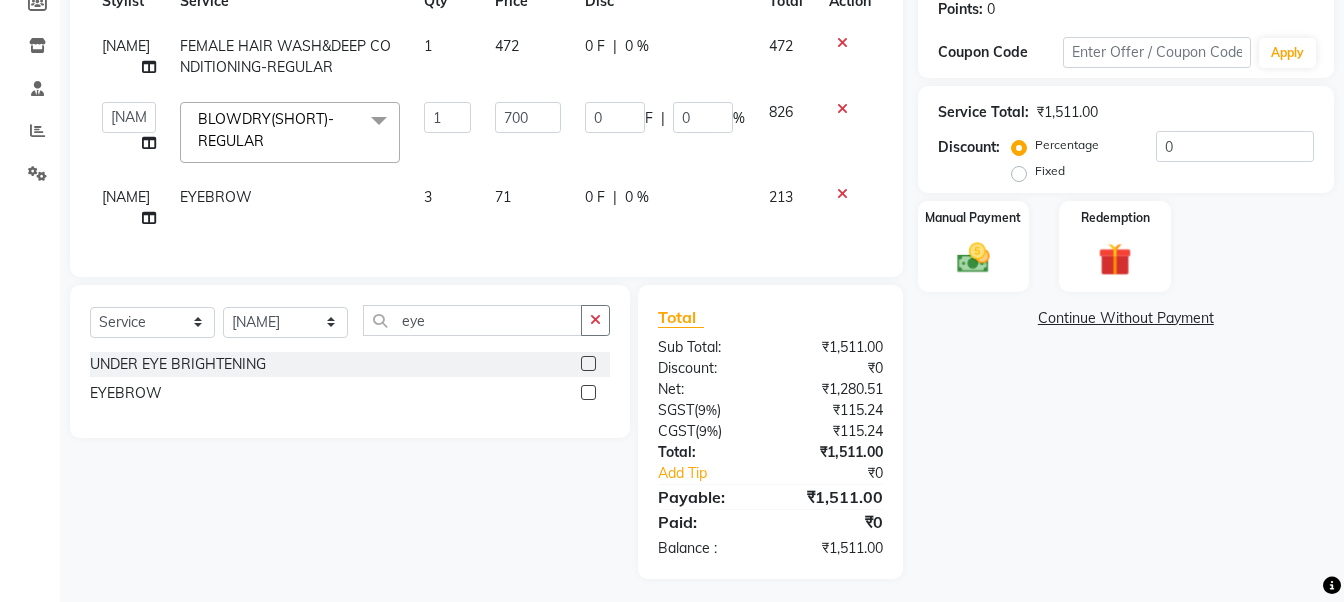 click on "Name: Ashiwitha  Membership:  No Active Membership  Total Visits:  3 Card on file:  0 Last Visit:   15-03-2025 Points:   0  Coupon Code Apply Service Total:  ₹1,511.00  Discount:  Percentage   Fixed  0 Manual Payment Redemption  Continue Without Payment" 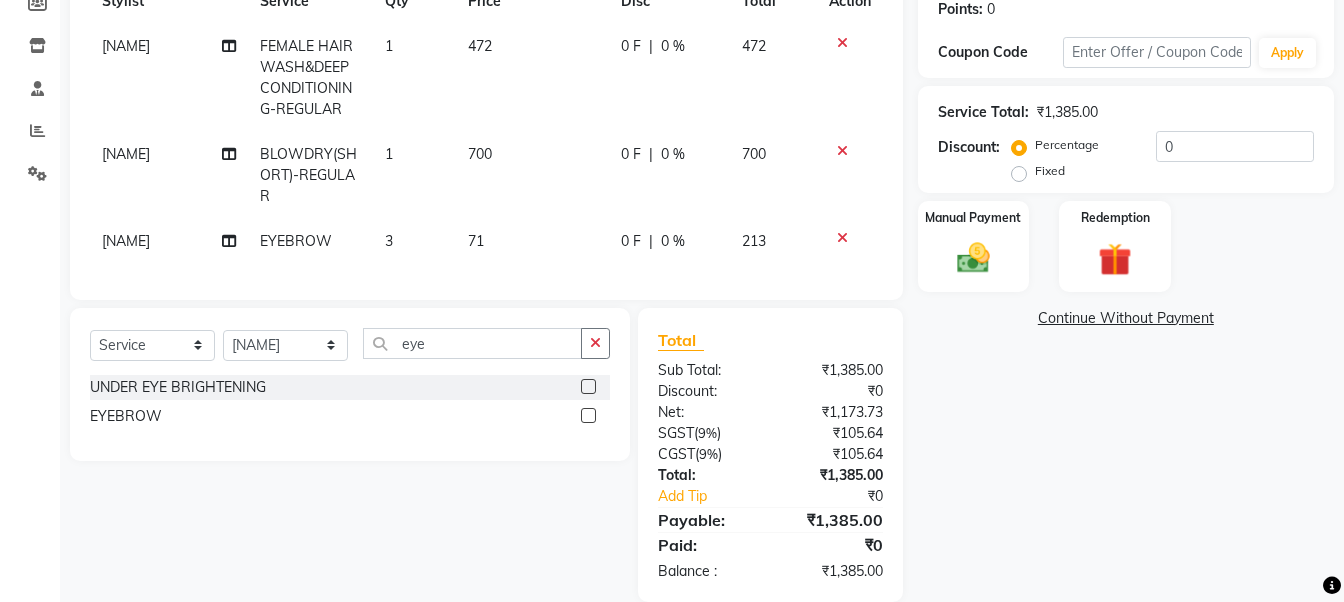 click on "472" 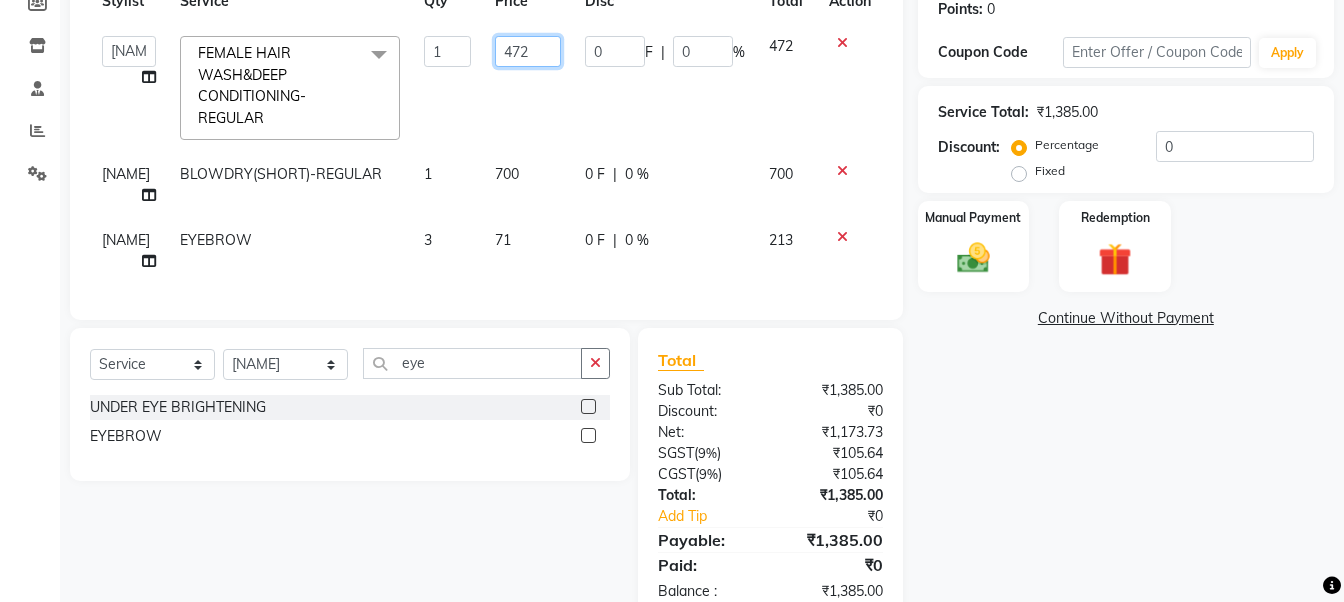 click on "472" 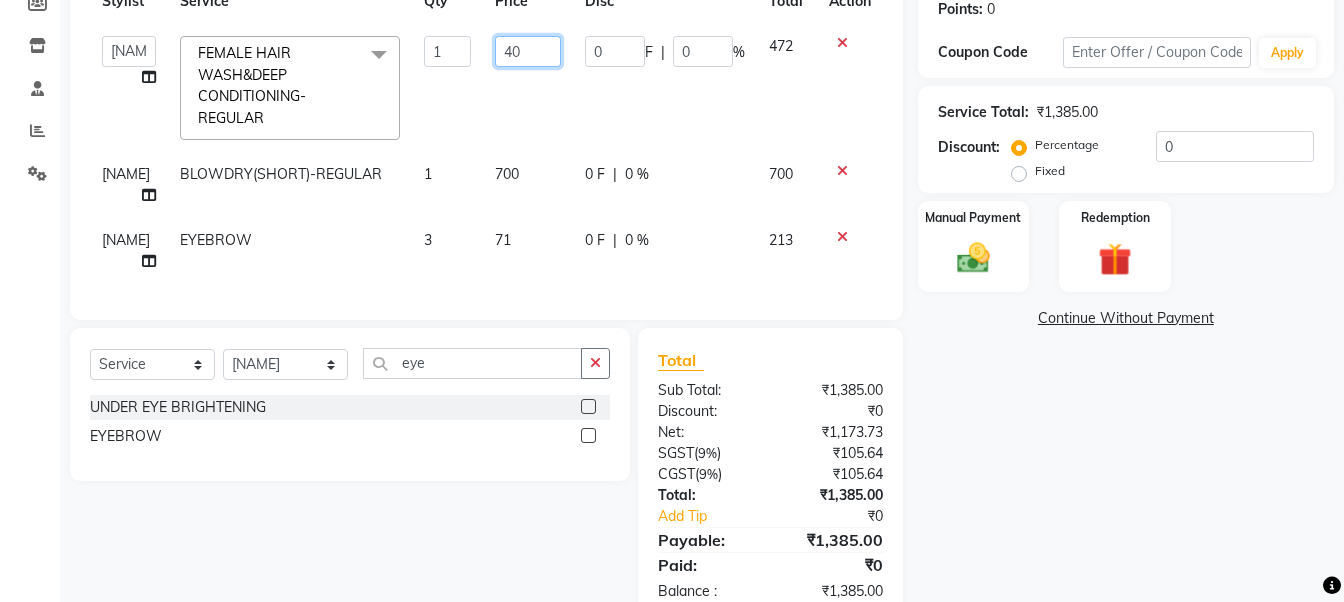 type on "400" 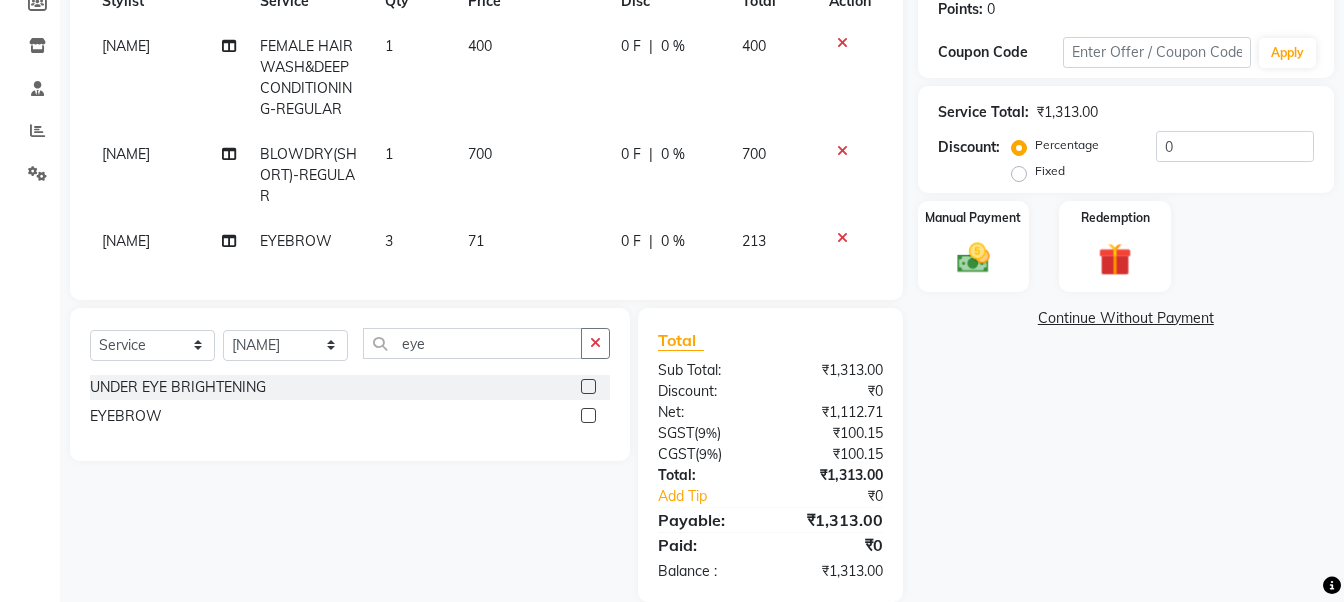 click on "Name: Ashiwitha  Membership:  No Active Membership  Total Visits:  3 Card on file:  0 Last Visit:   15-03-2025 Points:   0  Coupon Code Apply Service Total:  ₹1,313.00  Discount:  Percentage   Fixed  0 Manual Payment Redemption  Continue Without Payment" 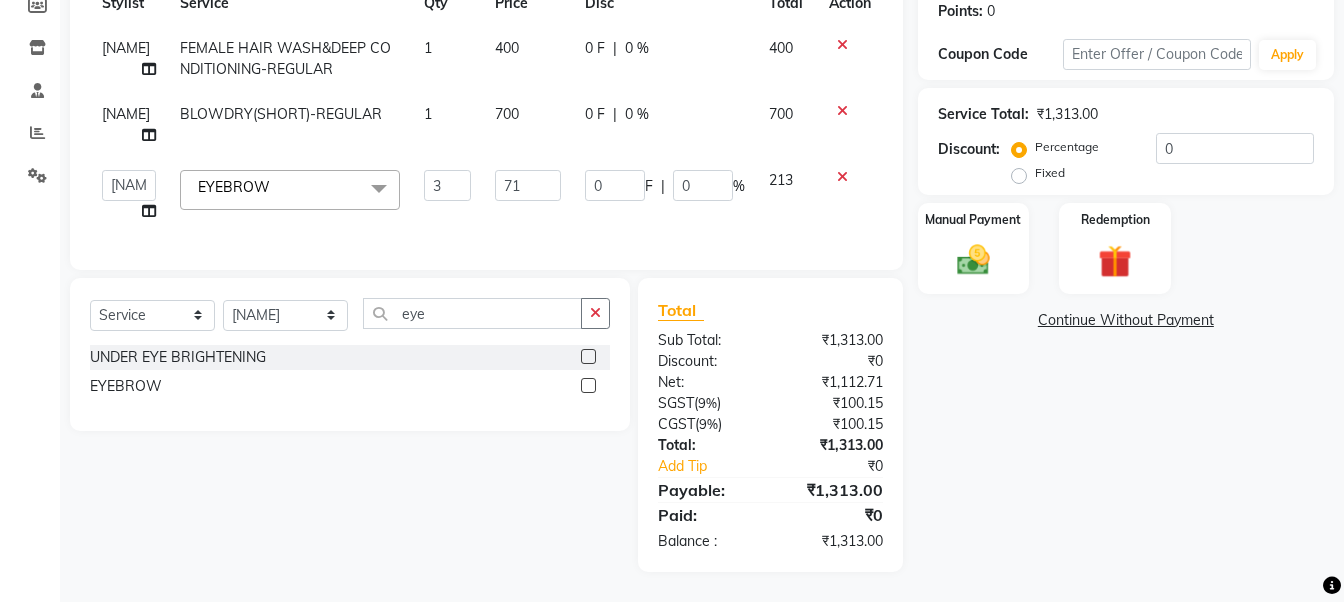 click on "71" 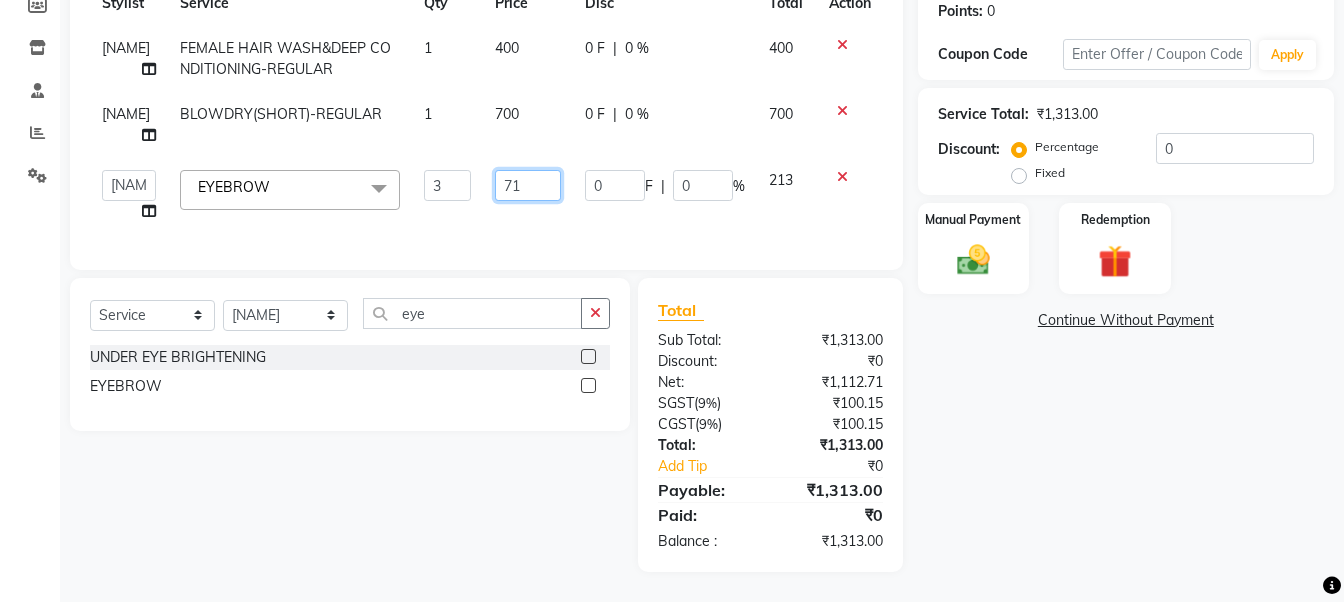 click on "71" 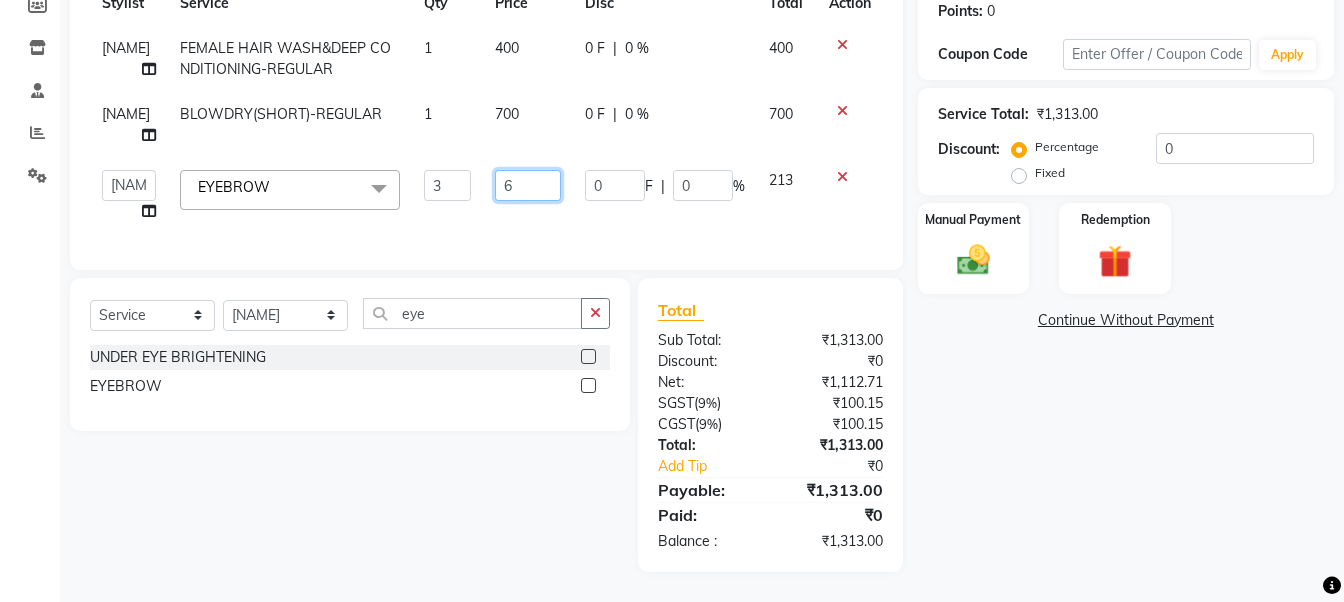 type on "60" 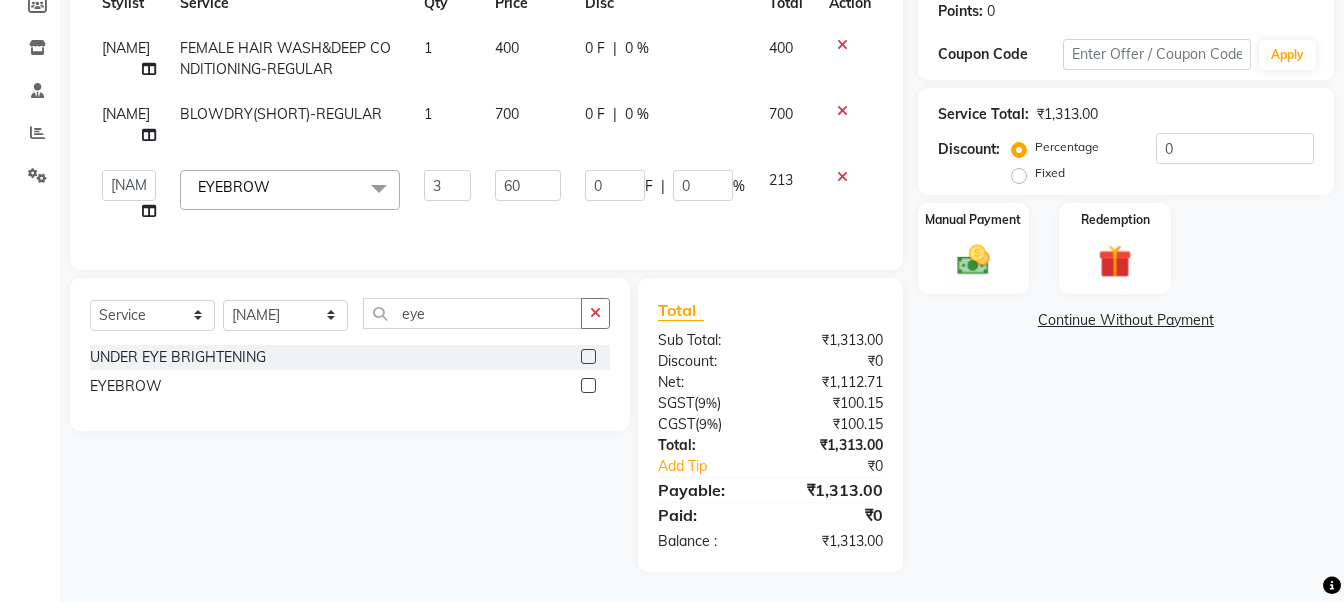 click on "Name: Ashiwitha  Membership:  No Active Membership  Total Visits:  3 Card on file:  0 Last Visit:   15-03-2025 Points:   0  Coupon Code Apply Service Total:  ₹1,313.00  Discount:  Percentage   Fixed  0 Manual Payment Redemption  Continue Without Payment" 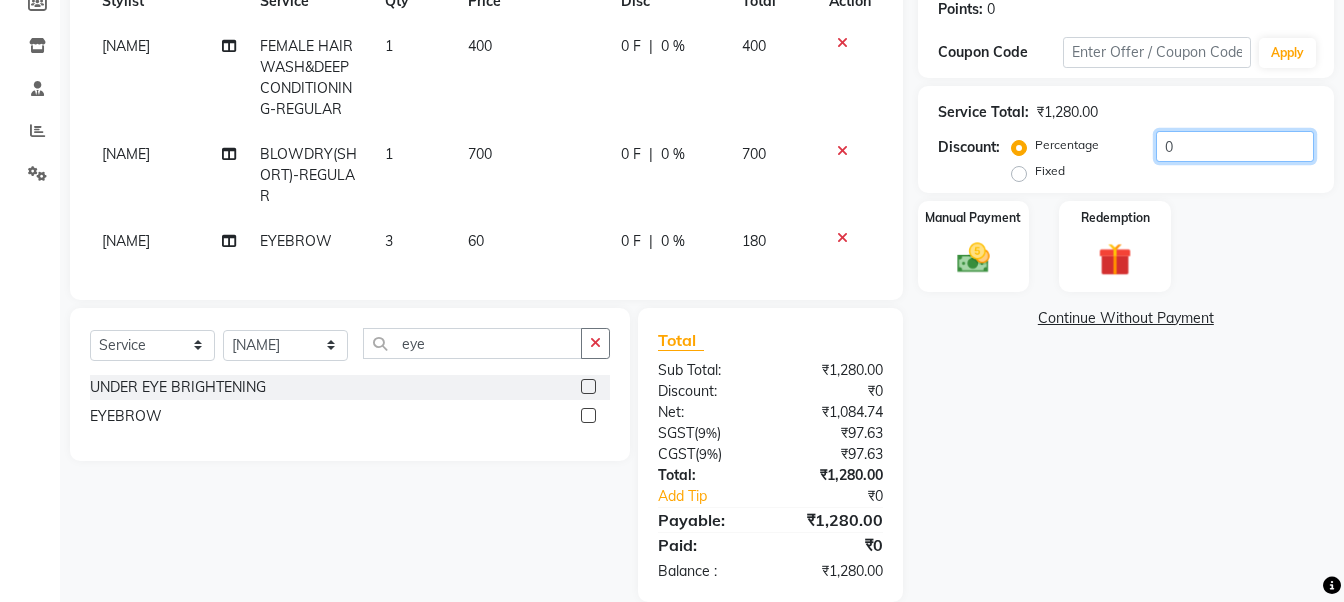 click on "0" 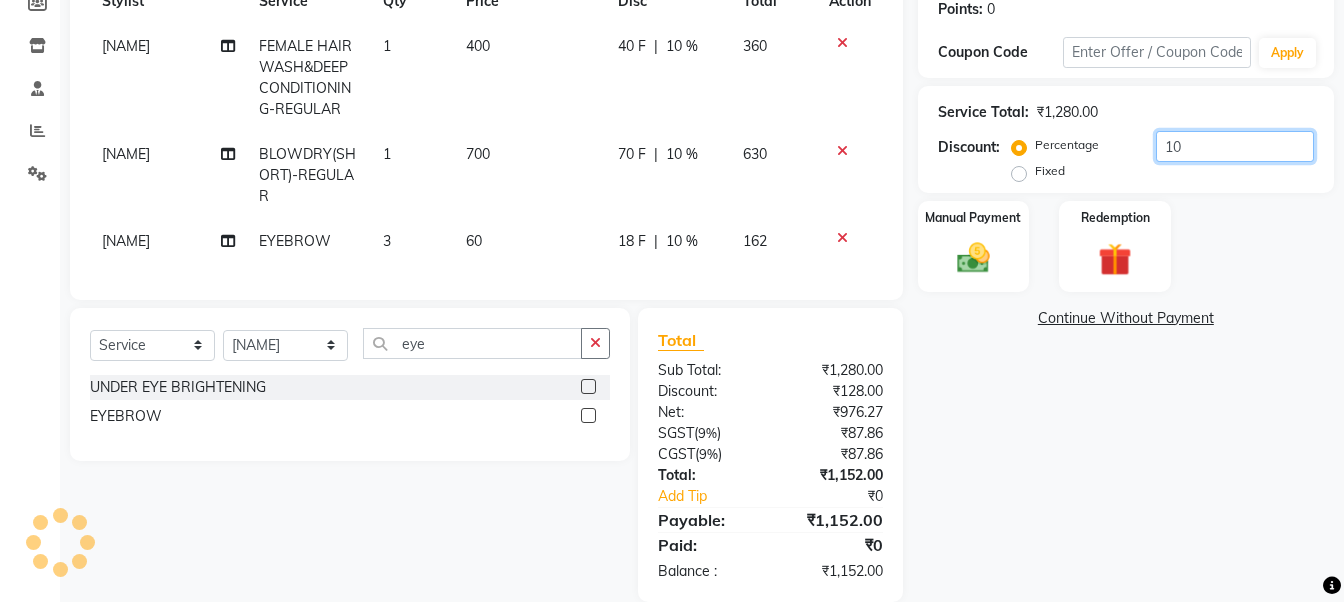 type on "1" 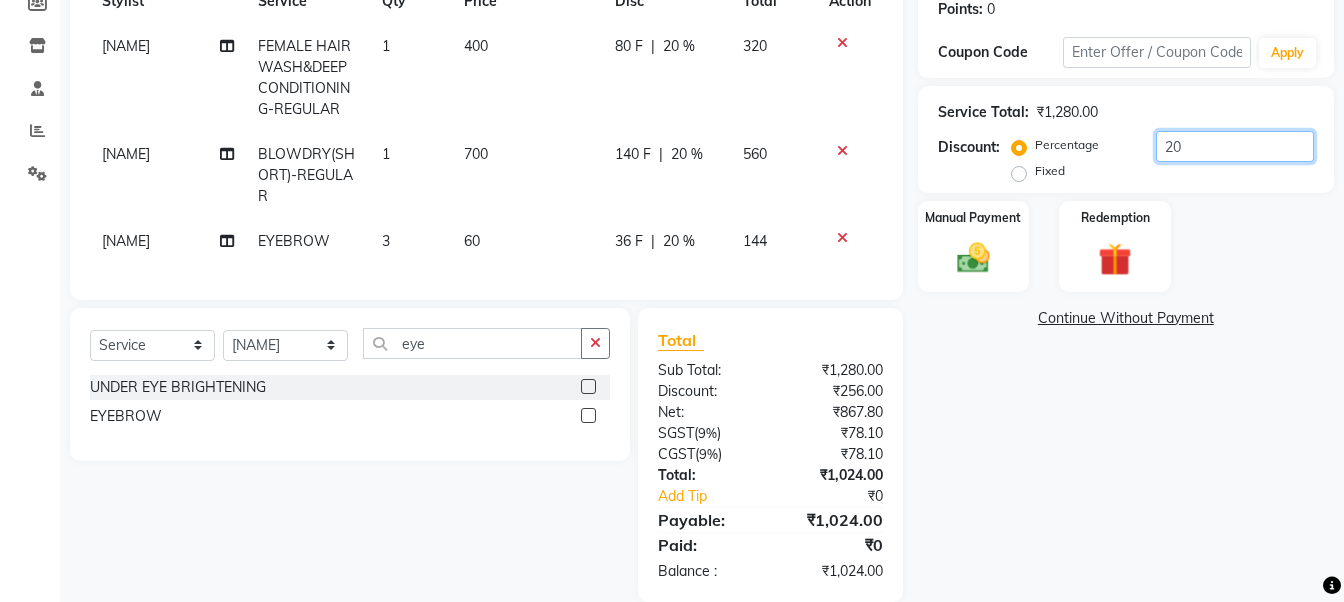 type on "2" 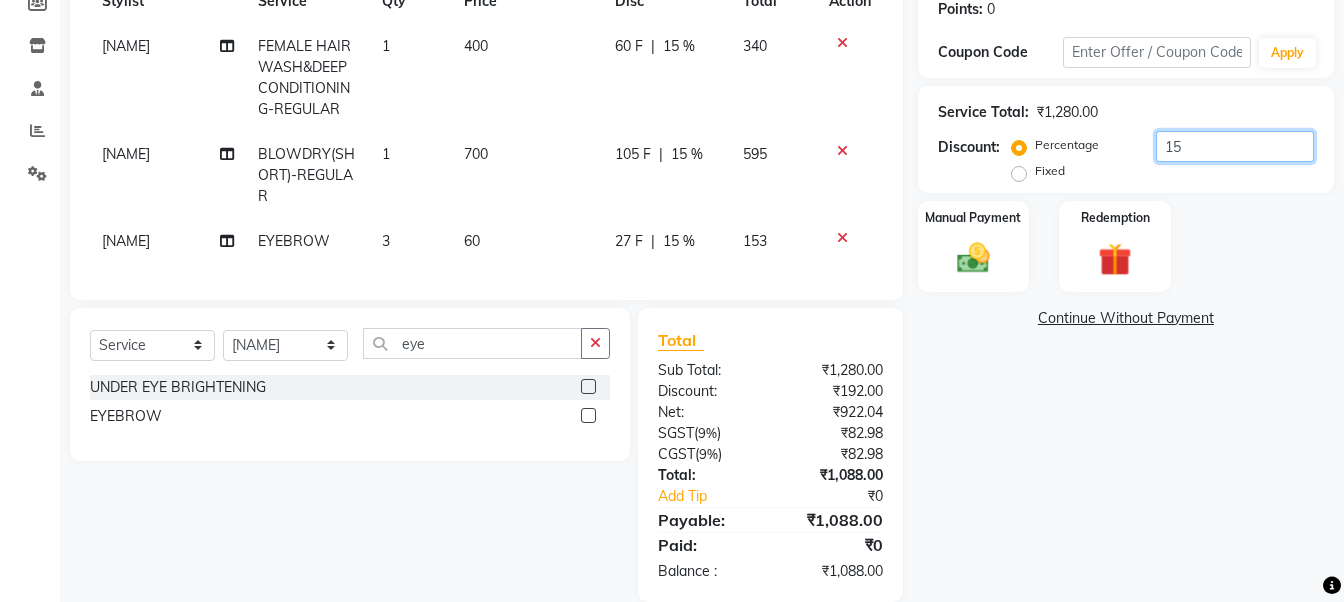 type on "1" 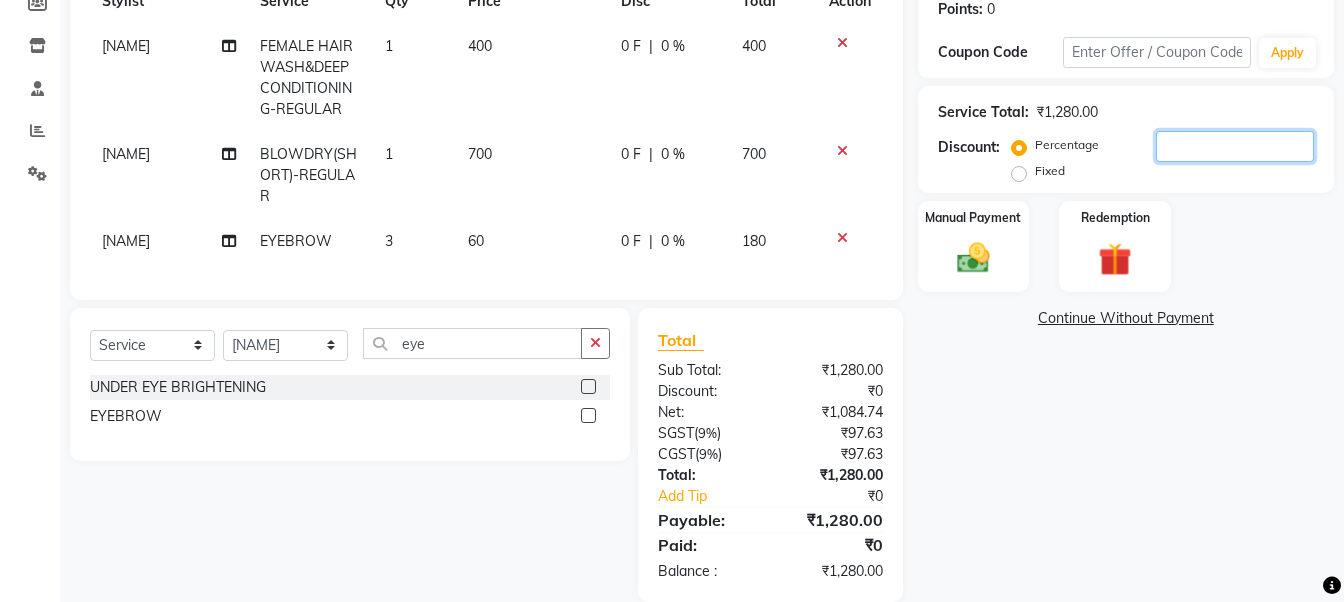 click 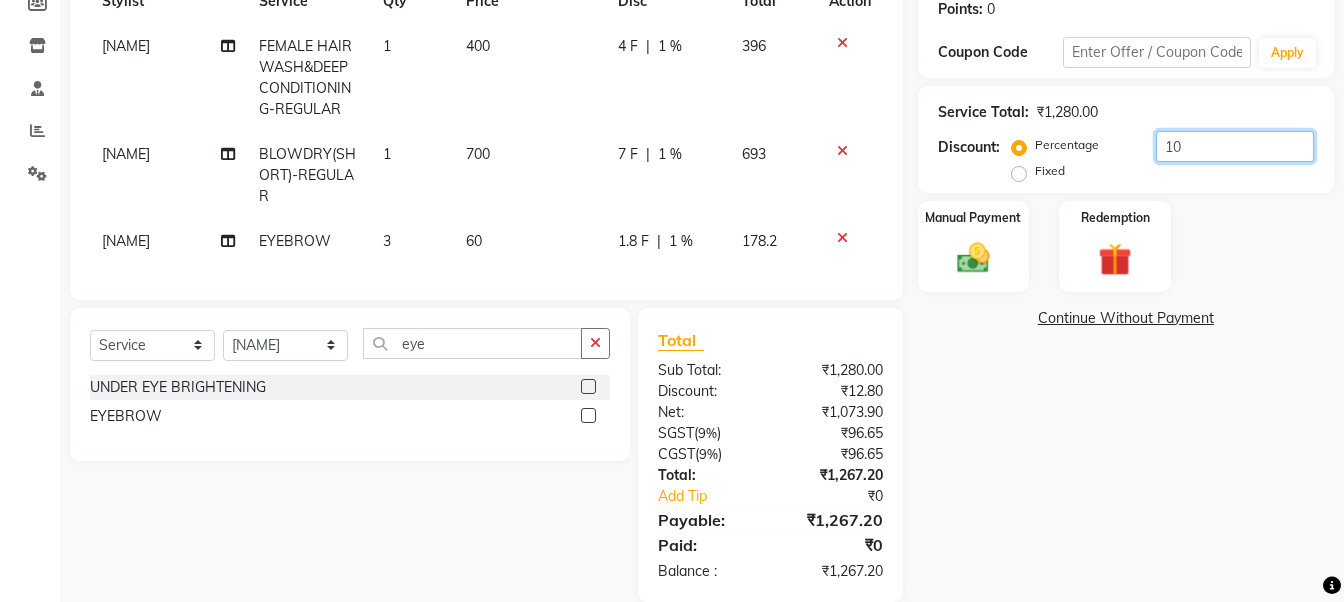 type on "1" 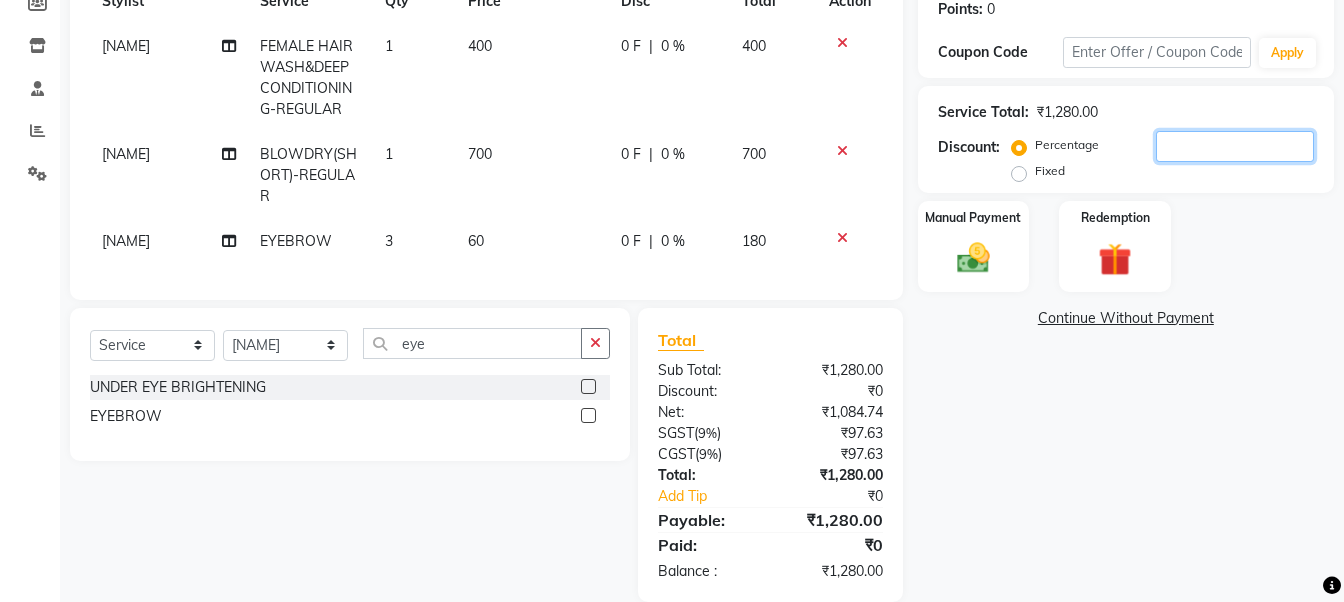 type 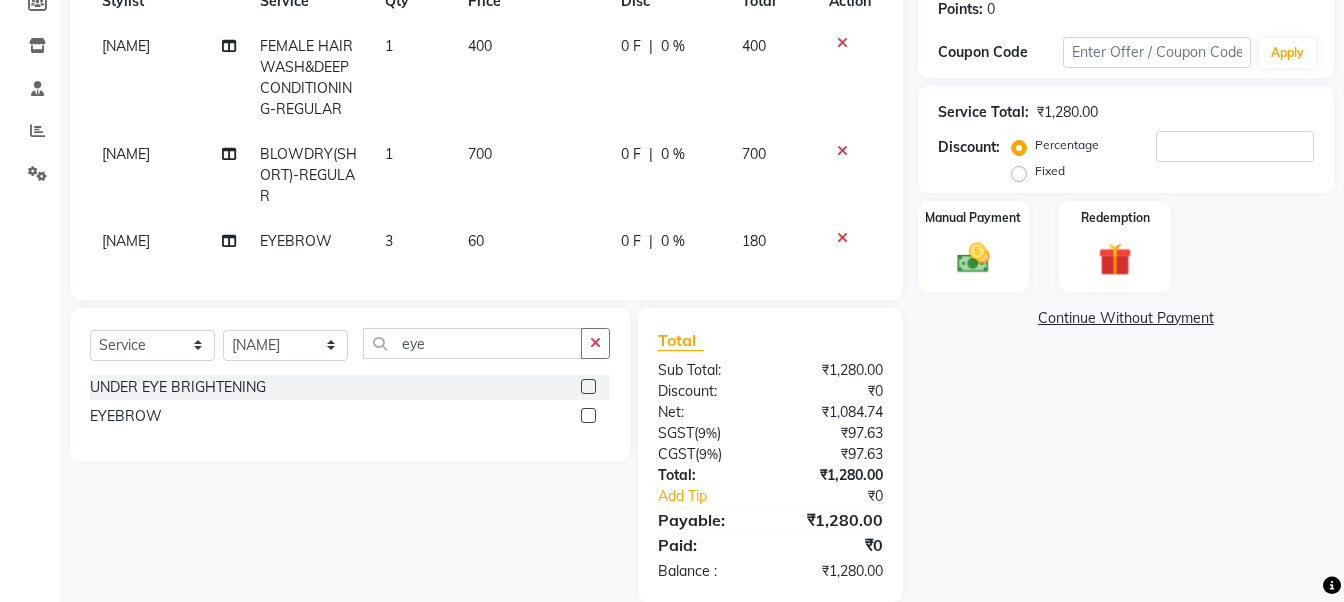 click on "Fixed" 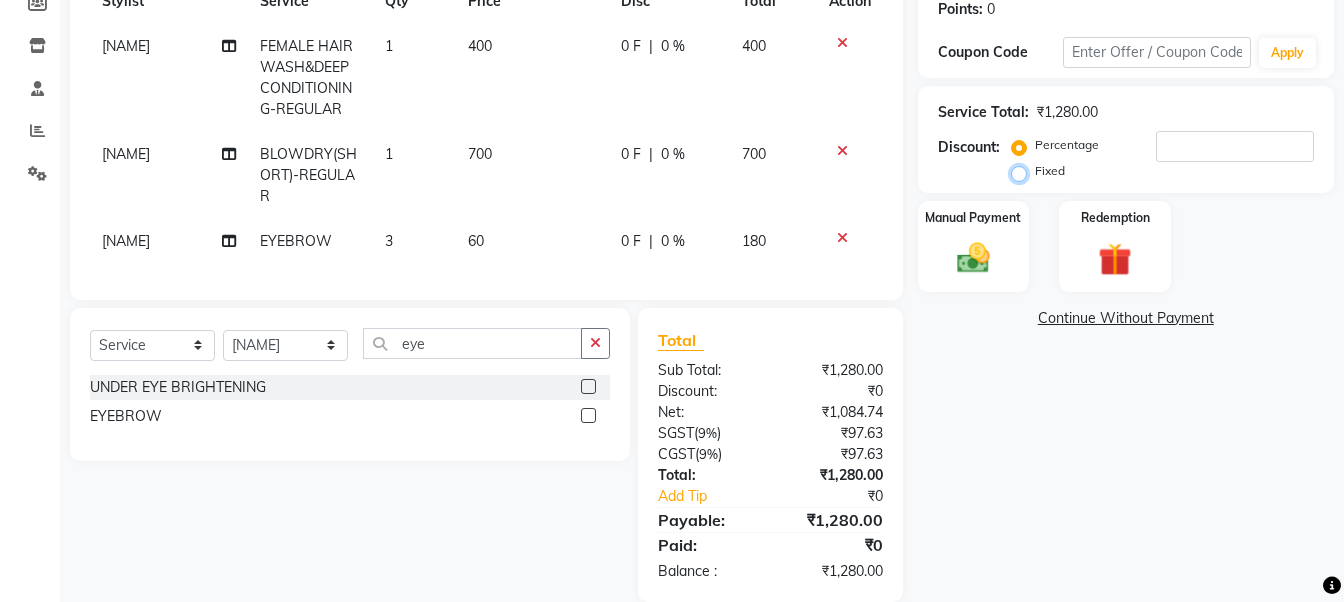 click on "Fixed" at bounding box center (1023, 171) 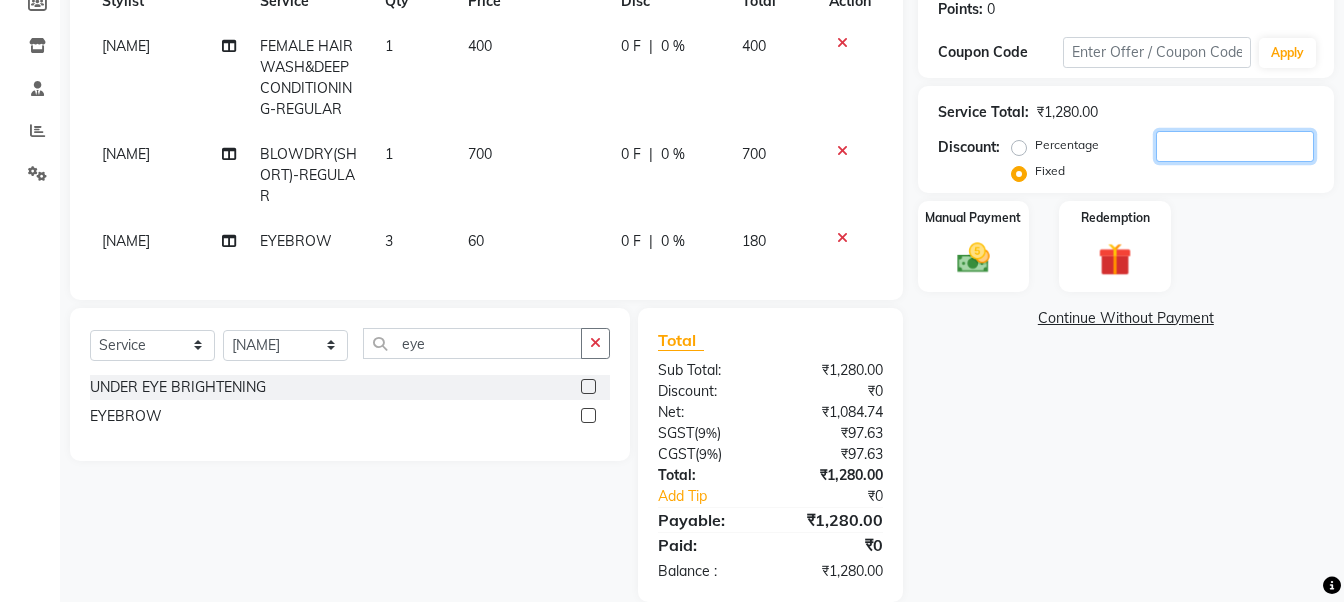 click 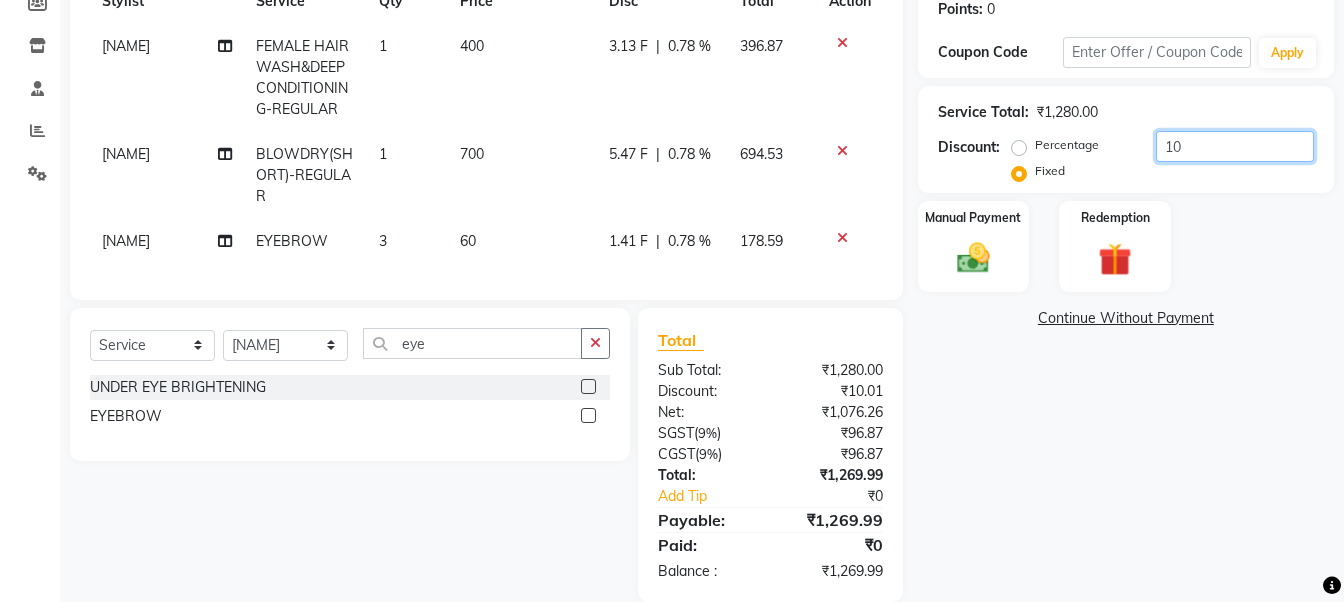 type on "1" 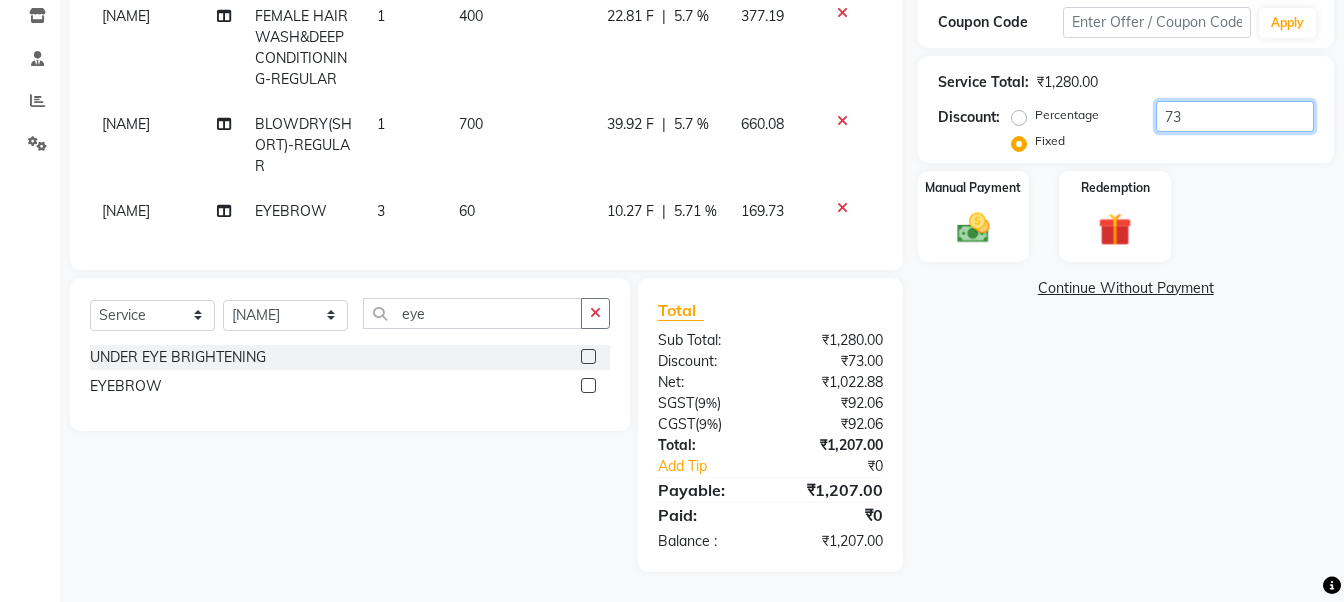 scroll, scrollTop: 378, scrollLeft: 0, axis: vertical 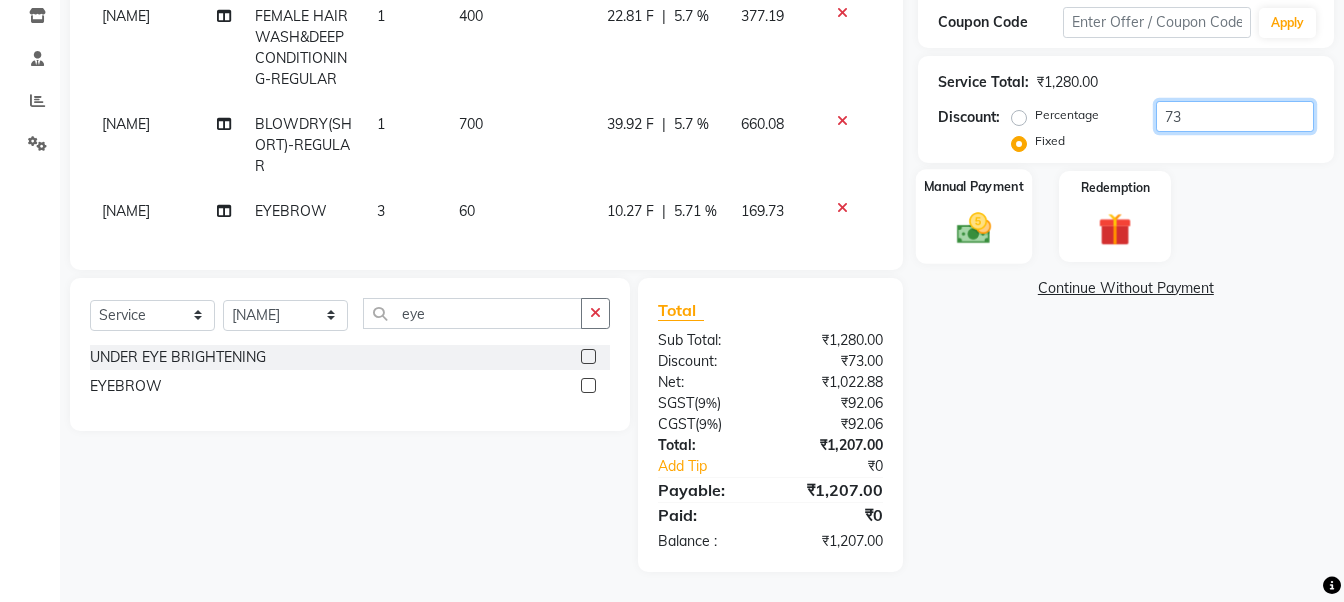 type on "73" 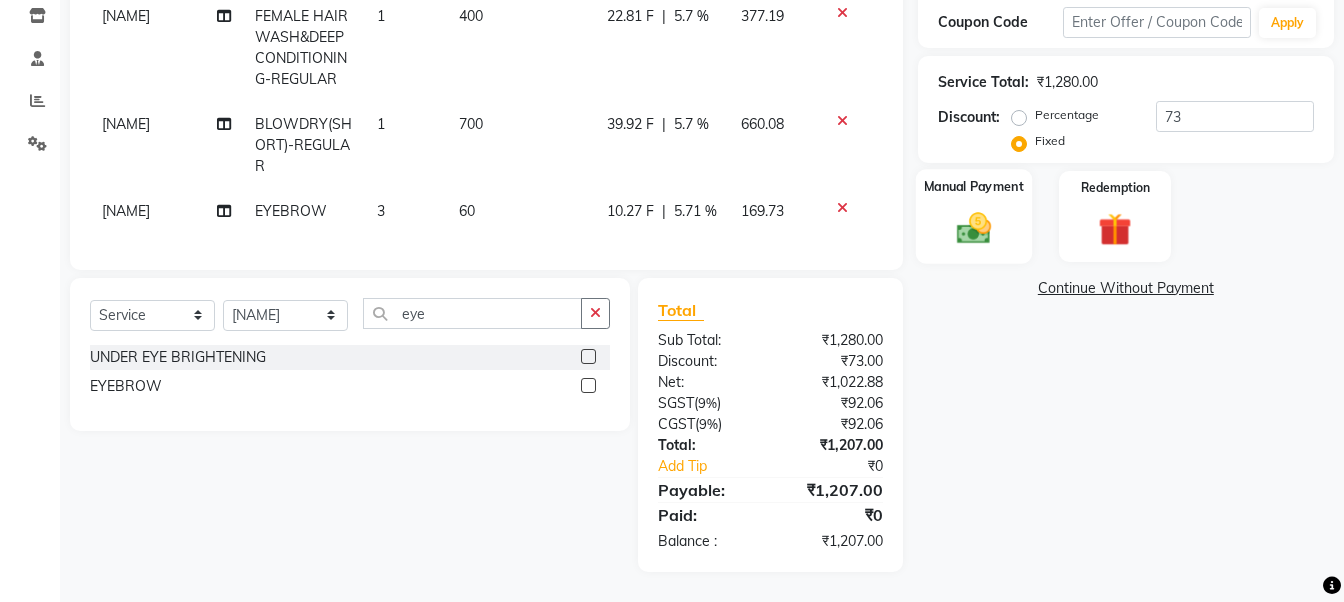 click 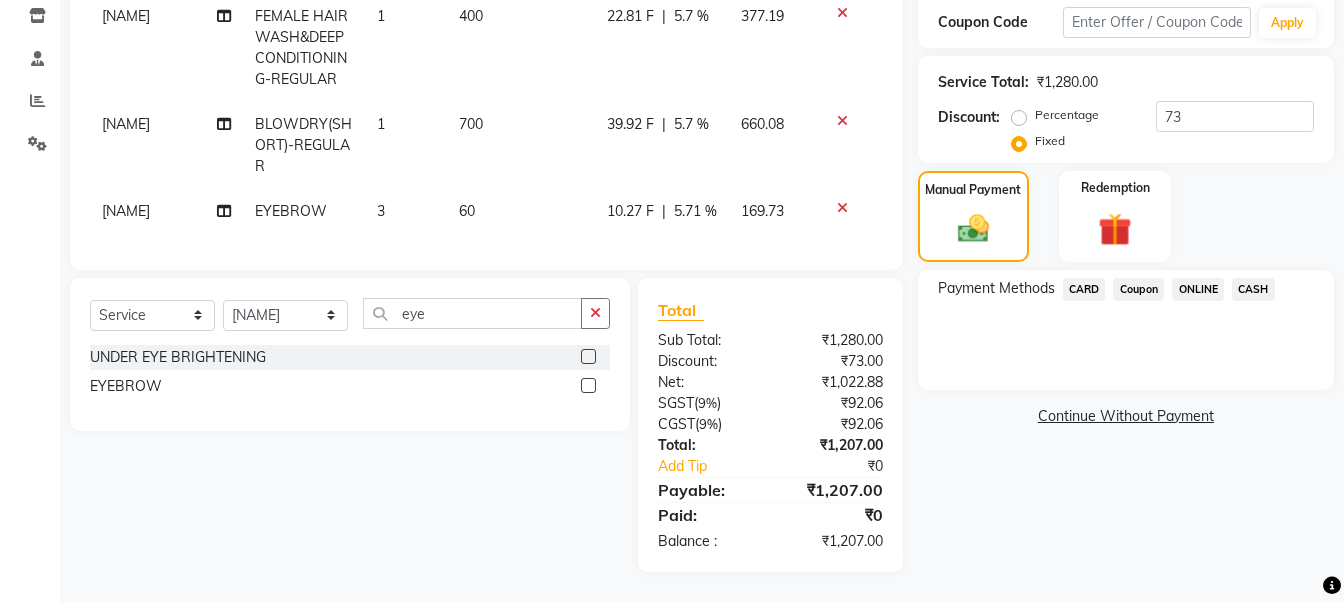 click on "ONLINE" 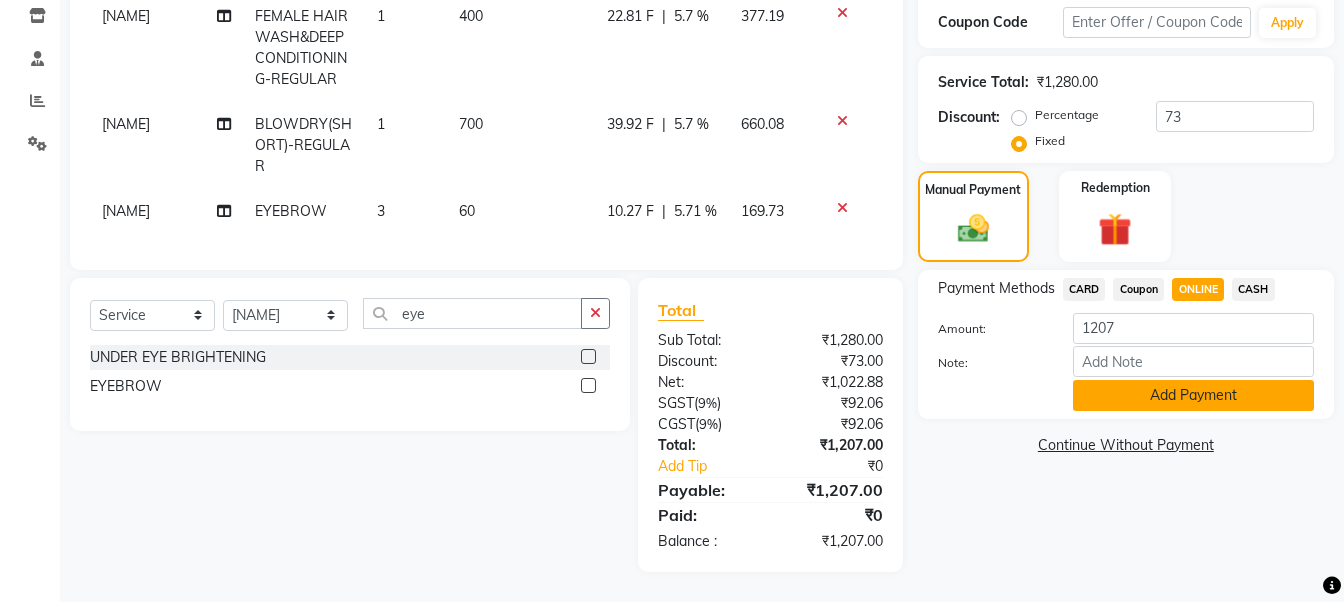 click on "Add Payment" 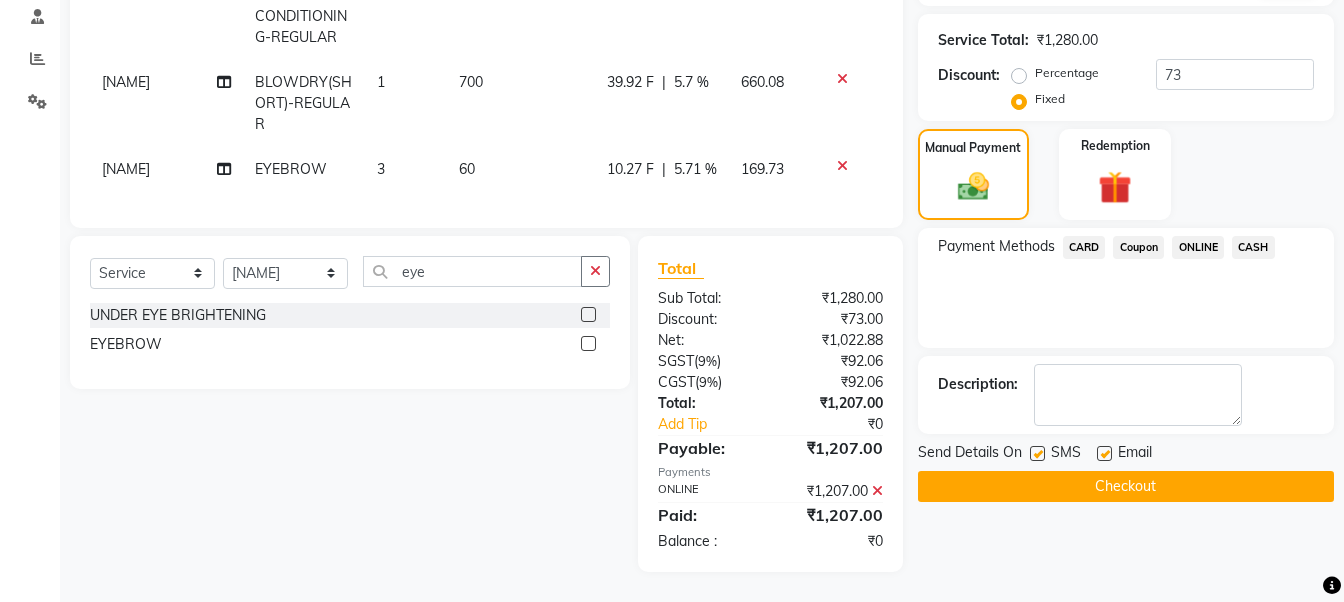 scroll, scrollTop: 420, scrollLeft: 0, axis: vertical 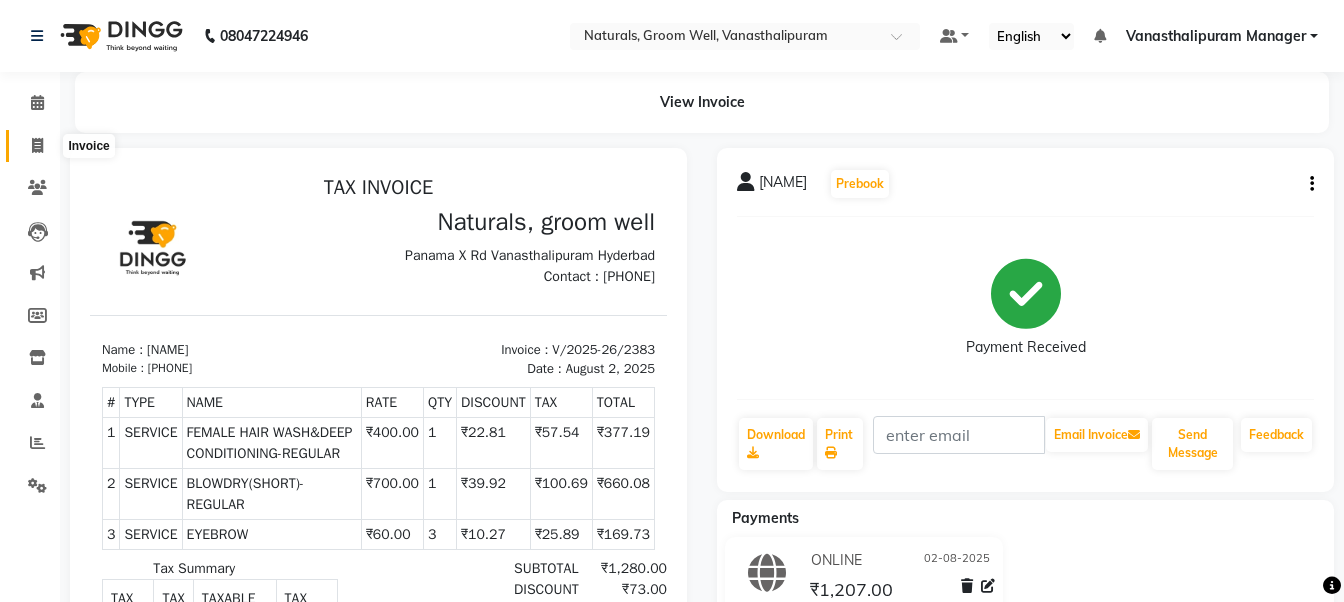 click 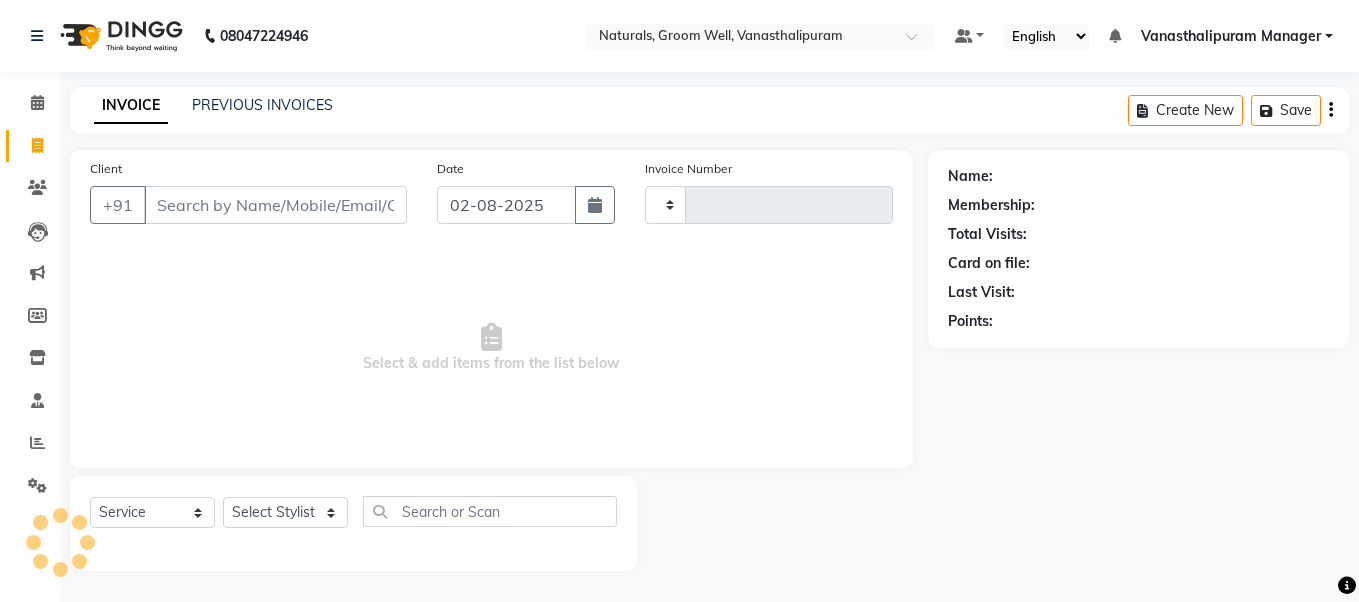 click on "Client" at bounding box center (275, 205) 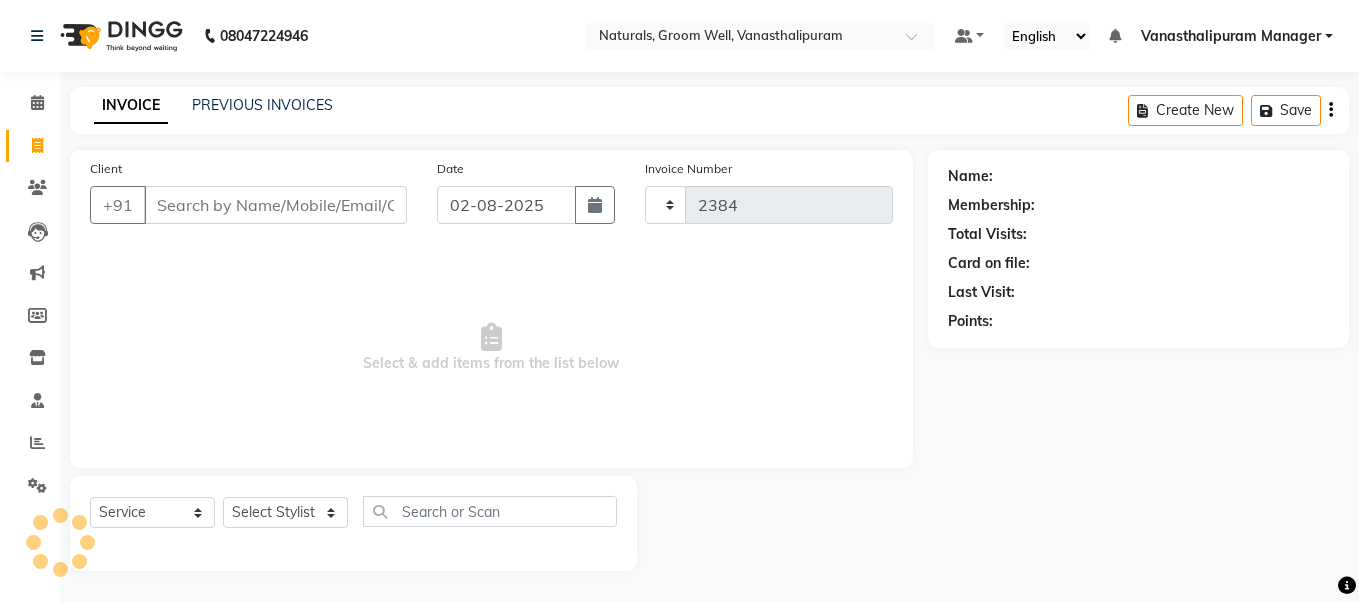 type on "9" 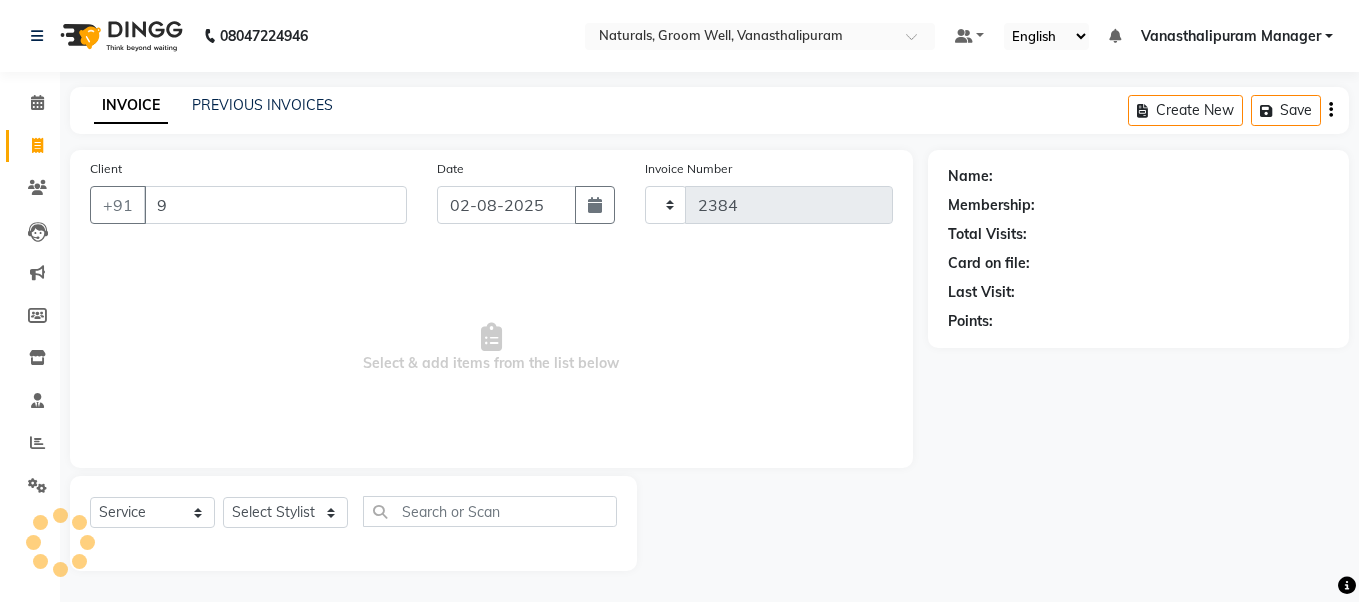 select on "5859" 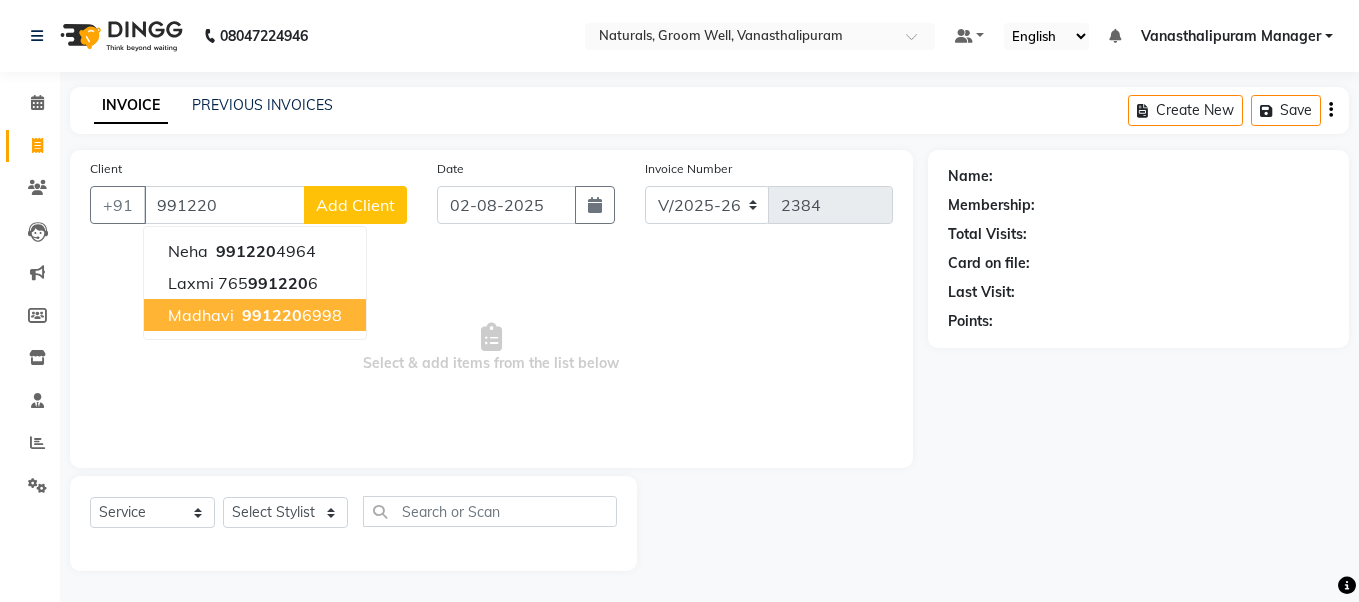 click on "madhavi" at bounding box center (201, 315) 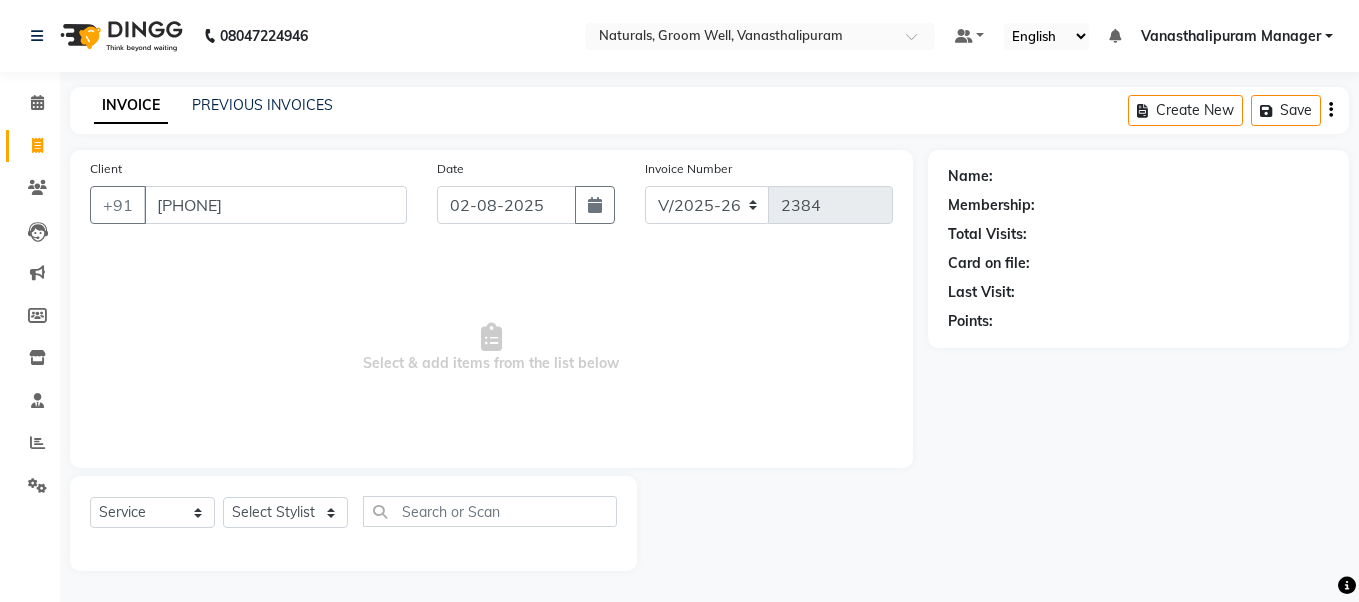 type on "[PHONE]" 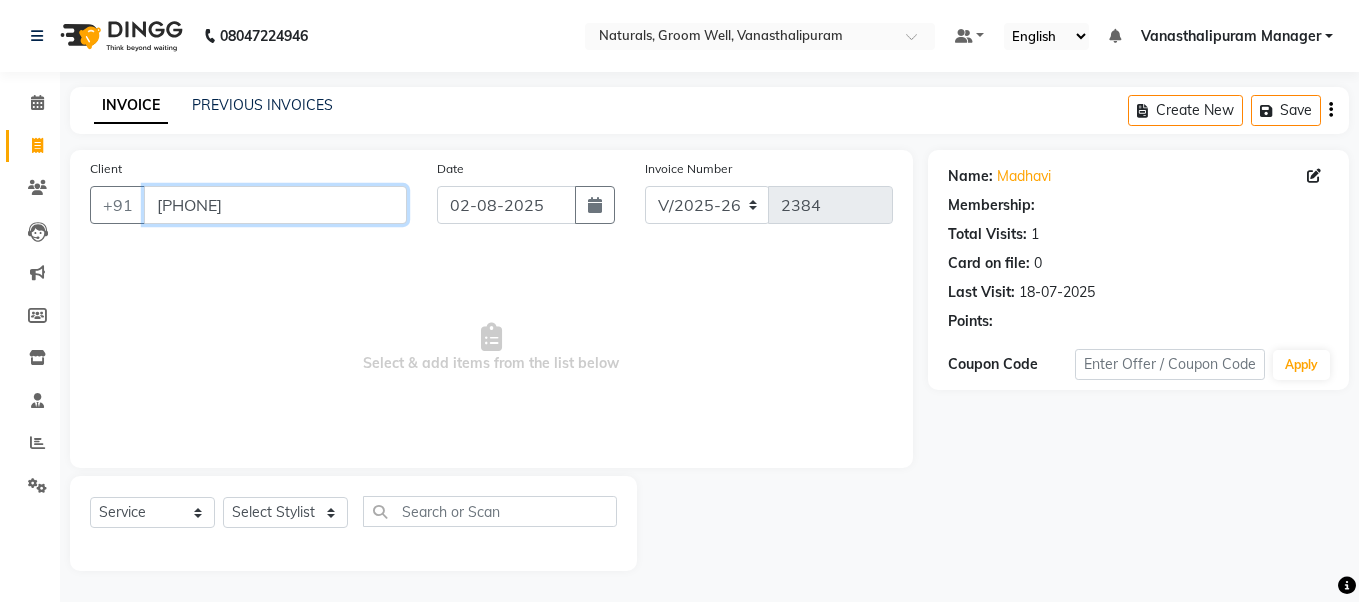 click on "[PHONE]" at bounding box center [275, 205] 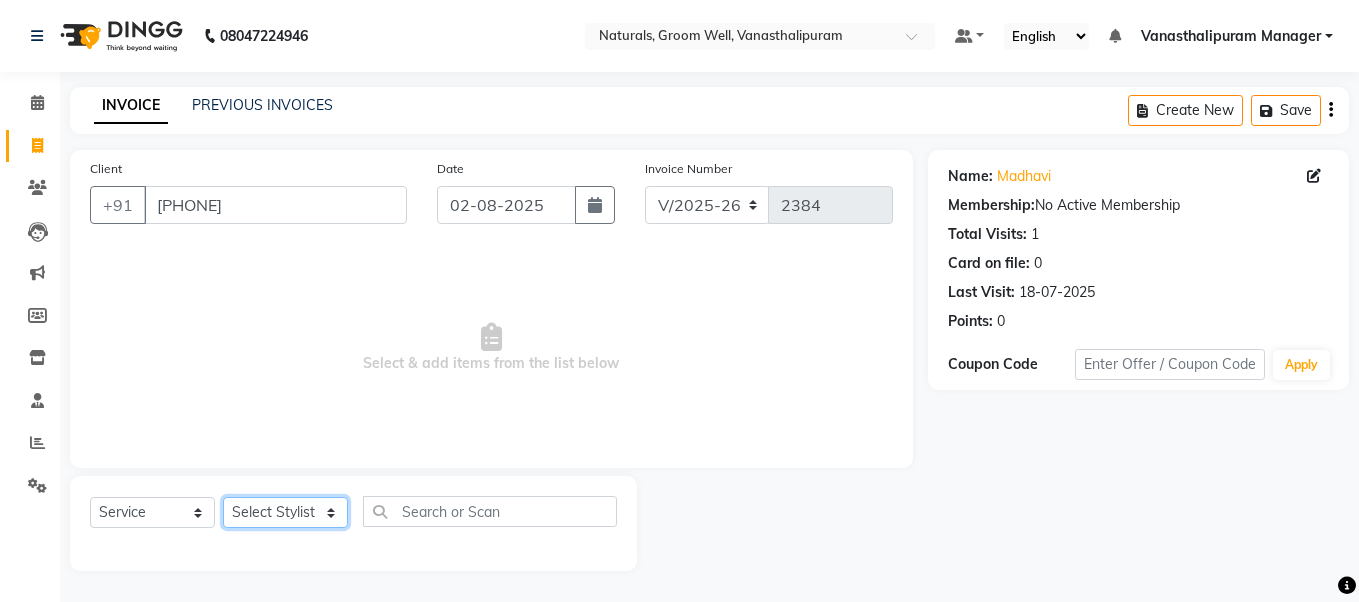 click on "Select Stylist gousiya kiran lavanya maheshwari naresh praveen sameena sandhya Vanasthalipuram Manager vinay" 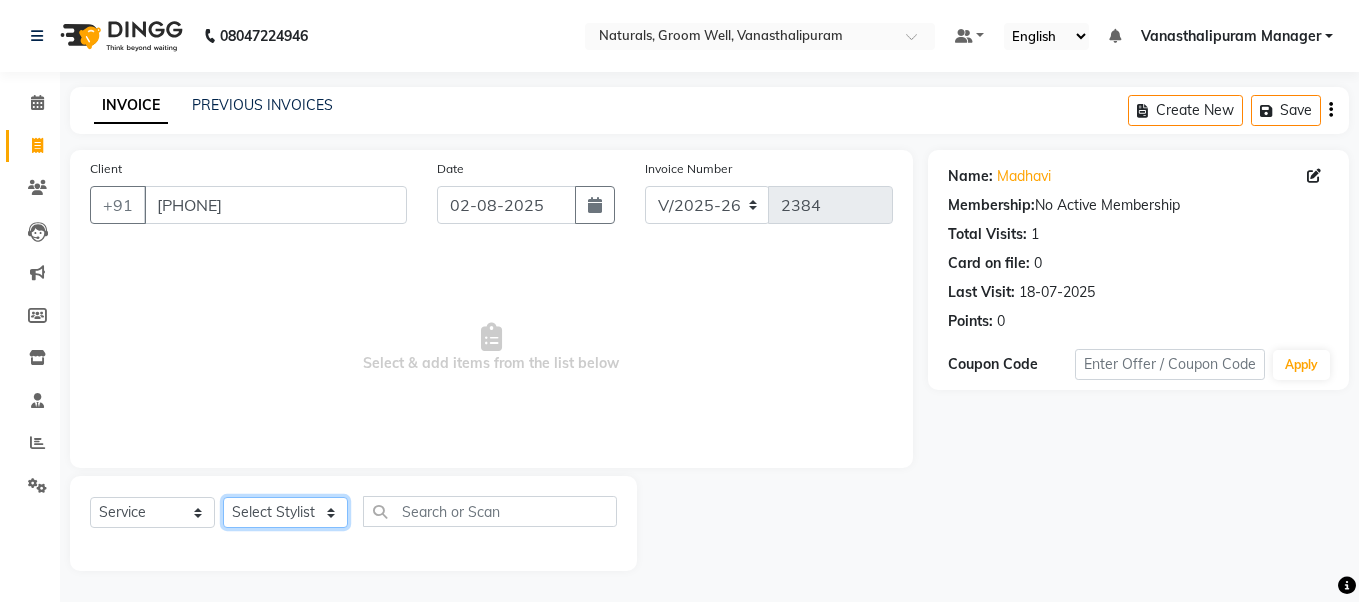 select on "45645" 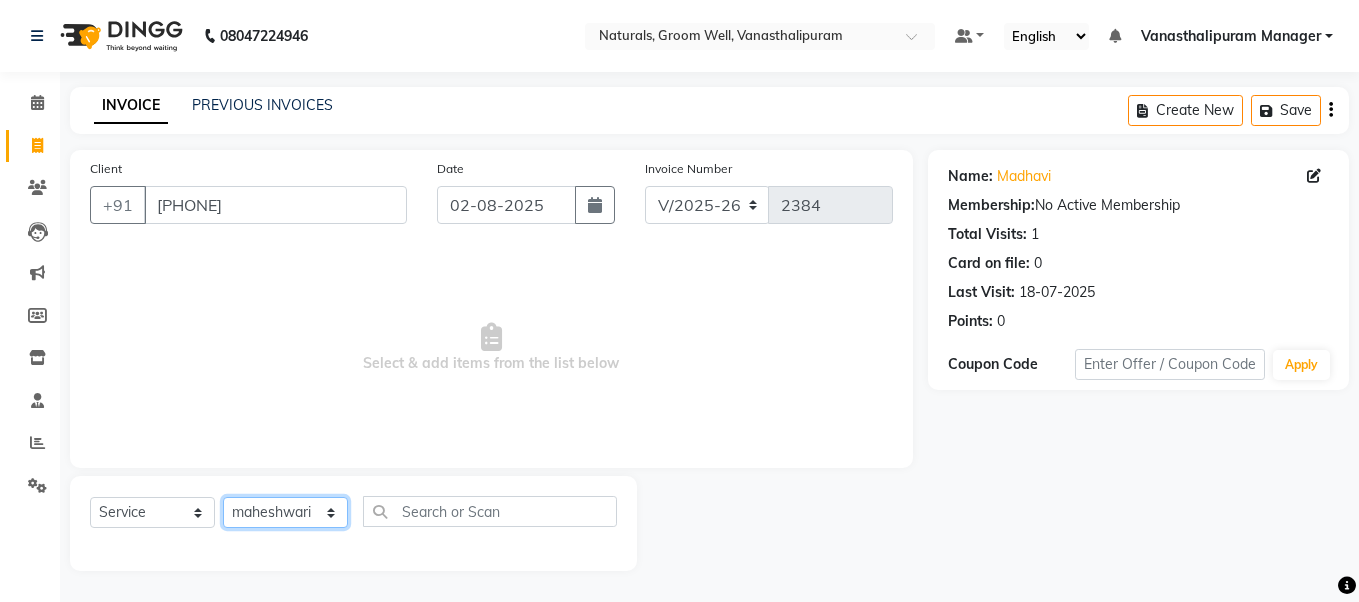 click on "Select Stylist gousiya kiran lavanya maheshwari naresh praveen sameena sandhya Vanasthalipuram Manager vinay" 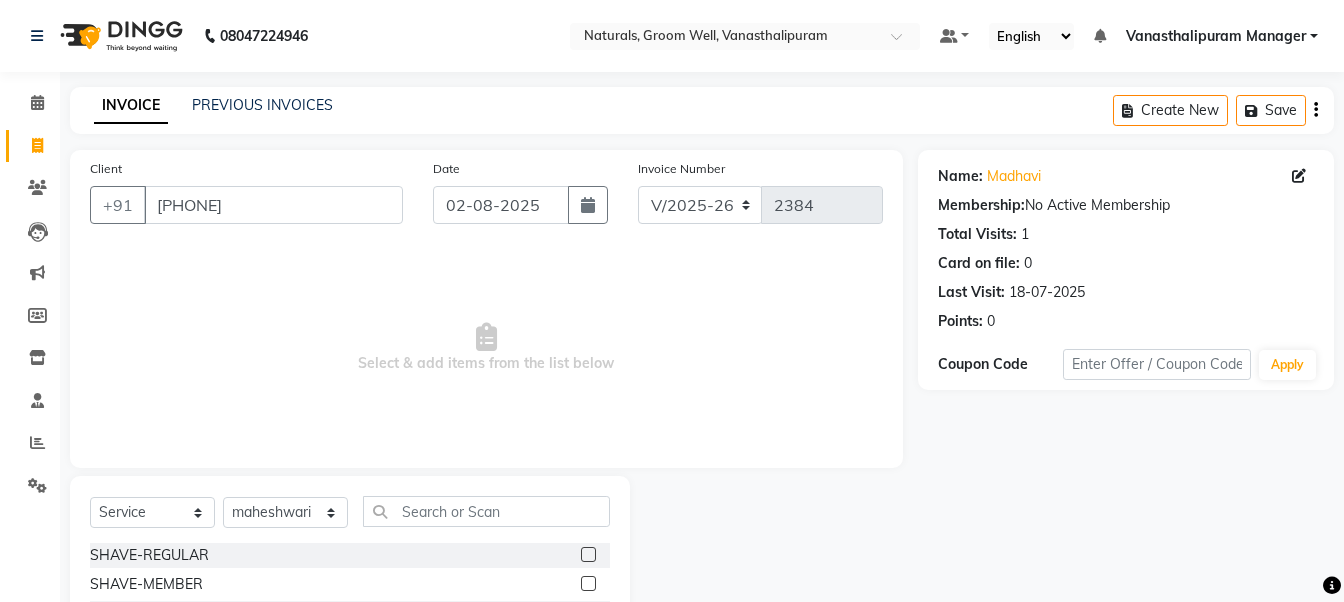click on "Select Service Product Membership Package Voucher Prepaid Gift Card Select Stylist [FIRST] [FIRST] [FIRST] [FIRST] [FIRST] [FIRST] [FIRST] [FIRST] Vanasthalipuram Manager [FIRST] SHAVE-REGULAR SHAVE-MEMBER EXECUTIVE SHAVE(SHAVE+EXPRESS CLEAN-UP)-REGULAR EXECUTIVE SHAVE(SHAVE+EXPRESS CLEAN-UP)-MEMBER KIDS CUT(BABY BOY)-BELOW 10YRS-REGULAR KIDS CUT(BABY BOY)-BELOW 10YRS-MEMBER CHOCOHOLIC FACIAL-REGULAR CHOCOHOLIC FACIAL-MEMBER OMG CHARCOAL FACIAL-REGULAR OMG CHARCOAL FACIAL-MEMBER SENSI GLOW FACIAL-REGULAR SENSI GLOW FACIAL-MEMBER SKIN BRIGHTENING FACIAL-REGULAR SKIN BRIGHTENING FACIAL-MEMBER ULTIMO GOLD FACIAL-REGULAR ULTIMO GOLD FACIAL-MEMBER ILLUMINATING FACIAL WITH GOJIBERRY-REGULAR ILLUMINATING FACIAL WITH GOJIBERRY-MEMBER REJUVENATE MASK-REGULAR UNDER EYE BRIGHTENING HAND MASSAGE-REGULAR HAND MASSAGE-MEMBER COCOA BUTTER MANICURE-REGULAR COCOA BUTTER MANICURE-MEMBER COFFEE PEDICURE-REGULAR COFFEE PEDICURE-MEMBER COFFEE MANICURE-REGULAR COFFEE MANICURE-MEMBER EAR PIERCING" 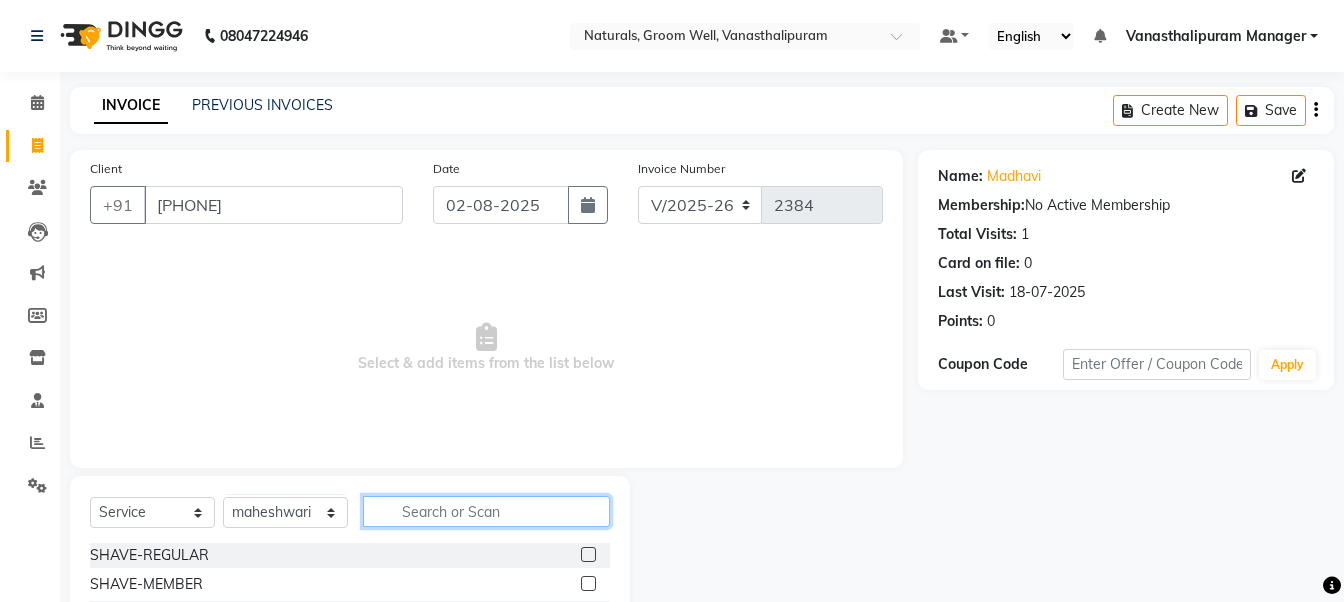 click 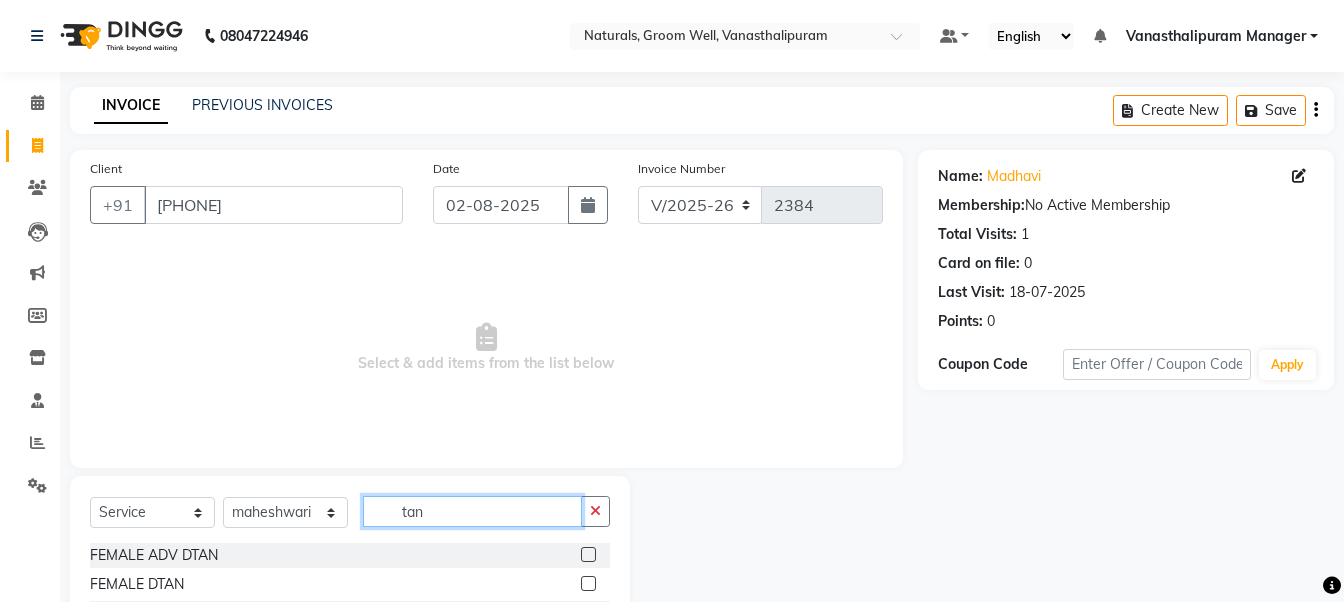 type on "tan" 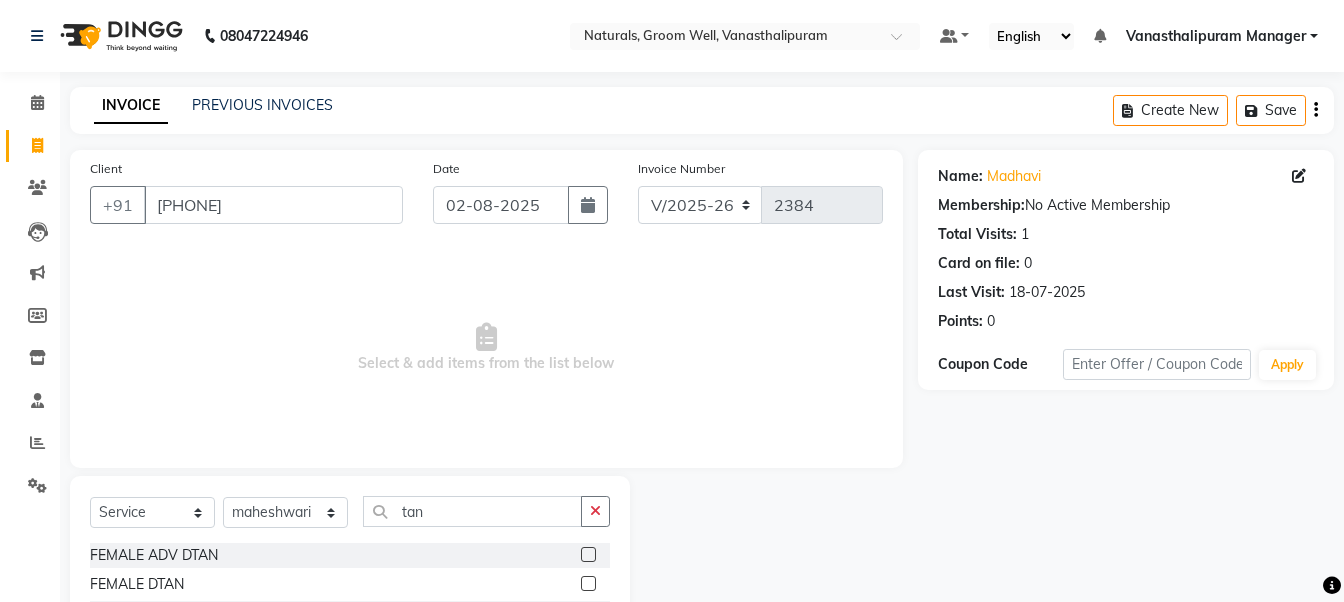 click 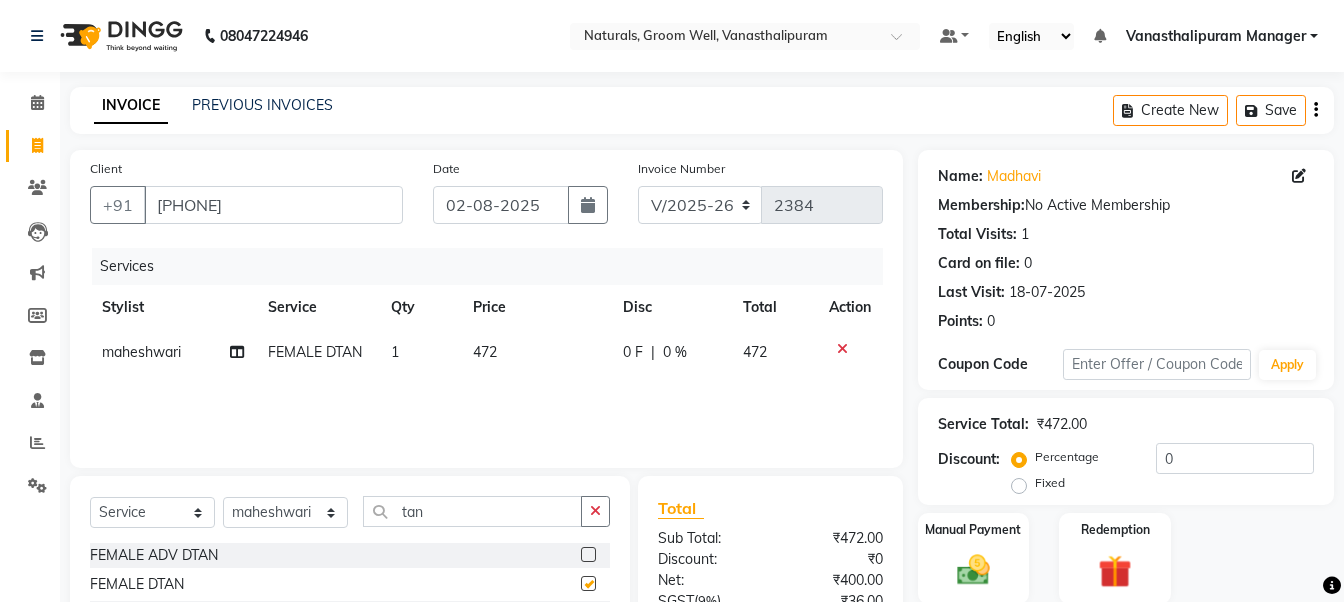 checkbox on "false" 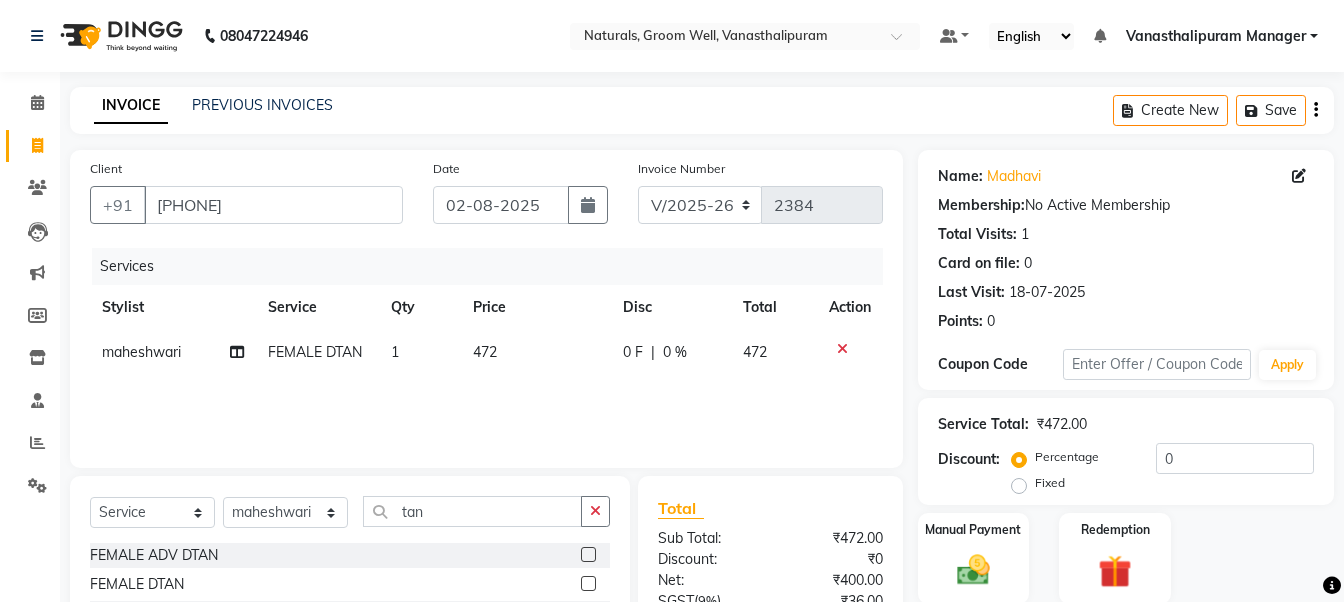 click on "472" 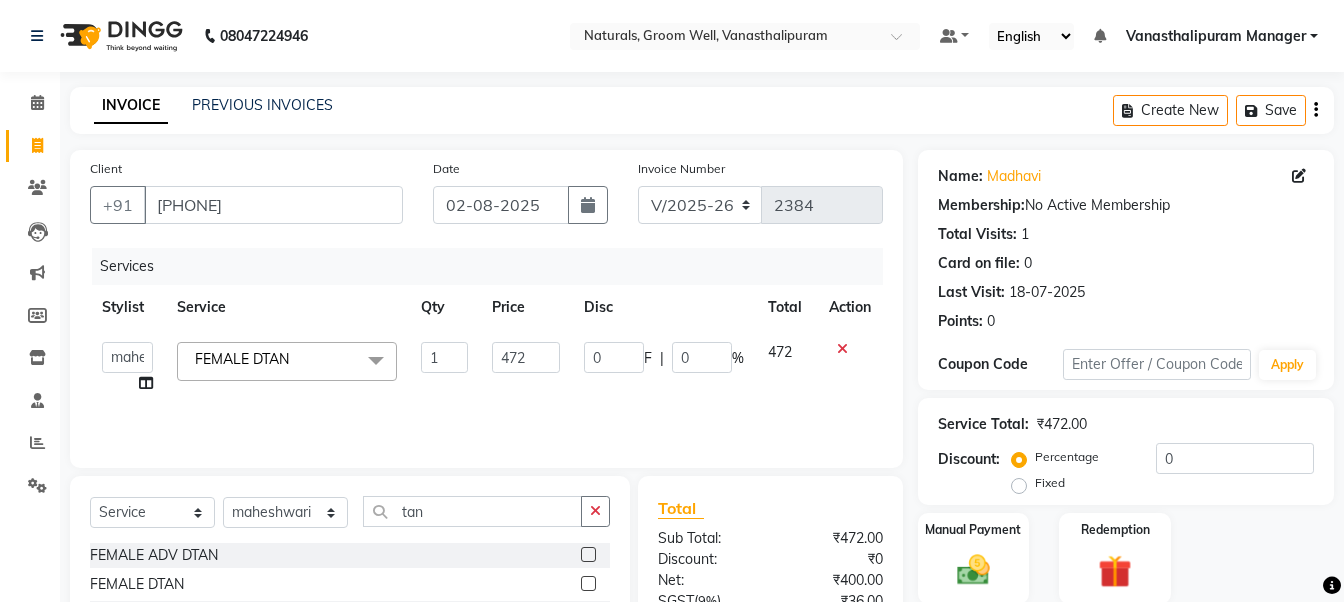 click 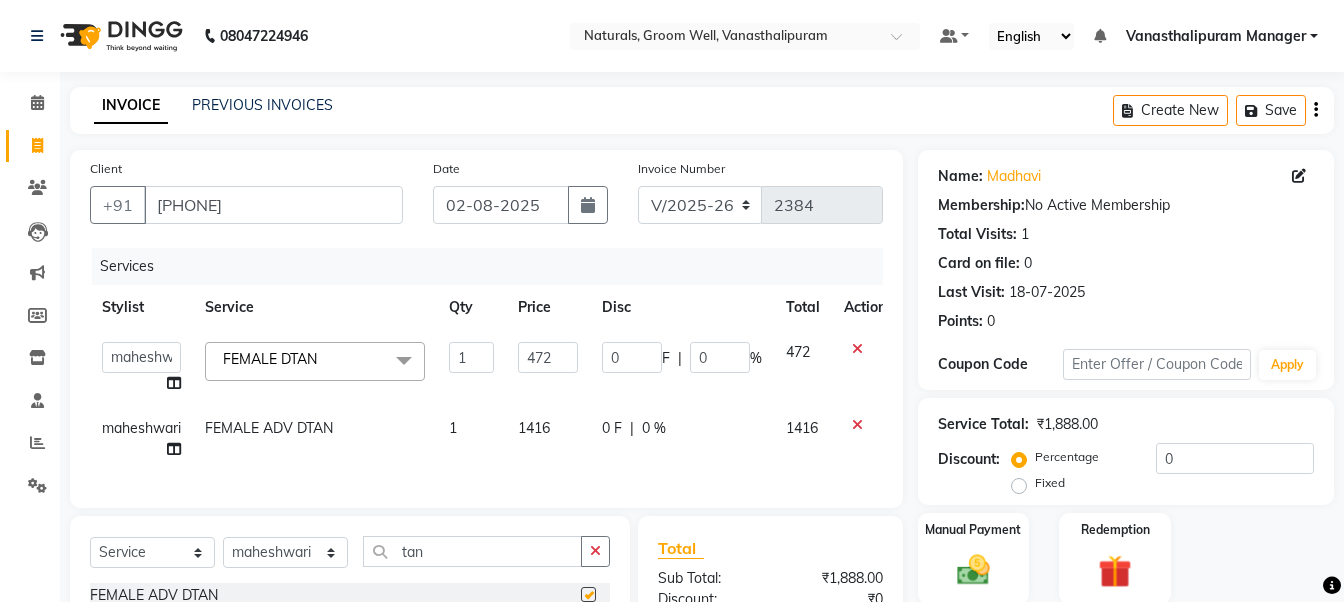 checkbox on "false" 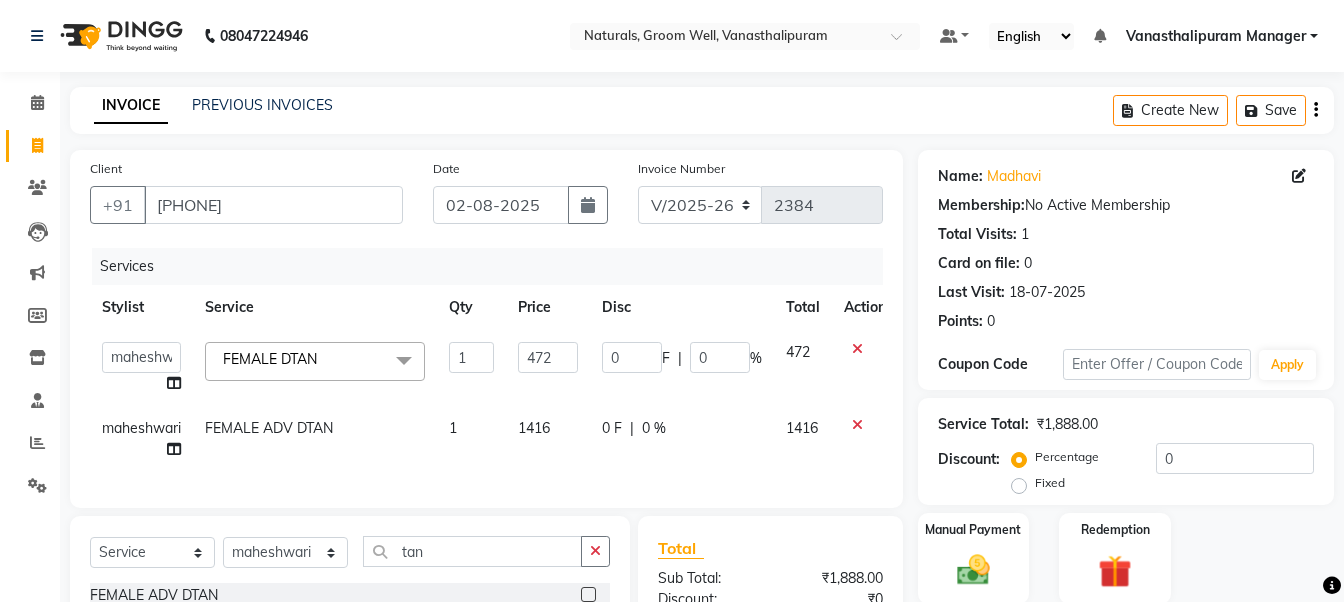 click 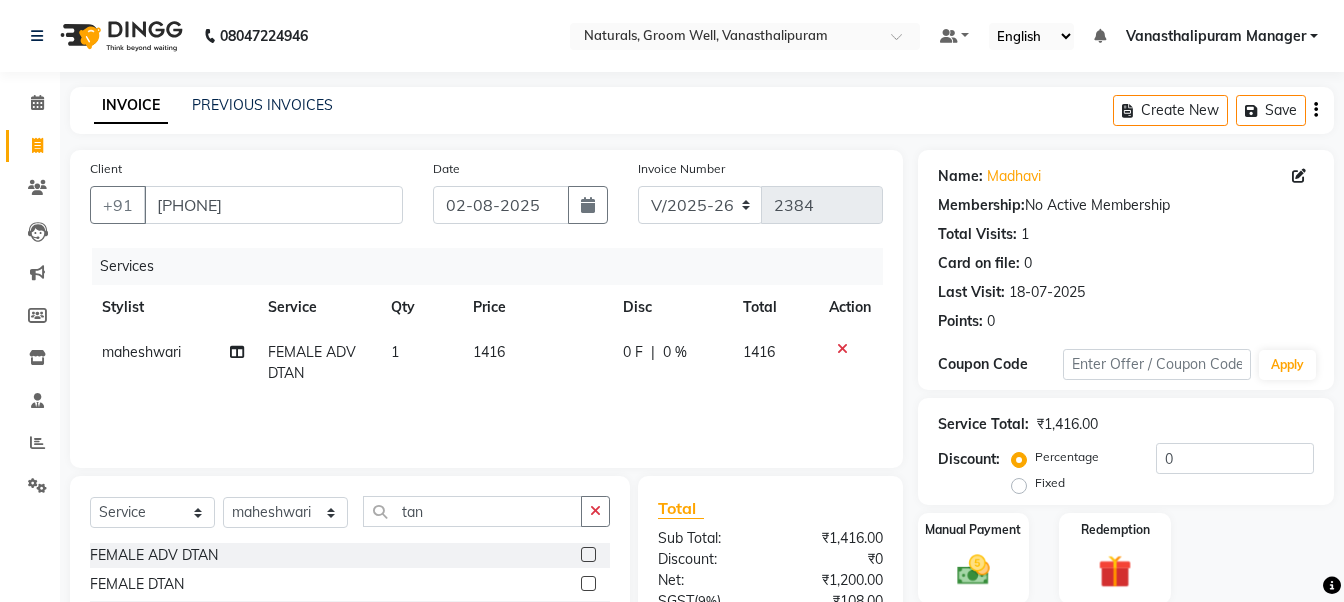 click on "1416" 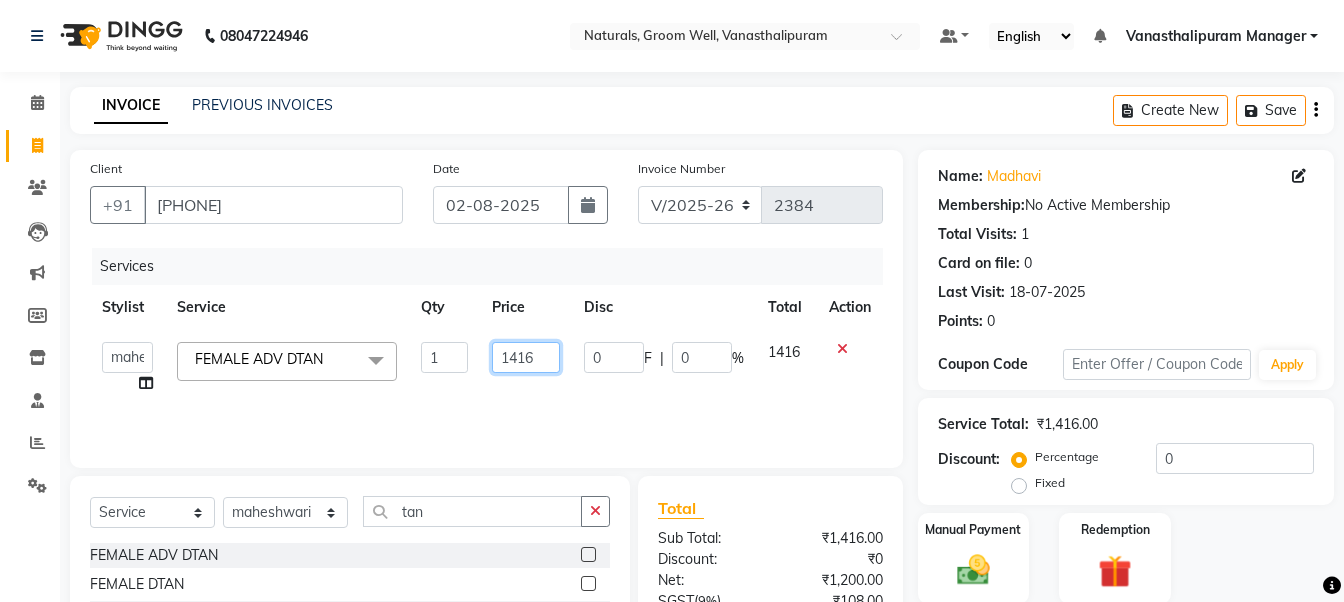click on "1416" 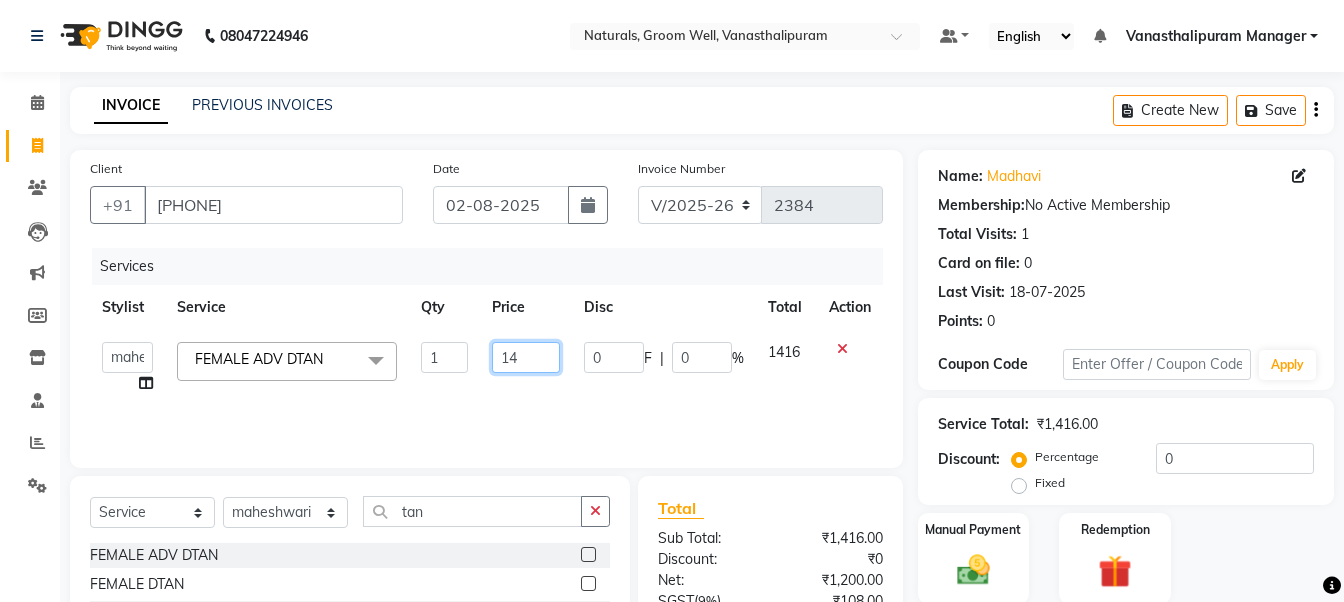 type on "1" 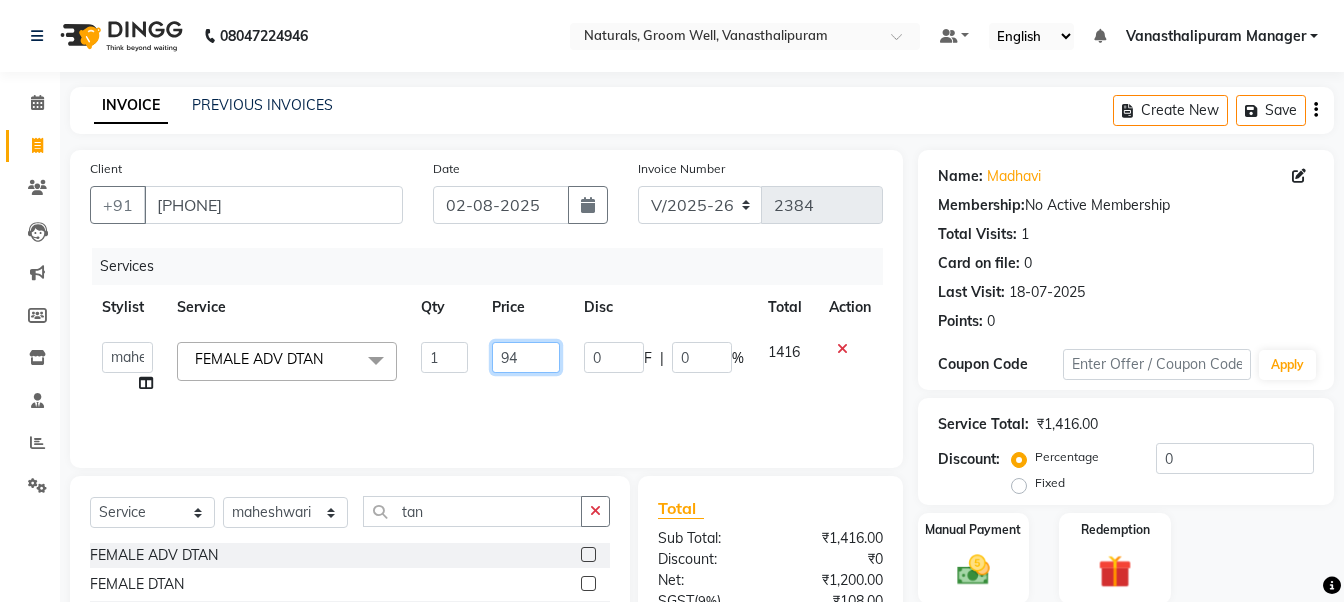 type on "944" 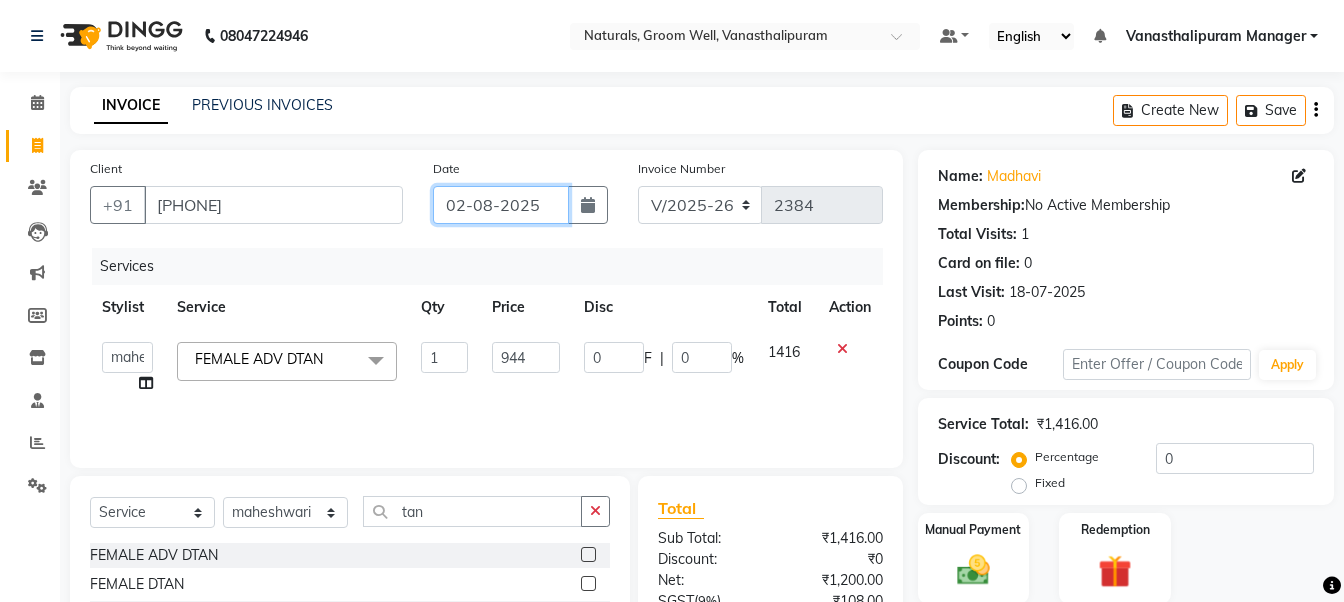 click on "02-08-2025" 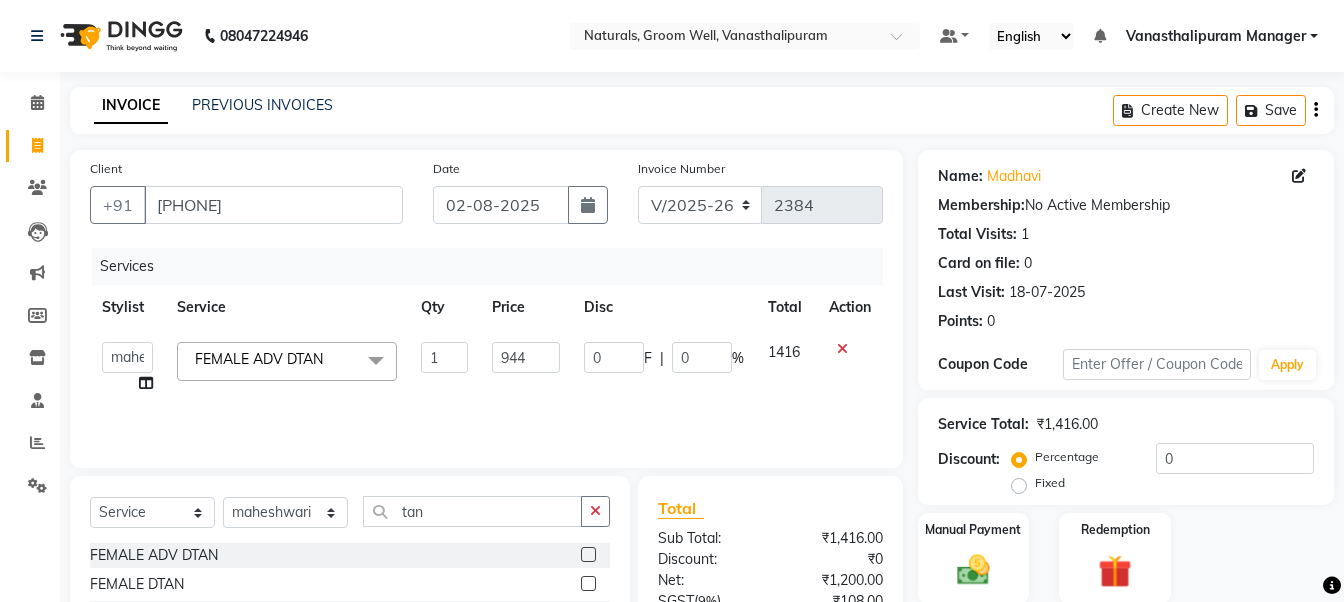 select on "8" 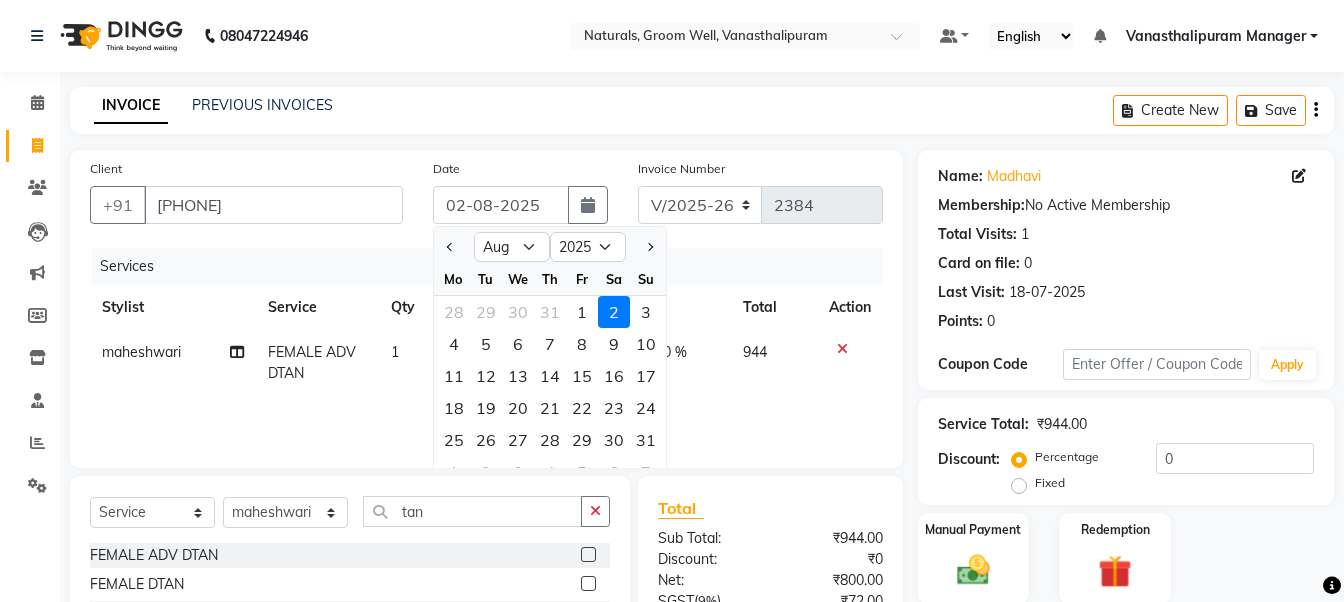 click on "08047224946 Select Location × Naturals, Groom Well, Vanasthalipuram Default Panel My Panel English ENGLISH Español العربية मराठी हिंदी ગુજરાતી தமிழ் 中文 Notifications nothing to show Vanasthalipuram Manager Manage Profile Change Password Sign out  Version:3.15.11  ☀ Naturals, groom well, Vanasthalipuram  Calendar  Invoice  Clients  Leads   Marketing  Members  Inventory  Staff  Reports  Settings Completed InProgress Upcoming Dropped Tentative Check-In Confirm Bookings Generate Report Segments Page Builder INVOICE PREVIOUS INVOICES Create New   Save  Client +91 9912206998 Date 02-08-2025 Jan Feb Mar Apr May Jun Jul Aug Sep Oct Nov Dec 2015 2016 2017 2018 2019 2020 2021 2022 2023 2024 2025 2026 2027 2028 2029 2030 2031 2032 2033 2034 2035 Mo Tu We Th Fr Sa Su 28 29 30 31 1 2 3 4 5 6 7 8 9 10 11 12 13 14 15 16 17 18 19 20 21 22 23 24 25 26 27 28 29 30 31 1 2 3 4 5 6 7 Invoice Number V/2025 V/2025-26 2384 Services Stylist Service Qty Price Disc Total" at bounding box center (672, 400) 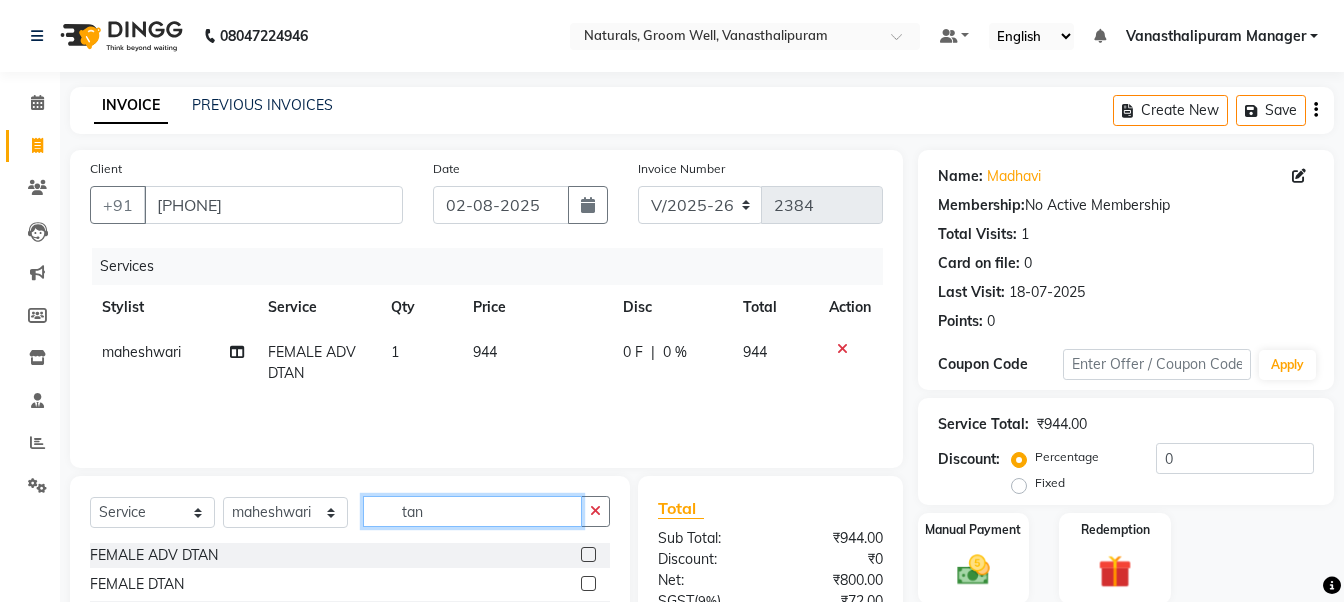 click on "tan" 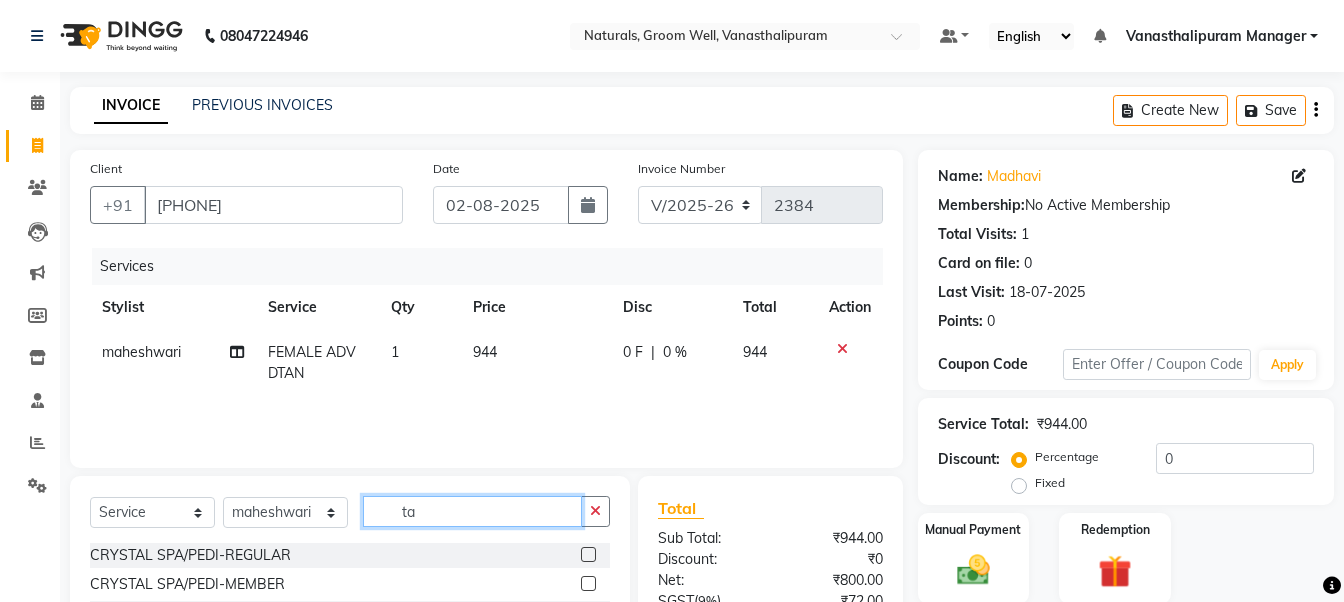 type on "t" 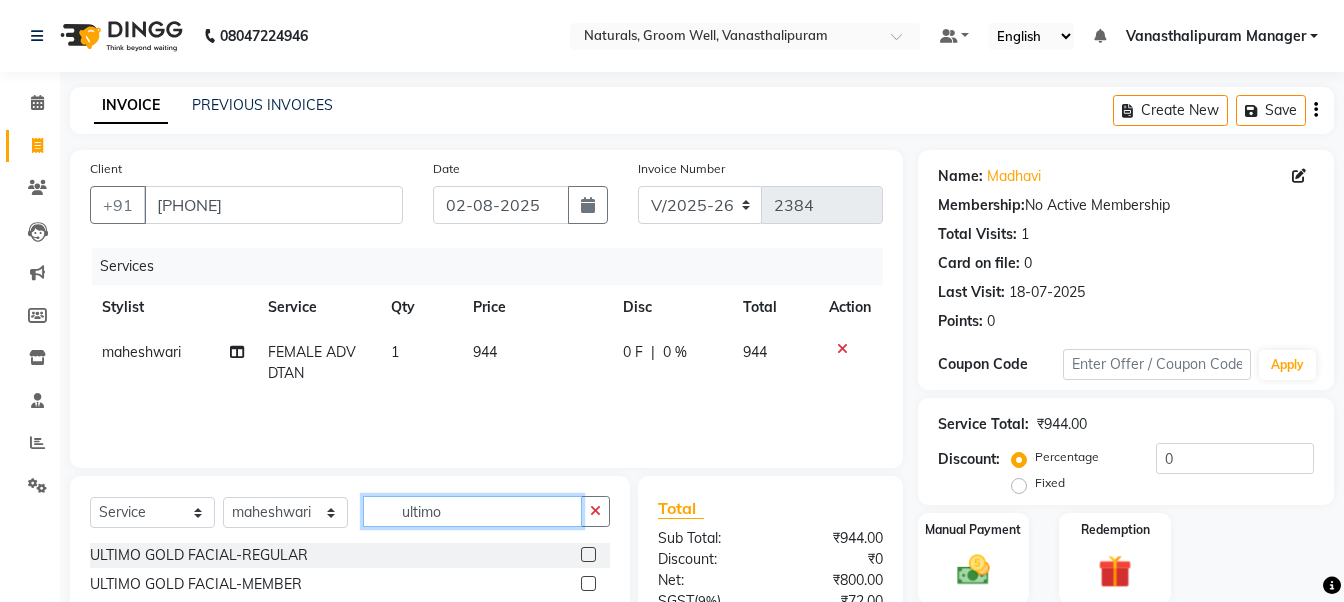 type on "ultimo" 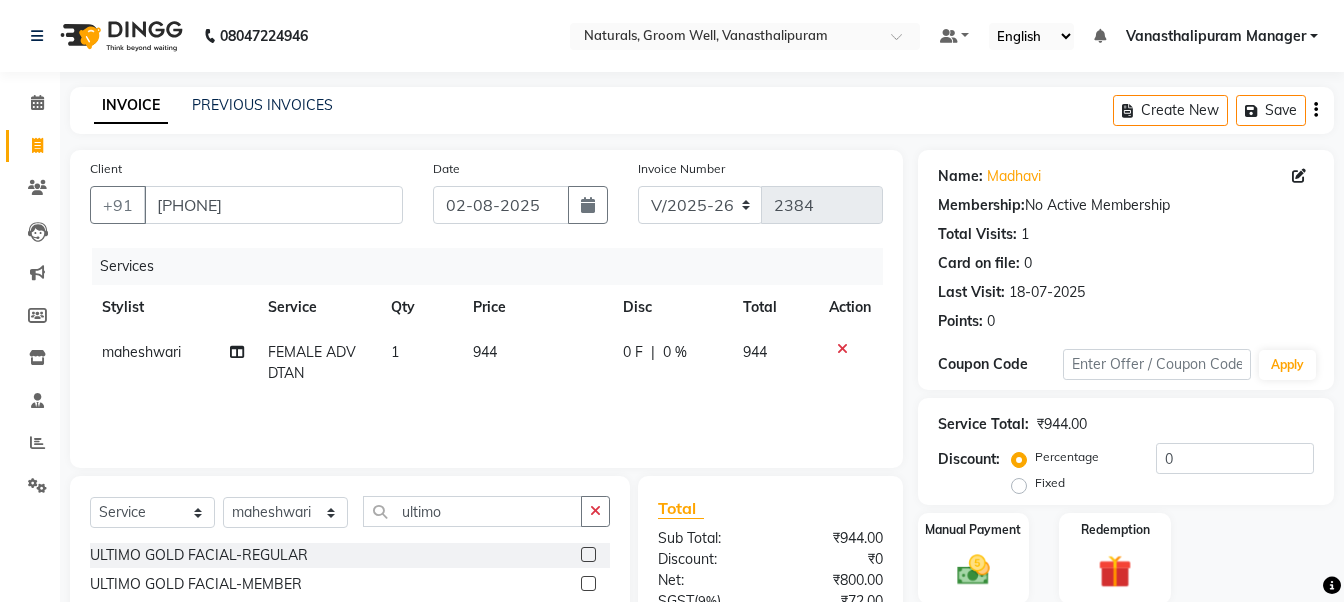 click 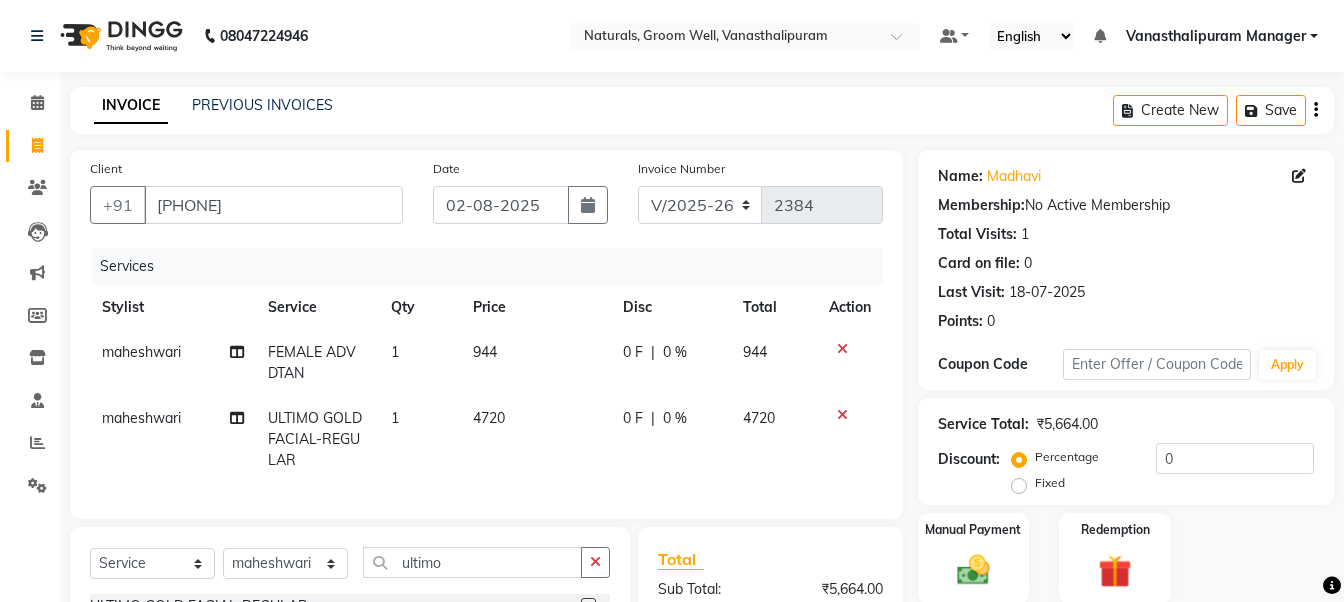 checkbox on "false" 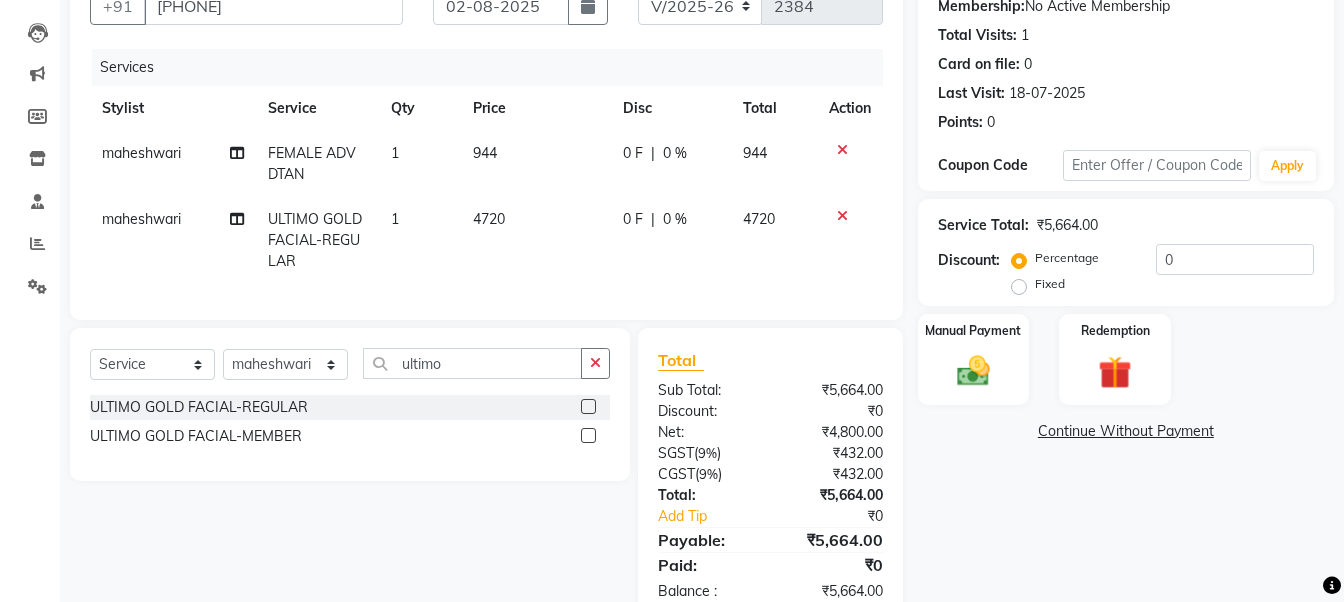 scroll, scrollTop: 200, scrollLeft: 0, axis: vertical 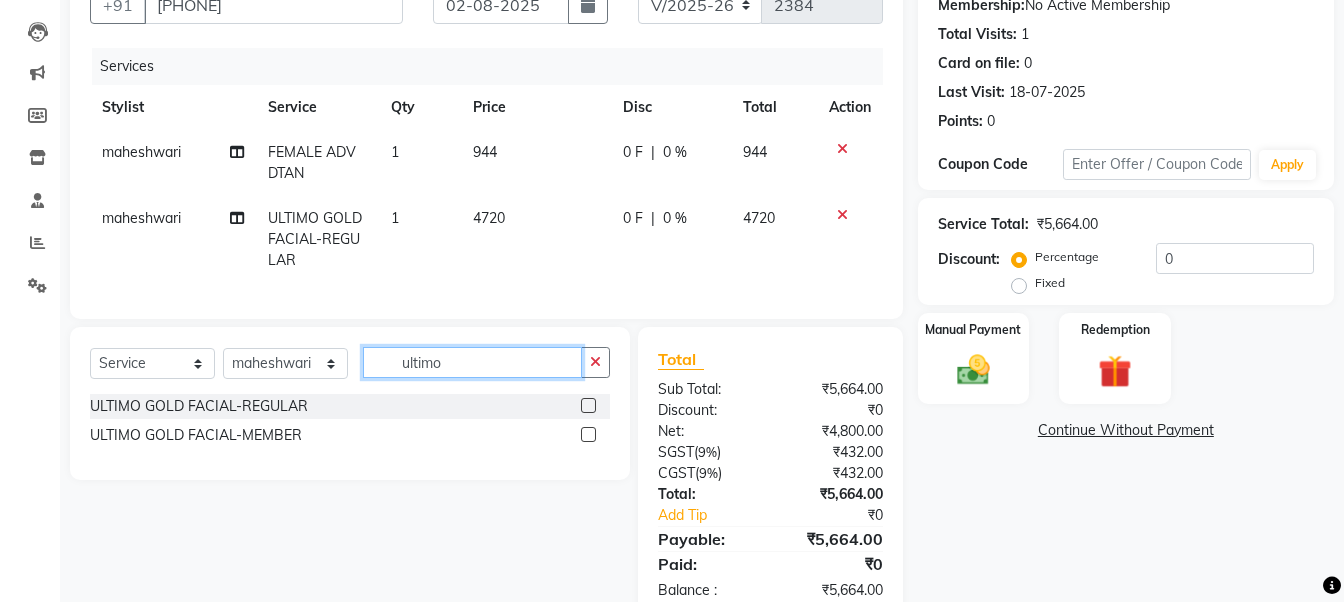 click on "ultimo" 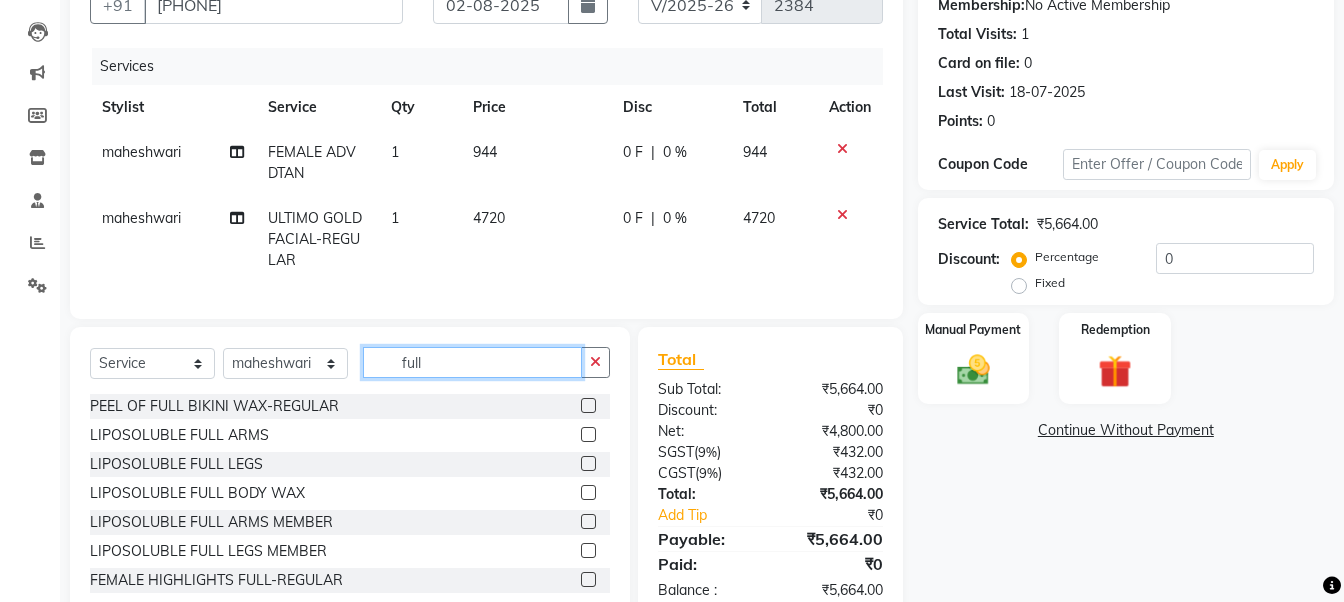 type on "full" 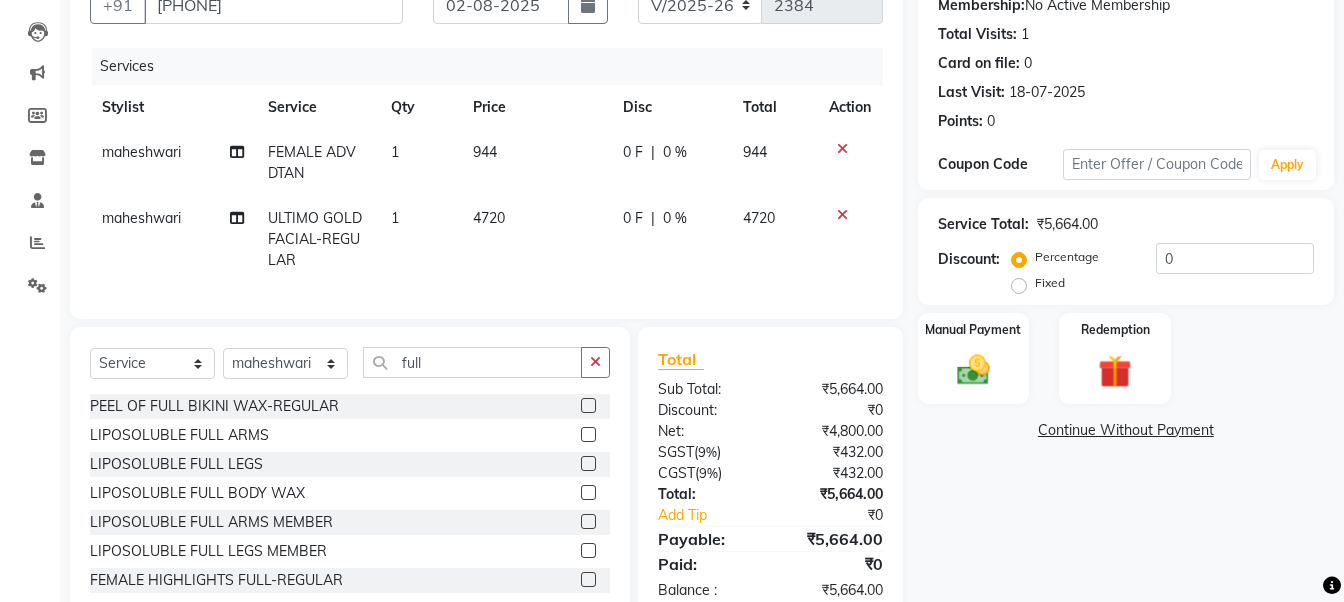 click 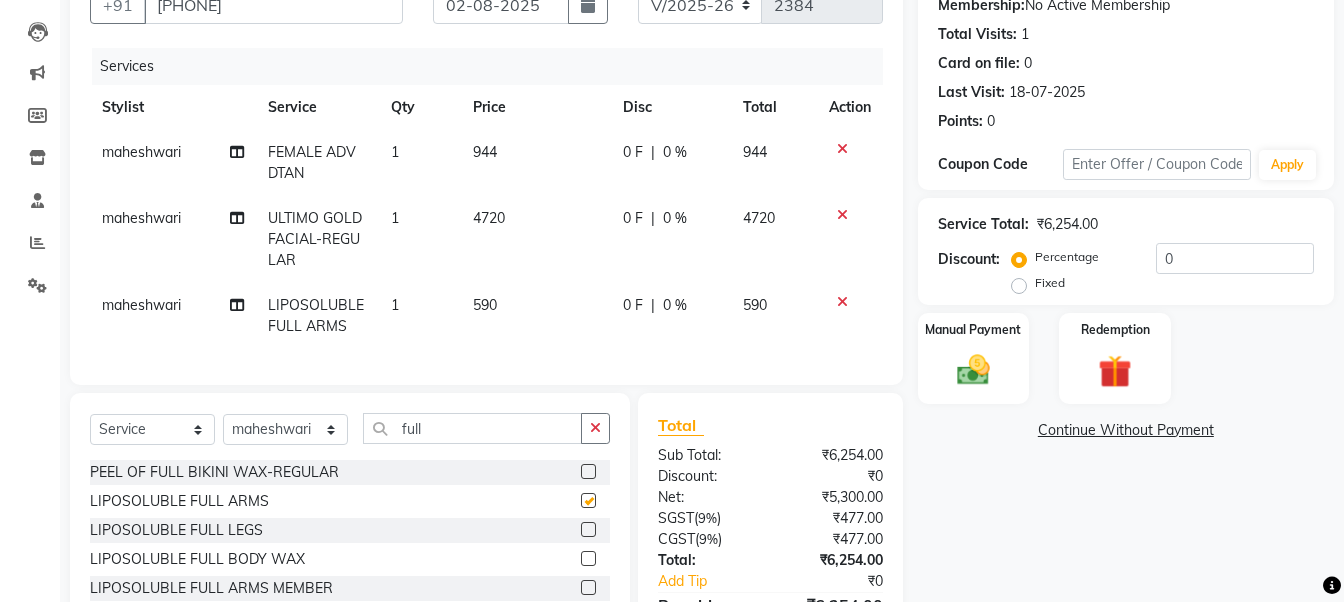 drag, startPoint x: 554, startPoint y: 269, endPoint x: 550, endPoint y: 283, distance: 14.56022 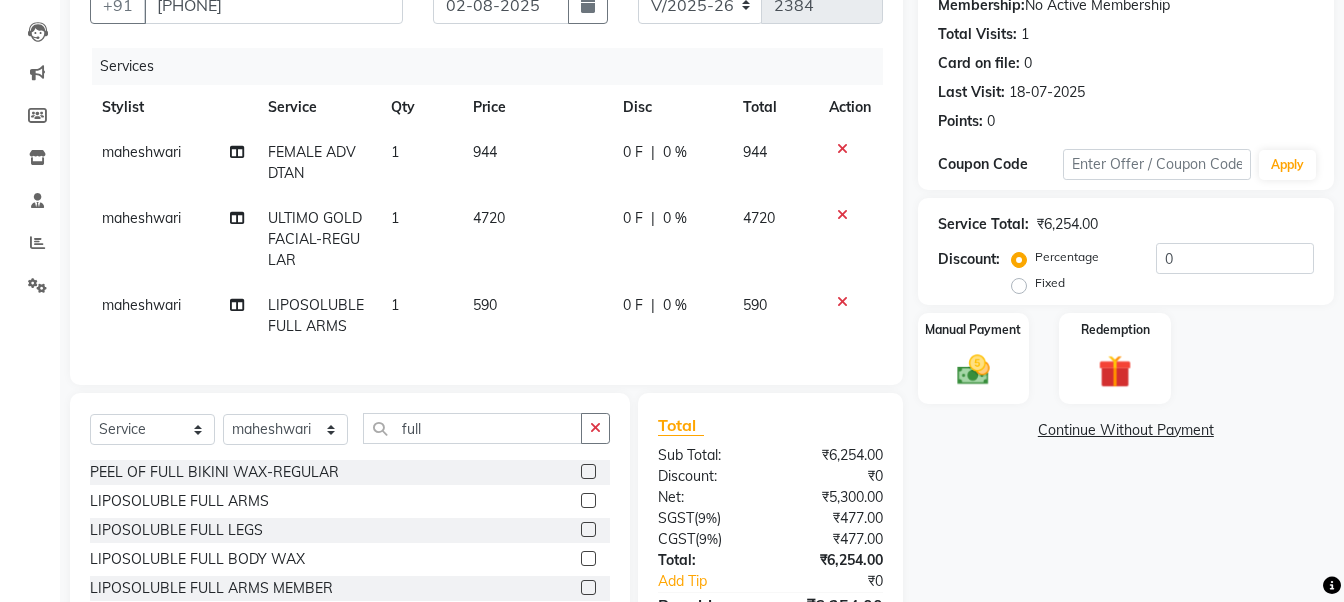 select on "45645" 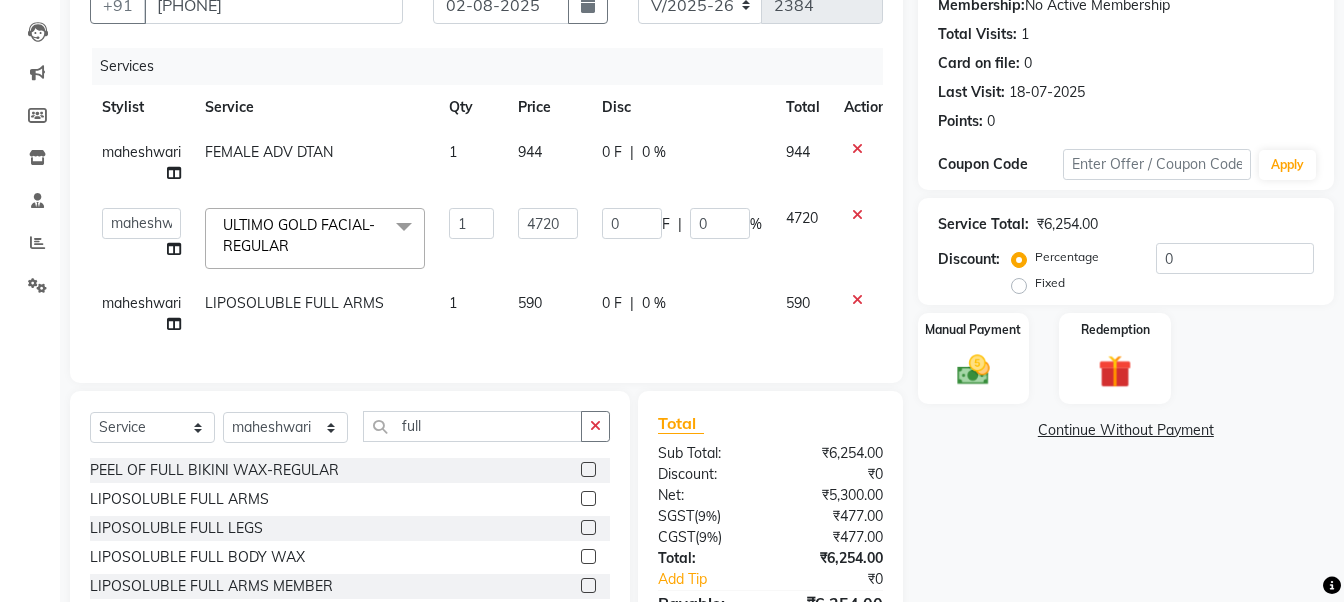 checkbox on "false" 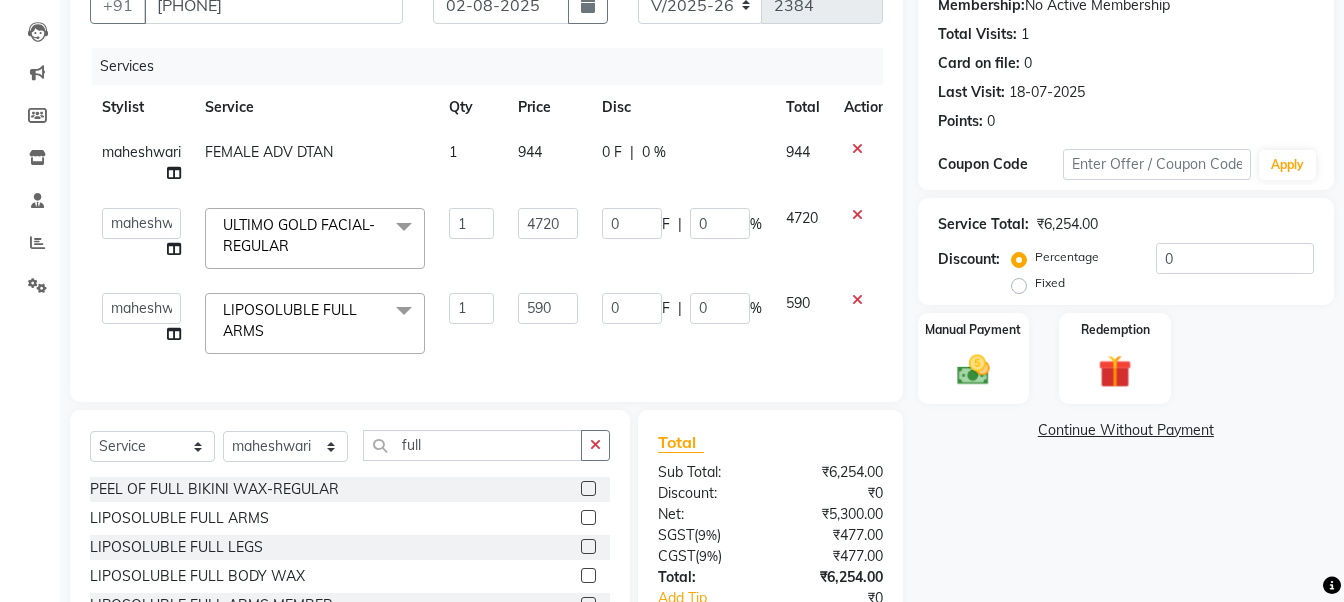 click on "590" 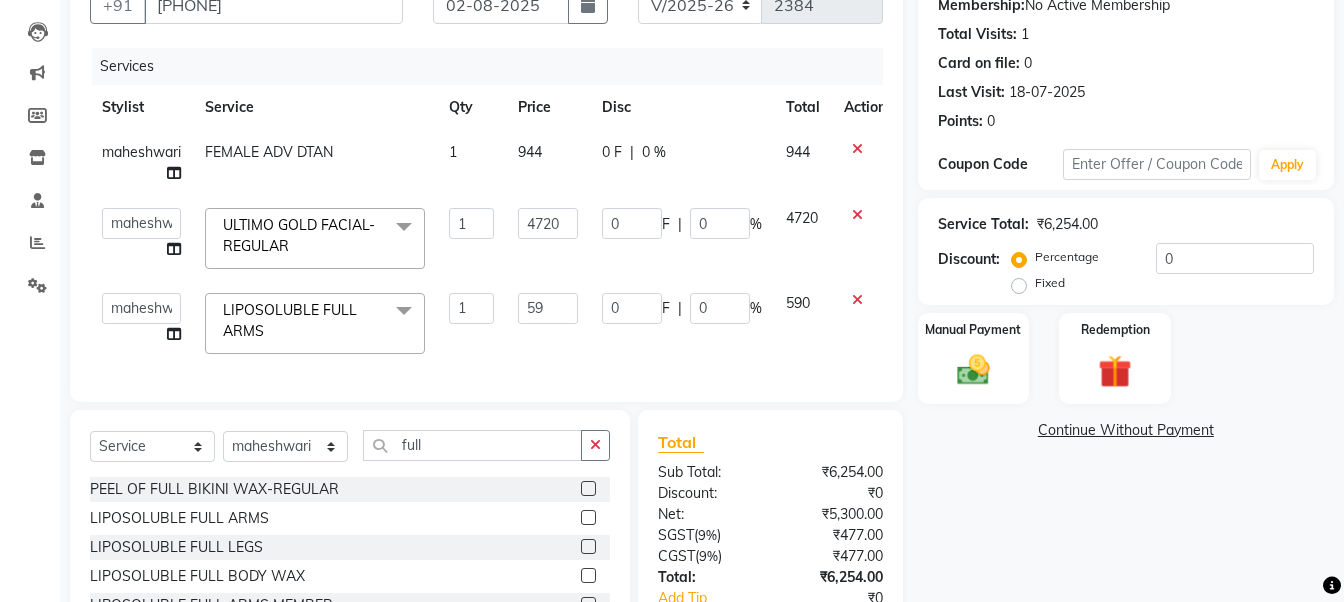 type on "5" 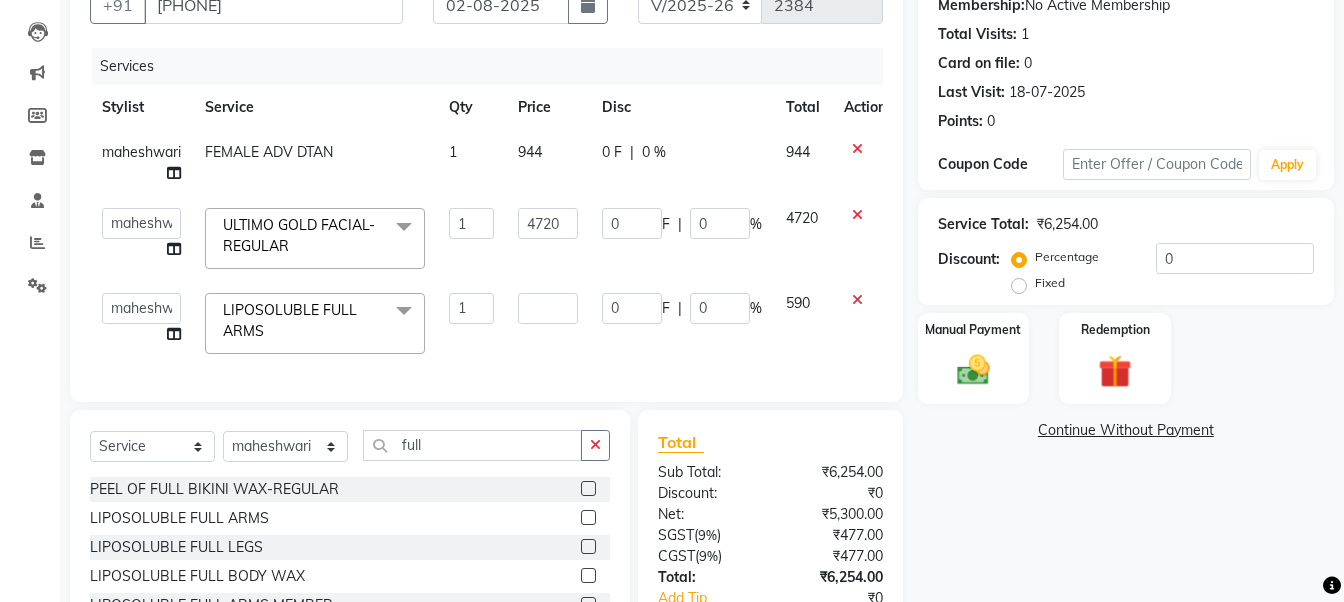 type on "7" 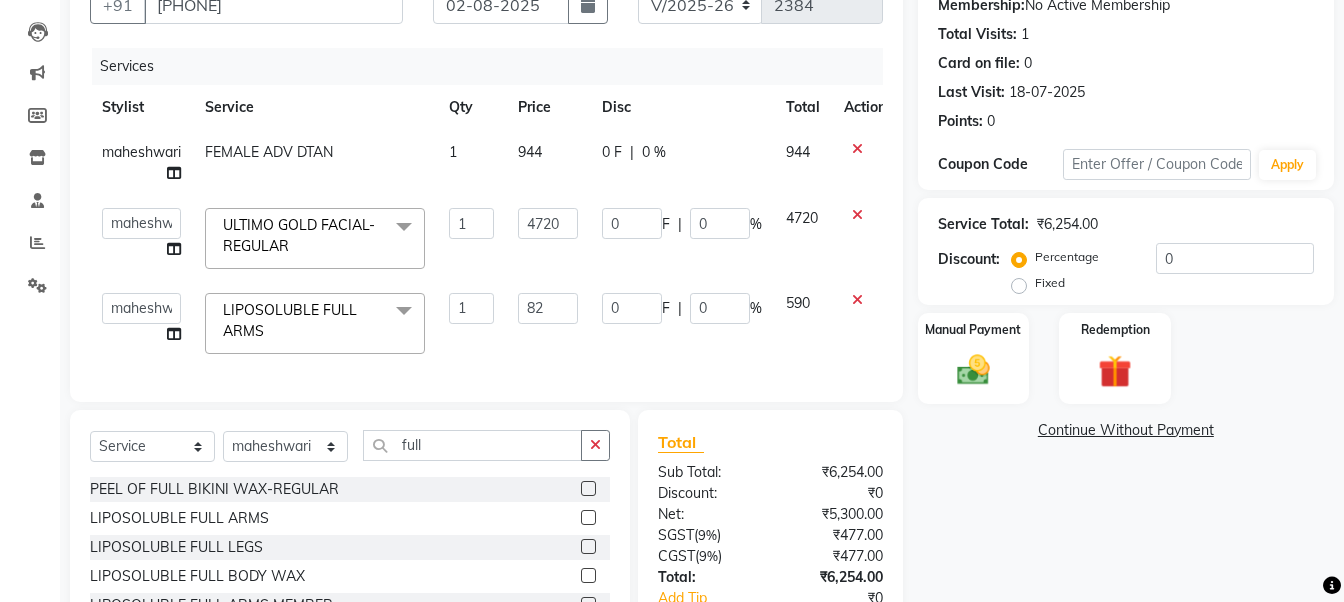 type on "826" 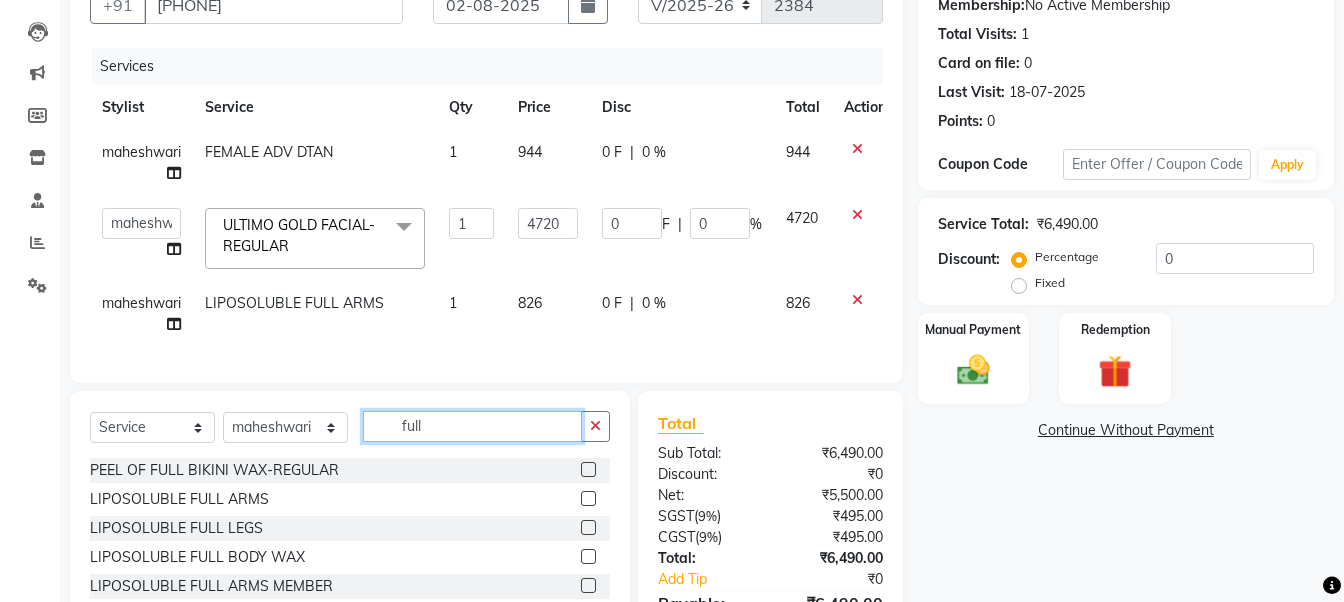 click on "Select Service Product Membership Package Voucher Prepaid Gift Card Select Stylist [FIRST] [FIRST] [FIRST] [FIRST] [FIRST] [FIRST] [FIRST] [FIRST] Vanasthalipuram Manager [FIRST] full" 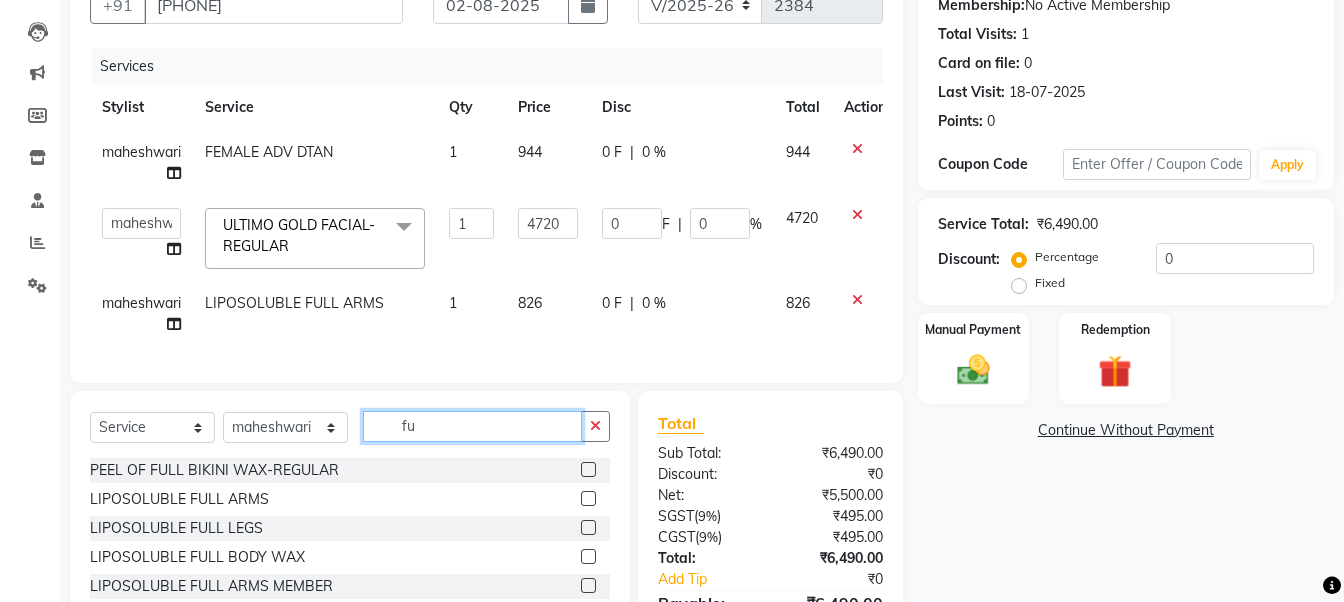 type on "f" 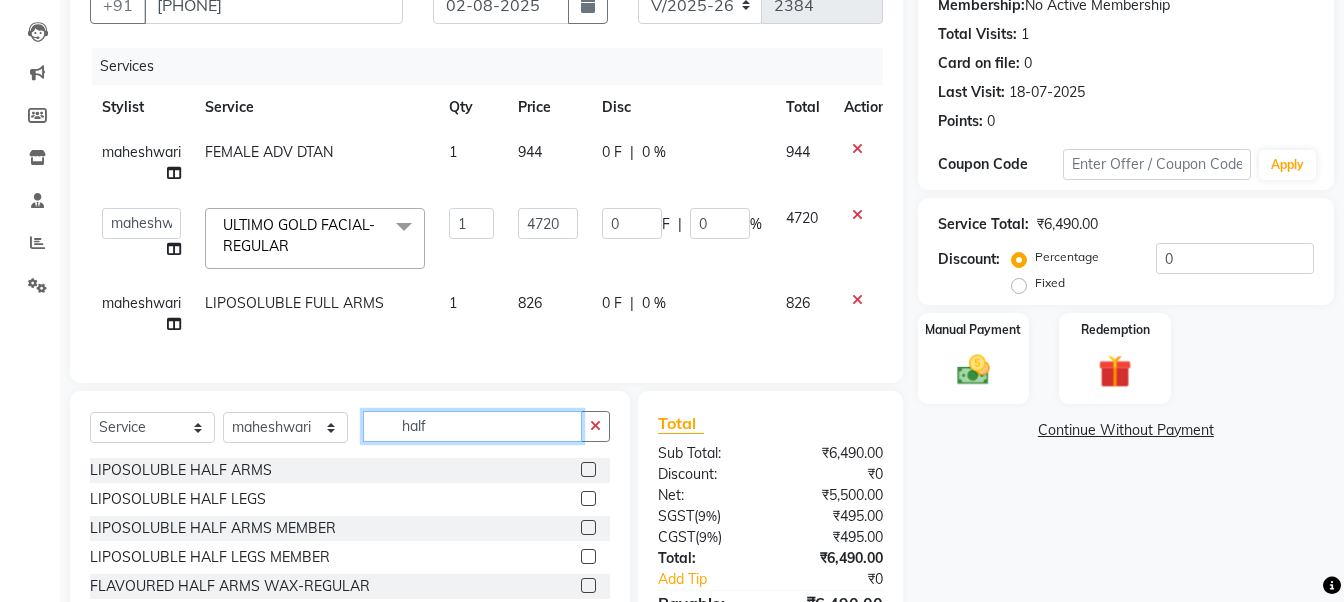 type on "half" 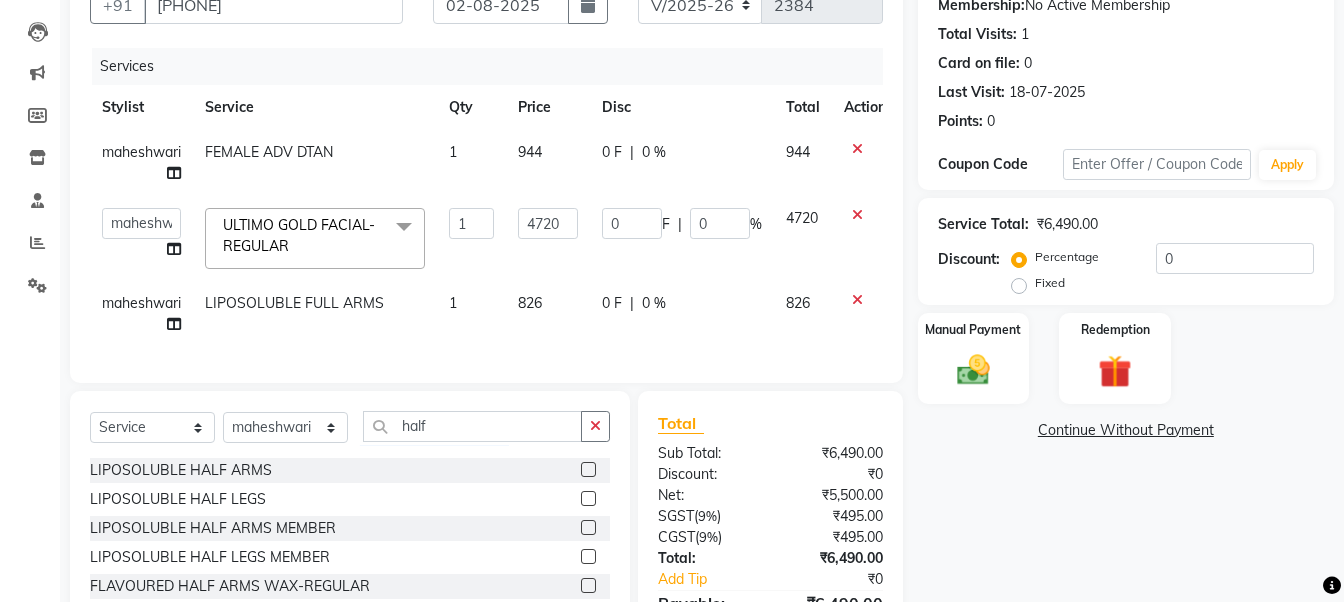 click 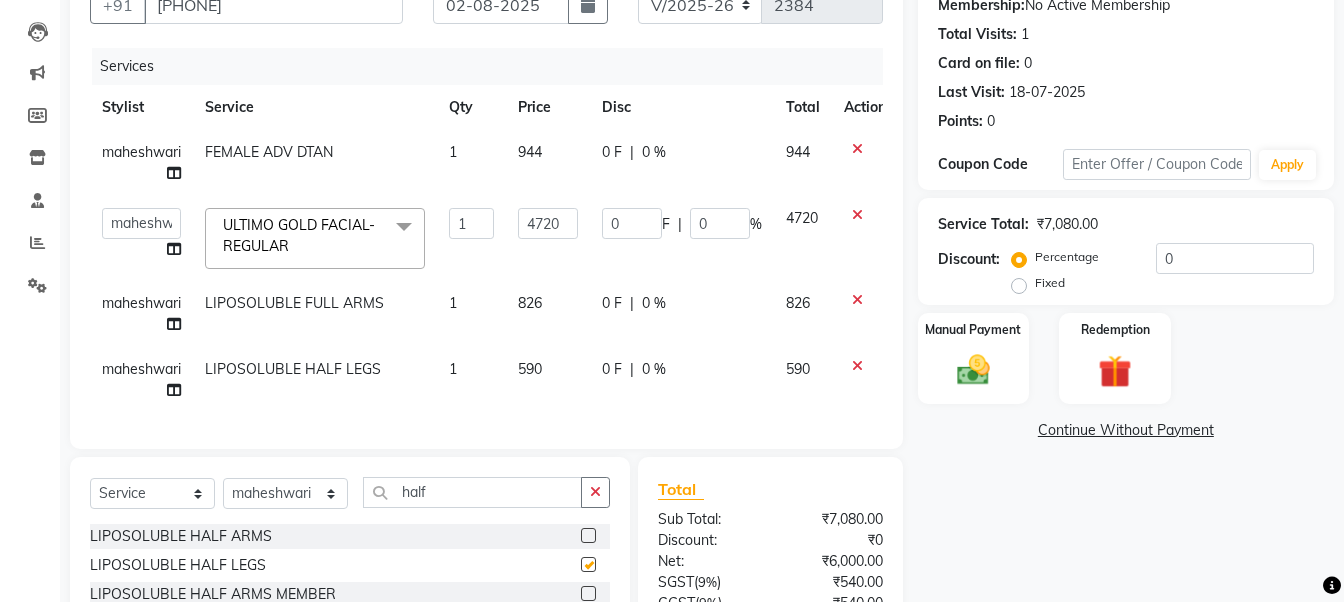 checkbox on "false" 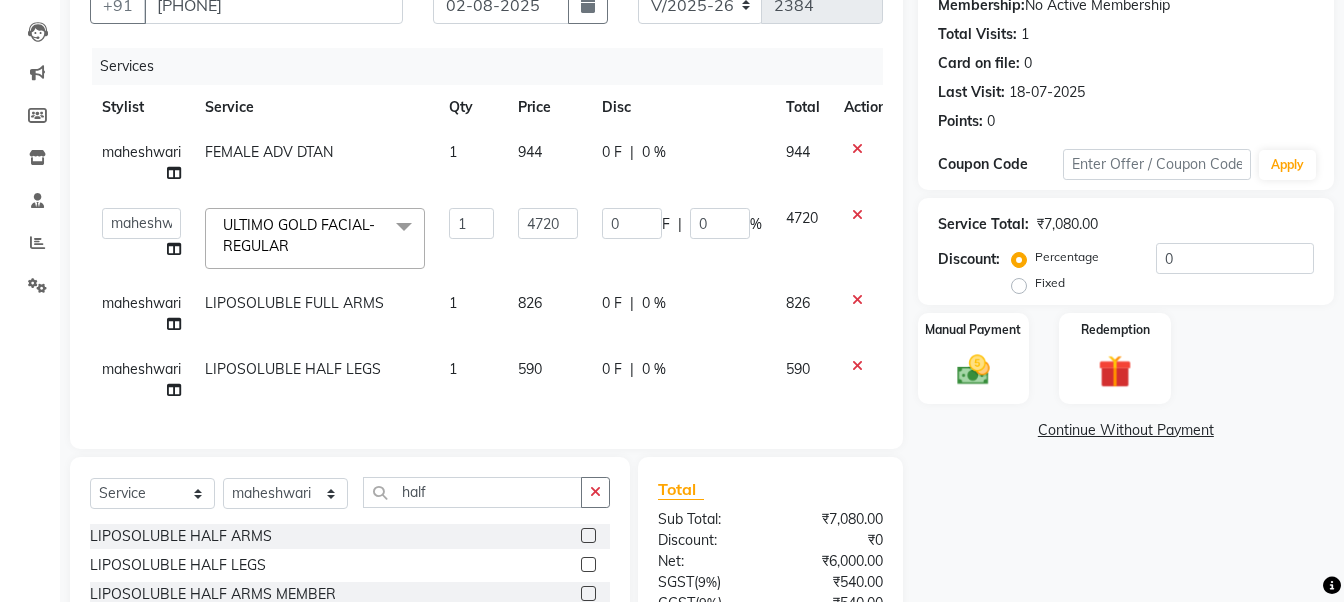 click on "590" 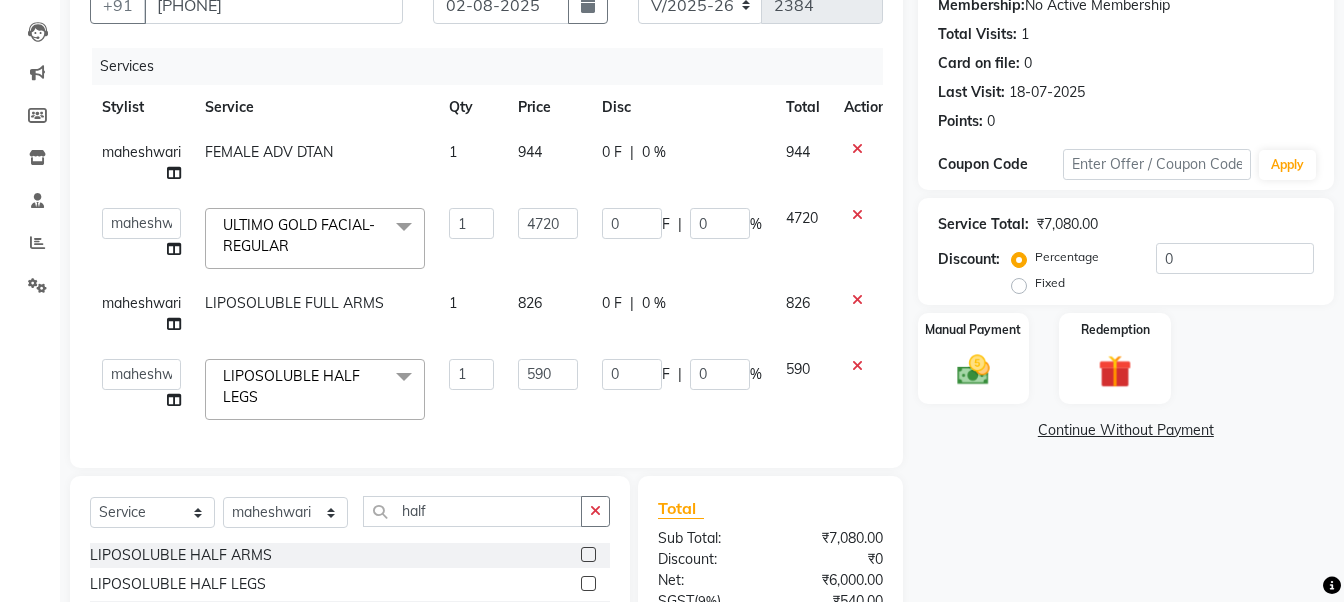 click on "590" 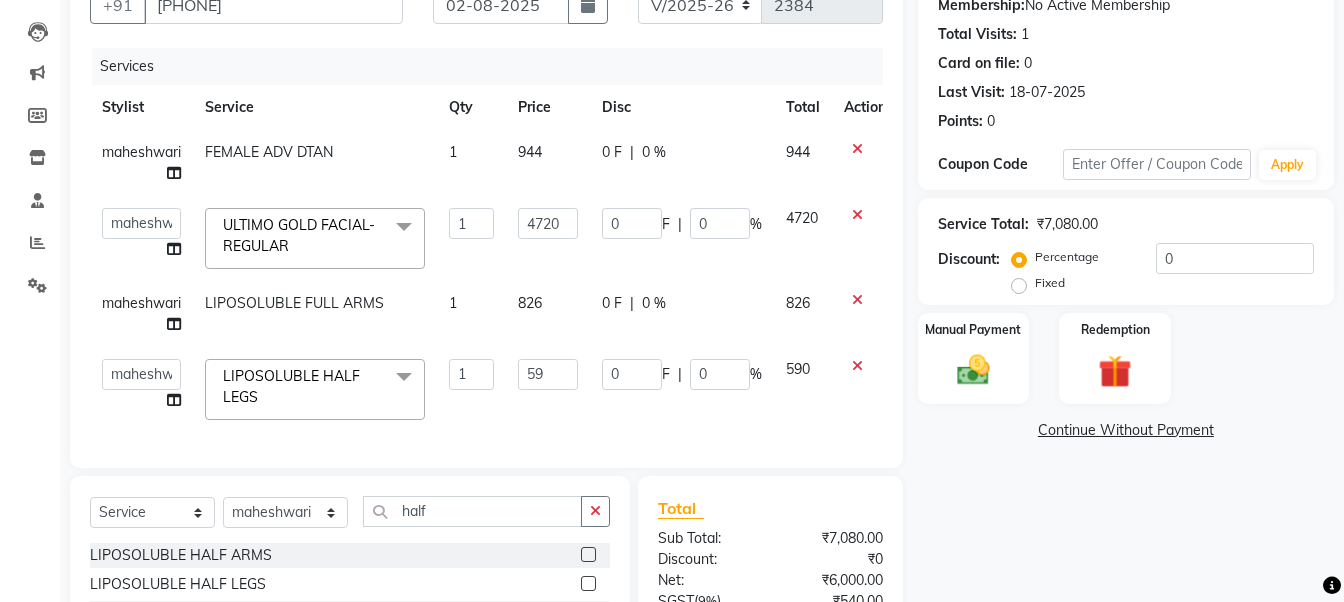 type on "5" 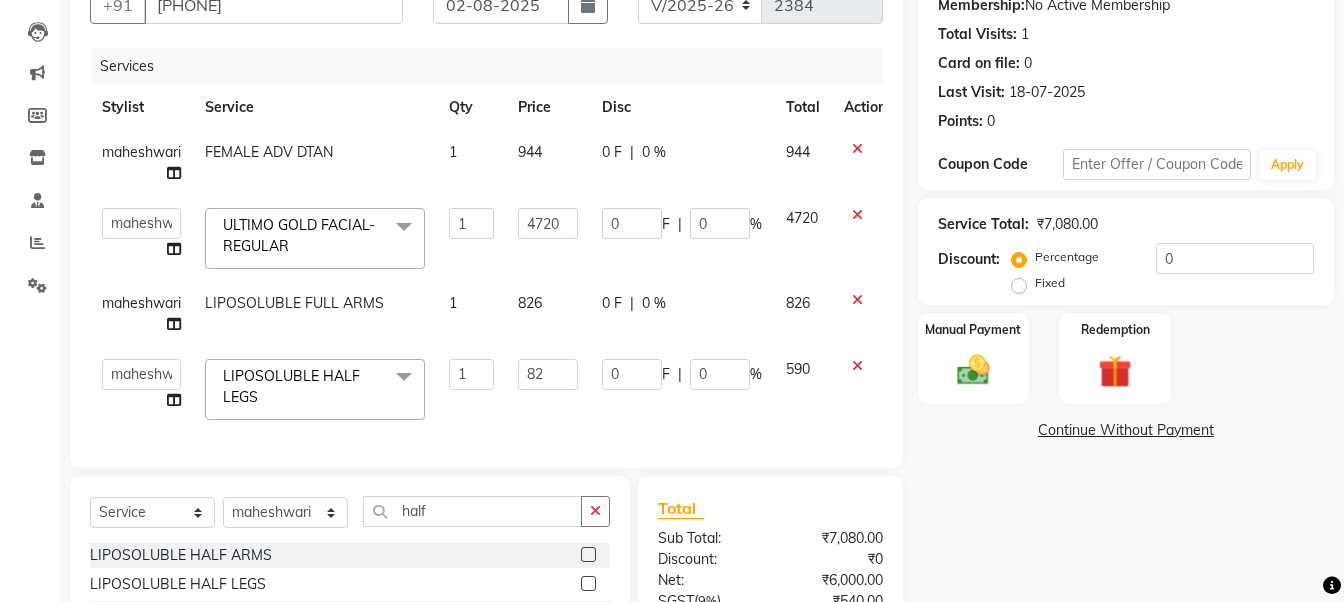 type on "826" 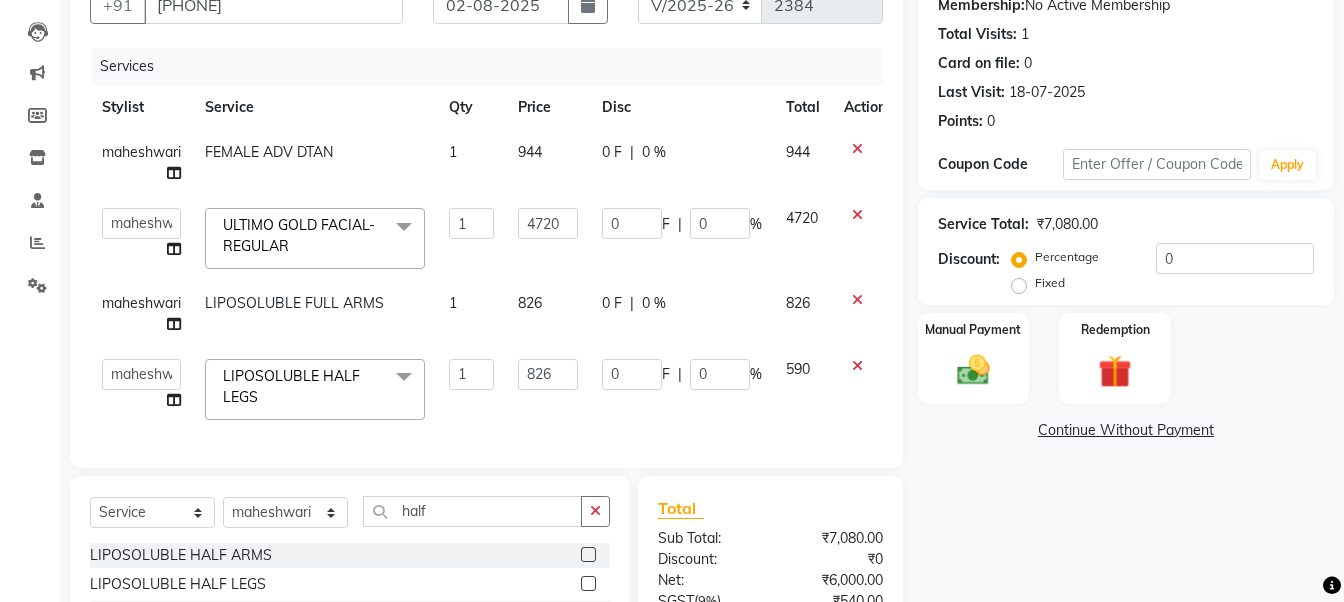 click on "Name: Madhavi  Membership:  No Active Membership  Total Visits:  1 Card on file:  0 Last Visit:   18-07-2025 Points:   0  Coupon Code Apply Service Total:  ₹7,080.00  Discount:  Percentage   Fixed  0 Manual Payment Redemption  Continue Without Payment" 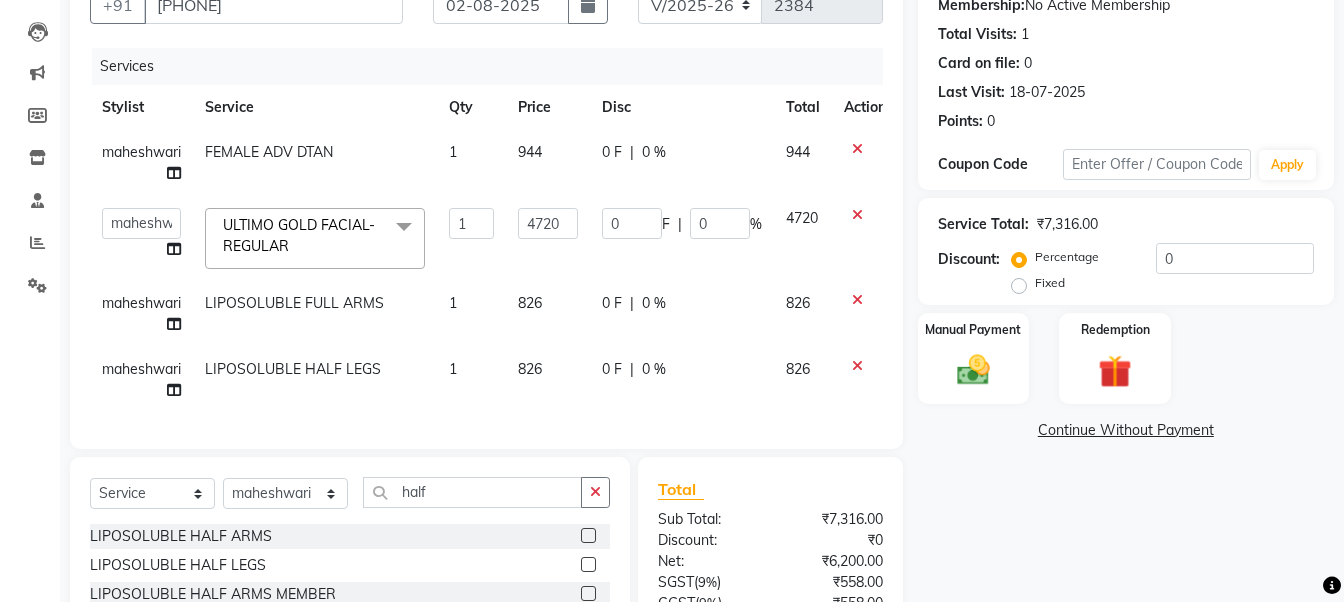 click on "ULTIMO GOLD FACIAL-REGULAR  x" 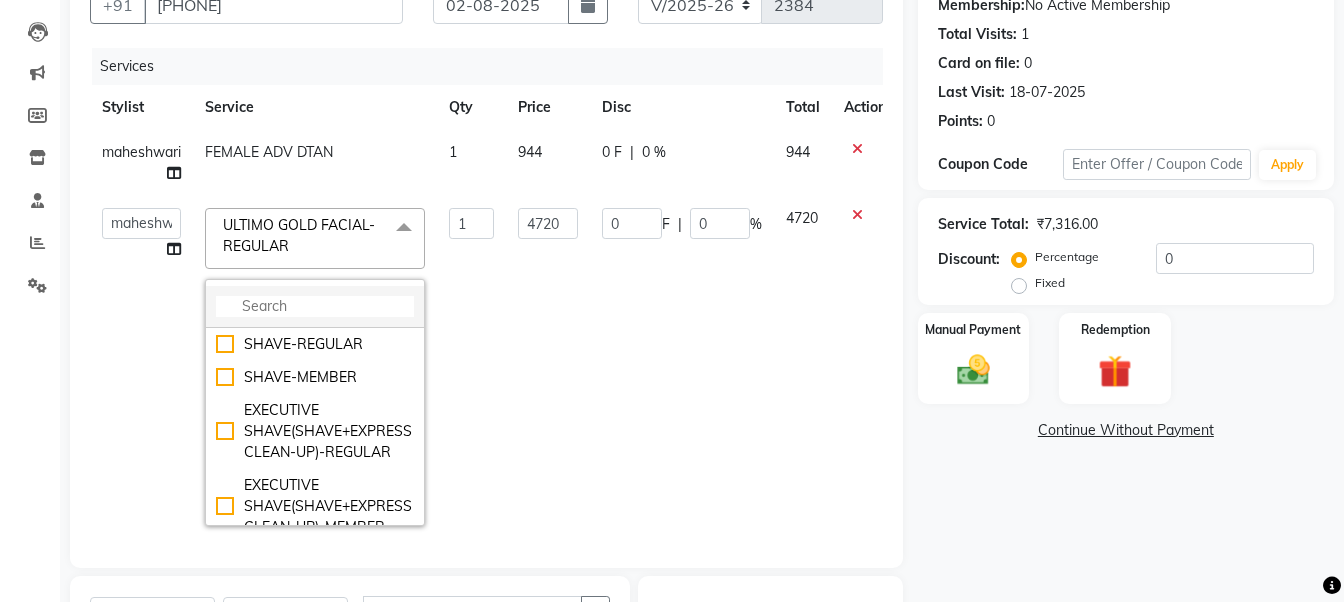 click 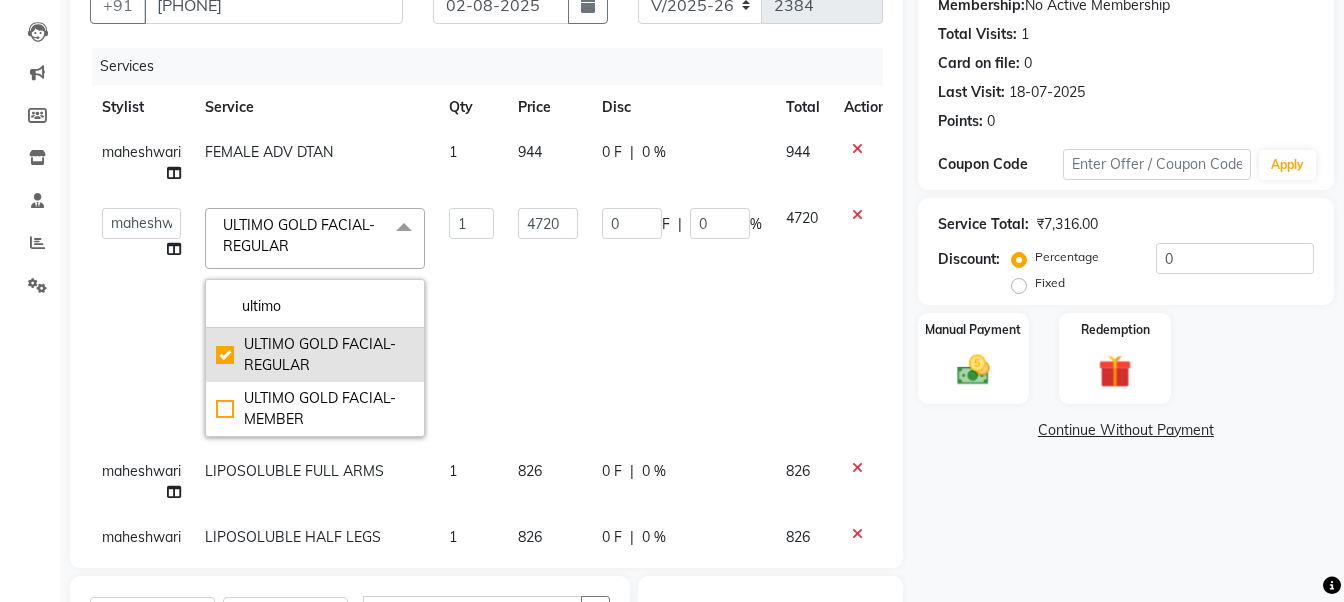 type on "ultimo" 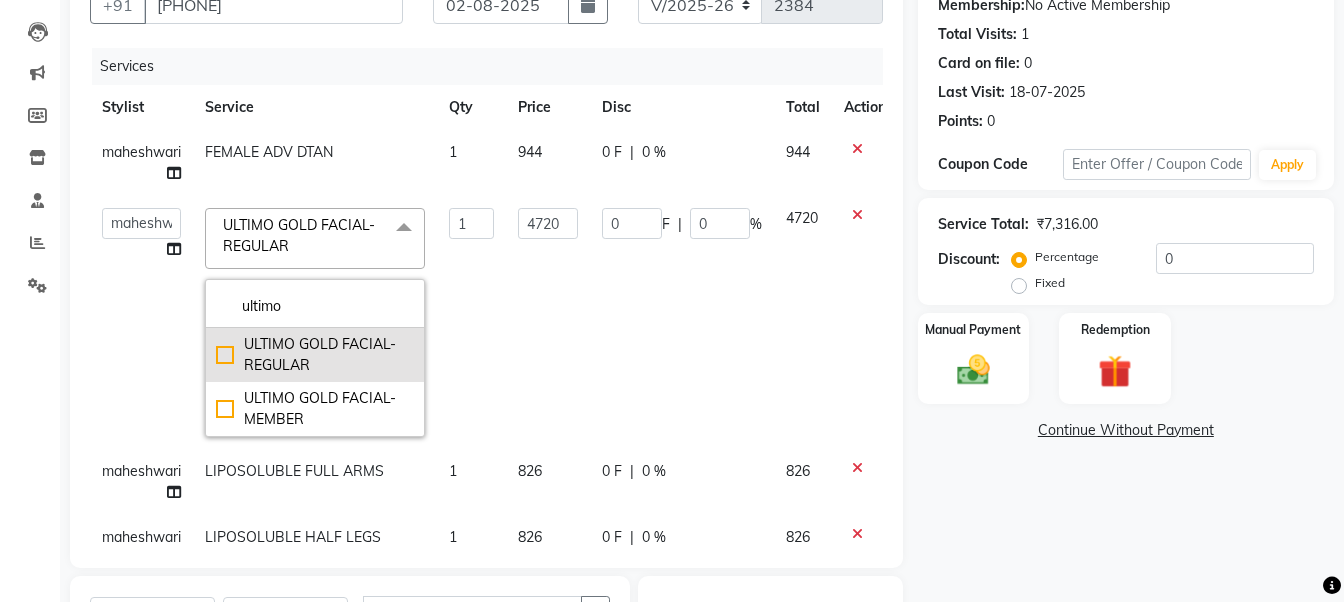 type on "0" 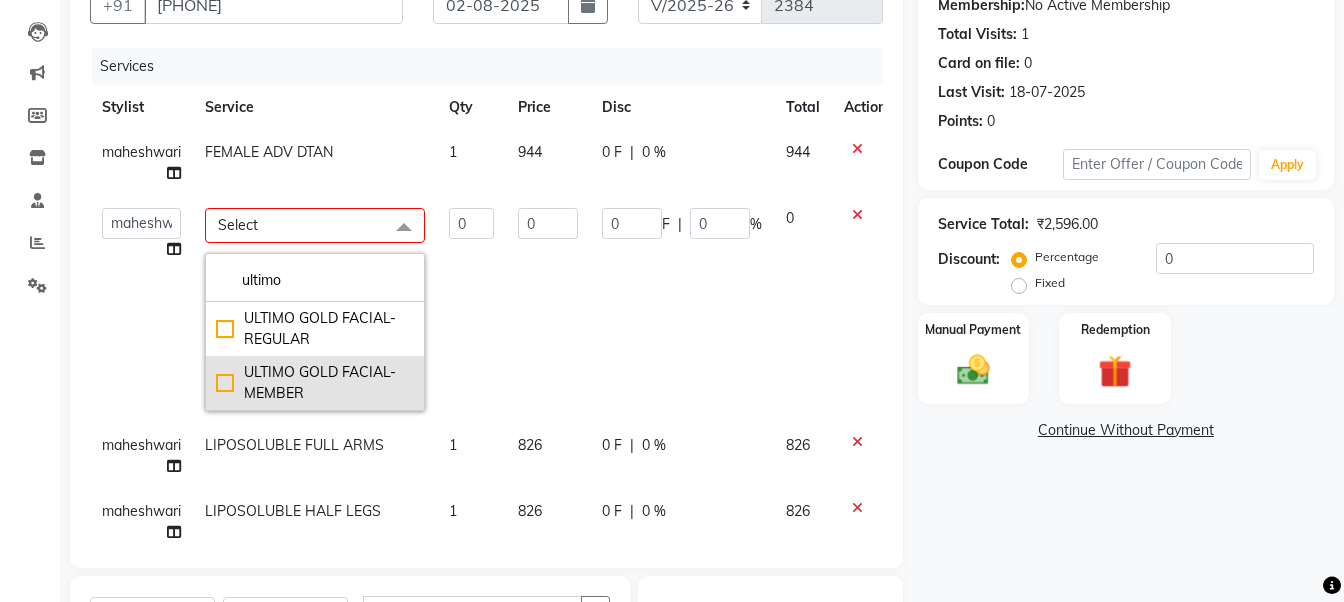 click on "ULTIMO GOLD FACIAL-MEMBER" 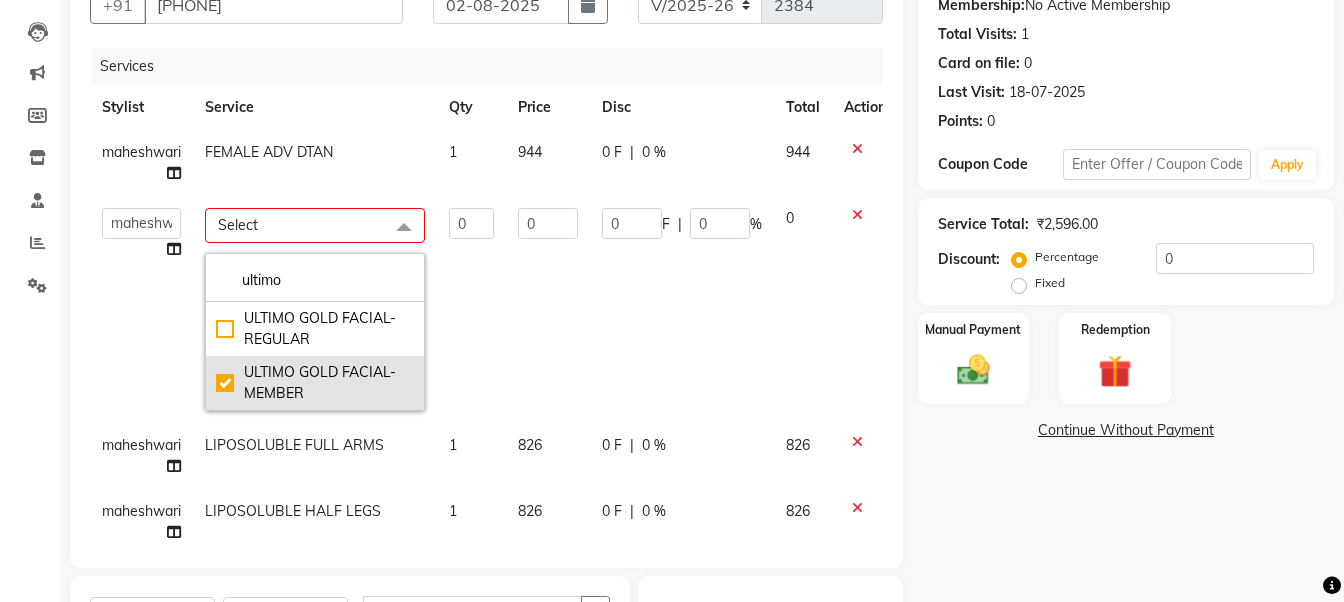 type on "1" 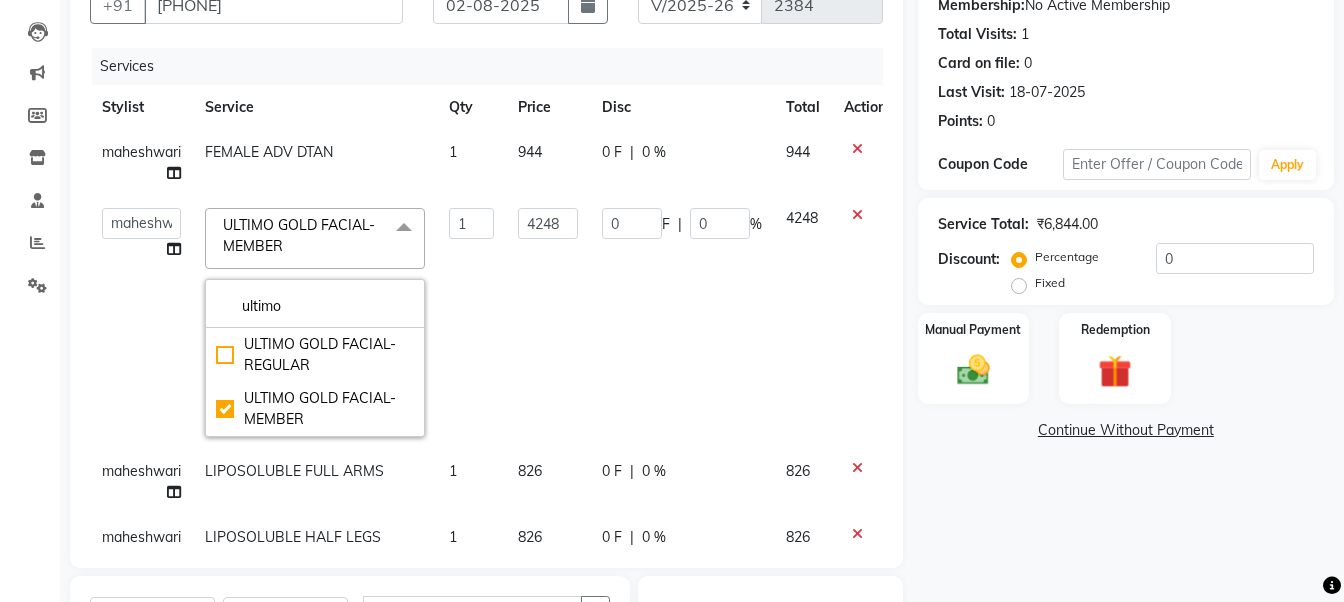 click on "Name: Madhavi  Membership:  No Active Membership  Total Visits:  1 Card on file:  0 Last Visit:   18-07-2025 Points:   0  Coupon Code Apply Service Total:  ₹6,844.00  Discount:  Percentage   Fixed  0 Manual Payment Redemption  Continue Without Payment" 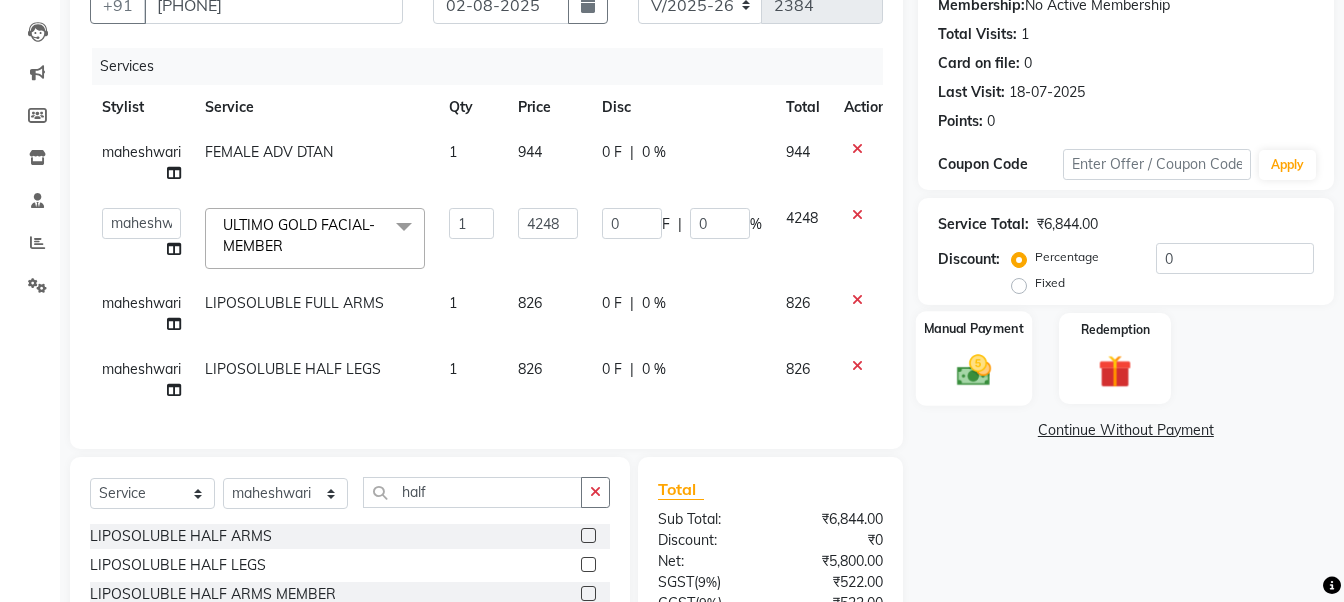 click 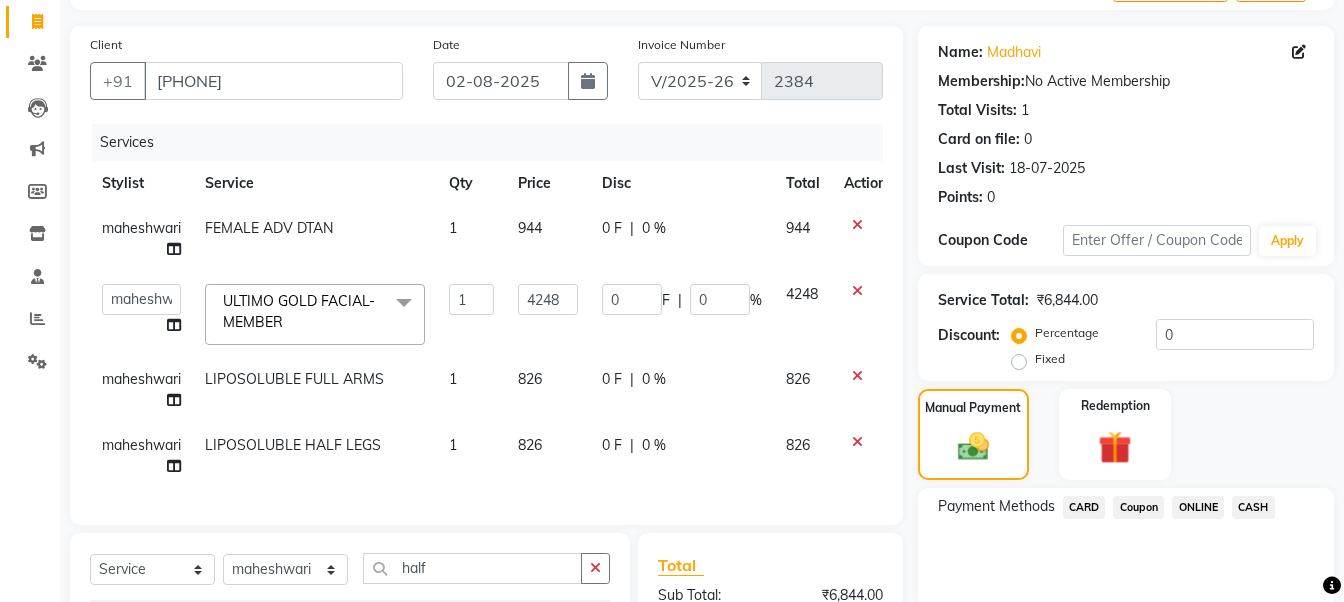 scroll, scrollTop: 100, scrollLeft: 0, axis: vertical 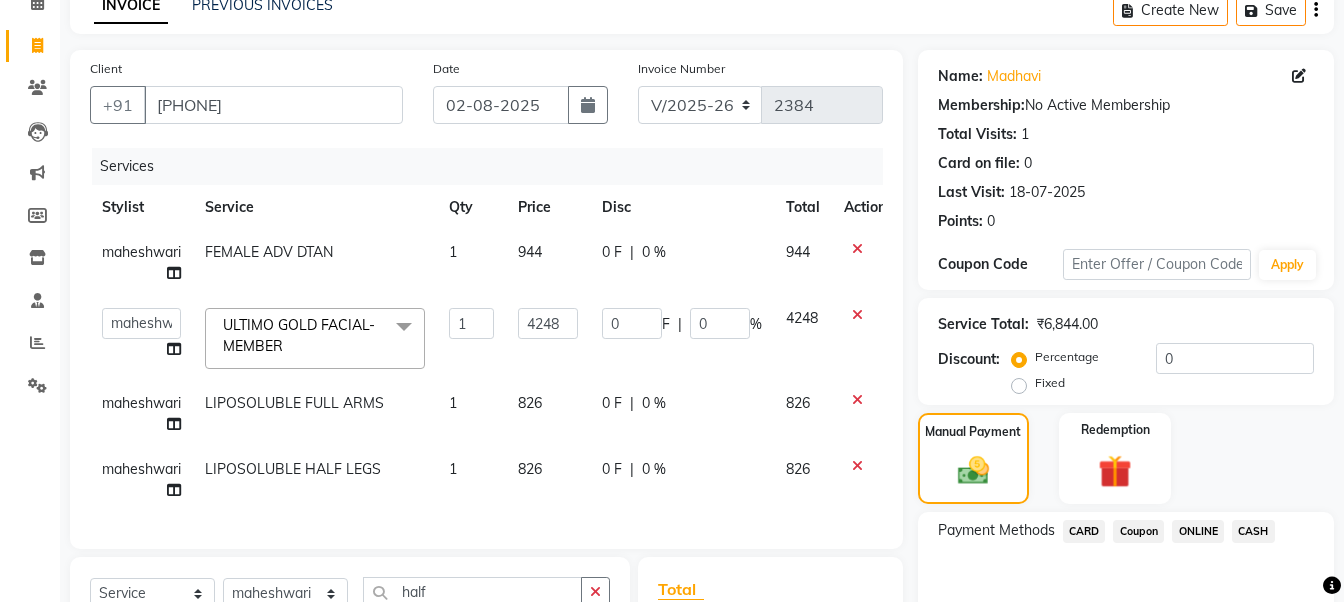 click on "CASH" 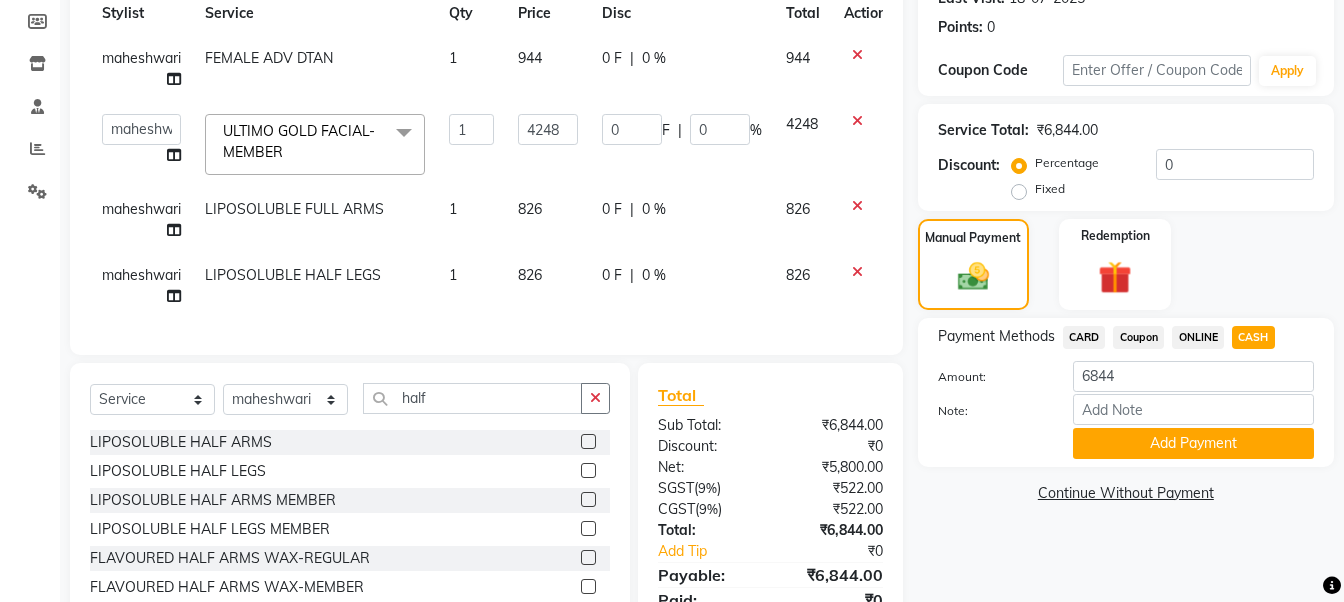 scroll, scrollTop: 295, scrollLeft: 0, axis: vertical 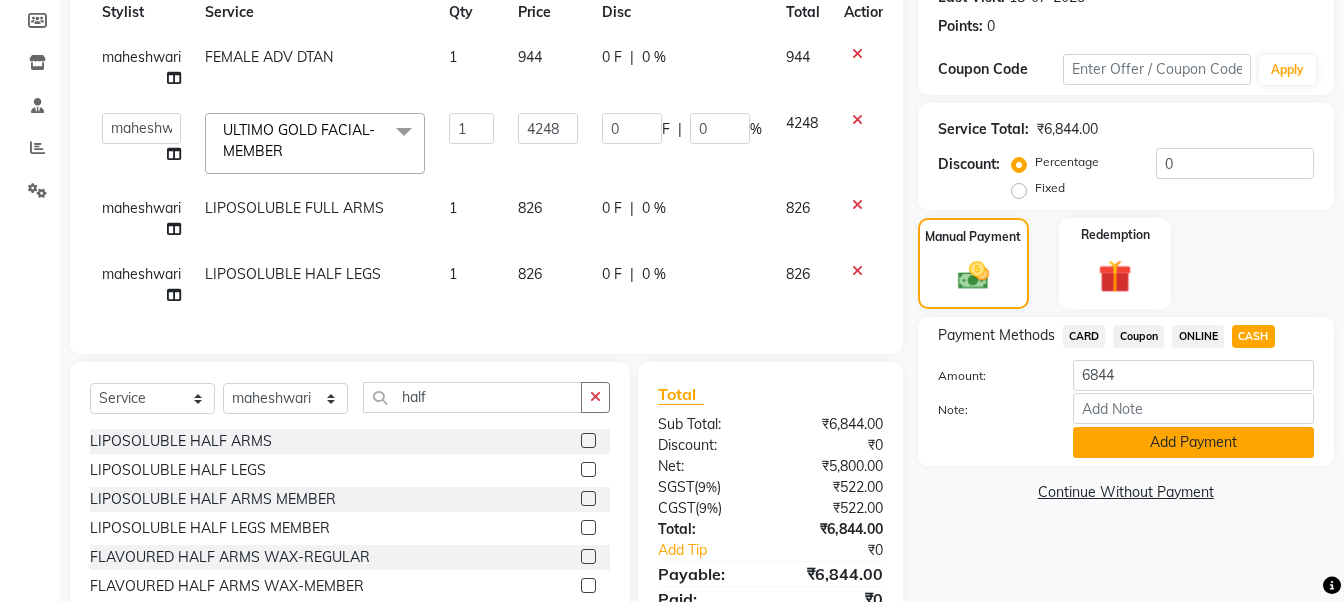 click on "Add Payment" 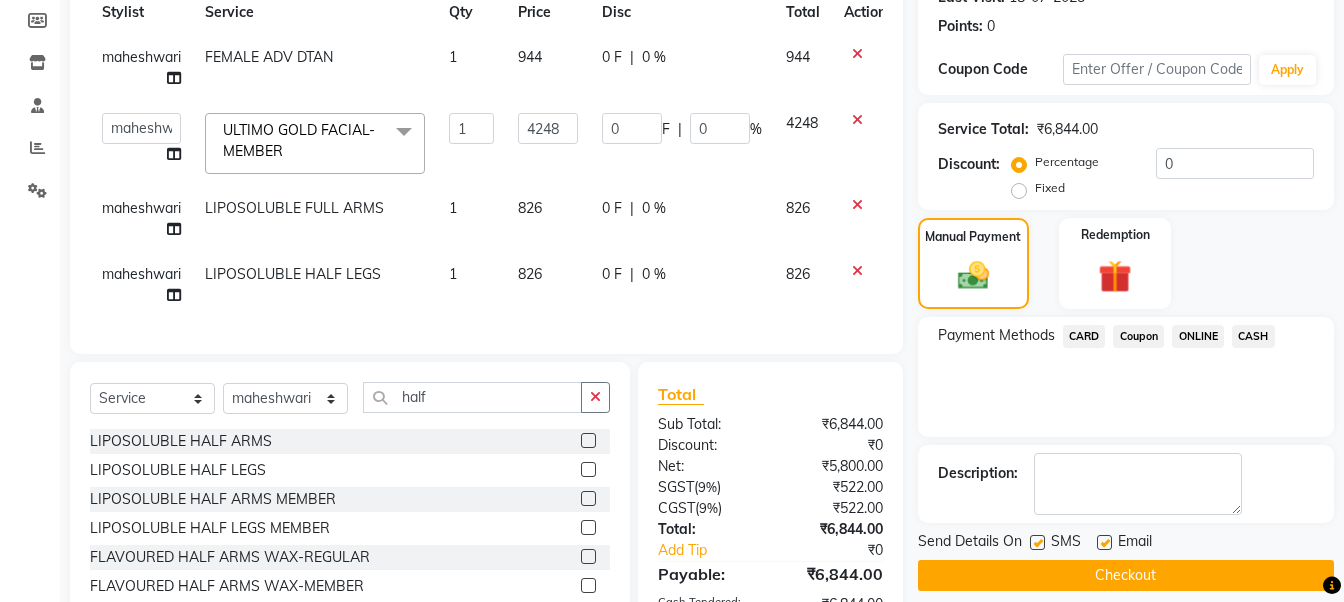 click on "Checkout" 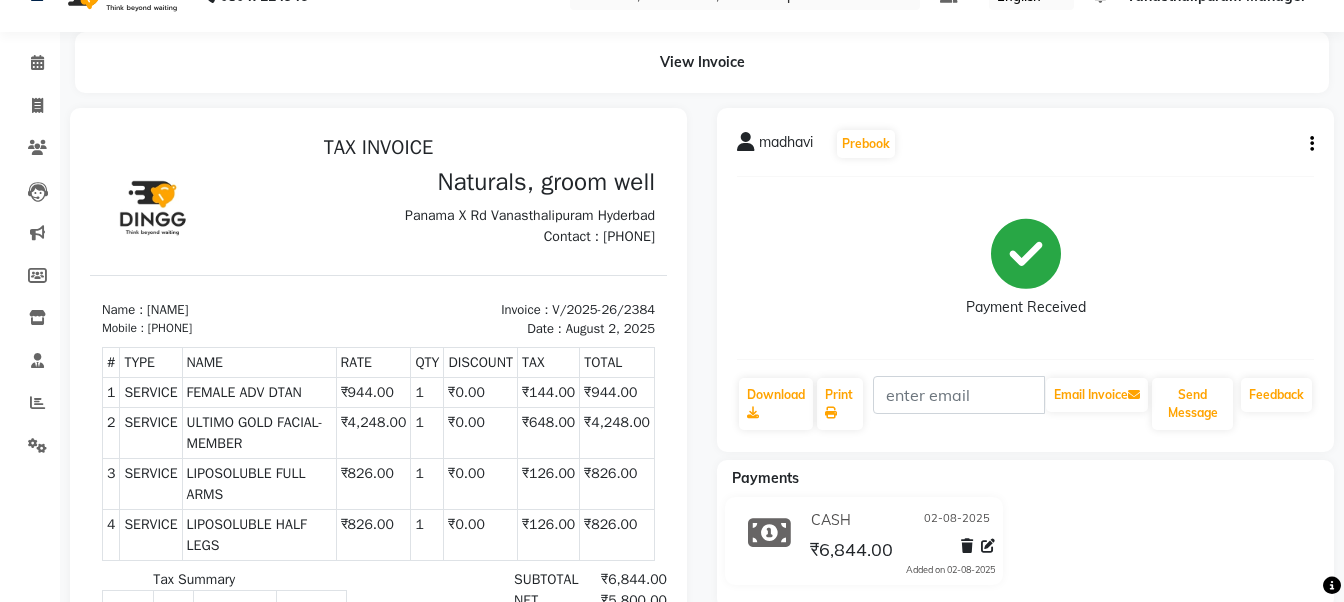 scroll, scrollTop: 80, scrollLeft: 0, axis: vertical 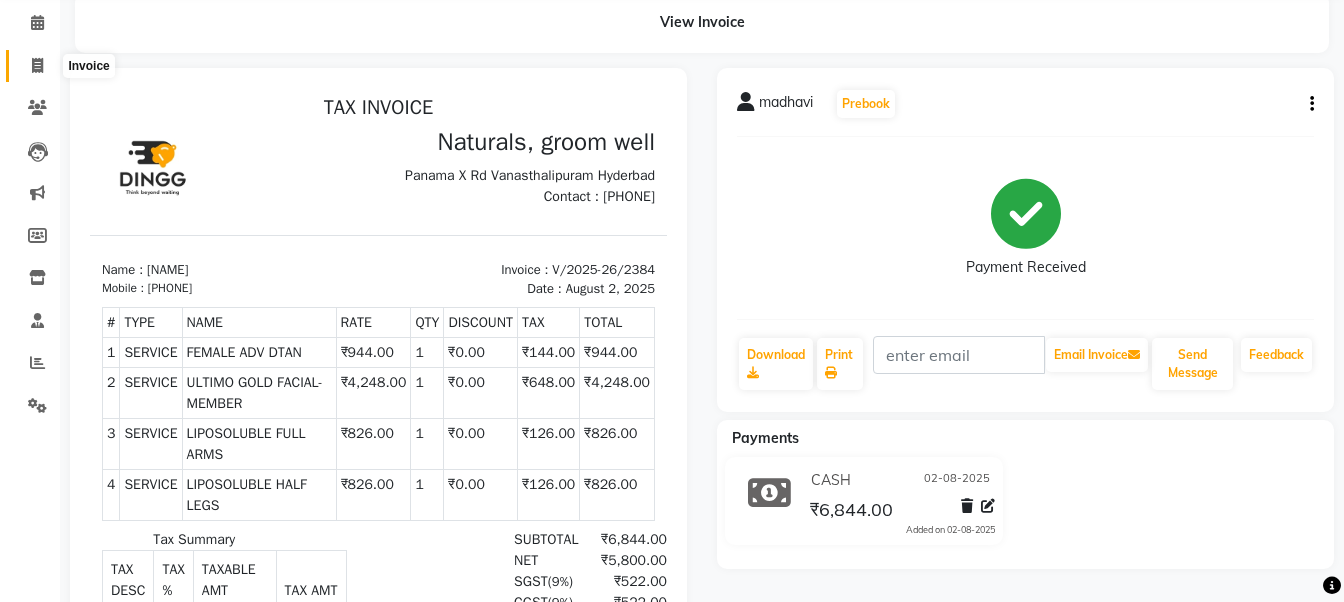 click 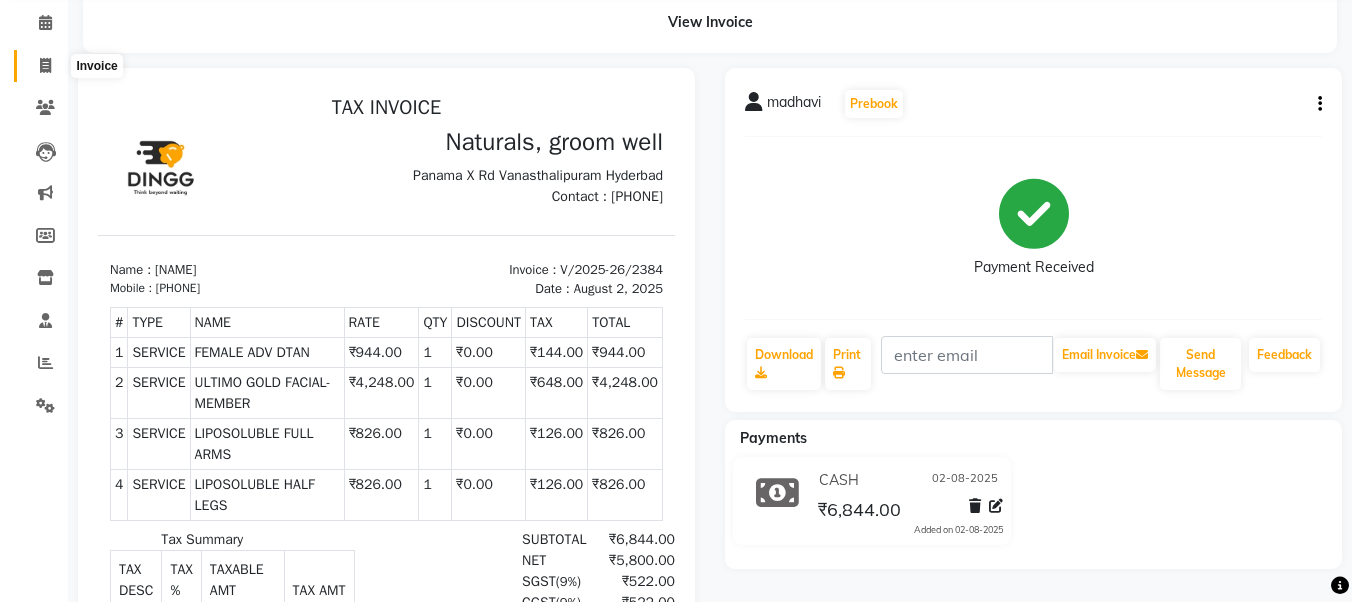 scroll, scrollTop: 0, scrollLeft: 0, axis: both 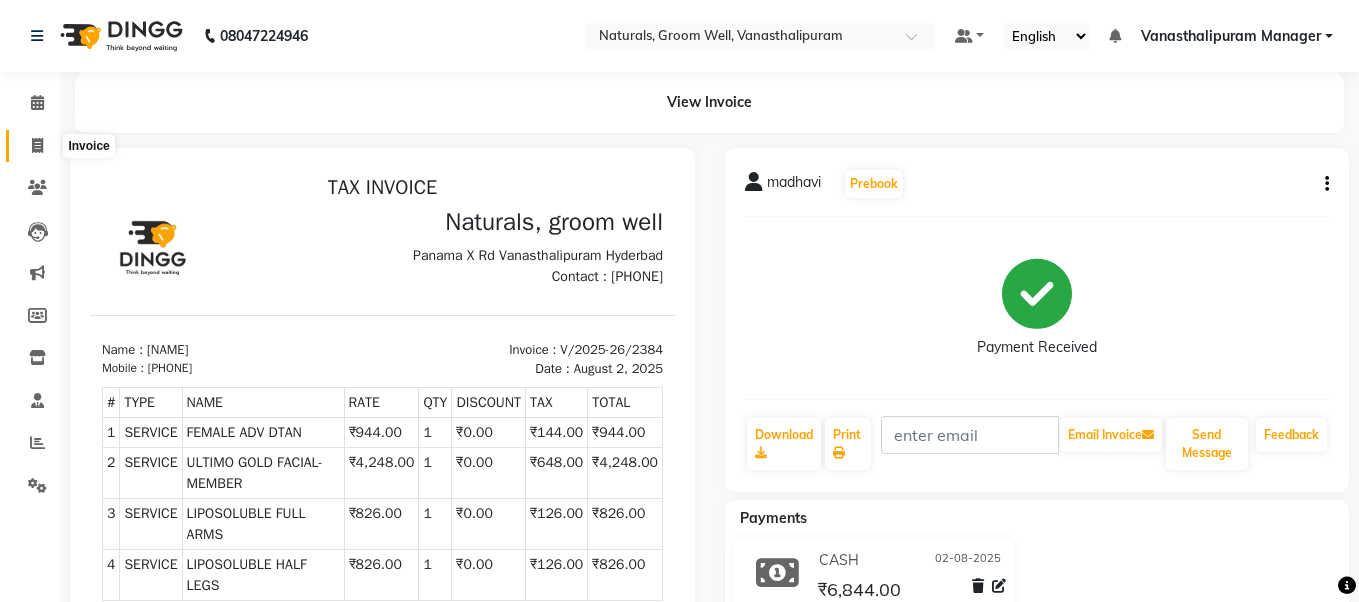 select on "5859" 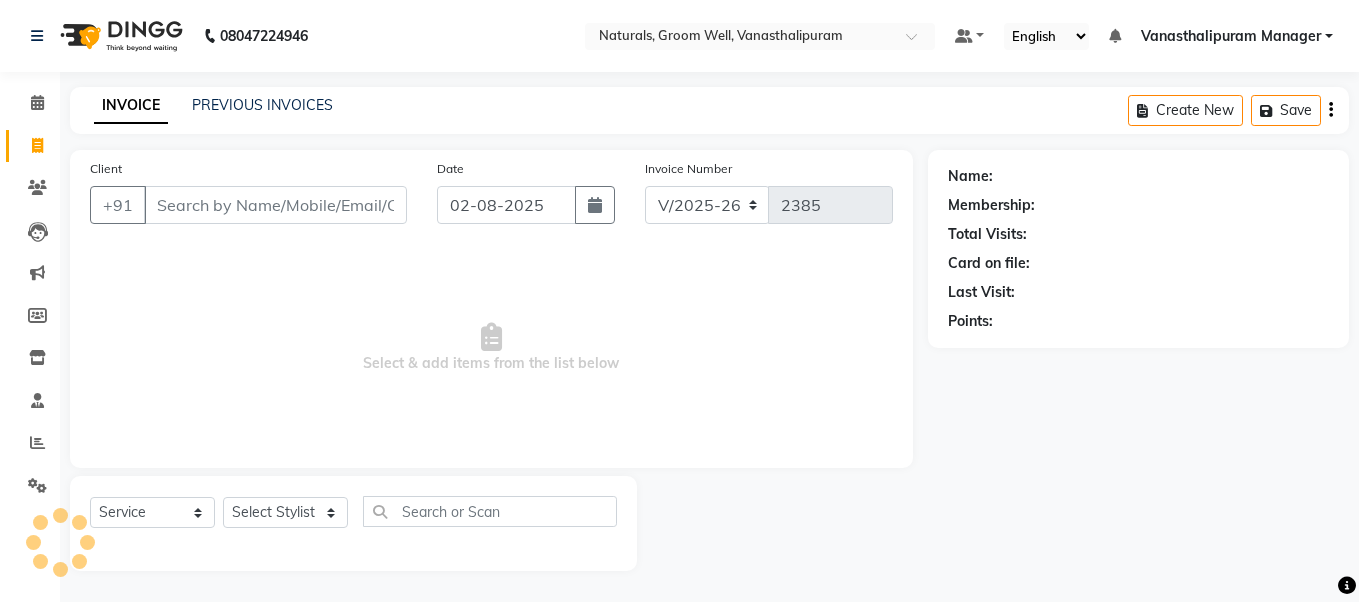 click on "Client" at bounding box center [275, 205] 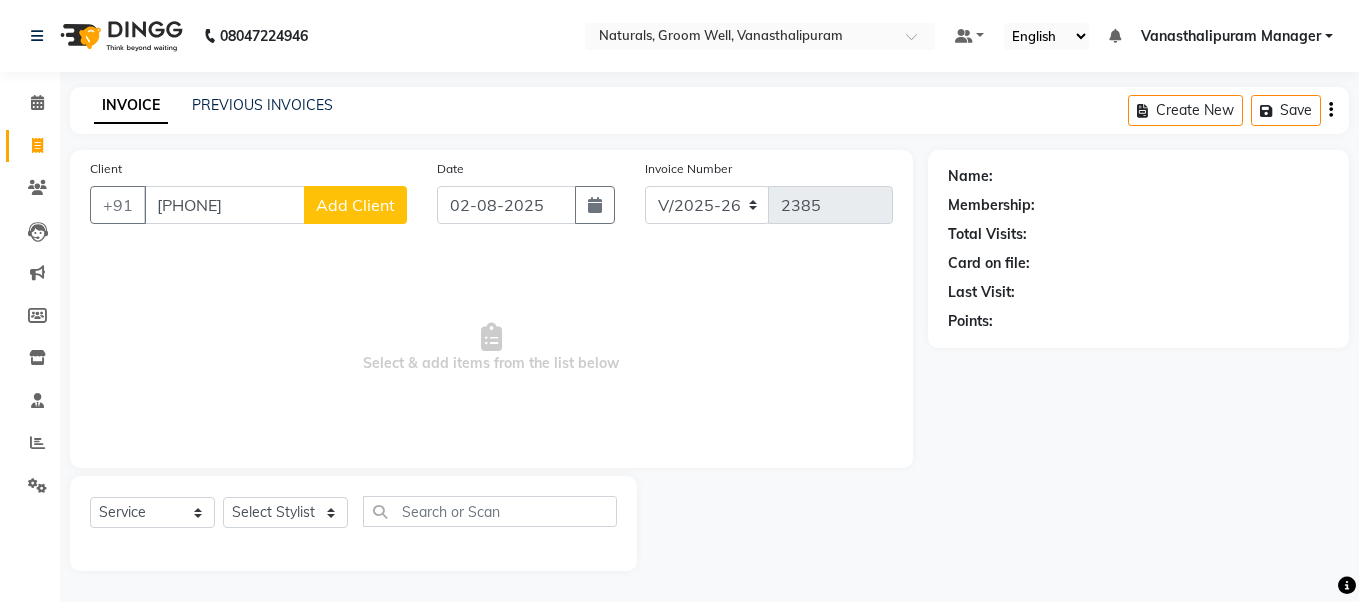 type on "[PHONE]" 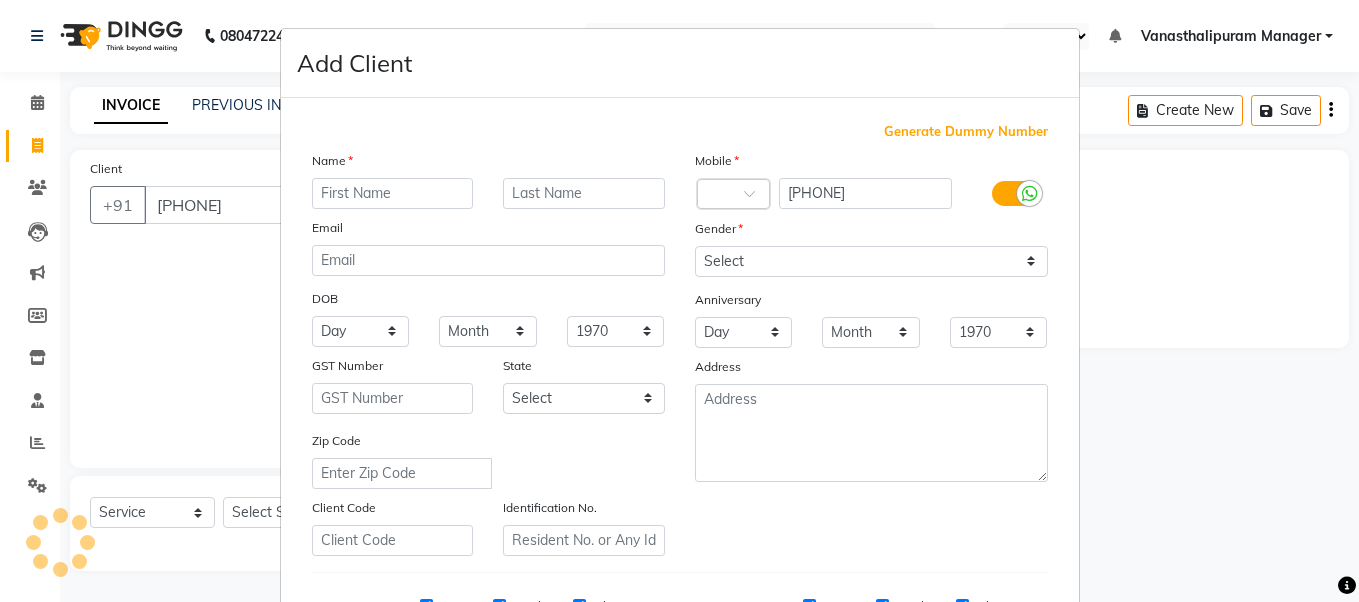 click at bounding box center [393, 193] 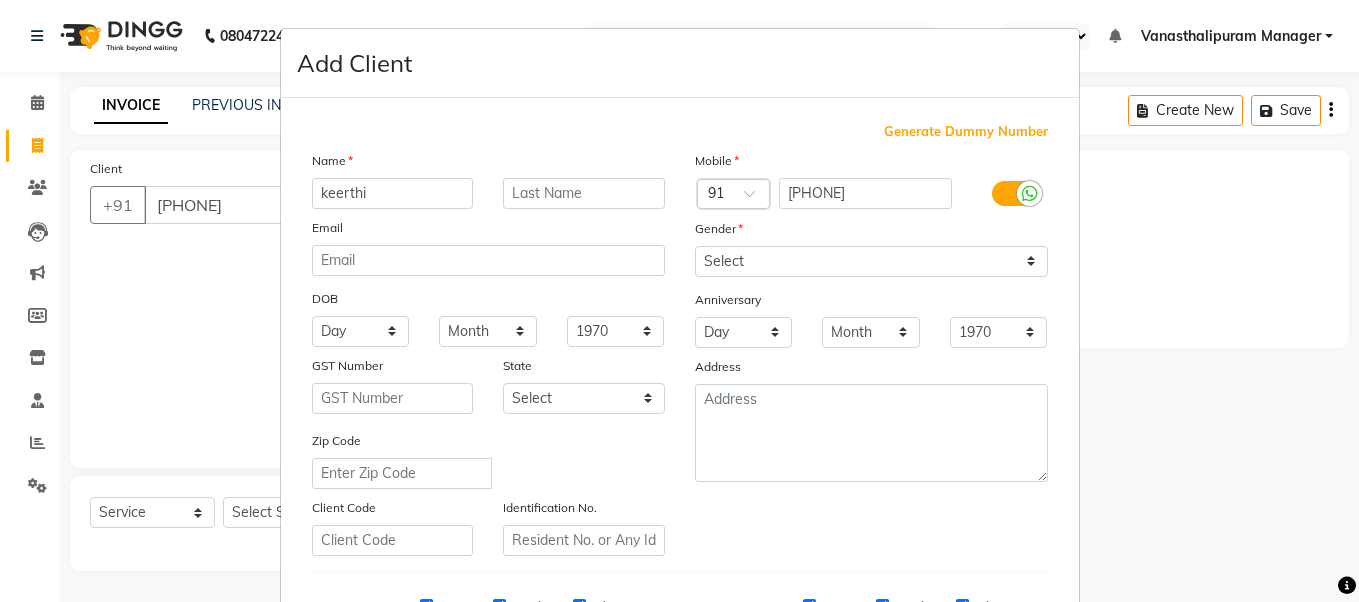 type on "keerthi" 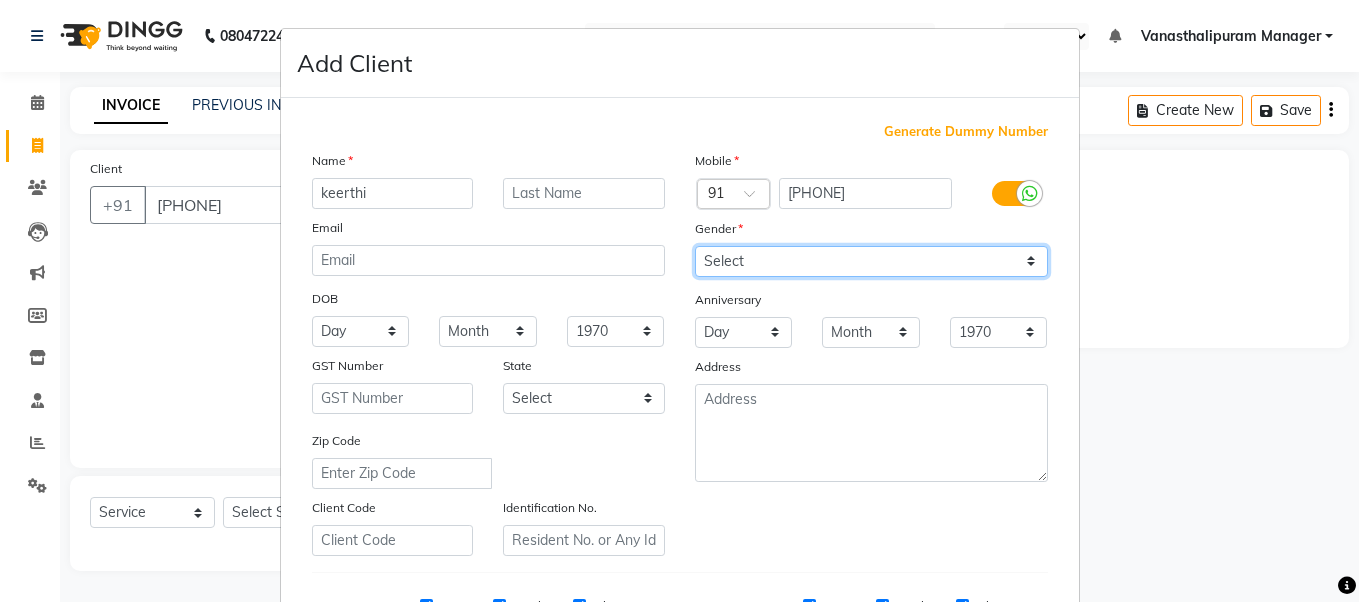 drag, startPoint x: 765, startPoint y: 252, endPoint x: 765, endPoint y: 270, distance: 18 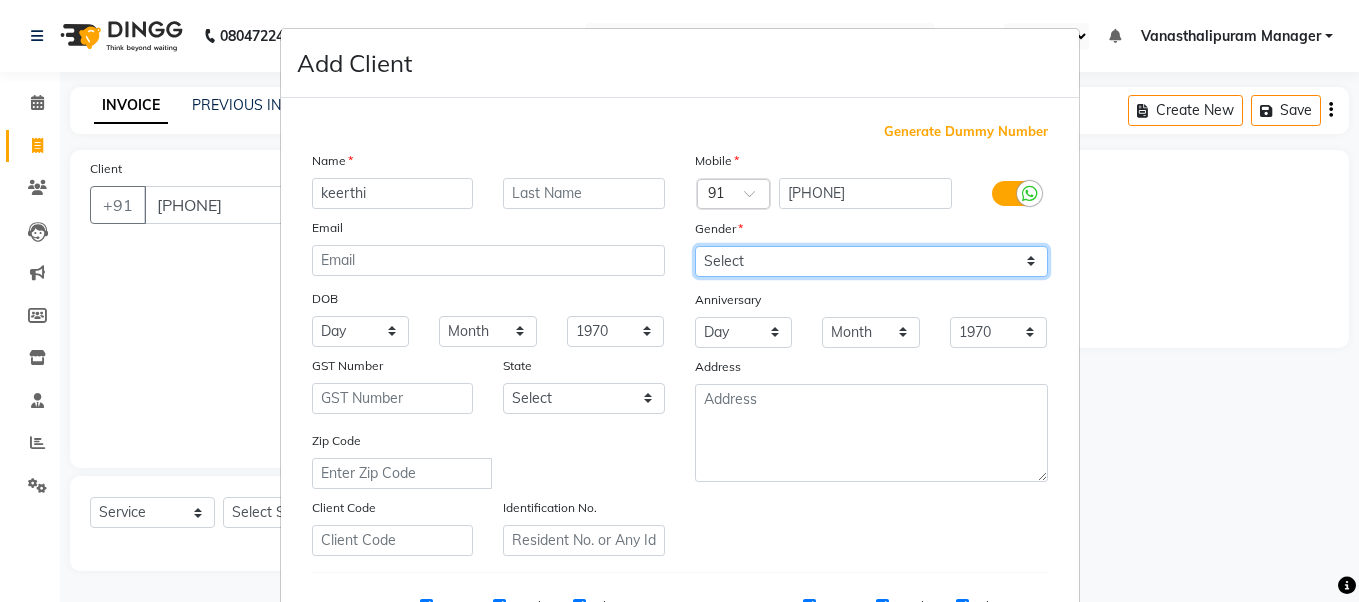 click on "Select Male Female Other Prefer Not To Say" at bounding box center (871, 261) 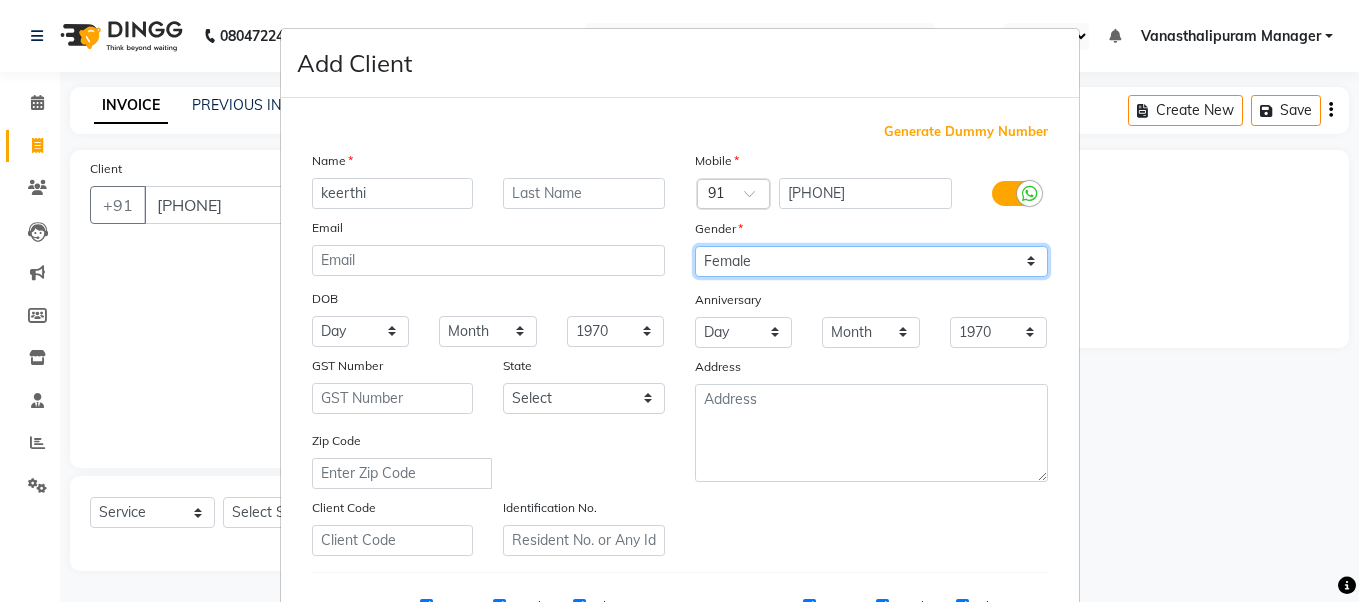click on "Select Male Female Other Prefer Not To Say" at bounding box center (871, 261) 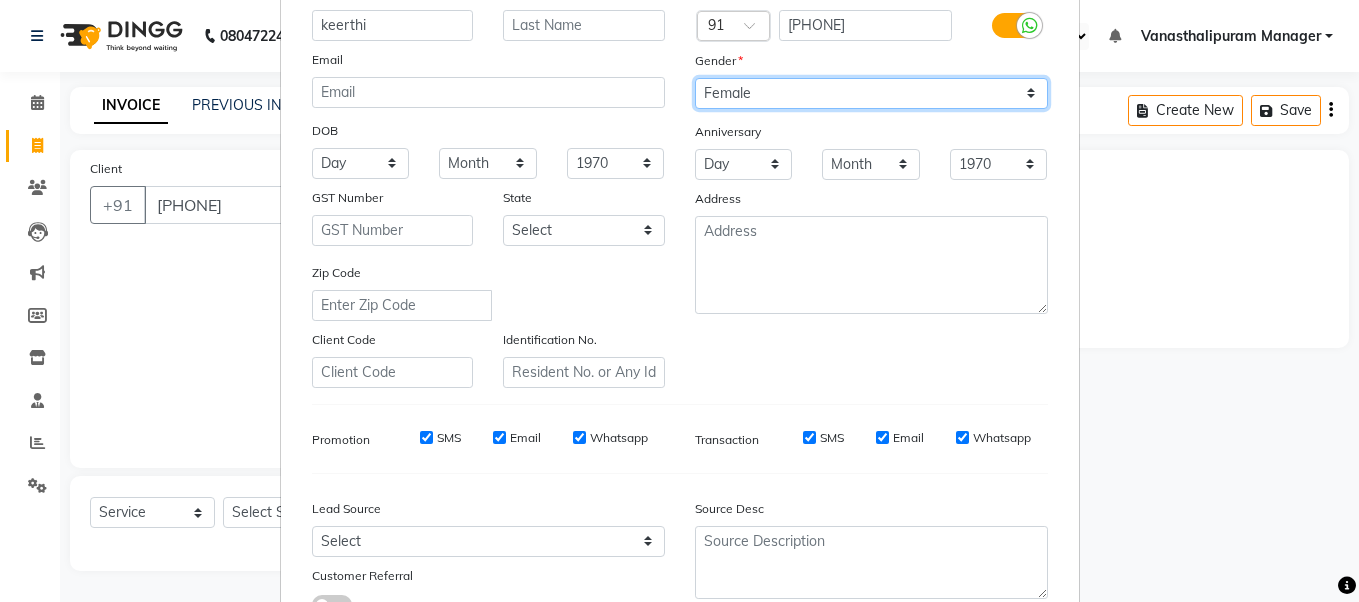 scroll, scrollTop: 321, scrollLeft: 0, axis: vertical 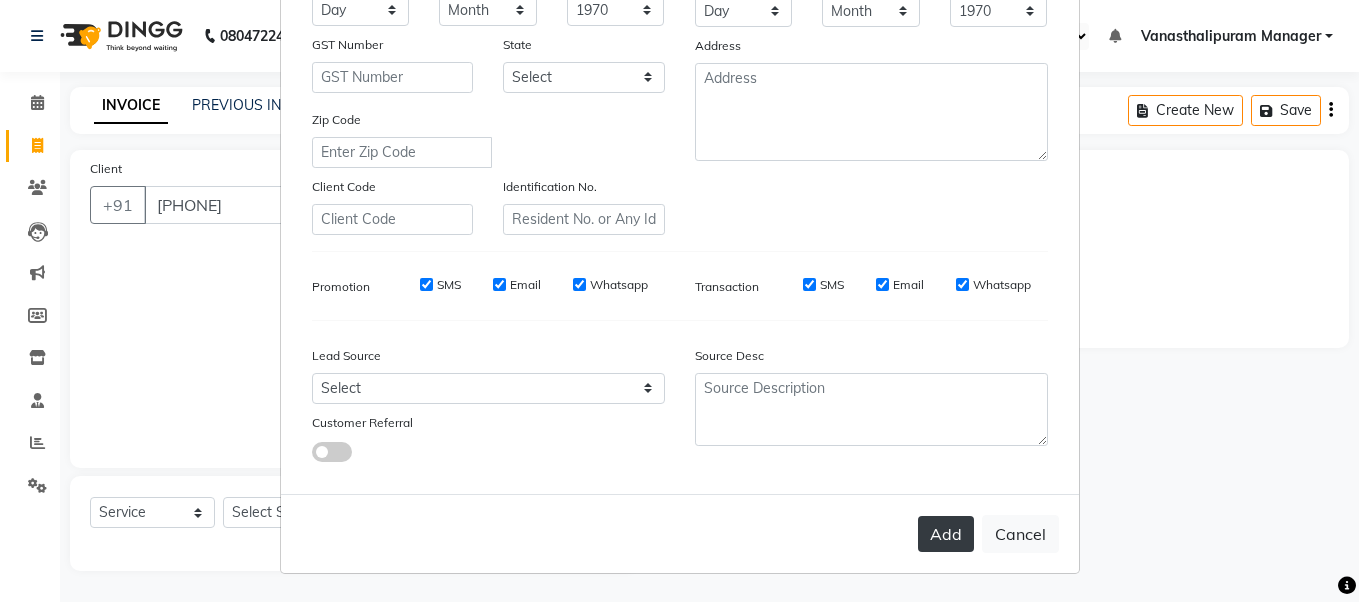 click on "Add" at bounding box center [946, 534] 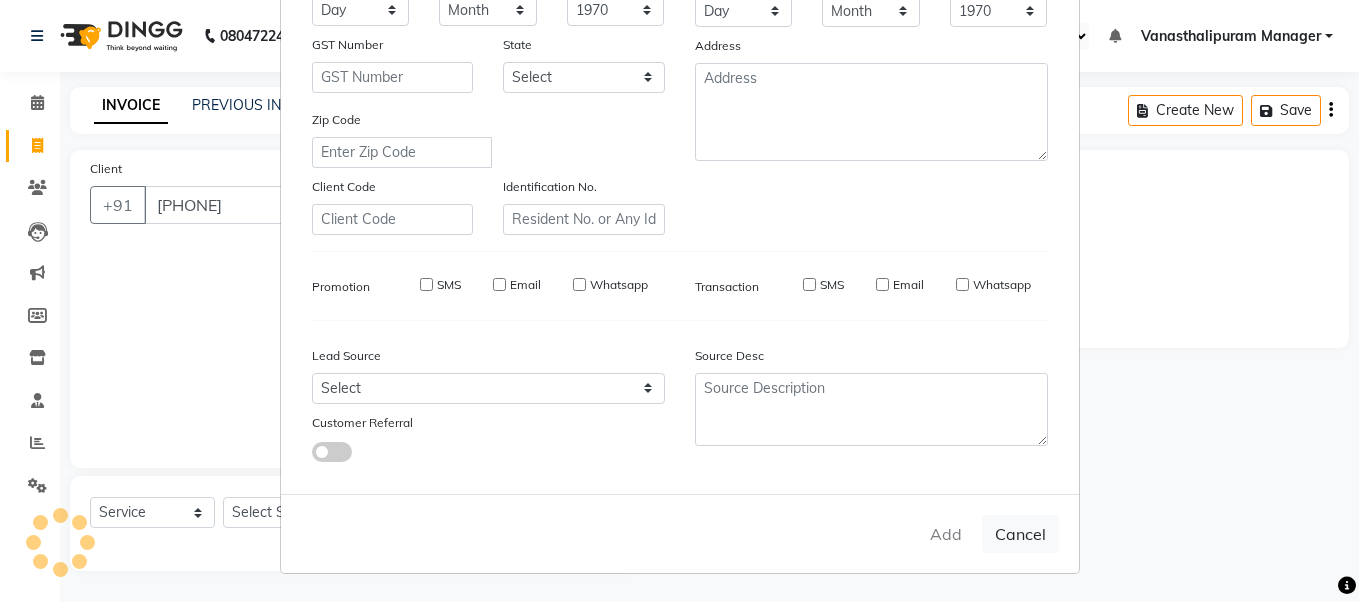 type 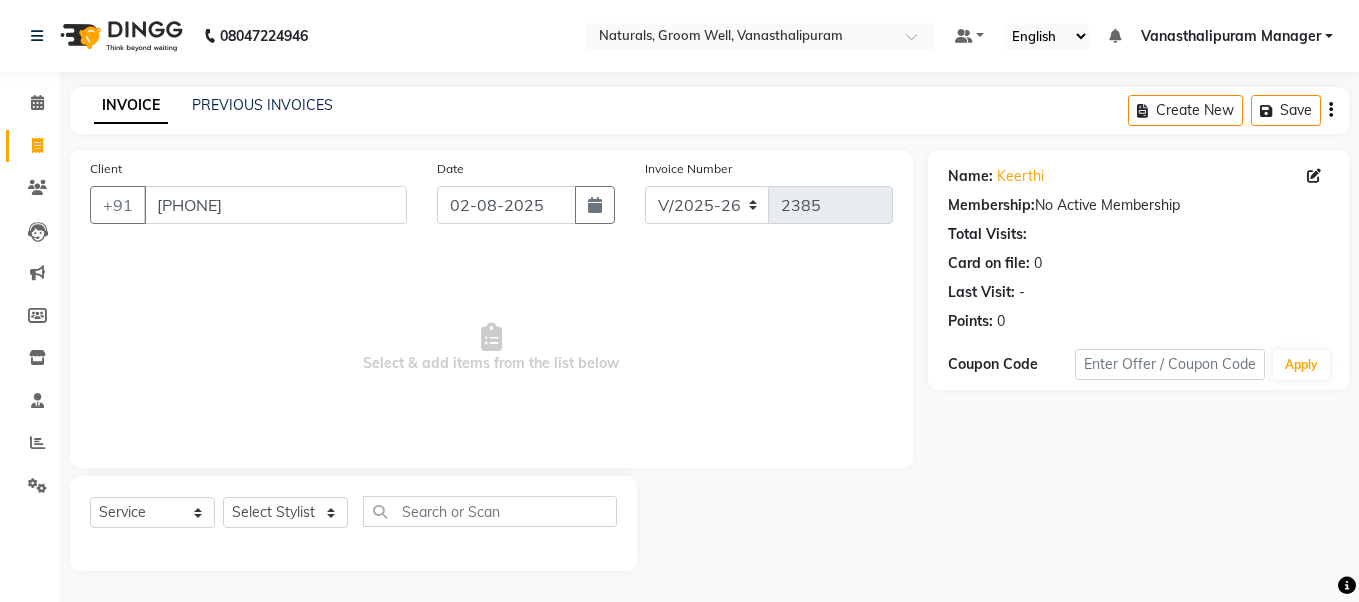 click on "Client +91 8885554496" 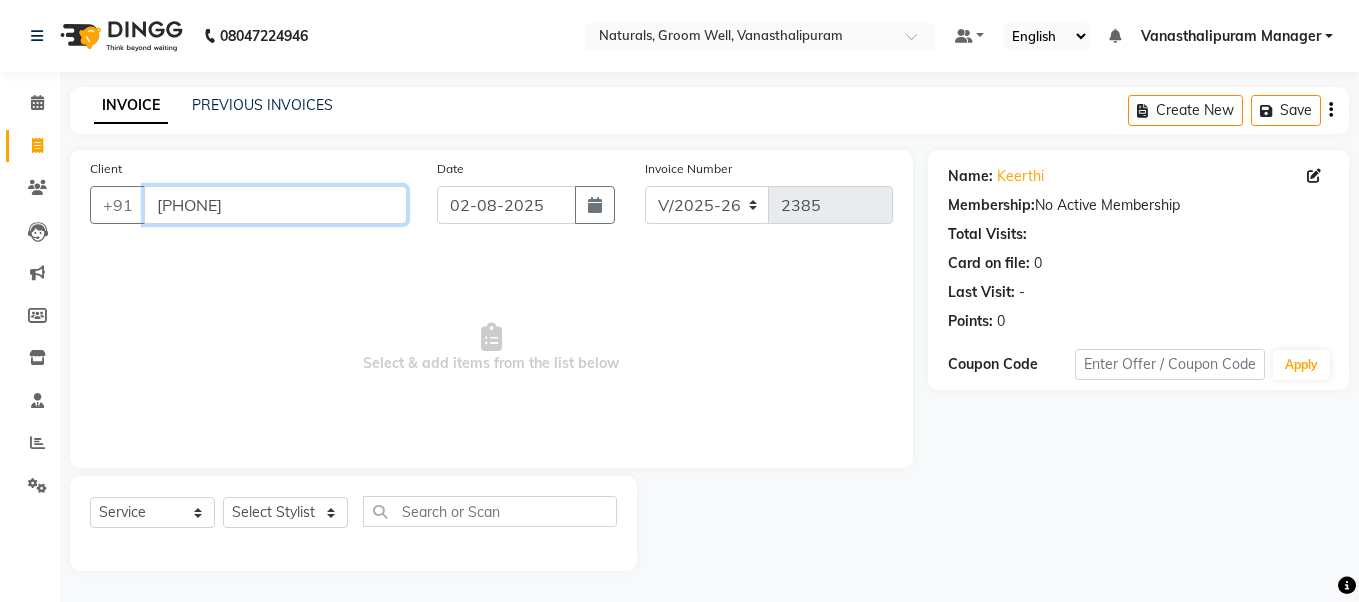 click on "[PHONE]" at bounding box center [275, 205] 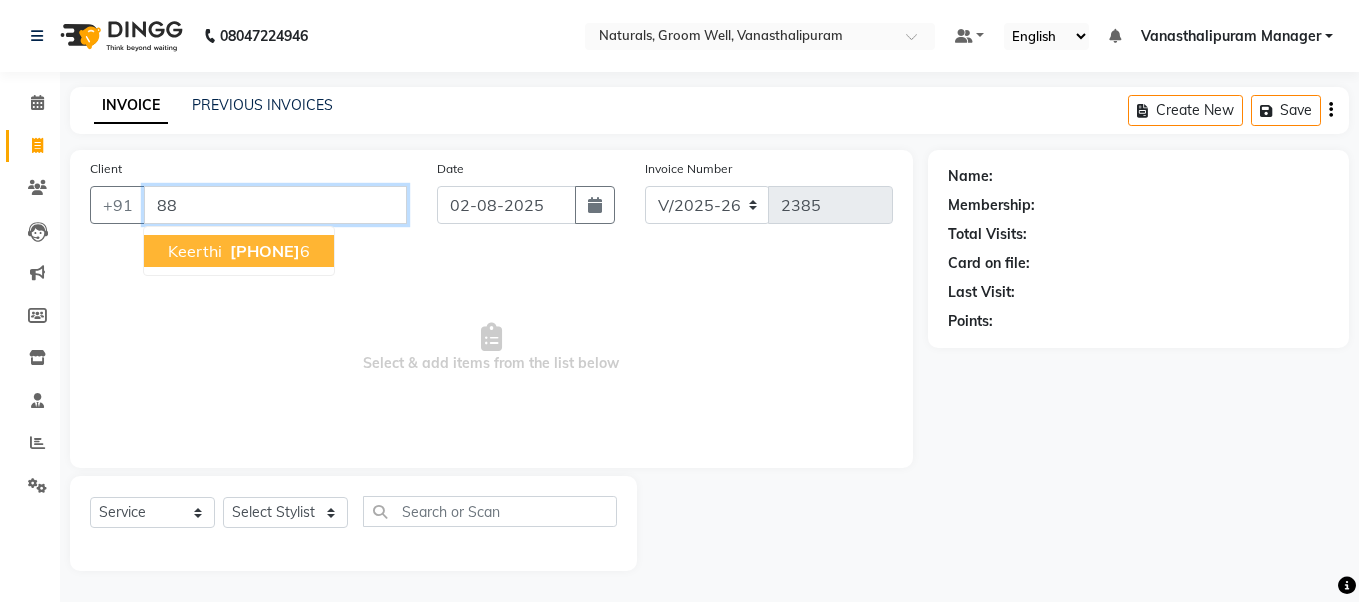 type on "8" 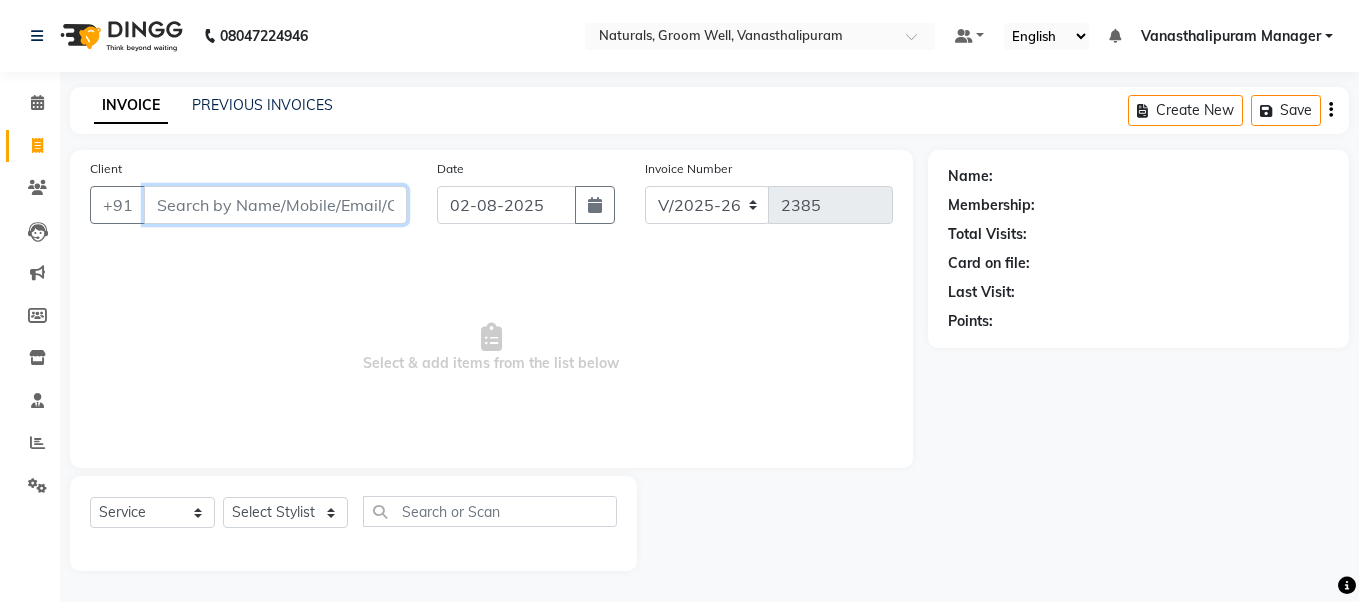 type 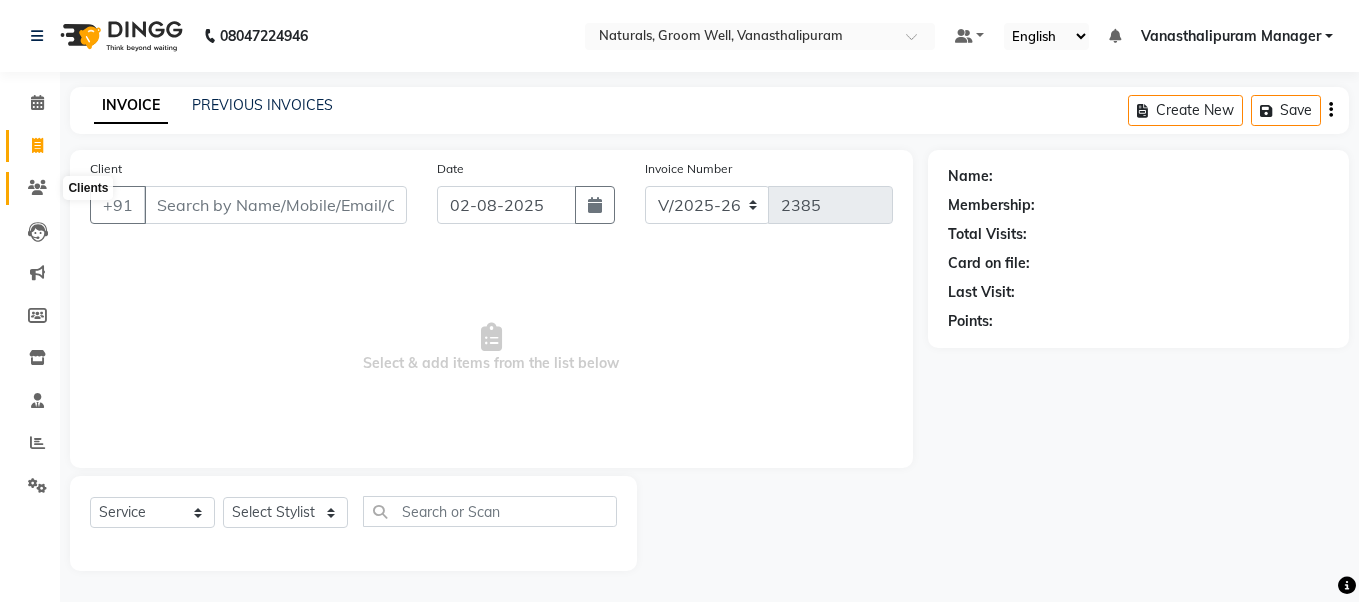 click 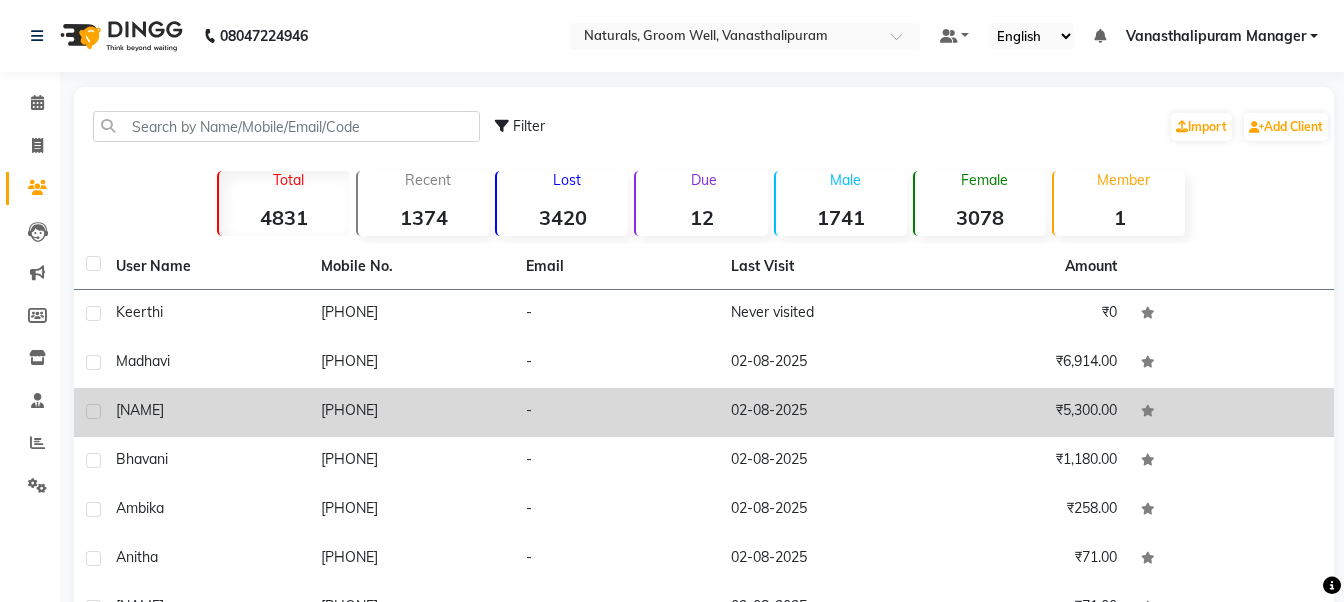 click on "[PHONE]" 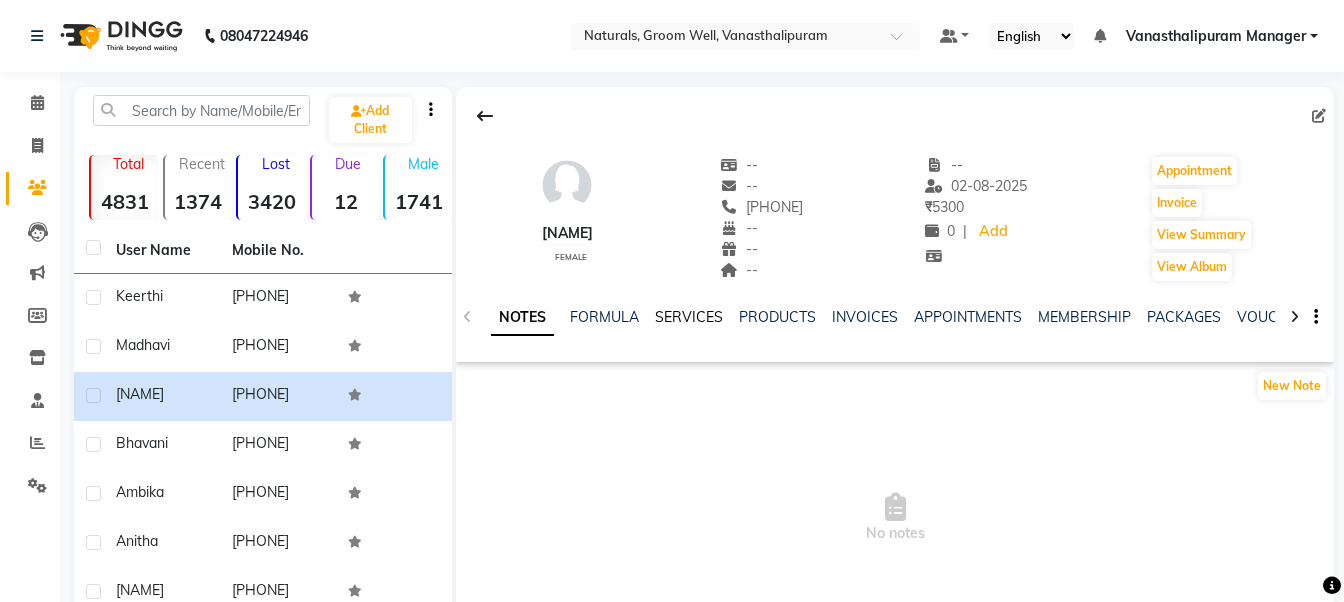 click on "SERVICES" 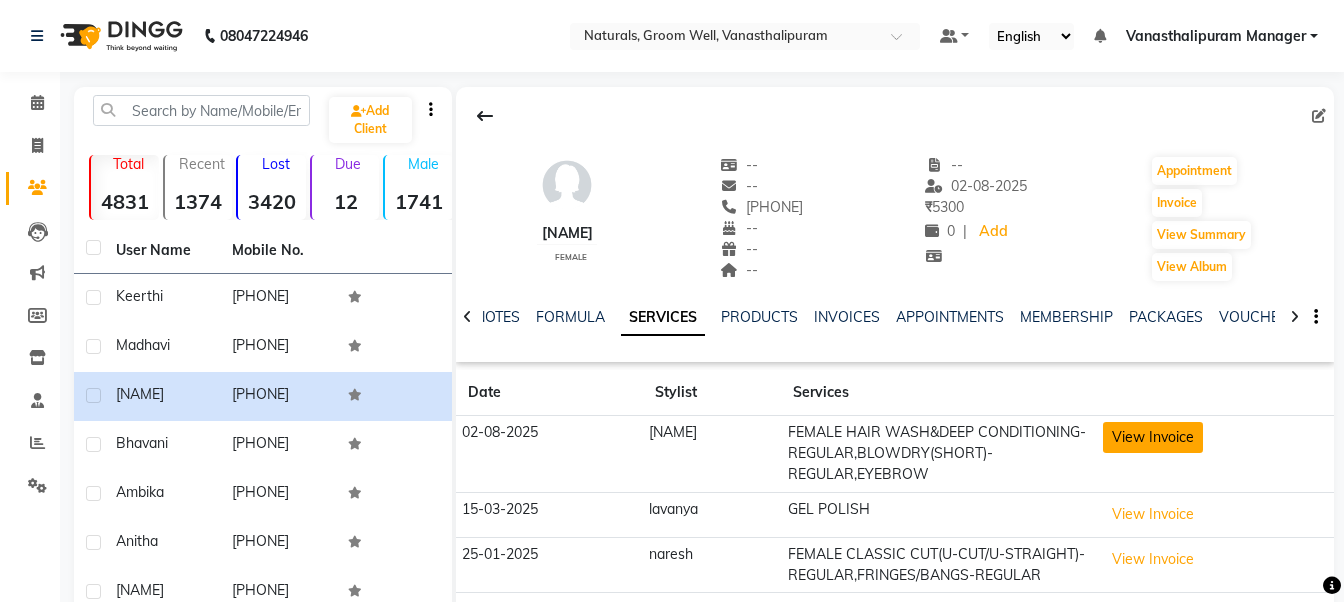 click on "View Invoice" 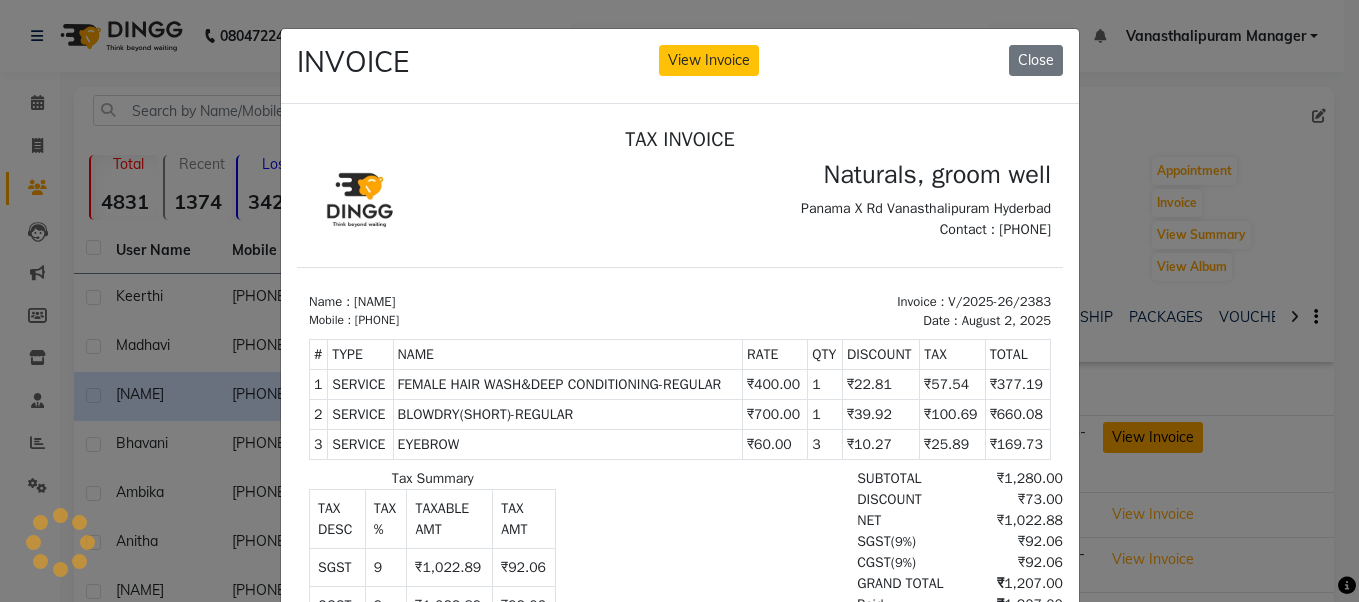 scroll, scrollTop: 0, scrollLeft: 0, axis: both 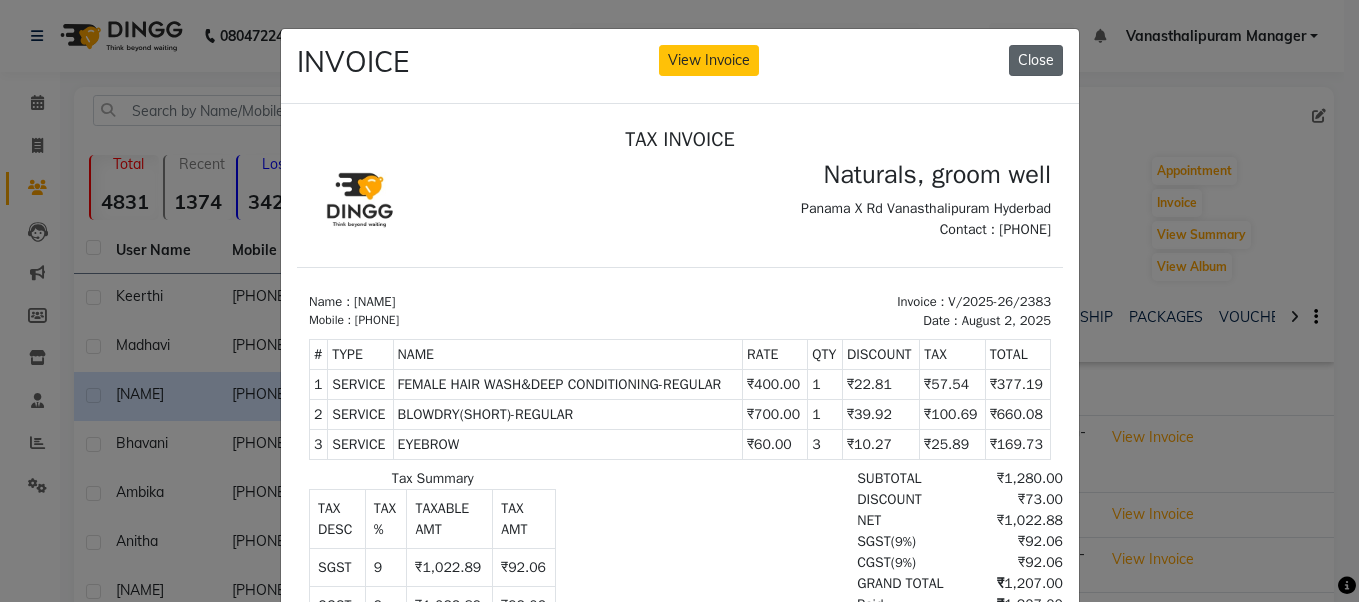 click on "Close" 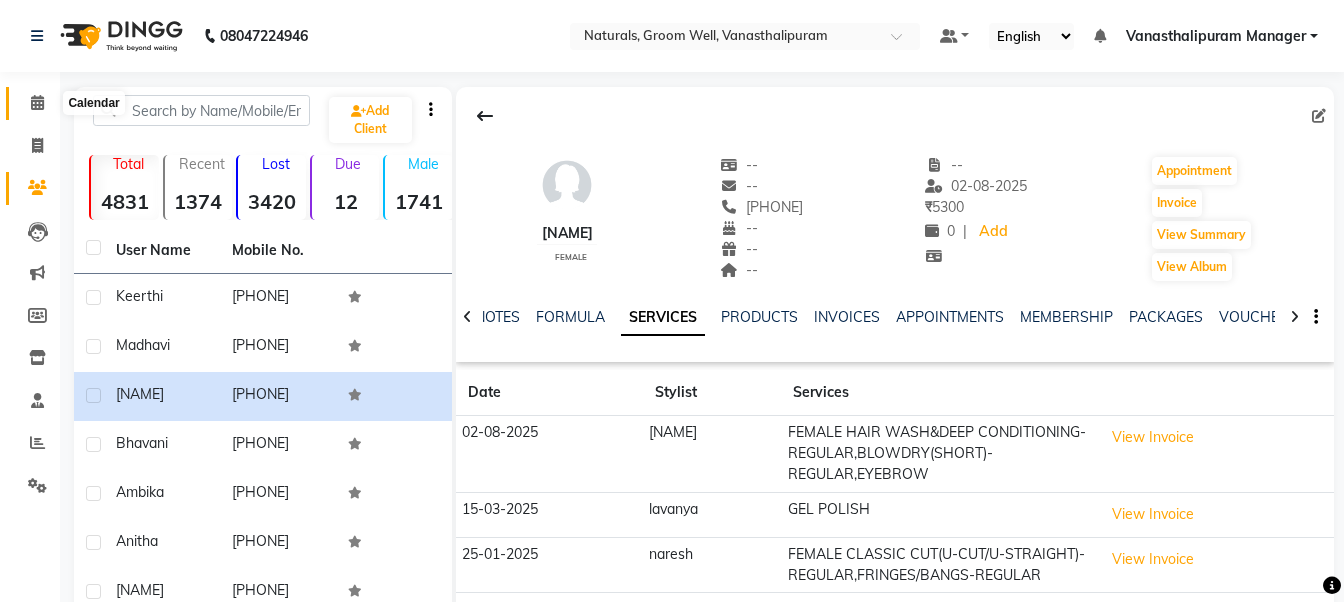 click 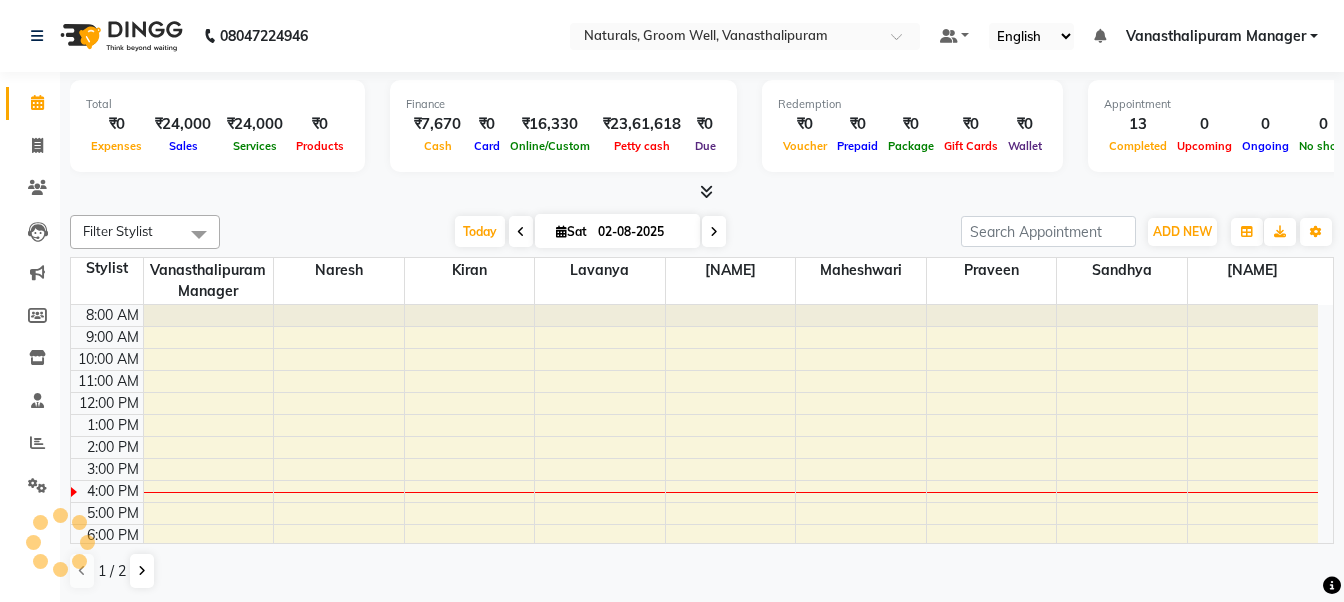 scroll, scrollTop: 0, scrollLeft: 0, axis: both 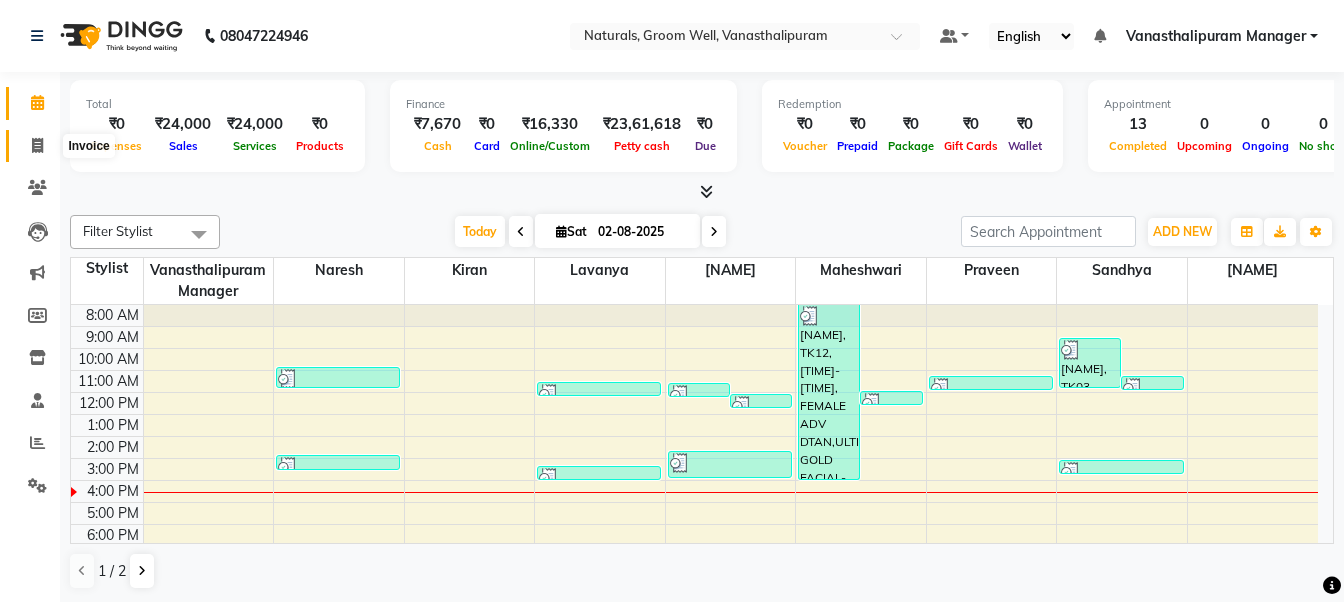click 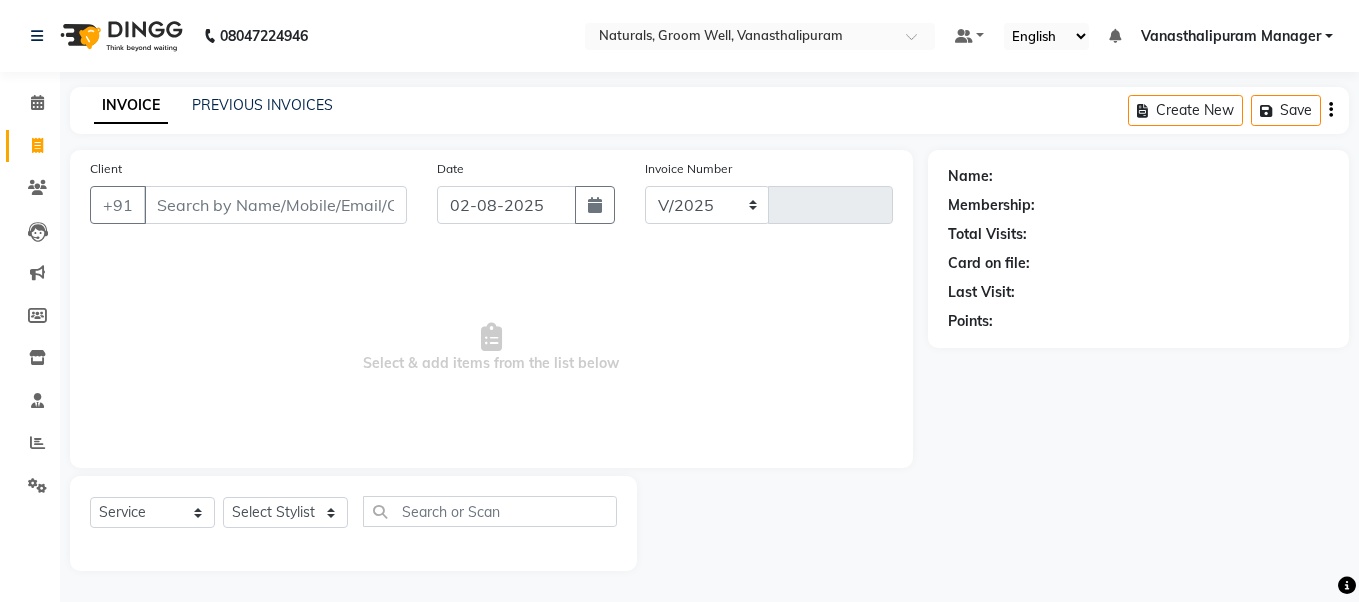 select on "5859" 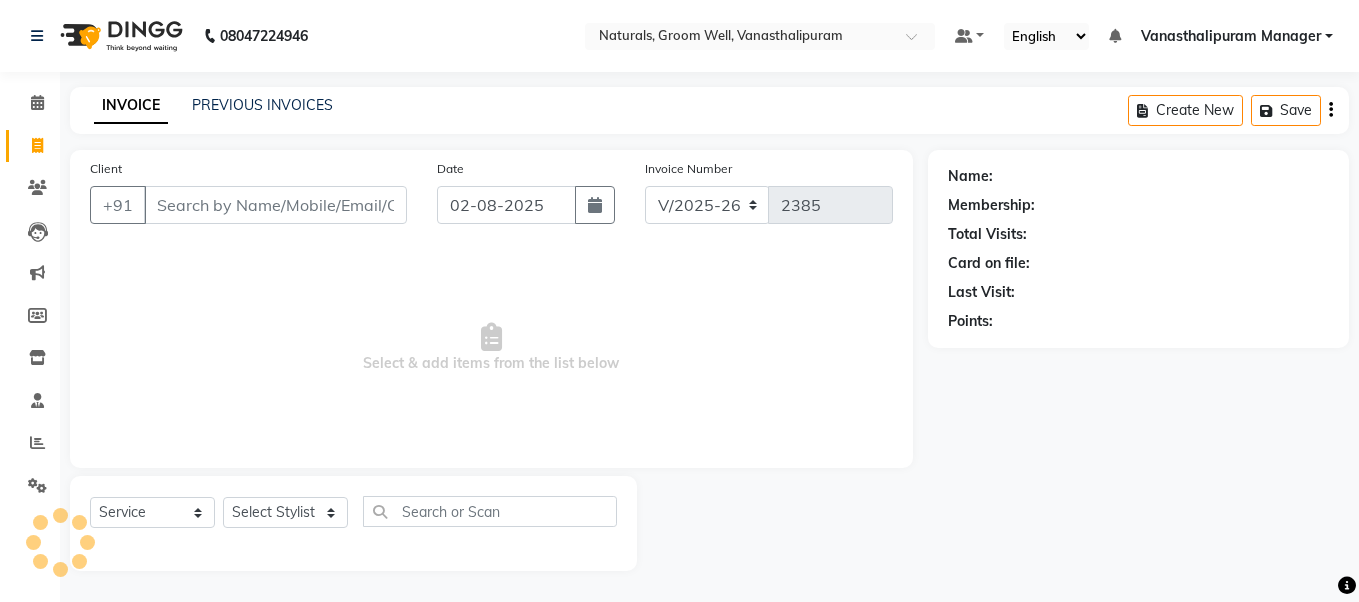 click on "INVOICE PREVIOUS INVOICES Create New   Save" 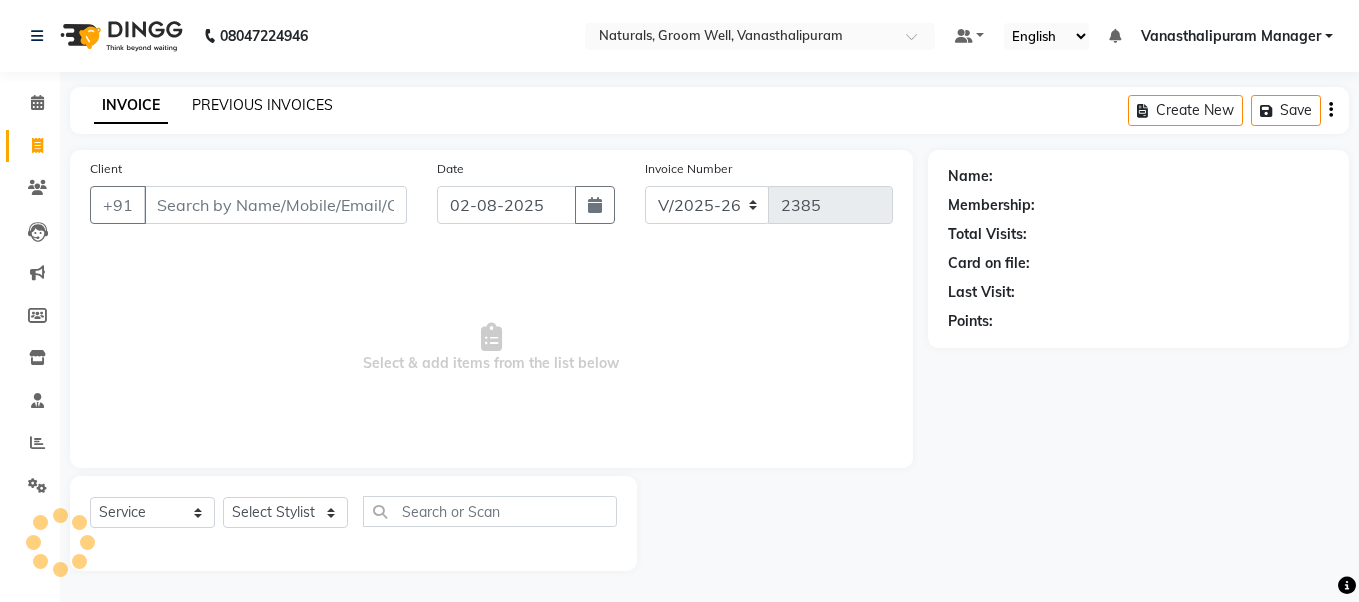 click on "PREVIOUS INVOICES" 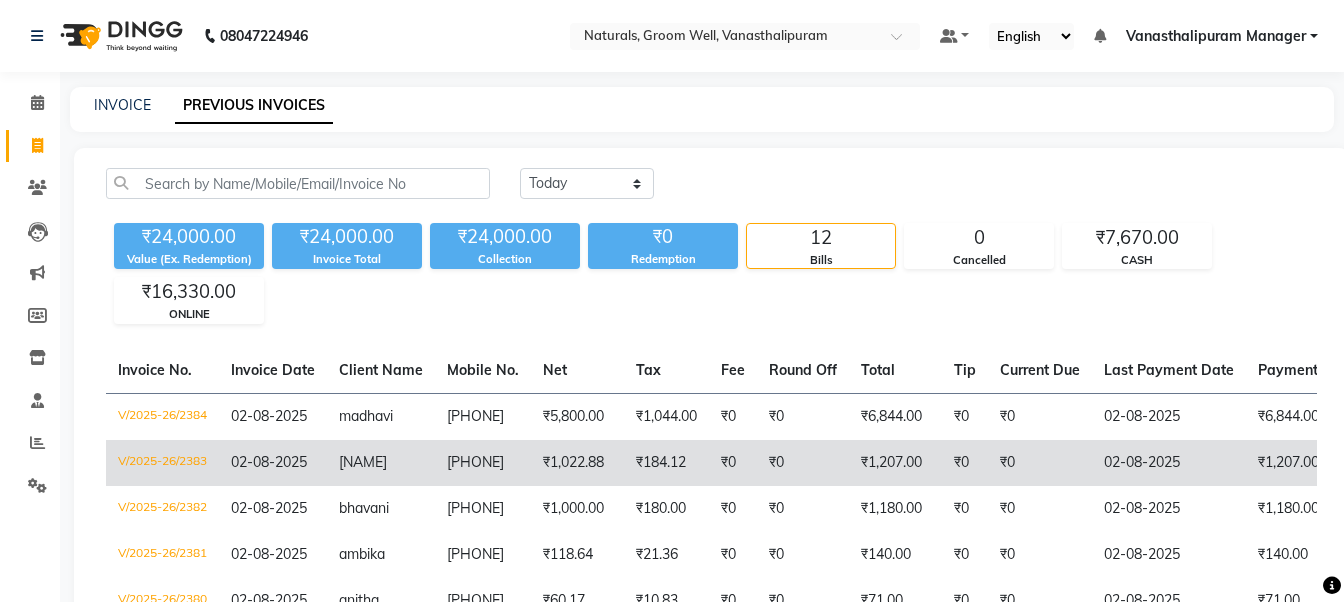 click on "[FIRST]" 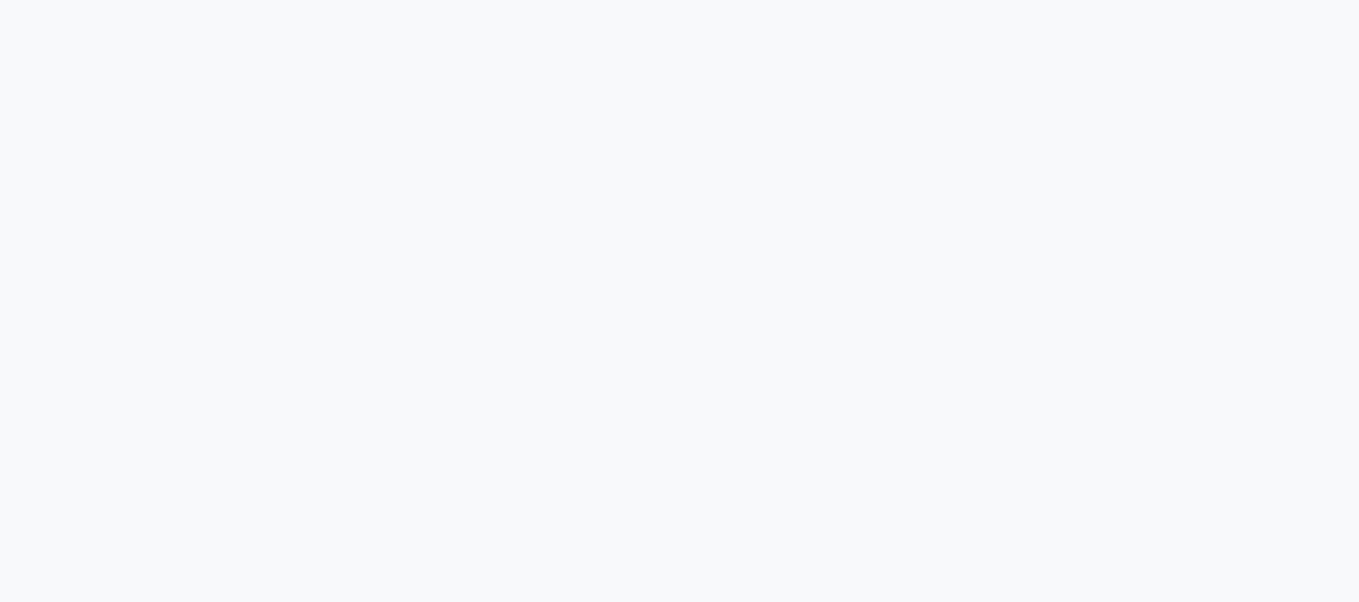 scroll, scrollTop: 0, scrollLeft: 0, axis: both 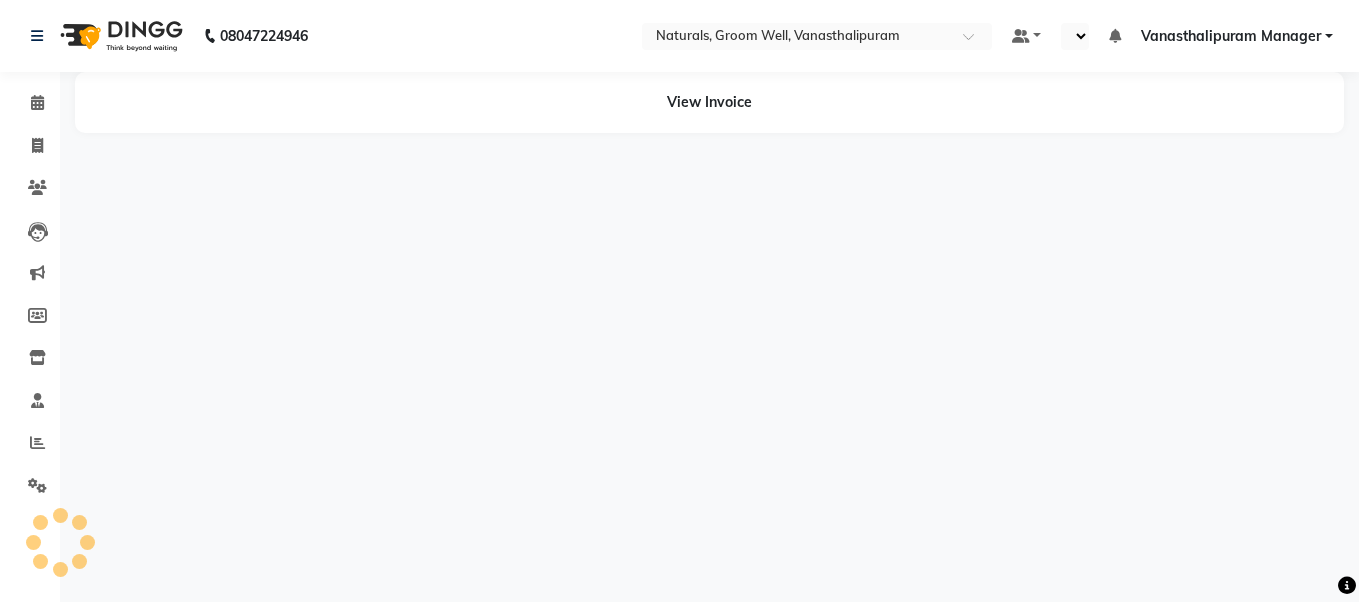 select on "en" 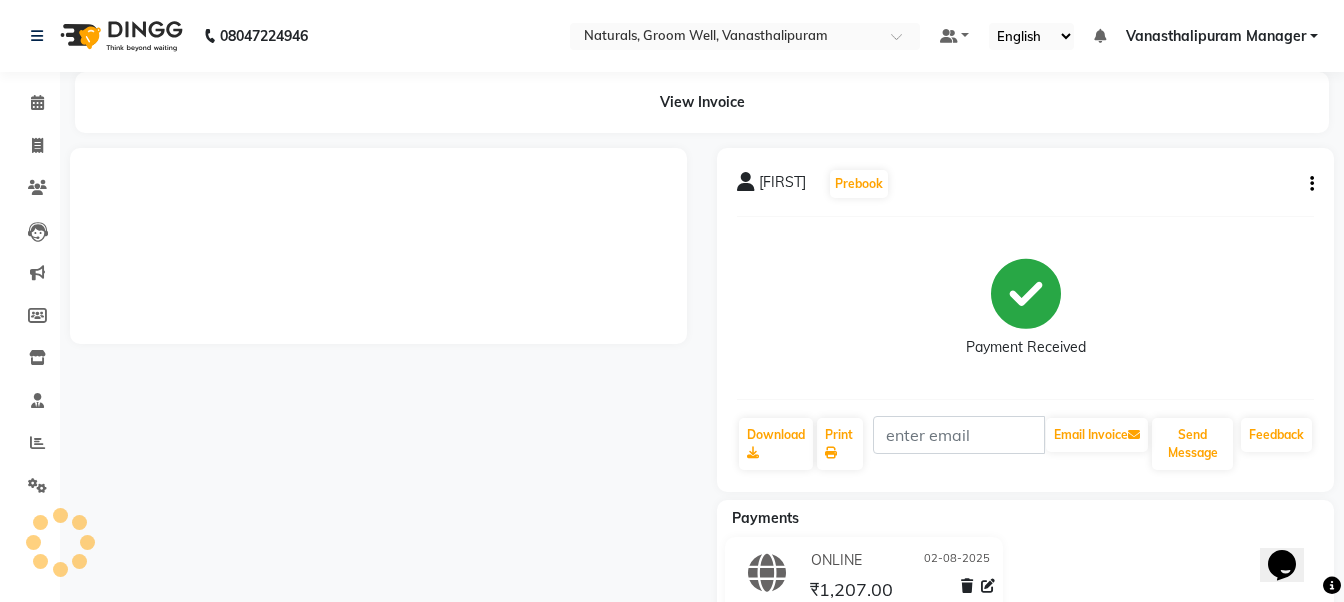 scroll, scrollTop: 0, scrollLeft: 0, axis: both 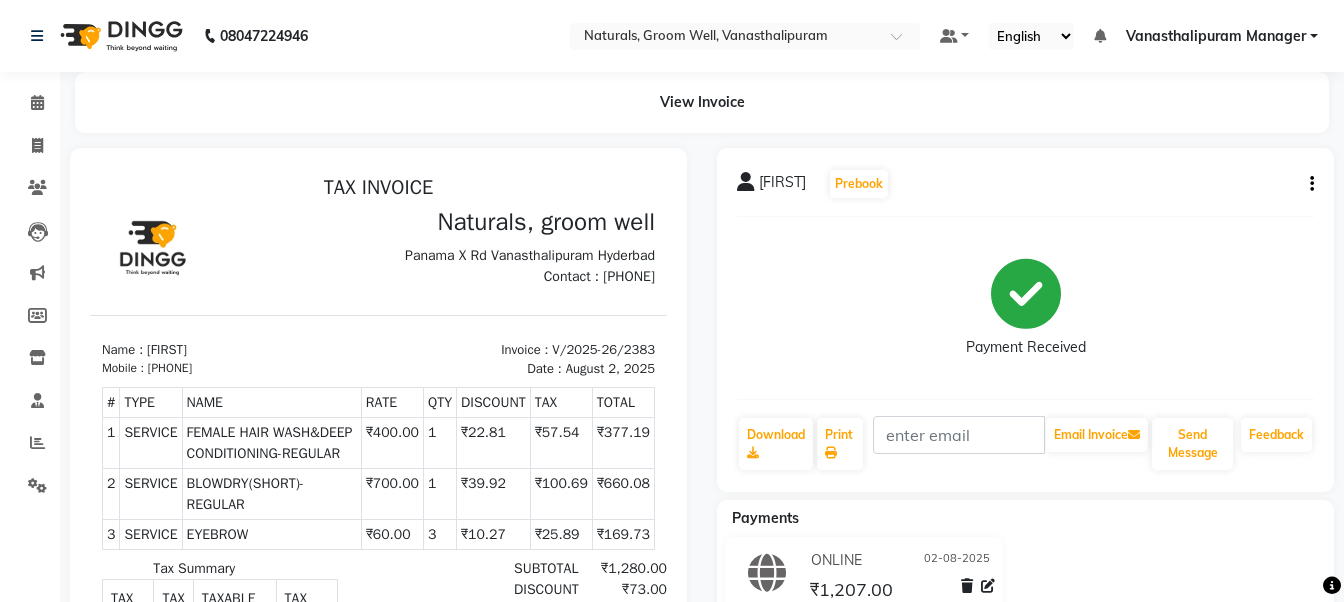click 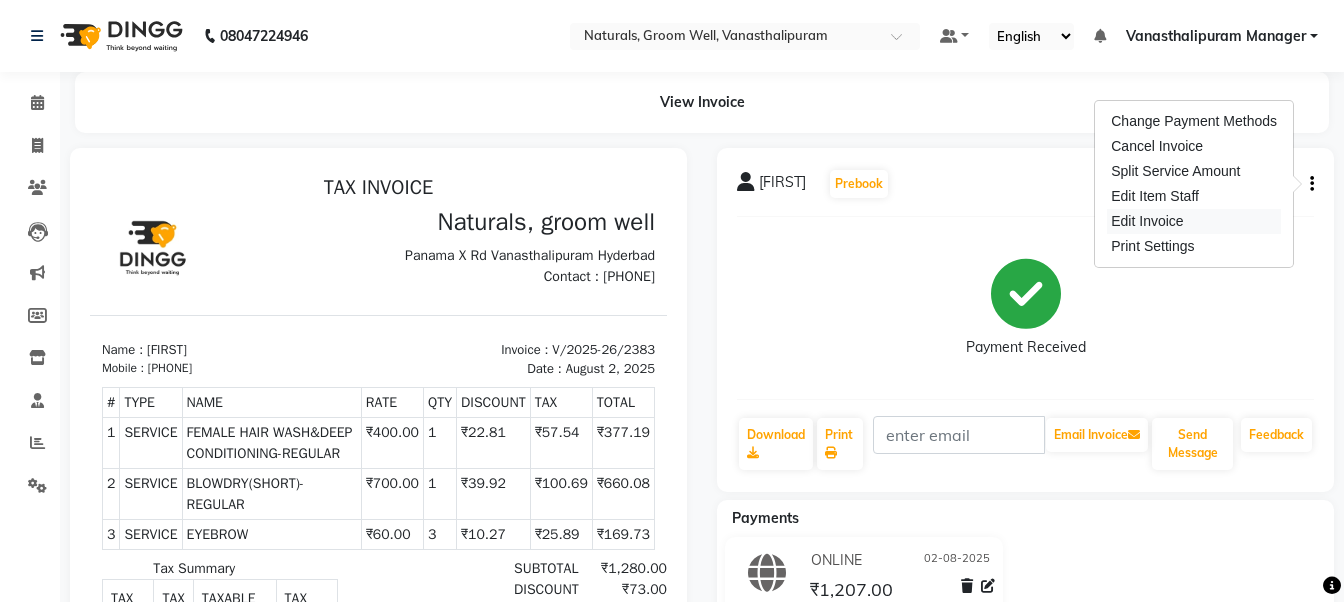 click on "Edit Invoice" at bounding box center (1194, 221) 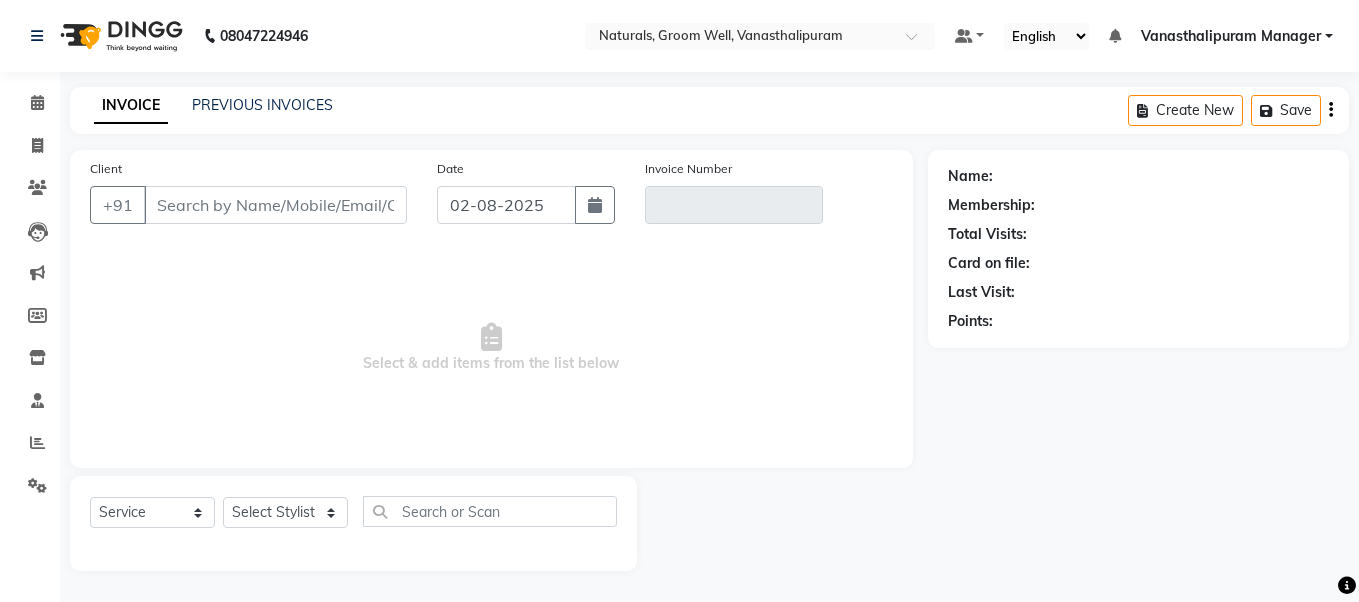 type on "[PHONE]" 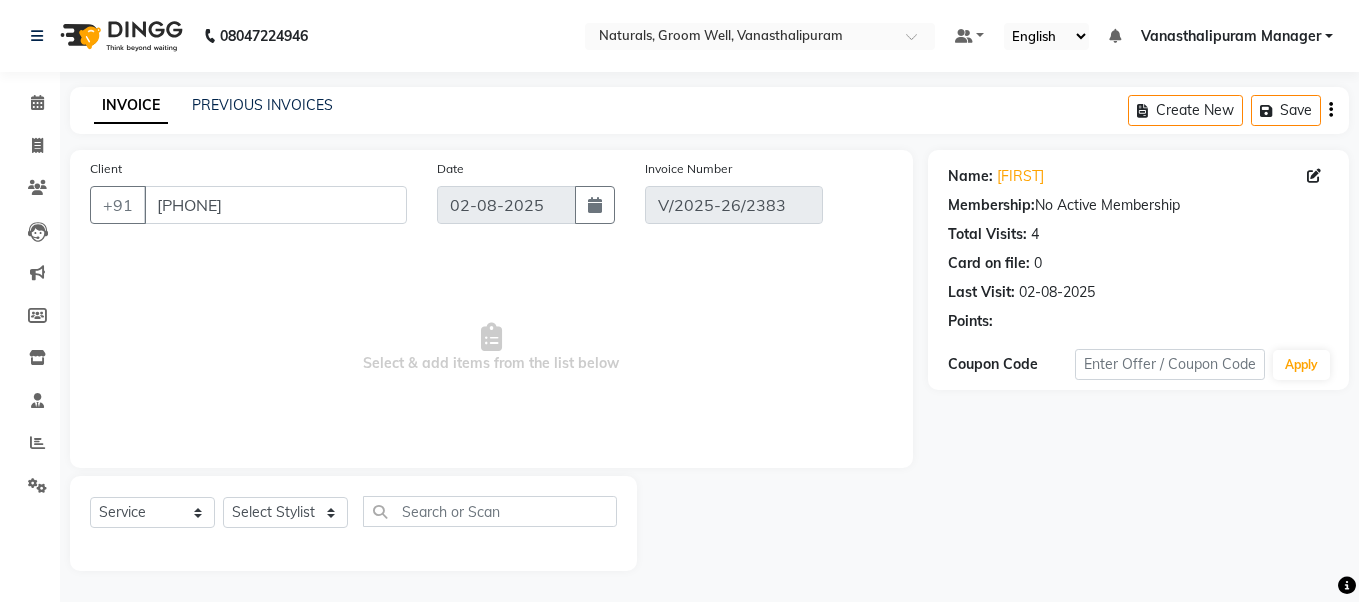 select on "select" 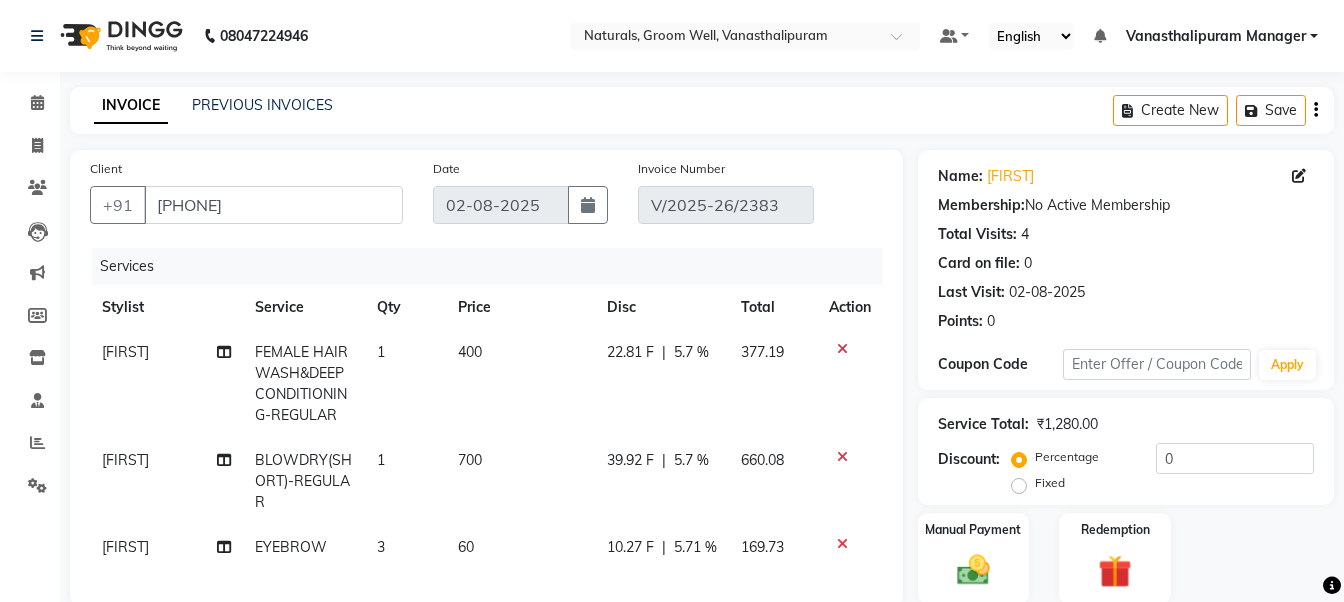 click on "400" 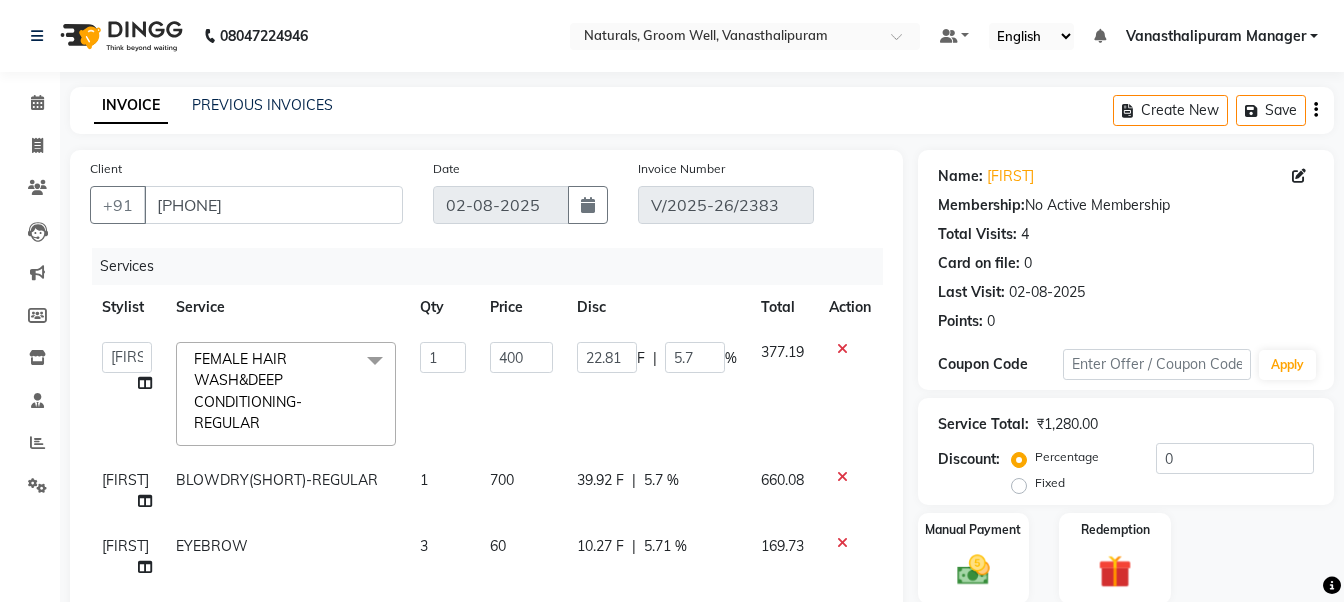 click on "400" 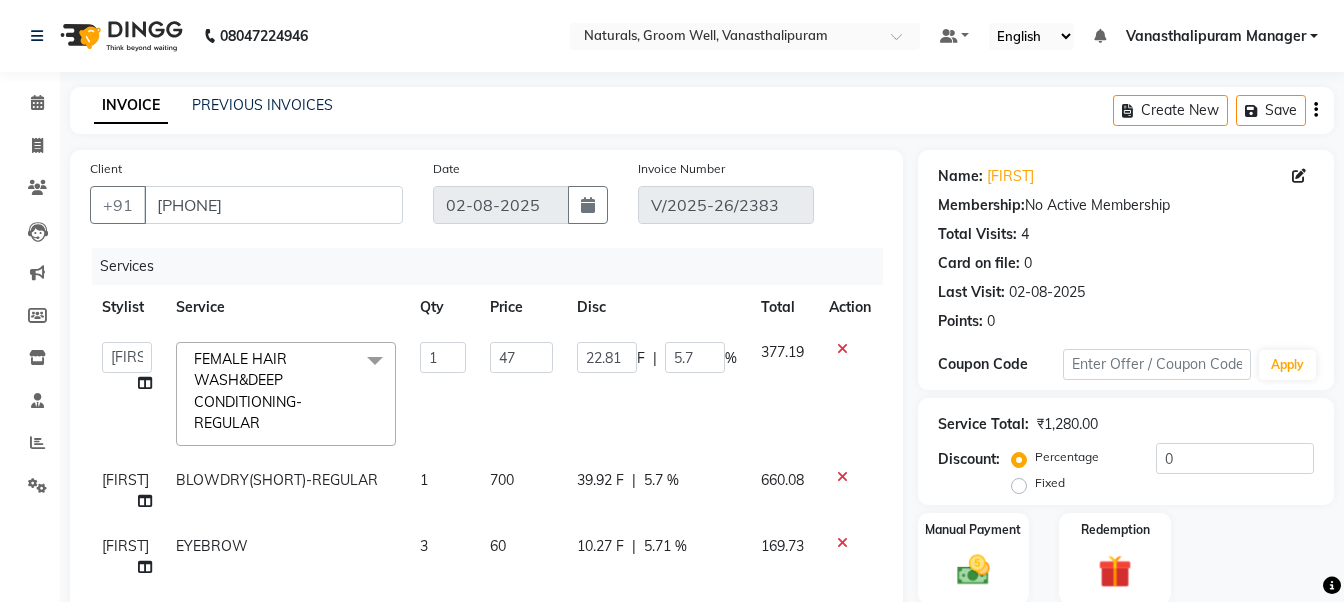 type on "472" 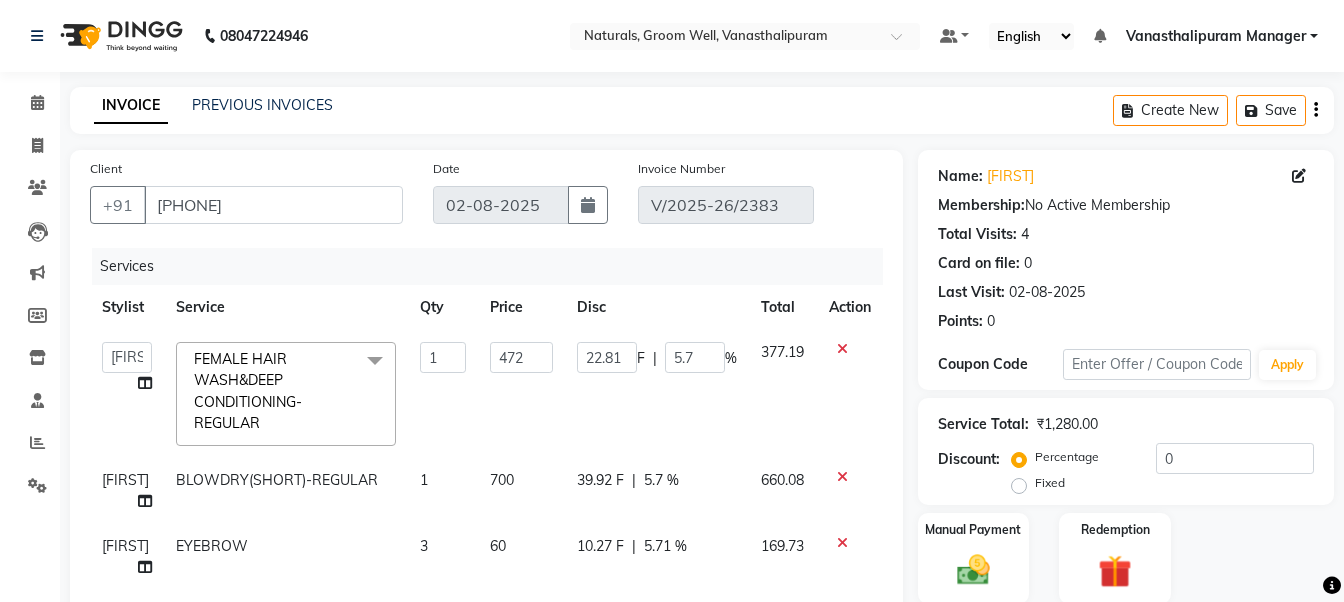 click on "700" 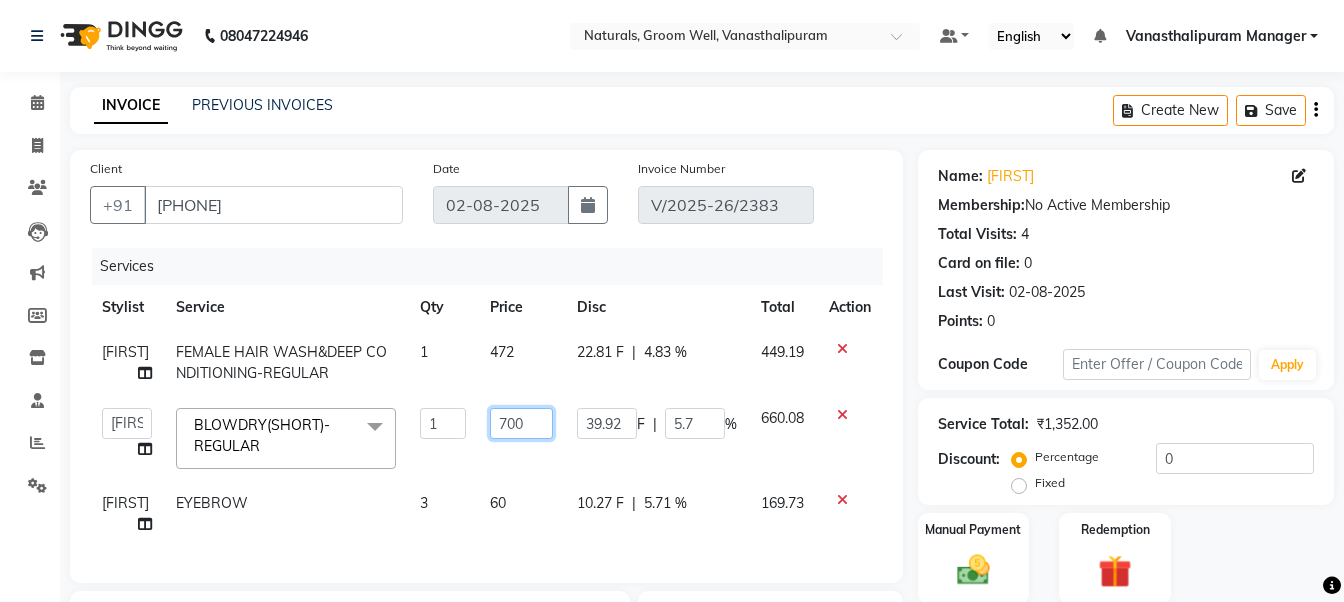 click on "700" 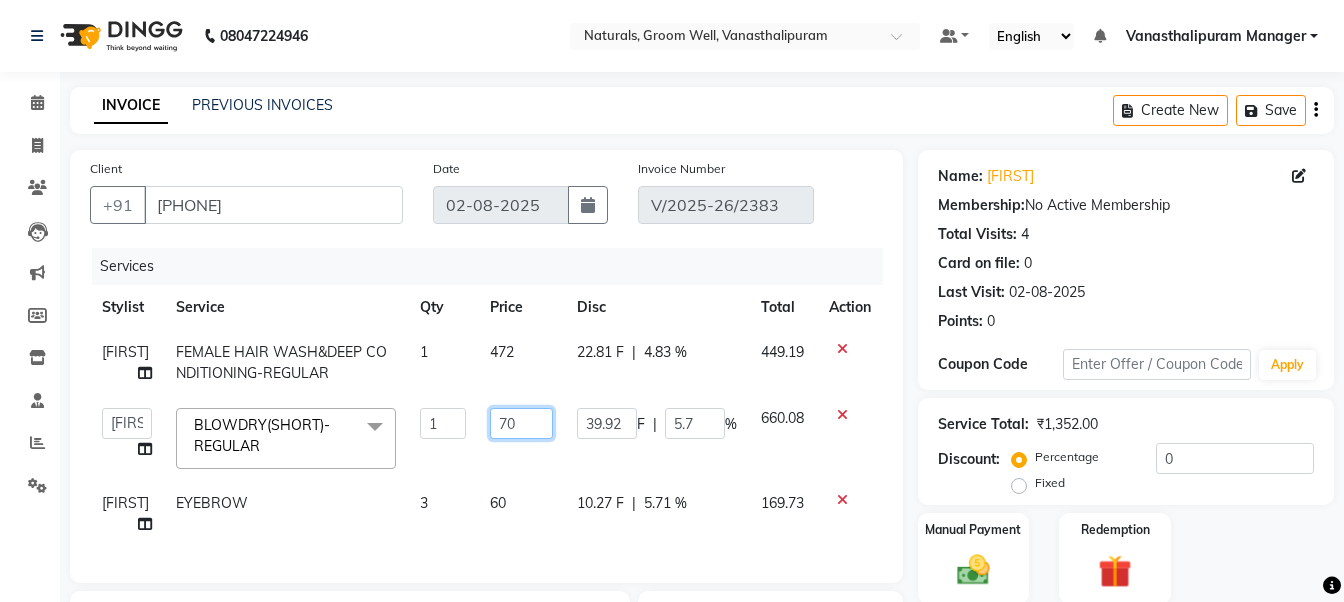 type on "7" 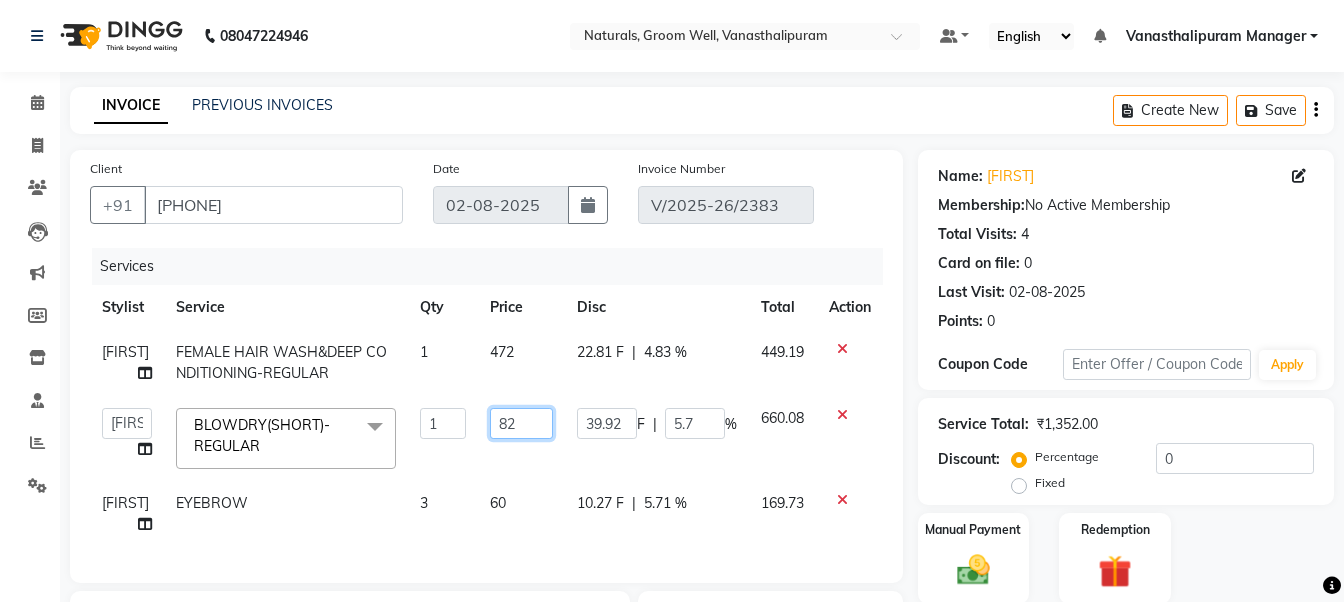 type on "826" 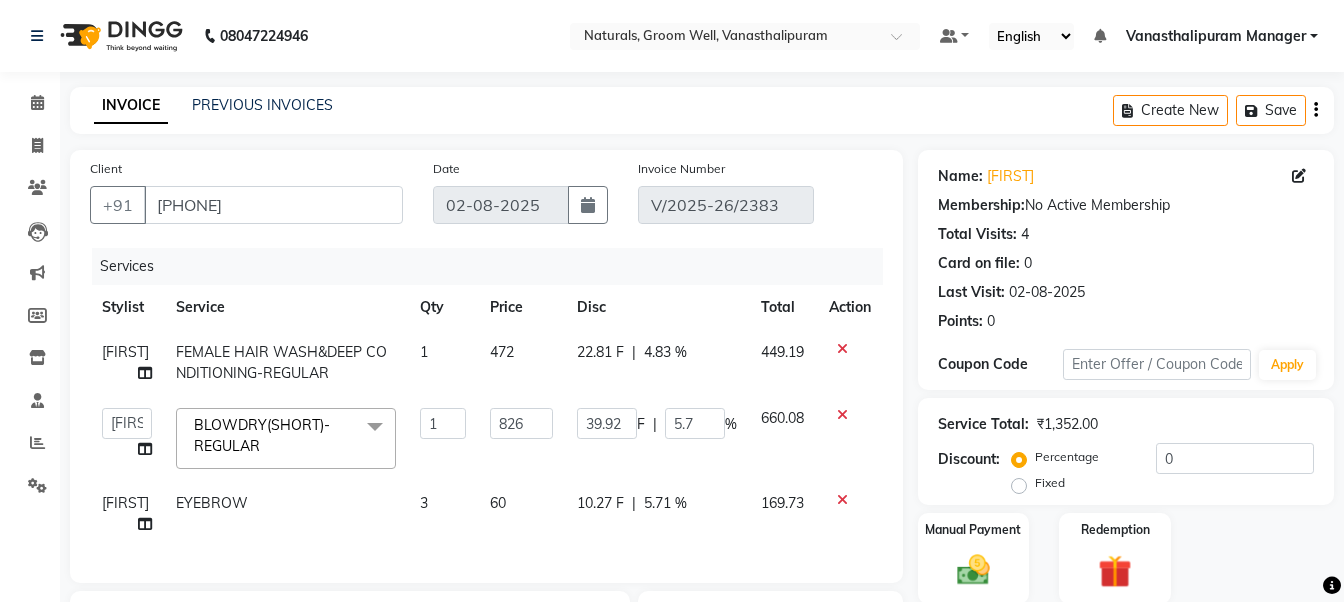 click on "gousiya FEMALE HAIR WASH&DEEP CONDITIONING-REGULAR 1 472 22.81 F | 4.83 % 449.19  gousiya   kiran   lavanya   maheshwari   naresh   praveen   sameena   sandhya   Vanasthalipuram Manager   vinay  BLOWDRY(SHORT)-REGULAR  x SHAVE-REGULAR SHAVE-MEMBER EXECUTIVE SHAVE(SHAVE+EXPRESS CLEAN-UP)-REGULAR EXECUTIVE SHAVE(SHAVE+EXPRESS CLEAN-UP)-MEMBER KIDS CUT(BABY BOY)-BELOW 10YRS-REGULAR KIDS CUT(BABY BOY)-BELOW 10YRS-MEMBER CHOCOHOLIC FACIAL-REGULAR CHOCOHOLIC FACIAL-MEMBER OMG CHARCOAL FACIAL-REGULAR OMG CHARCOAL FACIAL-MEMBER SENSI GLOW FACIAL-REGULAR SENSI GLOW FACIAL-MEMBER SKIN BRIGHTENING FACIAL-REGULAR SKIN BRIGHTENING FACIAL-MEMBER ULTIMO GOLD FACIAL-REGULAR ULTIMO GOLD FACIAL-MEMBER ILLUMINATING FACIAL WITH GOJIBERRY-REGULAR ILLUMINATING FACIAL WITH GOJIBERRY-MEMBER REJUVENATE MASK-REGULAR UNDER EYE BRIGHTENING HAND MASSAGE-REGULAR HAND MASSAGE-MEMBER COCOA BUTTER MANICURE-REGULAR COCOA BUTTER MANICURE-MEMBER COFFEE PEDICURE-REGULAR COFFEE PEDICURE-MEMBER COFFEE MANICURE-REGULAR COFFEE MANICURE-MEMBER dispo" 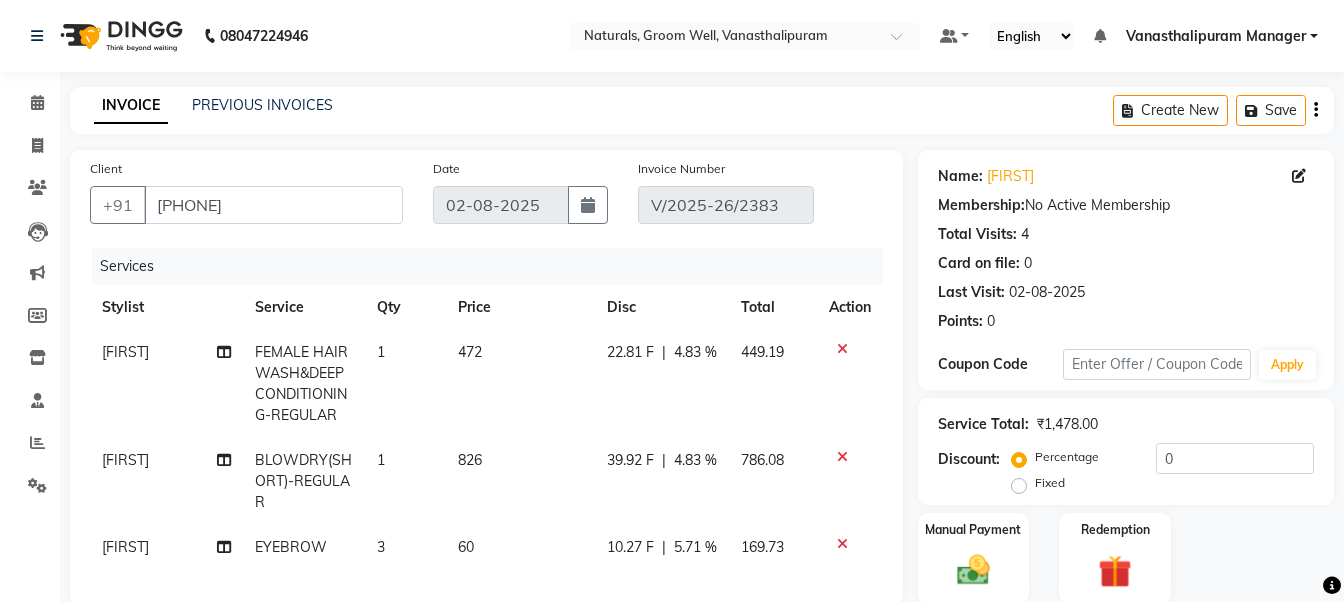 click on "826" 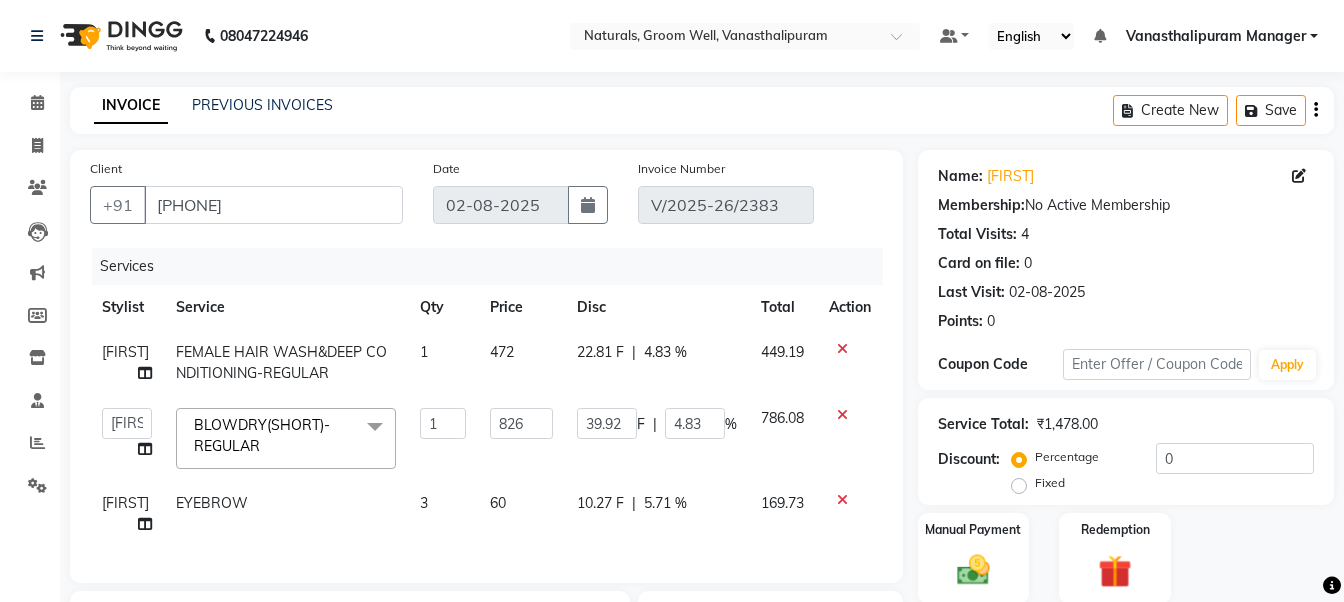 click on "60" 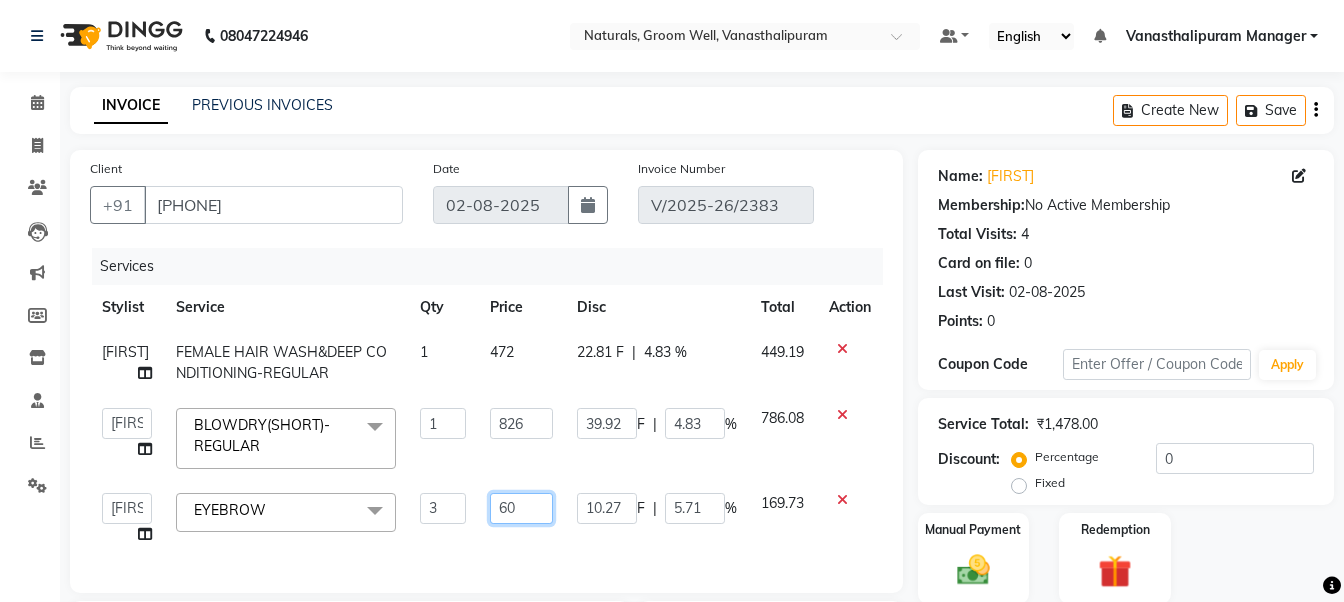 click on "60" 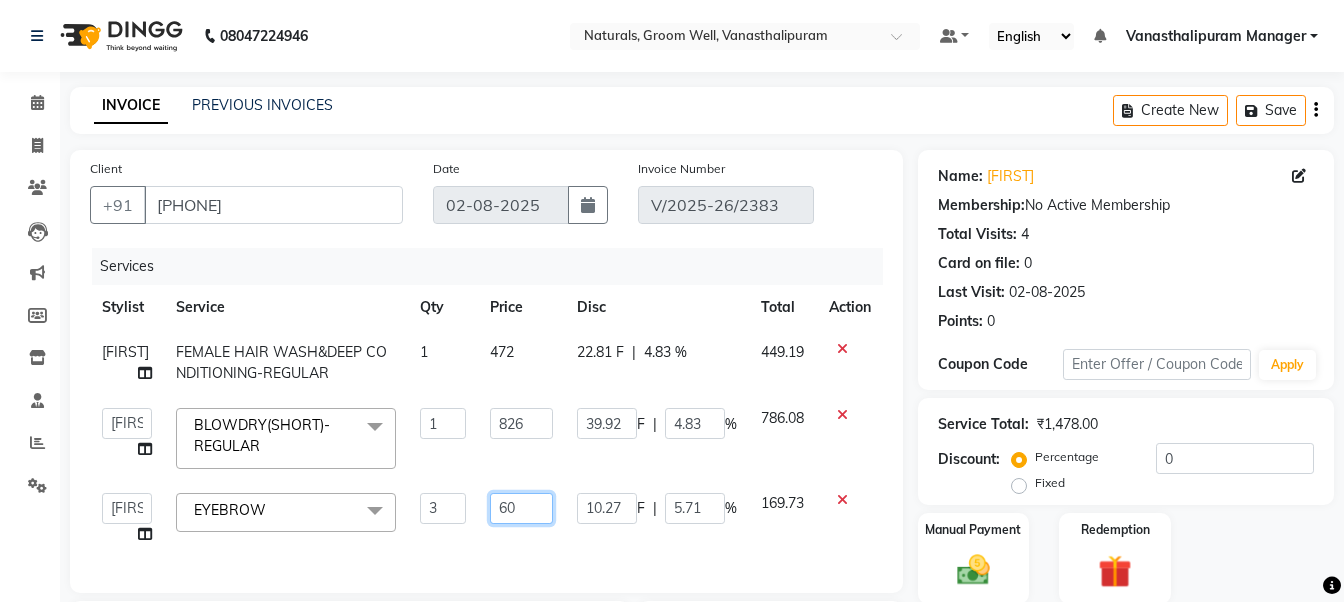 type on "6" 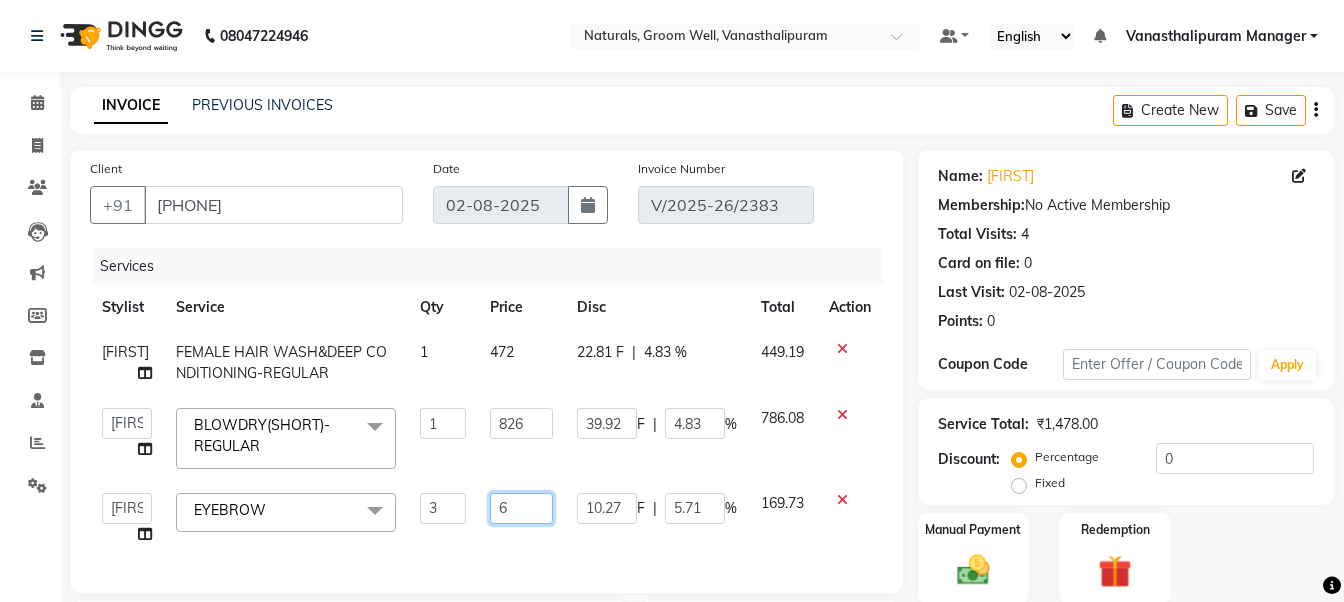 type on "61" 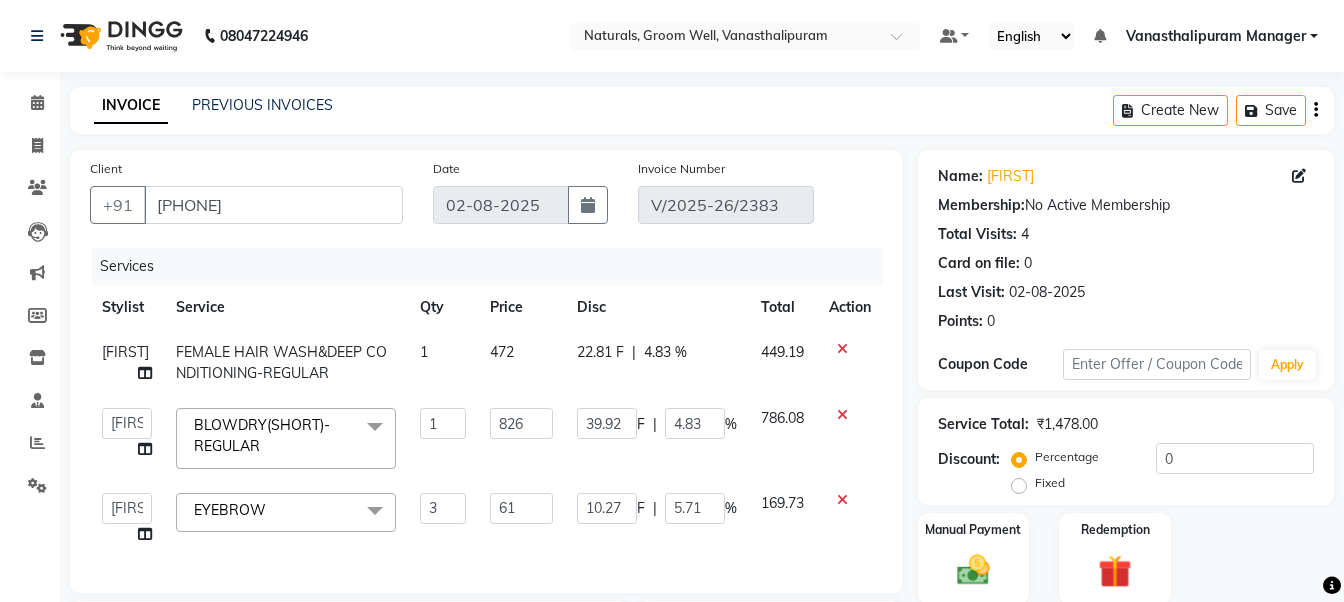 click on "08047224946 Select Location × Naturals, Groom Well, Vanasthalipuram Default Panel My Panel English ENGLISH Español العربية मराठी हिंदी ગુજરાતી தமிழ் 中文 Notifications nothing to show Vanasthalipuram Manager Manage Profile Change Password Sign out  Version:3.15.11  ☀ Naturals, groom well, Vanasthalipuram  Calendar  Invoice  Clients  Leads   Marketing  Members  Inventory  Staff  Reports  Settings Completed InProgress Upcoming Dropped Tentative Check-In Confirm Bookings Generate Report Segments Page Builder INVOICE PREVIOUS INVOICES Create New   Save  Client +91 8464830990 Date 02-08-2025 Invoice Number V/2025-26/2383 Services Stylist Service Qty Price Disc Total Action gousiya FEMALE HAIR WASH&DEEP CONDITIONING-REGULAR 1 472 22.81 F | 4.83 % 449.19  gousiya   kiran   lavanya   maheshwari   naresh   praveen   sameena   sandhya   Vanasthalipuram Manager   vinay  BLOWDRY(SHORT)-REGULAR  x SHAVE-REGULAR SHAVE-MEMBER CHOCOHOLIC FACIAL-REGULAR EYEBROW 1" at bounding box center (672, 483) 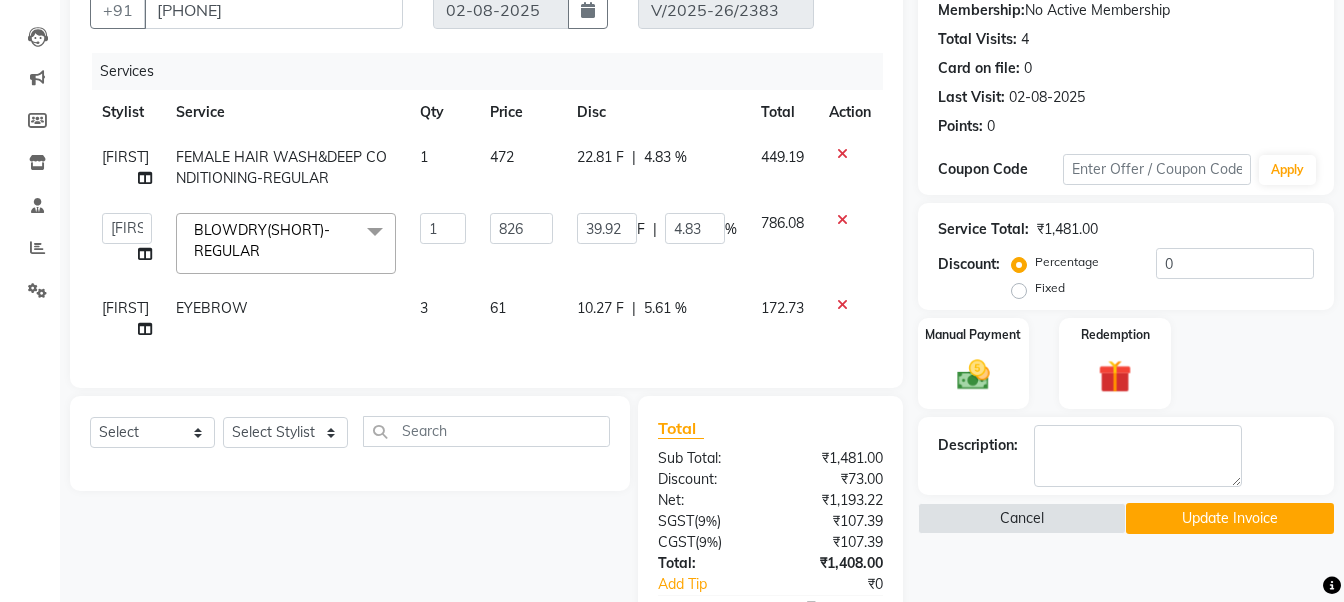 scroll, scrollTop: 270, scrollLeft: 0, axis: vertical 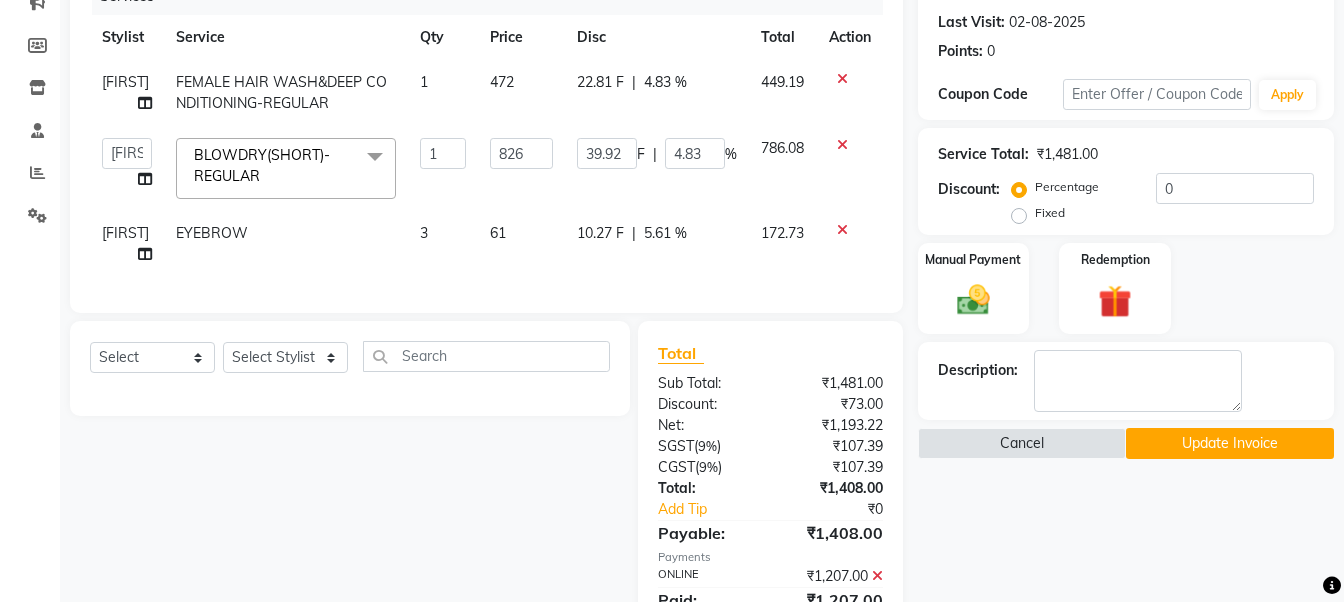 click 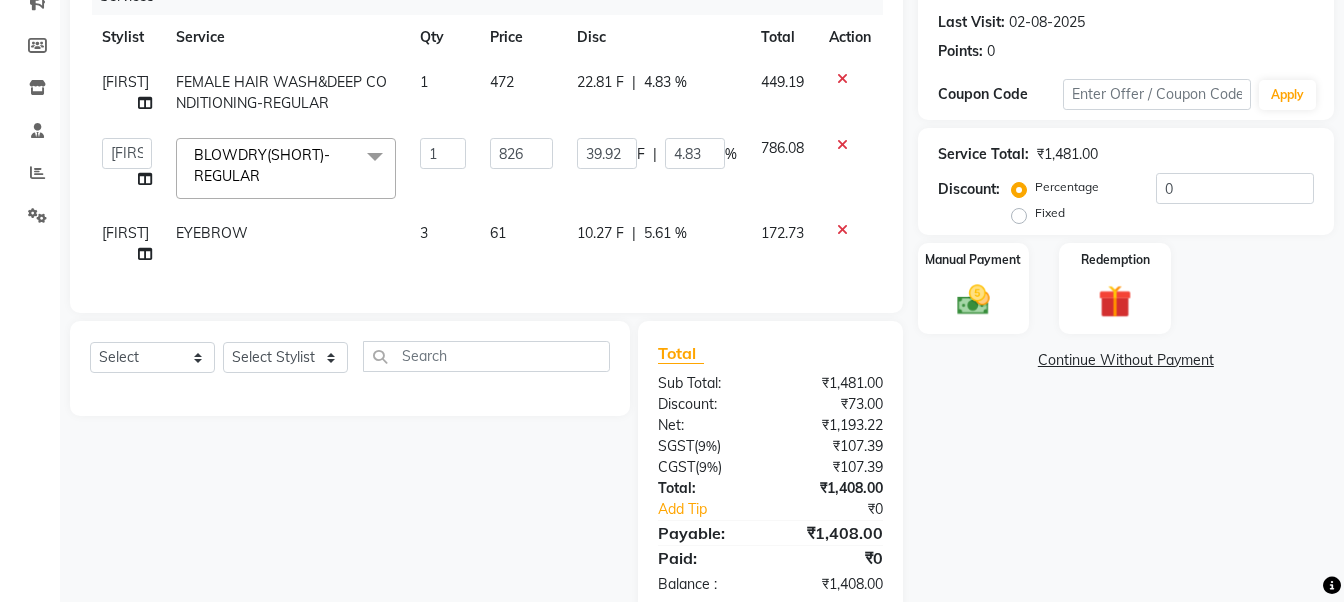 click on "Discount:  Percentage   Fixed  0" 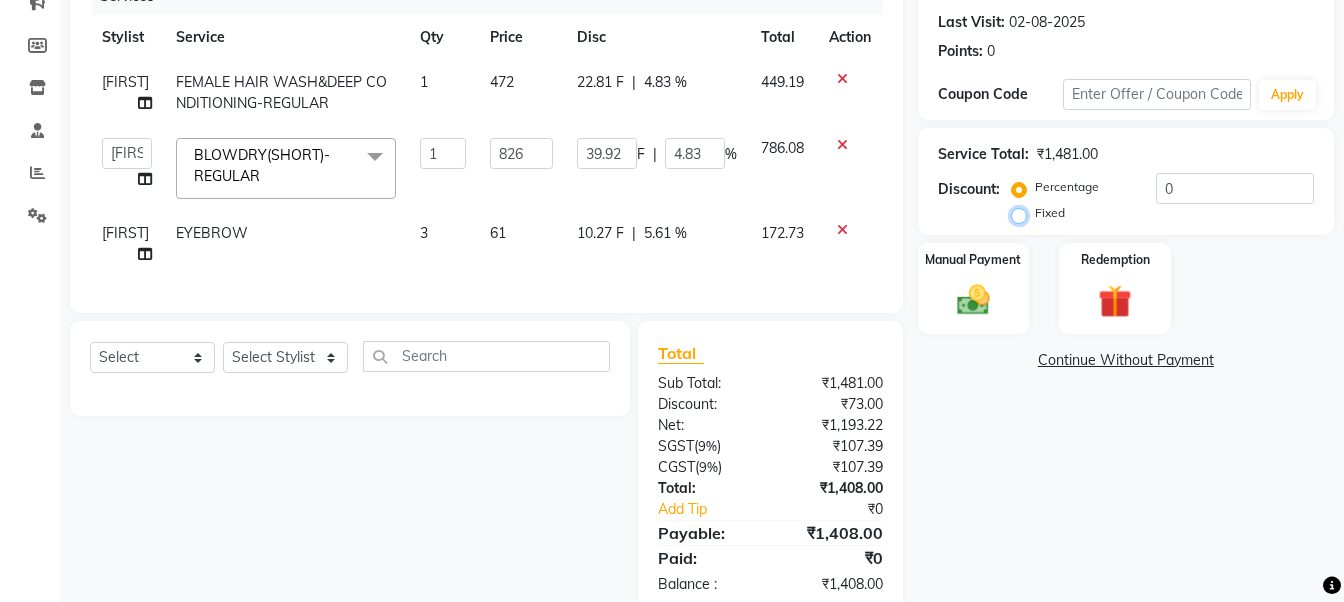 click on "Fixed" at bounding box center [1023, 213] 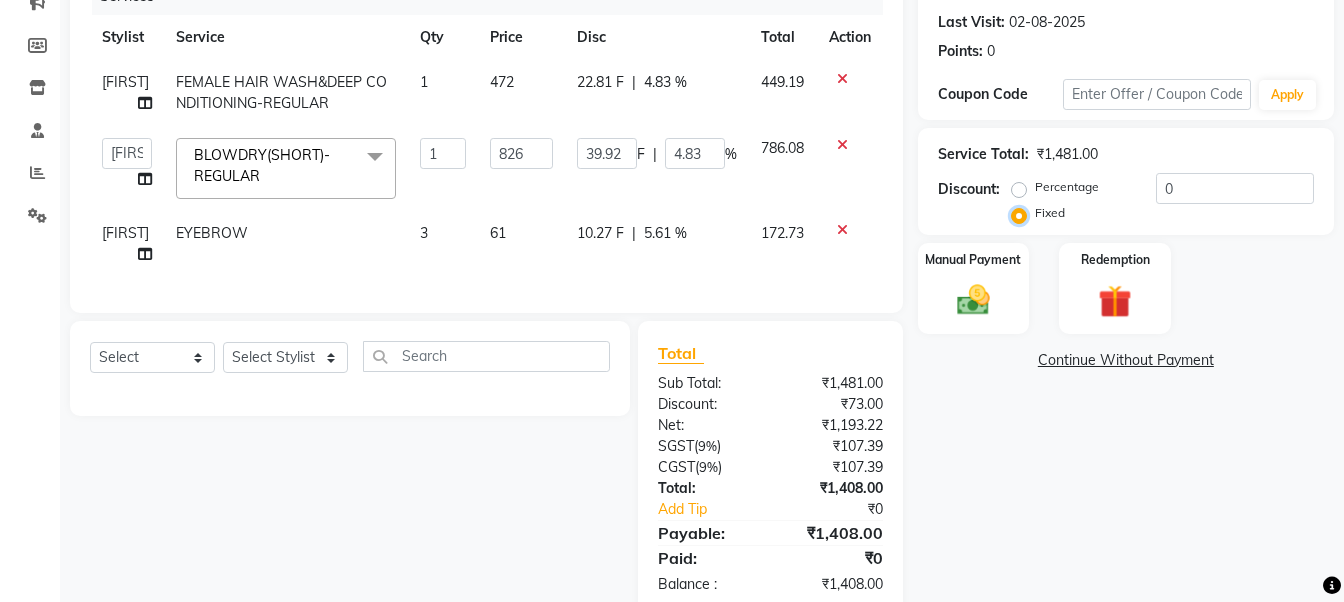 type on "0" 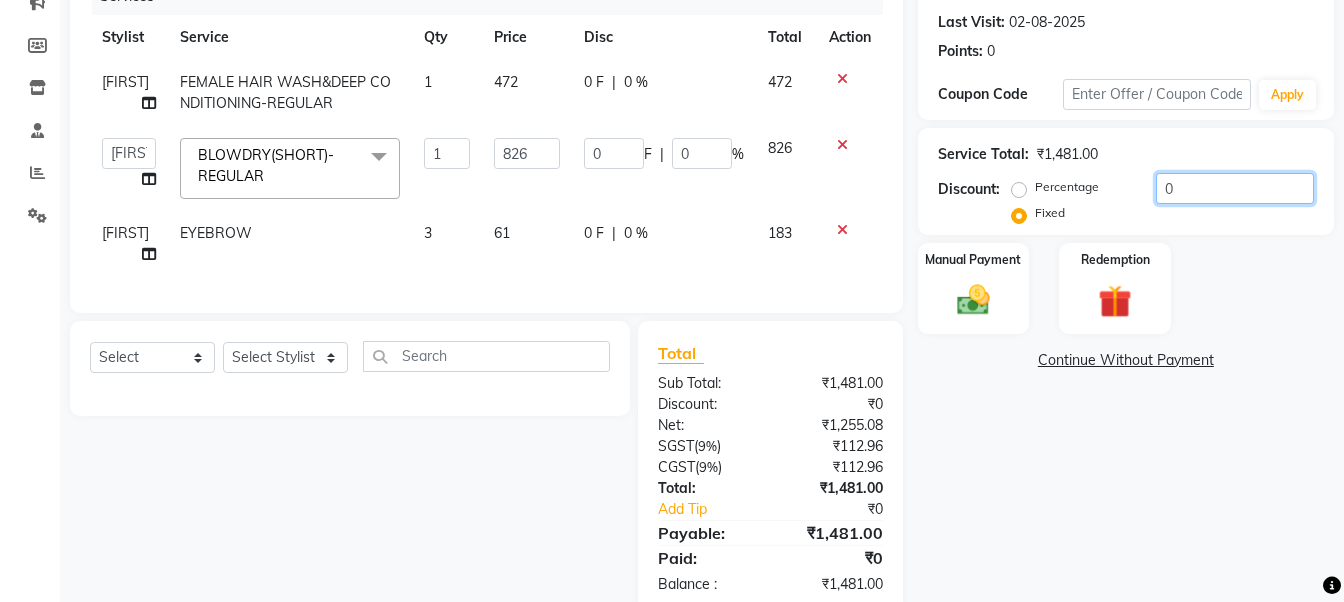 click on "0" 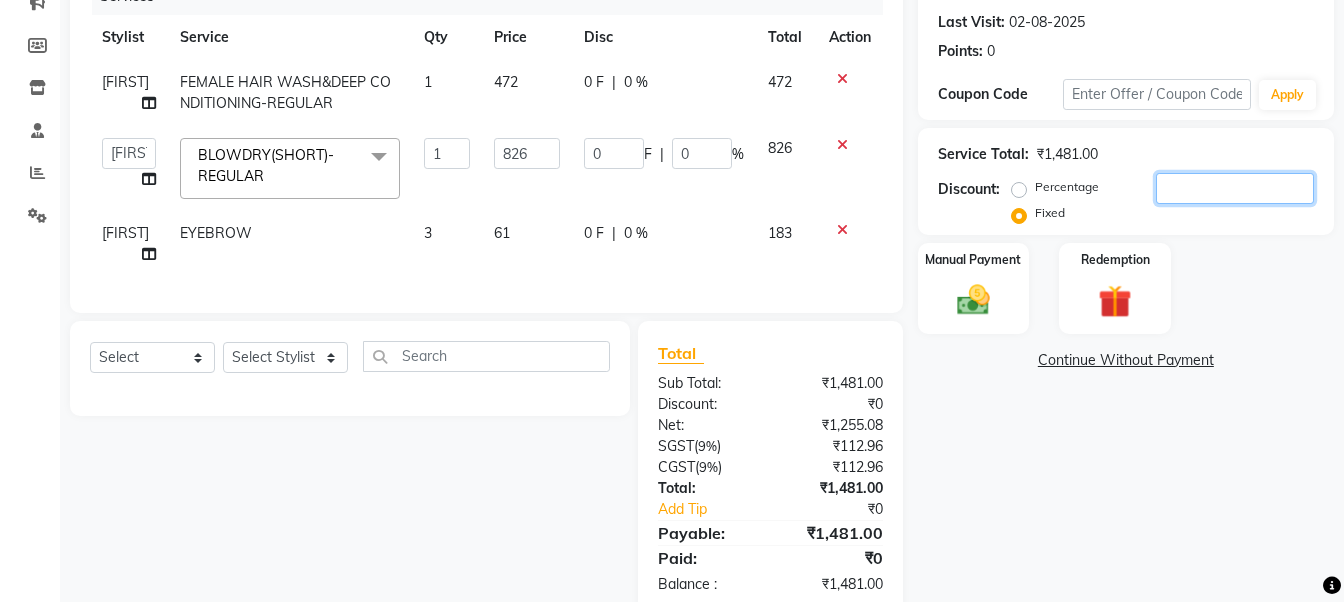 type on "2" 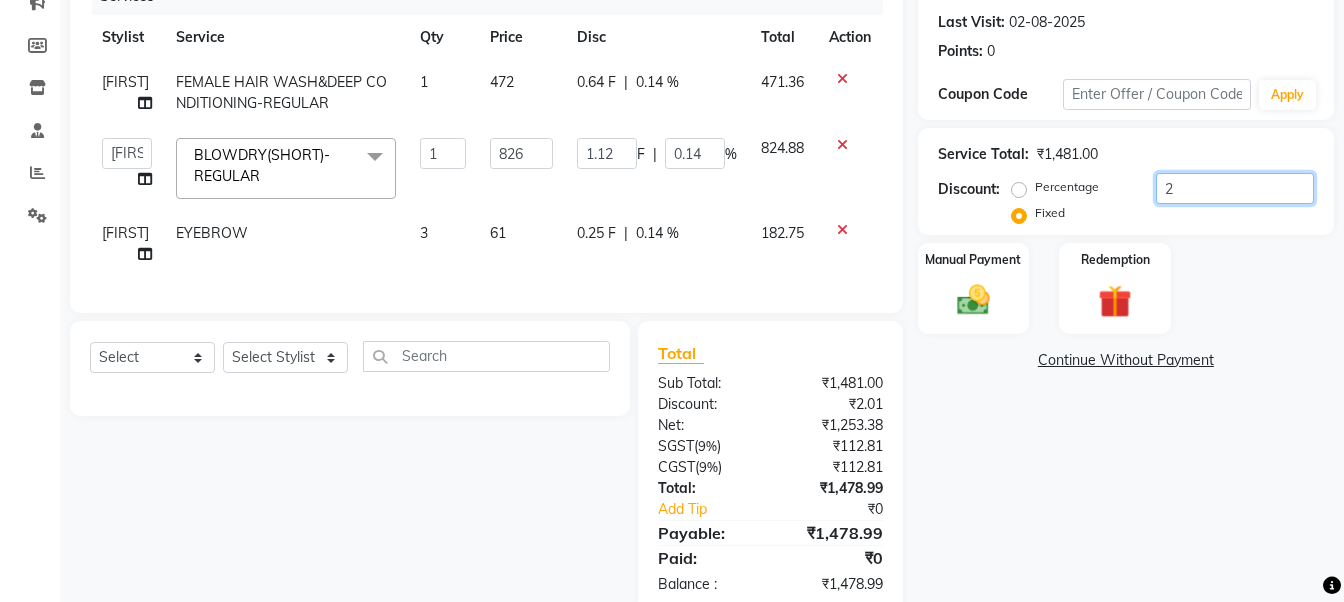 type on "25" 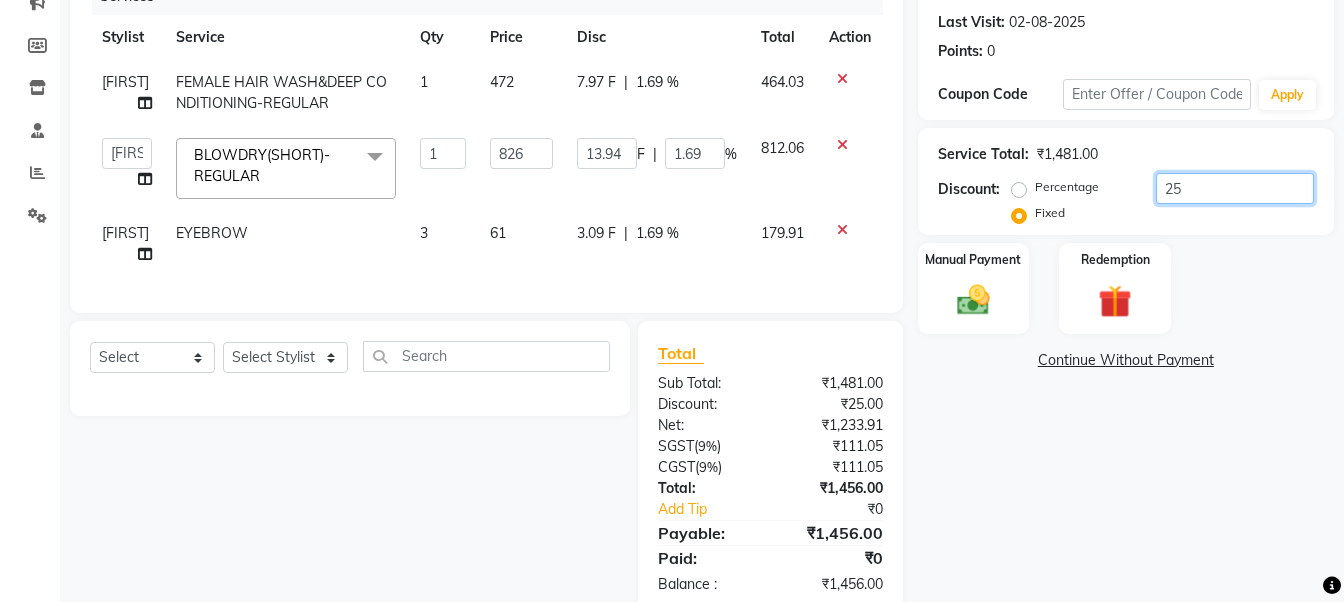 type on "256" 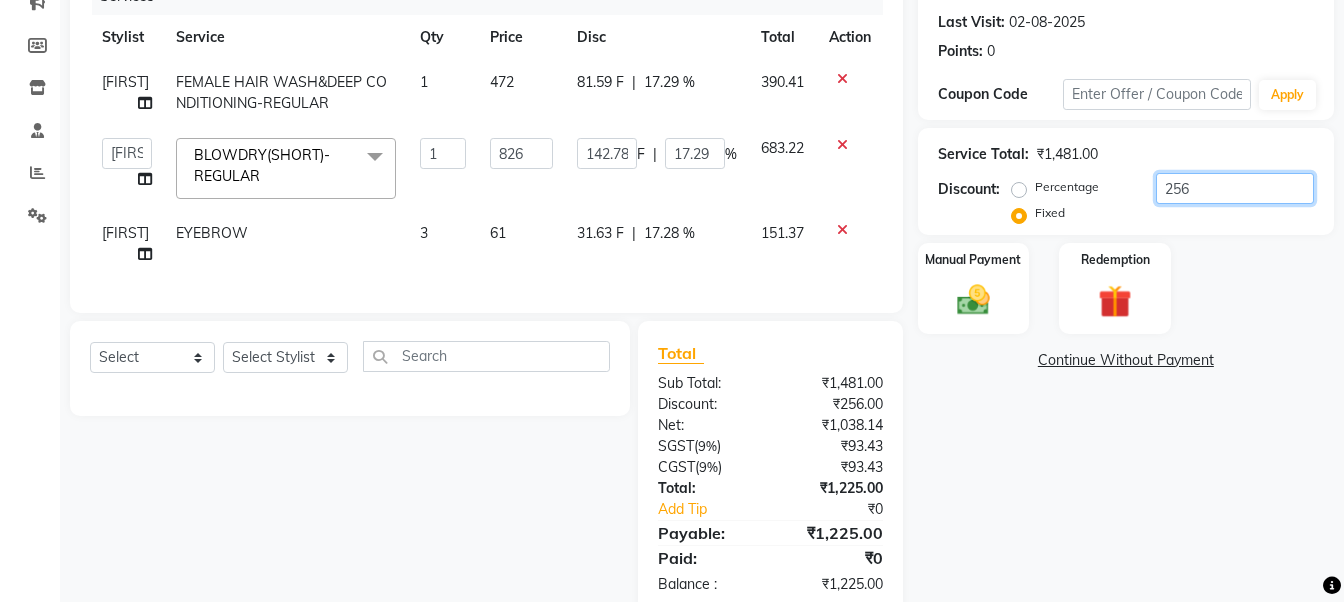 type on "256" 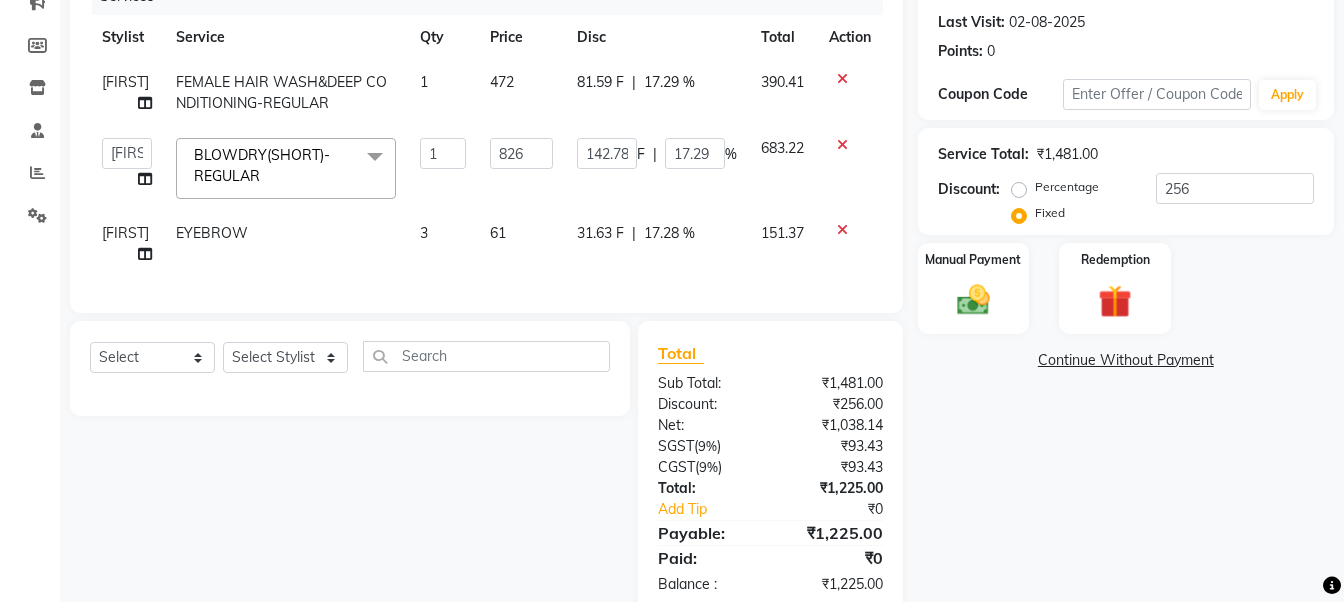 click on "61" 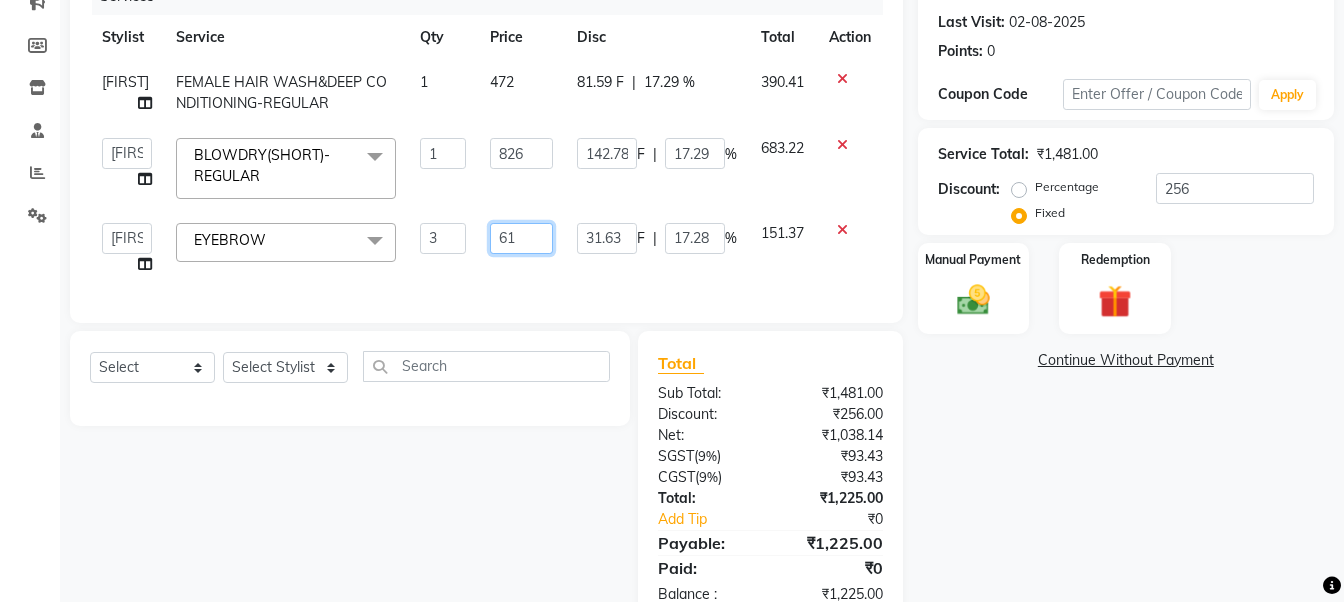 click on "61" 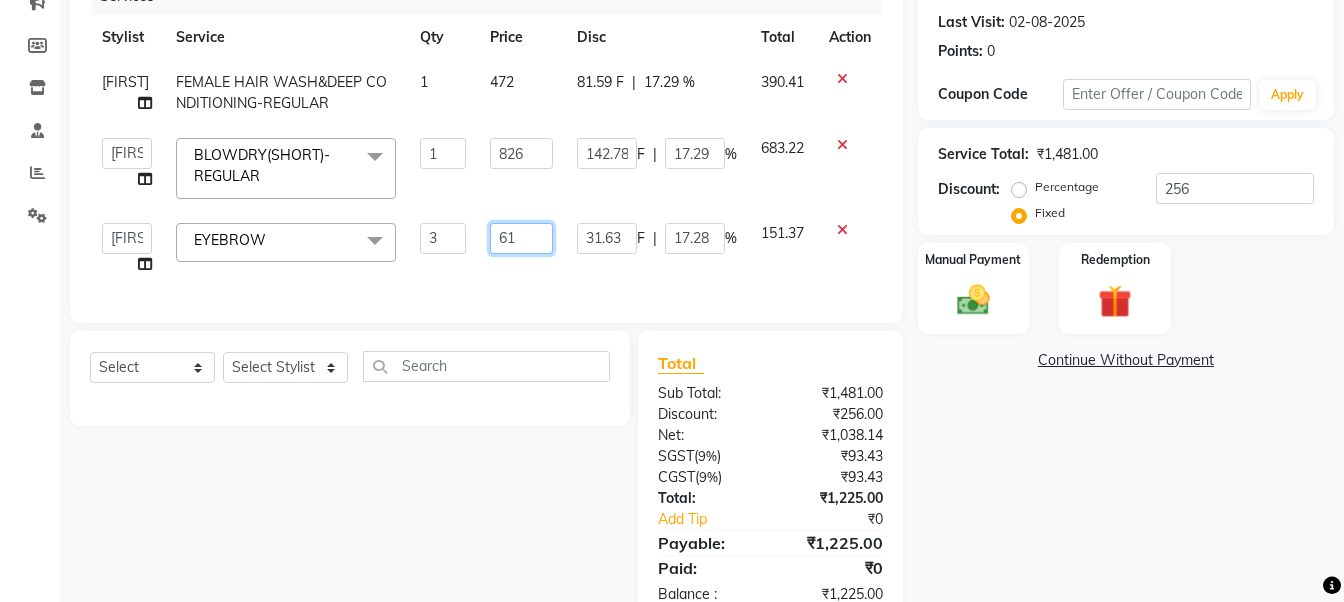 type on "6" 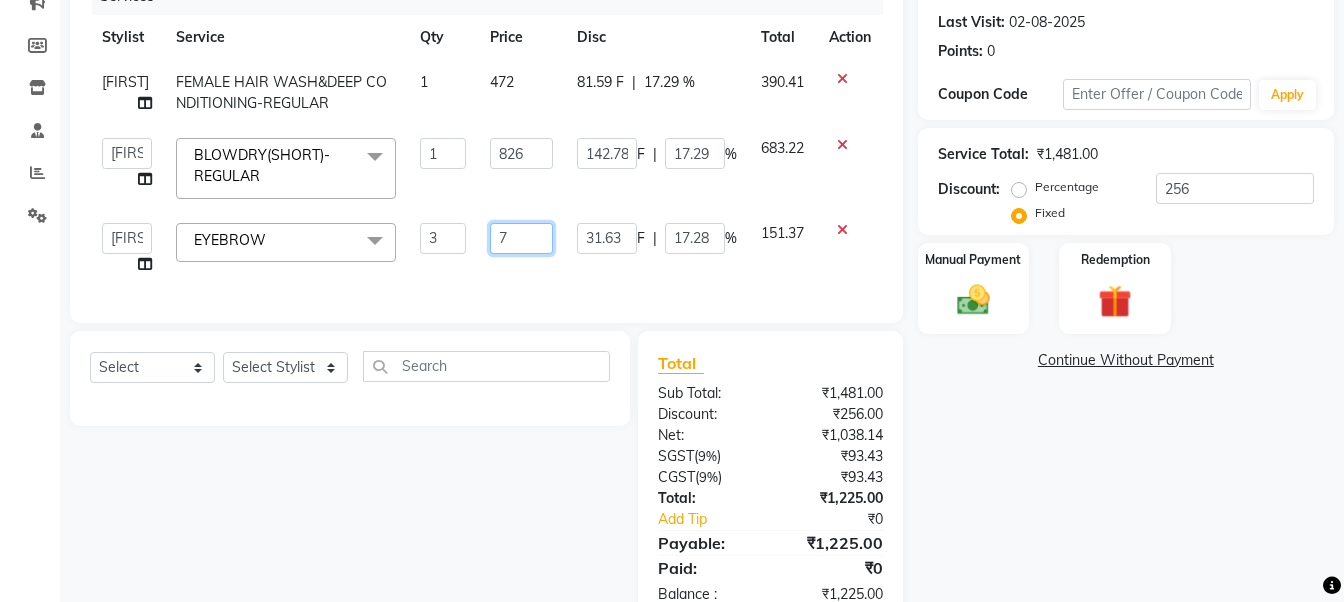type on "71" 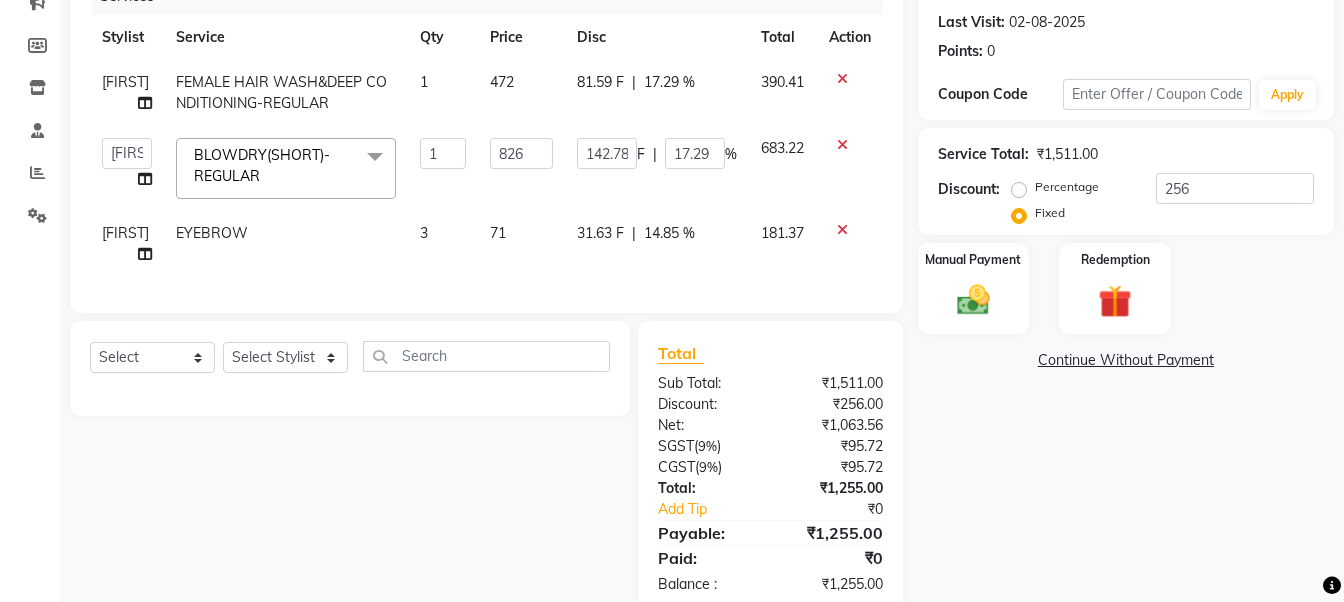 click on "Name: Ashiwitha  Membership:  No Active Membership  Total Visits:  4 Card on file:  0 Last Visit:   02-08-2025 Points:   0  Coupon Code Apply Service Total:  ₹1,511.00  Discount:  Percentage   Fixed  256 Manual Payment Redemption  Continue Without Payment" 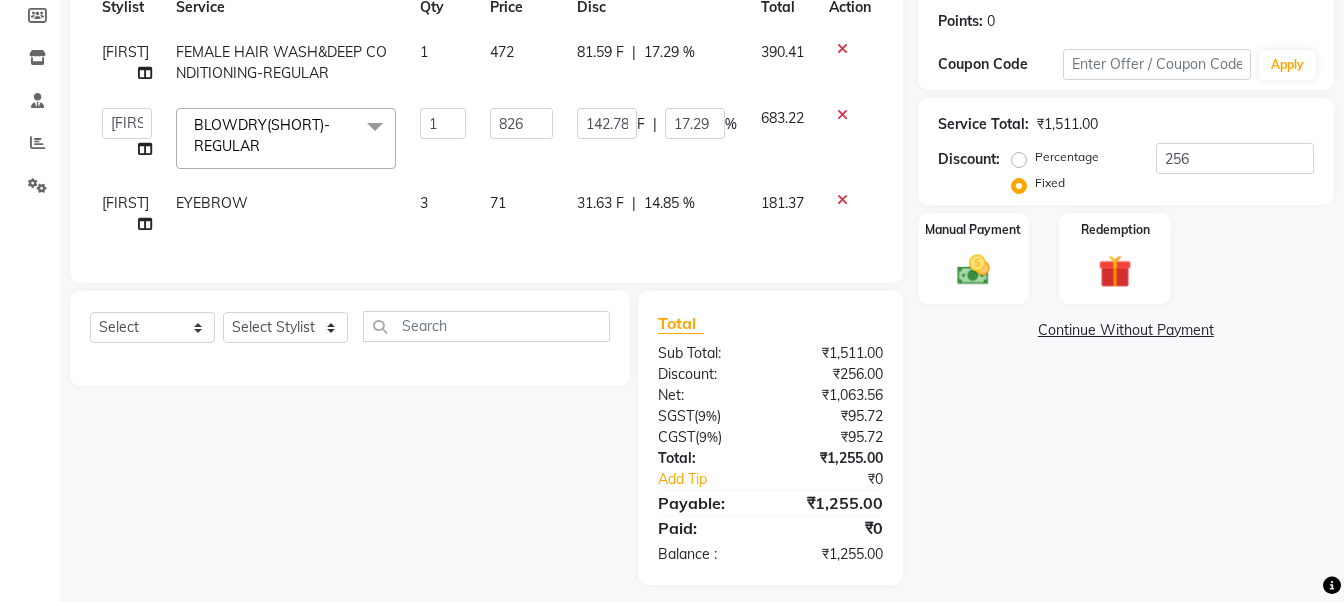 scroll, scrollTop: 328, scrollLeft: 0, axis: vertical 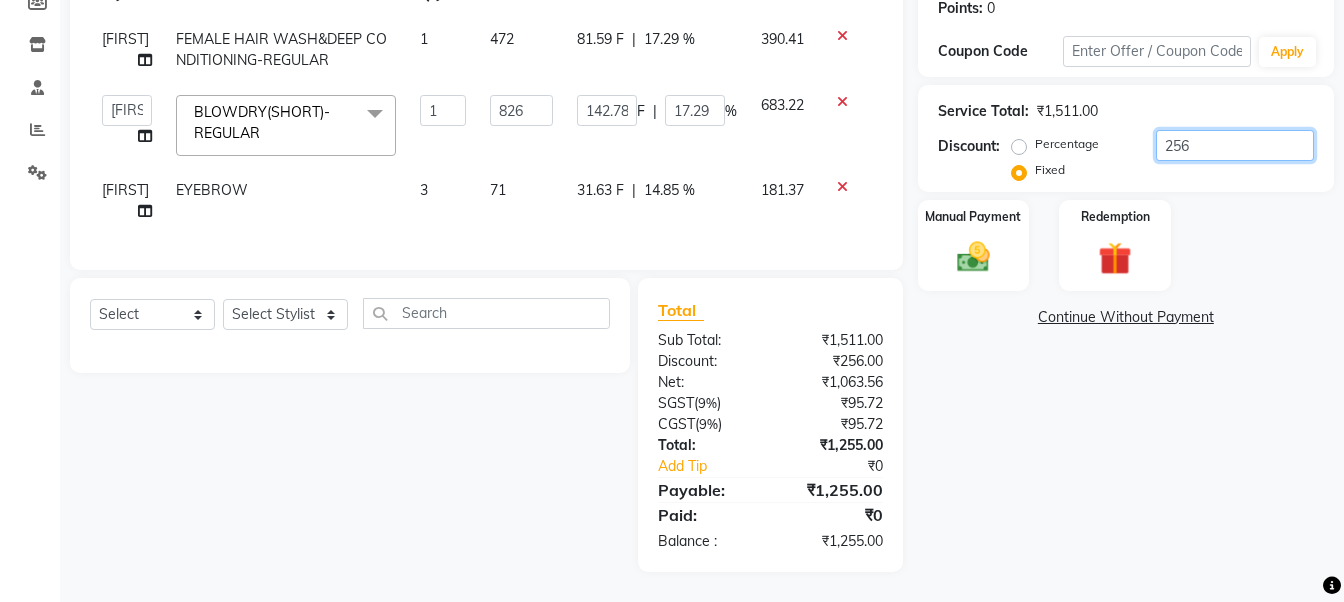 click on "256" 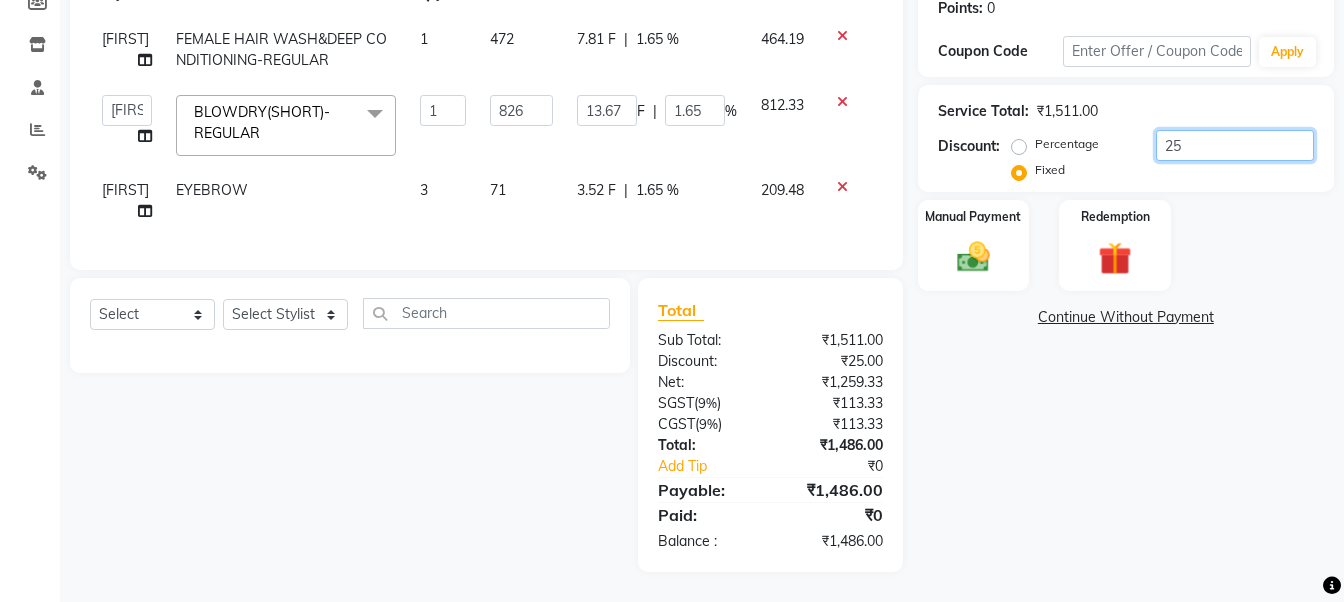 type on "2" 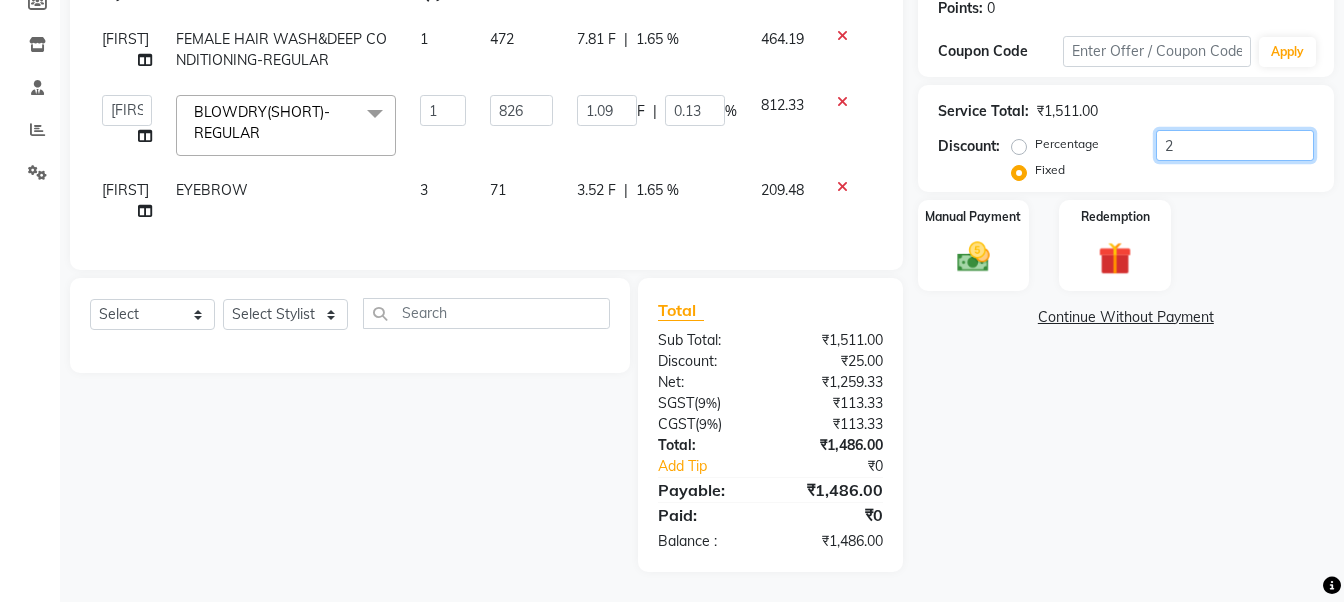 type 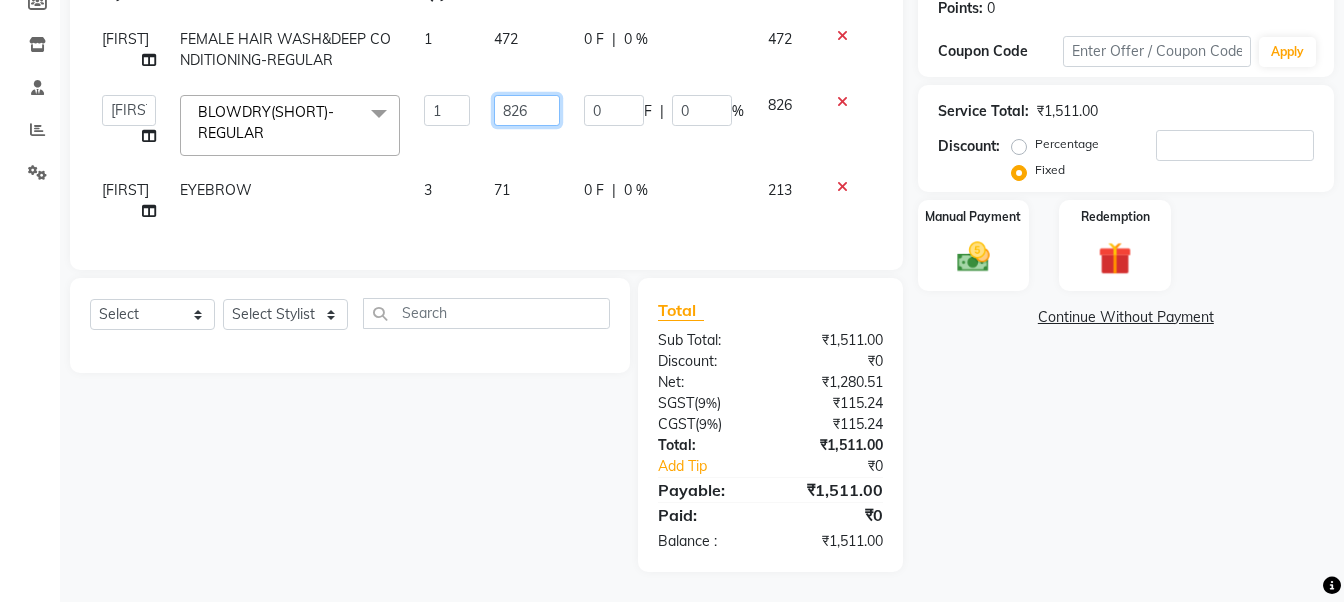 click on "826" 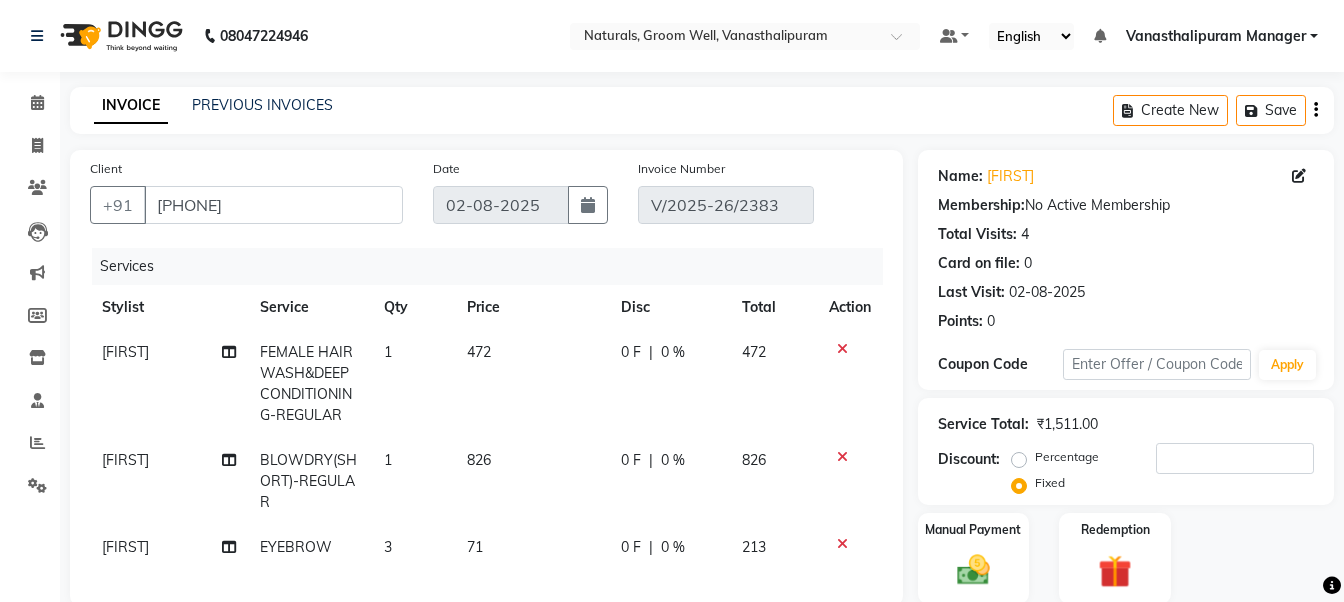 scroll, scrollTop: 351, scrollLeft: 0, axis: vertical 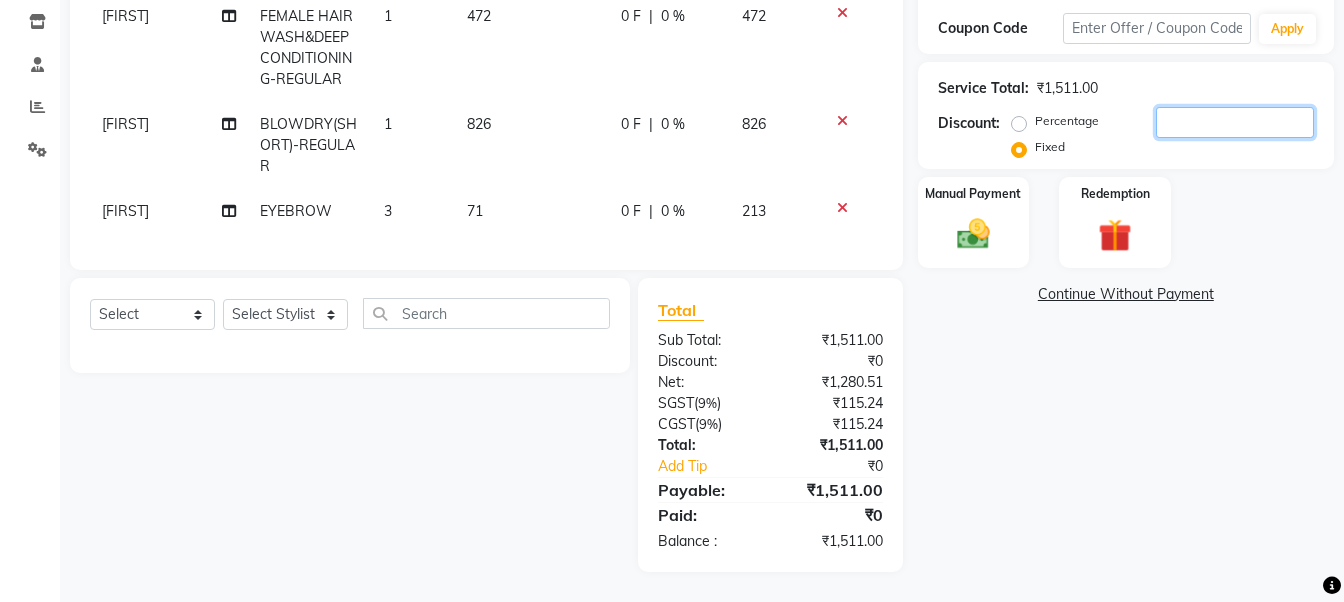 click 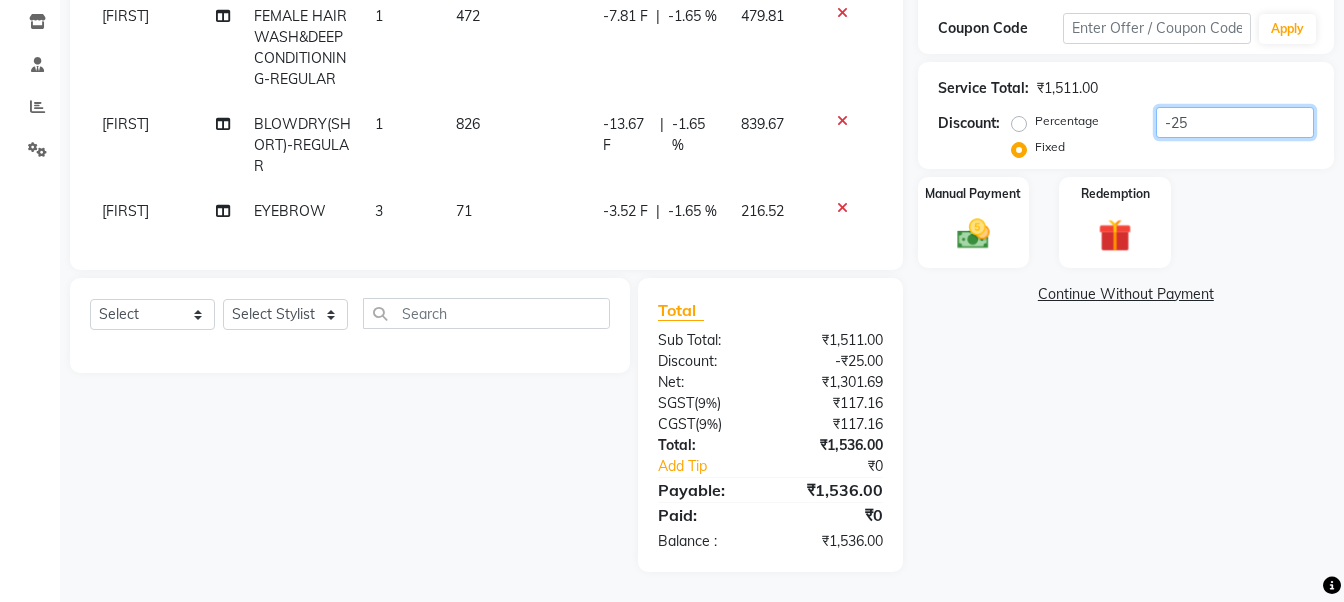 type on "-2" 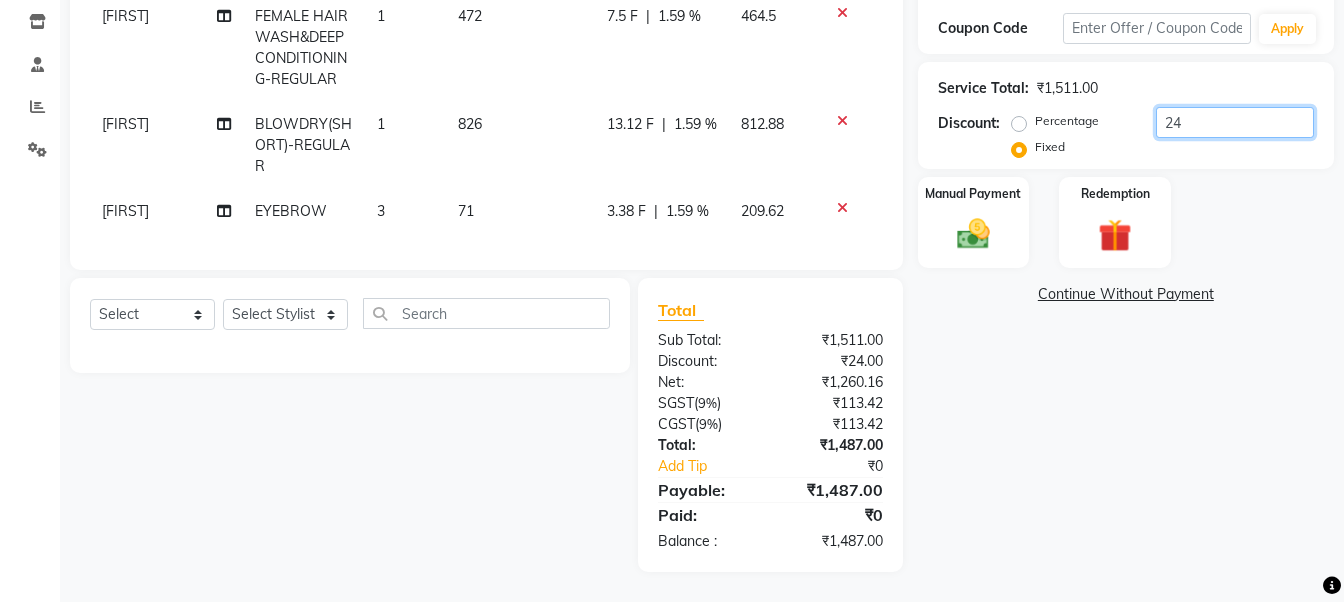 type on "2" 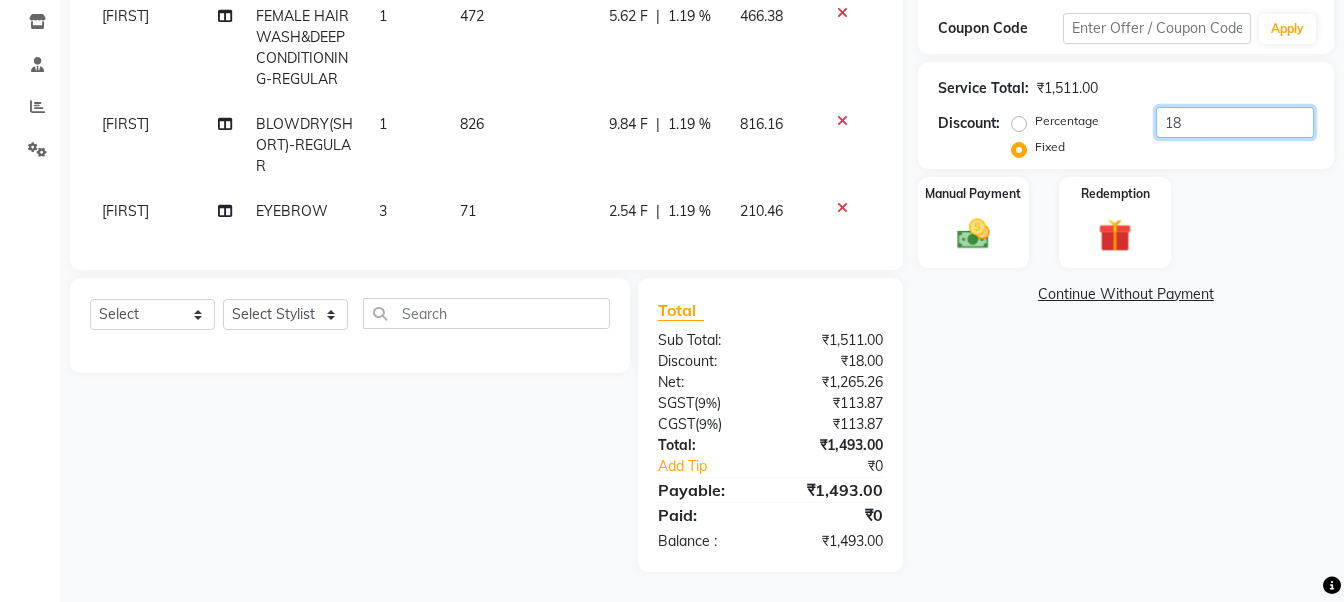 type on "1" 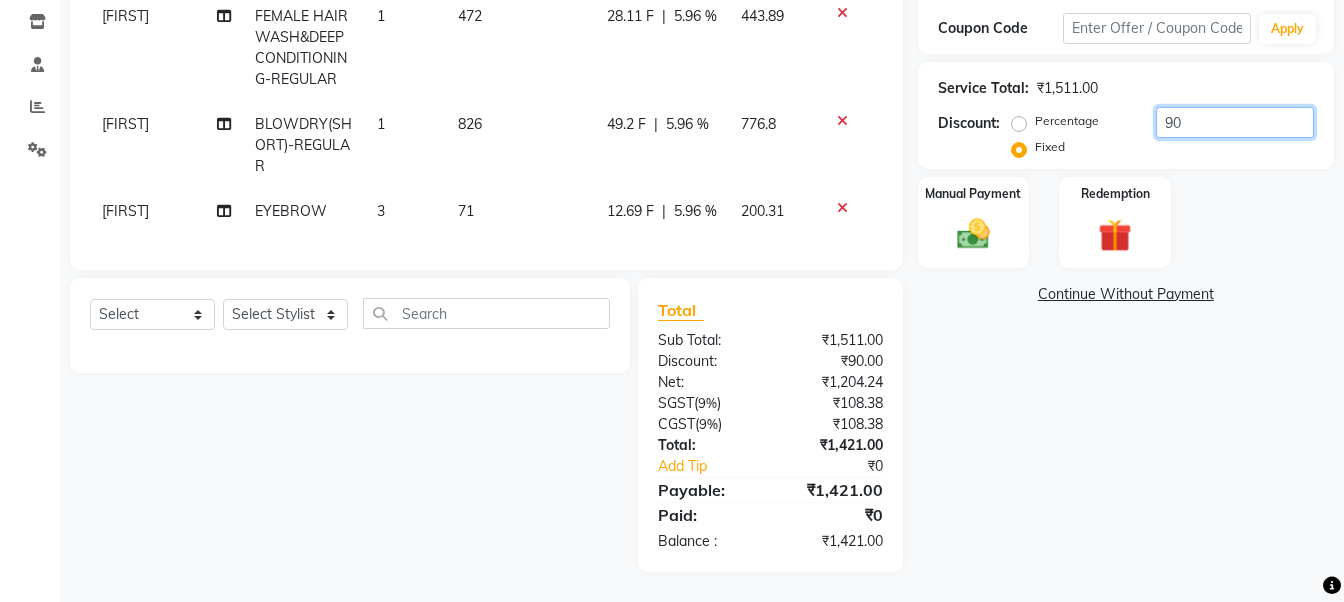 type on "9" 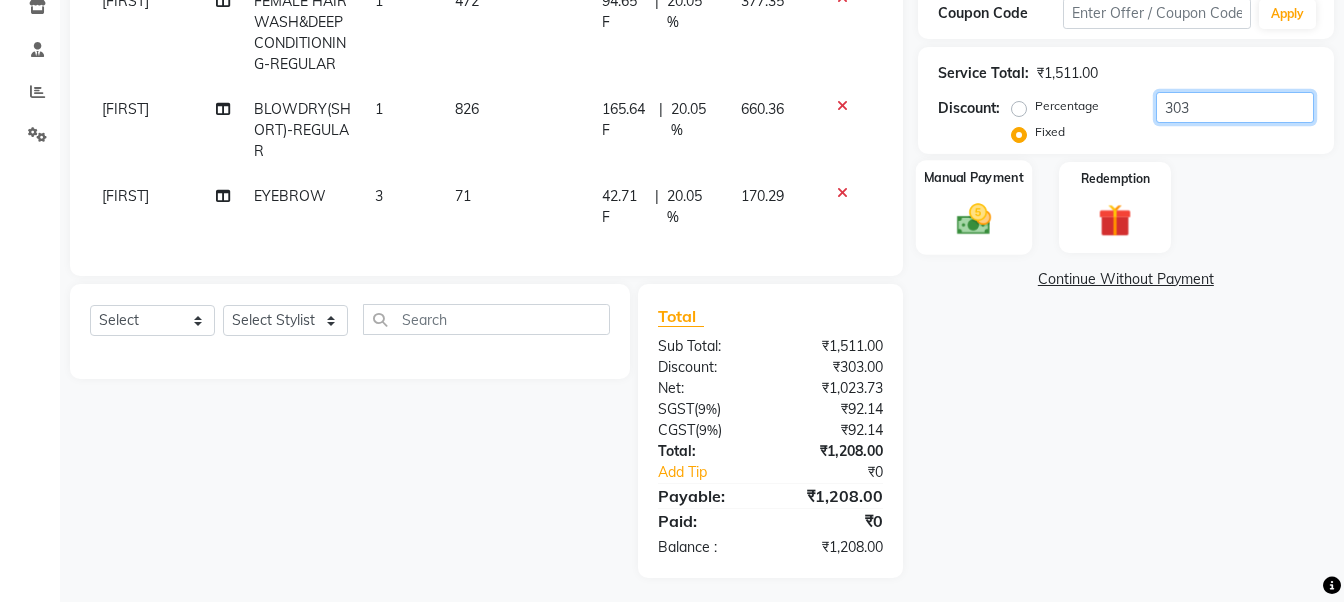 type on "303" 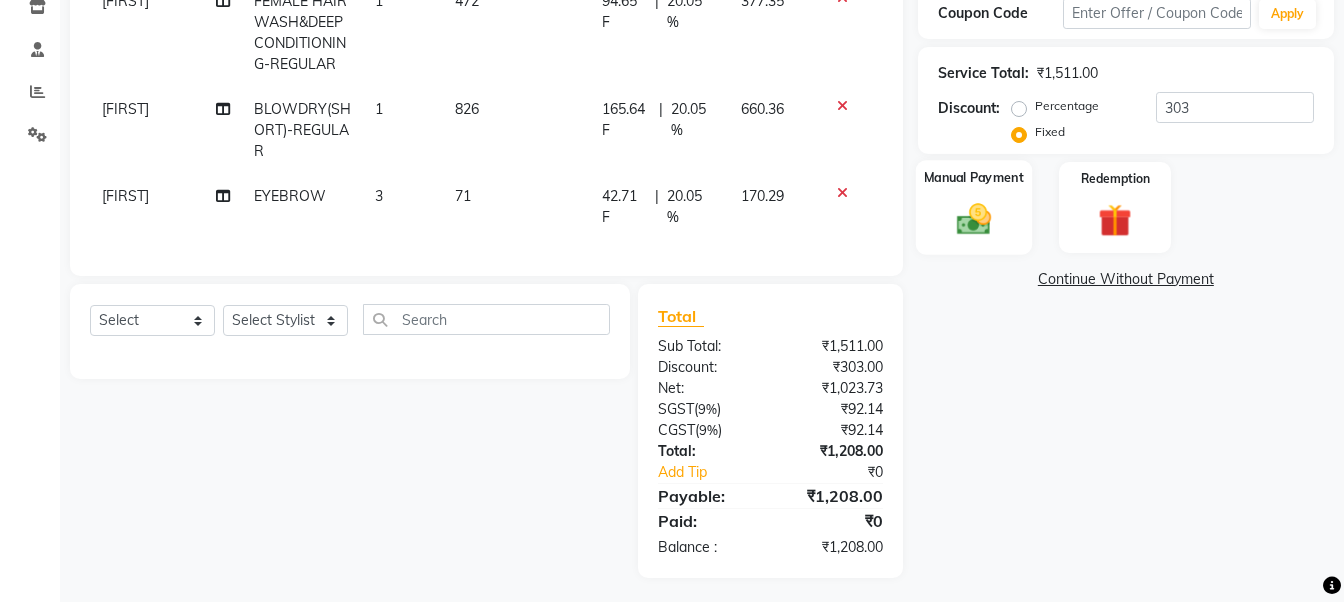 click 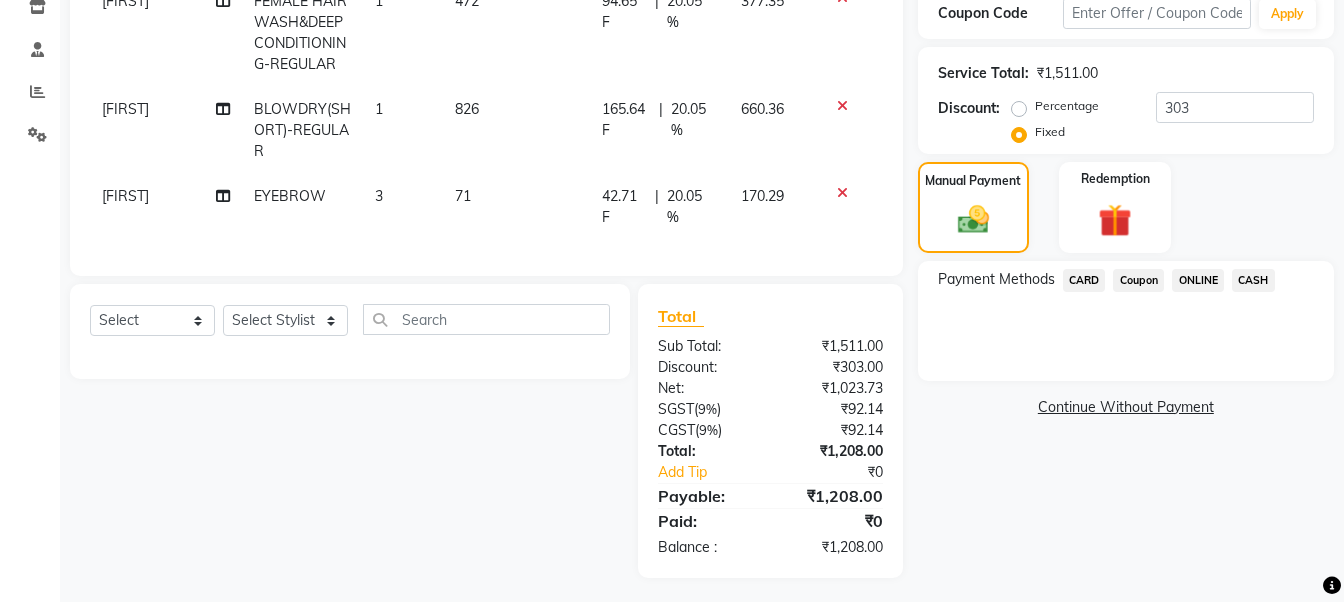 click on "ONLINE" 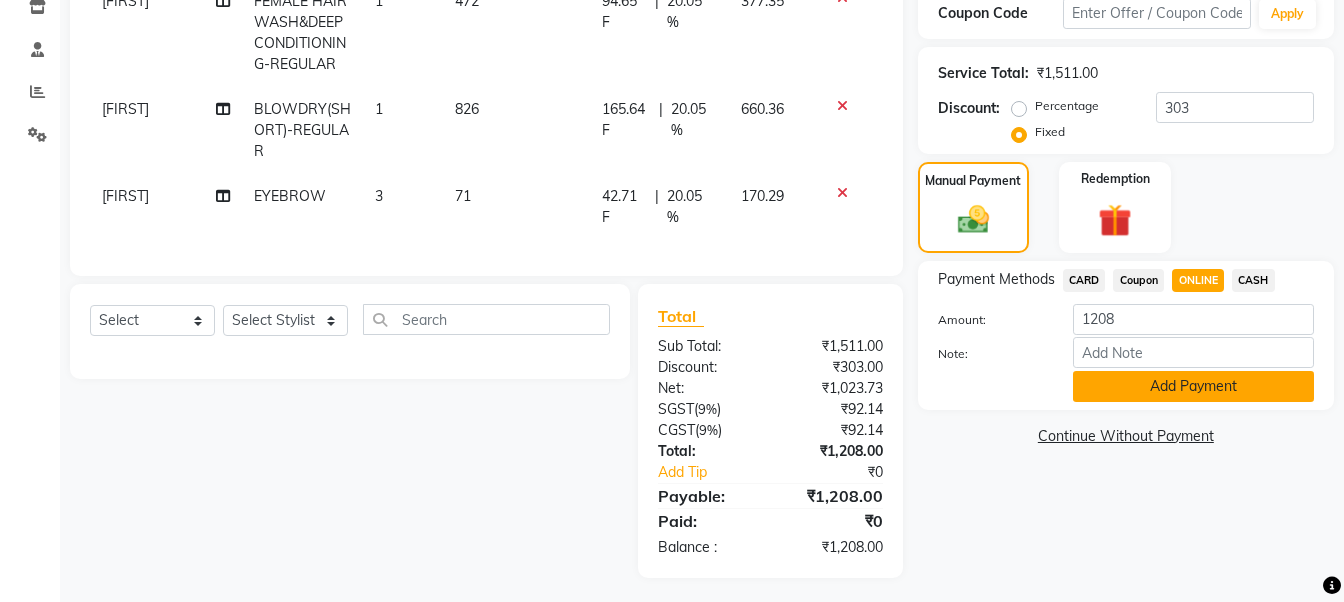 click on "Add Payment" 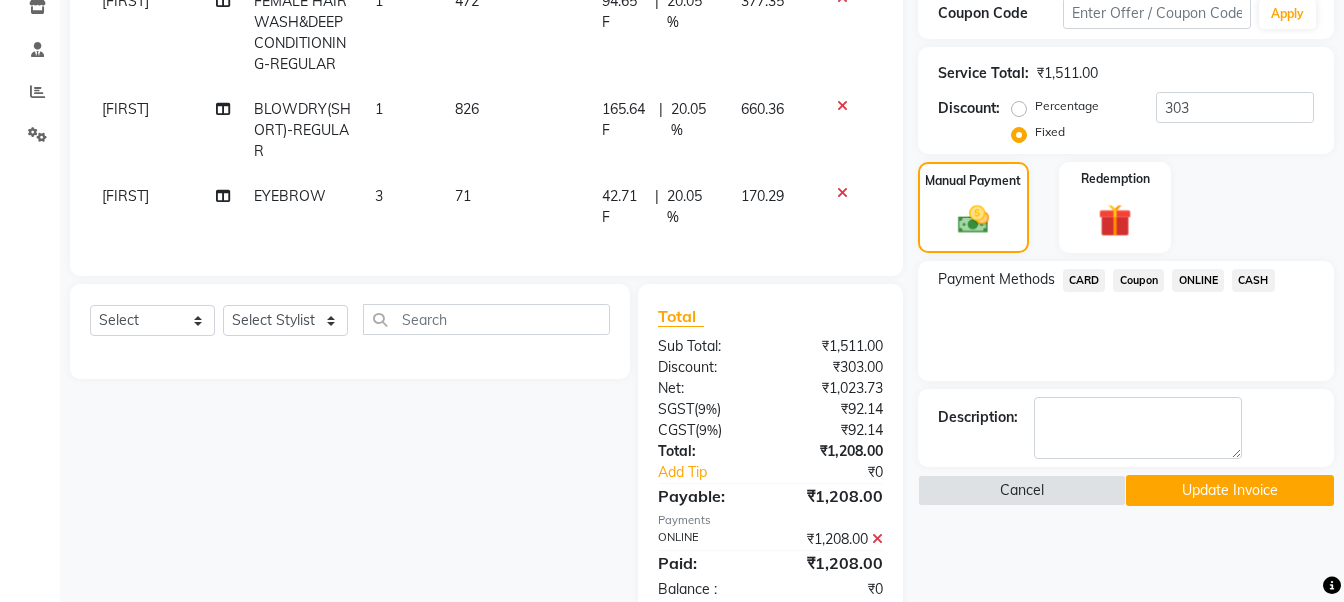 click on "Update Invoice" 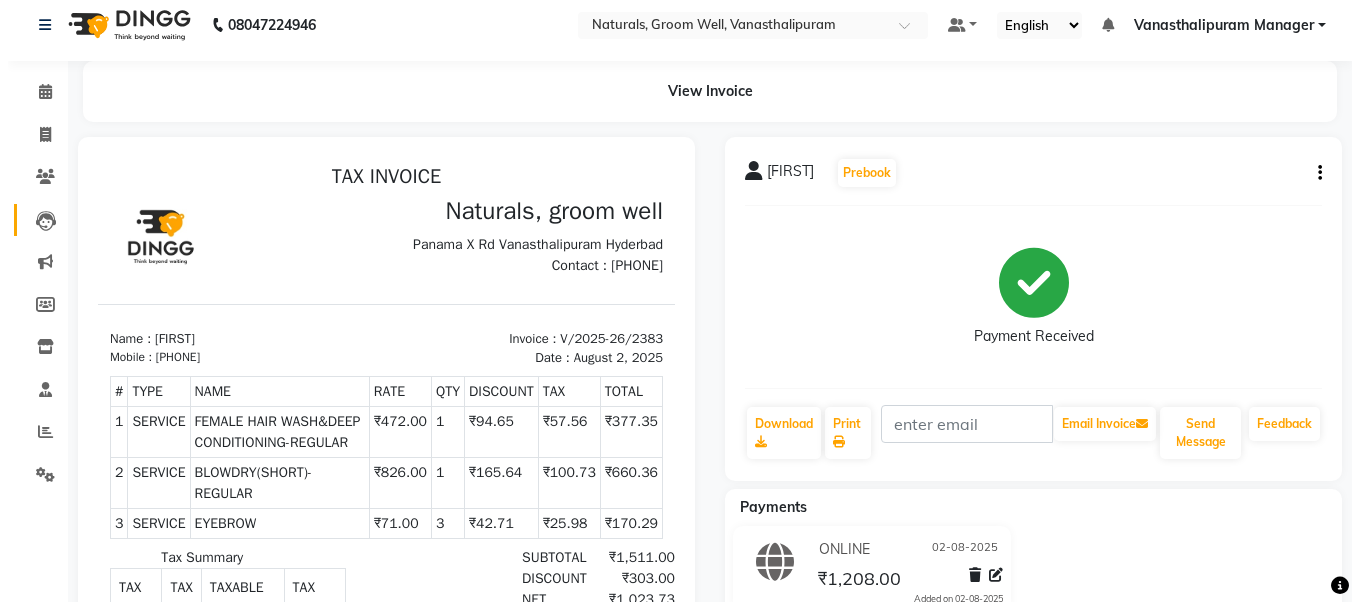 scroll, scrollTop: 0, scrollLeft: 0, axis: both 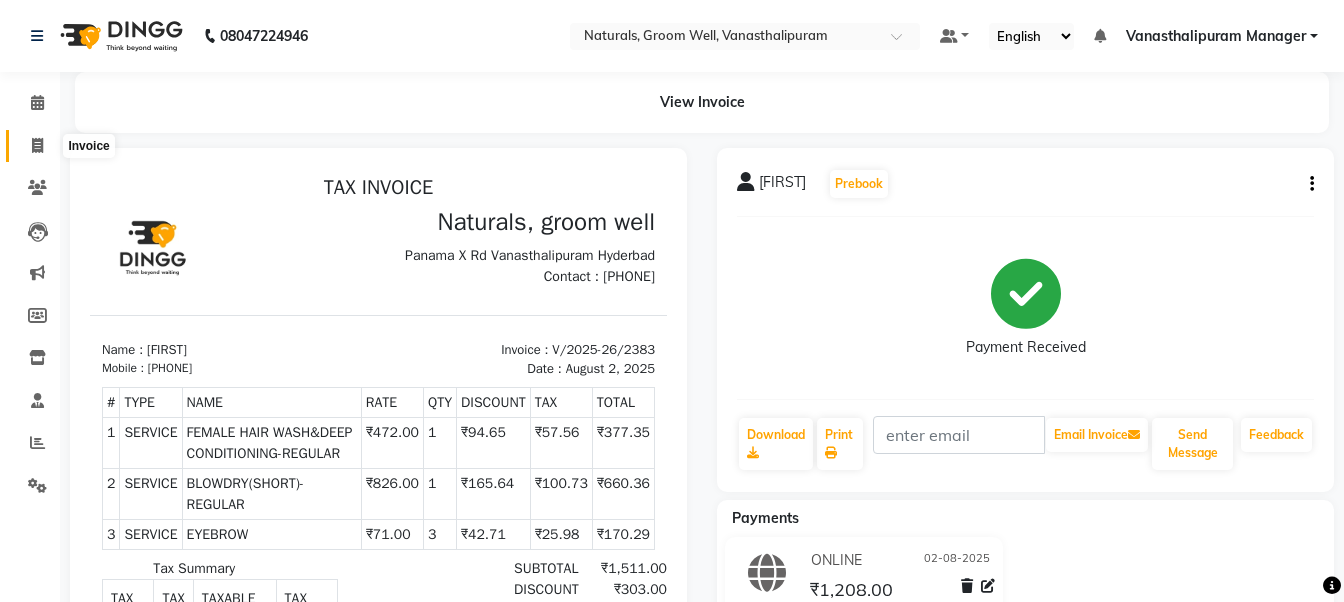 click 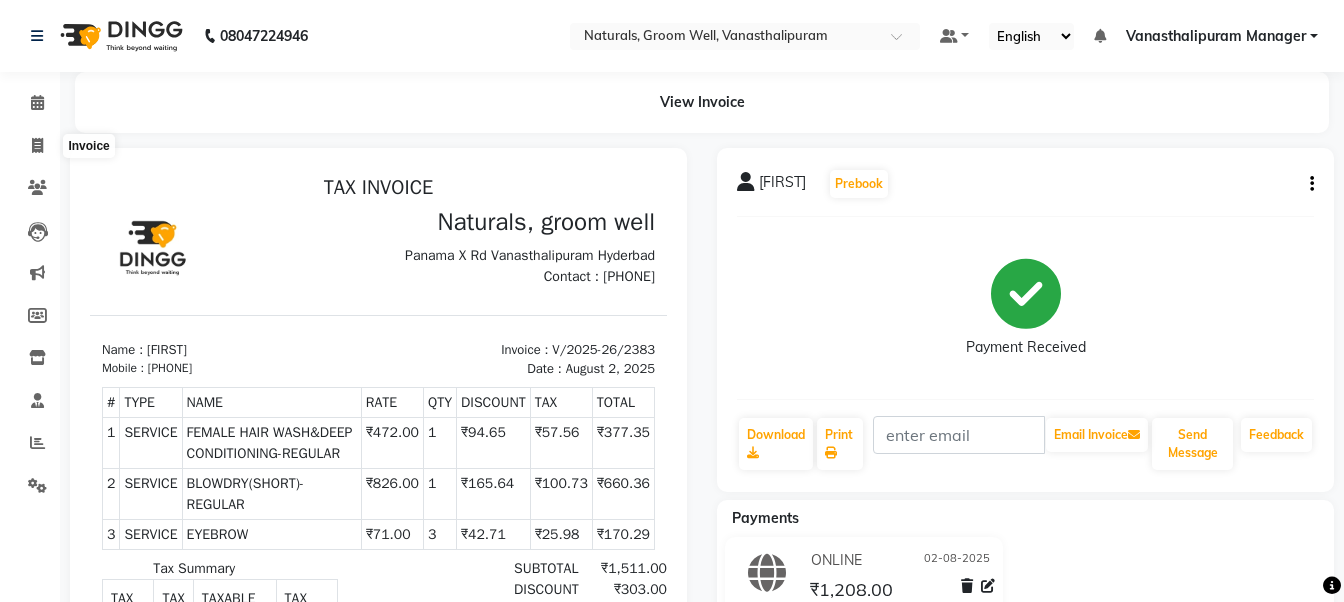 select on "service" 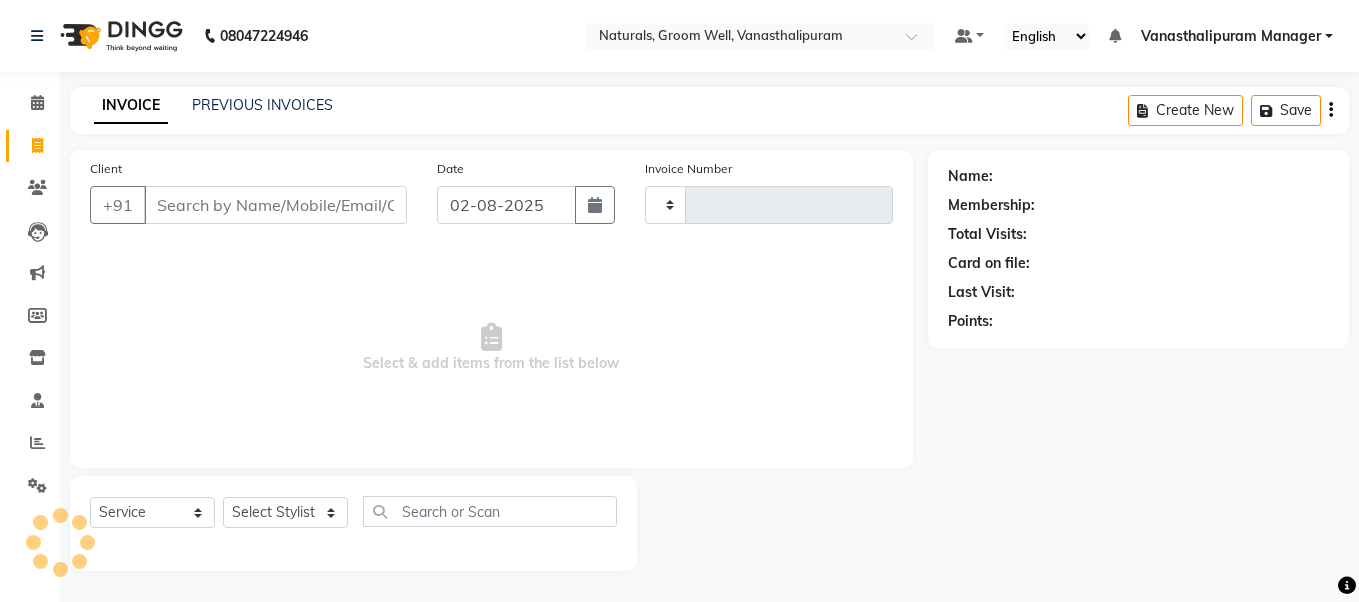 click on "Client" at bounding box center [275, 205] 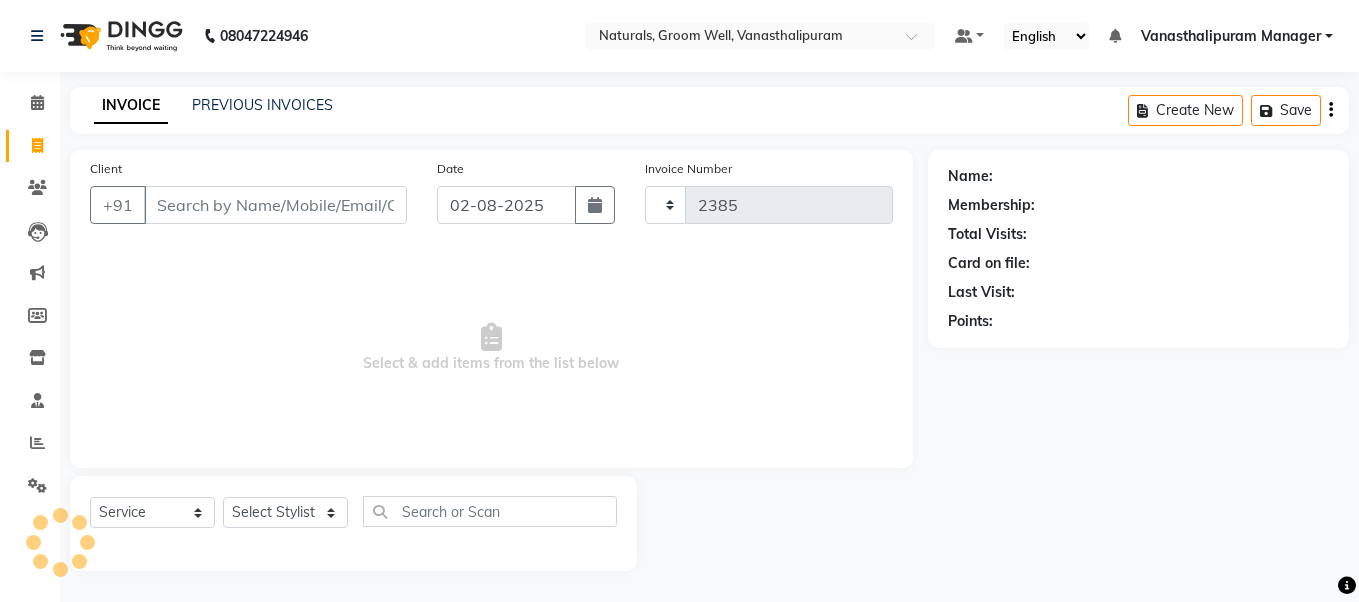 select on "5859" 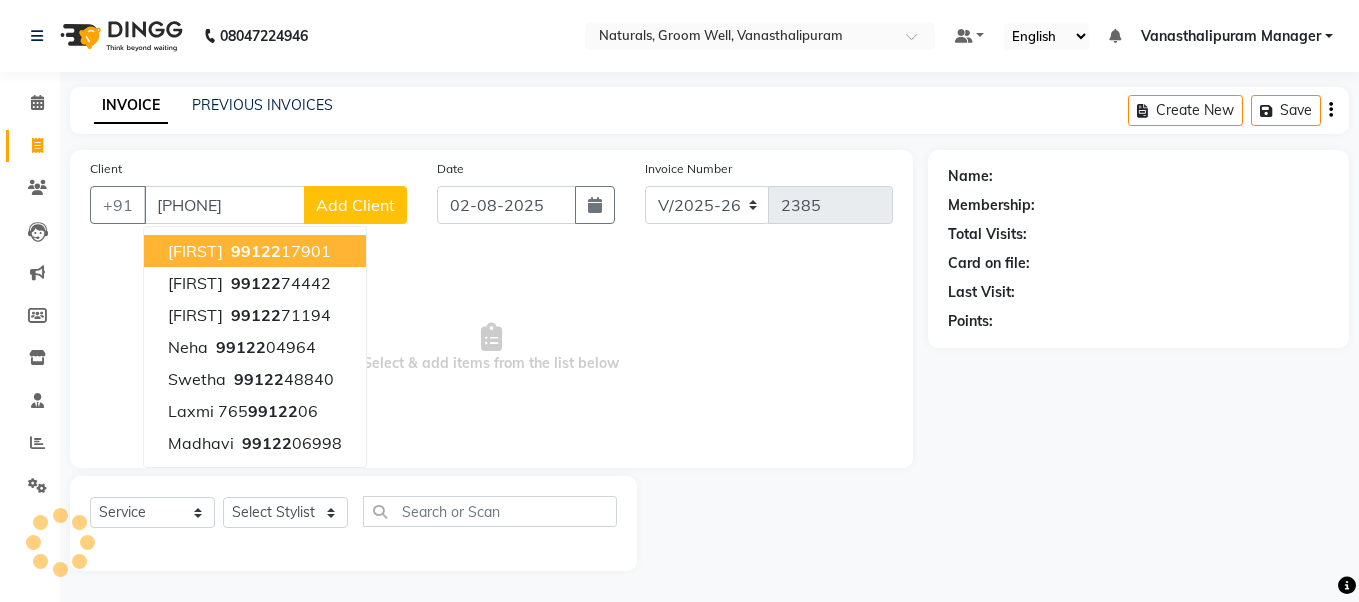 type on "[PHONE]" 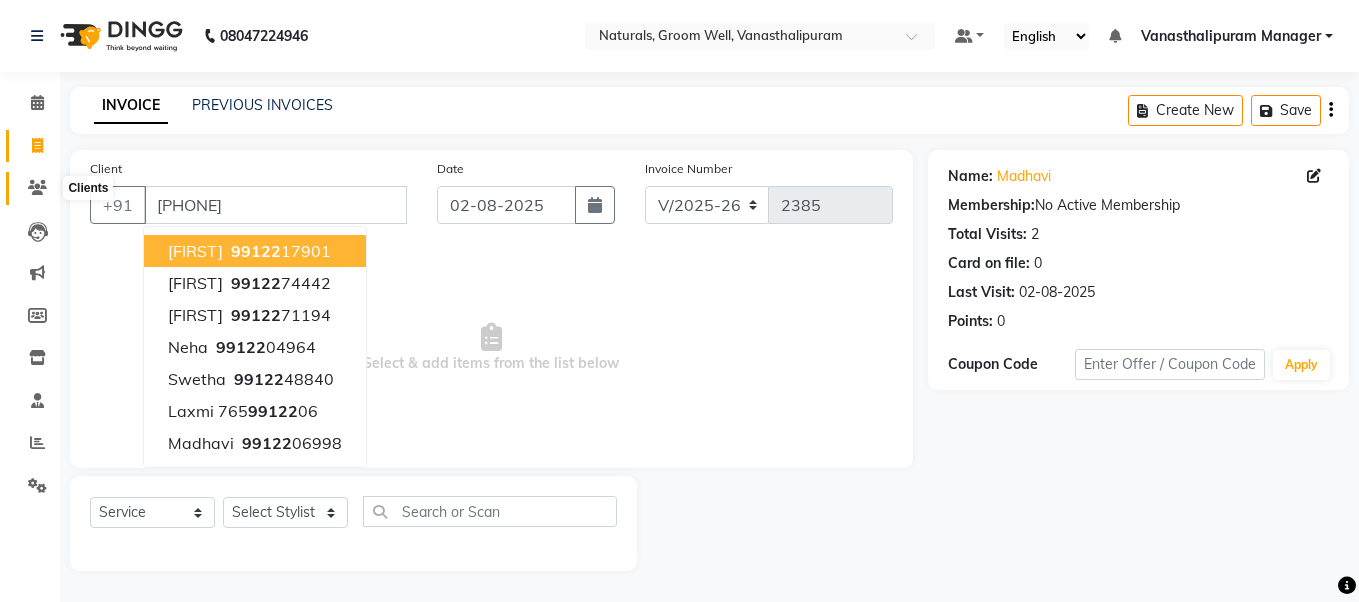 click 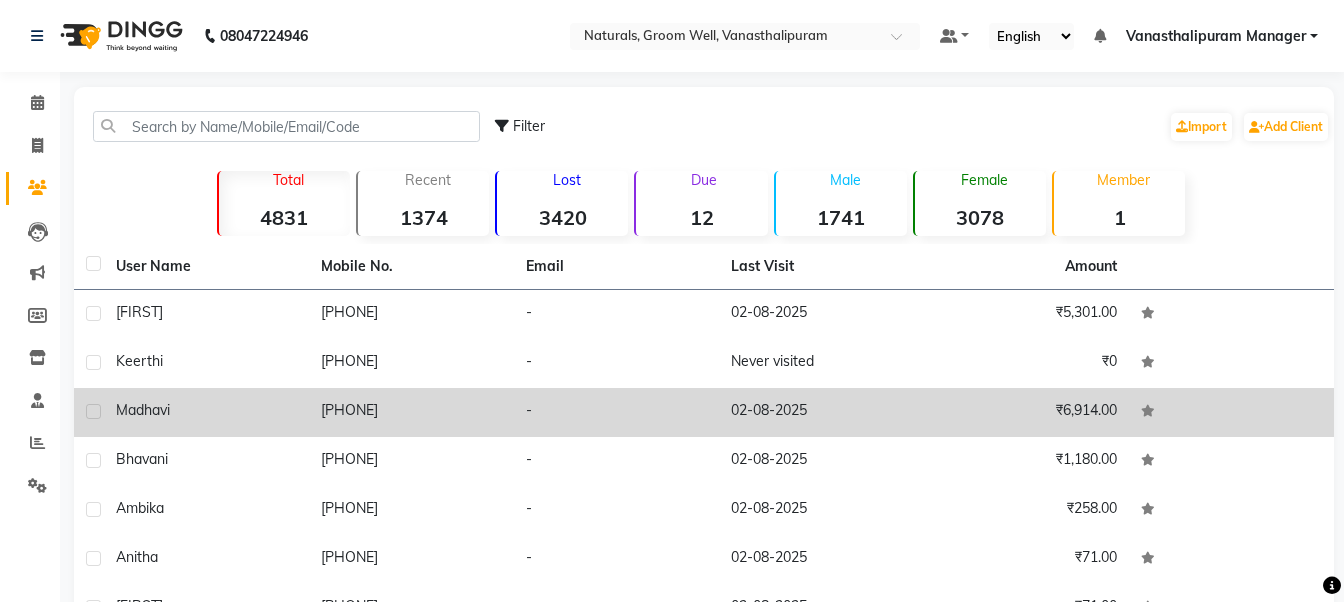 click on "madhavi" 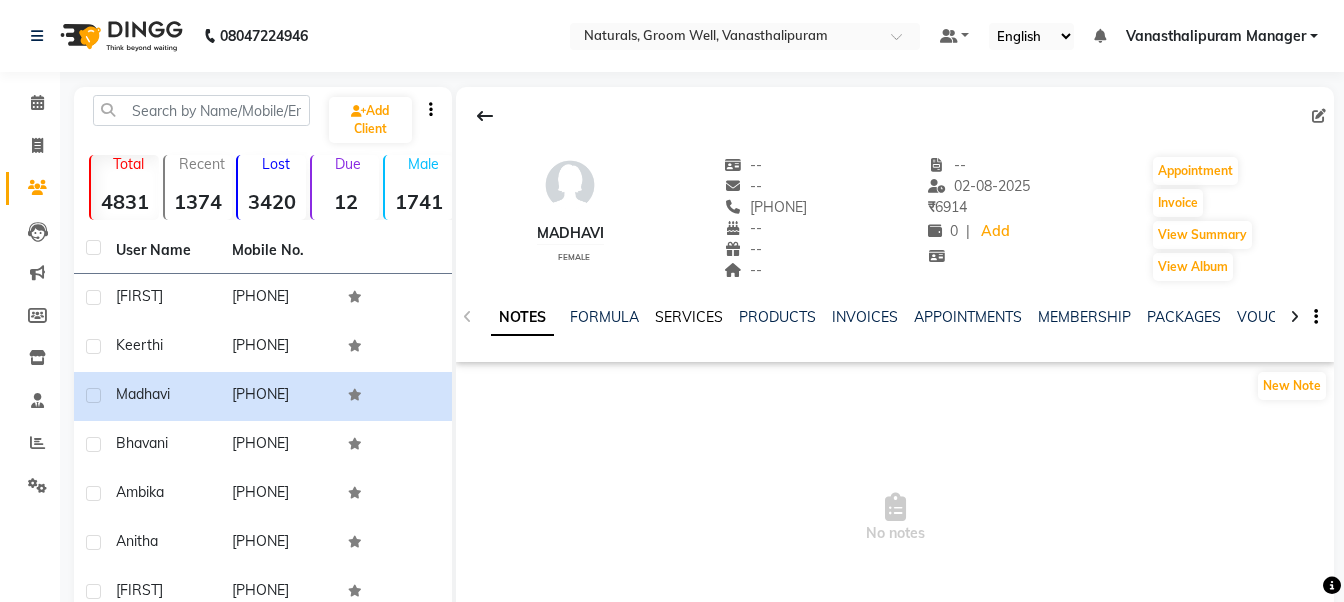 click on "SERVICES" 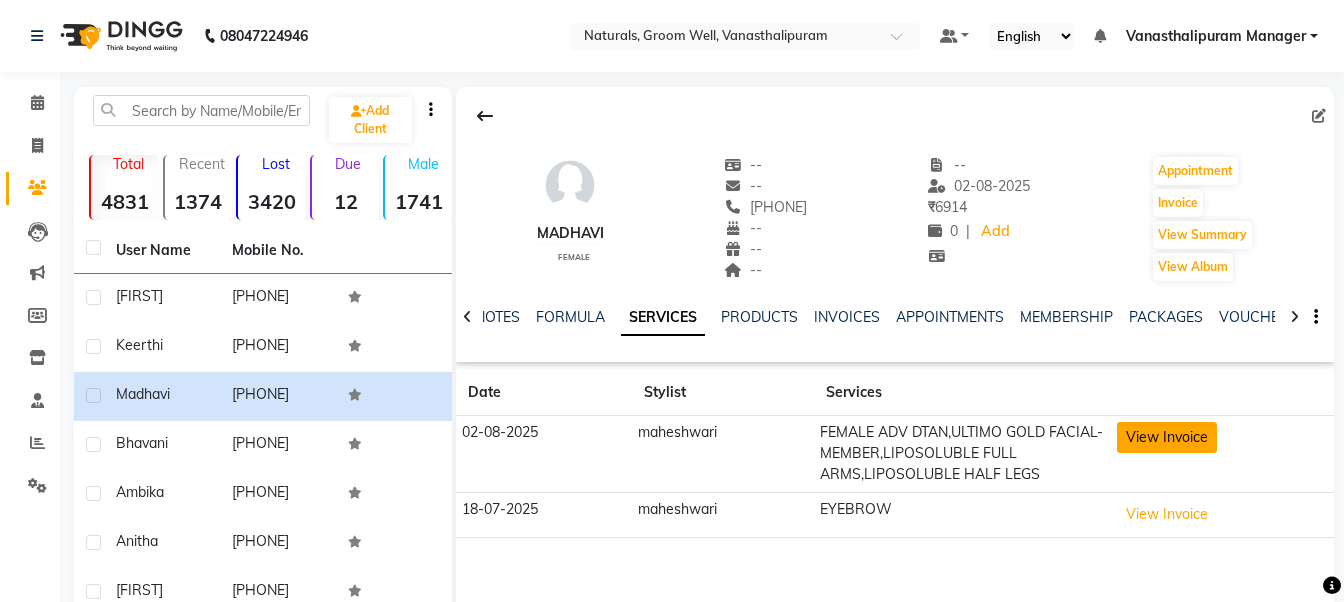 click on "View Invoice" 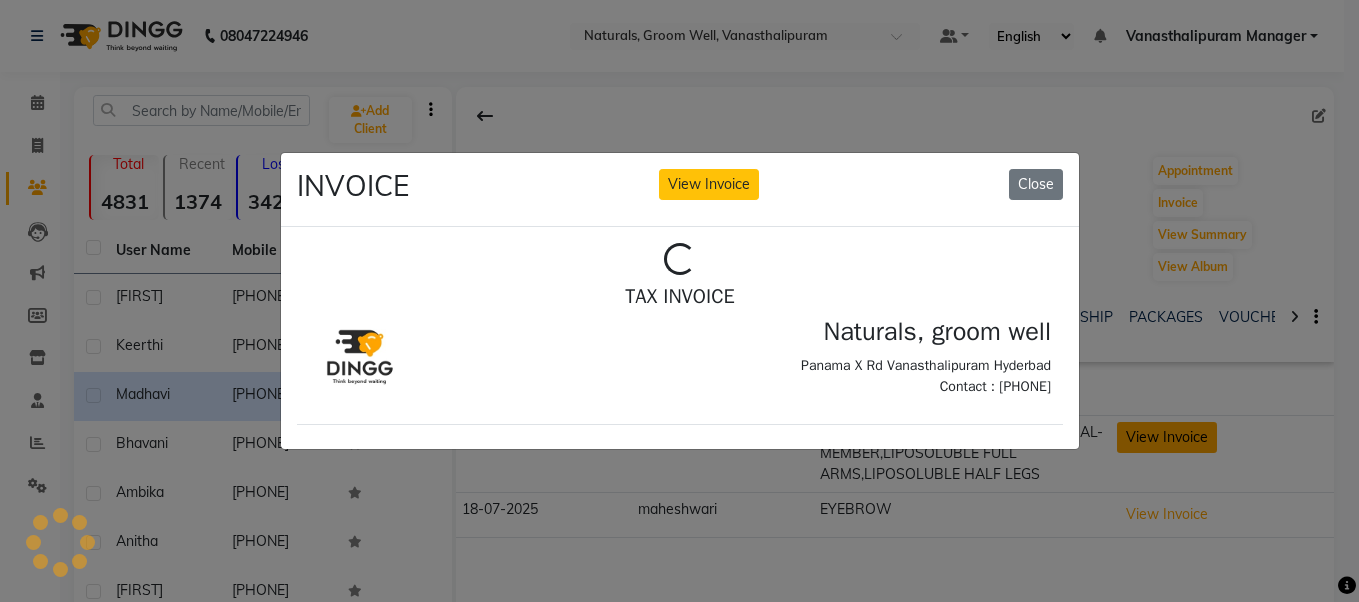 scroll, scrollTop: 0, scrollLeft: 0, axis: both 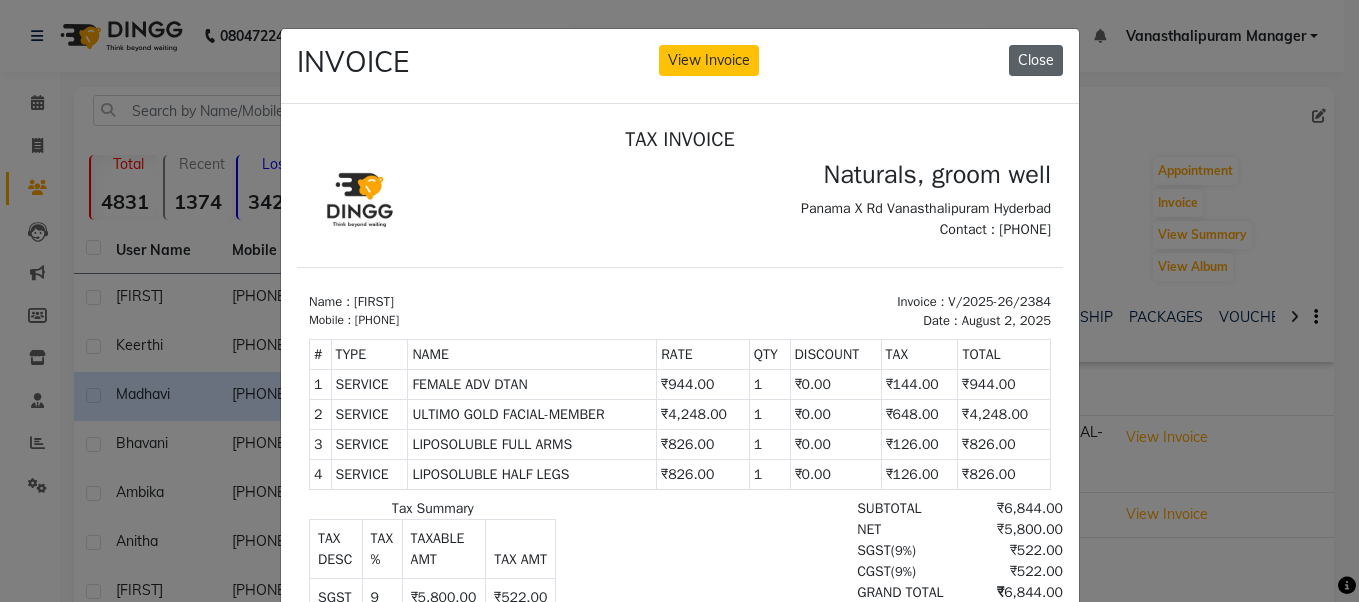 click on "Close" 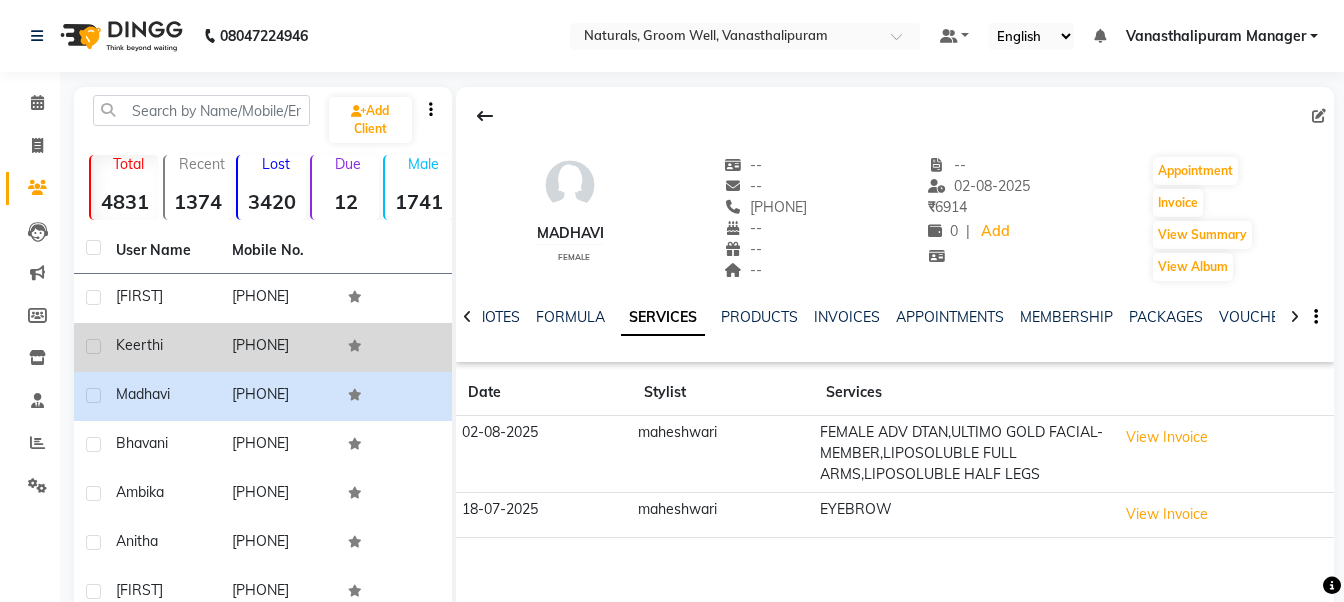 click on "keerthi" 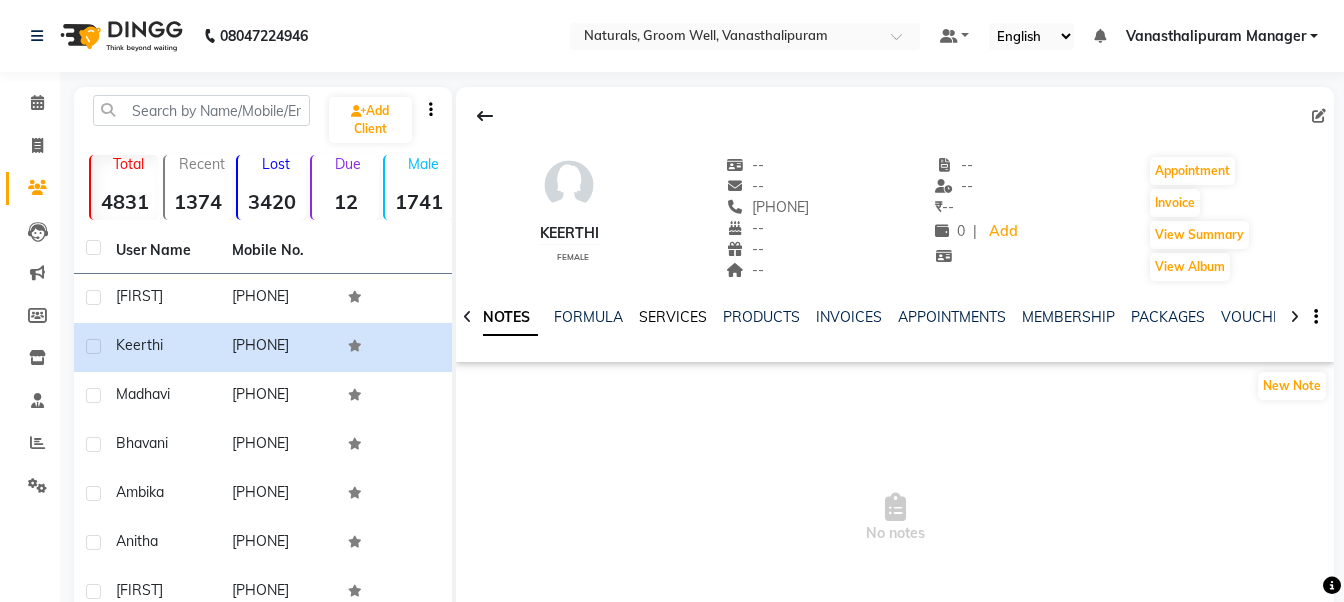click on "SERVICES" 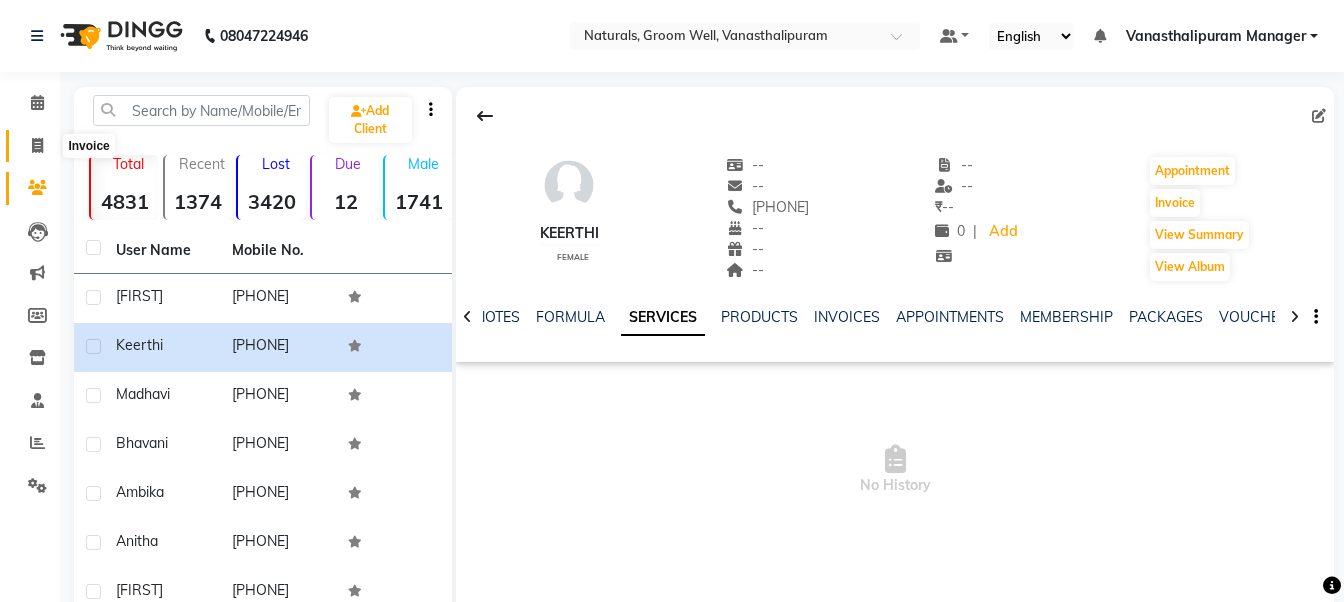 click 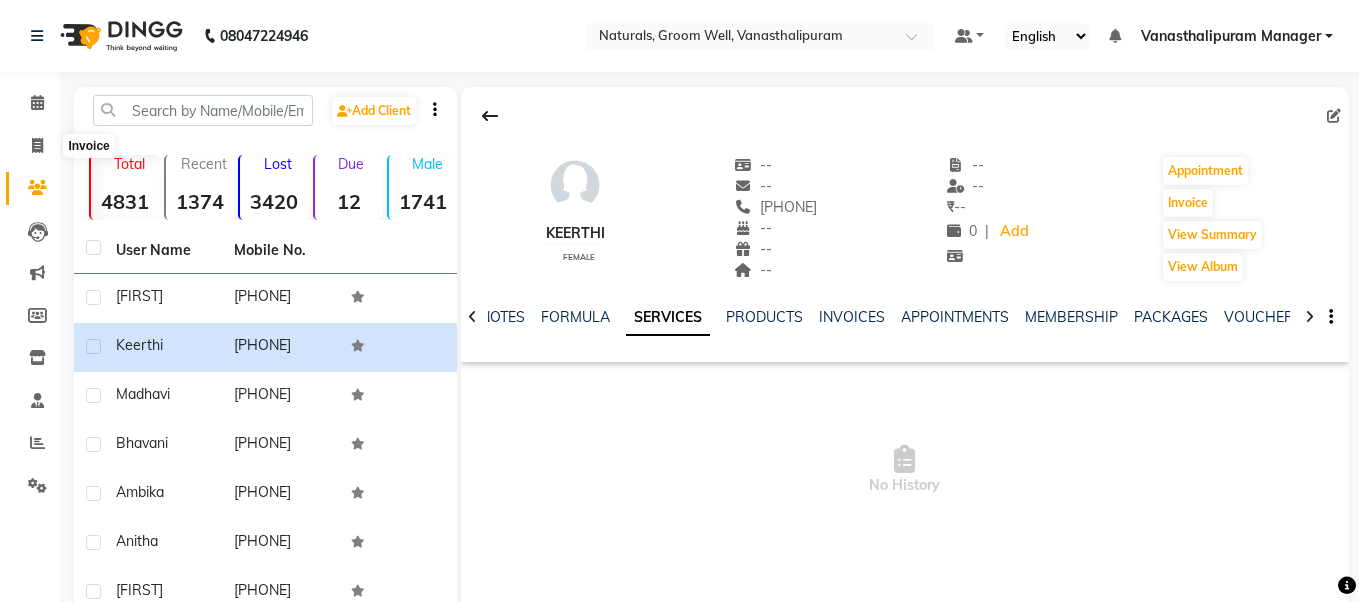 select on "service" 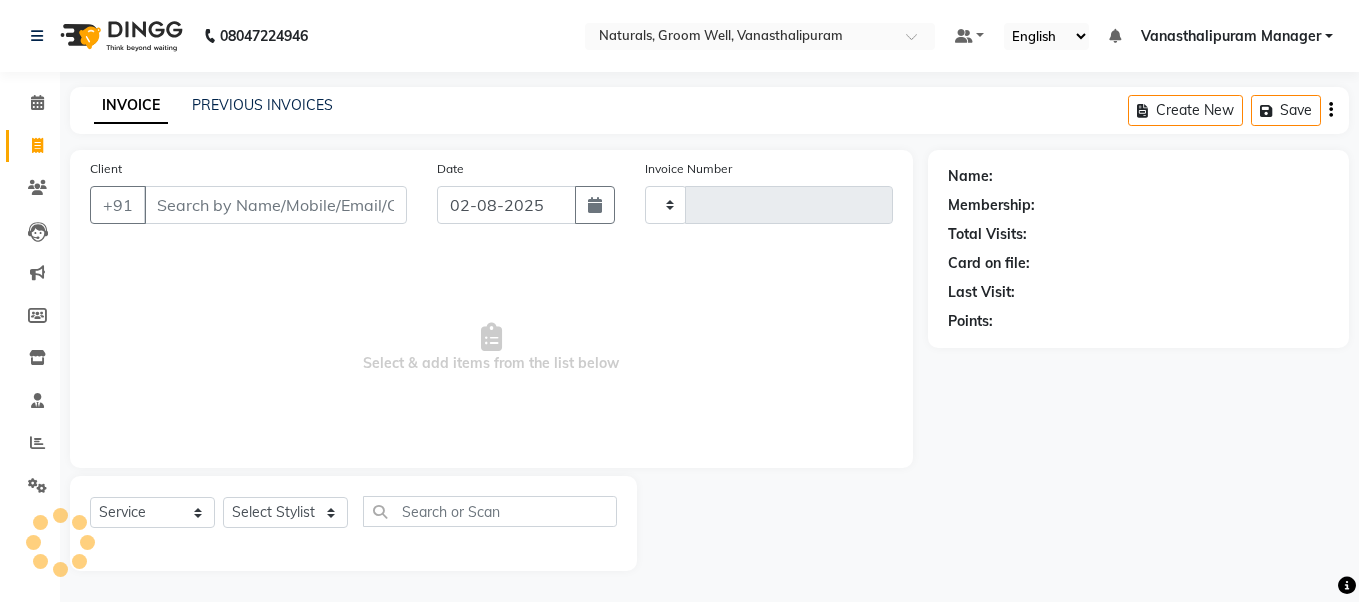type on "2385" 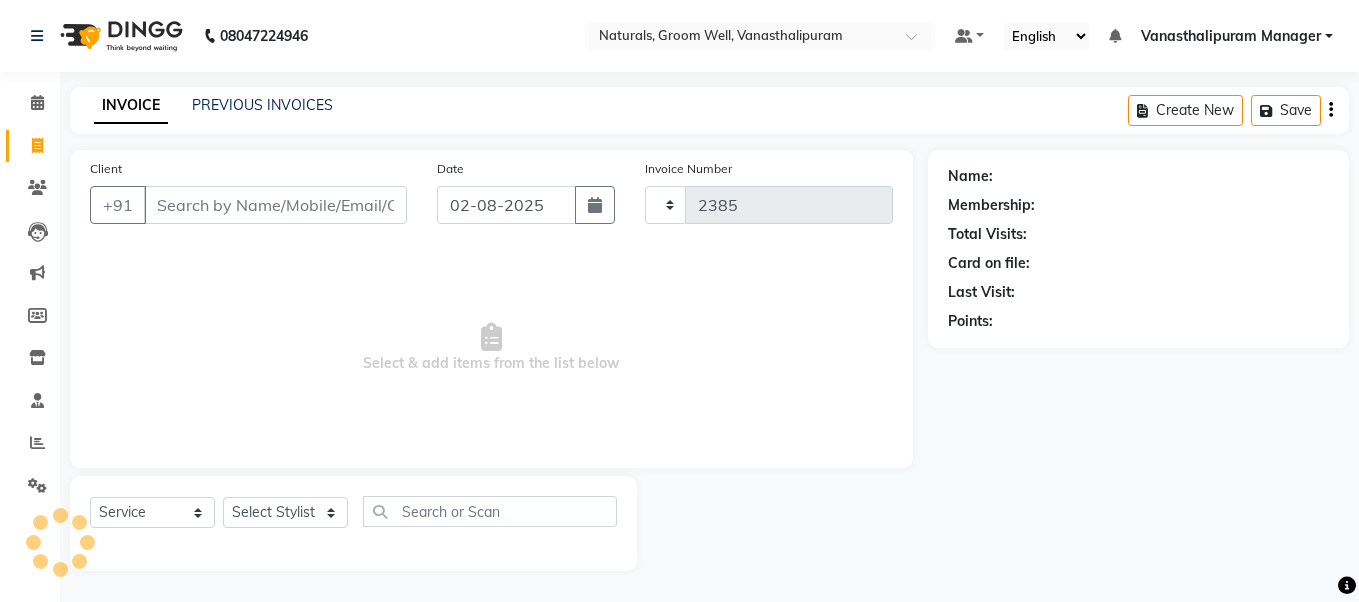 select on "5859" 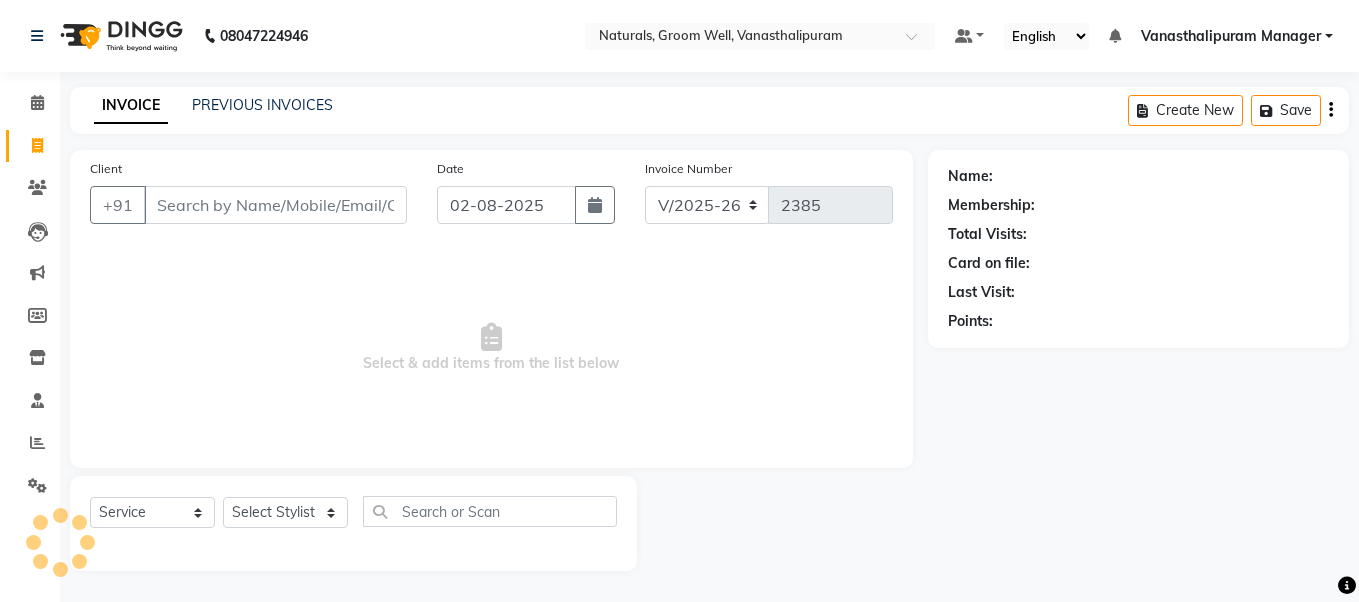 click on "Client" at bounding box center (275, 205) 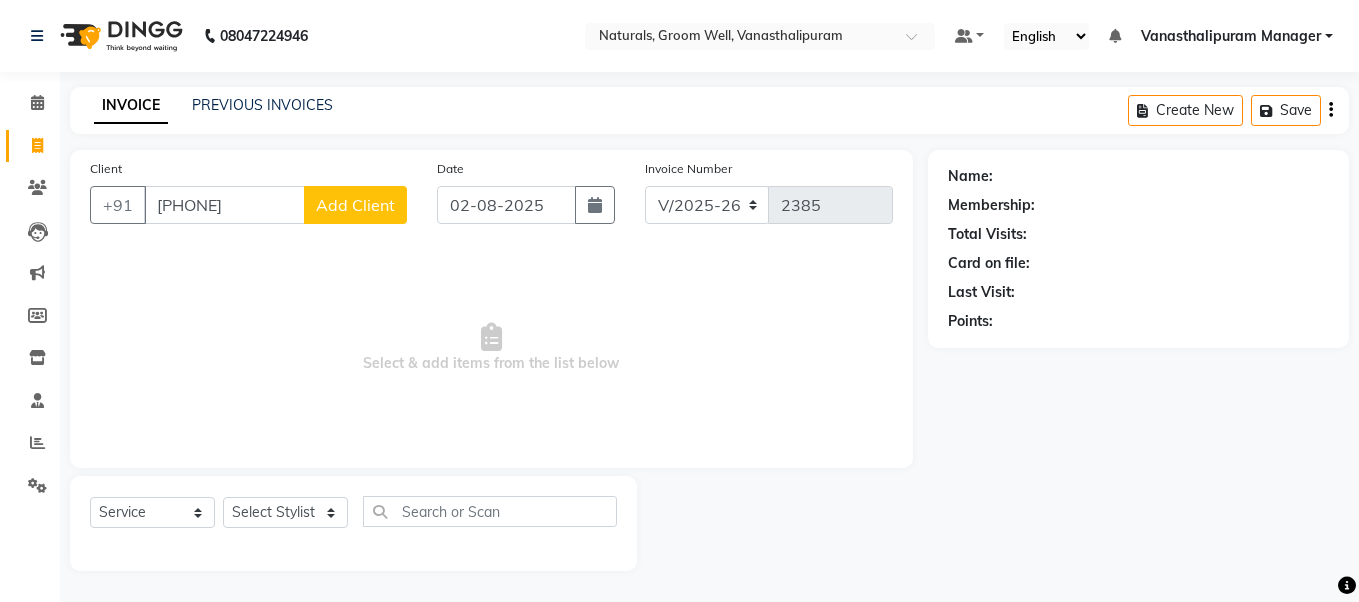 type on "[PHONE]" 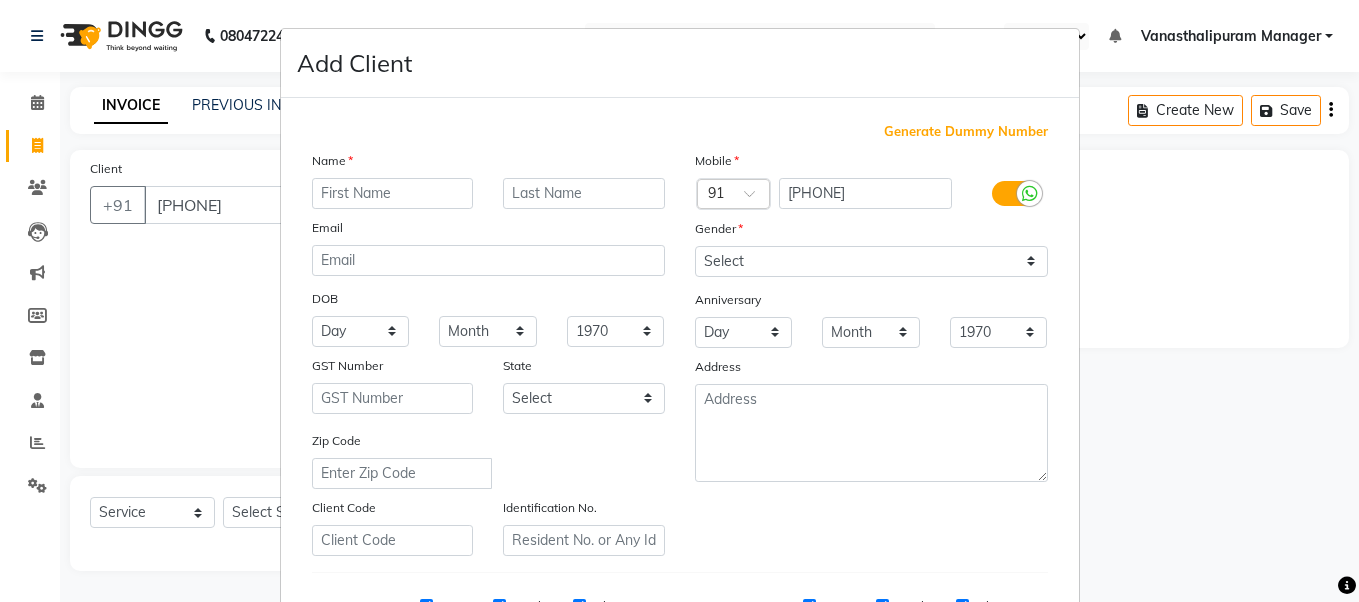 click at bounding box center (393, 193) 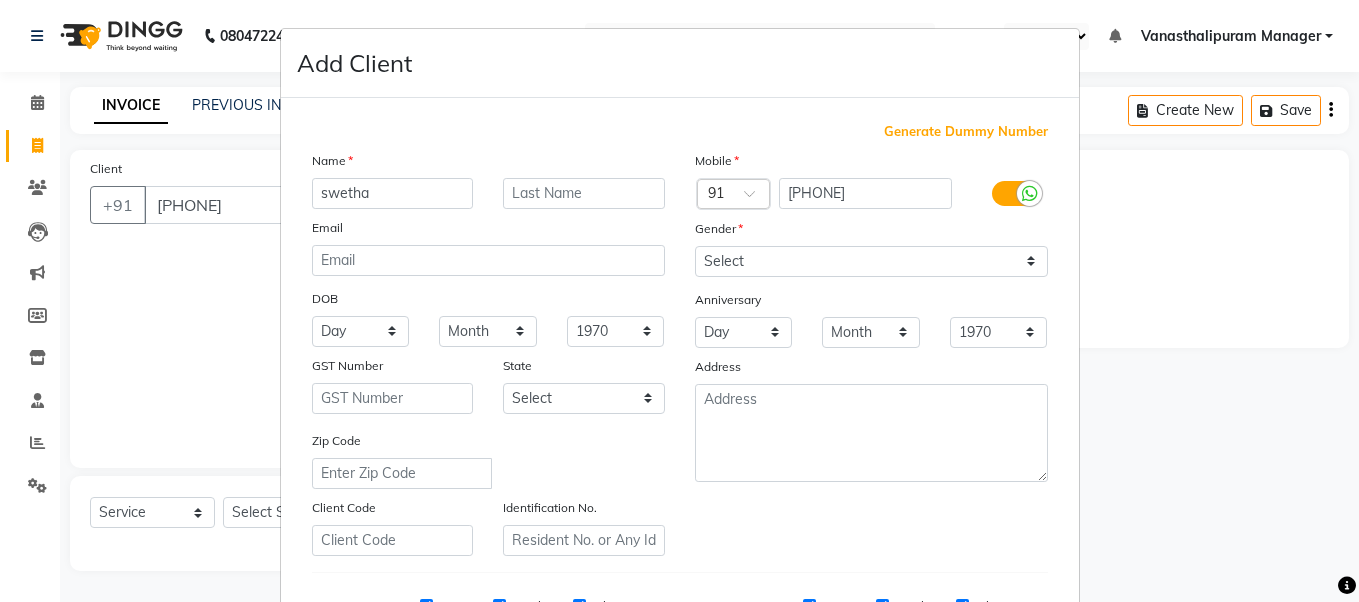 type on "swetha" 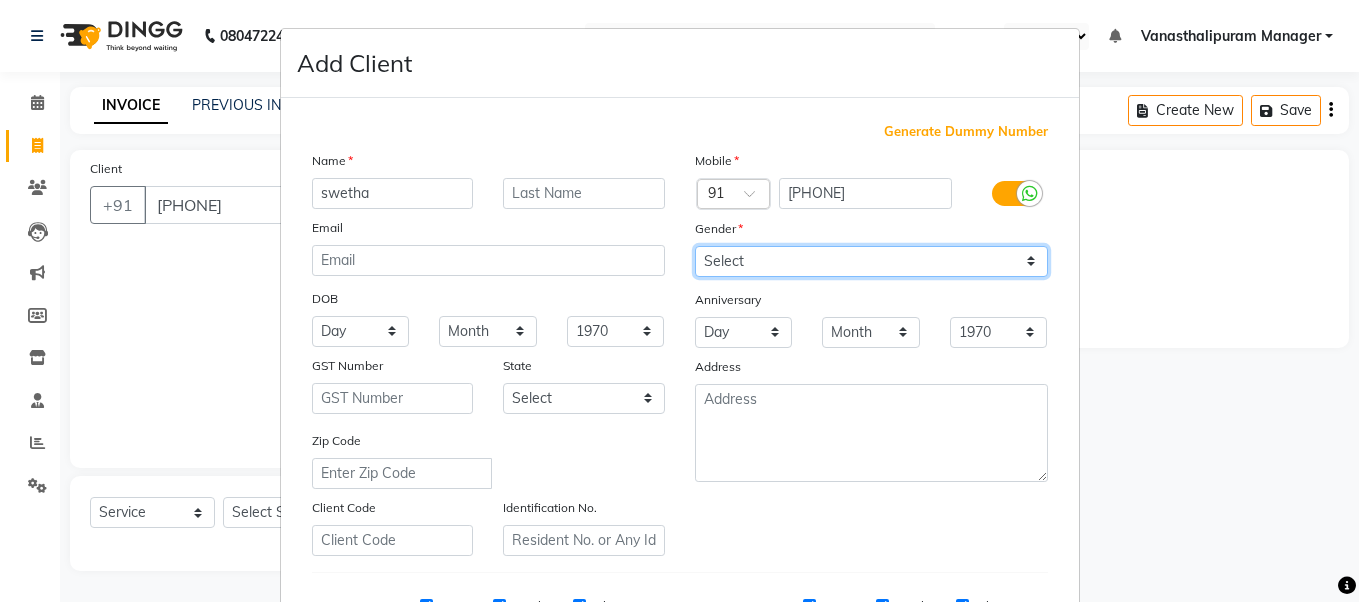 drag, startPoint x: 813, startPoint y: 262, endPoint x: 809, endPoint y: 274, distance: 12.649111 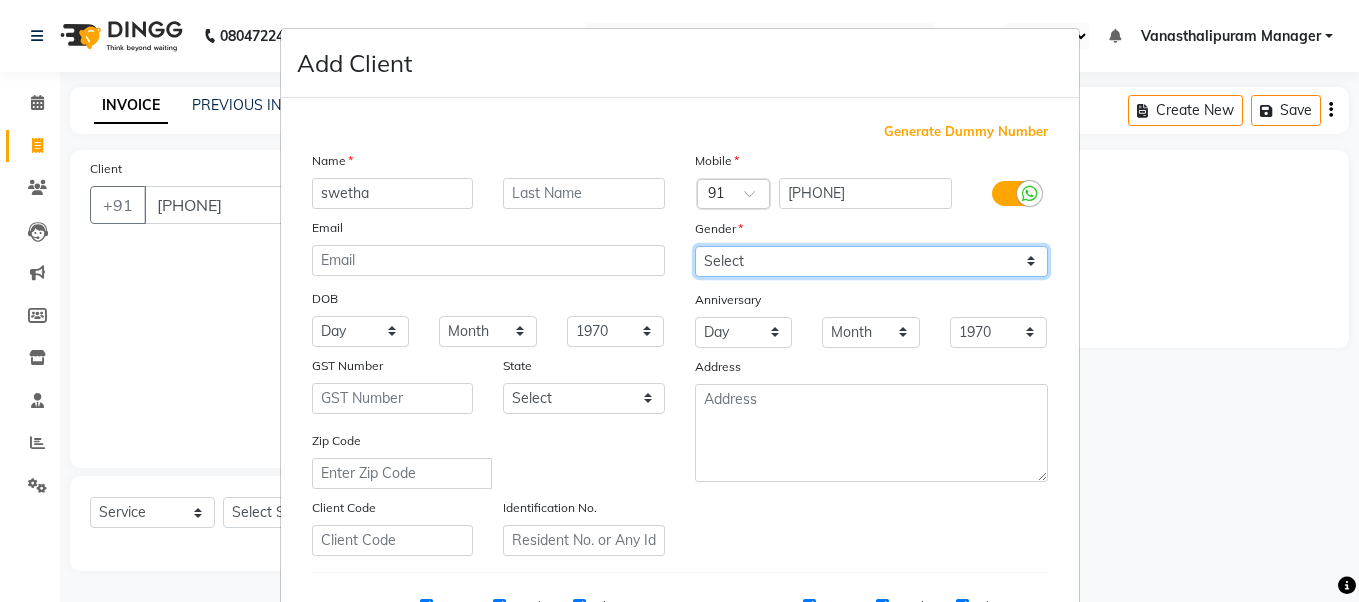 click on "Select Male Female Other Prefer Not To Say" at bounding box center (871, 261) 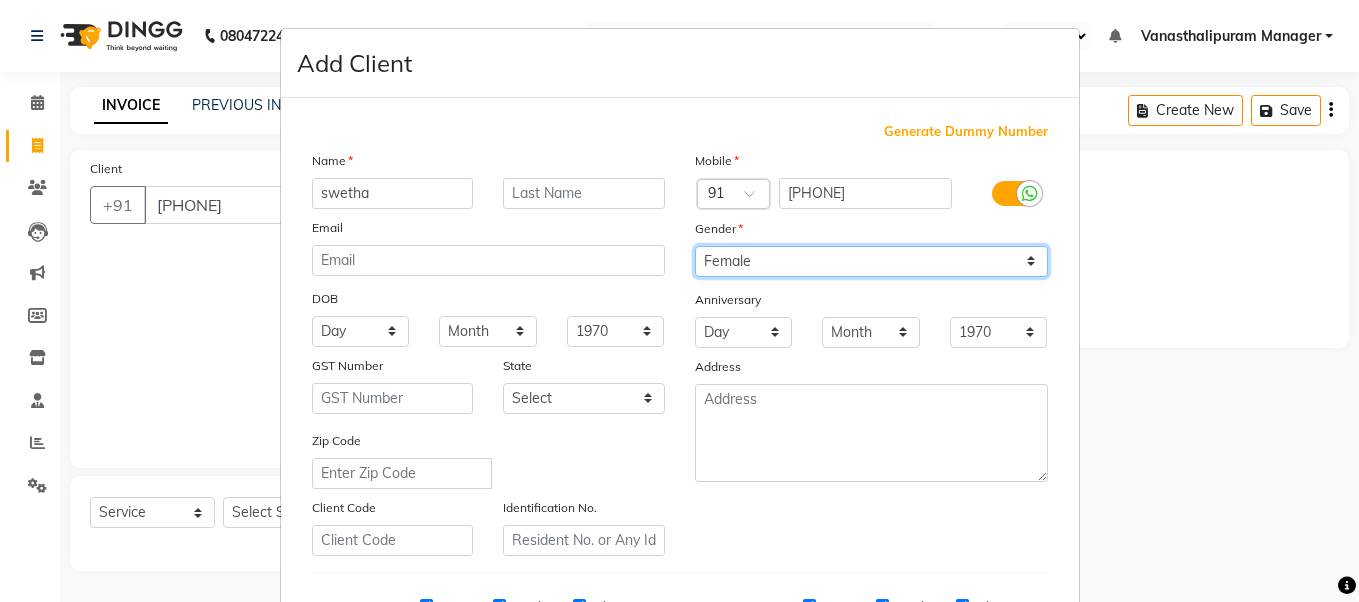 click on "Select Male Female Other Prefer Not To Say" at bounding box center [871, 261] 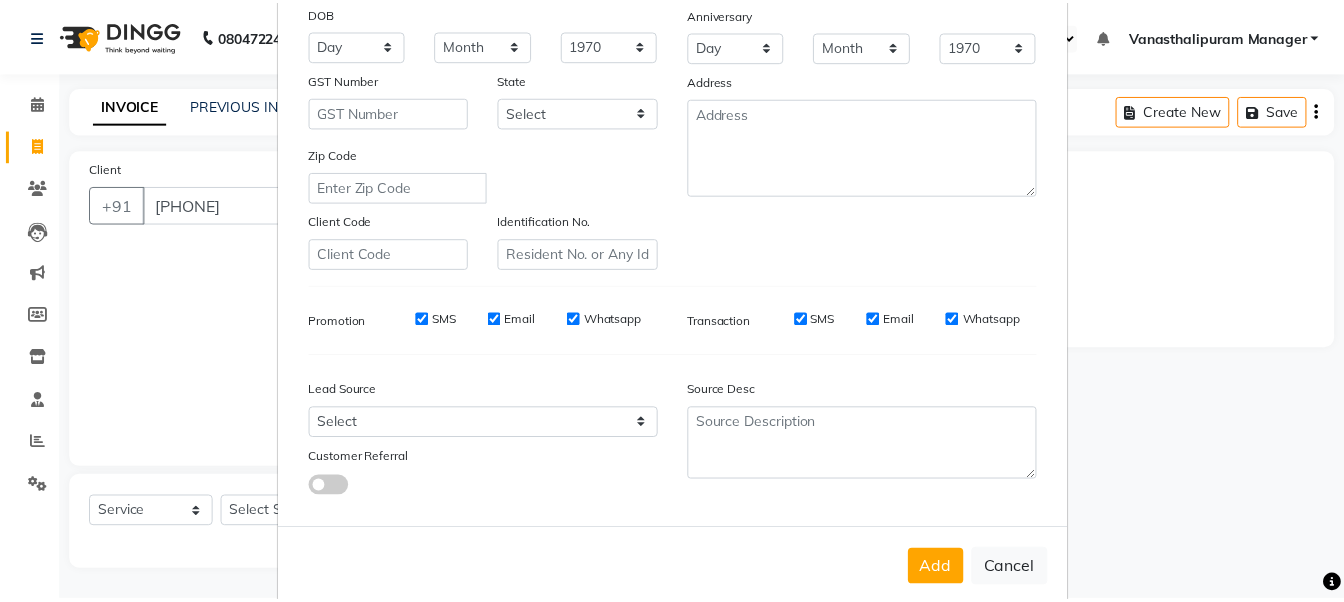 scroll, scrollTop: 321, scrollLeft: 0, axis: vertical 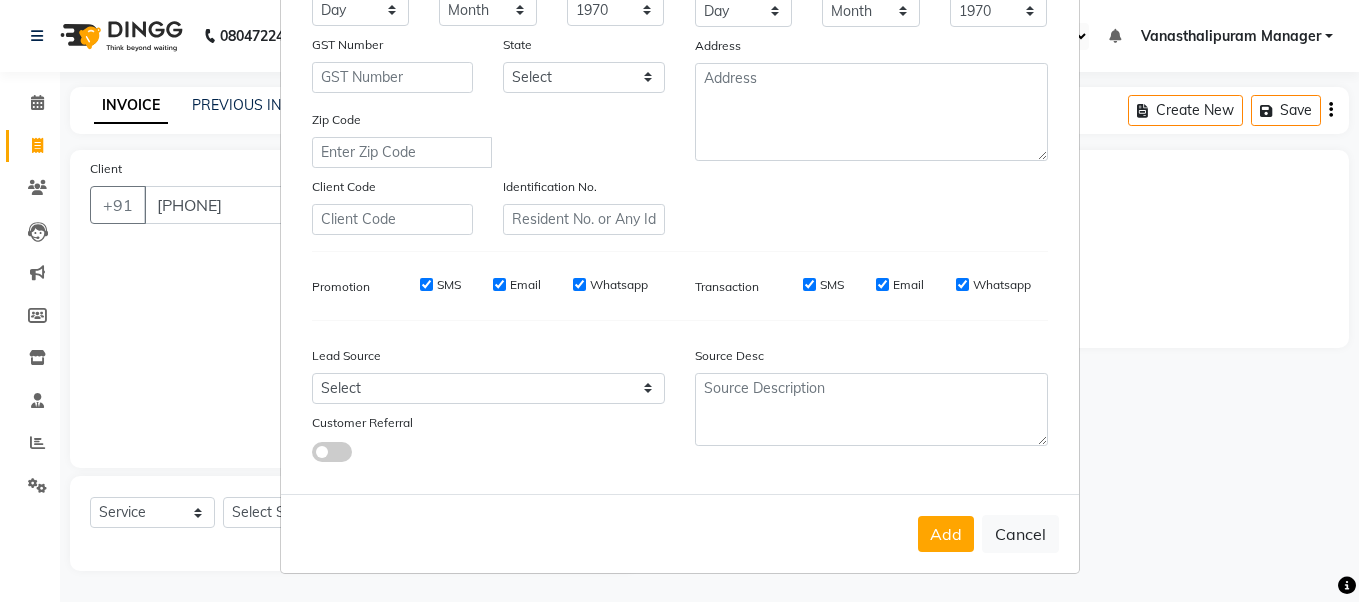 click on "Add" at bounding box center [946, 534] 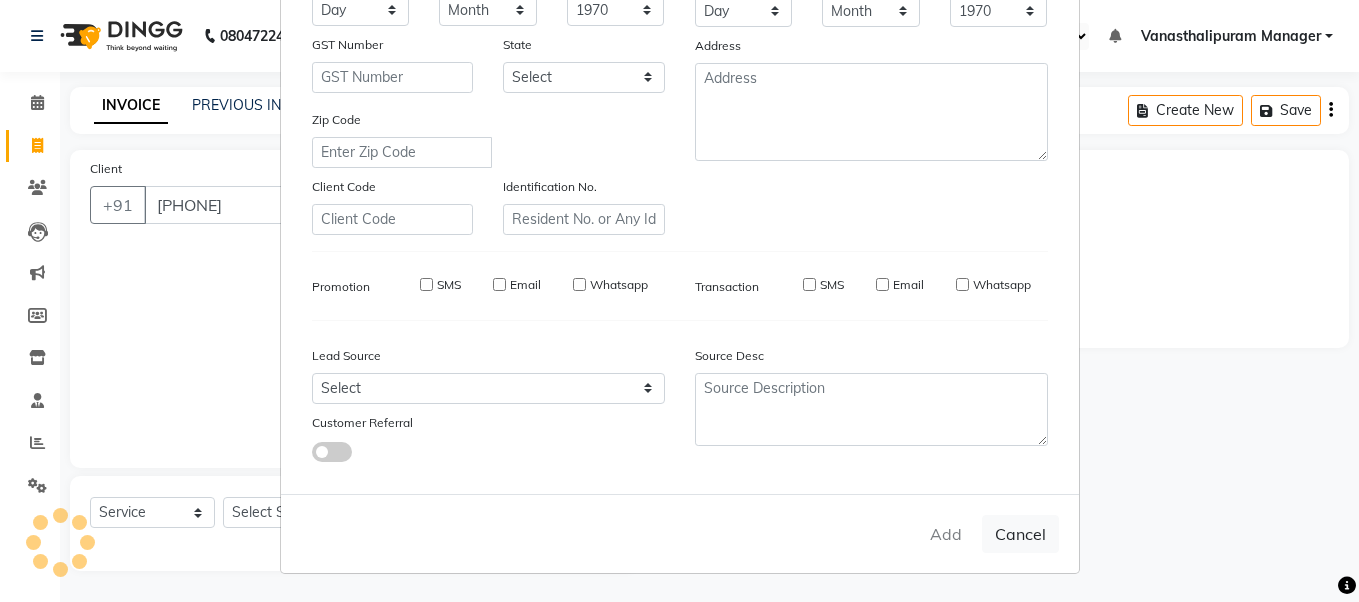 type 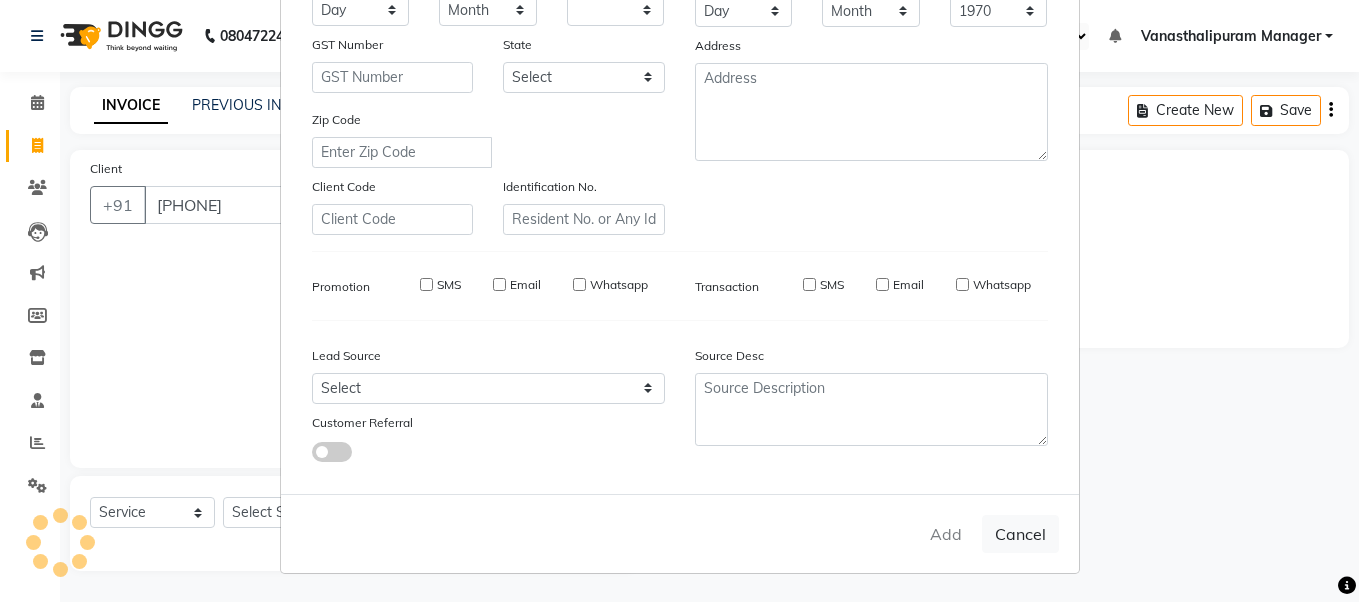 select 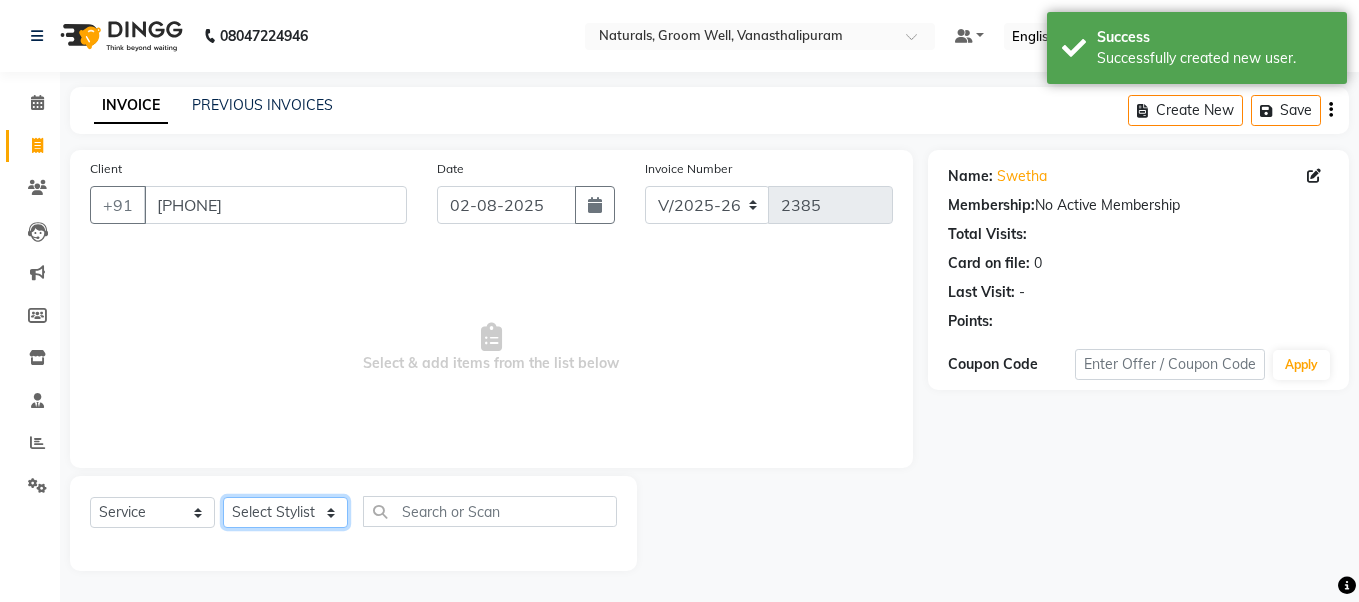 click on "Select Stylist gousiya kiran lavanya maheshwari naresh praveen sameena sandhya Vanasthalipuram Manager vinay" 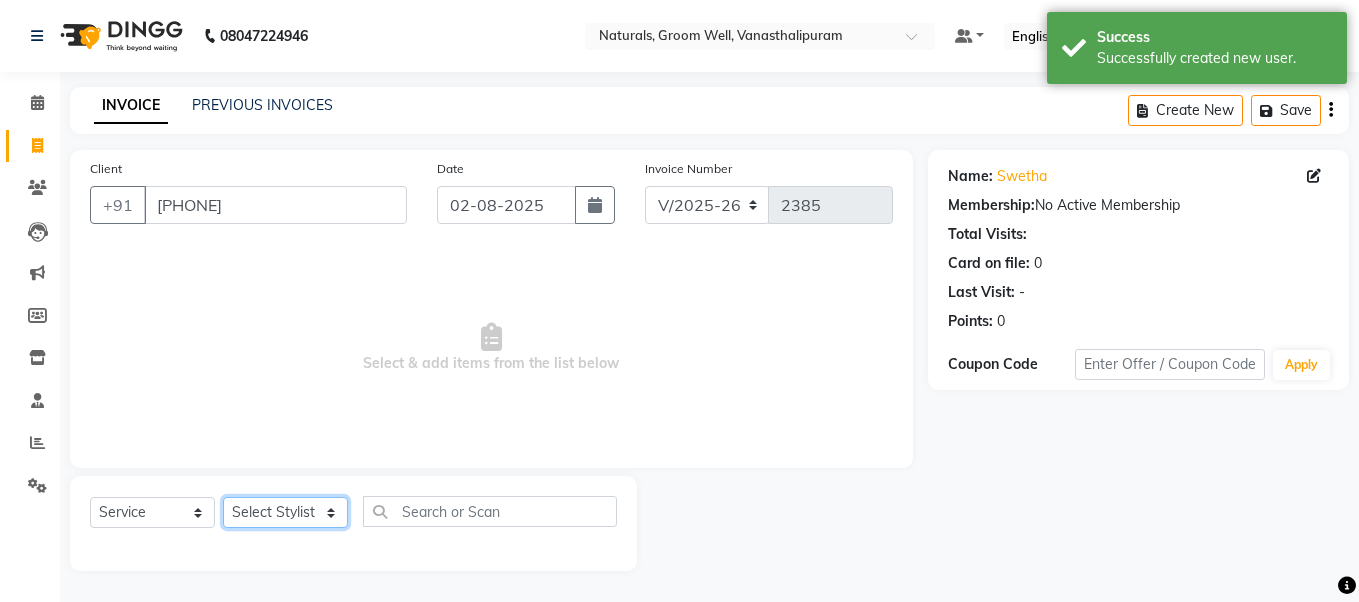 select on "68488" 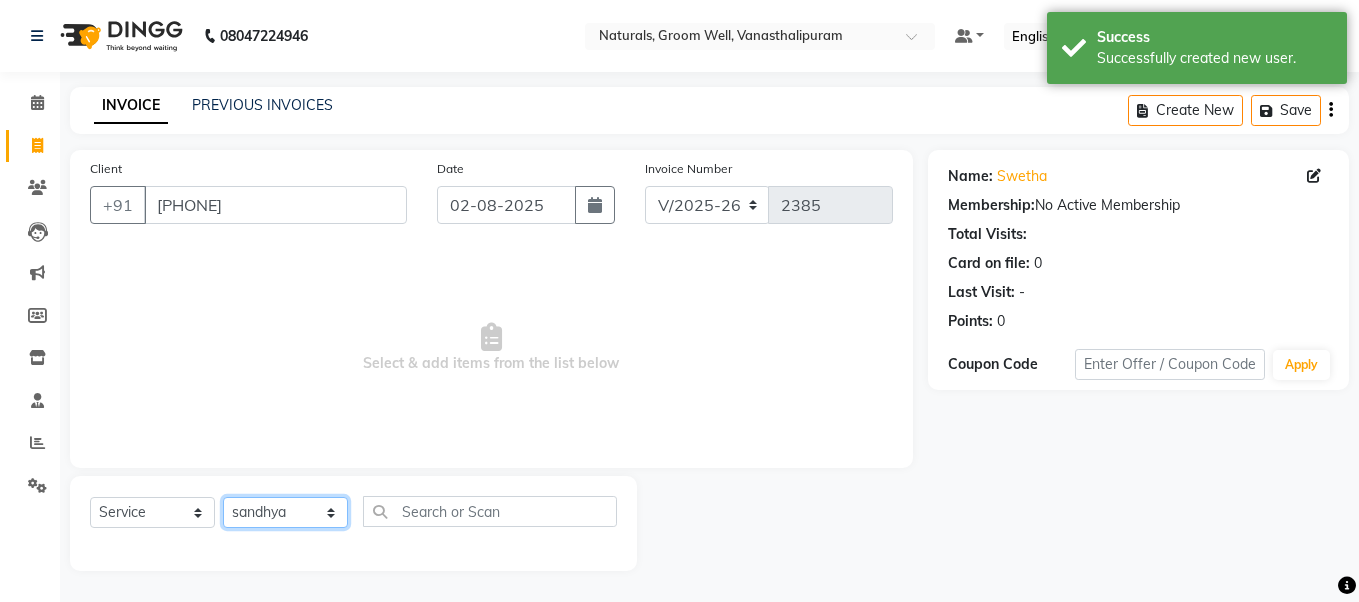 click on "Select Stylist gousiya kiran lavanya maheshwari naresh praveen sameena sandhya Vanasthalipuram Manager vinay" 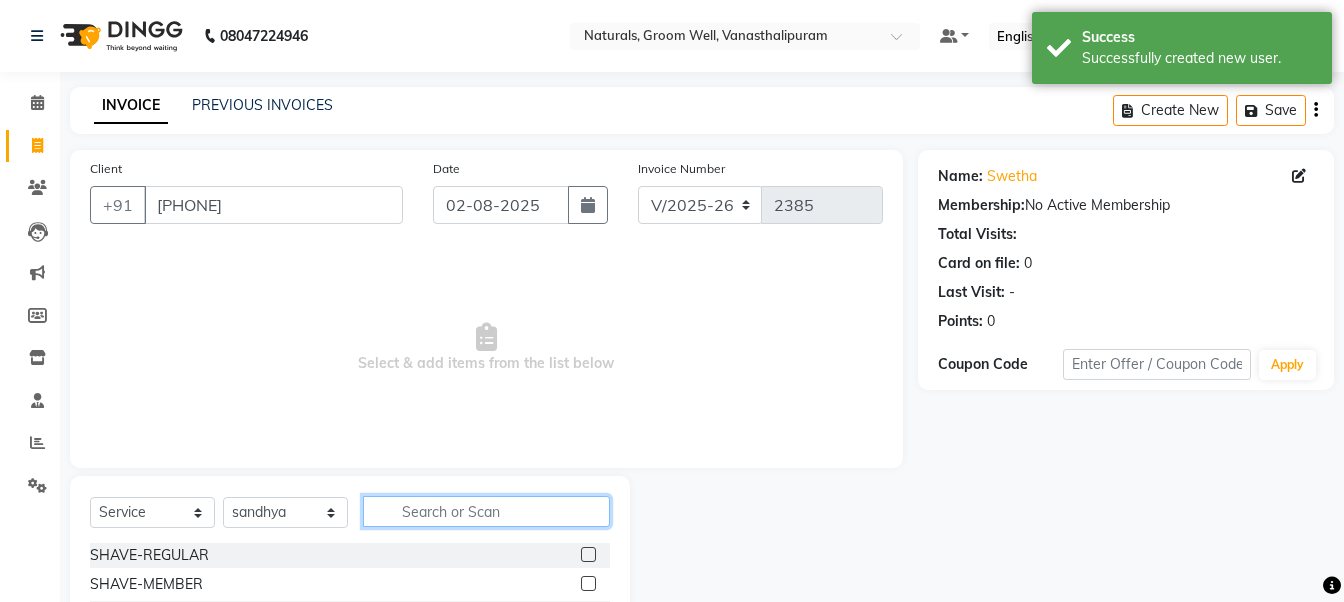 click 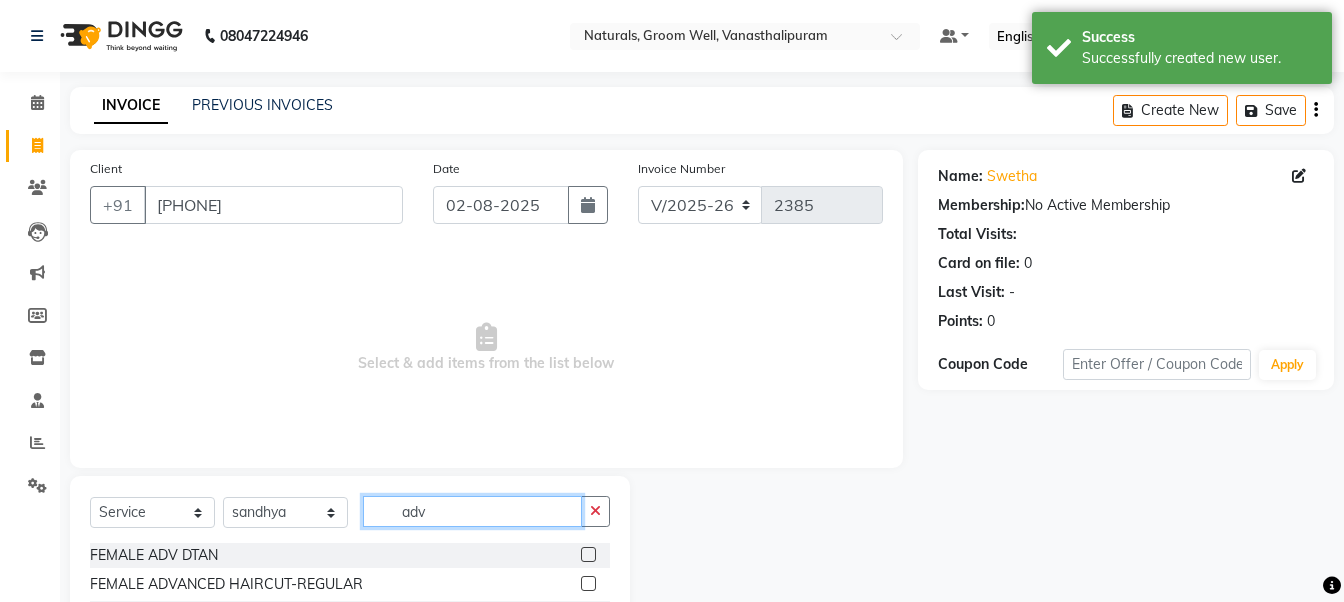 type on "adv" 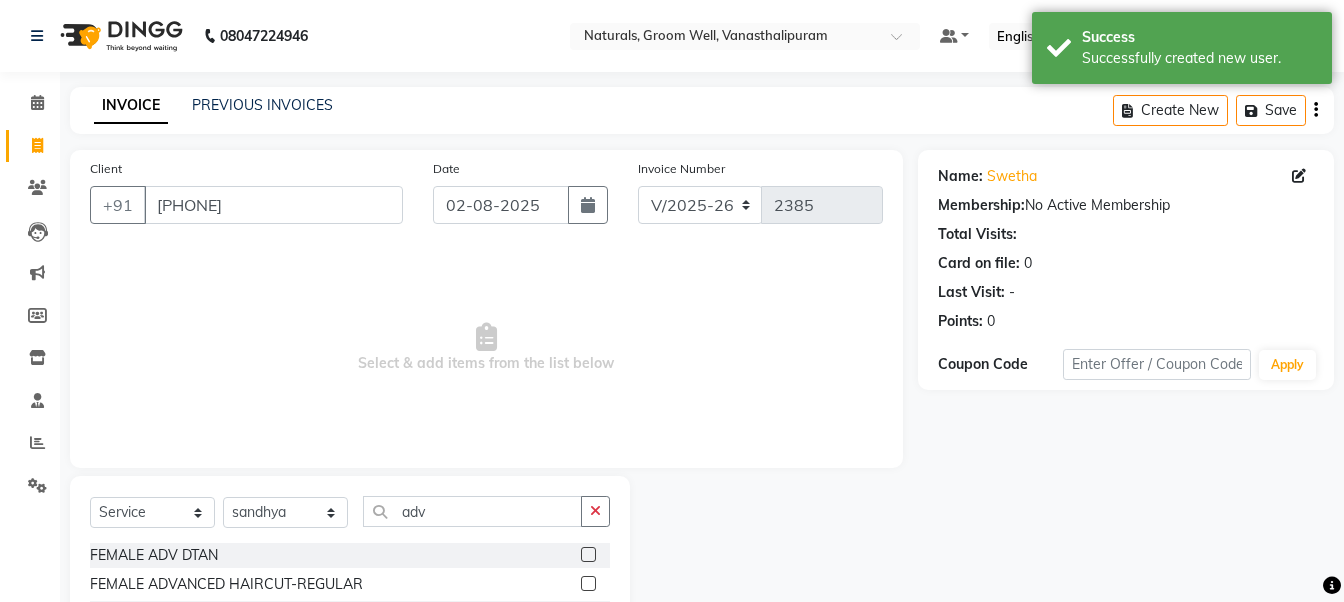 click 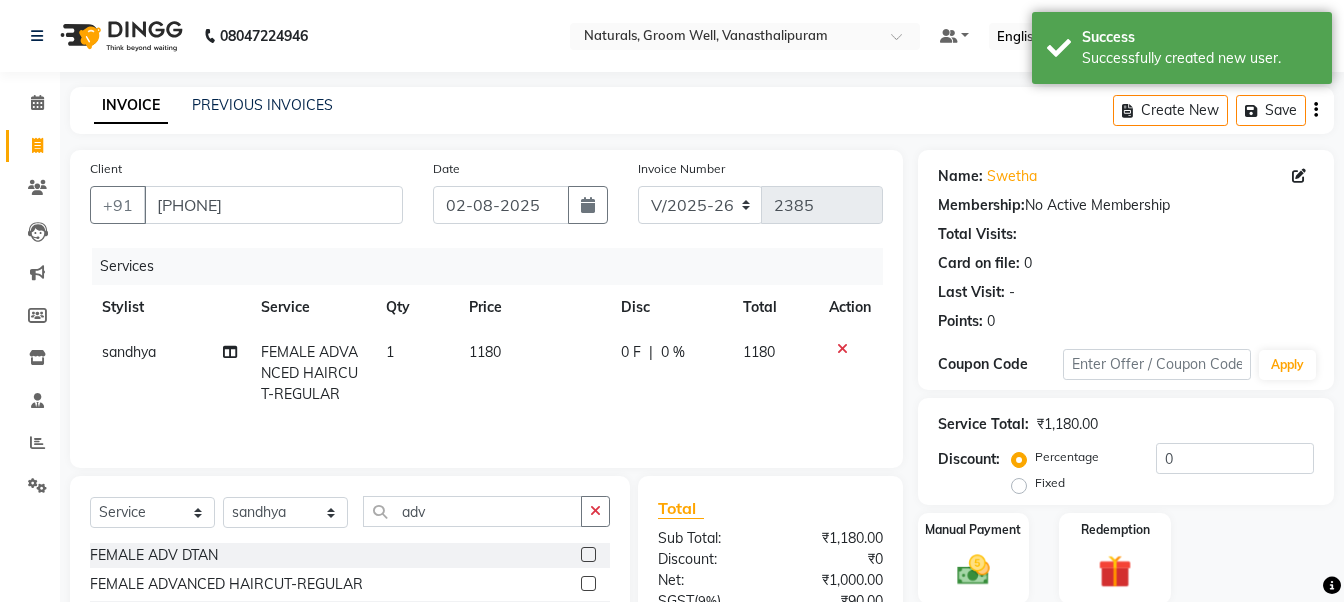 click on "1180" 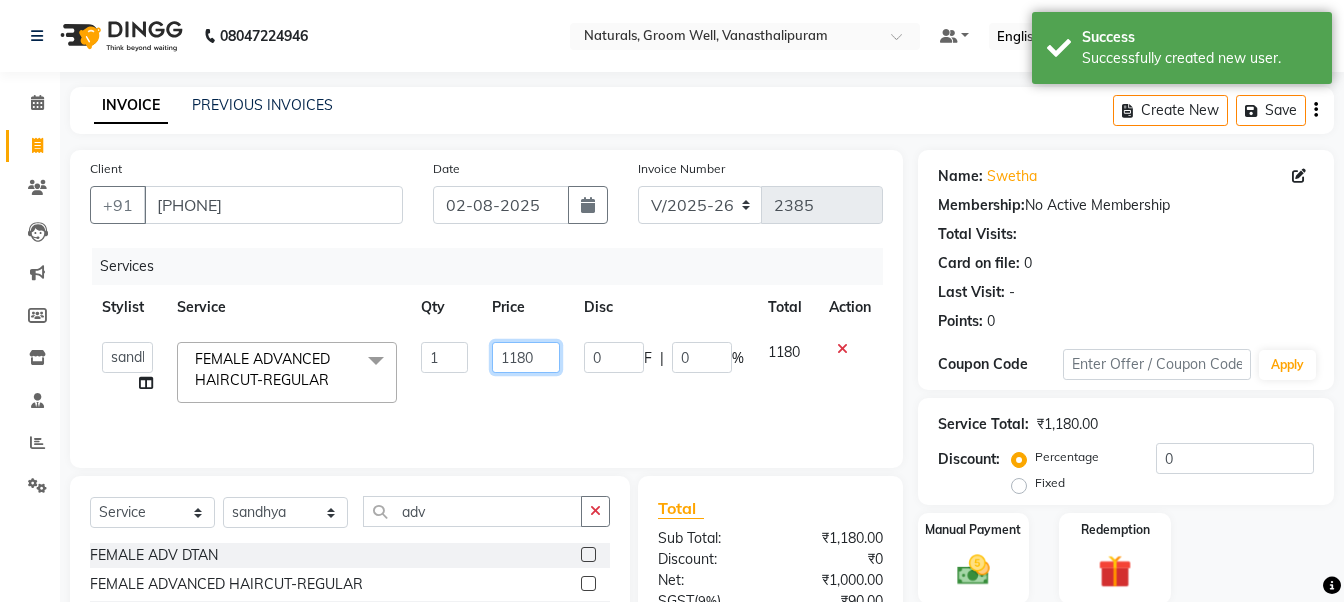 click on "1180" 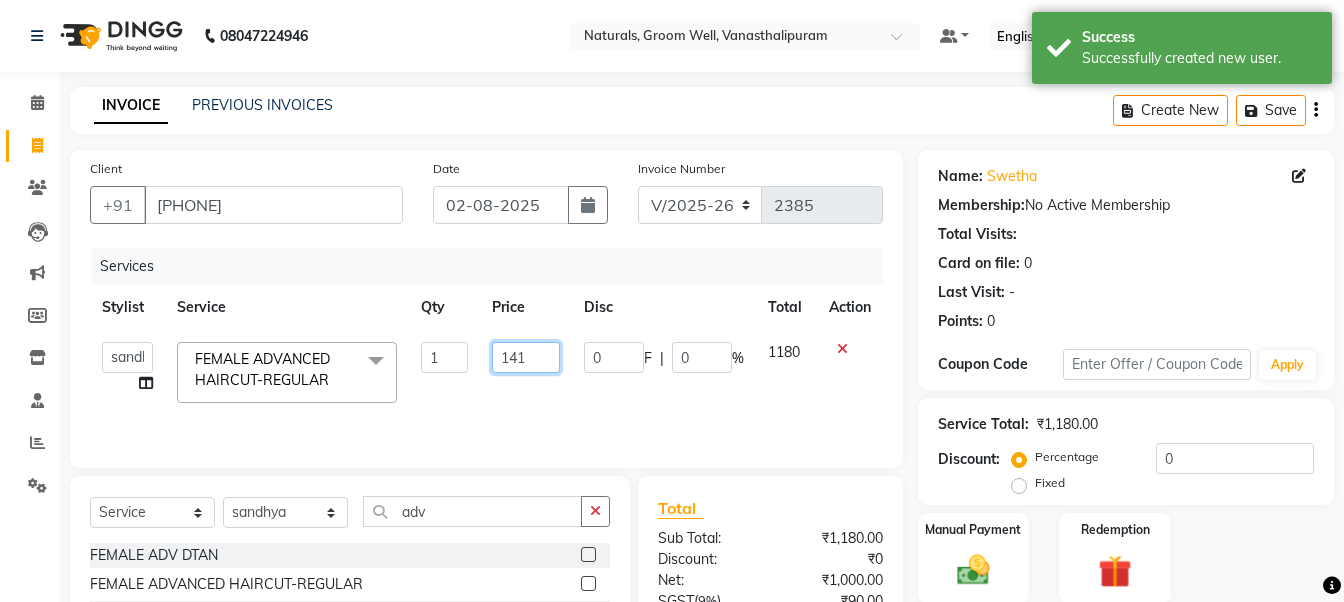 type on "1416" 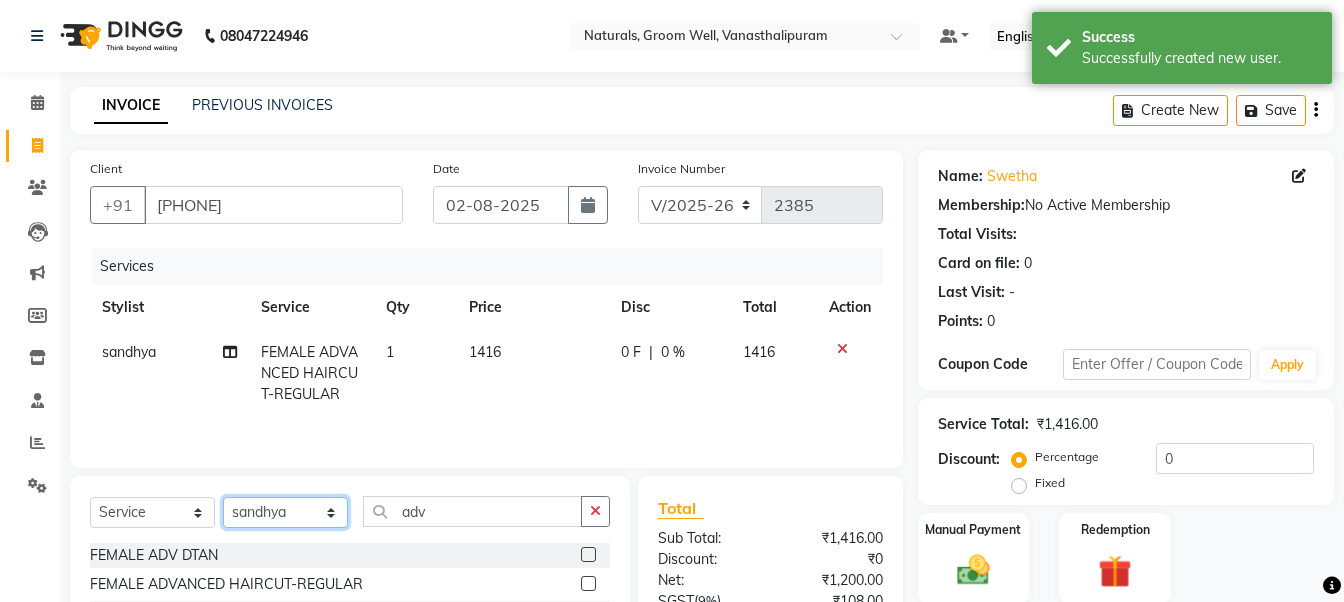 click on "Select Stylist gousiya kiran lavanya maheshwari naresh praveen sameena sandhya Vanasthalipuram Manager vinay" 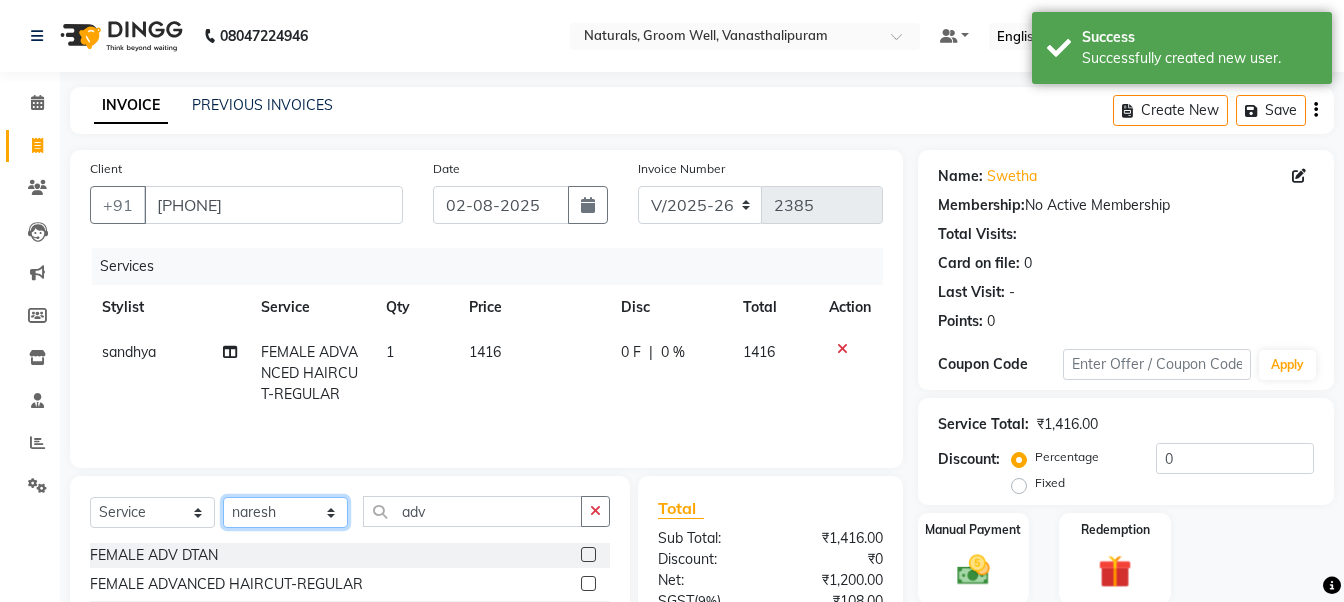 click on "Select Stylist gousiya kiran lavanya maheshwari naresh praveen sameena sandhya Vanasthalipuram Manager vinay" 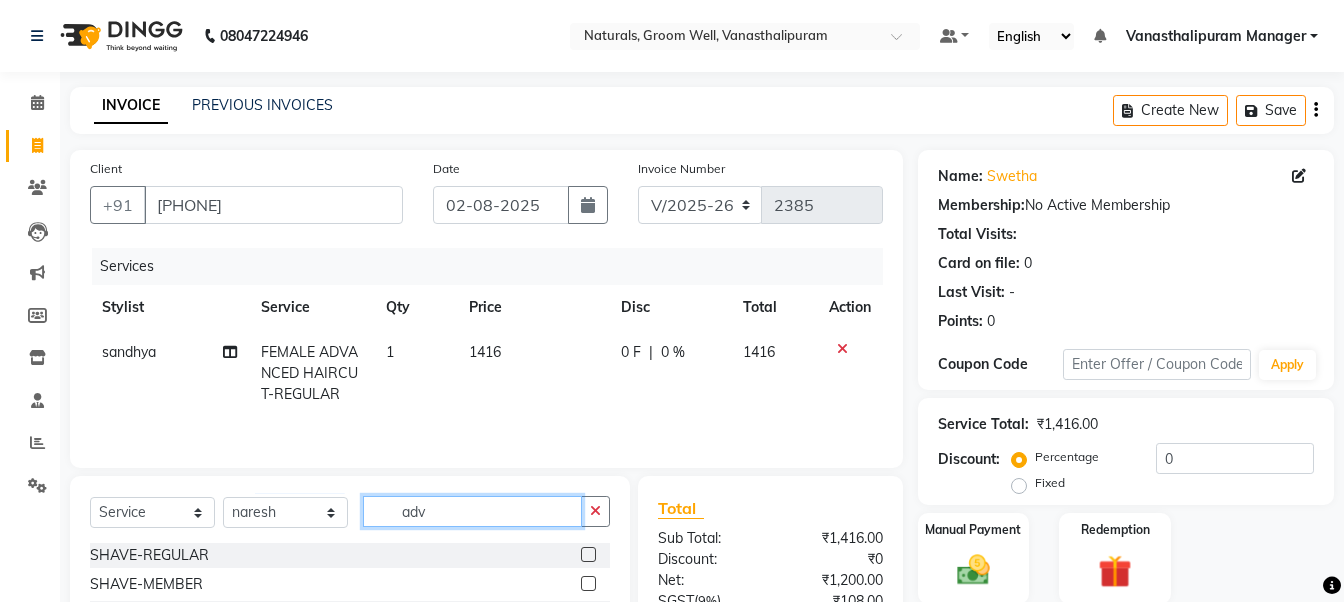 click on "adv" 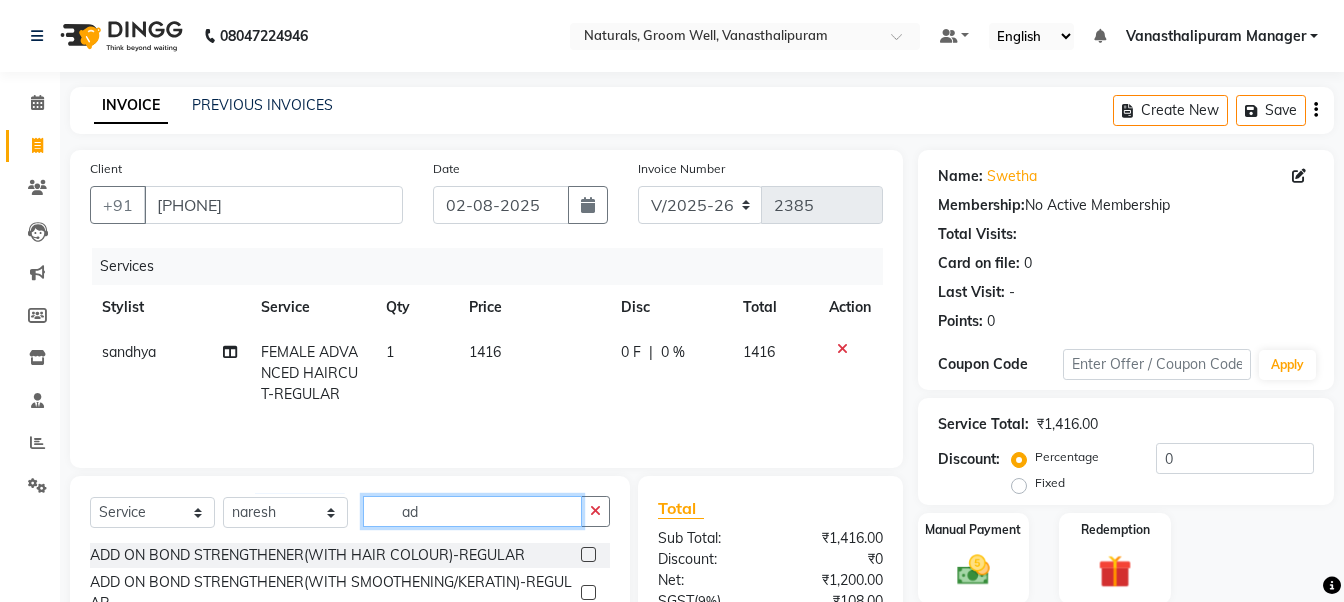 type on "adv" 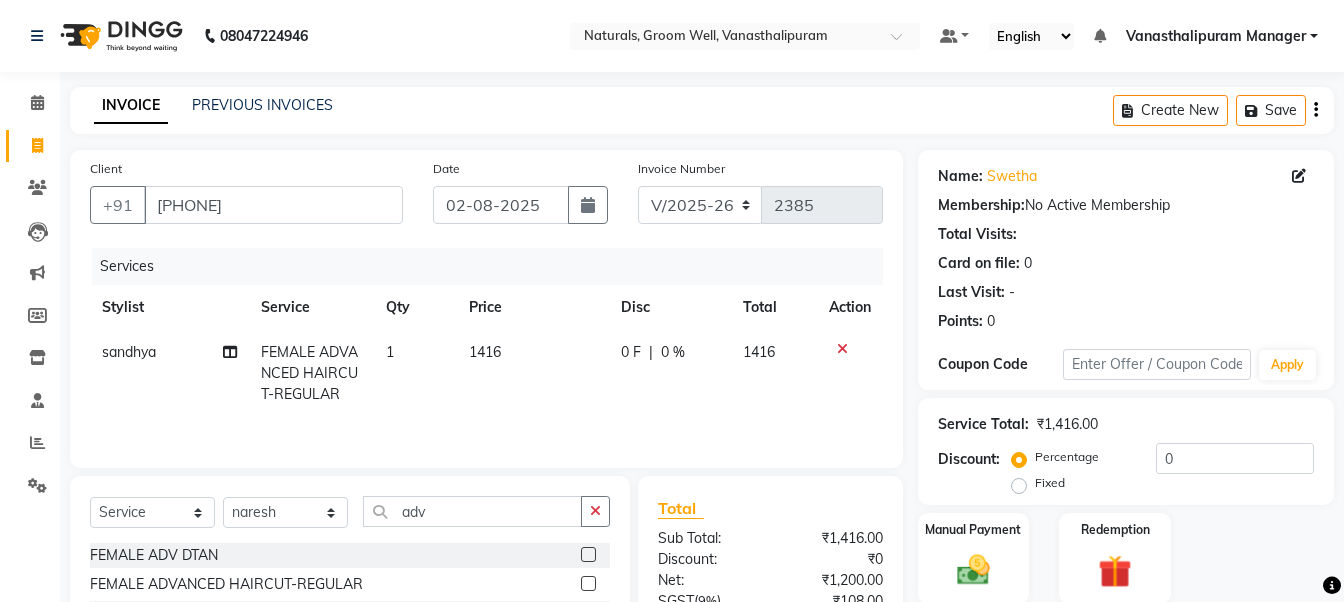 click 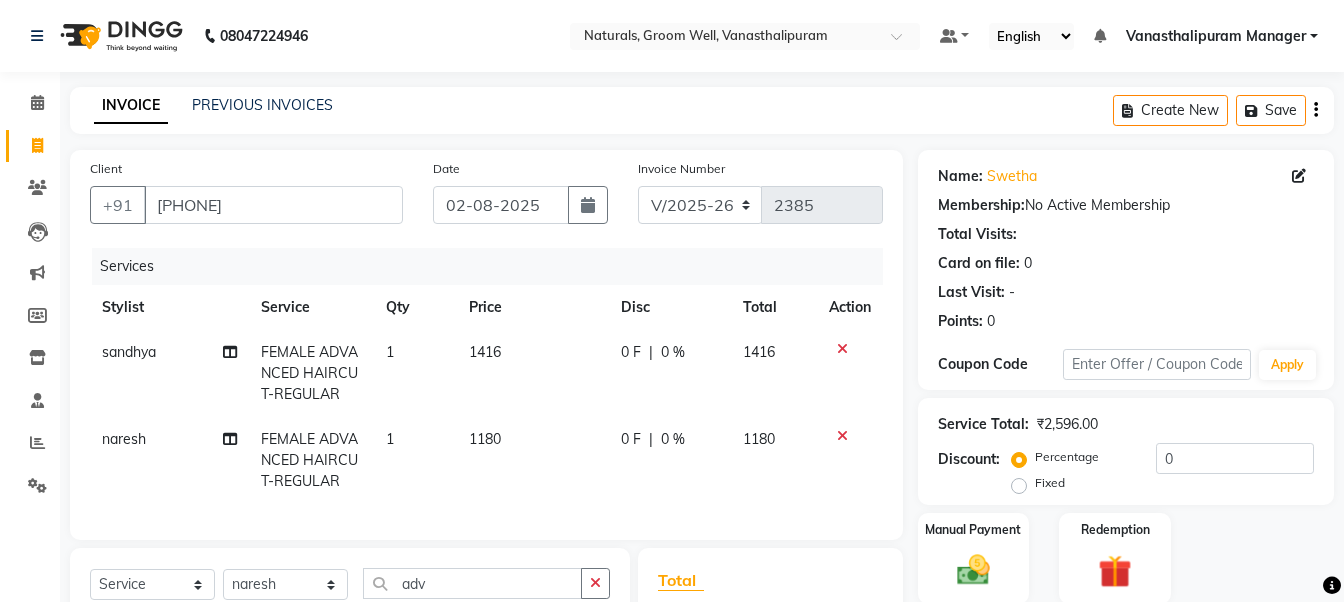 checkbox on "false" 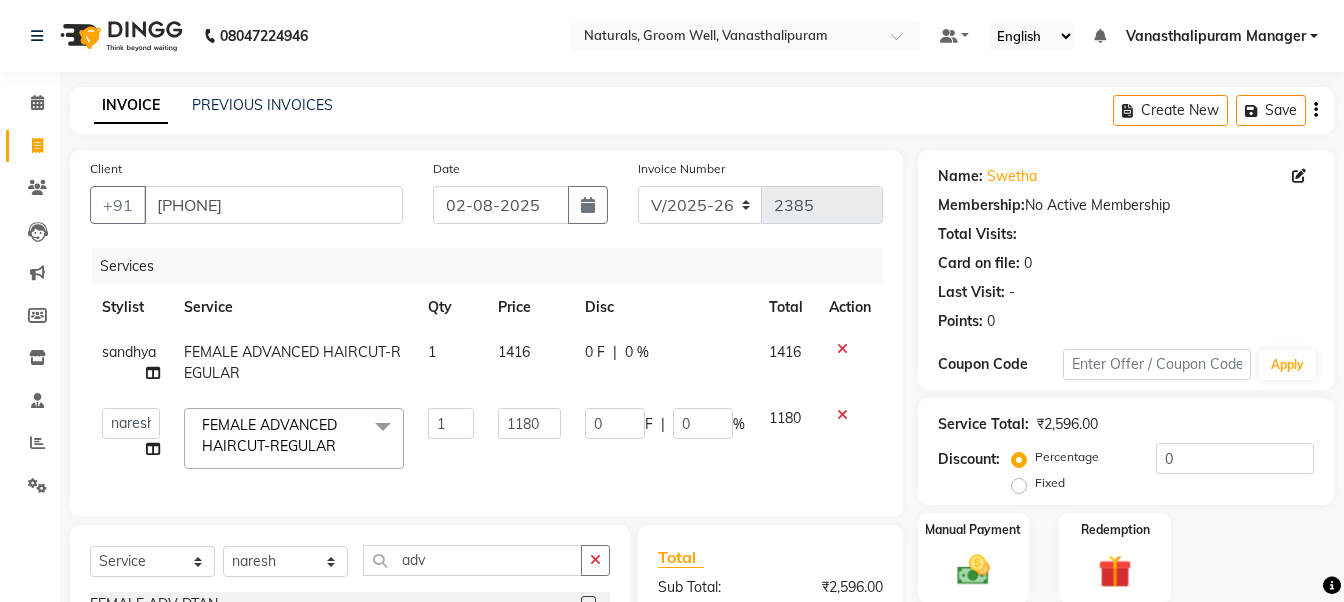 click on "1180" 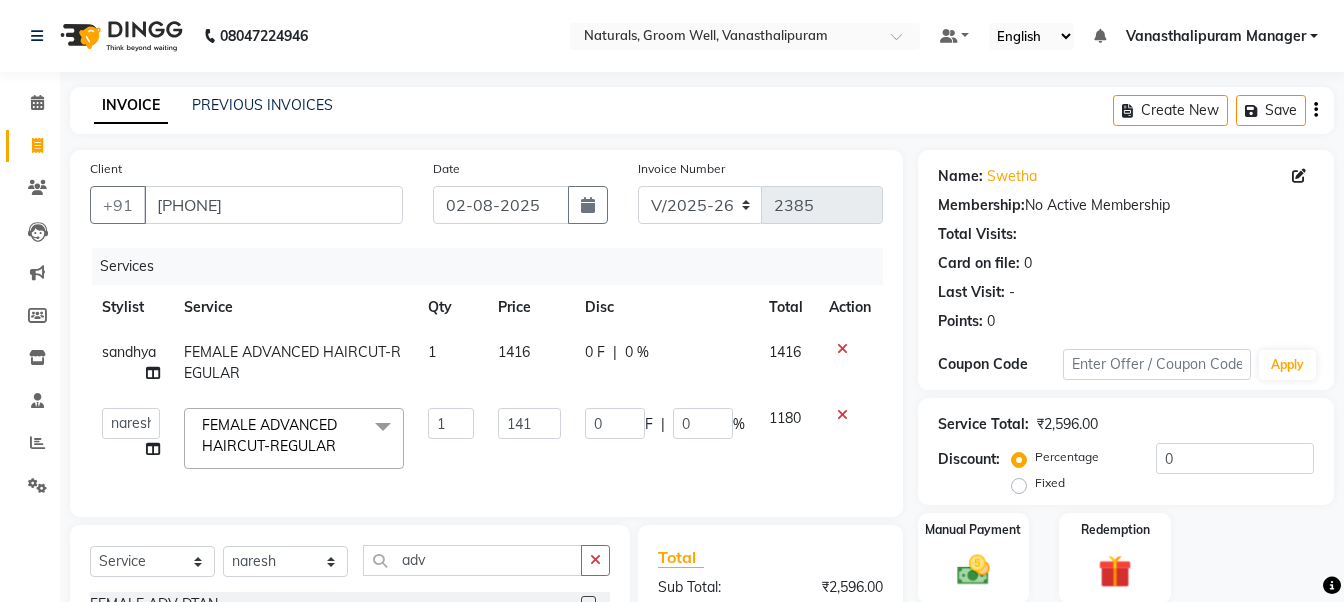 type on "1416" 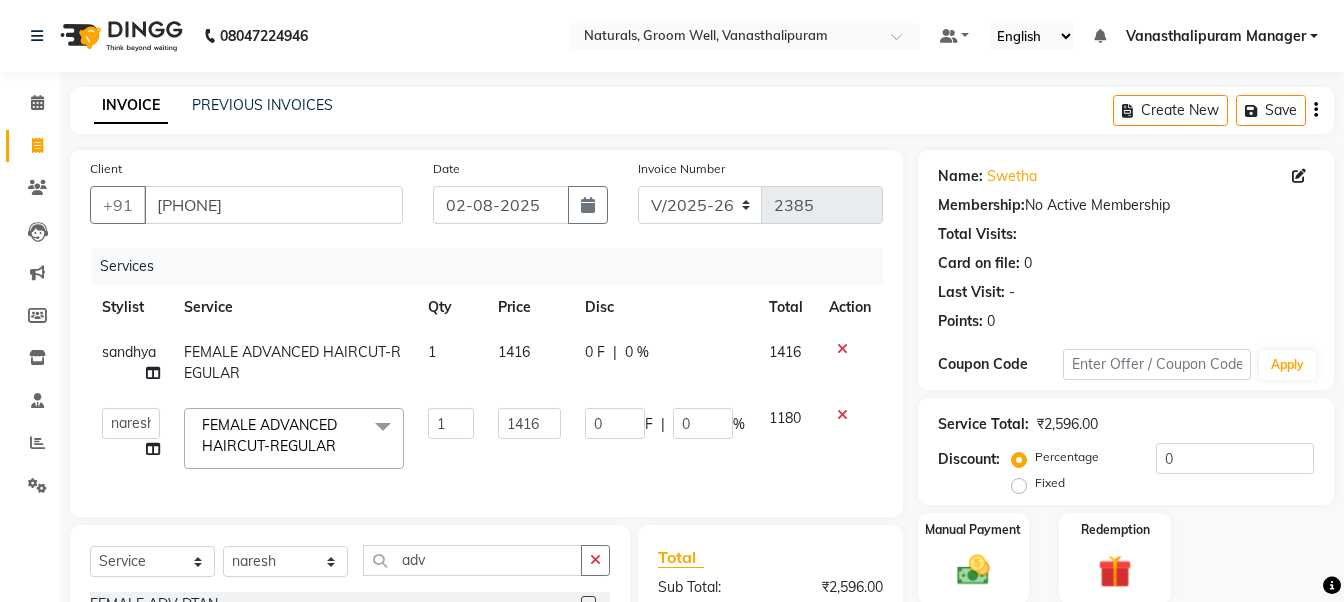 click on "Stylist Service Qty Price Disc Total Action" 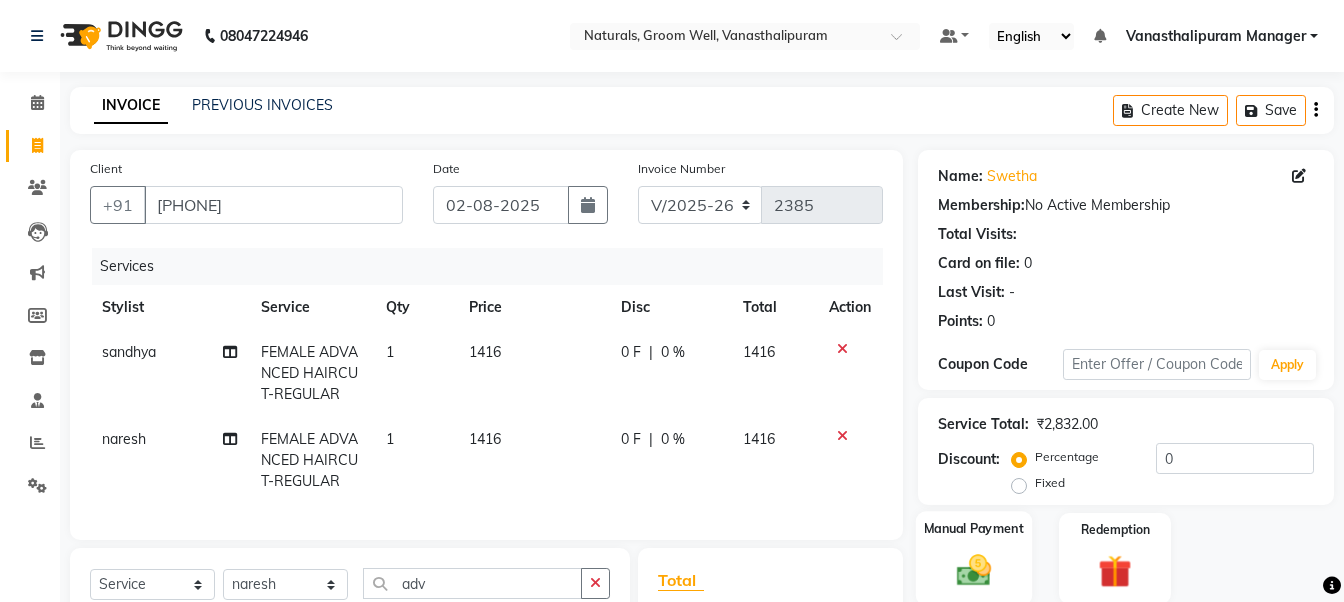 click 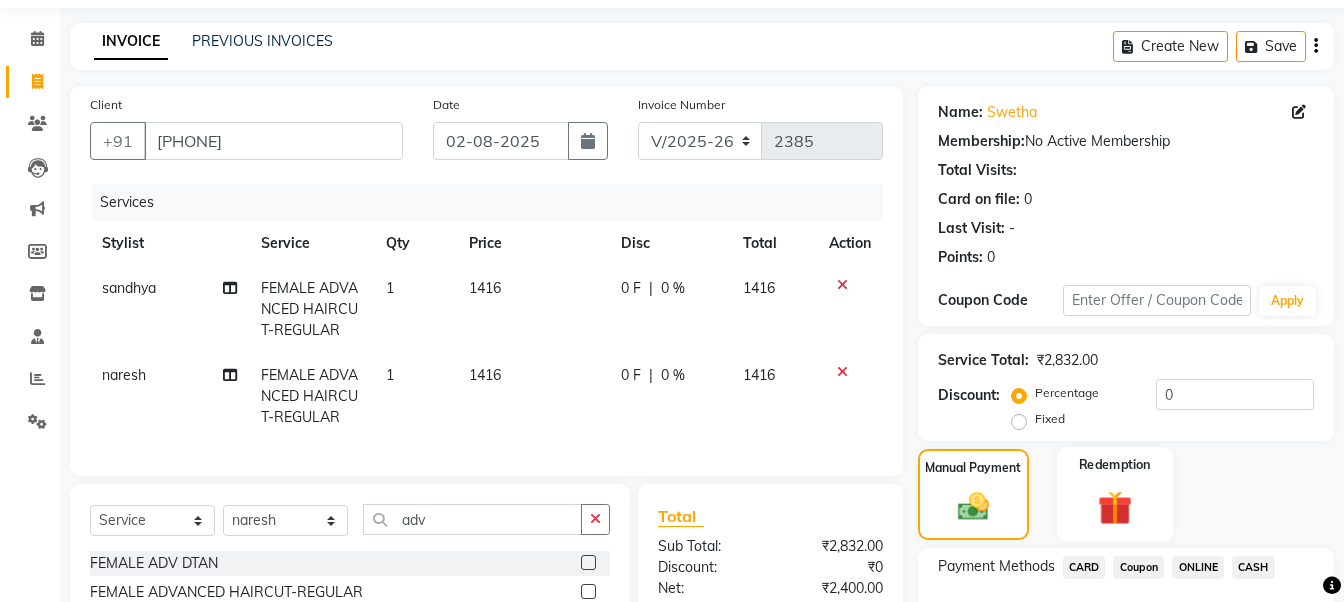 scroll, scrollTop: 100, scrollLeft: 0, axis: vertical 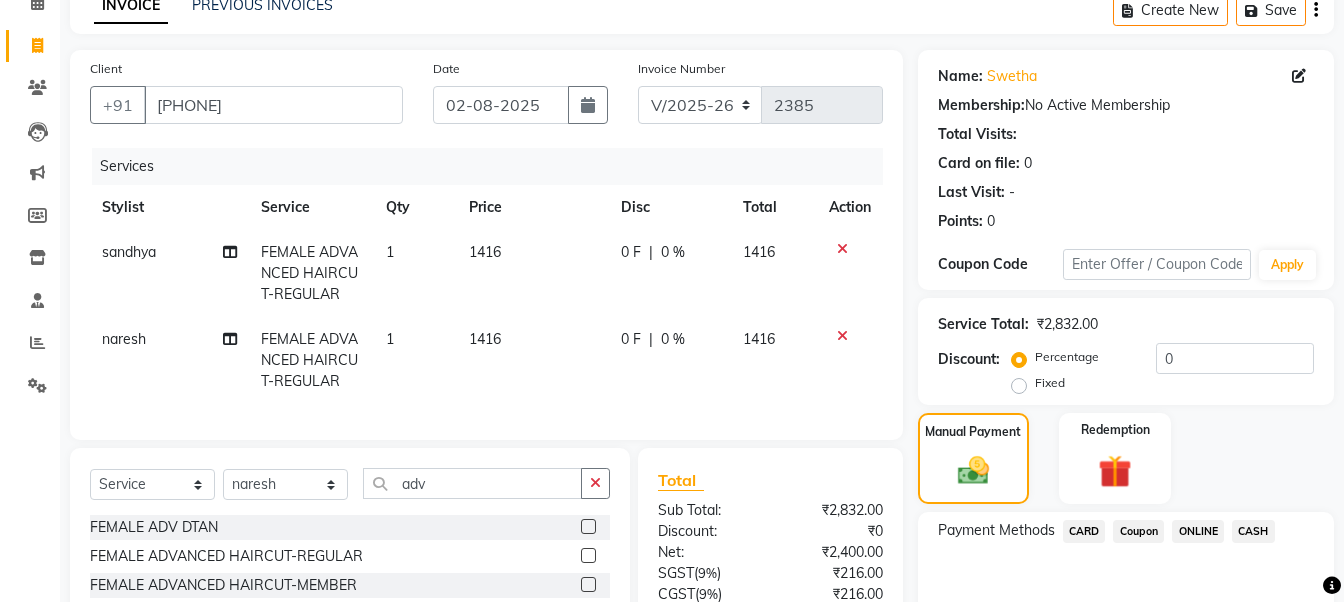 click on "CASH" 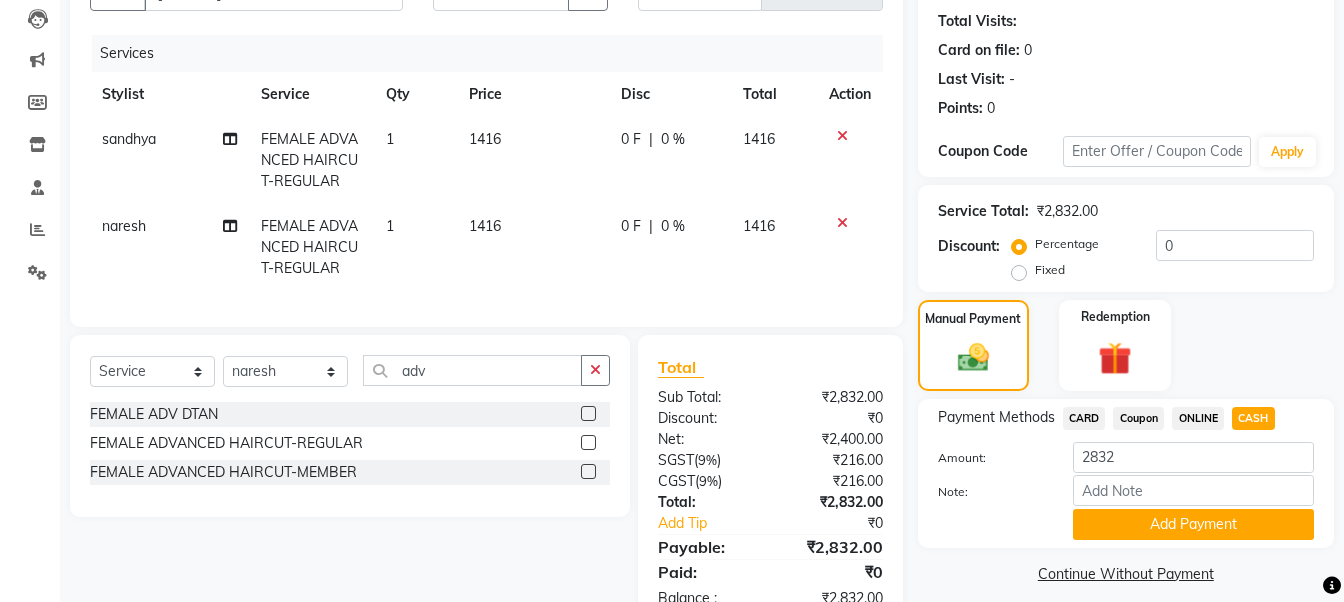scroll, scrollTop: 285, scrollLeft: 0, axis: vertical 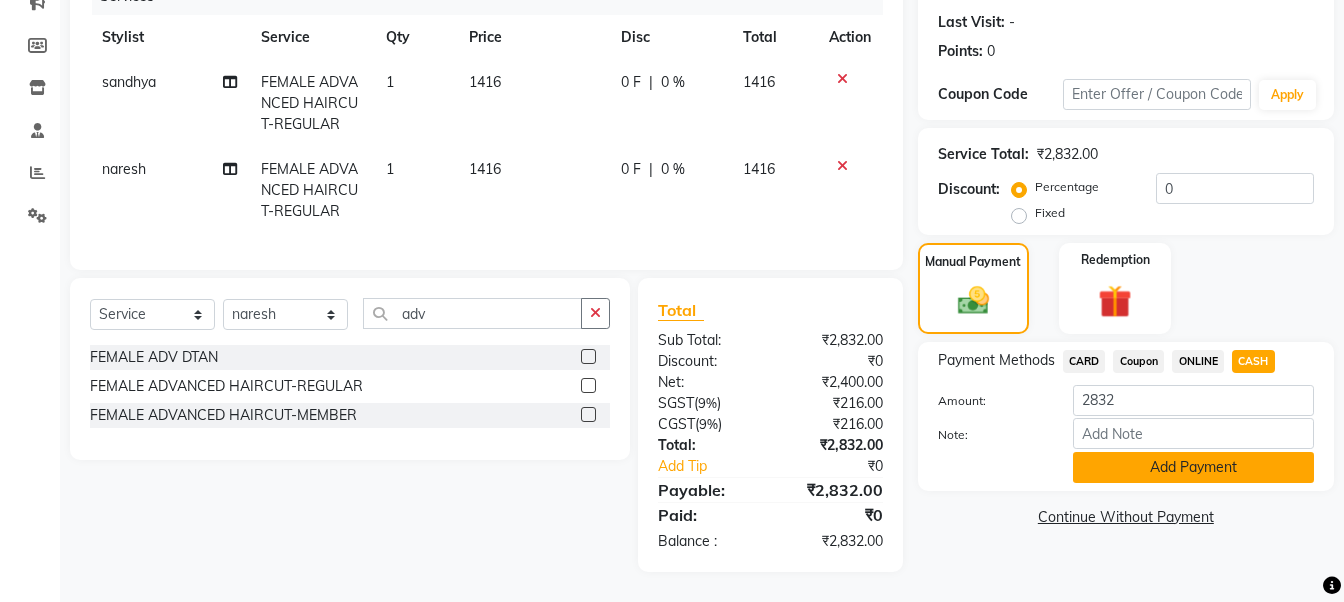 click on "Add Payment" 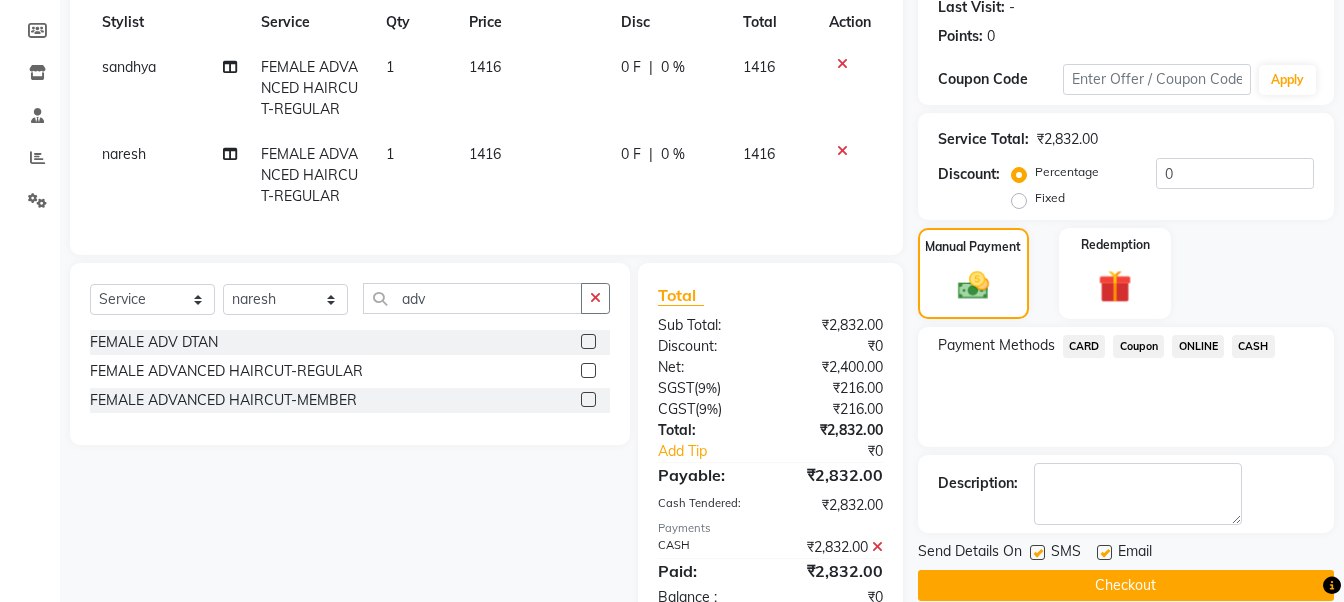 click on "Checkout" 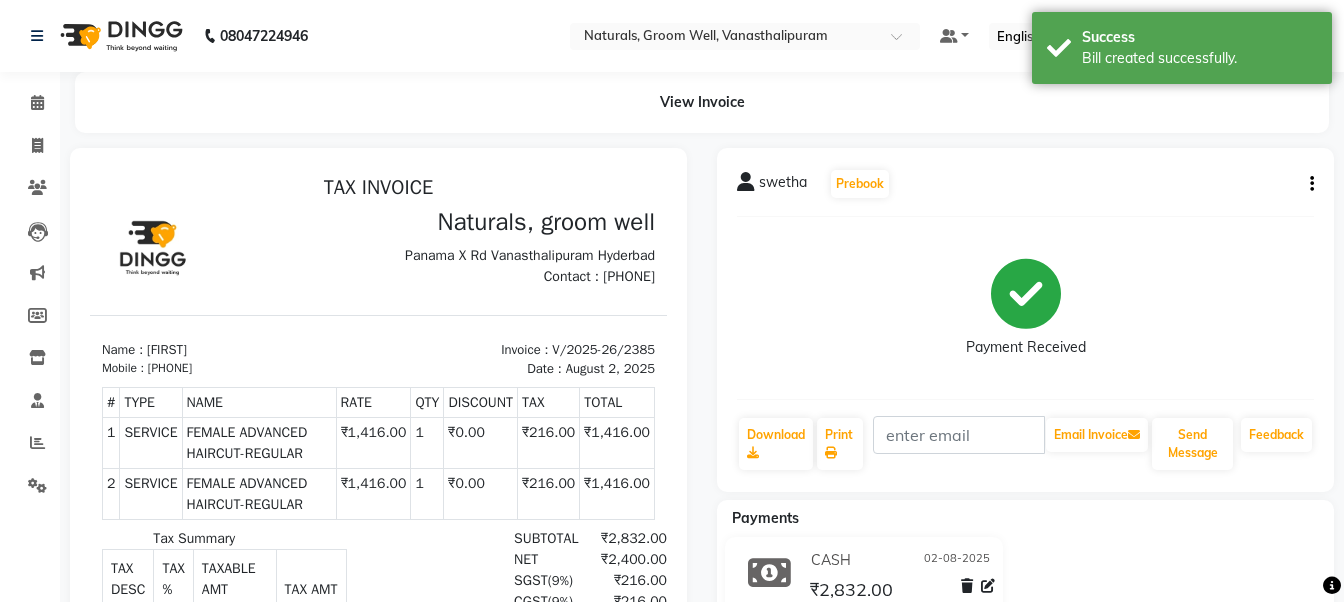 scroll, scrollTop: 0, scrollLeft: 0, axis: both 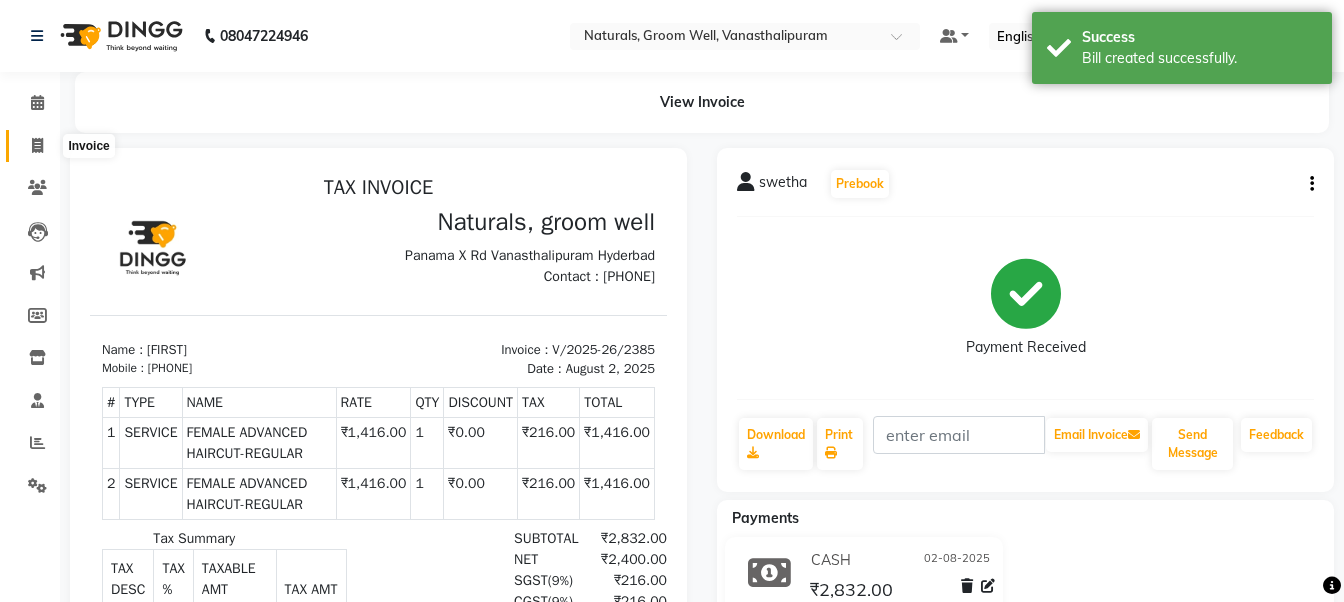 click 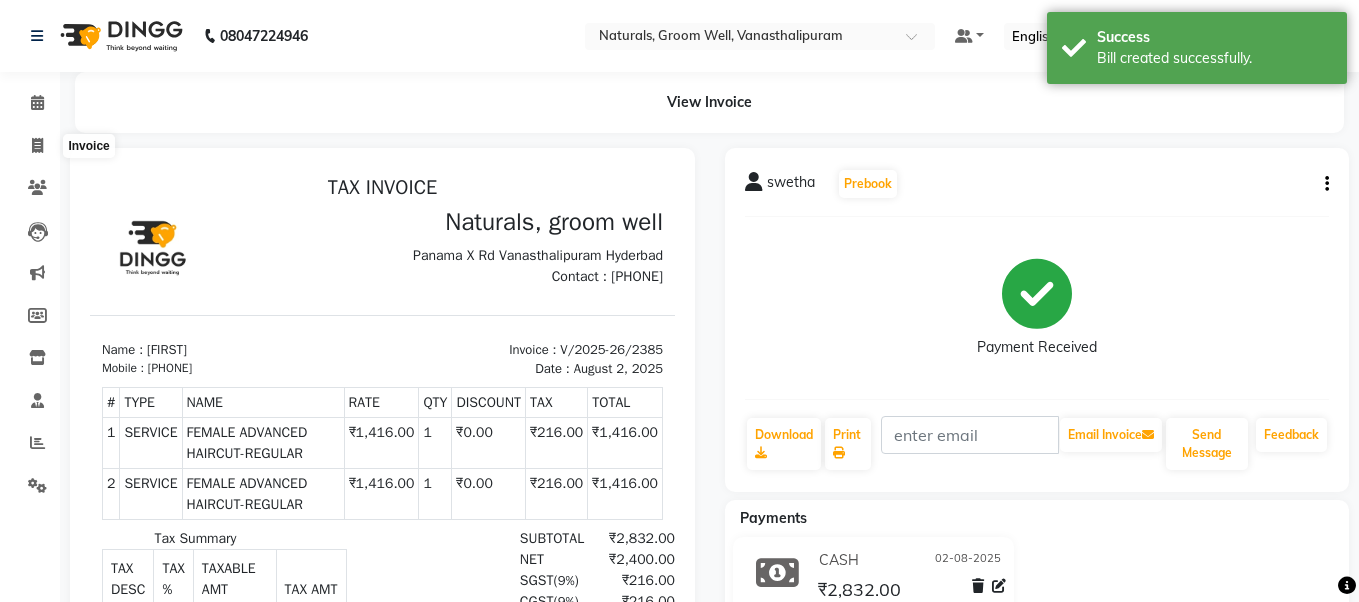select on "service" 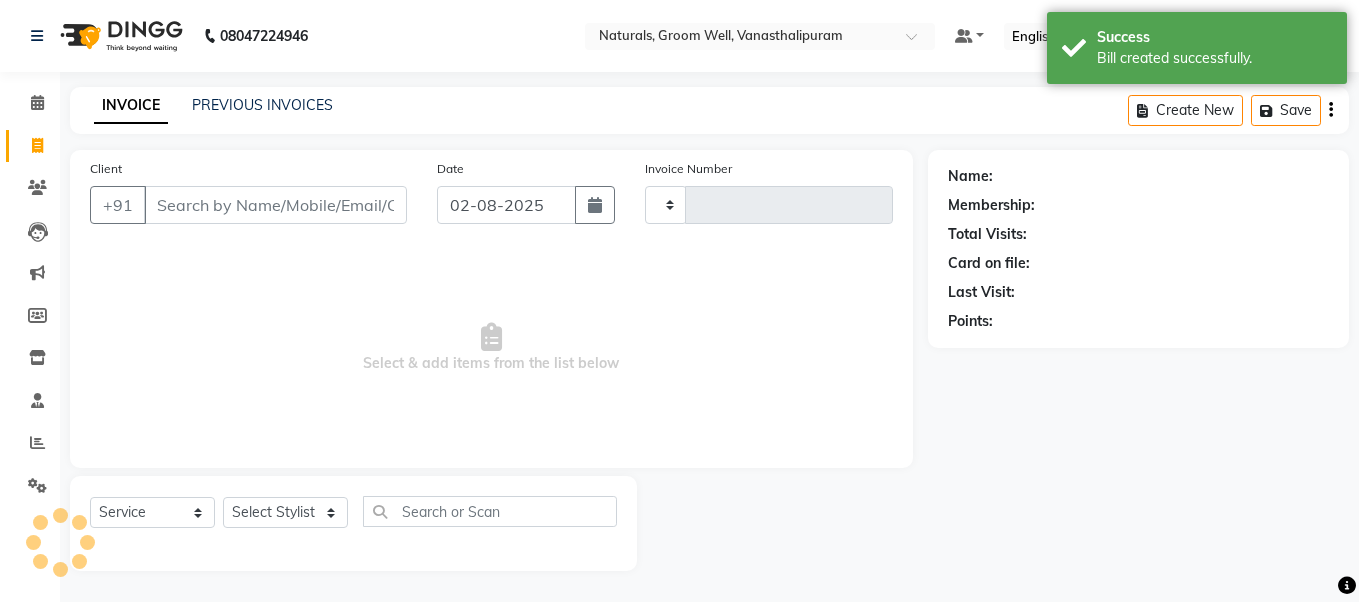 type on "2386" 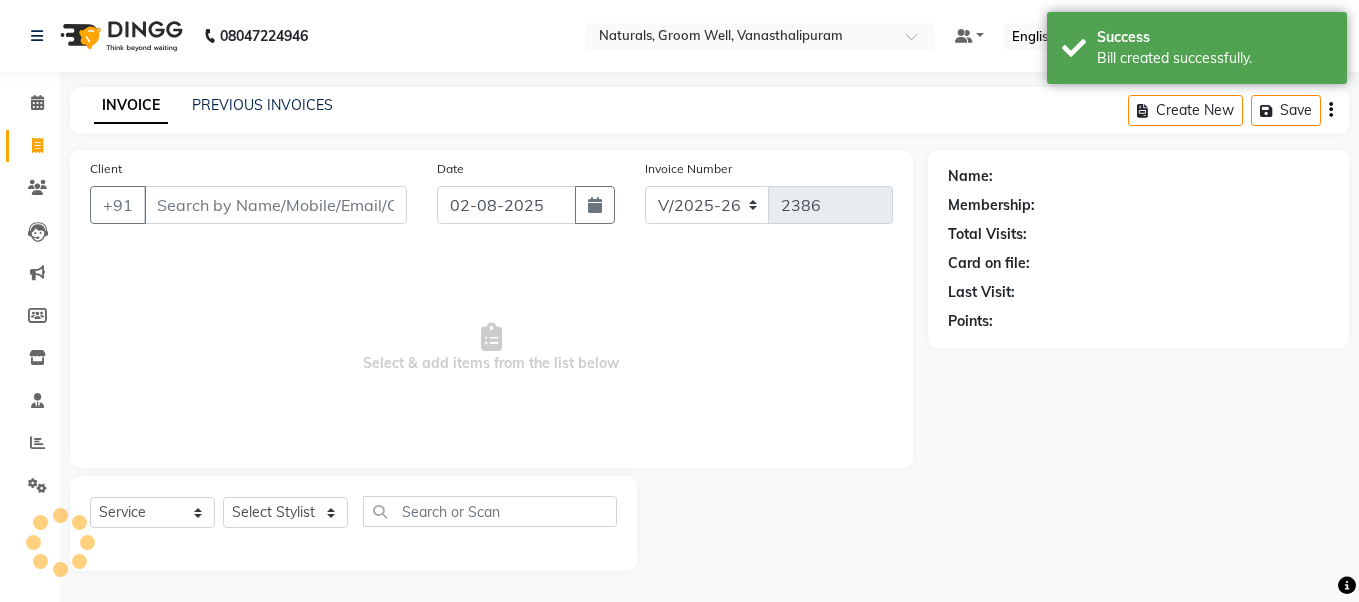 click on "Client" at bounding box center [275, 205] 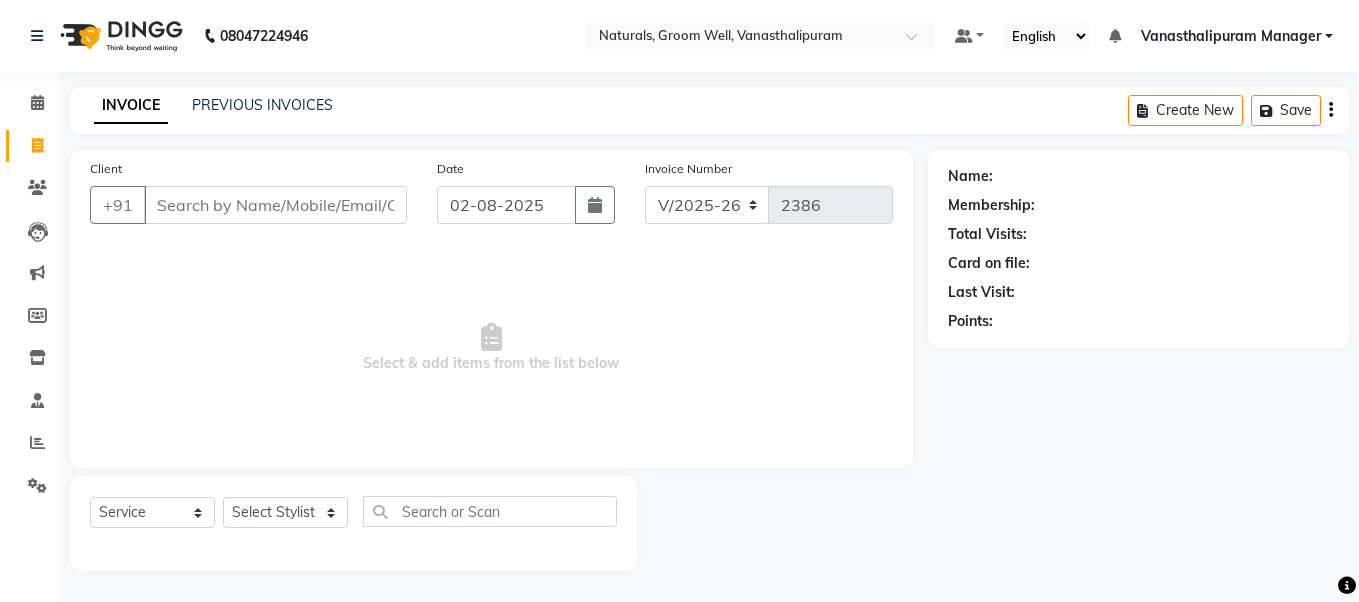 type on "k" 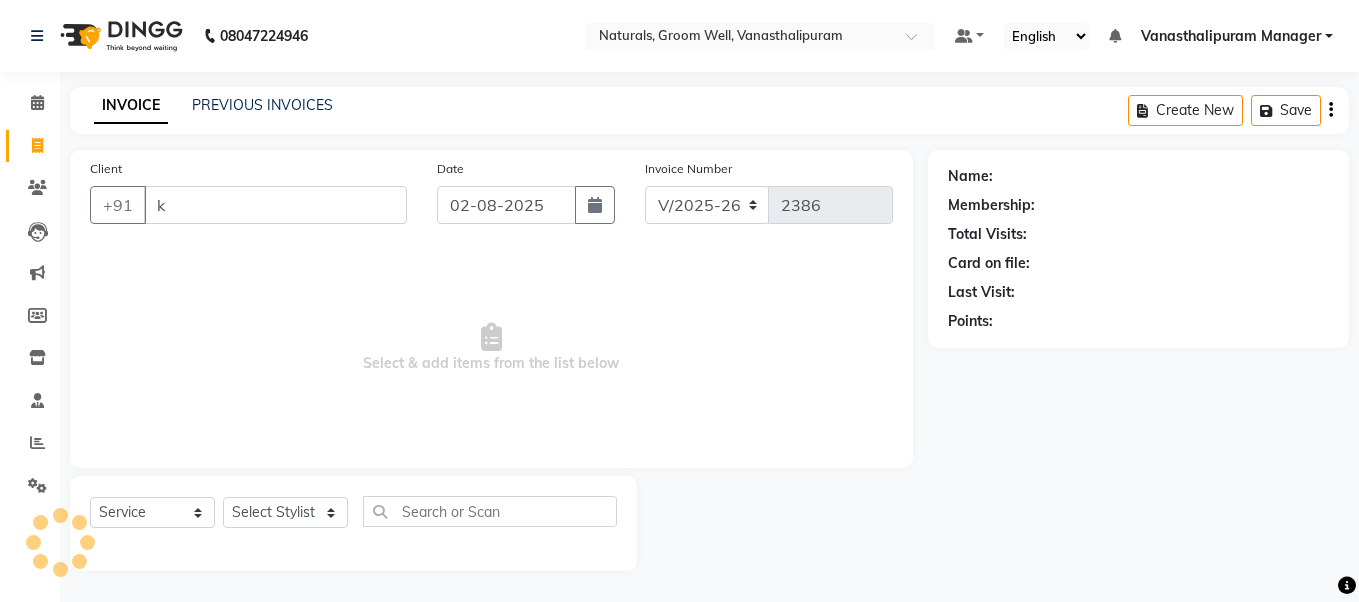 type 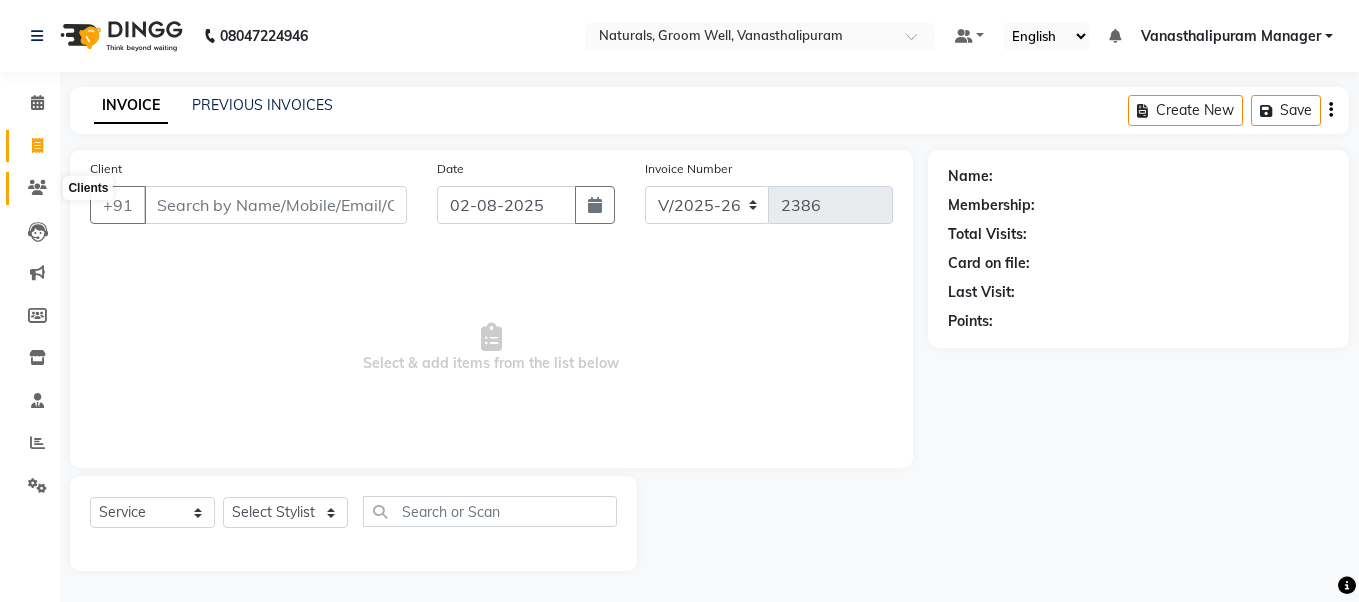 click 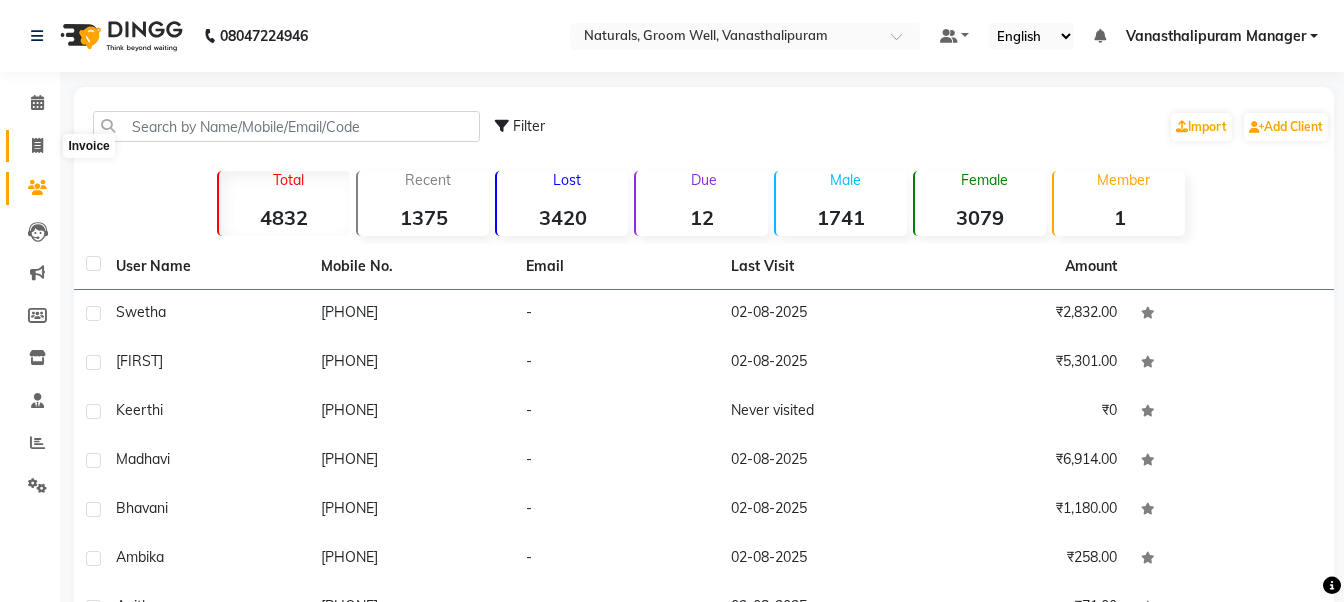 click 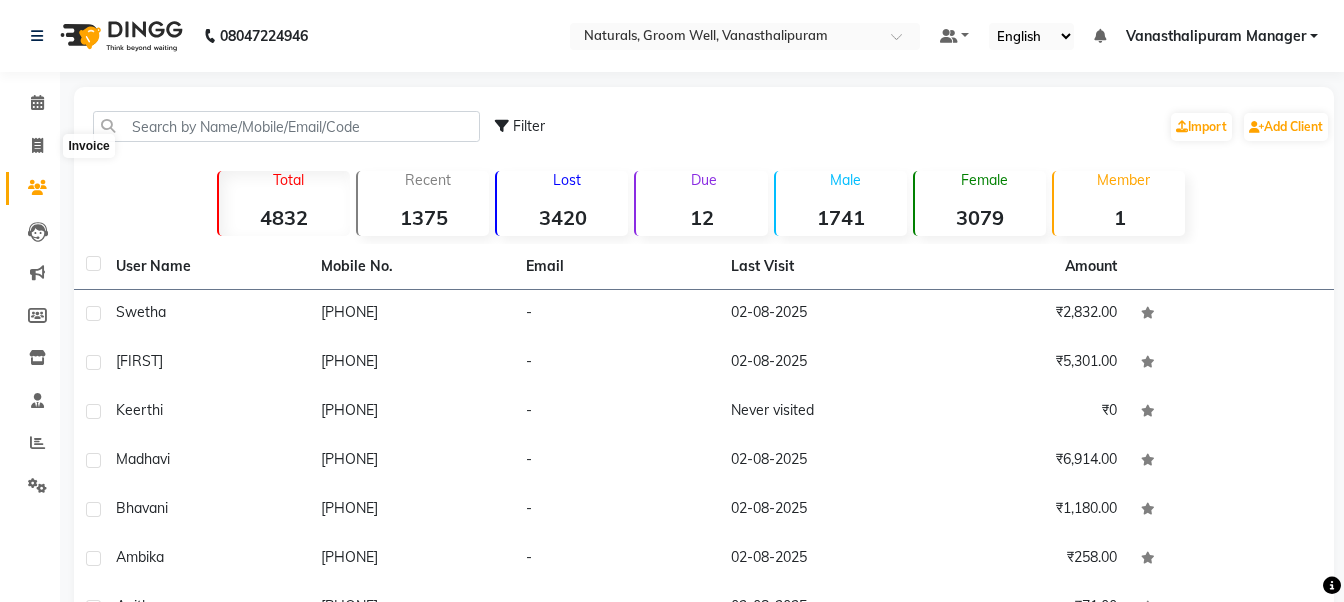 select on "service" 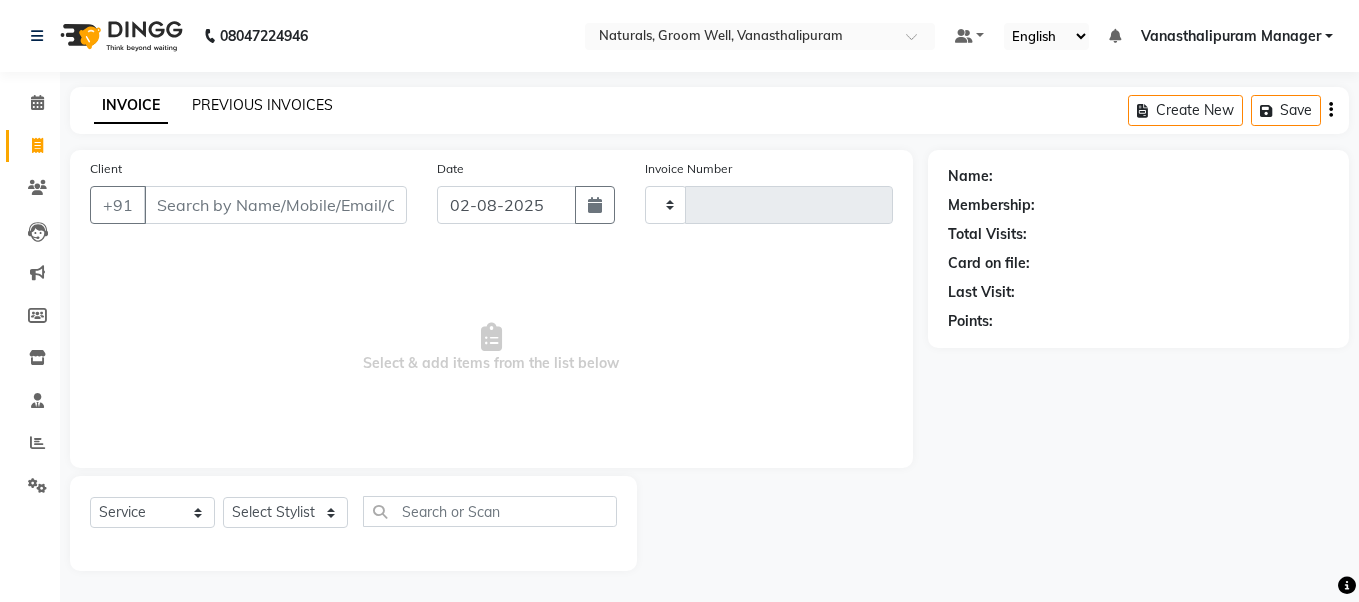 type on "2386" 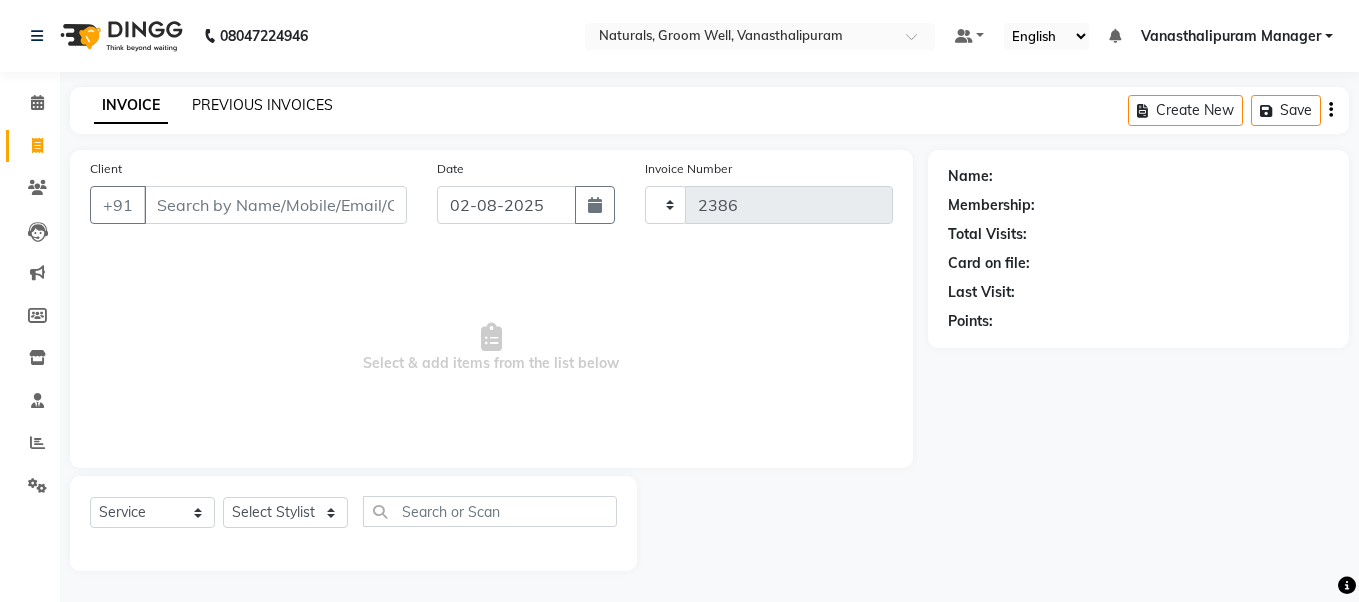 select on "5859" 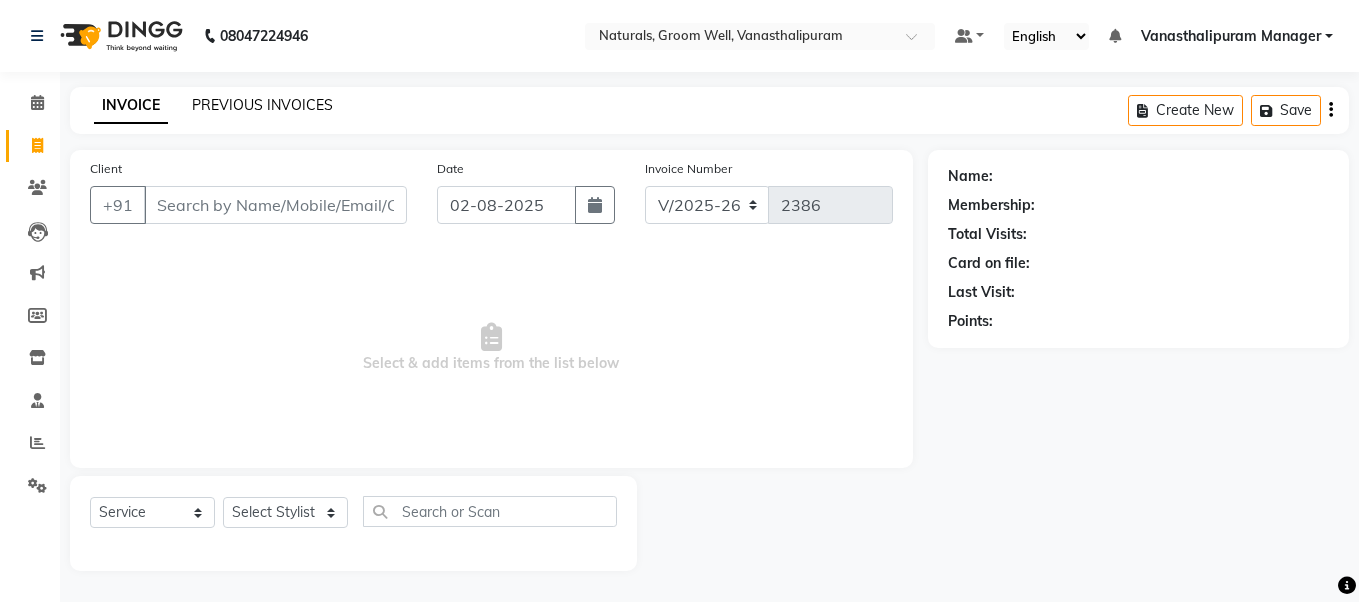 click on "PREVIOUS INVOICES" 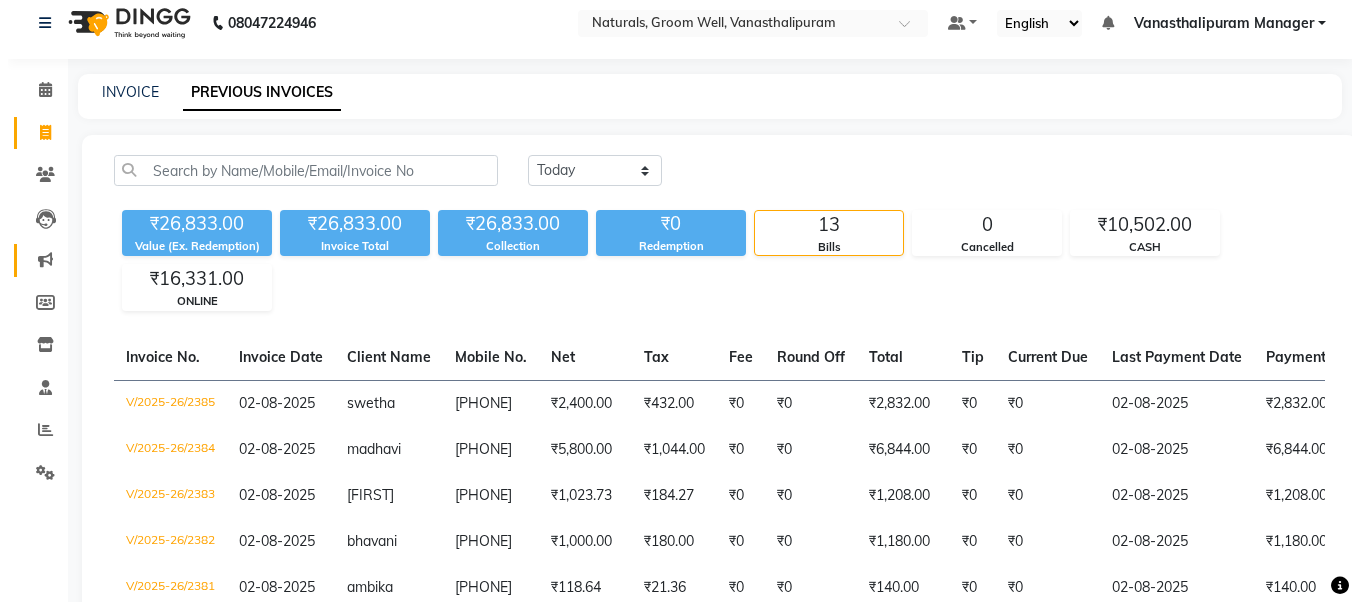 scroll, scrollTop: 0, scrollLeft: 0, axis: both 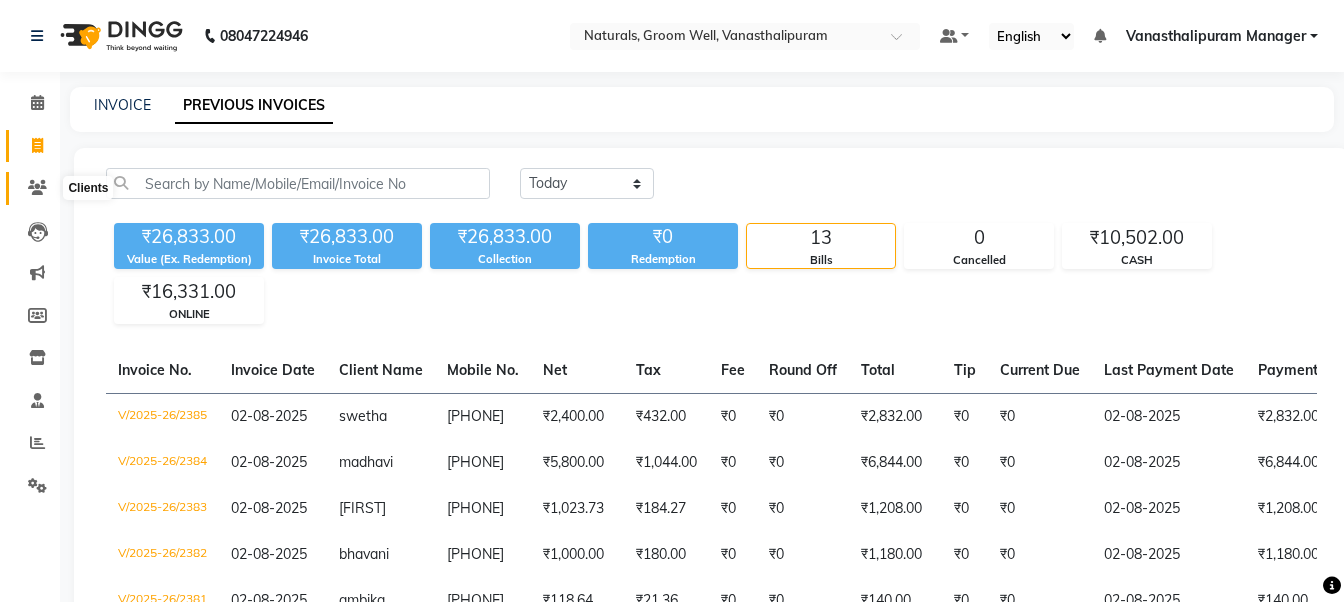 click 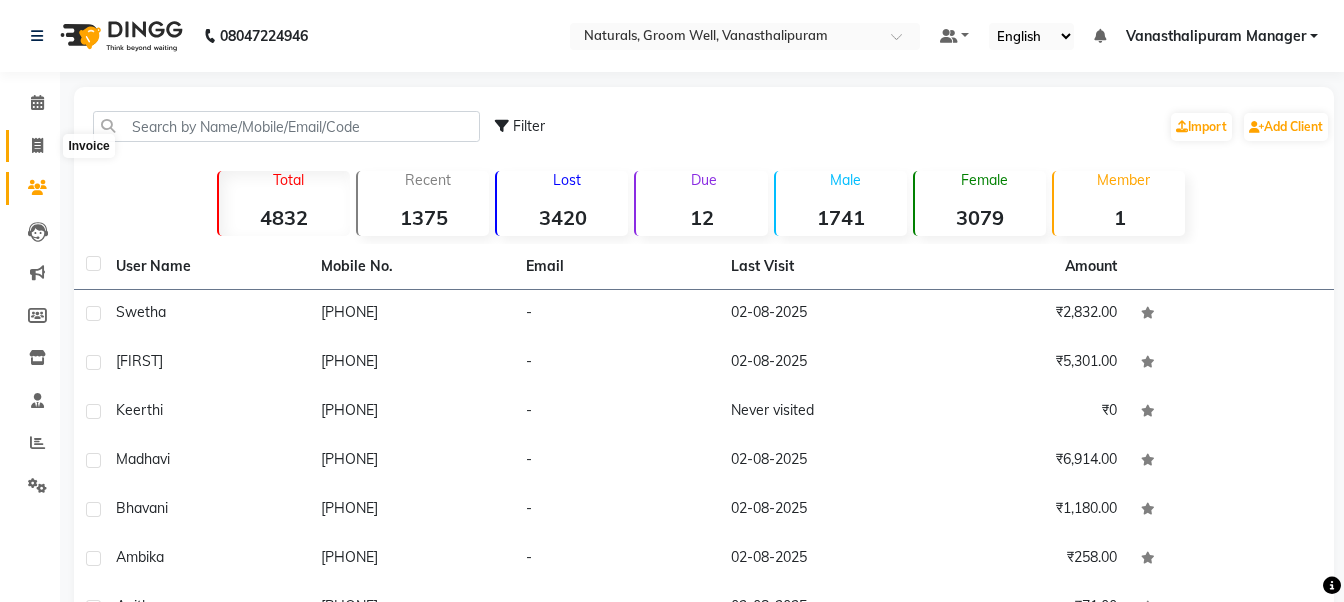 click 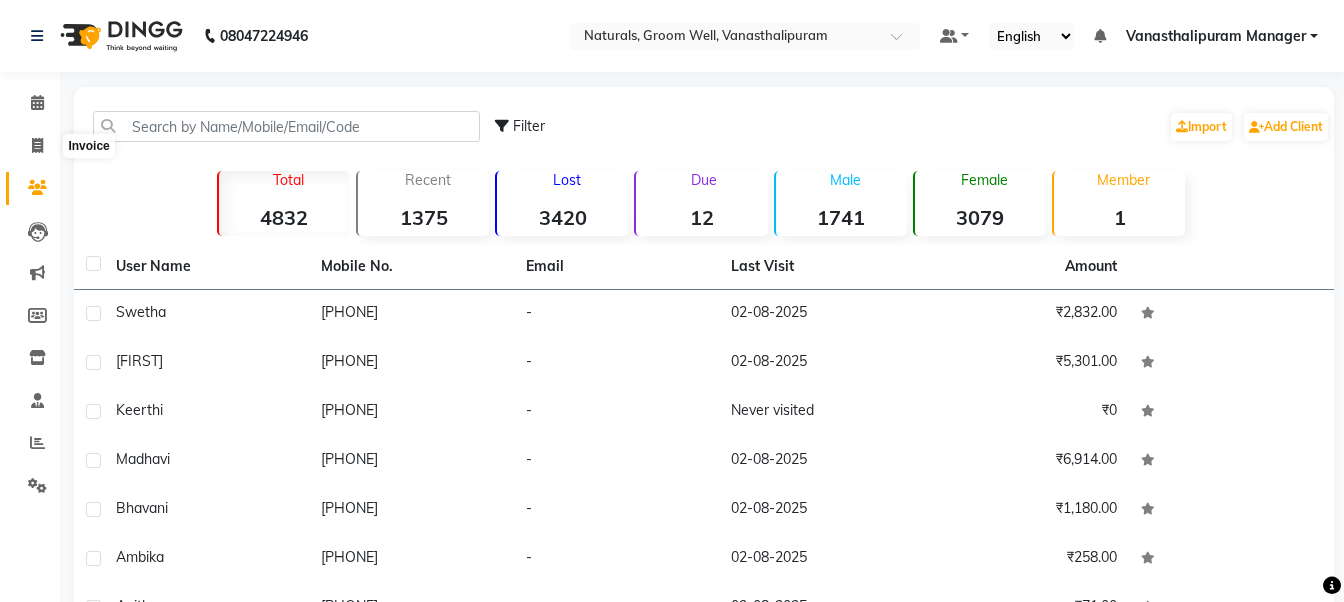 select on "5859" 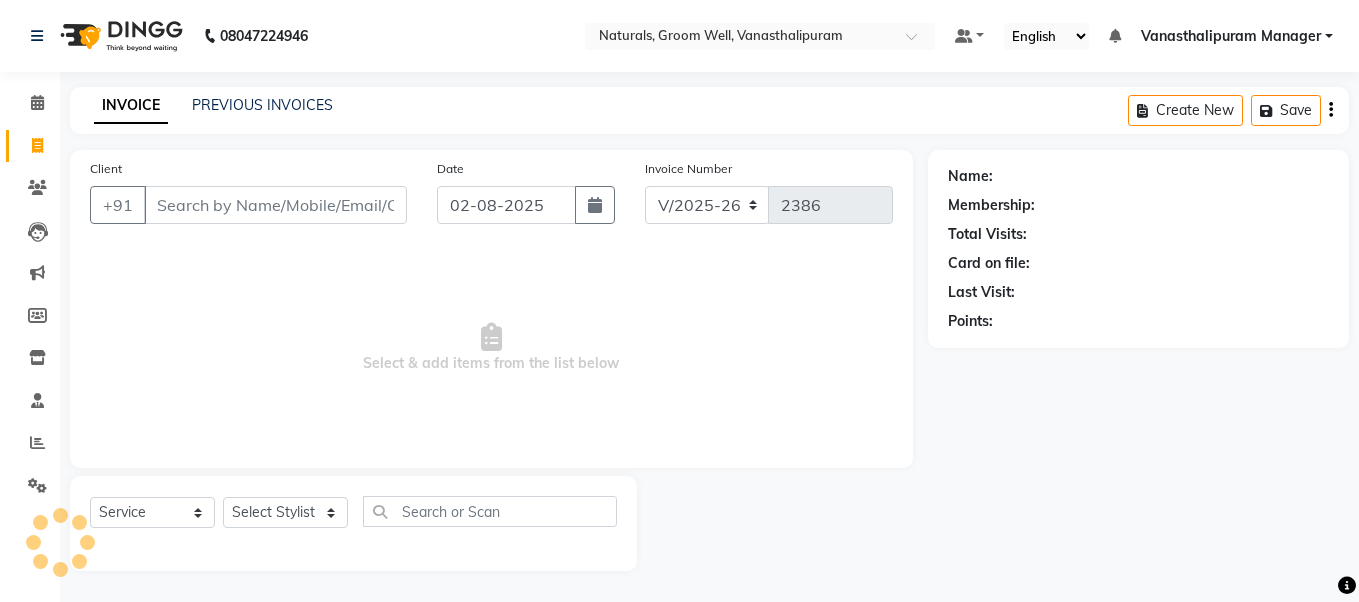 click on "Client" at bounding box center (275, 205) 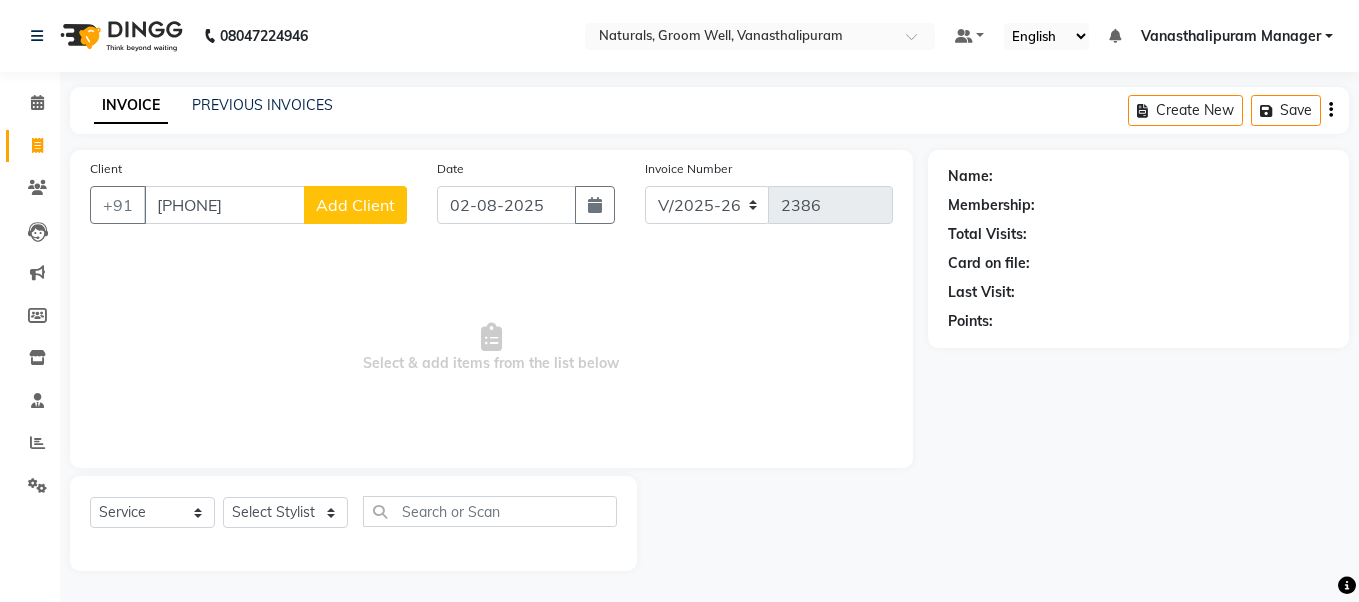 type on "[PHONE]" 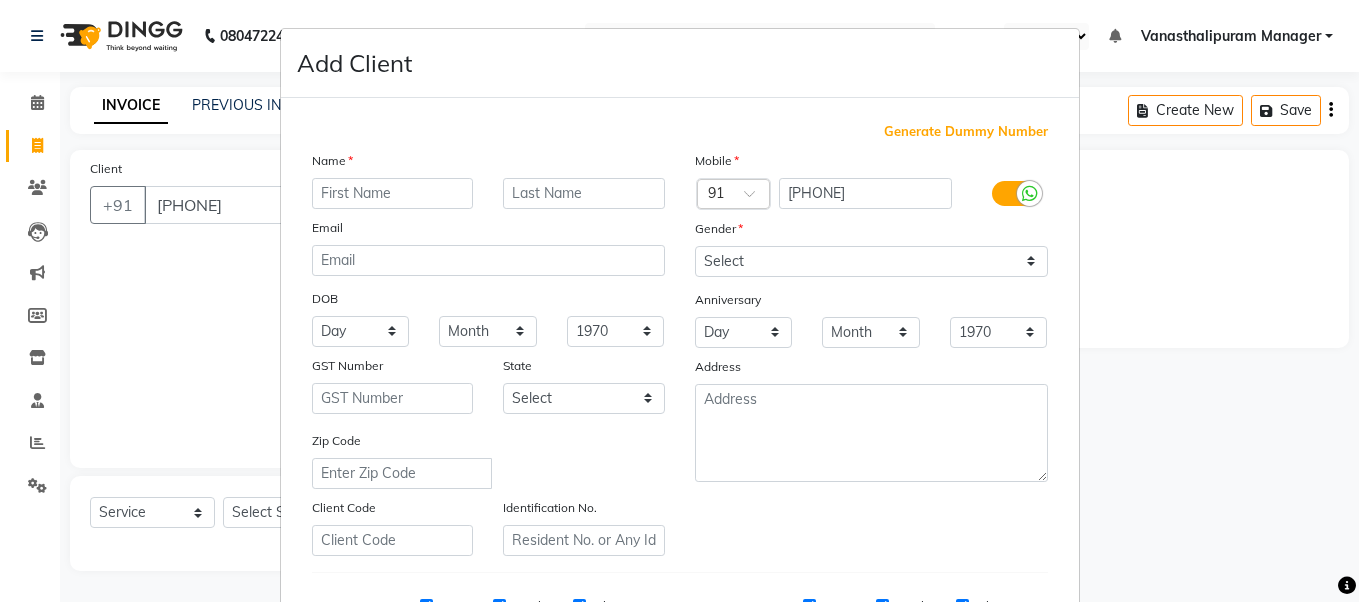 click at bounding box center [393, 193] 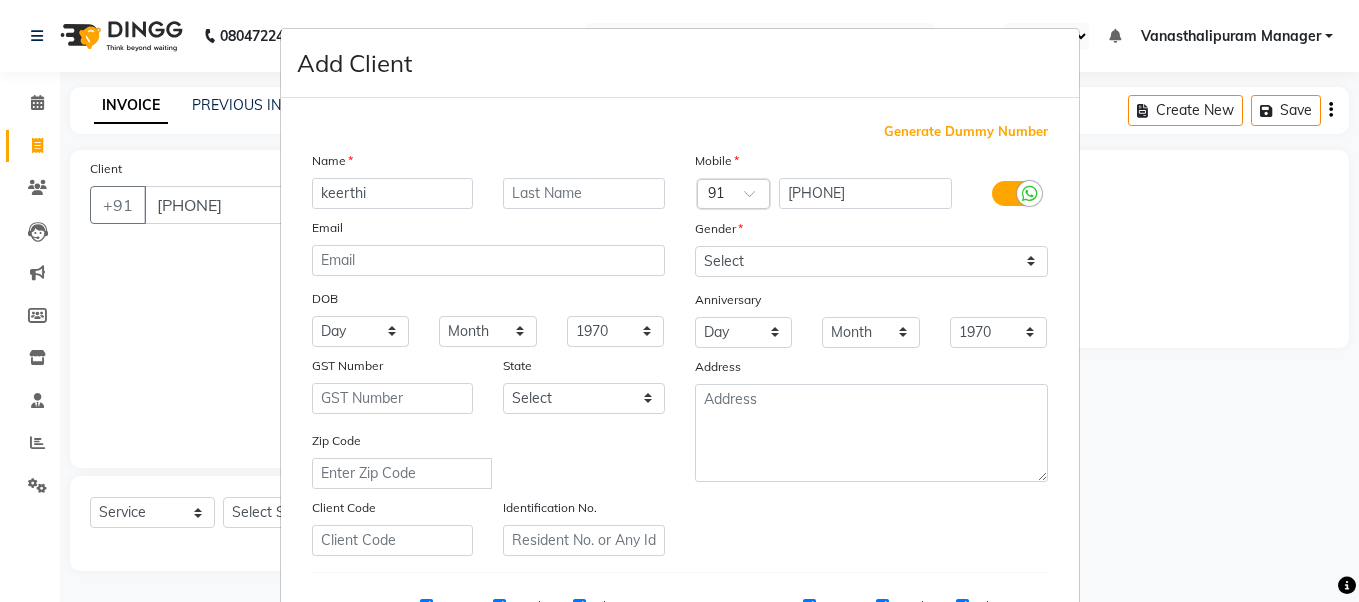 type on "keerthi" 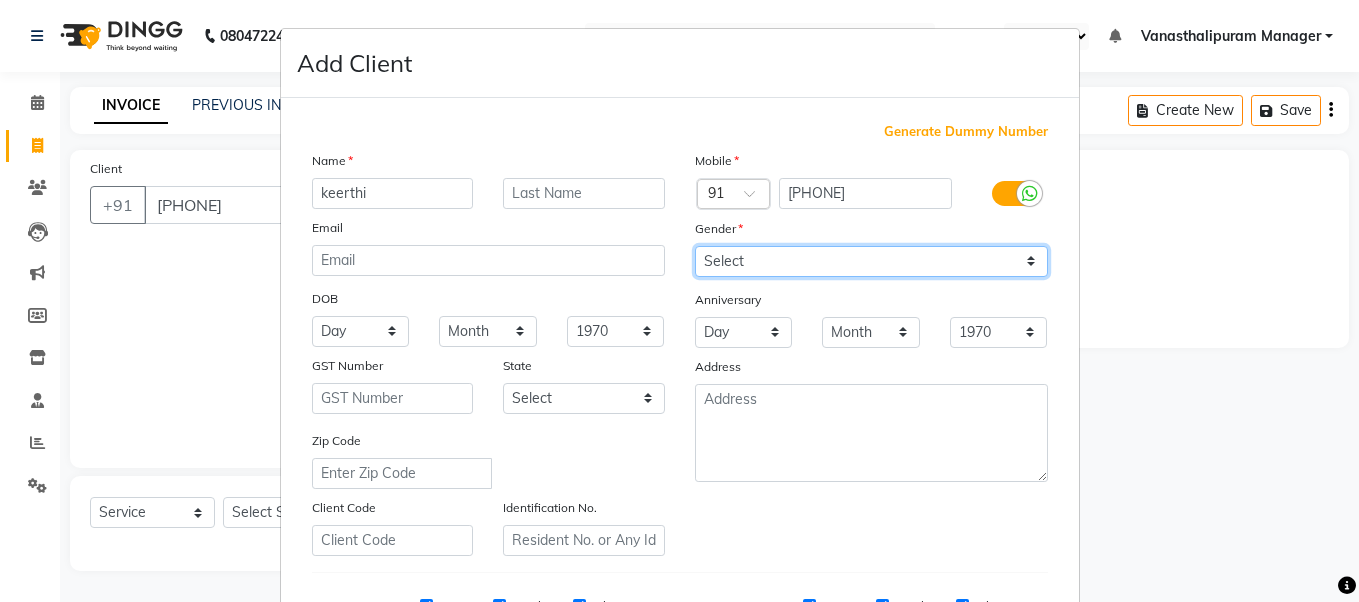 click on "Select Male Female Other Prefer Not To Say" at bounding box center [871, 261] 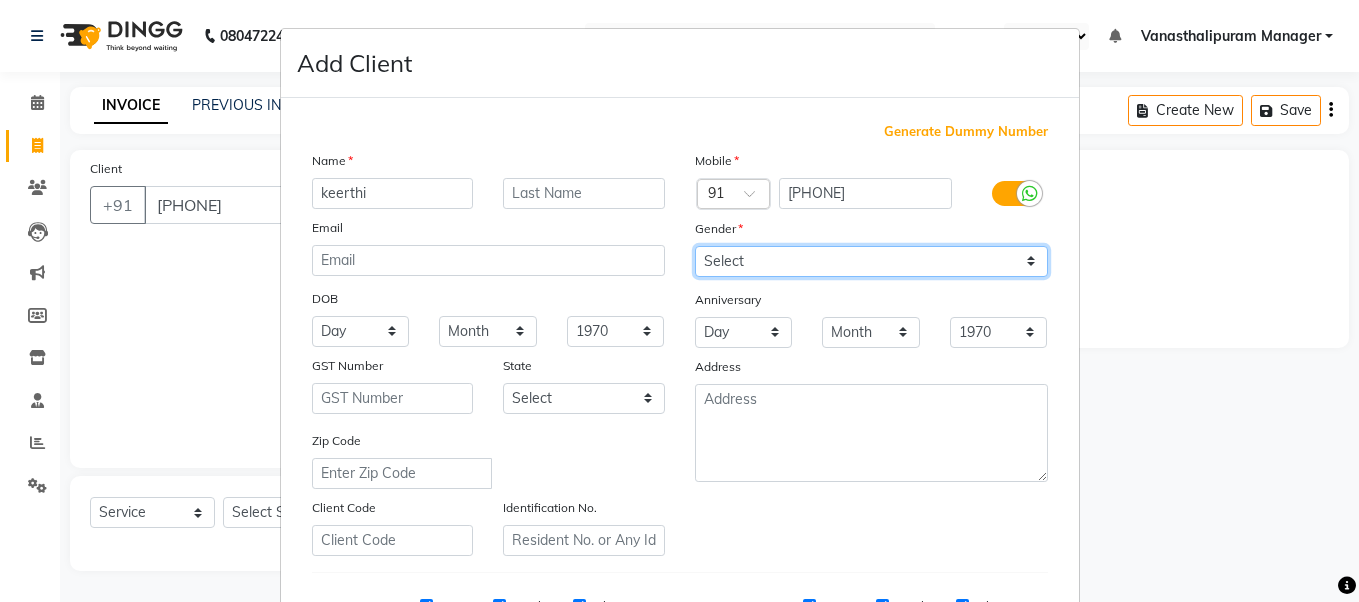 select on "female" 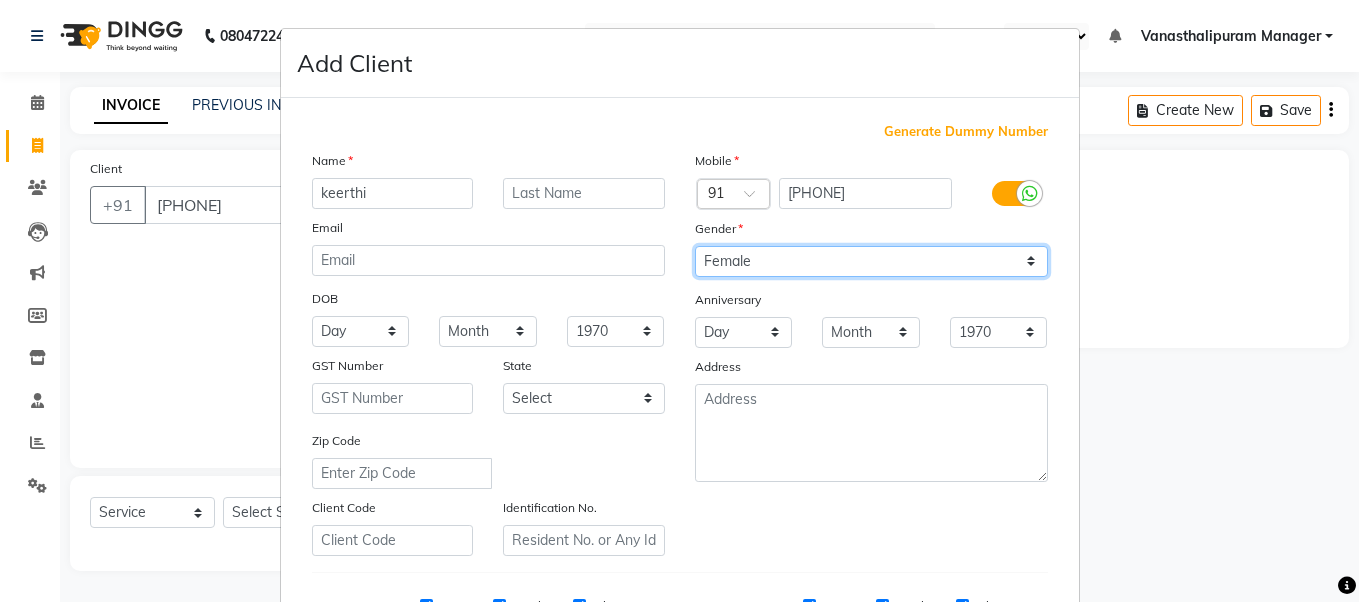 click on "Select Male Female Other Prefer Not To Say" at bounding box center (871, 261) 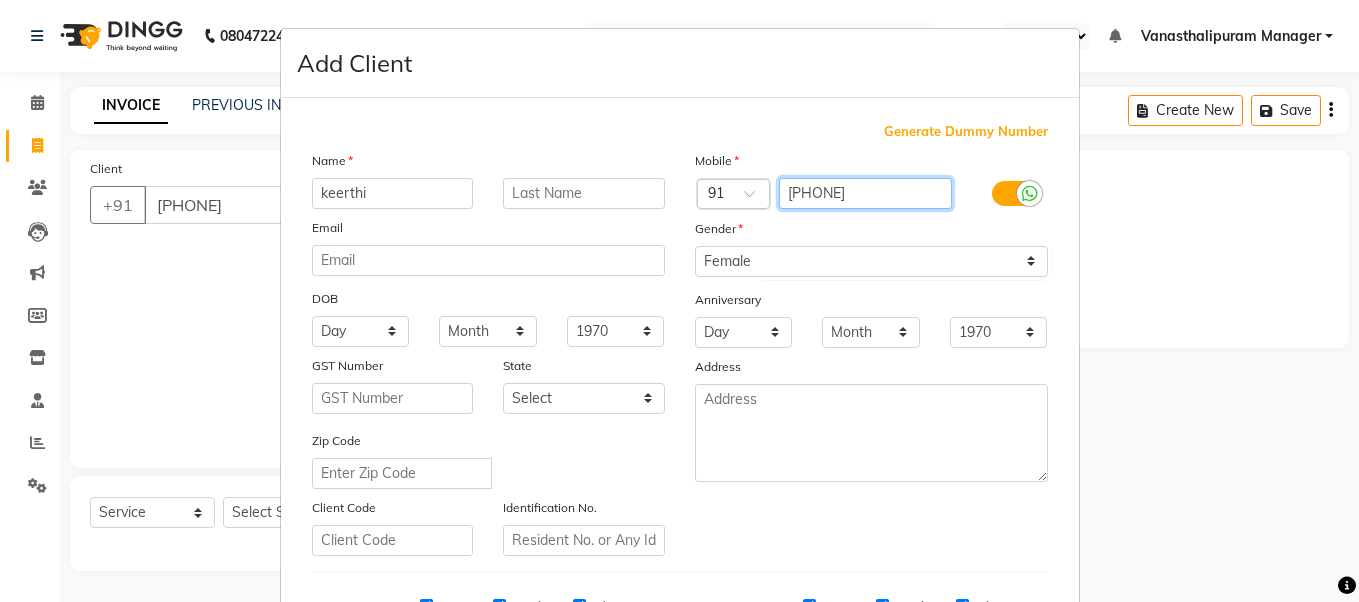 click on "[PHONE]" at bounding box center [865, 193] 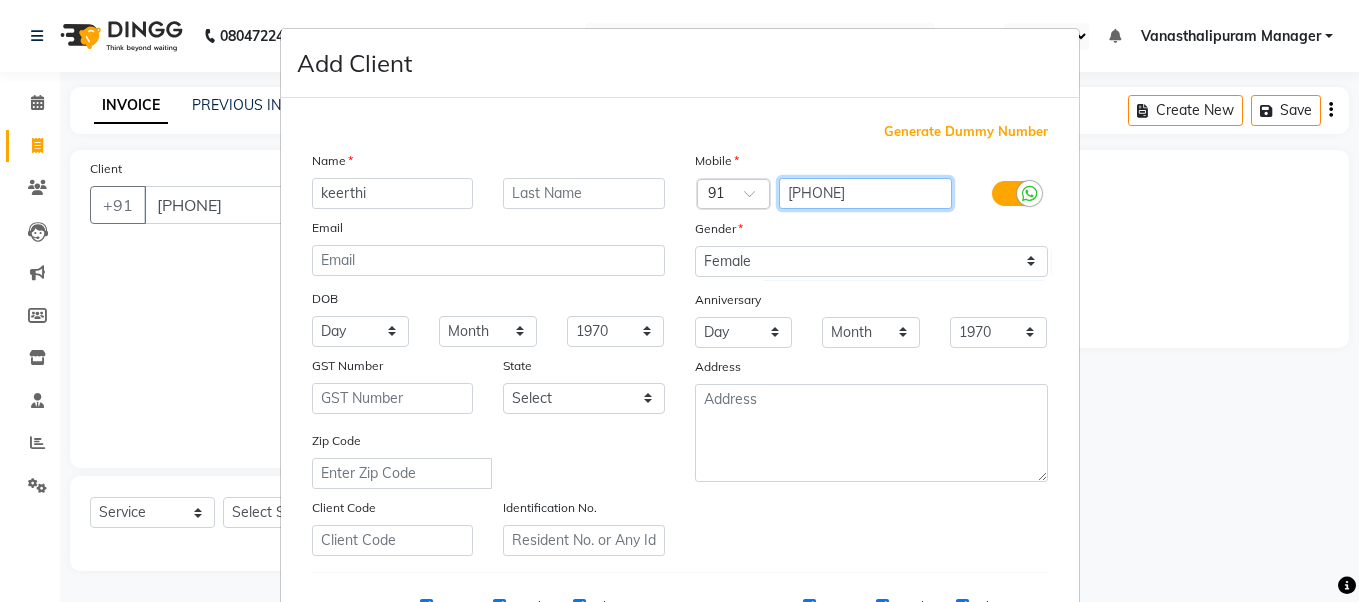 click on "[PHONE]" at bounding box center (865, 193) 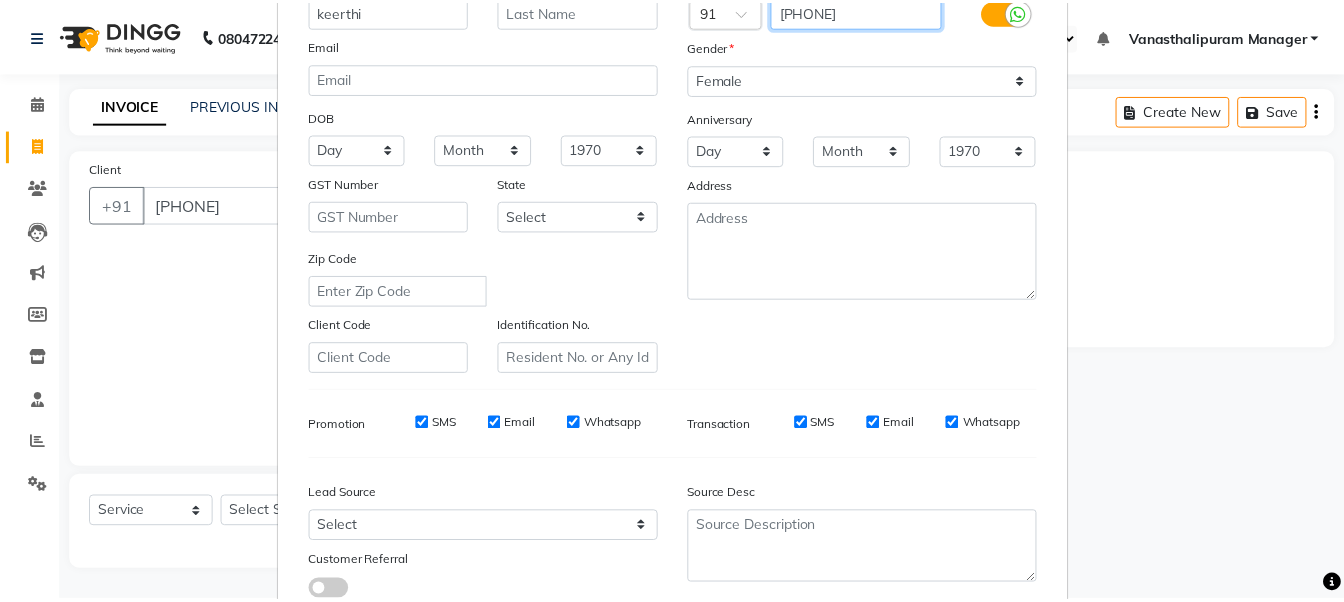 scroll, scrollTop: 300, scrollLeft: 0, axis: vertical 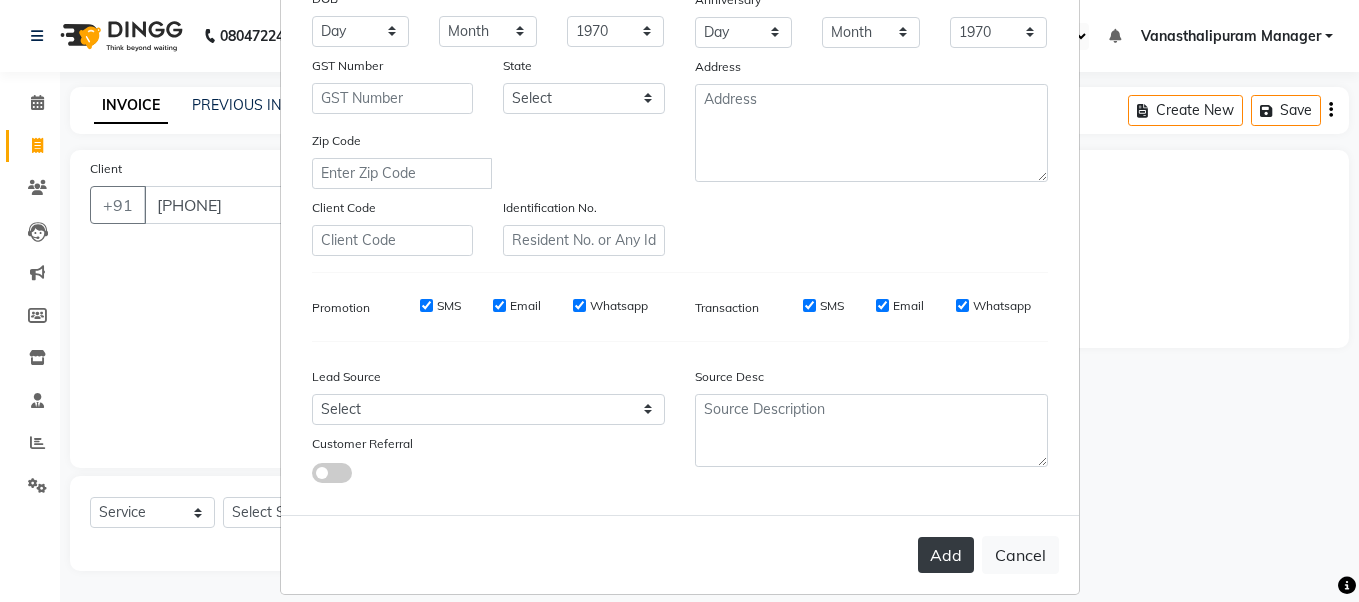 click on "Add" at bounding box center (946, 555) 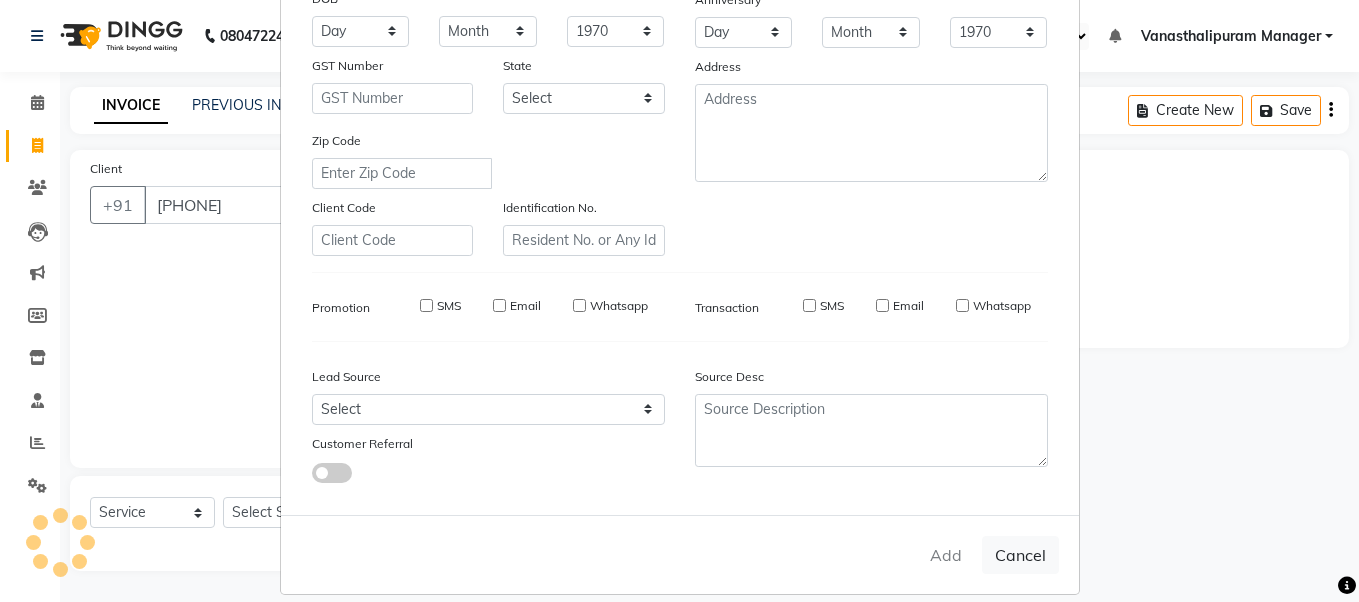 type 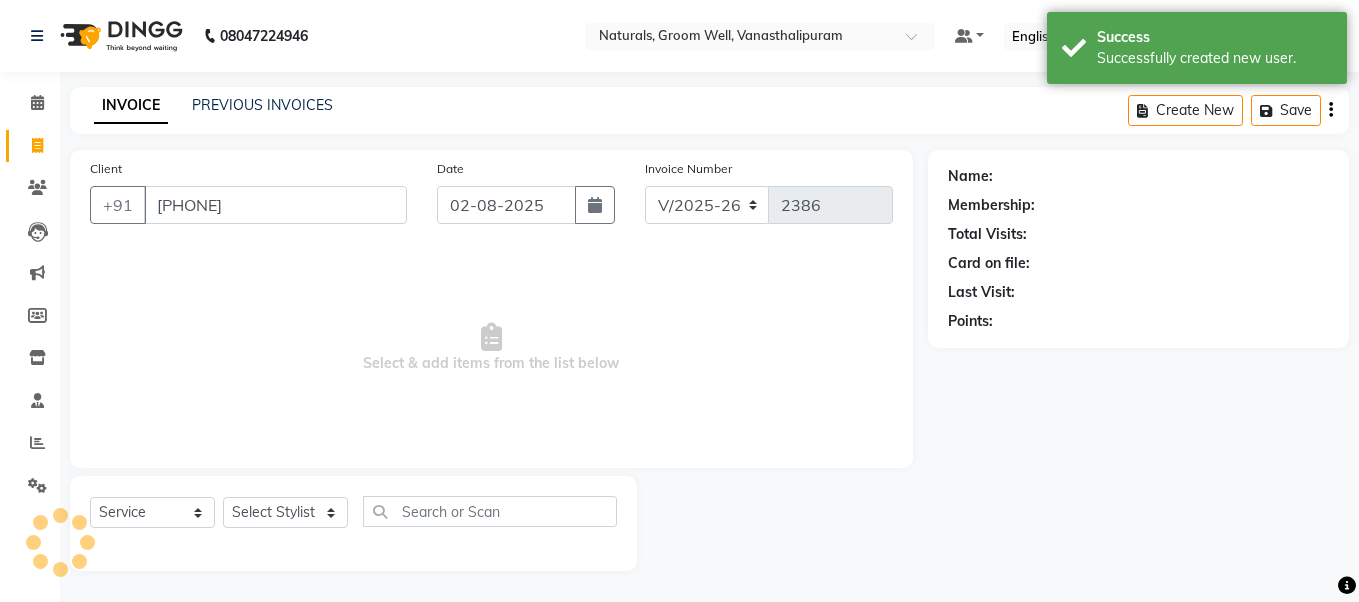 click on "Select  Service  Product  Membership  Package Voucher Prepaid Gift Card  Select Stylist gousiya kiran lavanya maheshwari naresh praveen sameena sandhya Vanasthalipuram Manager vinay" 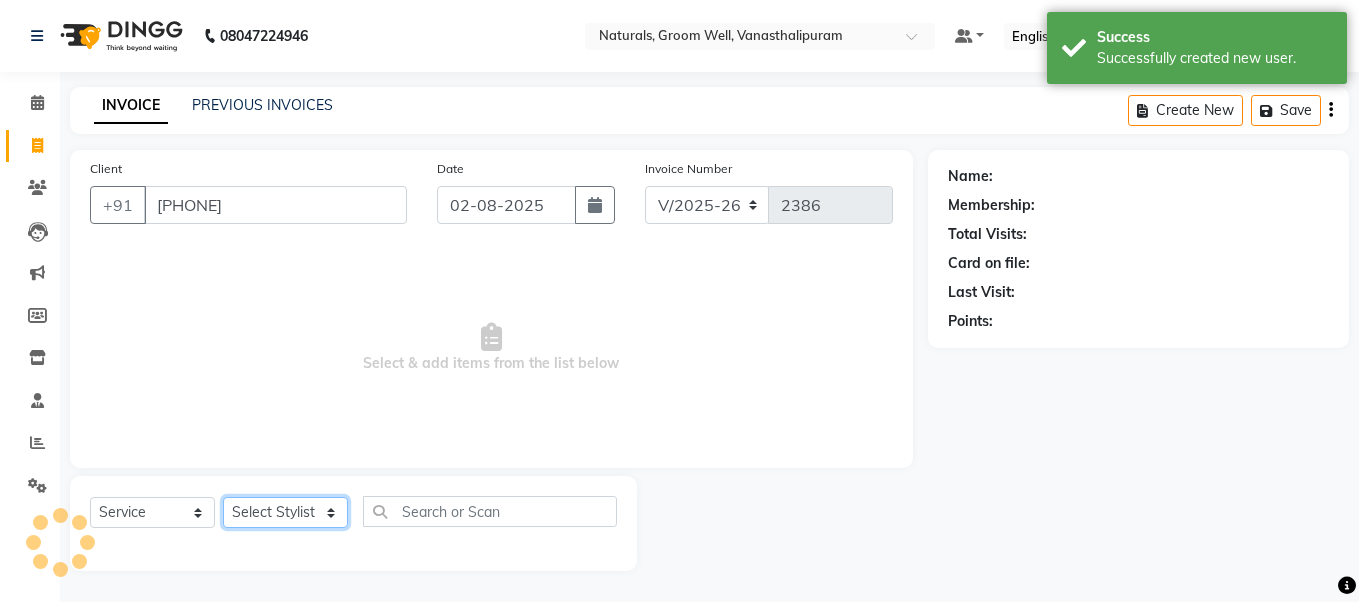 click on "Select Stylist gousiya kiran lavanya maheshwari naresh praveen sameena sandhya Vanasthalipuram Manager vinay" 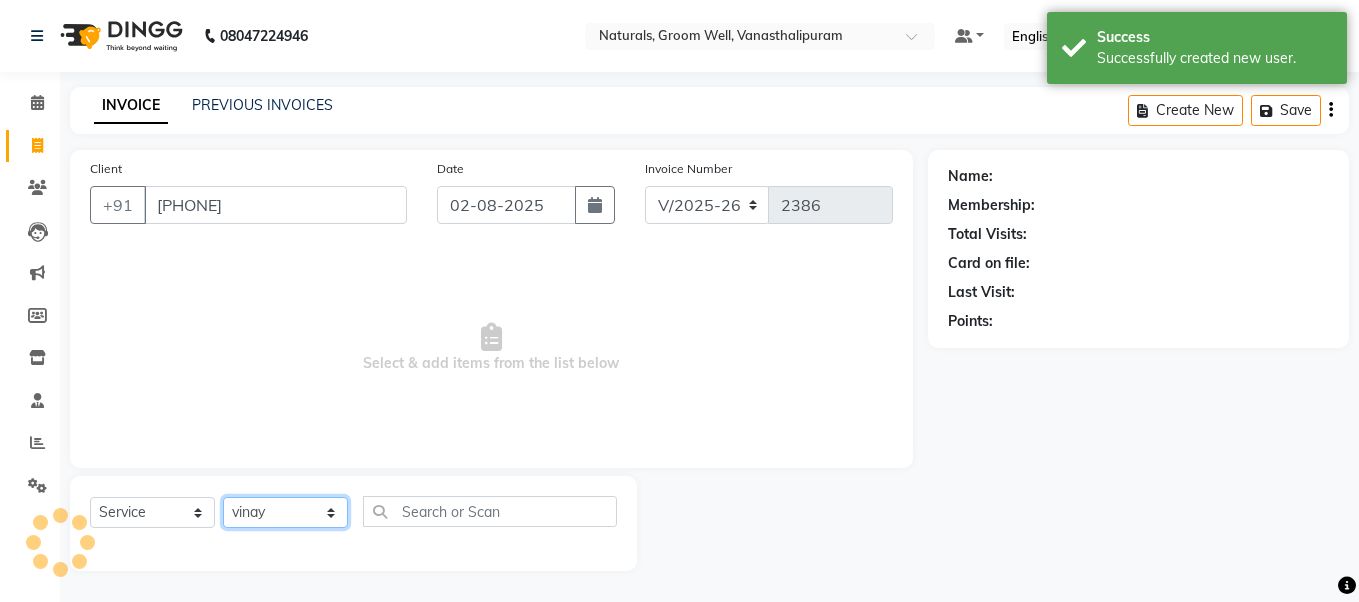 click on "Select Stylist gousiya kiran lavanya maheshwari naresh praveen sameena sandhya Vanasthalipuram Manager vinay" 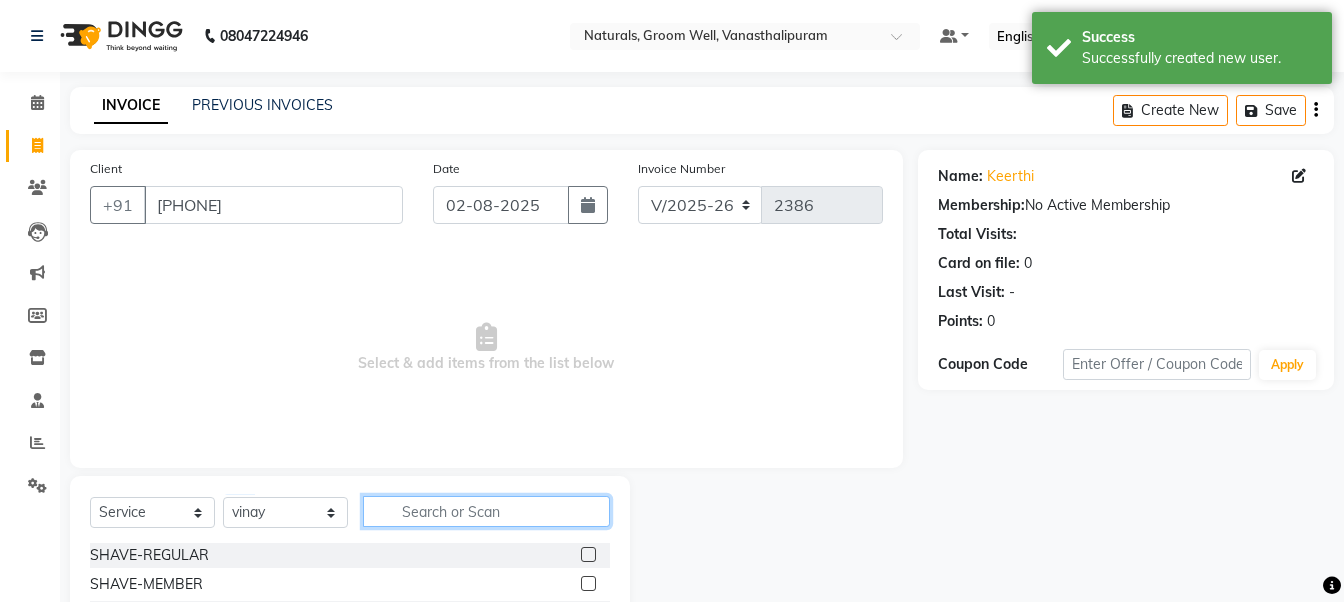 click 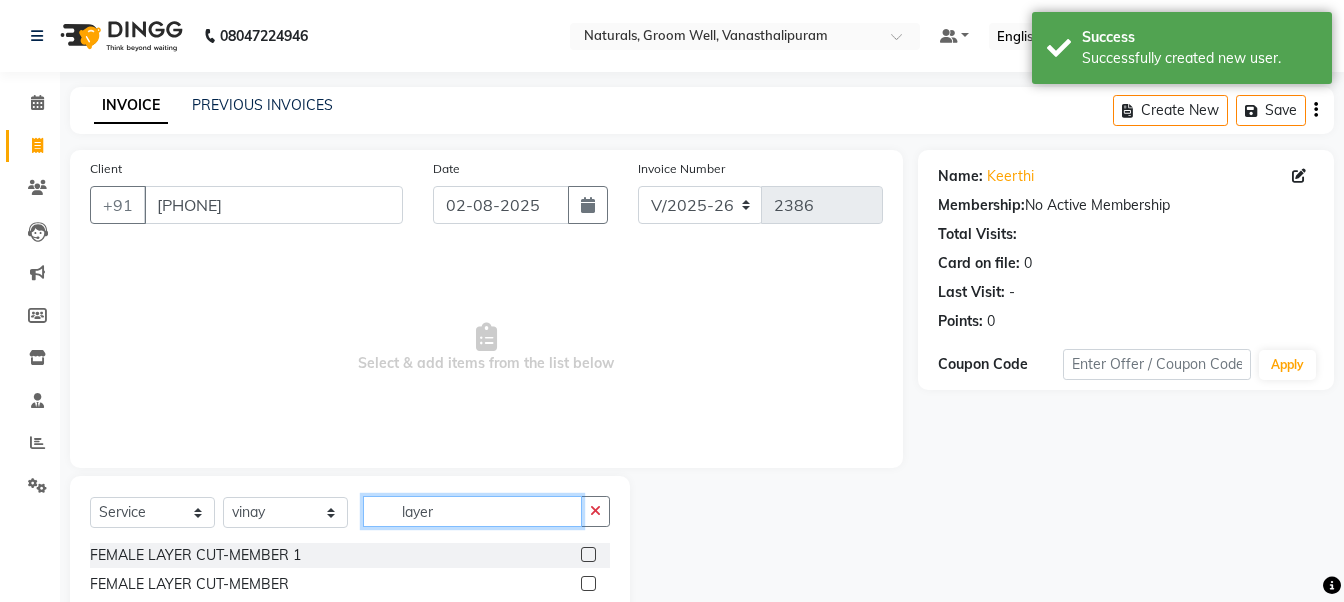 type on "layer" 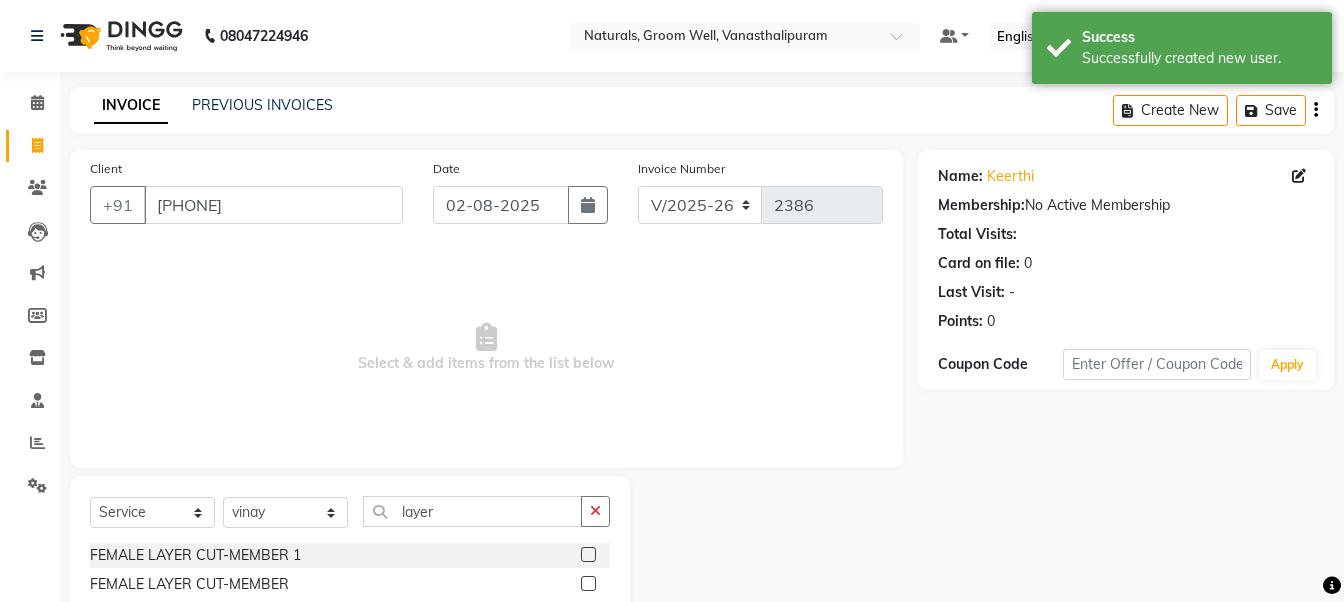 click 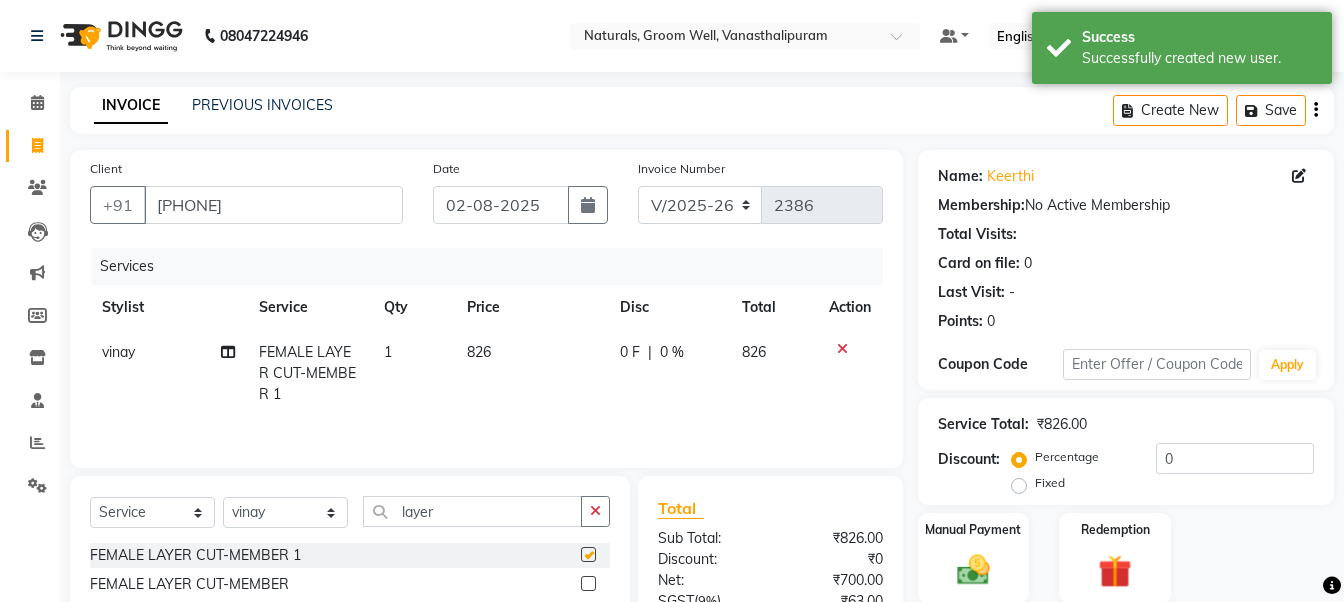 checkbox on "false" 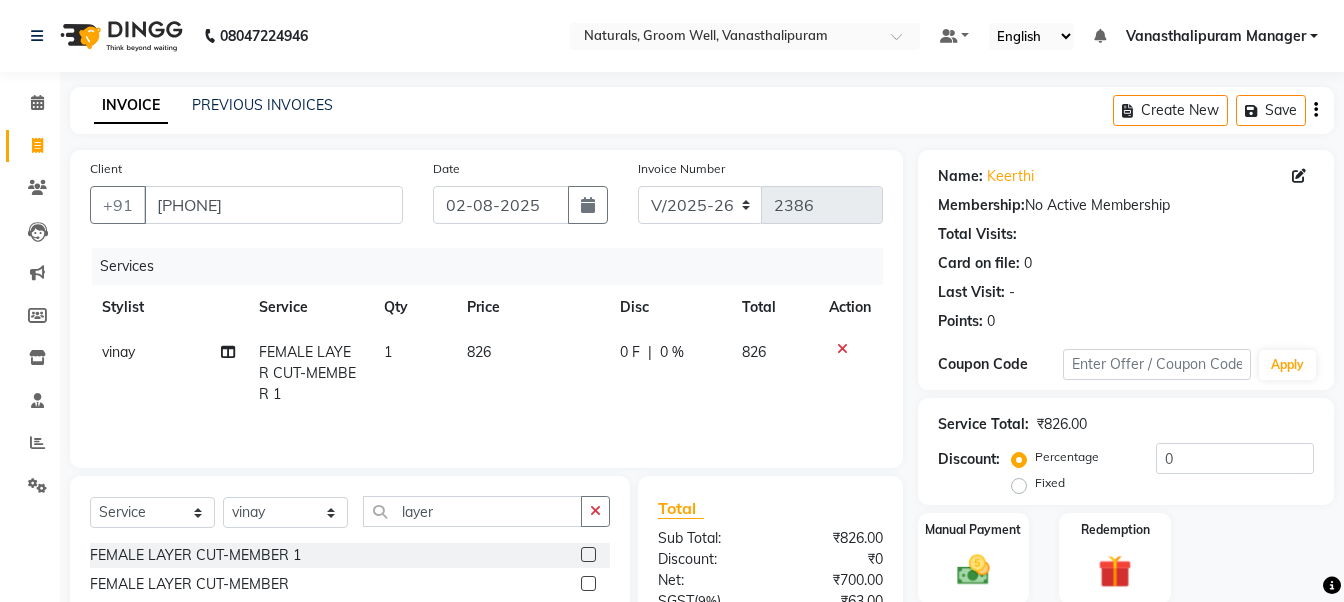 click on "826" 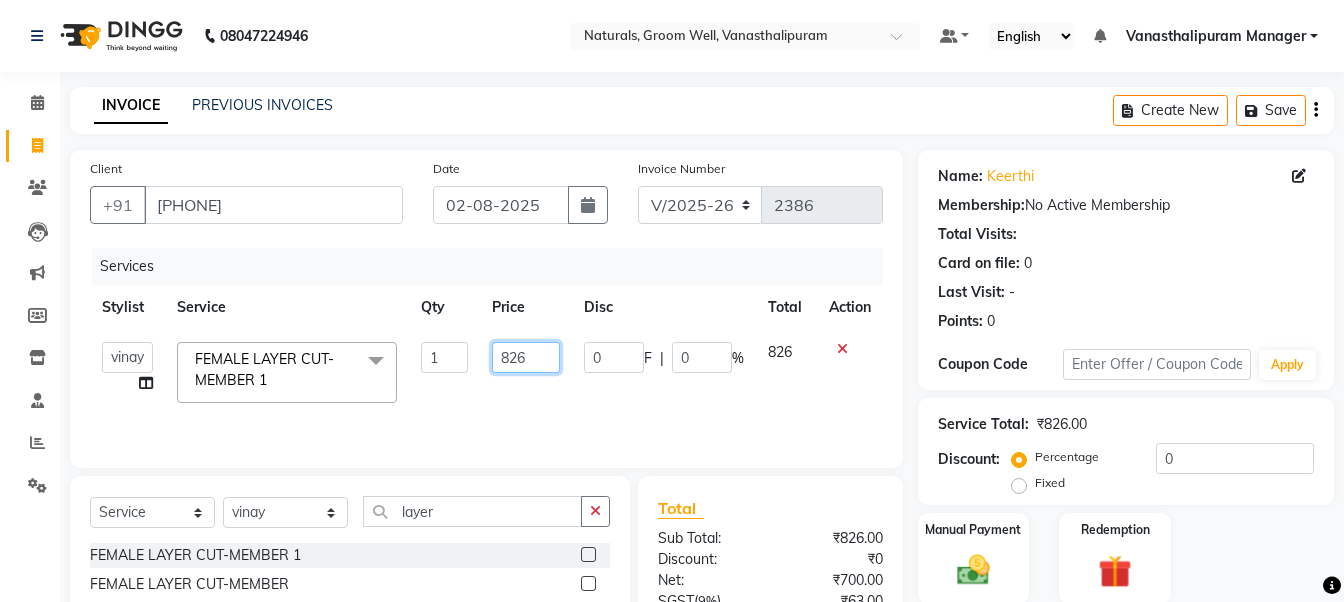 click on "826" 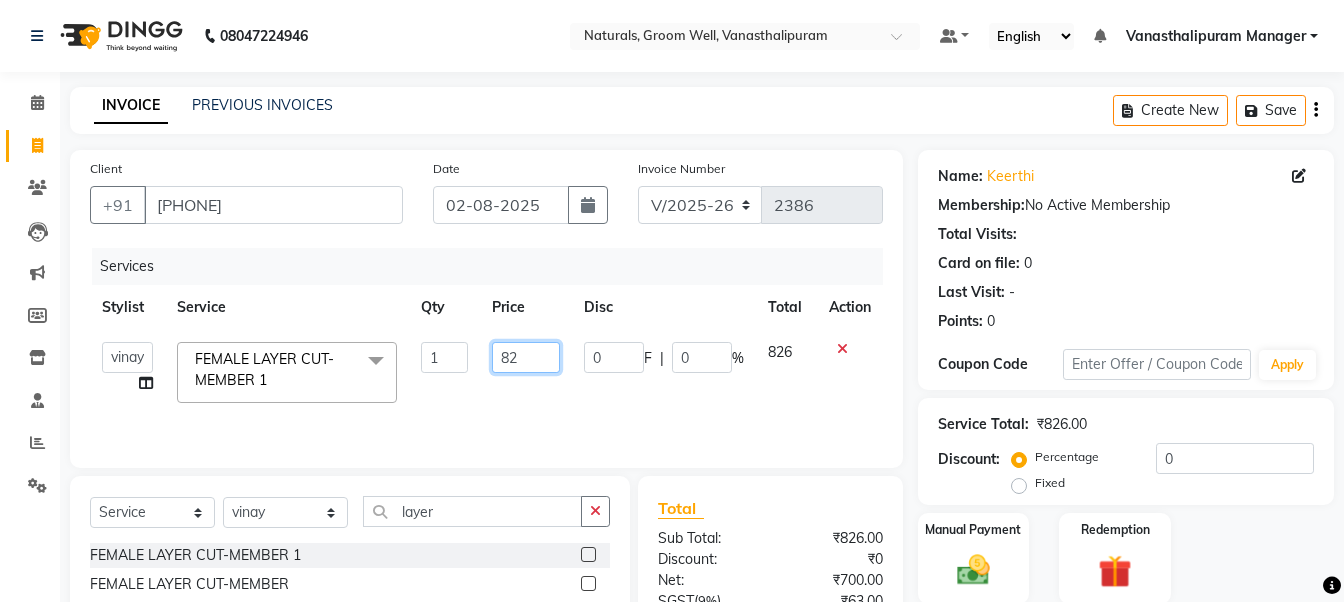type on "8" 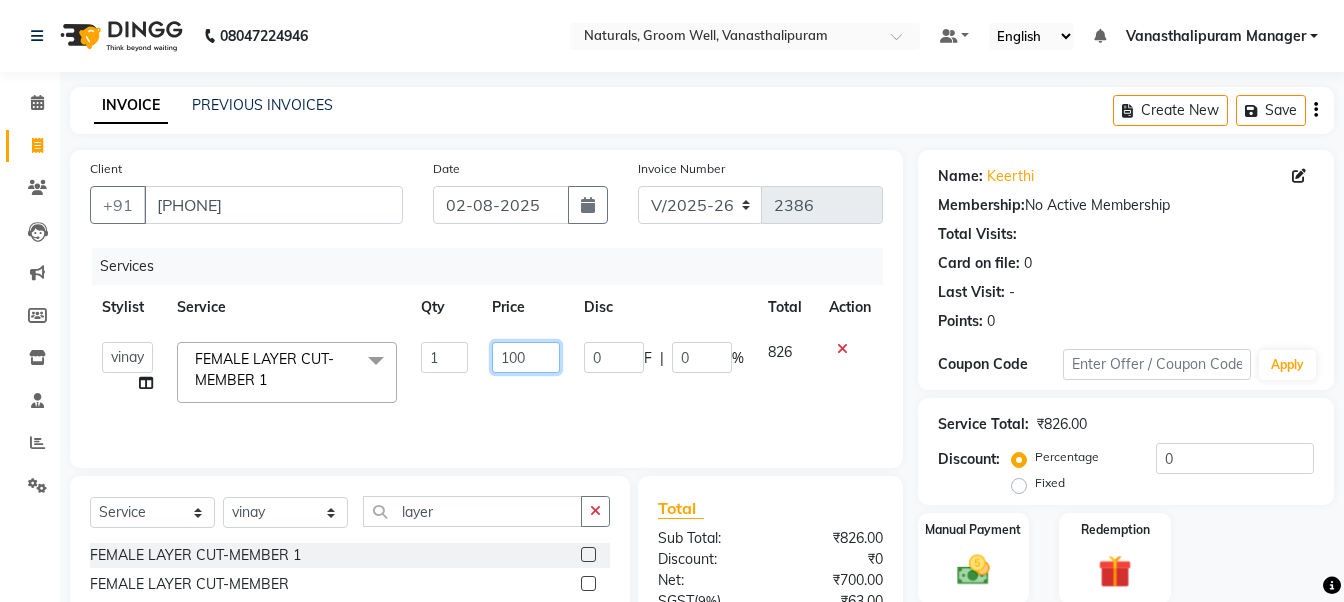 type on "1003" 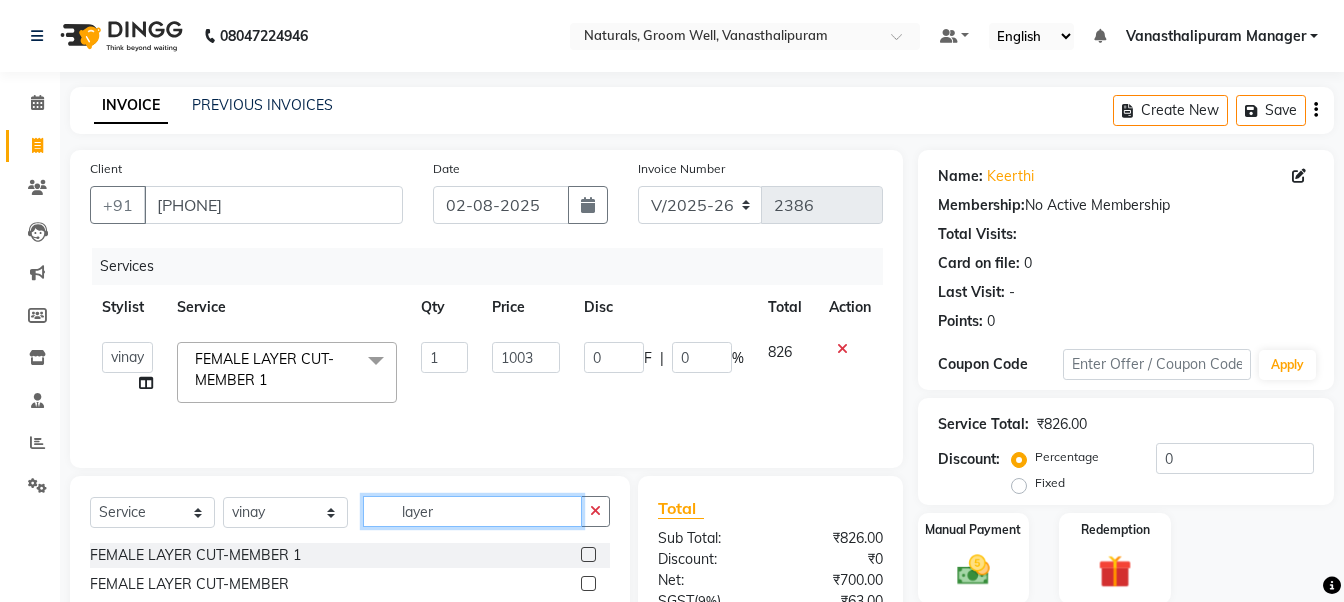 click on "layer" 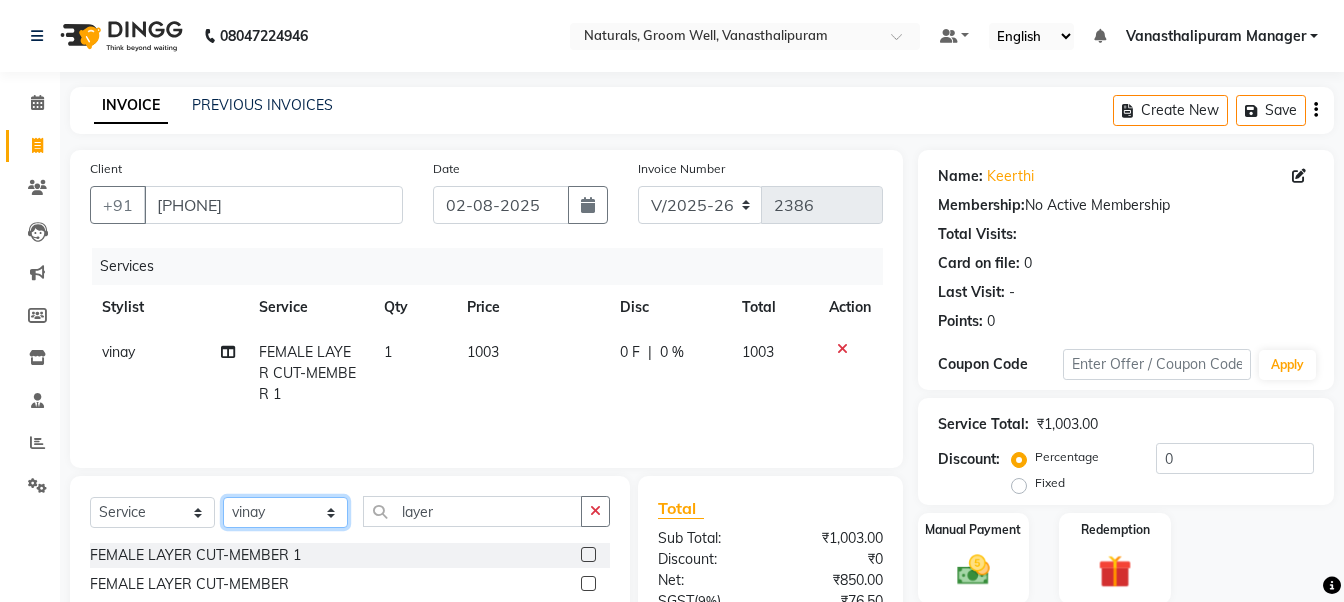 click on "Select Stylist gousiya kiran lavanya maheshwari naresh praveen sameena sandhya Vanasthalipuram Manager vinay" 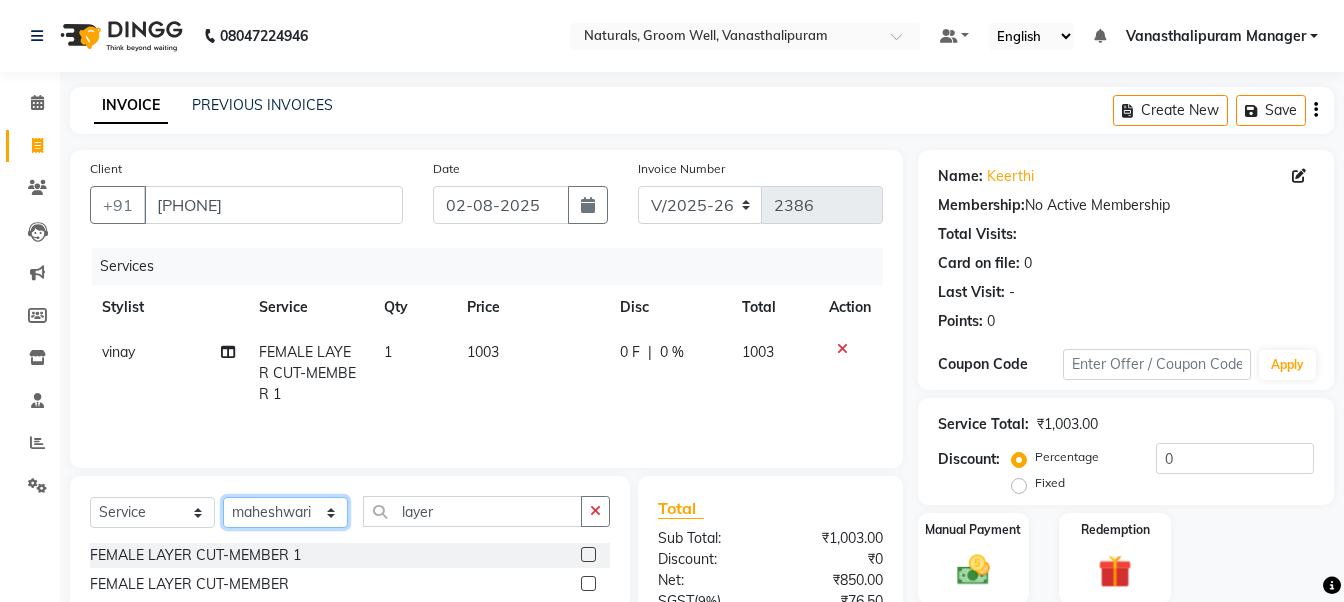 click on "Select Stylist gousiya kiran lavanya maheshwari naresh praveen sameena sandhya Vanasthalipuram Manager vinay" 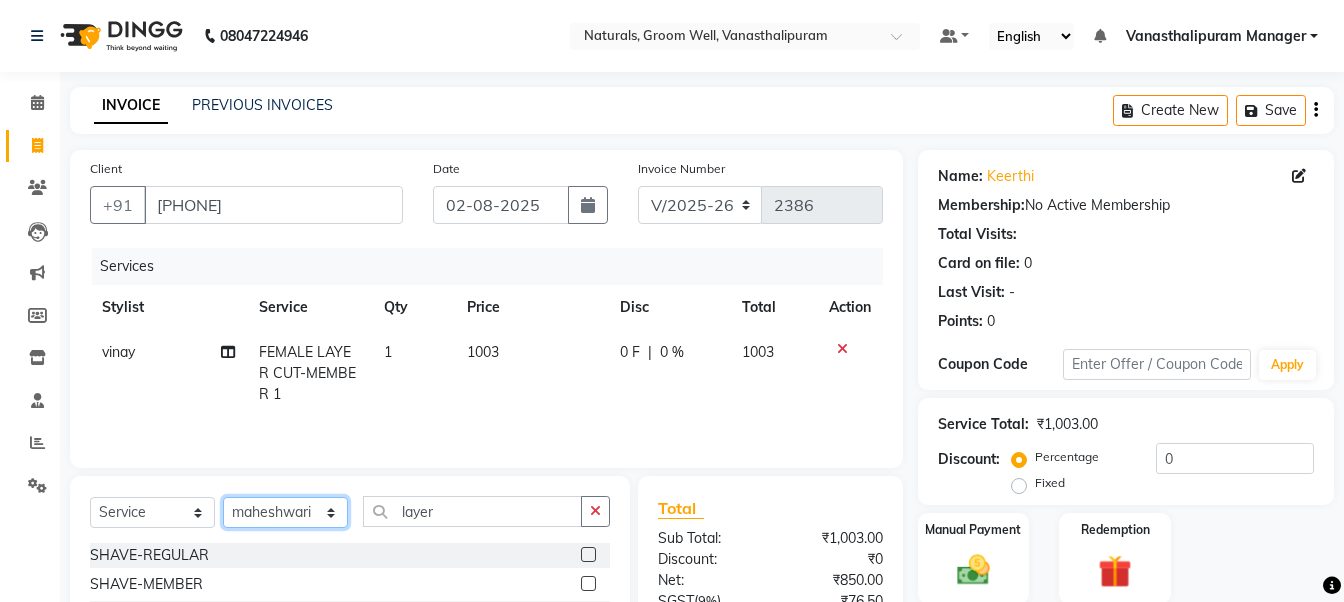 drag, startPoint x: 287, startPoint y: 523, endPoint x: 287, endPoint y: 500, distance: 23 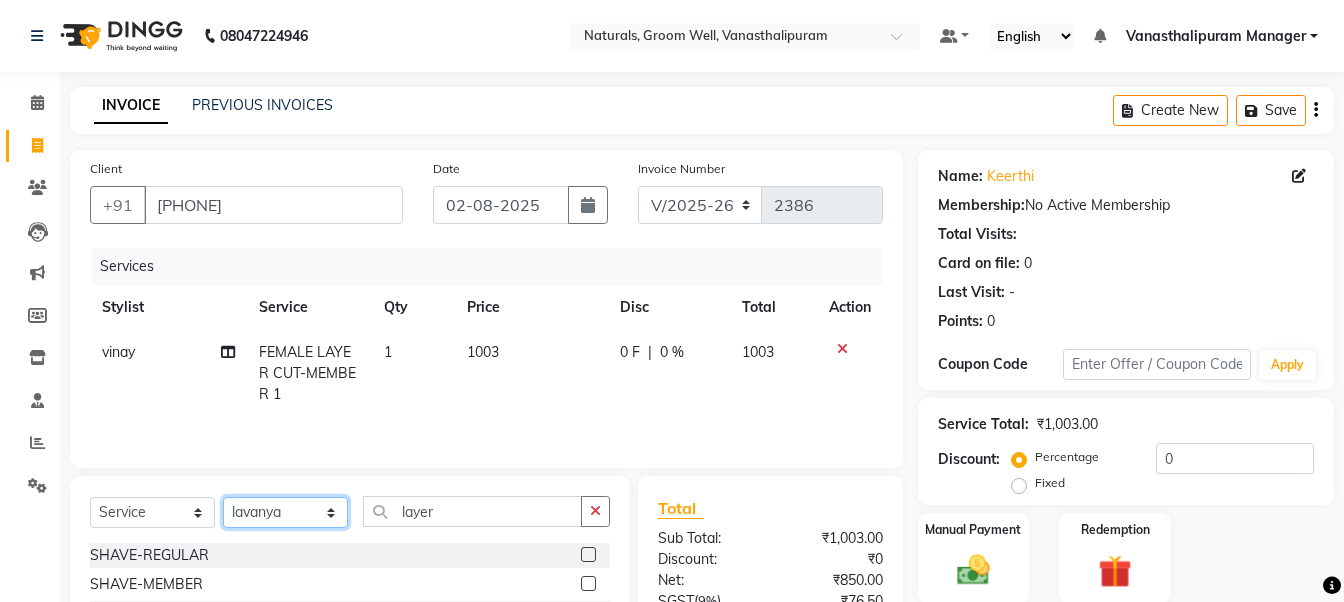 click on "Select Stylist gousiya kiran lavanya maheshwari naresh praveen sameena sandhya Vanasthalipuram Manager vinay" 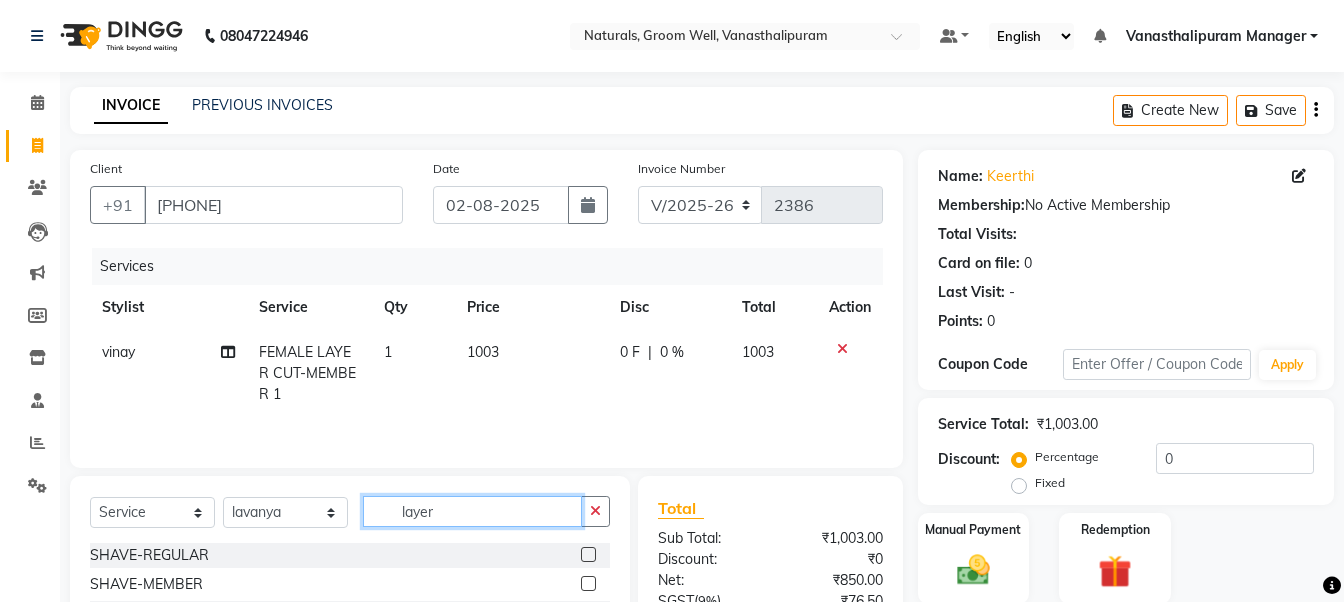 click on "layer" 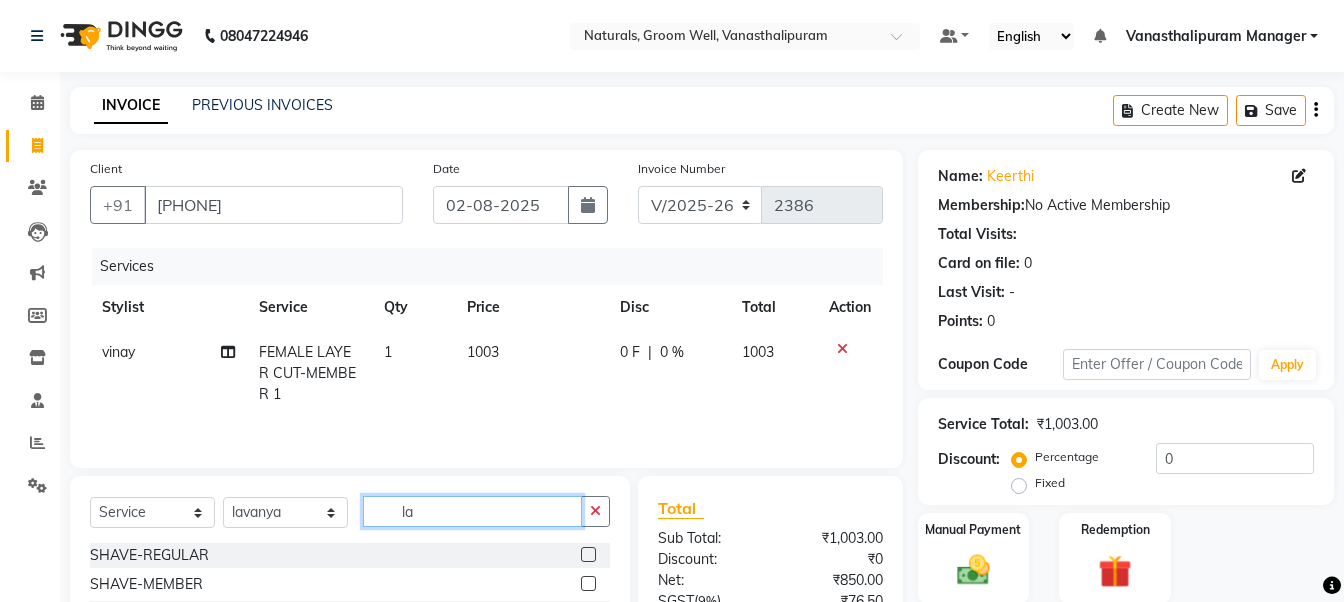 type on "l" 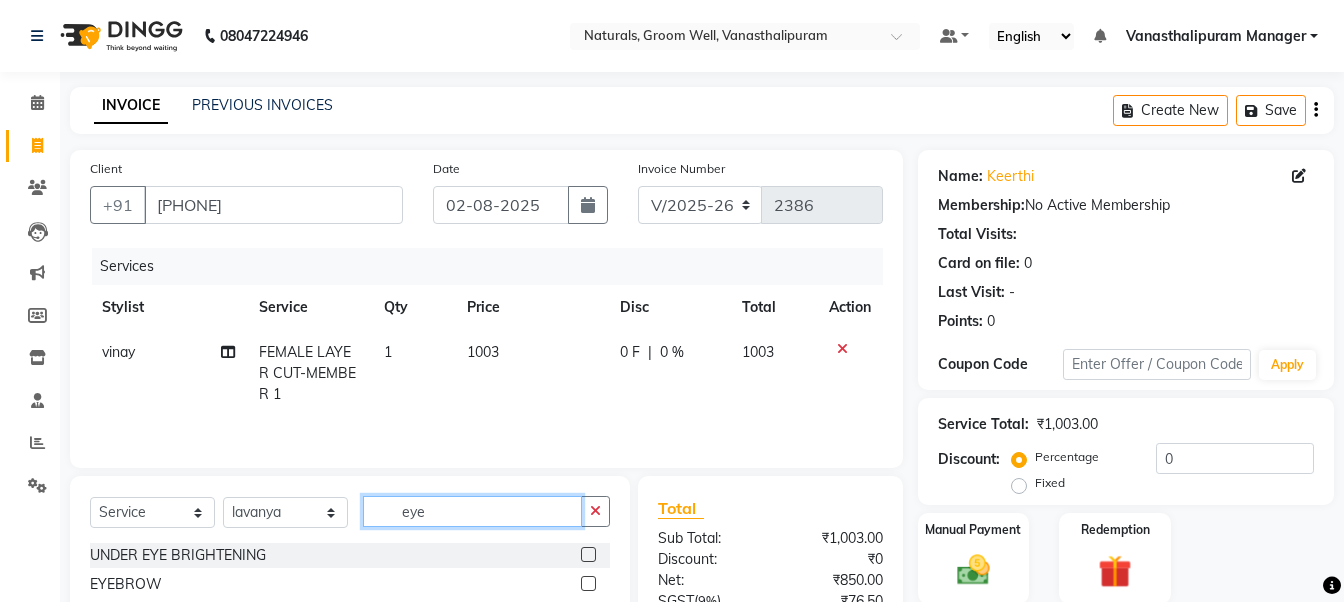 type on "eye" 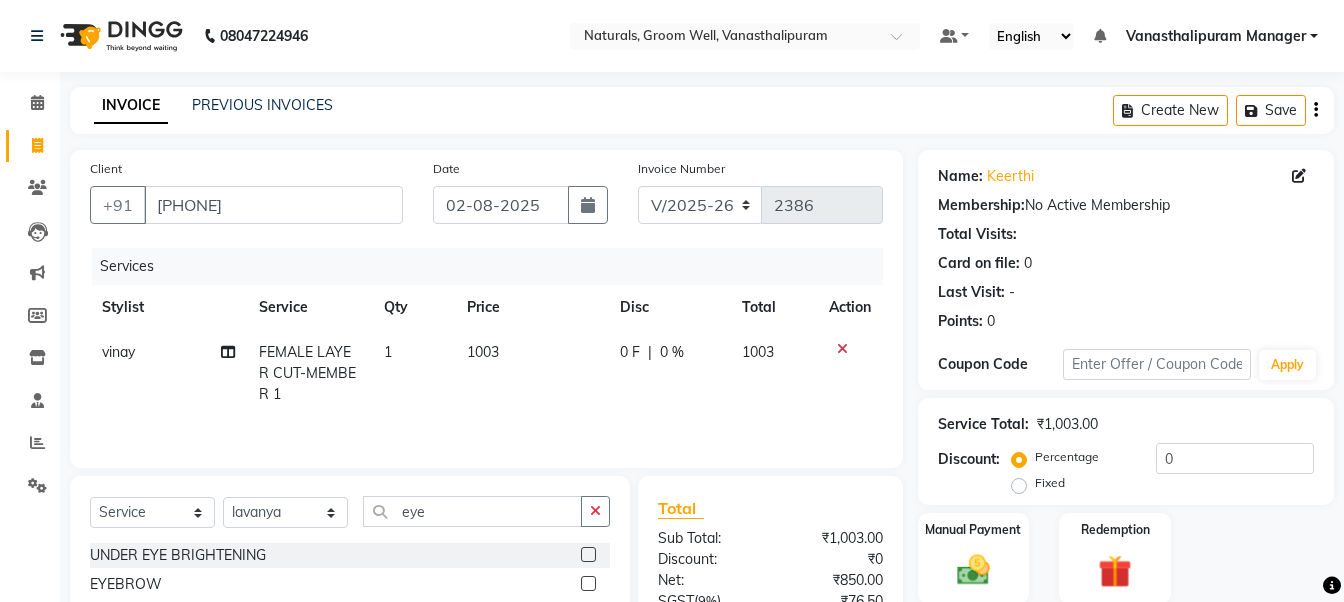 click 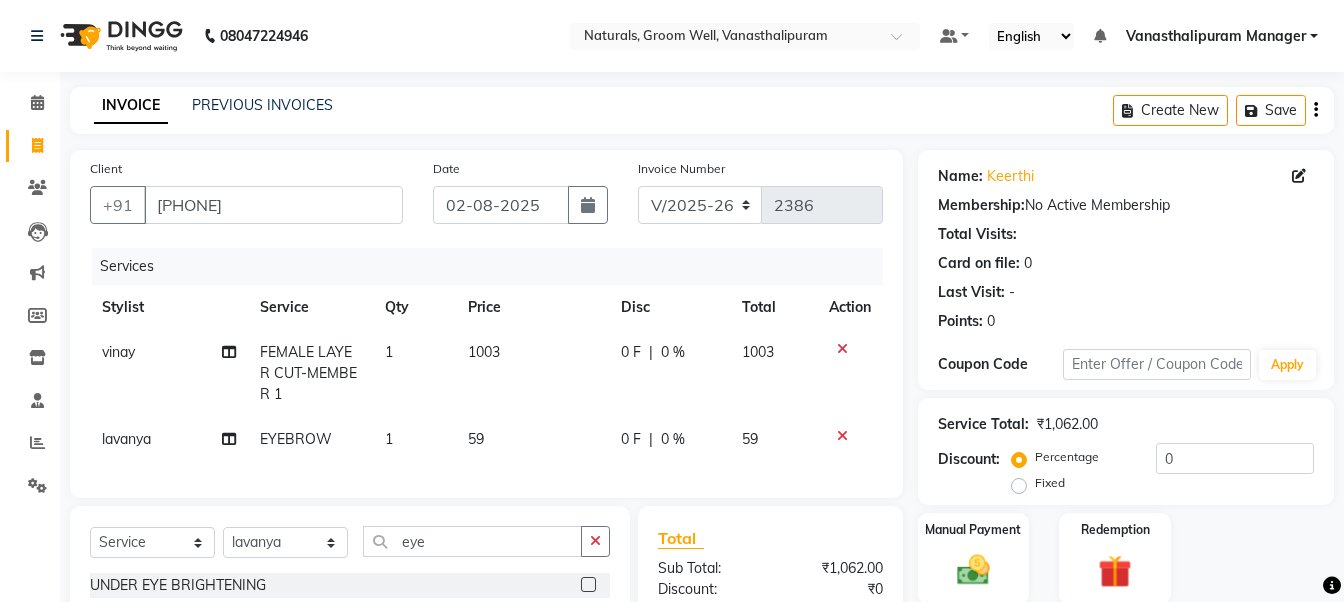 click on "1003" 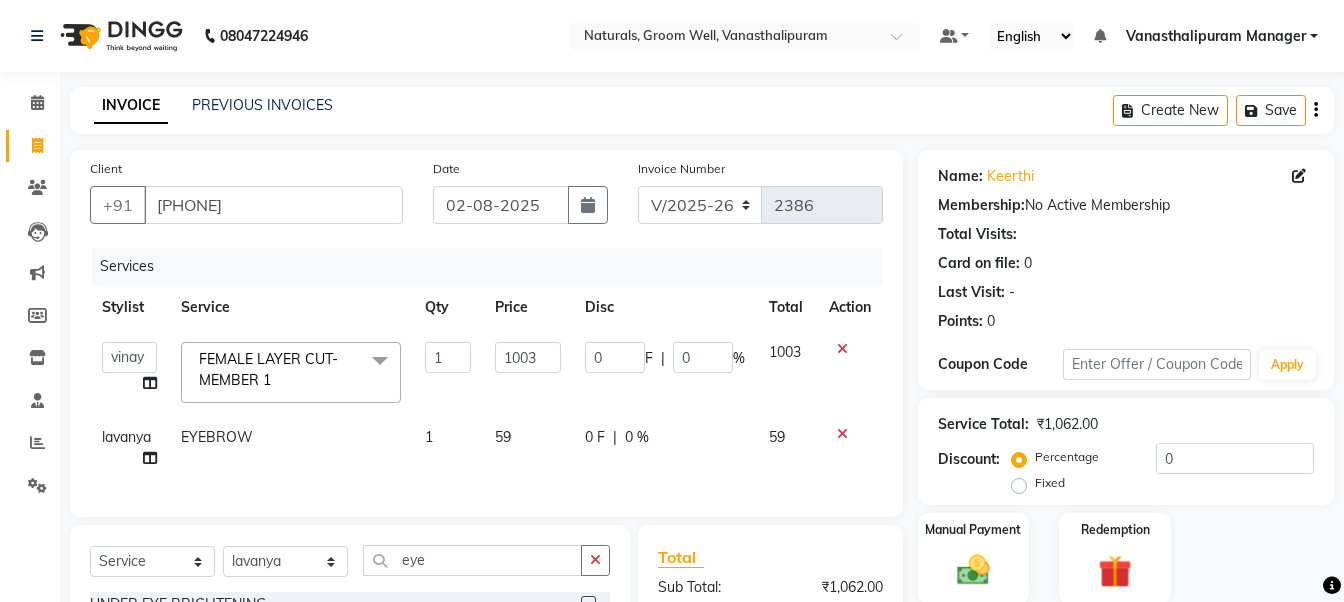 click on "59" 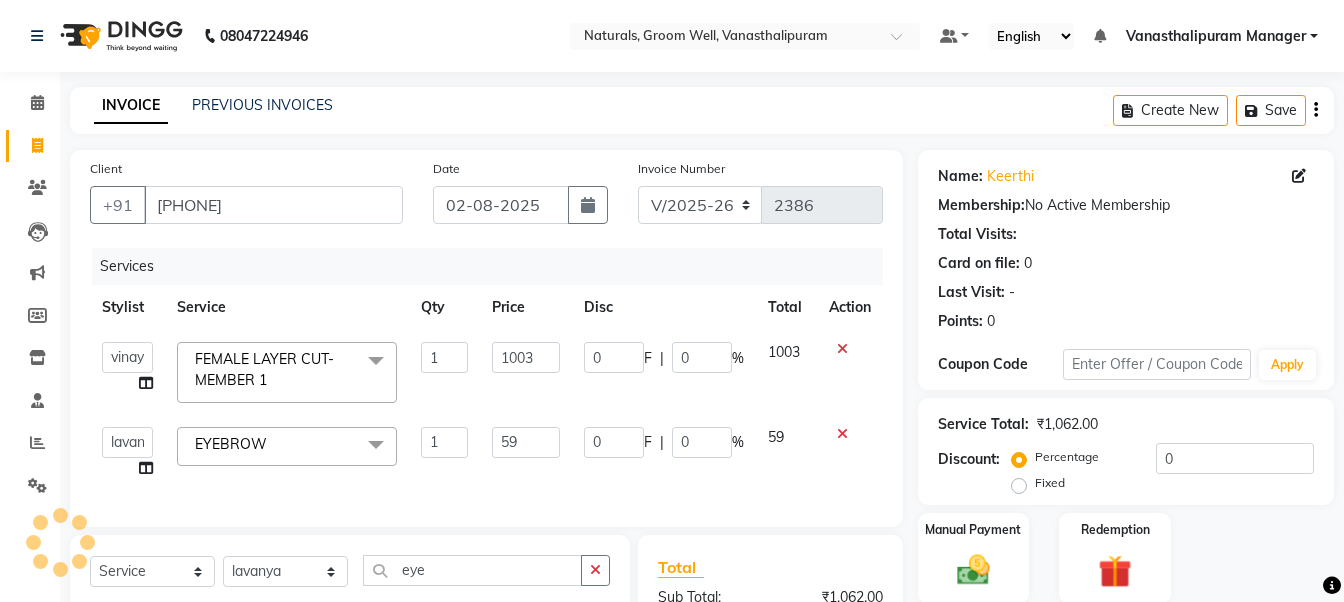 click on "59" 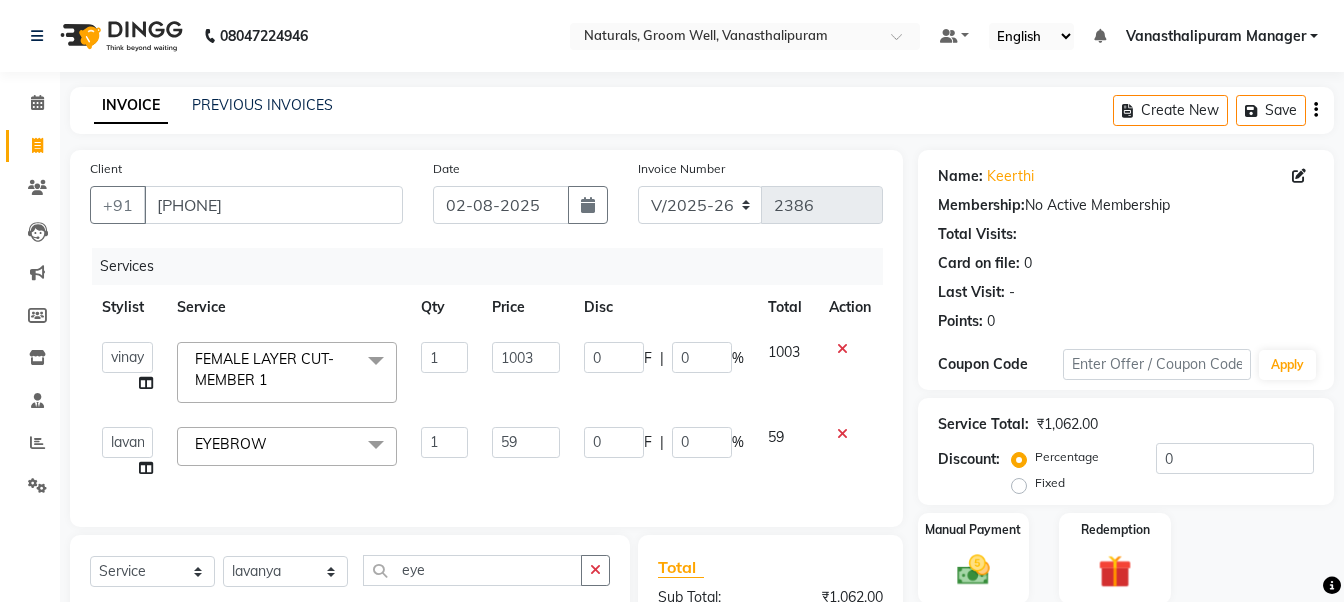 type on "5" 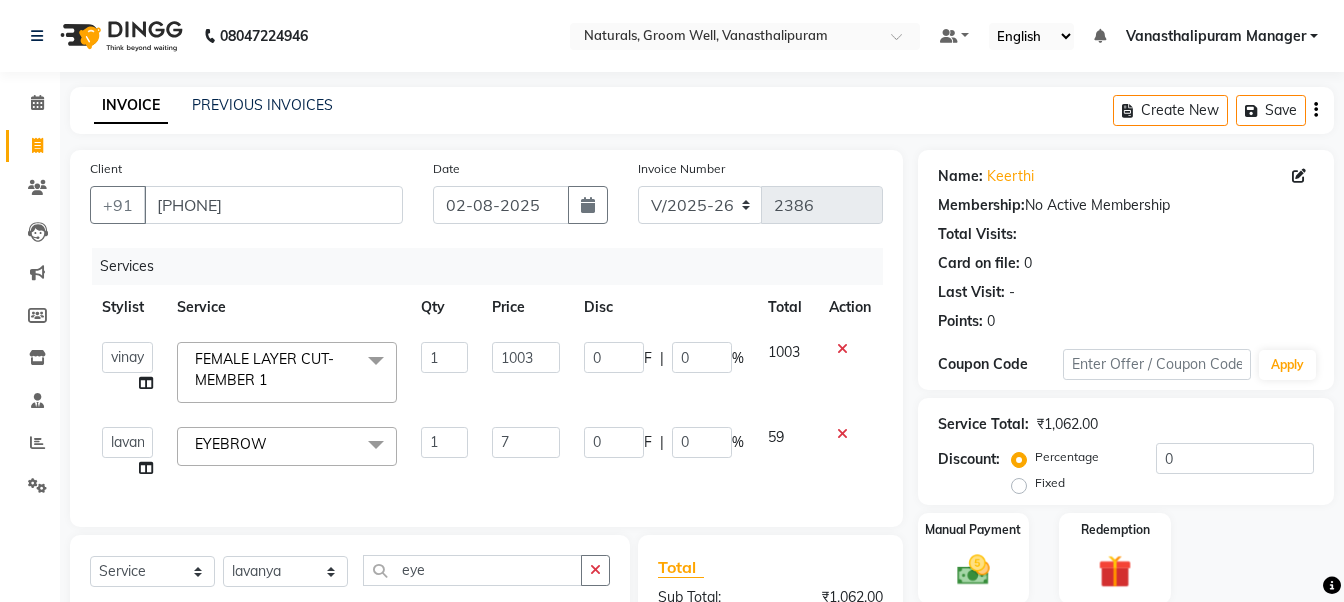 type on "71" 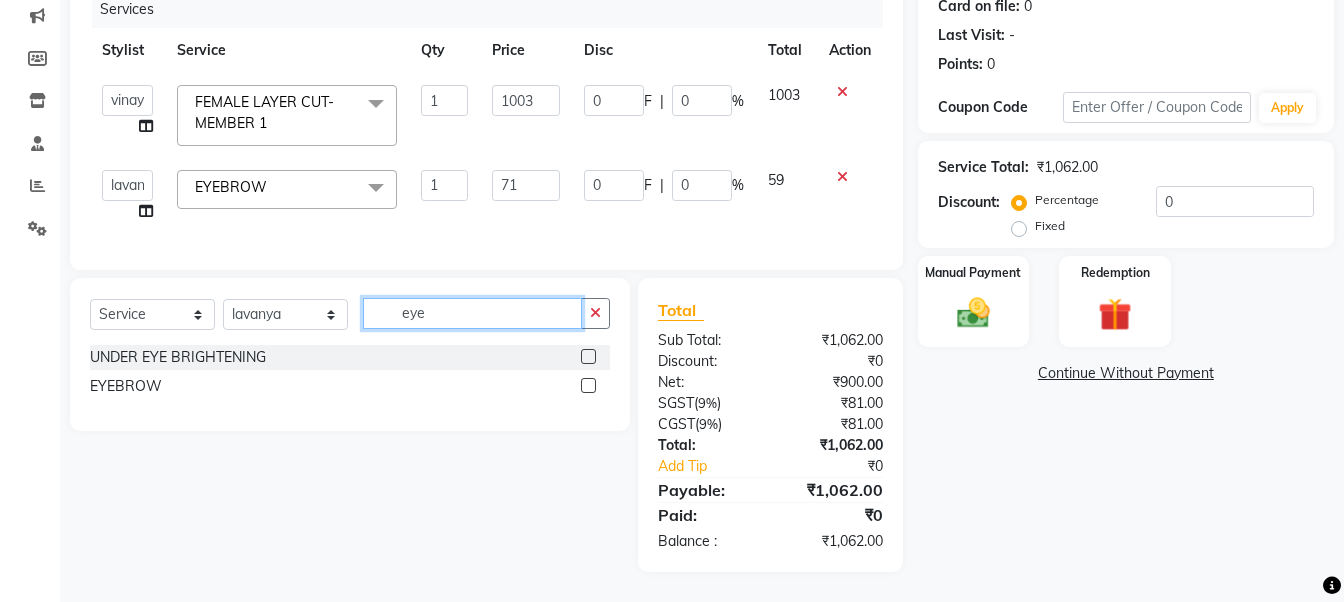 scroll, scrollTop: 262, scrollLeft: 0, axis: vertical 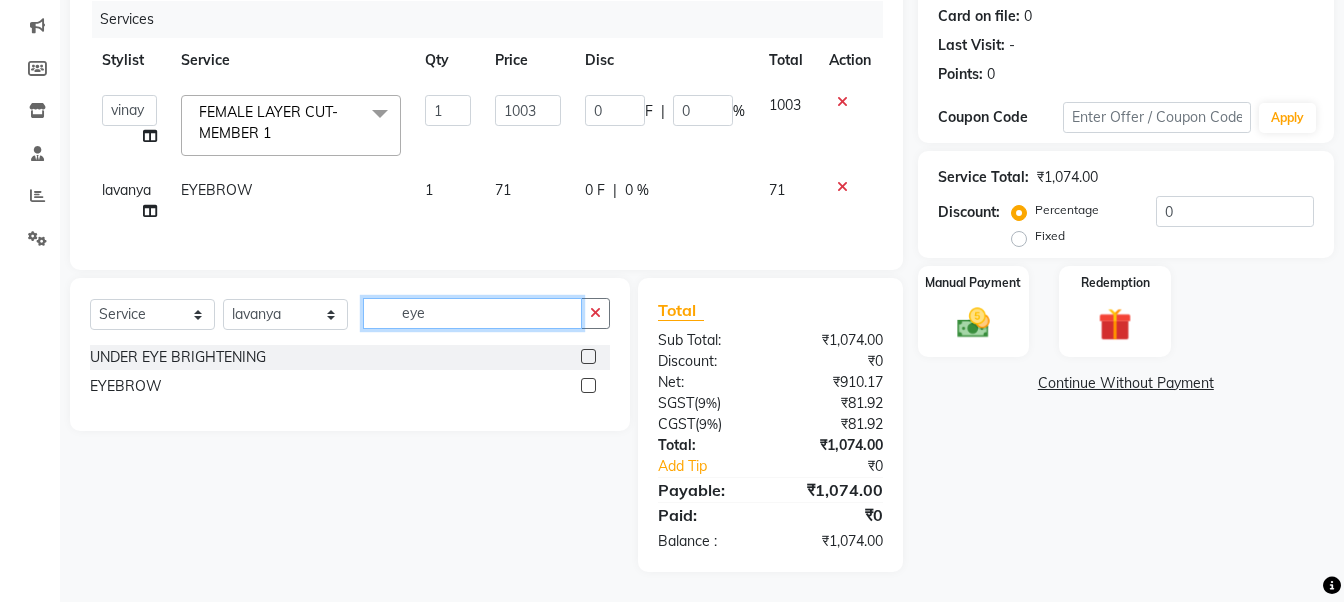 click on "eye" 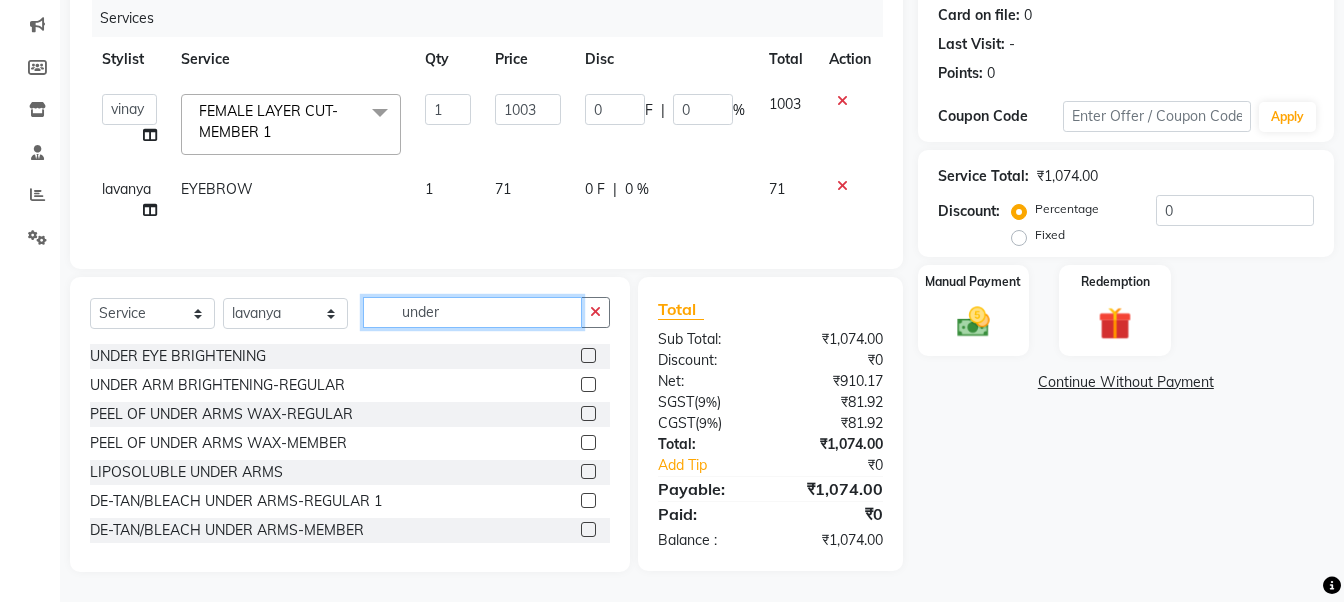 type on "under" 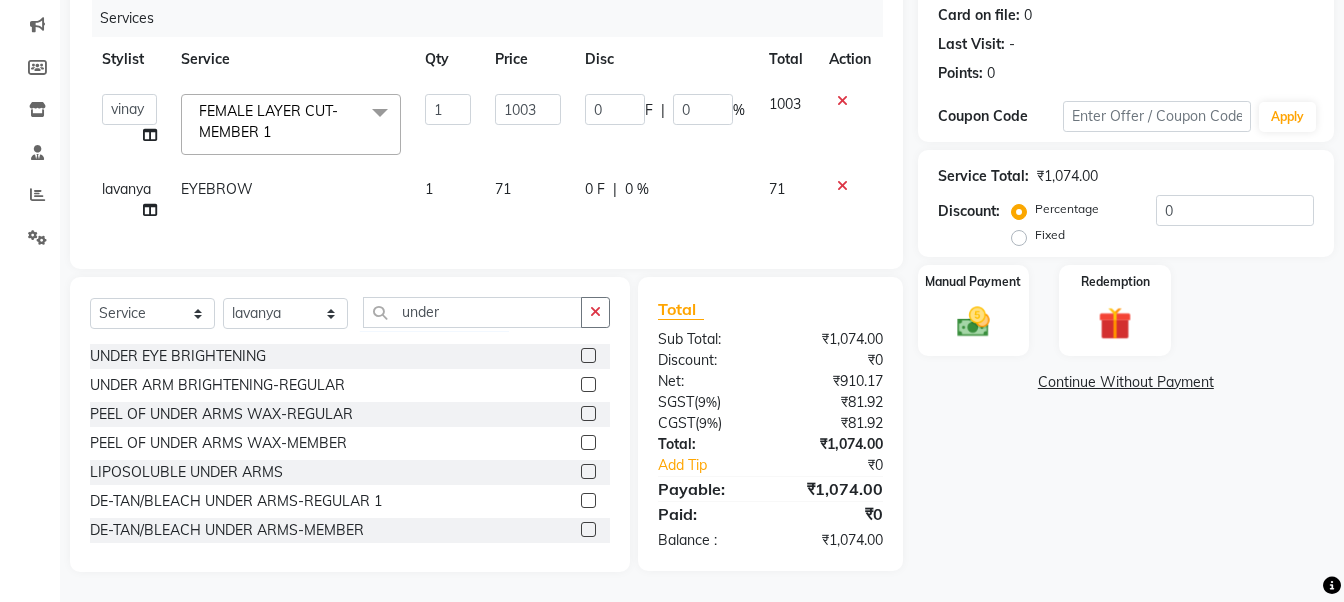 click 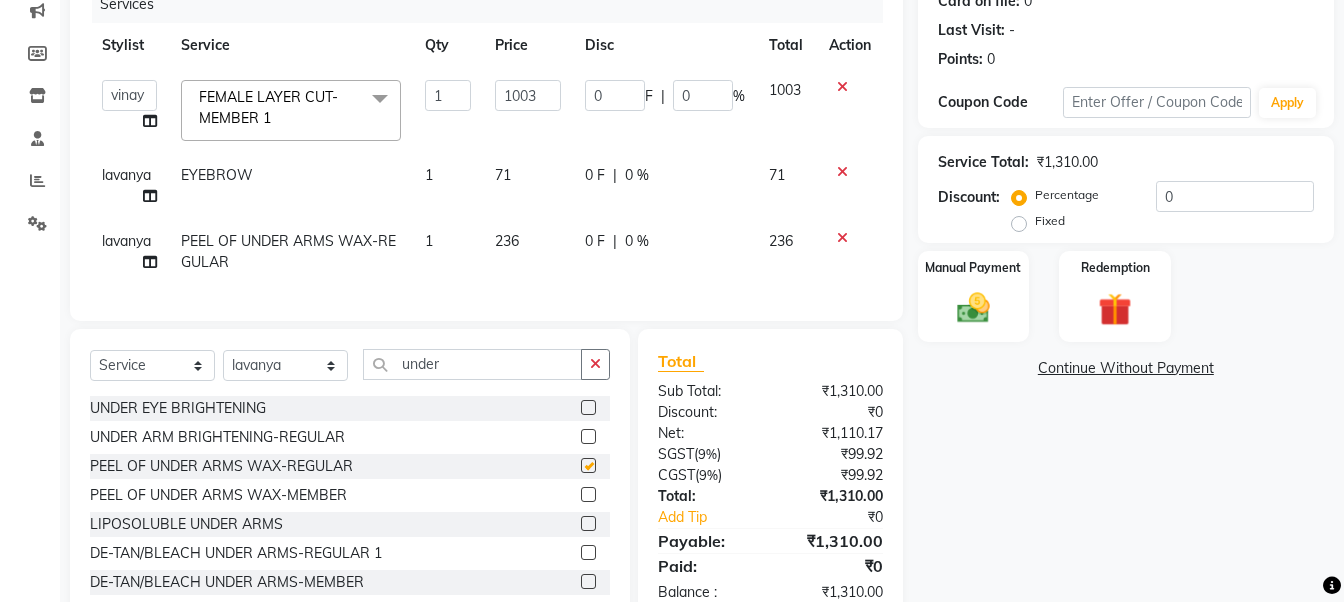 checkbox on "false" 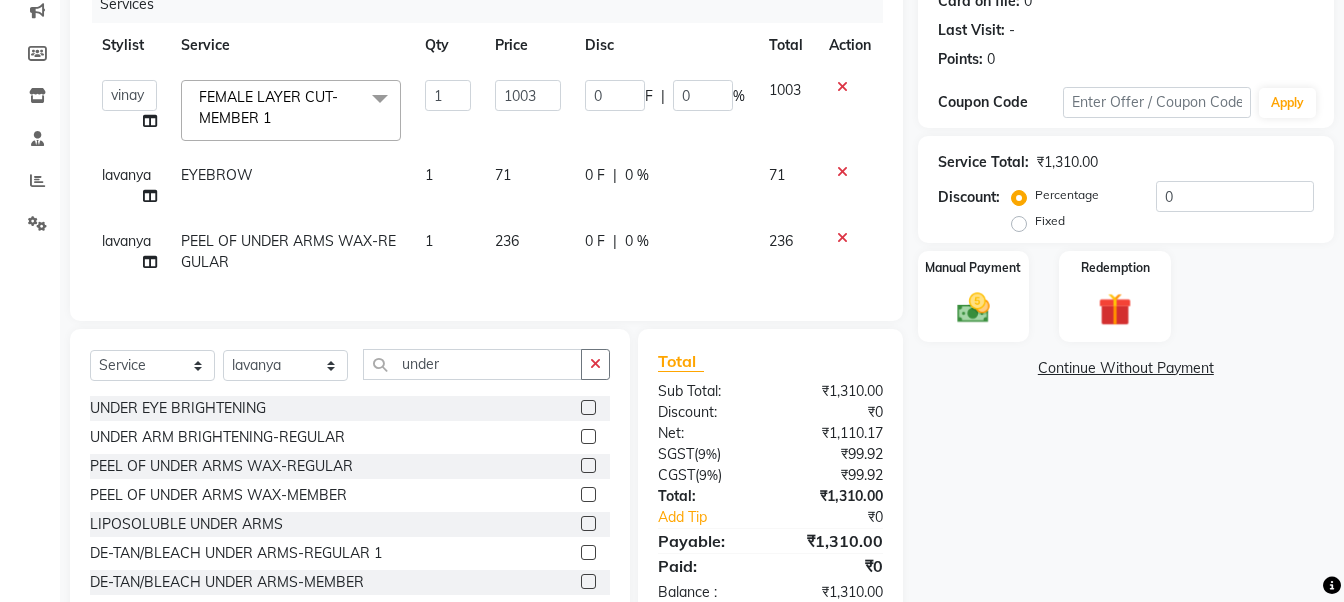 click on "236" 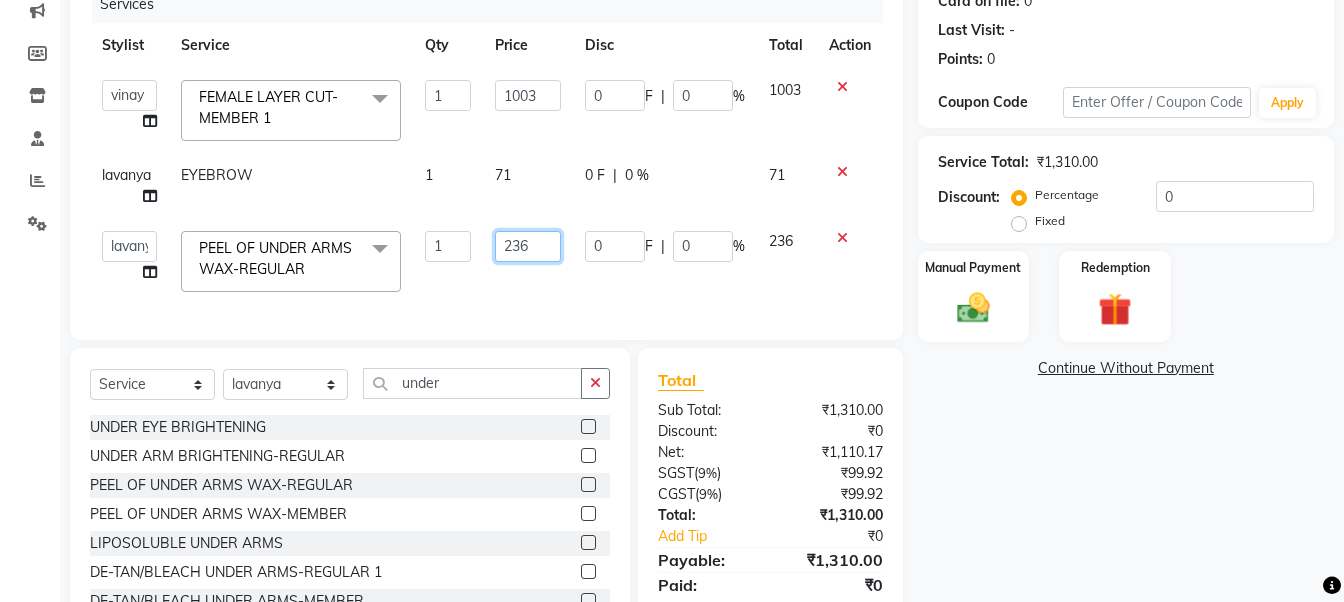 click on "236" 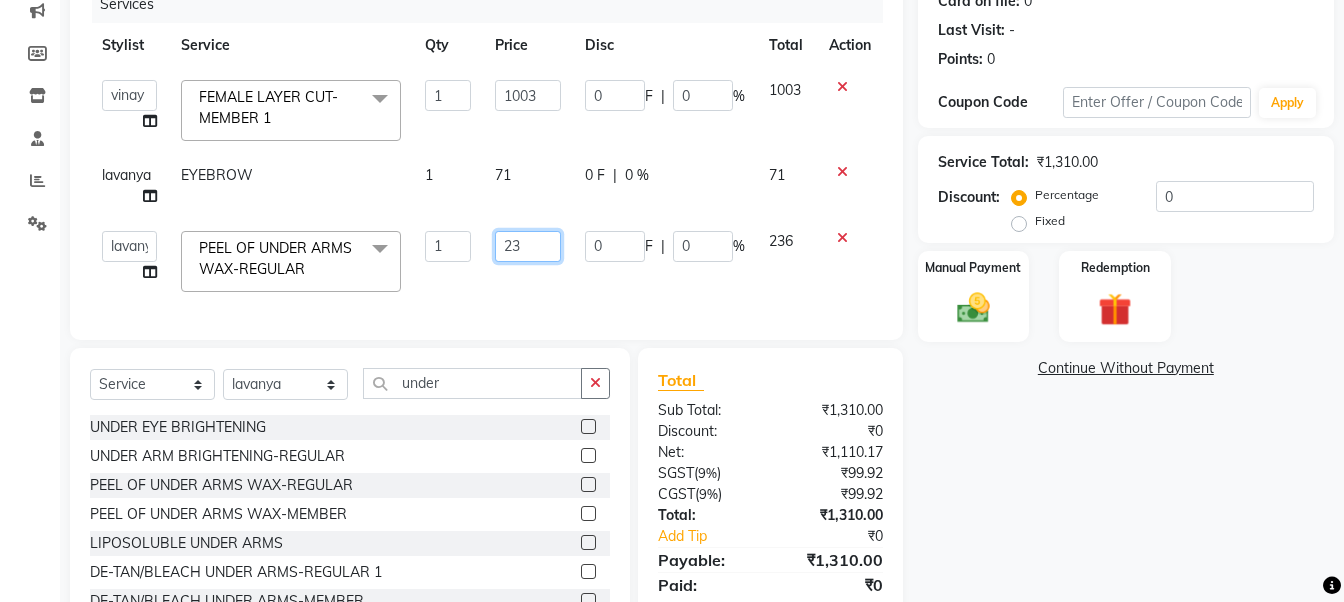 type on "2" 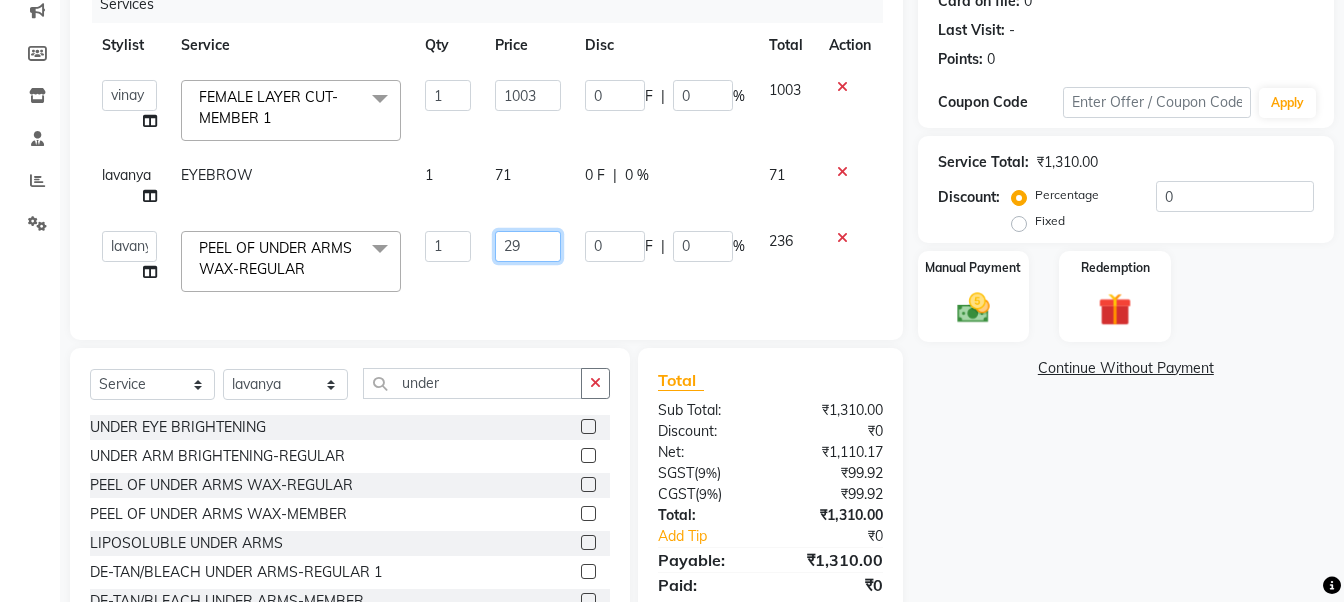 type on "295" 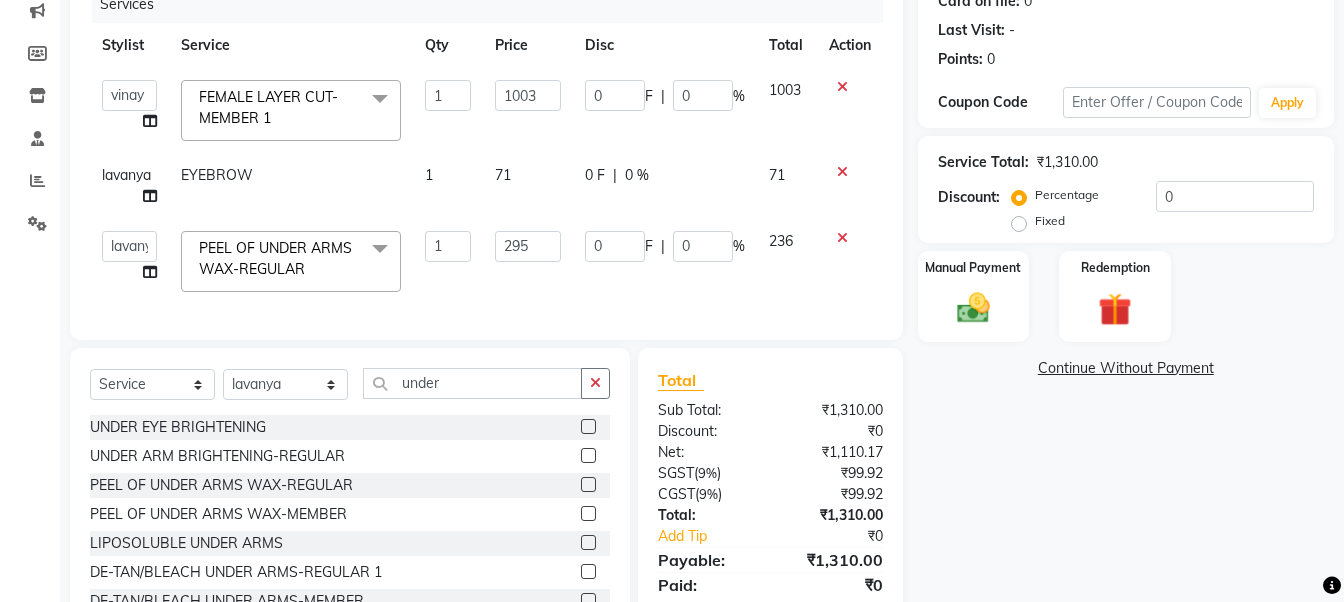 click on "Name: Keerthi  Membership:  No Active Membership  Total Visits:   Card on file:  0 Last Visit:   - Points:   0  Coupon Code Apply Service Total:  ₹1,310.00  Discount:  Percentage   Fixed  0 Manual Payment Redemption  Continue Without Payment" 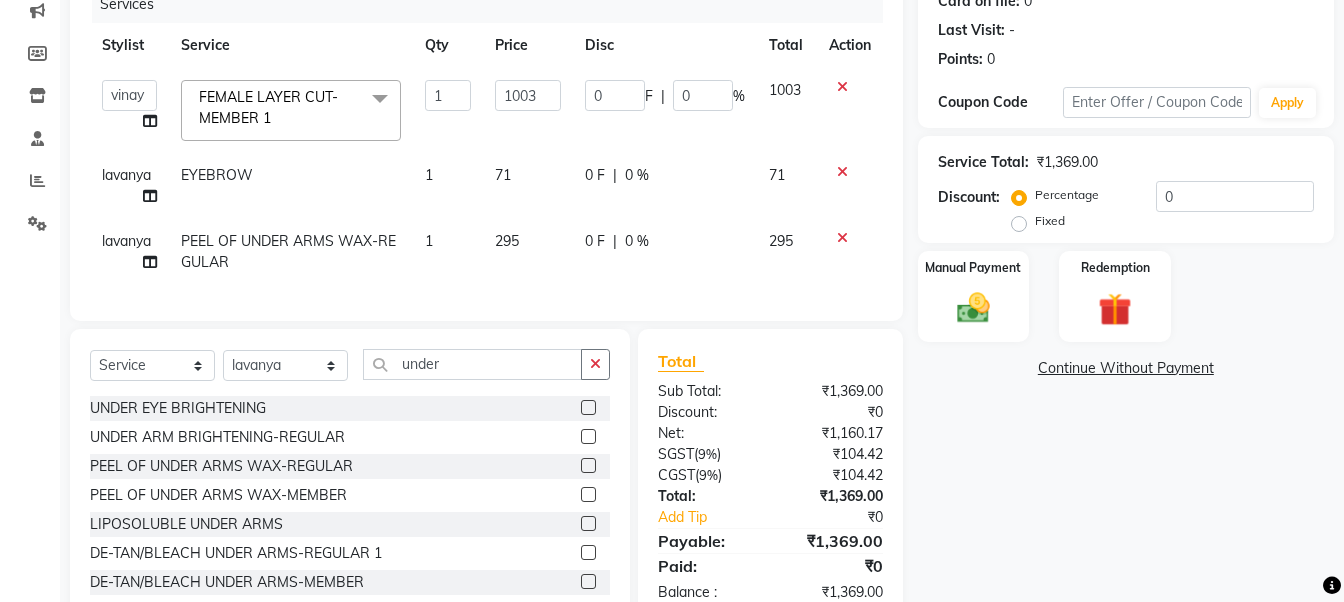 click on "Fixed" 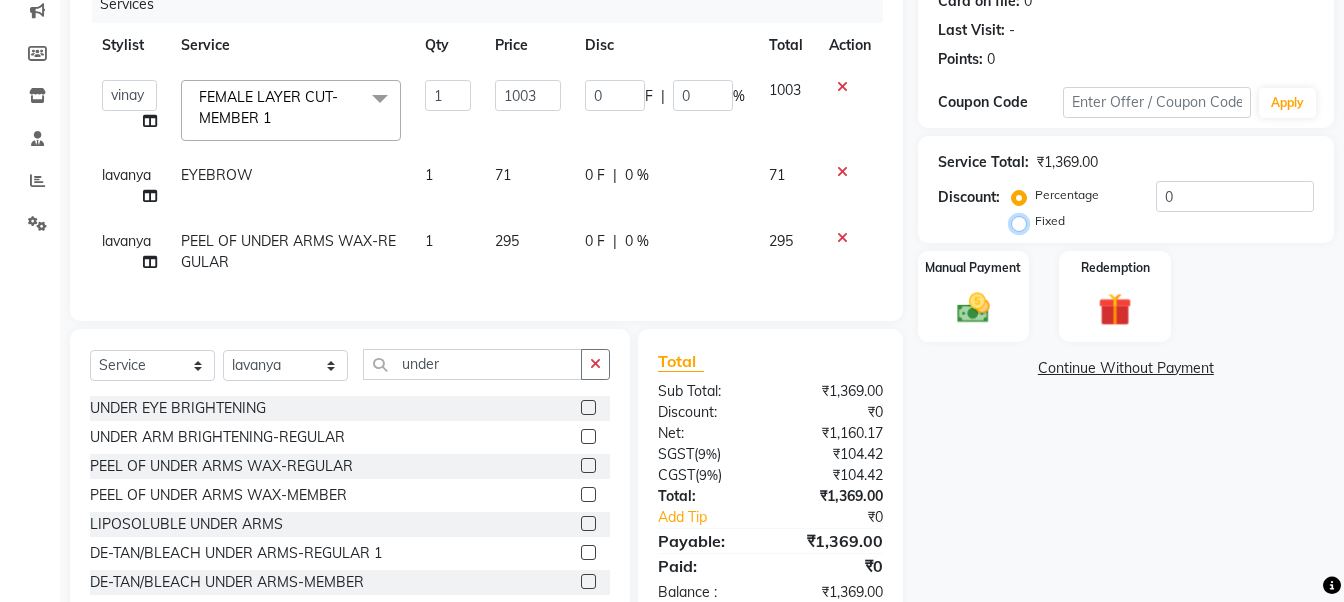 click on "Fixed" at bounding box center [1023, 221] 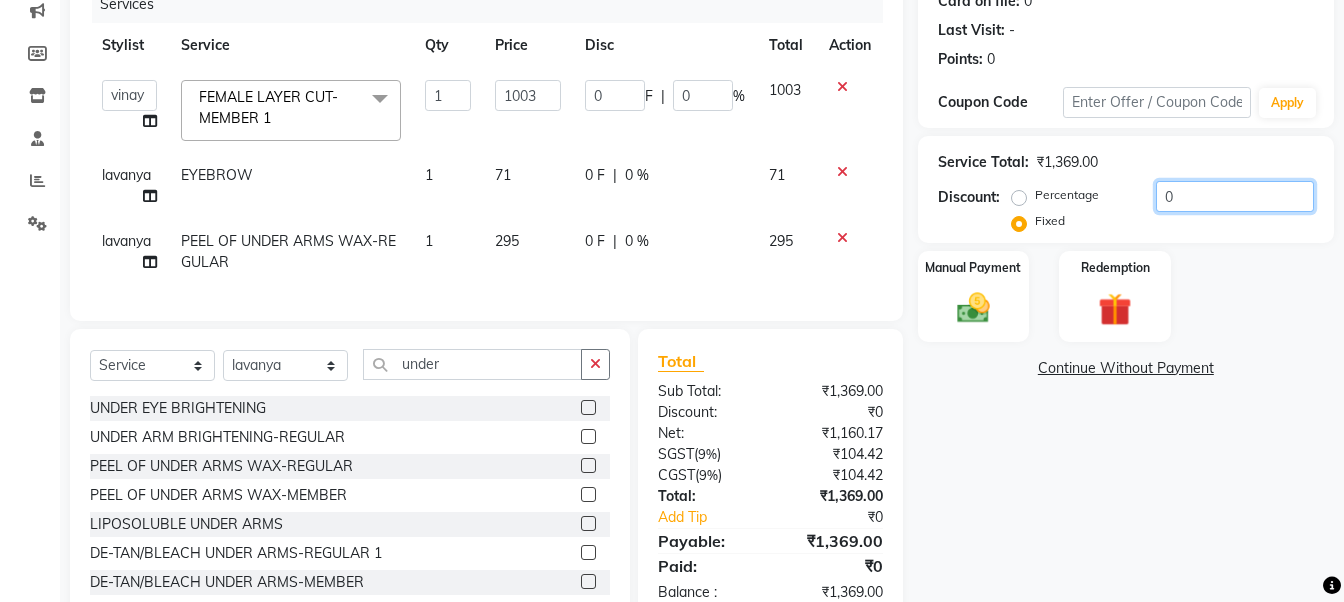 click on "0" 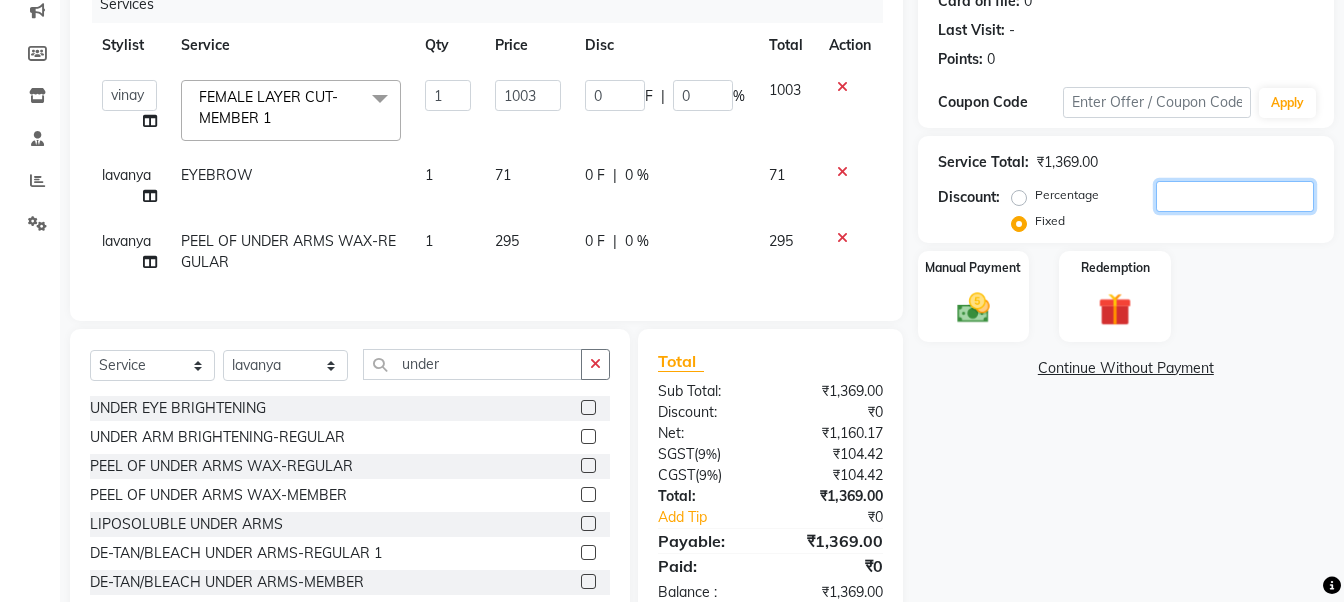 type on "2" 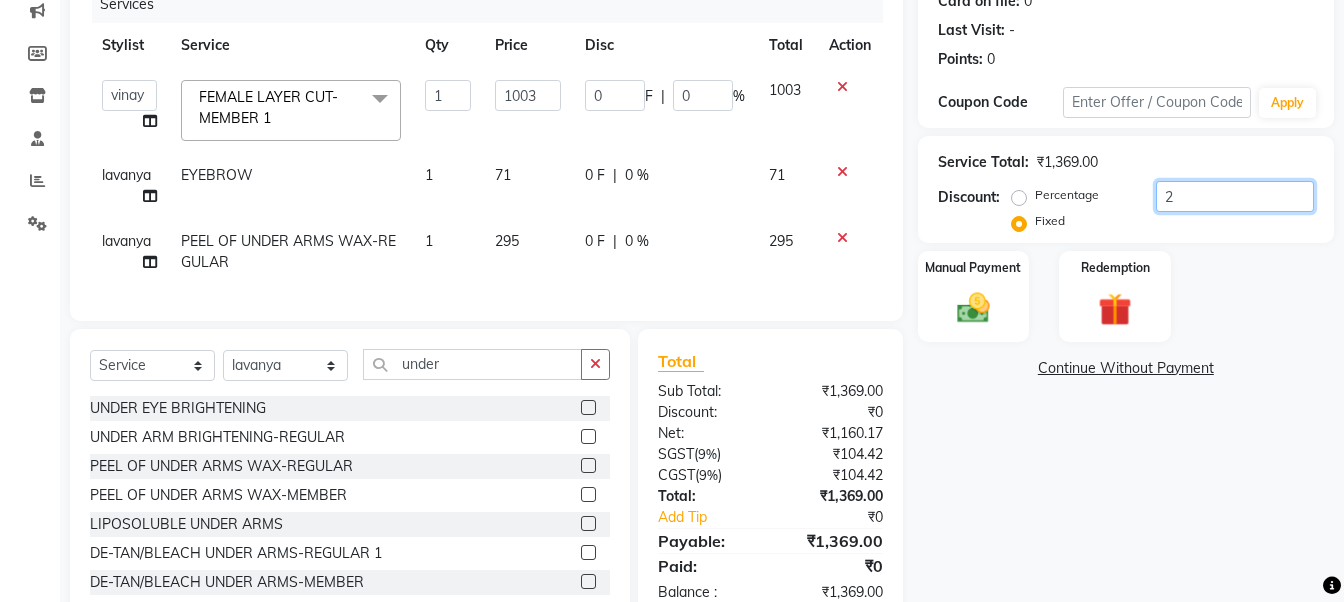 type on "1.47" 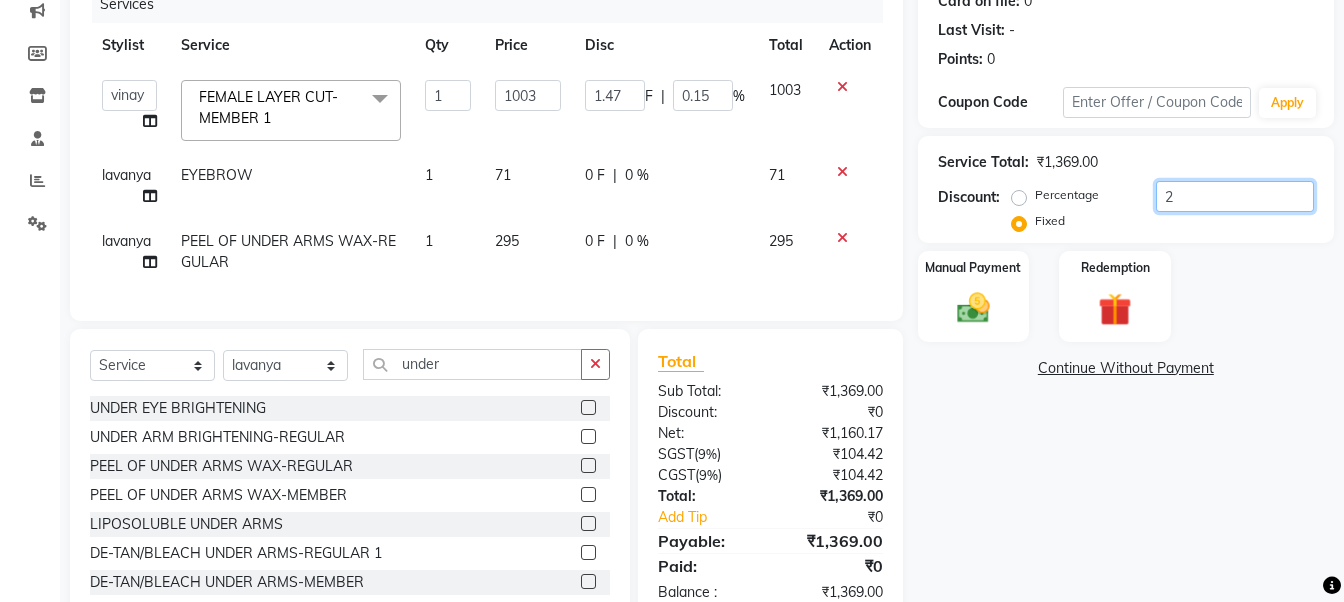 type on "23" 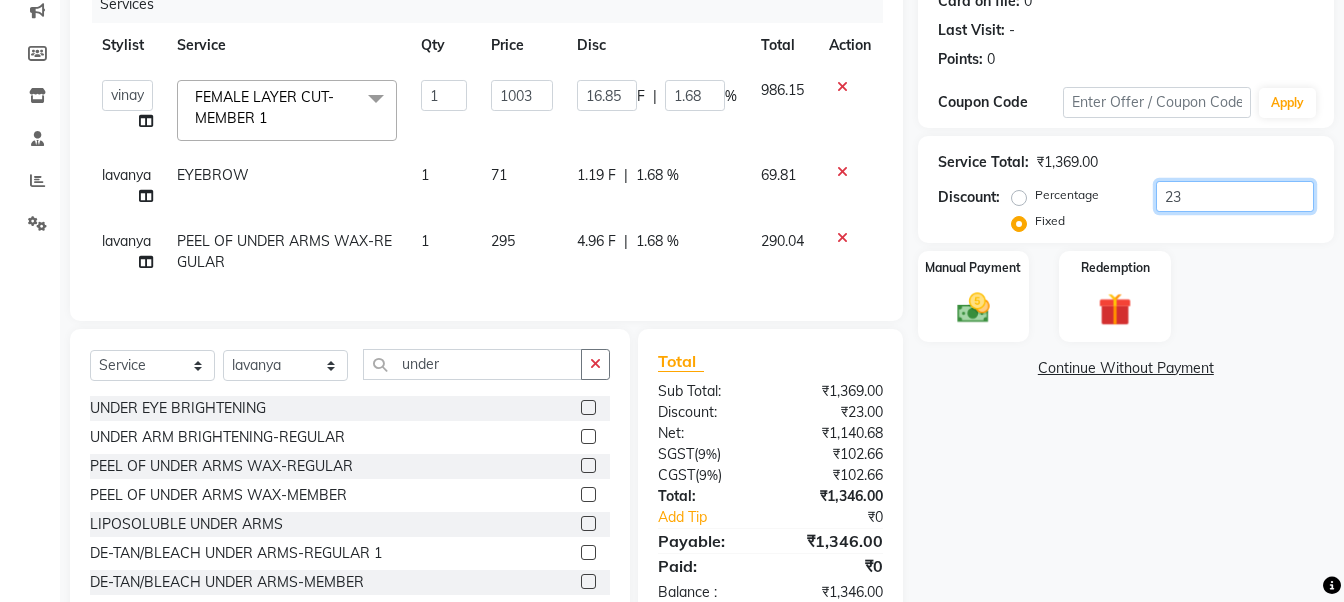 type on "232" 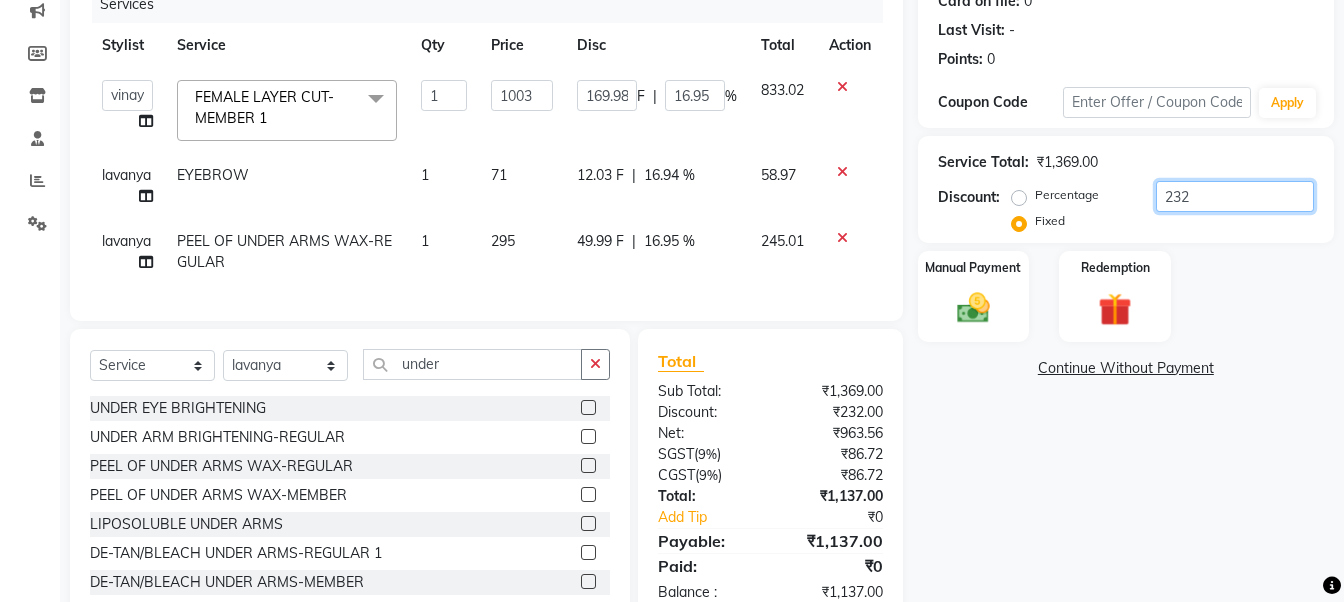 type on "23" 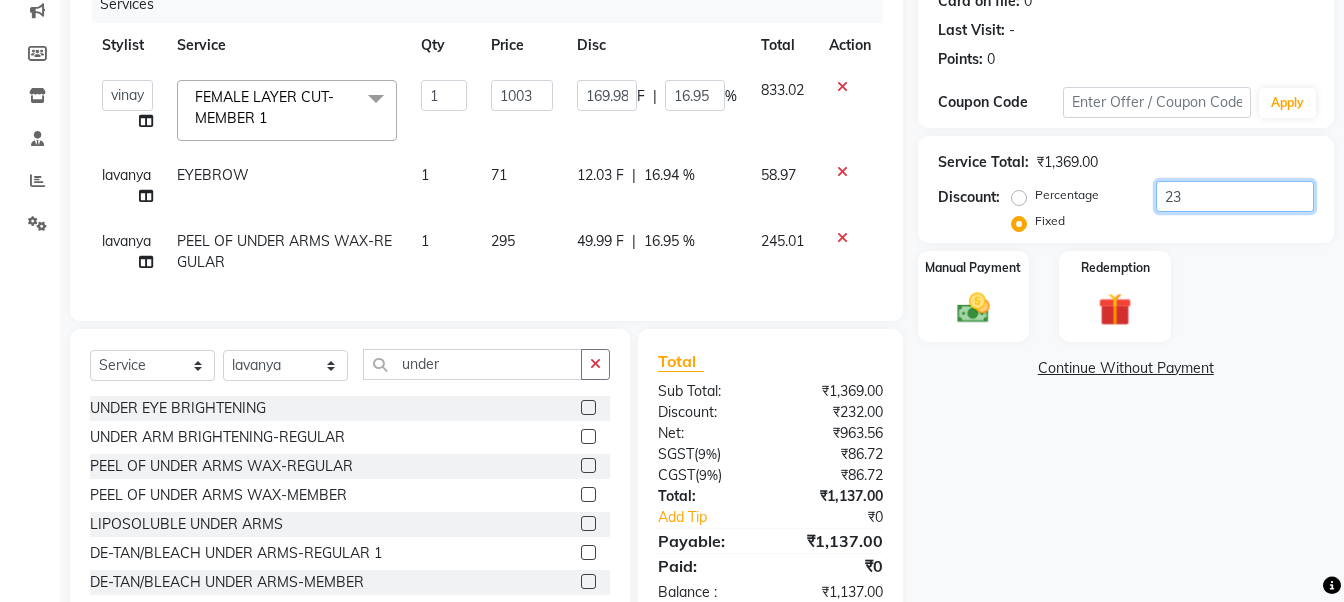 type on "16.85" 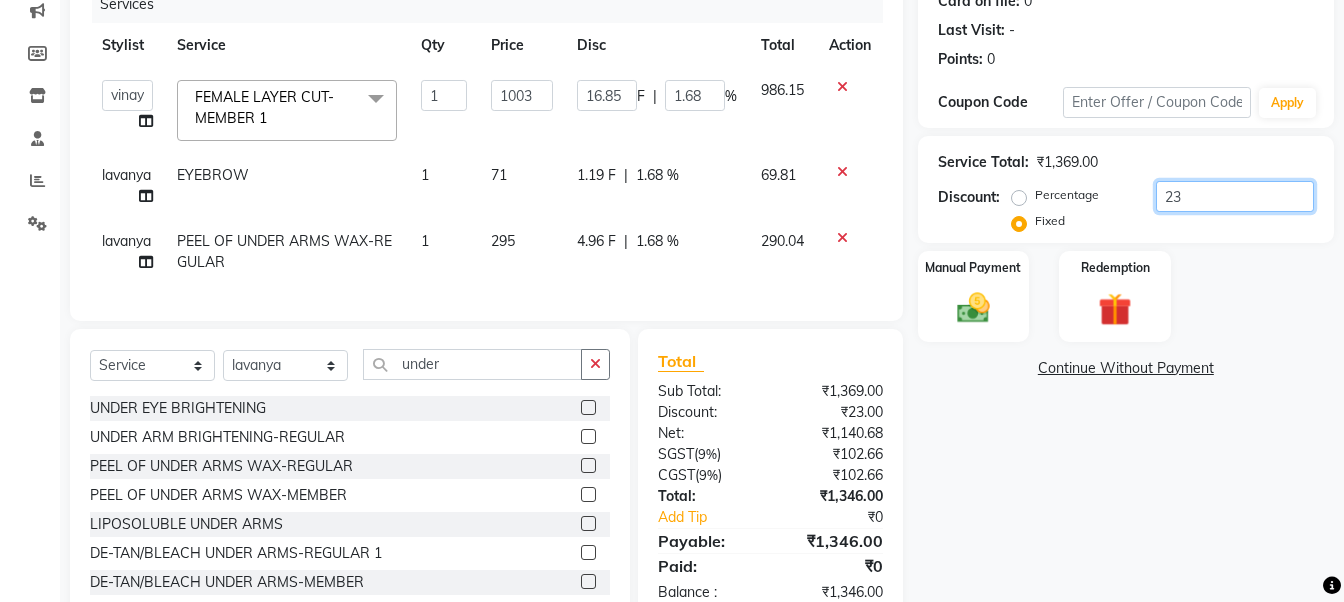 type on "2" 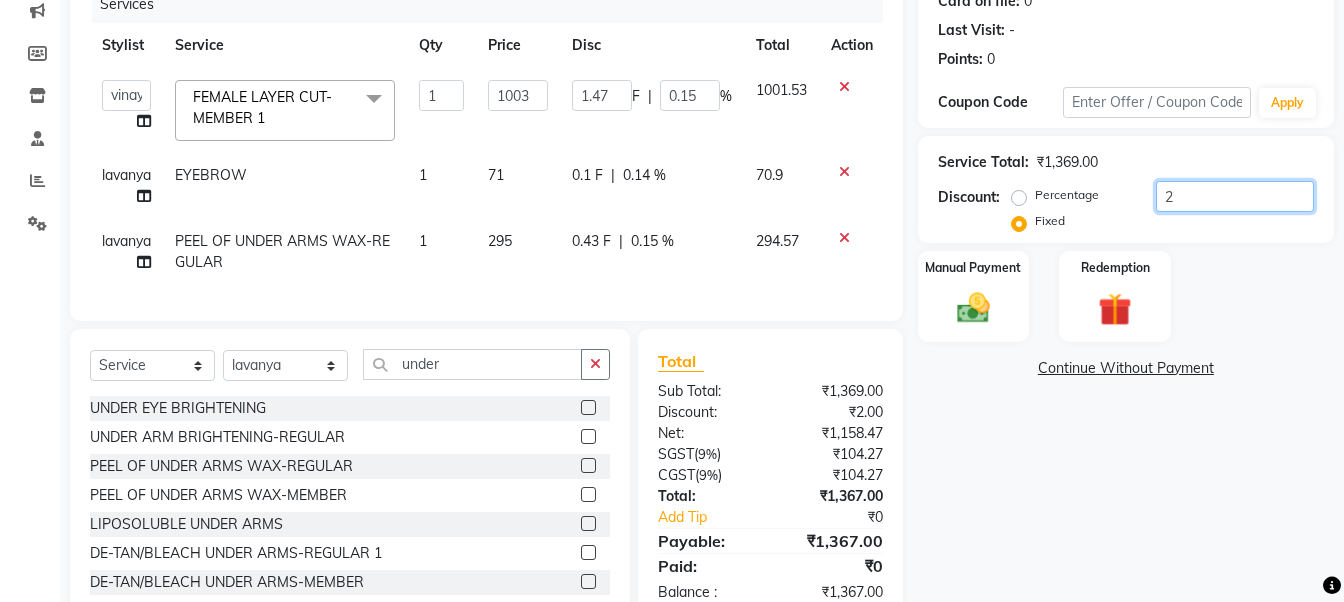 type 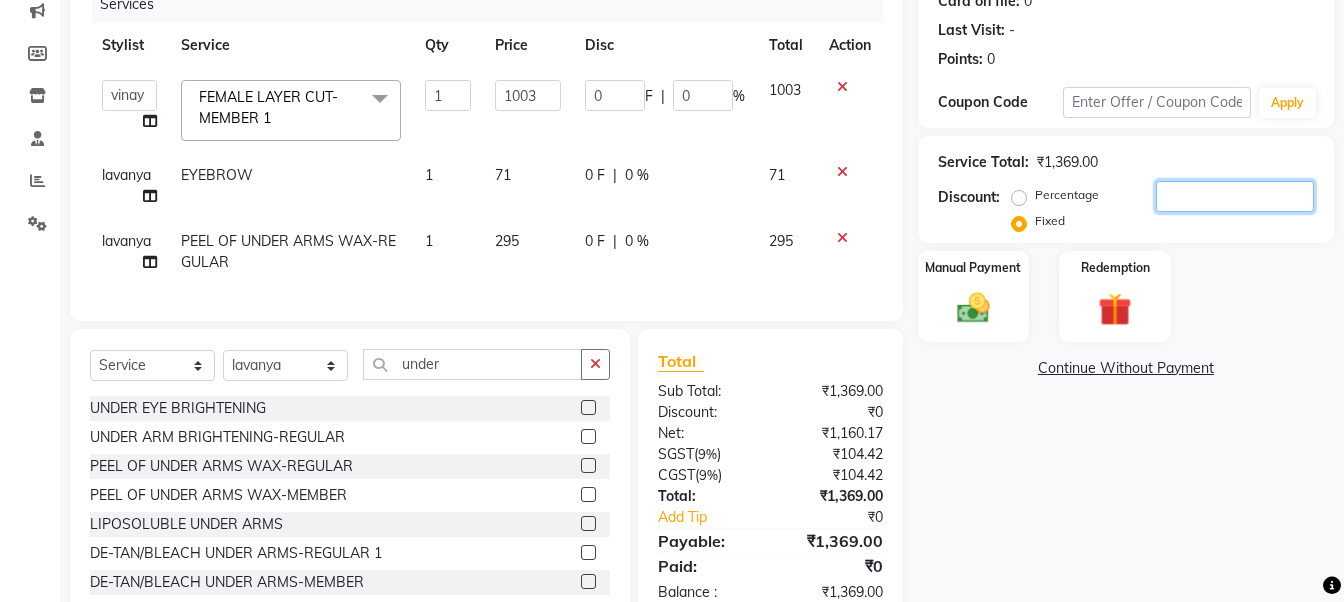type on "5" 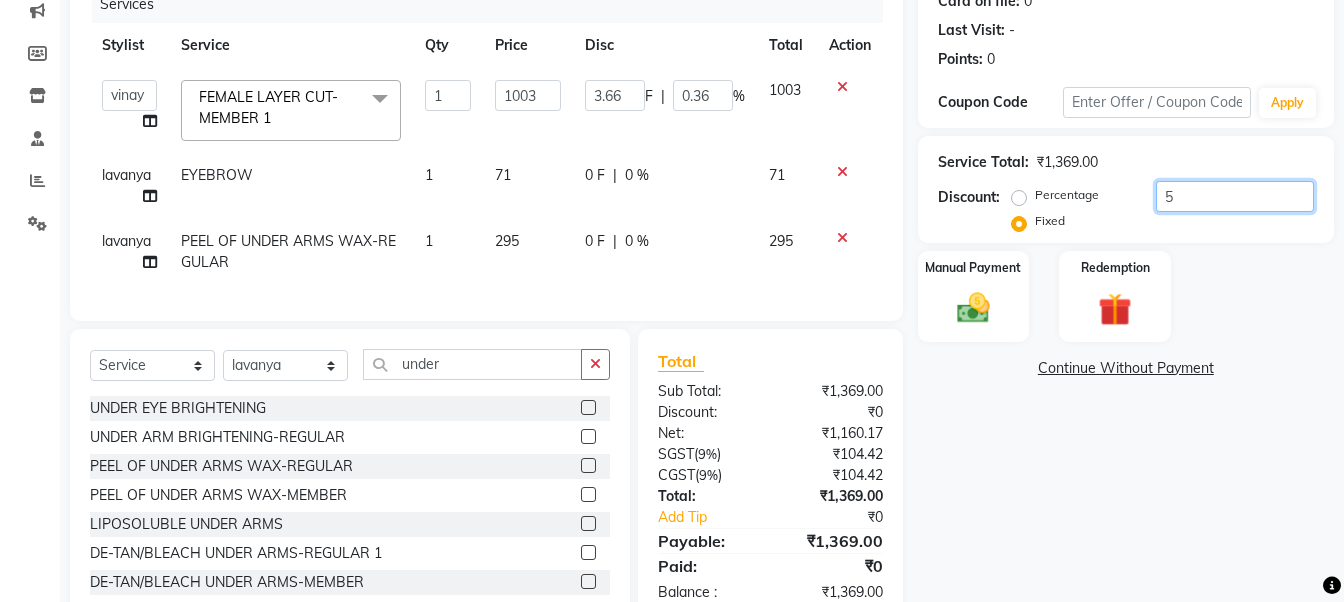 type on "50" 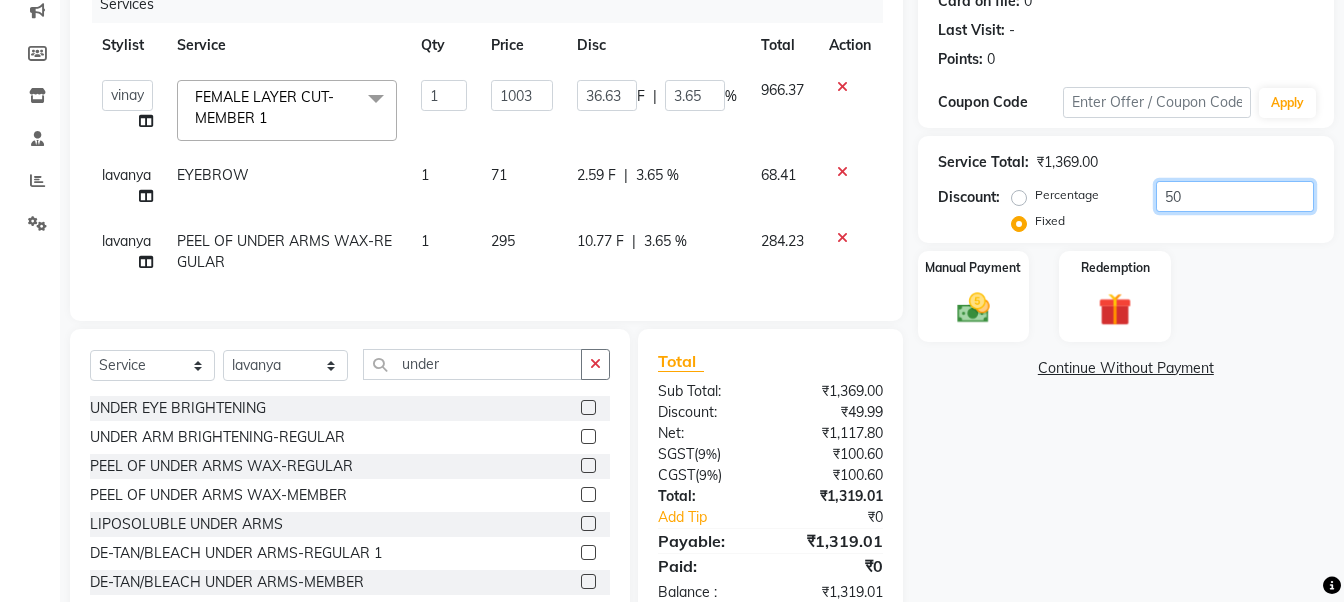 type on "500" 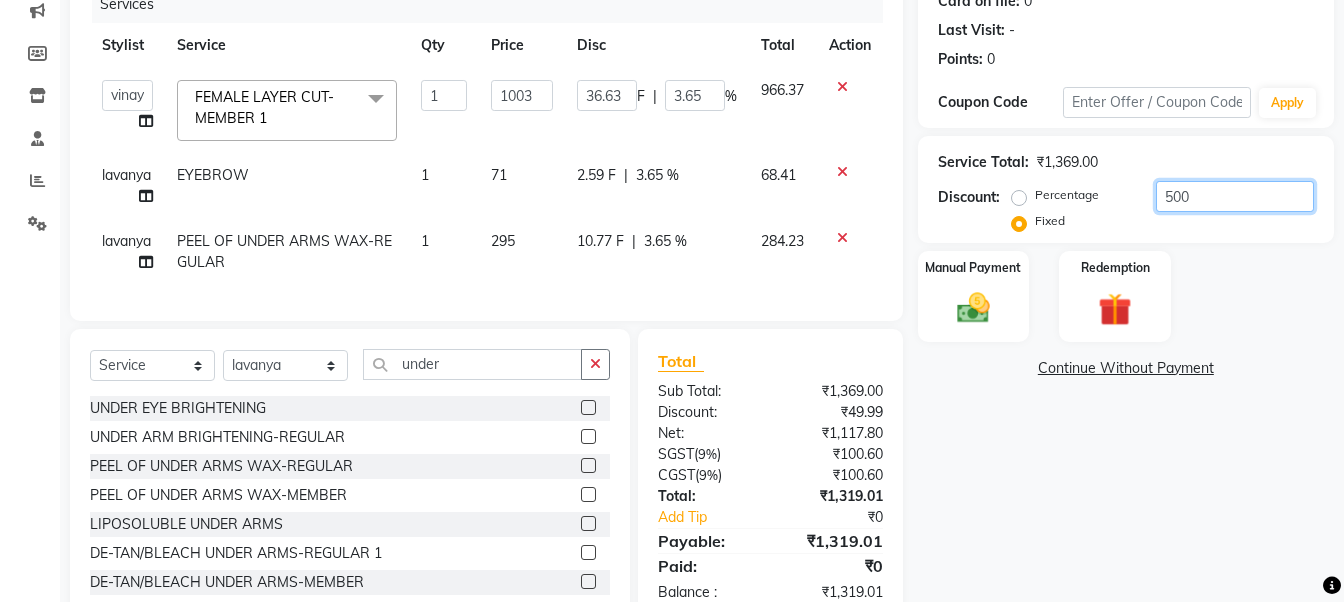 type on "366.33" 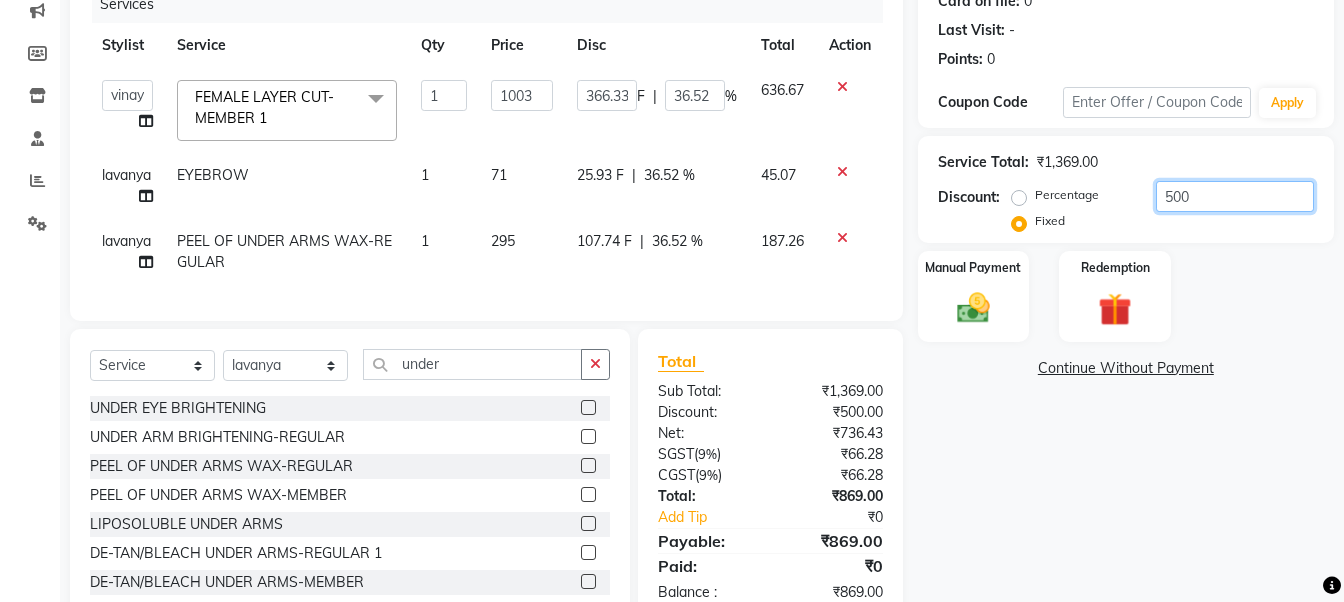 type on "50" 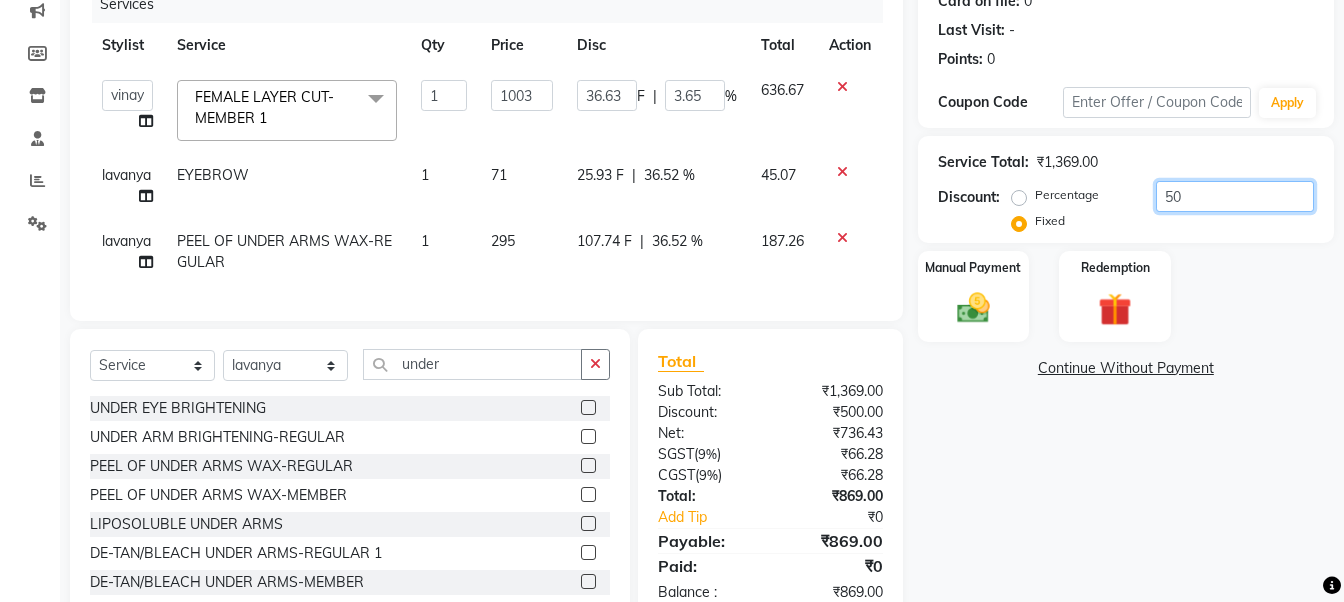 type on "5" 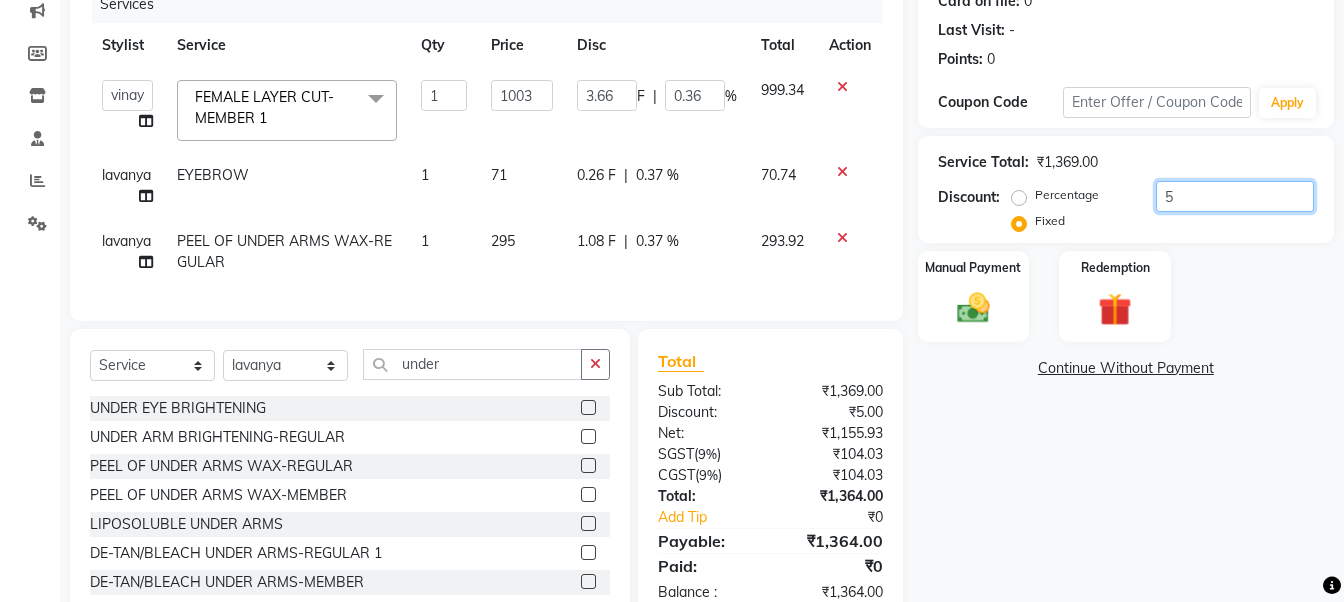 type 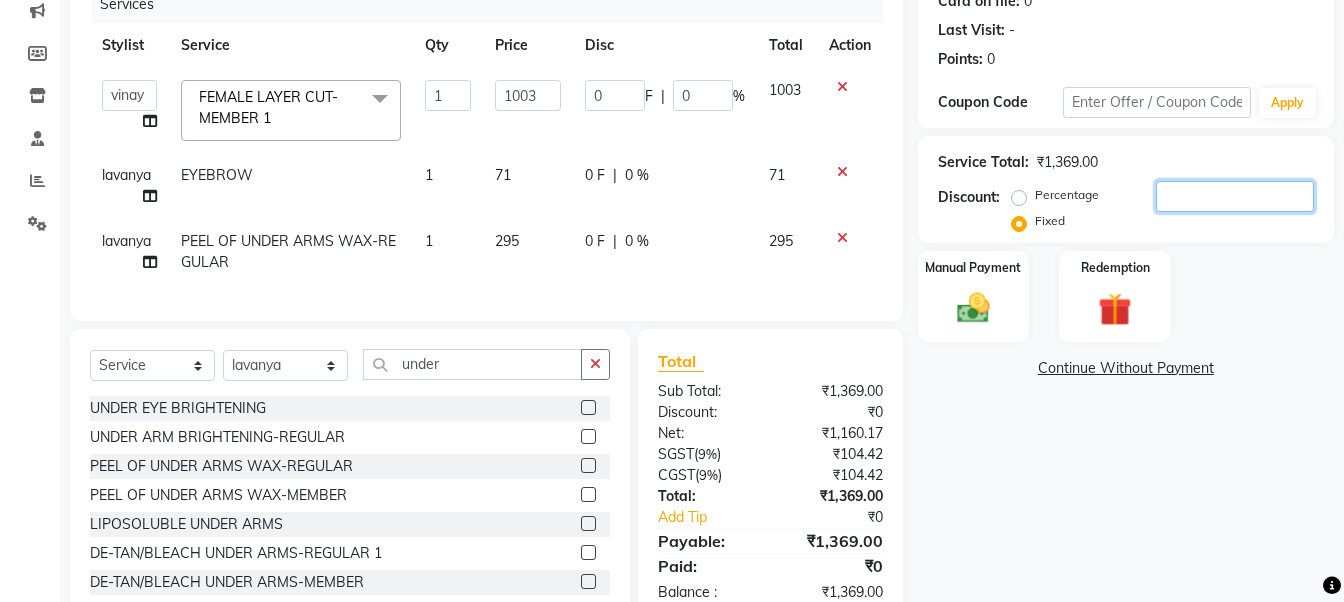 type on "3" 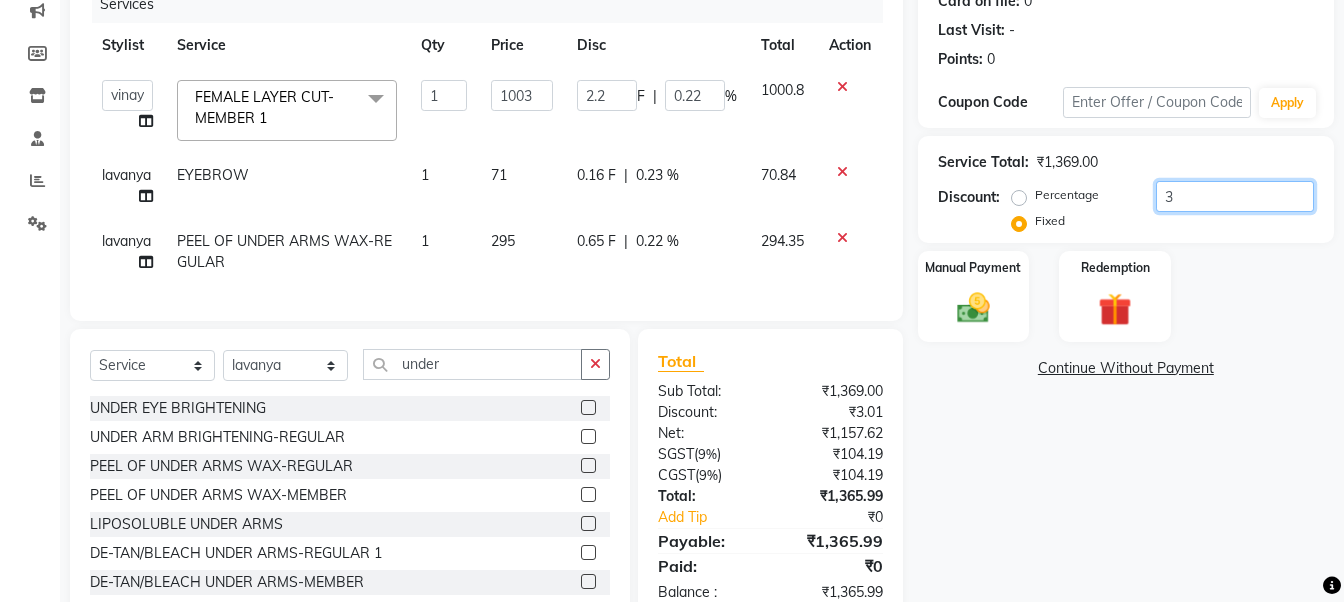 type on "39" 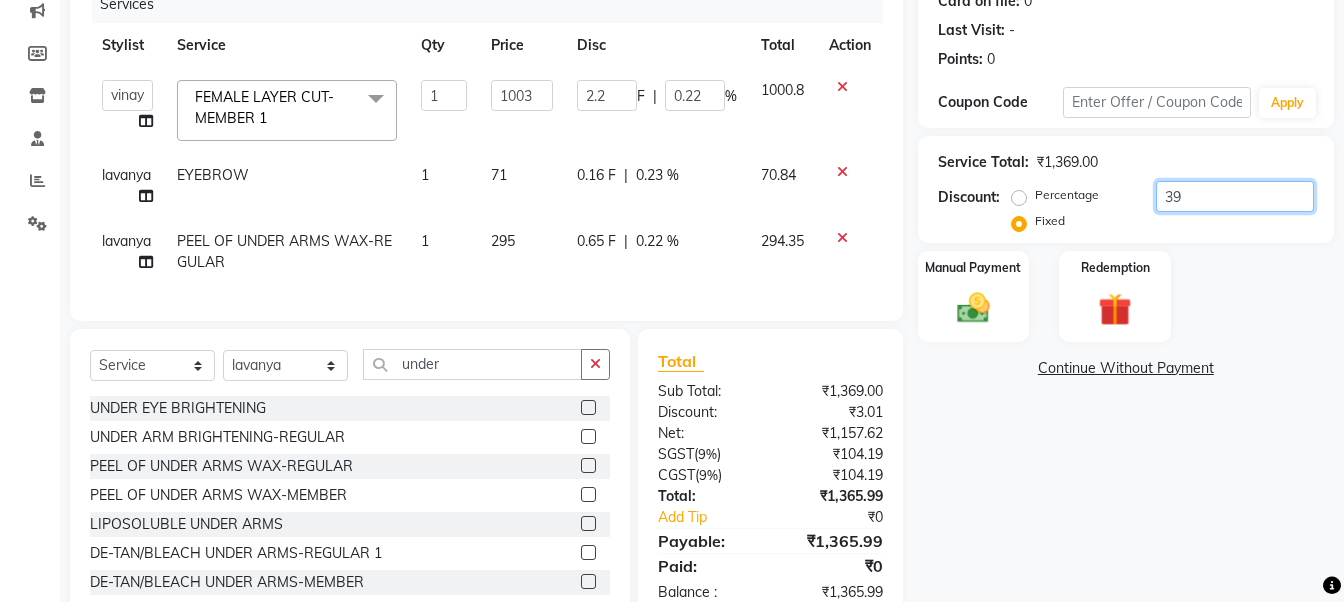 type on "28.57" 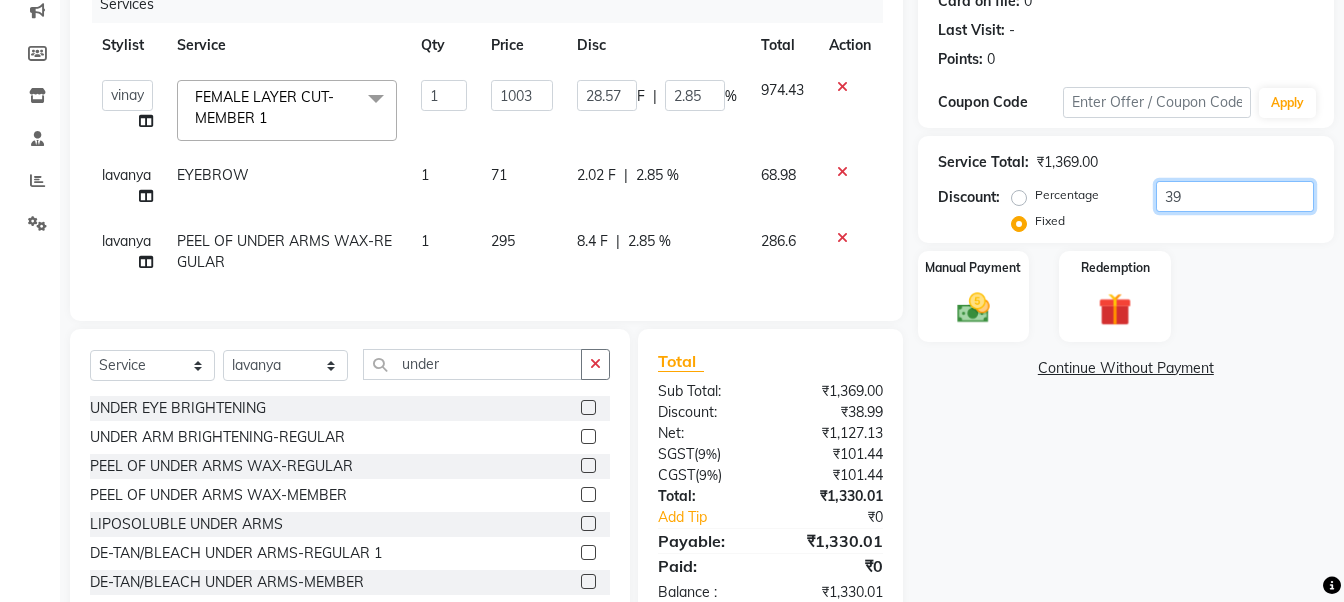 type on "399" 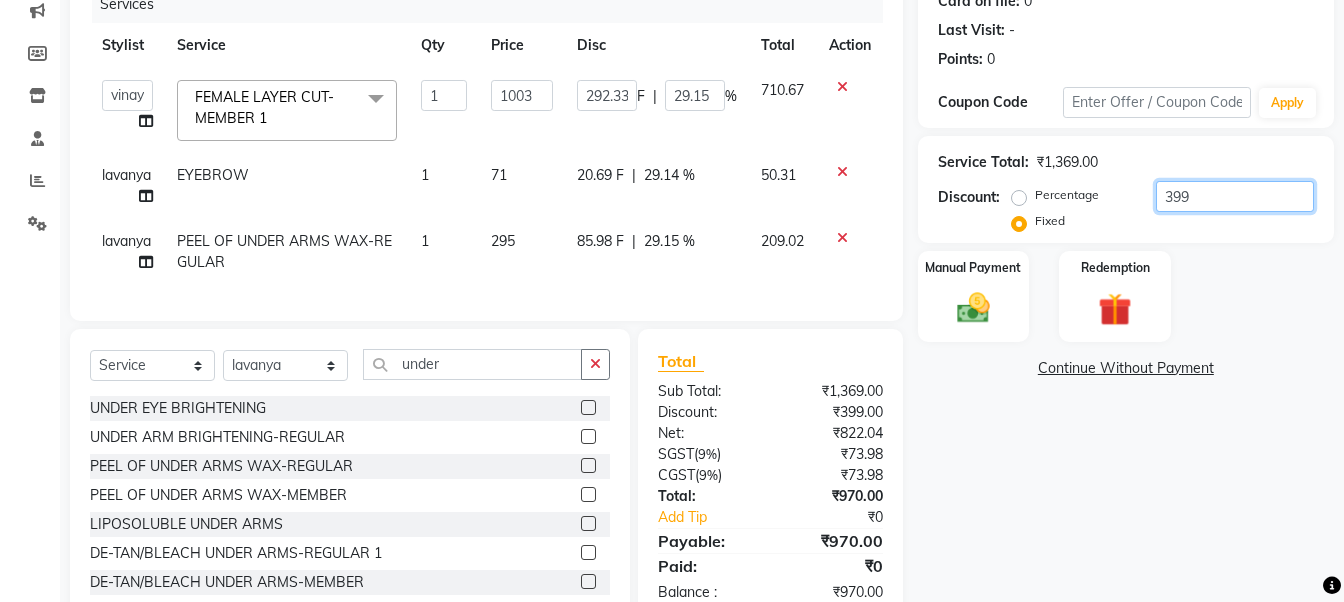 type on "39" 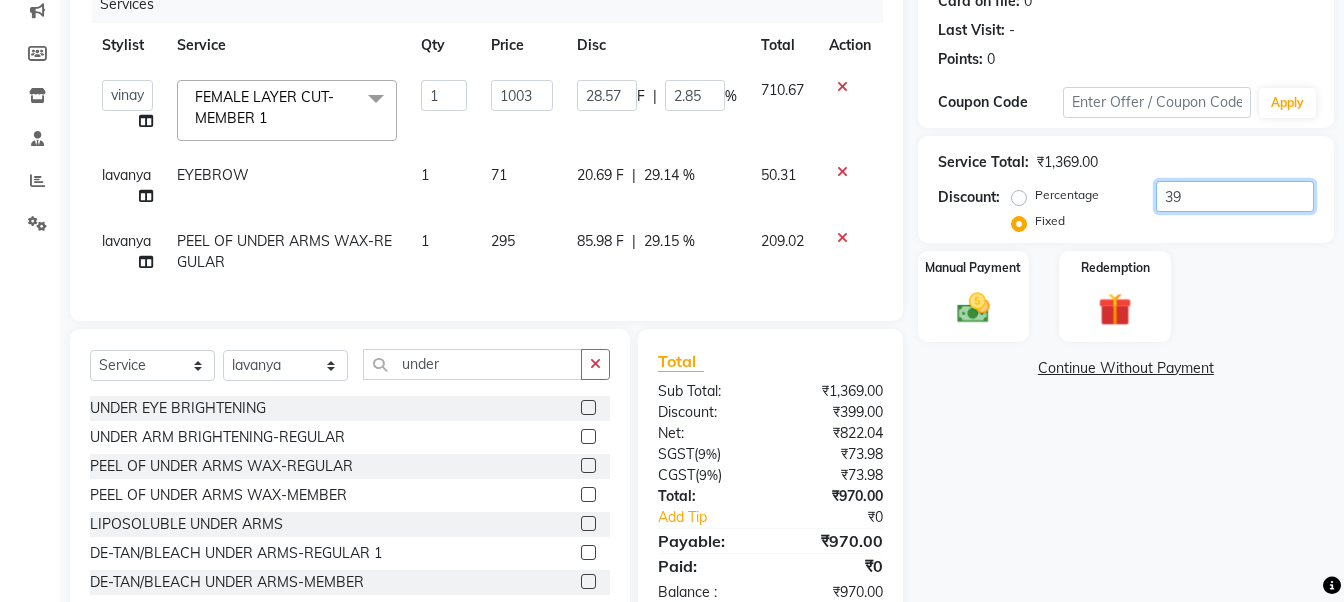 type on "3" 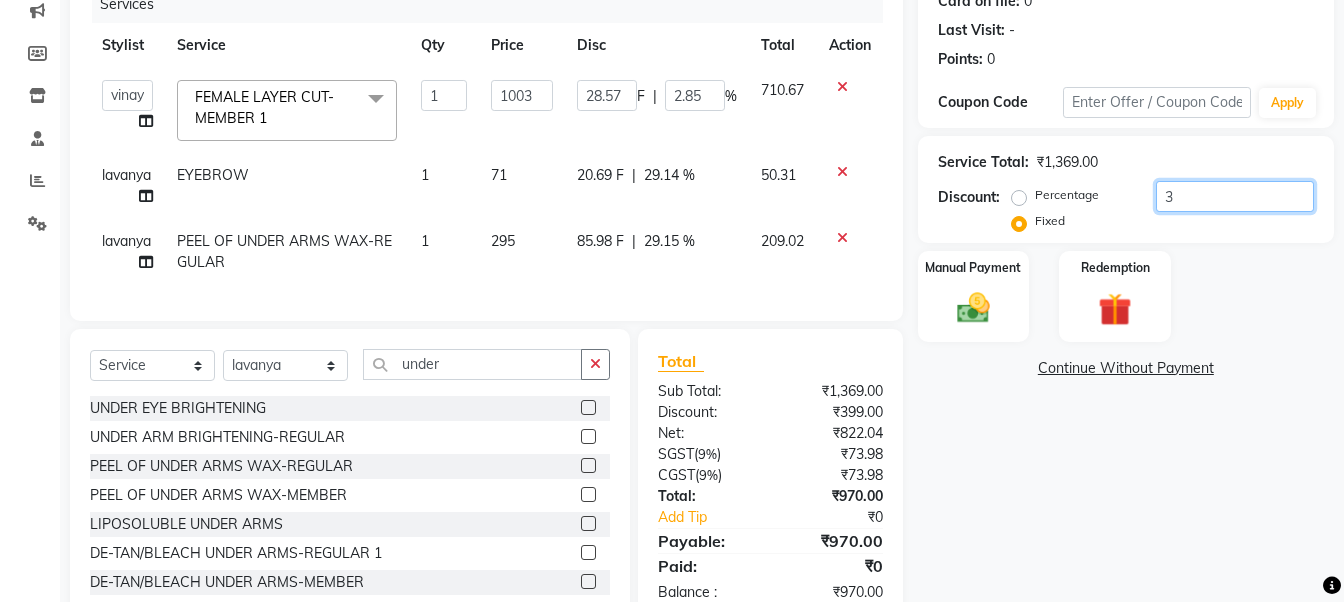 type on "2.2" 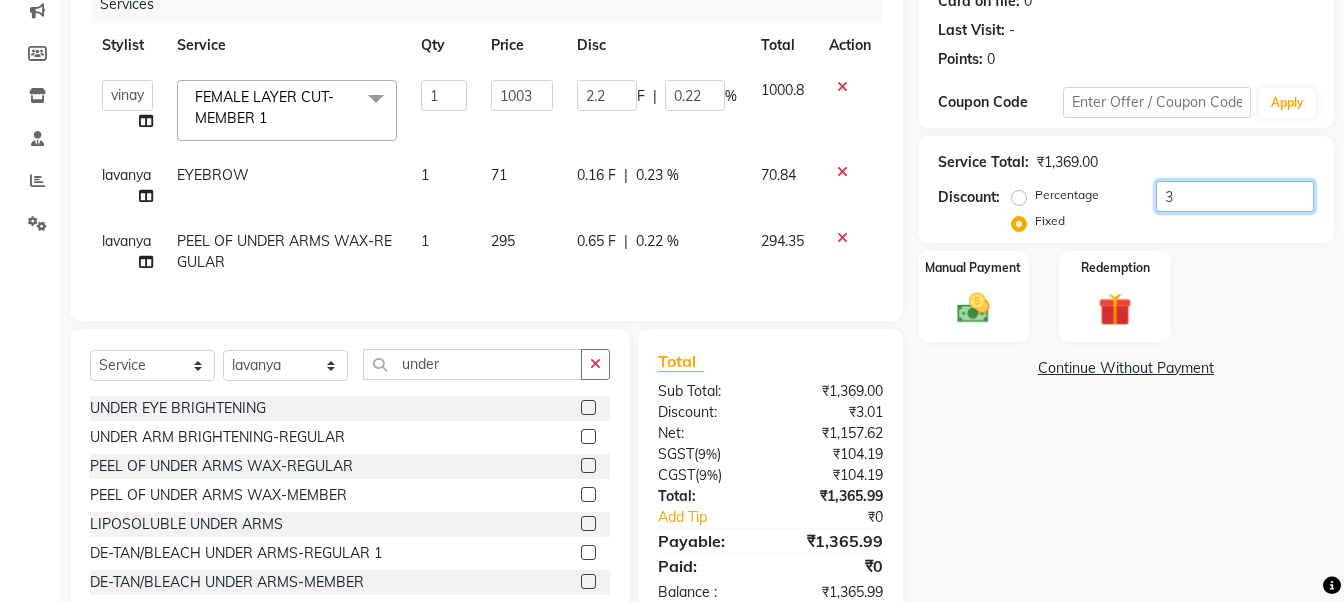 type 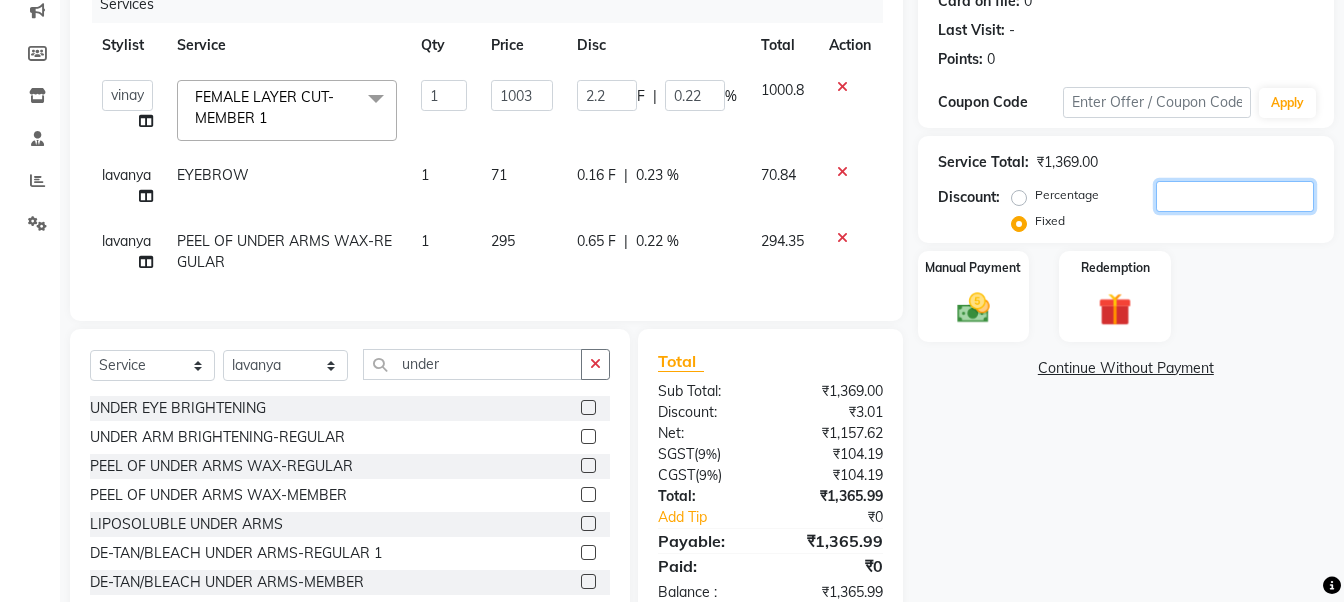 type on "0" 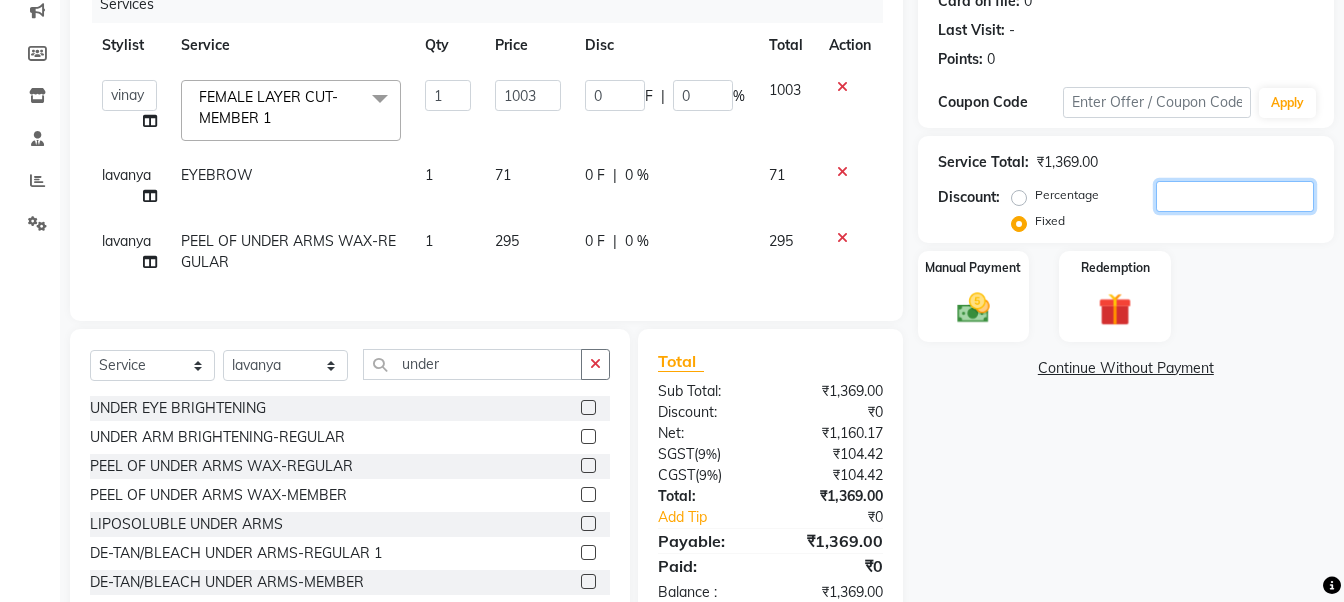 type on "2" 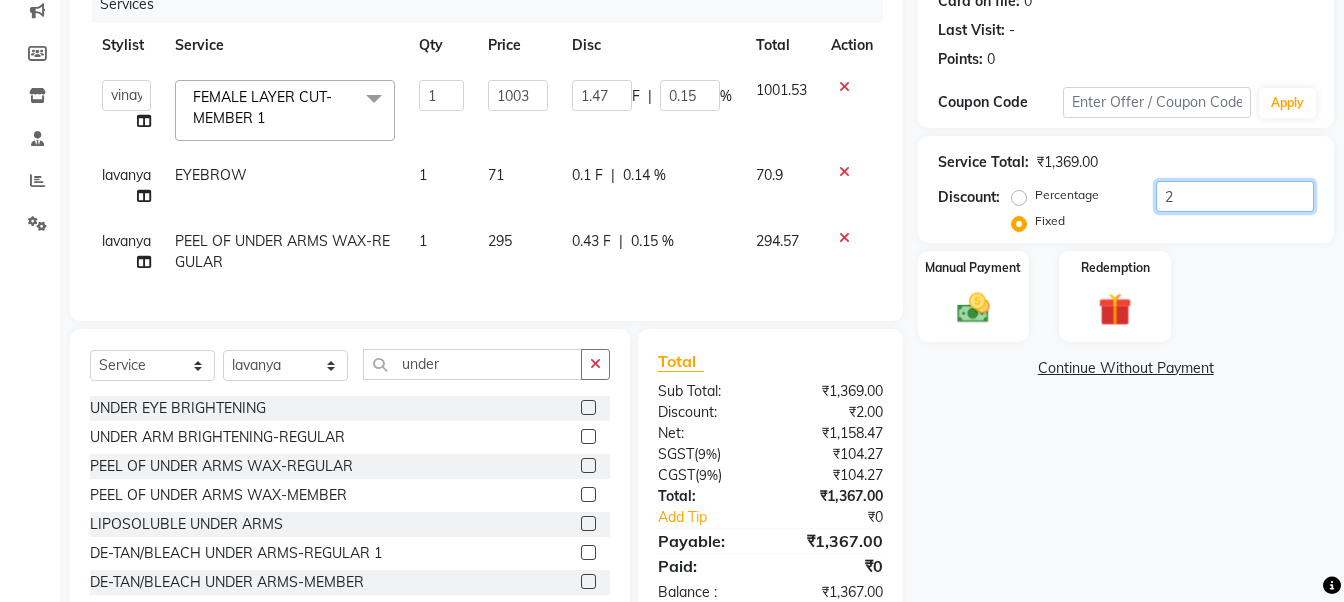 type on "27" 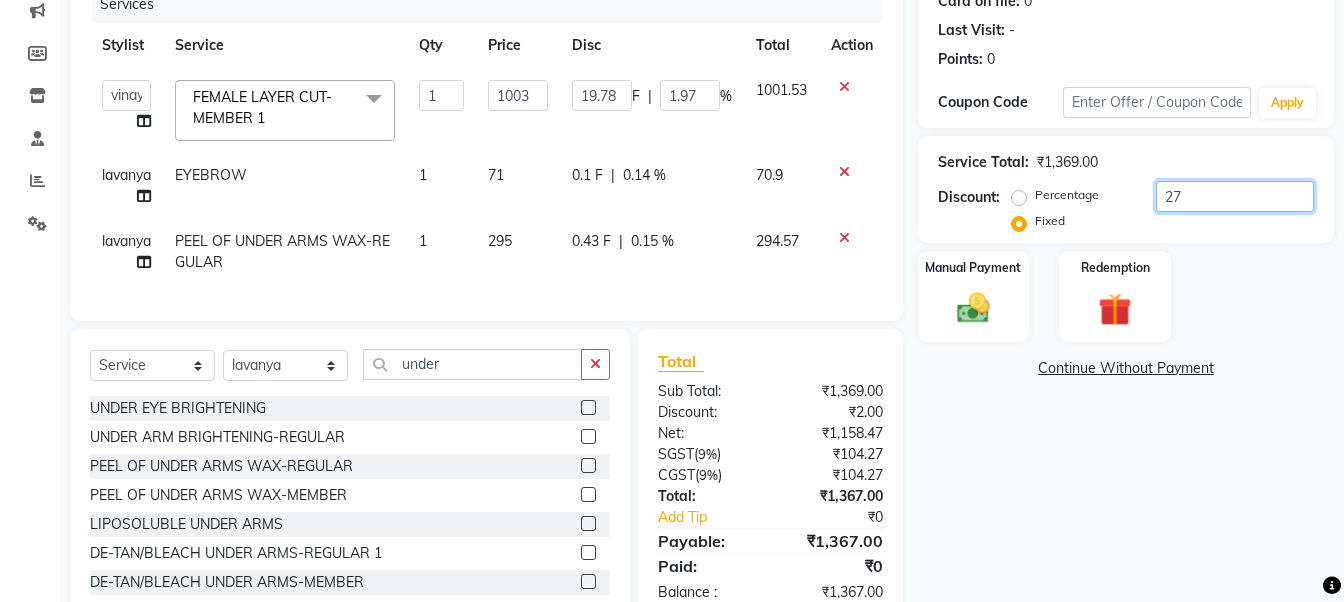 type on "274" 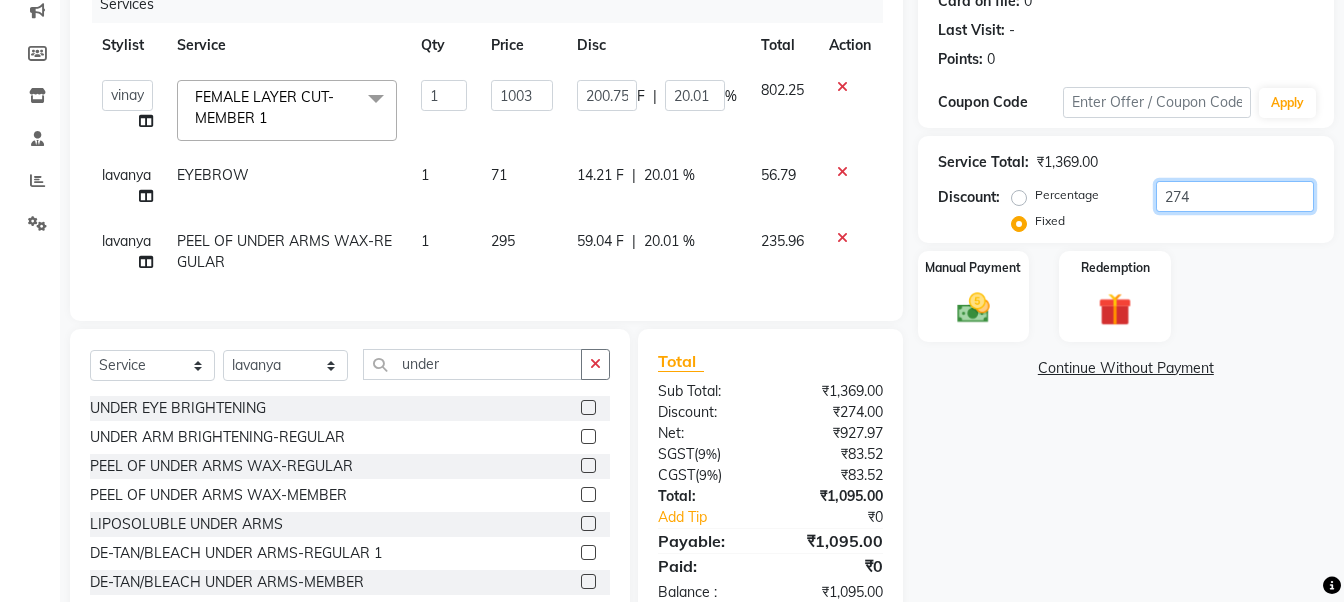 type on "274" 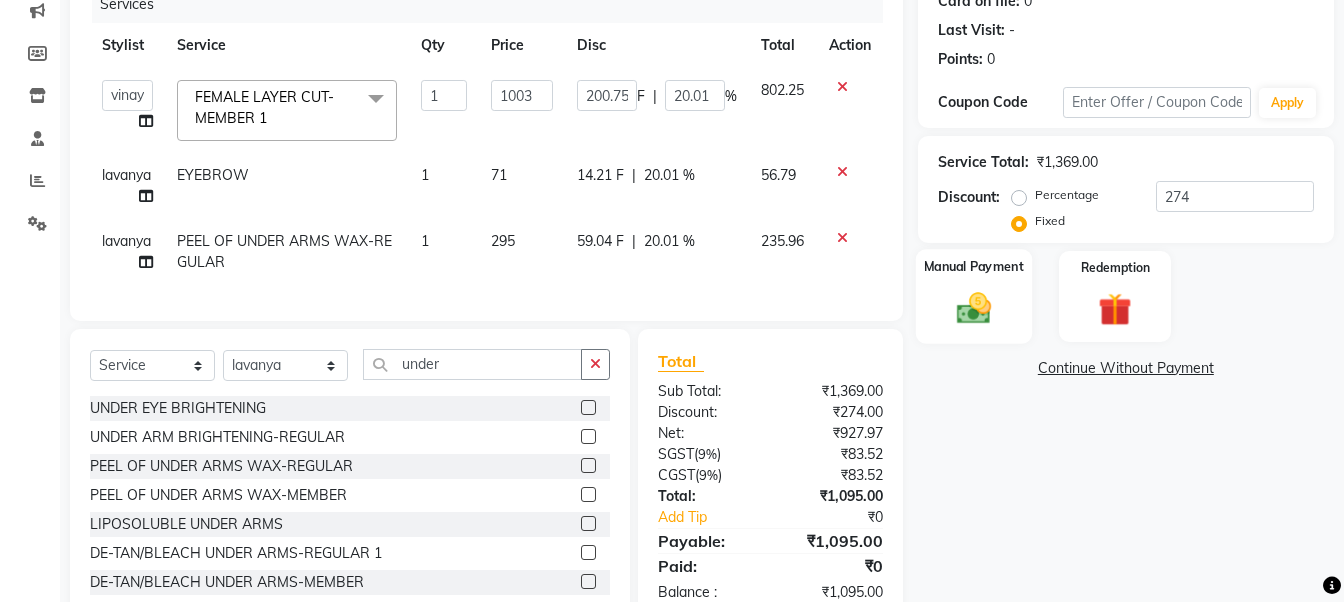 click 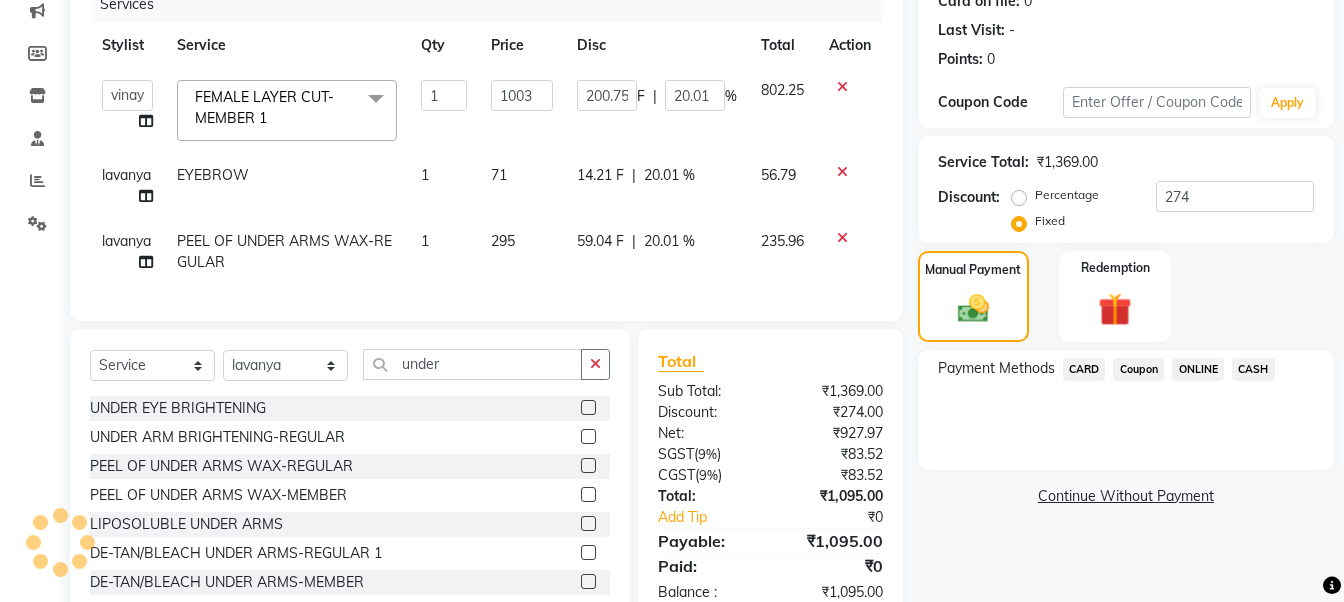 click on "ONLINE" 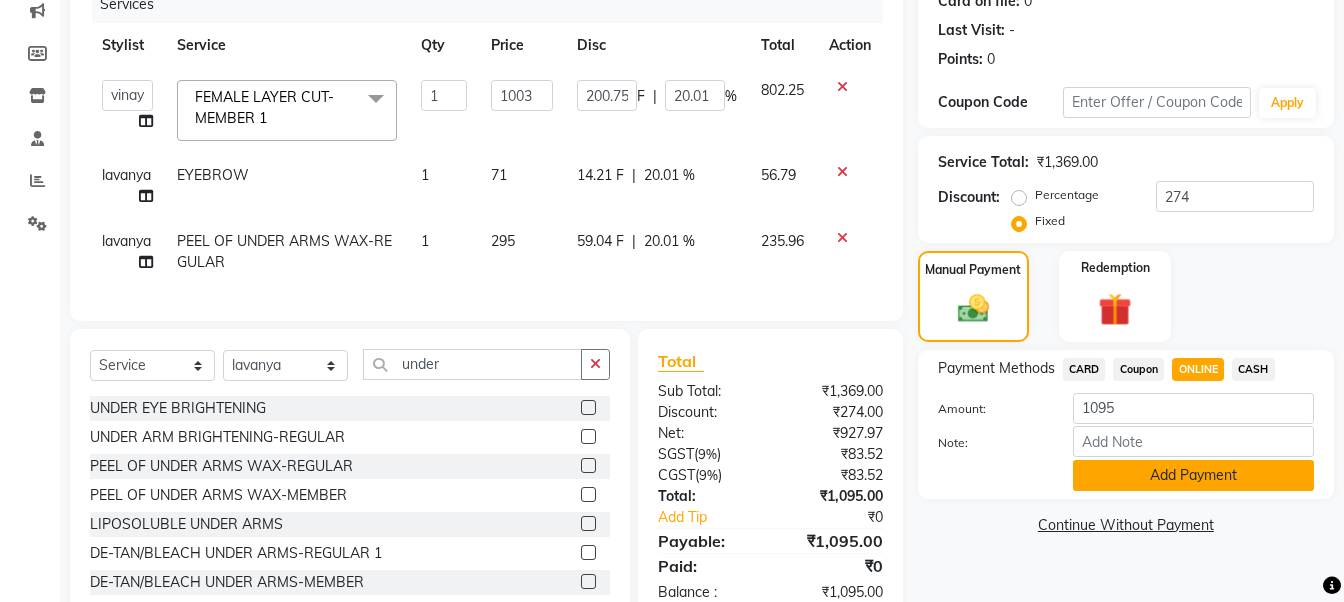 click on "Add Payment" 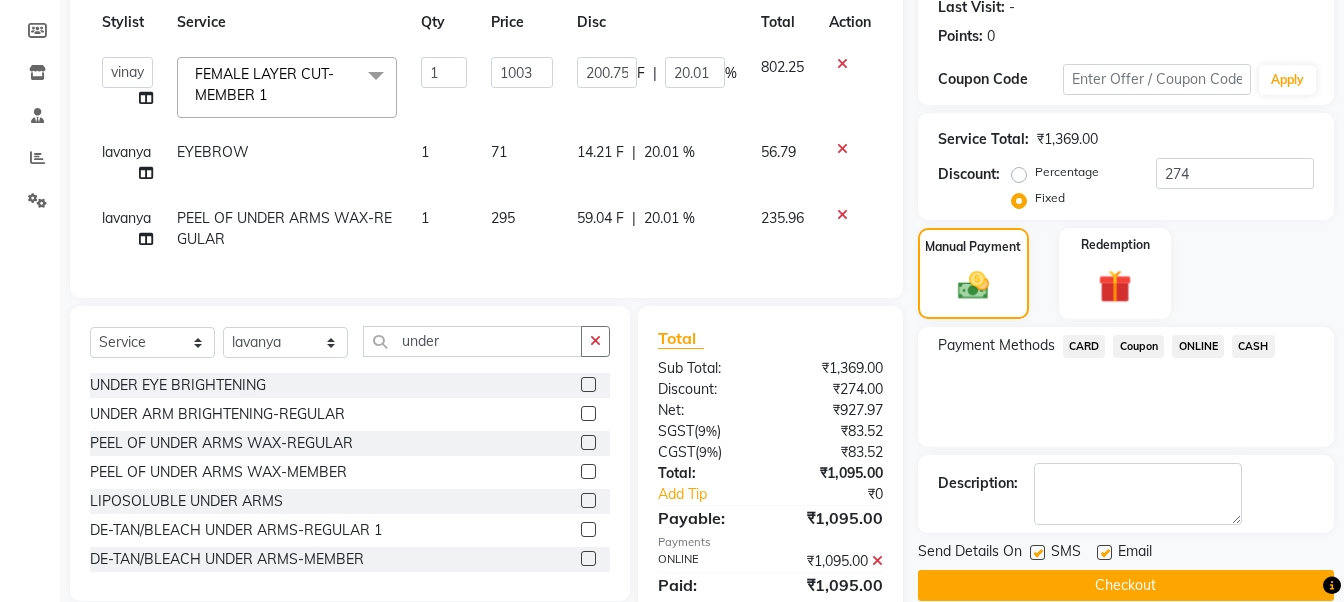 scroll, scrollTop: 370, scrollLeft: 0, axis: vertical 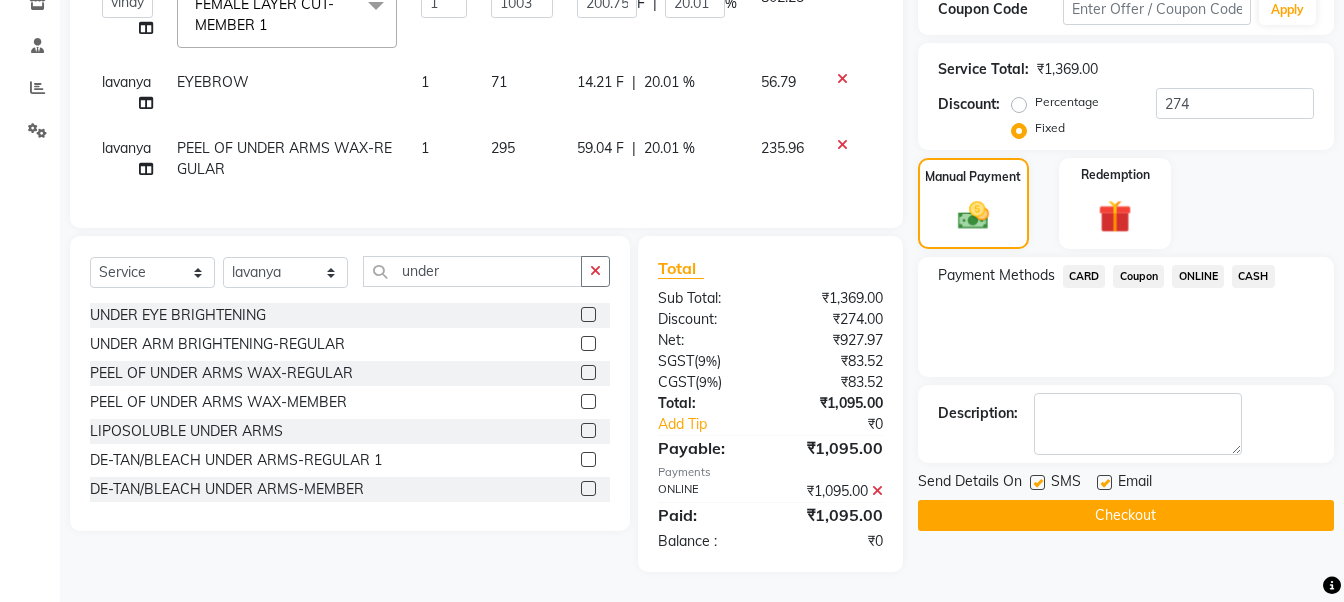 click on "Checkout" 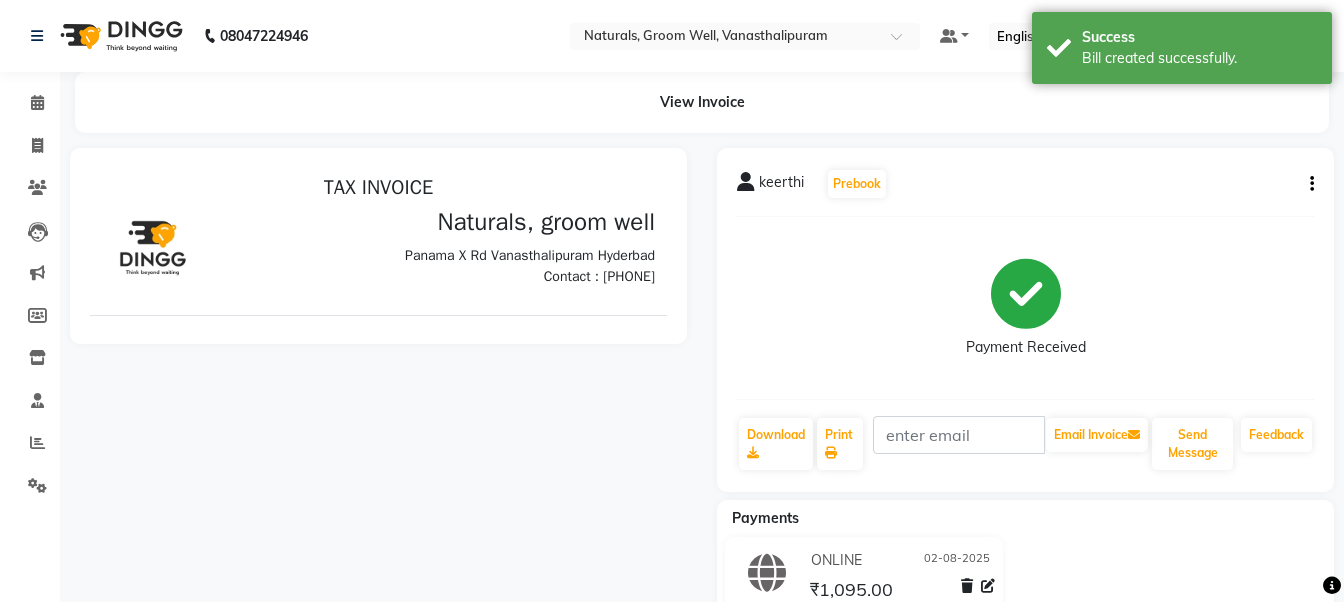scroll, scrollTop: 0, scrollLeft: 0, axis: both 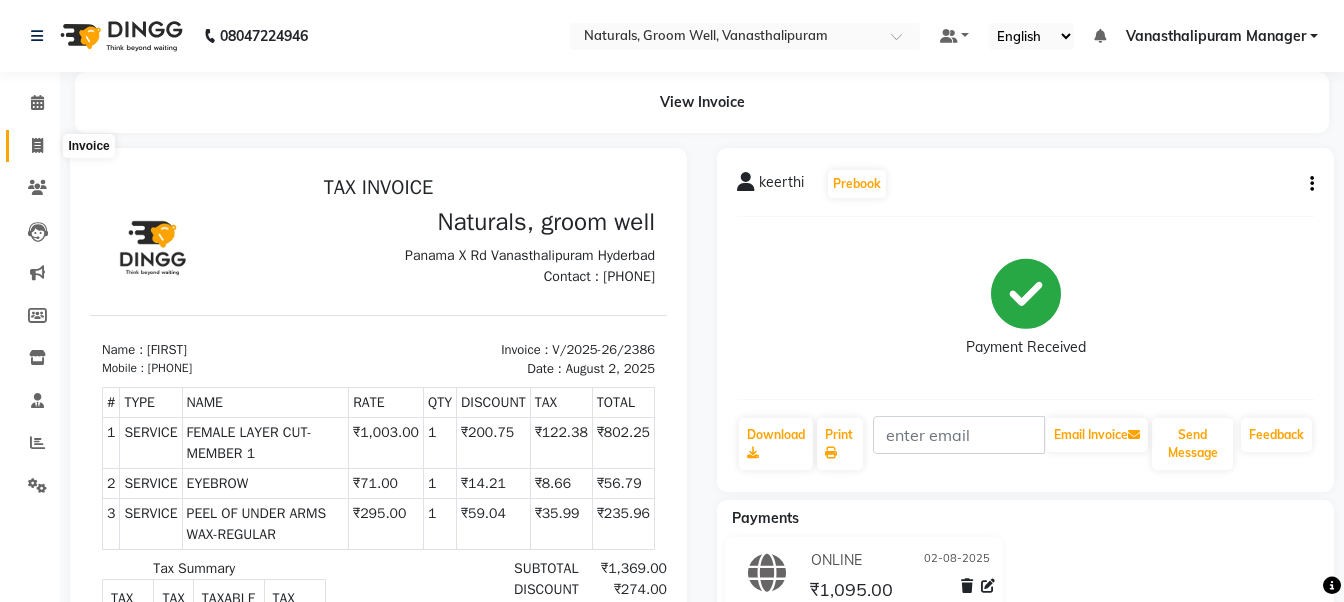 click 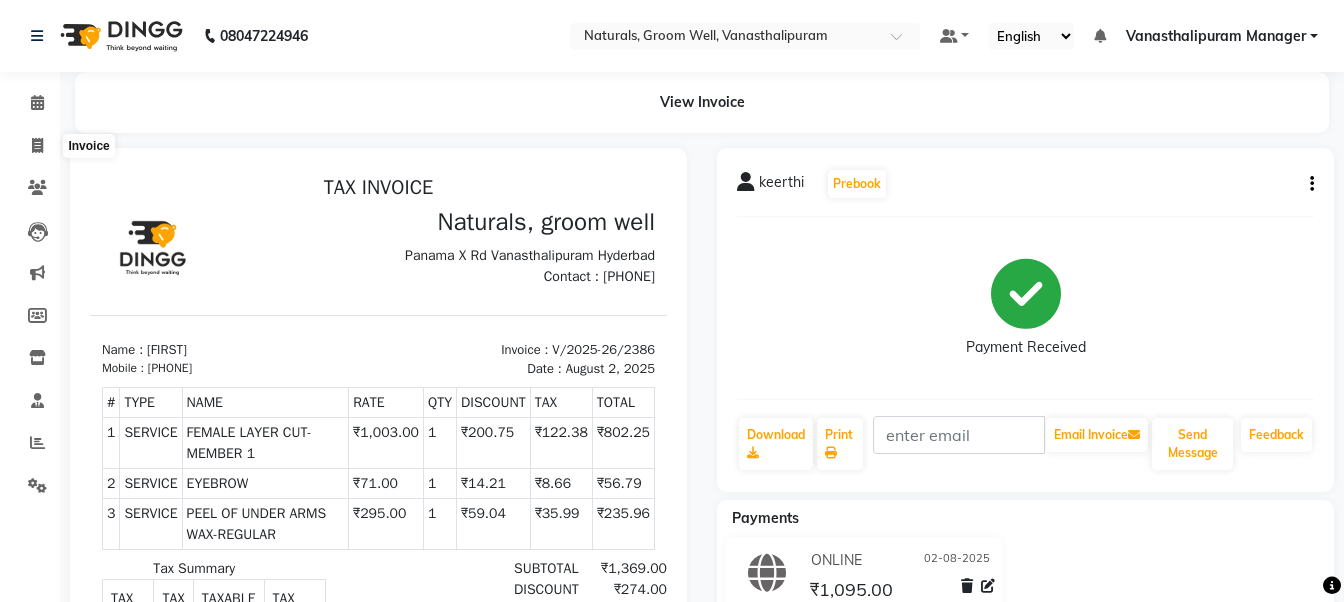 select on "service" 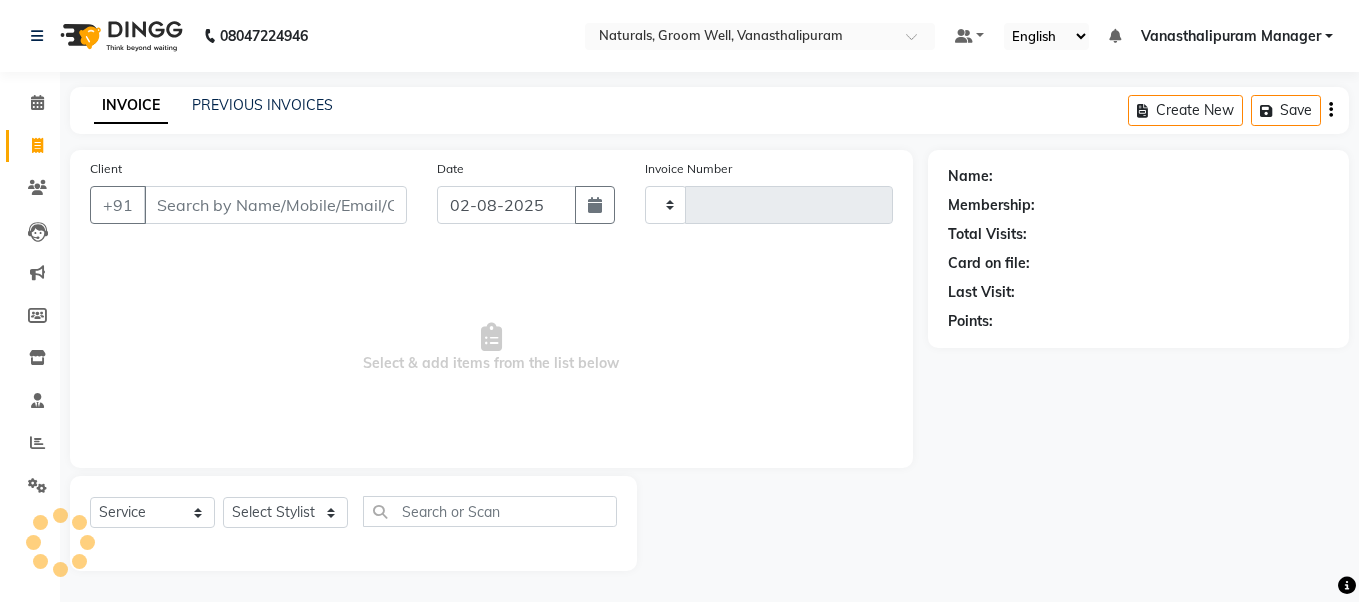 type on "2387" 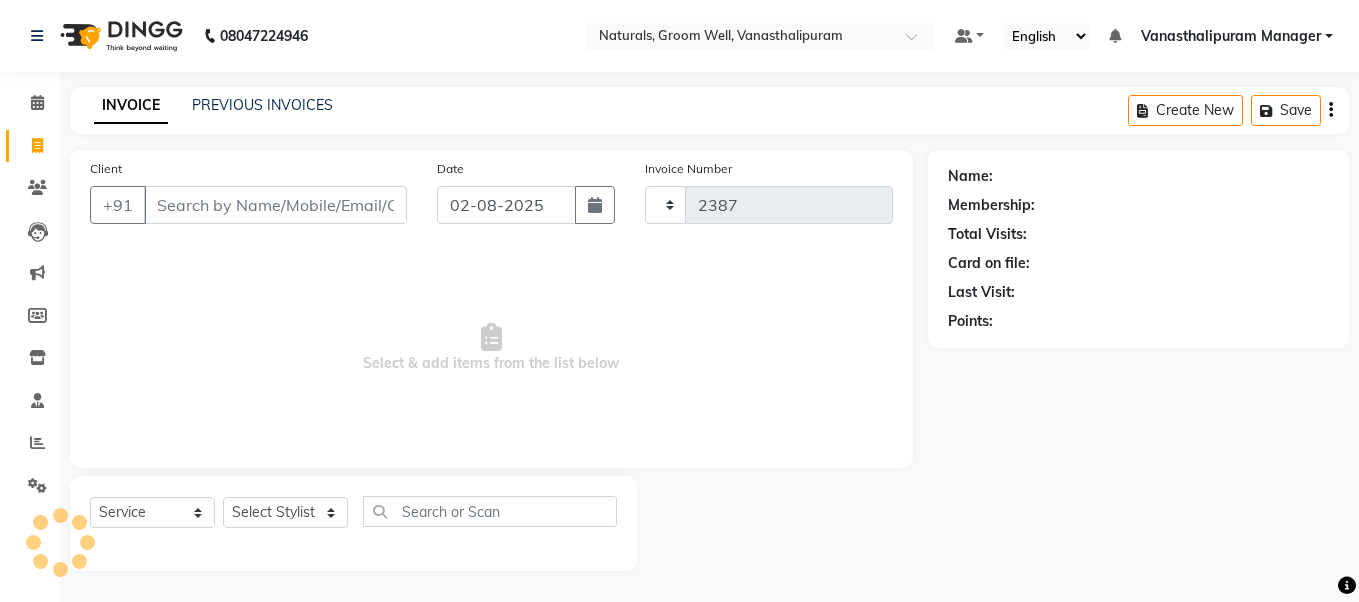 select on "5859" 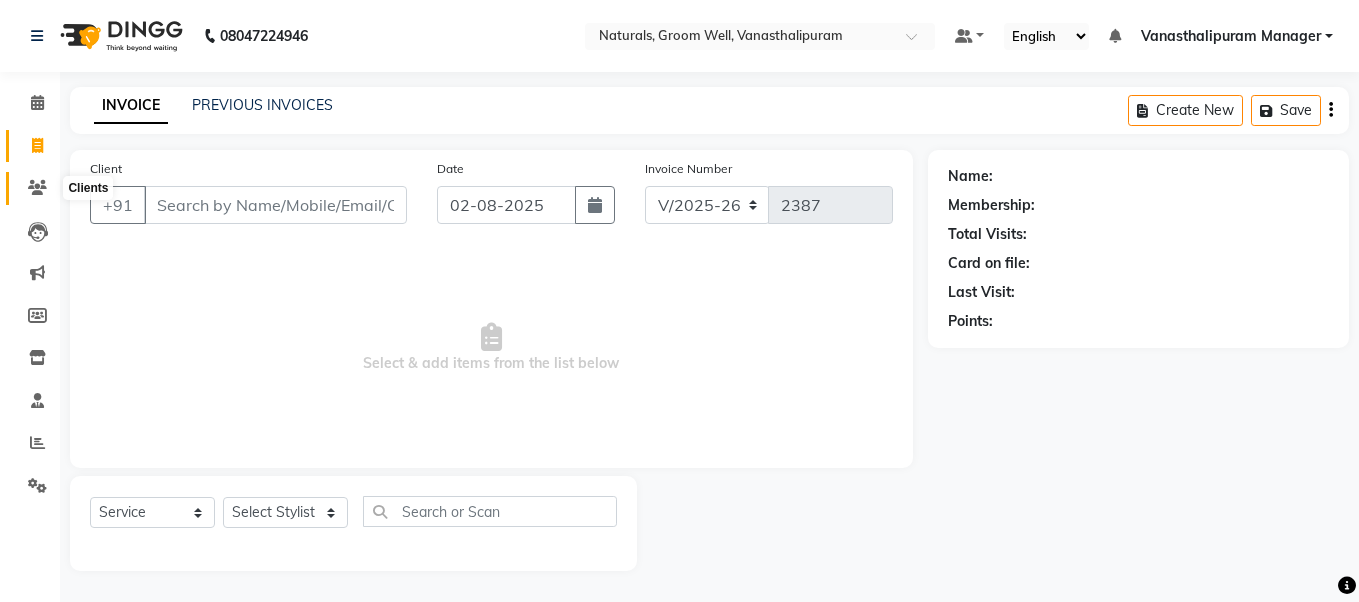 click 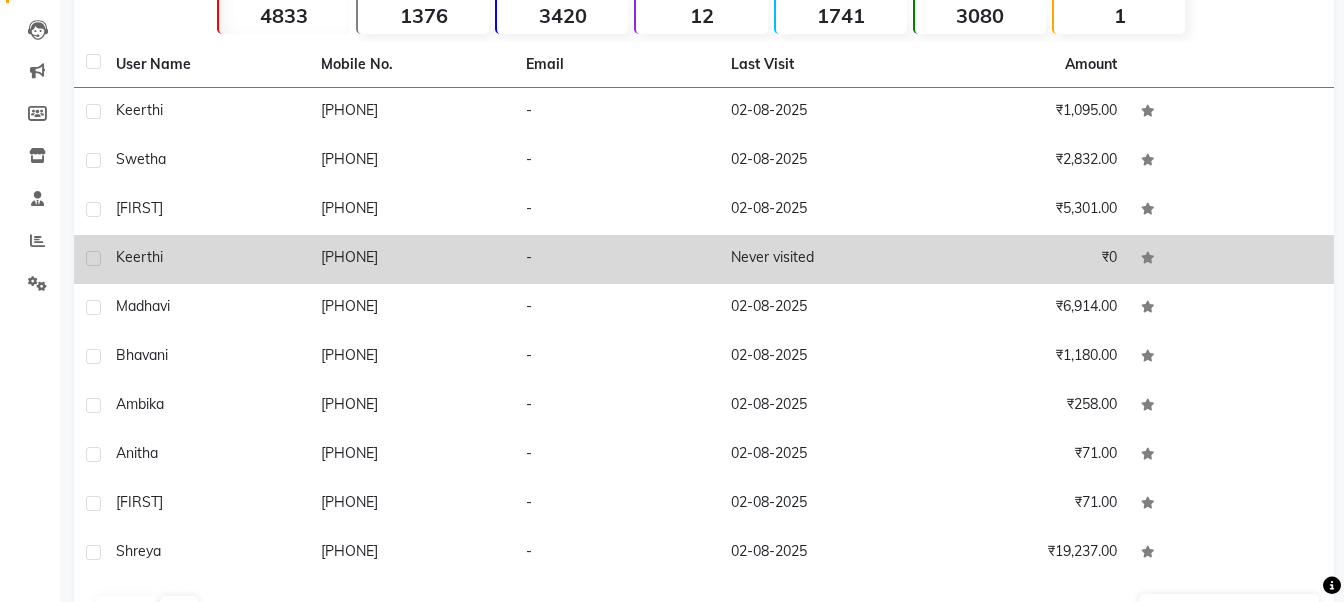 scroll, scrollTop: 264, scrollLeft: 0, axis: vertical 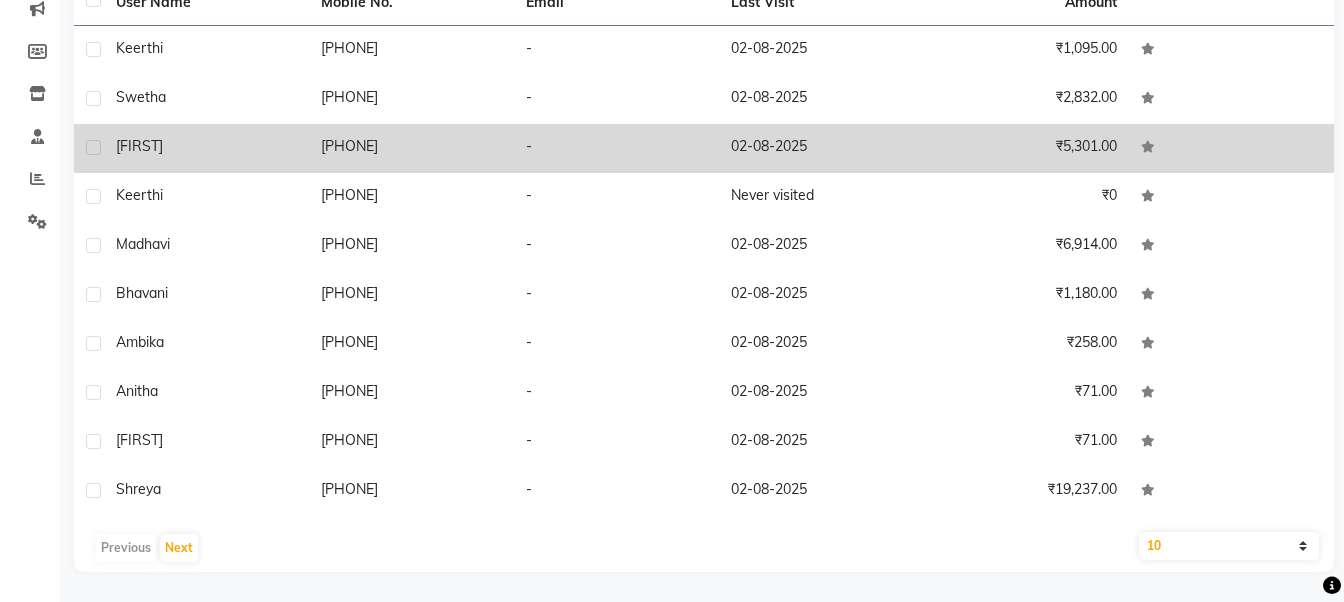 click on "[FIRST]" 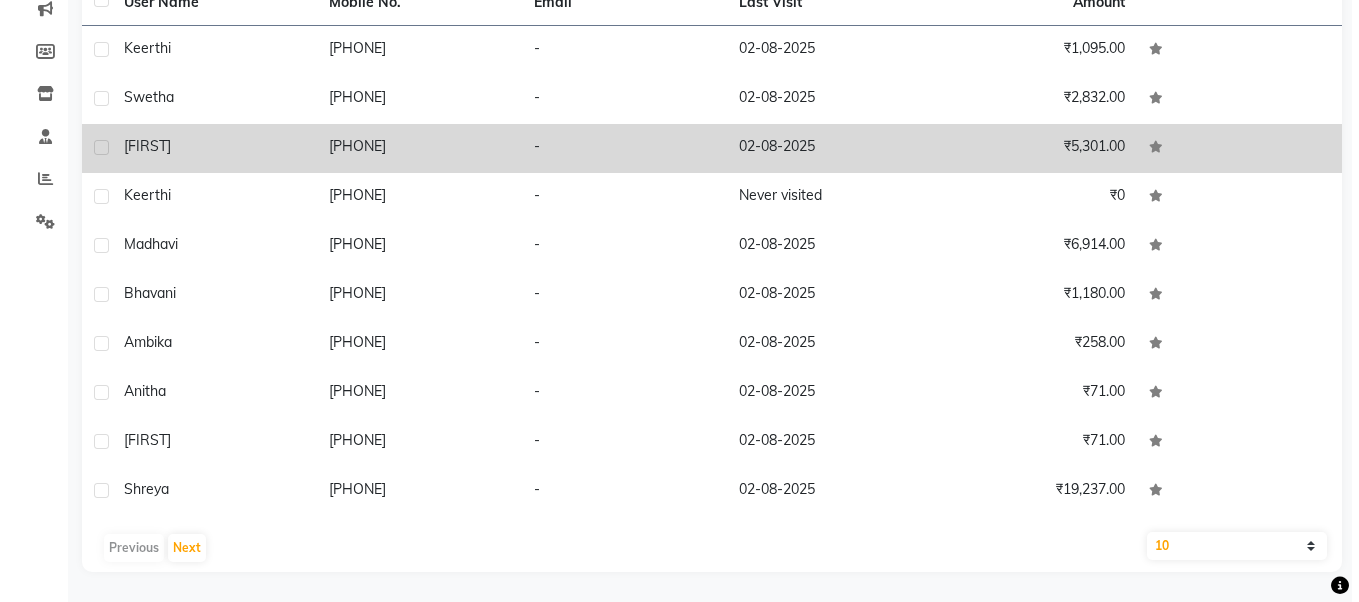 scroll, scrollTop: 248, scrollLeft: 0, axis: vertical 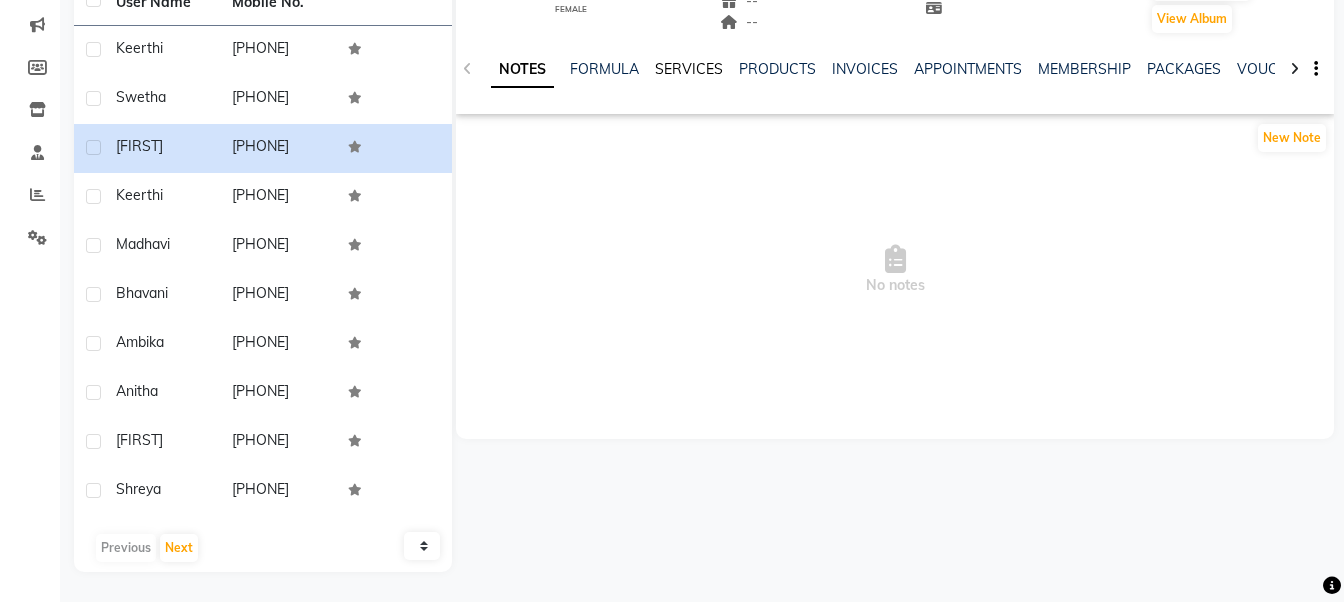 click on "SERVICES" 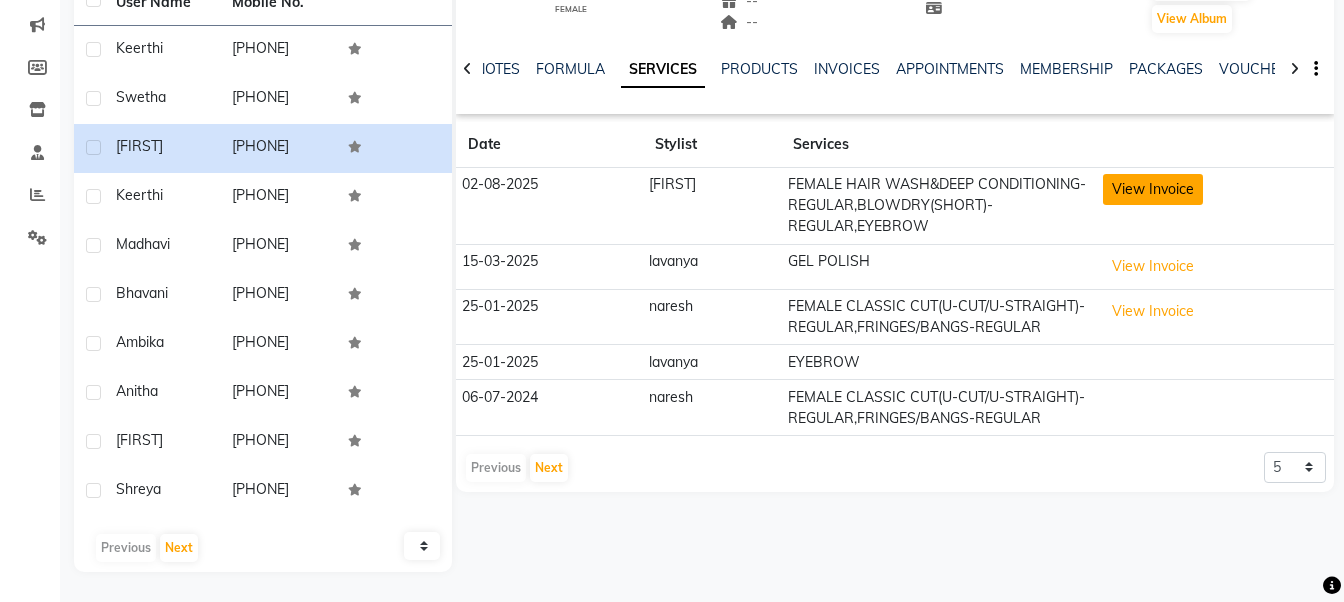click on "View Invoice" 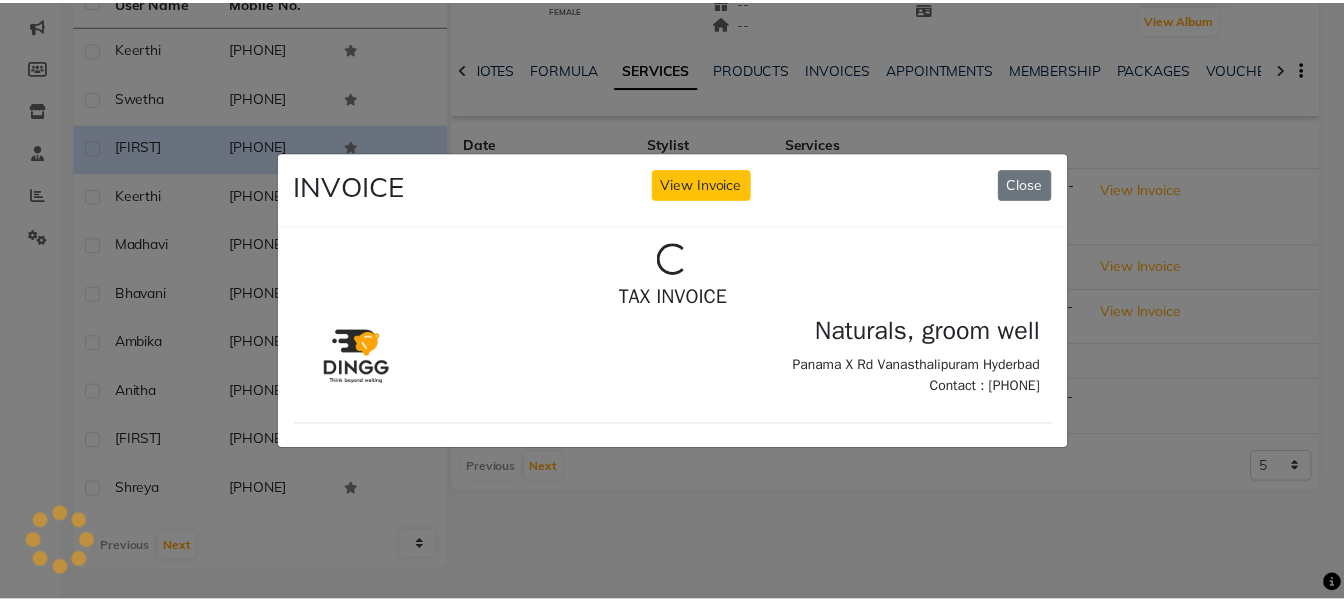 scroll, scrollTop: 0, scrollLeft: 0, axis: both 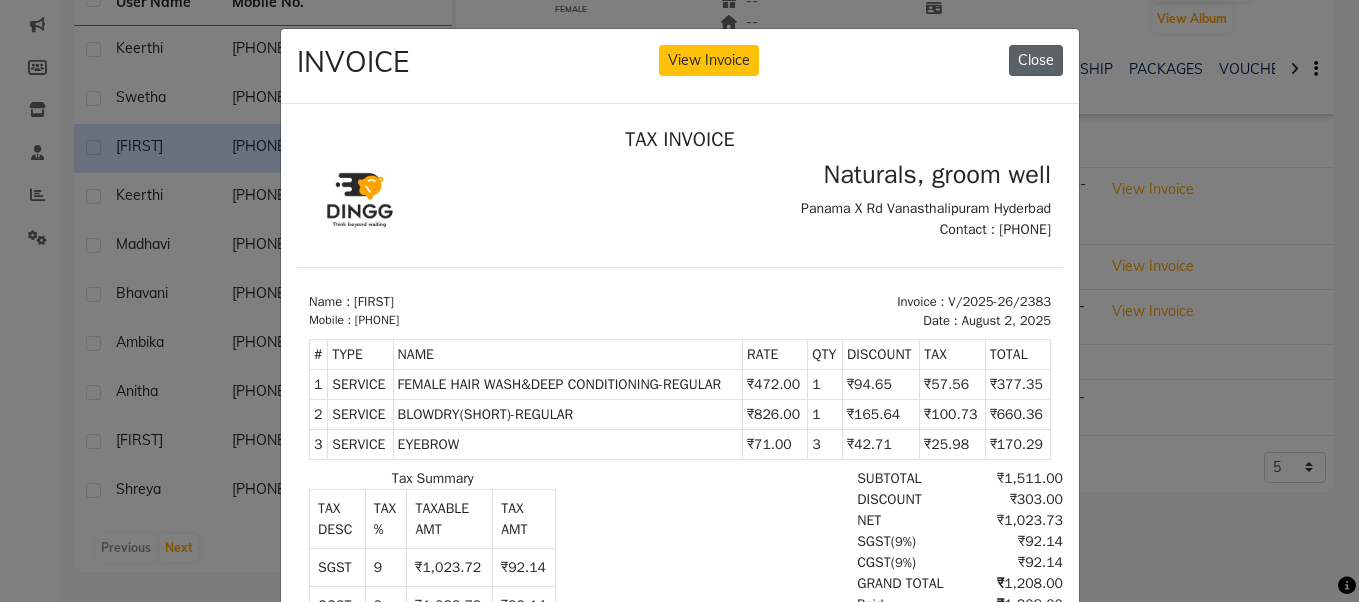 click on "Close" 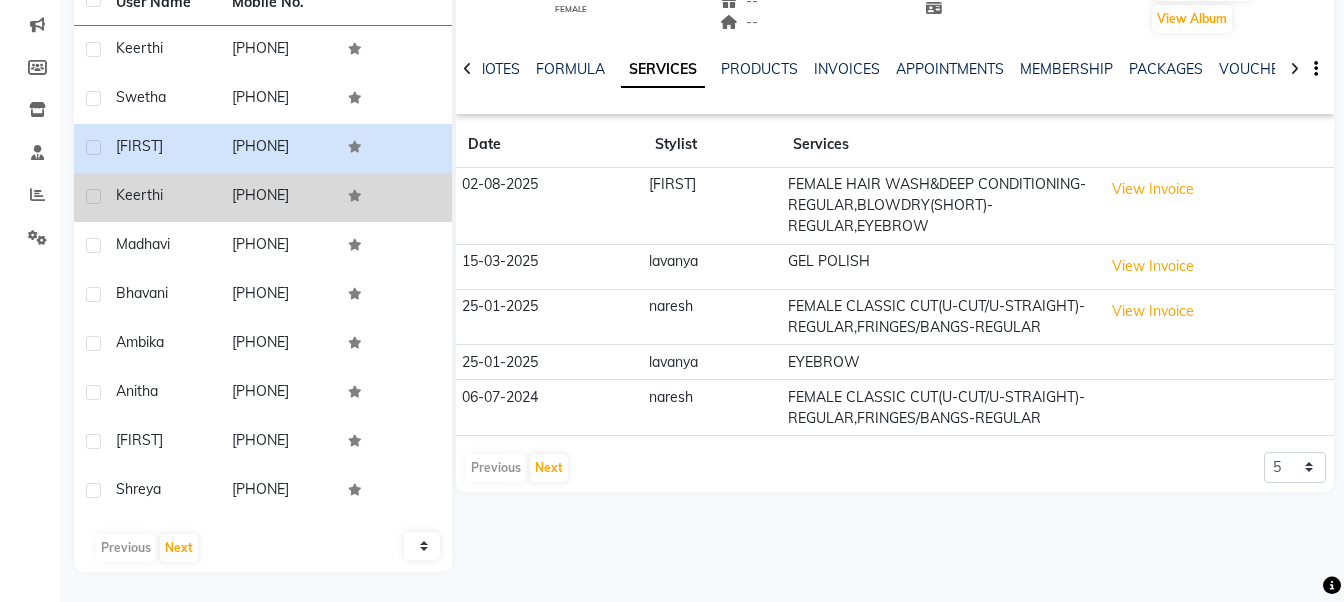 click on "keerthi" 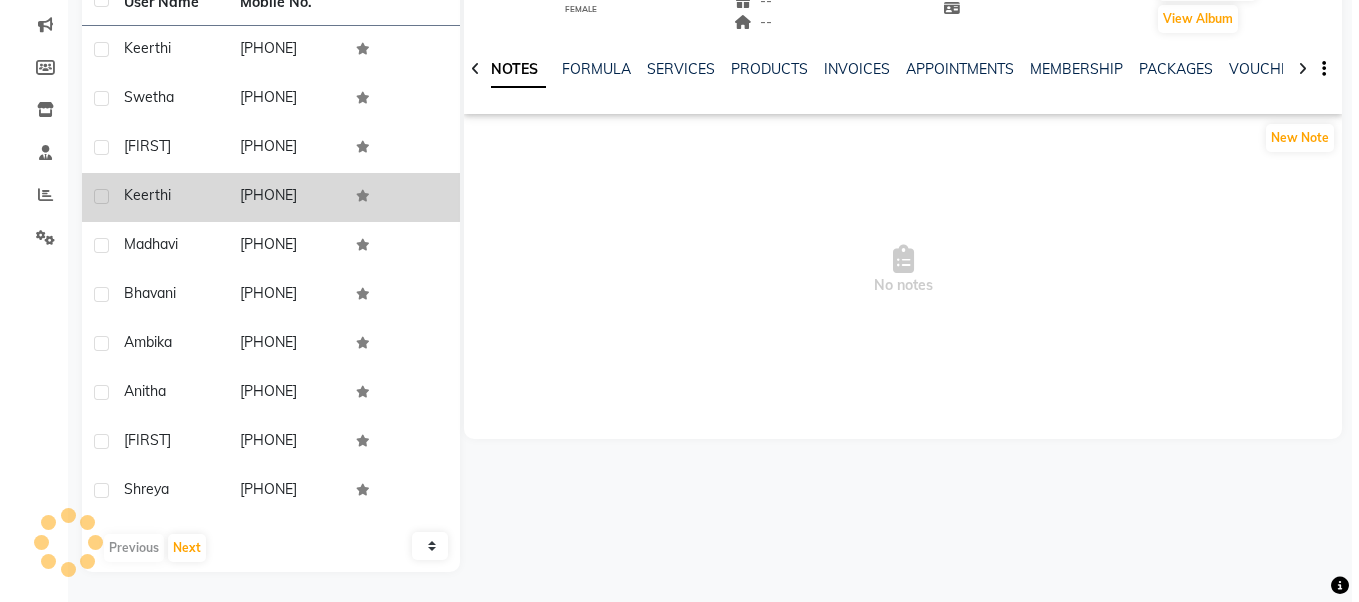 scroll, scrollTop: 0, scrollLeft: 0, axis: both 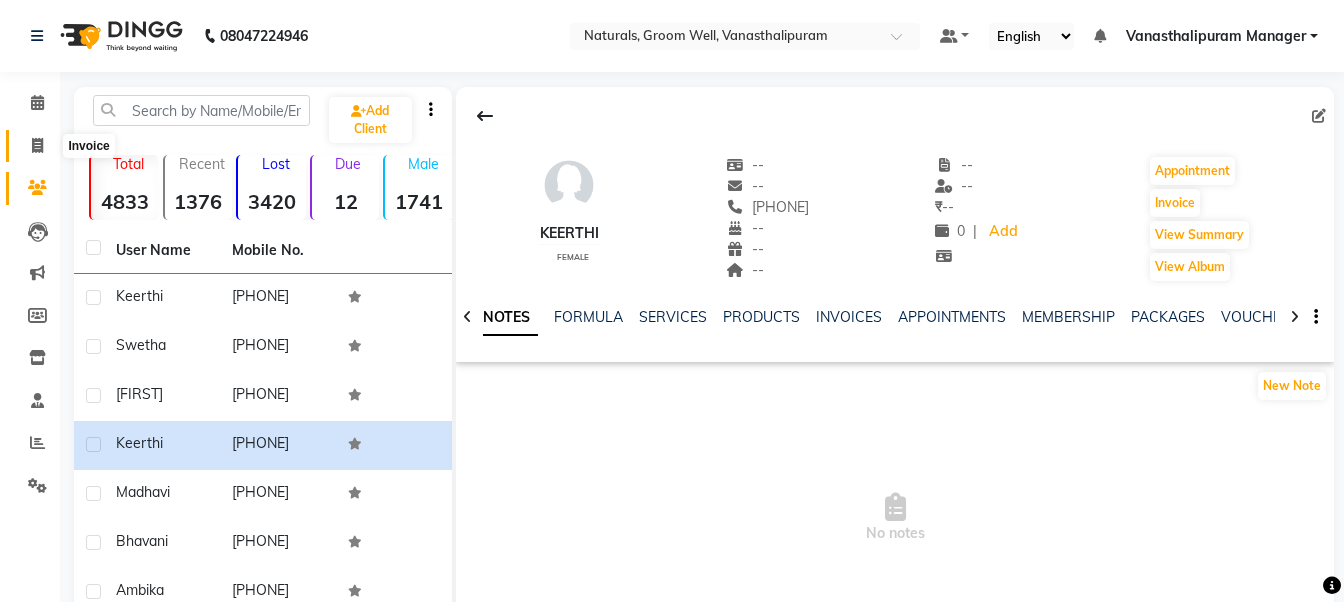 click 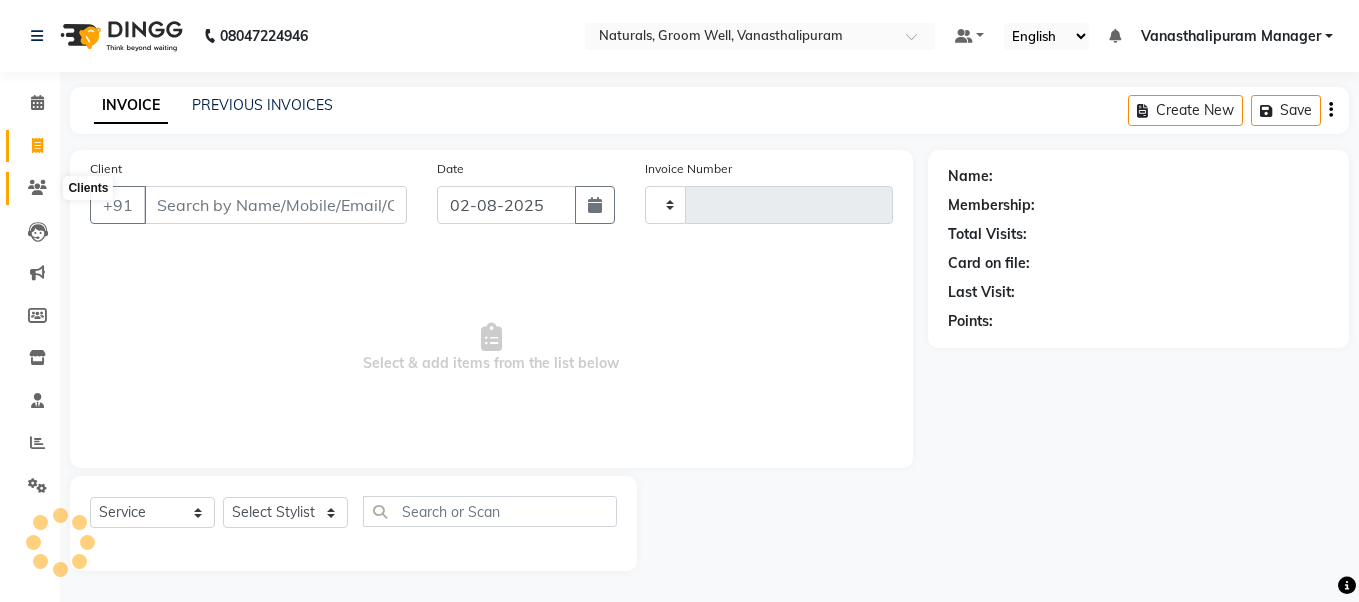 click 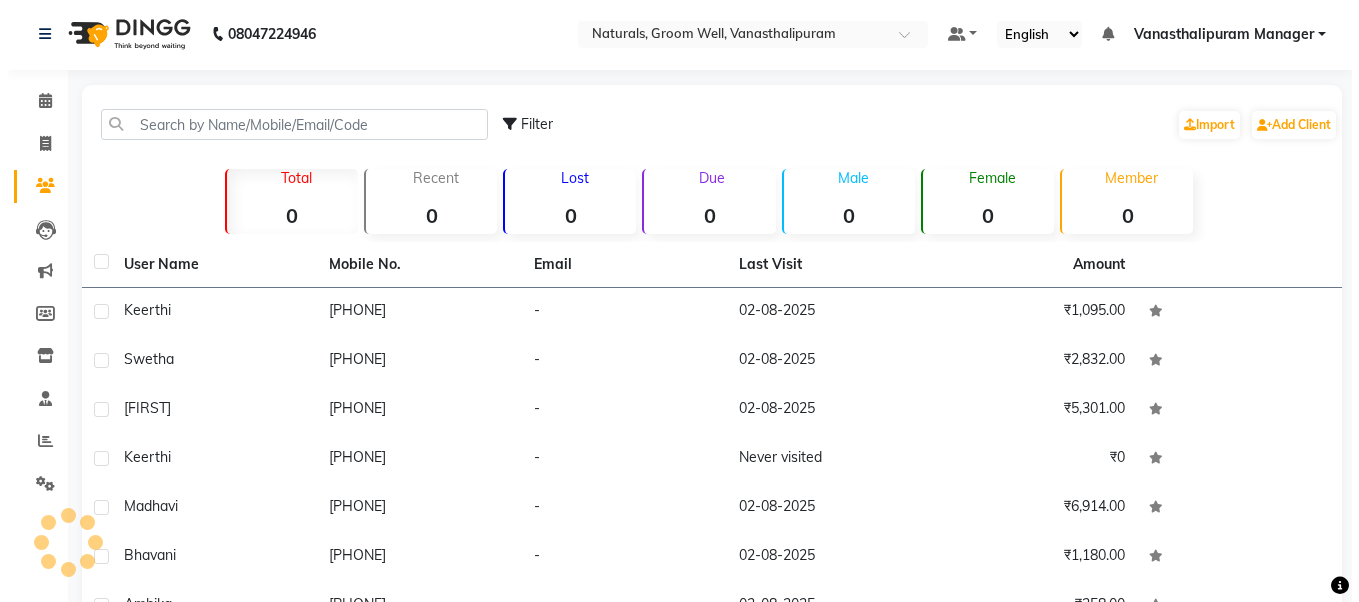 scroll, scrollTop: 0, scrollLeft: 0, axis: both 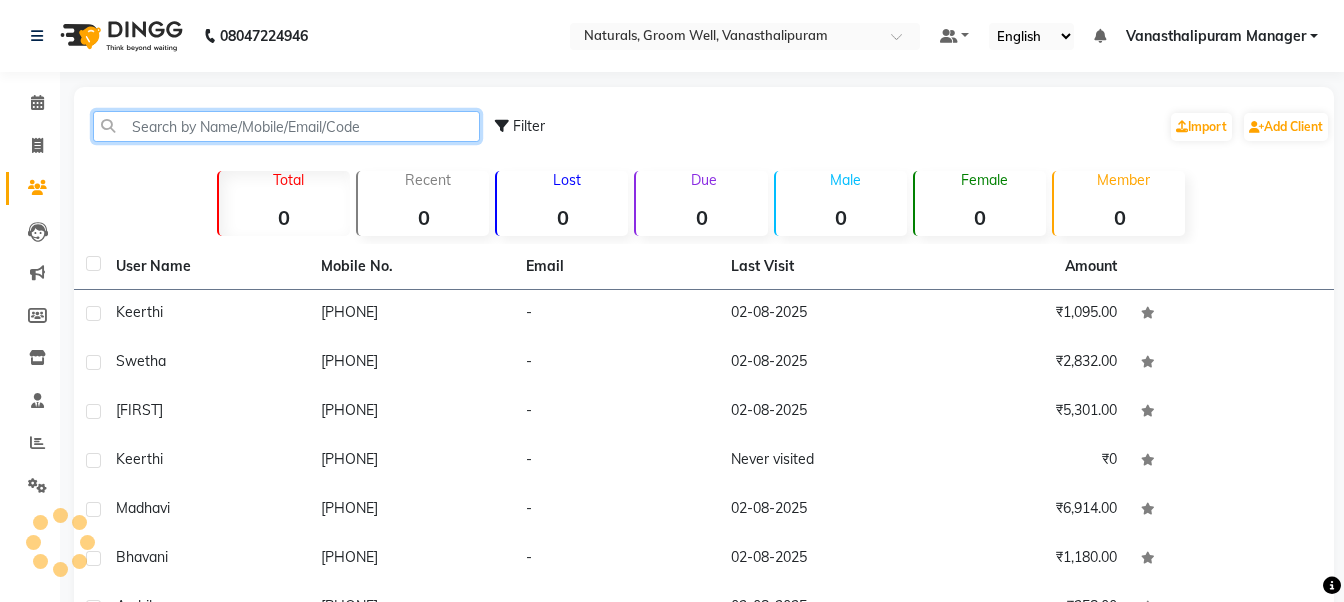 click 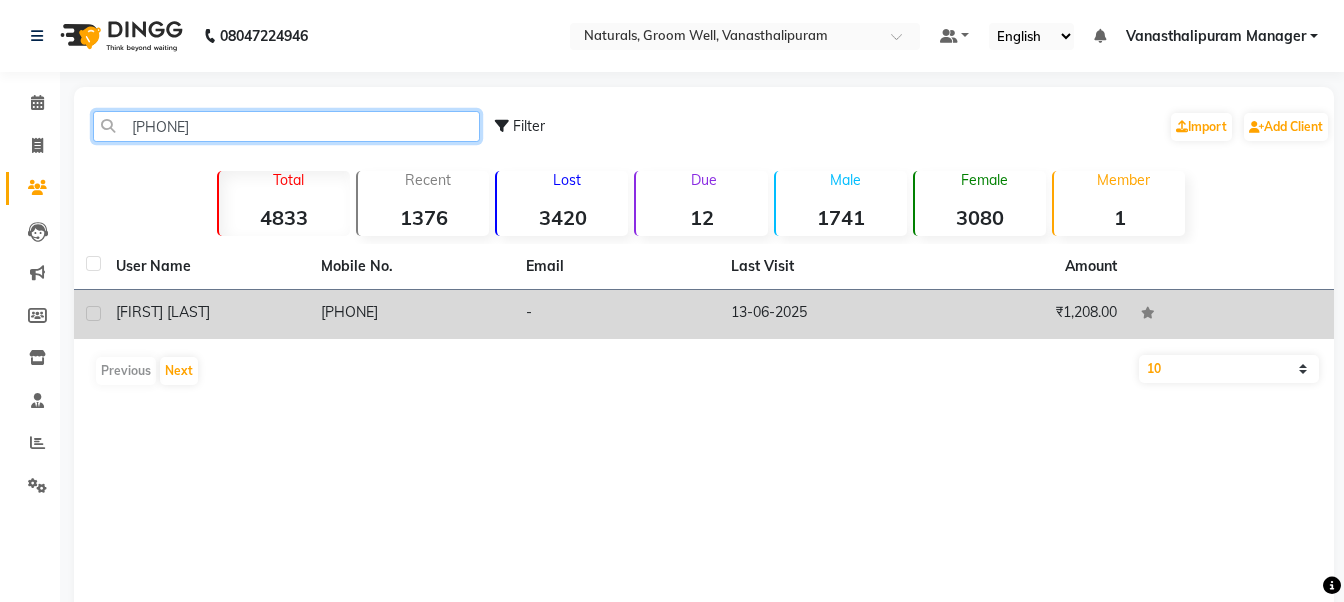 type on "80993999" 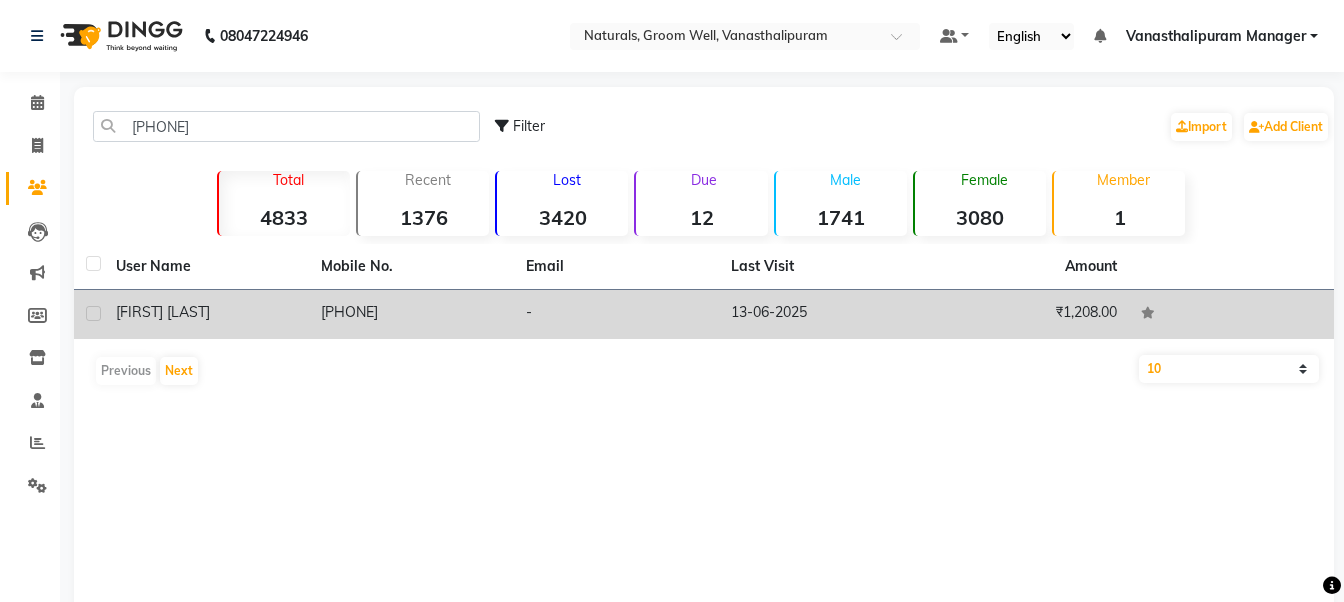 click on "[PHONE]" 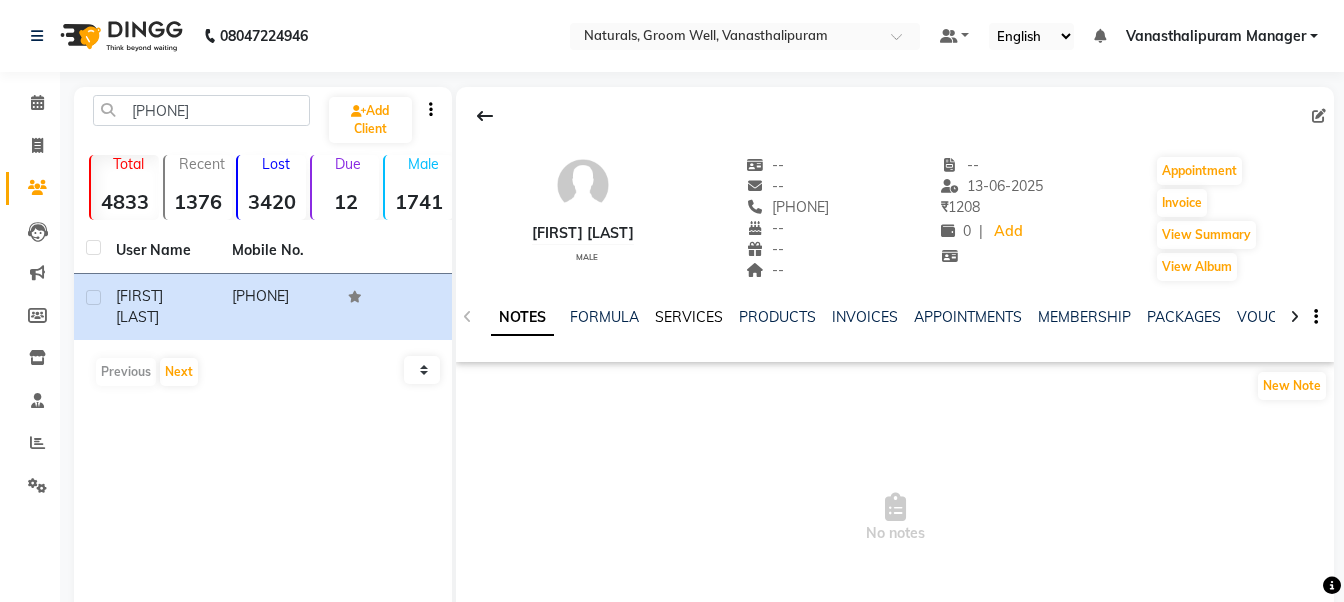 click on "SERVICES" 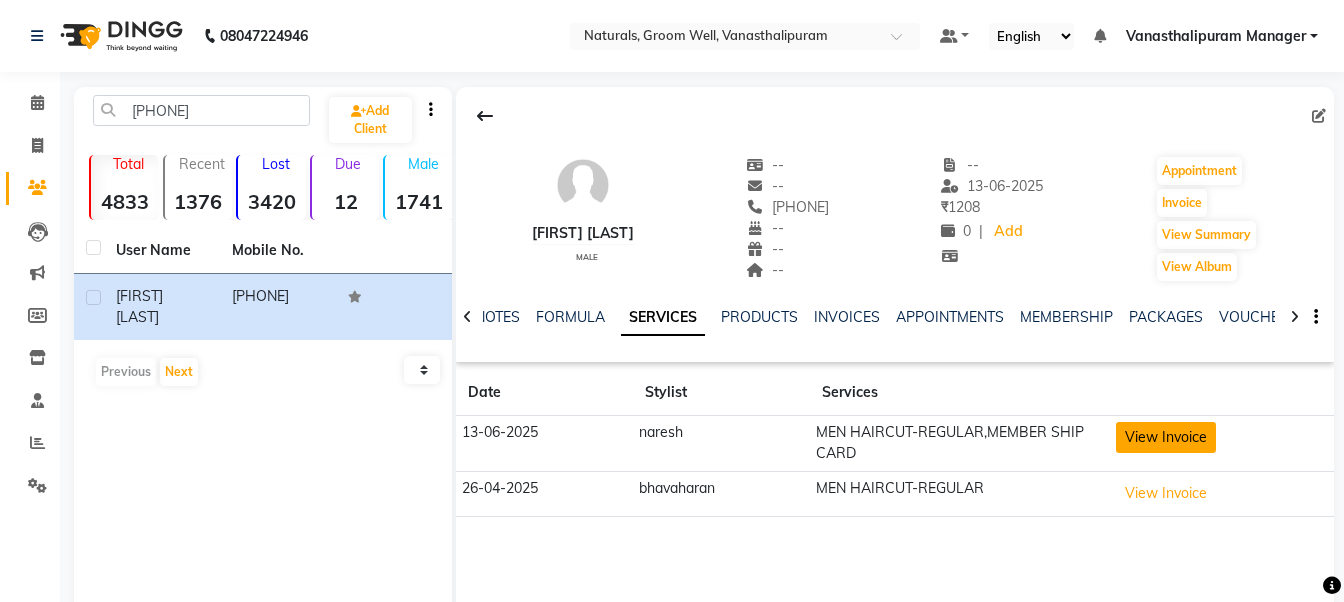 click on "View Invoice" 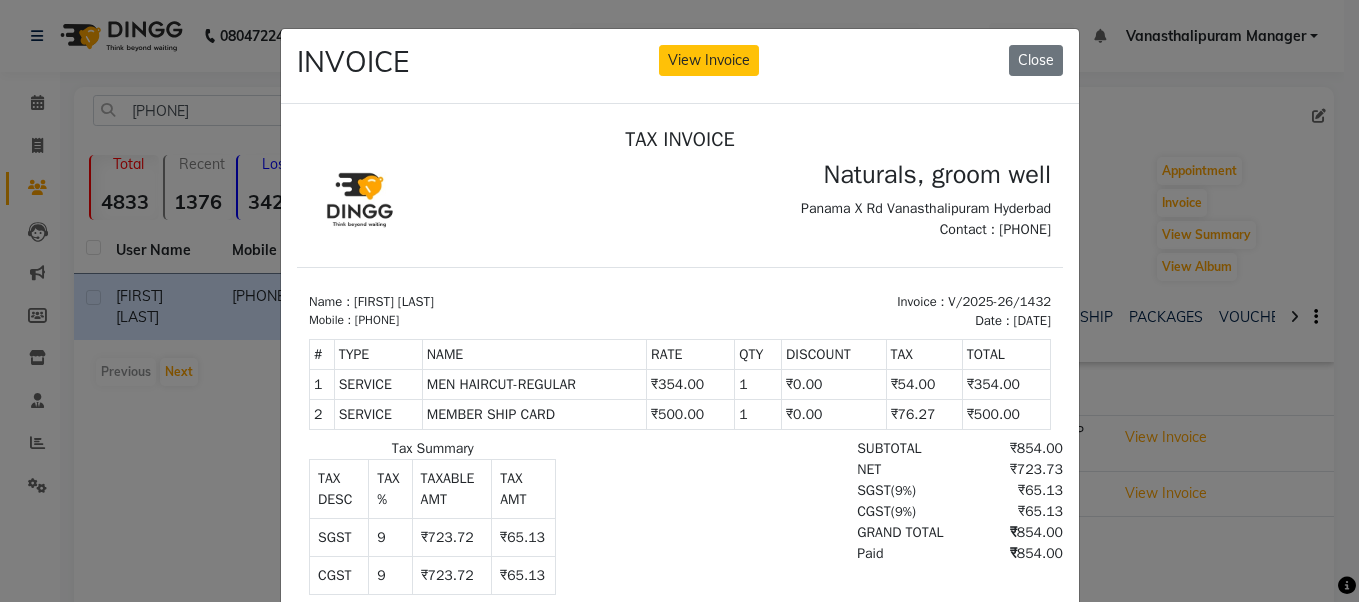 scroll, scrollTop: 0, scrollLeft: 0, axis: both 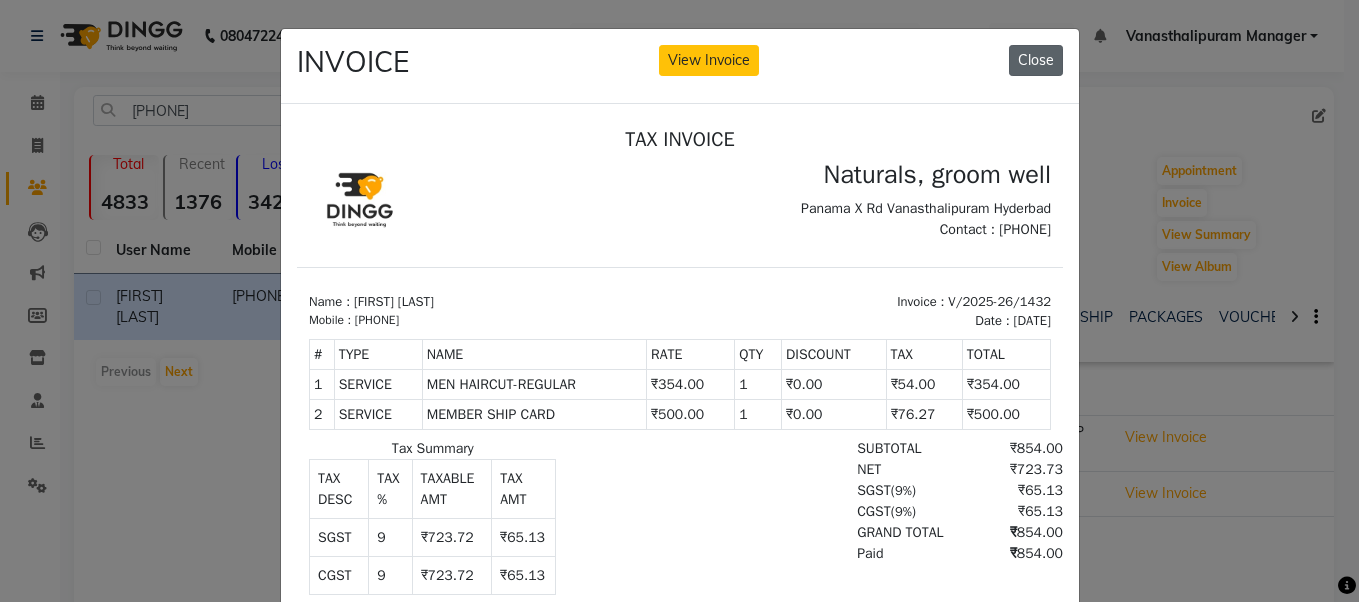 click on "Close" 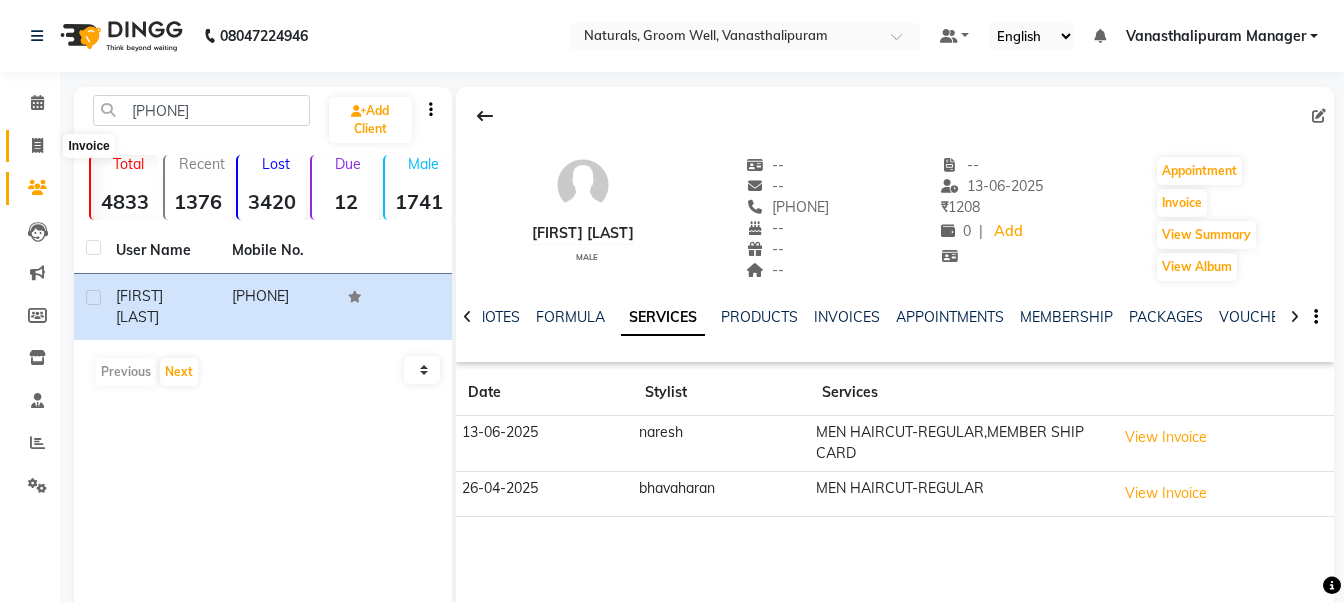 click 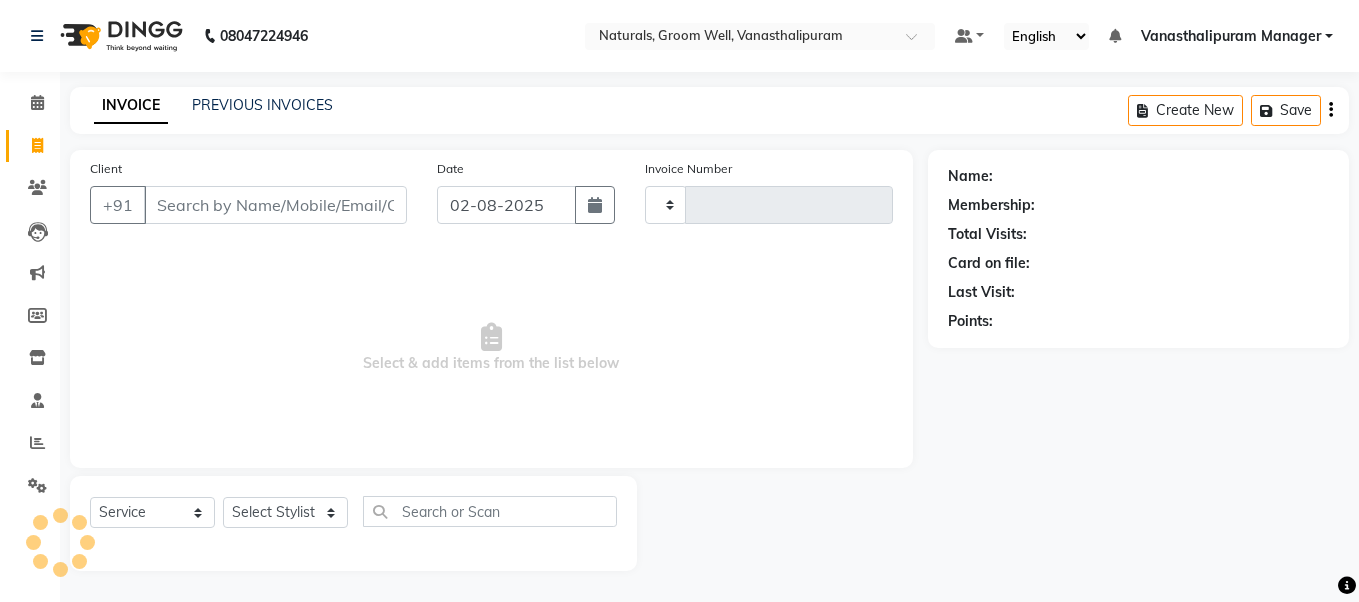 type on "2387" 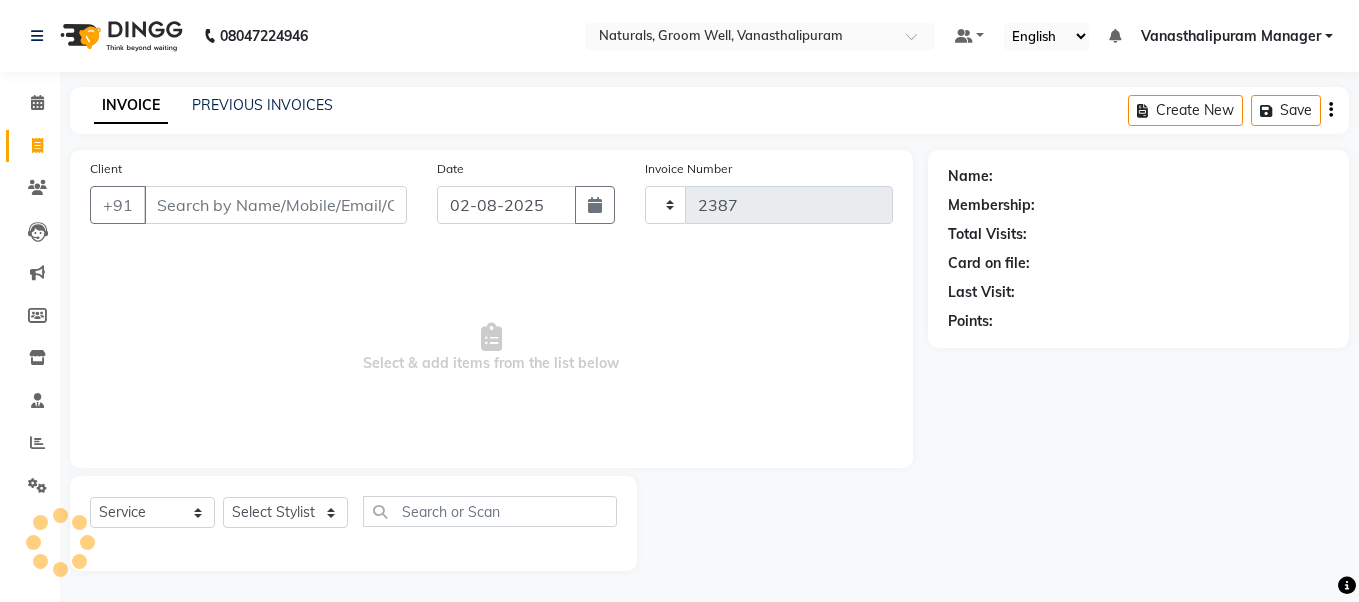 select on "5859" 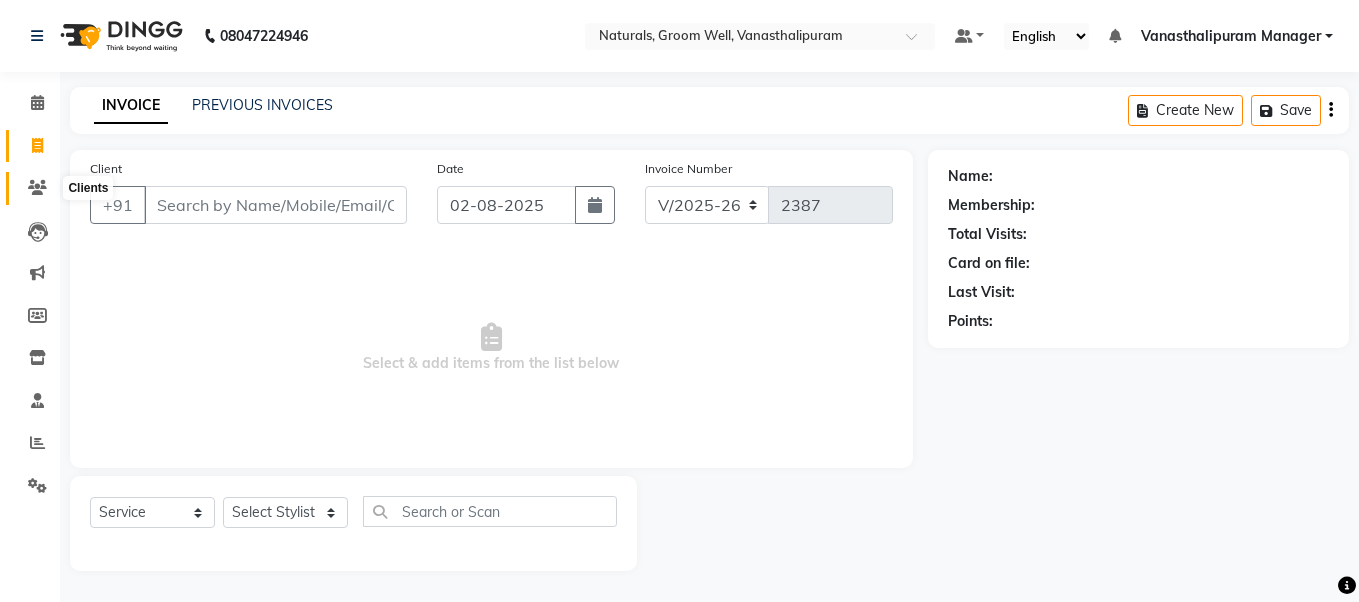click 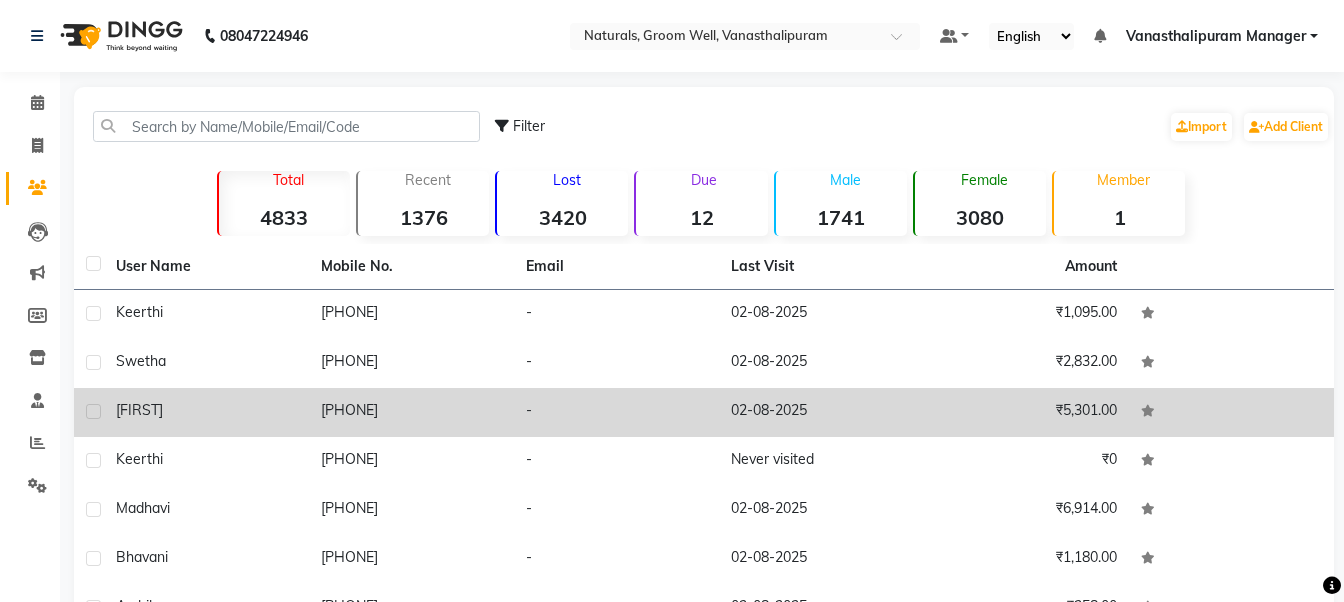 click on "[FIRST]" 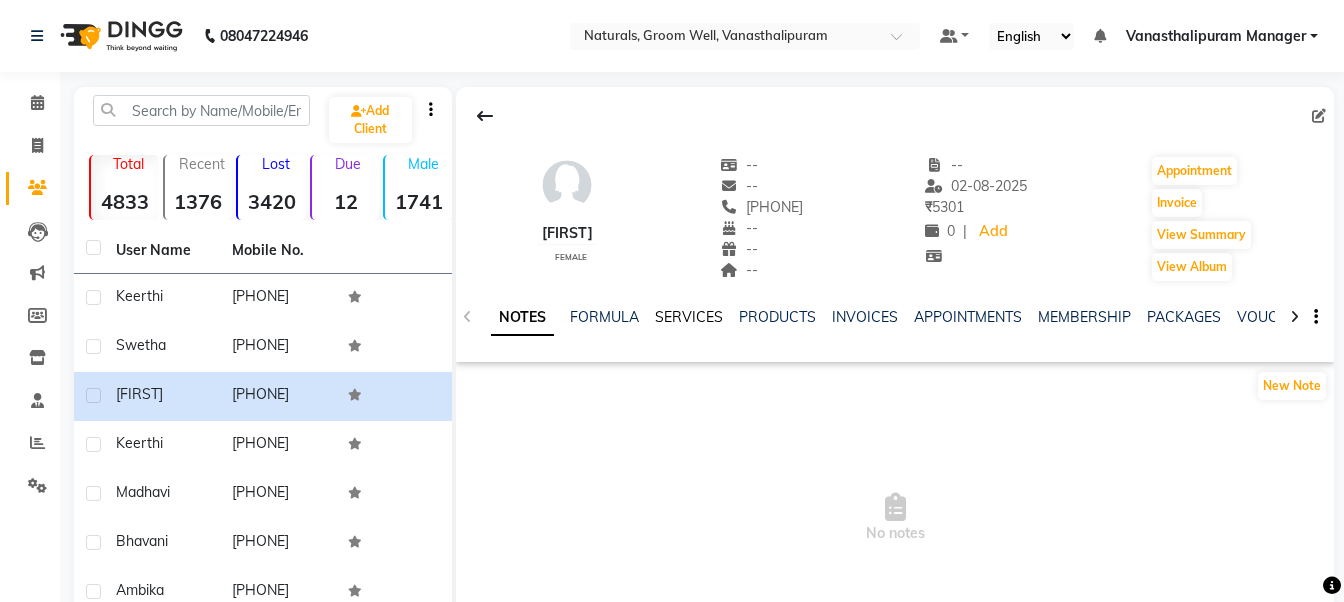 click on "SERVICES" 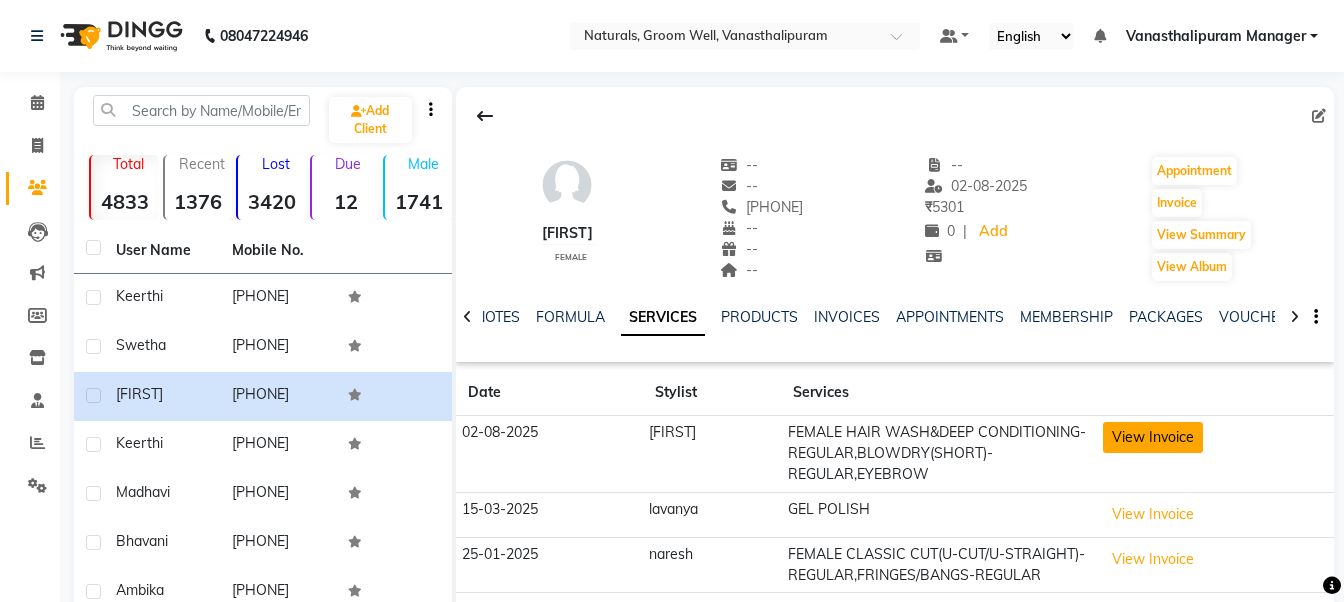 click on "View Invoice" 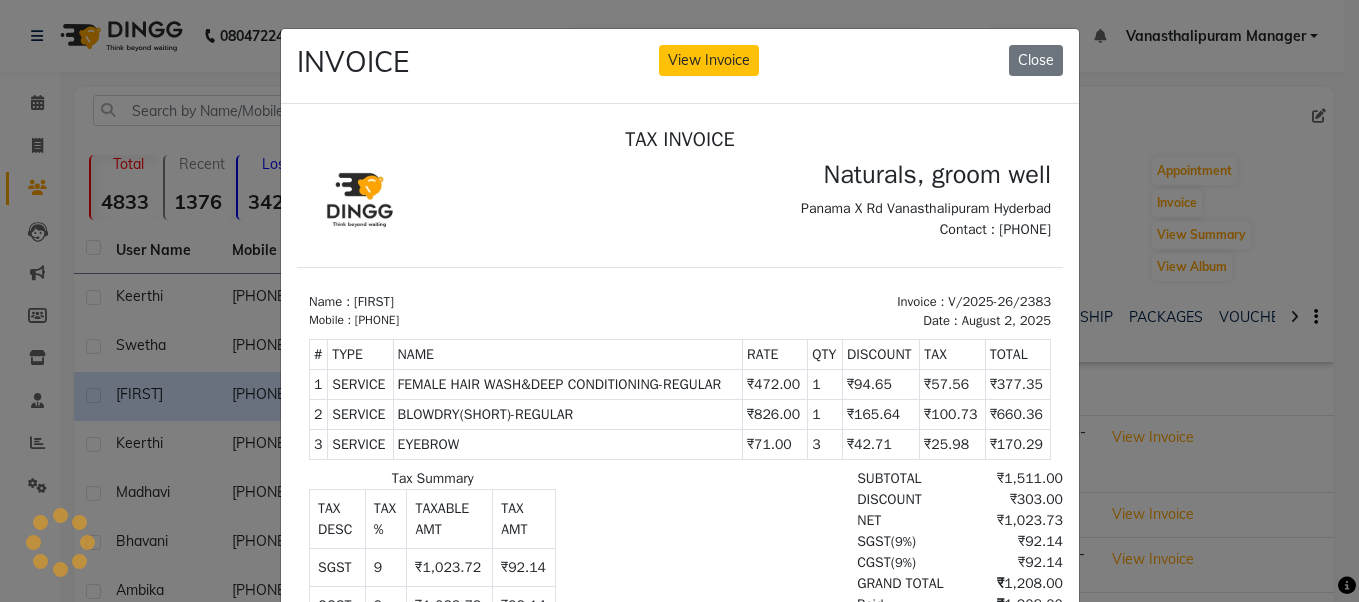 scroll, scrollTop: 0, scrollLeft: 0, axis: both 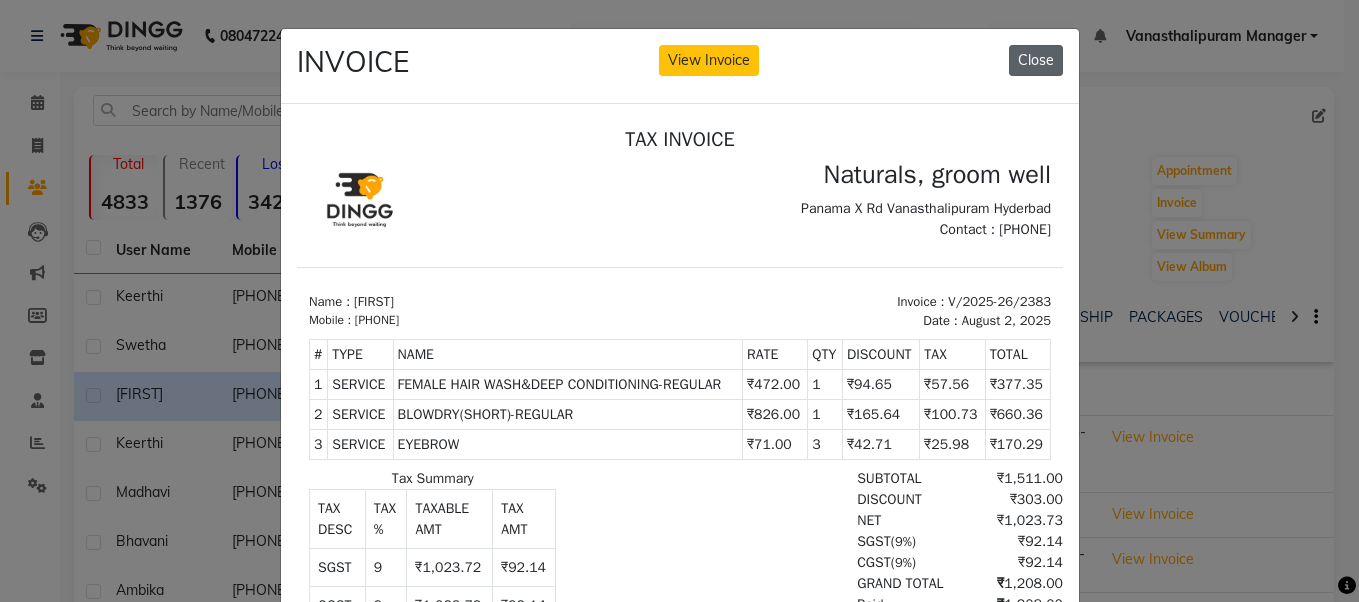 click on "Close" 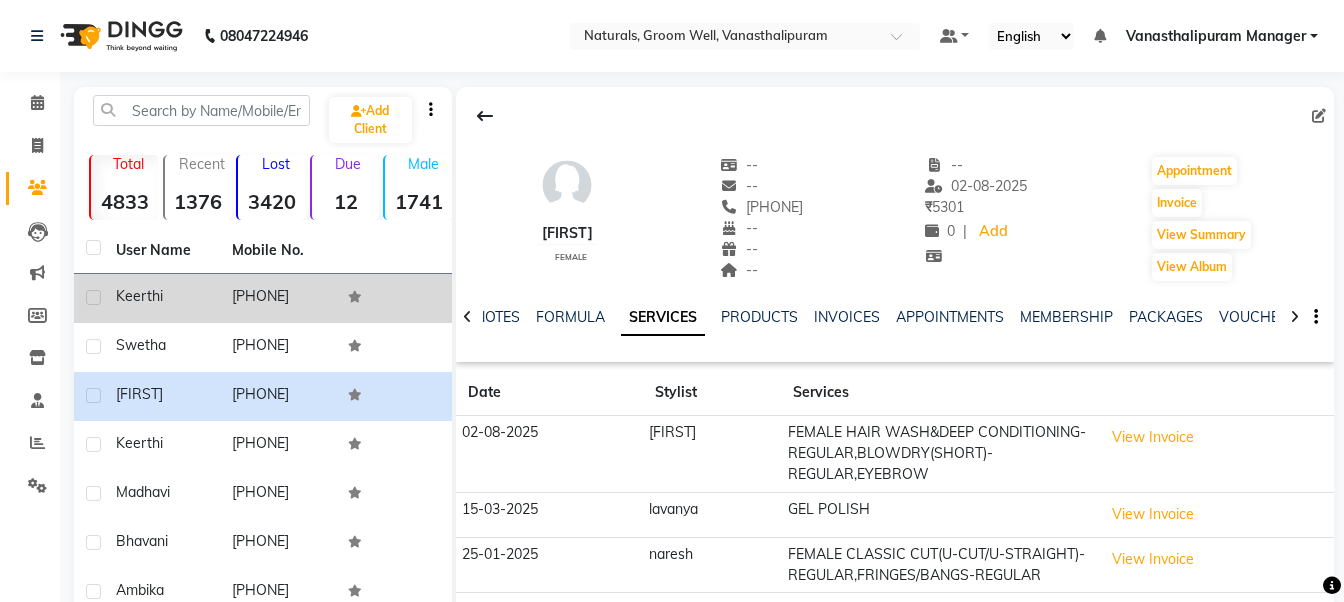 click on "[PHONE]" 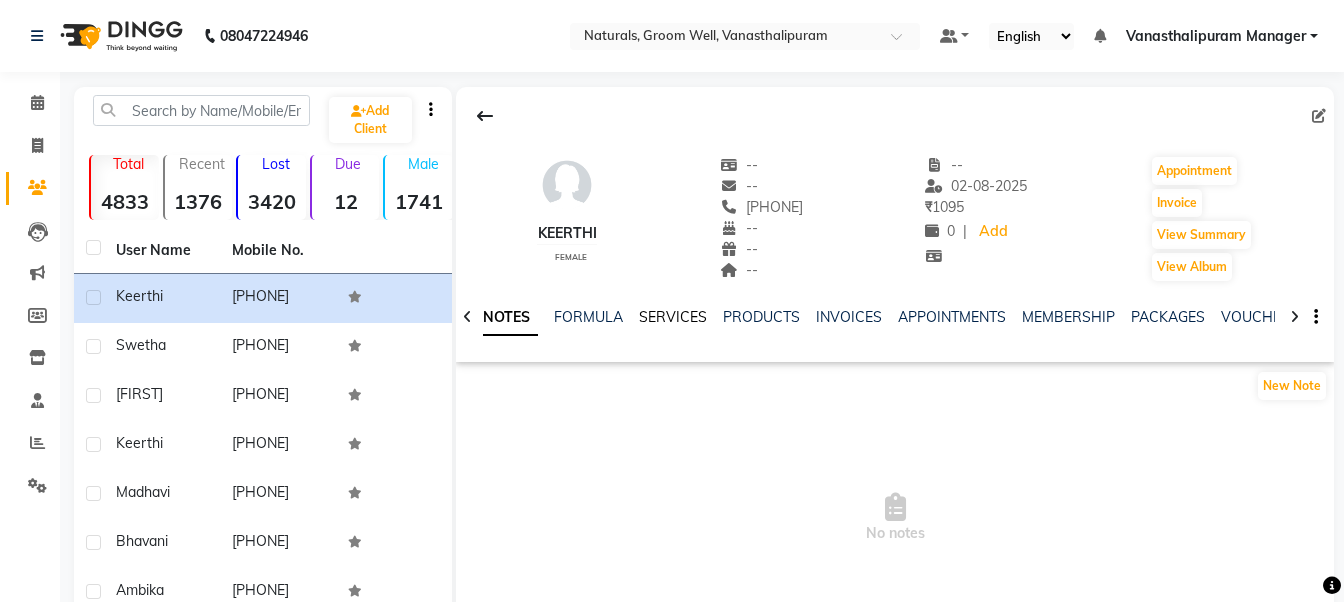 click on "SERVICES" 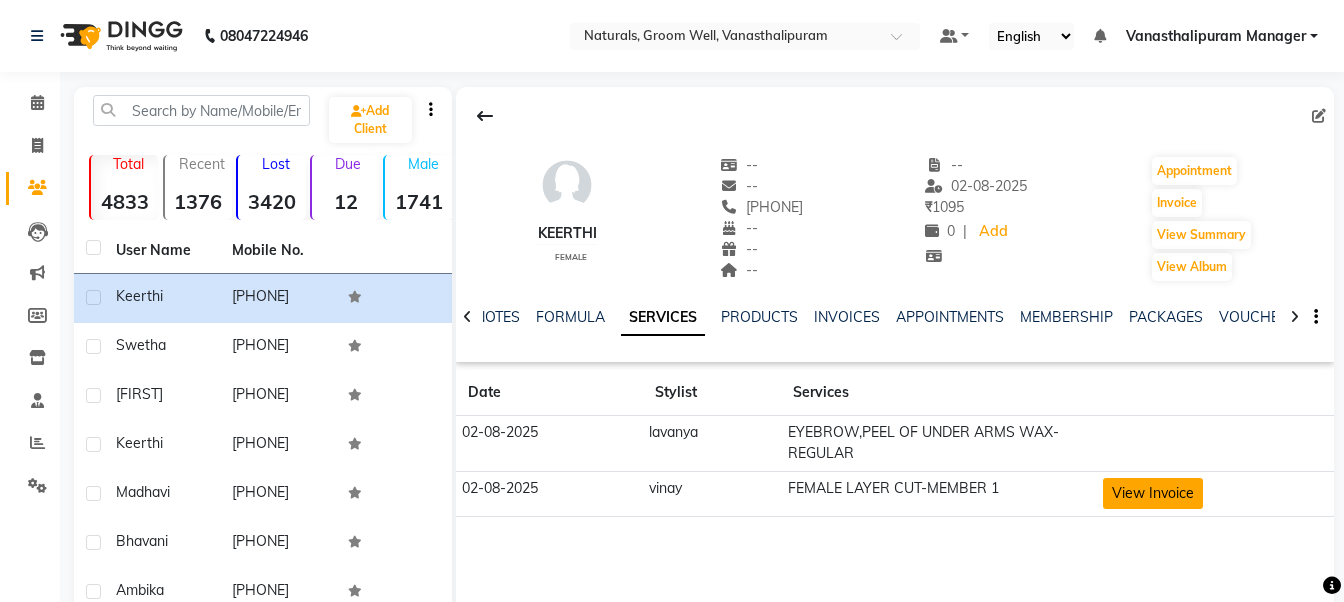 click on "View Invoice" 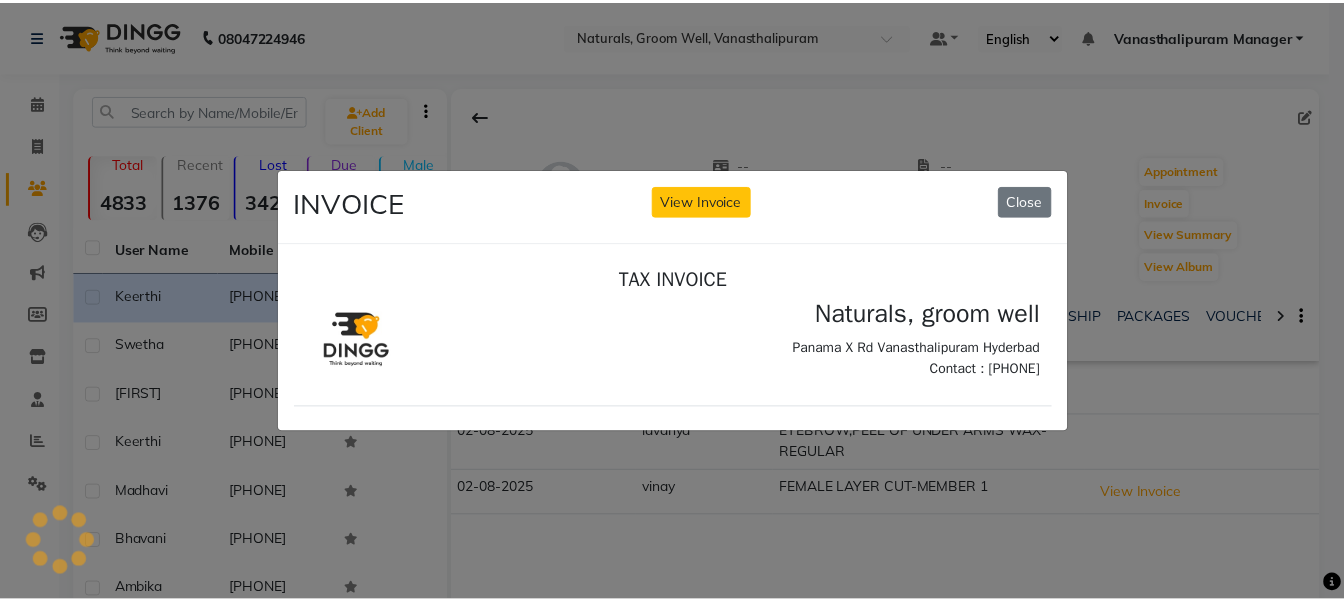 scroll, scrollTop: 0, scrollLeft: 0, axis: both 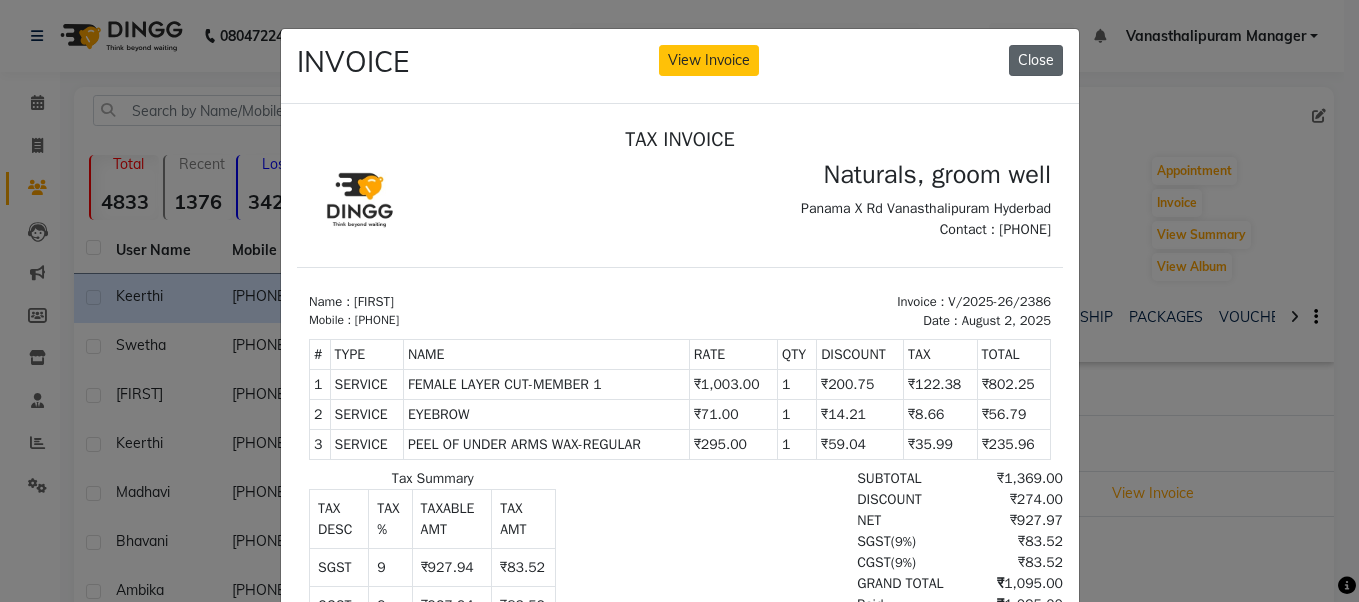 click on "Close" 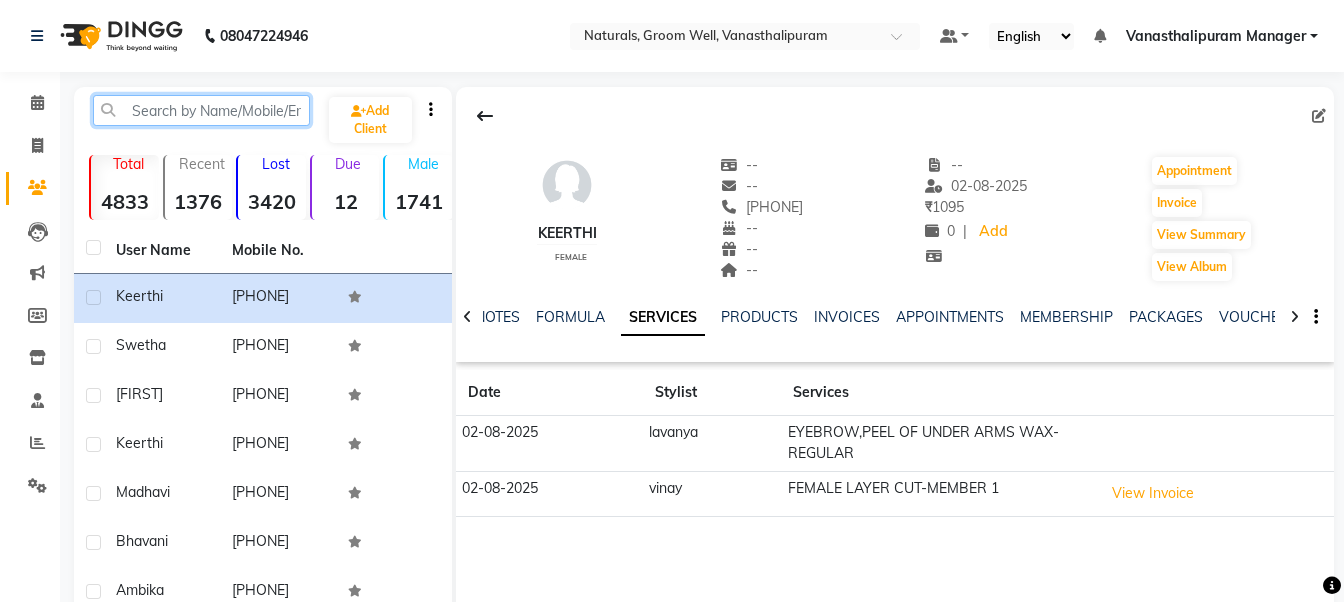 click 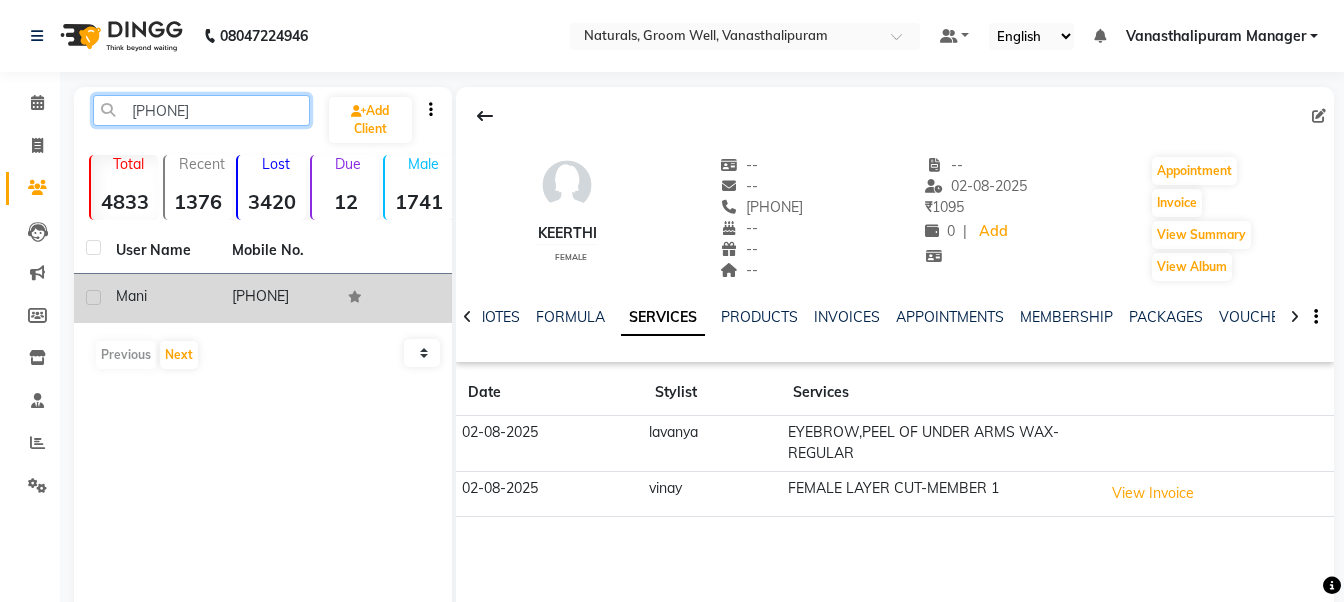 type on "[PHONE]" 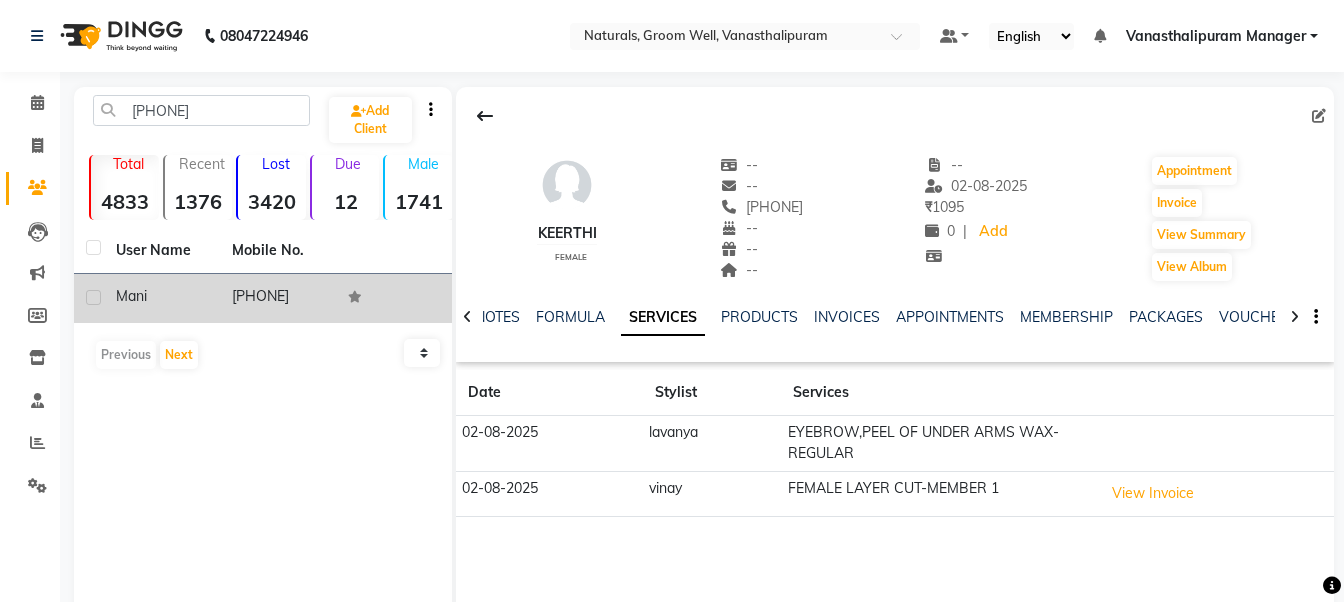 click on "9297055250" 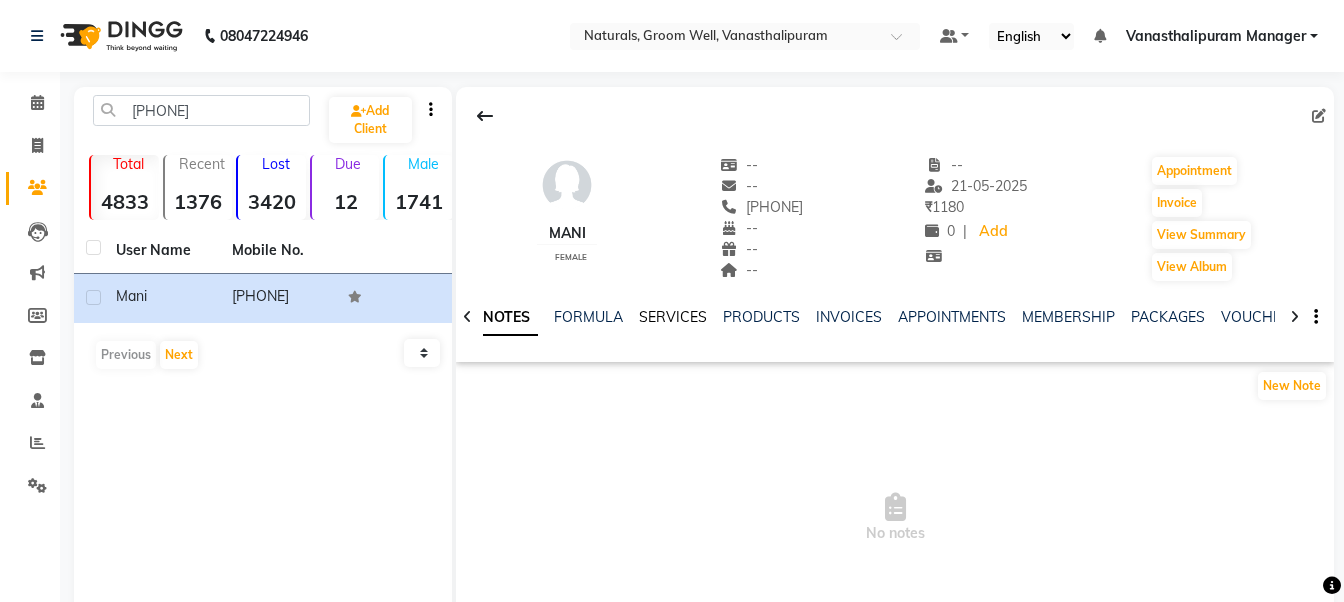 click on "SERVICES" 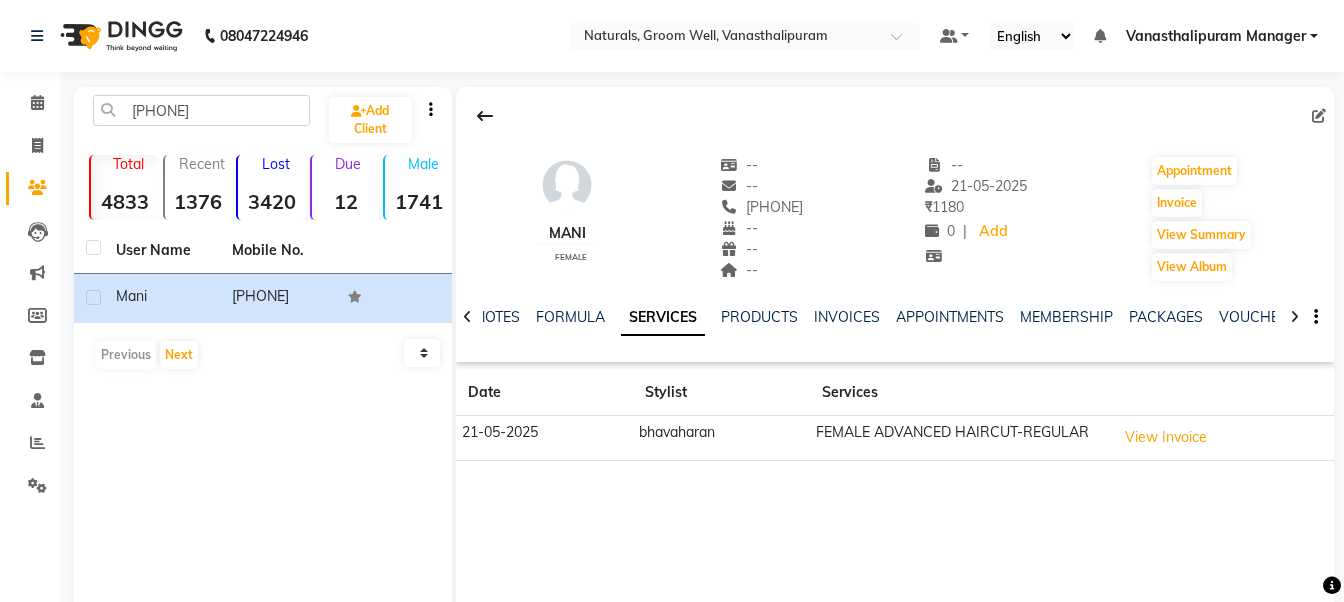 drag, startPoint x: 558, startPoint y: 598, endPoint x: 1013, endPoint y: 387, distance: 501.5436 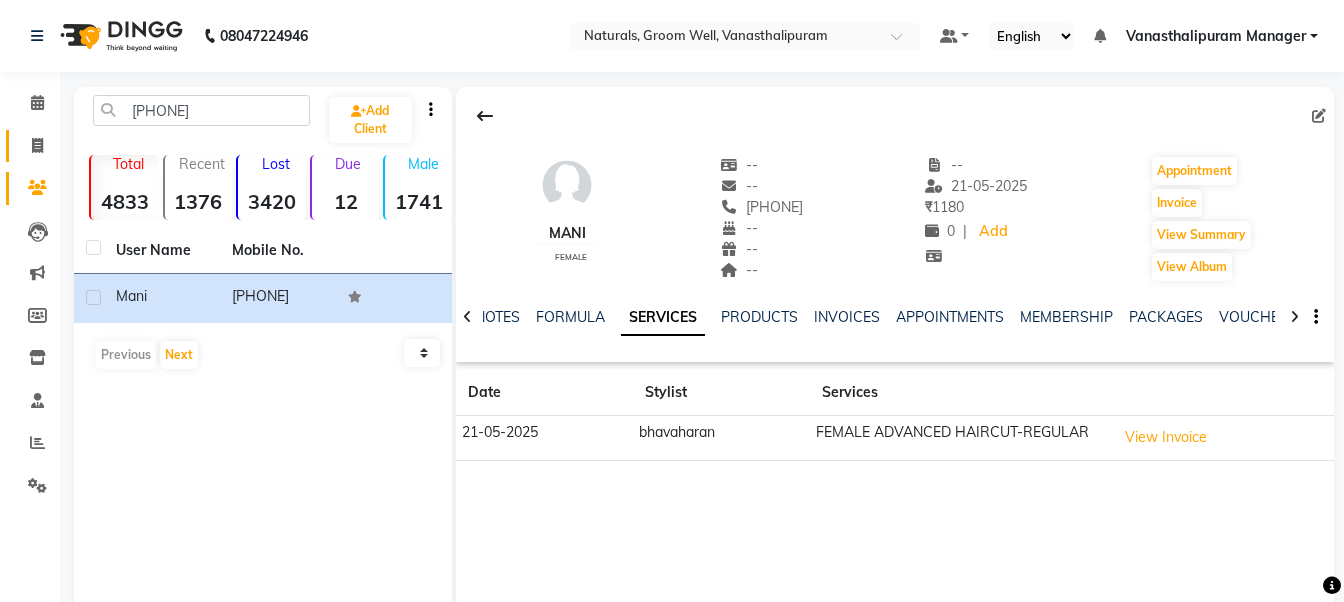 click on "Invoice" 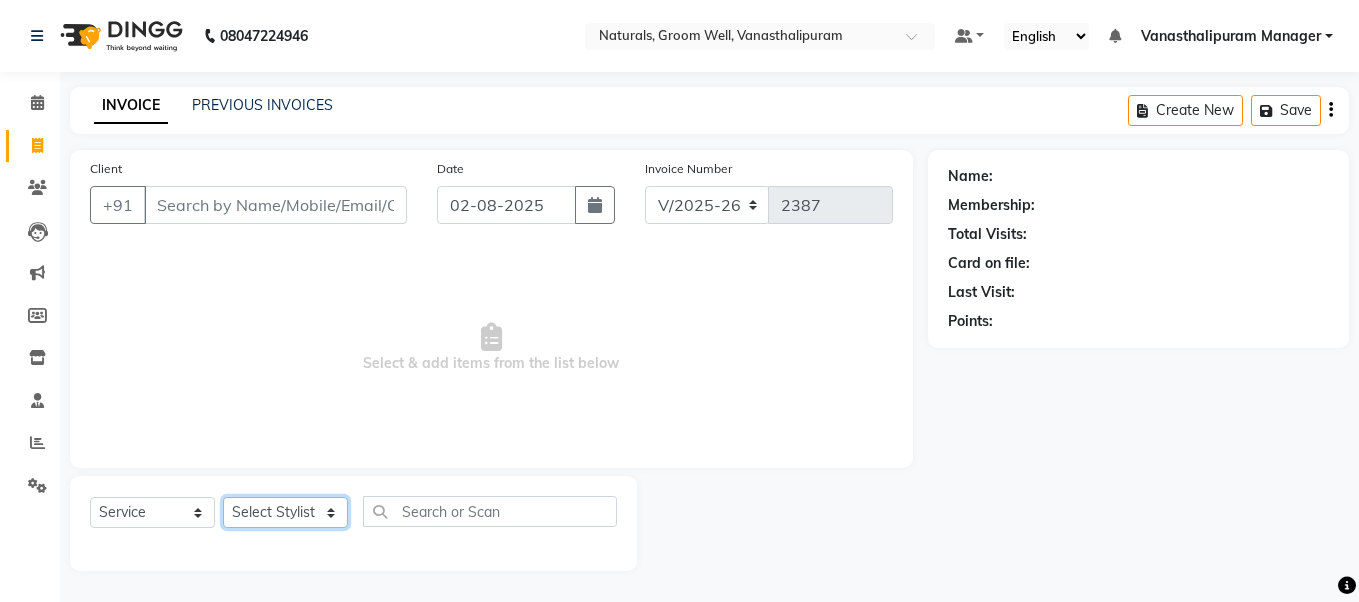 click on "Select Stylist gousiya kiran lavanya maheshwari naresh praveen sameena sandhya Vanasthalipuram Manager vinay" 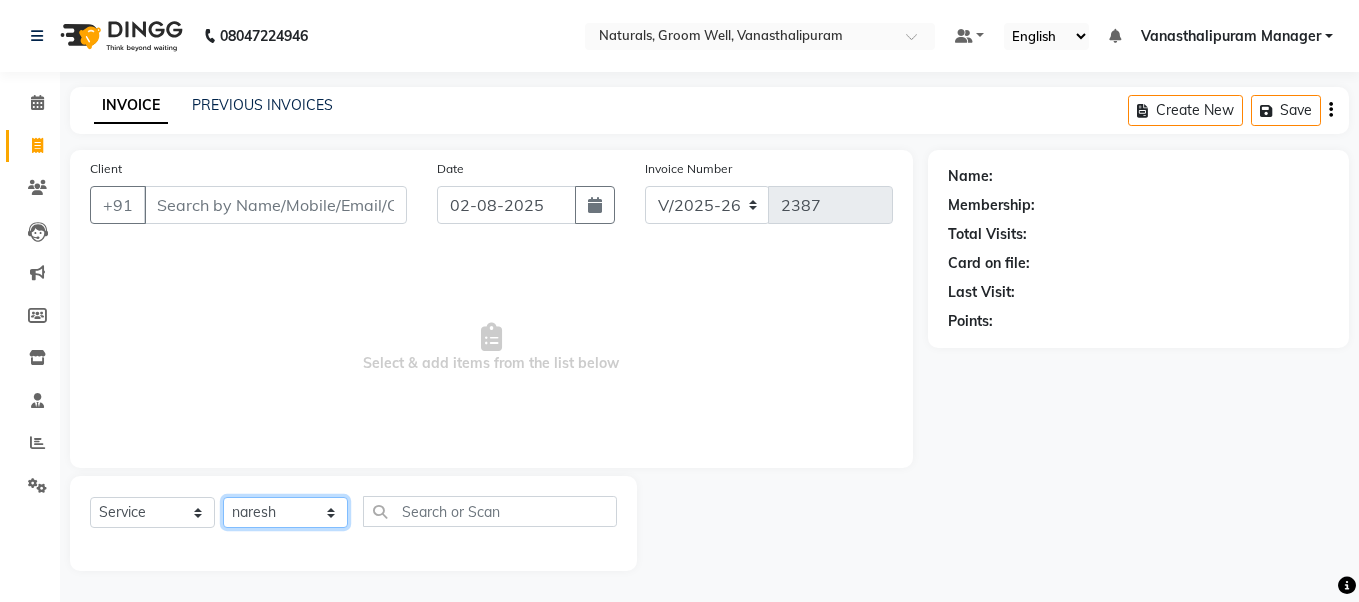 click on "Select Stylist gousiya kiran lavanya maheshwari naresh praveen sameena sandhya Vanasthalipuram Manager vinay" 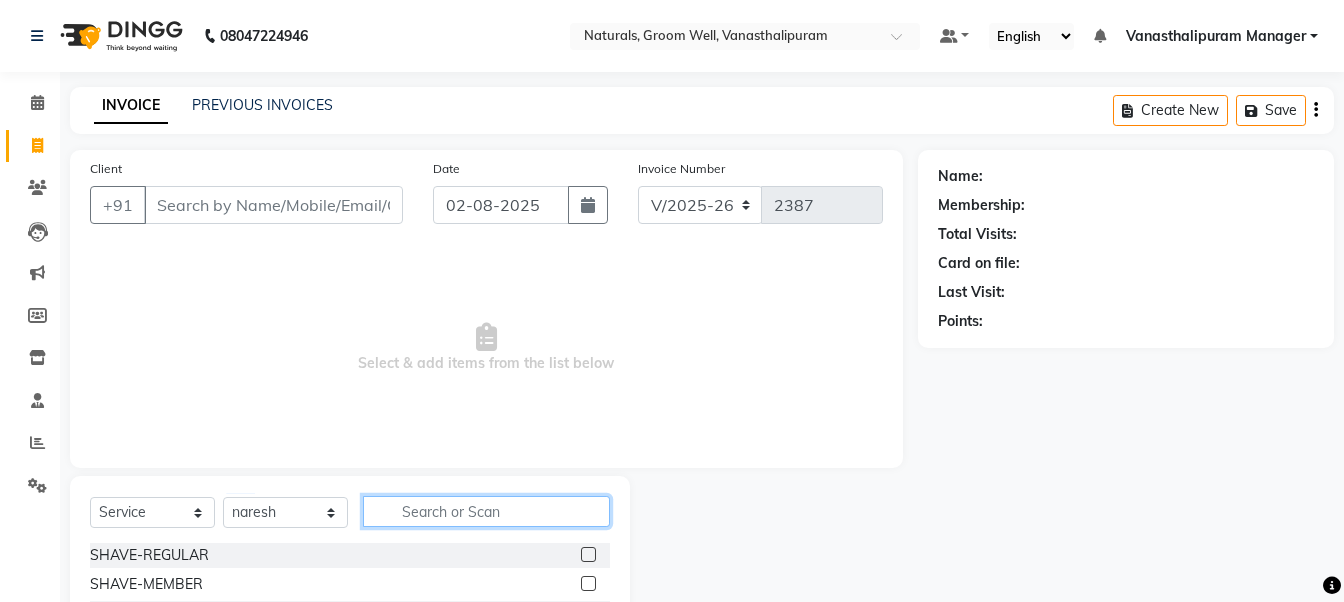 click 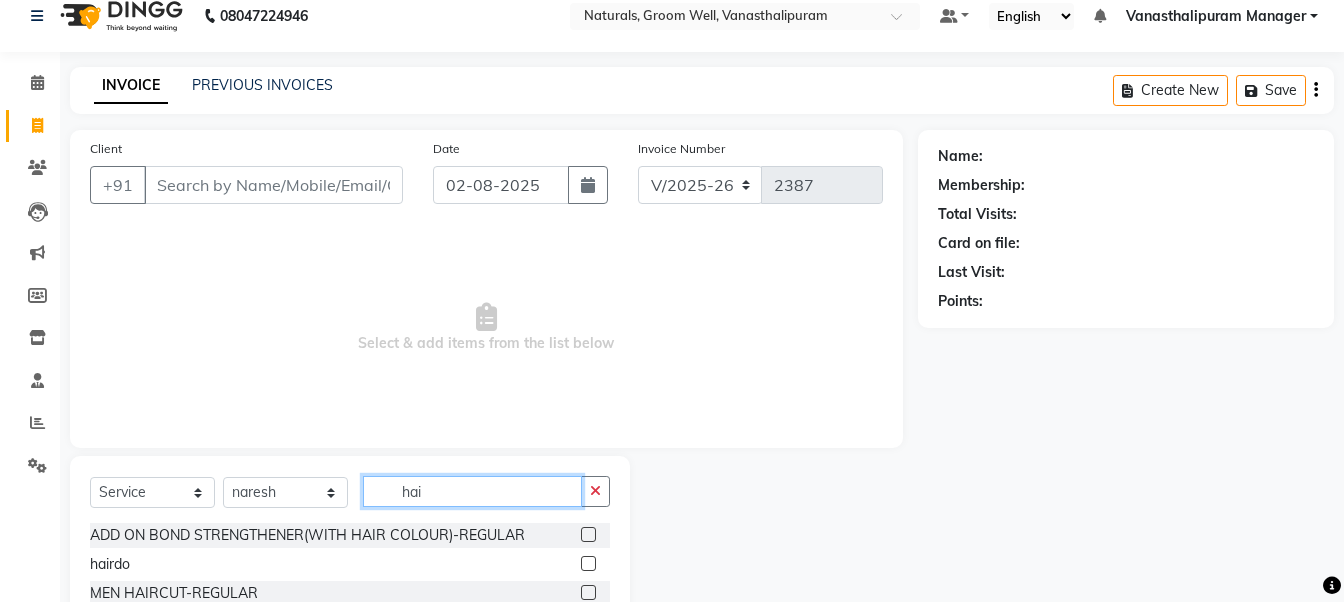 scroll, scrollTop: 199, scrollLeft: 0, axis: vertical 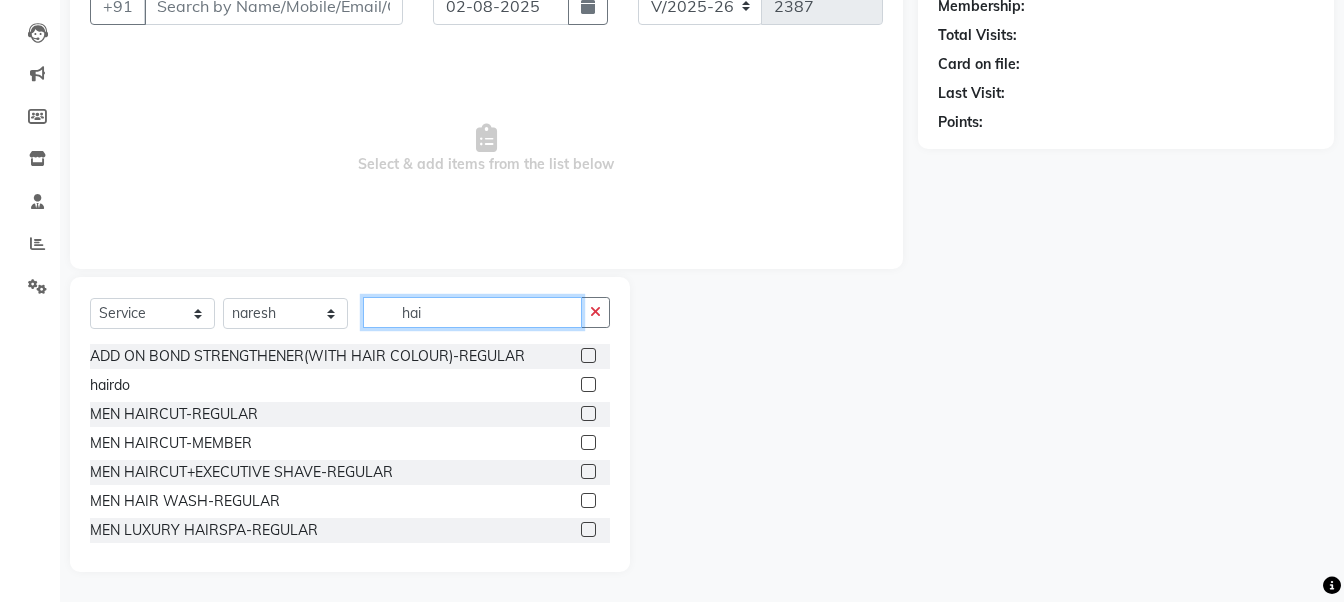 type on "hai" 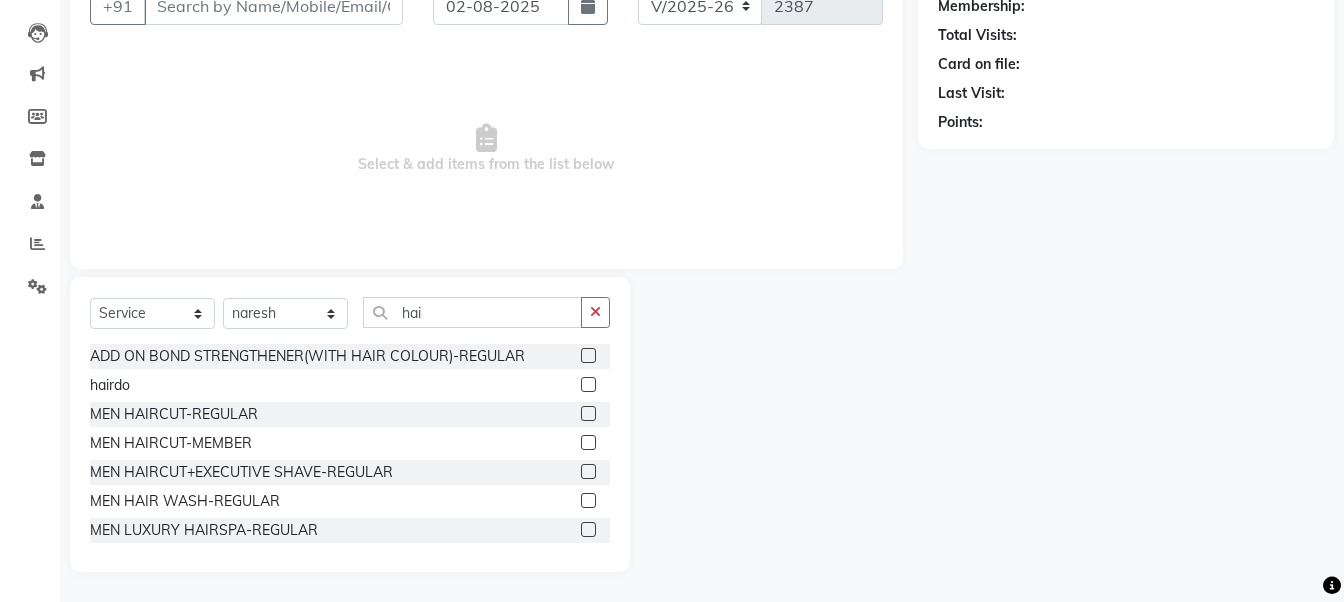click 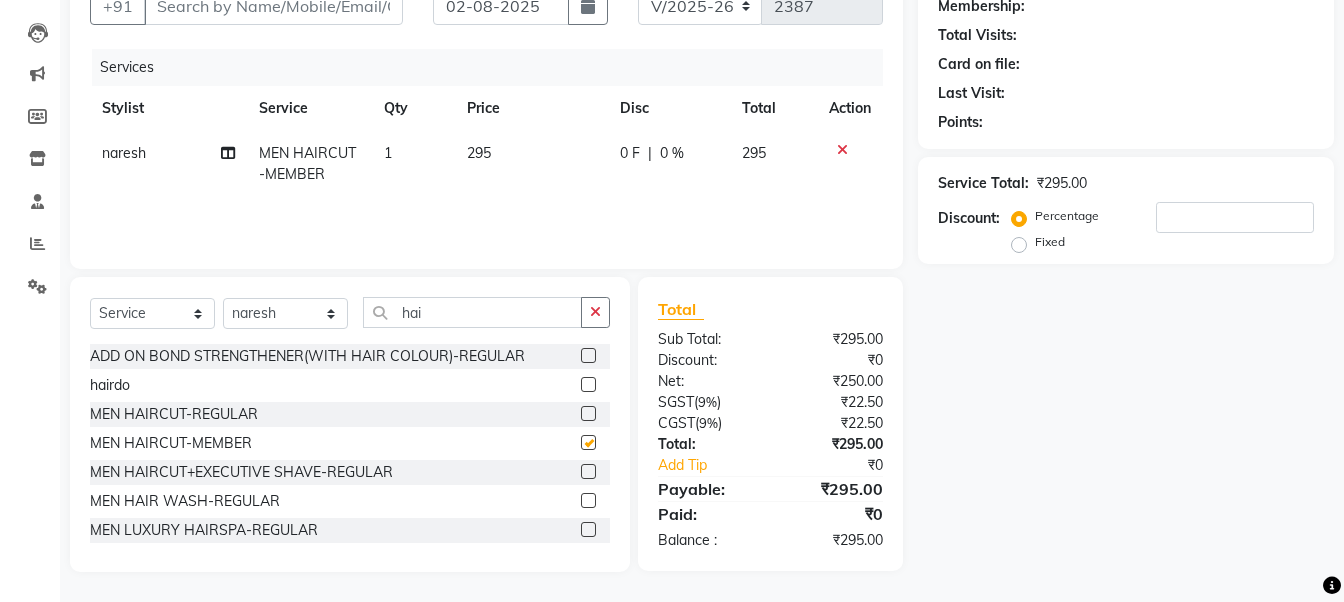 checkbox on "false" 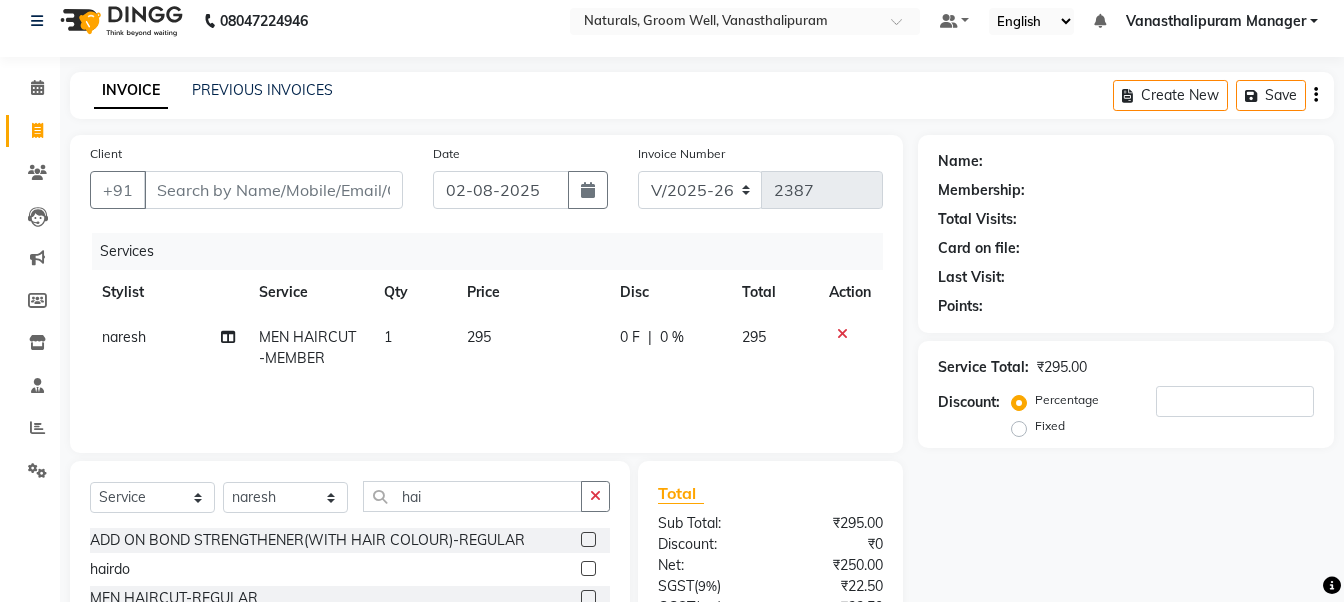scroll, scrollTop: 0, scrollLeft: 0, axis: both 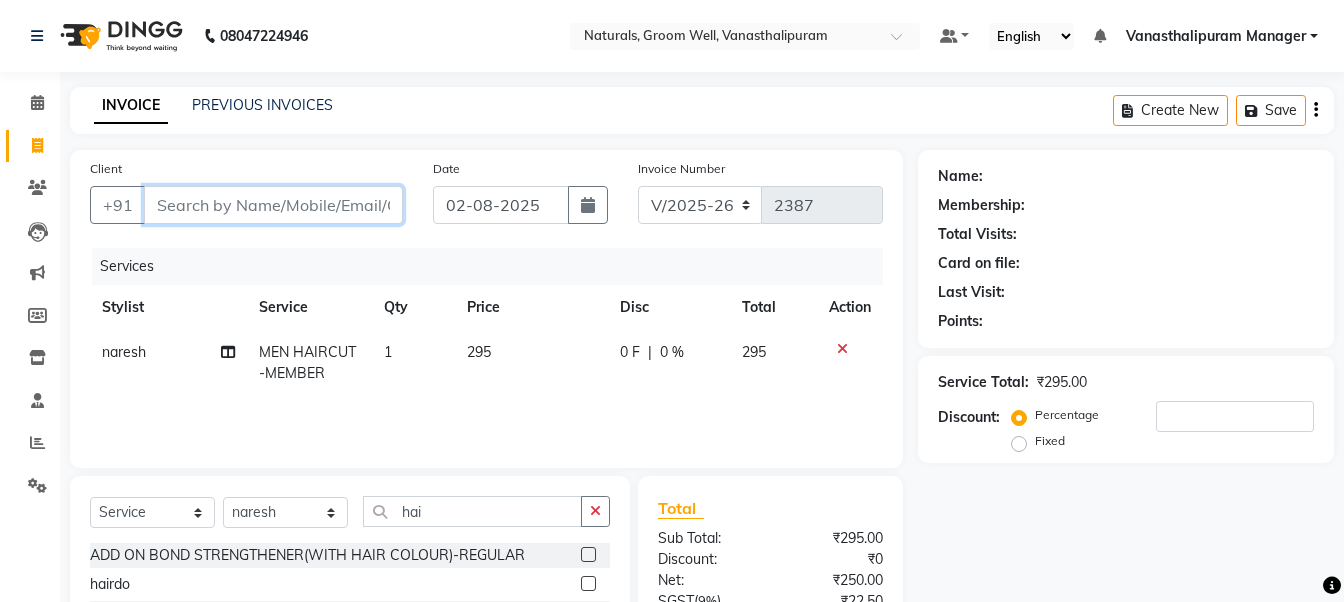 click on "Client" at bounding box center [273, 205] 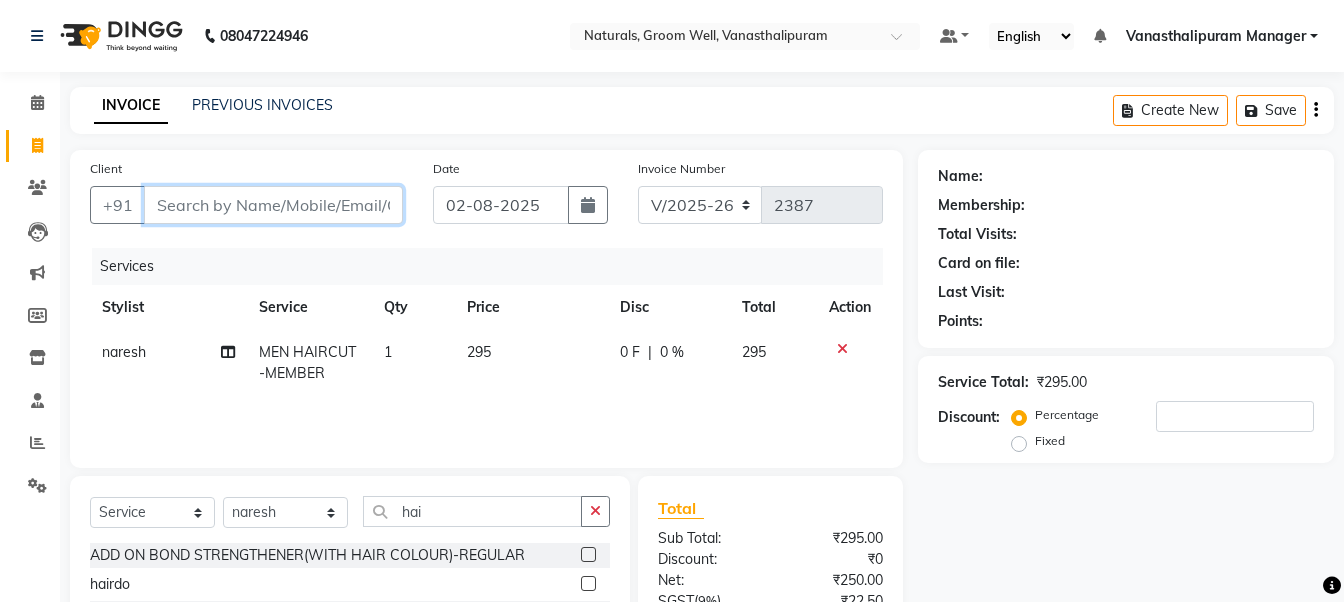 click on "Client" at bounding box center [273, 205] 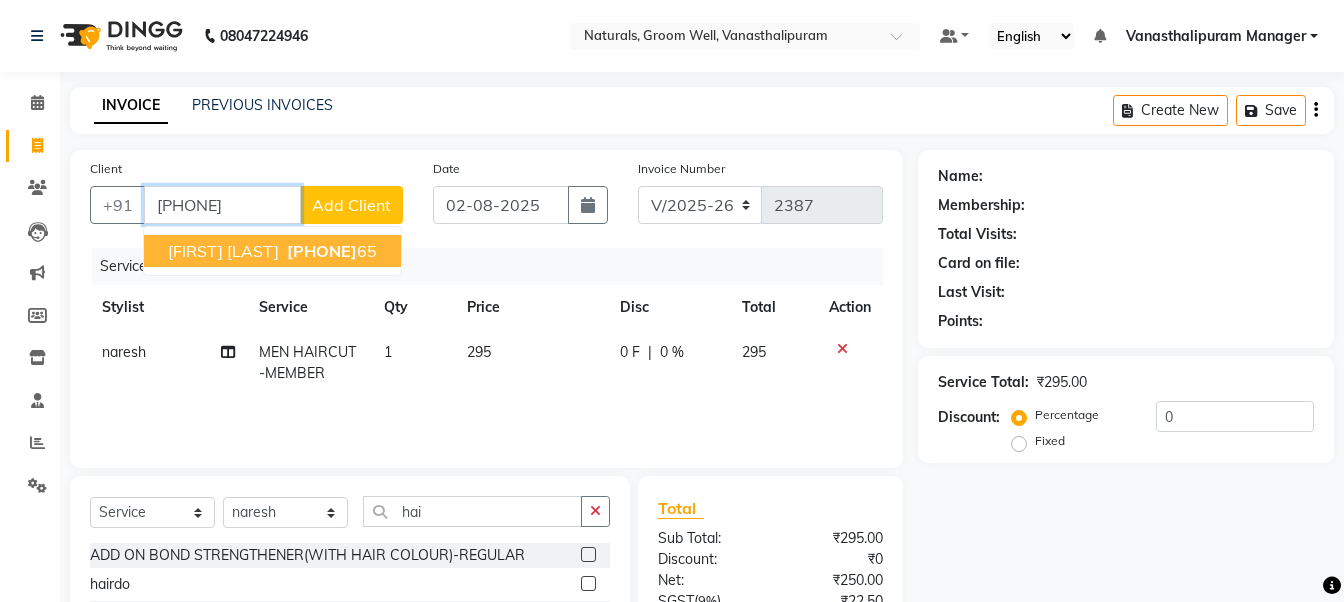 click on "80993999" at bounding box center [322, 251] 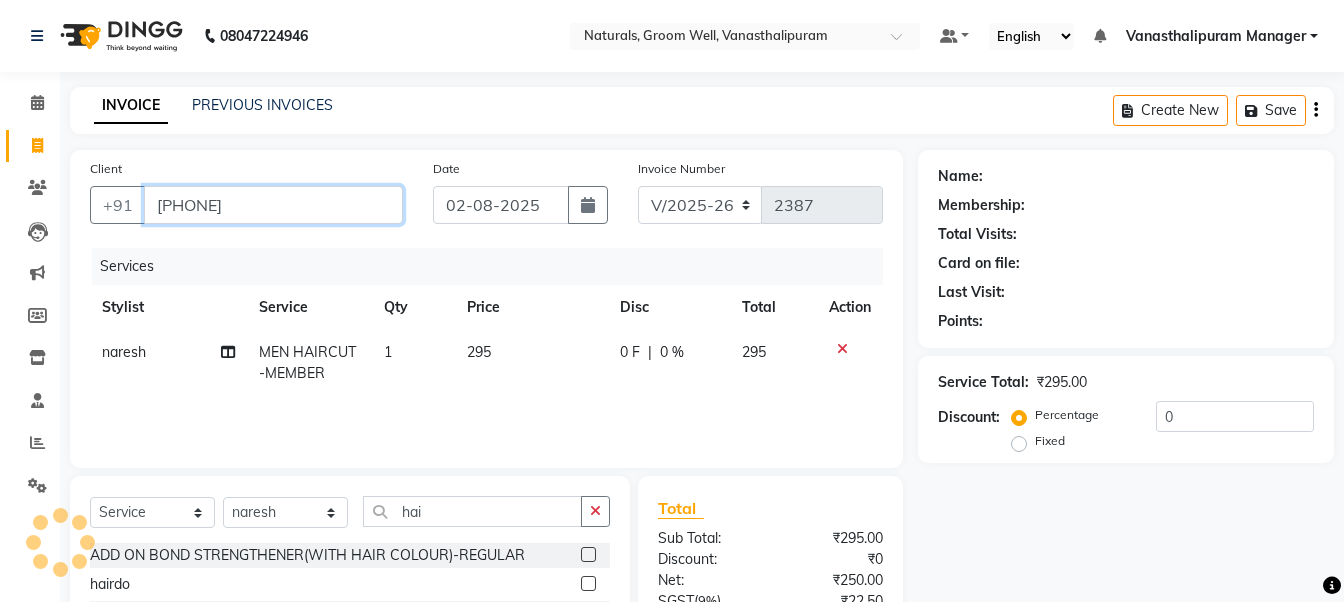 type on "[PHONE]" 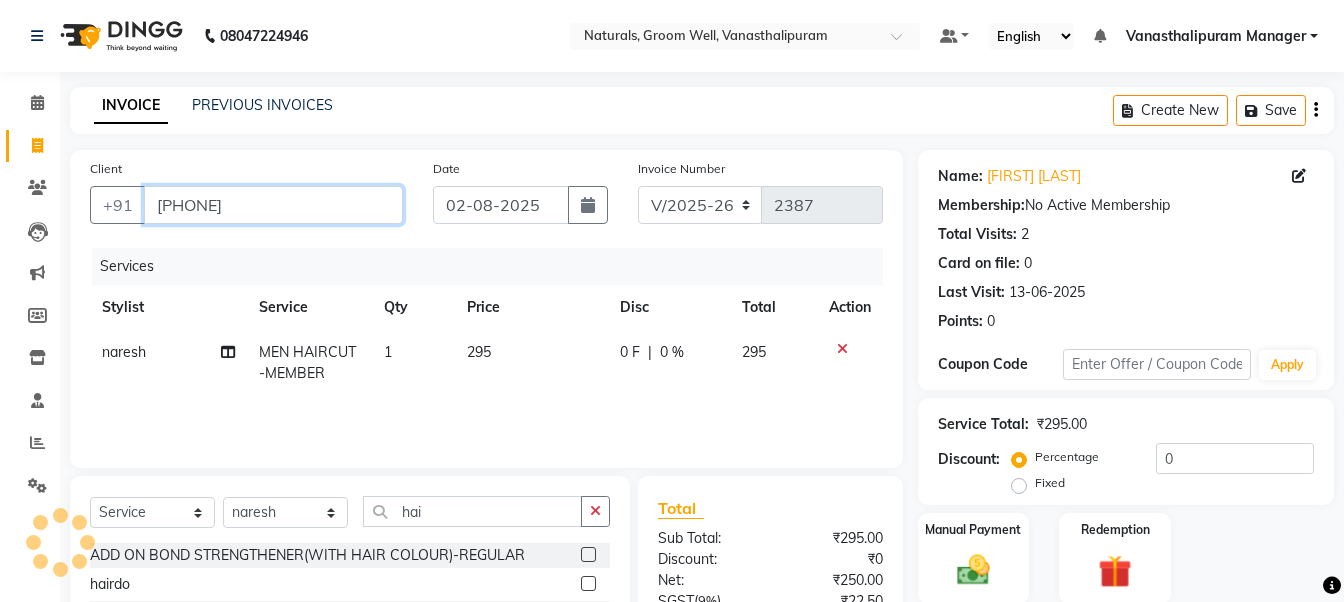 click on "[PHONE]" at bounding box center (273, 205) 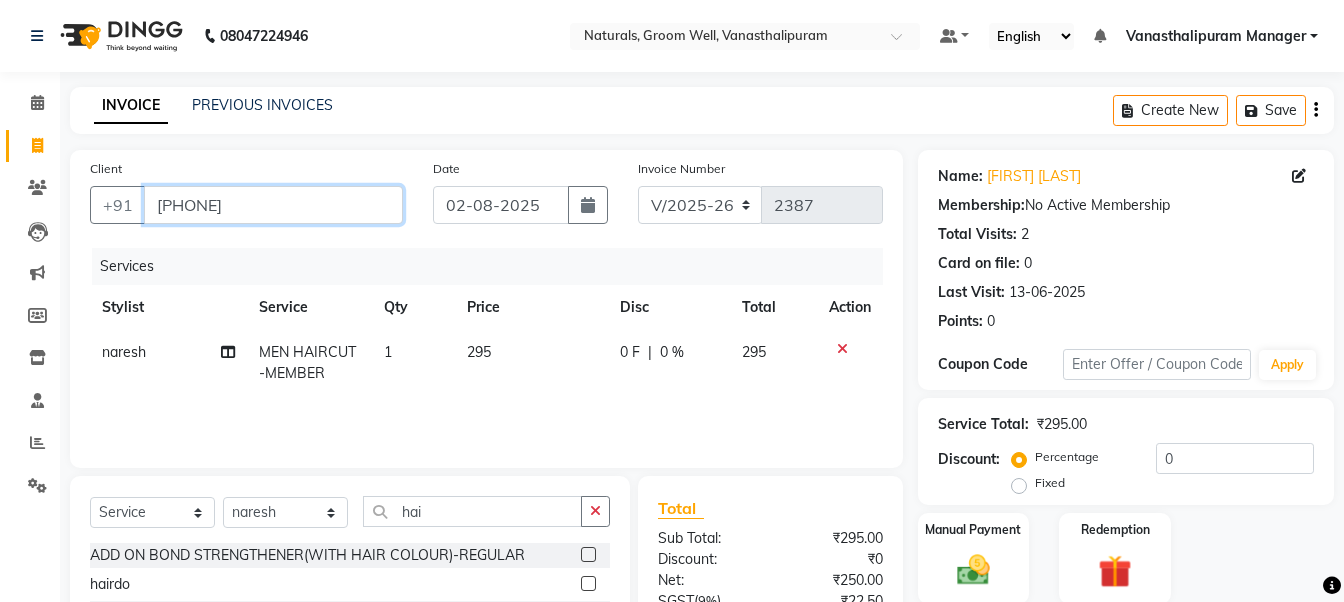 click on "[PHONE]" at bounding box center (273, 205) 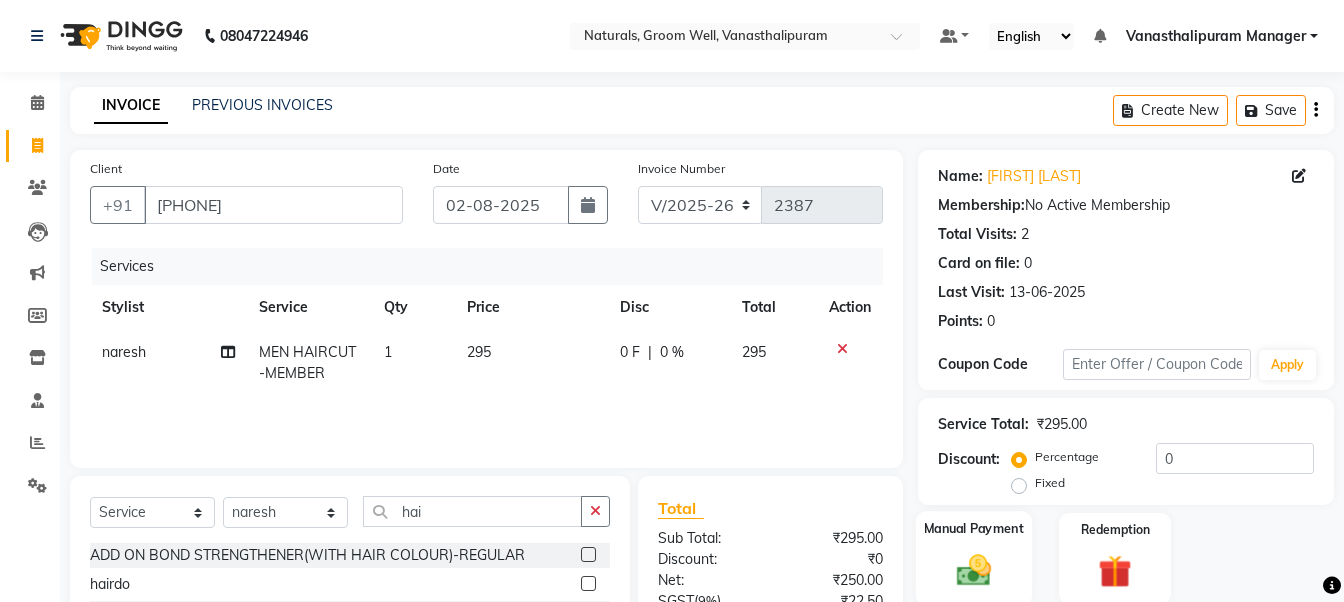 click on "Manual Payment" 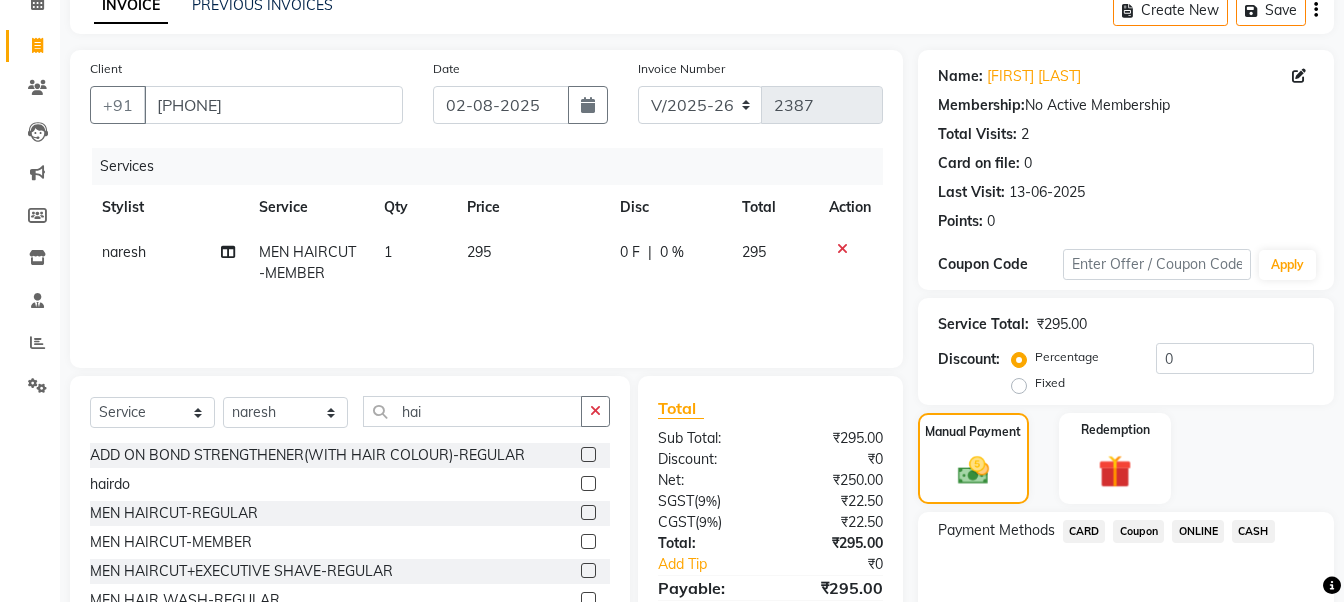 scroll, scrollTop: 201, scrollLeft: 0, axis: vertical 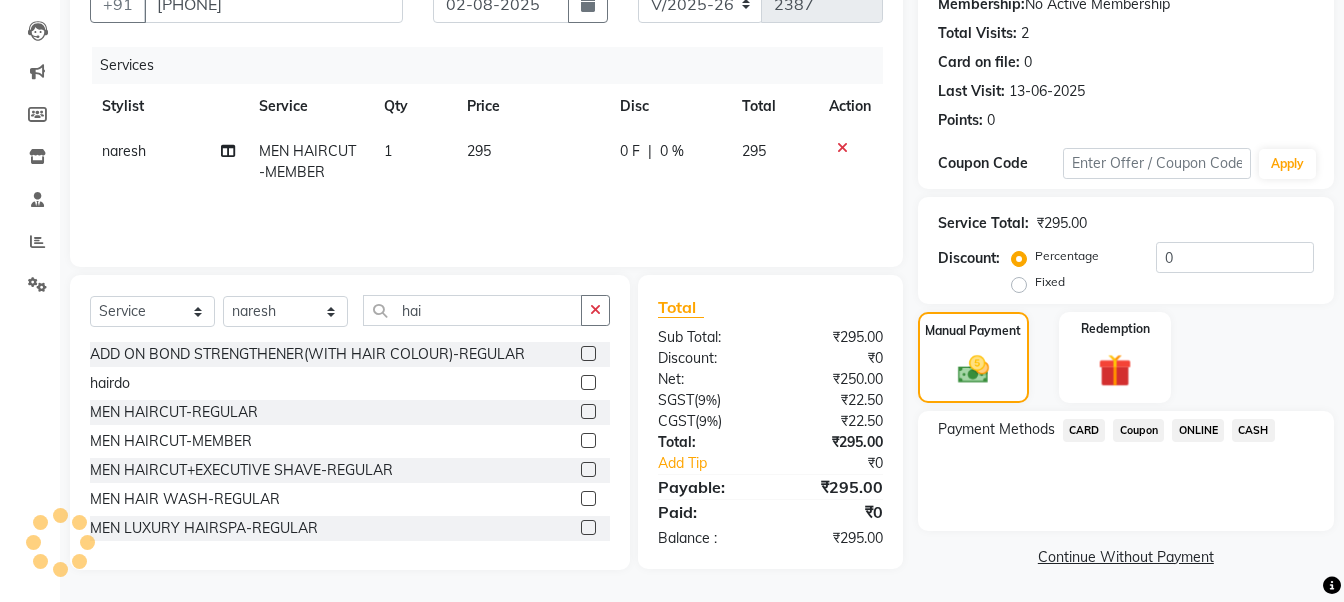click on "CASH" 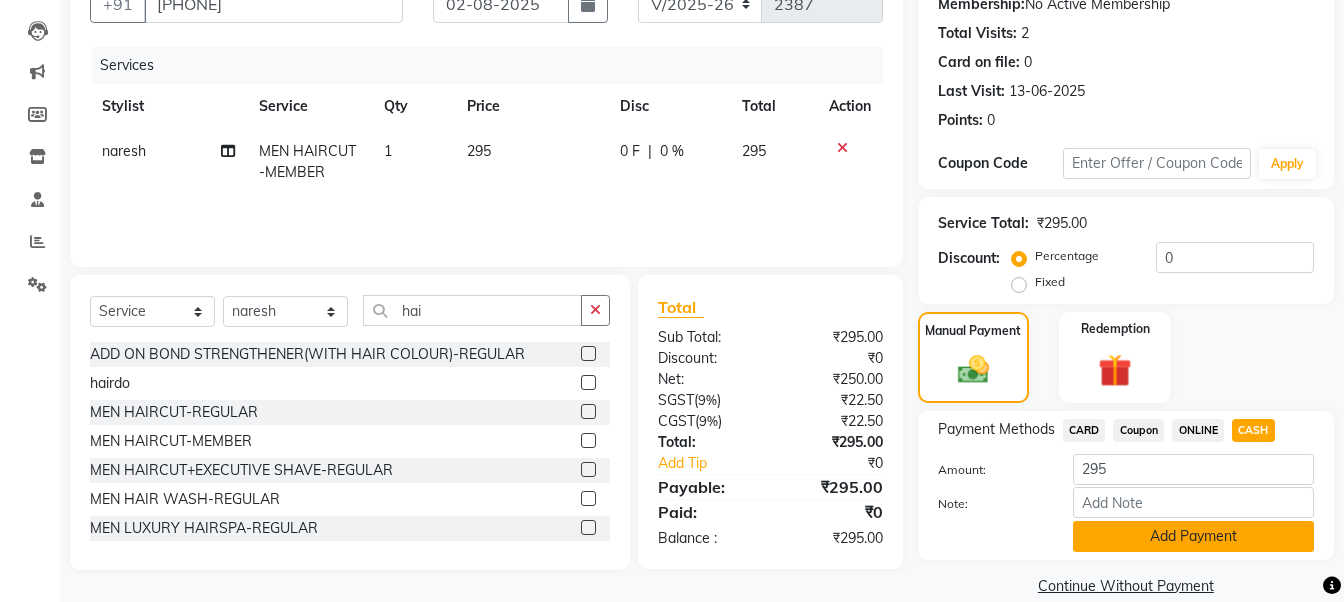 click on "Add Payment" 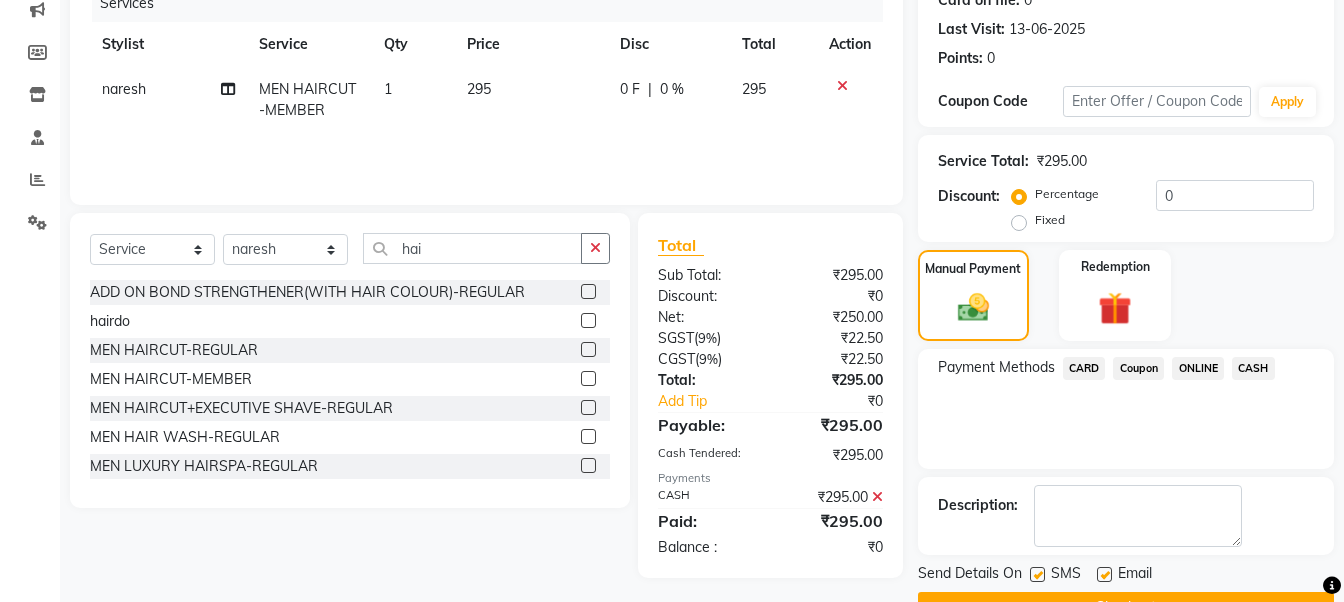 scroll, scrollTop: 314, scrollLeft: 0, axis: vertical 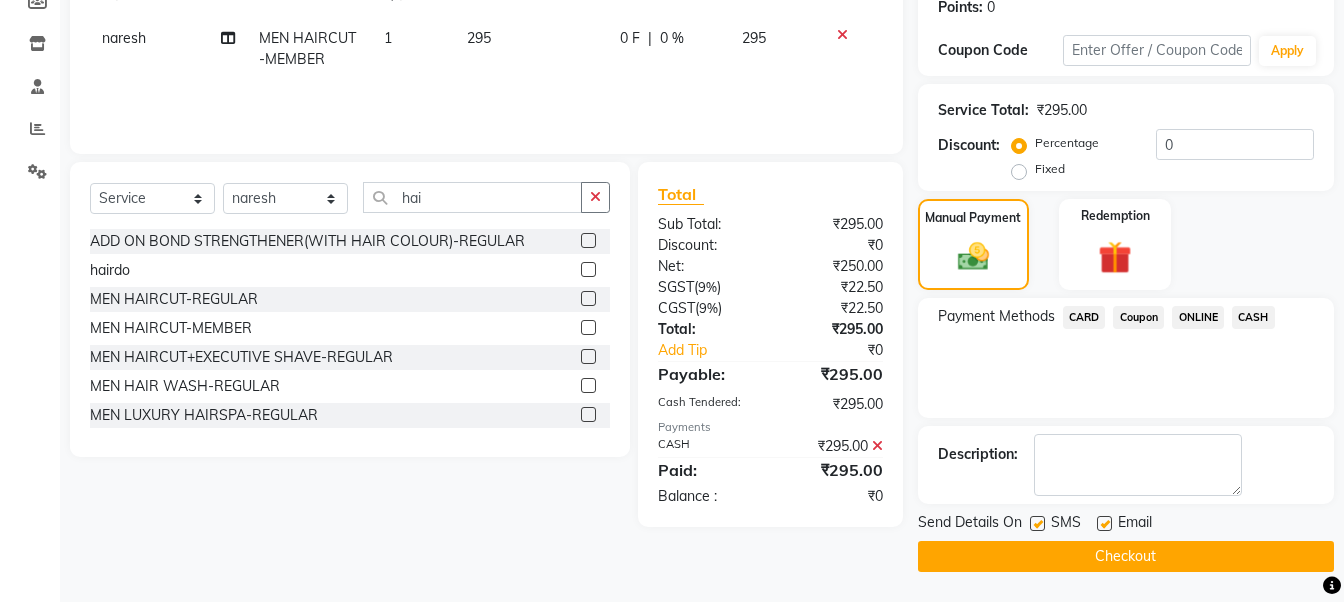 click on "Checkout" 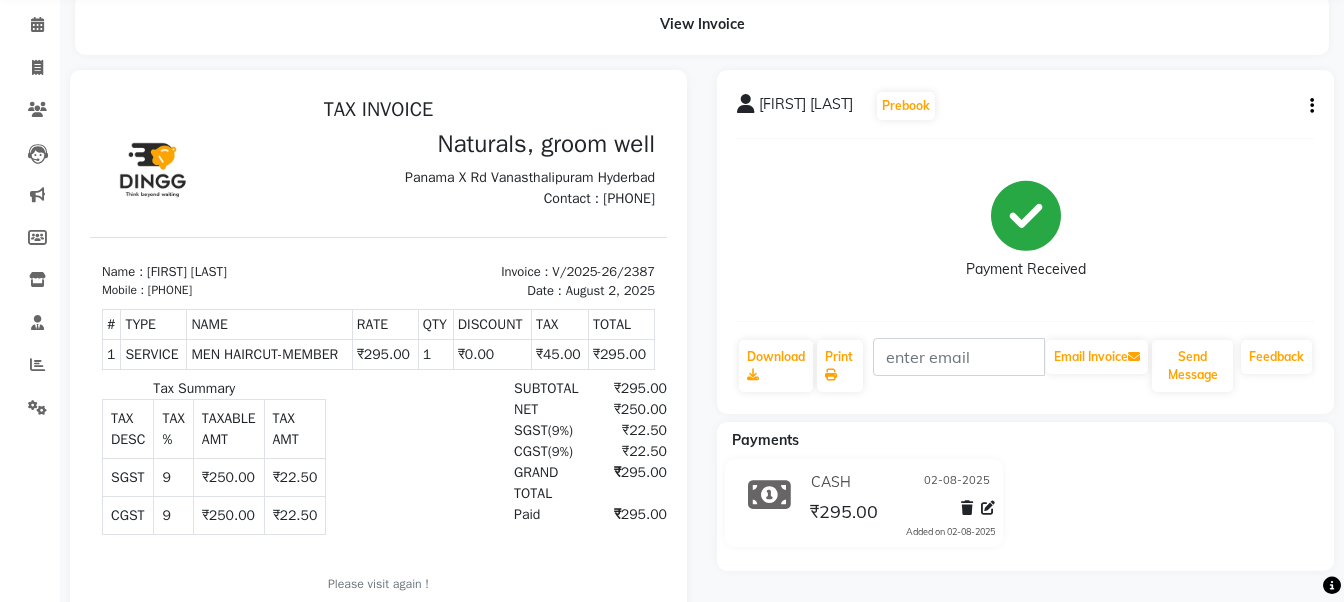 scroll, scrollTop: 80, scrollLeft: 0, axis: vertical 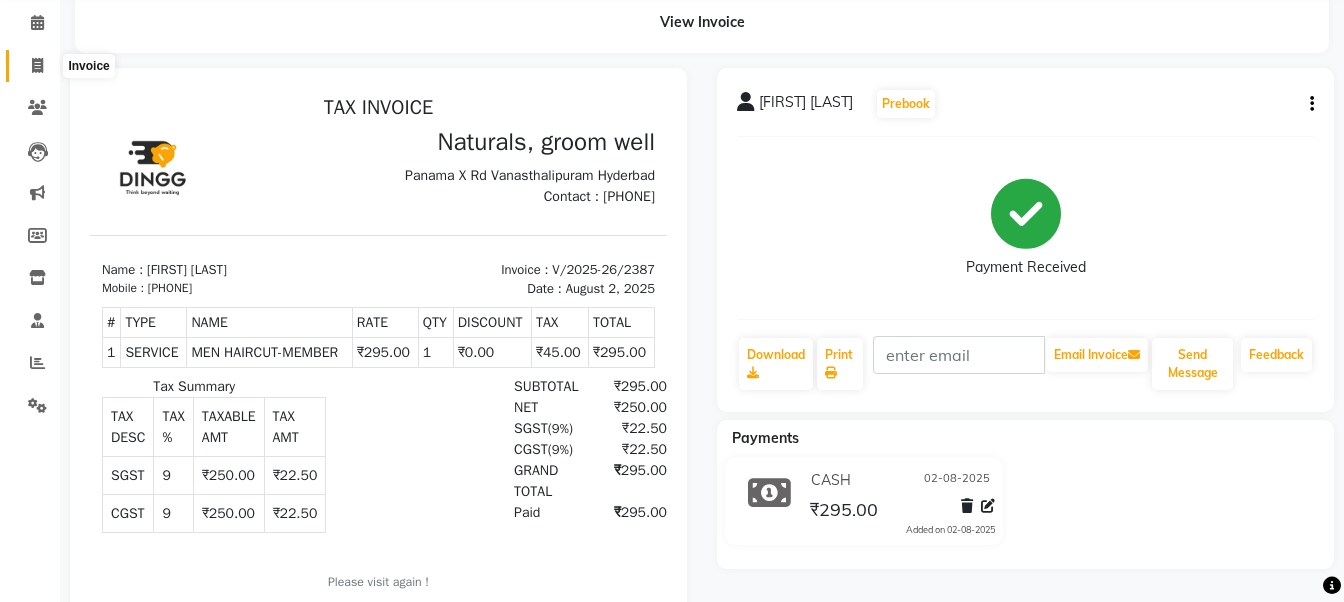 click 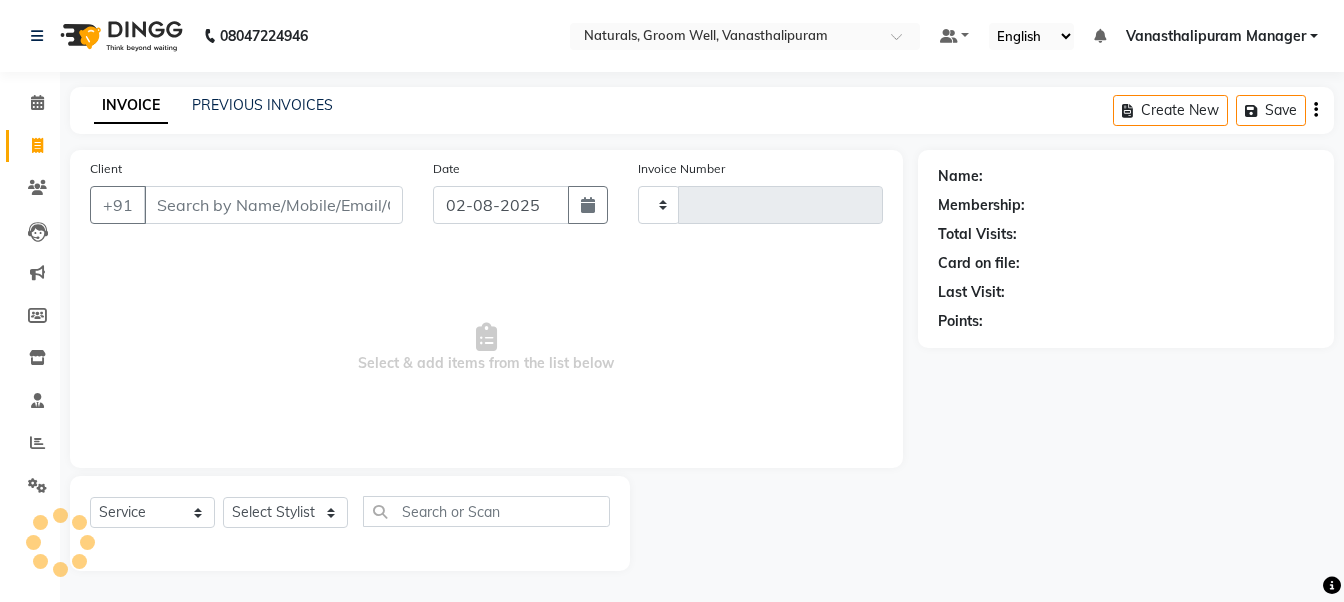 scroll, scrollTop: 0, scrollLeft: 0, axis: both 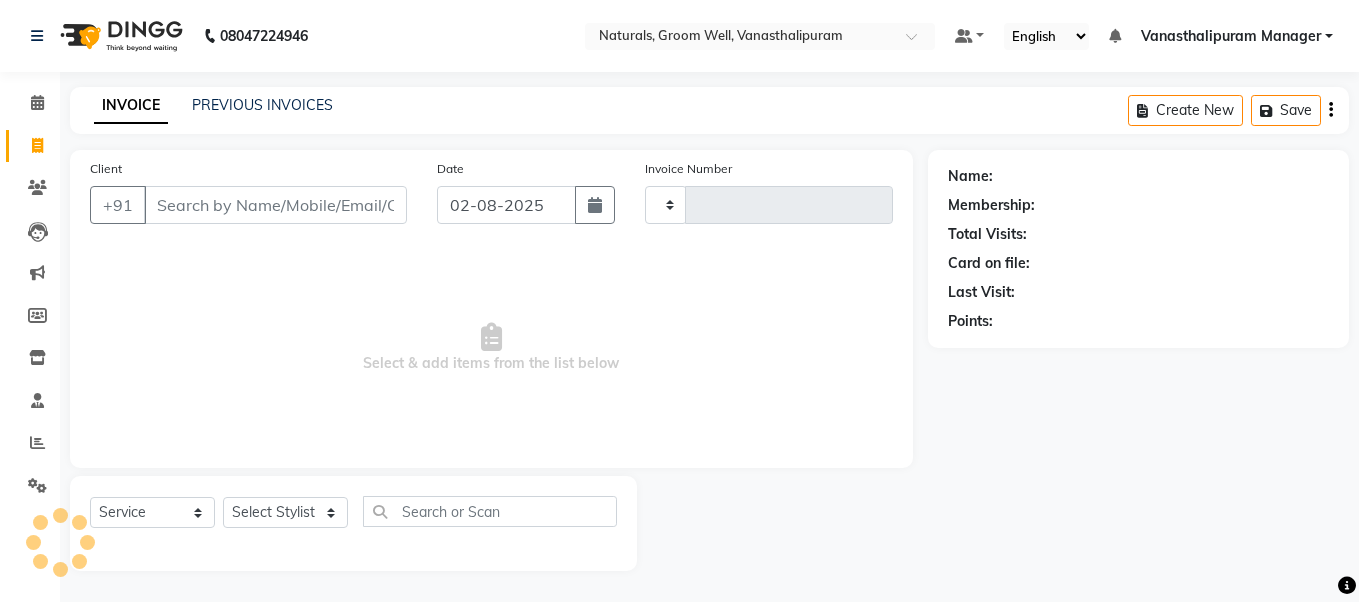 type 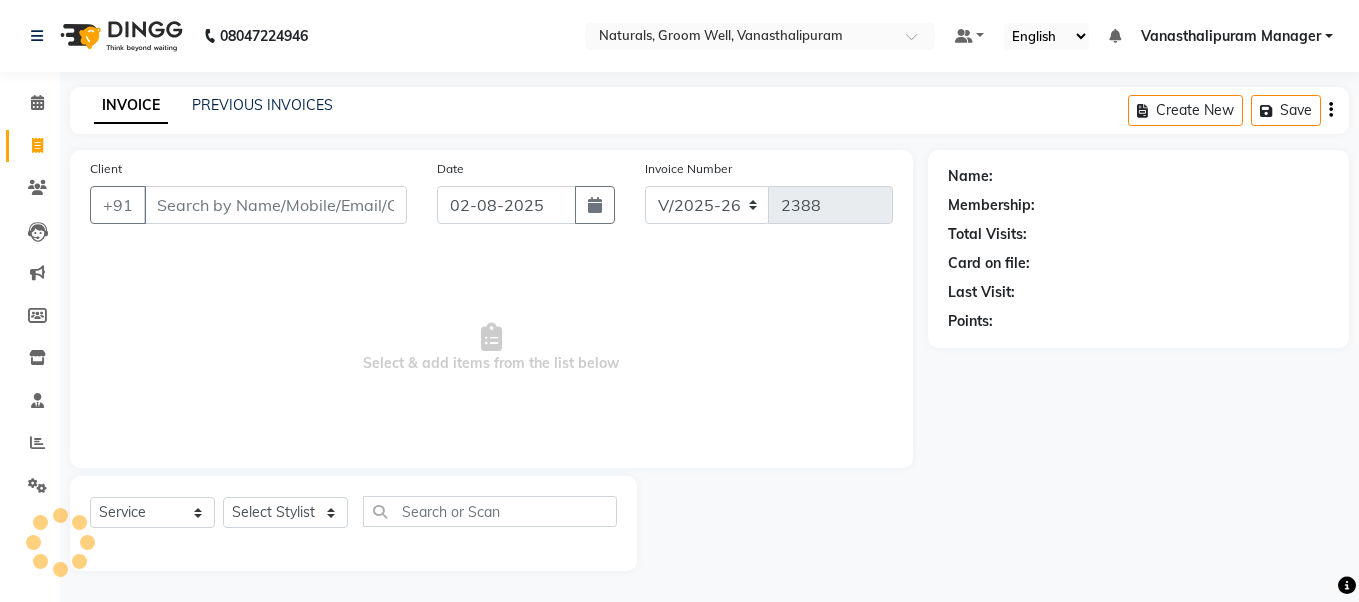click on "Client" at bounding box center (275, 205) 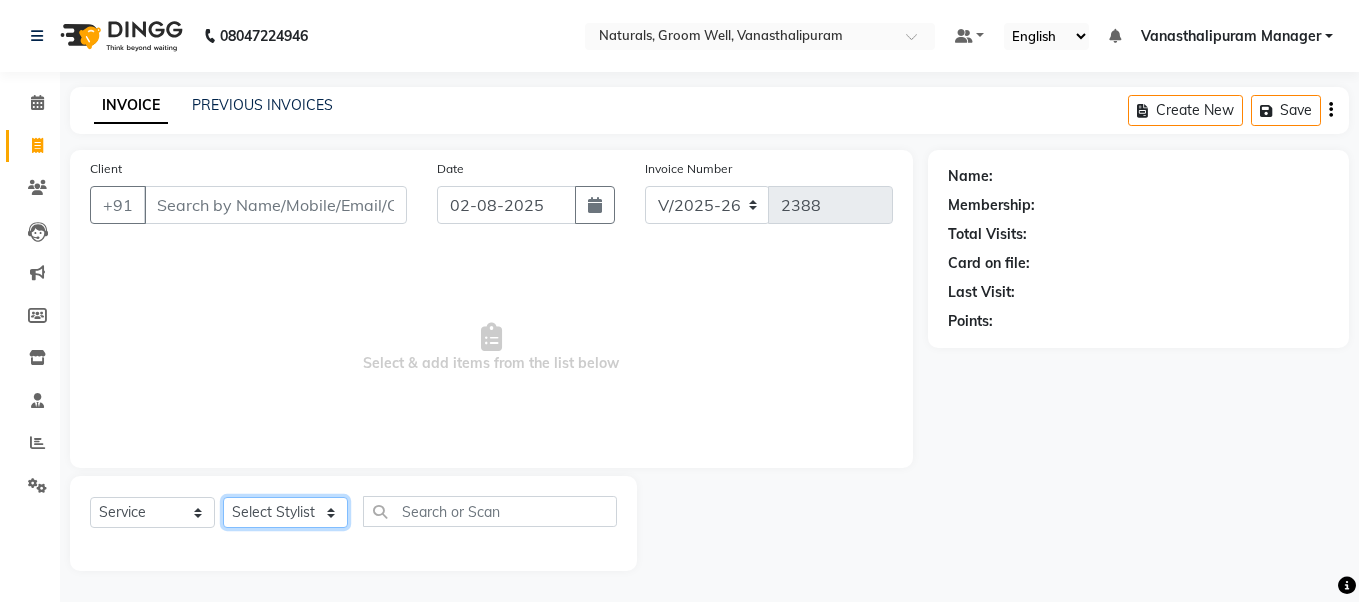 click on "Select Stylist" 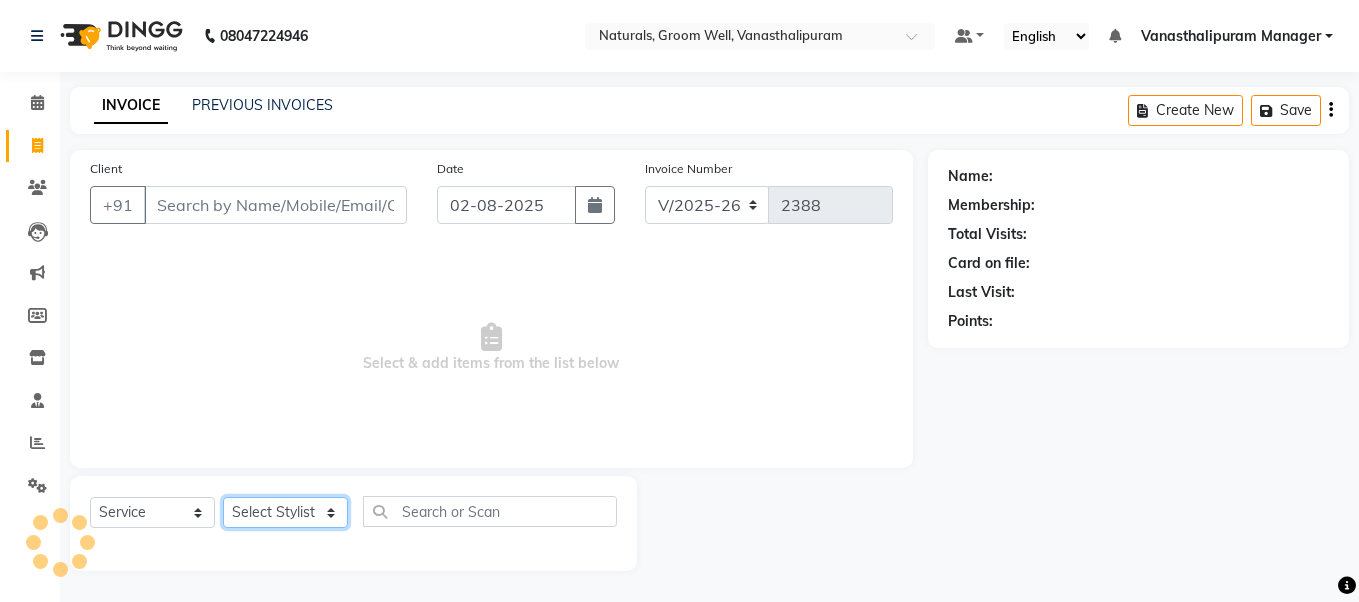 click on "Select Stylist" 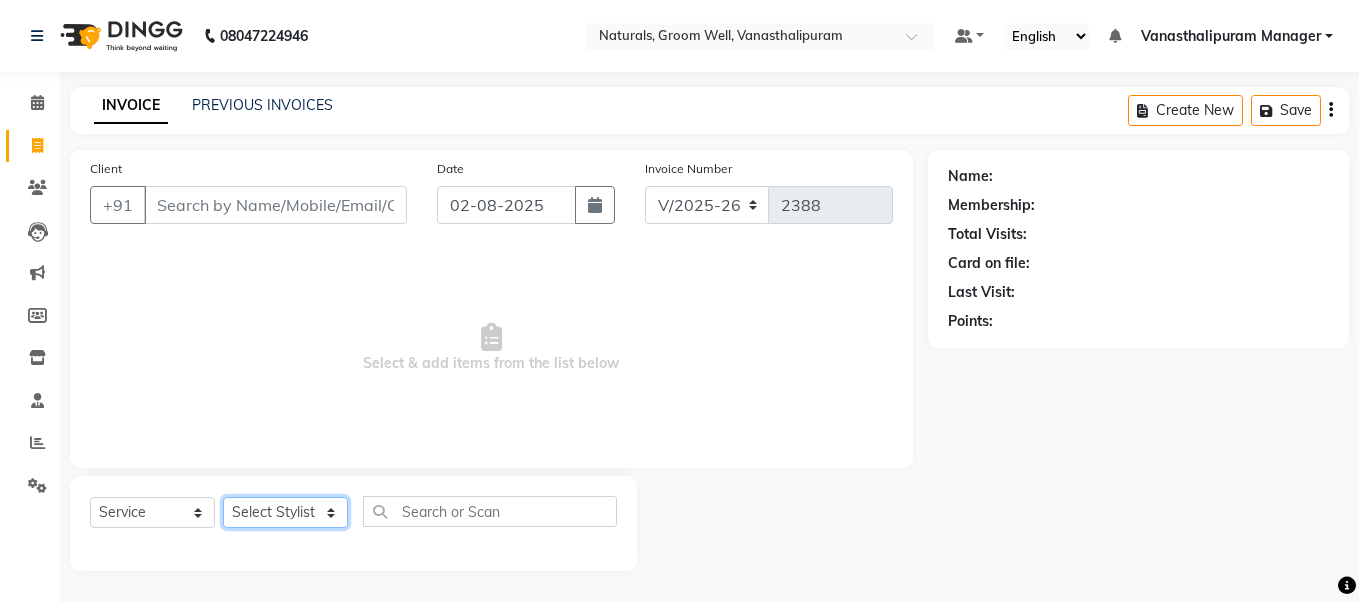 click on "Select Stylist" 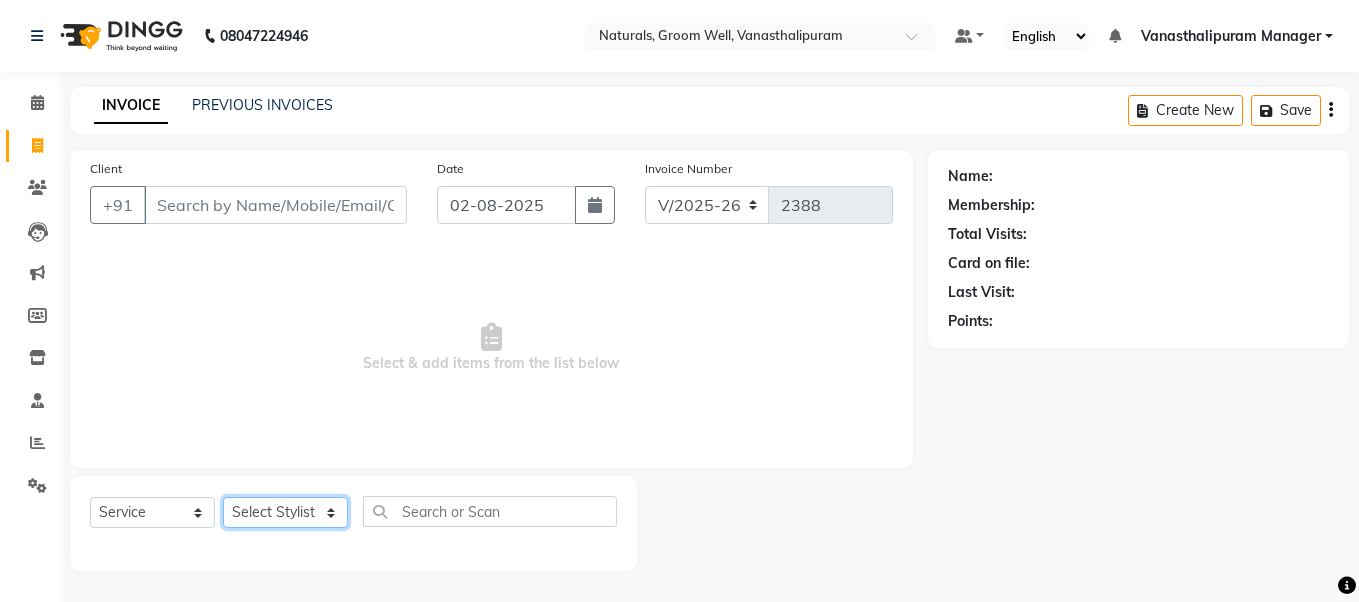 click on "Select Stylist gousiya kiran lavanya maheshwari naresh praveen sameena sandhya Vanasthalipuram Manager vinay" 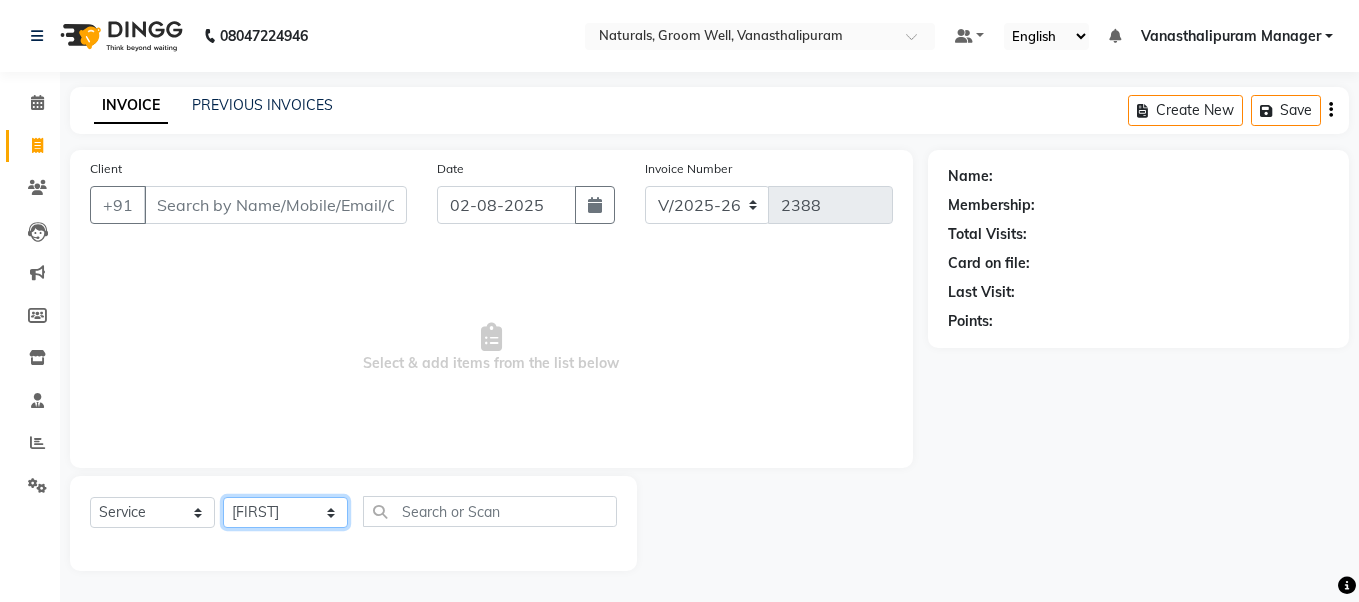 click on "Select Stylist gousiya kiran lavanya maheshwari naresh praveen sameena sandhya Vanasthalipuram Manager vinay" 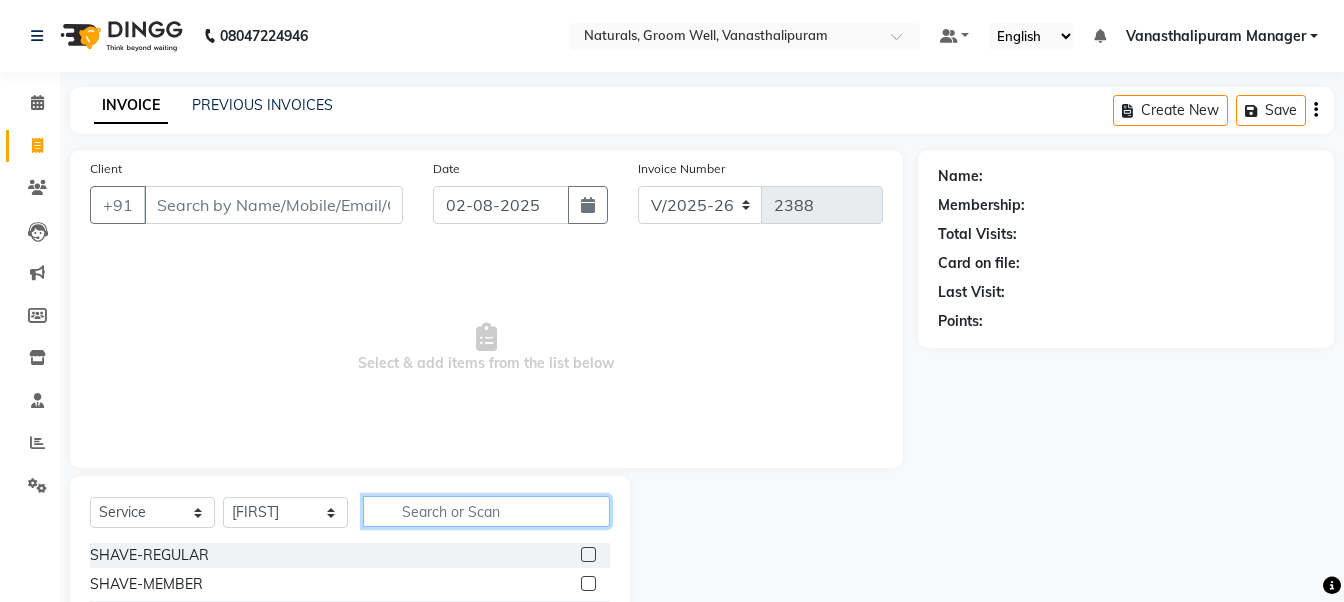 click 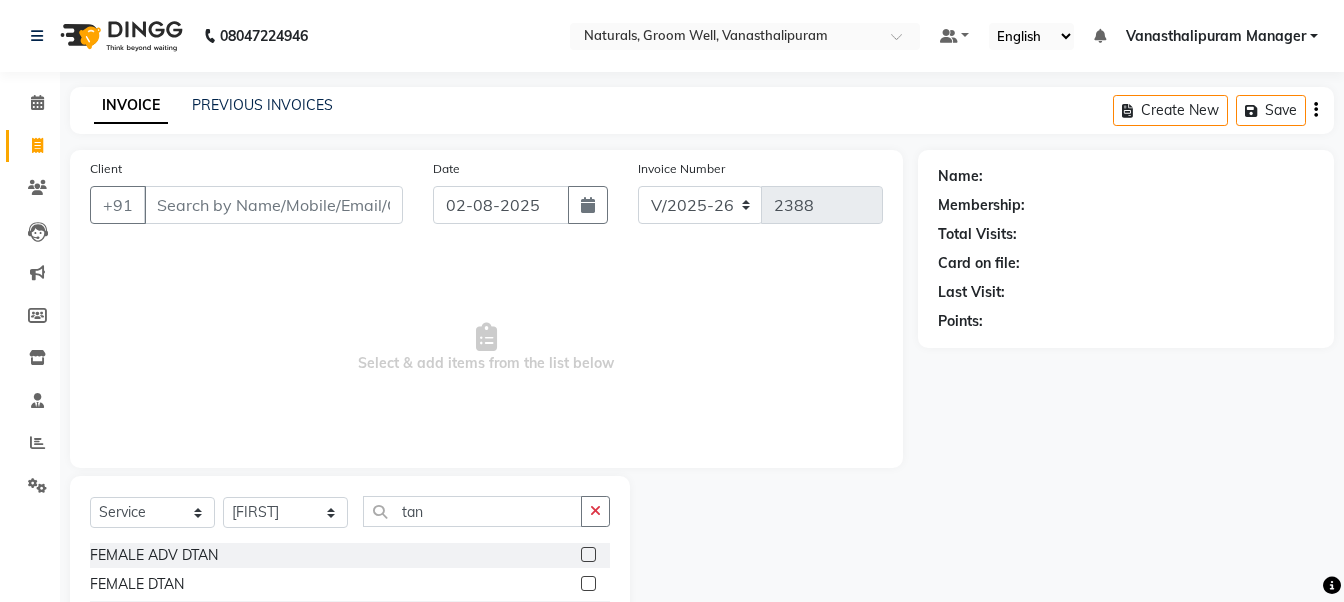 drag, startPoint x: 573, startPoint y: 584, endPoint x: 481, endPoint y: 545, distance: 99.92497 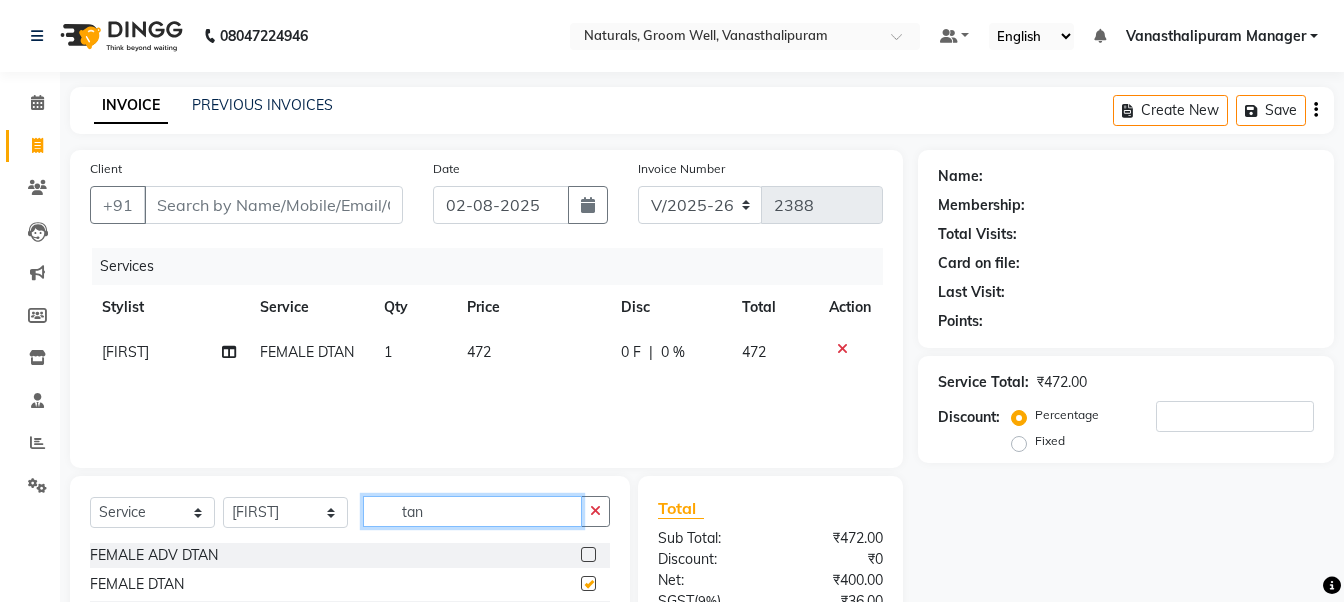 click on "tan" 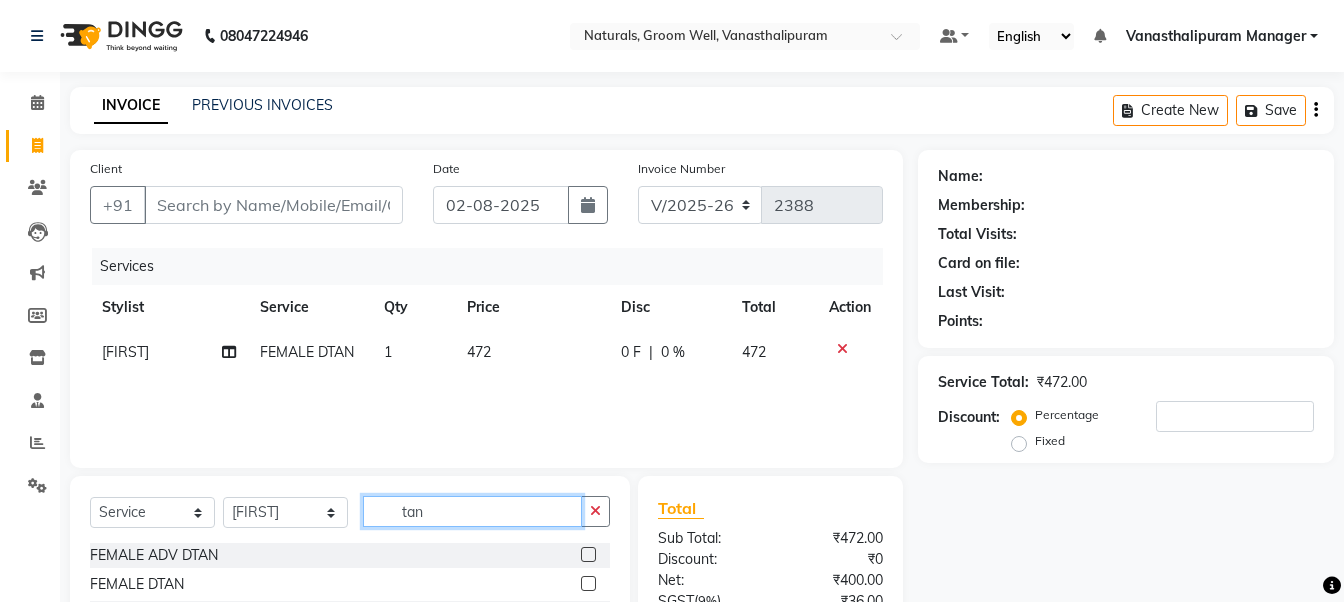 click on "tan" 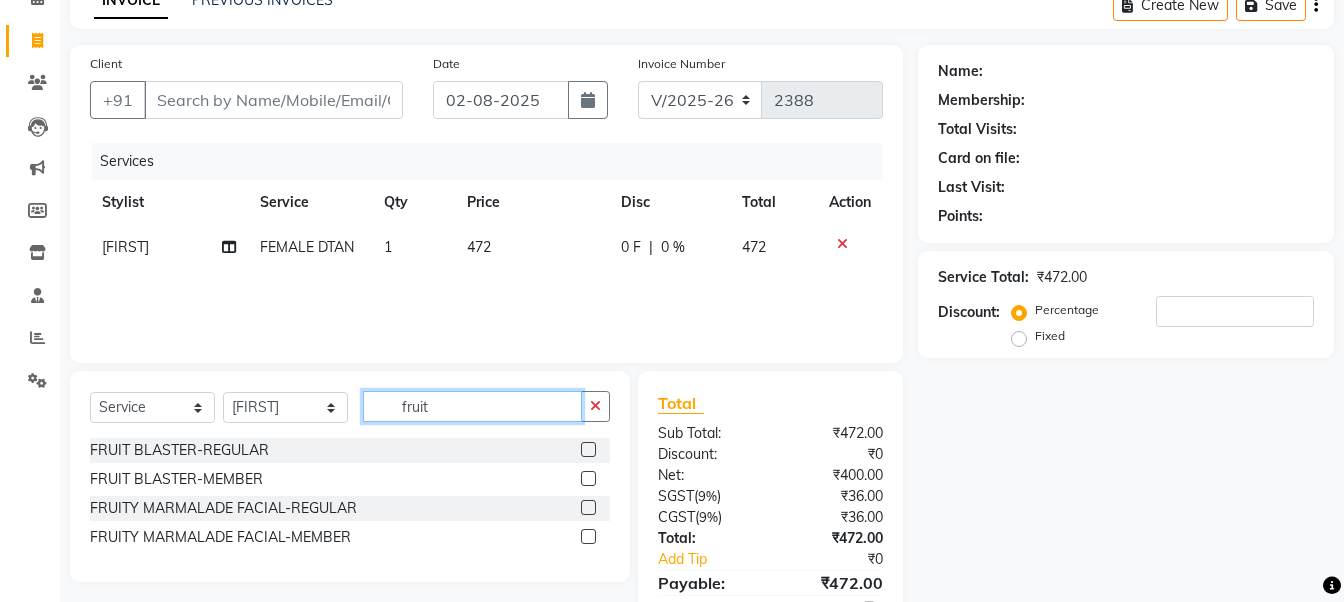 scroll, scrollTop: 198, scrollLeft: 0, axis: vertical 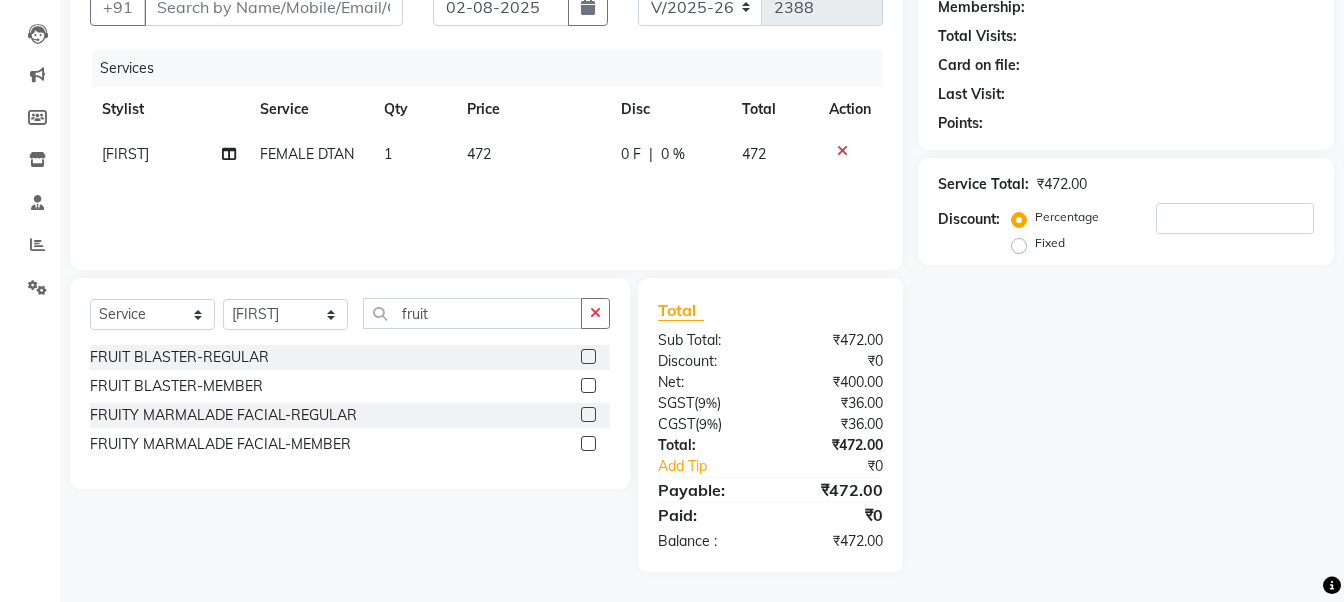 click 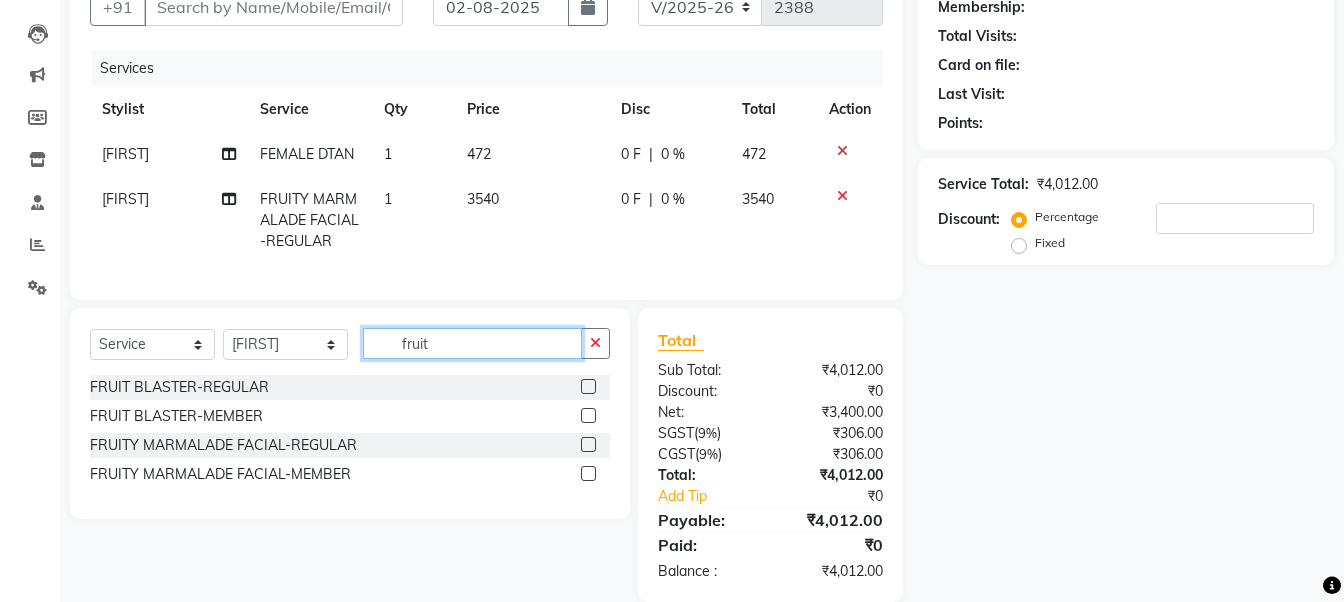 click on "fruit" 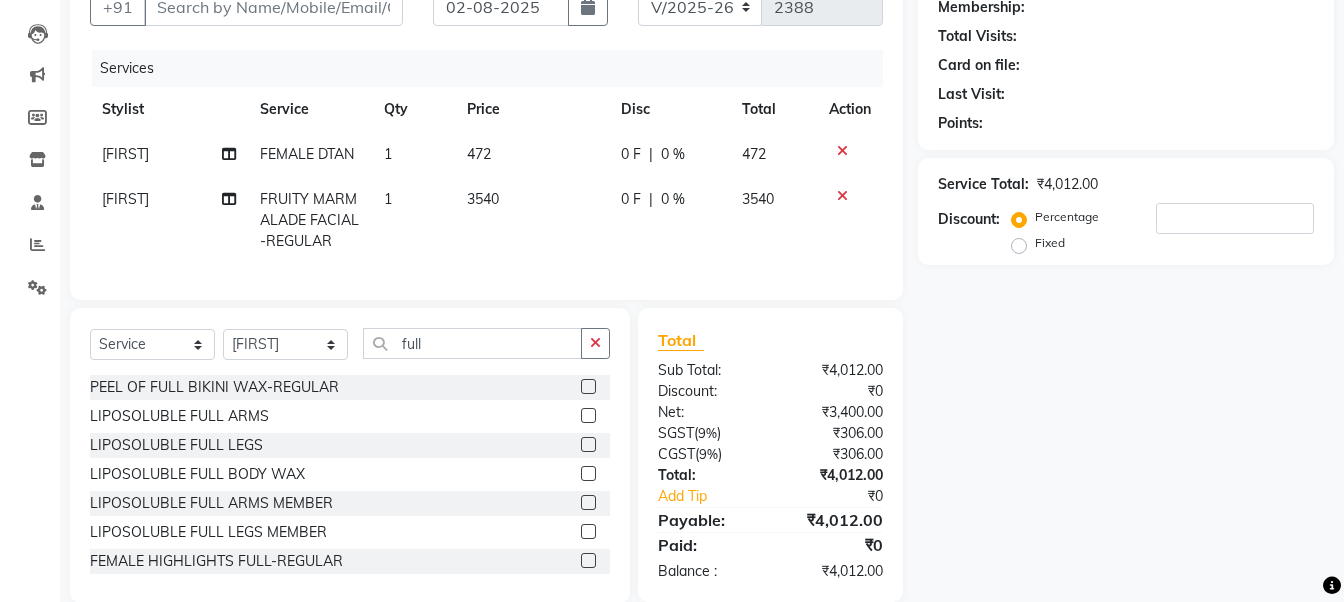 click 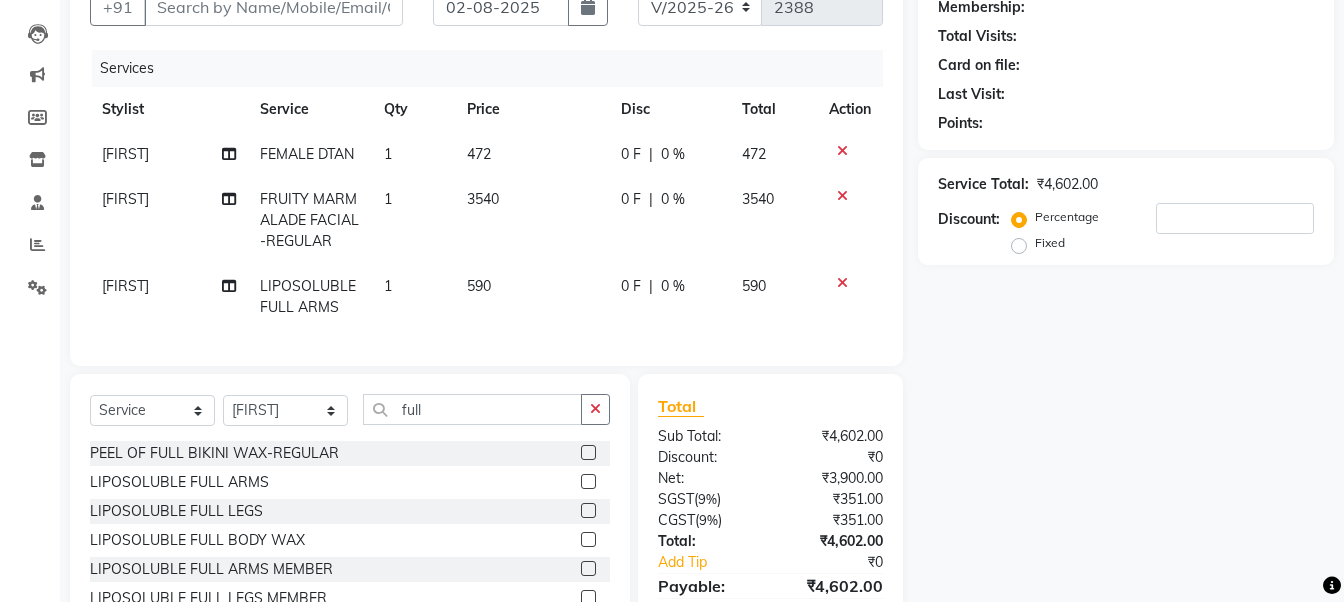 click on "590" 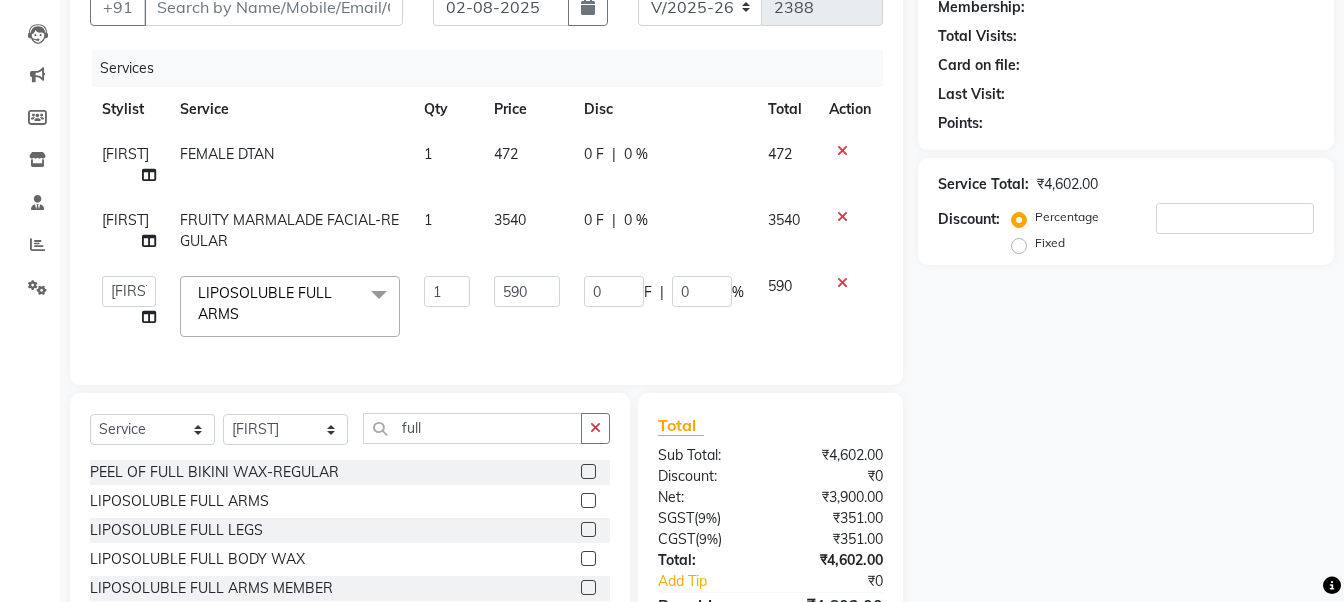 click on "590" 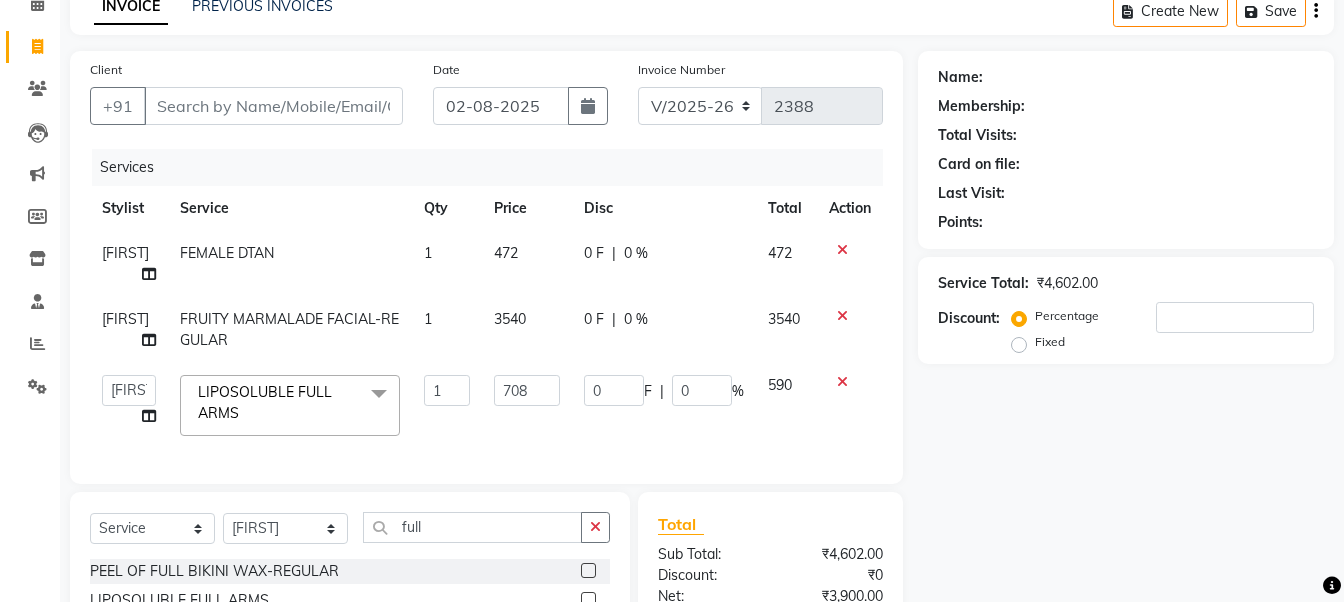 scroll, scrollTop: 98, scrollLeft: 0, axis: vertical 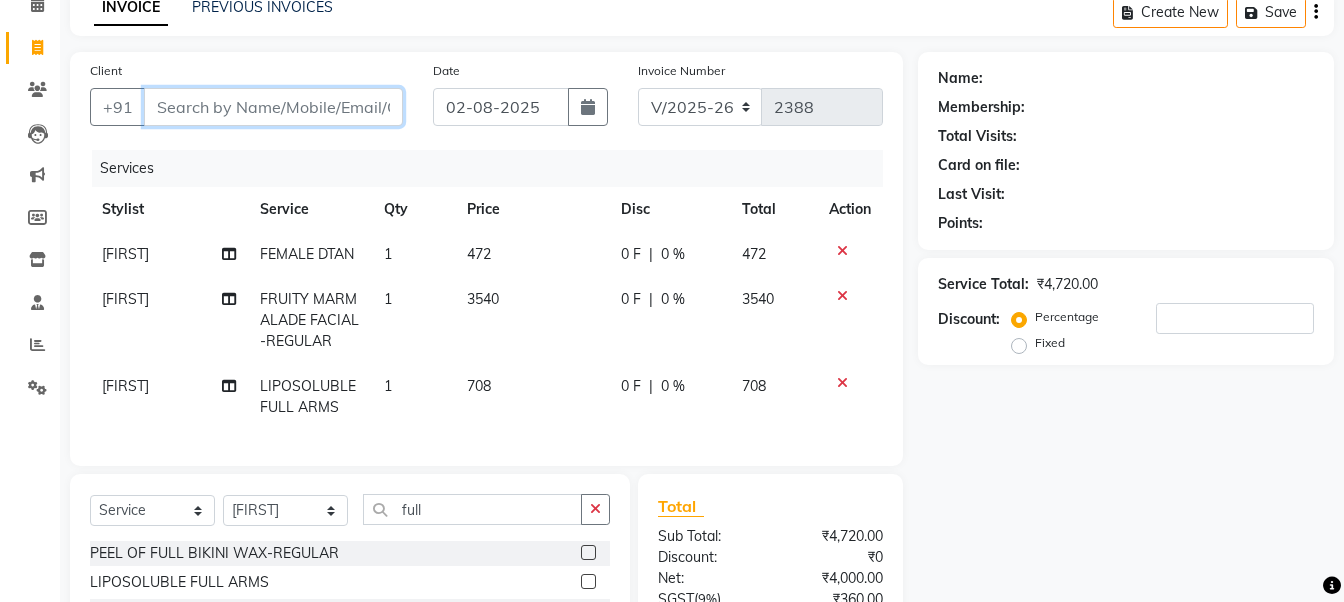 click on "Client" at bounding box center [273, 107] 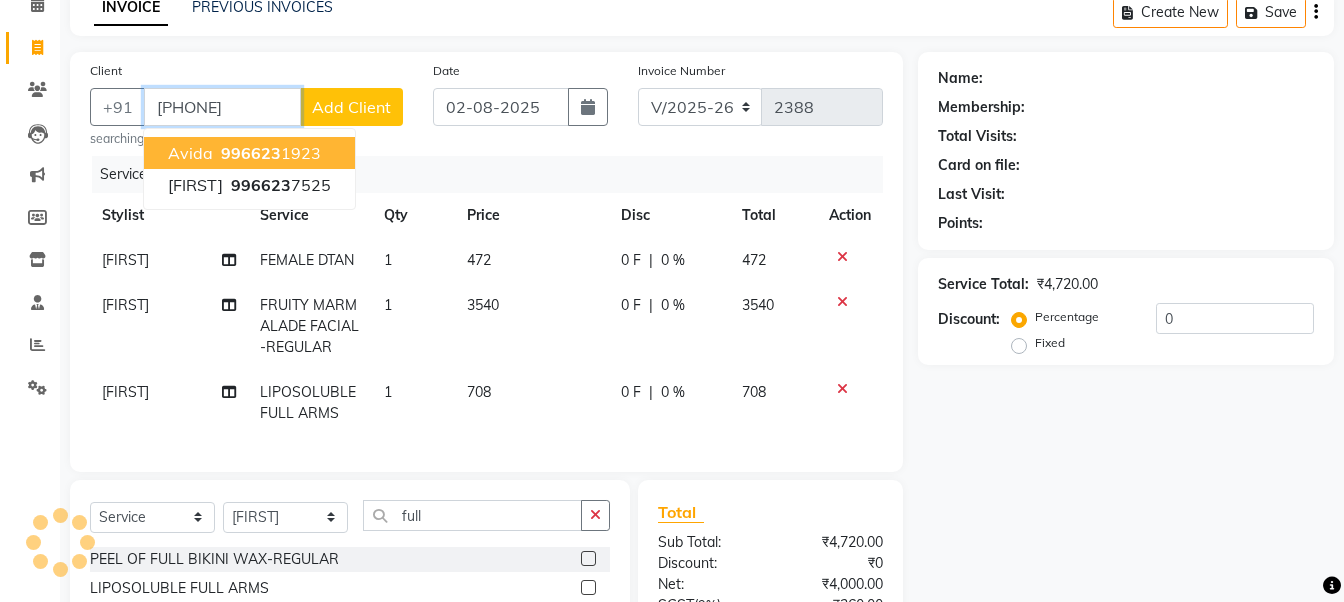 click on "996623 1923" at bounding box center [269, 153] 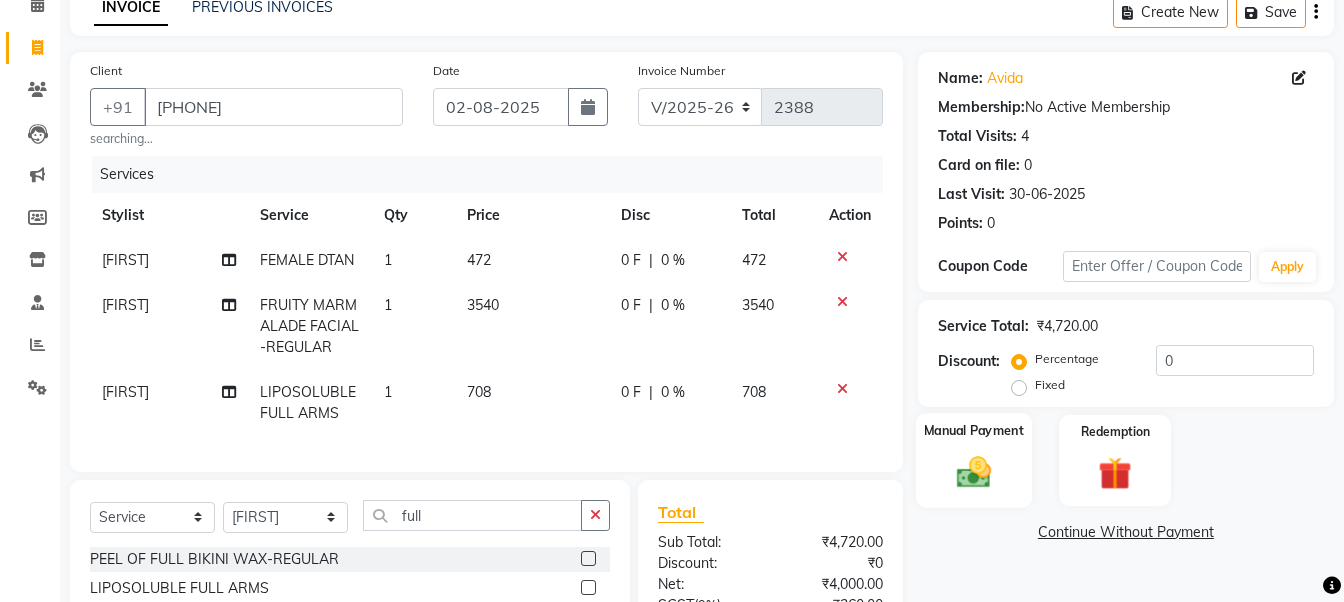 click 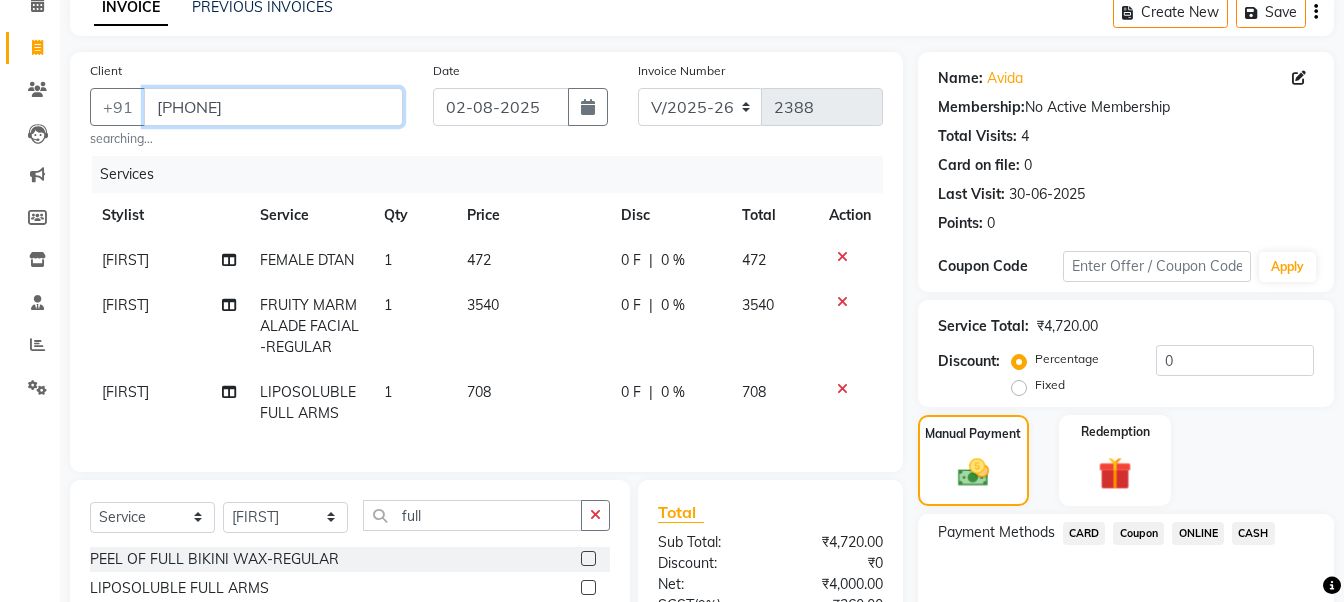 click on "[PHONE]" at bounding box center [273, 107] 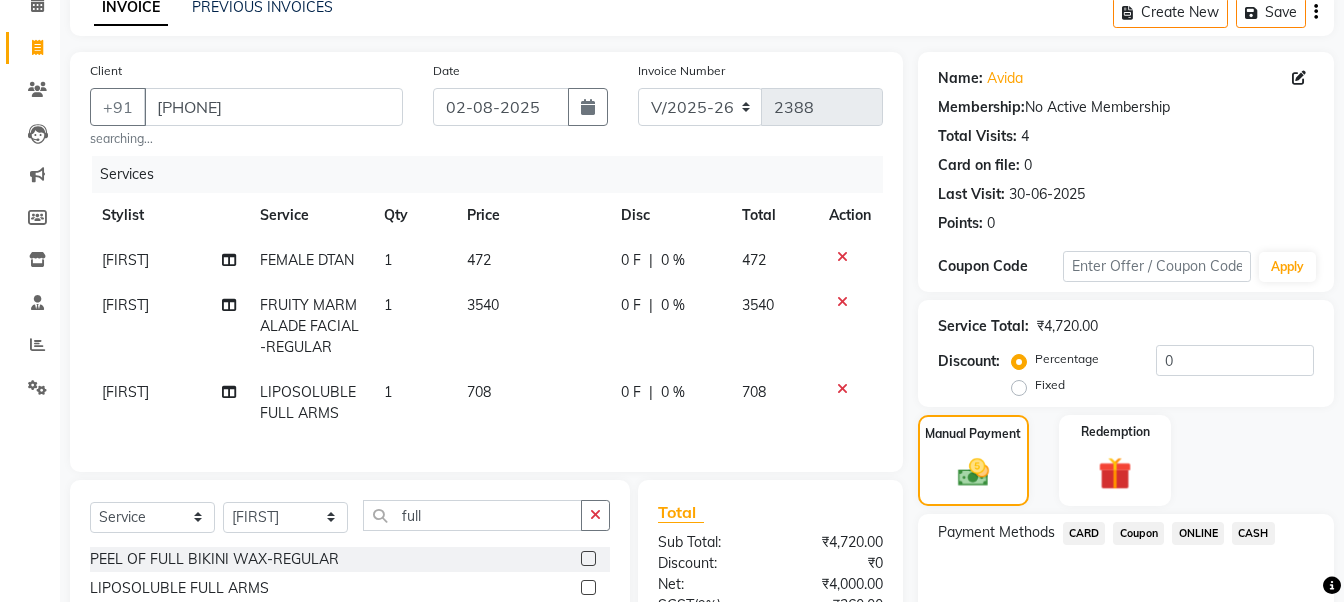 click on "ONLINE" 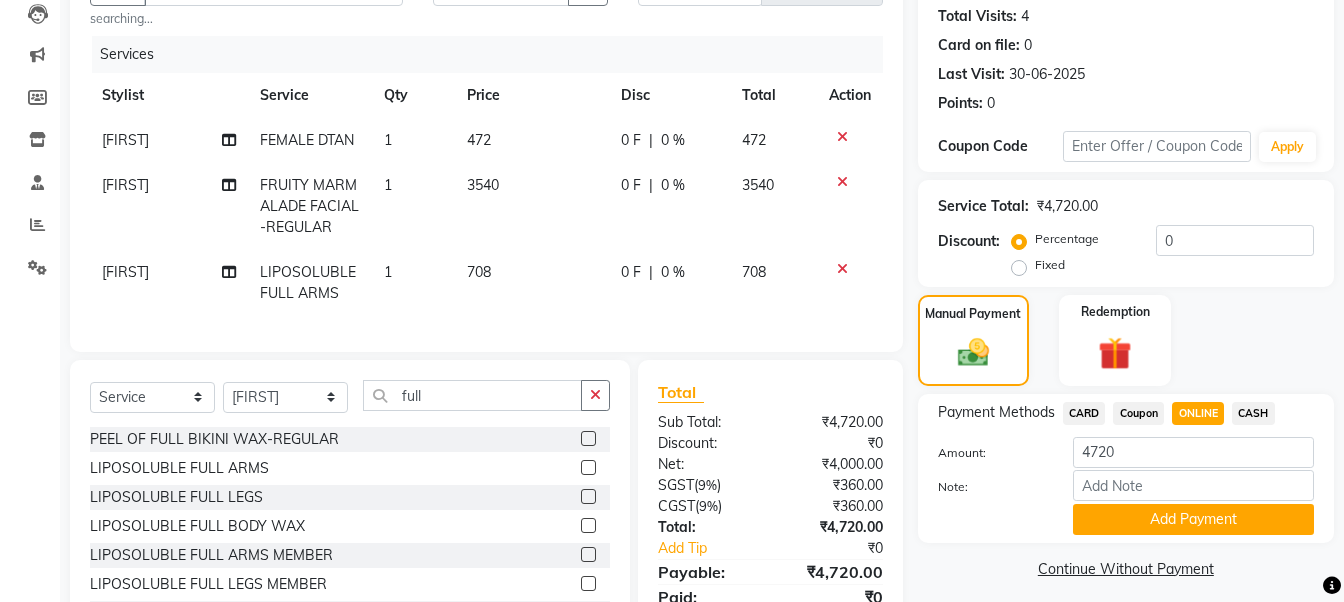 scroll, scrollTop: 316, scrollLeft: 0, axis: vertical 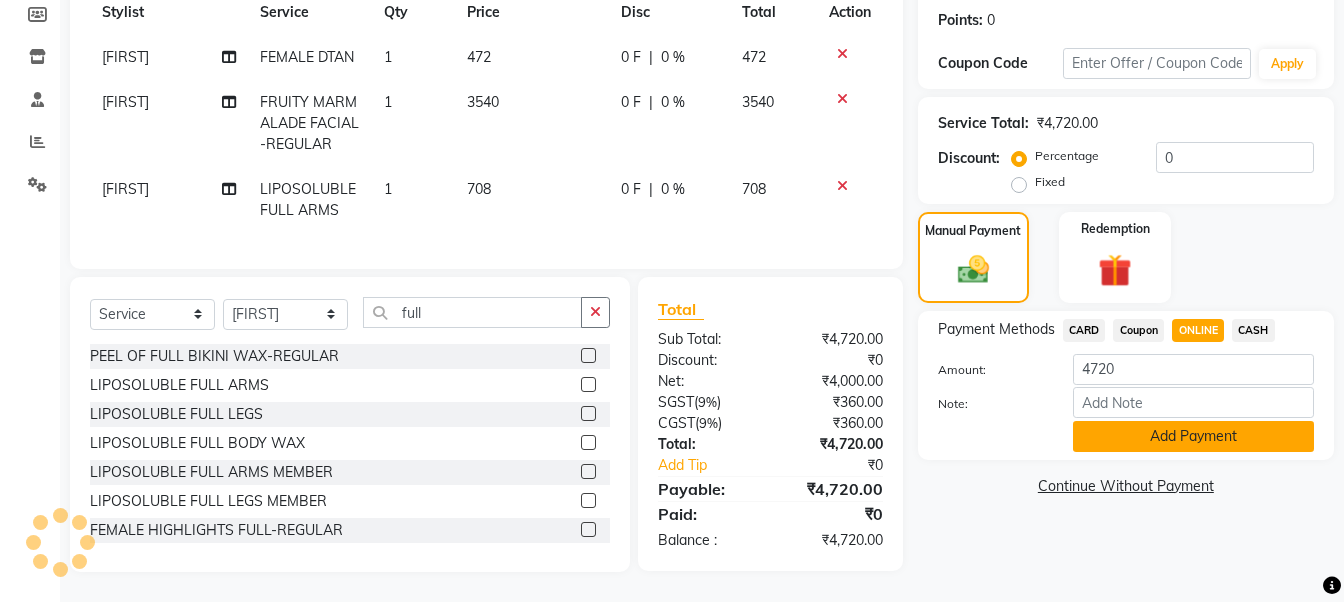 click on "Add Payment" 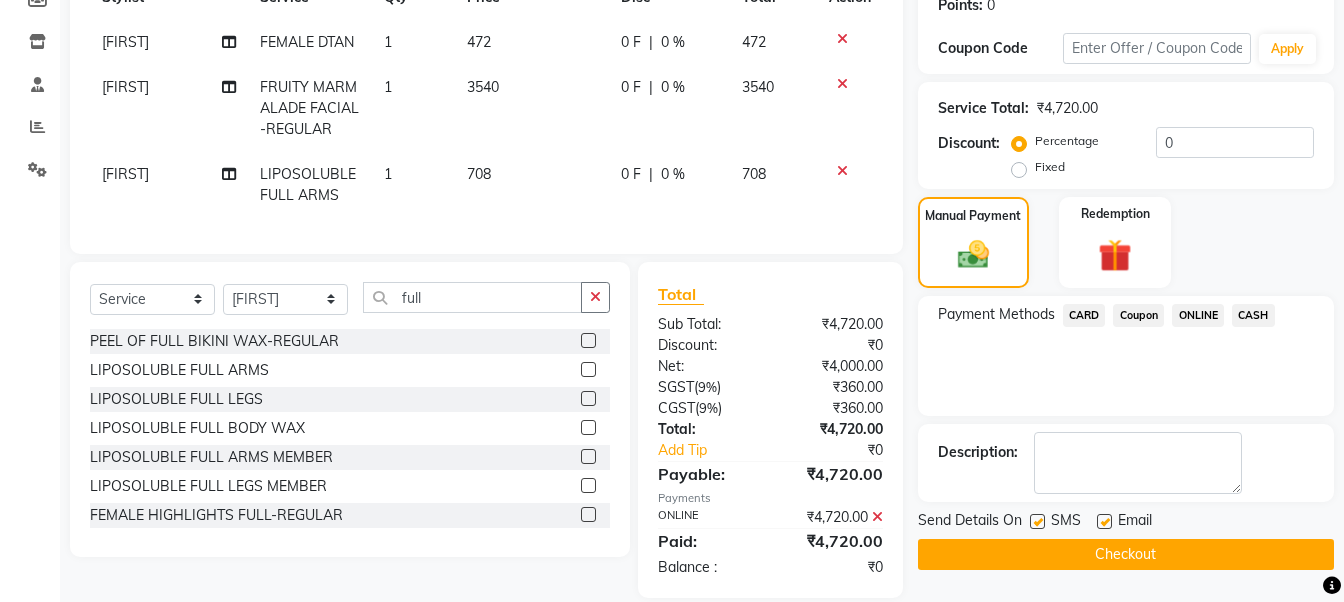 click on "Checkout" 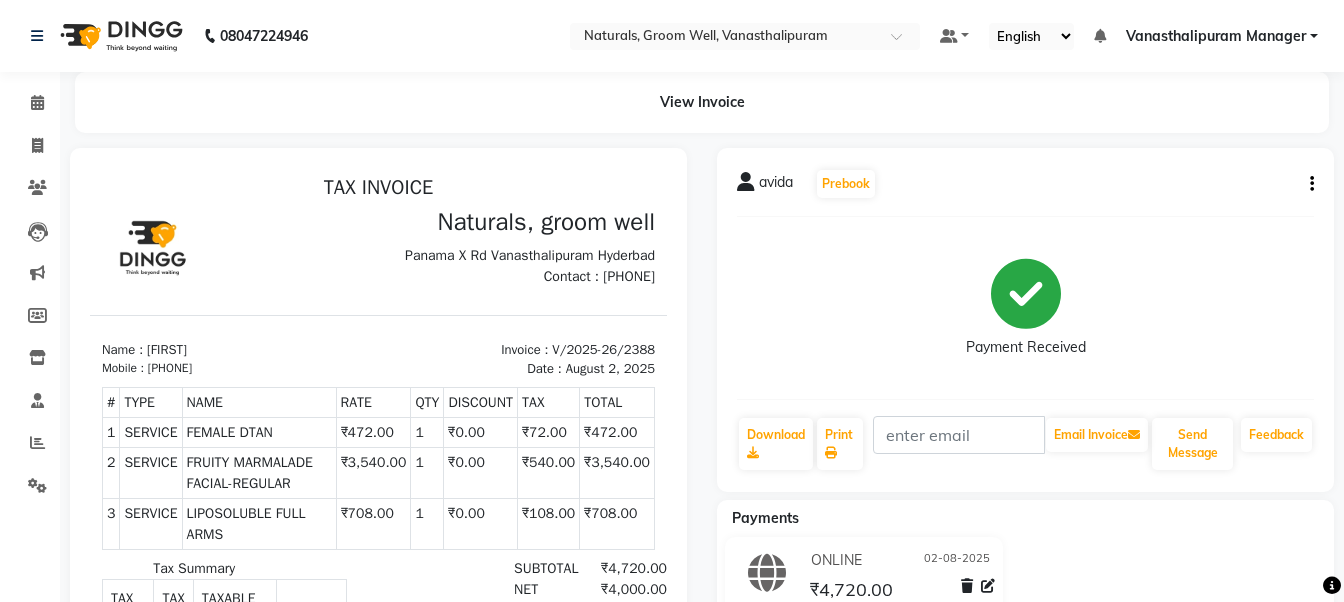 scroll, scrollTop: 0, scrollLeft: 0, axis: both 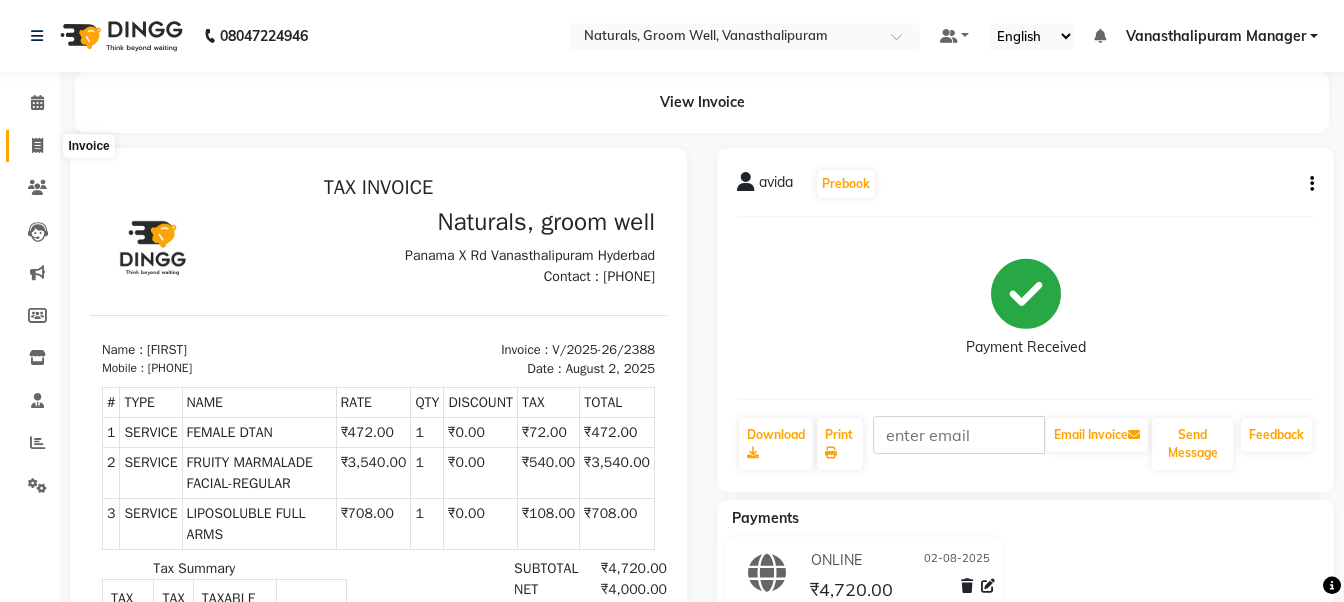 click 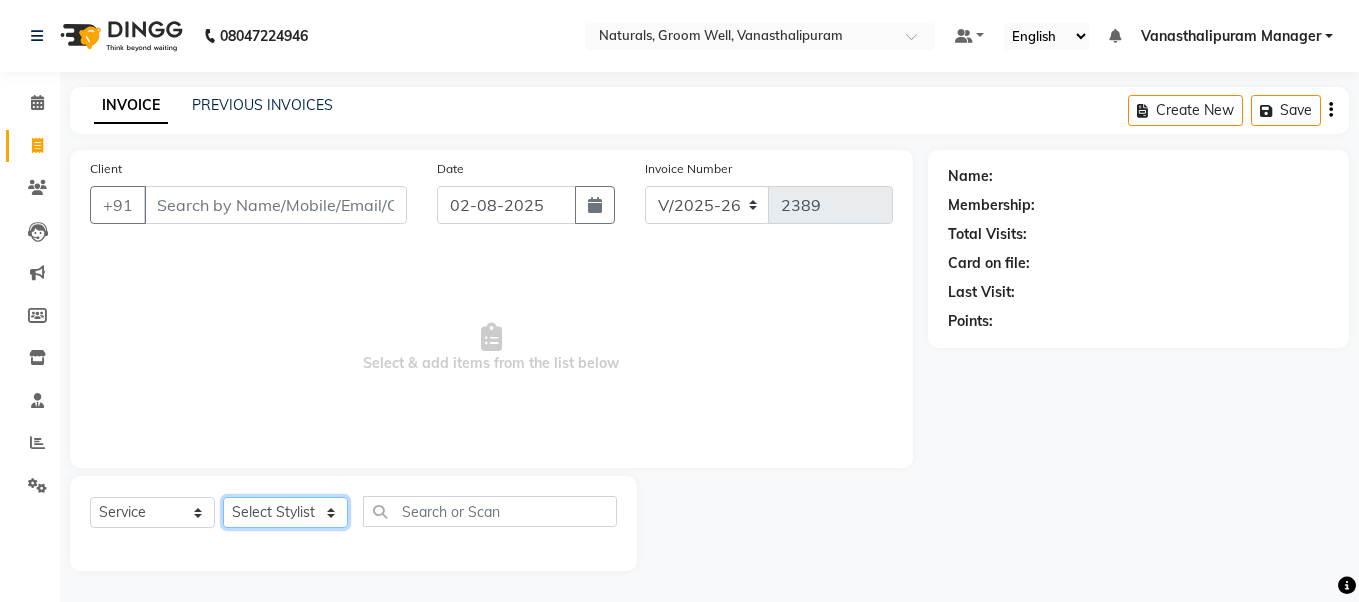 click on "Select Stylist" 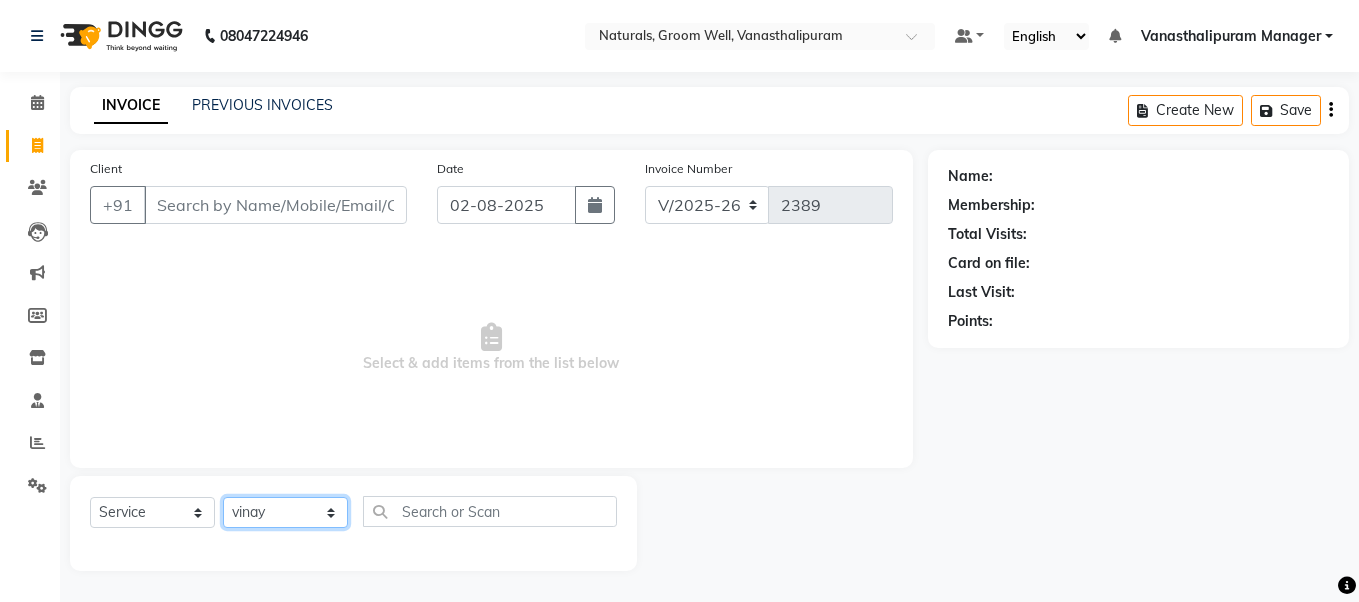 click on "Select Stylist gousiya kiran lavanya maheshwari naresh praveen sameena sandhya Vanasthalipuram Manager vinay" 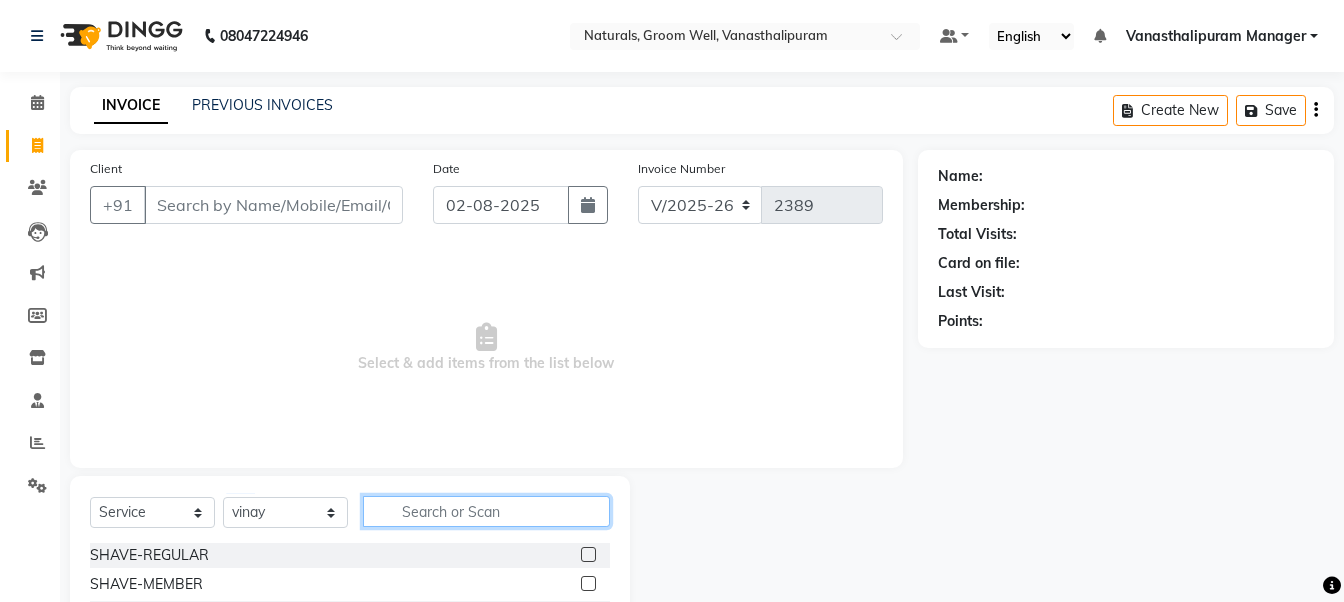 click 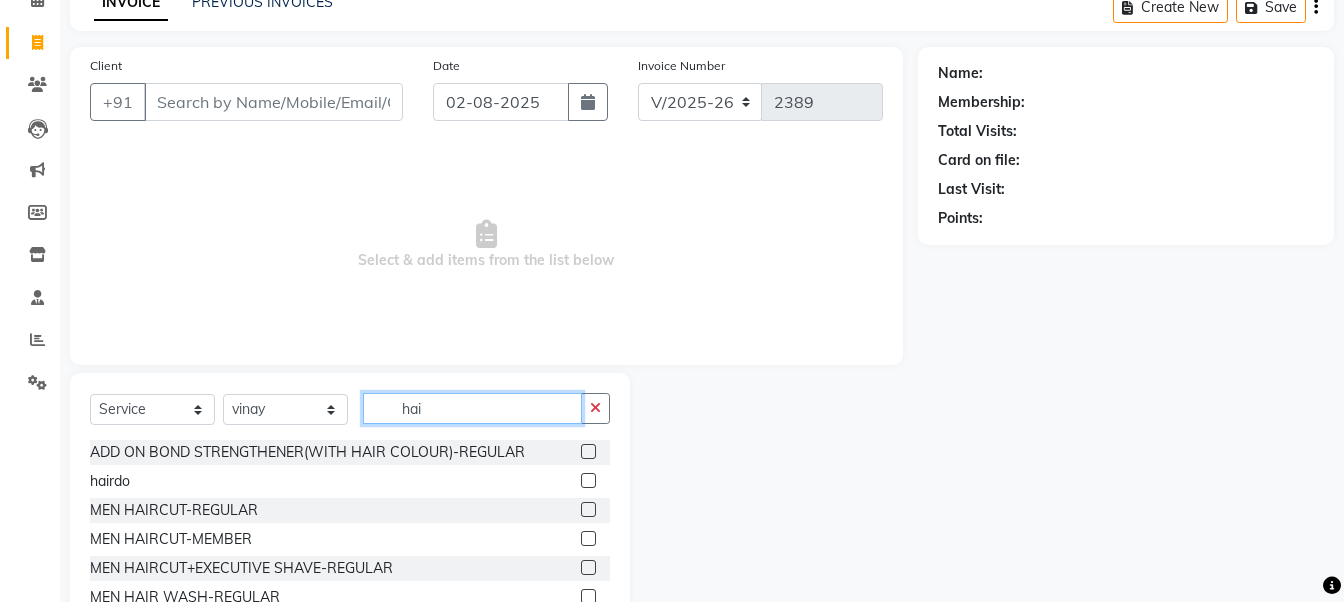 scroll, scrollTop: 199, scrollLeft: 0, axis: vertical 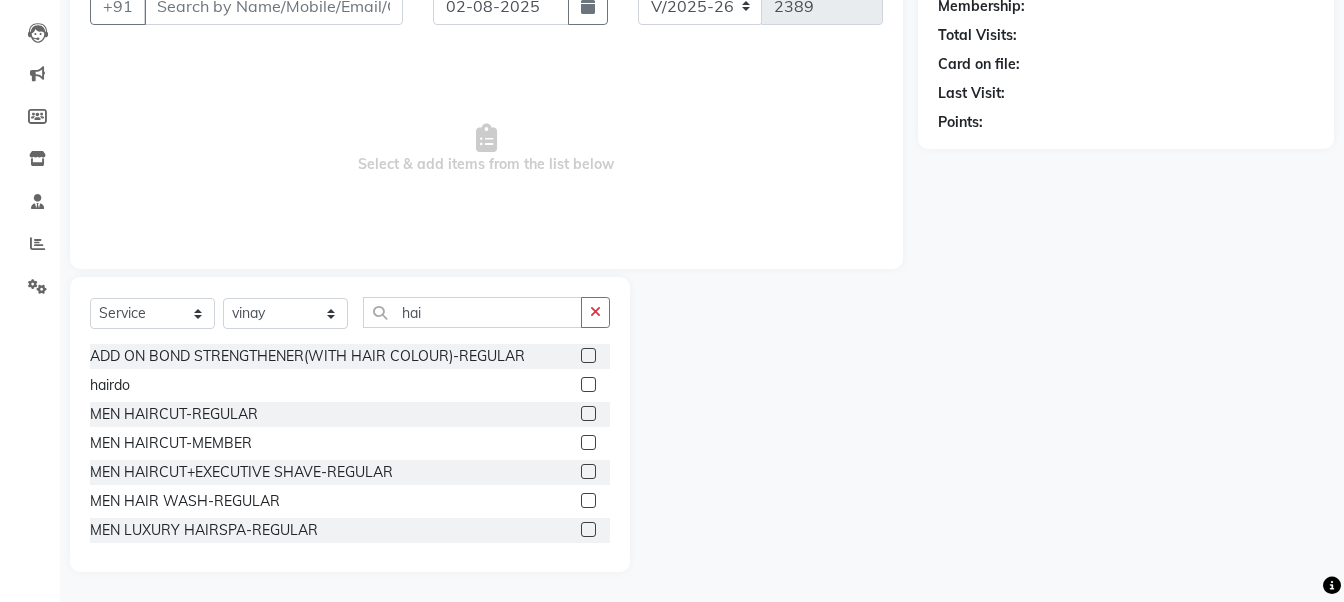 click 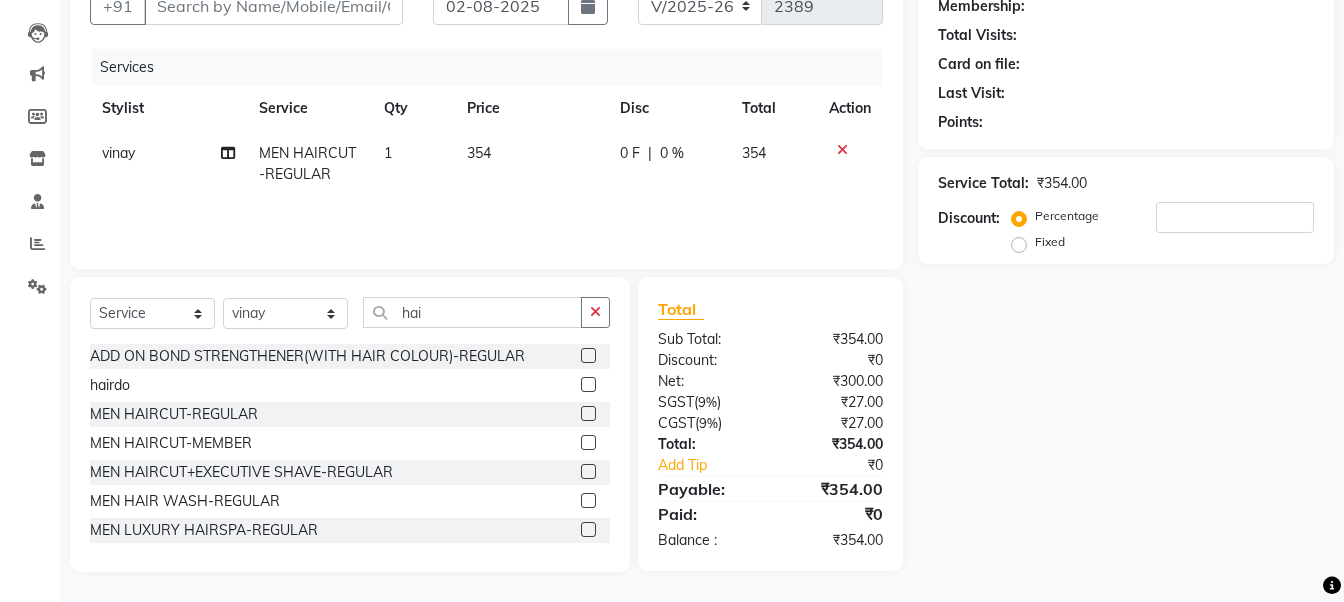 drag, startPoint x: 576, startPoint y: 442, endPoint x: 658, endPoint y: 325, distance: 142.87407 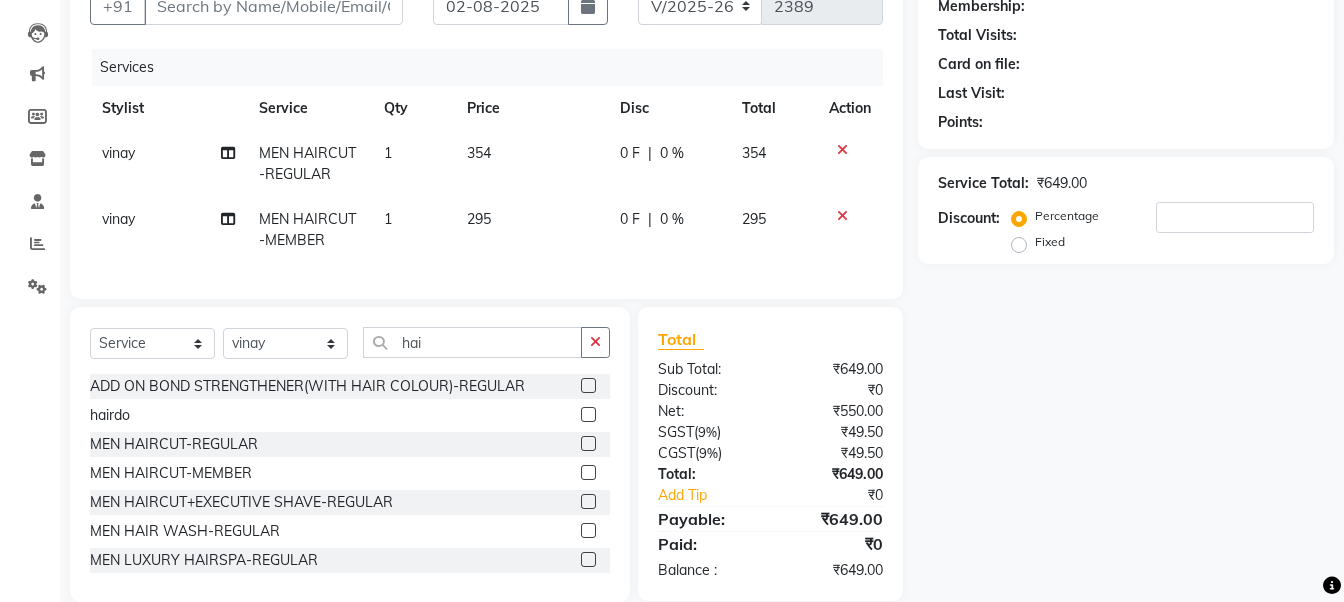 click 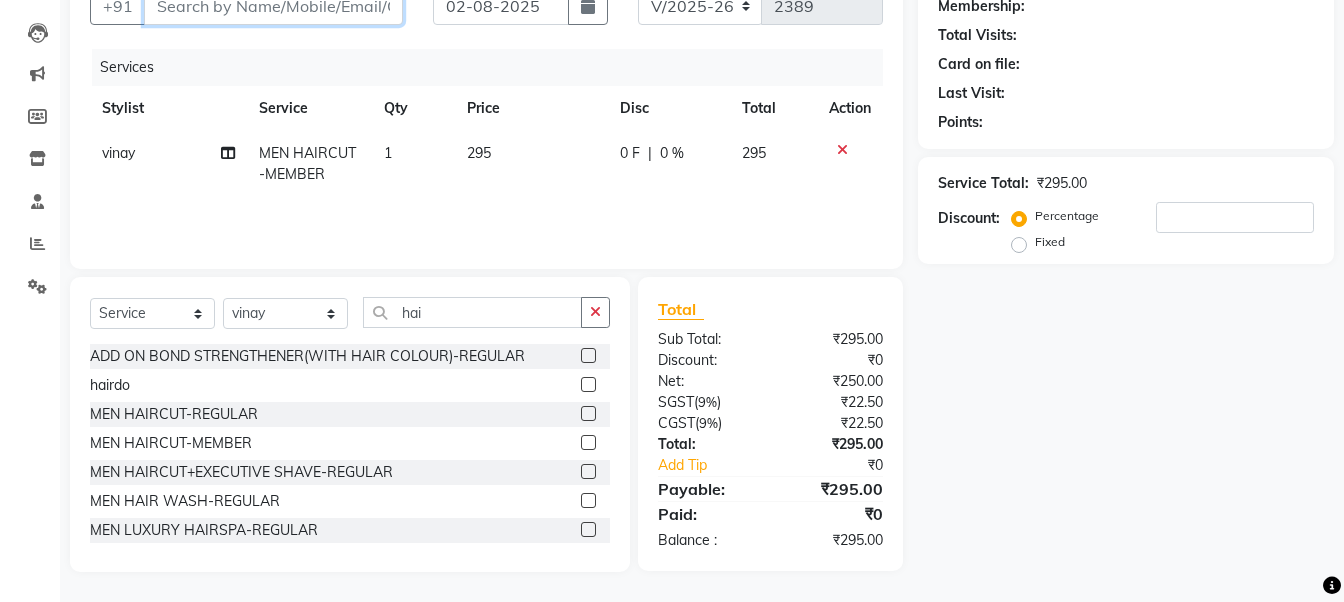 click on "Client" at bounding box center (273, 6) 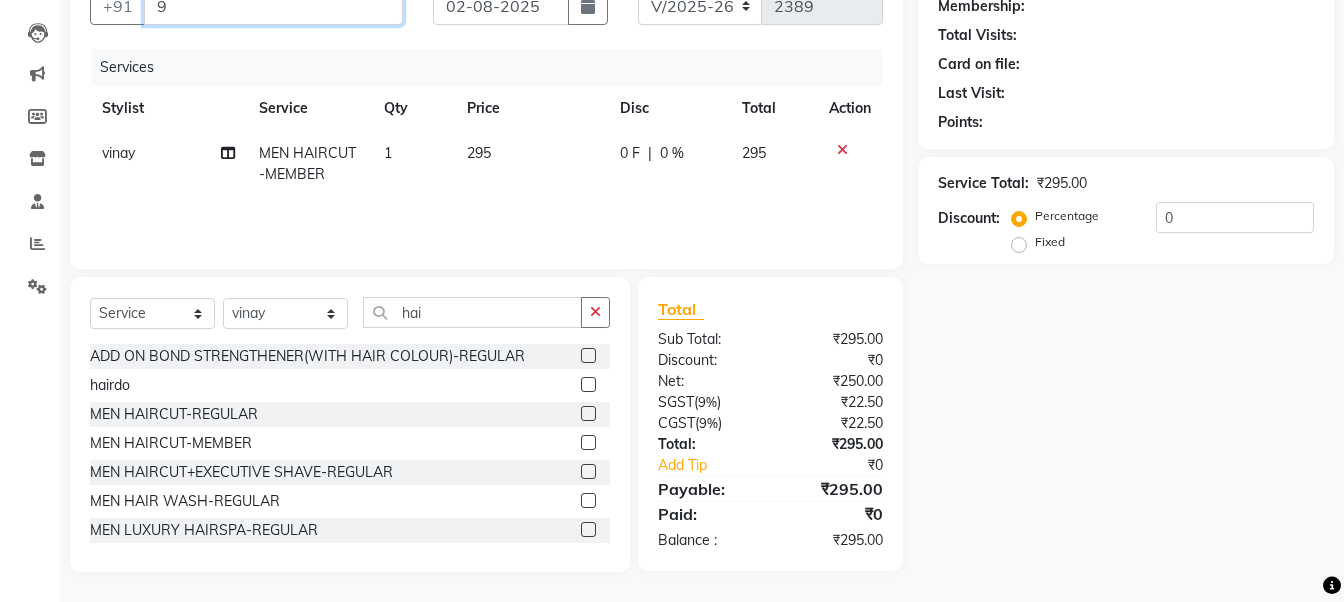 scroll, scrollTop: 195, scrollLeft: 0, axis: vertical 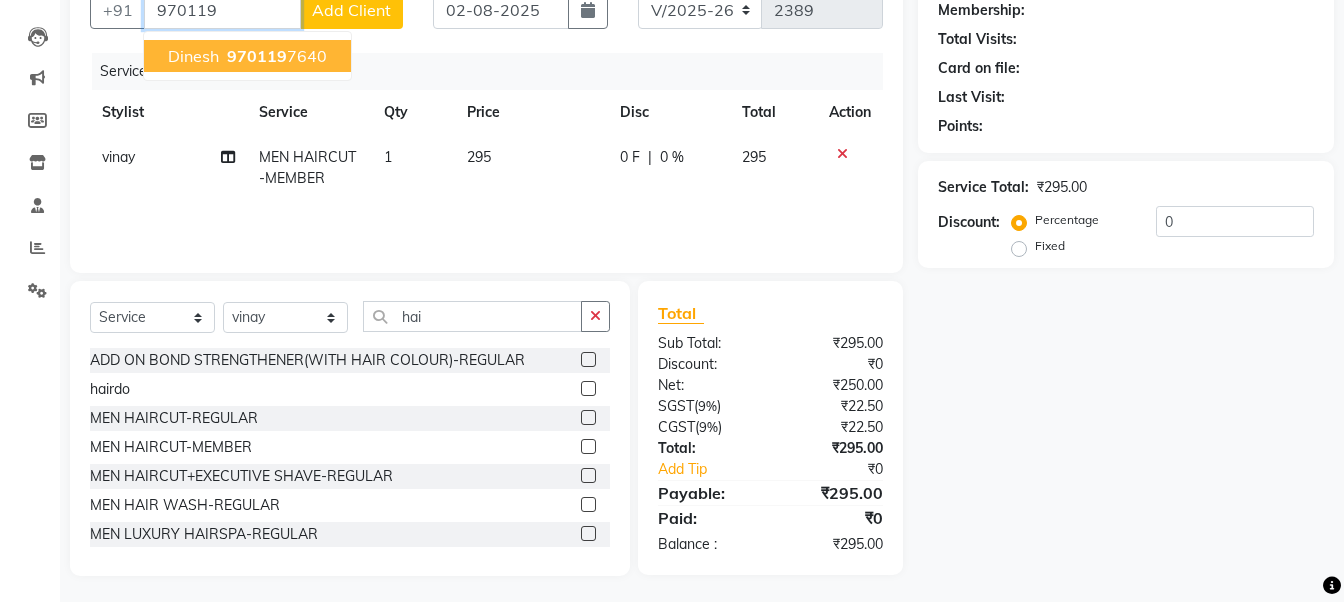 click on "970119 7640" at bounding box center (275, 56) 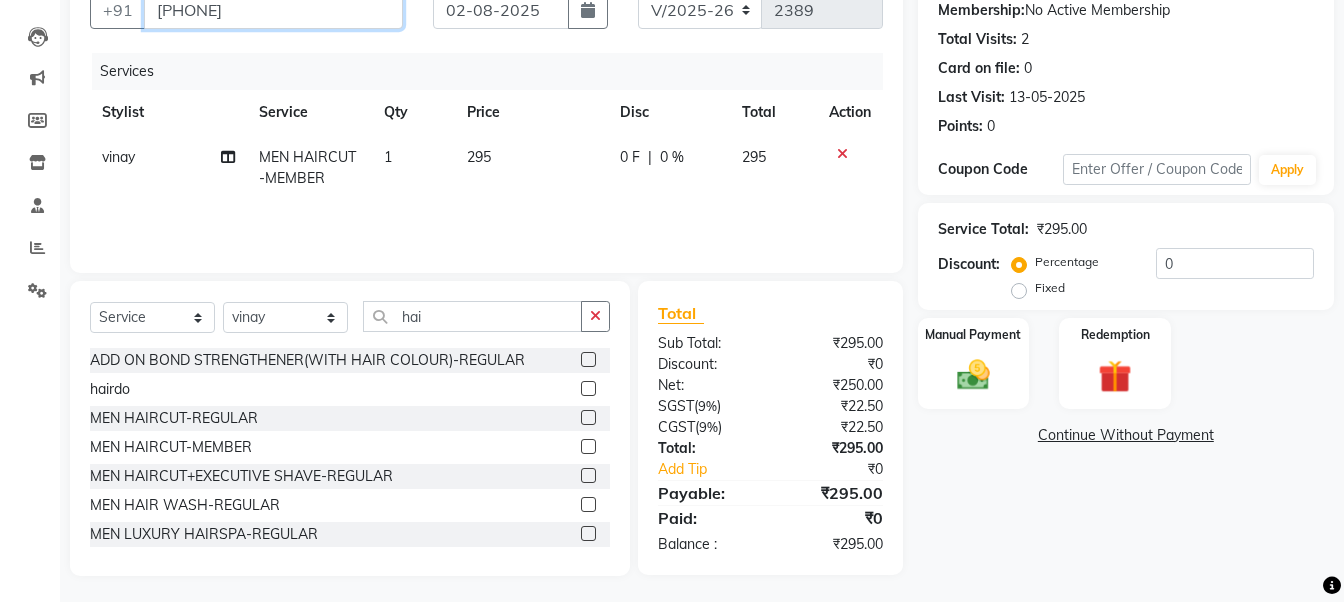 click on "[PHONE]" at bounding box center (273, 10) 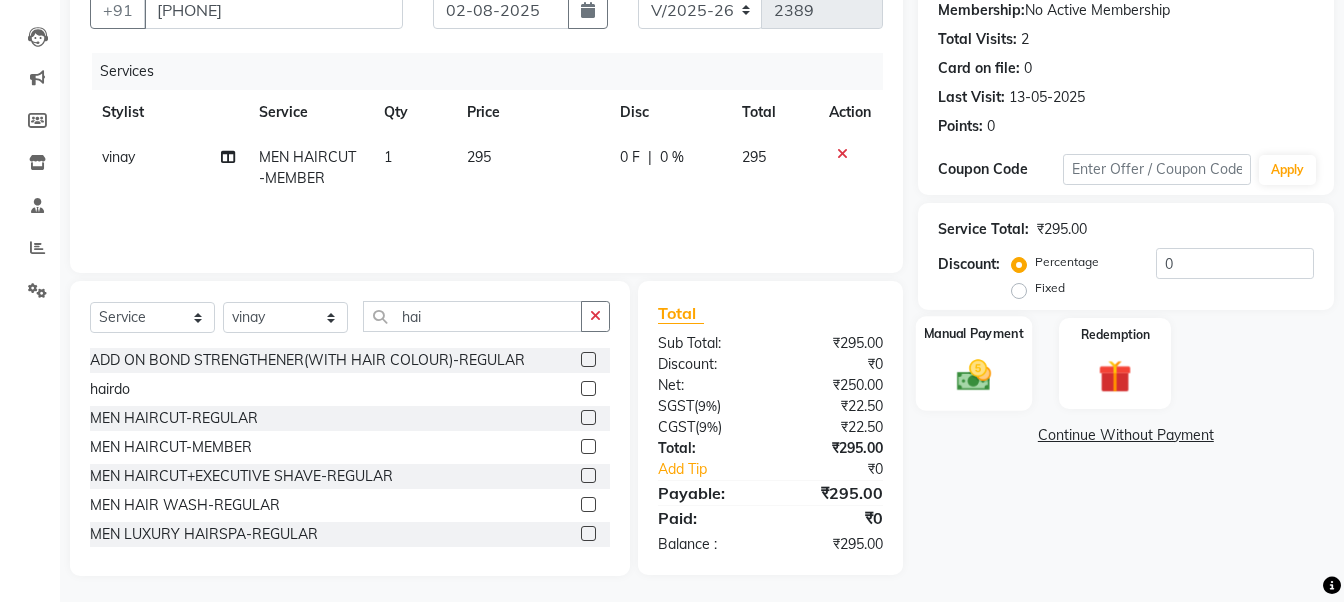 click 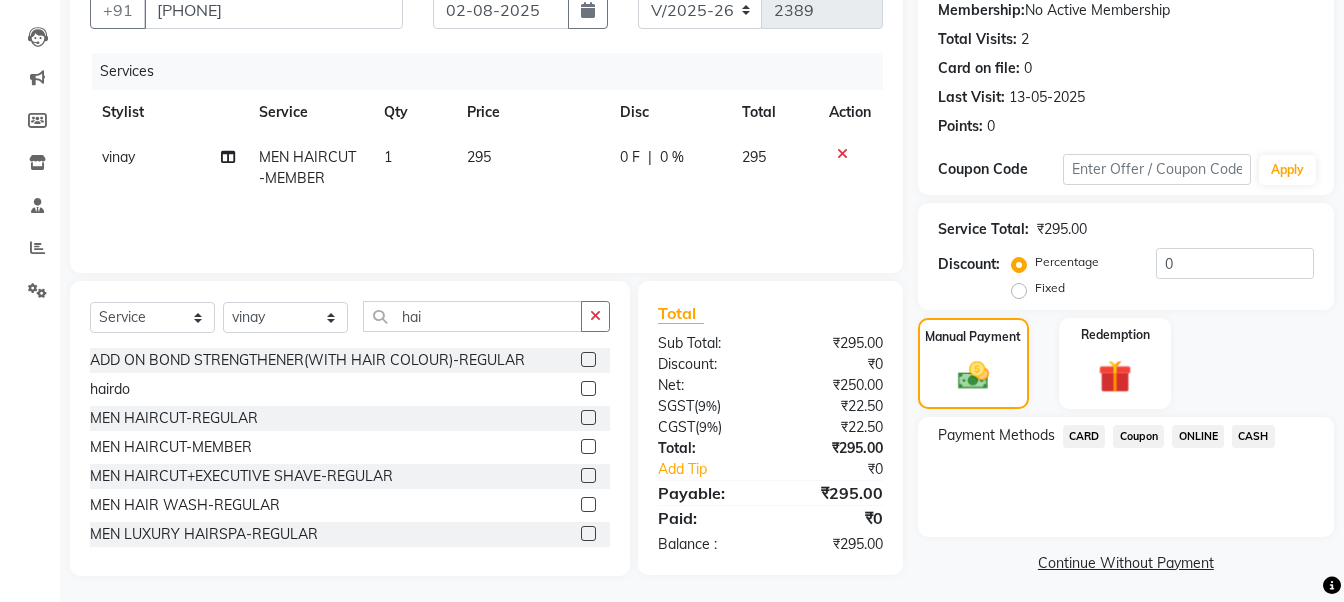 click on "ONLINE" 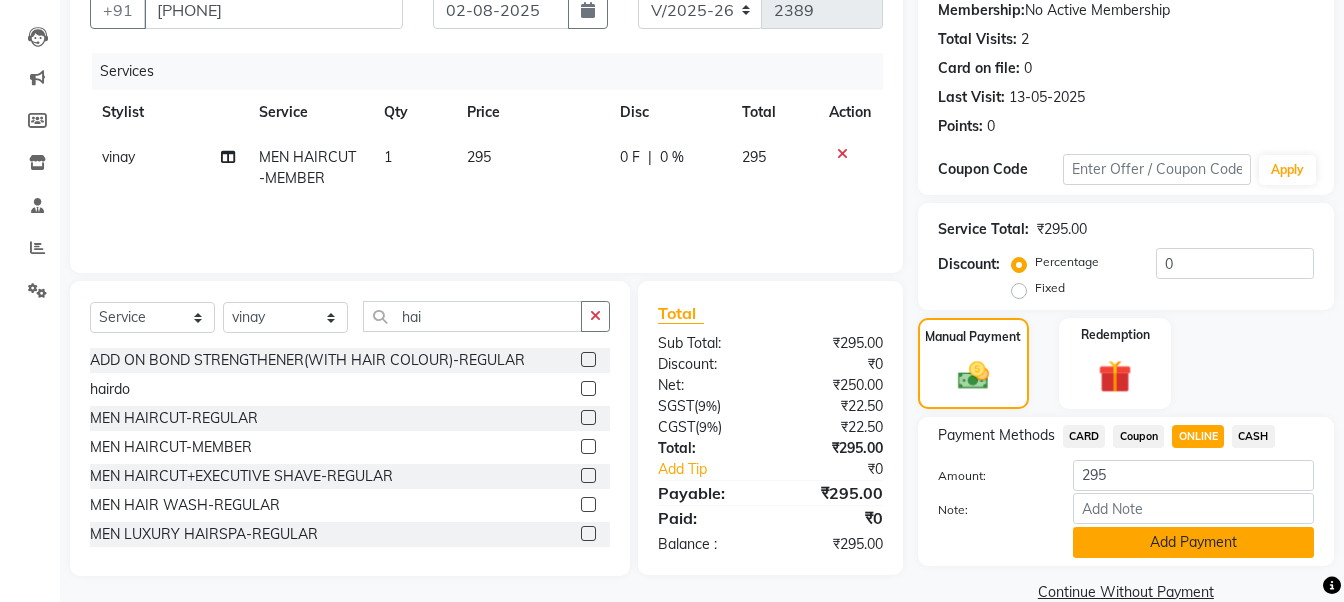 click on "Add Payment" 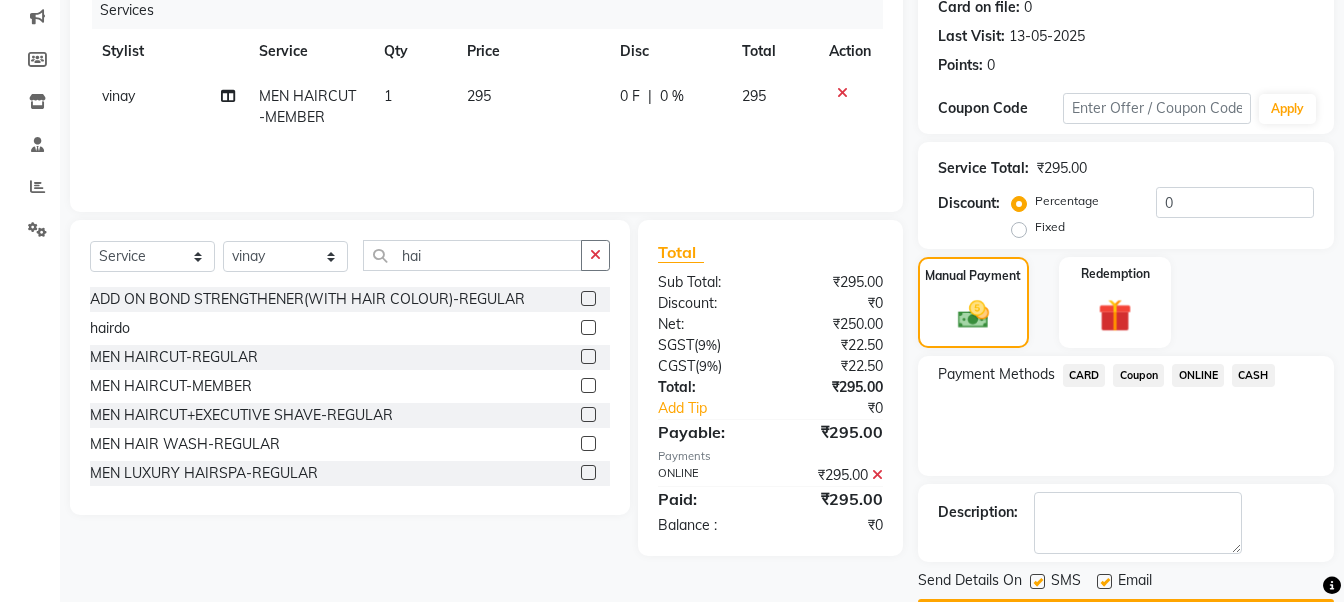 scroll, scrollTop: 314, scrollLeft: 0, axis: vertical 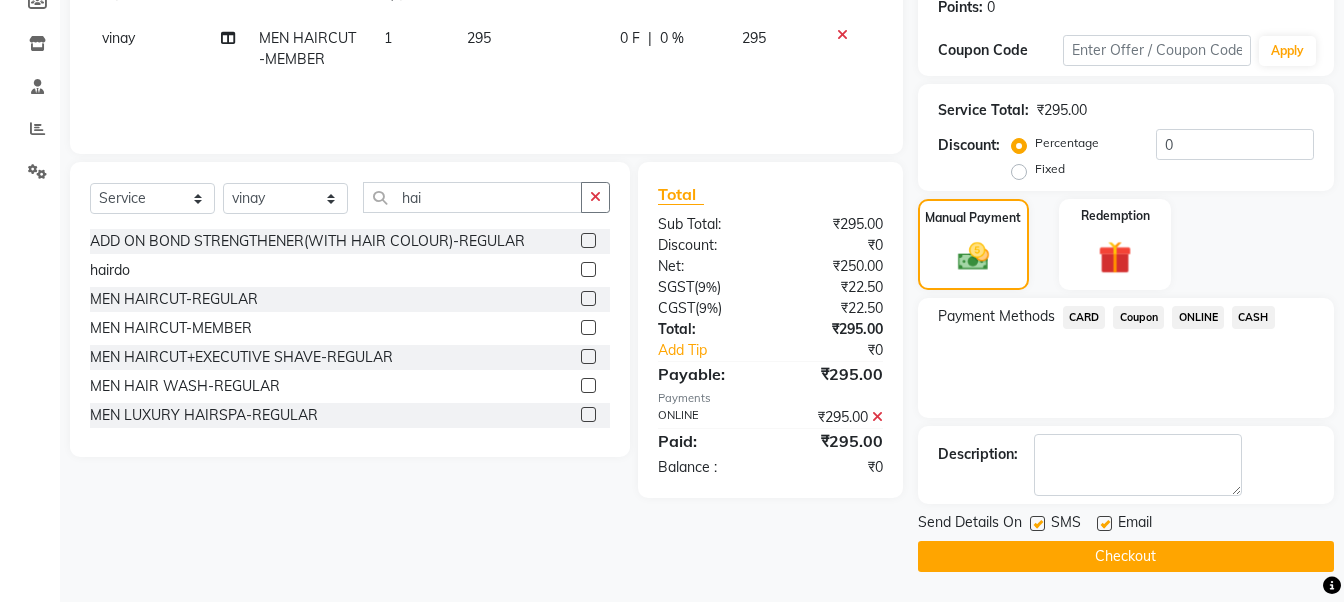 click on "Checkout" 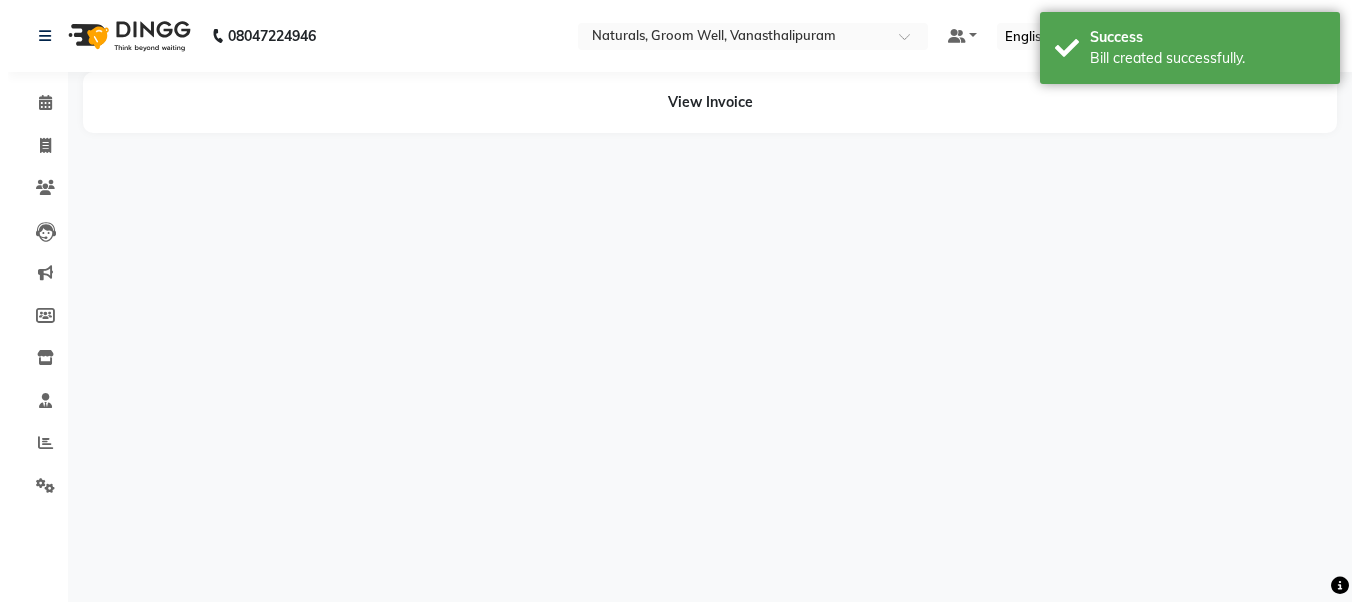 scroll, scrollTop: 0, scrollLeft: 0, axis: both 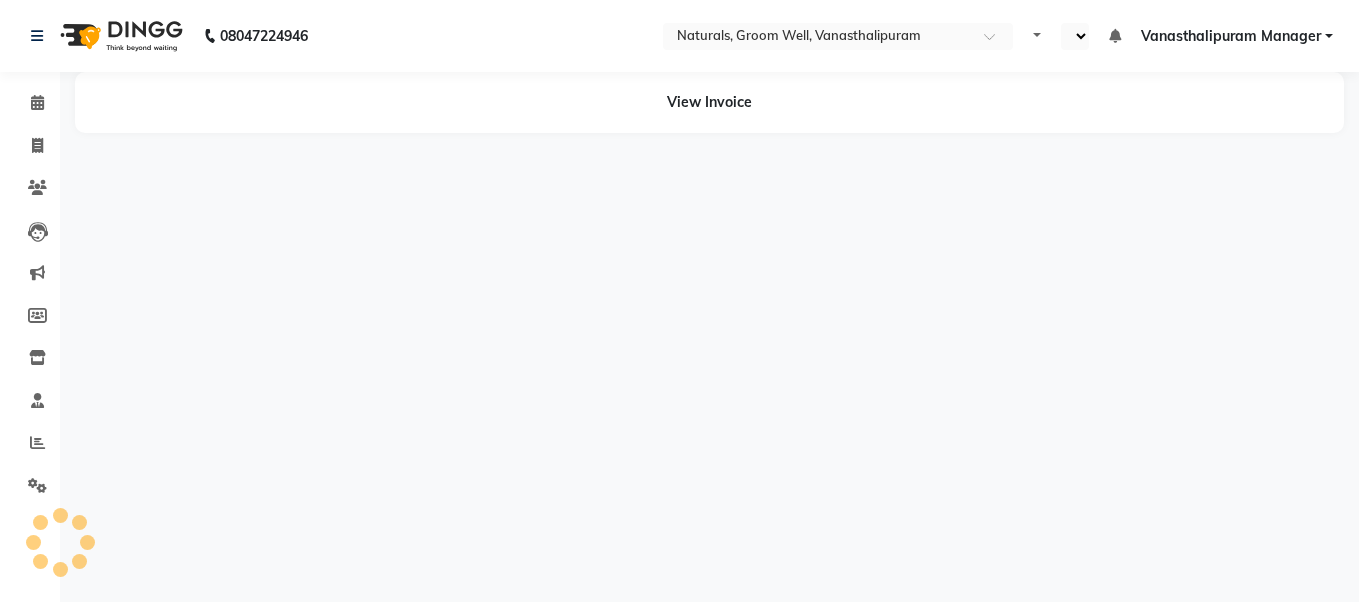 select on "en" 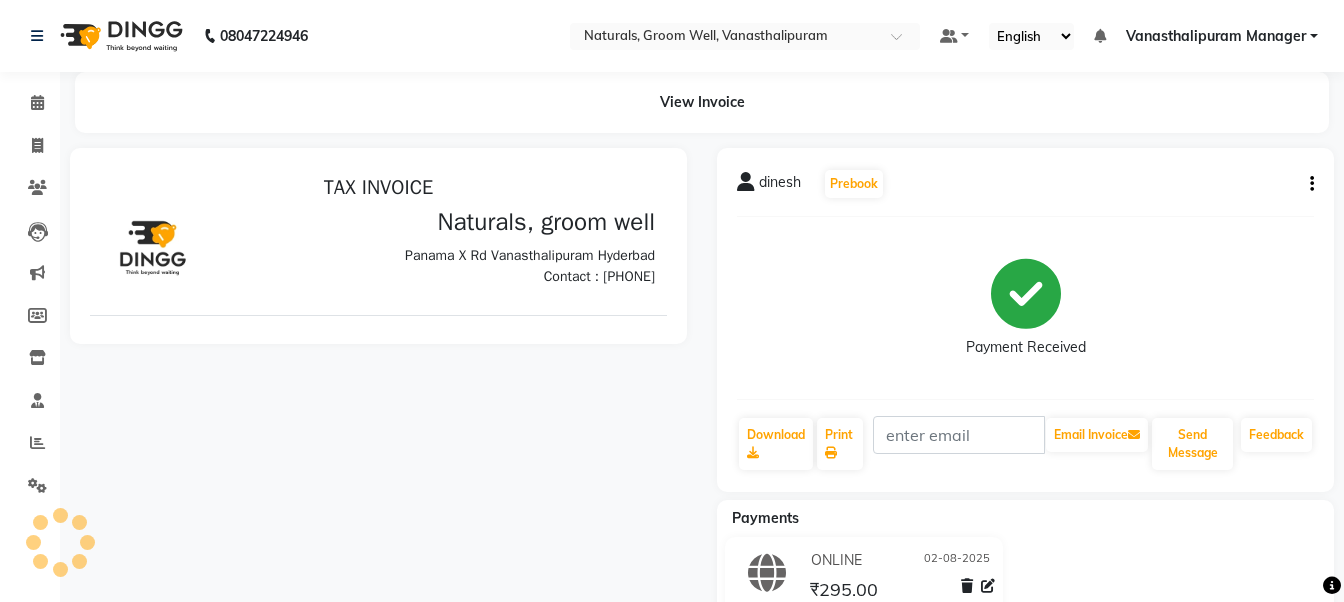 scroll, scrollTop: 0, scrollLeft: 0, axis: both 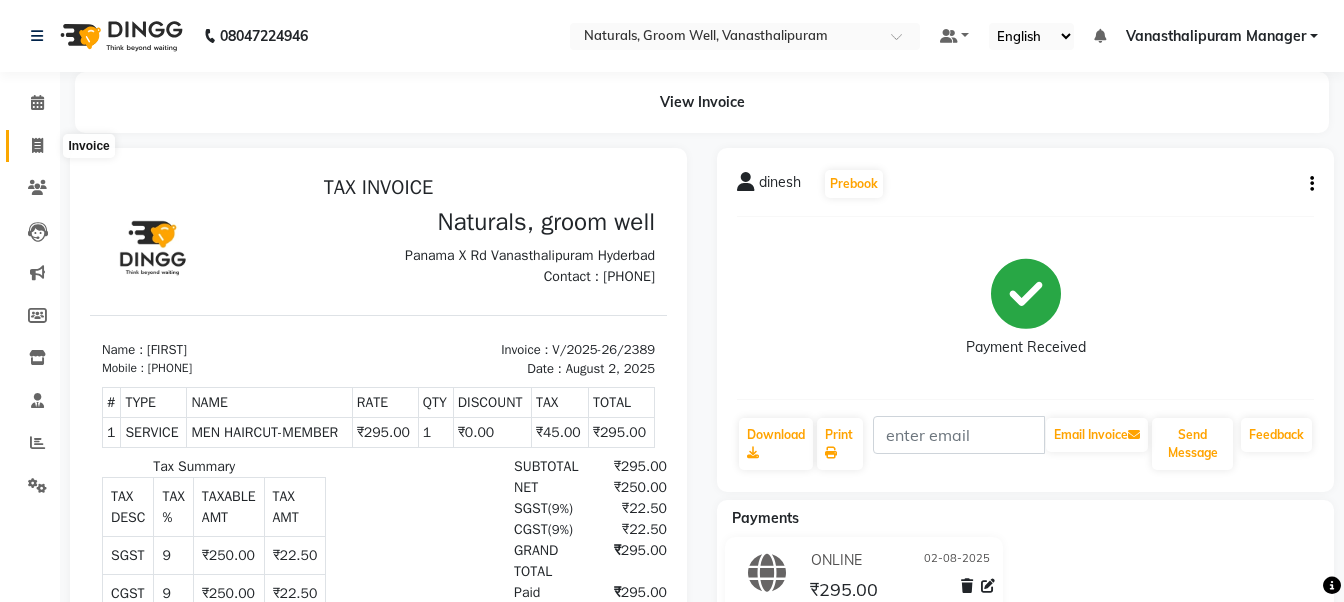 click 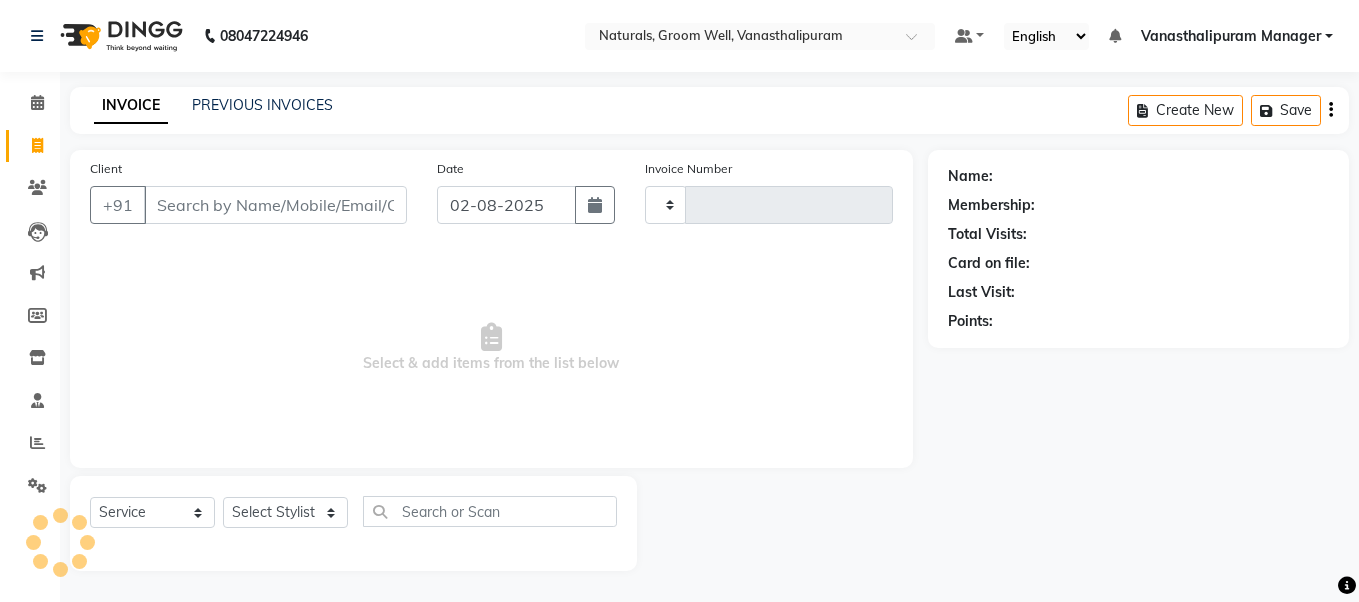 type on "2390" 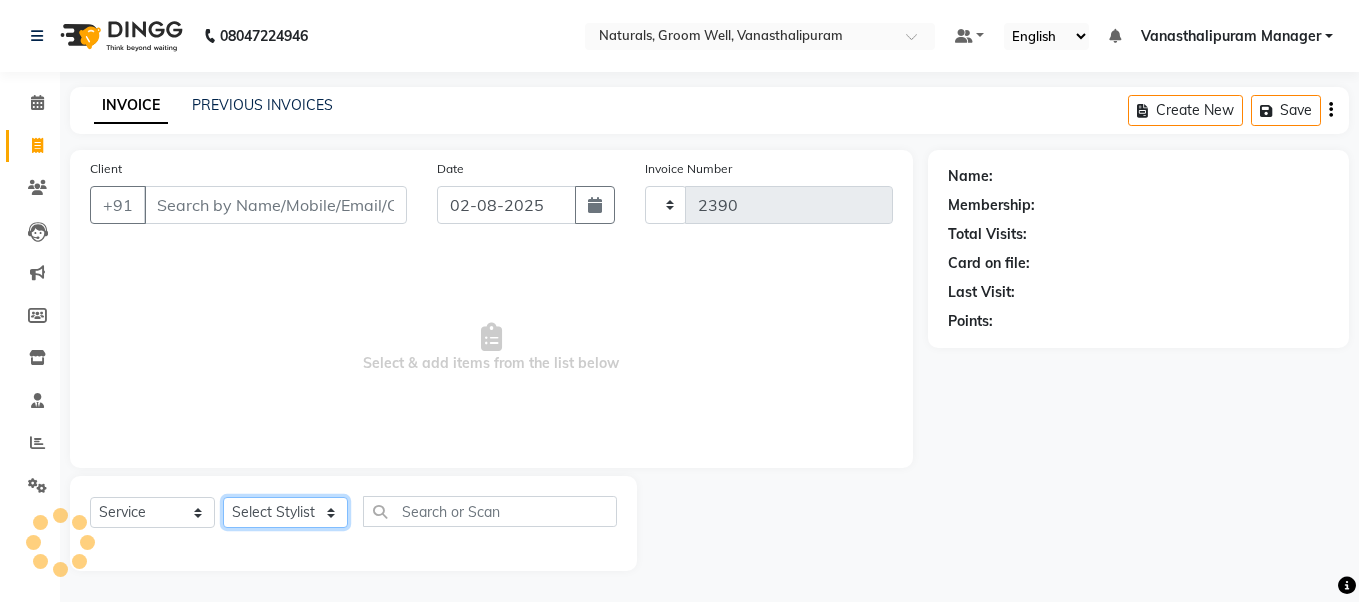 select on "5859" 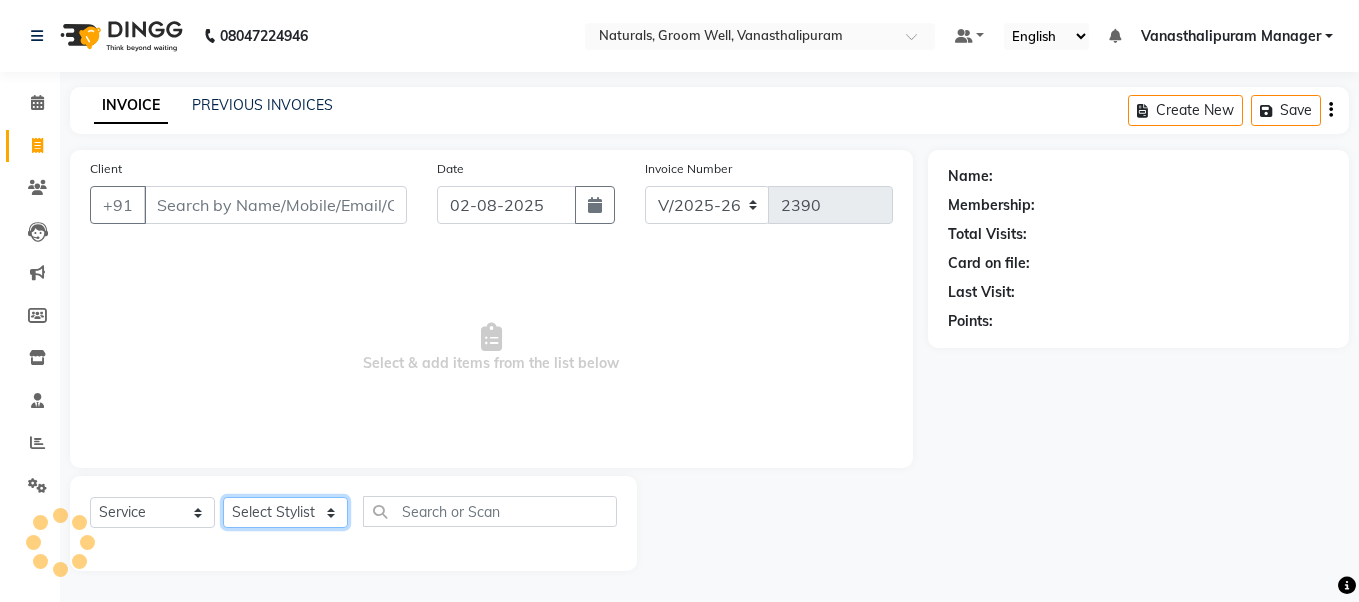 click on "Select Stylist" 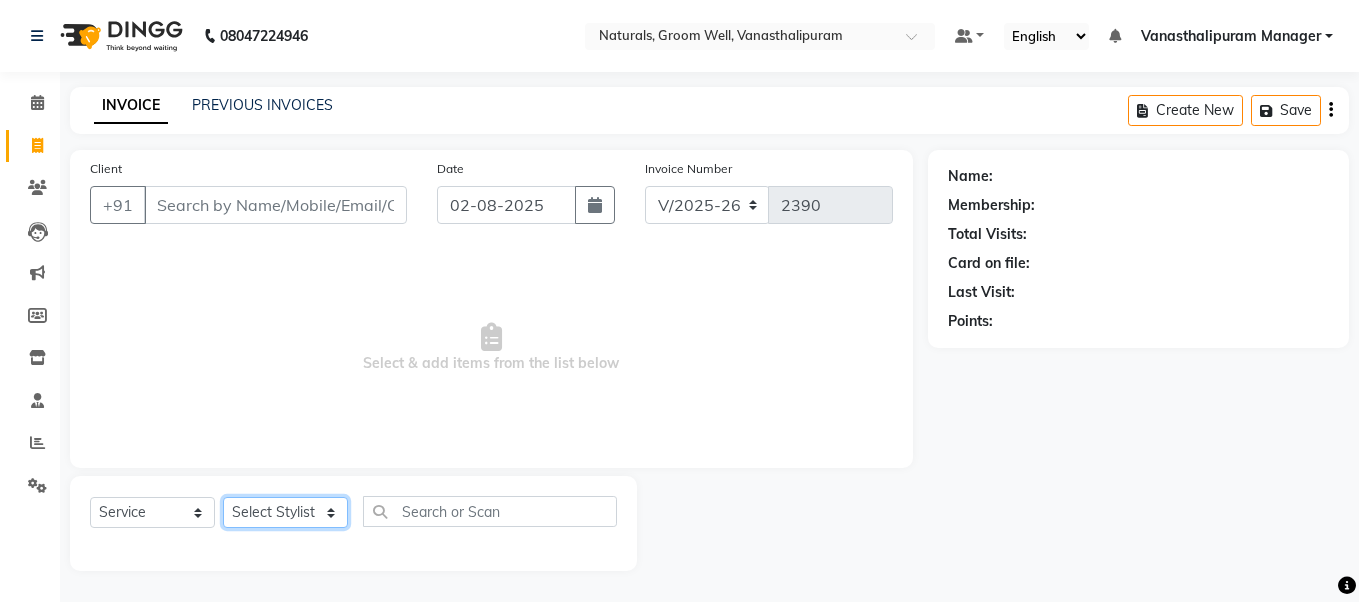 click on "Select Stylist" 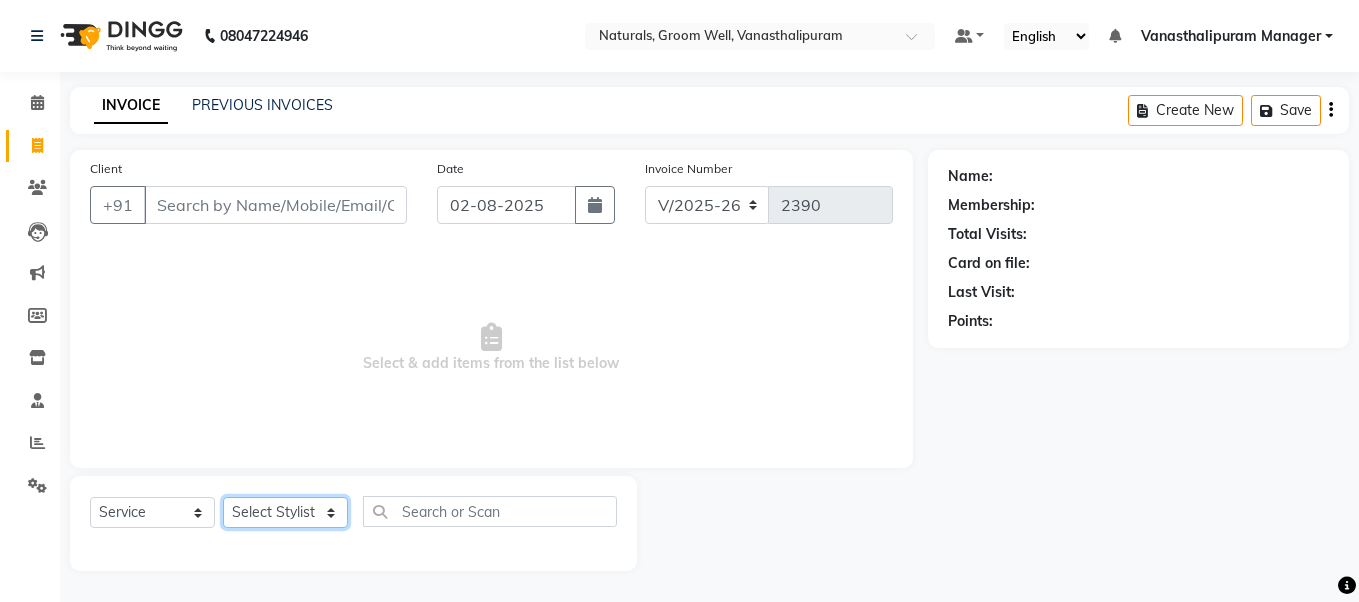 select on "41446" 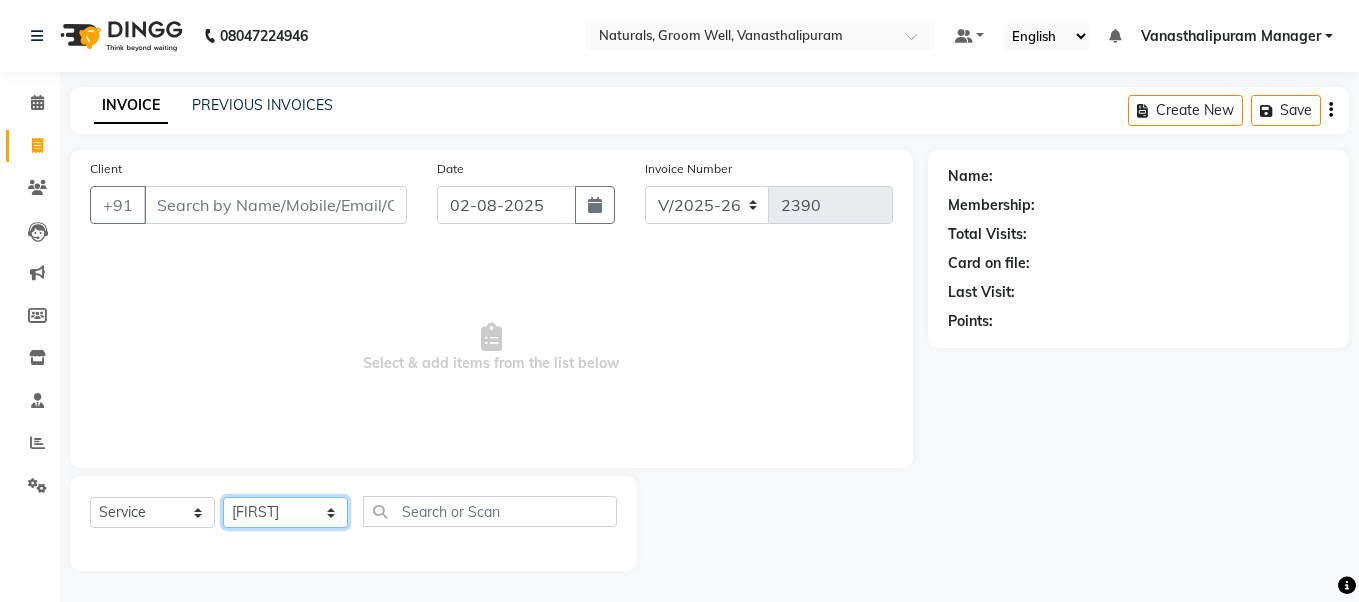 click on "Select Stylist gousiya kiran lavanya maheshwari naresh praveen sameena sandhya Vanasthalipuram Manager vinay" 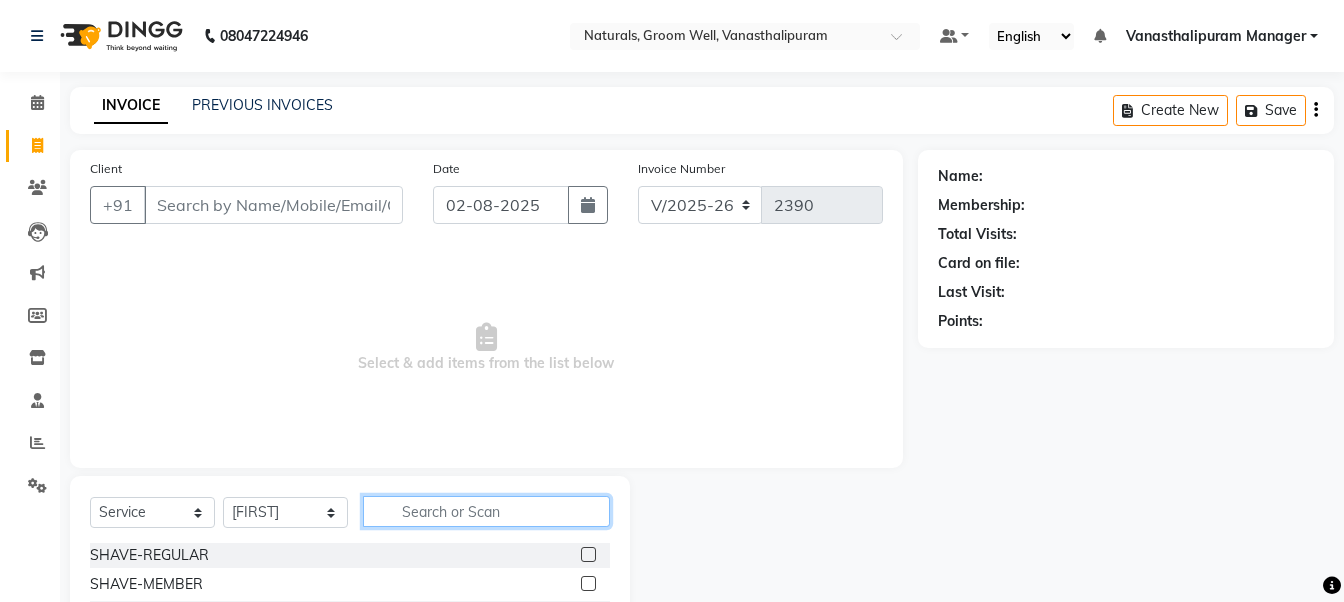 click 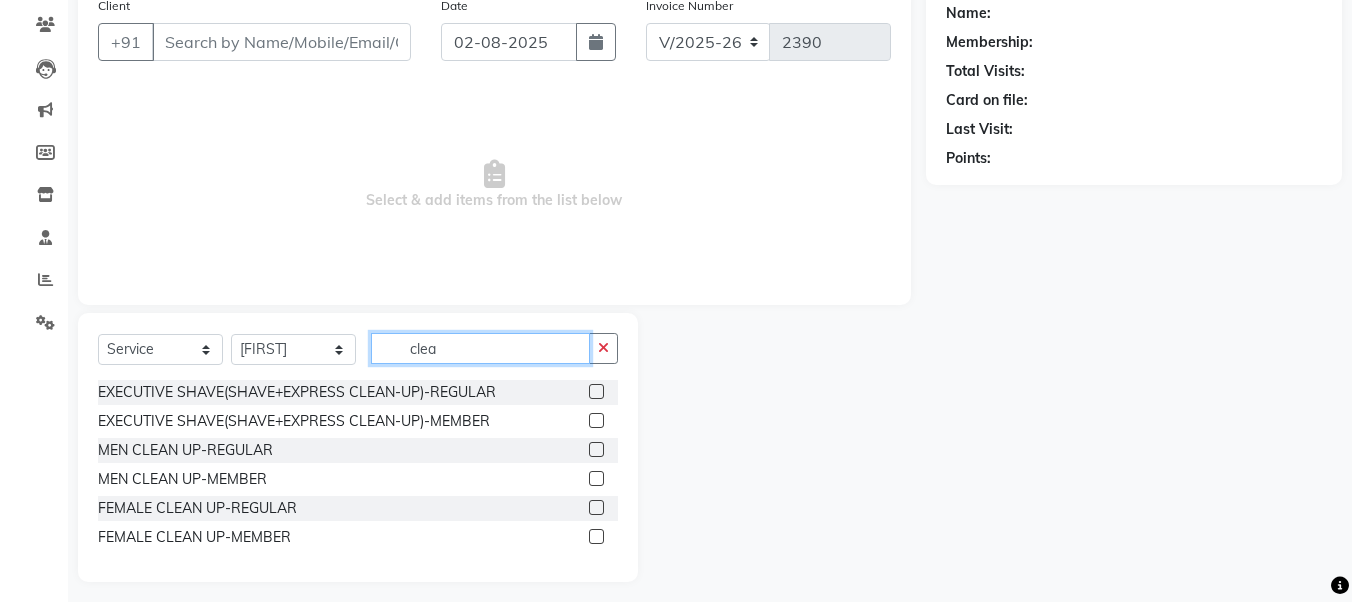scroll, scrollTop: 173, scrollLeft: 0, axis: vertical 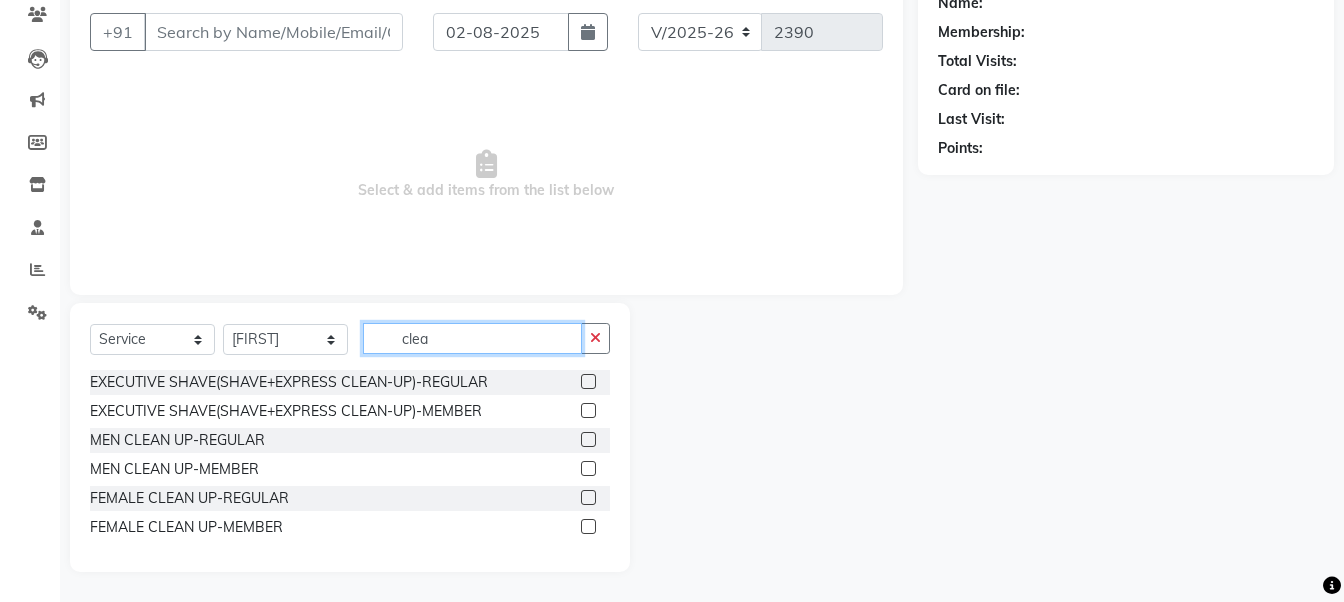type on "clea" 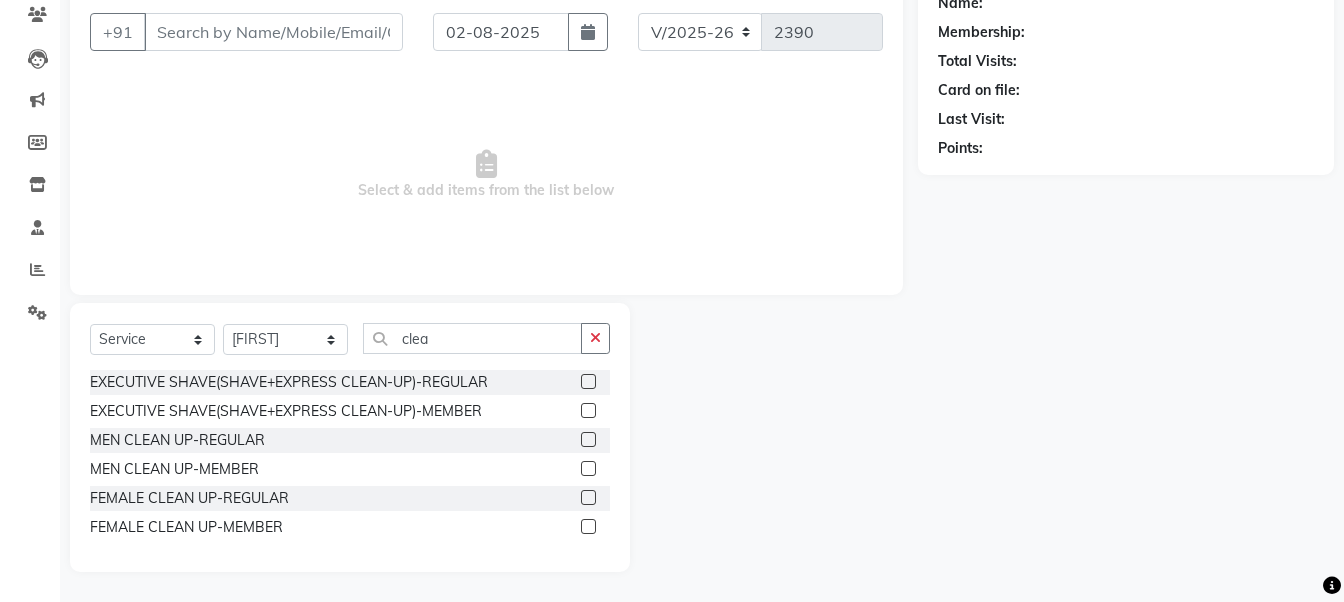 click 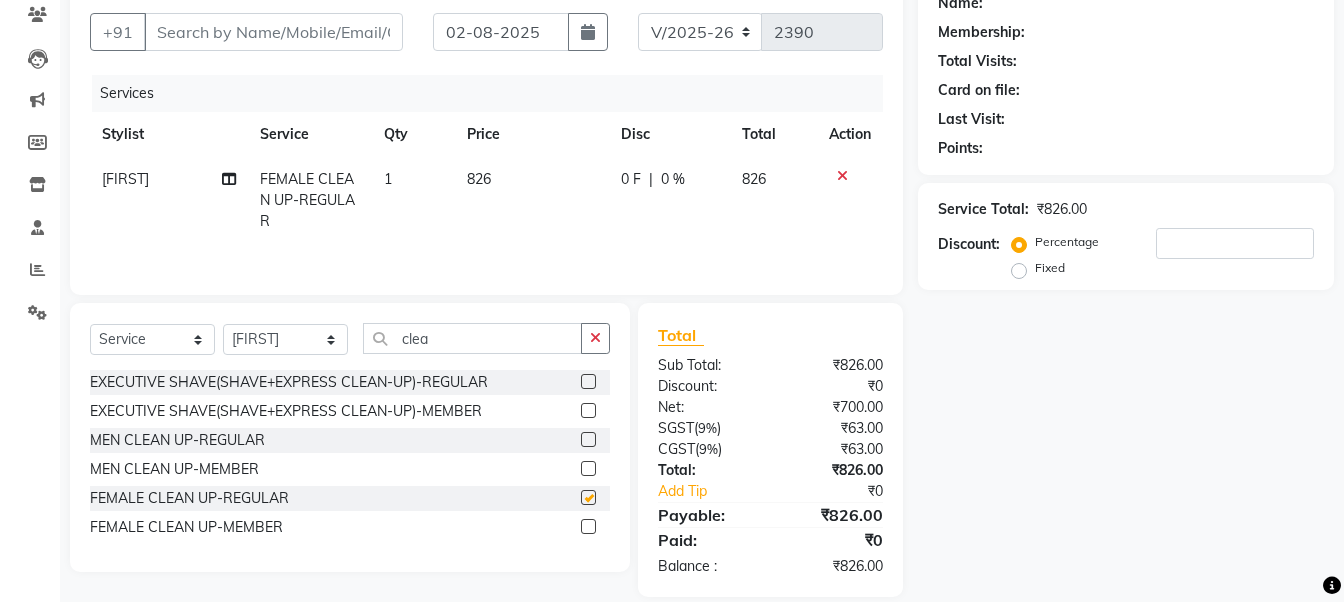 checkbox on "false" 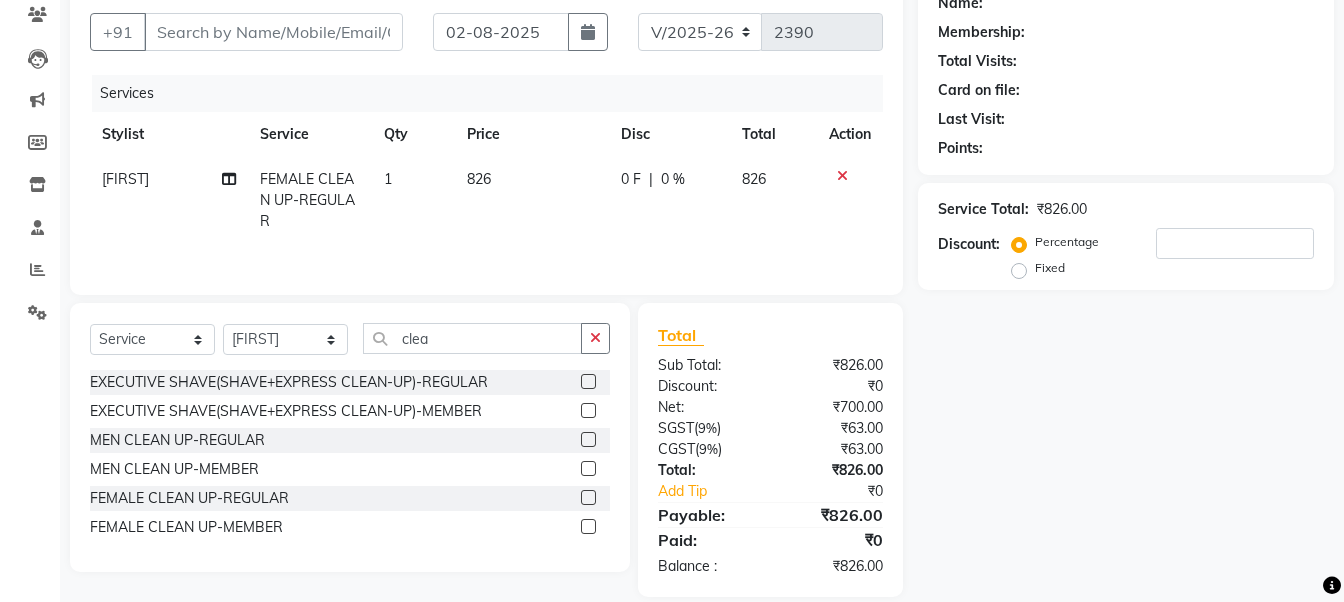 click on "826" 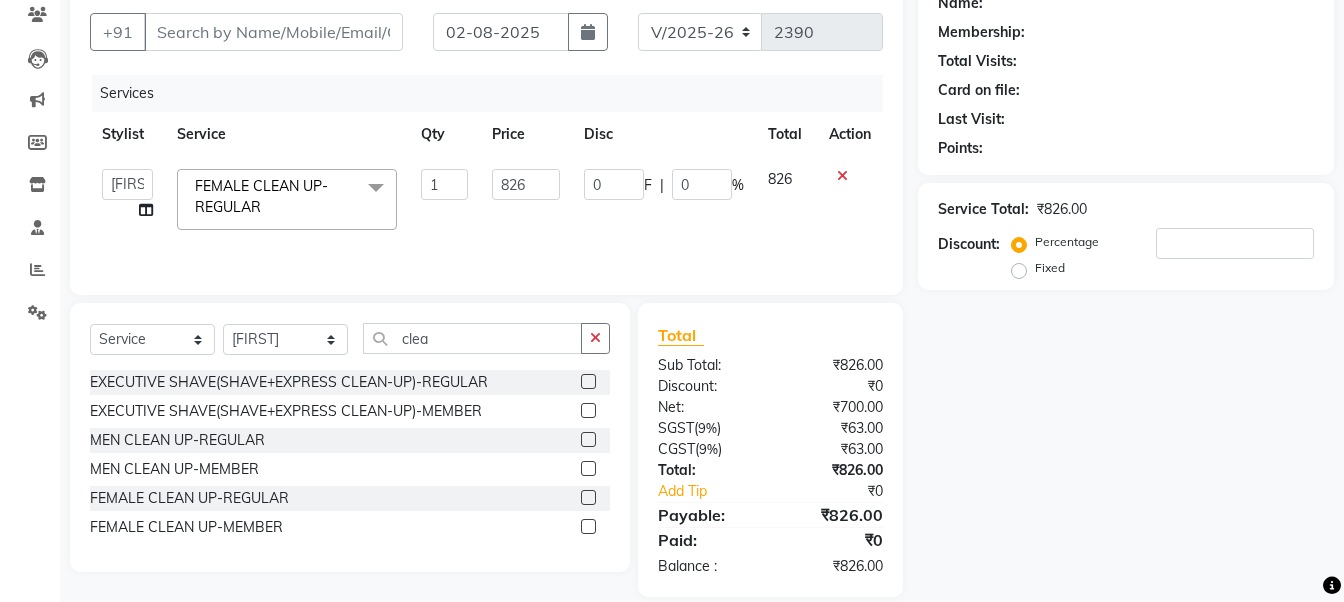 click on "826" 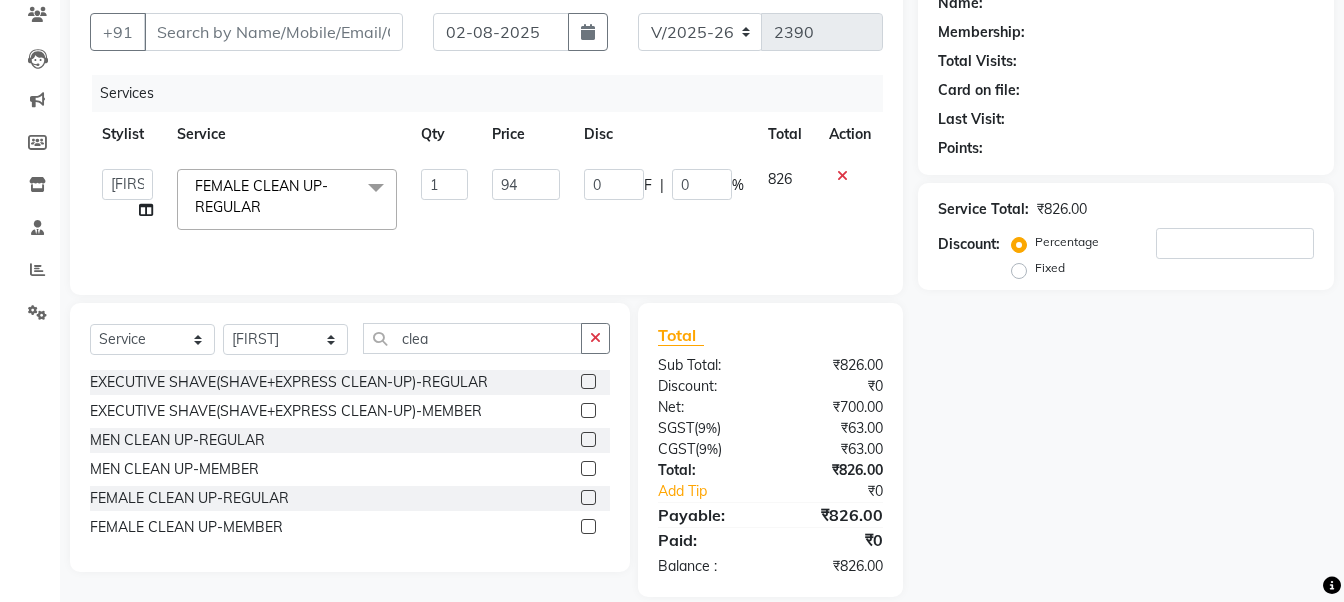 type on "944" 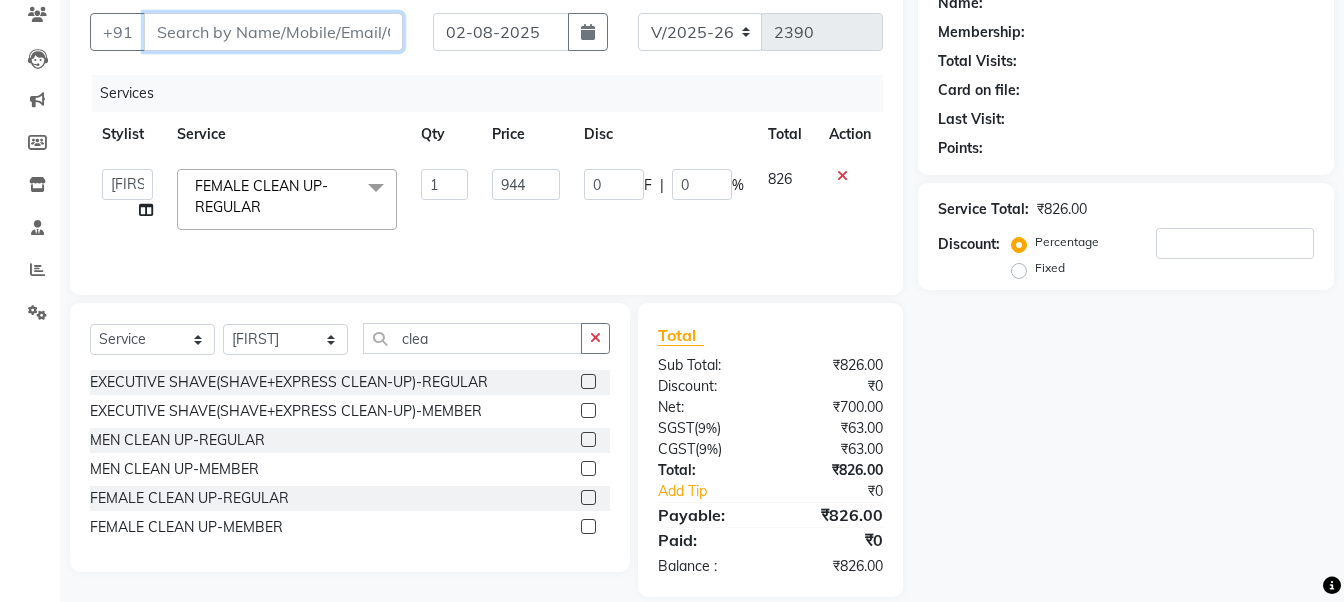 drag, startPoint x: 342, startPoint y: 27, endPoint x: 317, endPoint y: 38, distance: 27.313 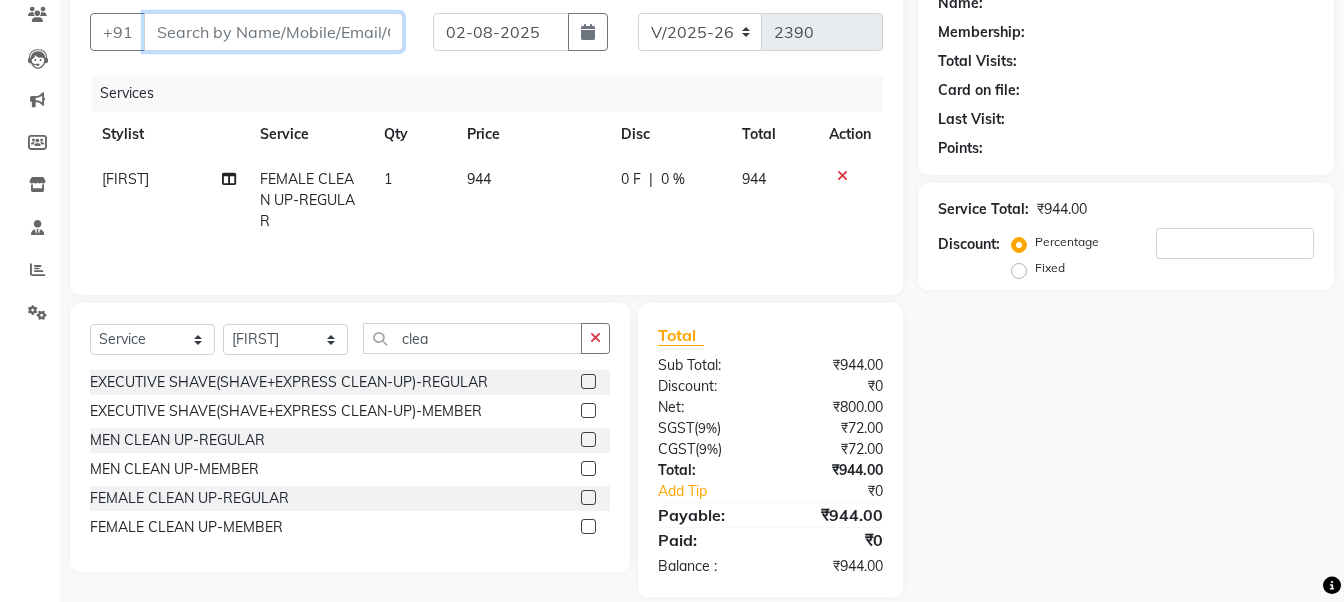 type on "7" 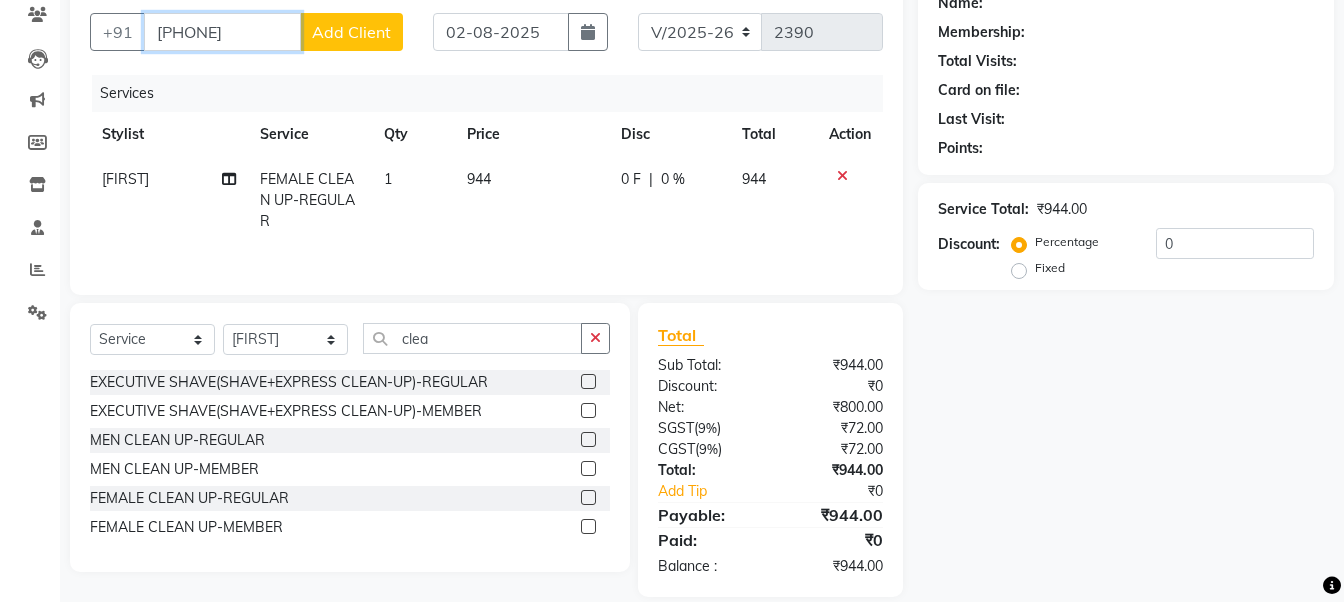 type on "[PHONE]" 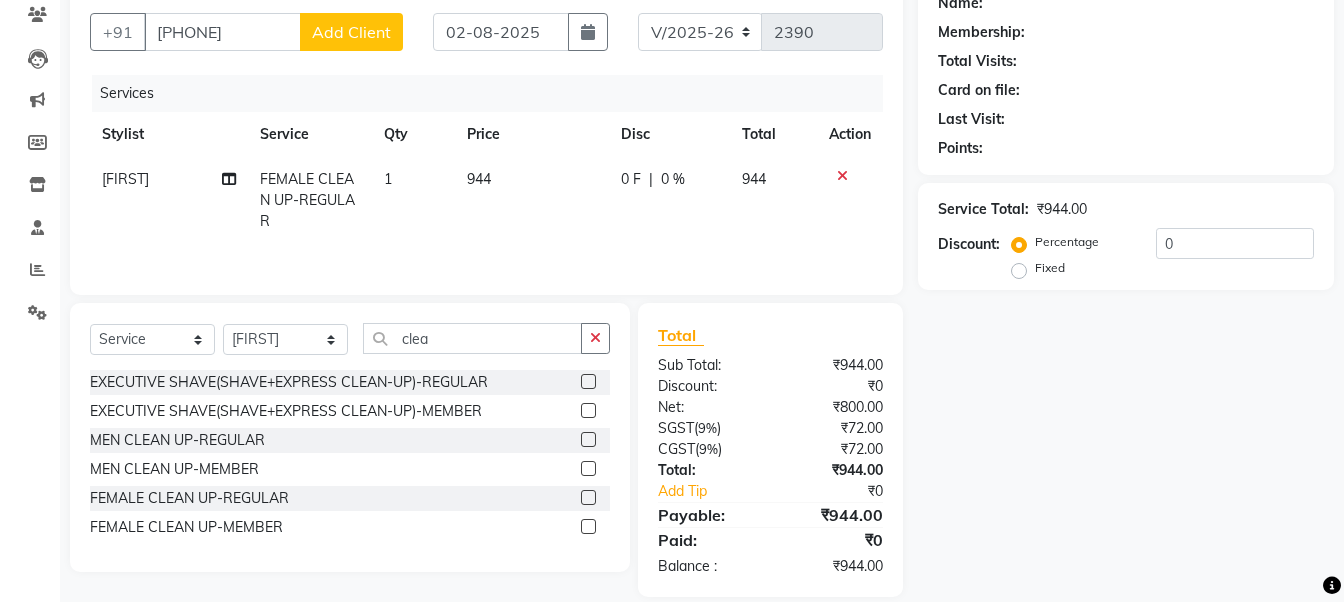 click on "Add Client" 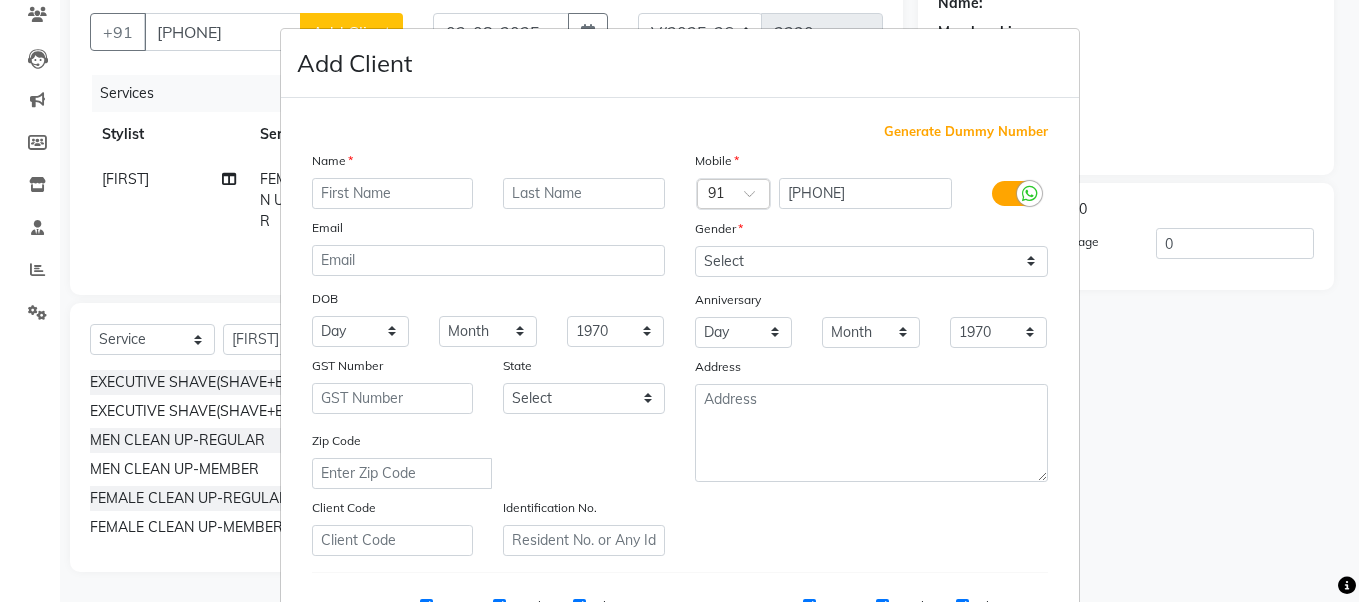 click at bounding box center [393, 193] 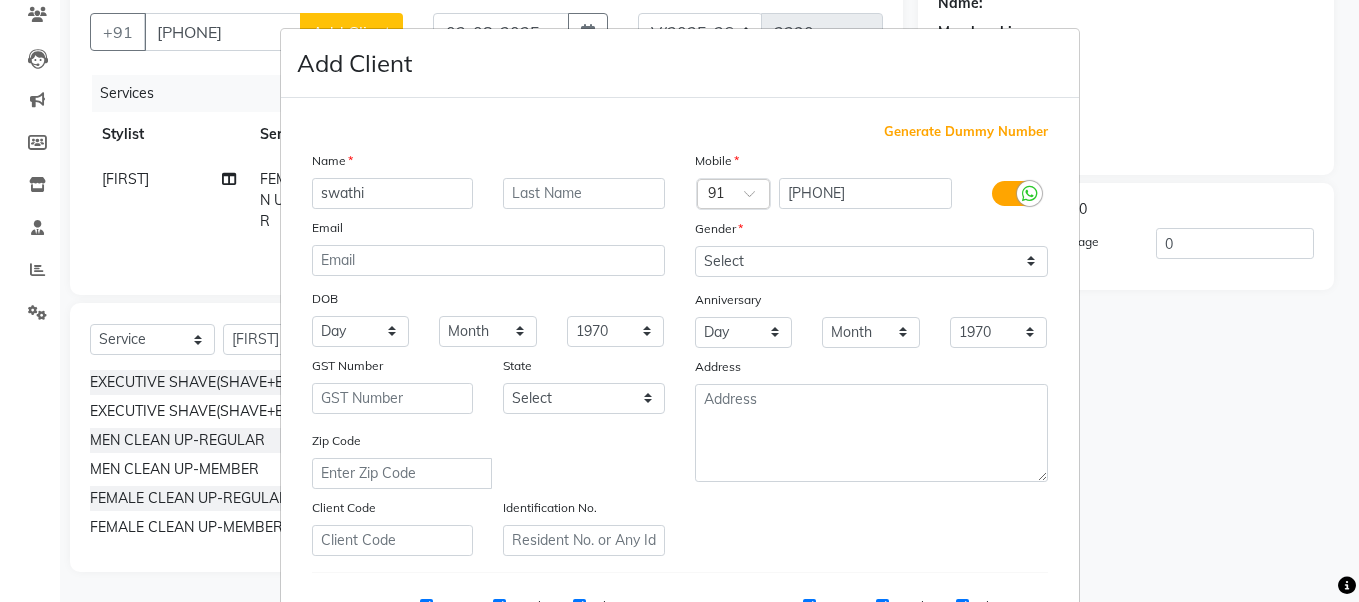 type on "swathi" 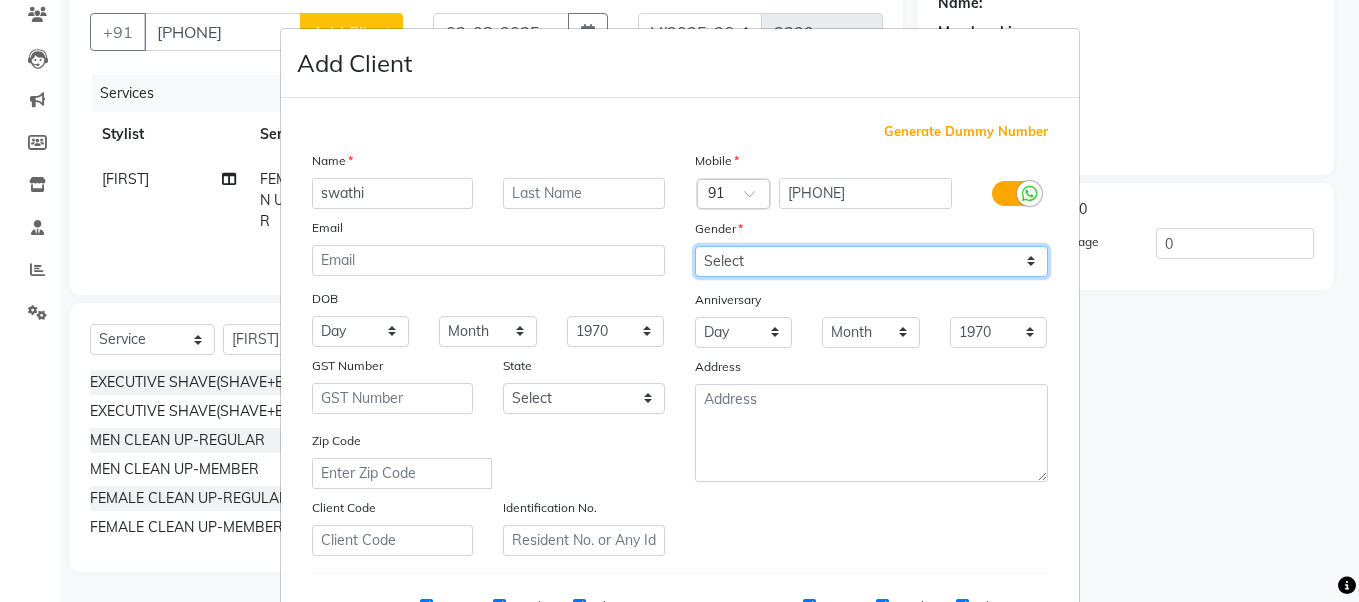 click on "Select Male Female Other Prefer Not To Say" at bounding box center [871, 261] 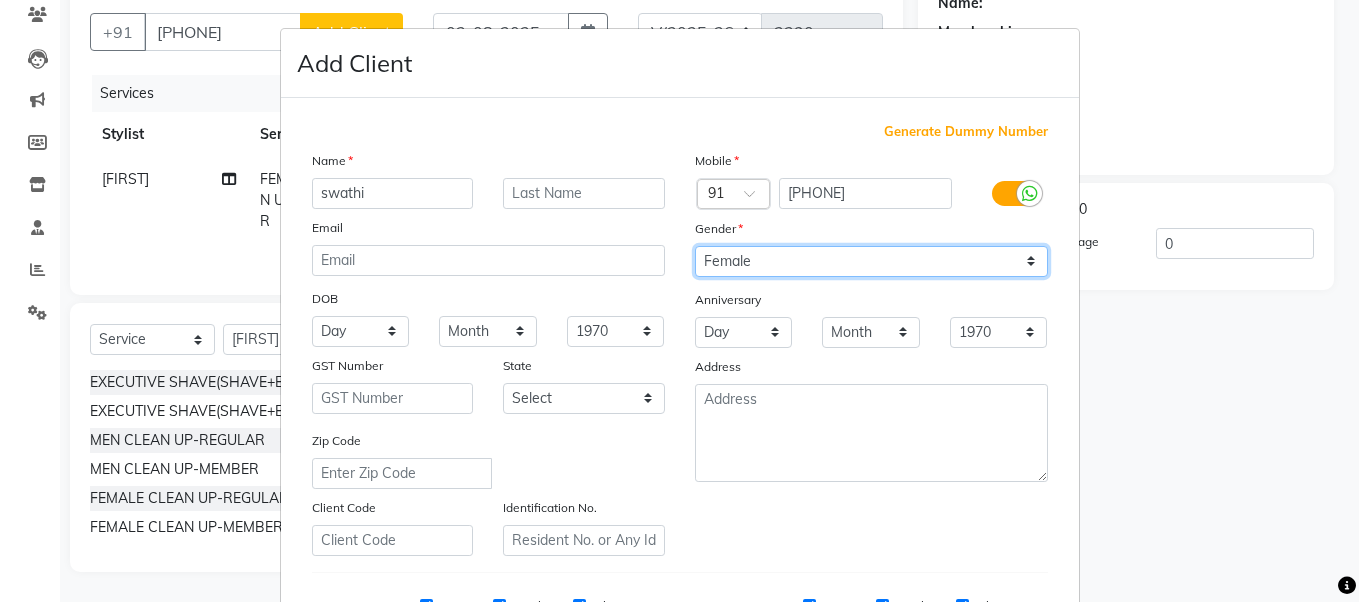 click on "Select Male Female Other Prefer Not To Say" at bounding box center [871, 261] 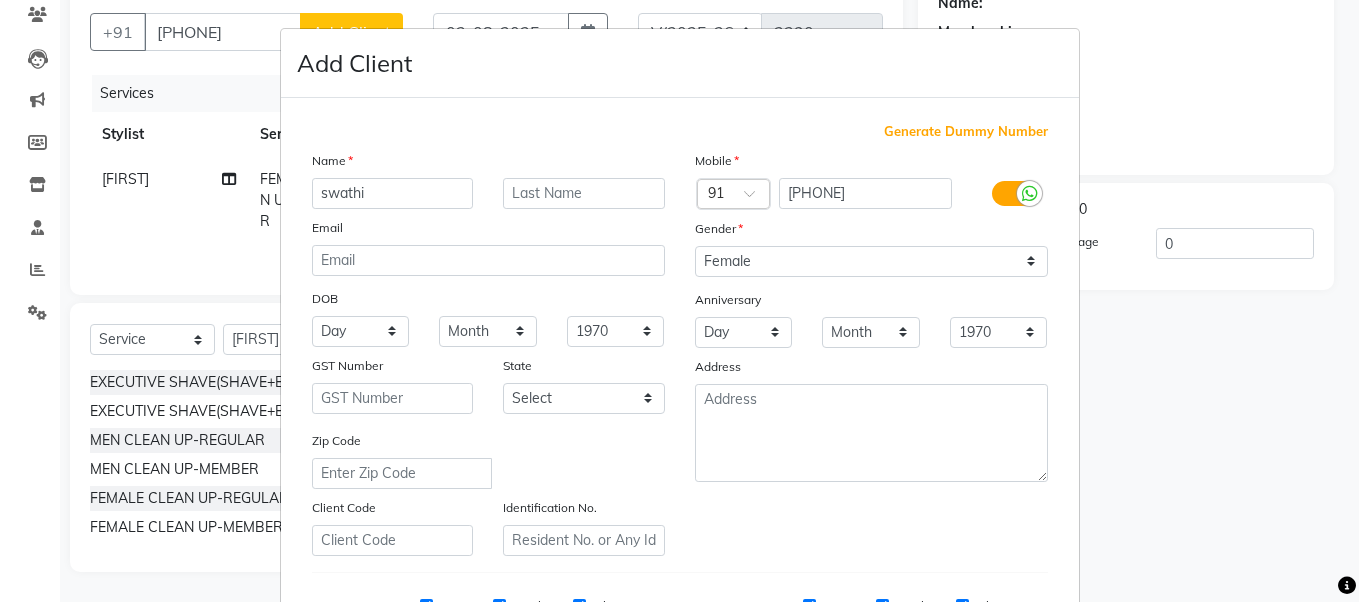 click on "Mobile Country Code × 91 [PHONE] Gender Select Male Female Other Prefer Not To Say Anniversary Day 01 02 03 04 05 06 07 08 09 10 11 12 13 14 15 16 17 18 19 20 21 22 23 24 25 26 27 28 29 30 31 Month January February March April May June July August September October November December 1970 1971 1972 1973 1974 1975 1976 1977 1978 1979 1980 1981 1982 1983 1984 1985 1986 1987 1988 1989 1990 1991 1992 1993 1994 1995 1996 1997 1998 1999 2000 2001 2002 2003 2004 2005 2006 2007 2008 2009 2010 2011 2012 2013 2014 2015 2016 2017 2018 2019 2020 2021 2022 2023 2024 2025 Address" at bounding box center [871, 353] 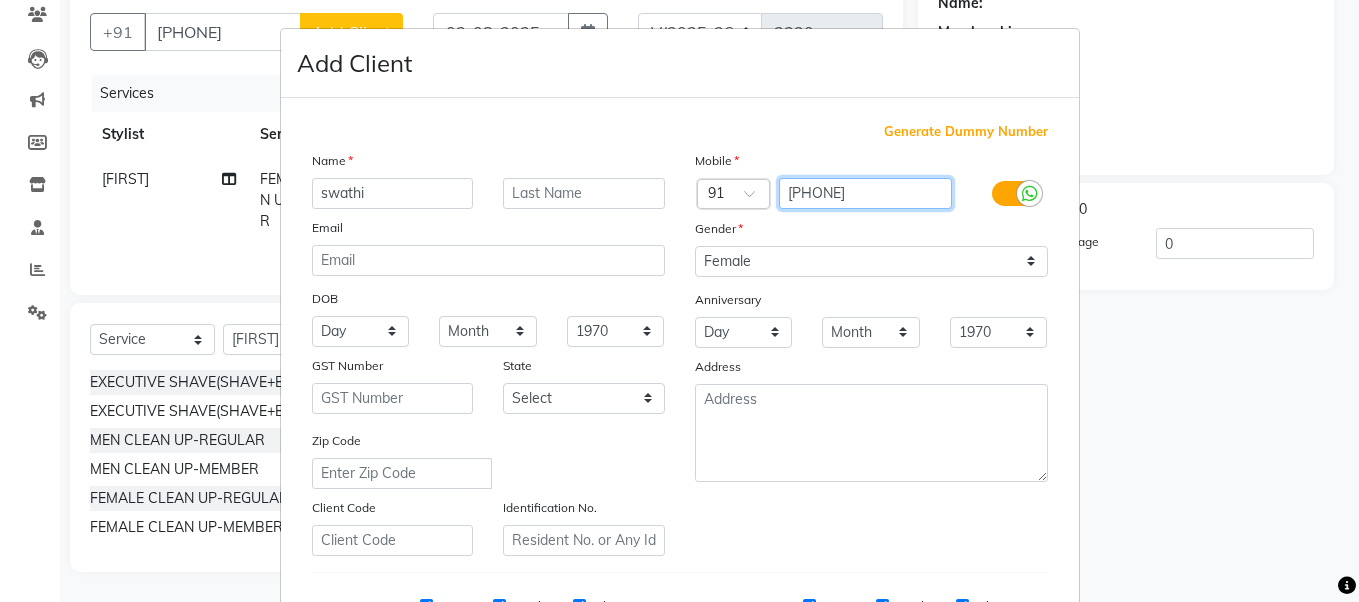 click on "[PHONE]" at bounding box center (865, 193) 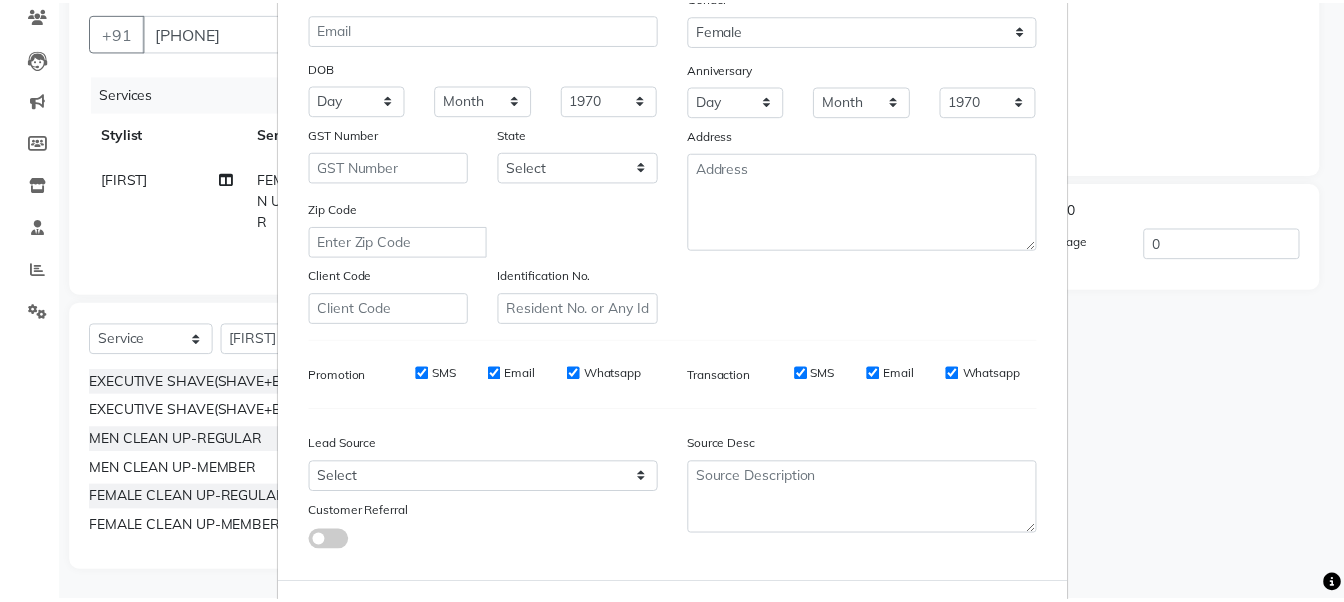 scroll, scrollTop: 321, scrollLeft: 0, axis: vertical 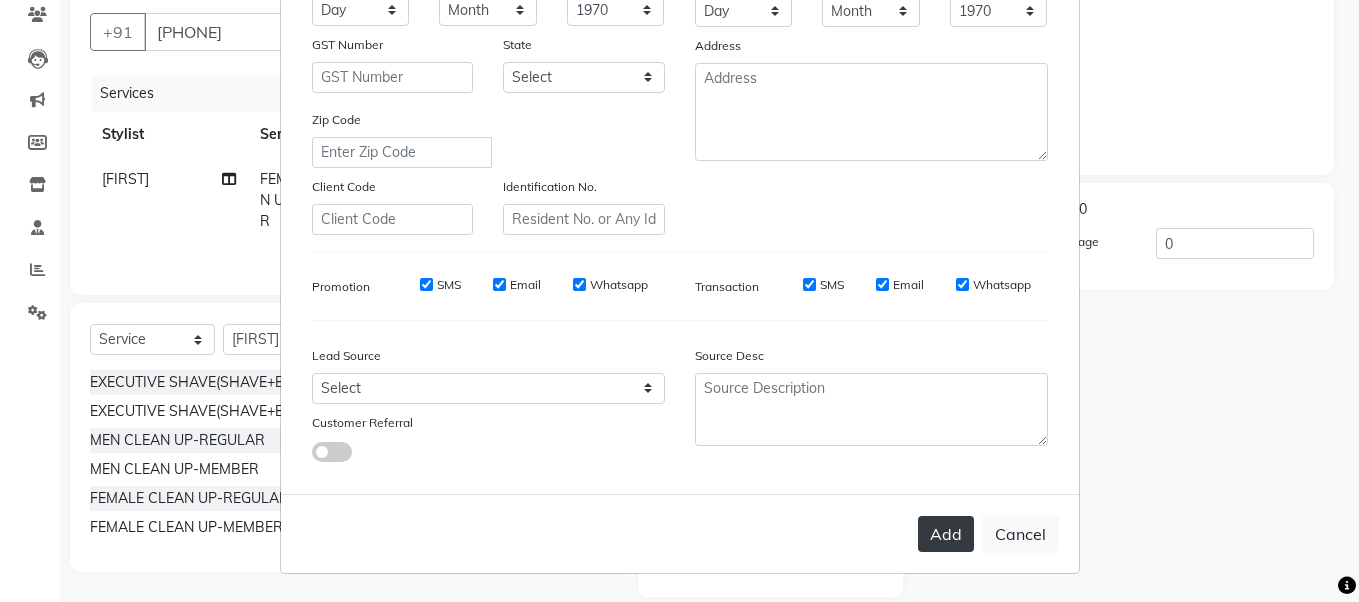 click on "Add" at bounding box center [946, 534] 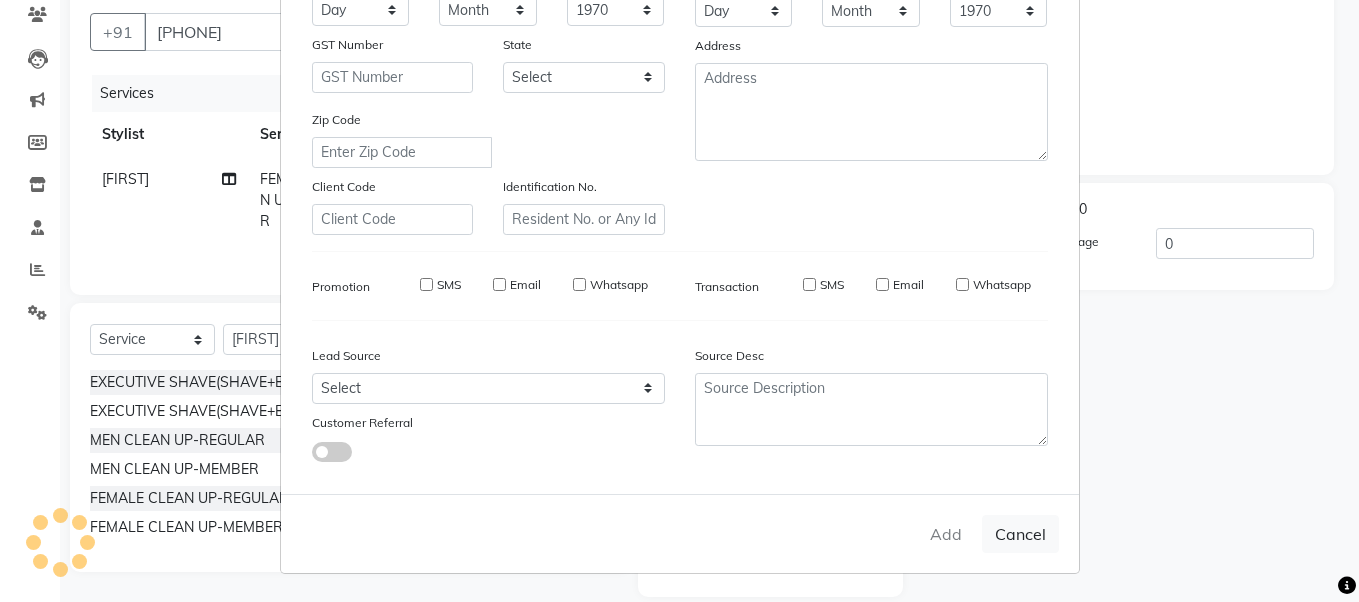 type 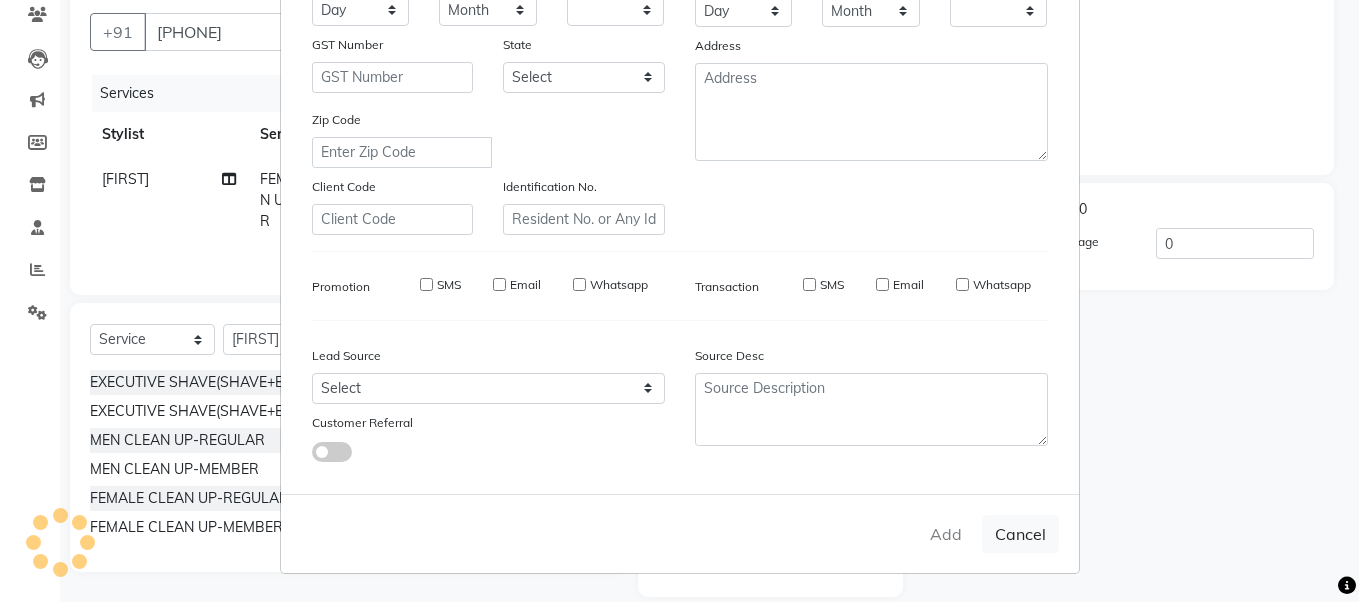 checkbox on "false" 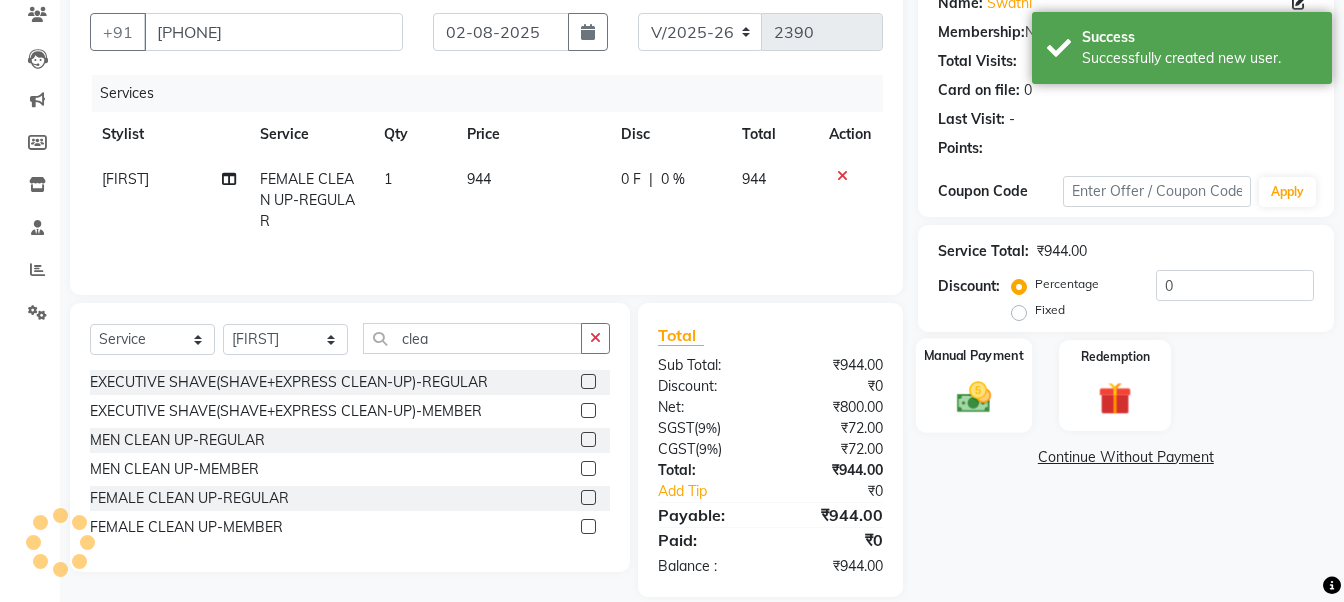 click 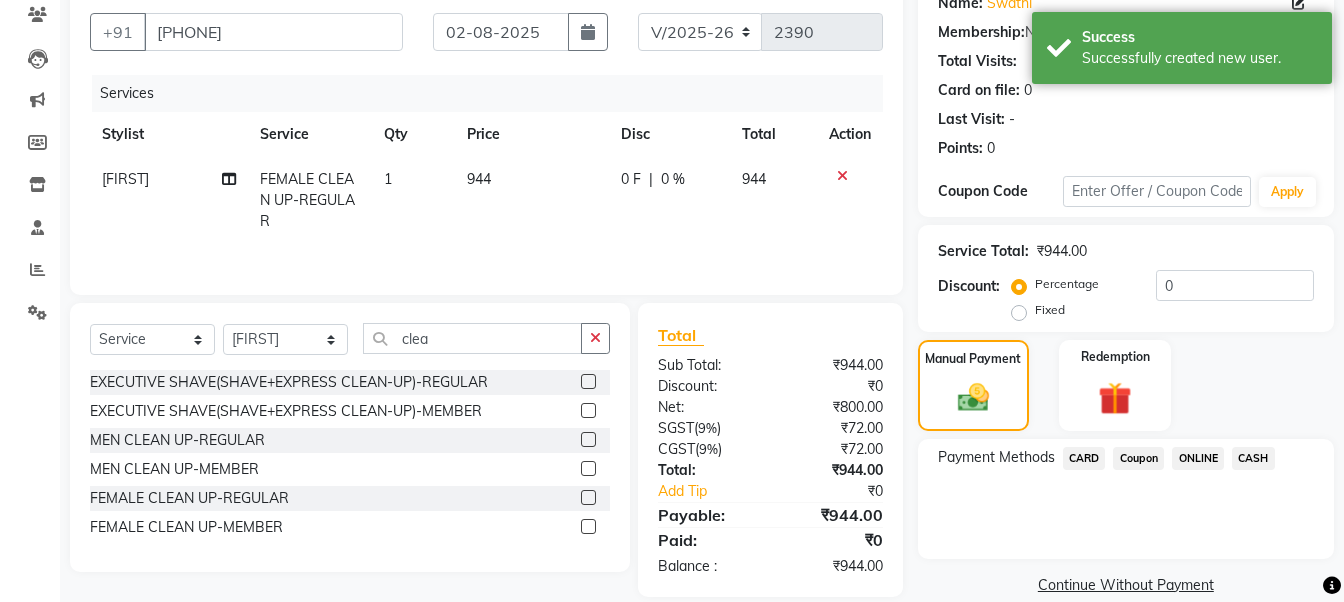 click on "ONLINE" 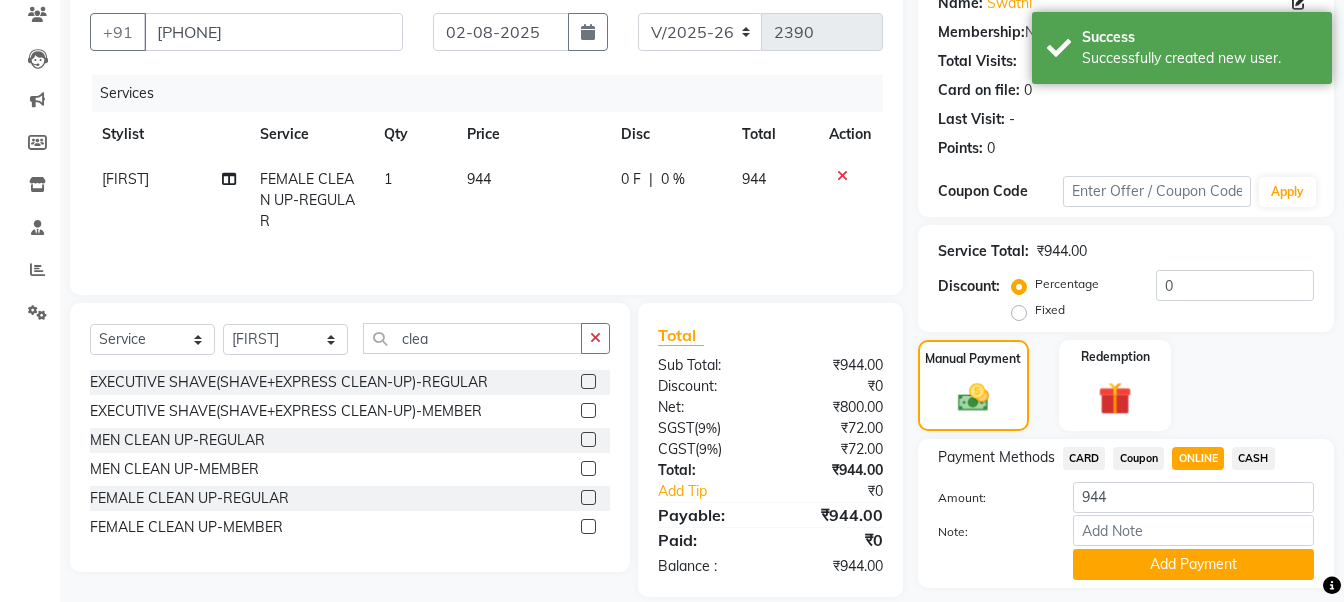 click on "Add Payment" 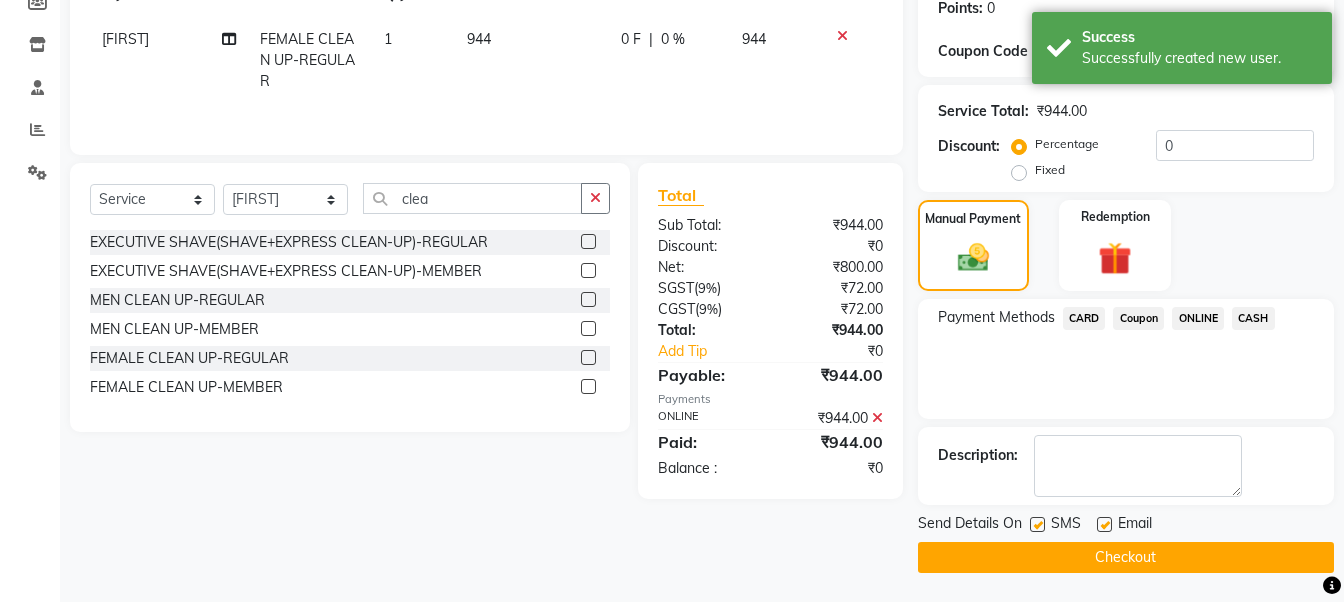 scroll, scrollTop: 314, scrollLeft: 0, axis: vertical 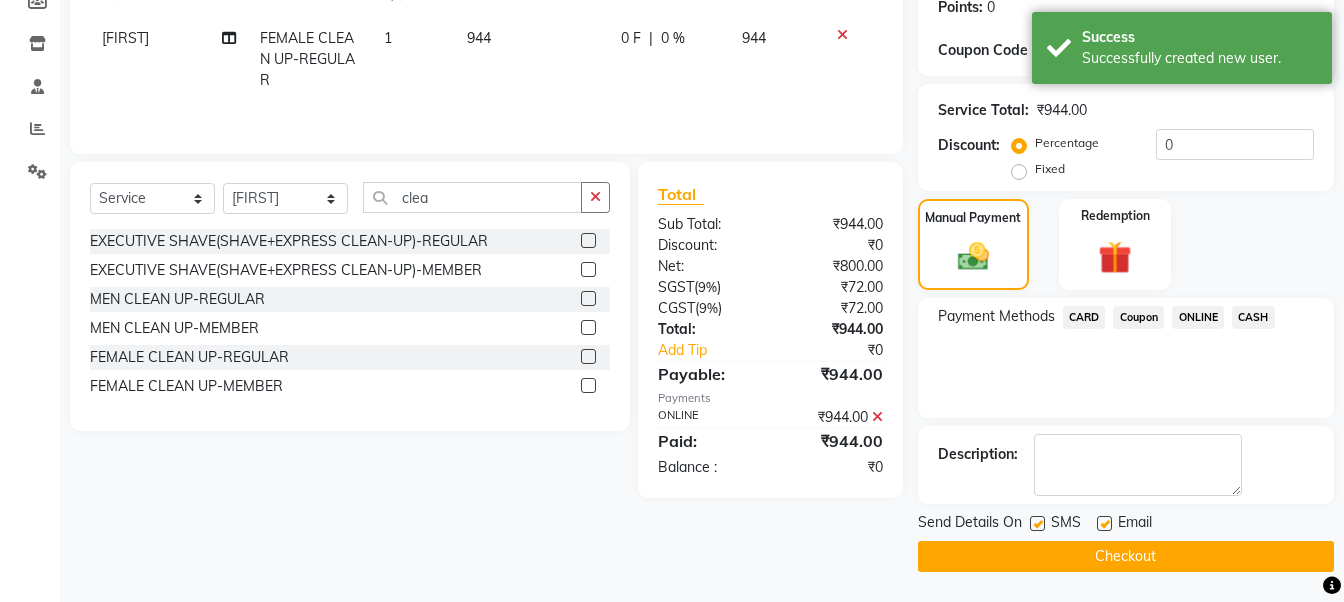 click on "Checkout" 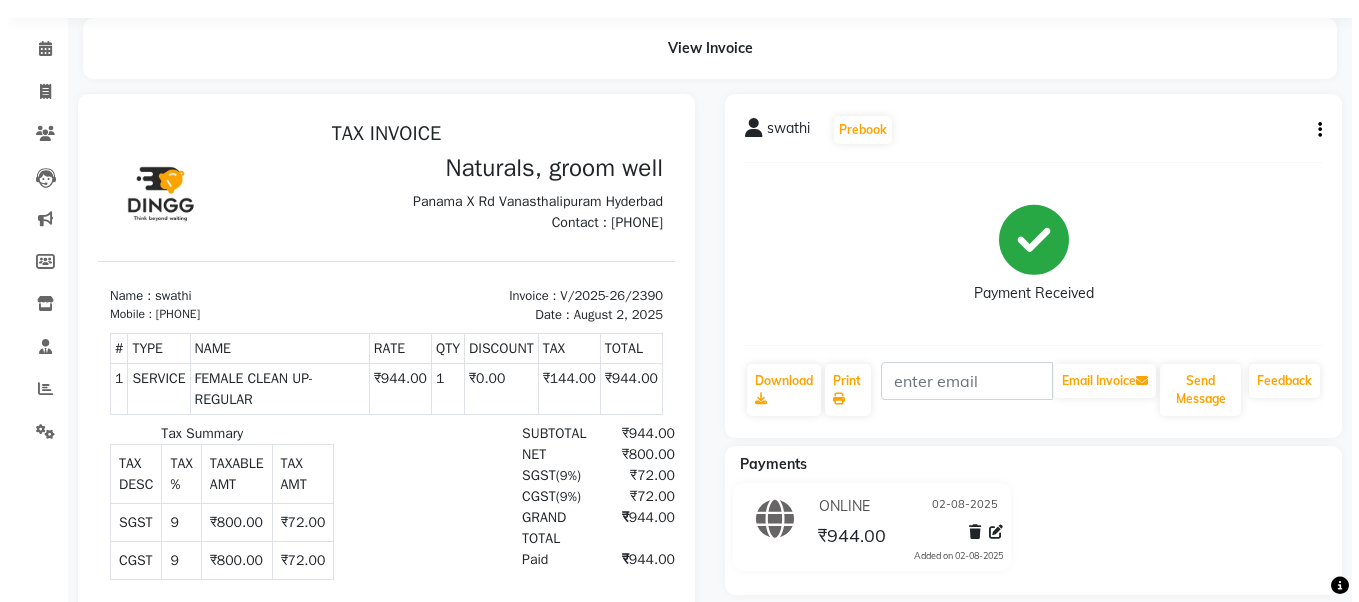 scroll, scrollTop: 80, scrollLeft: 0, axis: vertical 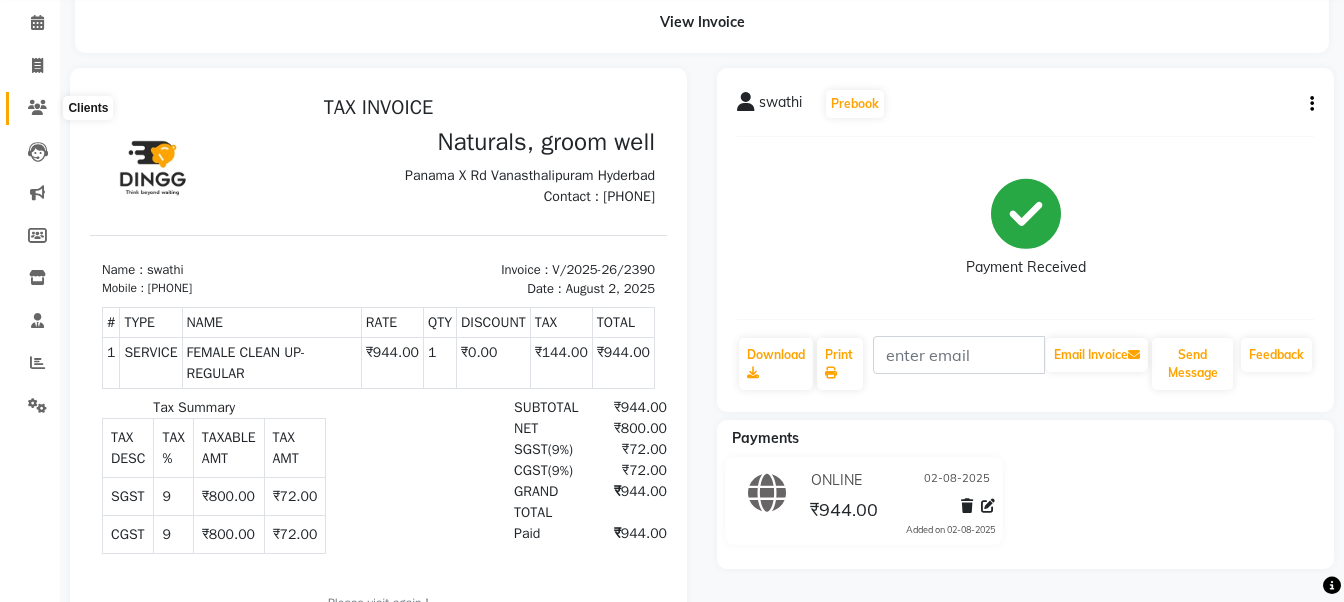 click 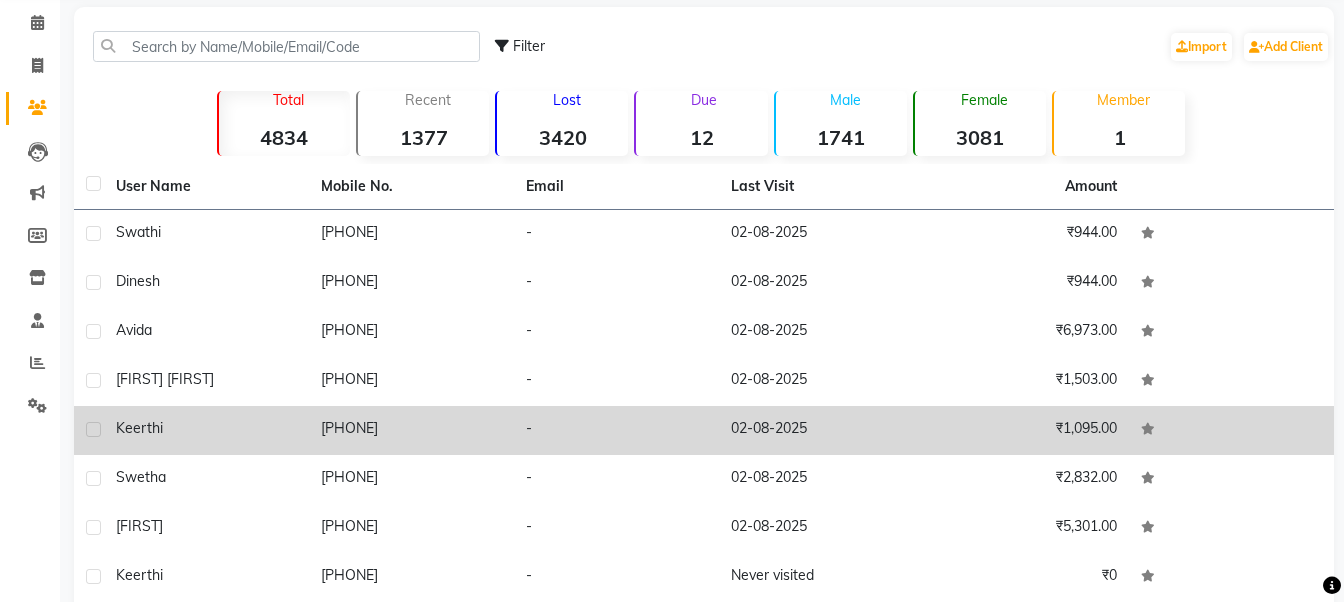 click on "keerthi" 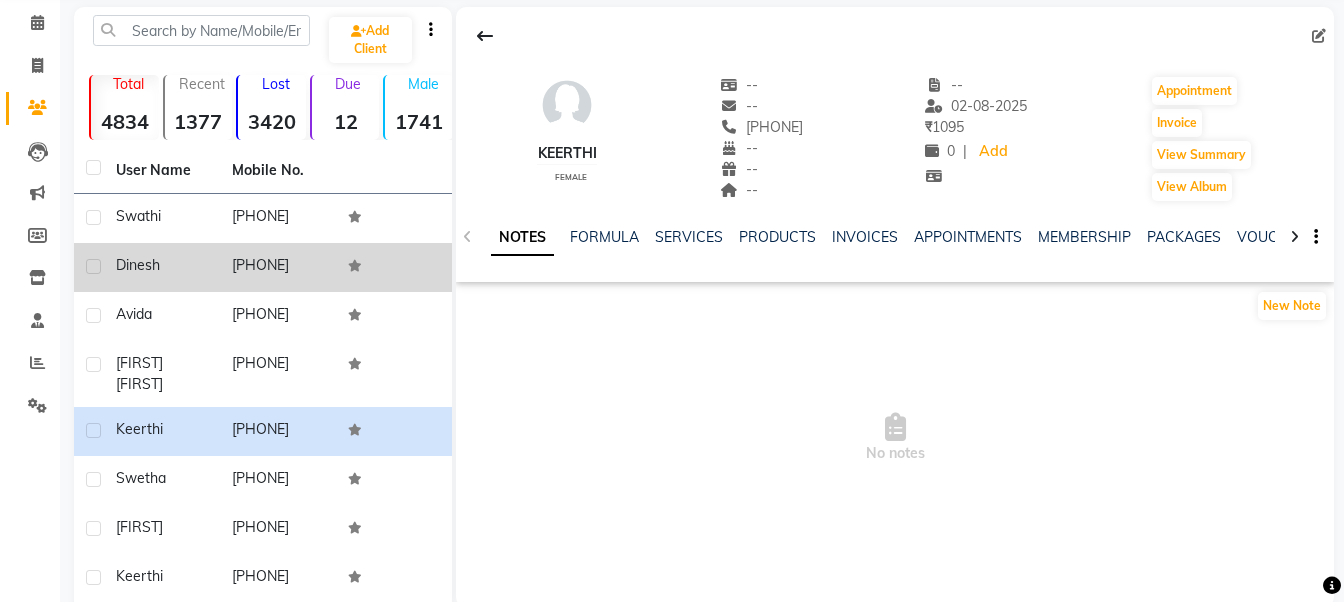 click on "dinesh" 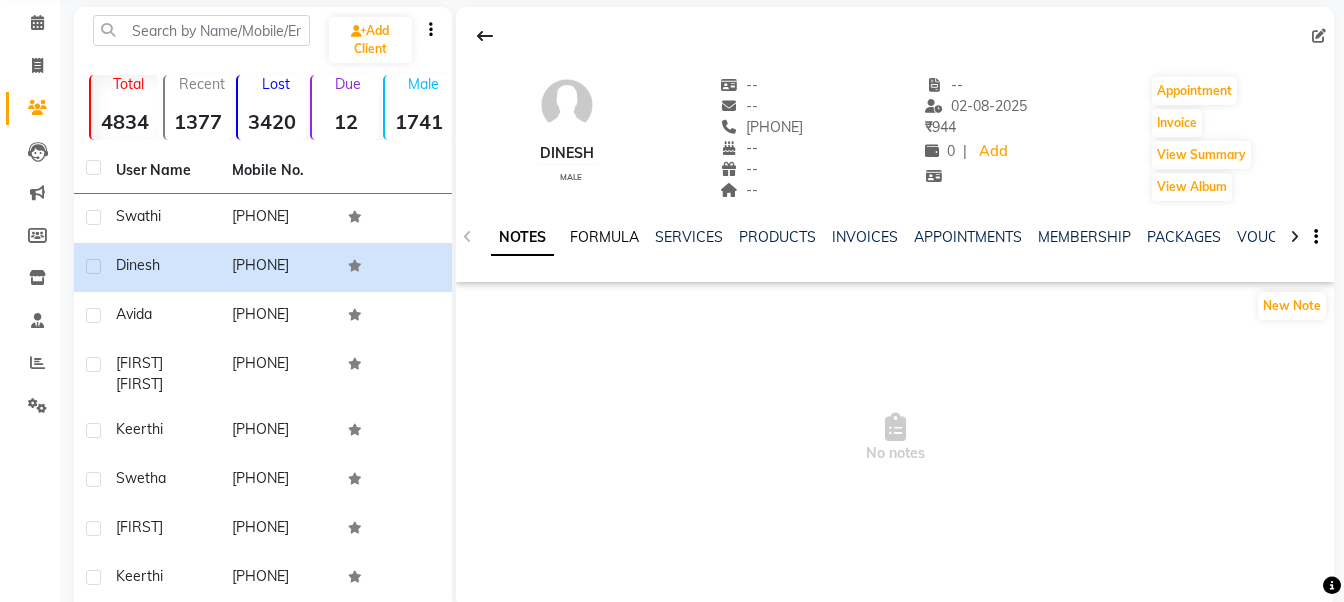 click on "FORMULA" 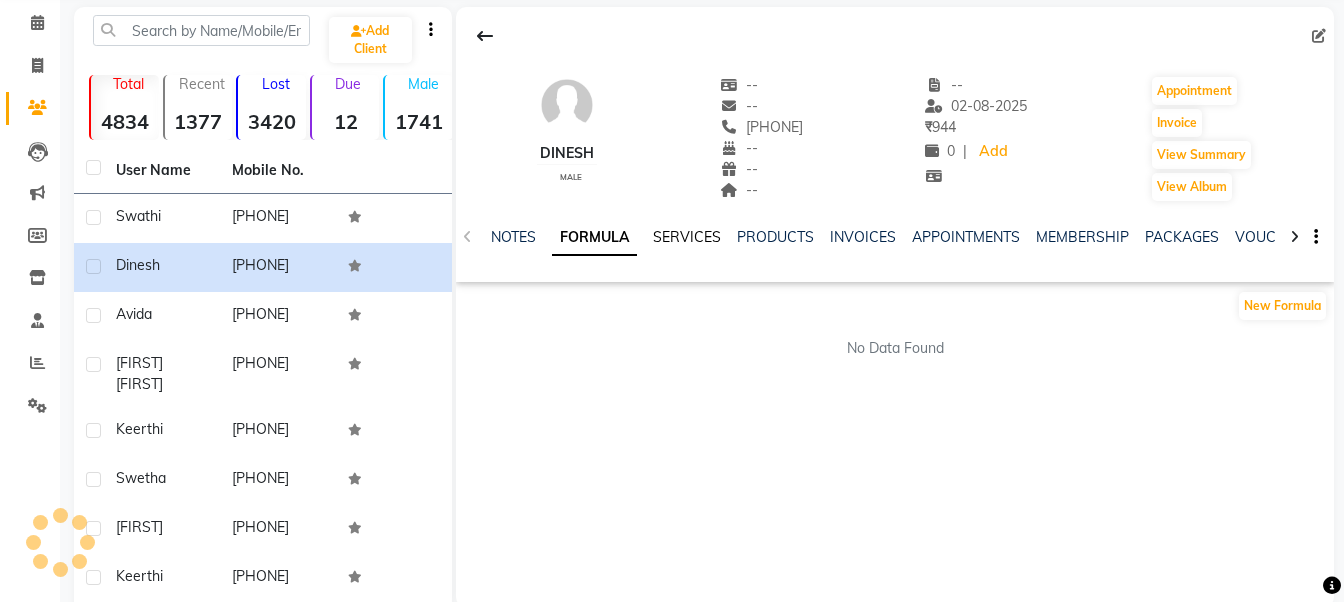 click on "SERVICES" 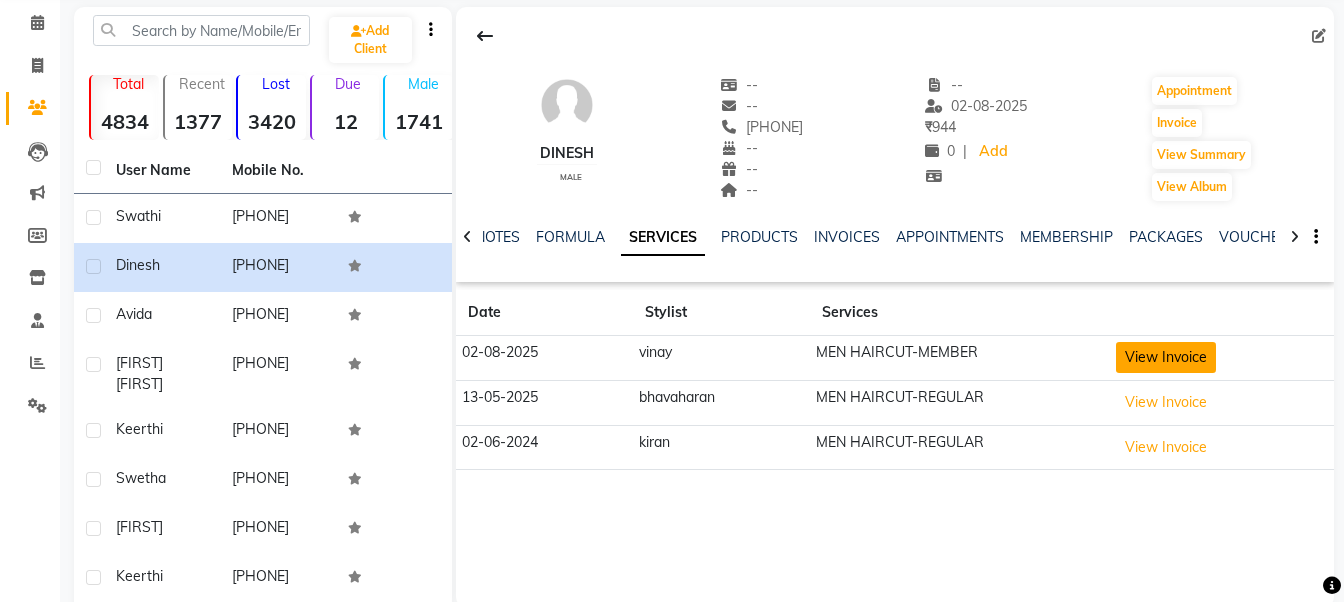 click on "View Invoice" 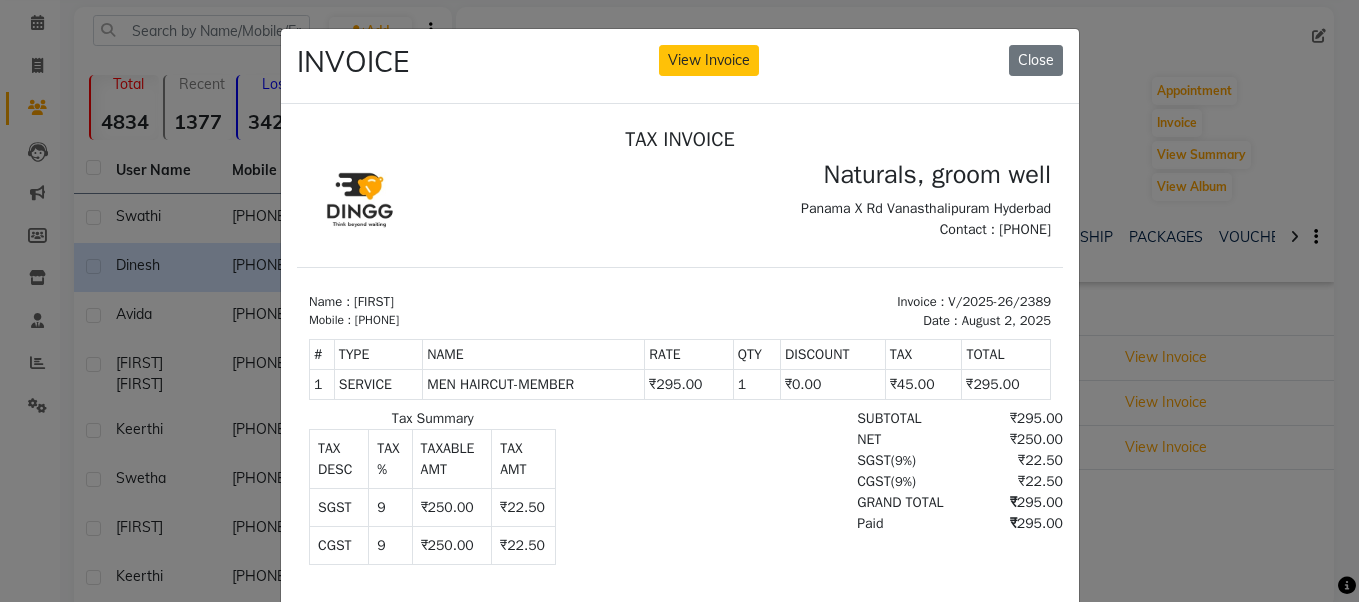 scroll, scrollTop: 0, scrollLeft: 0, axis: both 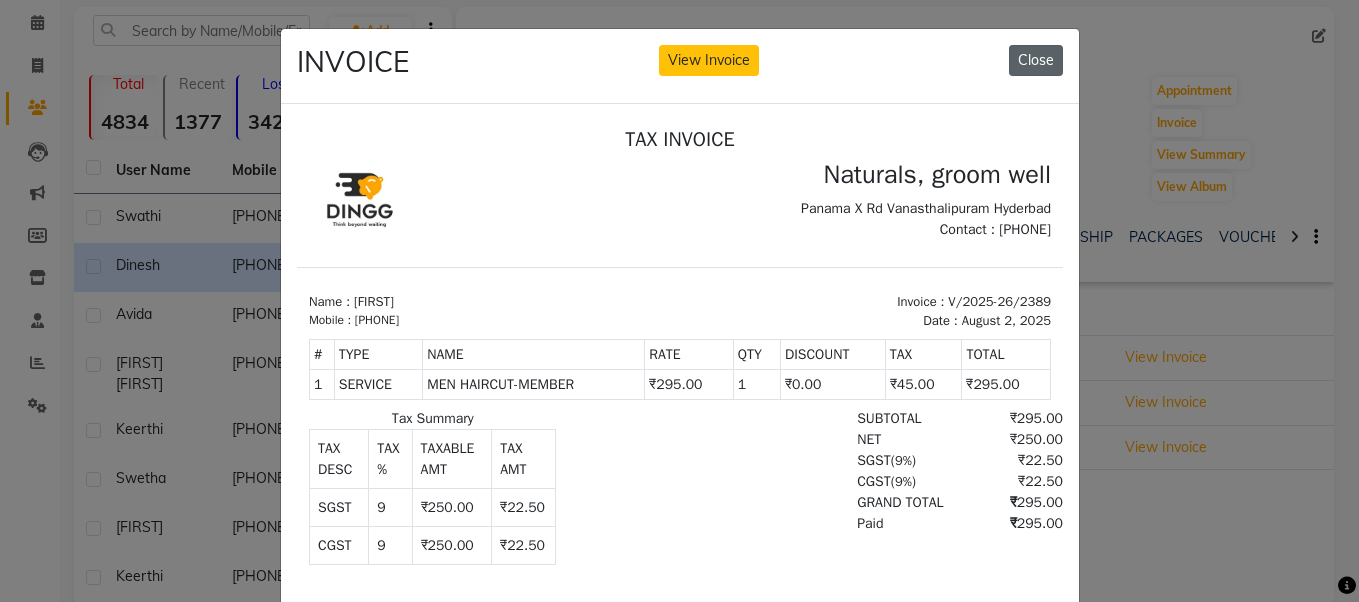 click on "Close" 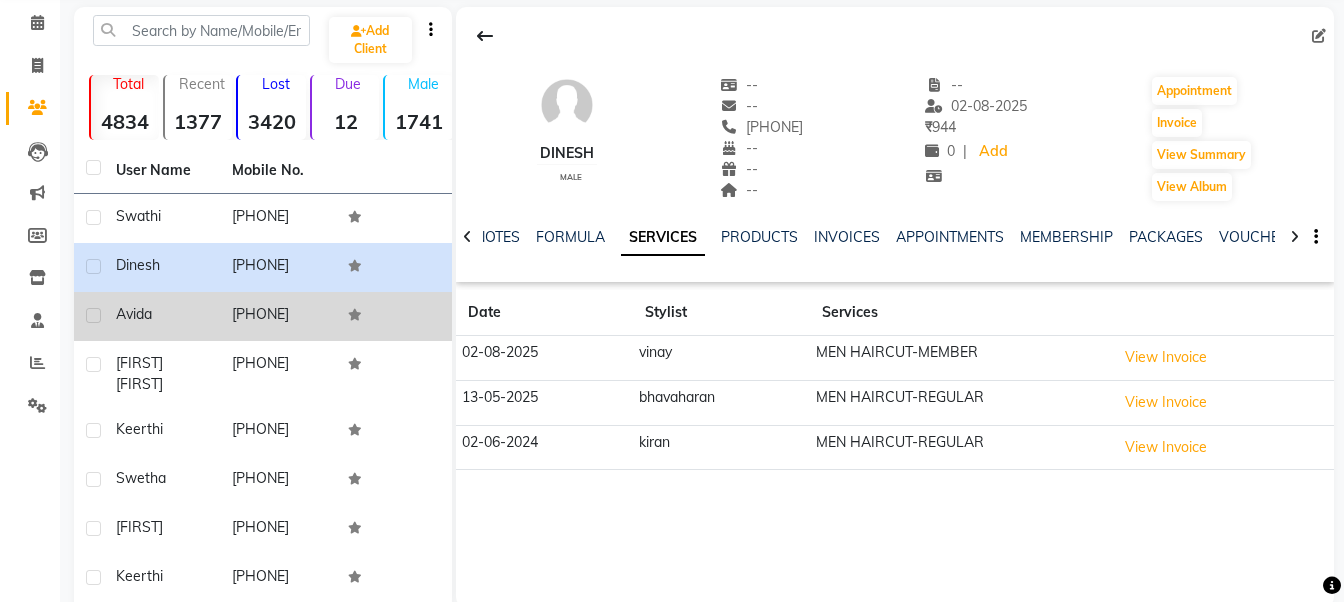 click on "[PHONE]" 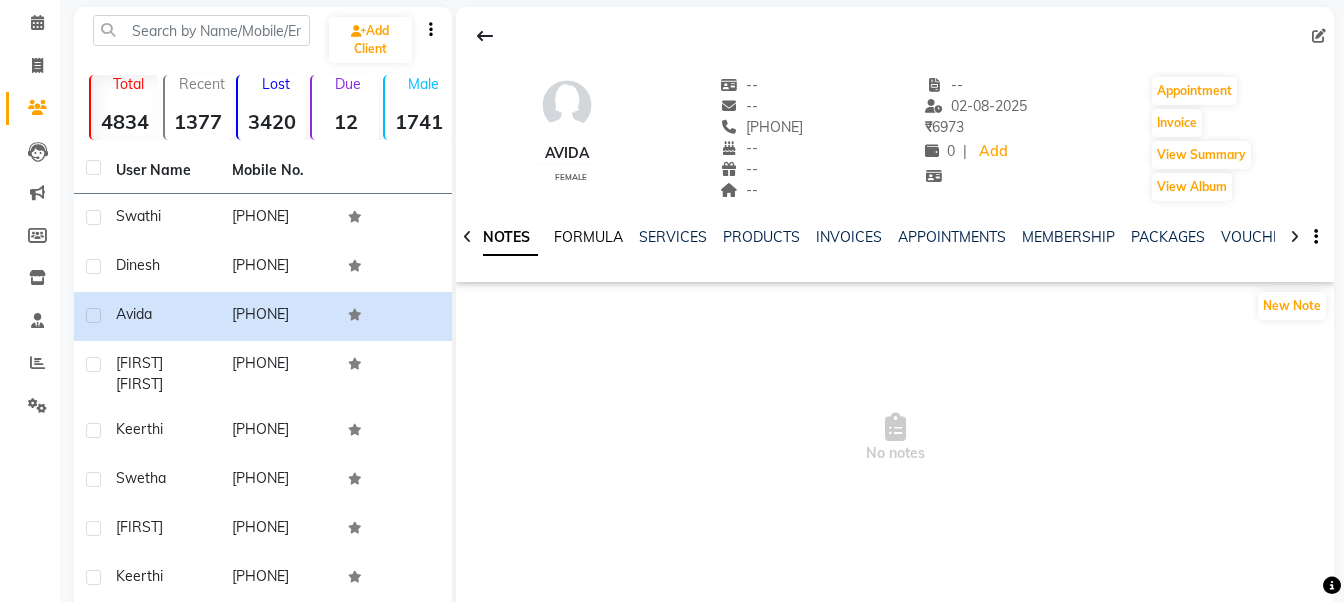 click on "FORMULA" 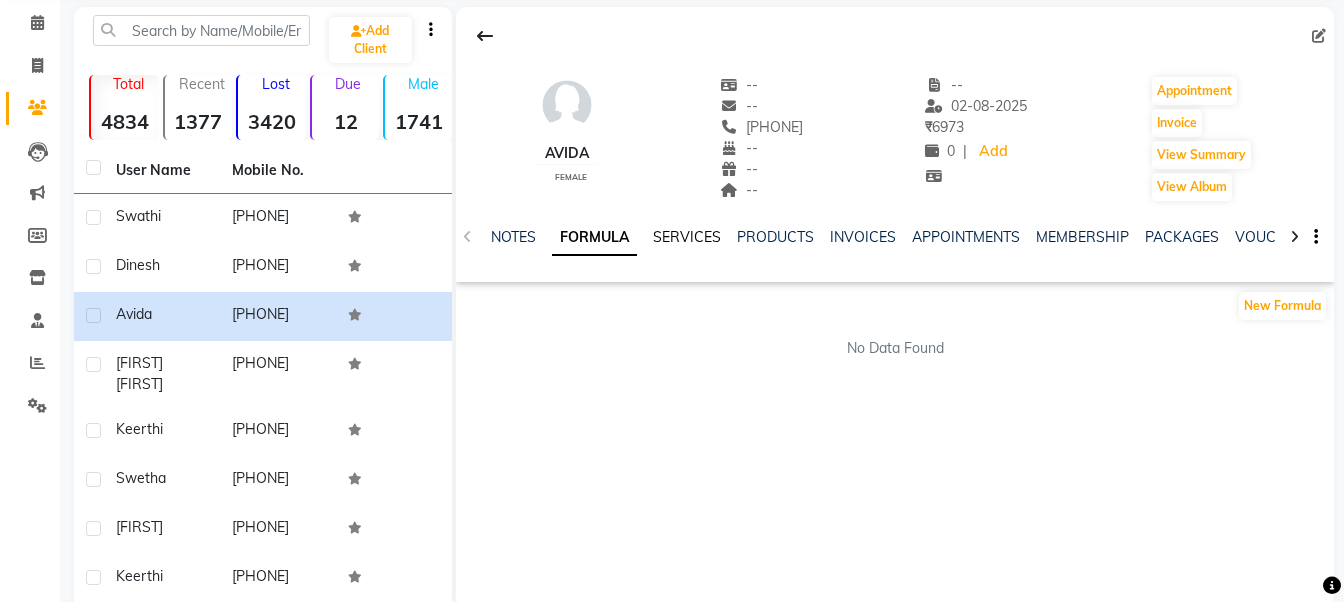 click on "SERVICES" 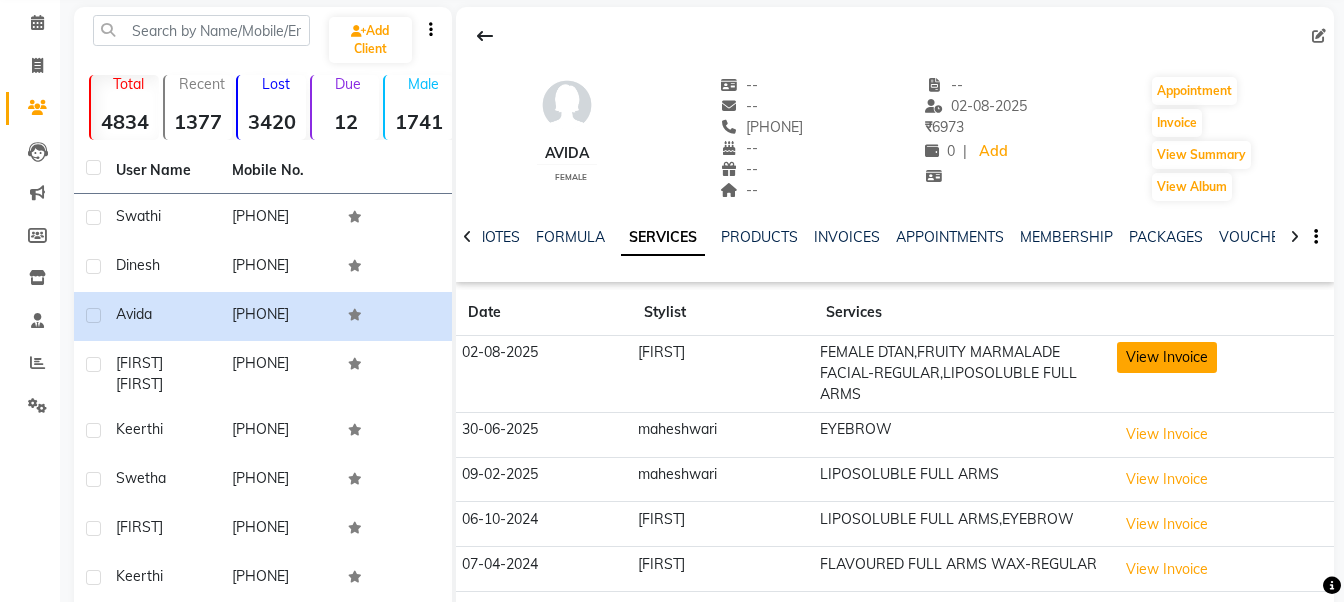 click on "View Invoice" 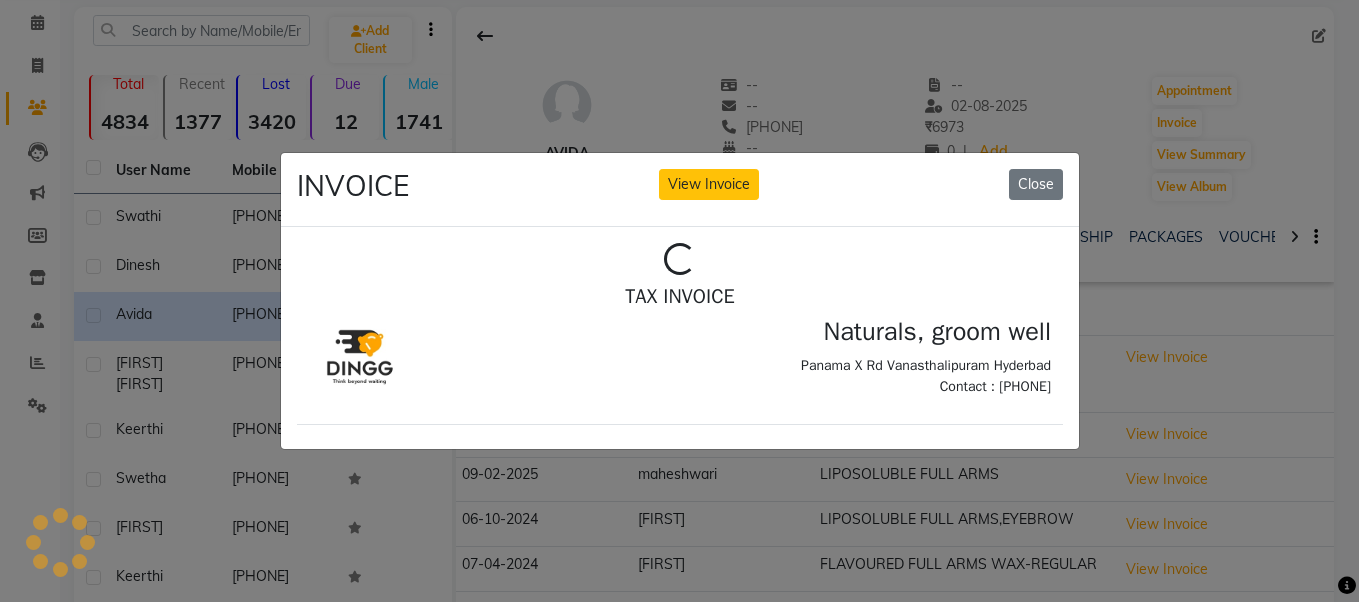 scroll, scrollTop: 0, scrollLeft: 0, axis: both 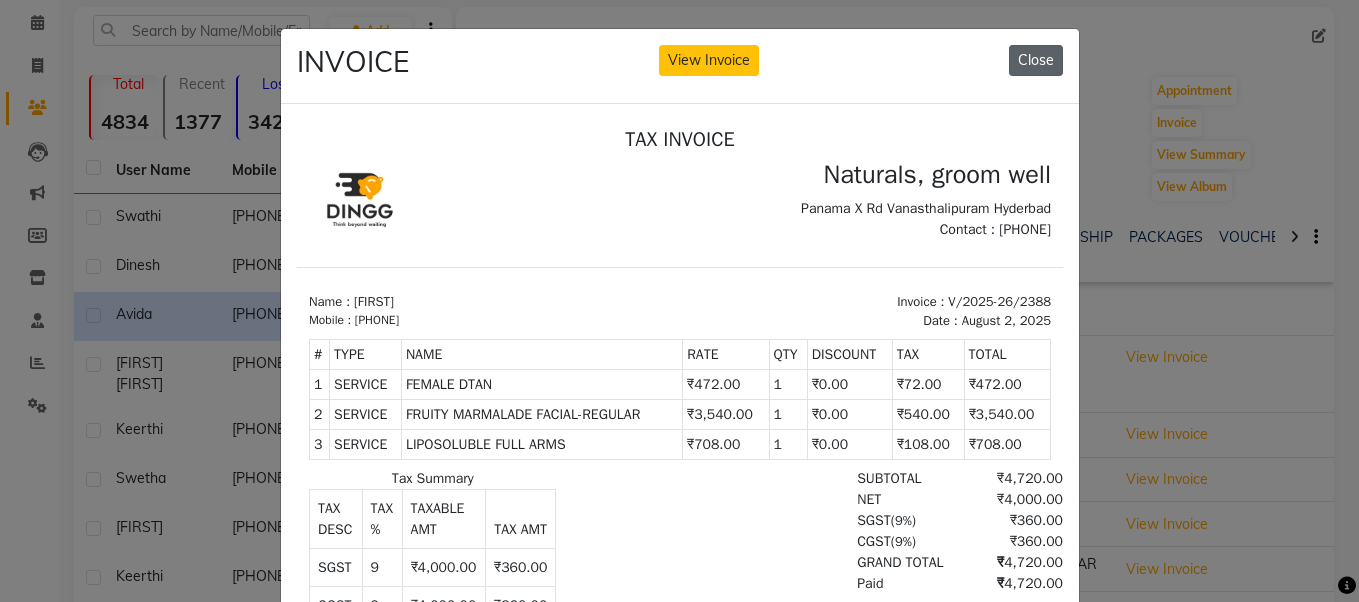 click on "Close" 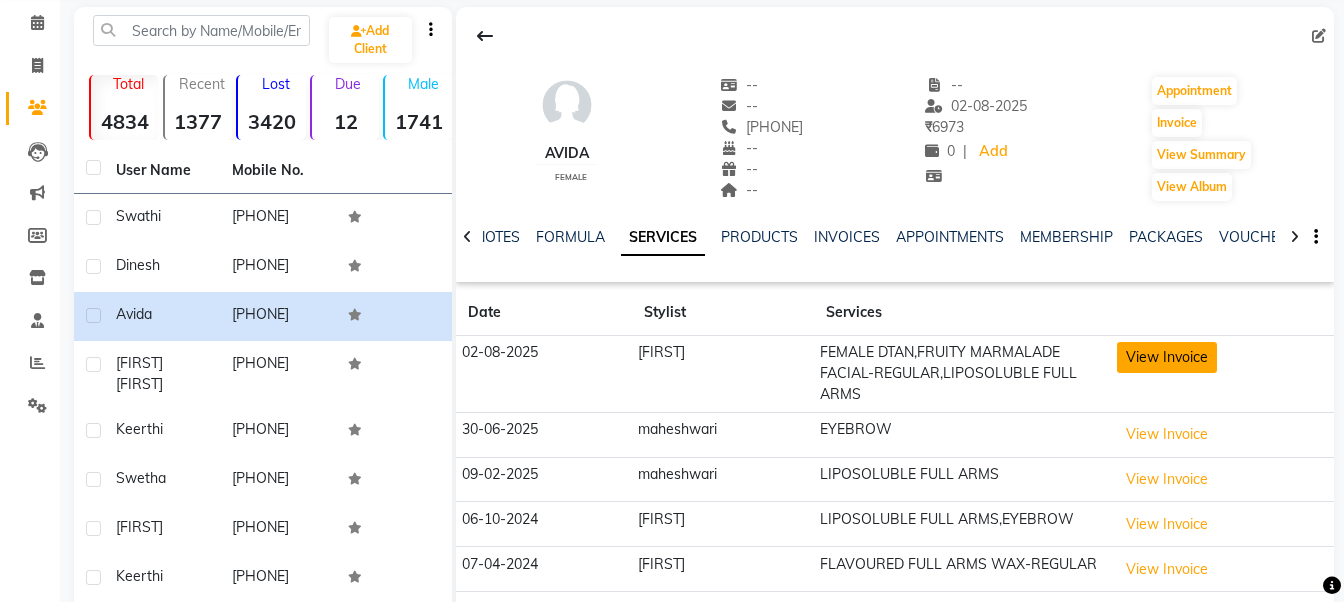 click on "View Invoice" 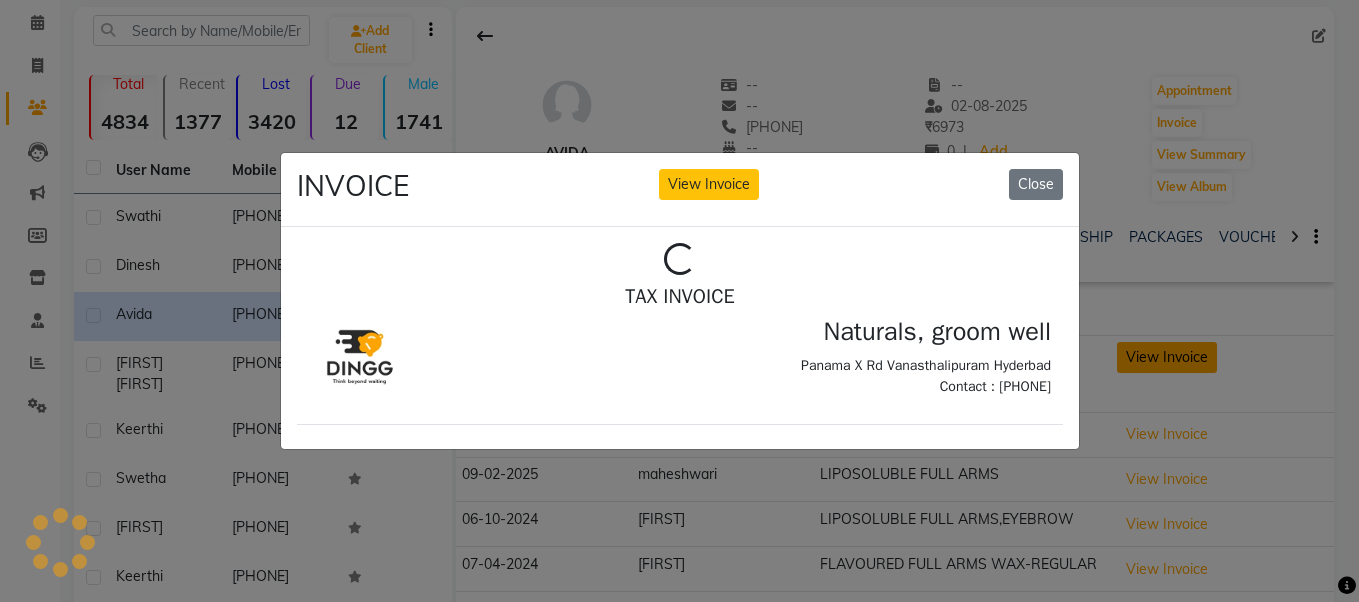 scroll, scrollTop: 0, scrollLeft: 0, axis: both 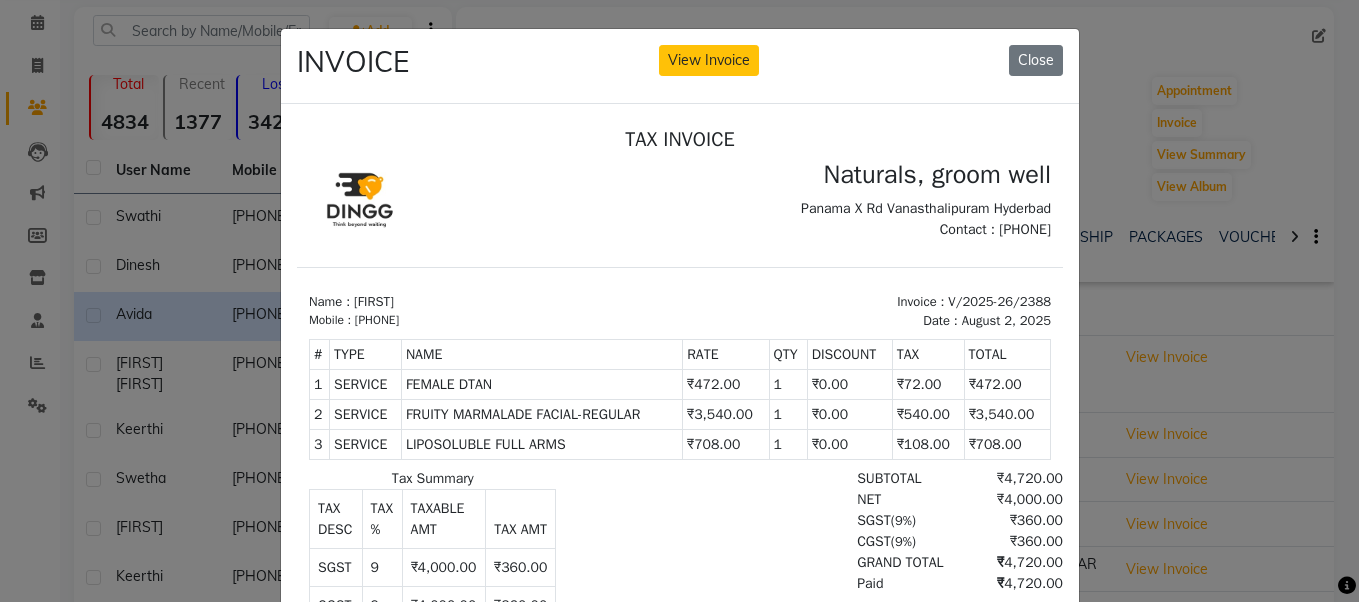 type 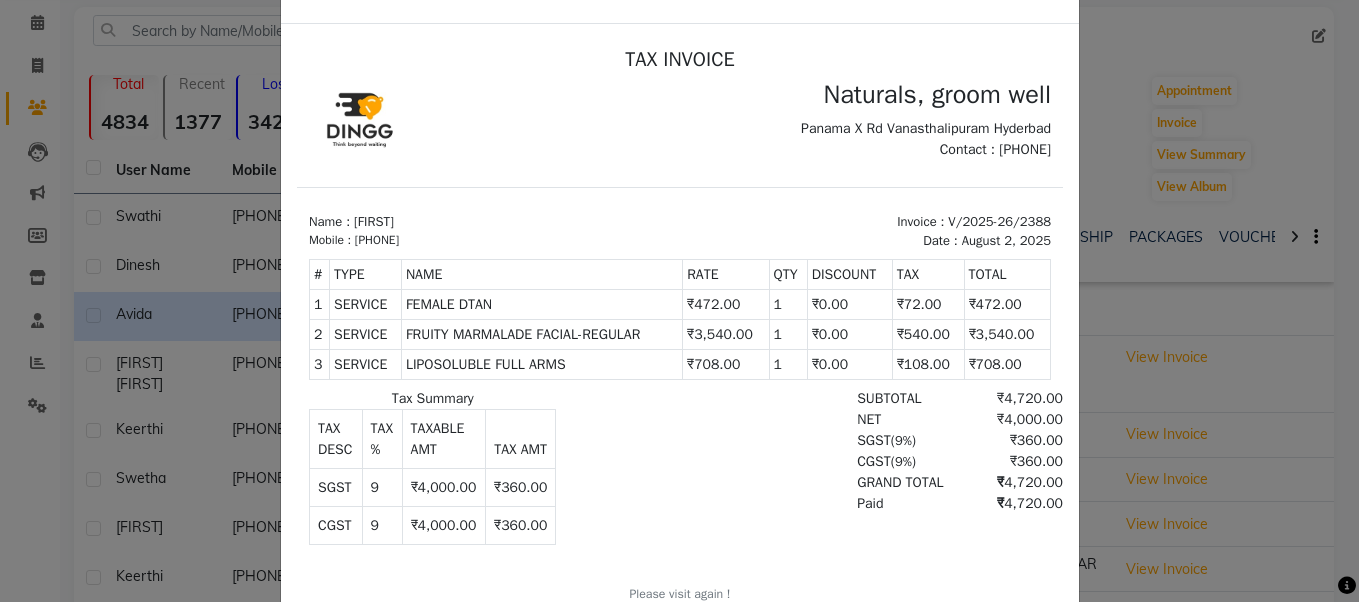 scroll, scrollTop: 120, scrollLeft: 0, axis: vertical 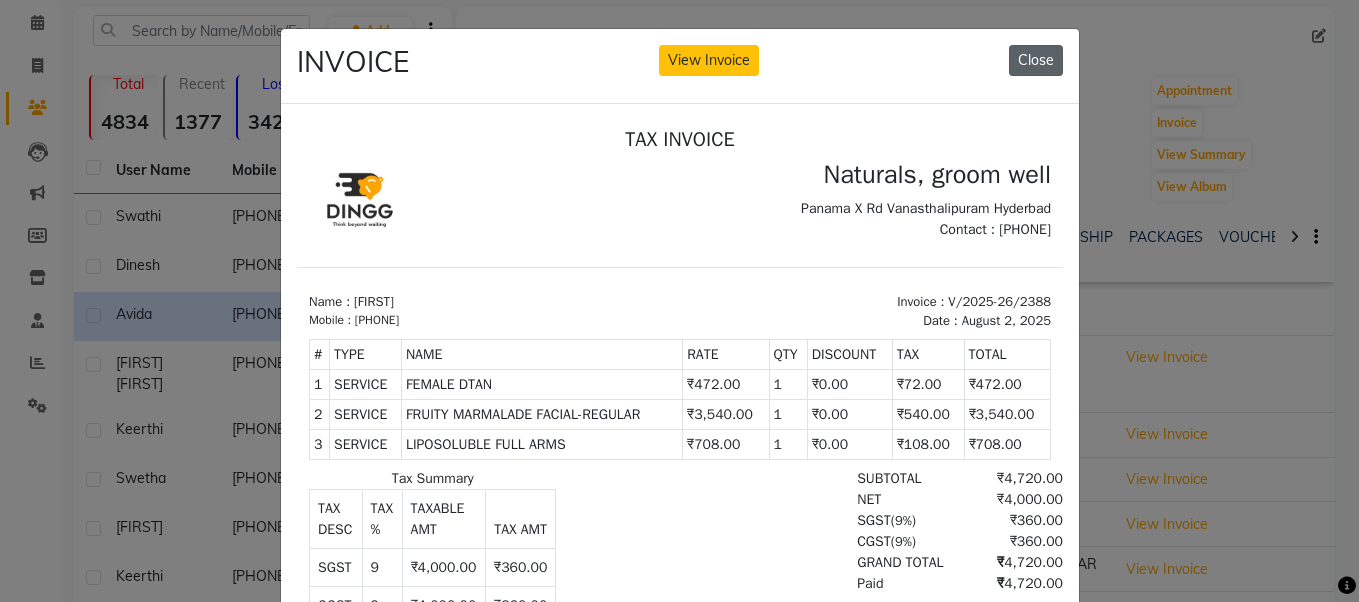 click on "Close" 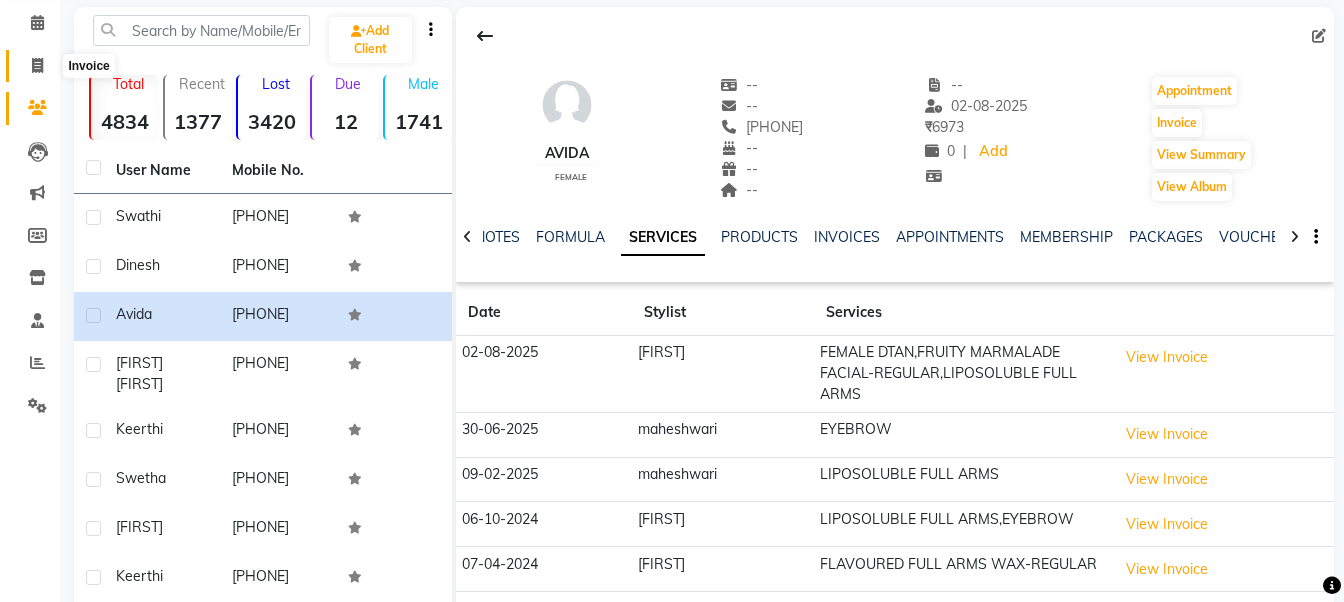 click 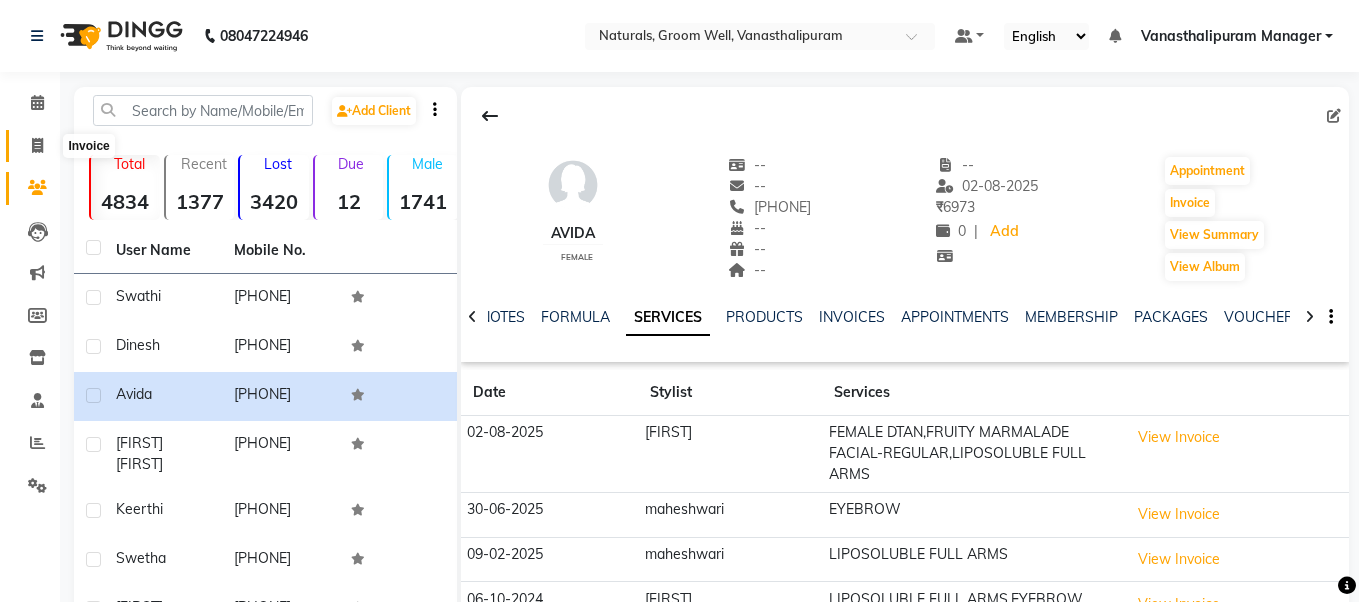 select on "service" 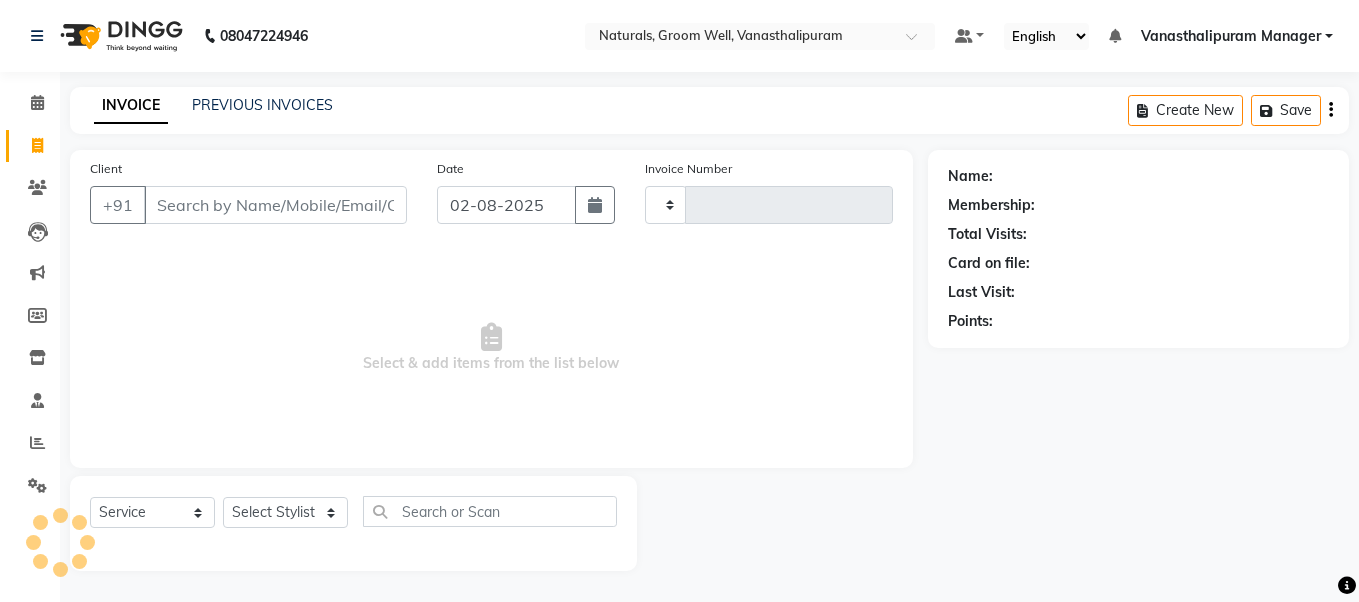 type on "2391" 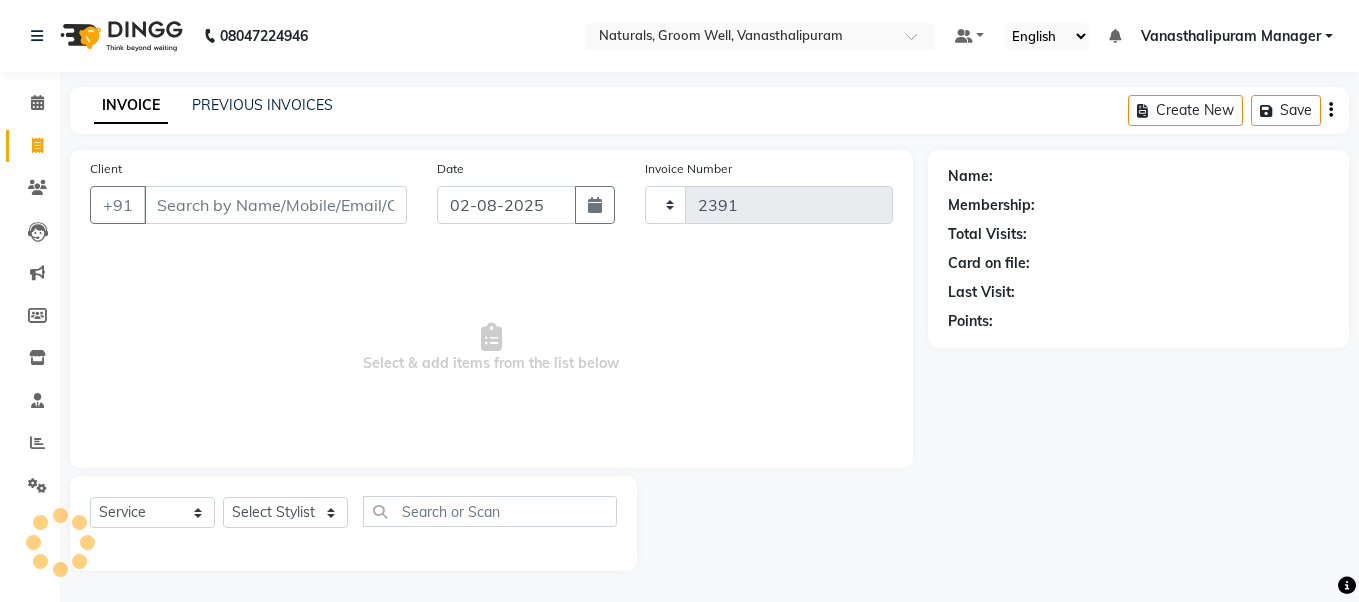 select on "5859" 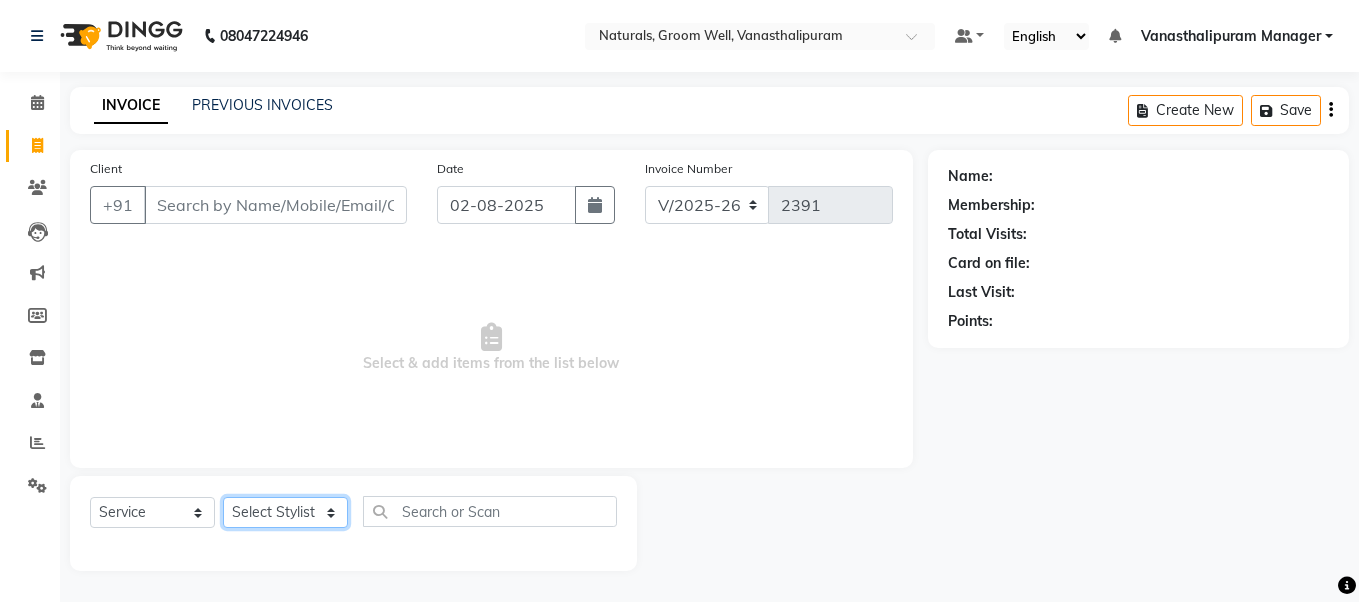 click on "Select Stylist" 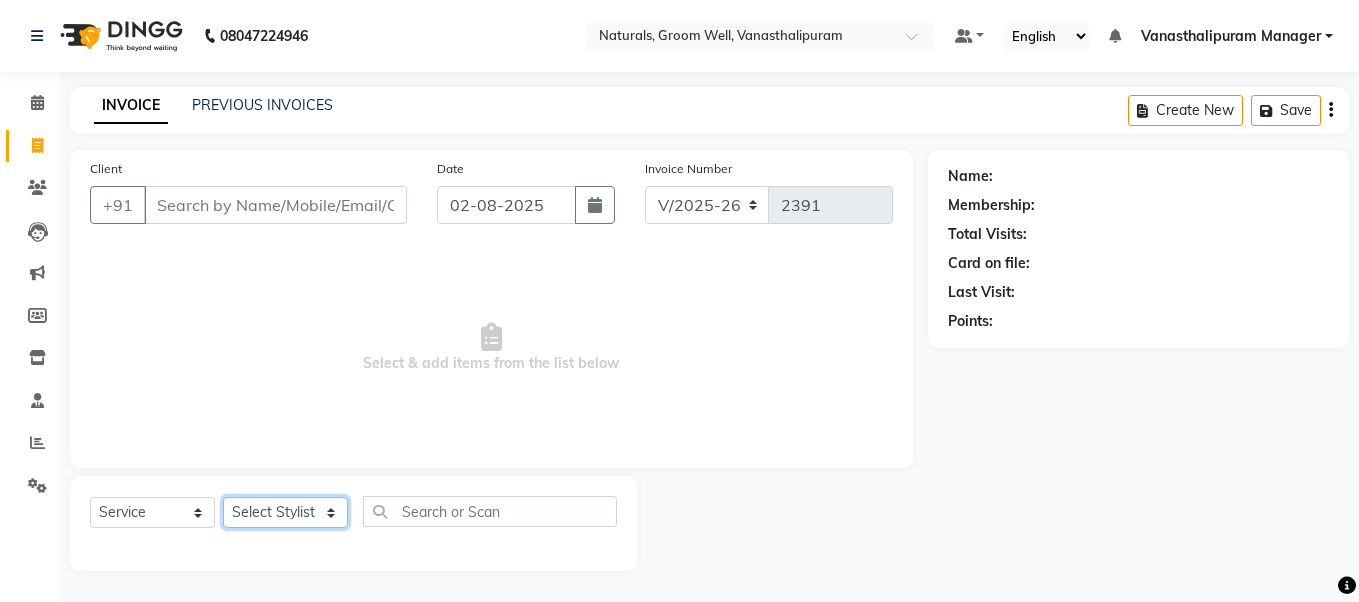 select on "45645" 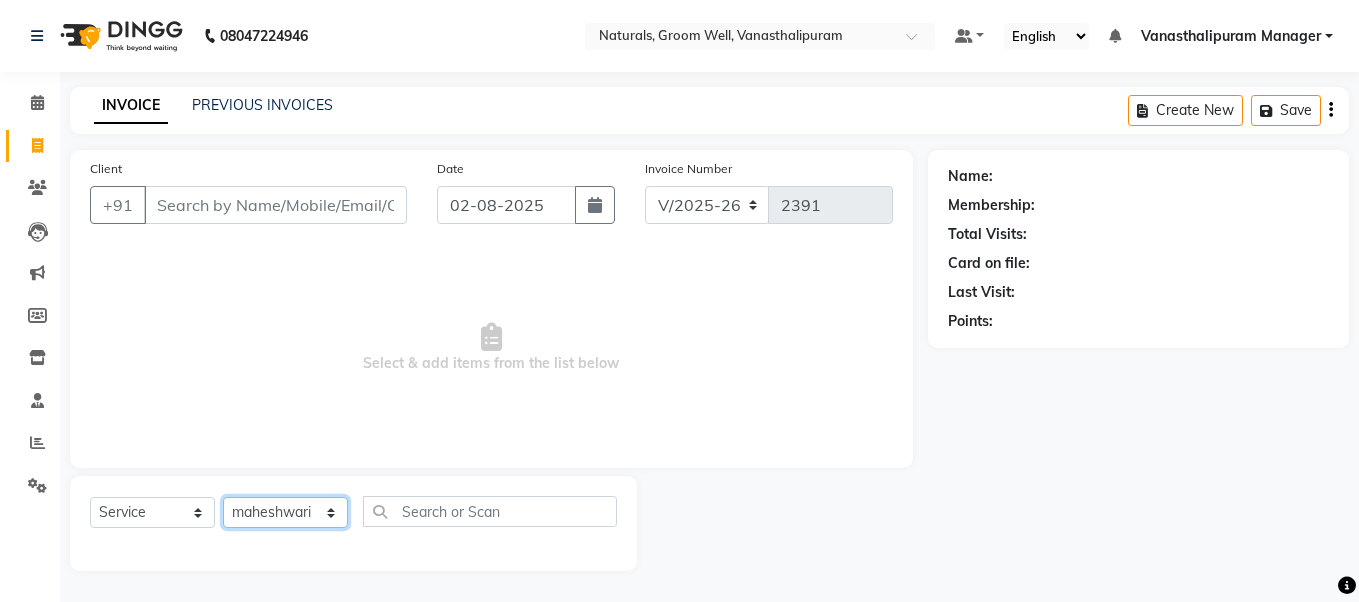 click on "Select Stylist gousiya kiran lavanya maheshwari naresh praveen sameena sandhya Vanasthalipuram Manager vinay" 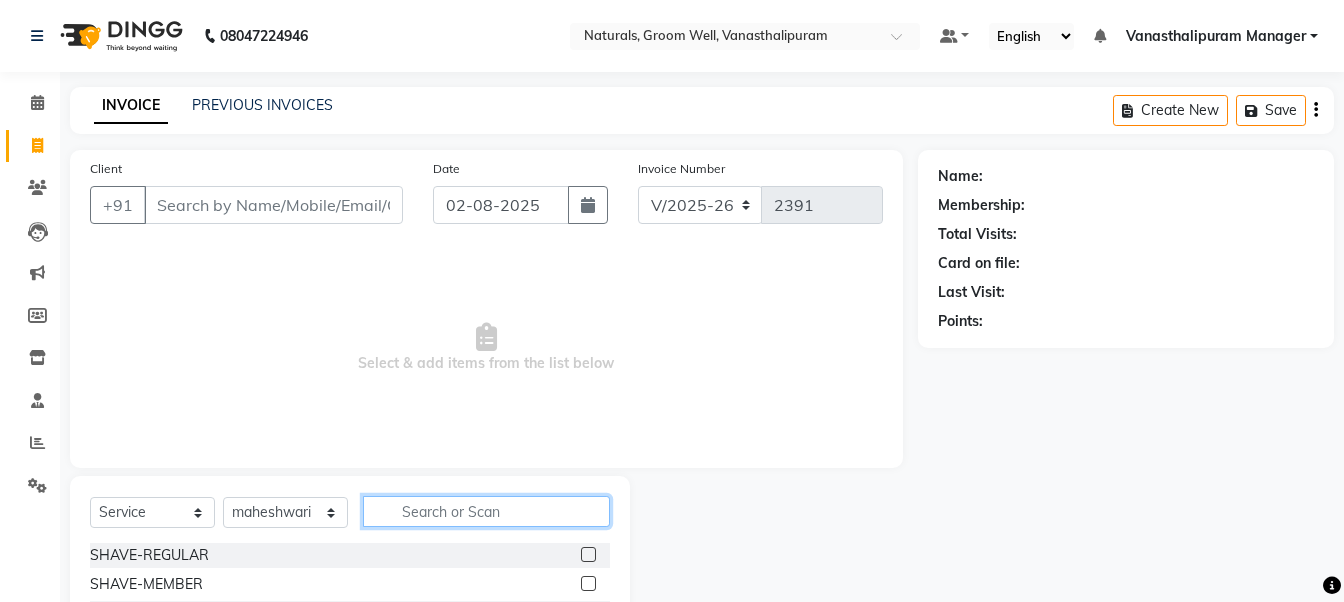 click 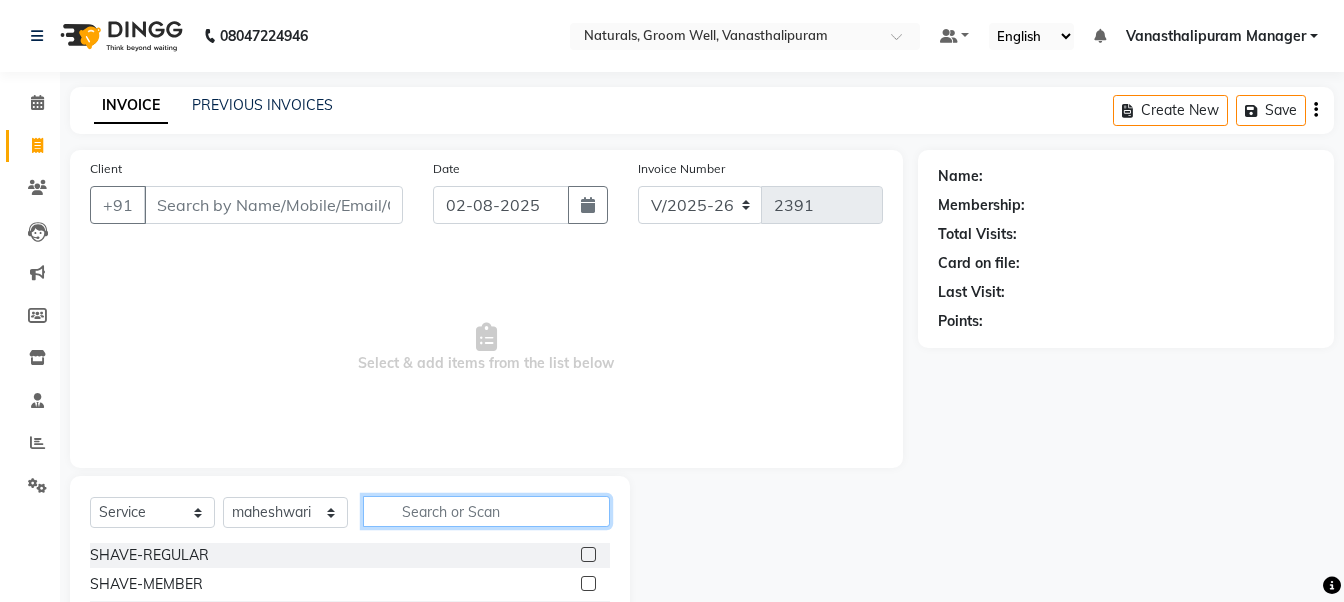 type on "d" 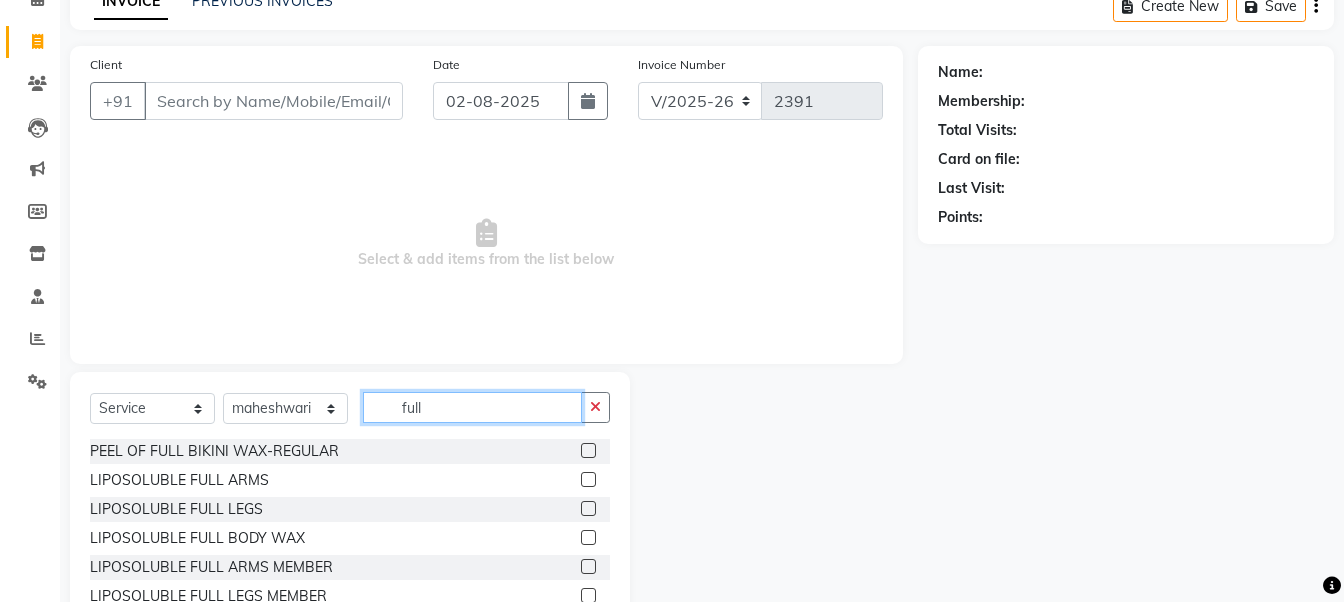 scroll, scrollTop: 199, scrollLeft: 0, axis: vertical 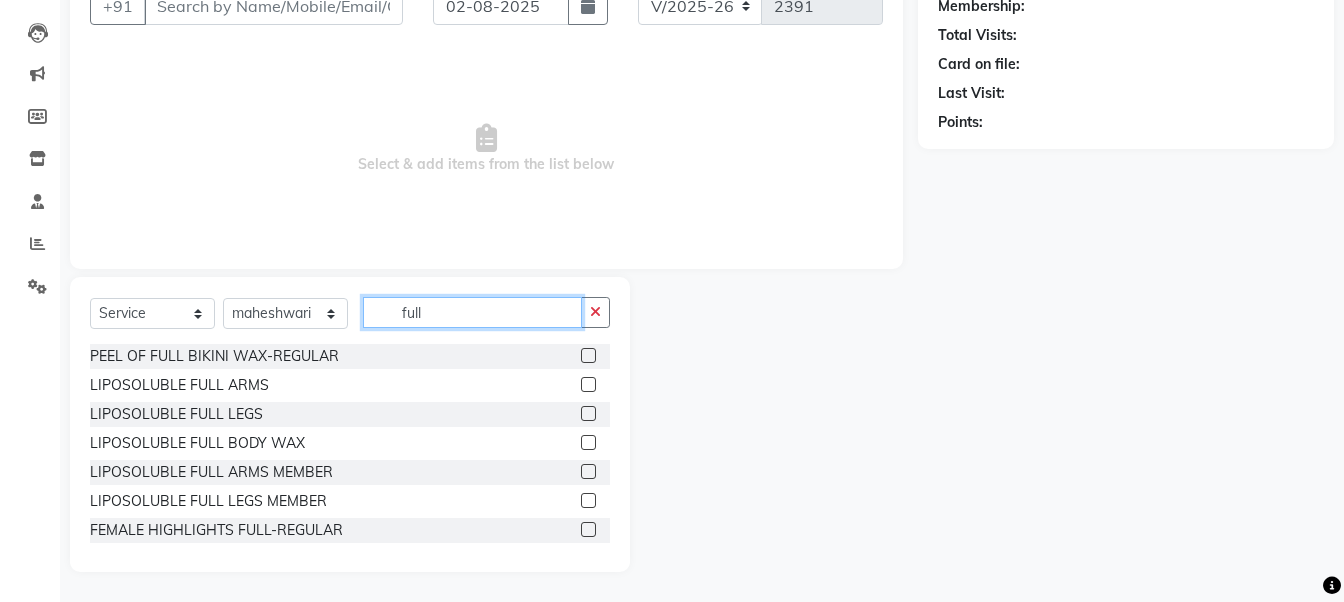 type on "full" 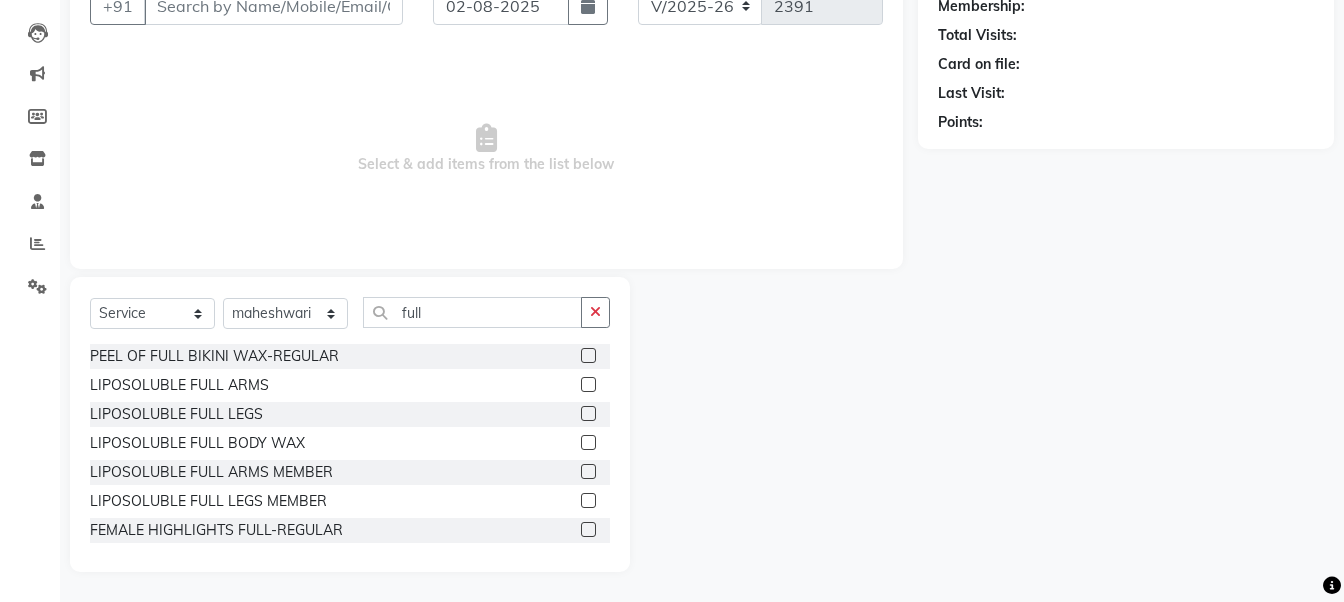click 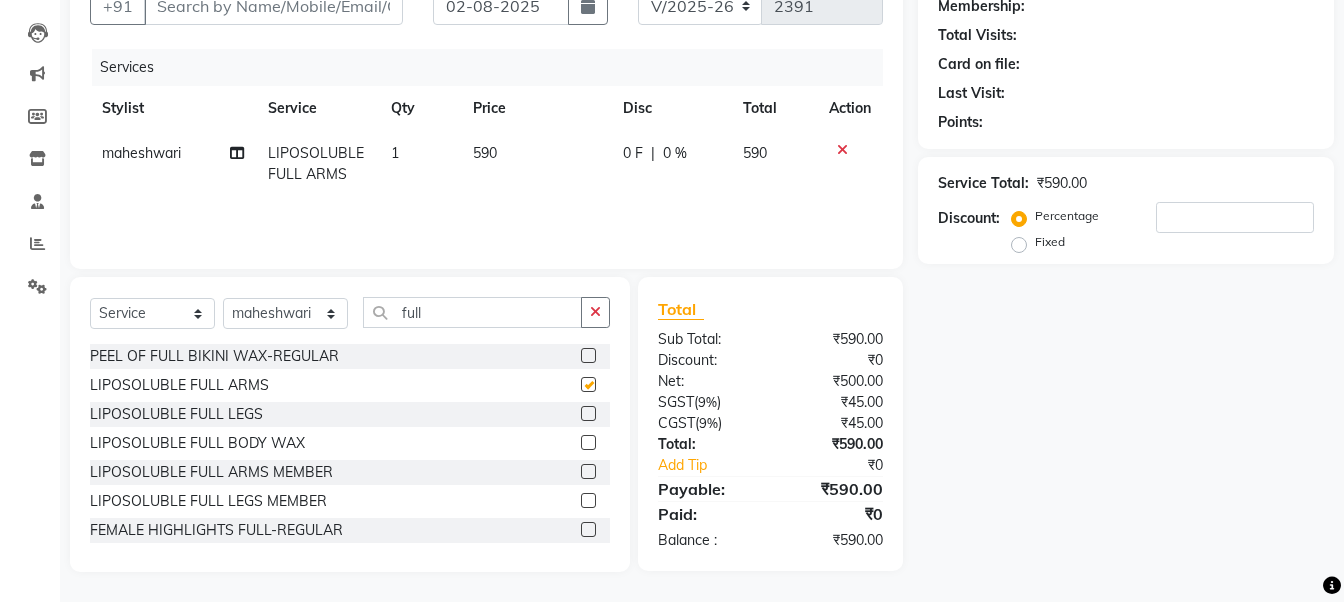 checkbox on "false" 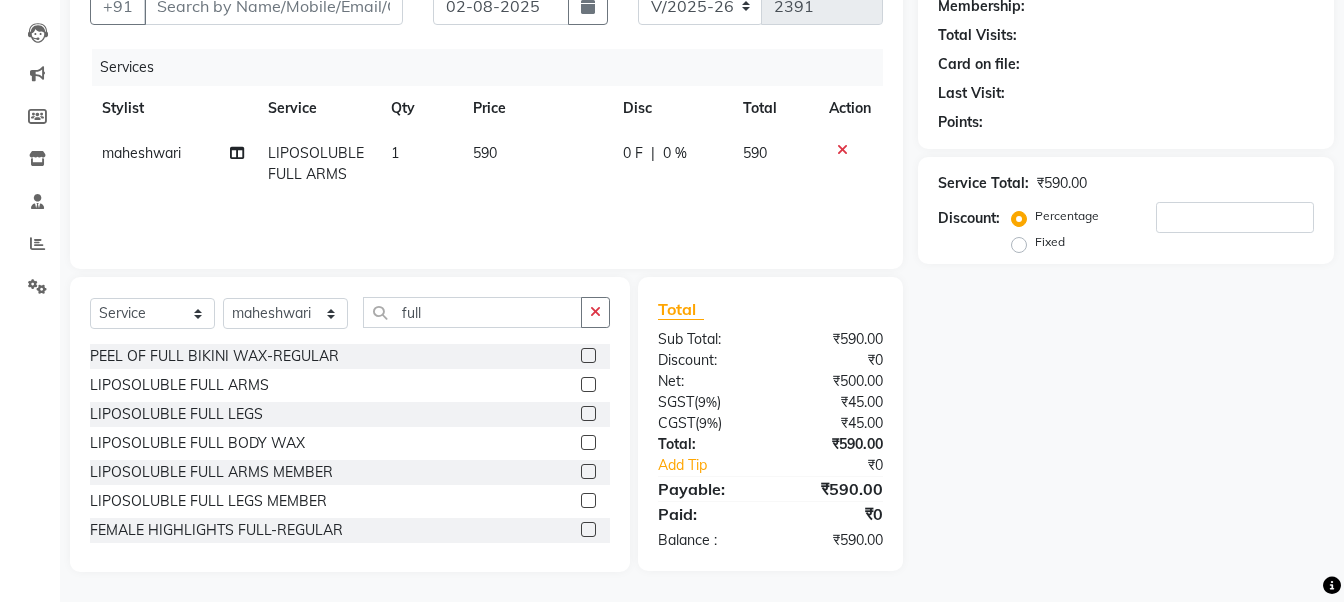 click 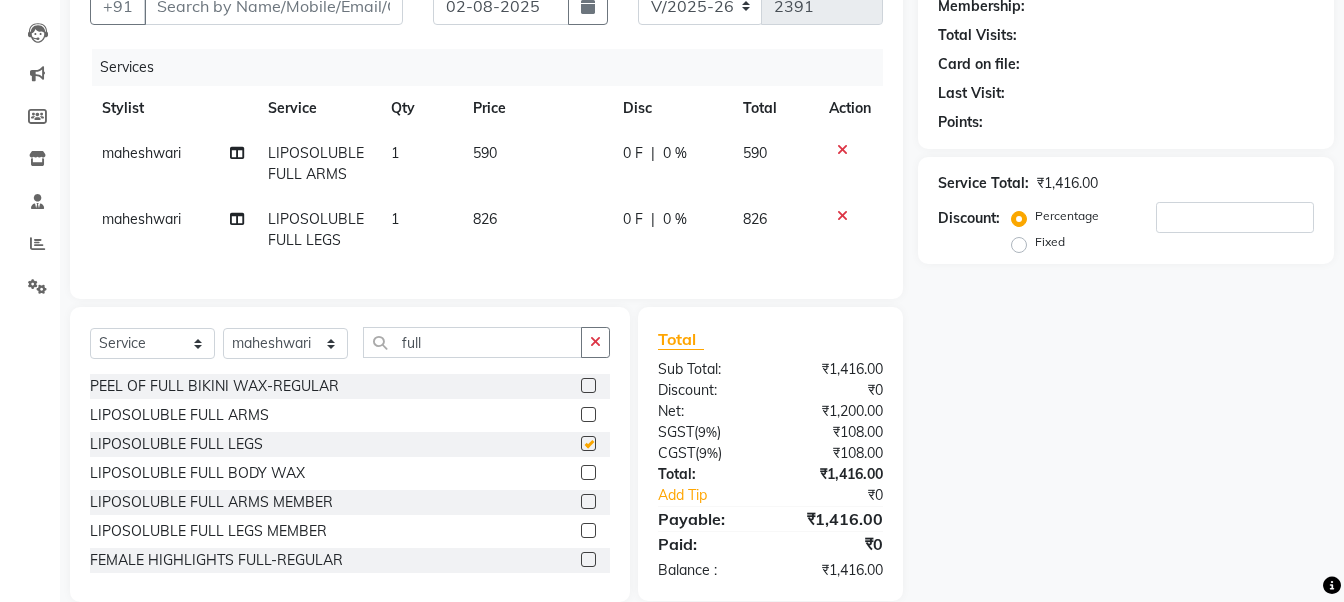 checkbox on "false" 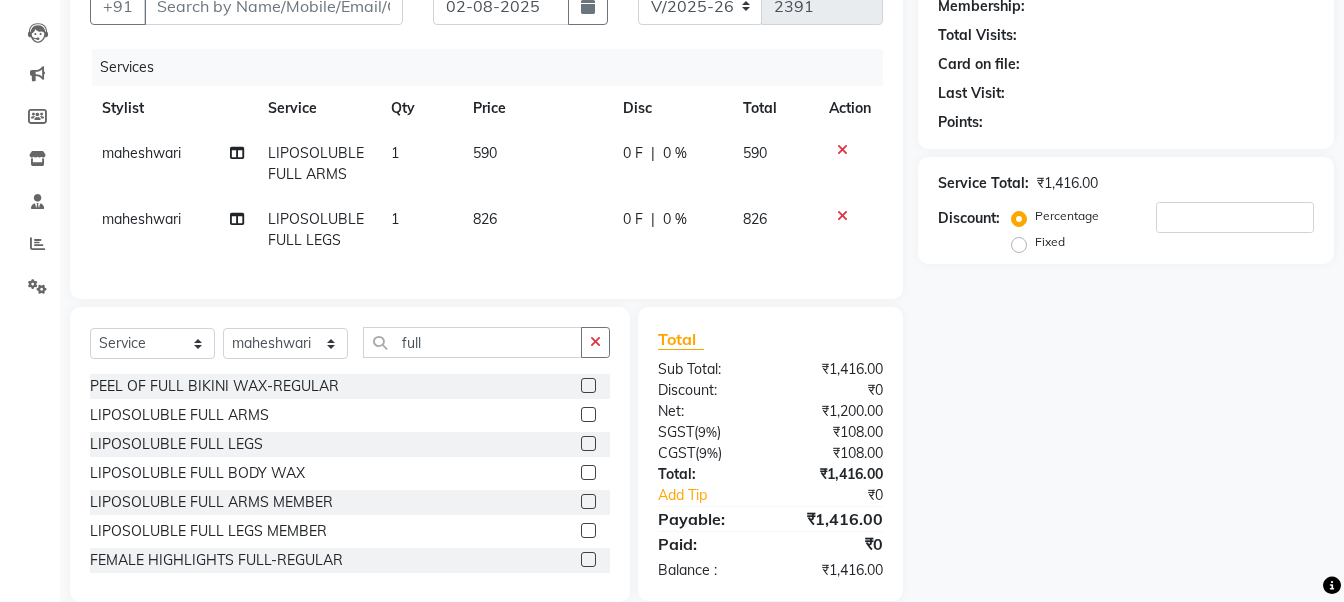 click on "590" 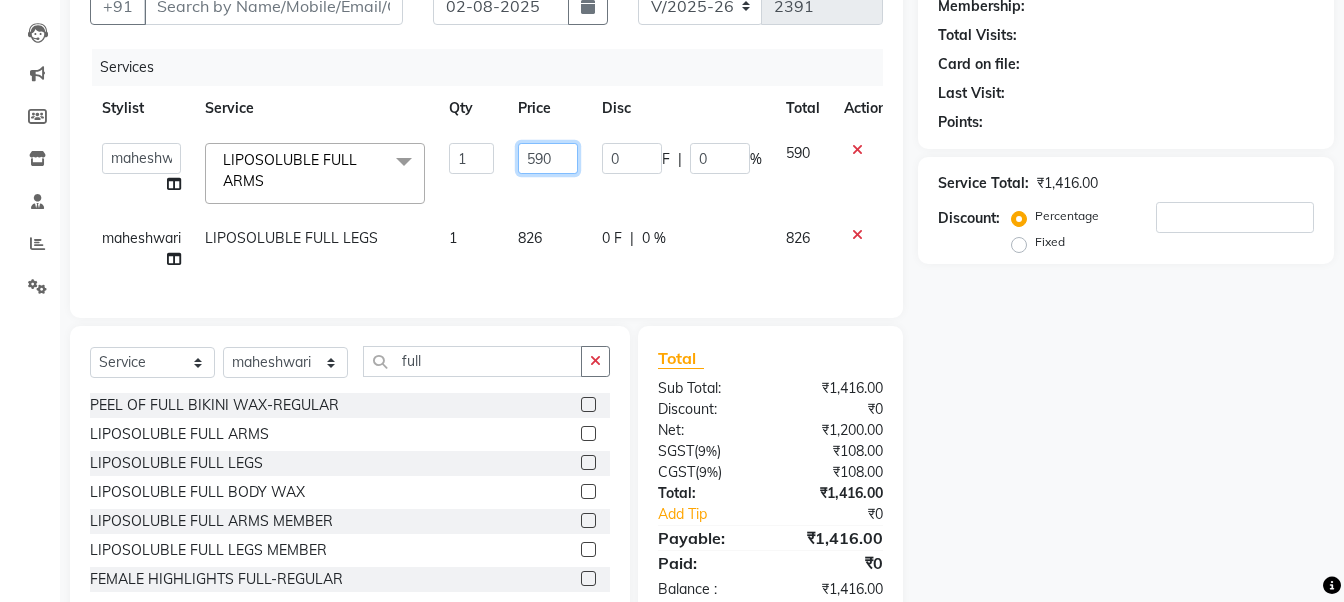 click on "590" 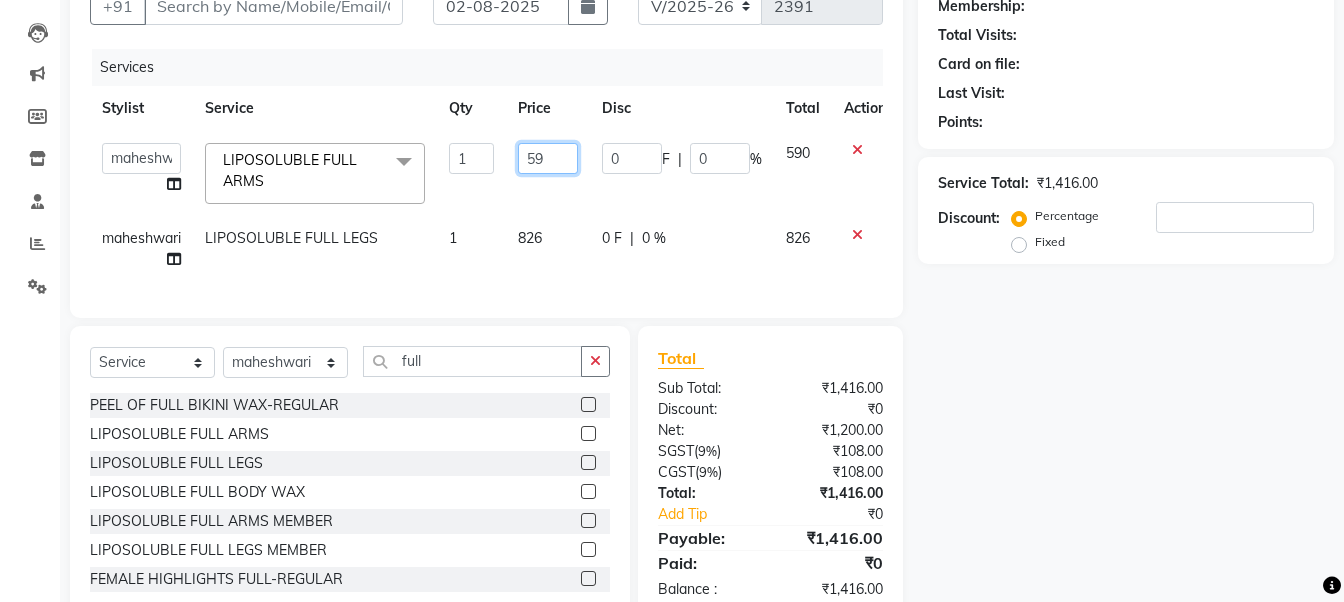 type on "5" 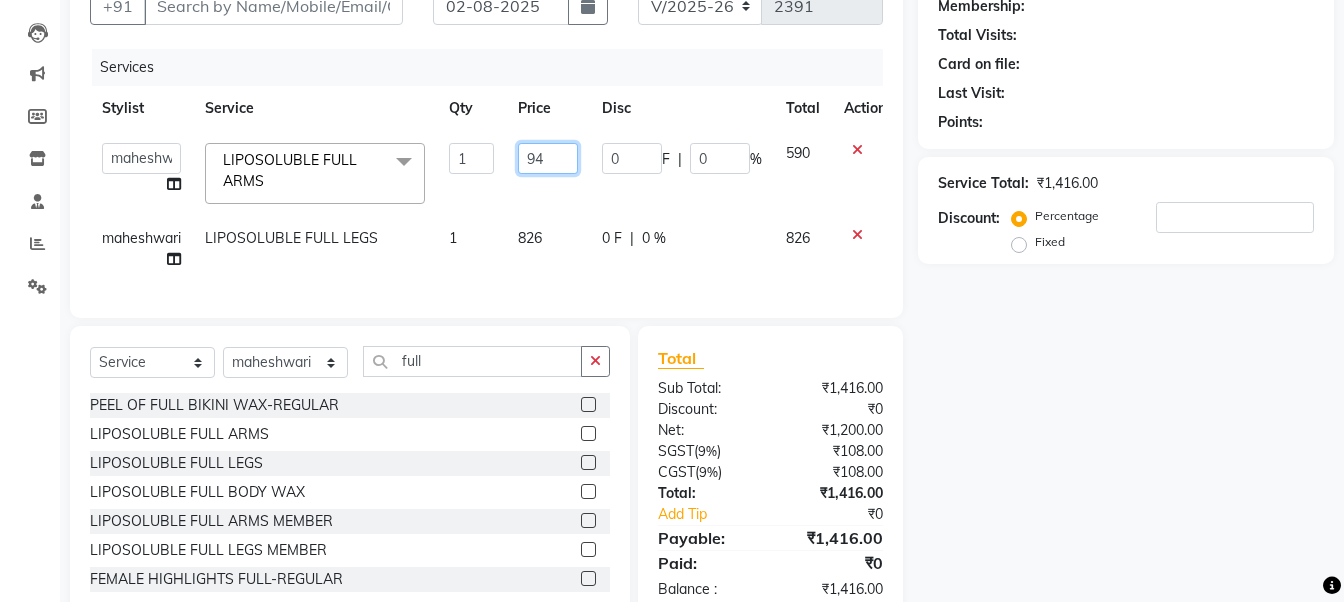 type on "944" 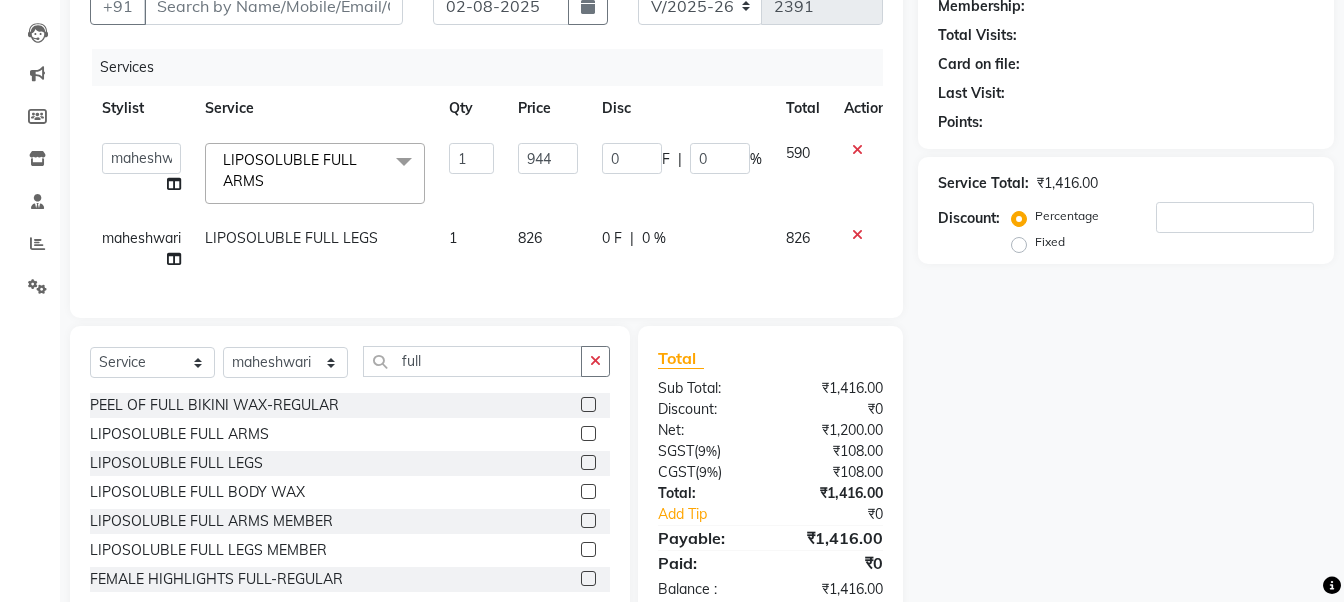 click on "826" 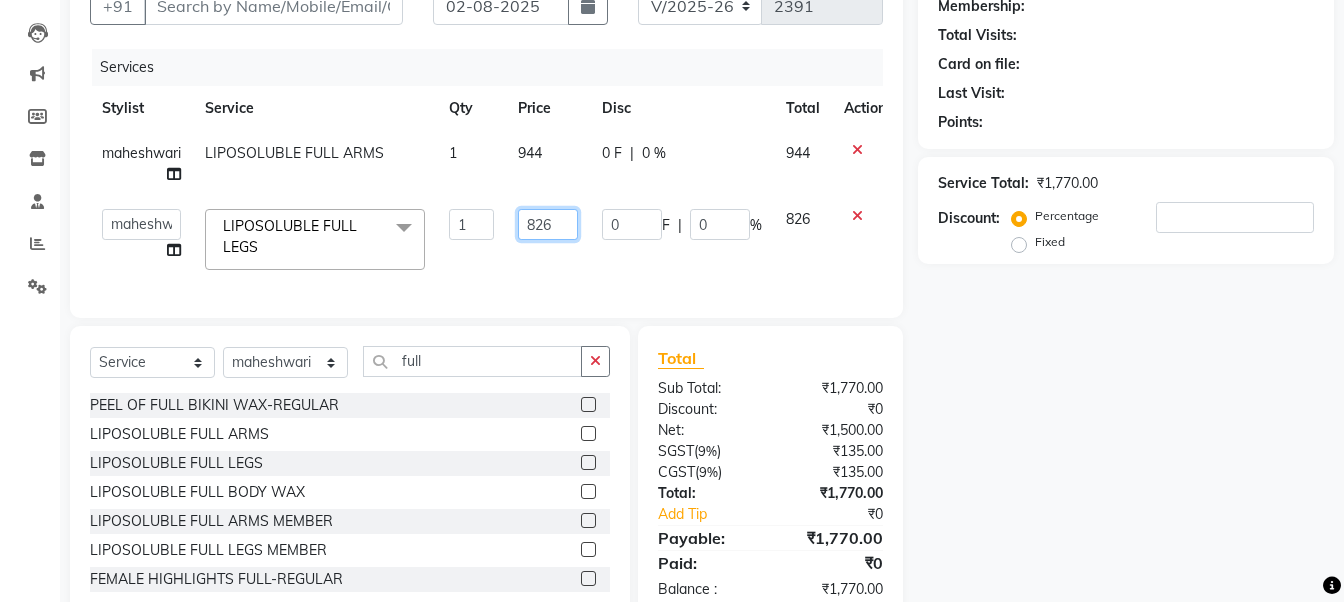click on "826" 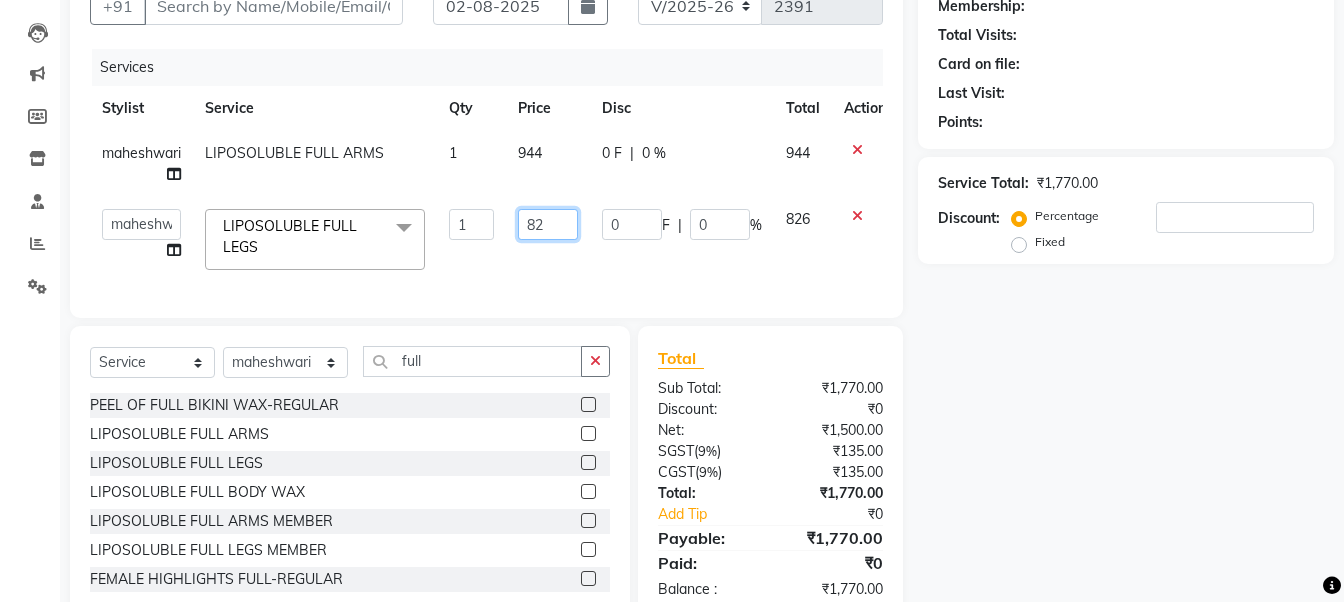 type on "8" 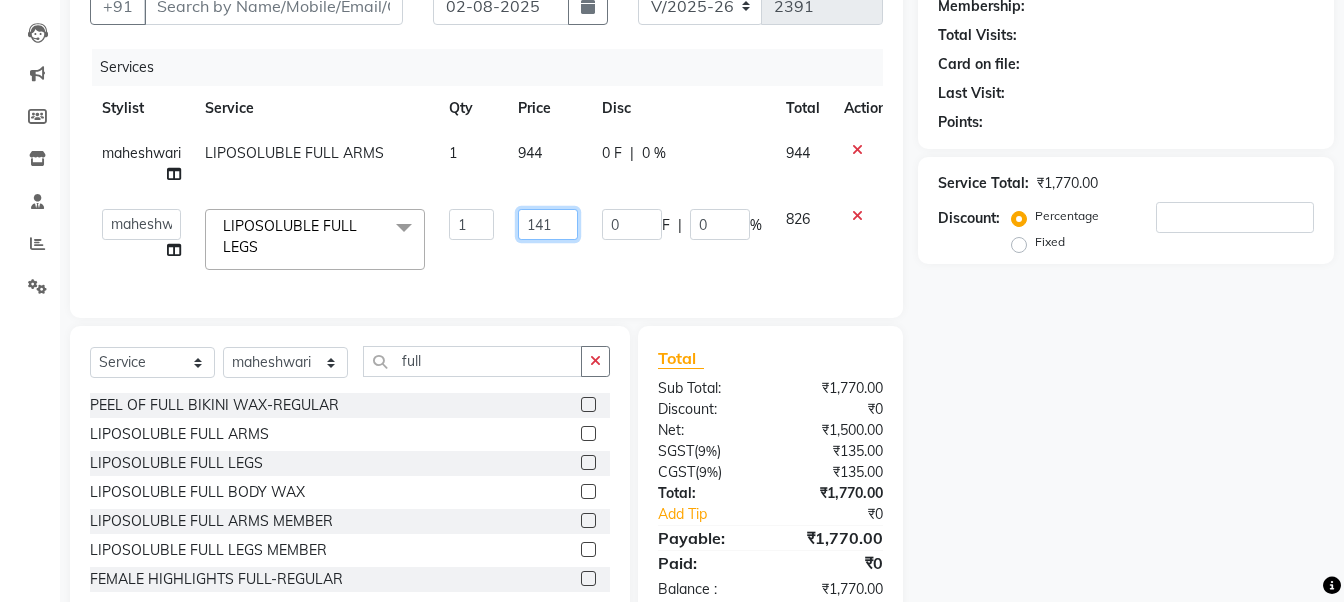 type on "1416" 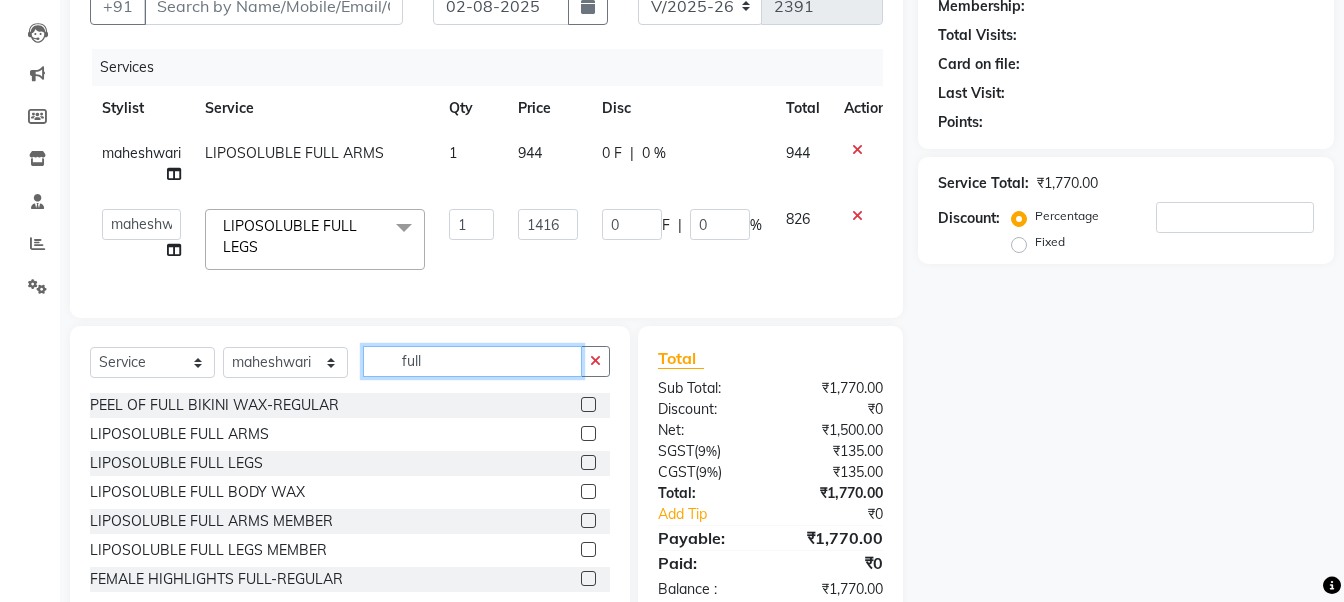 click on "Select Service Product Membership Package Voucher Prepaid Gift Card Select Stylist [FIRST] [FIRST] [FIRST] [FIRST] [FIRST] [FIRST] [FIRST] [FIRST] Vanasthalipuram Manager [FIRST] full" 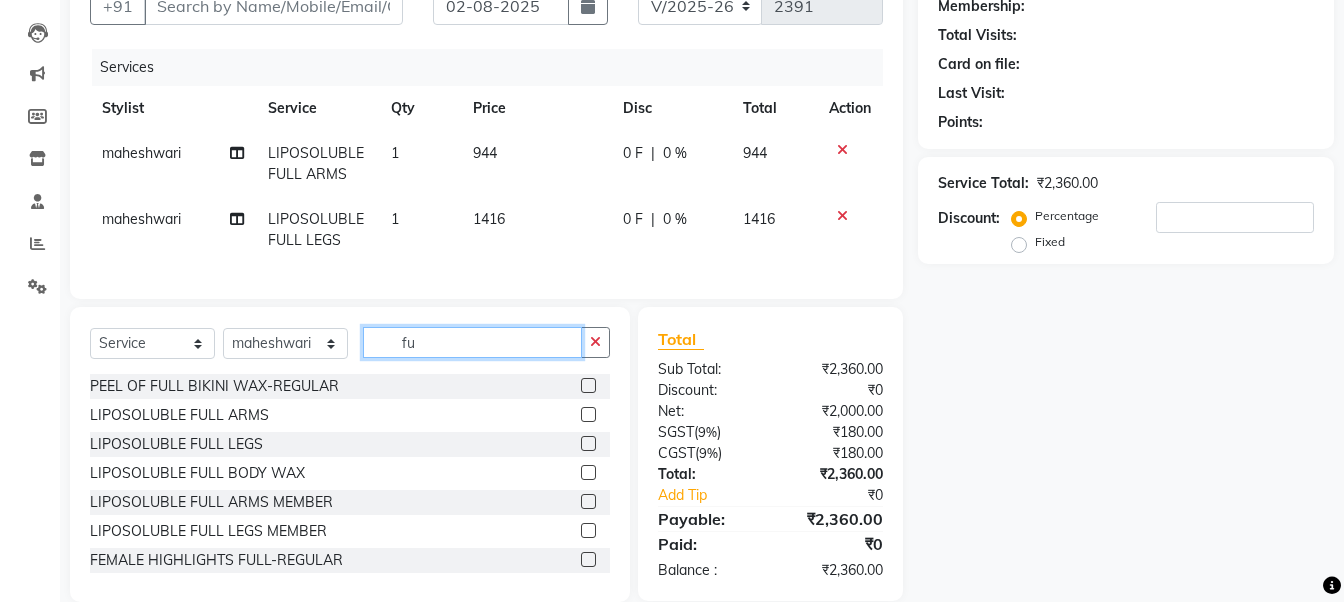 type on "f" 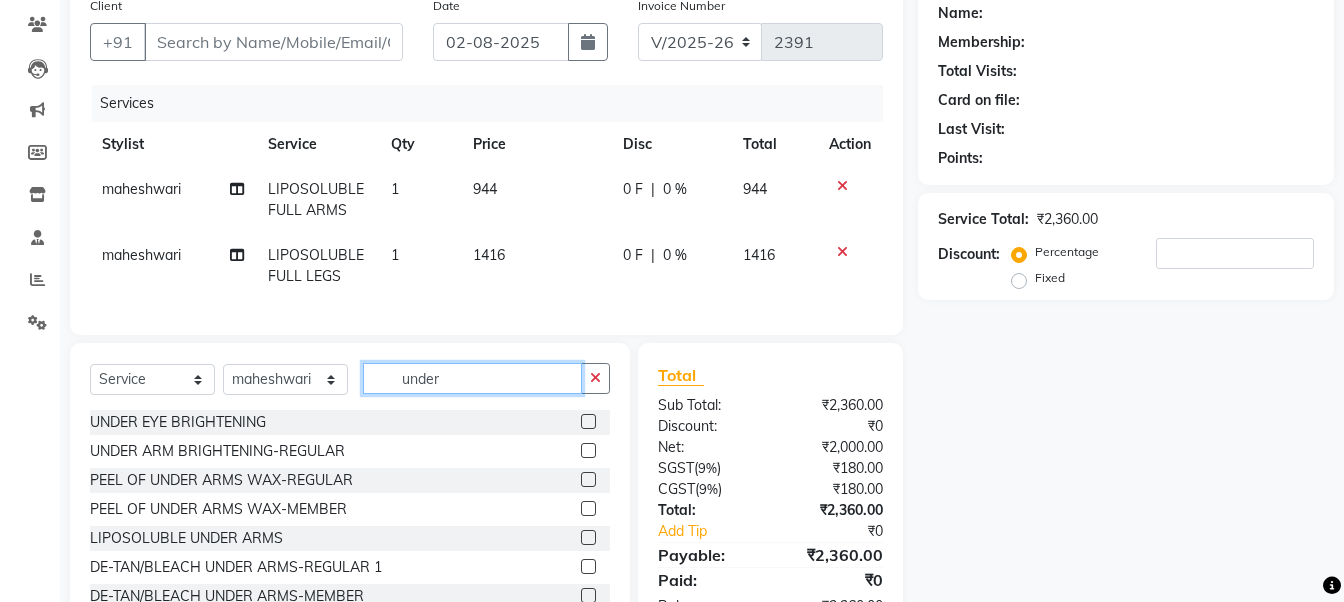 scroll, scrollTop: 99, scrollLeft: 0, axis: vertical 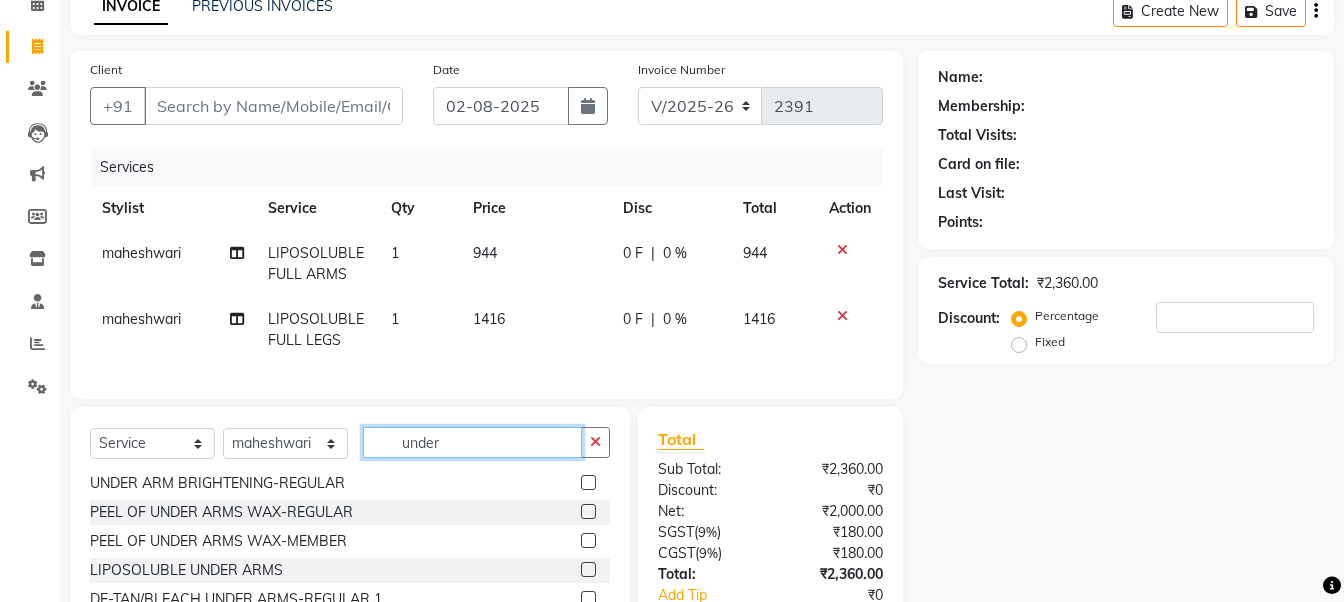 type on "under" 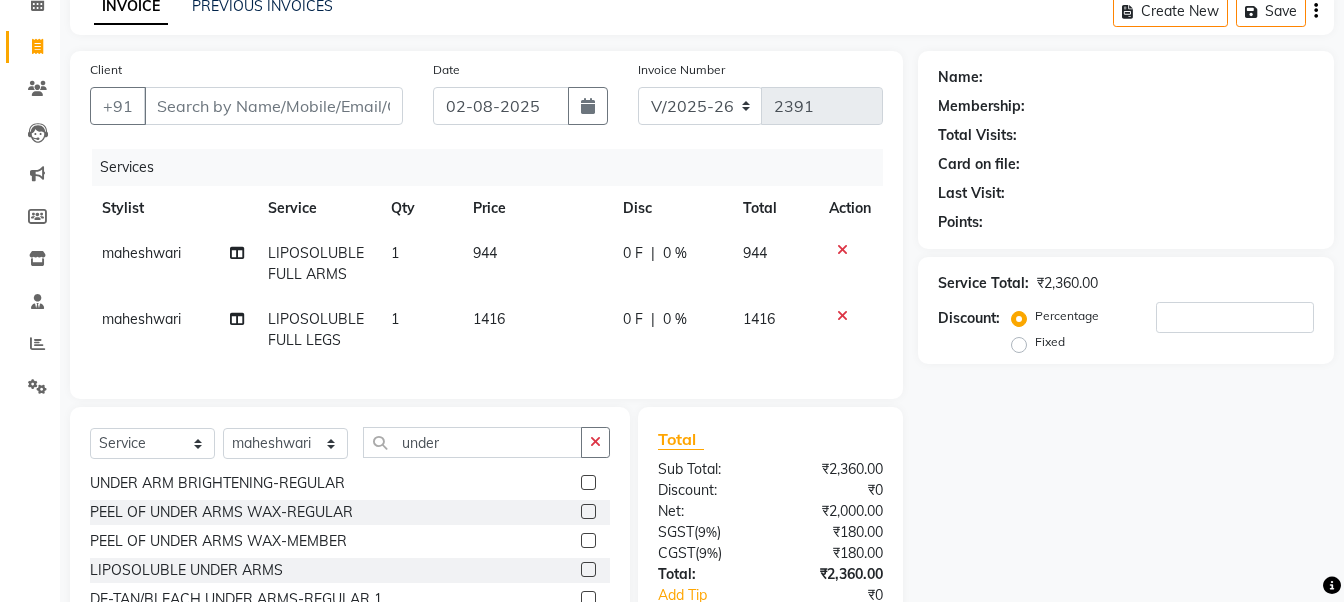 click 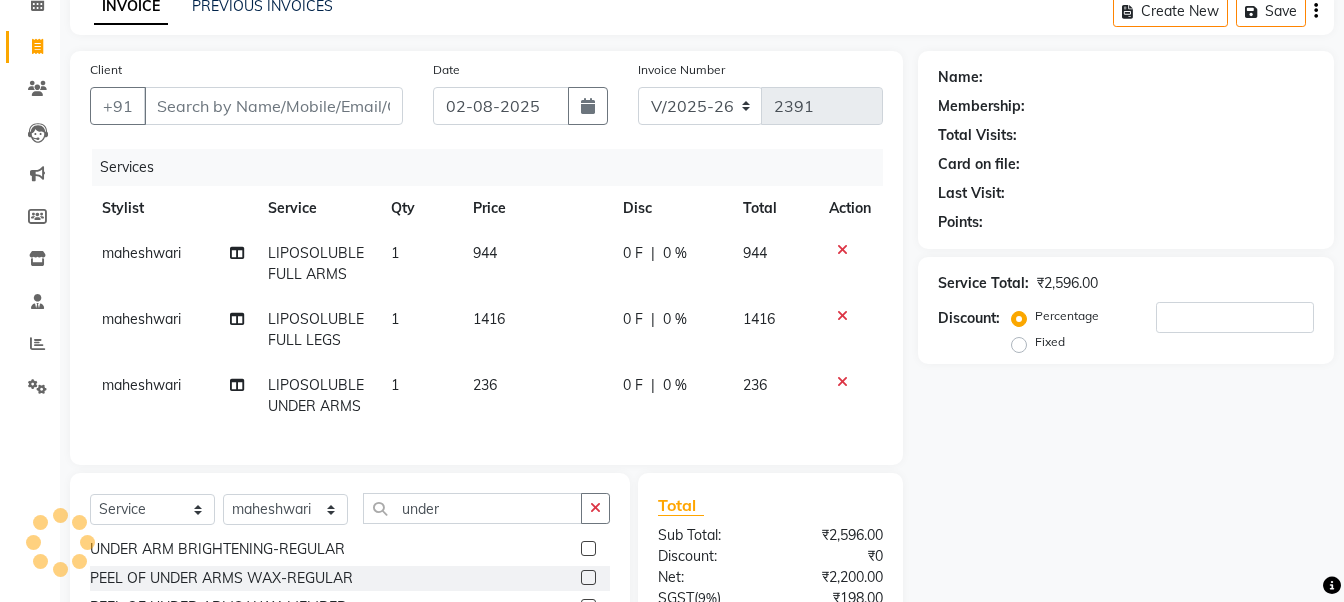 checkbox on "false" 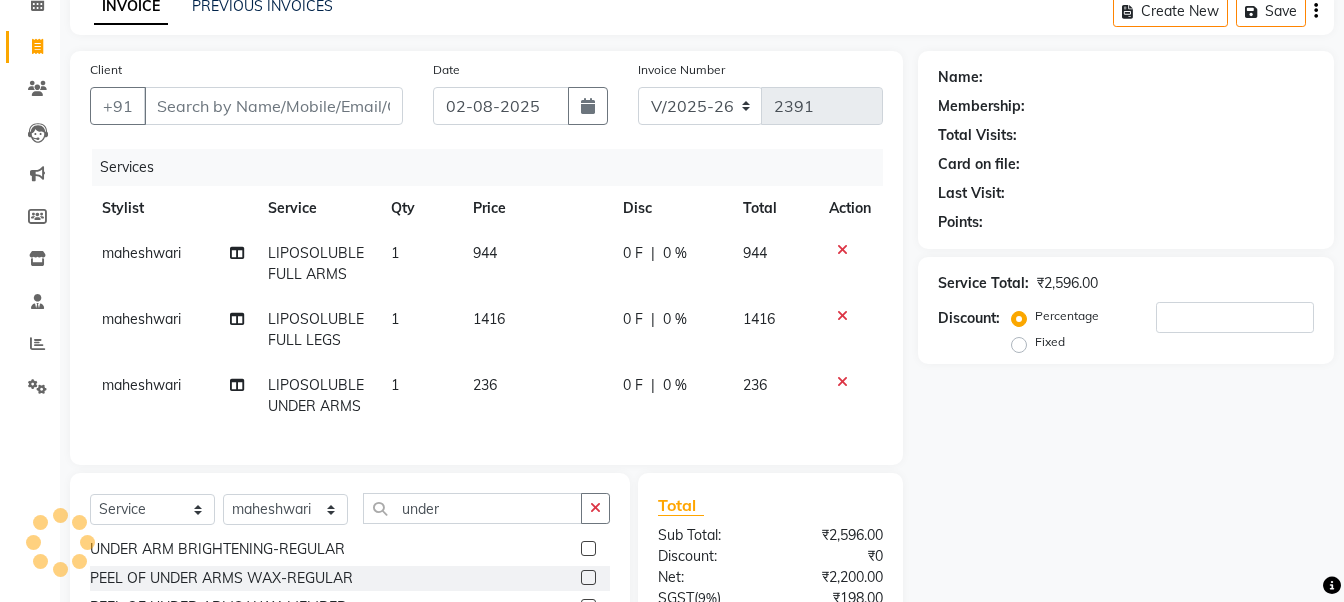 click on "236" 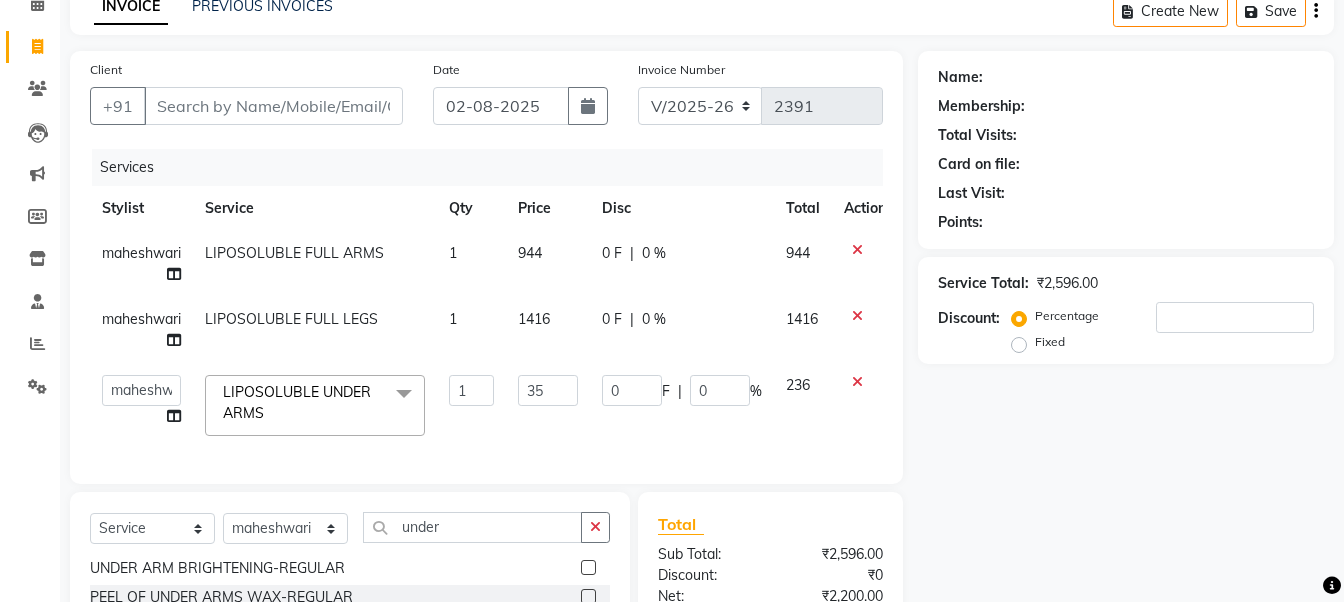 type on "354" 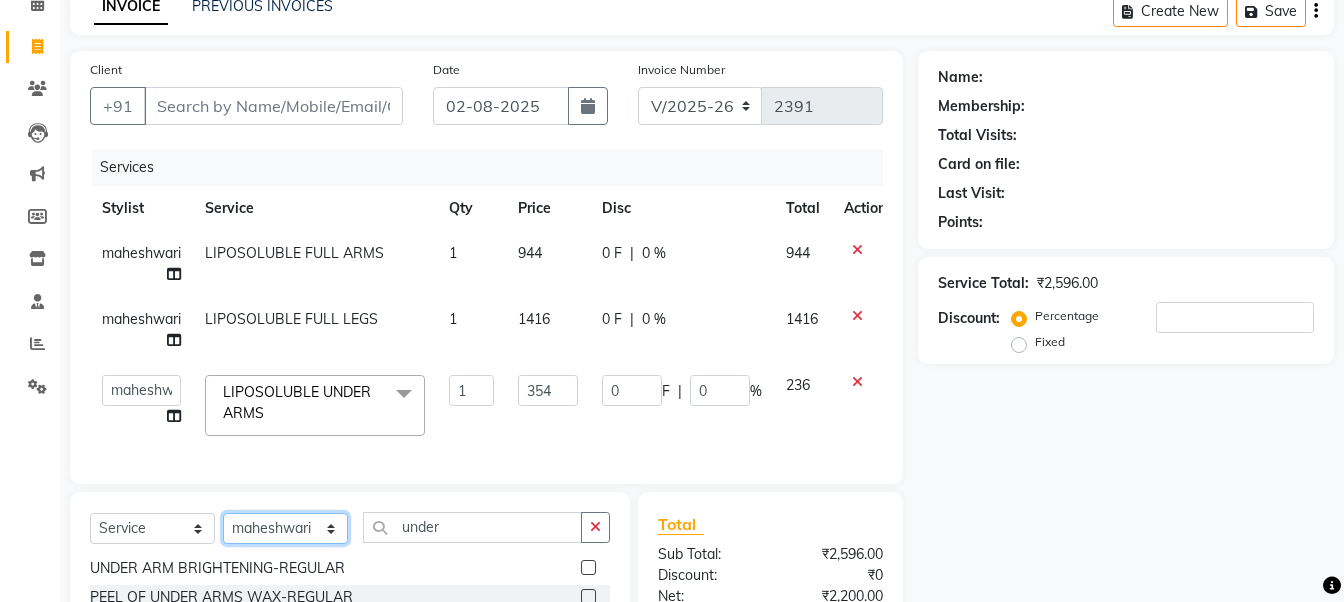 click on "Select Service Product Membership Package Voucher Prepaid Gift Card Select Stylist [FIRST] [FIRST] [FIRST] [FIRST] [FIRST] [FIRST] [FIRST] [FIRST] Vanasthalipuram Manager [FIRST] under" 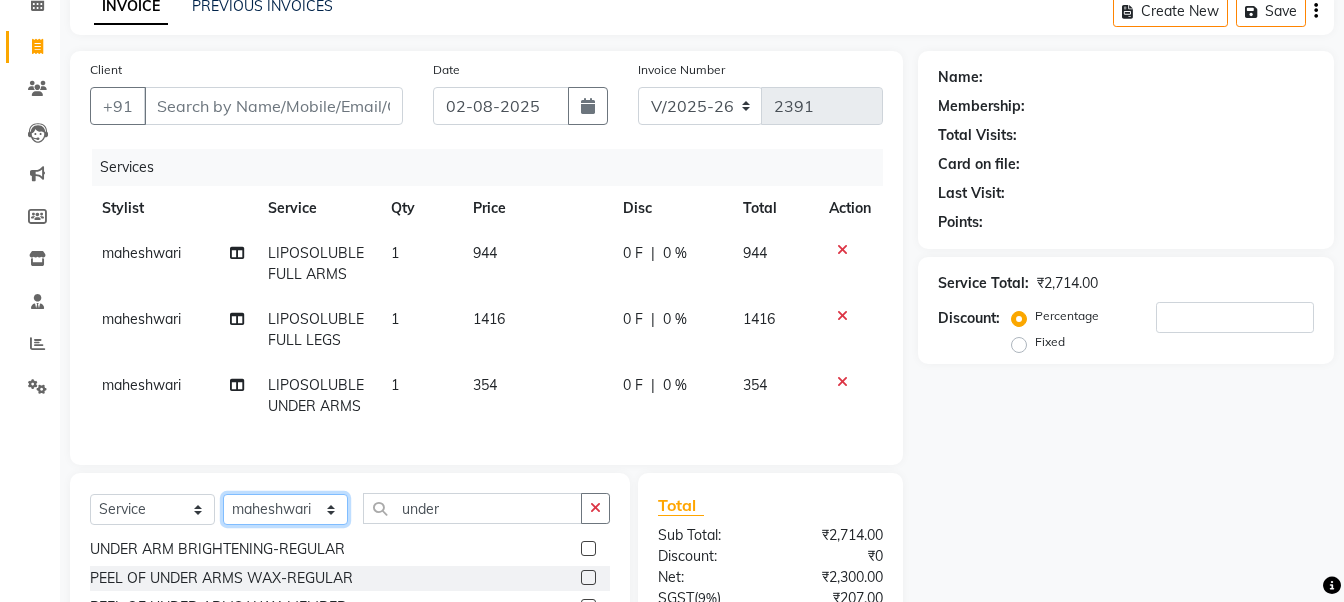 select on "41445" 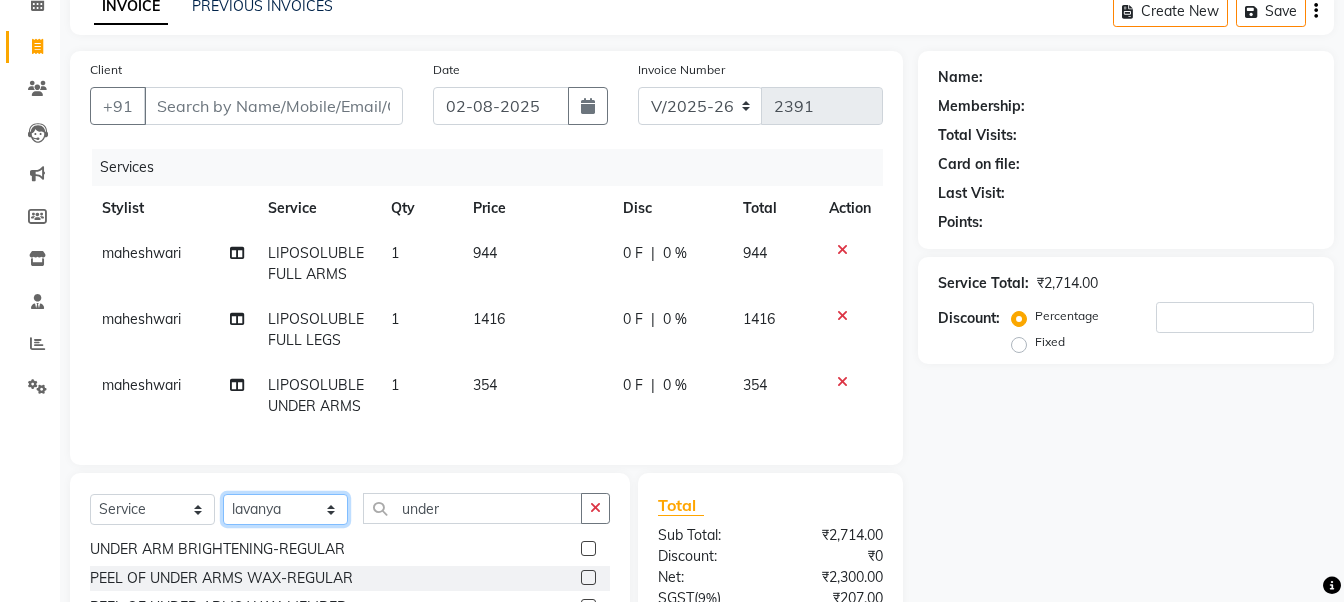 click on "Select Stylist gousiya kiran lavanya maheshwari naresh praveen sameena sandhya Vanasthalipuram Manager vinay" 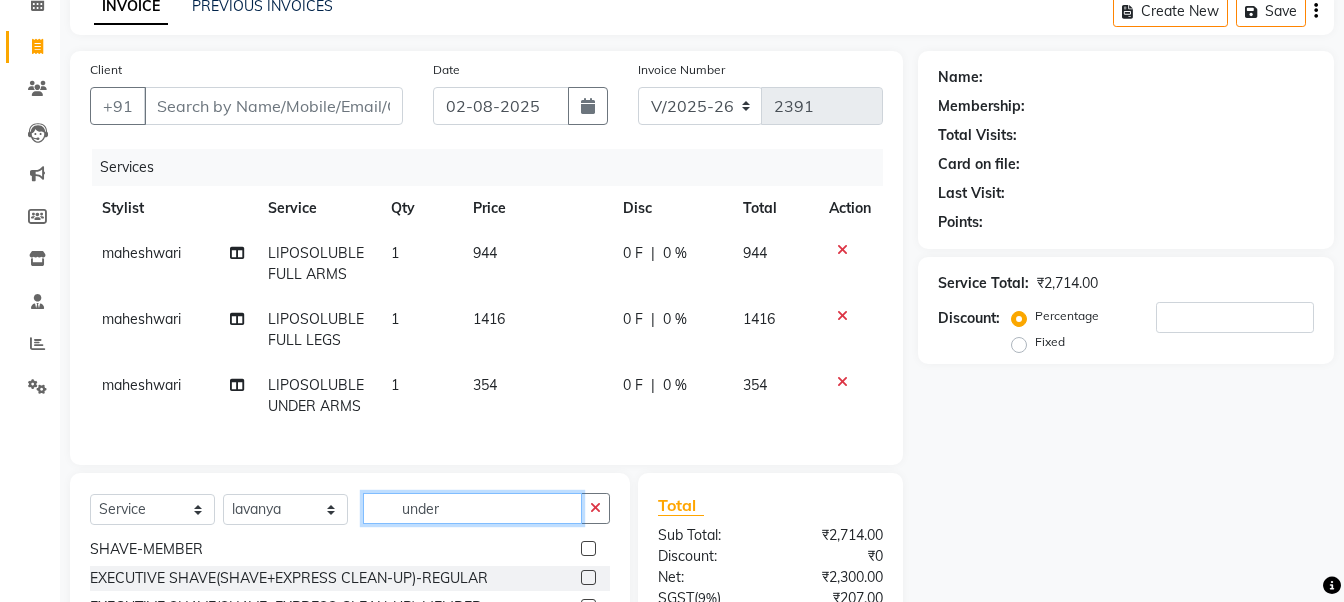 click on "under" 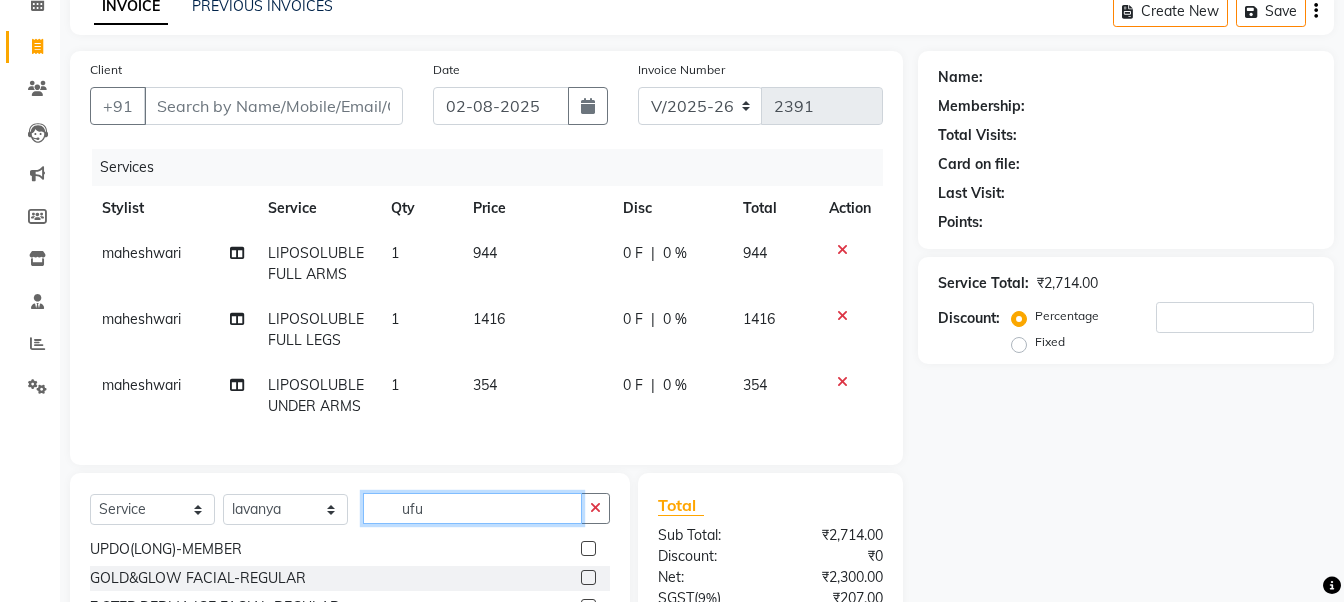 scroll, scrollTop: 0, scrollLeft: 0, axis: both 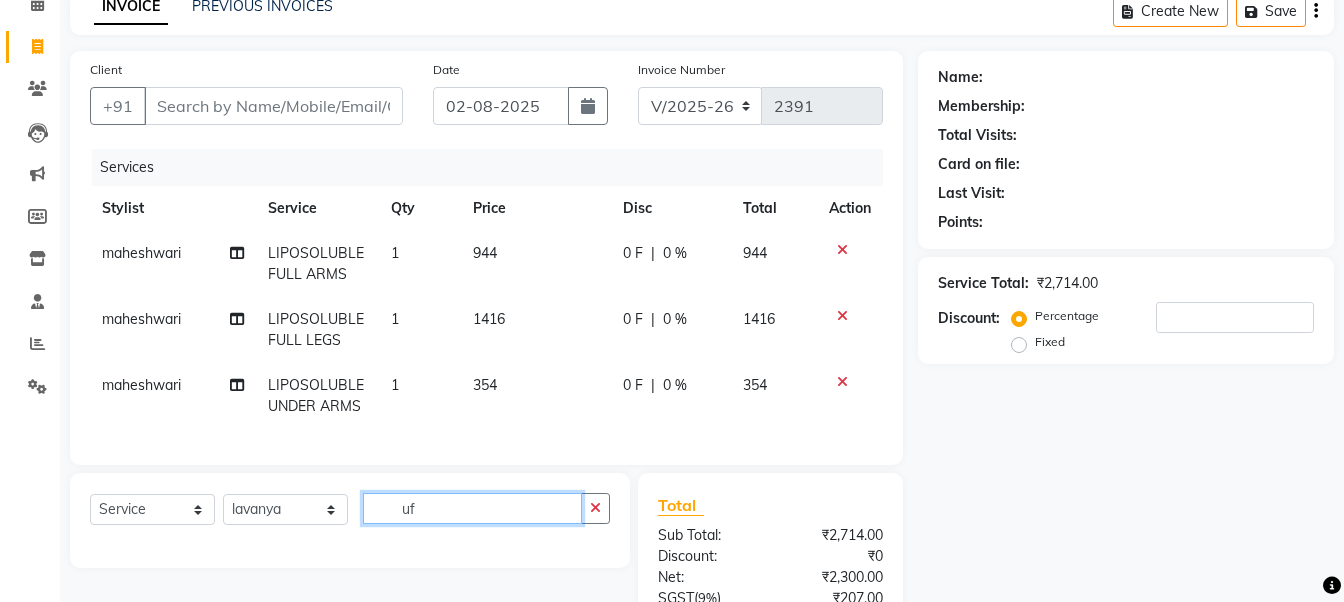 type on "u" 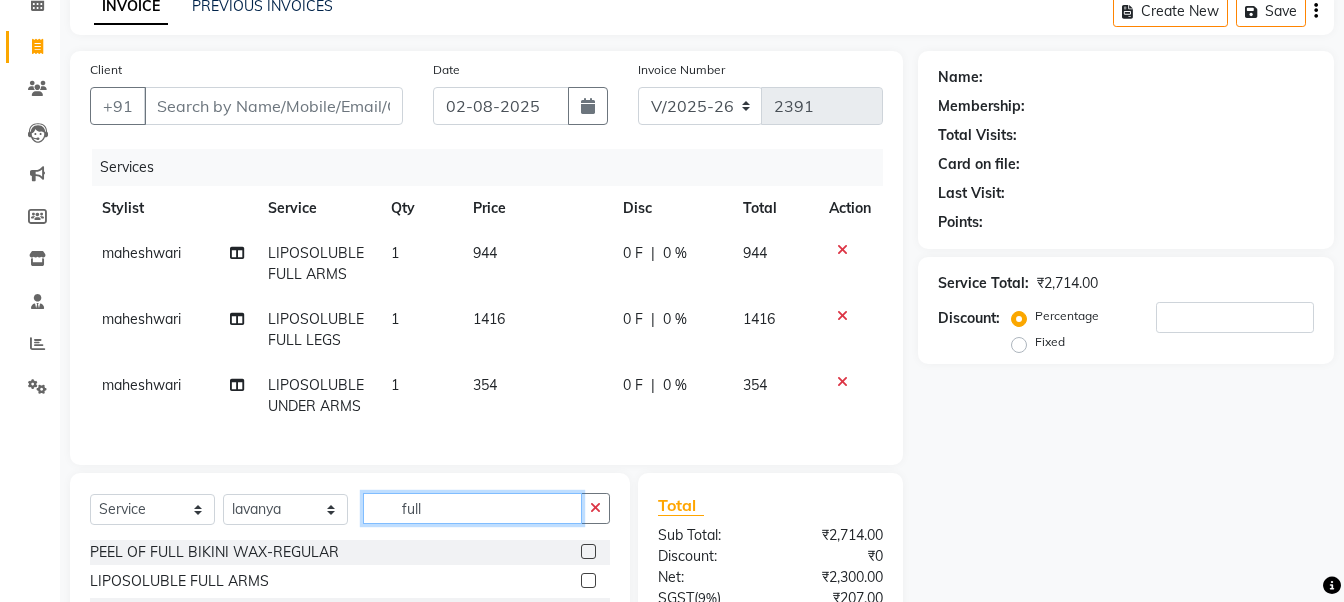 scroll, scrollTop: 310, scrollLeft: 0, axis: vertical 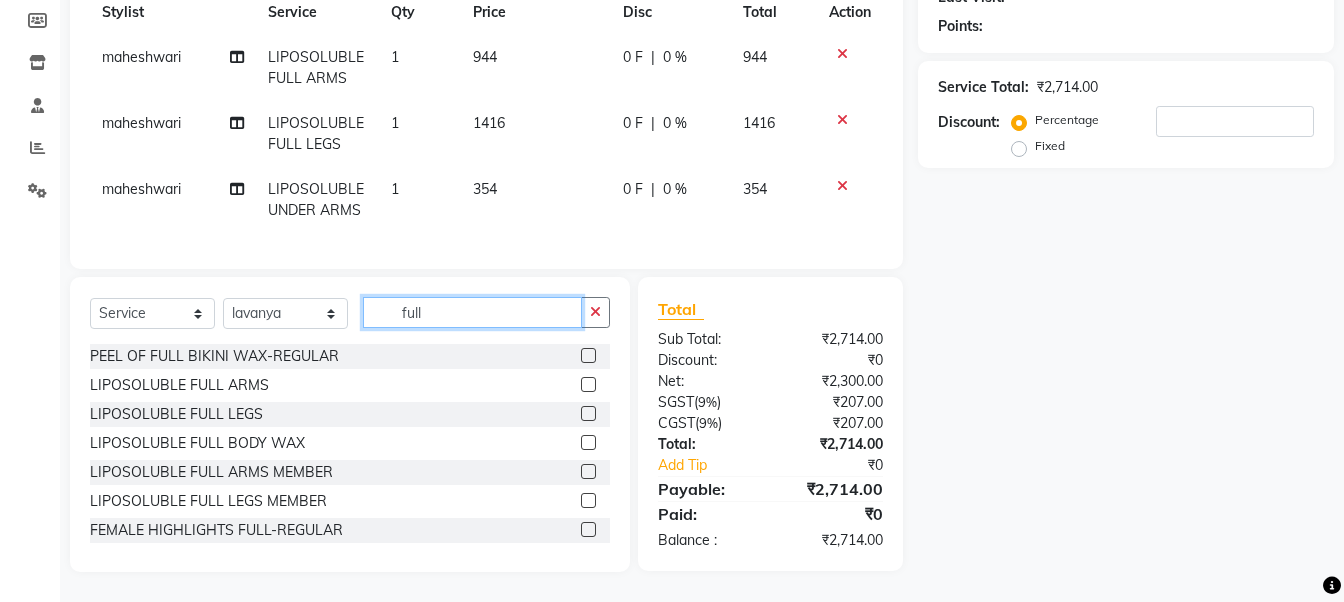 type on "full" 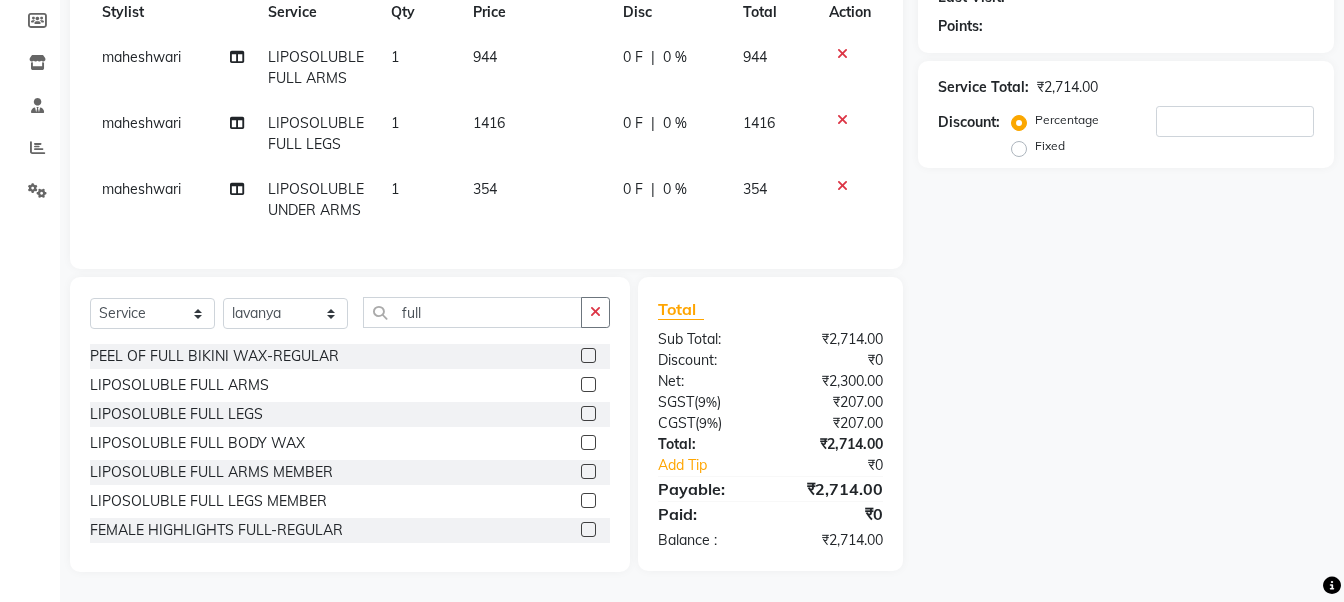 click 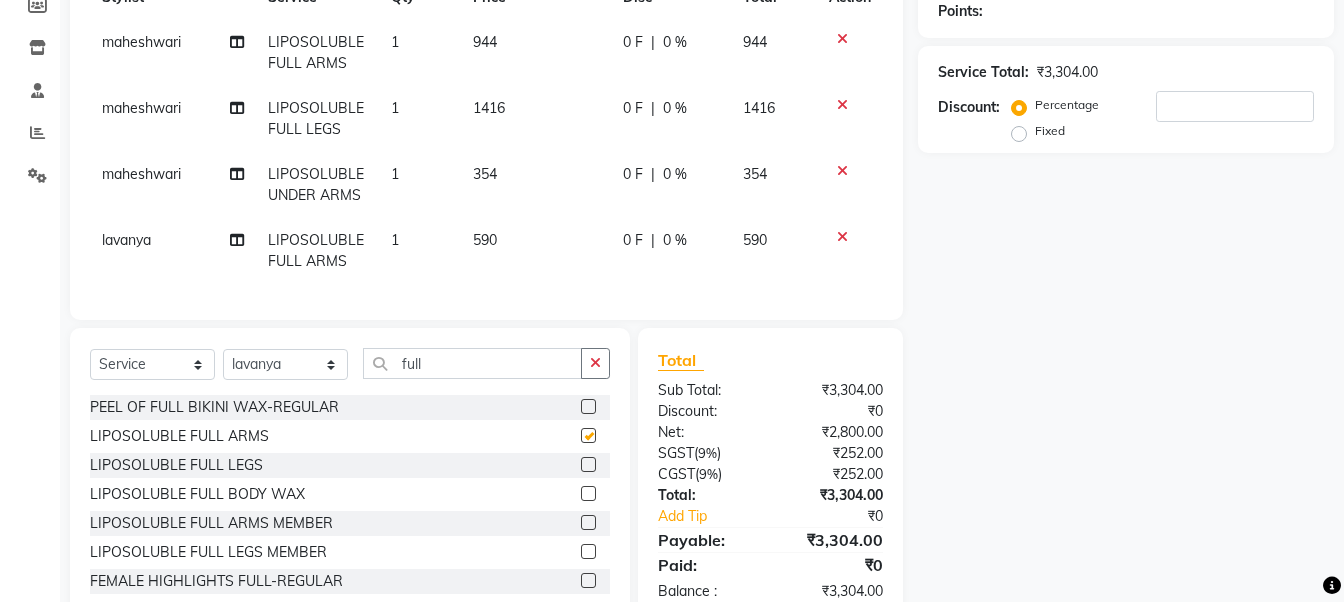 checkbox on "false" 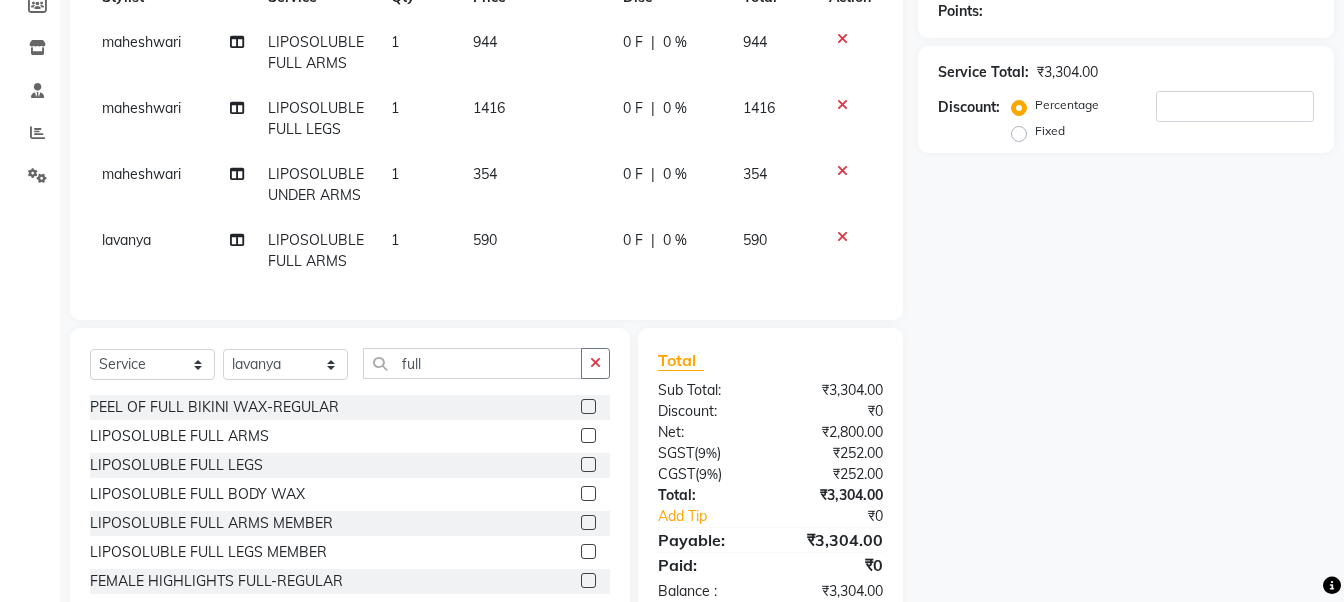 click on "590" 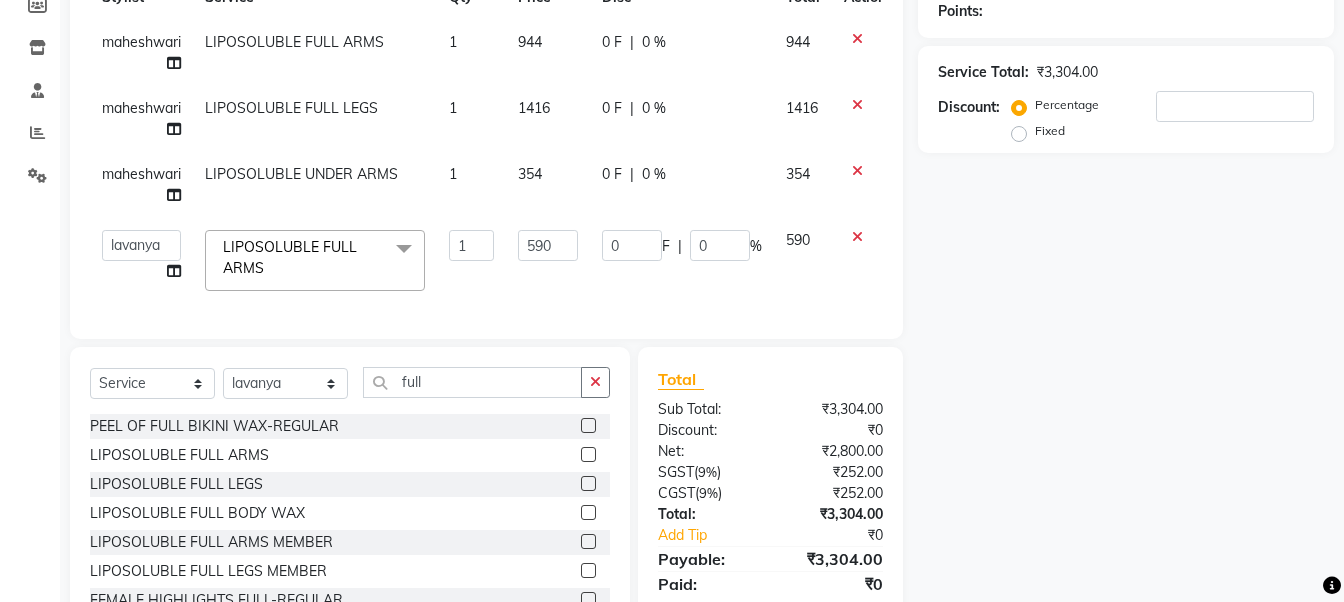 click on "590" 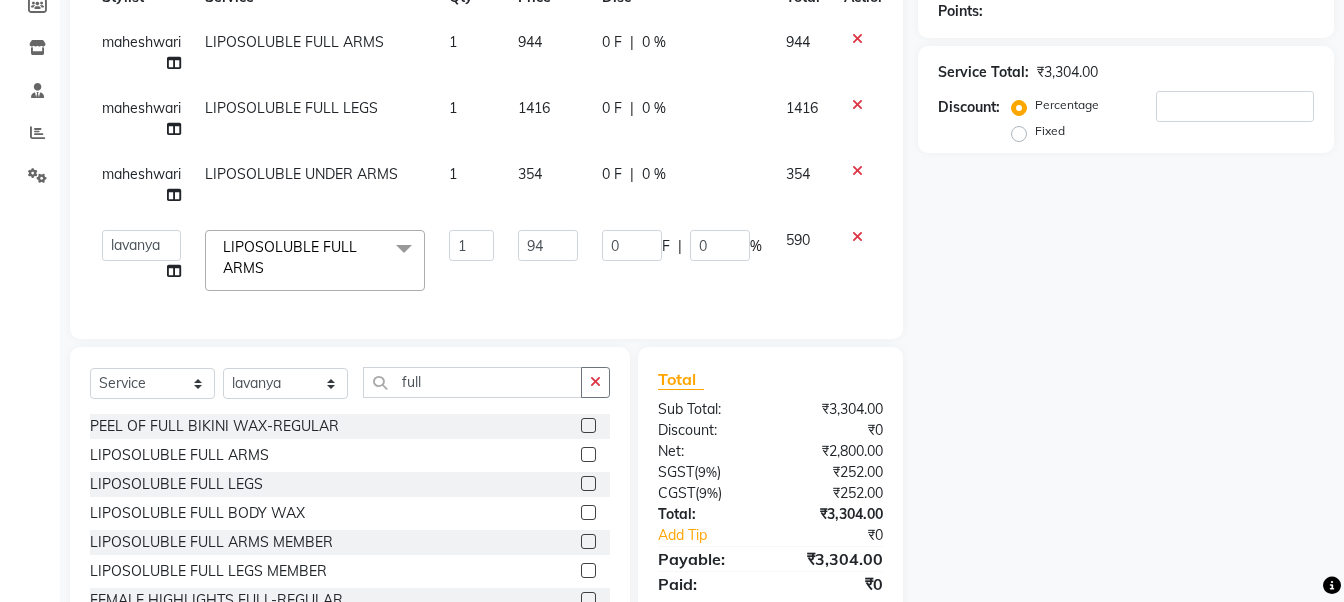 type on "944" 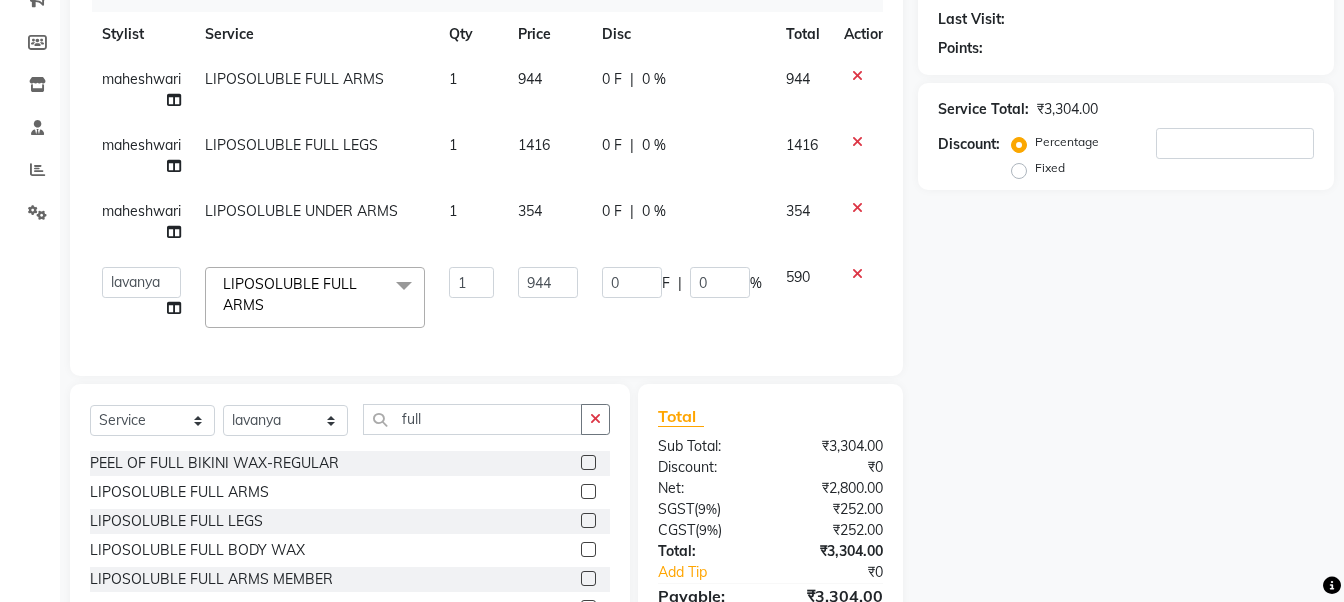 scroll, scrollTop: 210, scrollLeft: 0, axis: vertical 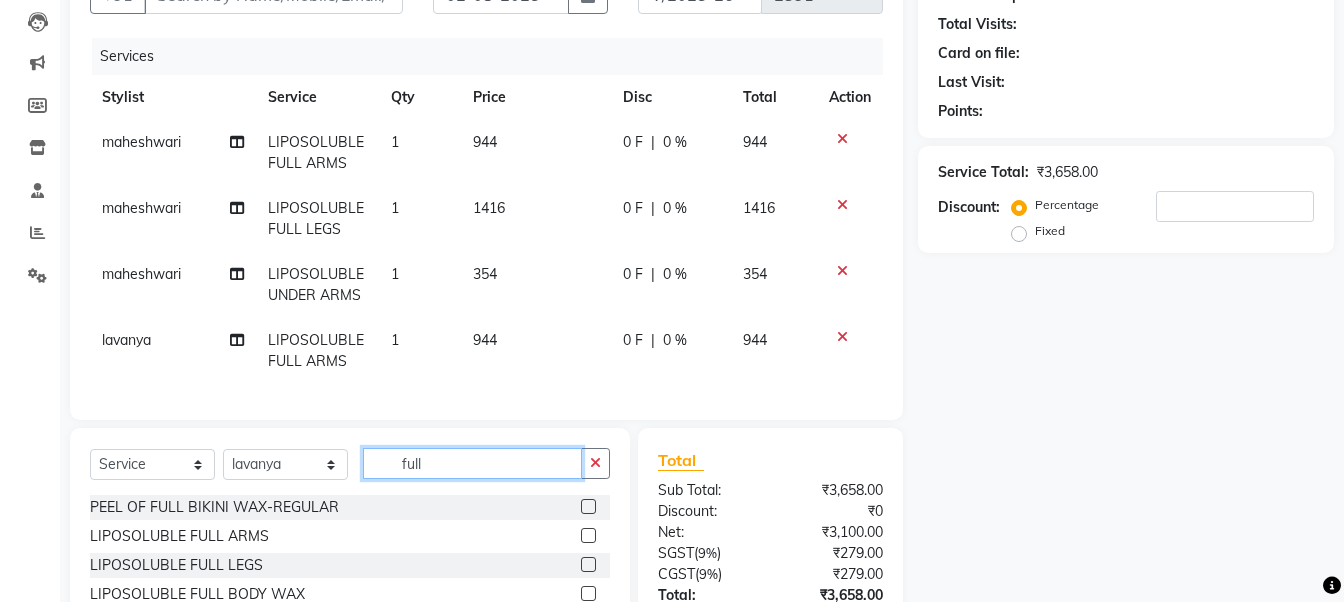 click on "Select Service Product Membership Package Voucher Prepaid Gift Card Select Stylist [FIRST] [FIRST] [FIRST] [FIRST] [FIRST] [FIRST] [FIRST] [FIRST] Vanasthalipuram Manager [FIRST] full" 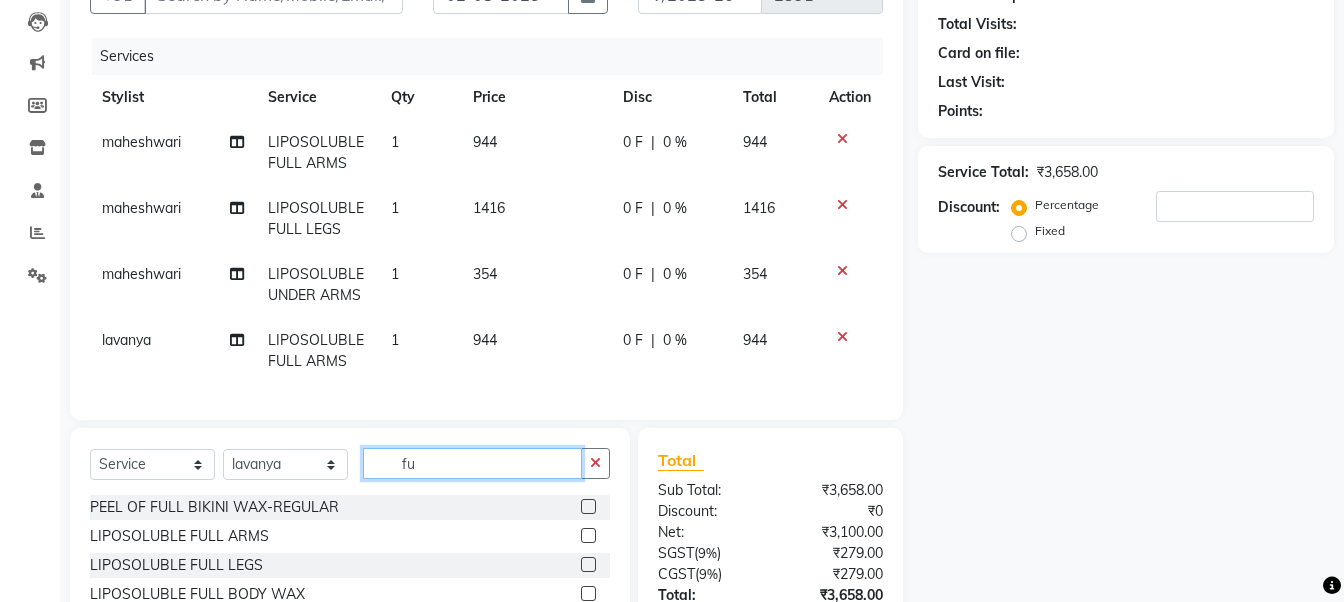 type on "f" 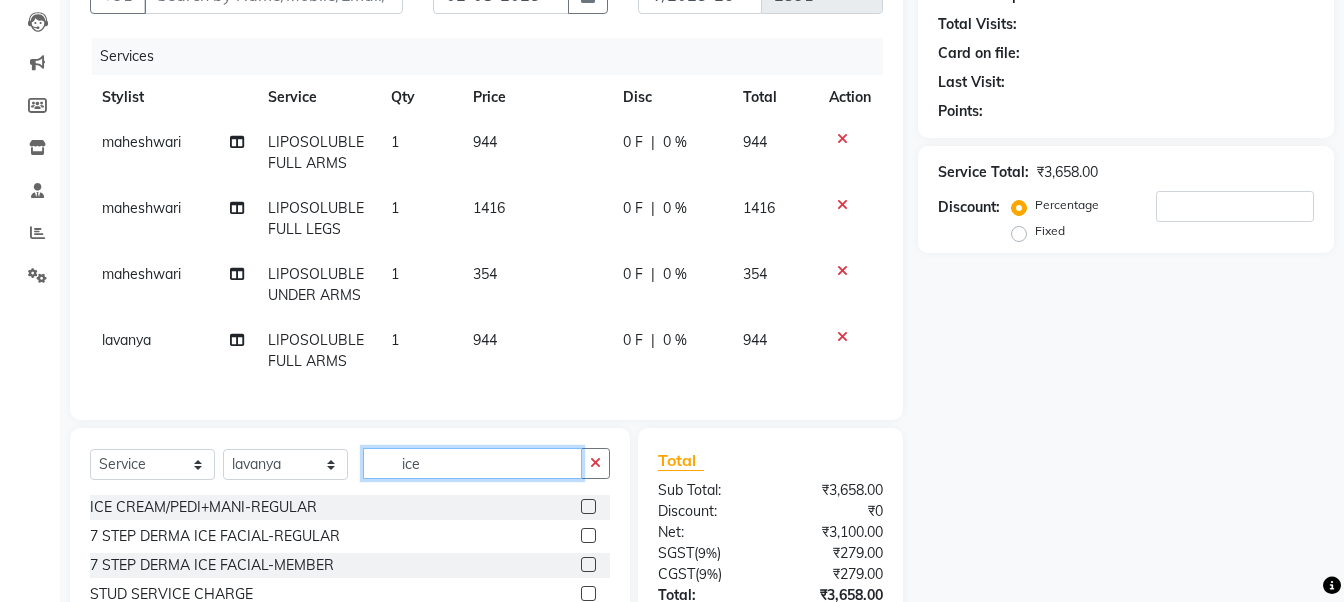 type on "ice" 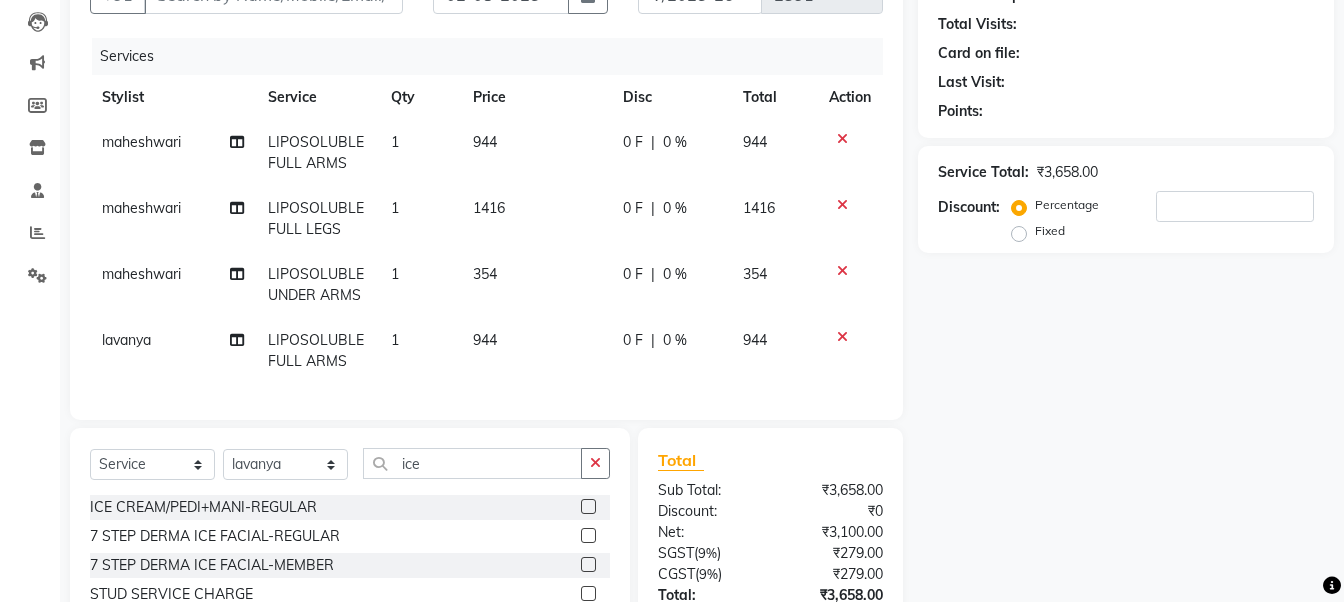 click 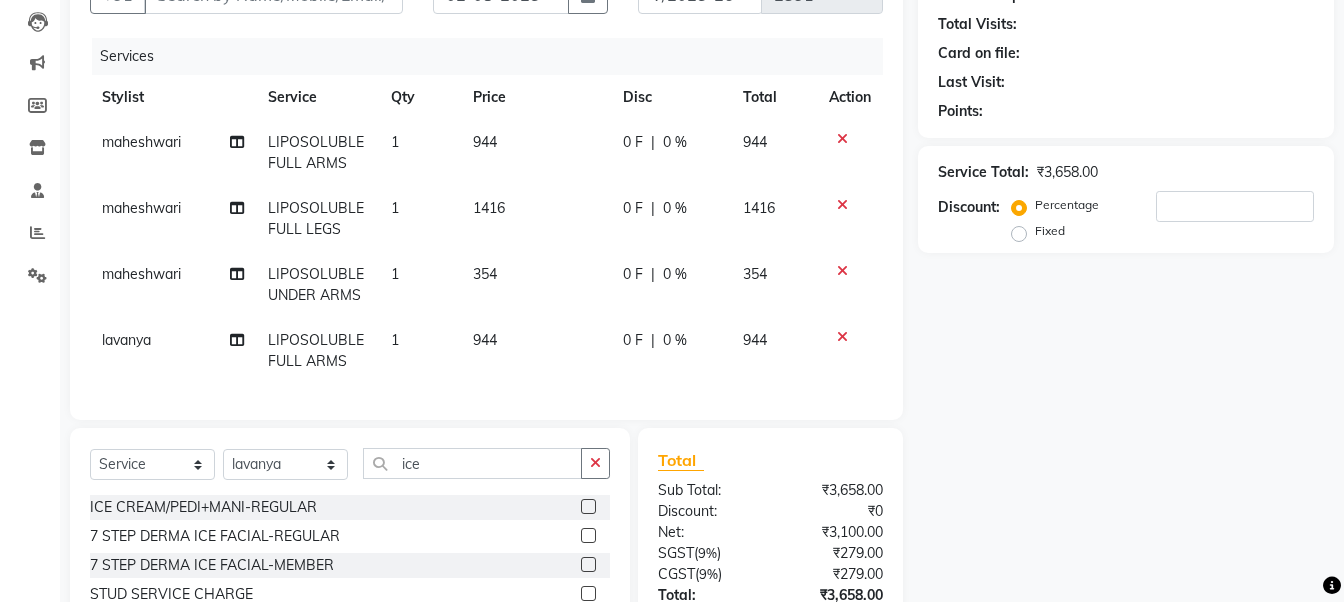 click at bounding box center (587, 507) 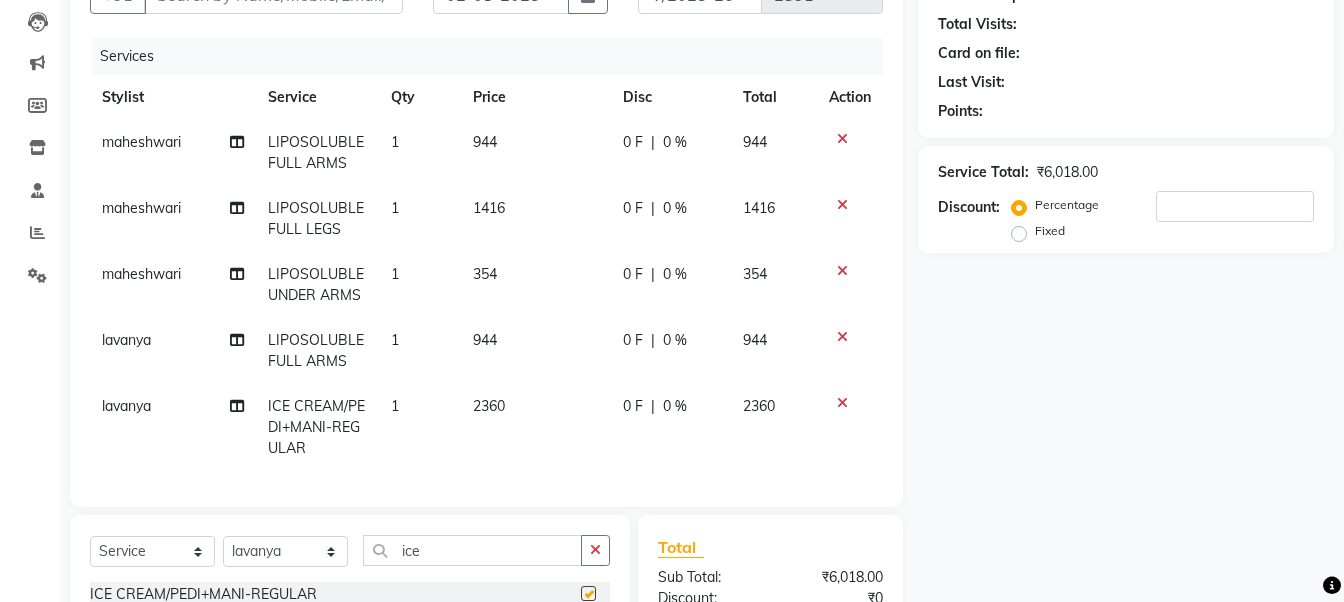 checkbox on "false" 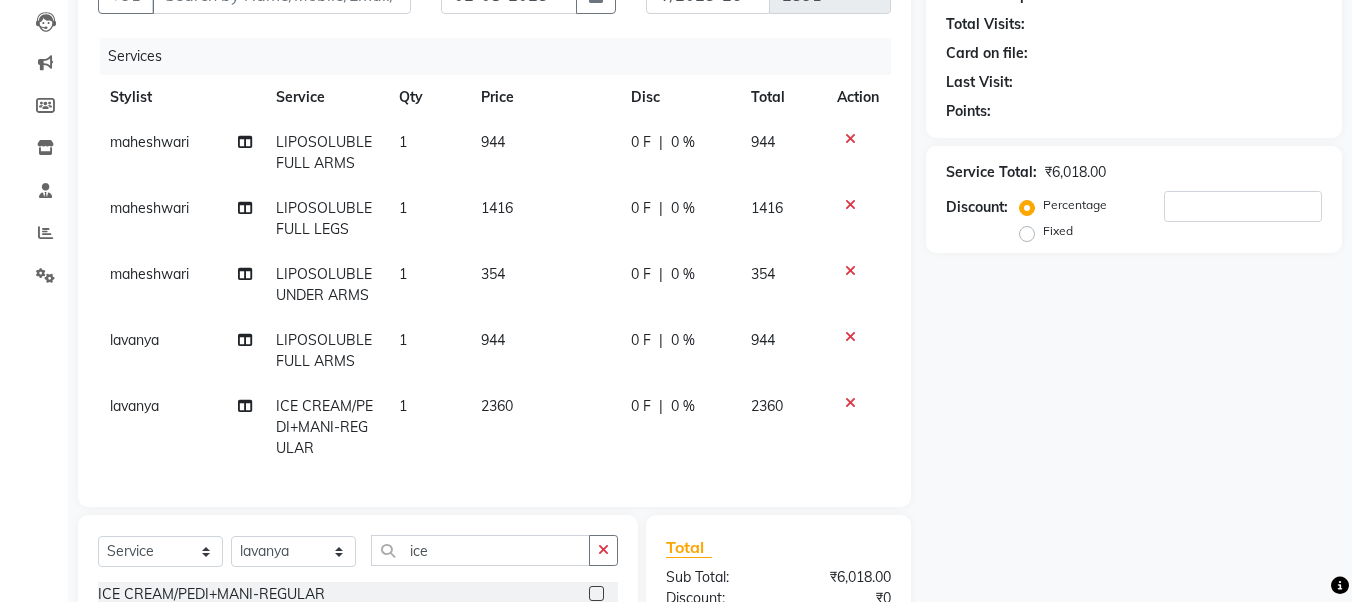 scroll, scrollTop: 110, scrollLeft: 0, axis: vertical 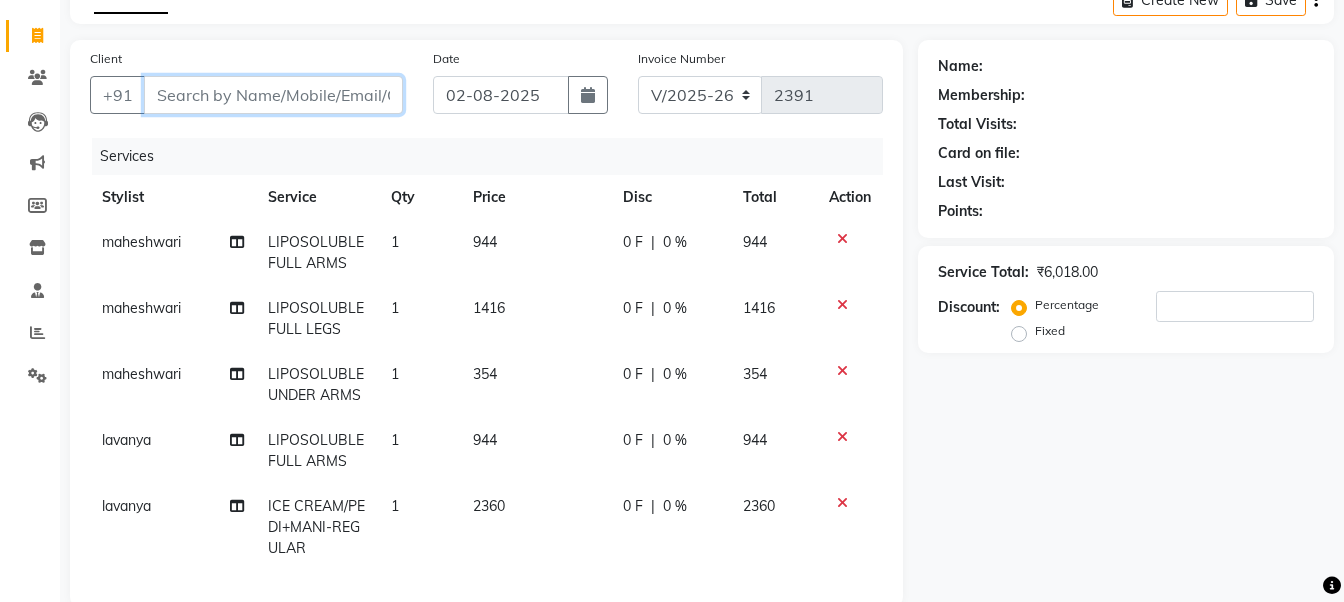 click on "Client" at bounding box center [273, 95] 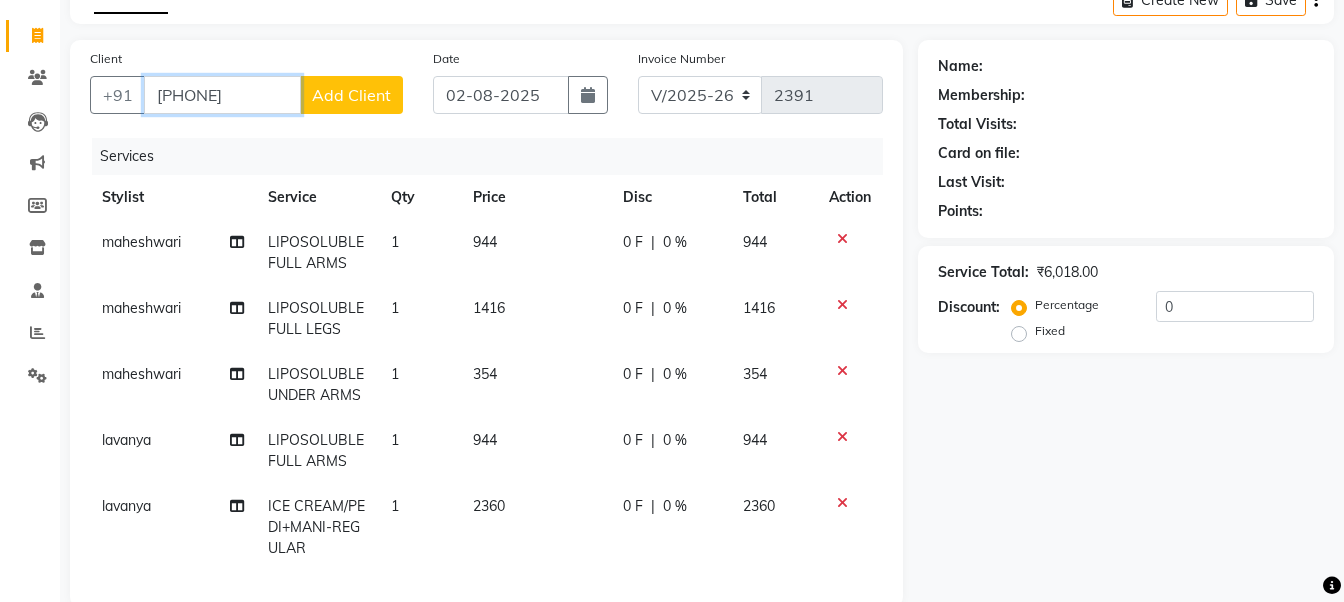 type on "[PHONE]" 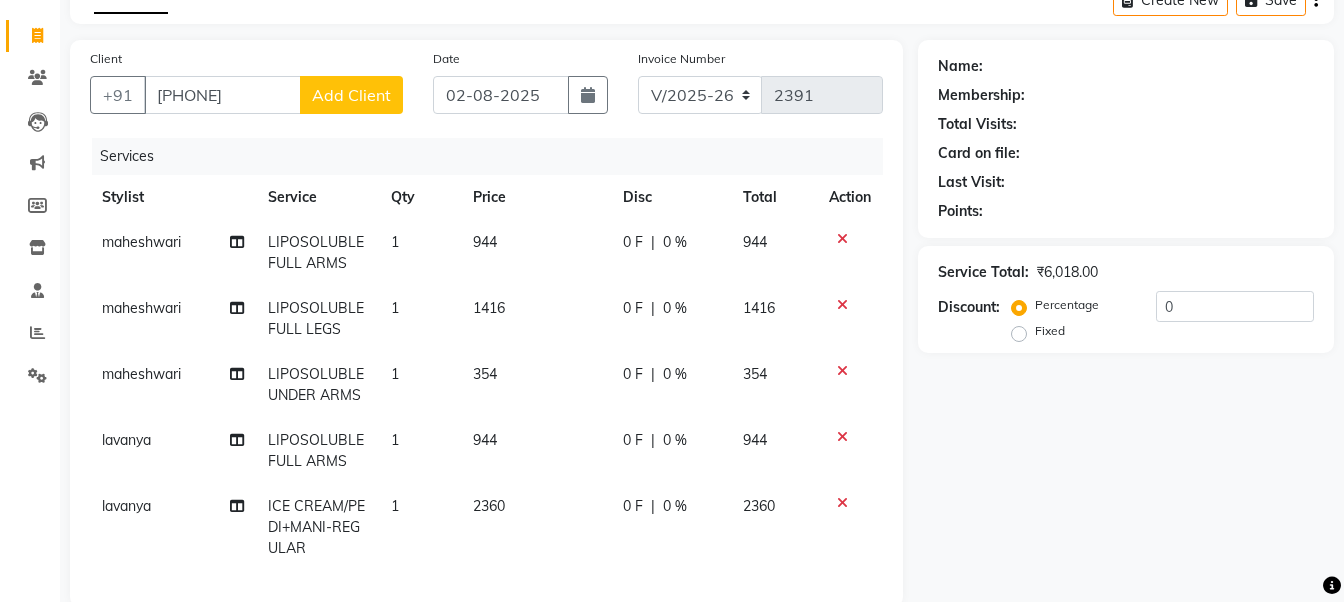 click on "Add Client" 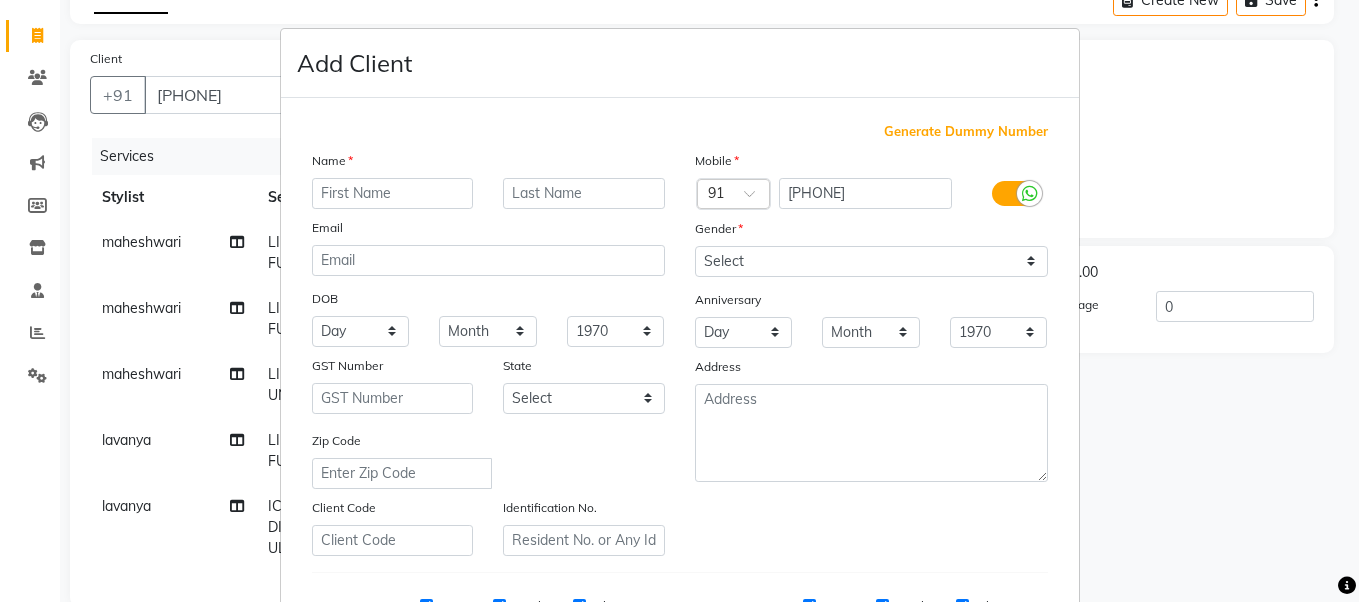 click at bounding box center (393, 193) 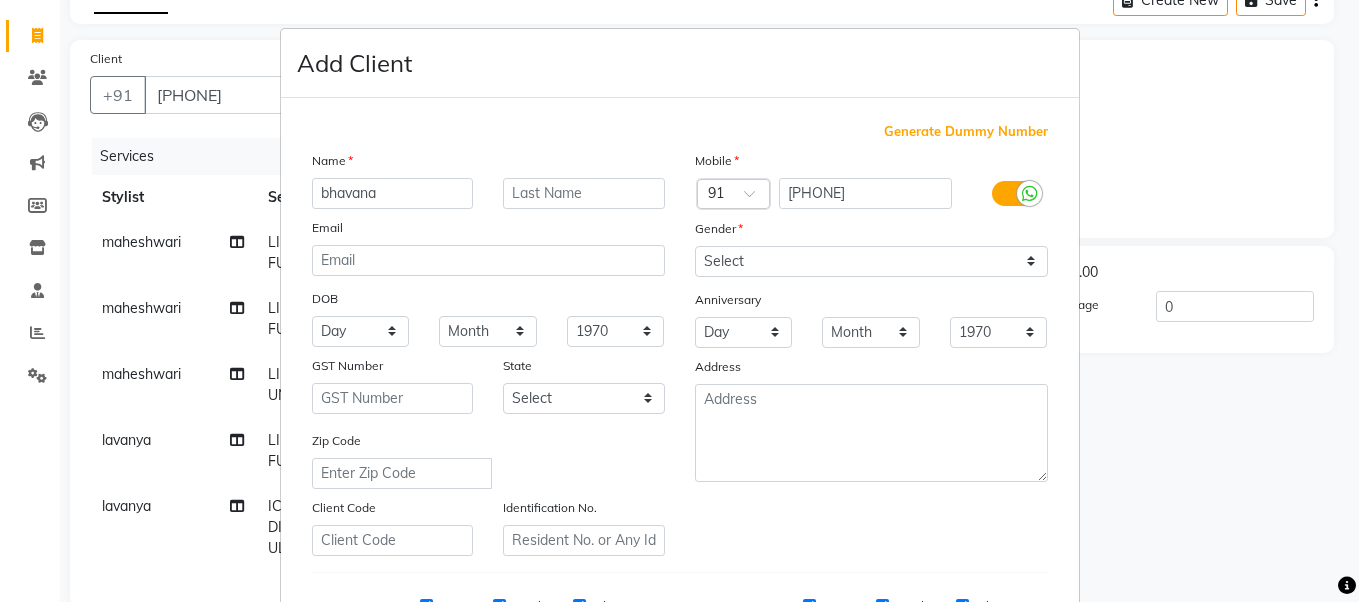 type on "bhavana" 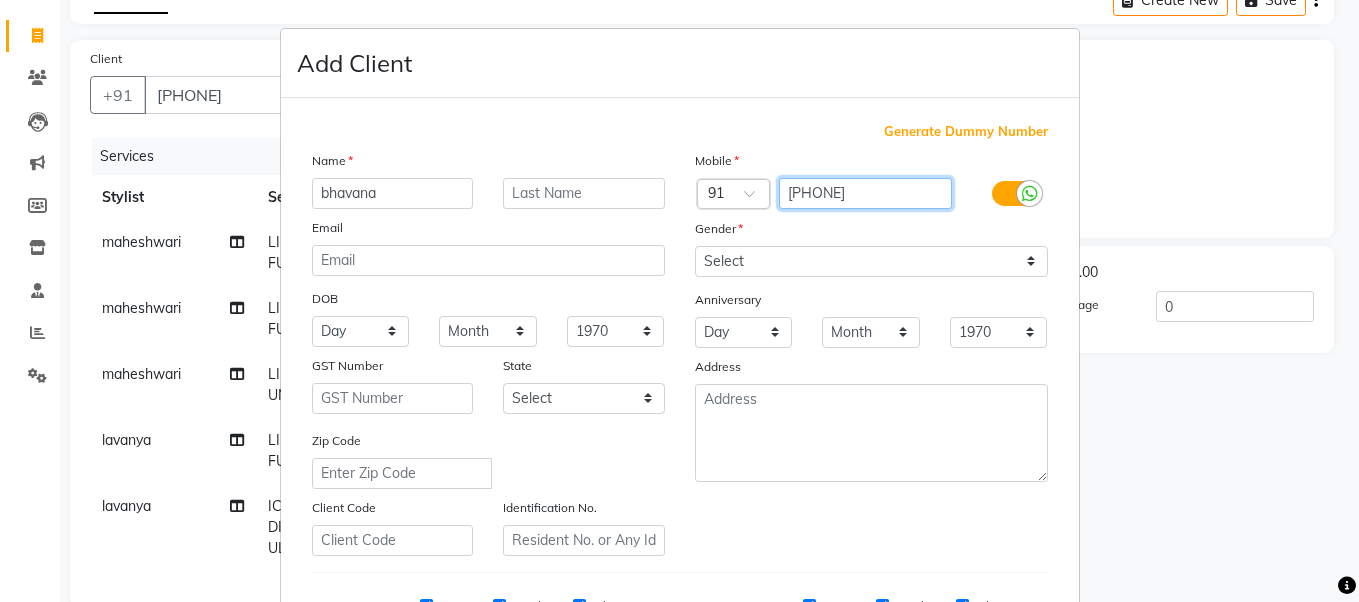 click on "[PHONE]" at bounding box center (865, 193) 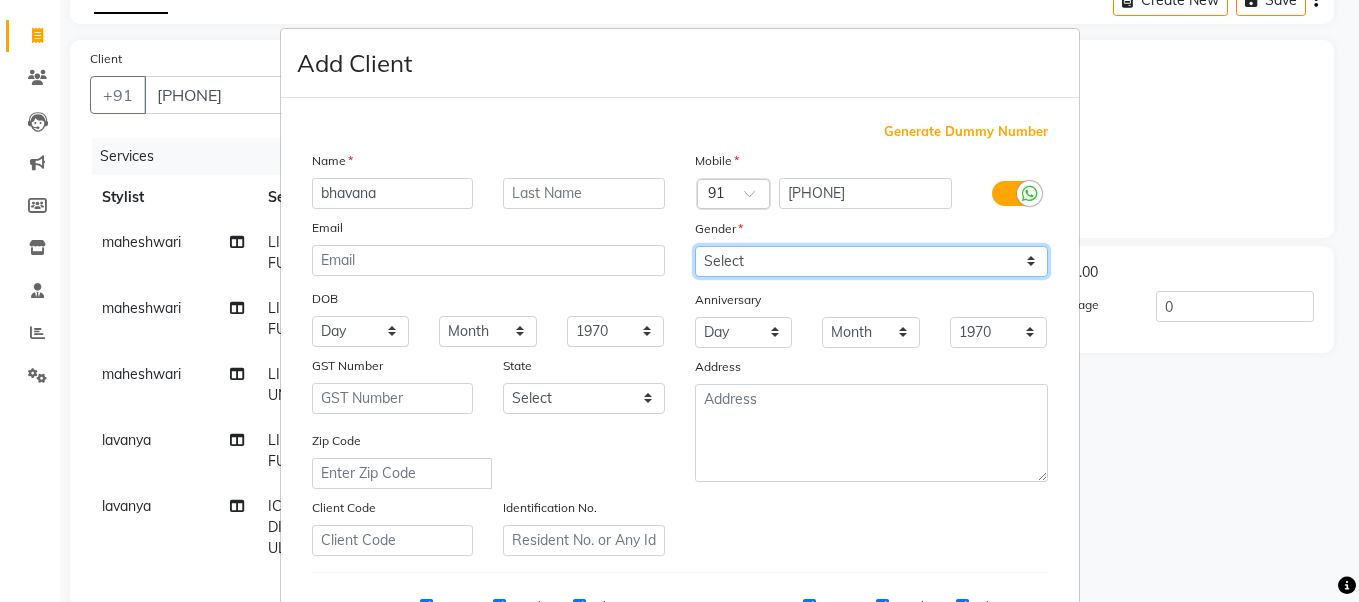 drag, startPoint x: 750, startPoint y: 261, endPoint x: 750, endPoint y: 276, distance: 15 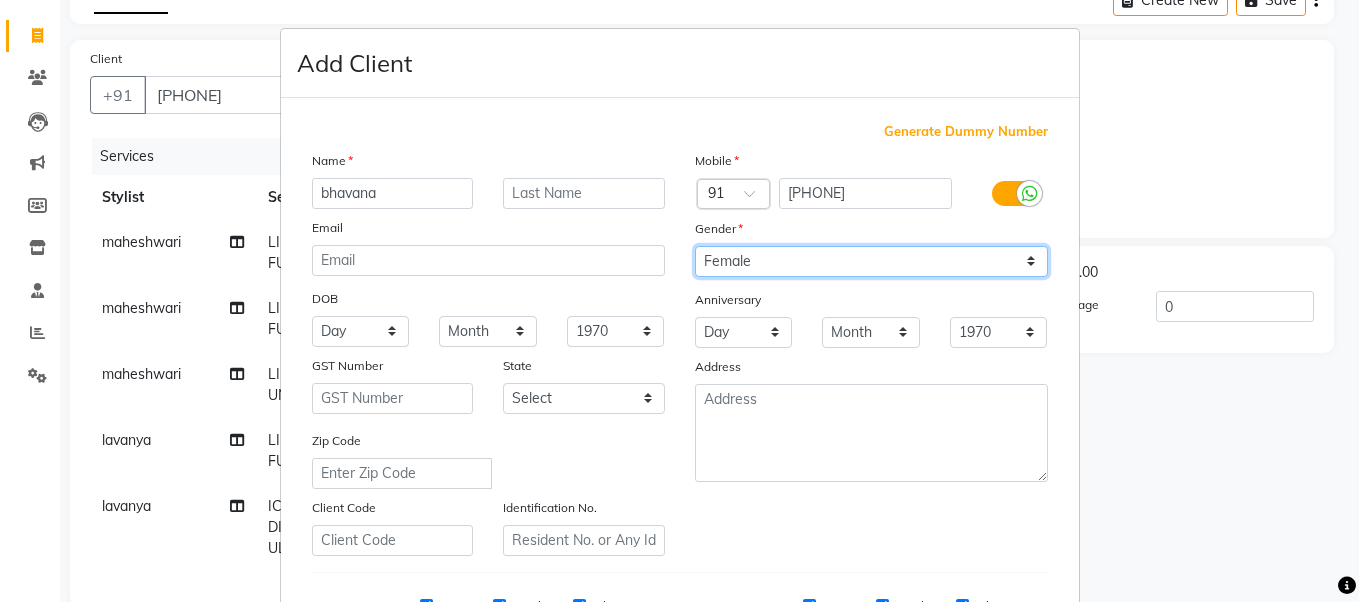click on "Select Male Female Other Prefer Not To Say" at bounding box center (871, 261) 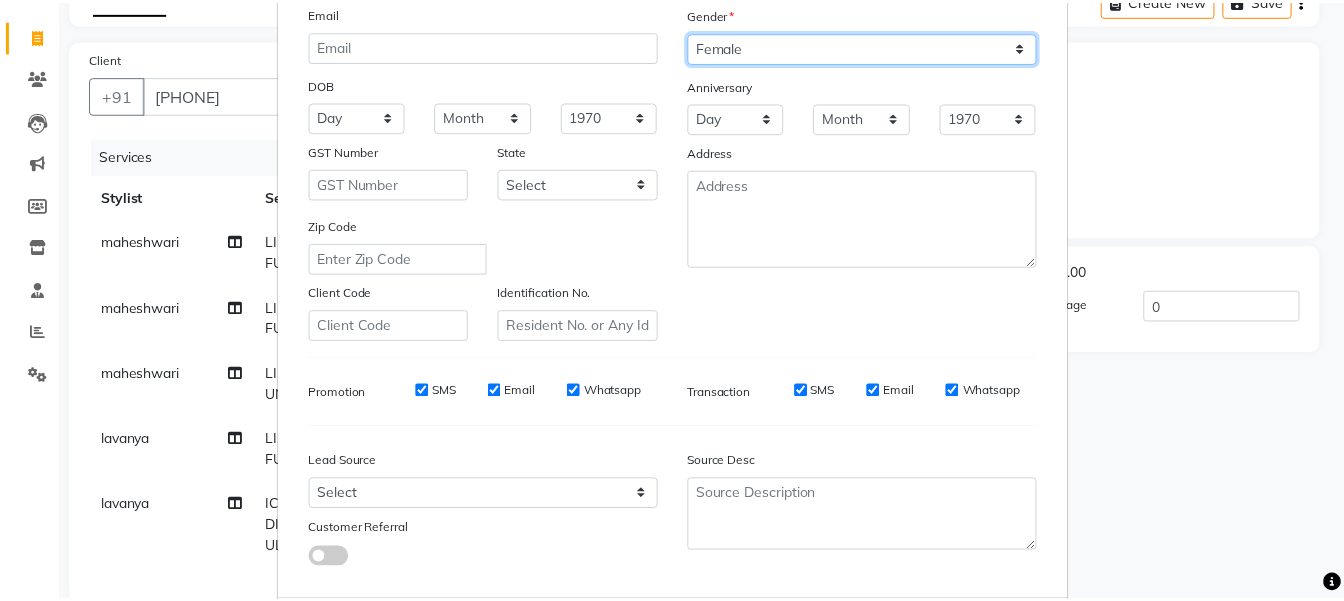 scroll, scrollTop: 321, scrollLeft: 0, axis: vertical 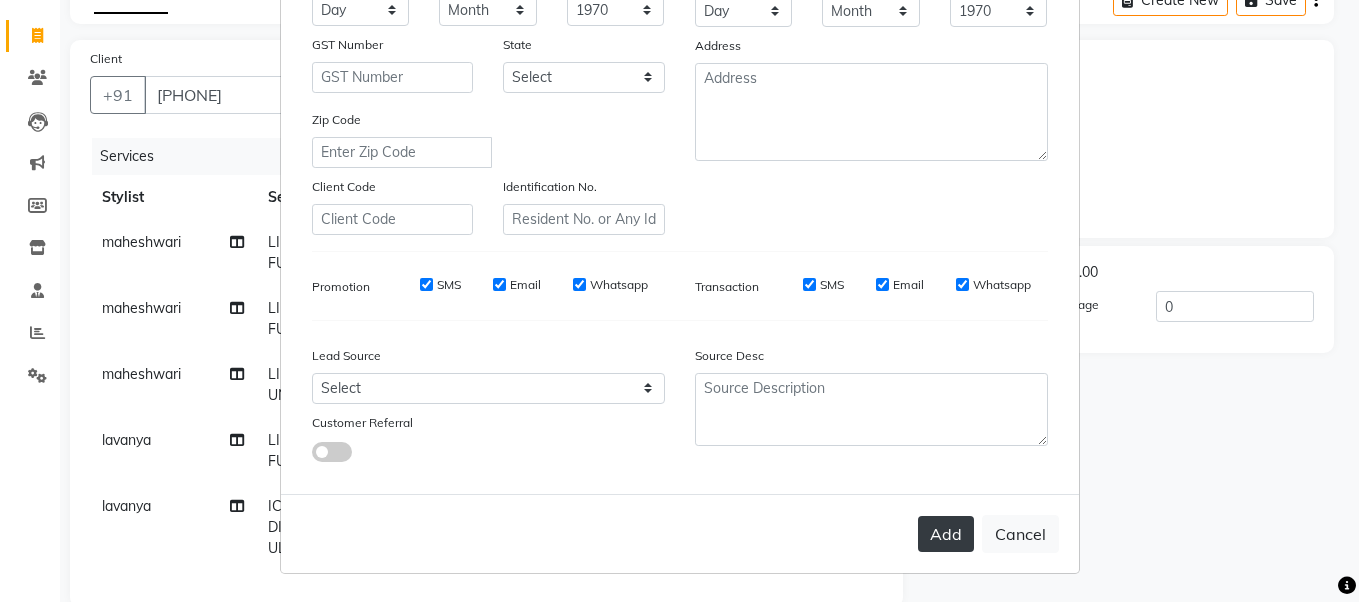 click on "Add" at bounding box center [946, 534] 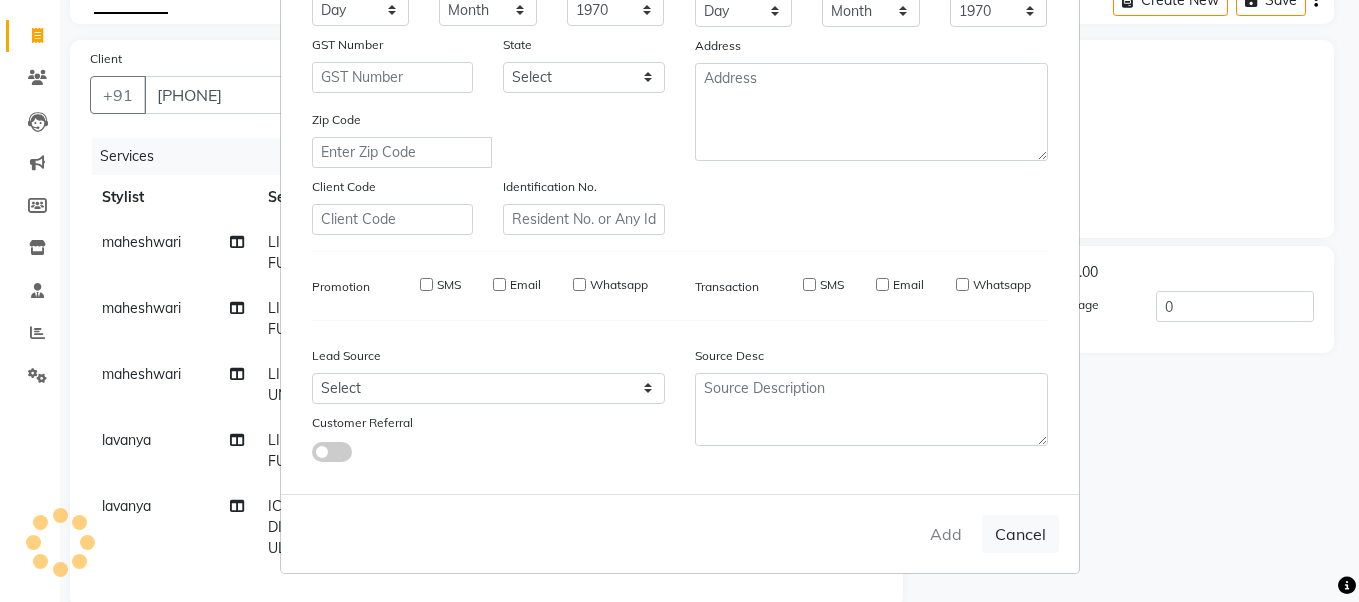 type 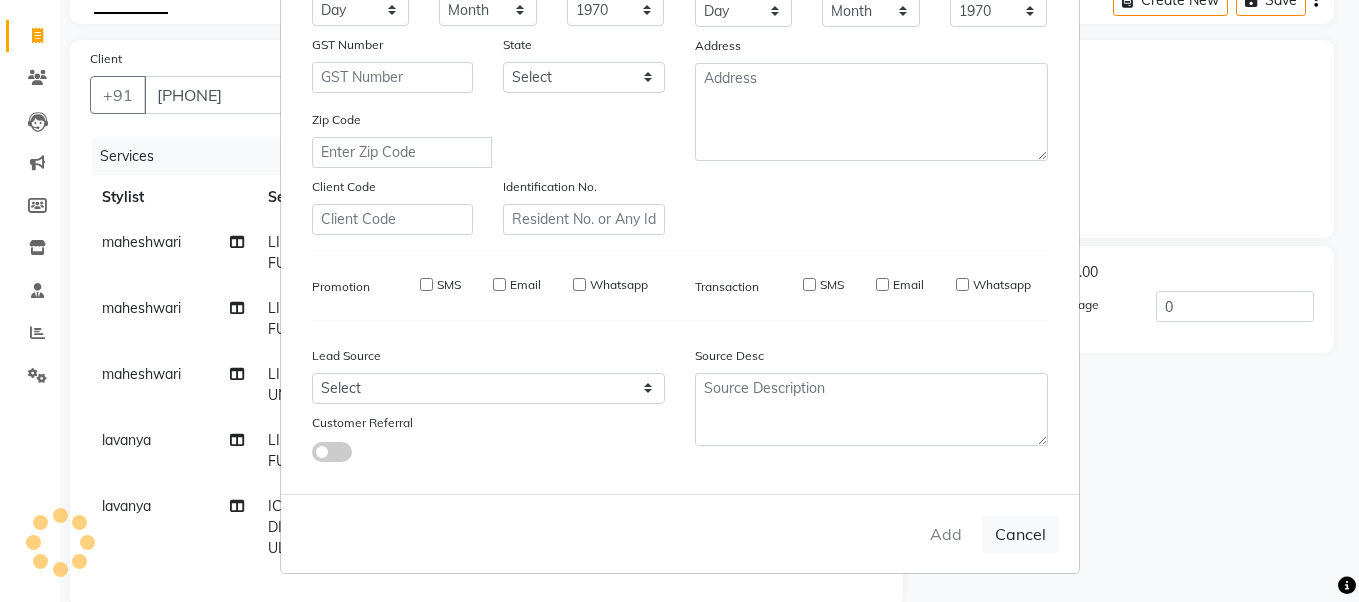 select 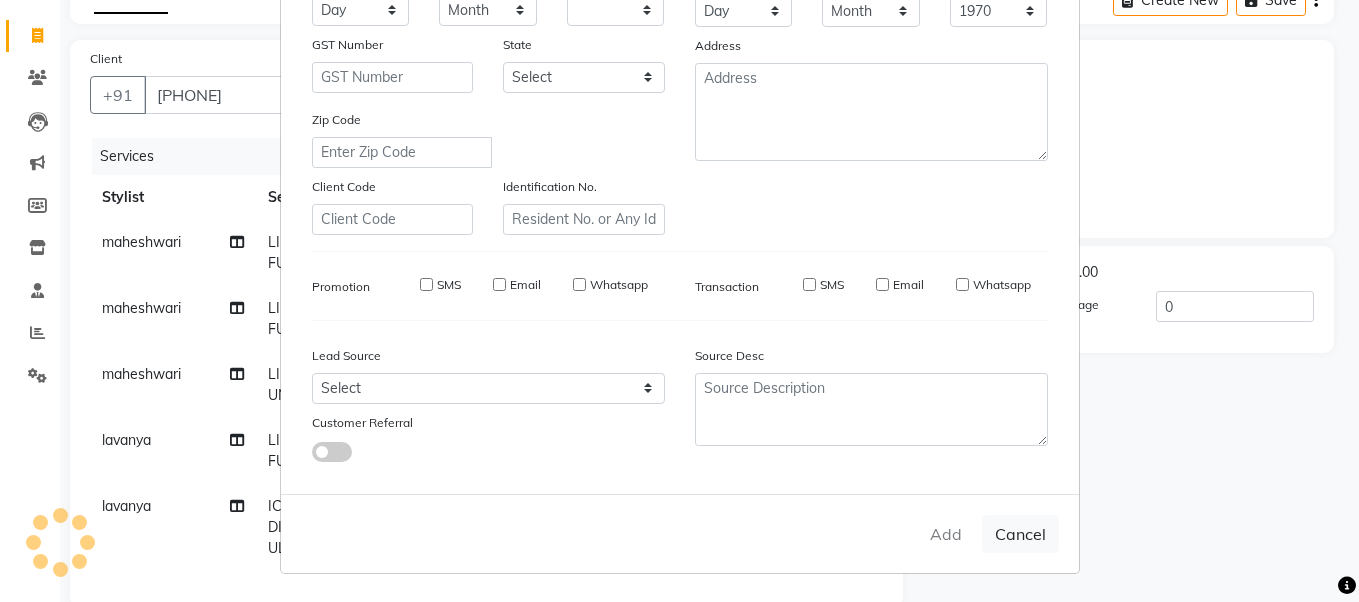 select 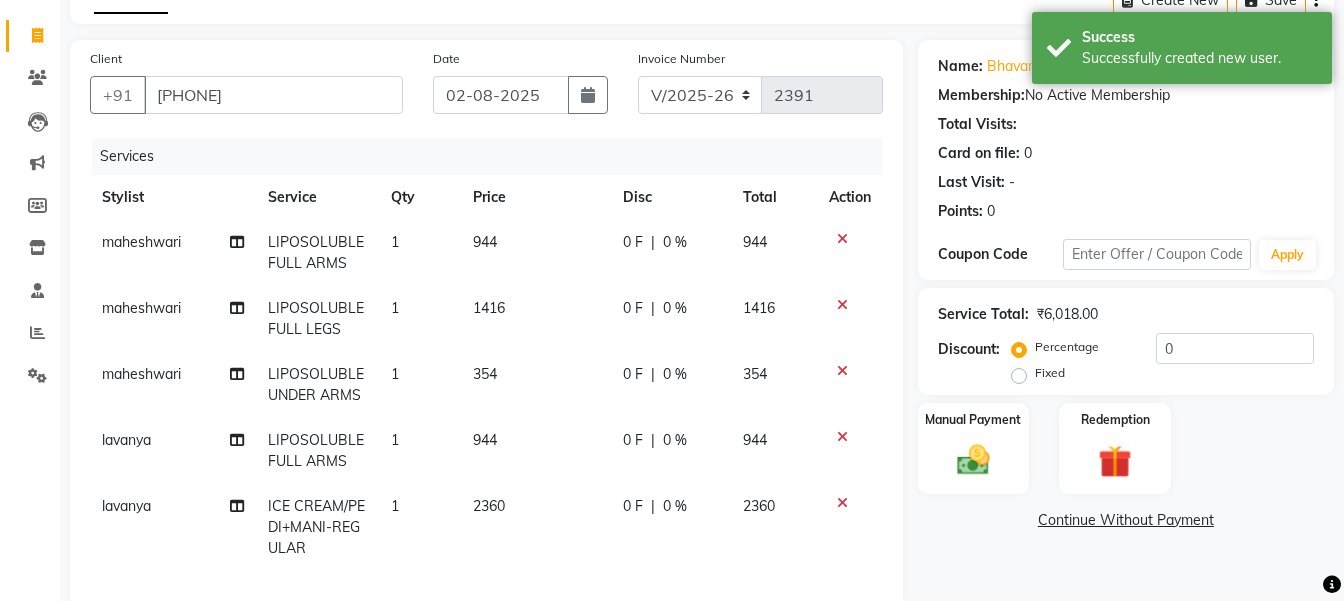 scroll, scrollTop: 0, scrollLeft: 15, axis: horizontal 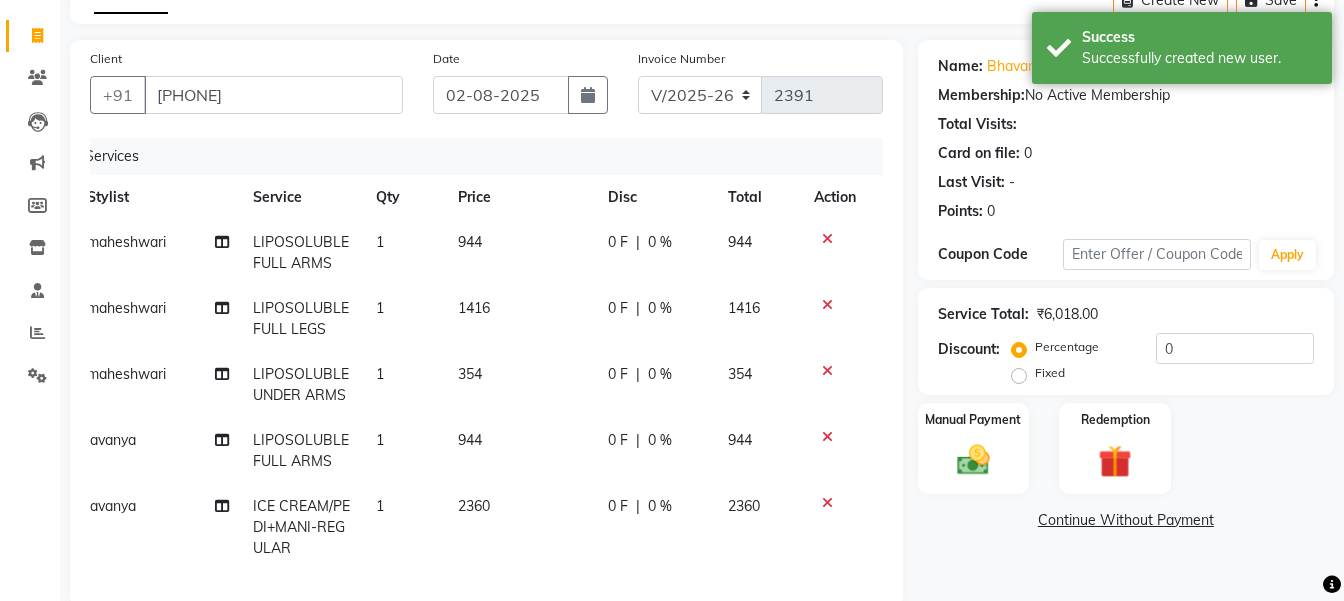 click on "Continue Without Payment" 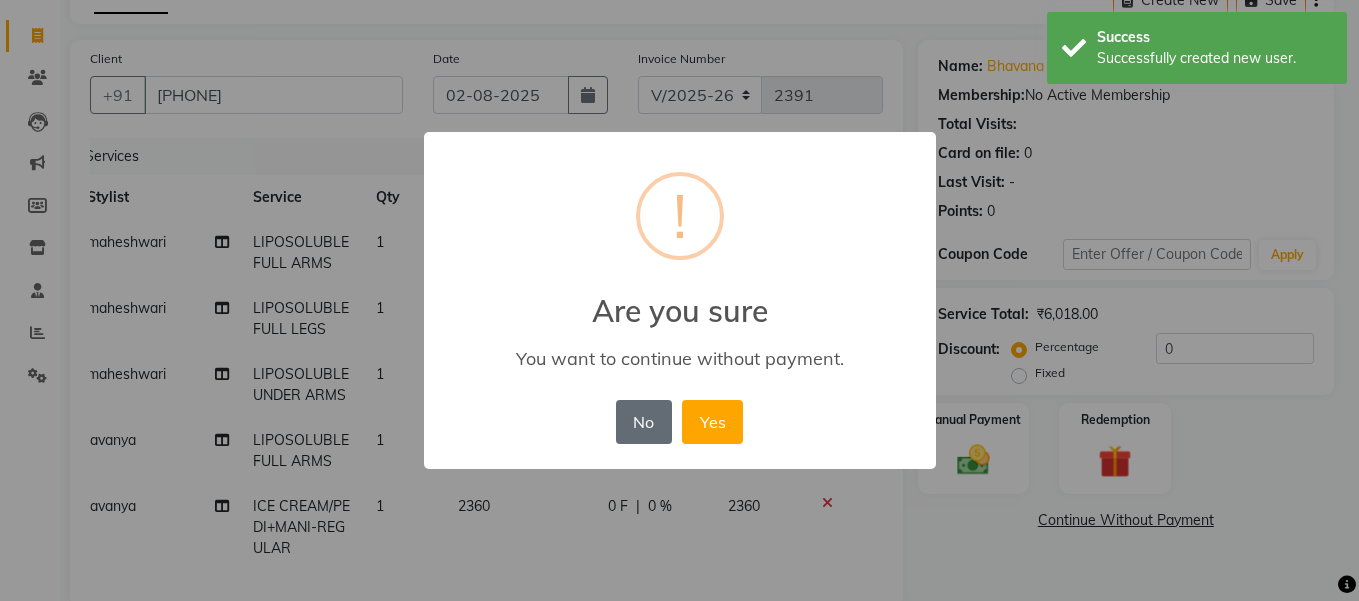 click on "No" at bounding box center [644, 422] 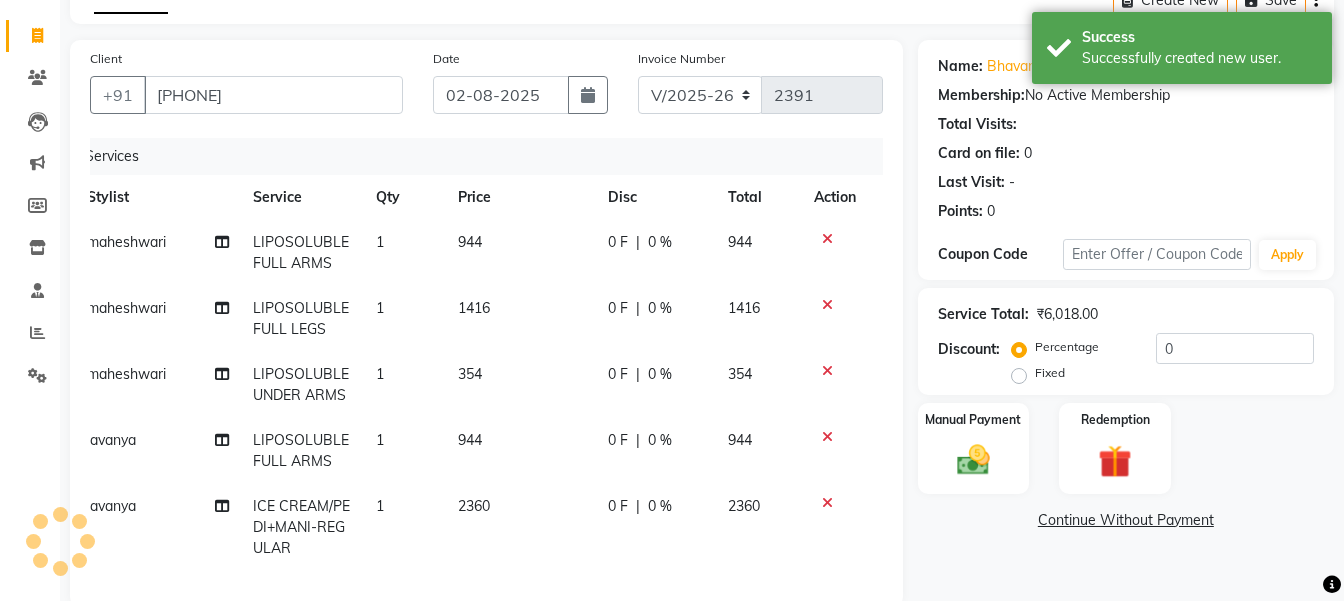 click on "Name: [NAME]  Membership:  No Active Membership  Total Visits:   Card on file:  0 Last Visit:   - Points:   0  Coupon Code Apply Service Total:  ₹6,018.00  Discount:  Percentage   Fixed  0 Manual Payment Redemption  Continue Without Payment" 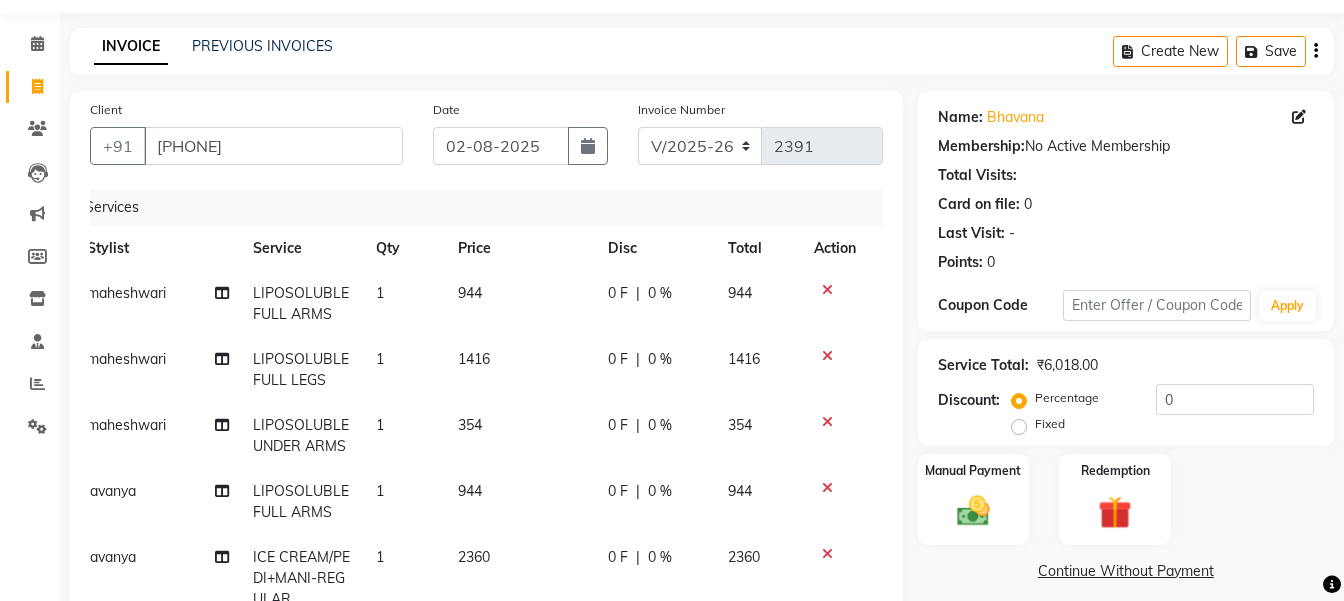 scroll, scrollTop: 10, scrollLeft: 0, axis: vertical 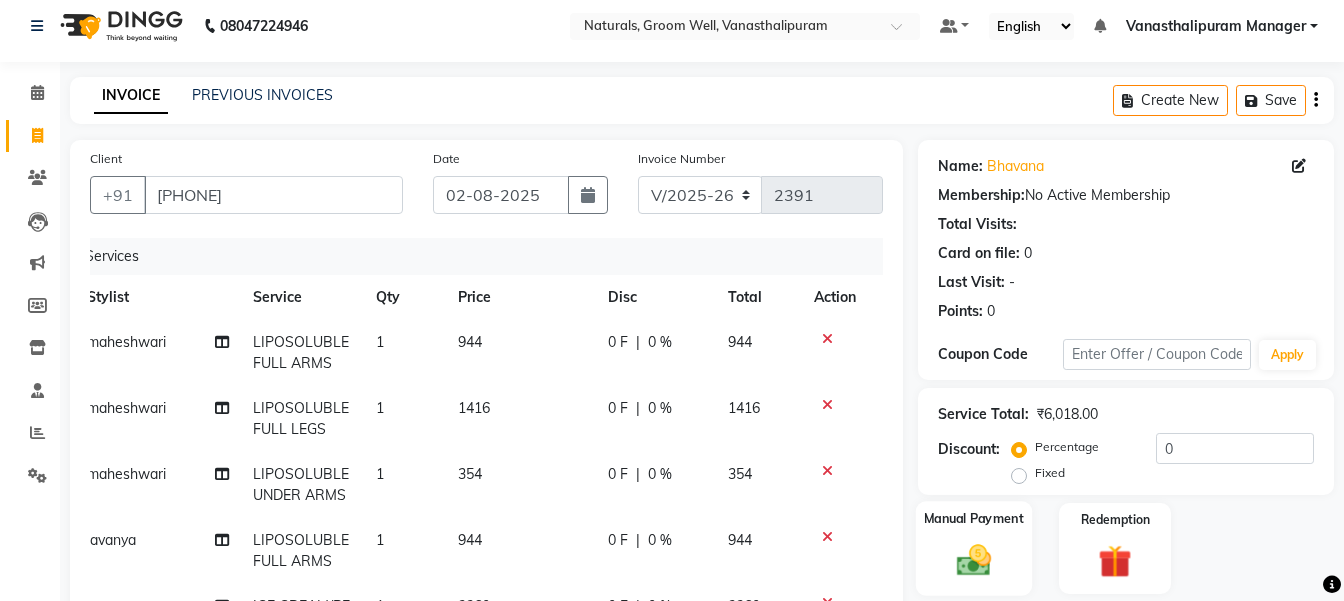 click 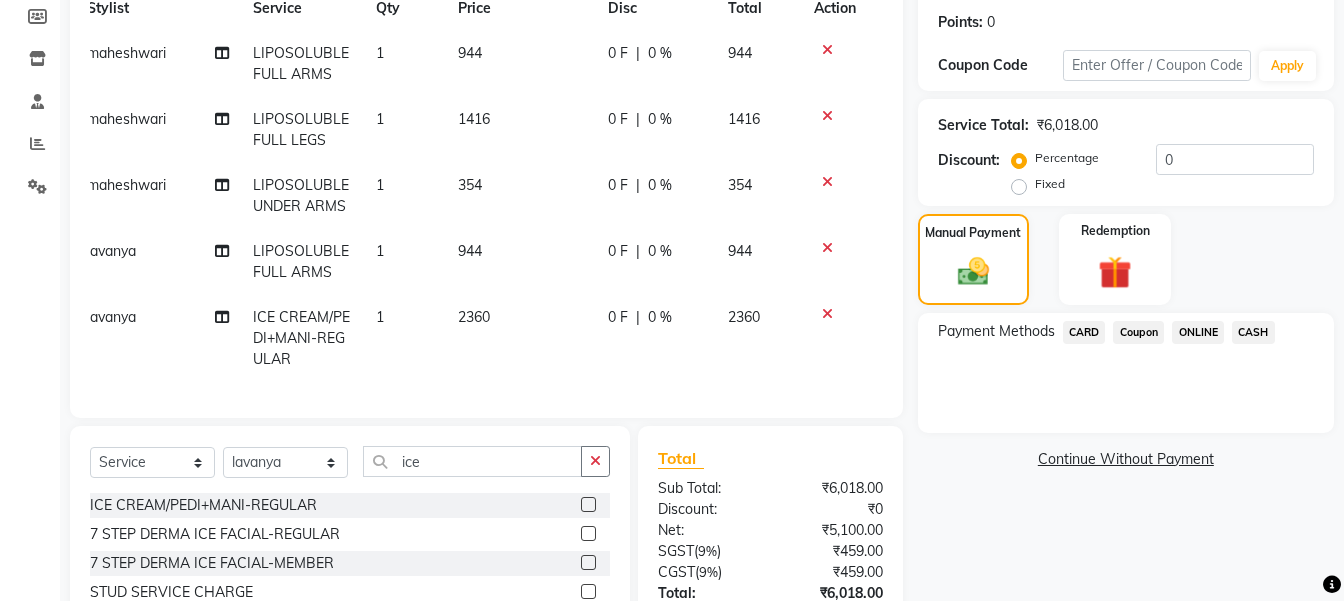 scroll, scrollTop: 463, scrollLeft: 0, axis: vertical 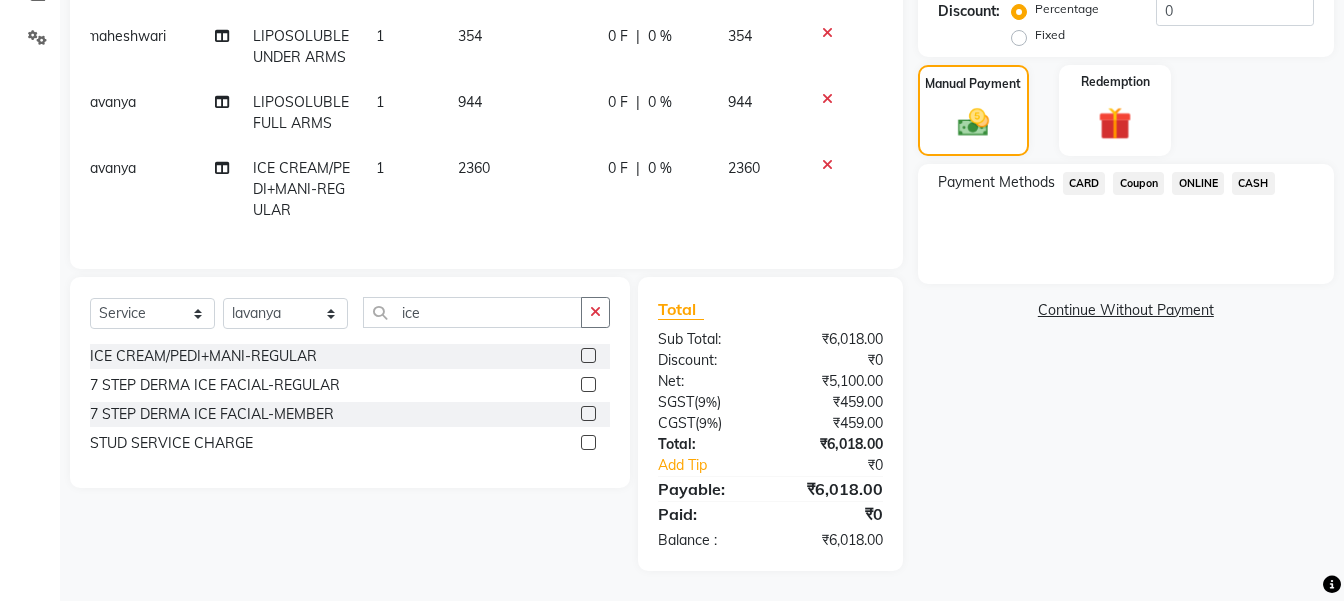 click on "ONLINE" 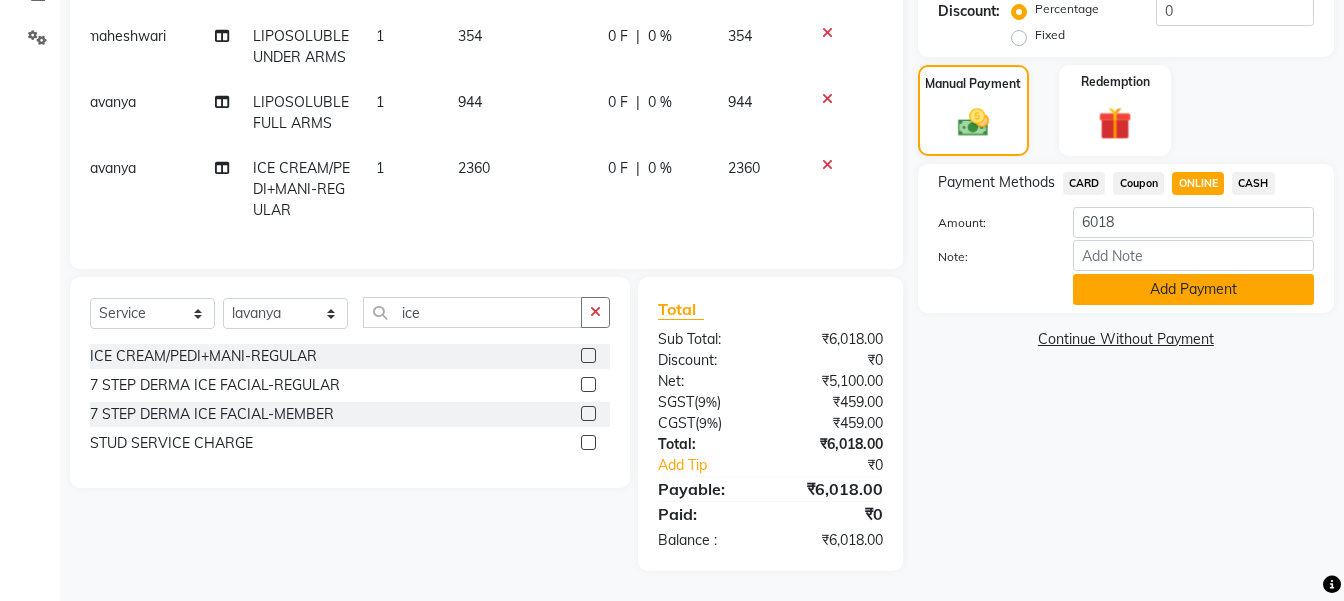 click on "Add Payment" 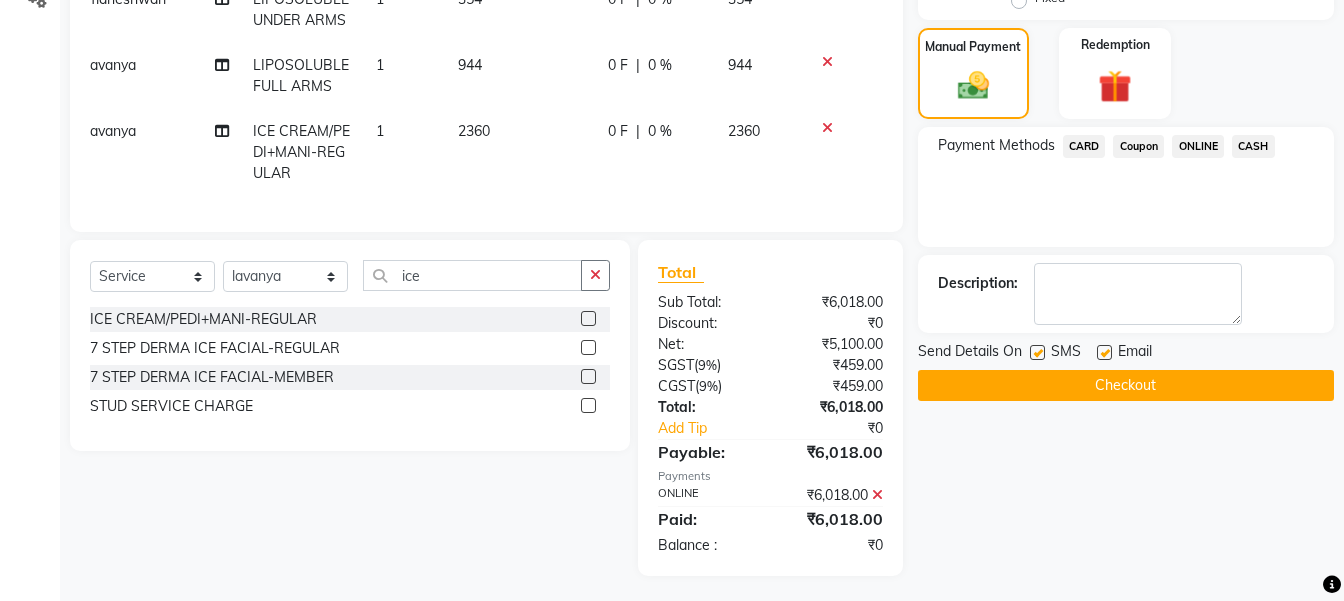 scroll, scrollTop: 505, scrollLeft: 0, axis: vertical 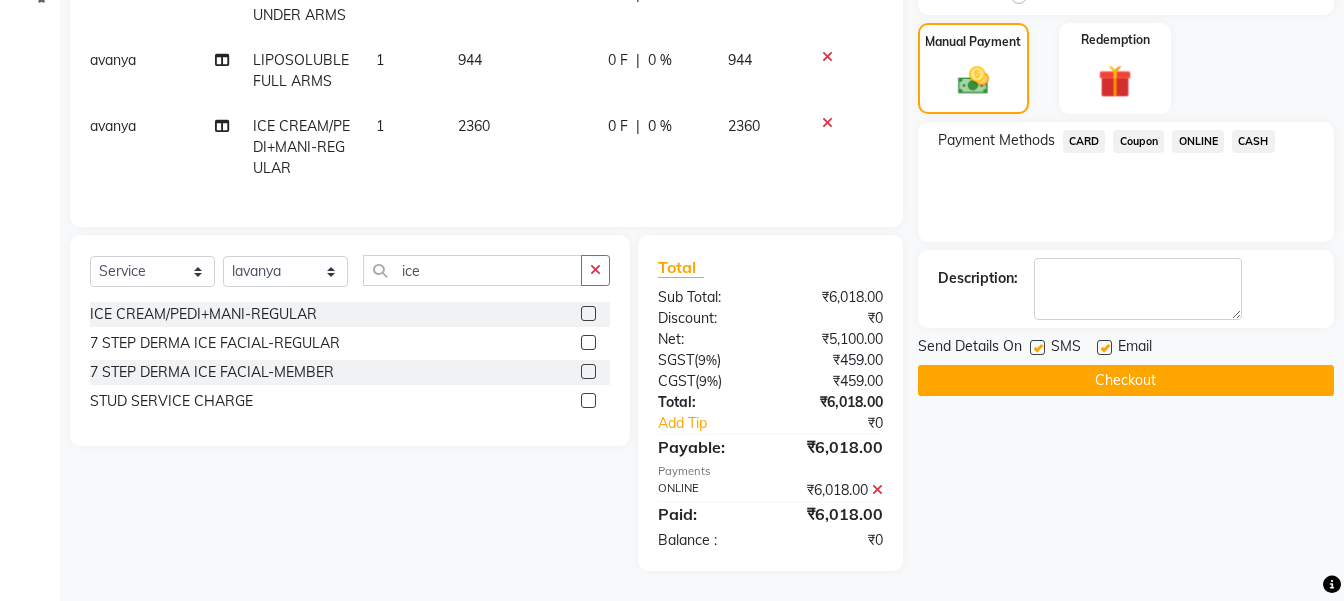 click on "Name: [FIRST]  Membership:  No Active Membership  Total Visits:   Card on file:  0 Last Visit:   - Points:   0  Coupon Code Apply Service Total:  ₹6,018.00  Discount:  Percentage   Fixed  0 Manual Payment Redemption Payment Methods  CARD   Coupon   ONLINE   CASH  Description:                  Send Details On SMS Email  Checkout" 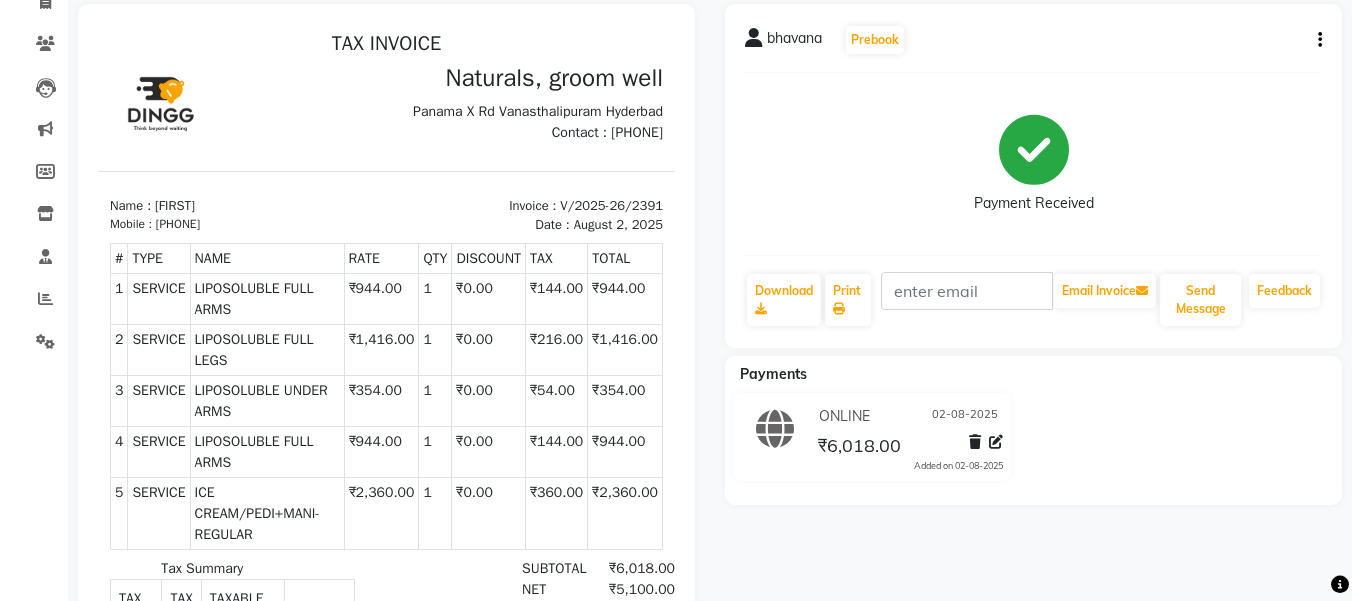 scroll, scrollTop: 0, scrollLeft: 0, axis: both 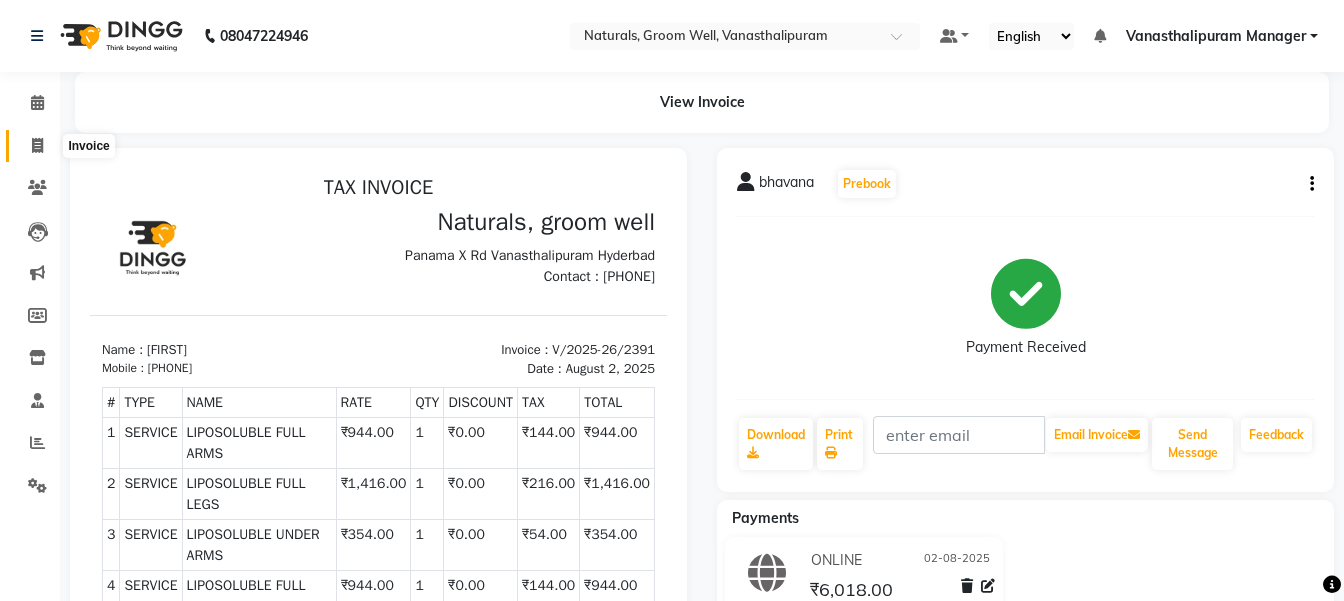 click 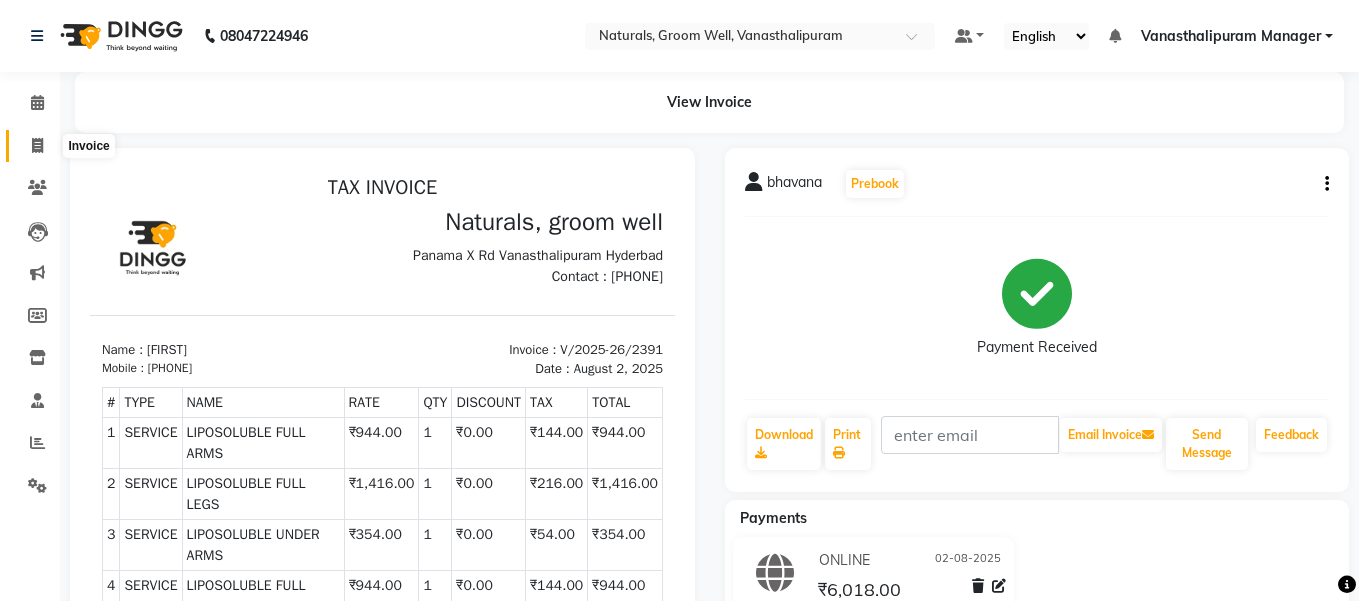 select on "service" 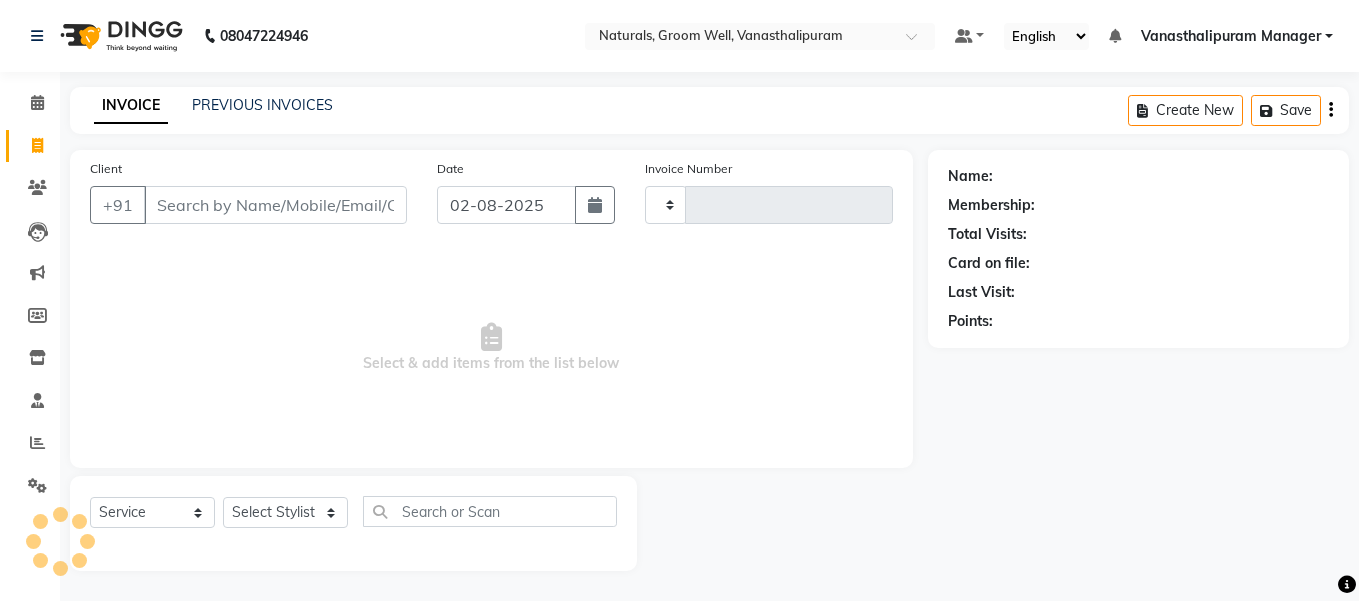 type on "2392" 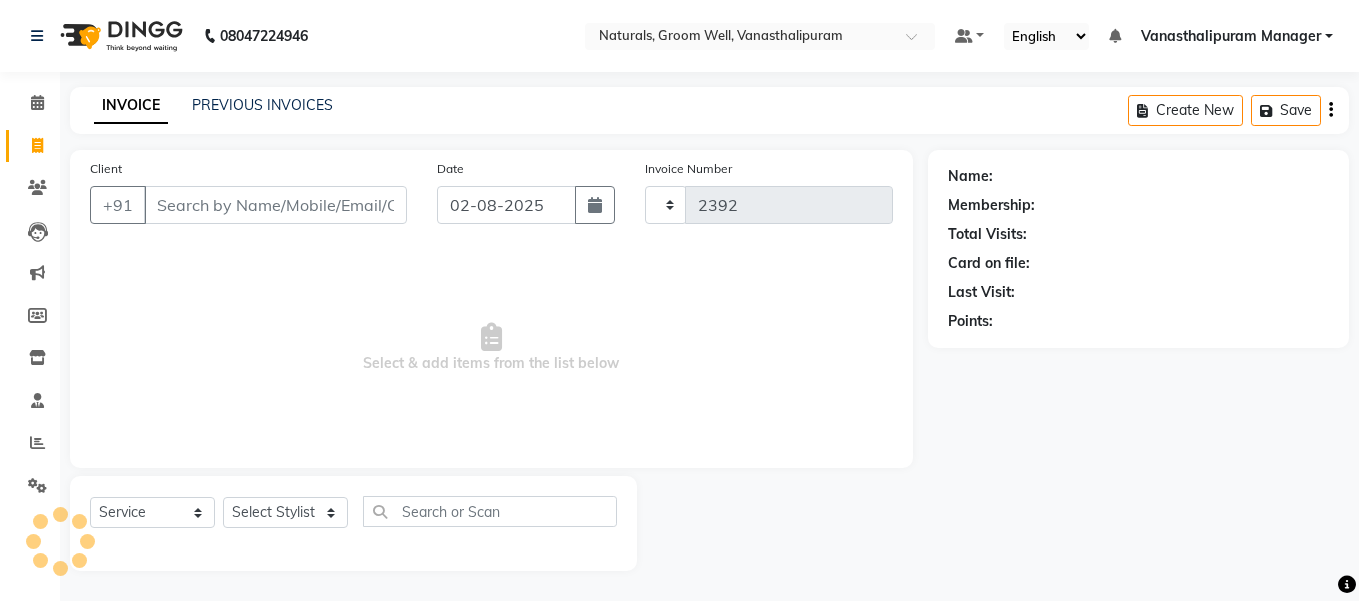 select on "5859" 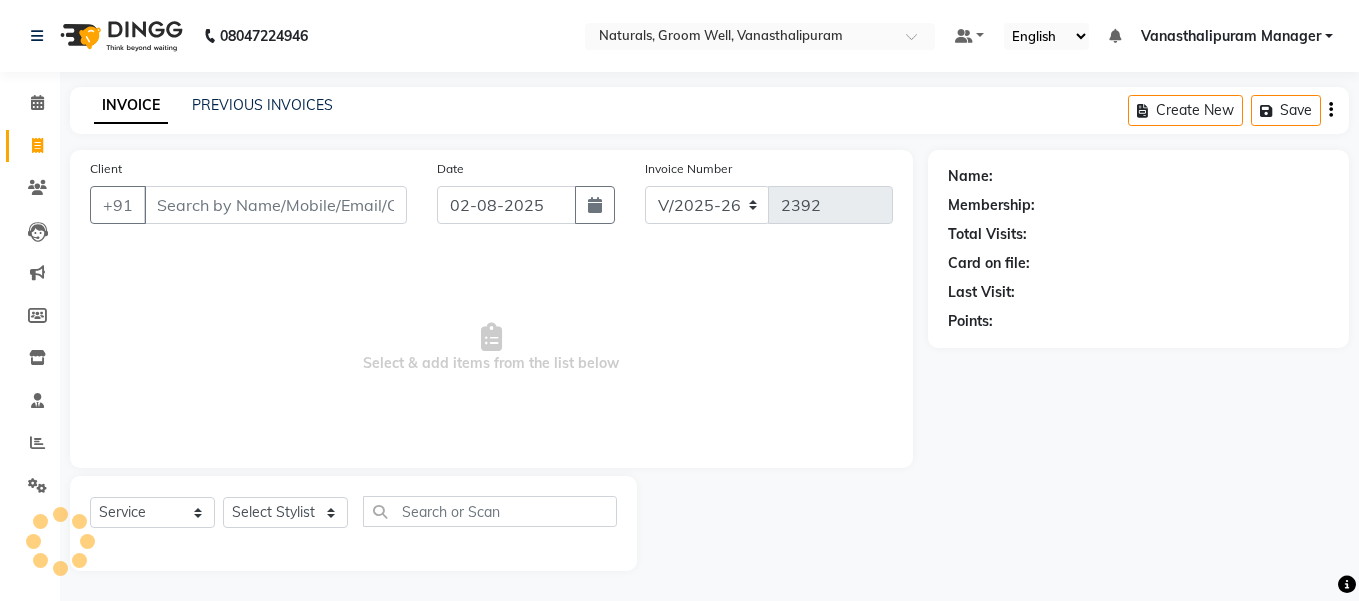 click on "Client" at bounding box center [275, 205] 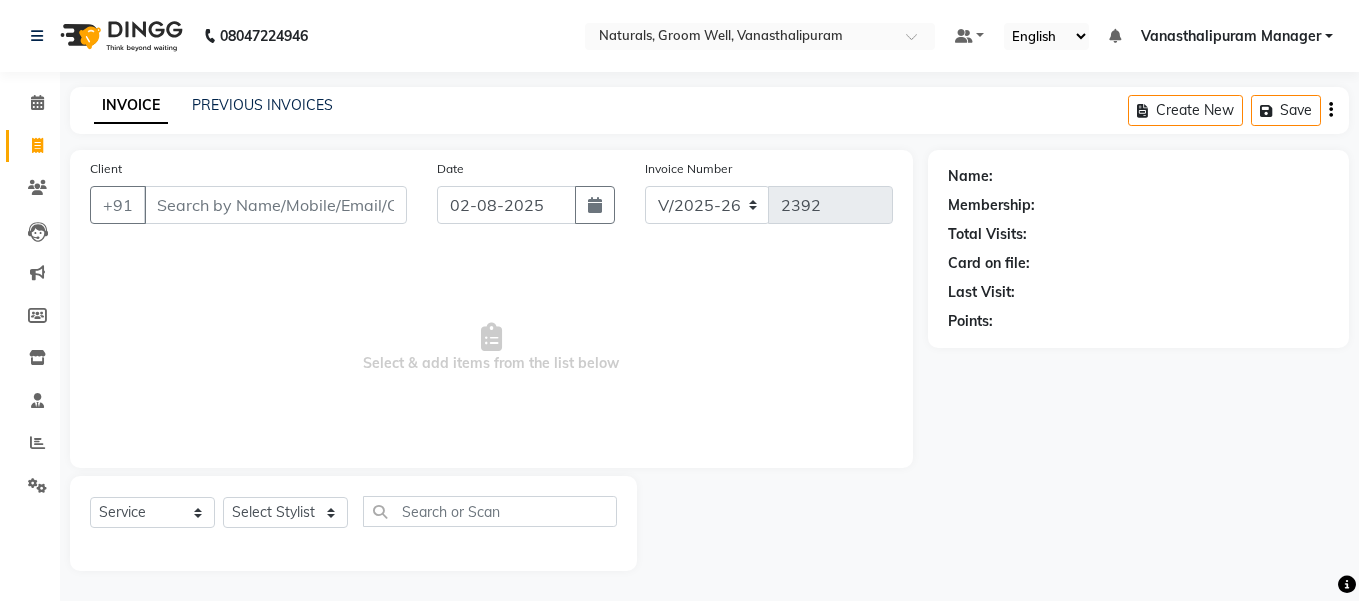 click on "Client" at bounding box center (275, 205) 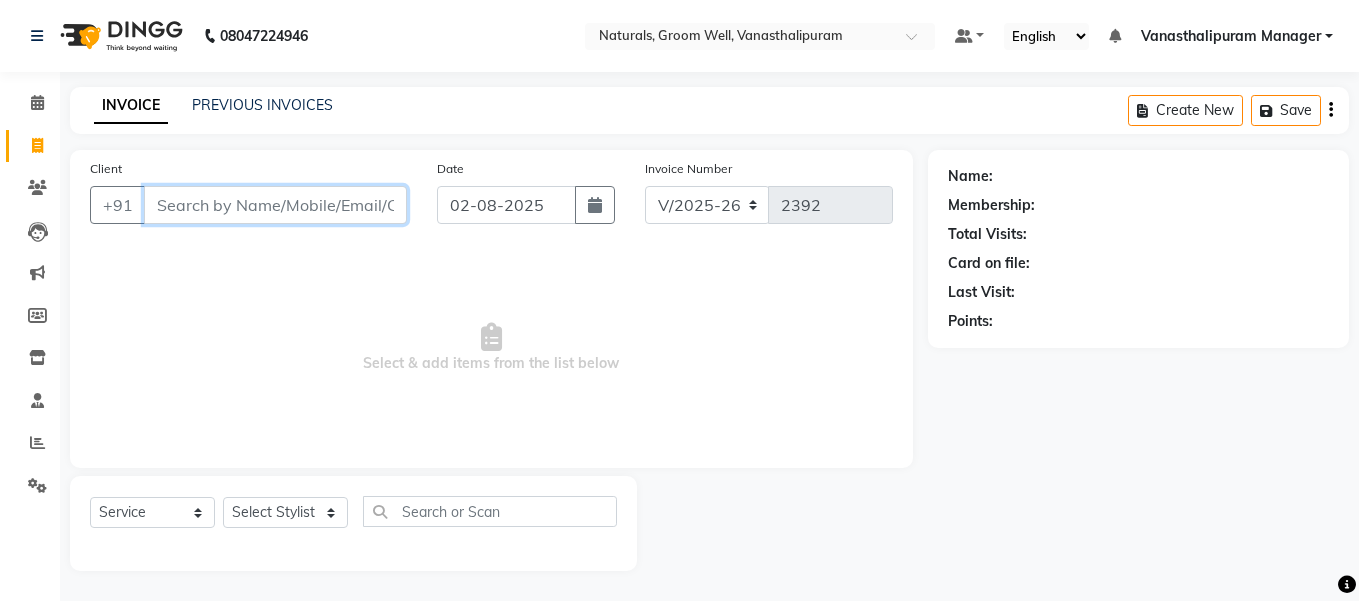 click on "Client" at bounding box center [275, 205] 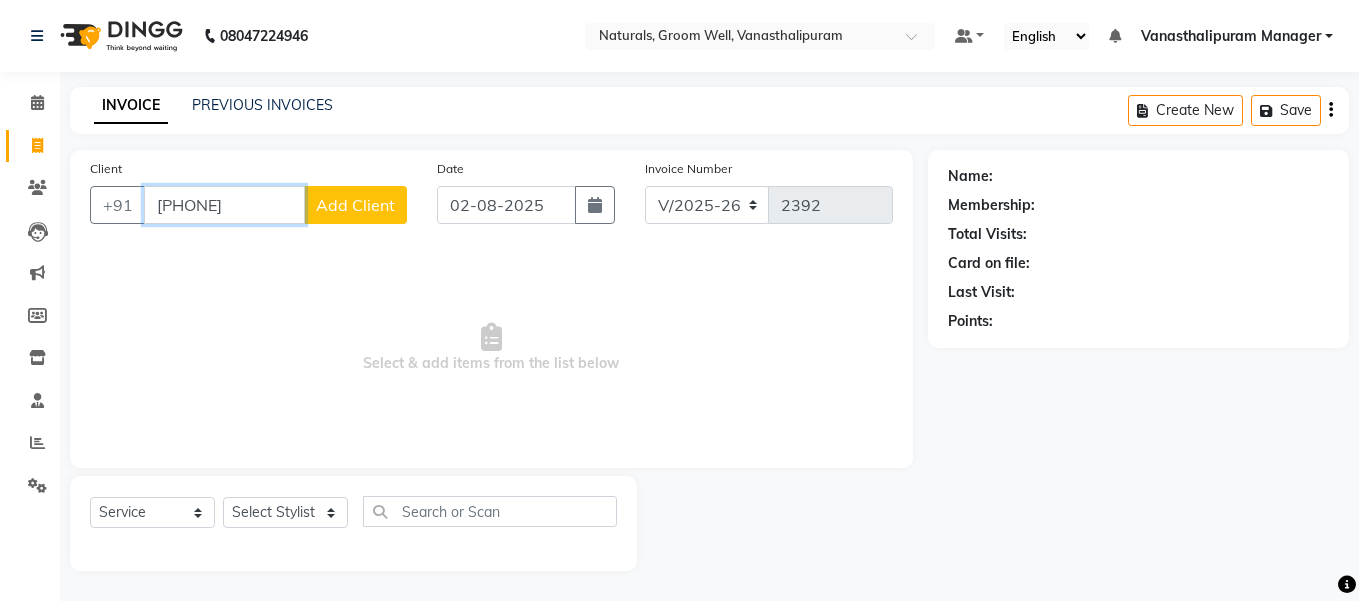 type on "[PHONE]" 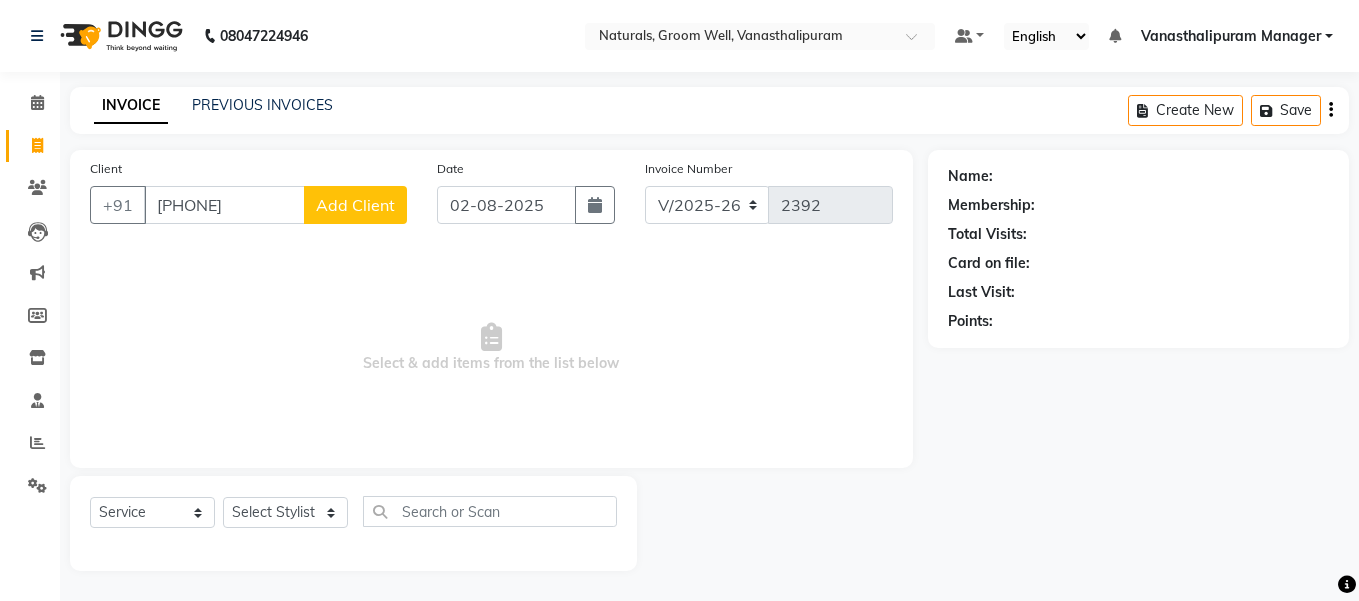 click on "Add Client" 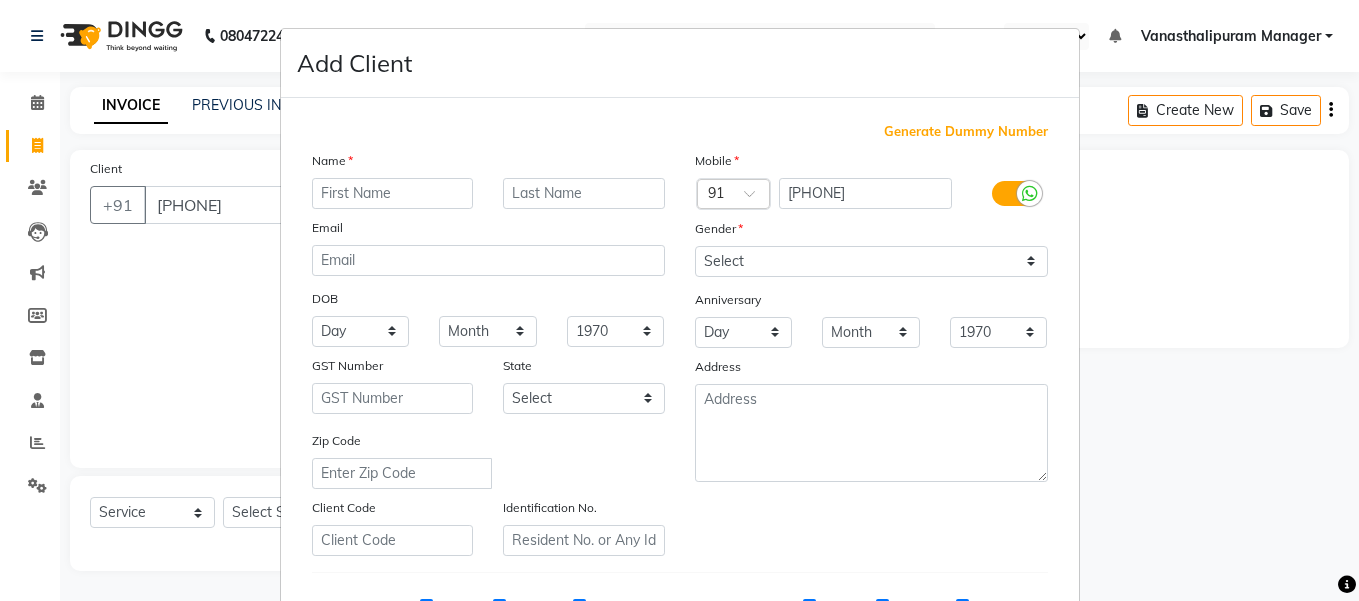 click on "Name Email DOB Day 01 02 03 04 05 06 07 08 09 10 11 12 13 14 15 16 17 18 19 20 21 22 23 24 25 26 27 28 29 30 31 Month January February March April May June July August September October November December 1940 1941 1942 1943 1944 1945 1946 1947 1948 1949 1950 1951 1952 1953 1954 1955 1956 1957 1958 1959 1960 1961 1962 1963 1964 1965 1966 1967 1968 1969 1970 1971 1972 1973 1974 1975 1976 1977 1978 1979 1980 1981 1982 1983 1984 1985 1986 1987 1988 1989 1990 1991 1992 1993 1994 1995 1996 1997 1998 1999 2000 2001 2002 2003 2004 2005 2006 2007 2008 2009 2010 2011 2012 2013 2014 2015 2016 2017 2018 2019 2020 2021 2022 2023 2024 GST Number State Select Andaman and Nicobar Islands Andhra Pradesh Arunachal Pradesh Assam Bihar Chandigarh Chhattisgarh Dadra and Nagar Haveli Daman and Diu Delhi Goa Gujarat Haryana Himachal Pradesh Jammu and Kashmir Jharkhand Karnataka Kerala Lakshadweep Madhya Pradesh Maharashtra Manipur Meghalaya Mizoram Nagaland Odisha Pondicherry Punjab Rajasthan Sikkim Tamil Nadu Telangana Tripura" at bounding box center [488, 353] 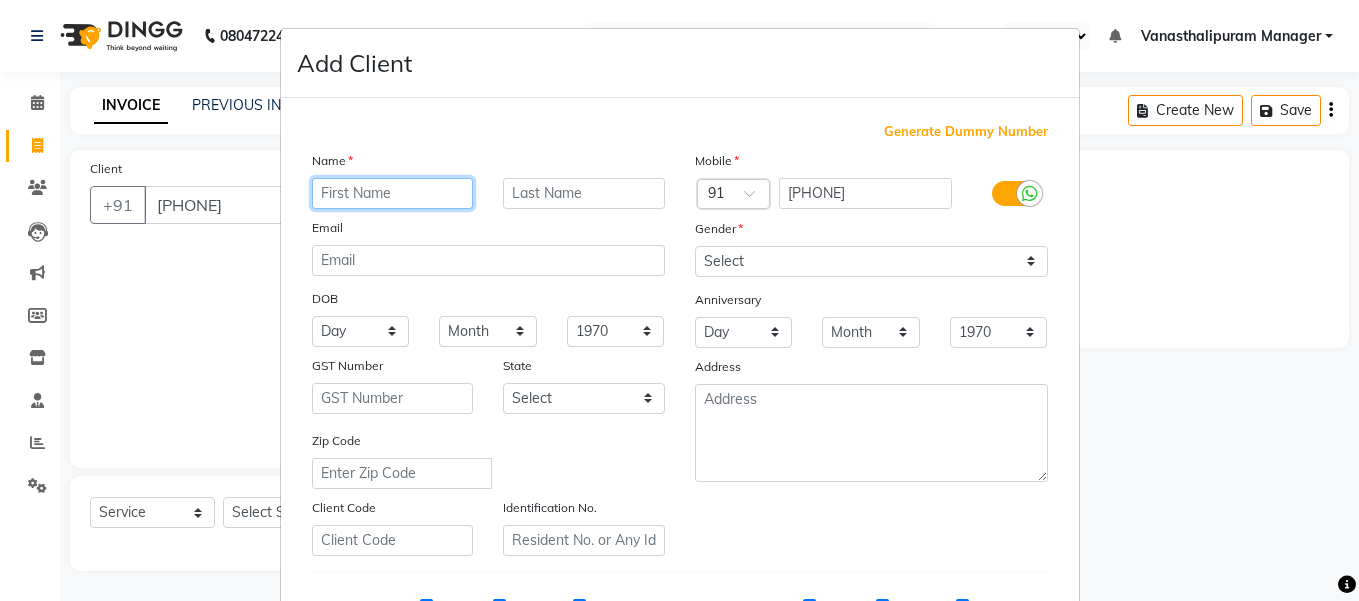 click on "Name Email DOB Day 01 02 03 04 05 06 07 08 09 10 11 12 13 14 15 16 17 18 19 20 21 22 23 24 25 26 27 28 29 30 31 Month January February March April May June July August September October November December 1940 1941 1942 1943 1944 1945 1946 1947 1948 1949 1950 1951 1952 1953 1954 1955 1956 1957 1958 1959 1960 1961 1962 1963 1964 1965 1966 1967 1968 1969 1970 1971 1972 1973 1974 1975 1976 1977 1978 1979 1980 1981 1982 1983 1984 1985 1986 1987 1988 1989 1990 1991 1992 1993 1994 1995 1996 1997 1998 1999 2000 2001 2002 2003 2004 2005 2006 2007 2008 2009 2010 2011 2012 2013 2014 2015 2016 2017 2018 2019 2020 2021 2022 2023 2024 GST Number State Select Andaman and Nicobar Islands Andhra Pradesh Arunachal Pradesh Assam Bihar Chandigarh Chhattisgarh Dadra and Nagar Haveli Daman and Diu Delhi Goa Gujarat Haryana Himachal Pradesh Jammu and Kashmir Jharkhand Karnataka Kerala Lakshadweep Madhya Pradesh Maharashtra Manipur Meghalaya Mizoram Nagaland Odisha Pondicherry Punjab Rajasthan Sikkim Tamil Nadu Telangana Tripura" at bounding box center [488, 353] 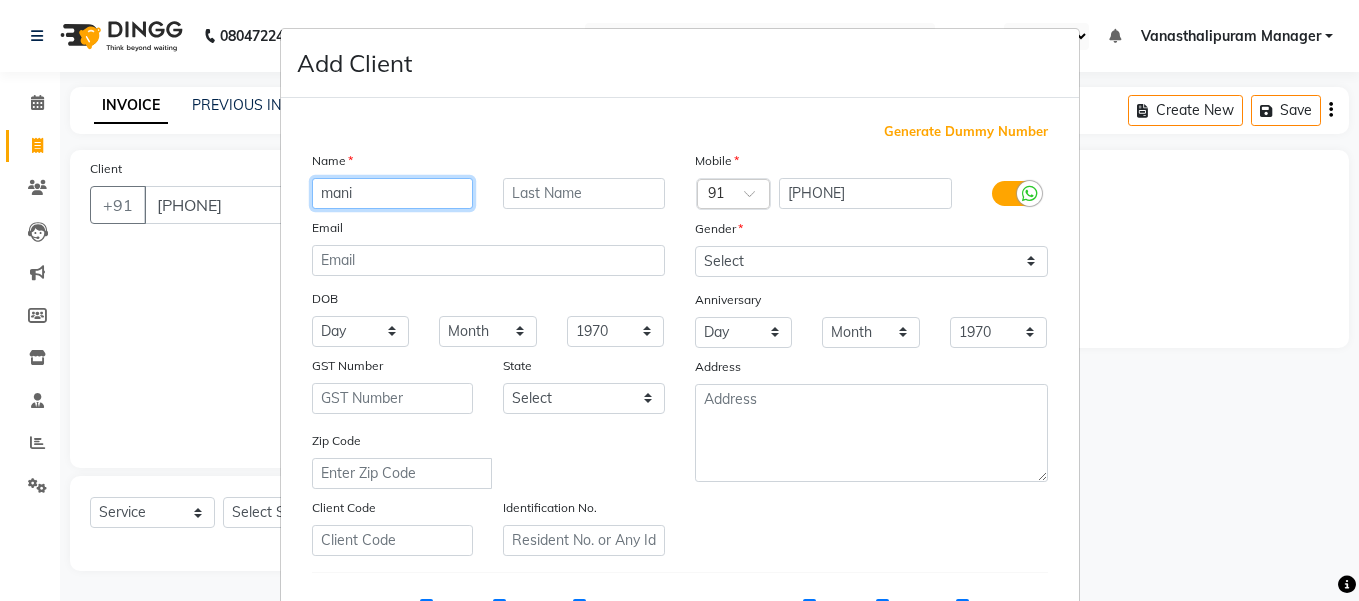 type on "mani" 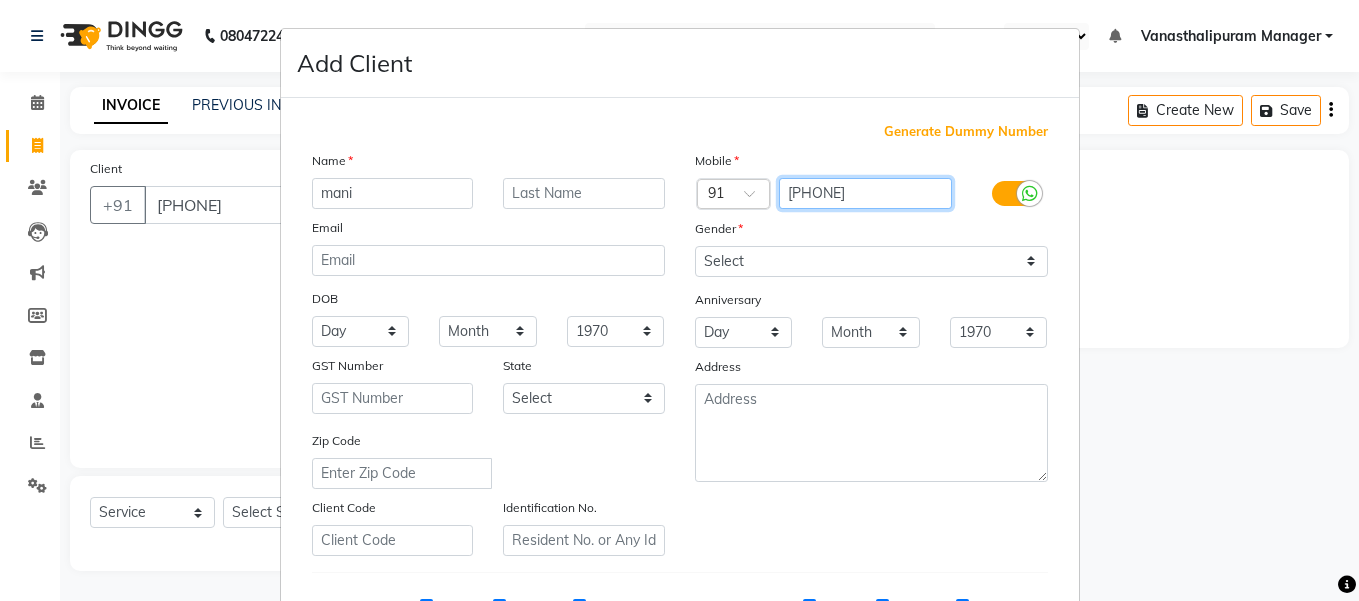 click on "[PHONE]" at bounding box center [865, 193] 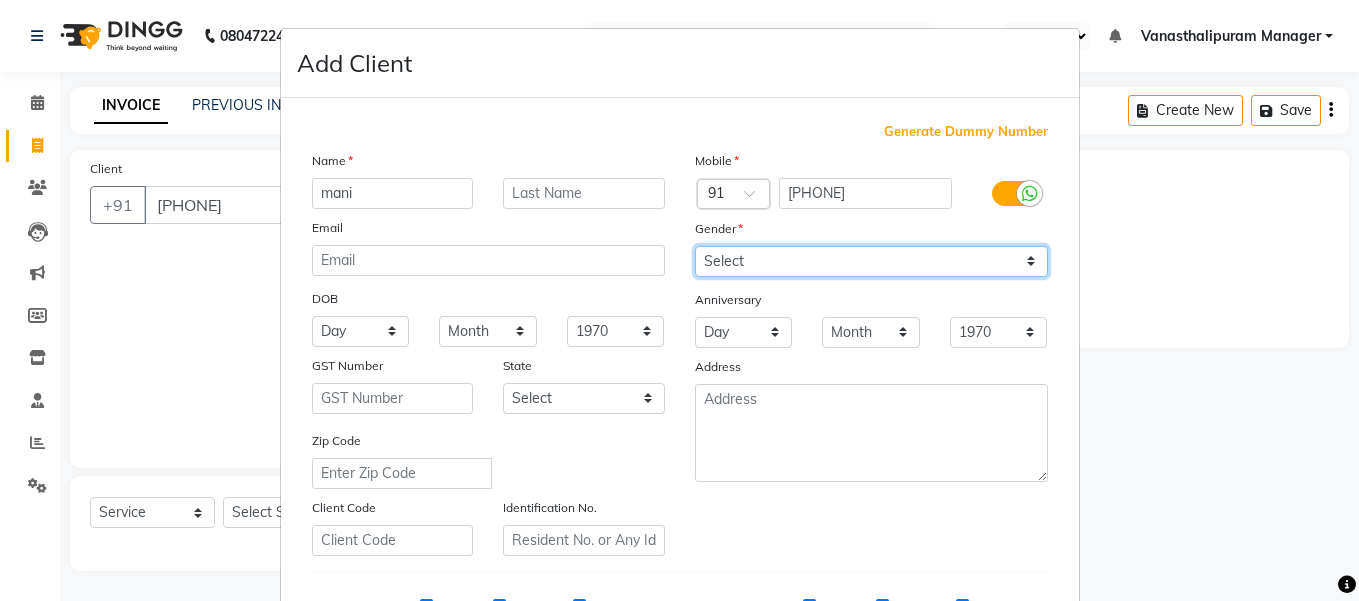 click on "Select Male Female Other Prefer Not To Say" at bounding box center (871, 261) 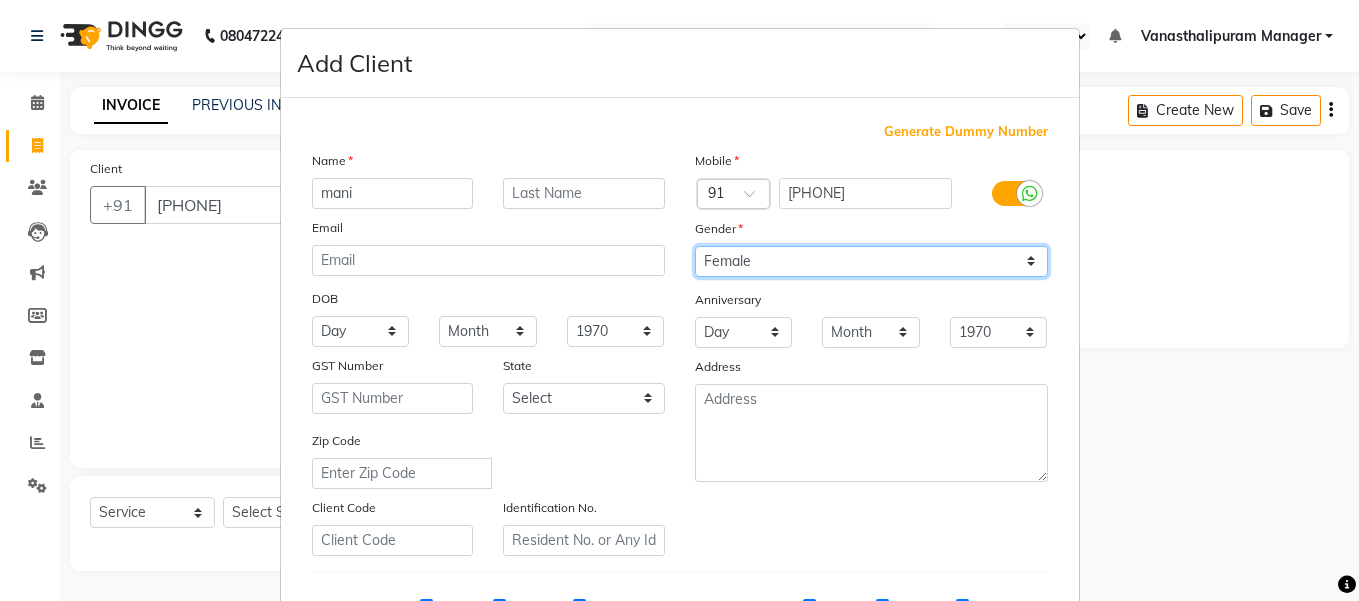 click on "Select Male Female Other Prefer Not To Say" at bounding box center [871, 261] 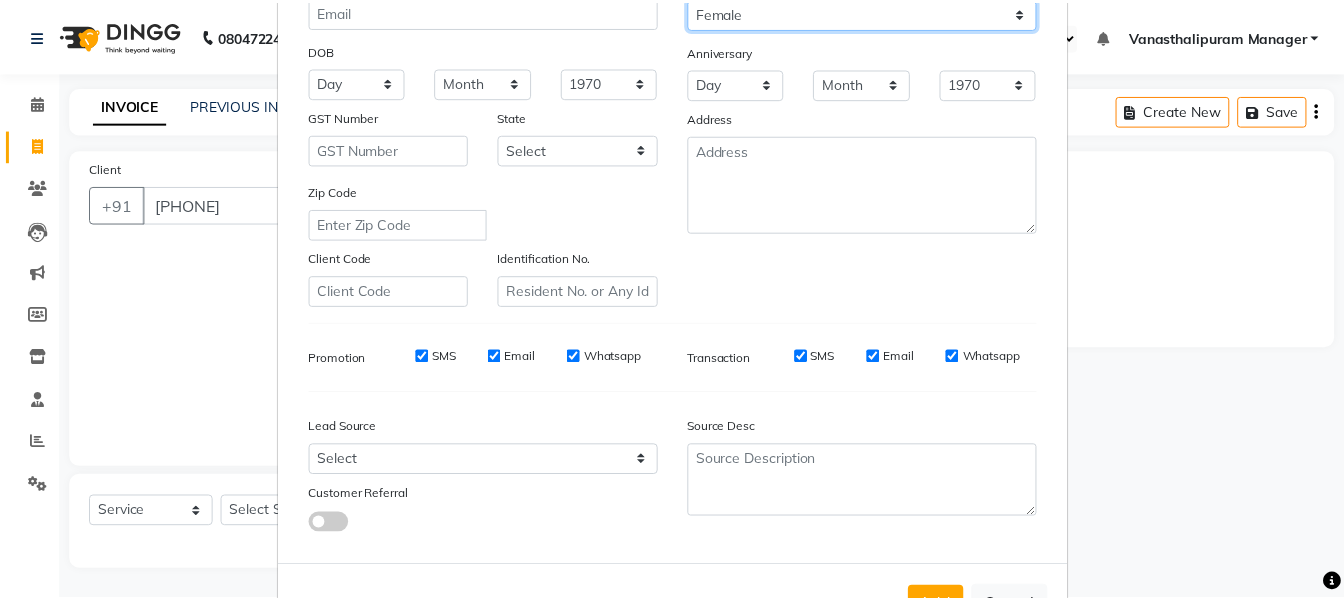 scroll, scrollTop: 322, scrollLeft: 0, axis: vertical 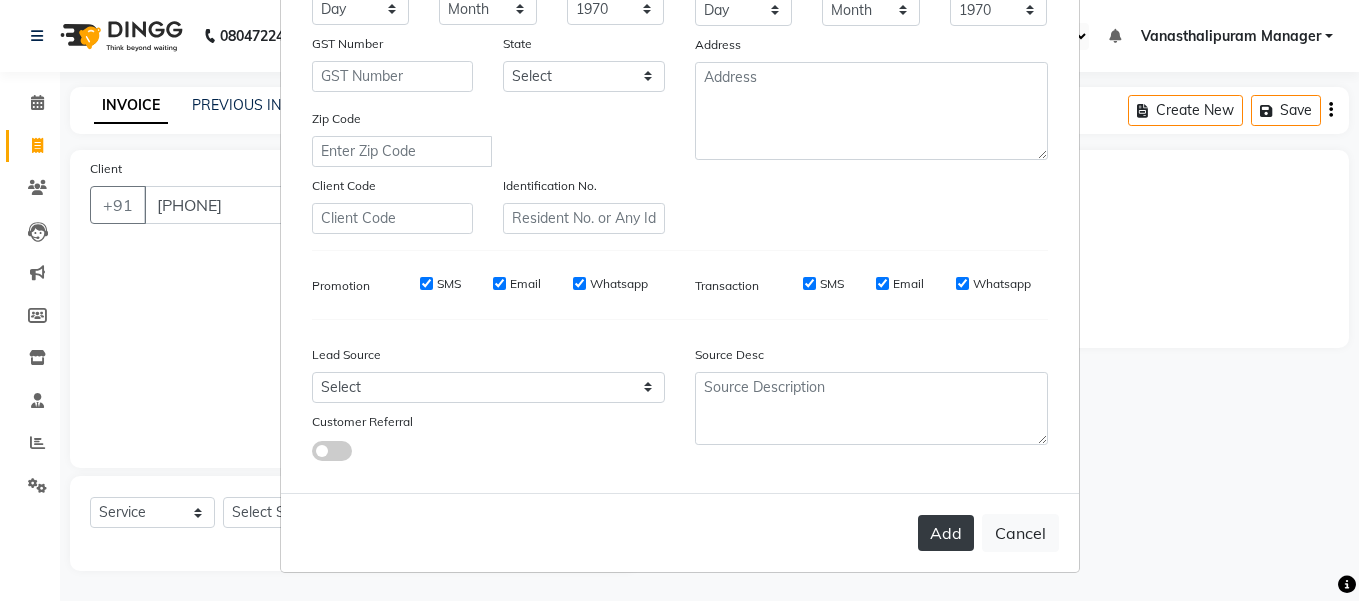 click on "Add" at bounding box center (946, 533) 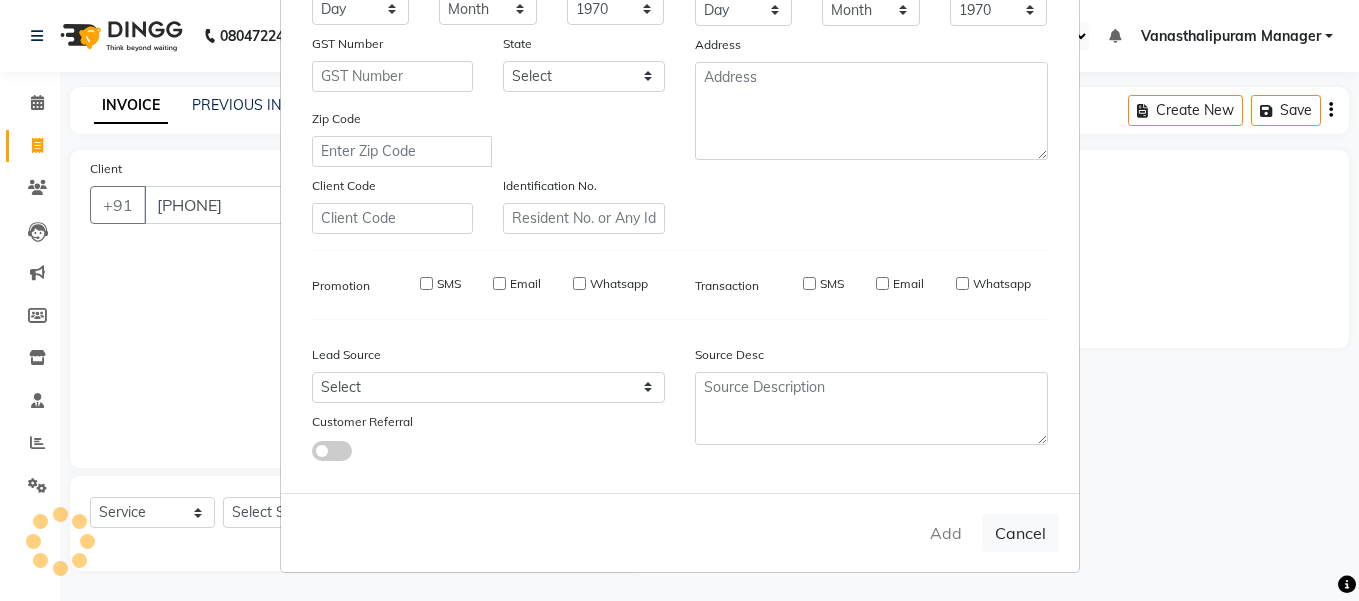 type 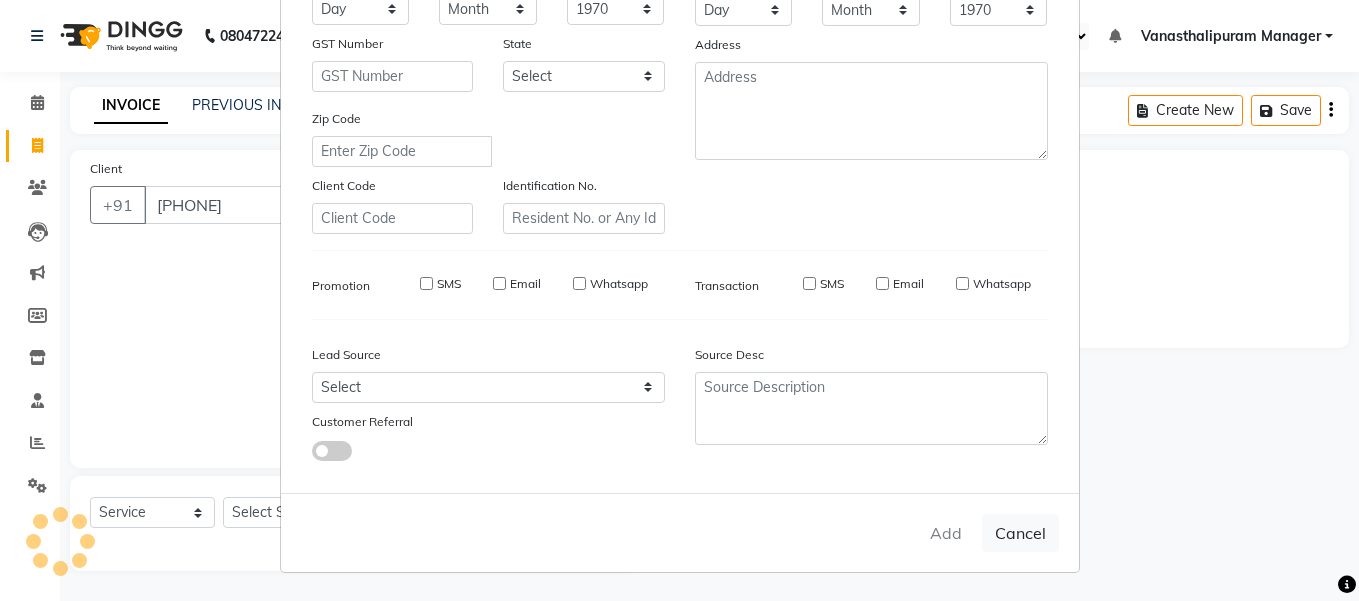 select 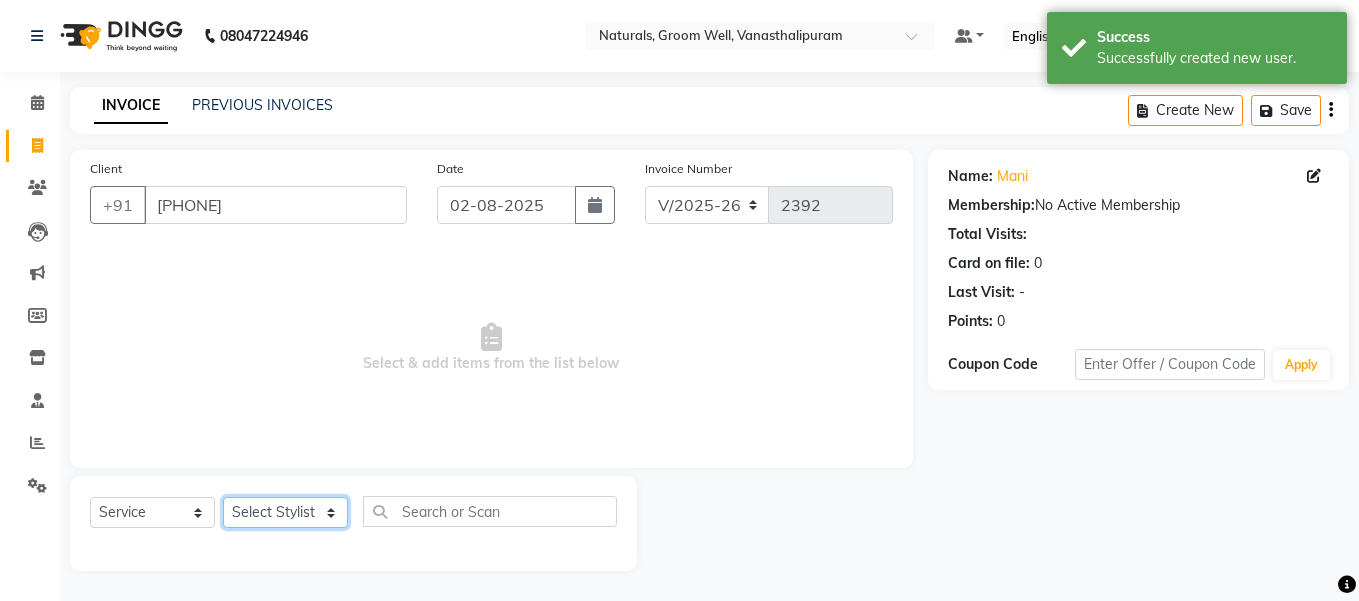 drag, startPoint x: 261, startPoint y: 522, endPoint x: 268, endPoint y: 513, distance: 11.401754 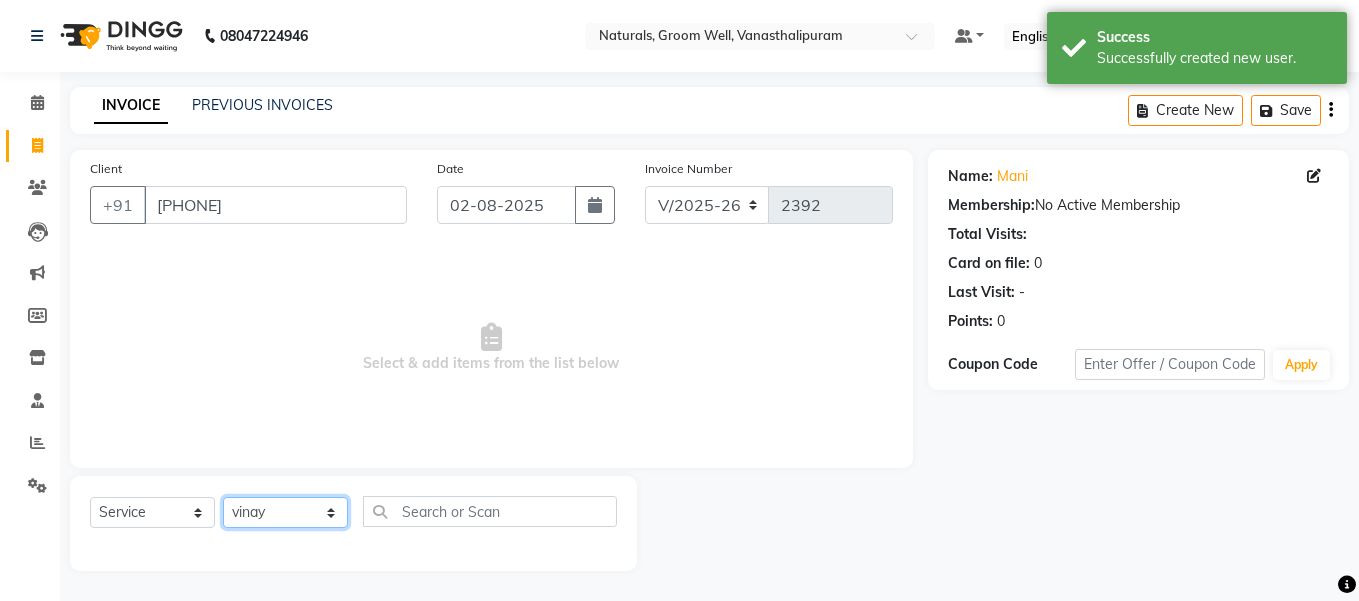 click on "Select Stylist gousiya kiran lavanya maheshwari naresh praveen sameena sandhya Vanasthalipuram Manager vinay" 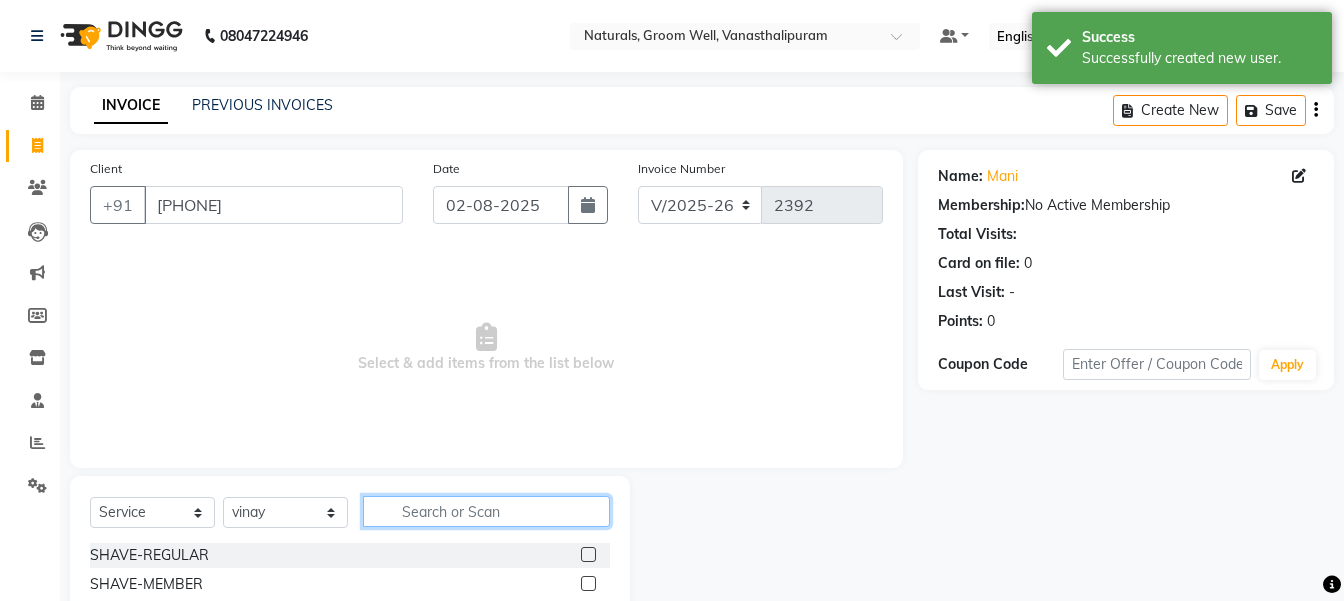 click 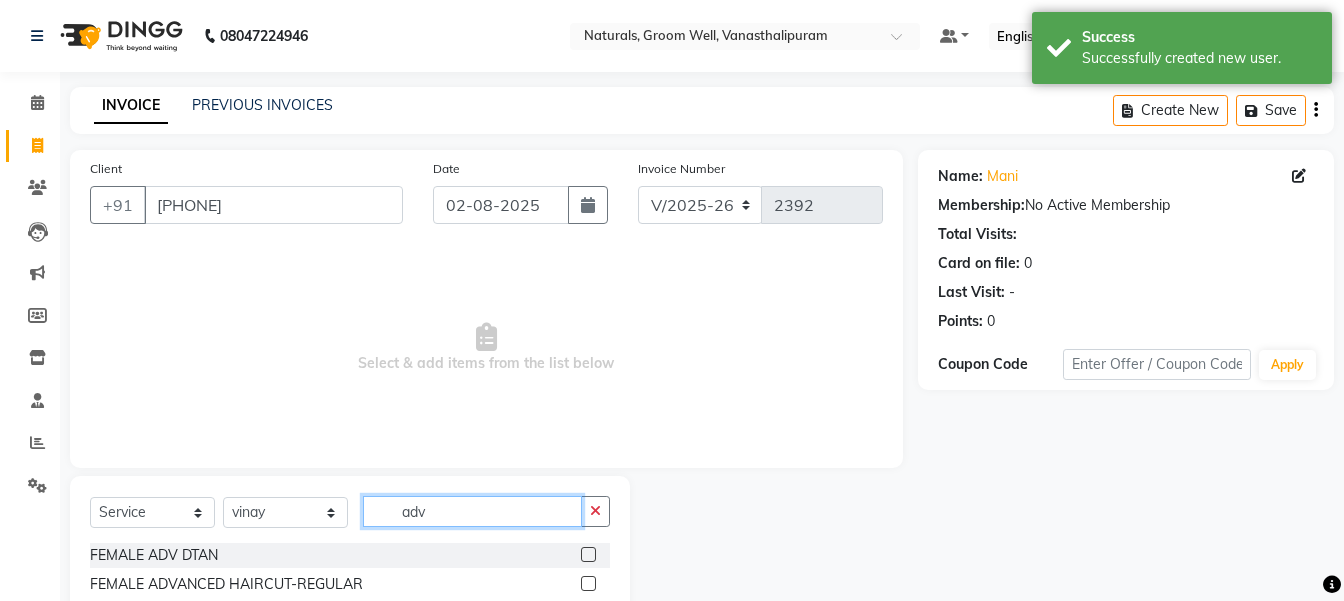 type on "adv" 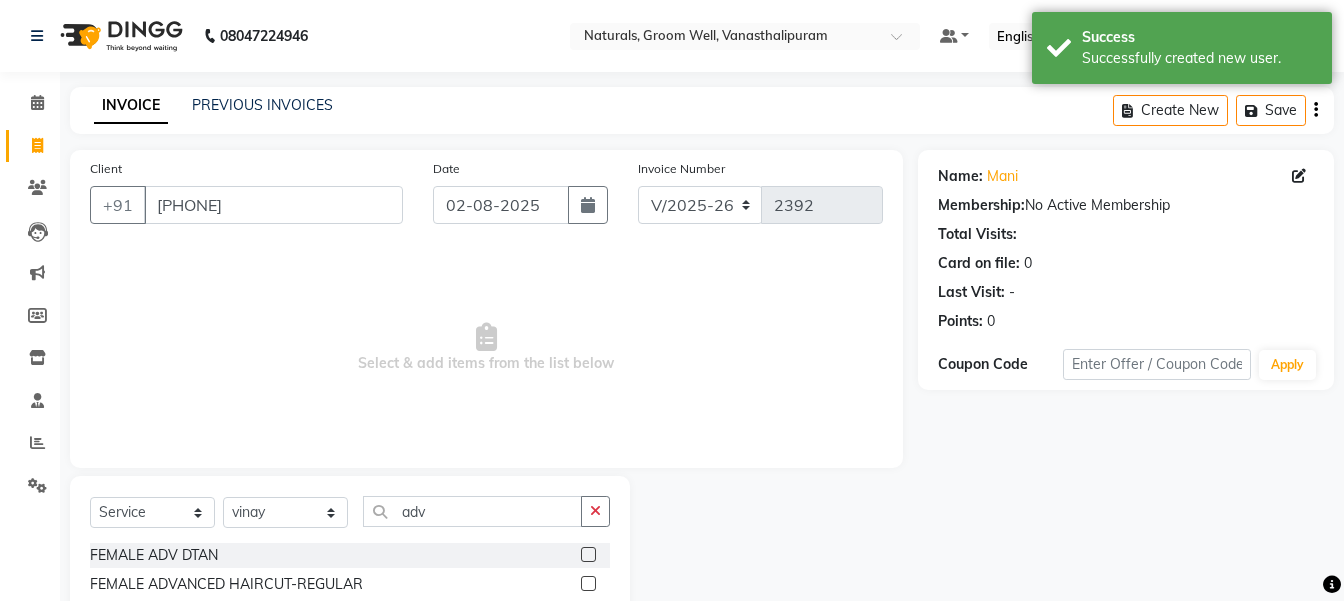 click 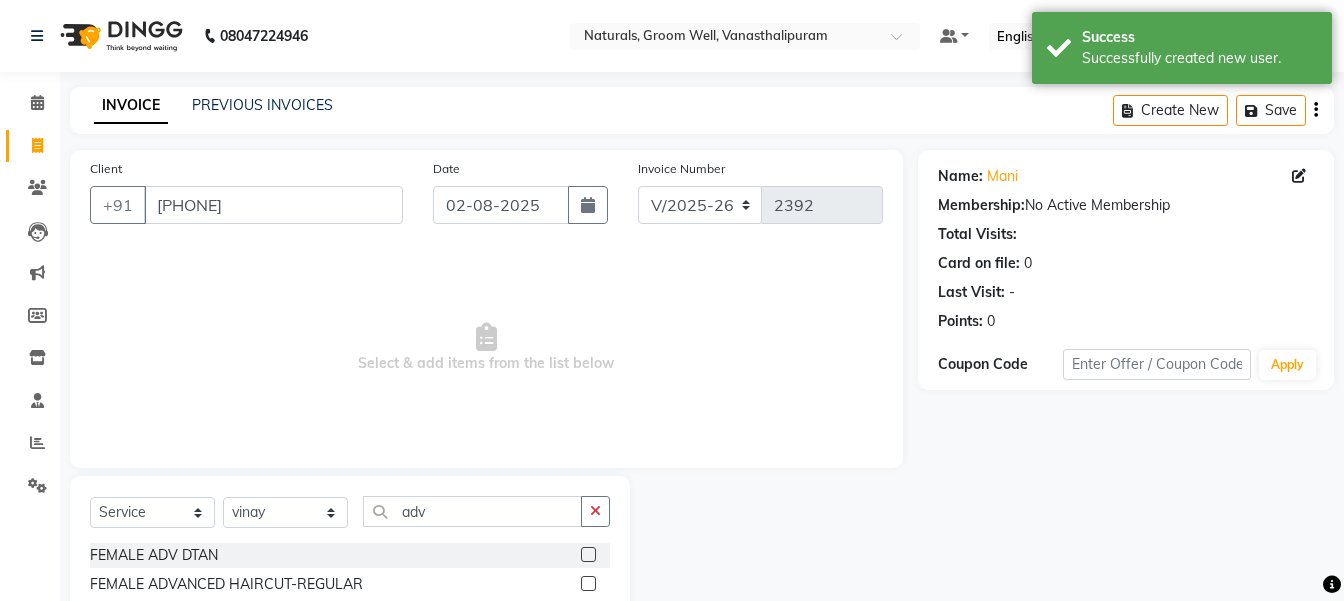 click at bounding box center (587, 584) 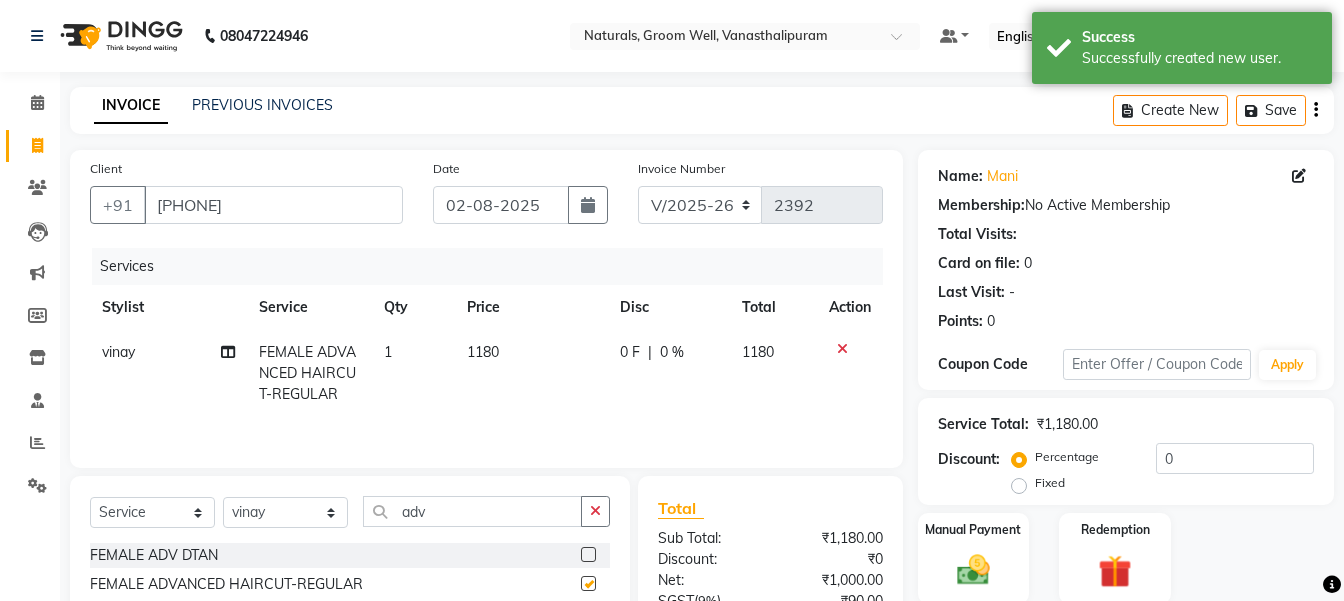 checkbox on "false" 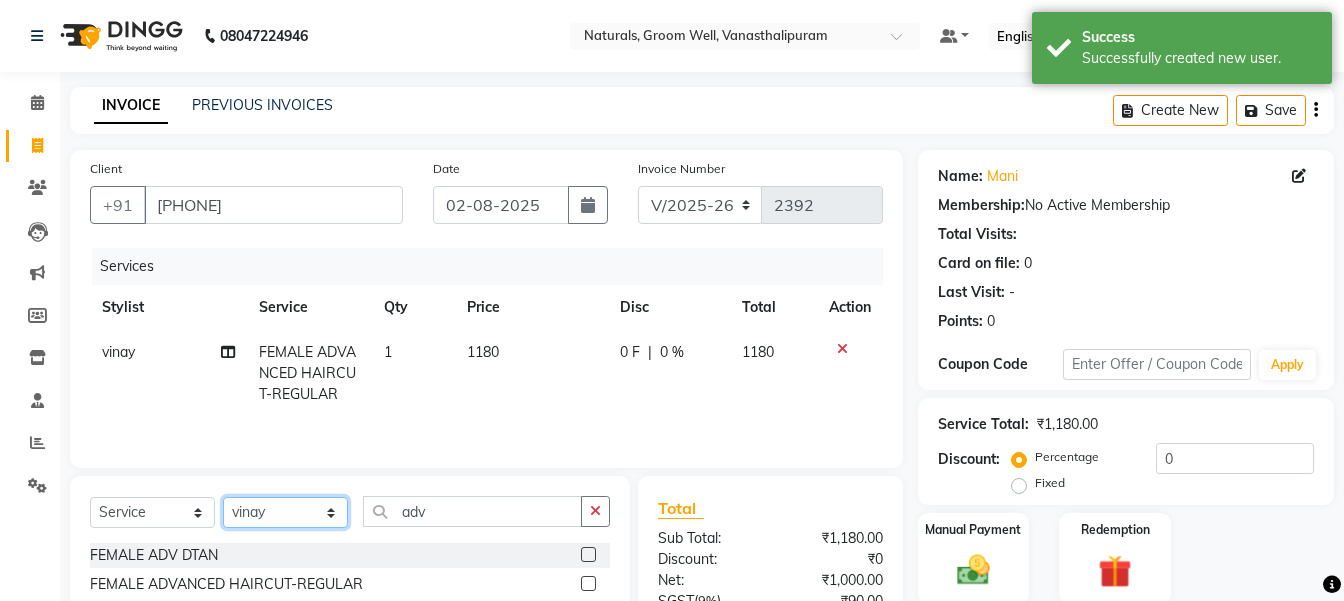 click on "Select Stylist gousiya kiran lavanya maheshwari naresh praveen sameena sandhya Vanasthalipuram Manager vinay" 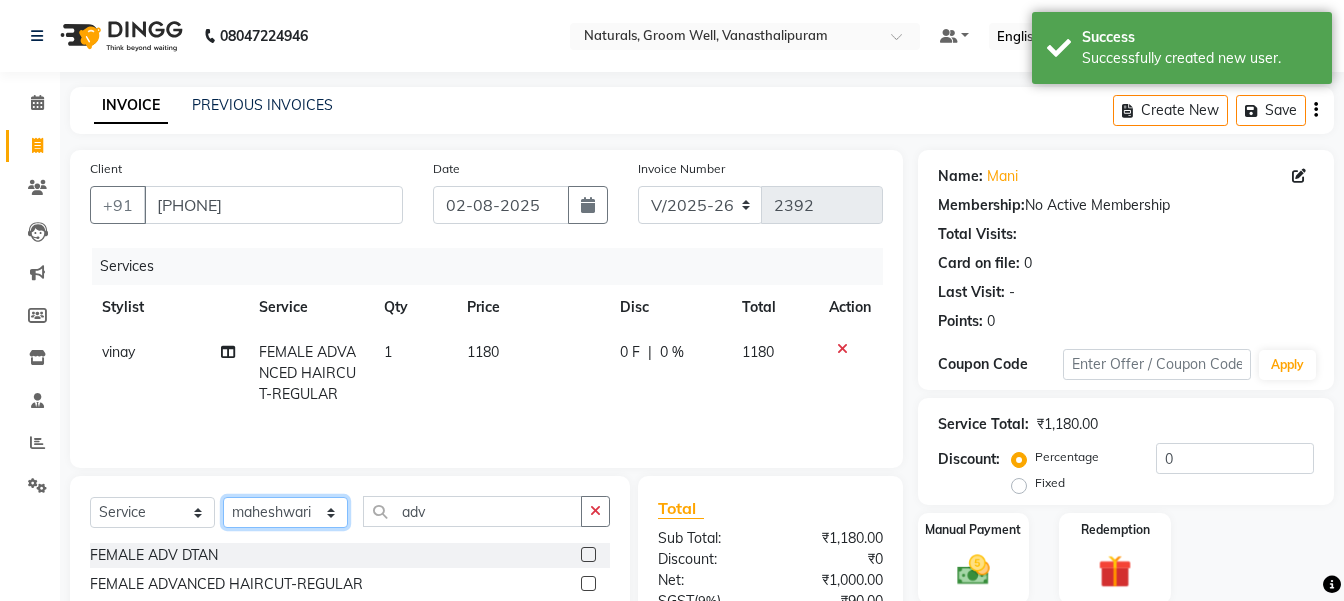 click on "Select Stylist gousiya kiran lavanya maheshwari naresh praveen sameena sandhya Vanasthalipuram Manager vinay" 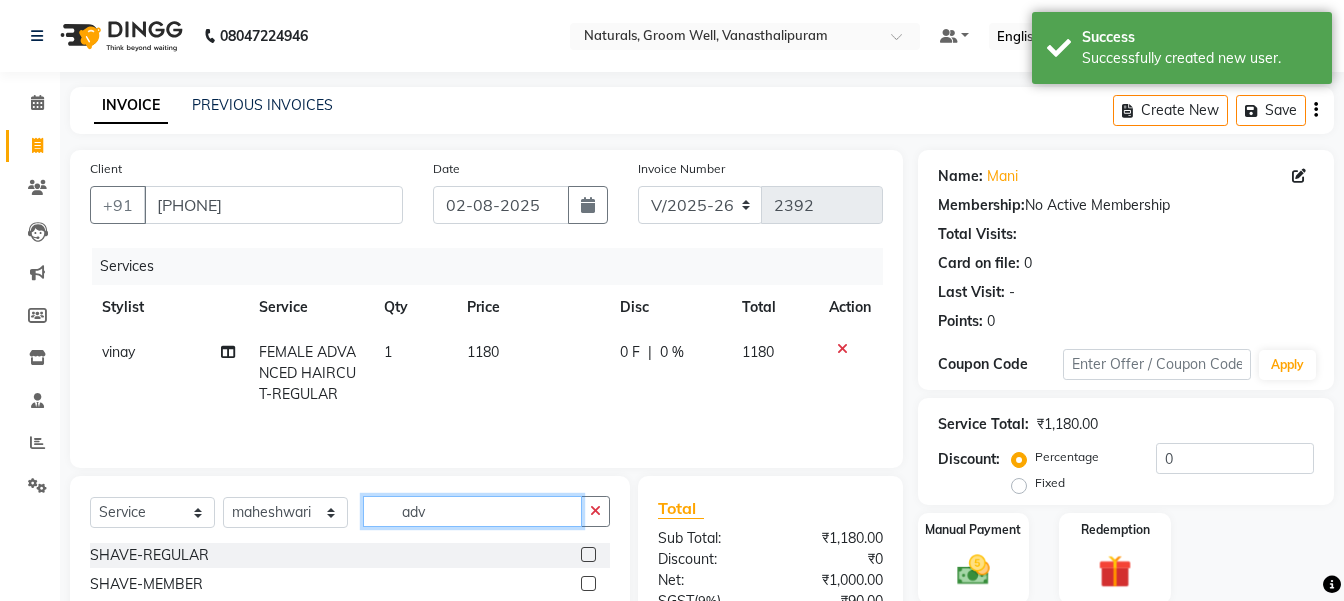 click on "adv" 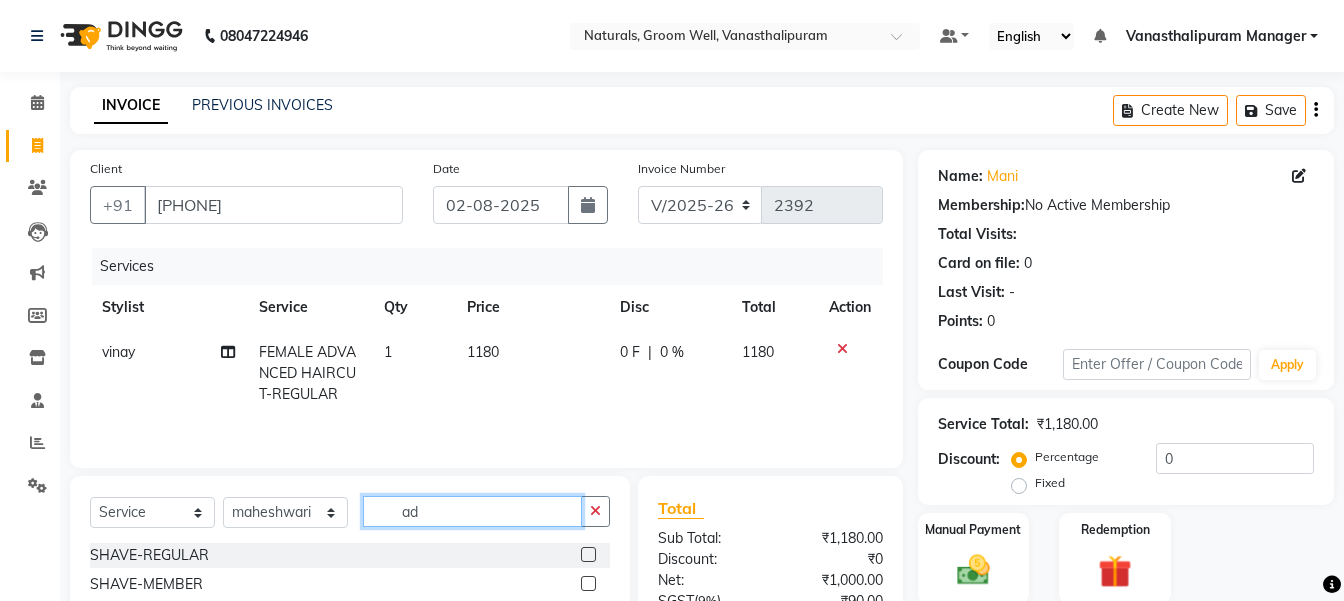 type on "a" 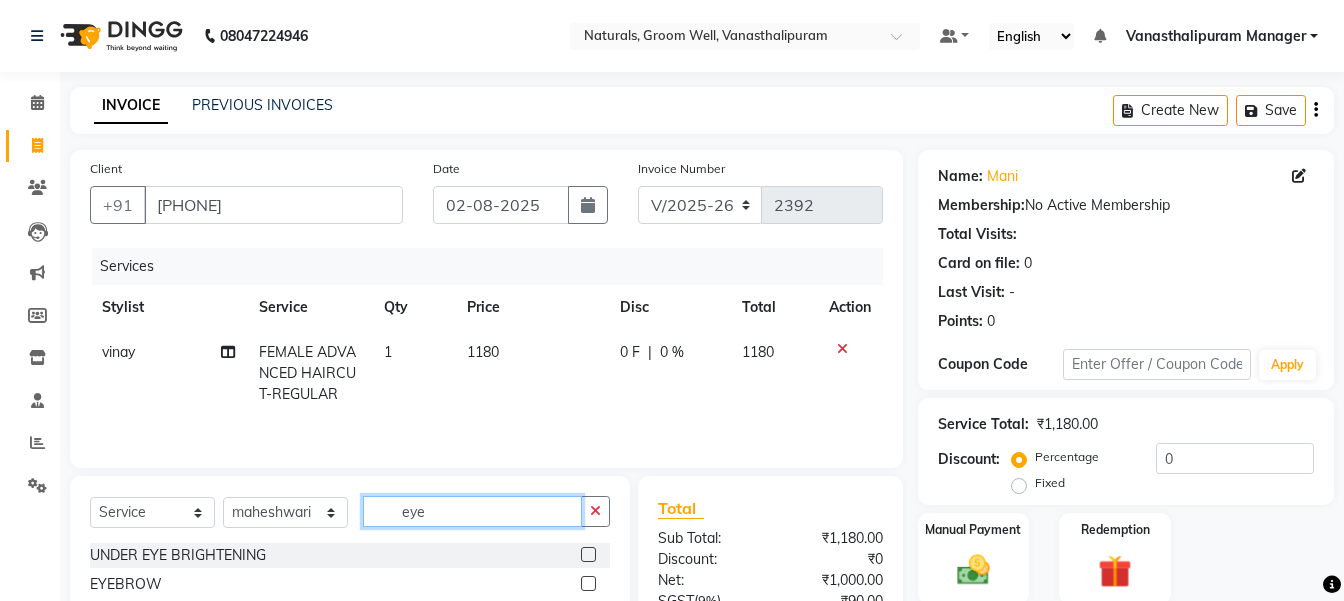 type on "eye" 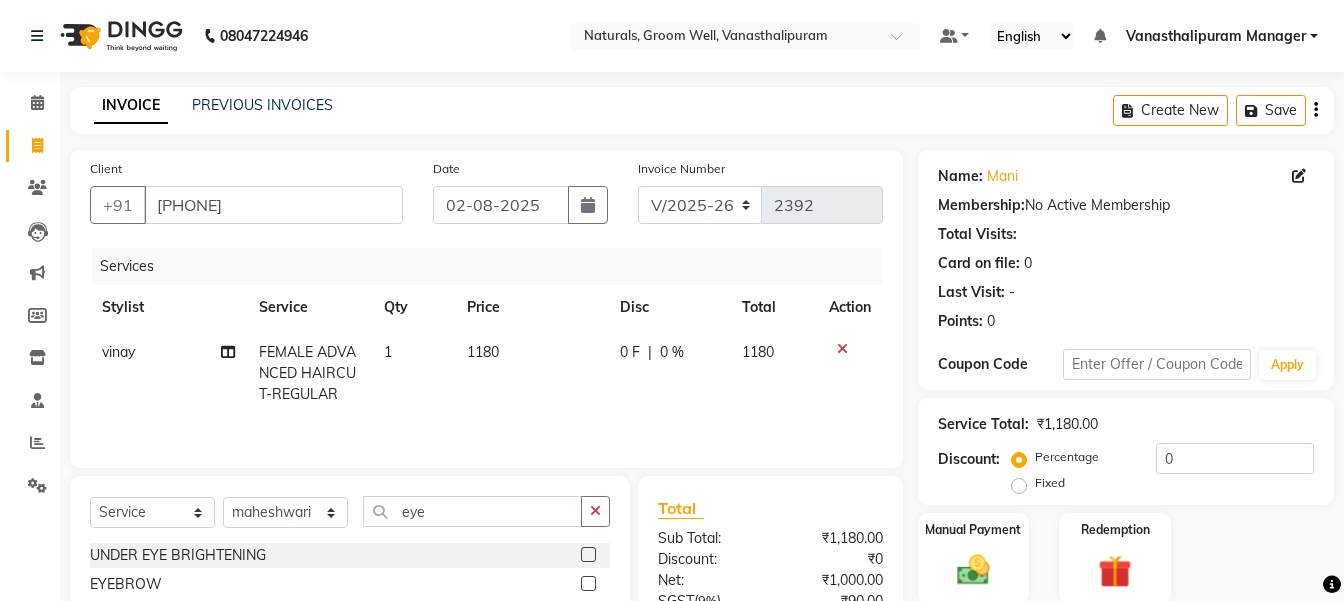 click 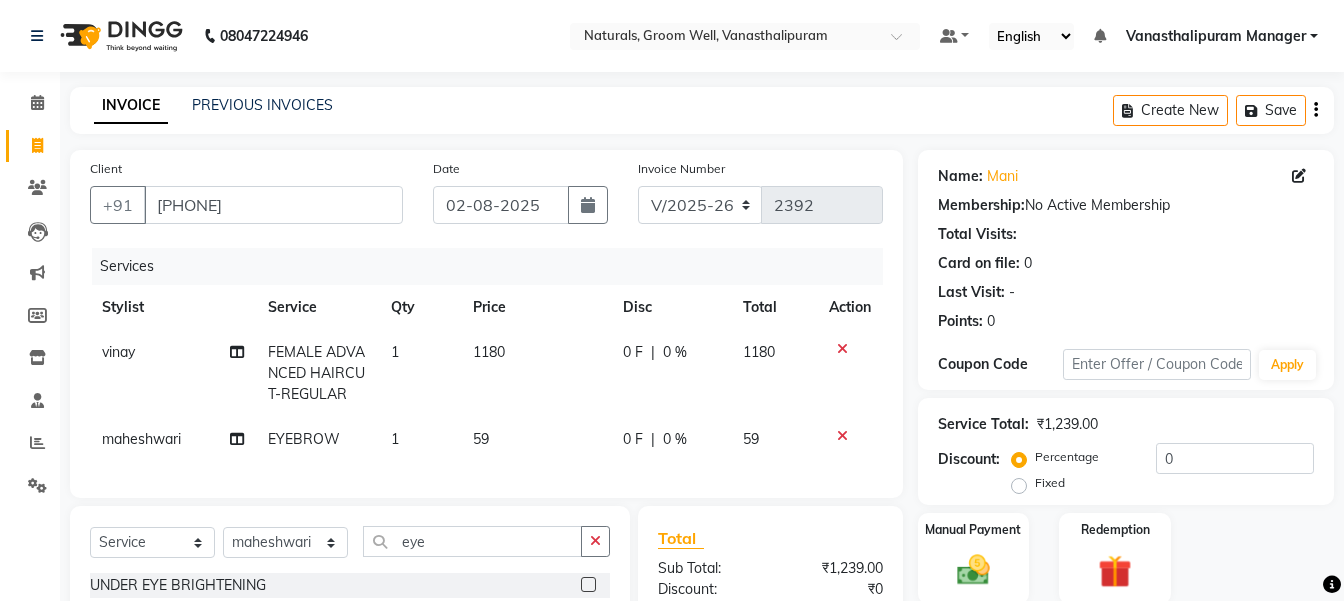 checkbox on "false" 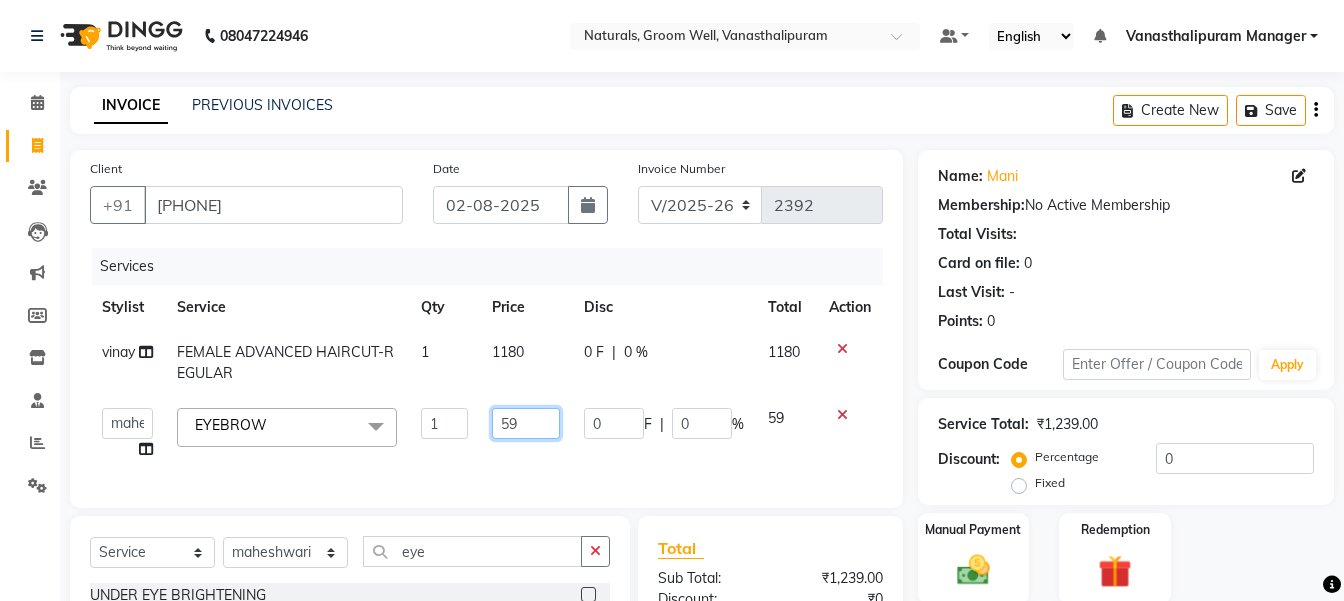 click on "59" 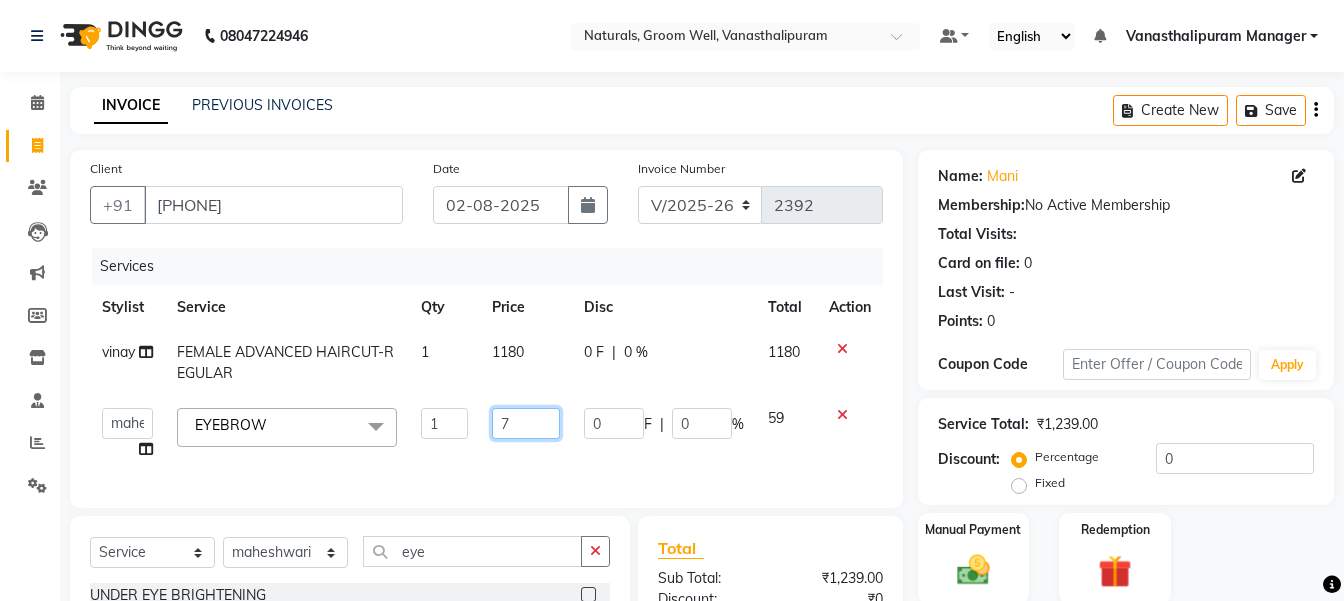 type on "71" 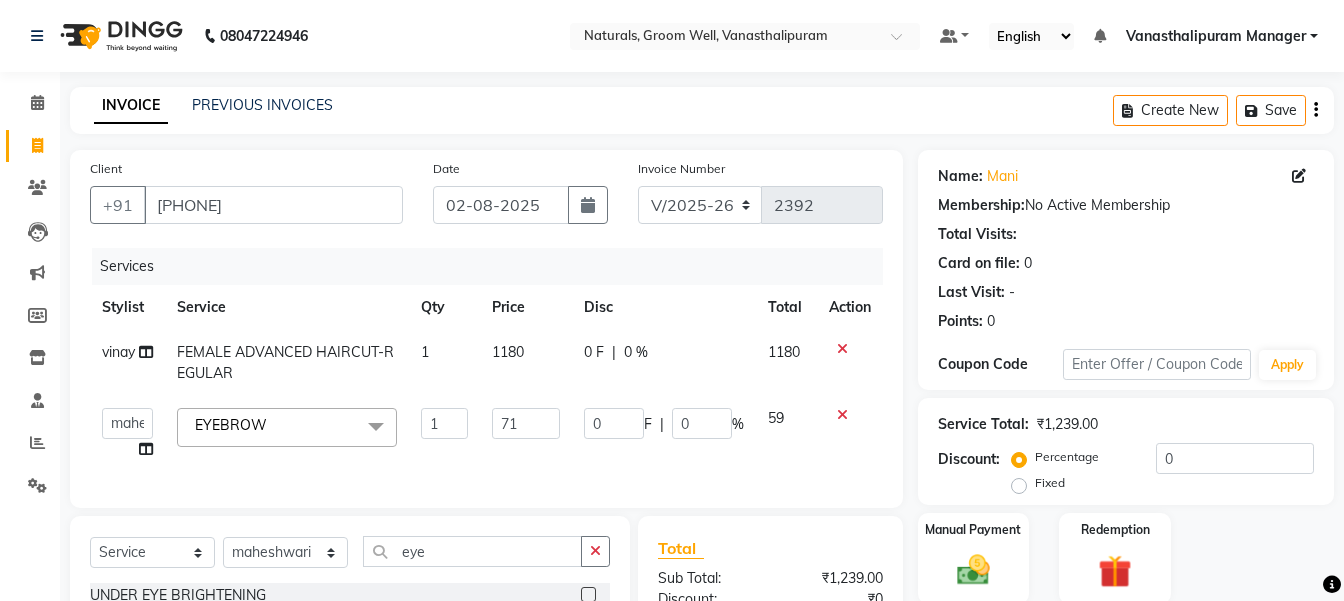 click on "08047224946 Select Location × Naturals, Groom Well, Vanasthalipuram Default Panel My Panel English ENGLISH Español العربية मराठी हिंदी ગુજરાતી தமிழ் 中文 Notifications nothing to show Vanasthalipuram Manager Manage Profile Change Password Sign out Version:3.15.11" 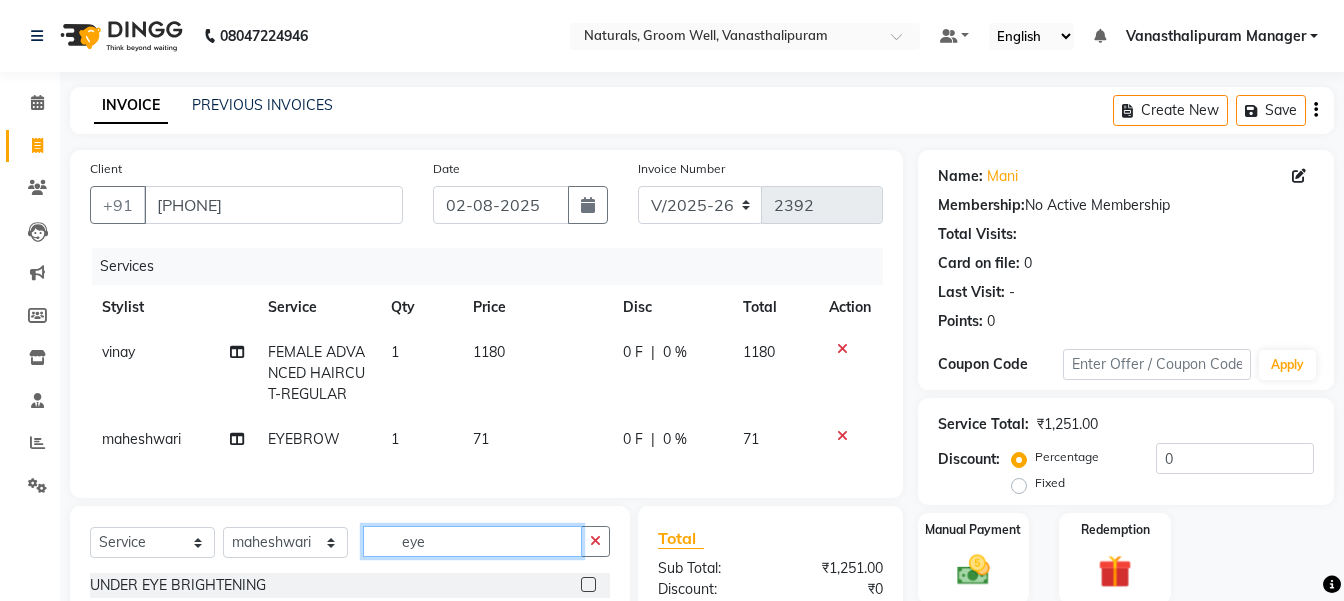 click on "eye" 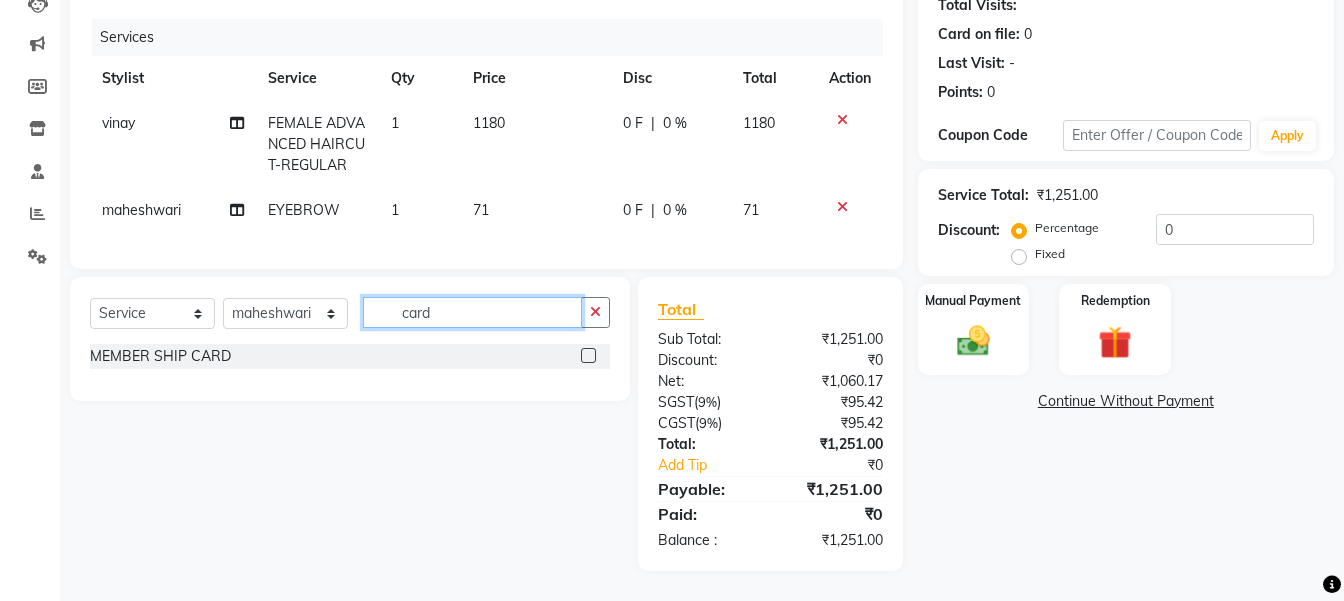 scroll, scrollTop: 244, scrollLeft: 0, axis: vertical 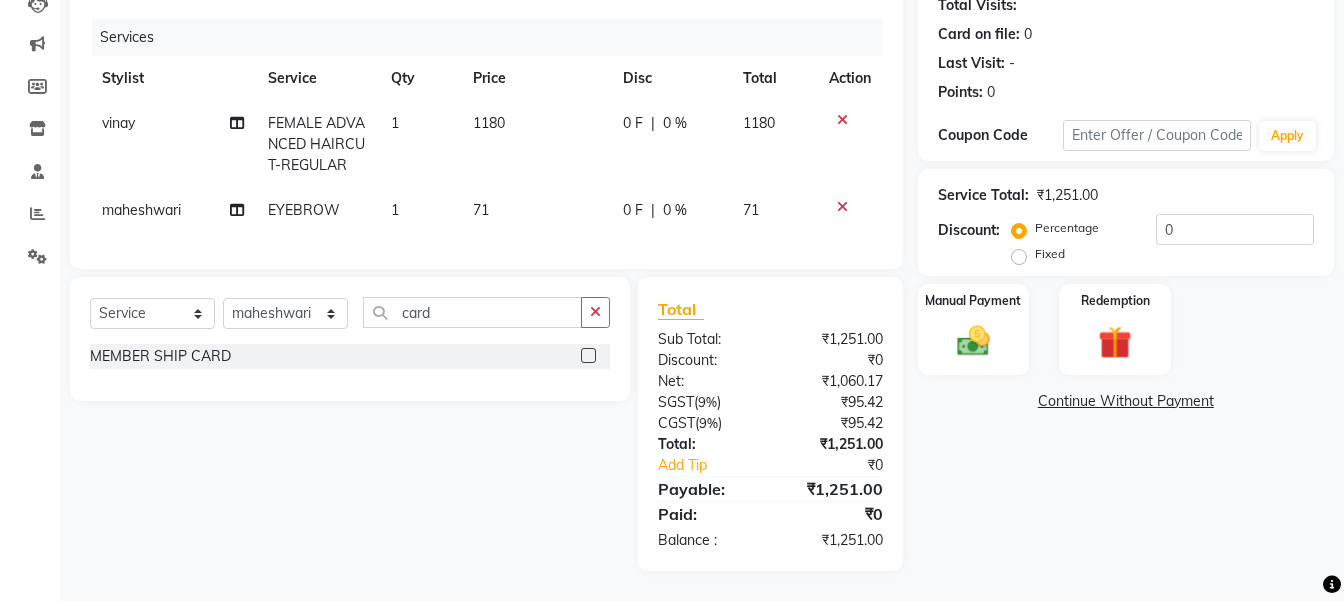 click 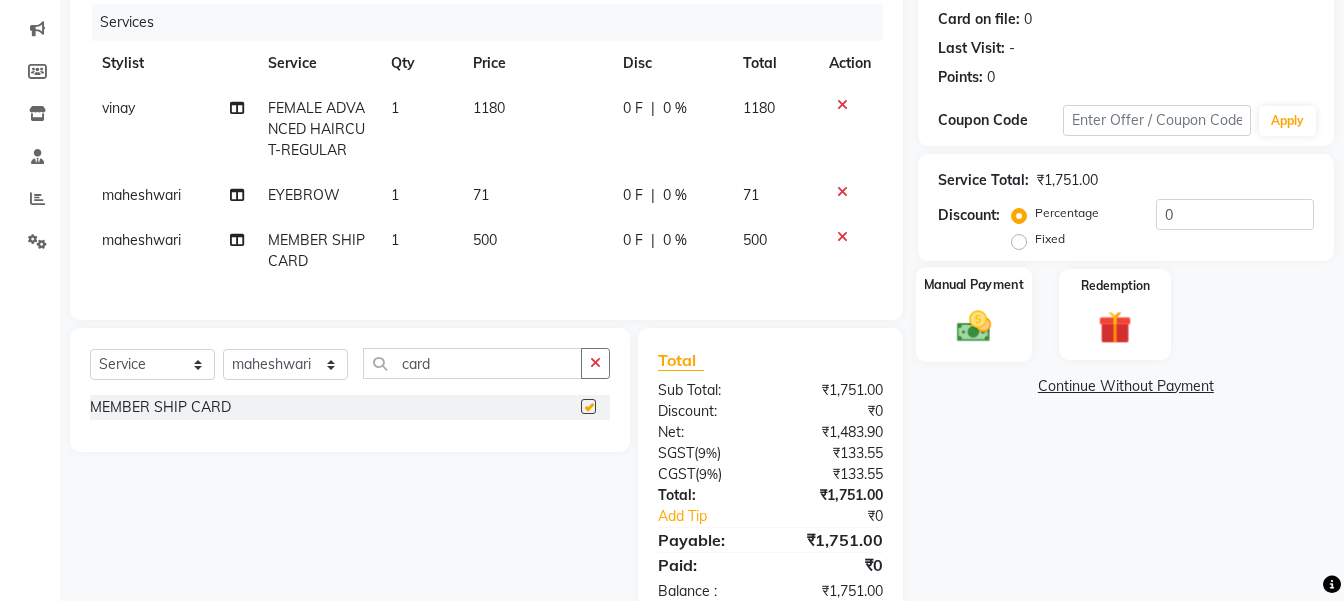 checkbox on "false" 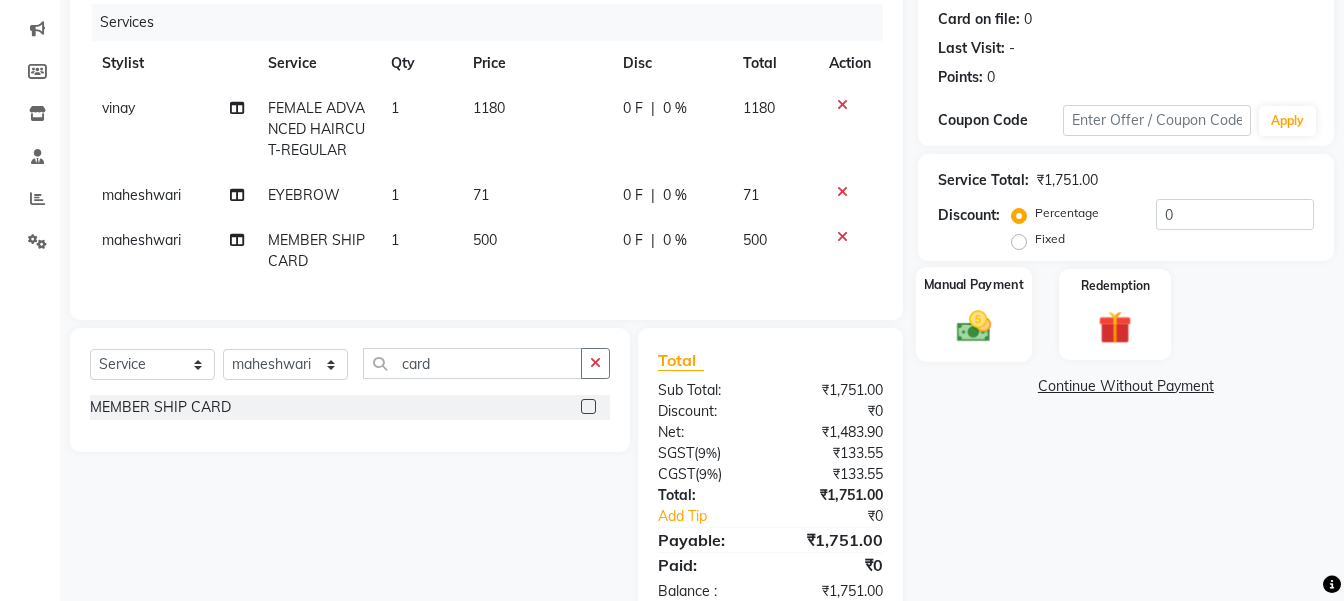 click 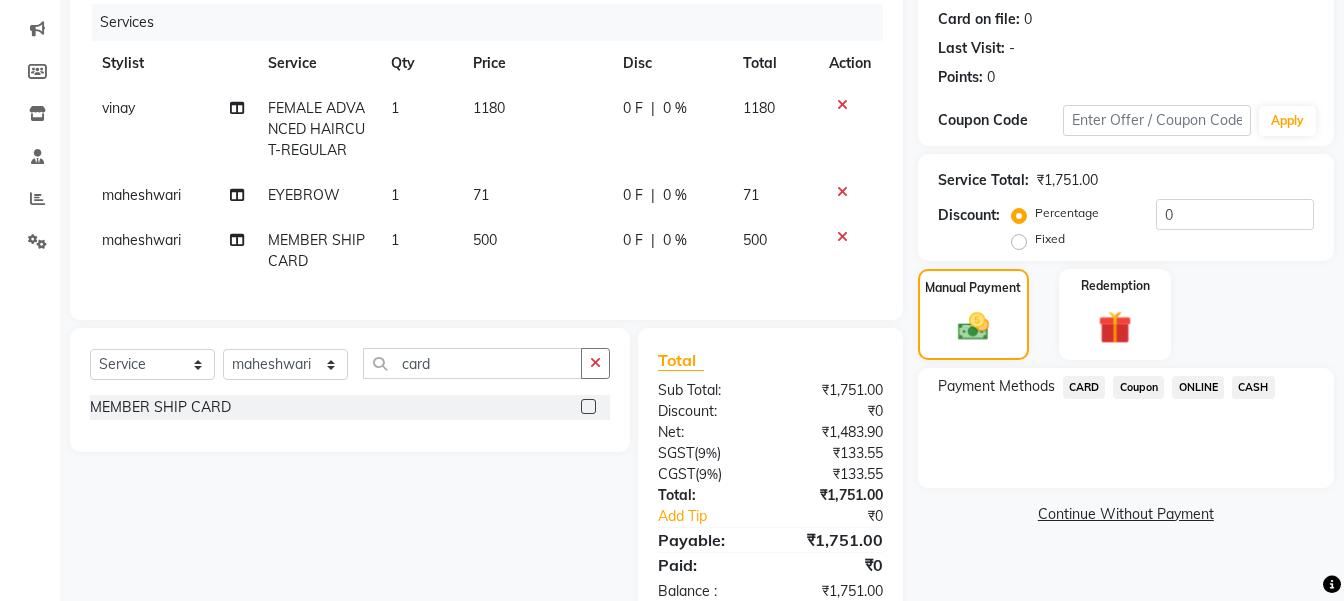 click on "ONLINE" 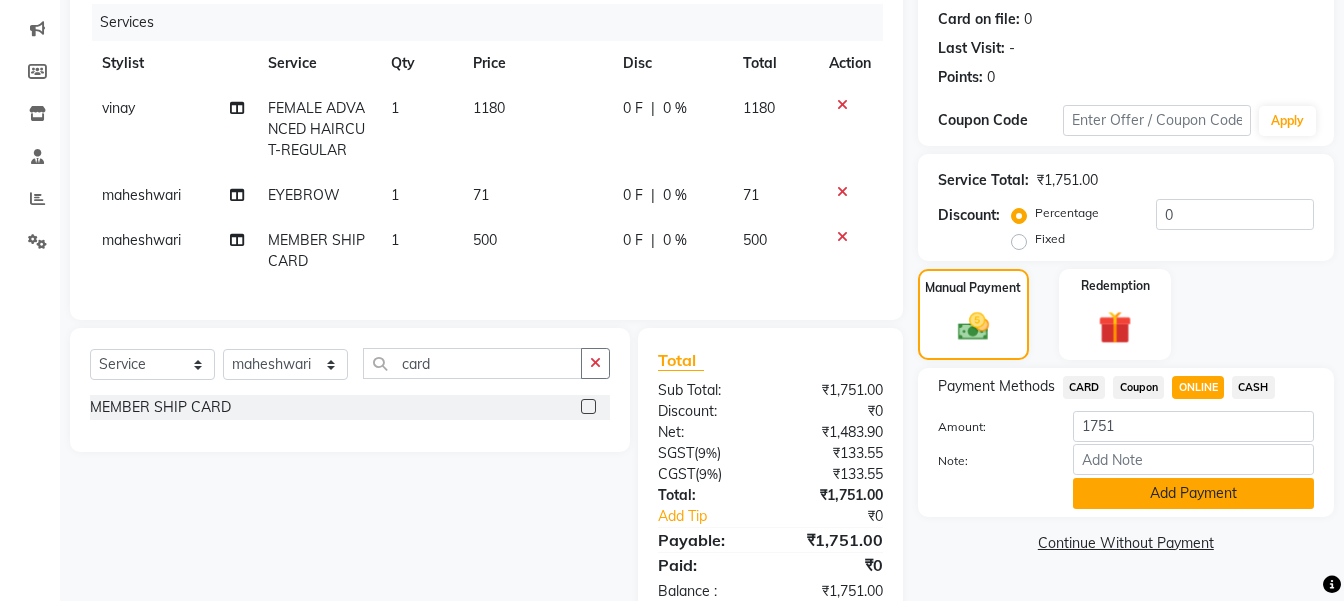 click on "Add Payment" 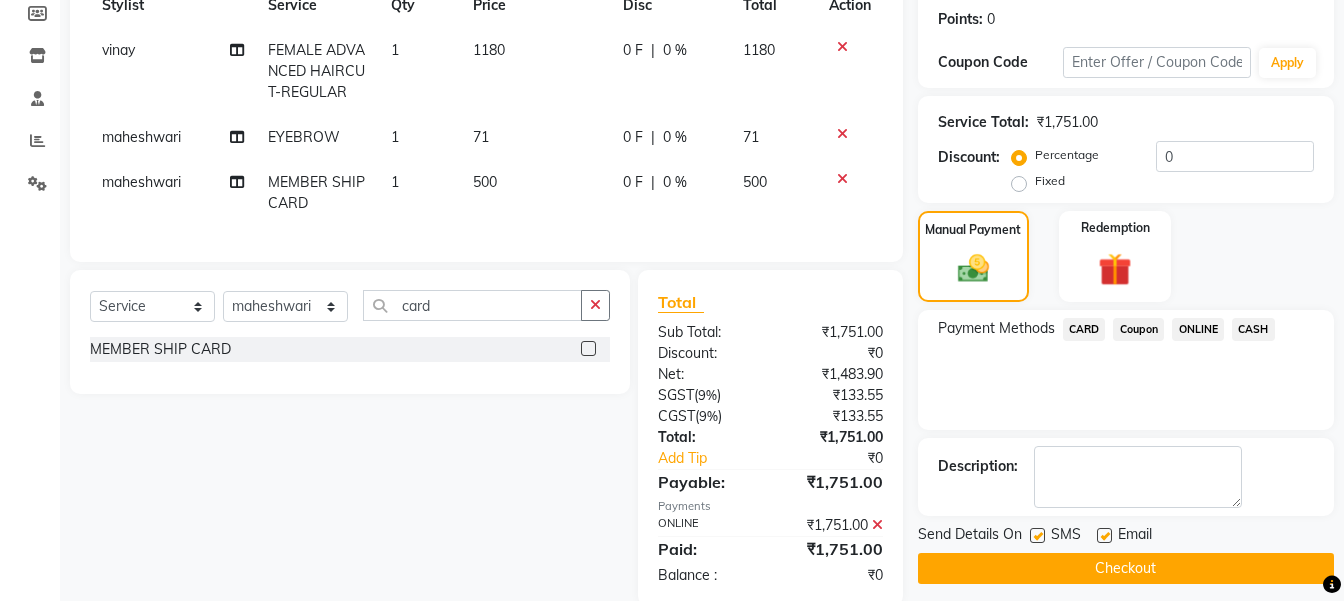 scroll, scrollTop: 352, scrollLeft: 0, axis: vertical 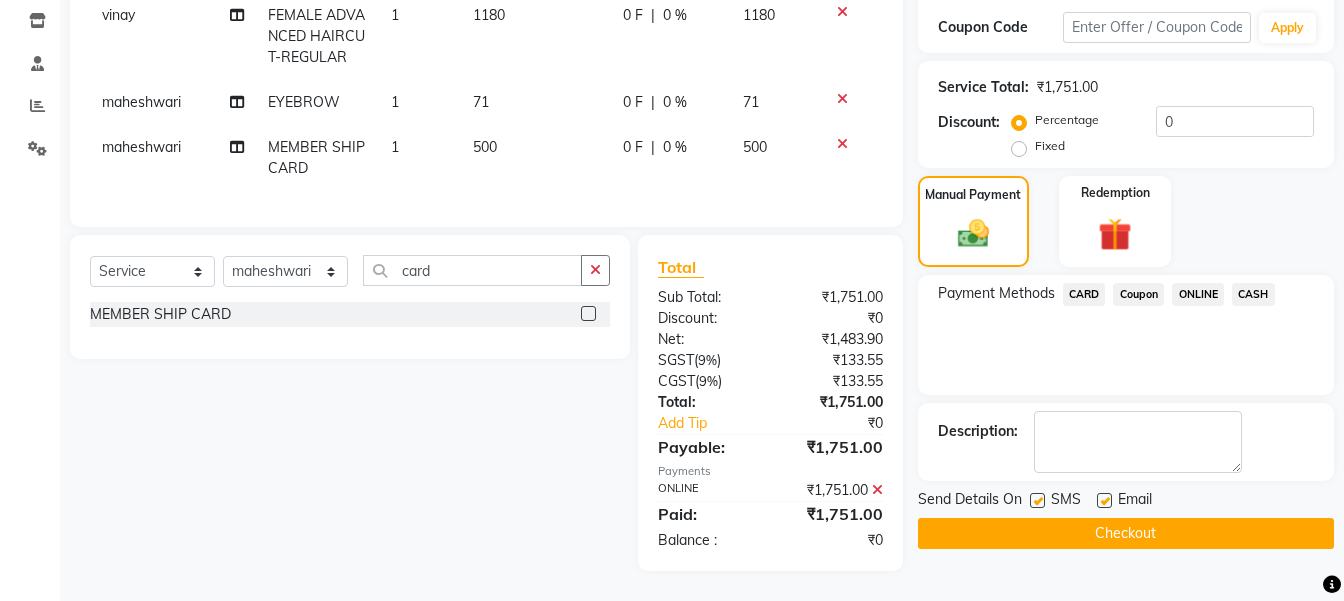click on "Checkout" 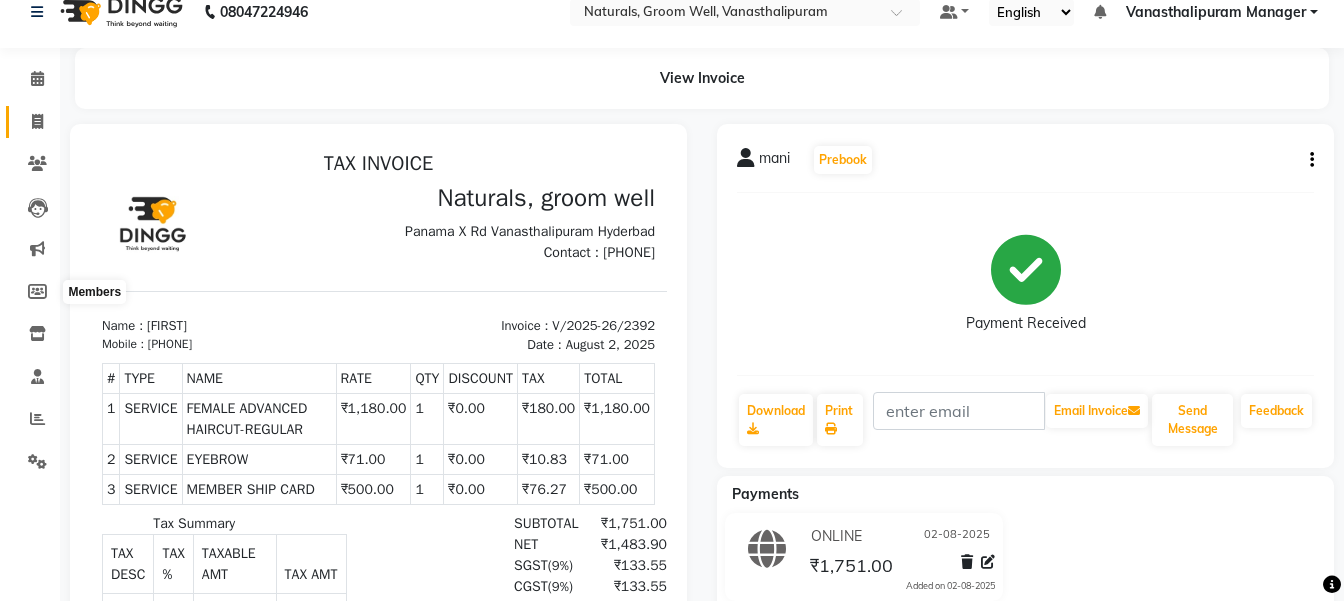 scroll, scrollTop: 0, scrollLeft: 0, axis: both 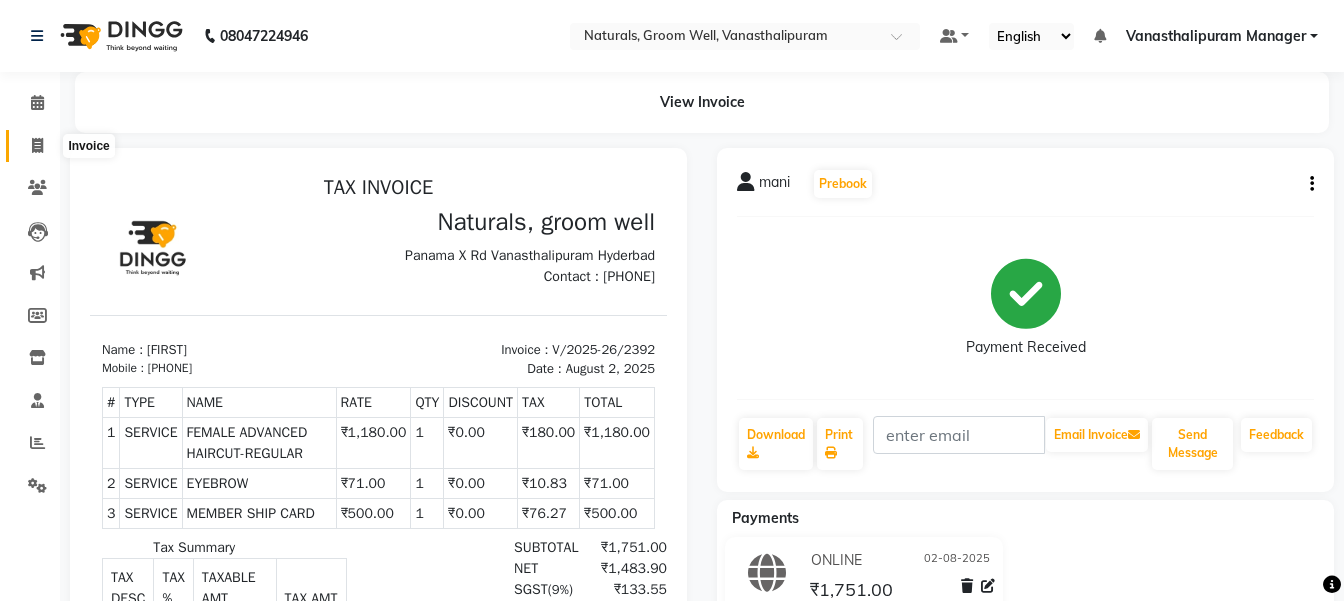 click 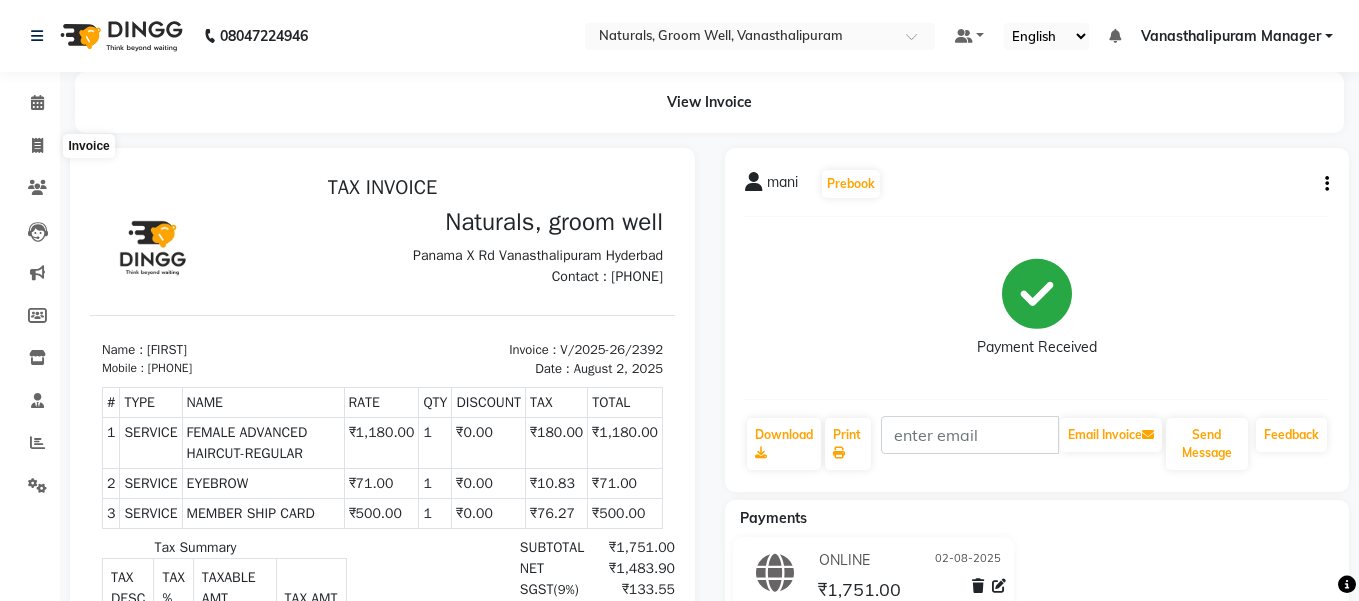 select on "service" 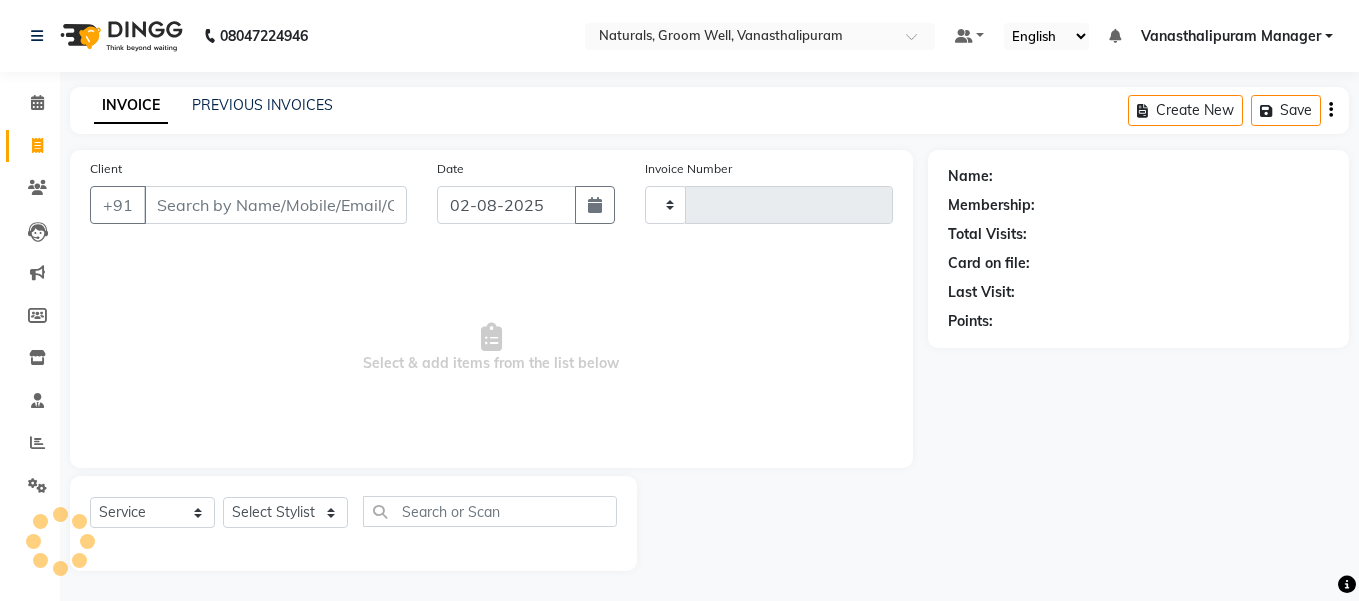 click on "Client" at bounding box center [275, 205] 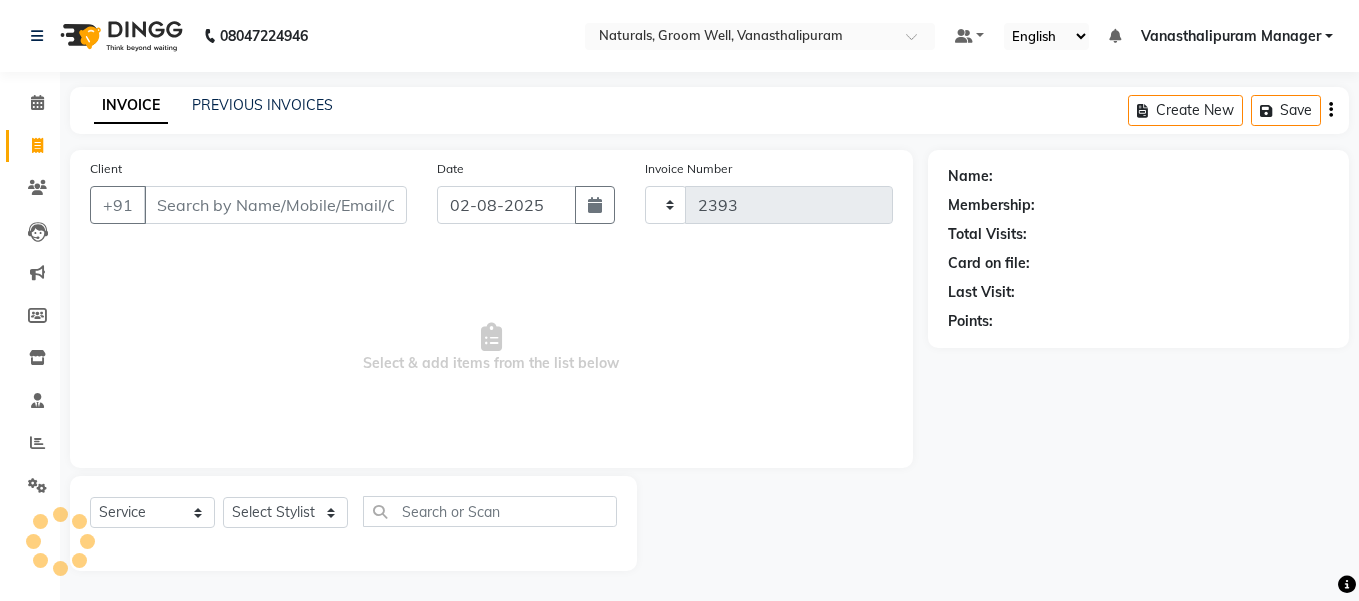 select on "5859" 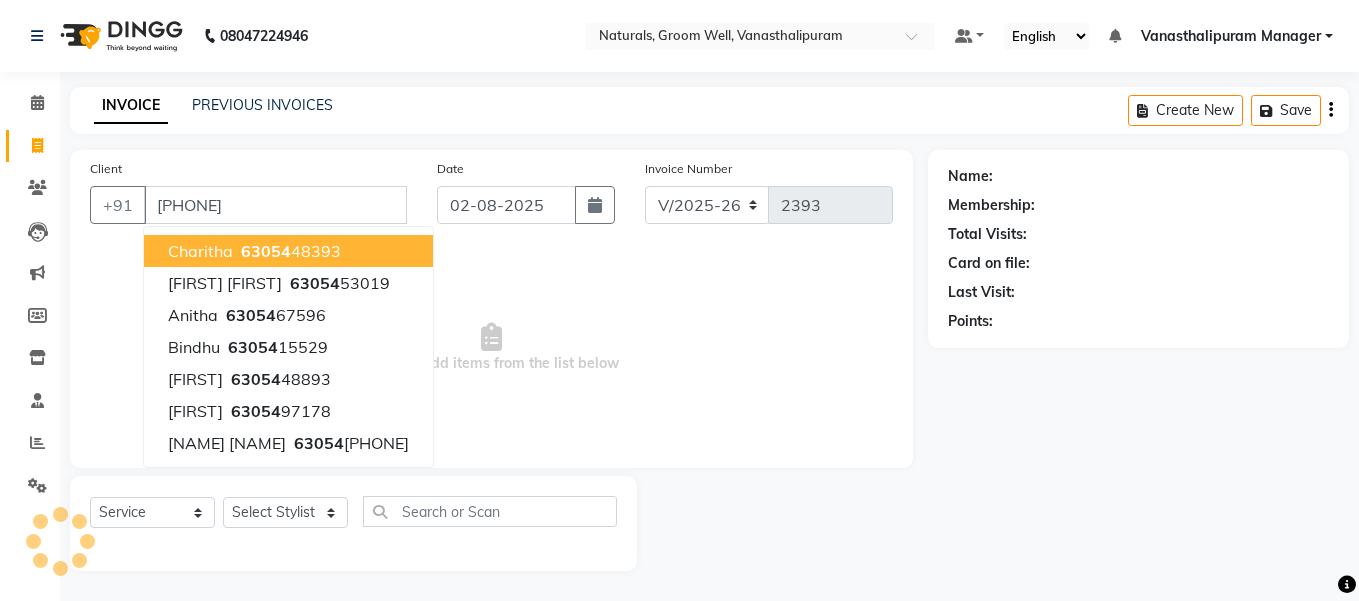 type on "[PHONE]" 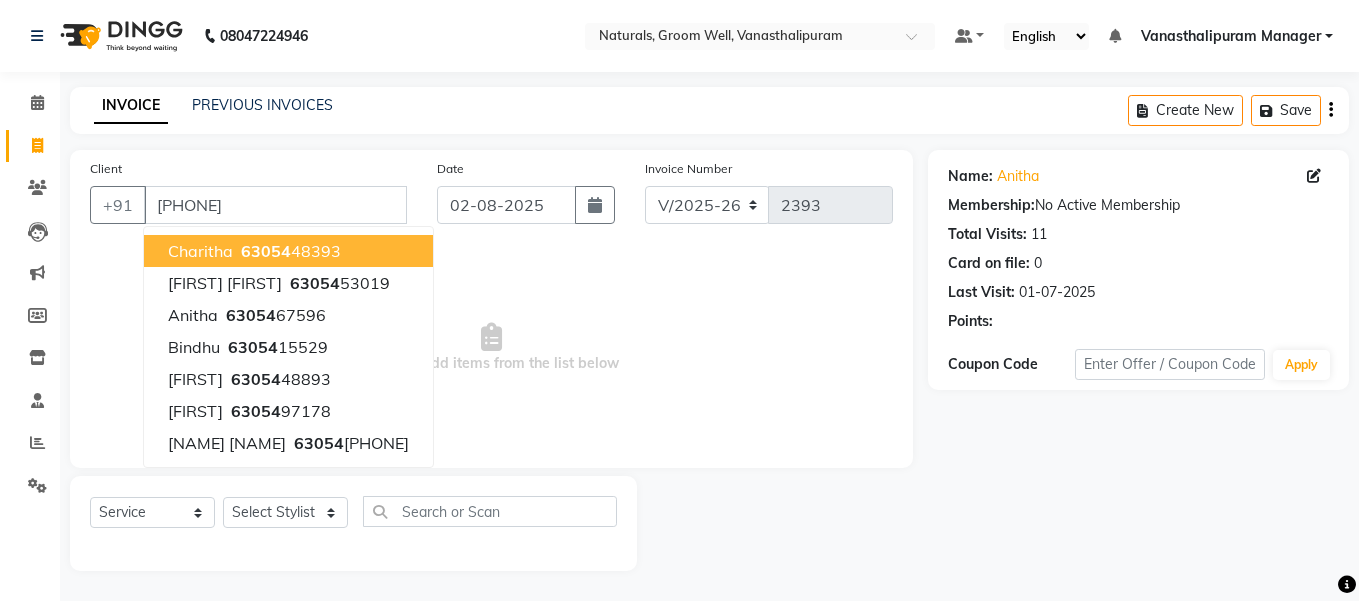 click on "Select & add items from the list below" at bounding box center [491, 348] 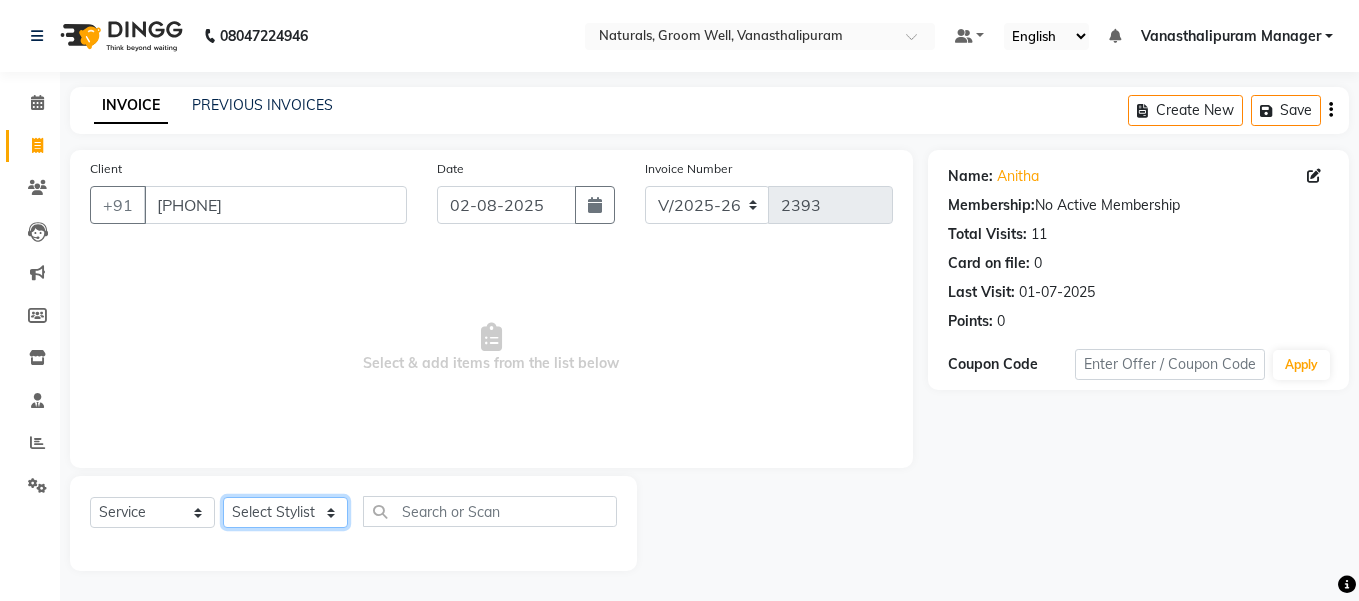 click on "Select Stylist gousiya kiran lavanya maheshwari naresh praveen sameena sandhya Vanasthalipuram Manager vinay" 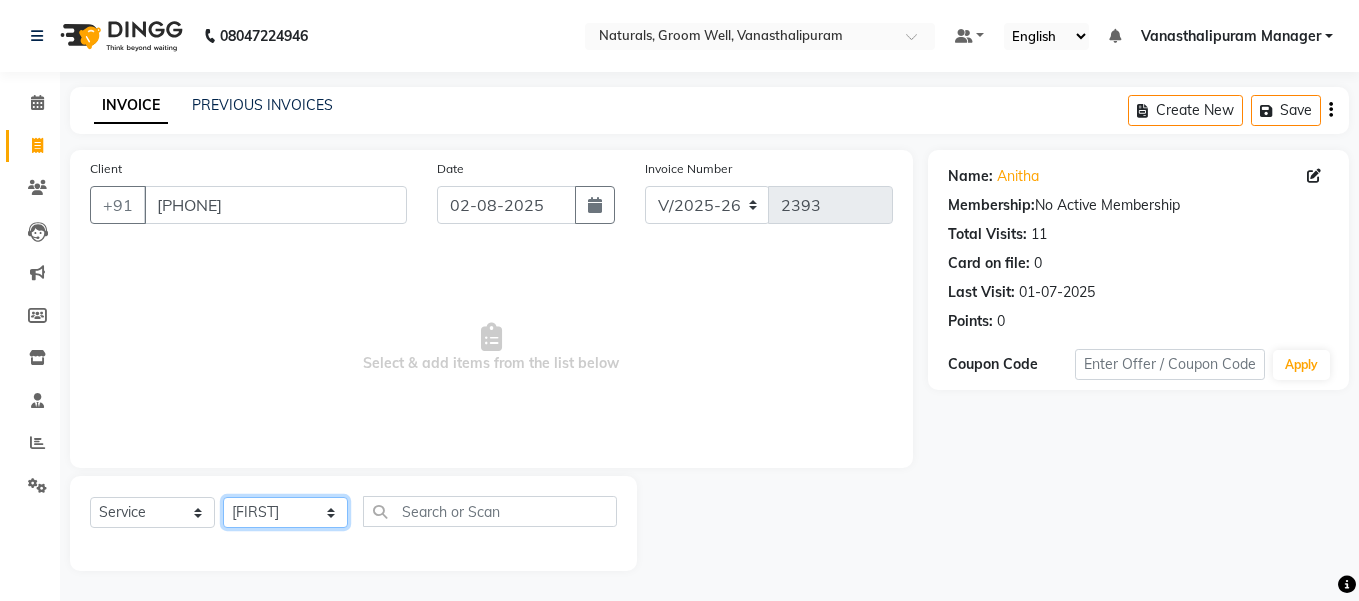 click on "Select Stylist gousiya kiran lavanya maheshwari naresh praveen sameena sandhya Vanasthalipuram Manager vinay" 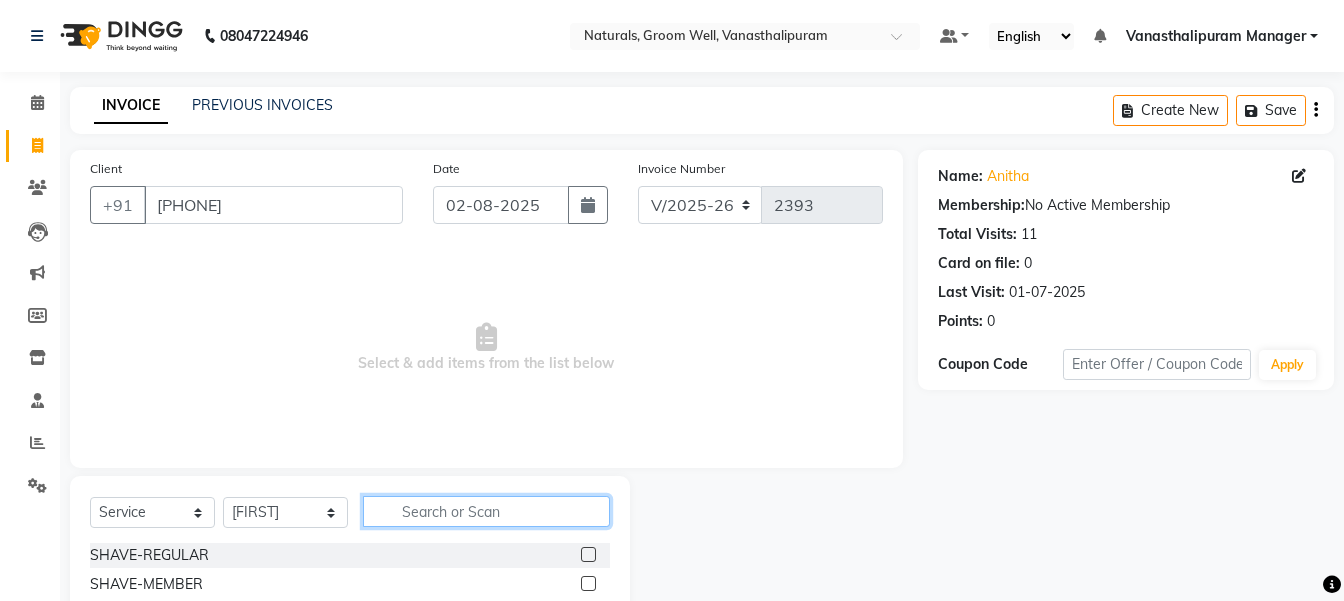 click 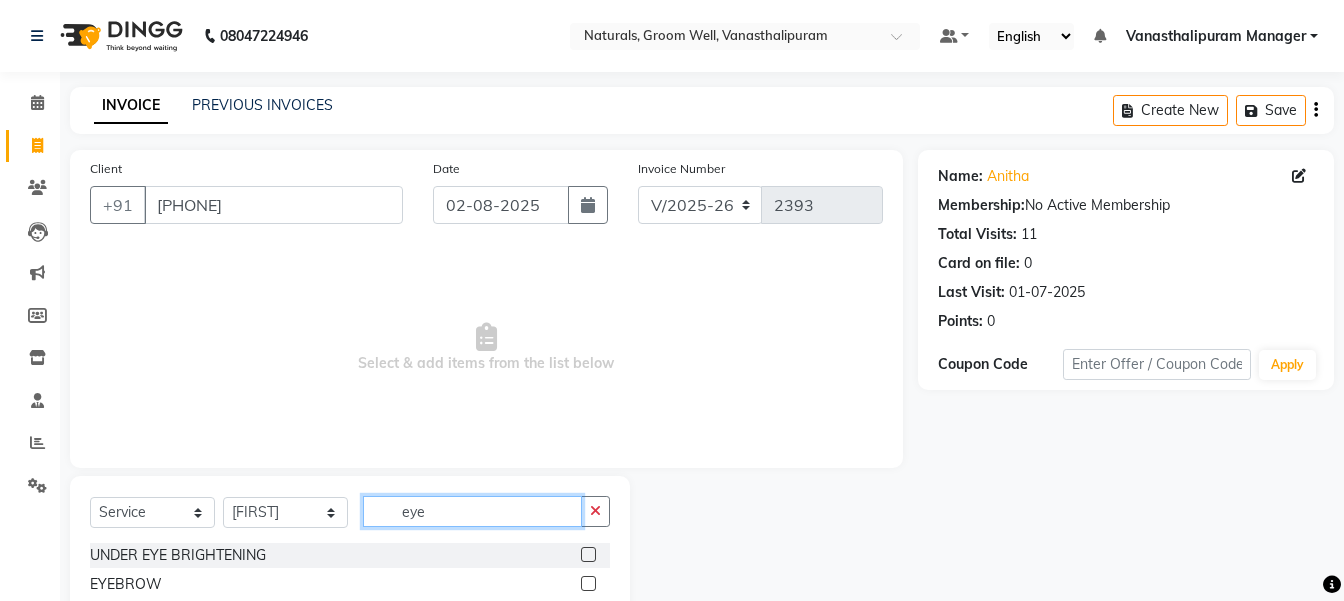 type on "eye" 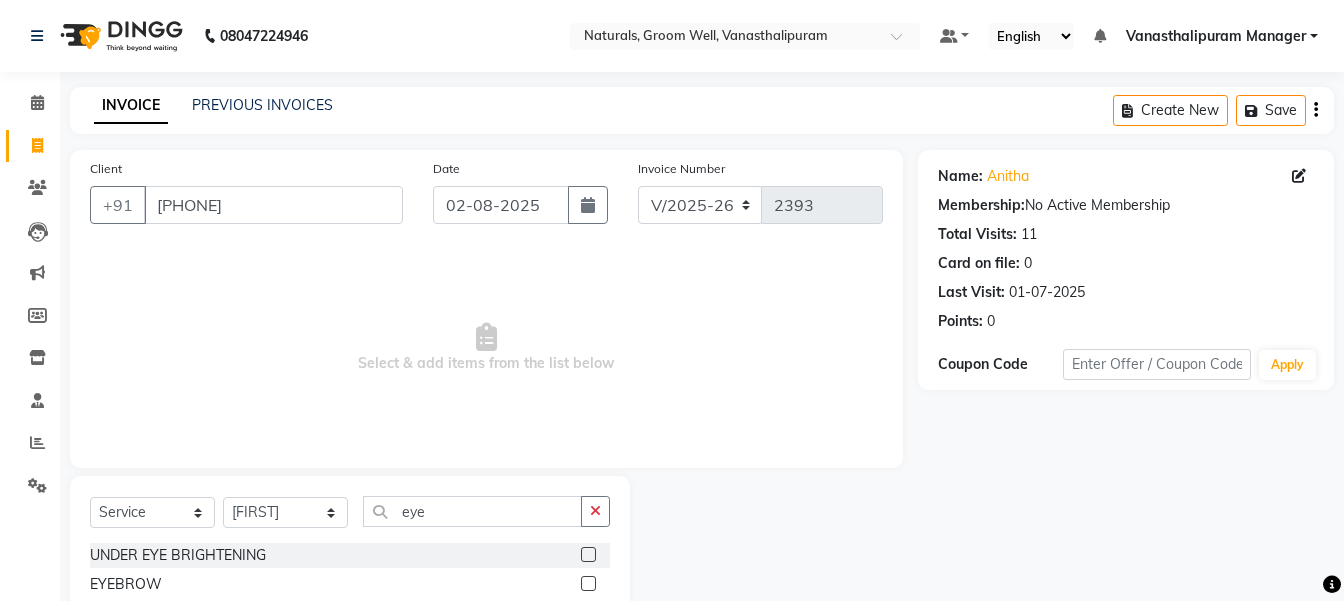 click 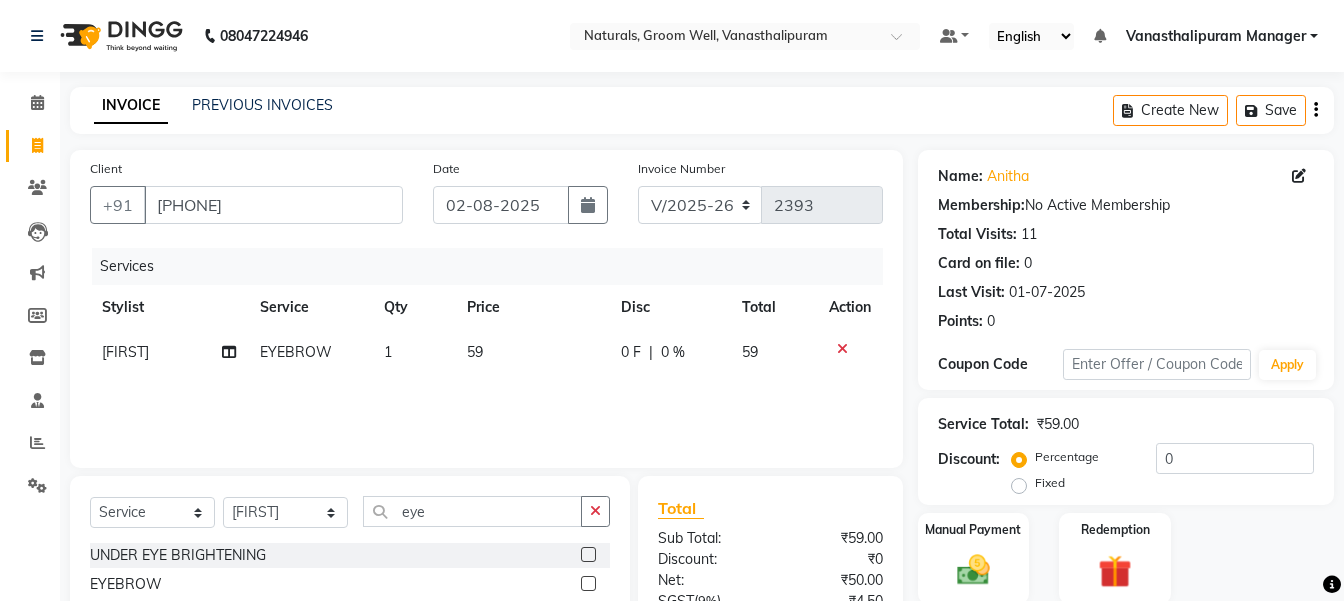 checkbox on "false" 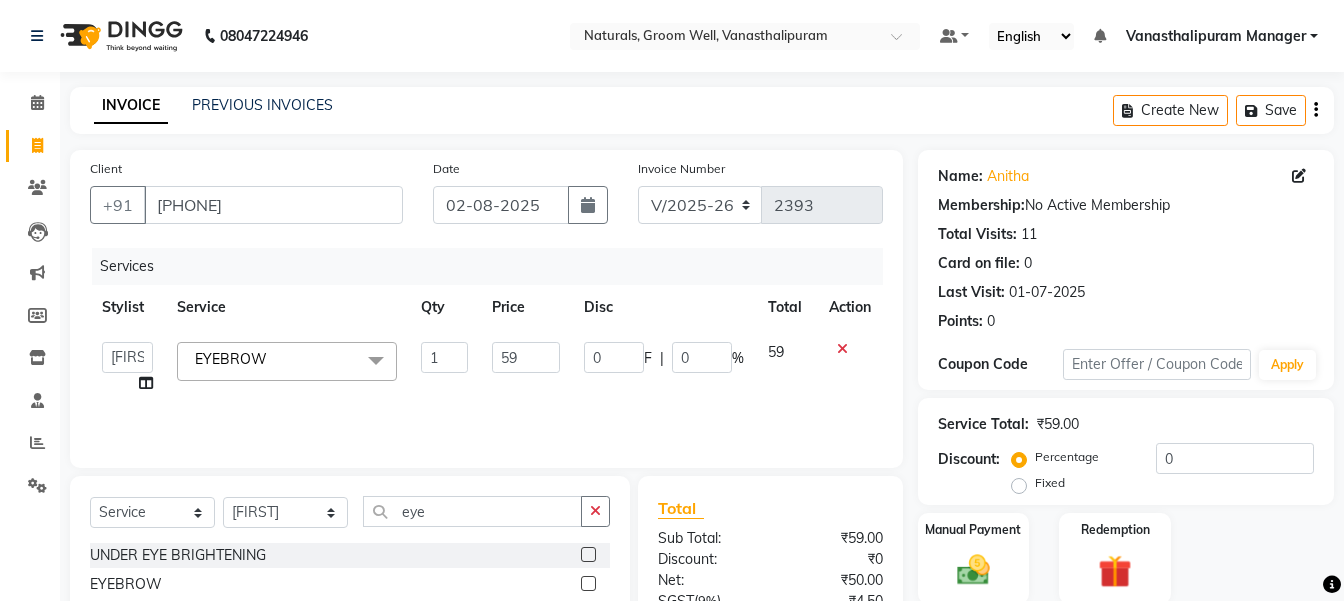 click on "59" 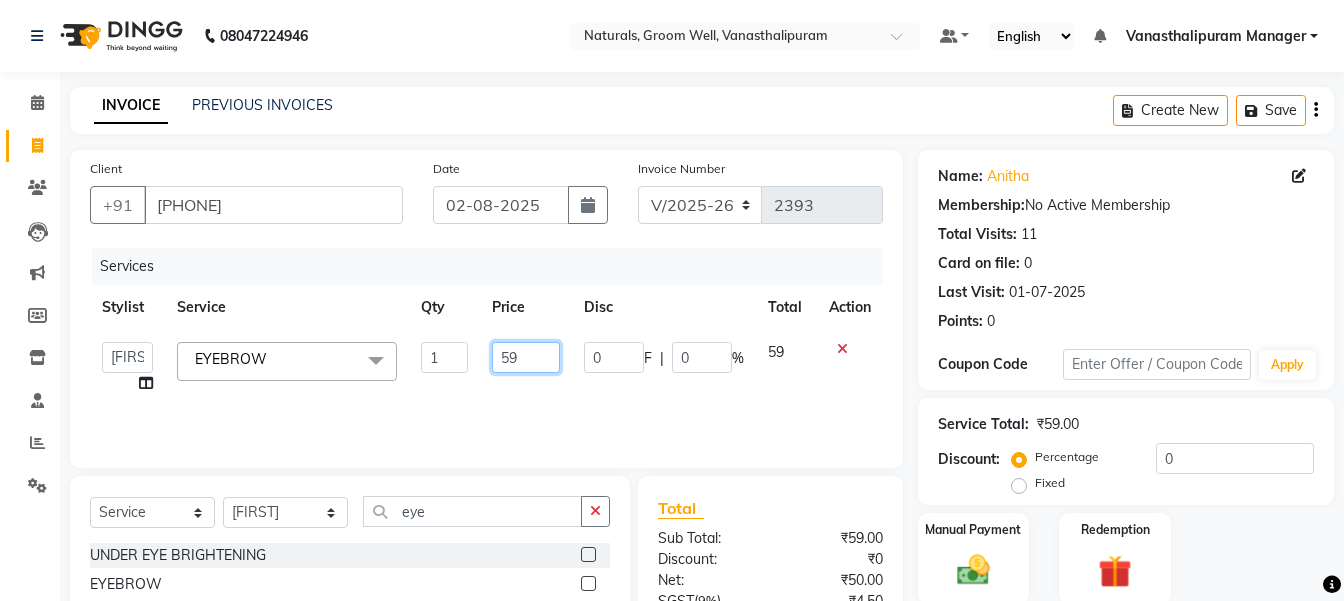 click on "59" 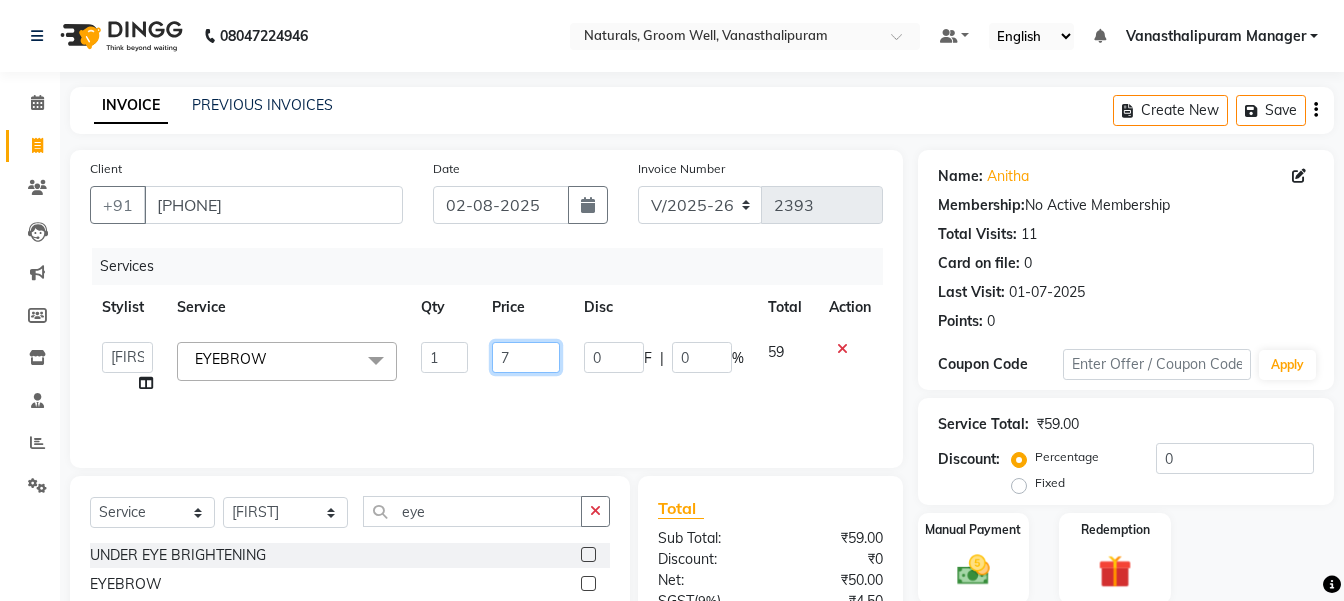 type on "71" 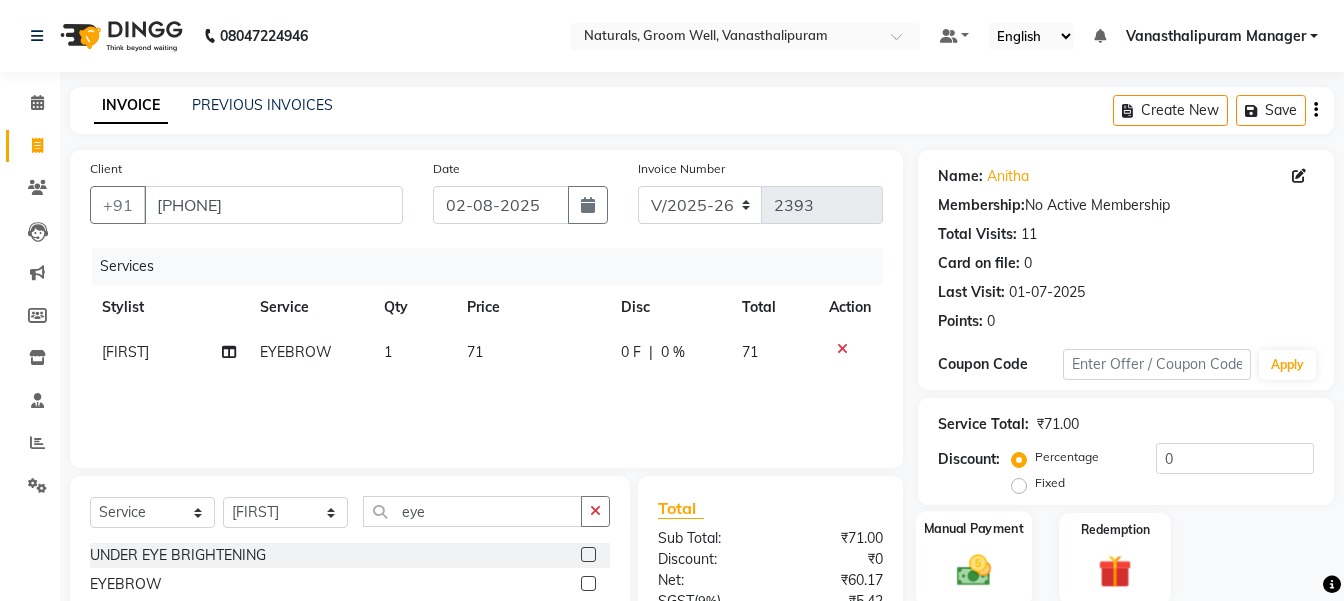 click on "Manual Payment" 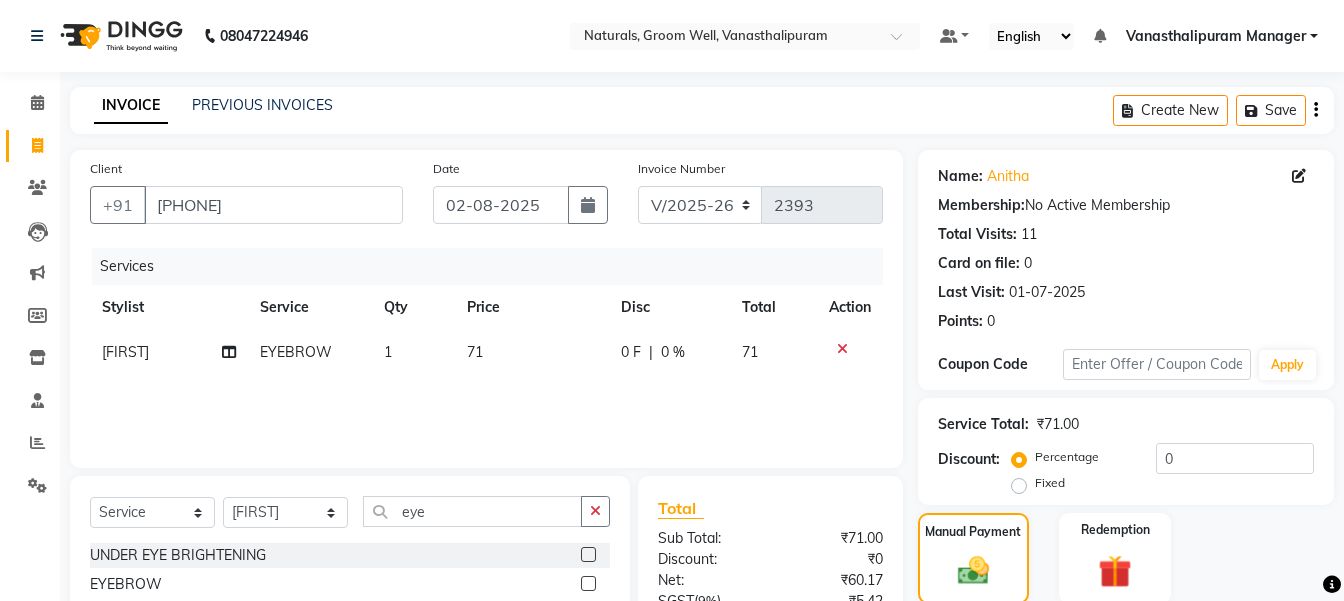 scroll, scrollTop: 202, scrollLeft: 0, axis: vertical 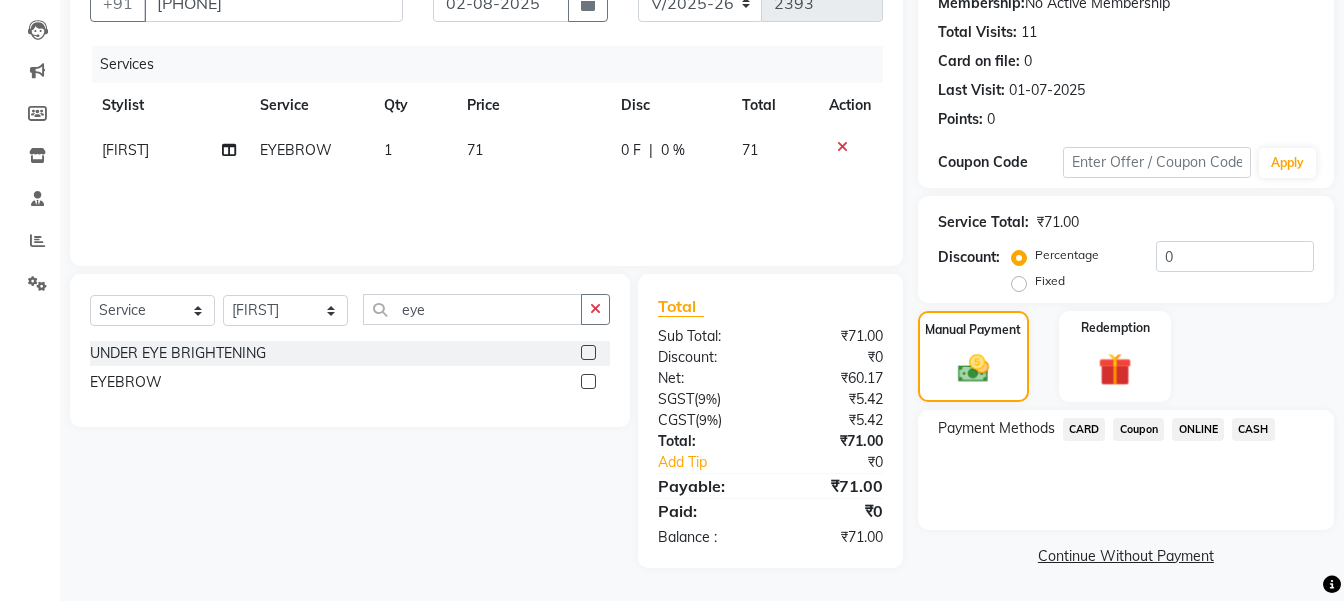 click on "ONLINE" 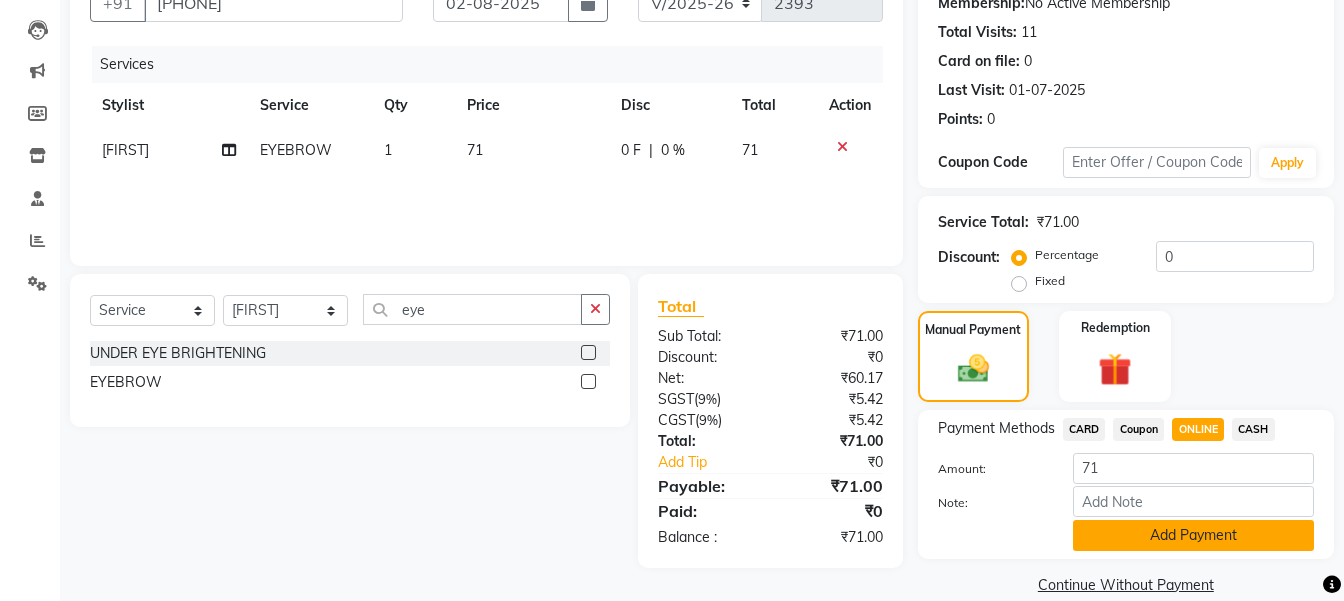 click on "Add Payment" 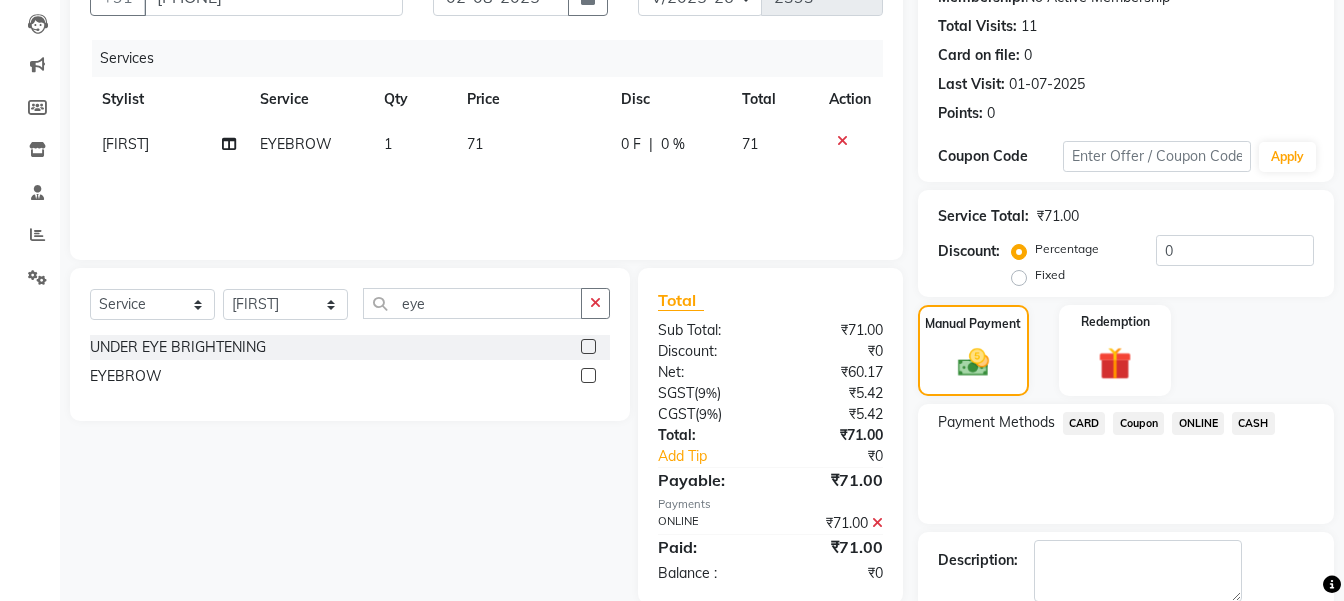 scroll, scrollTop: 315, scrollLeft: 0, axis: vertical 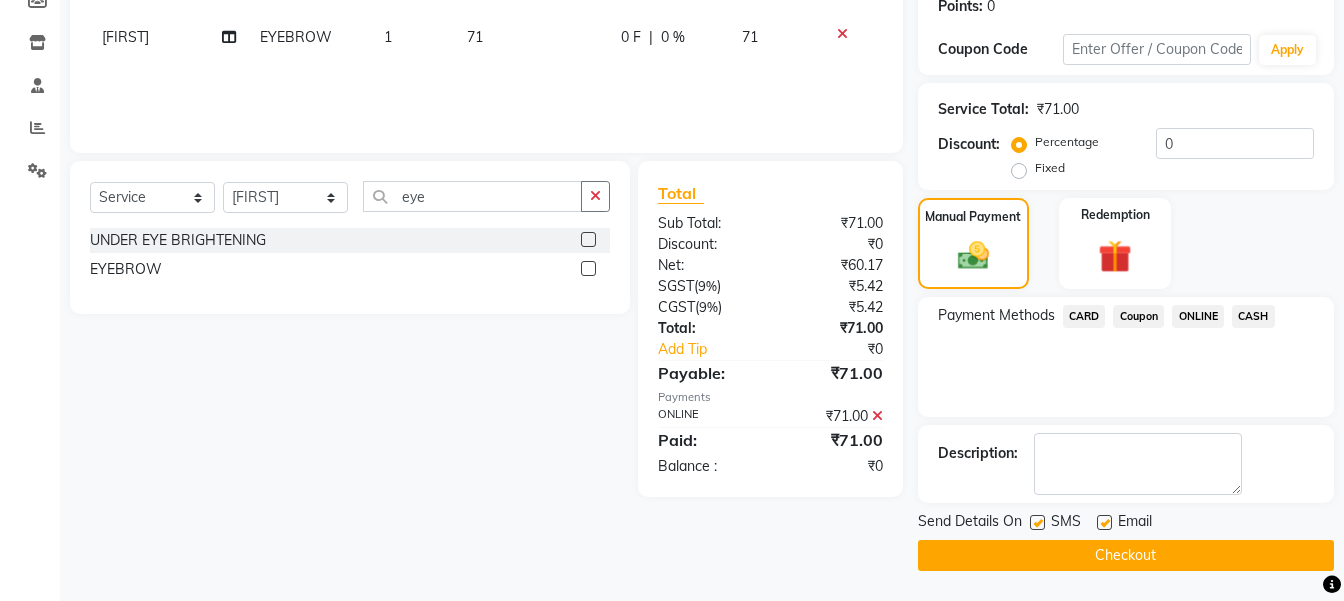 click on "Checkout" 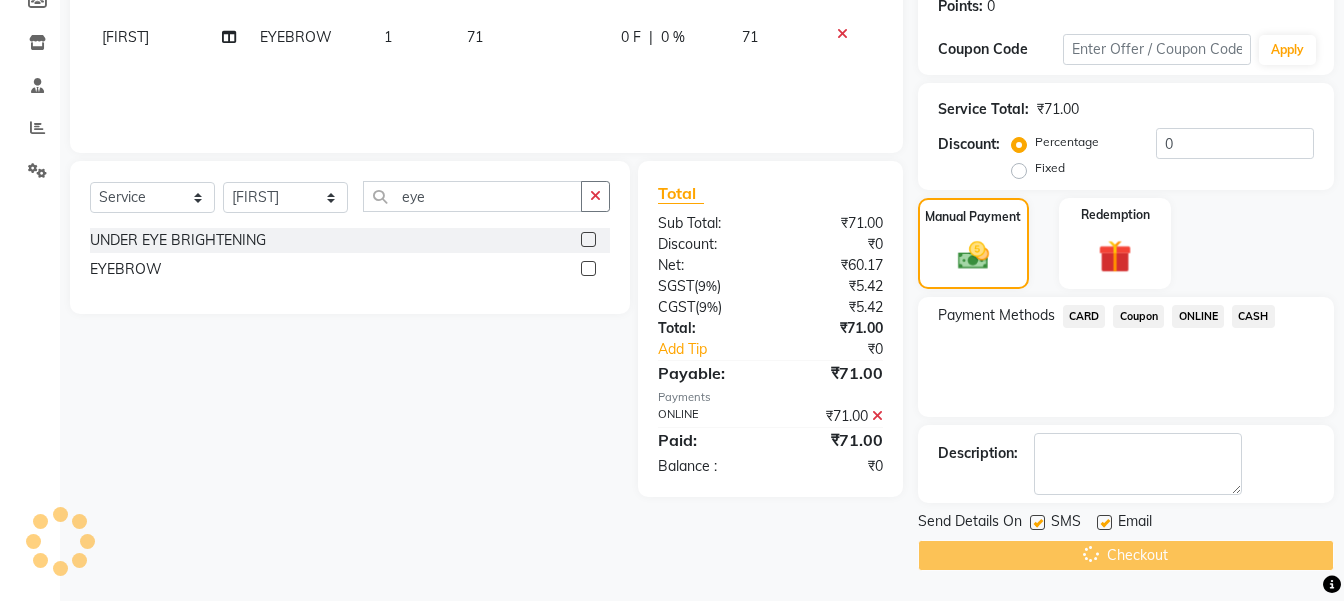 click on "Checkout" 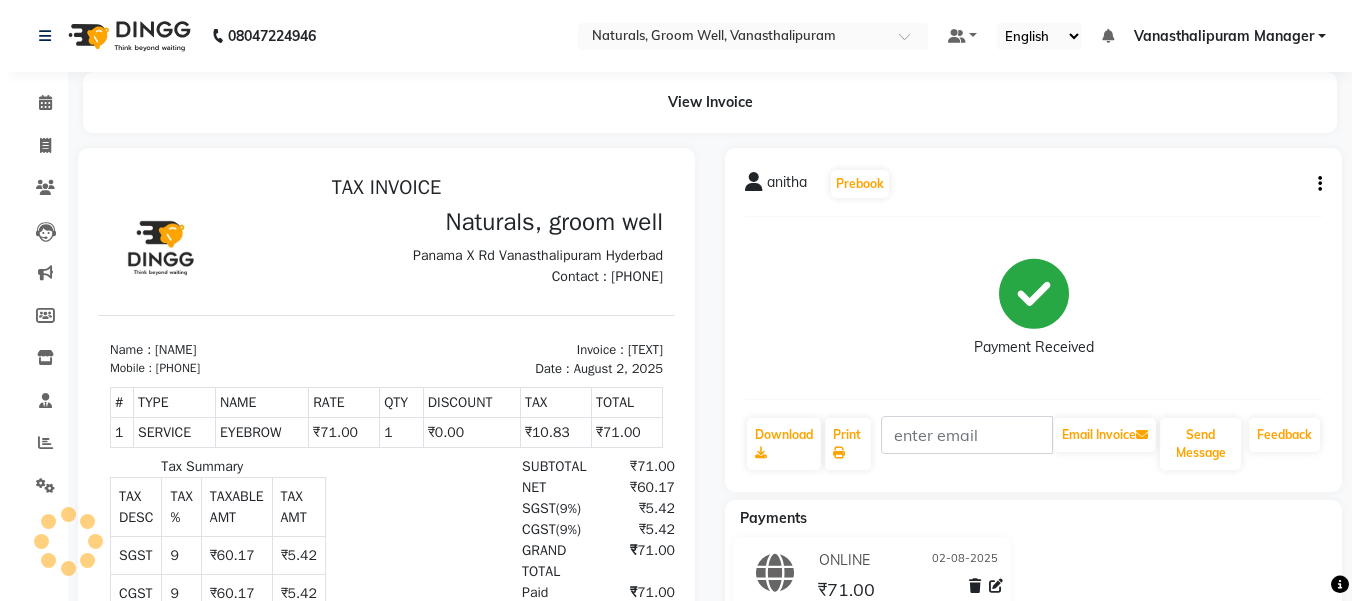 scroll, scrollTop: 0, scrollLeft: 0, axis: both 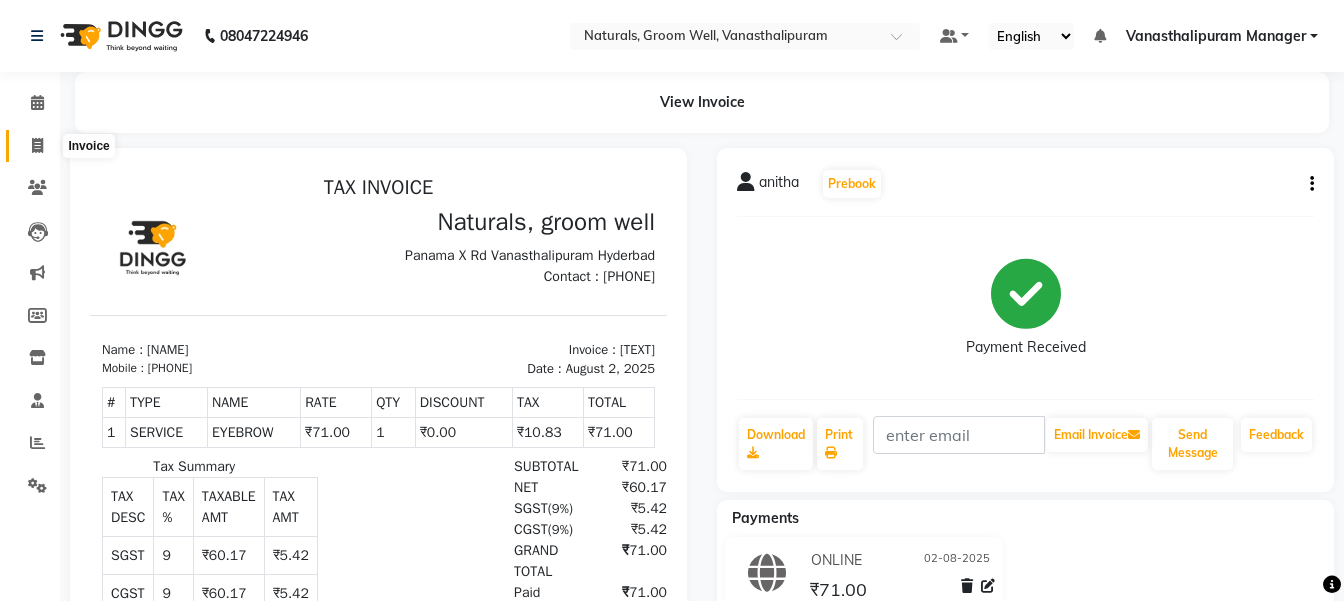 click 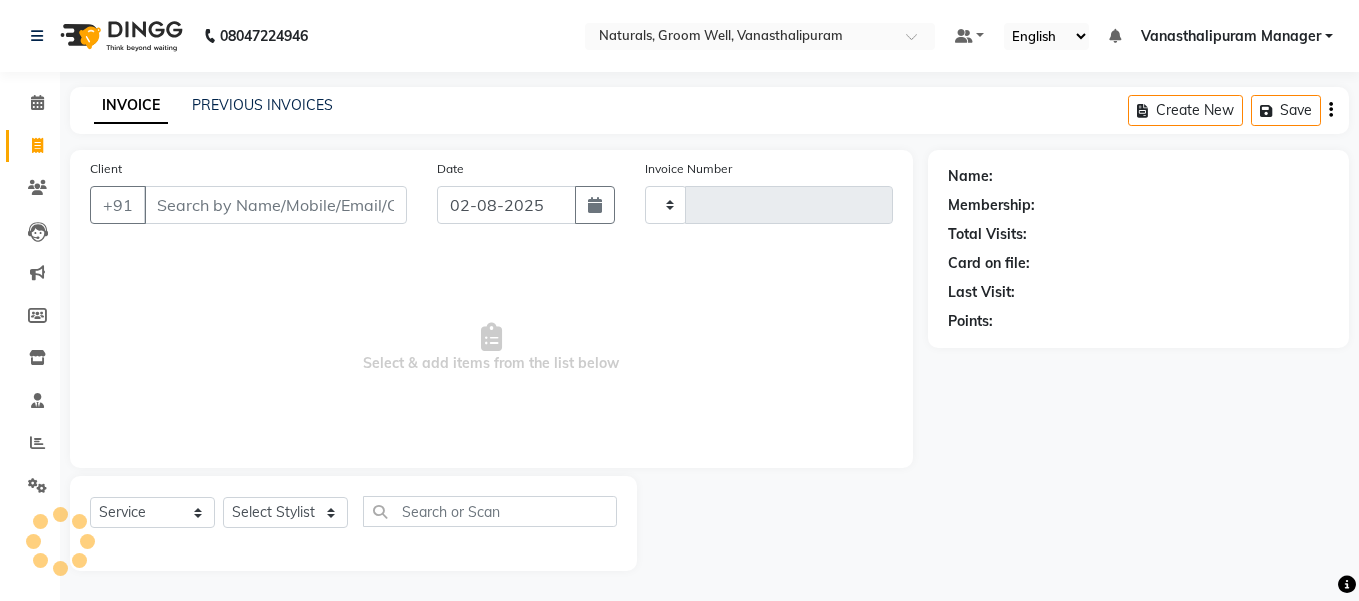type on "2394" 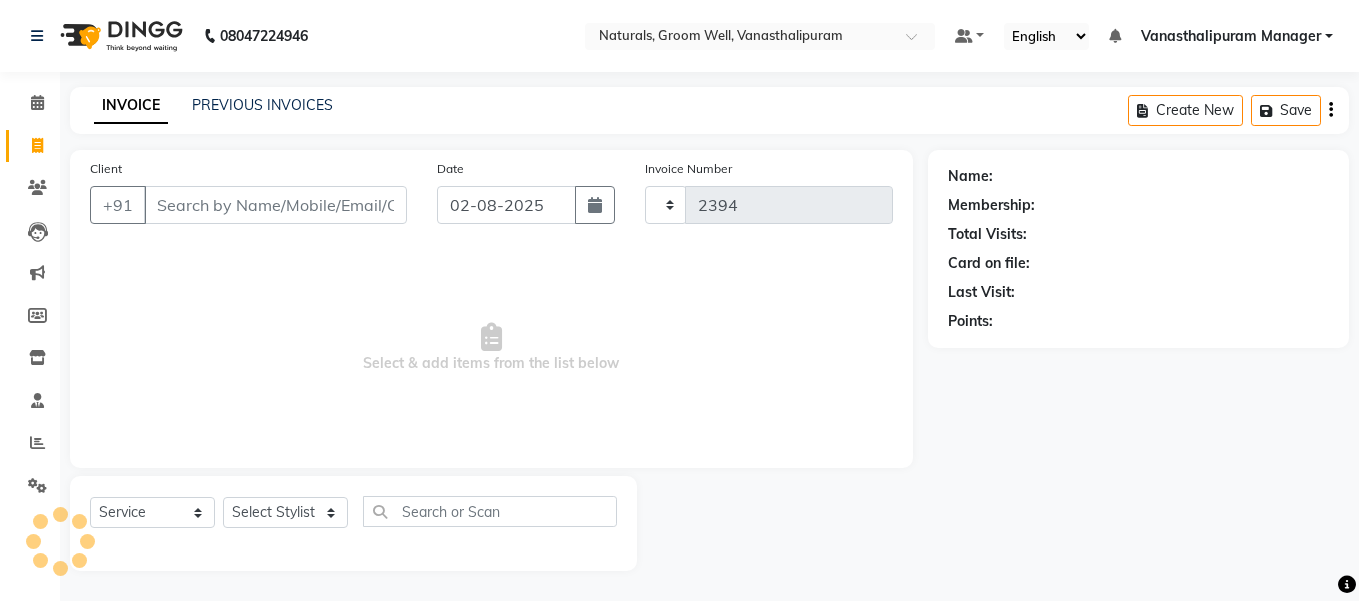select on "5859" 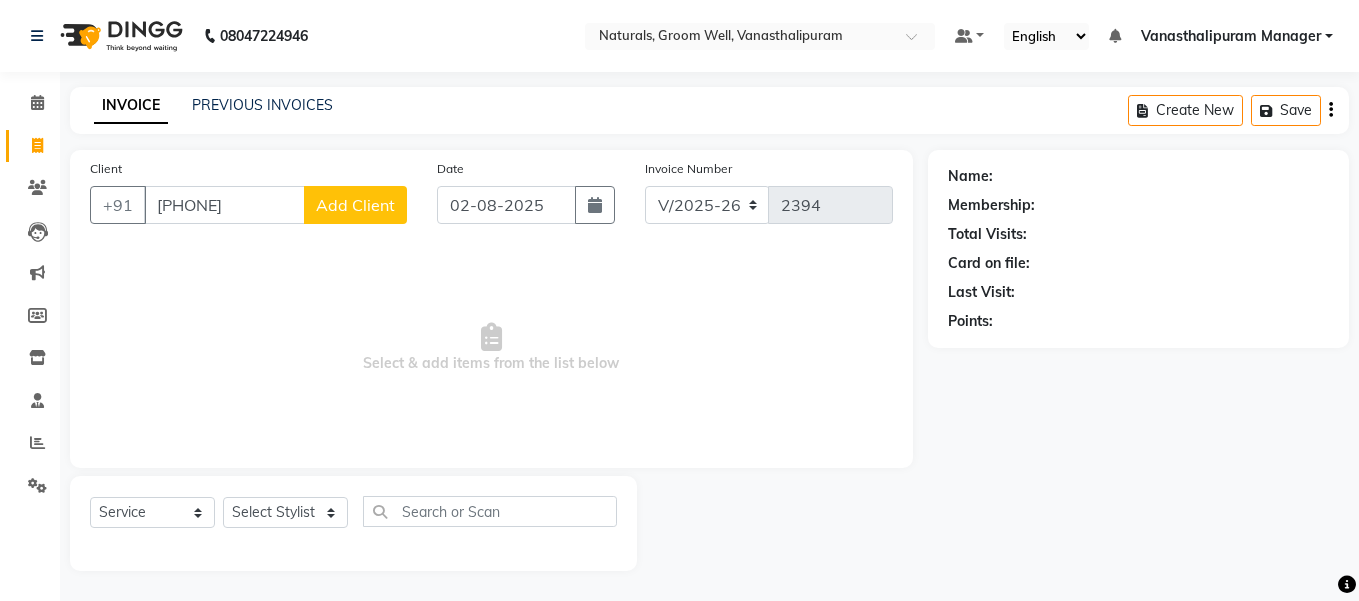 type on "[PHONE]" 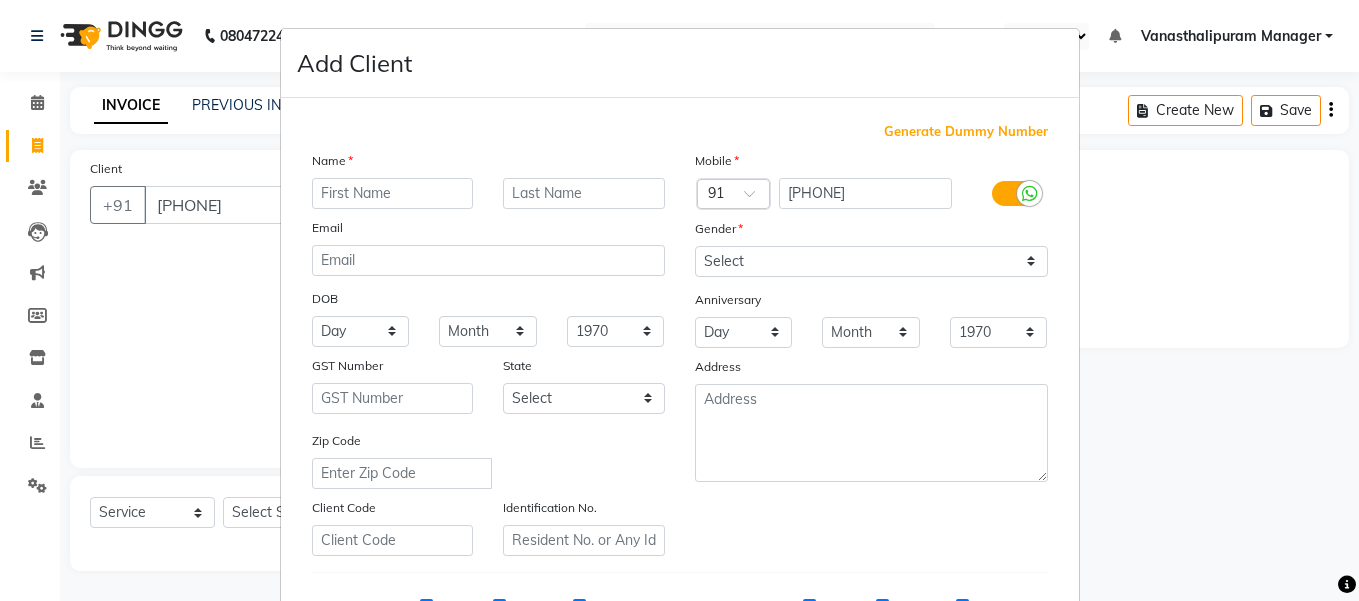 click at bounding box center [393, 193] 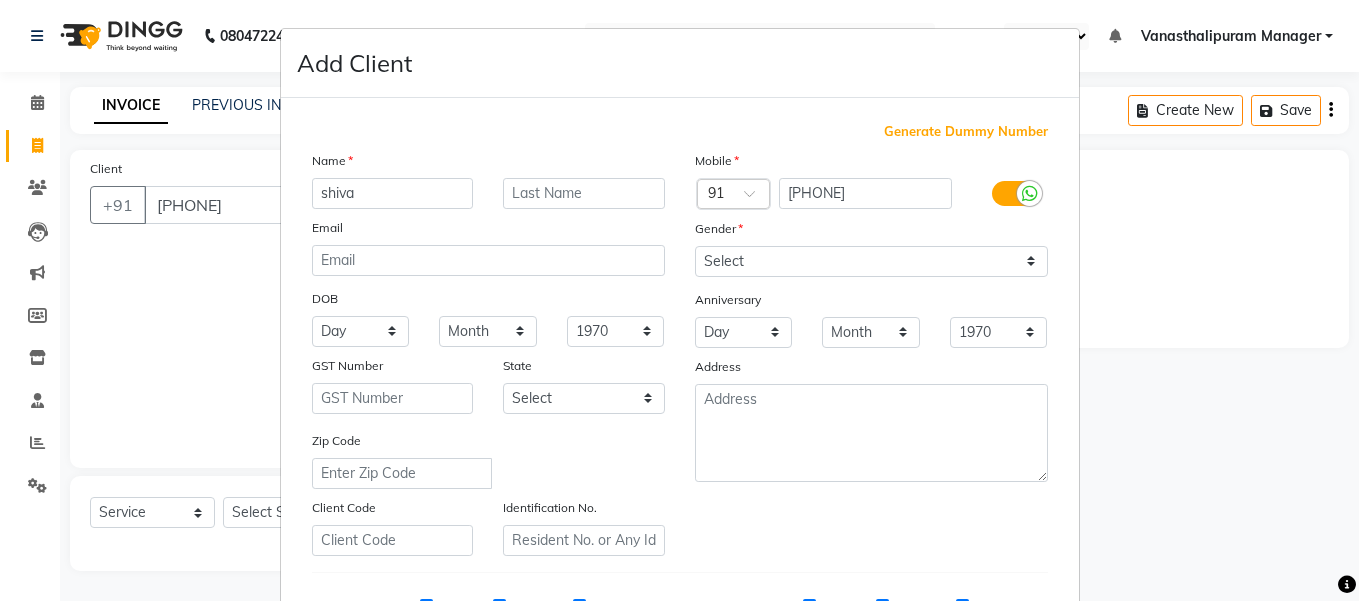 type on "shiva" 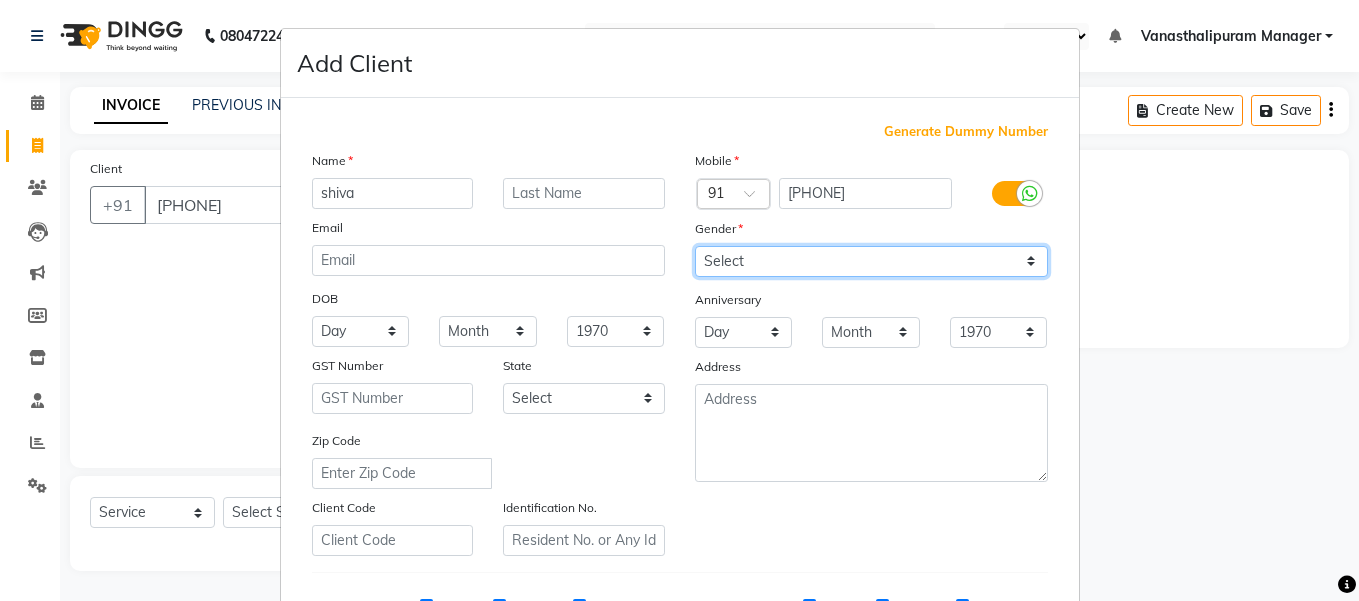 click on "Select Male Female Other Prefer Not To Say" at bounding box center [871, 261] 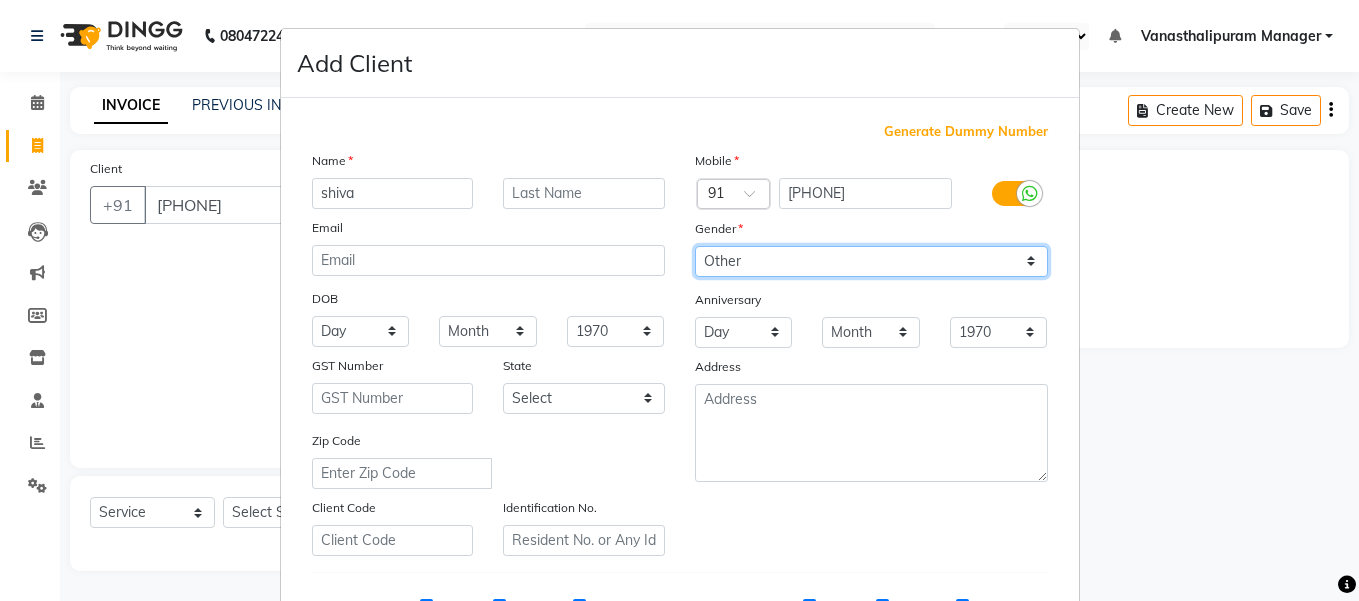 click on "Select Male Female Other Prefer Not To Say" at bounding box center [871, 261] 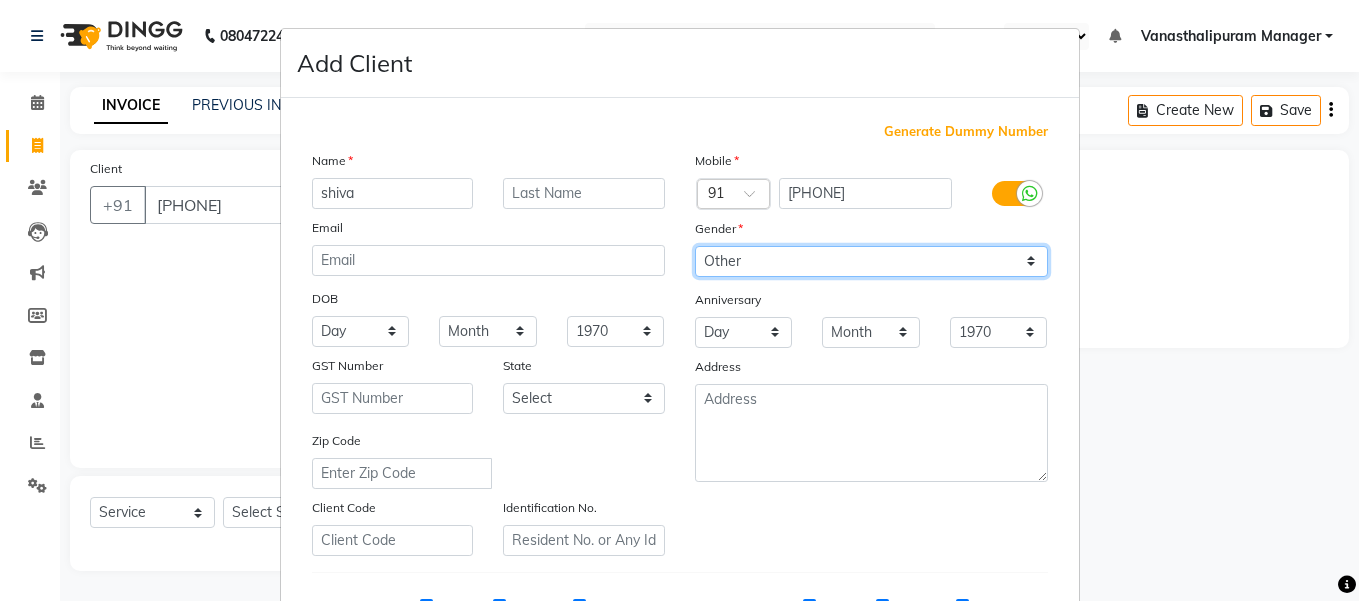 drag, startPoint x: 756, startPoint y: 264, endPoint x: 747, endPoint y: 276, distance: 15 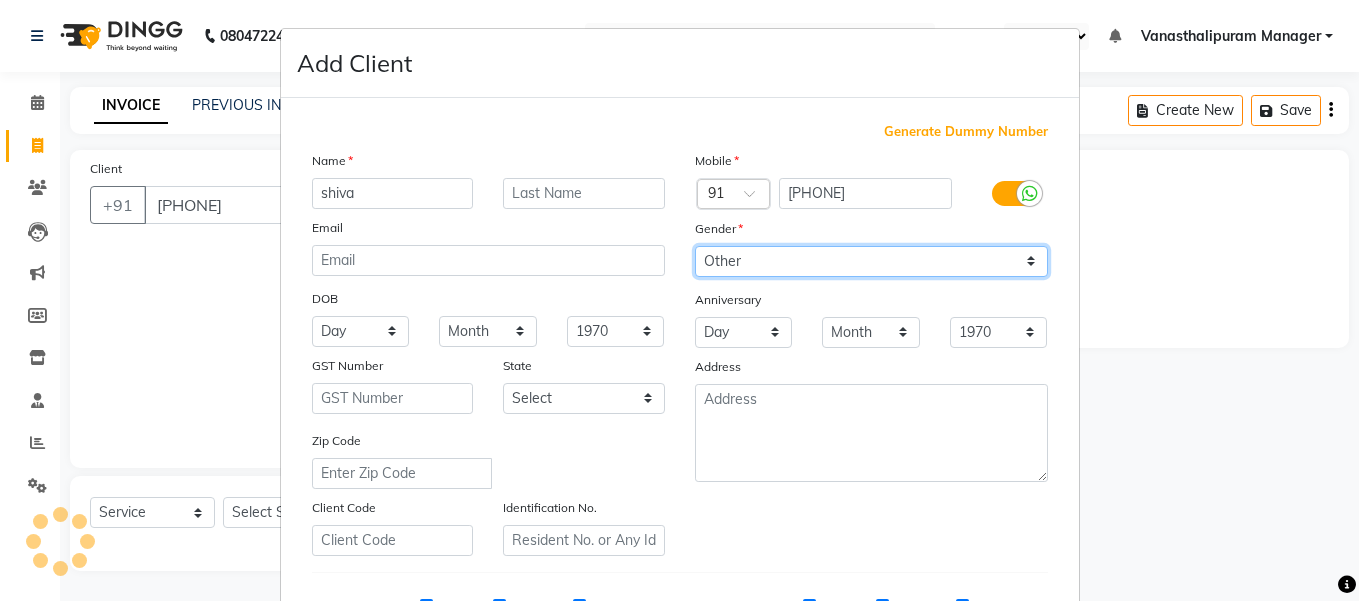 select on "male" 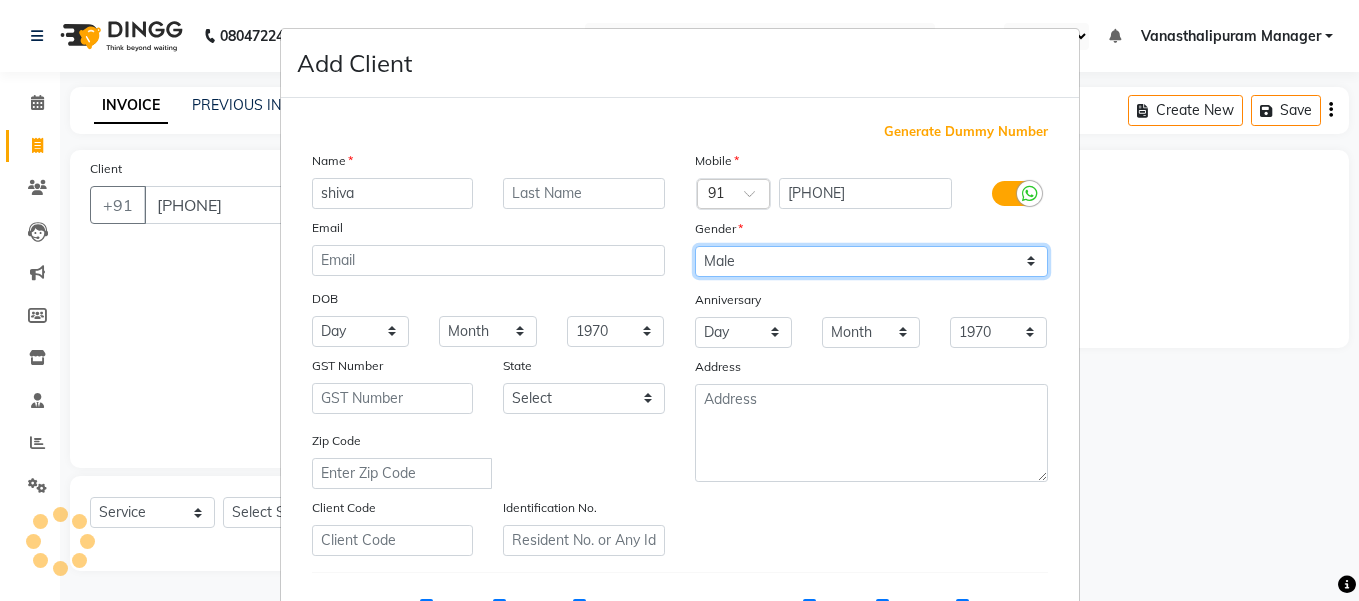 click on "Select Male Female Other Prefer Not To Say" at bounding box center [871, 261] 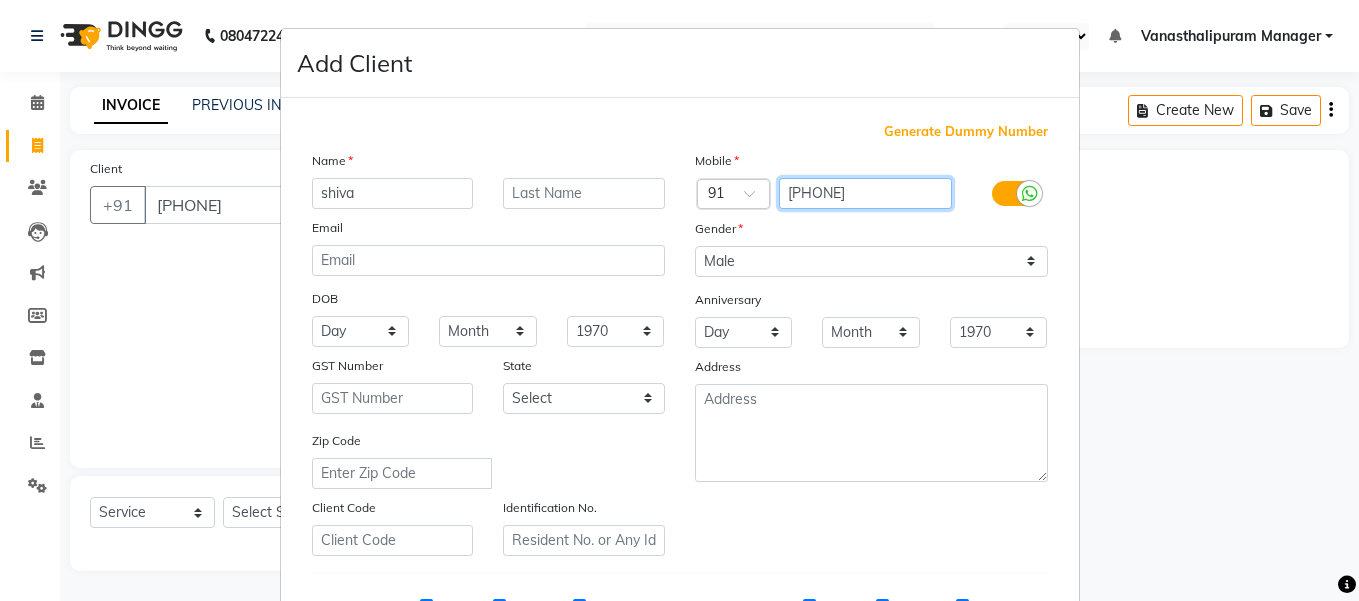 click on "[PHONE]" at bounding box center [865, 193] 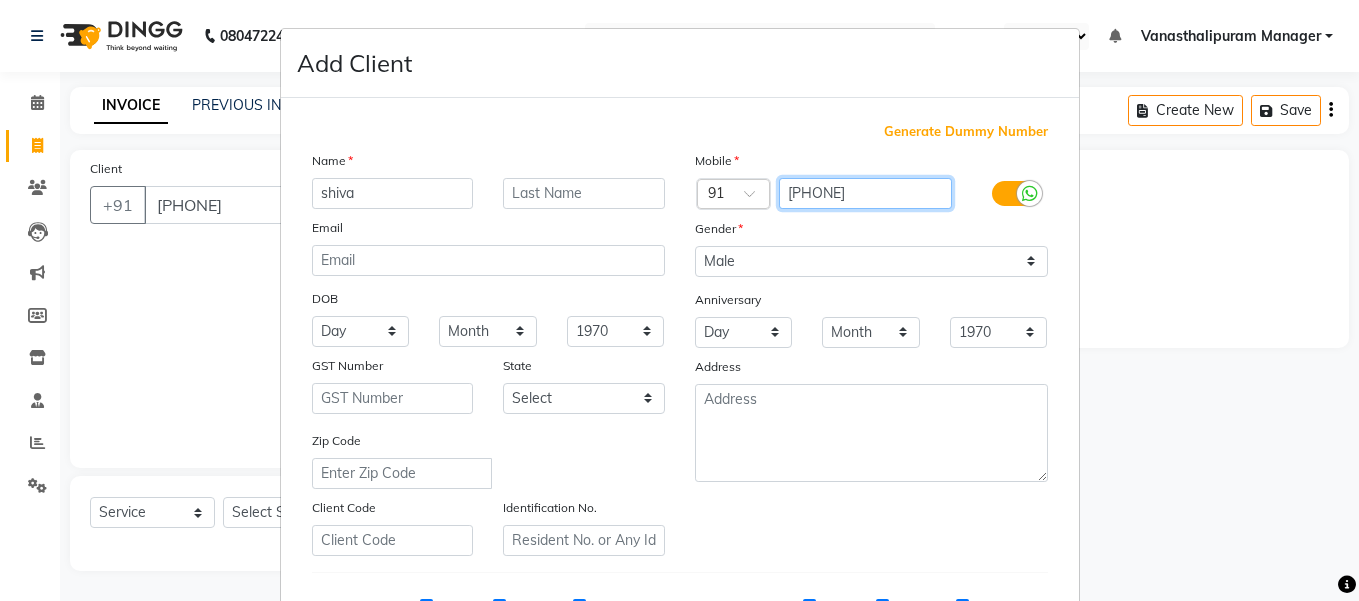 click on "[PHONE]" at bounding box center [865, 193] 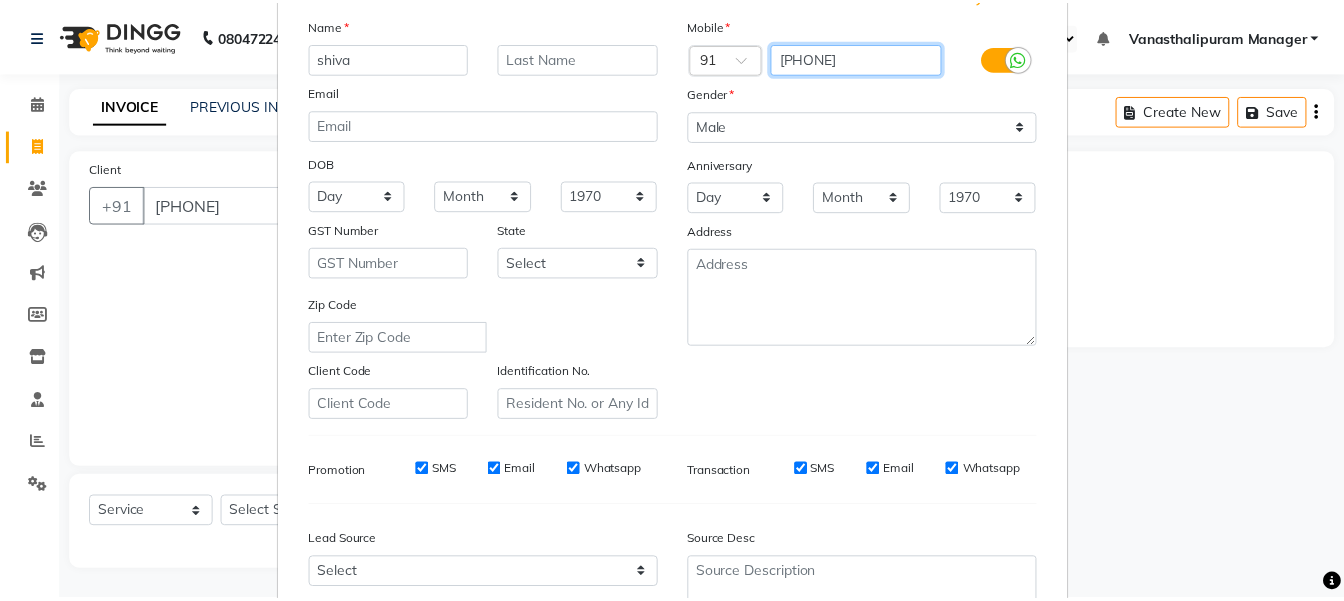 scroll, scrollTop: 300, scrollLeft: 0, axis: vertical 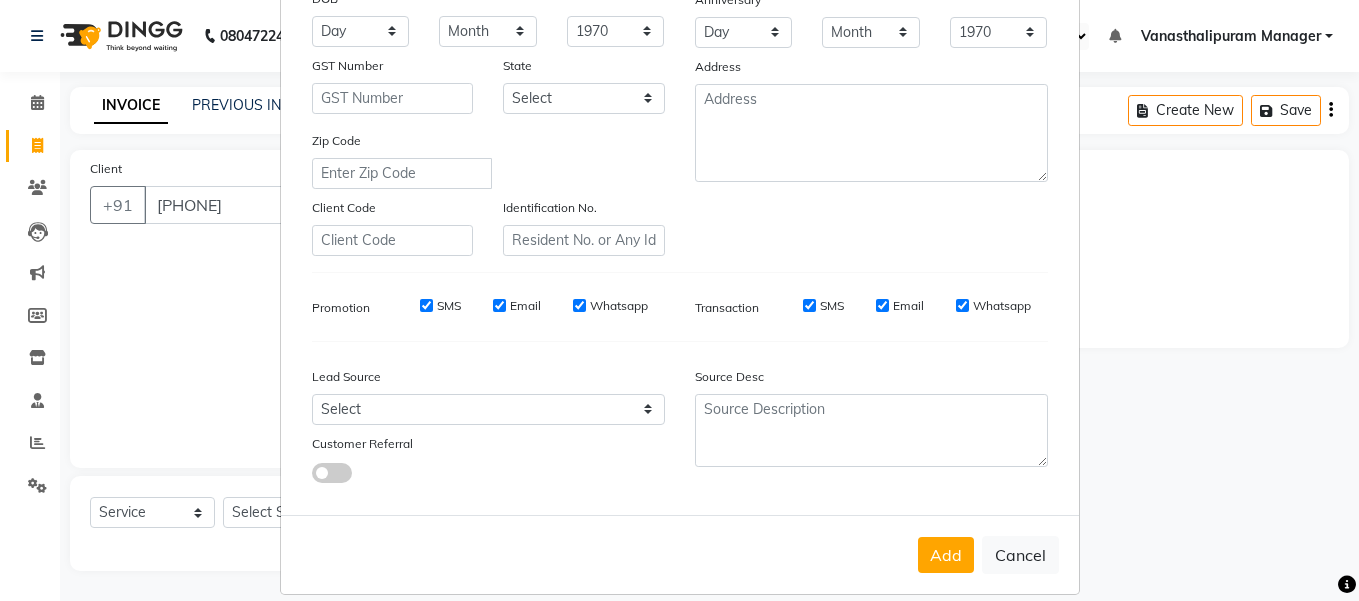 click on "Add" at bounding box center [946, 555] 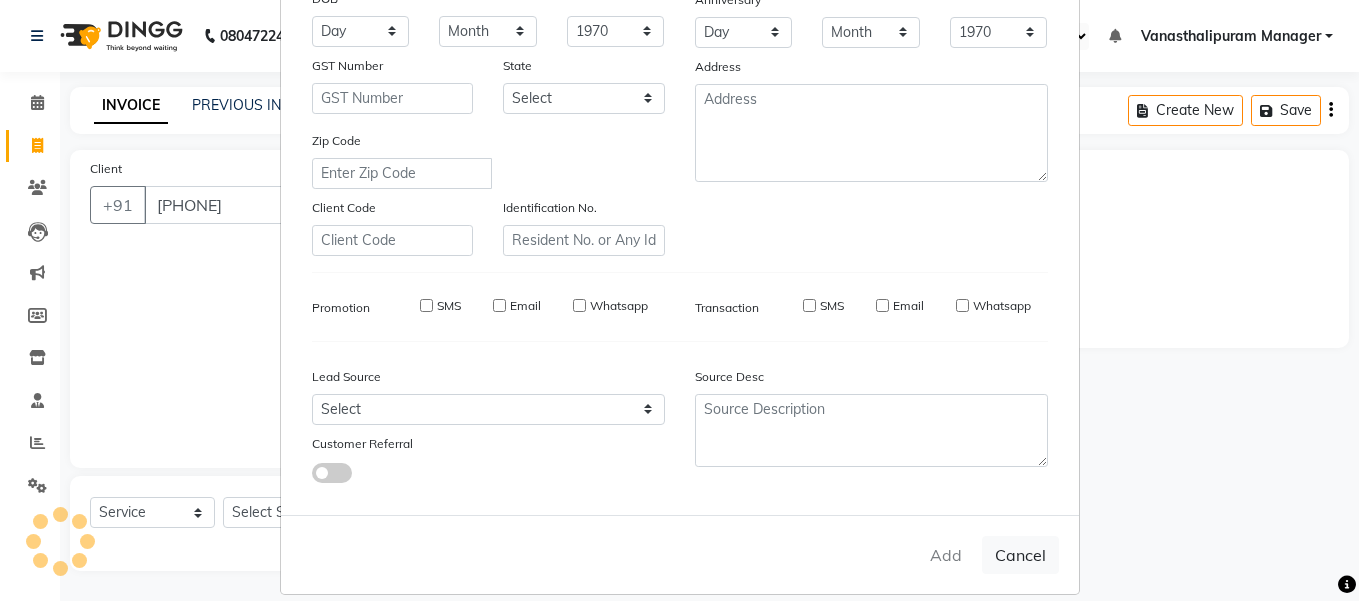 type 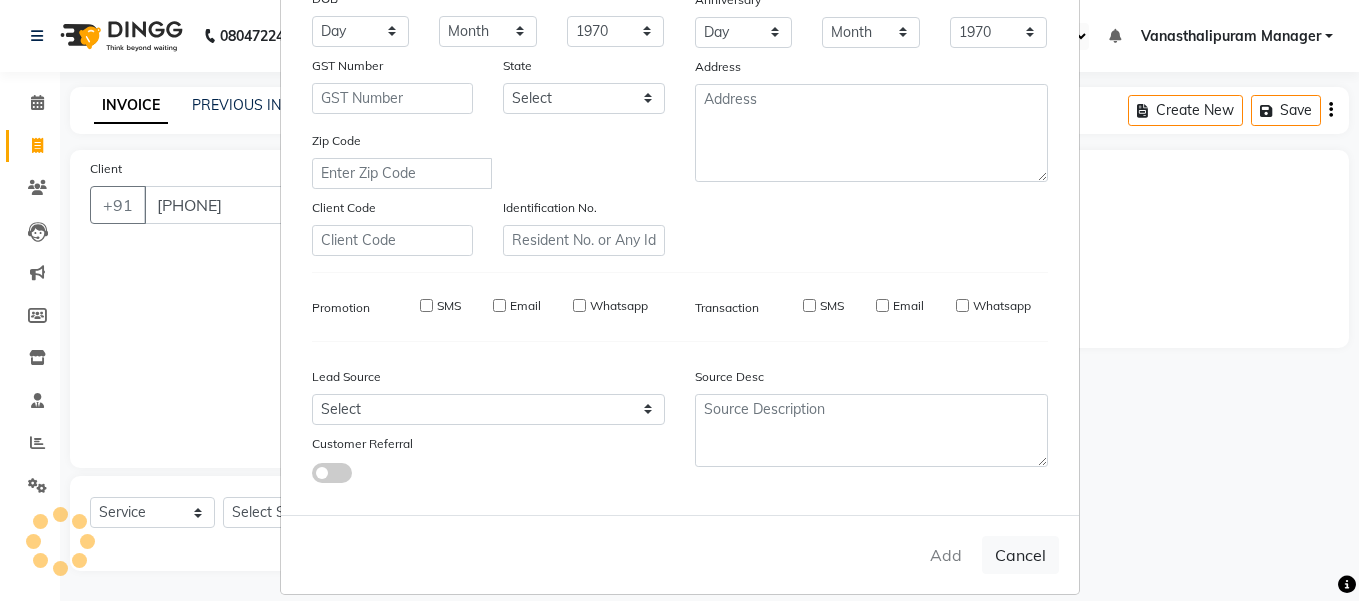select 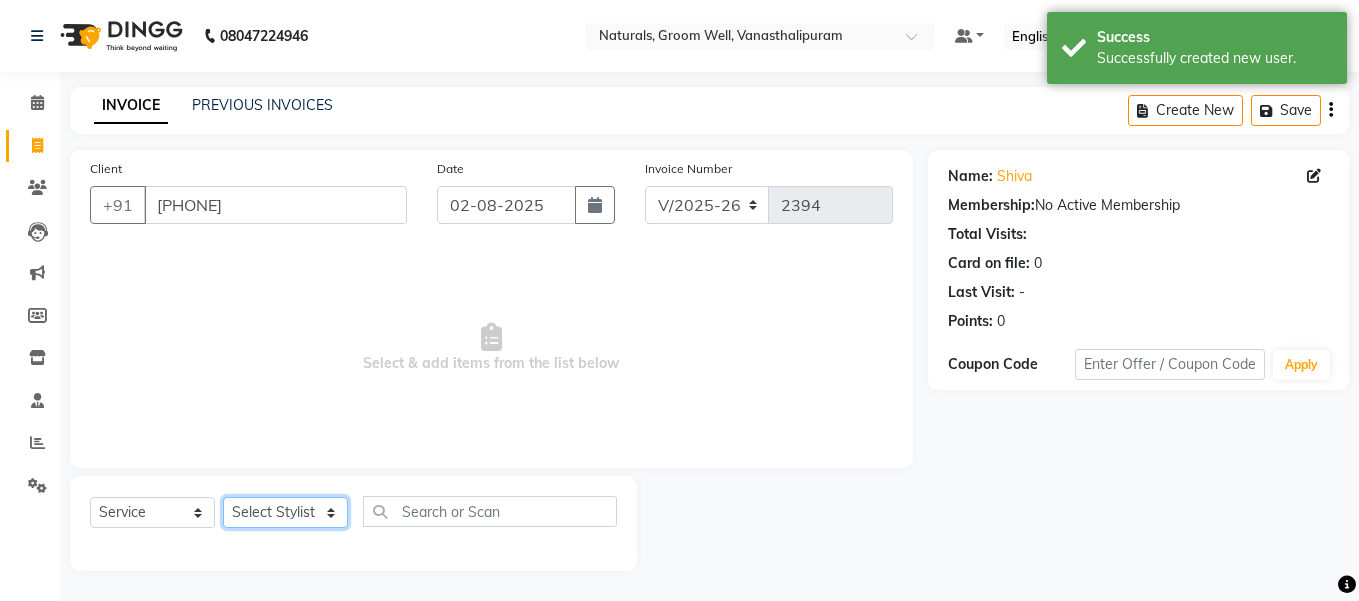 click on "Select Stylist gousiya kiran lavanya maheshwari naresh praveen sameena sandhya Vanasthalipuram Manager vinay" 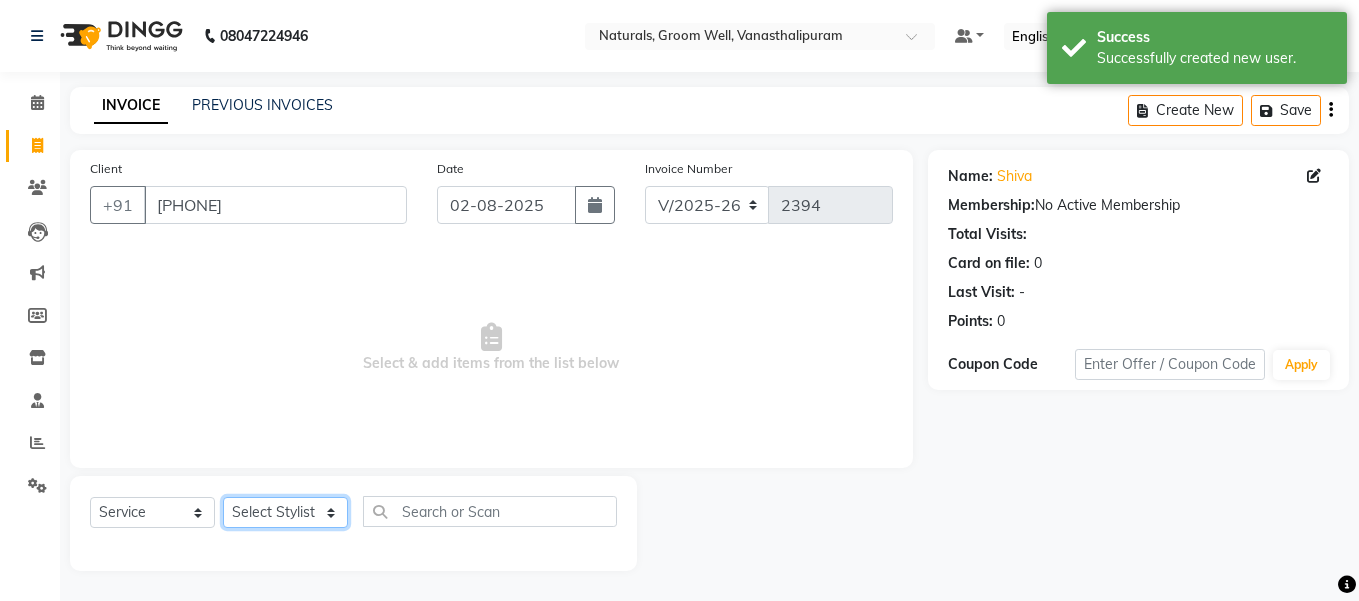 select on "52563" 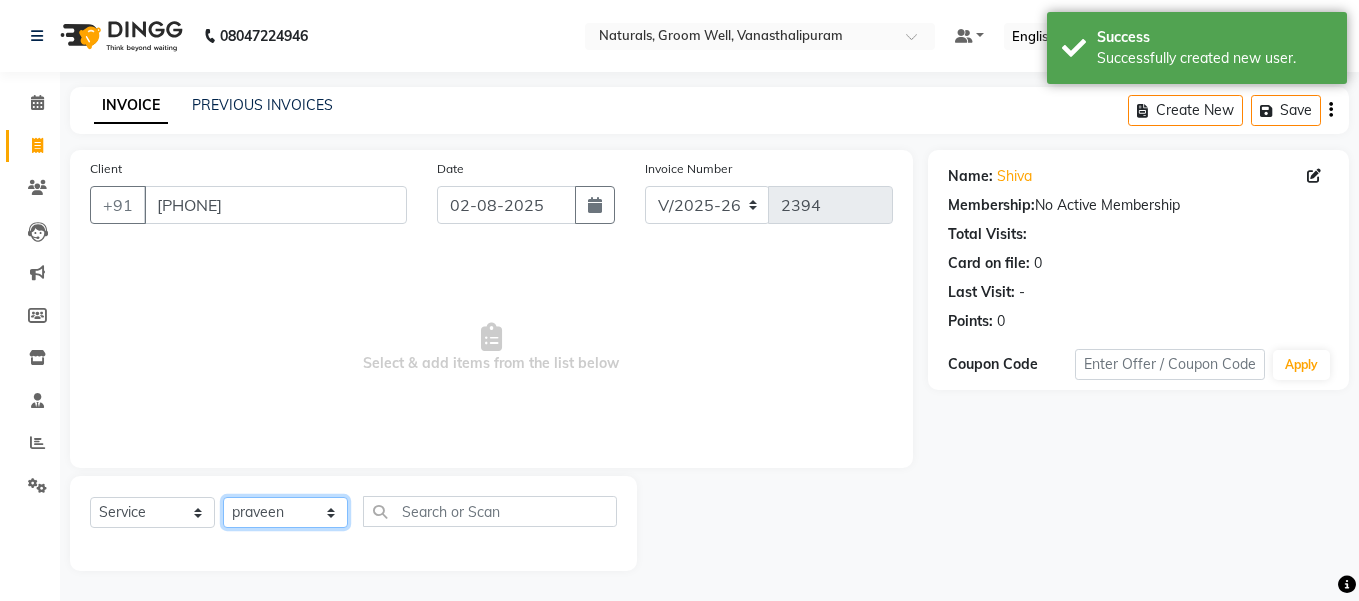 click on "Select Stylist gousiya kiran lavanya maheshwari naresh praveen sameena sandhya Vanasthalipuram Manager vinay" 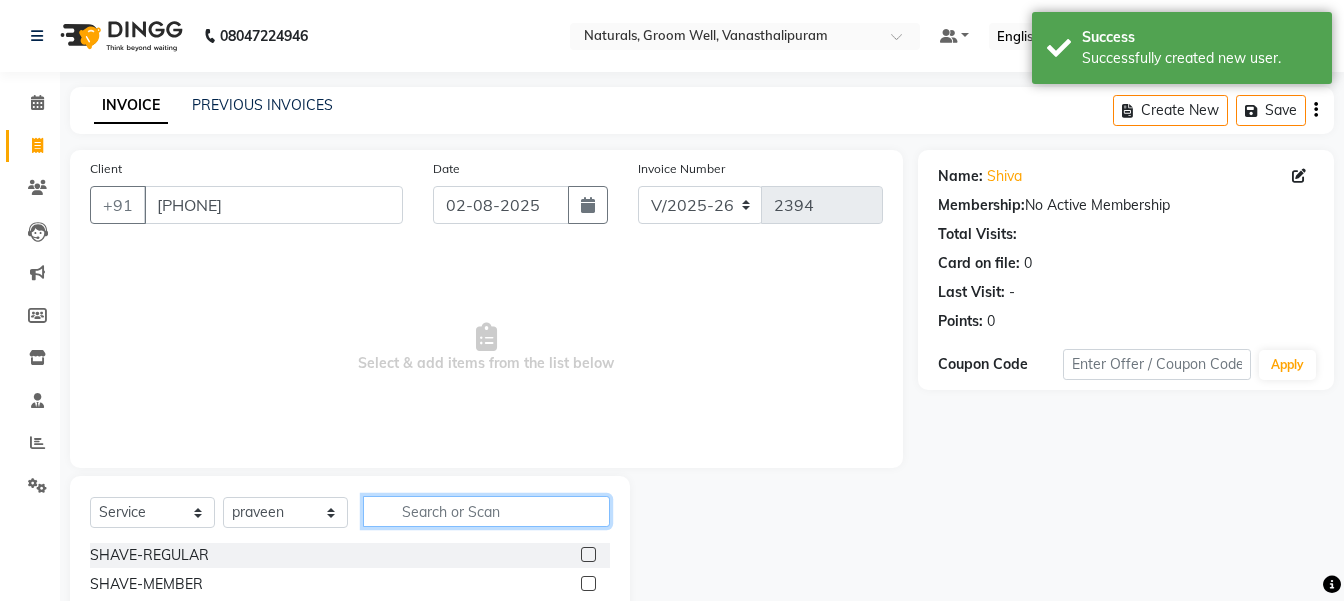 click 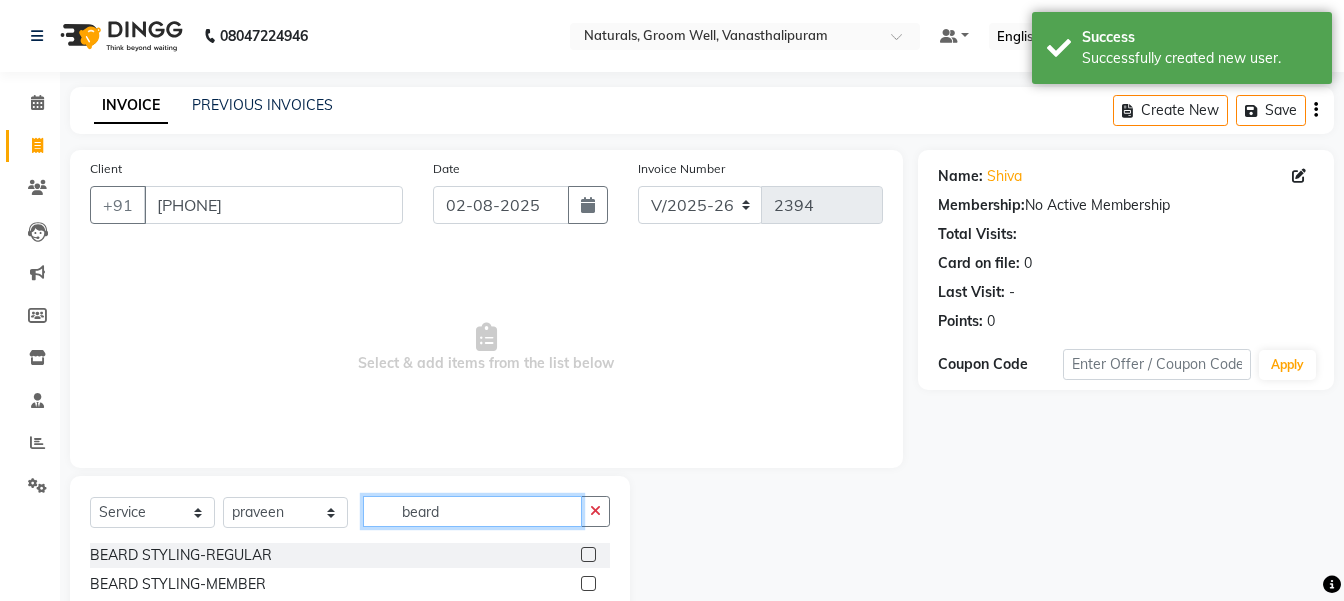 type on "beard" 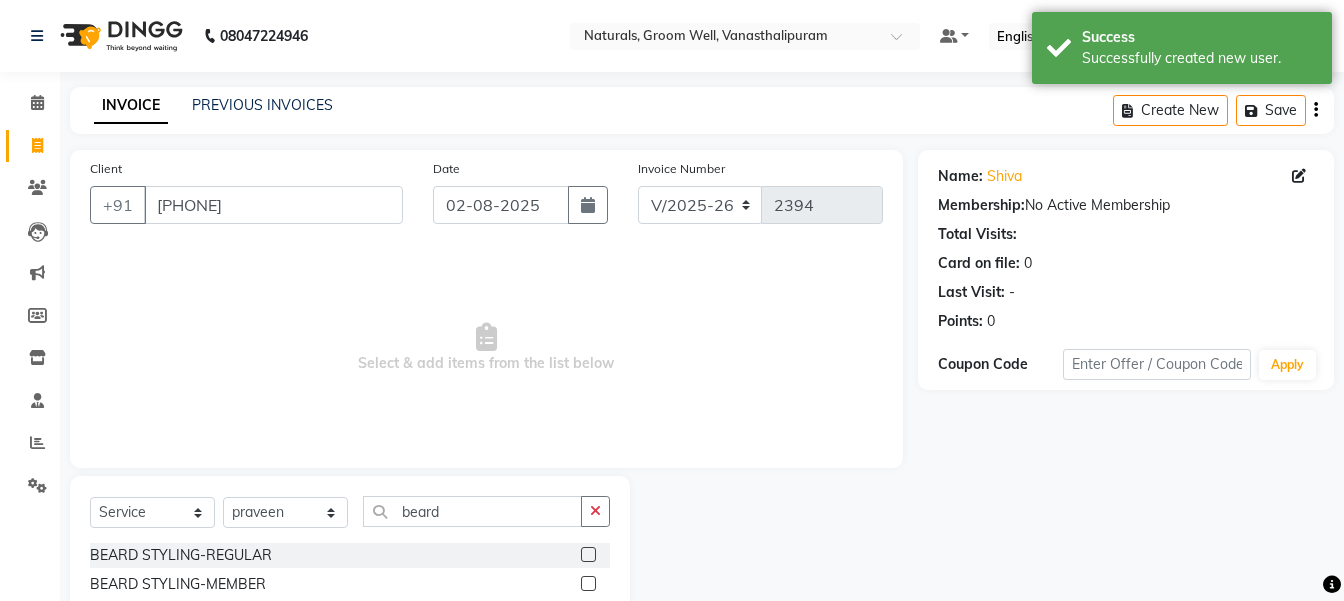click 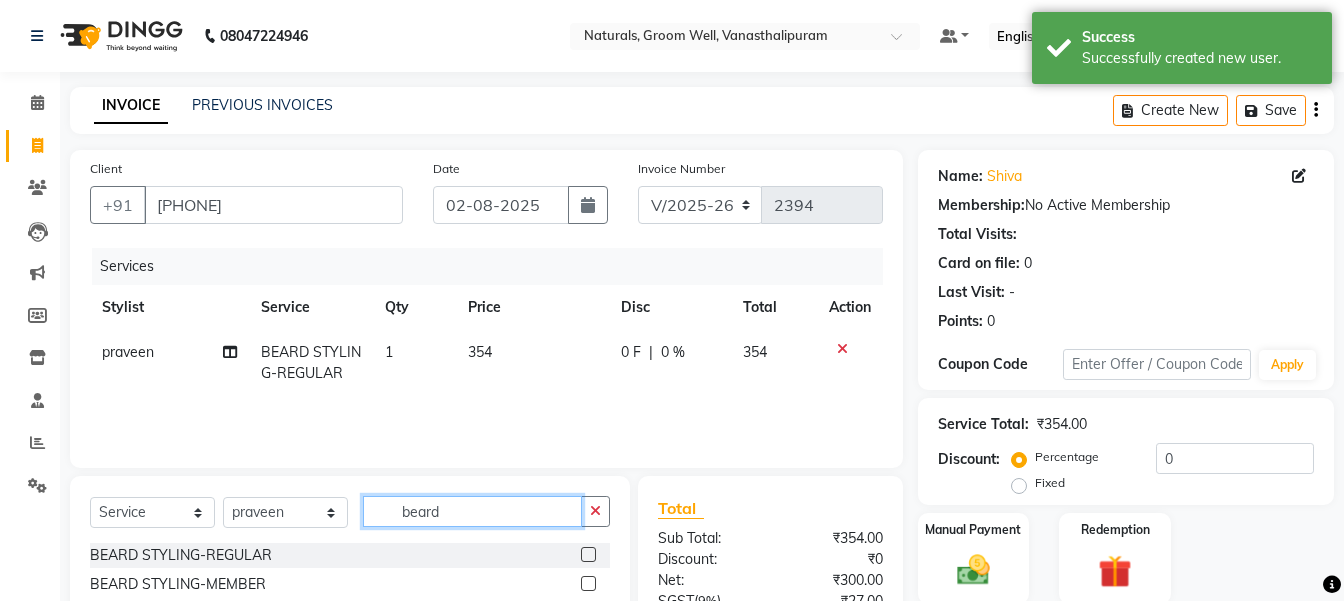 checkbox on "false" 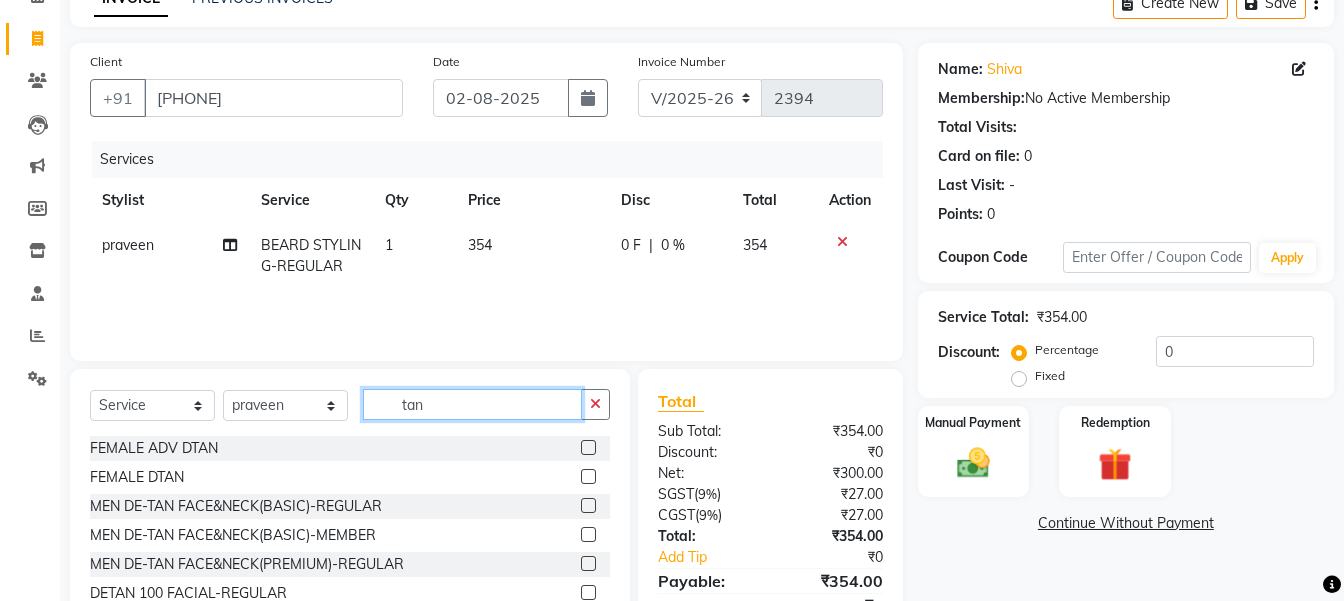 scroll, scrollTop: 200, scrollLeft: 0, axis: vertical 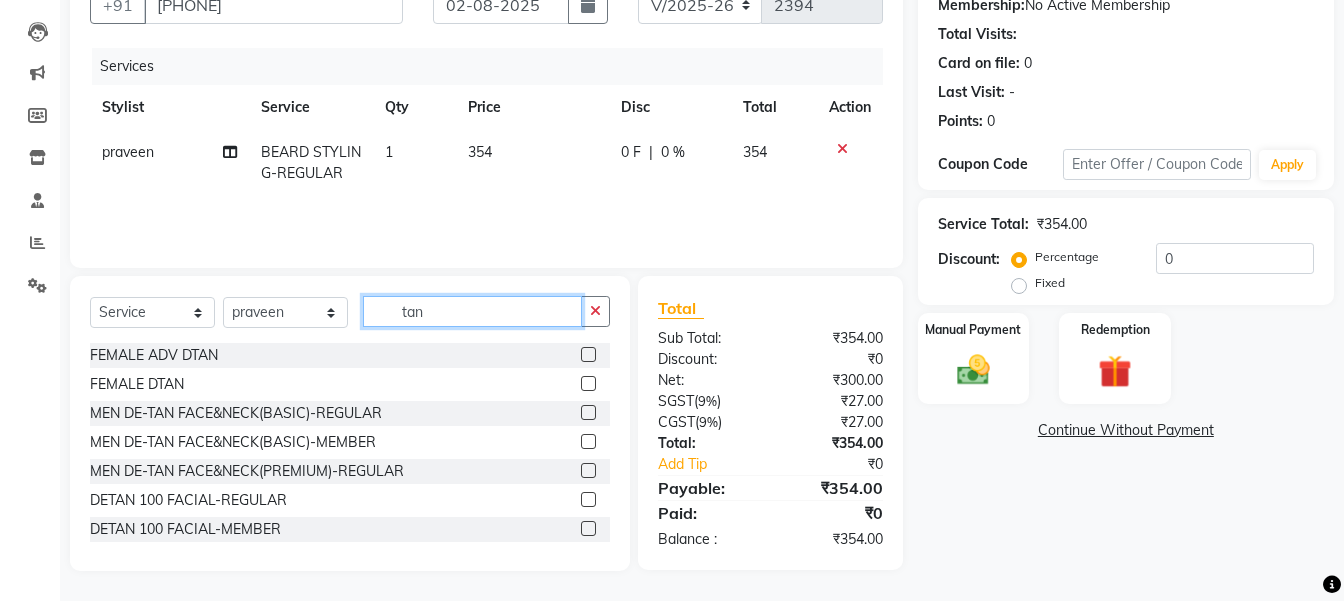 type on "tan" 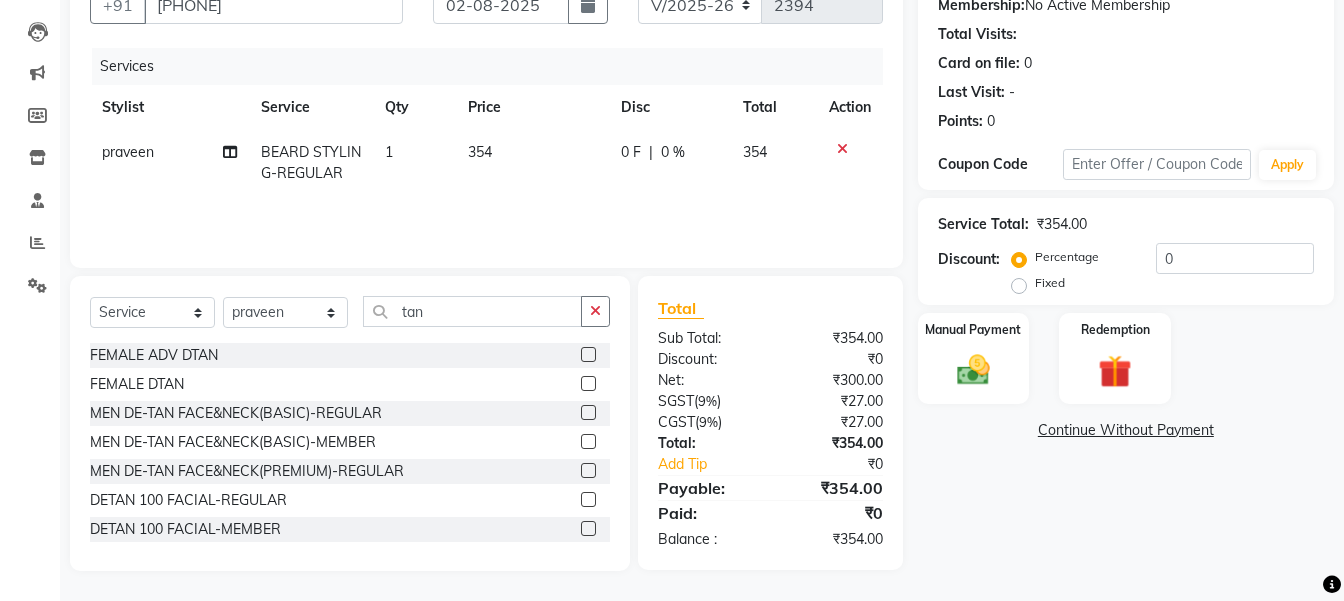 click 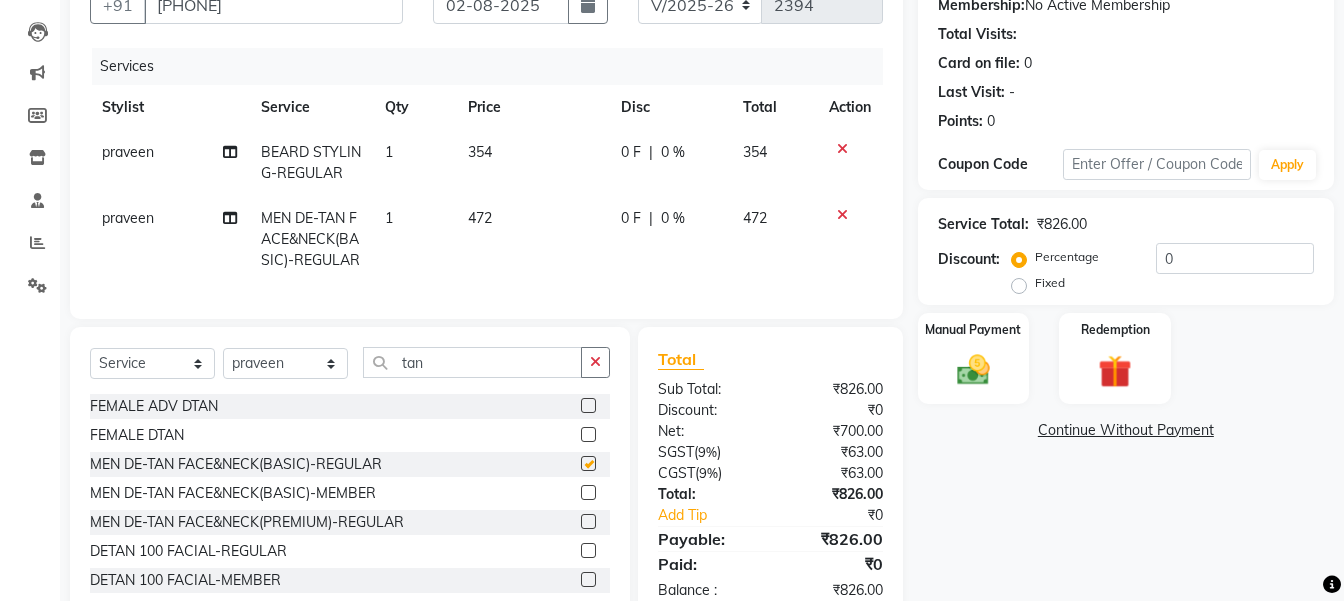 checkbox on "false" 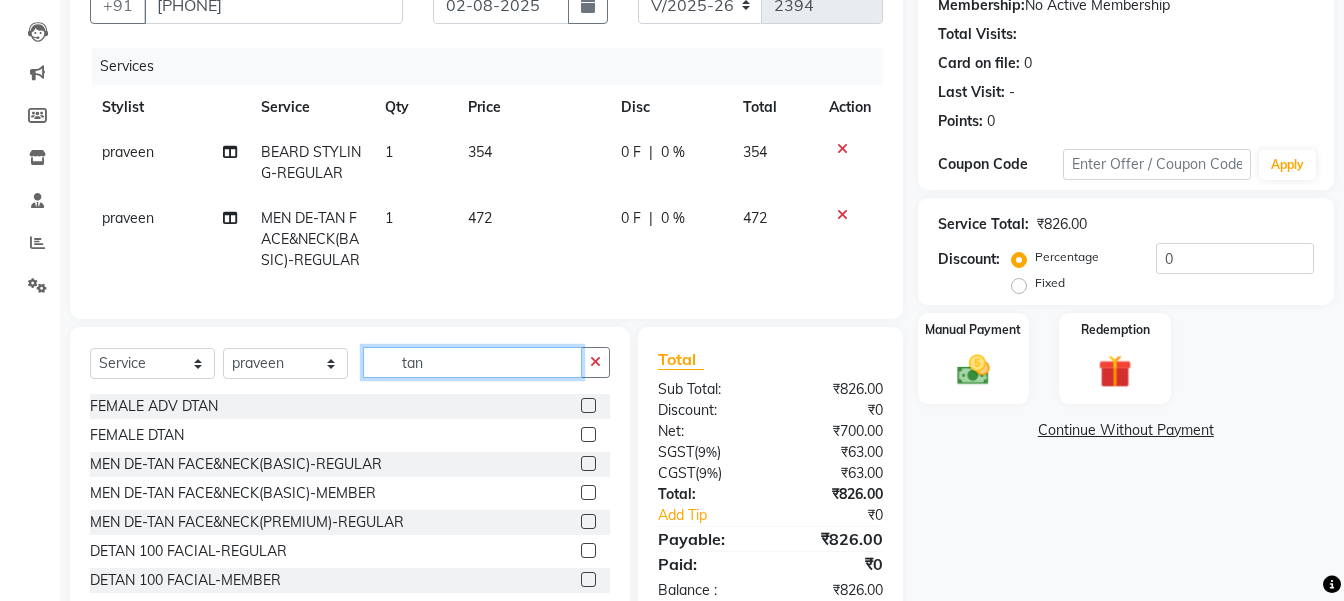 click on "tan" 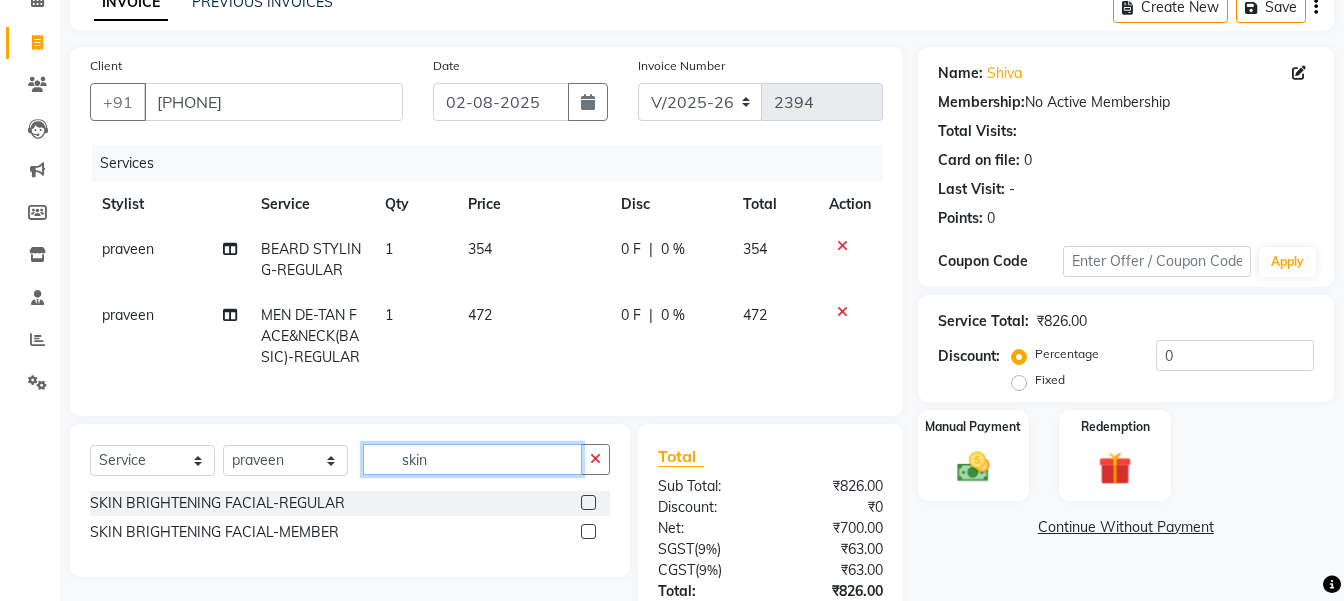 scroll, scrollTop: 100, scrollLeft: 0, axis: vertical 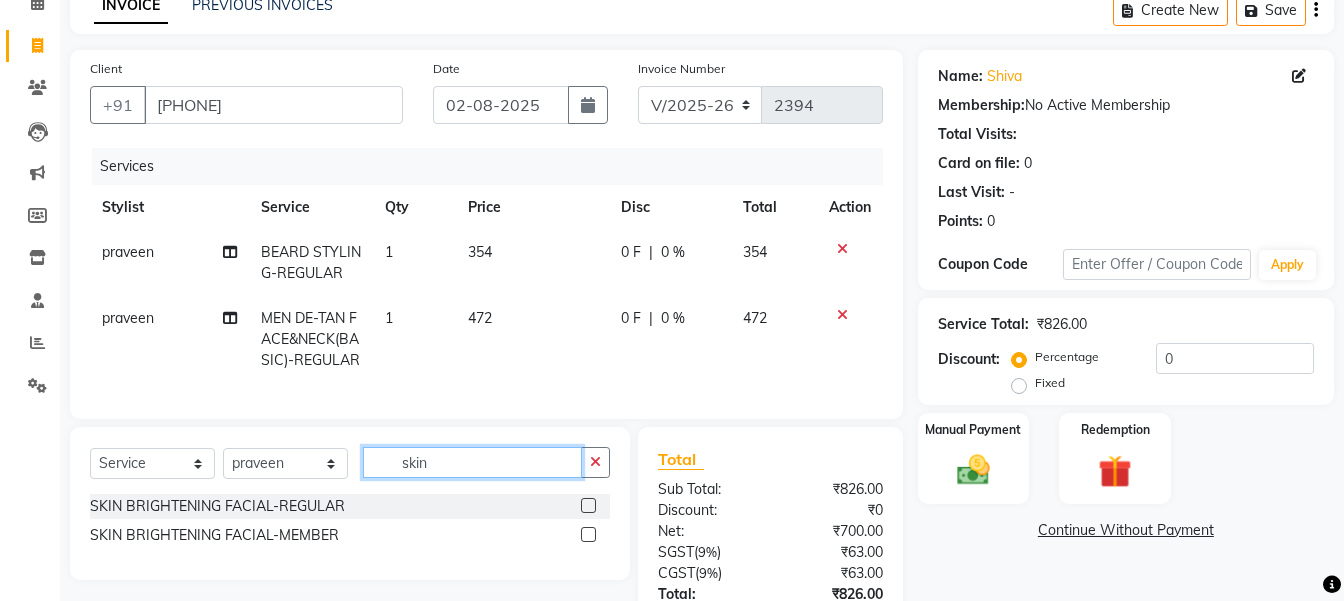 type on "skin" 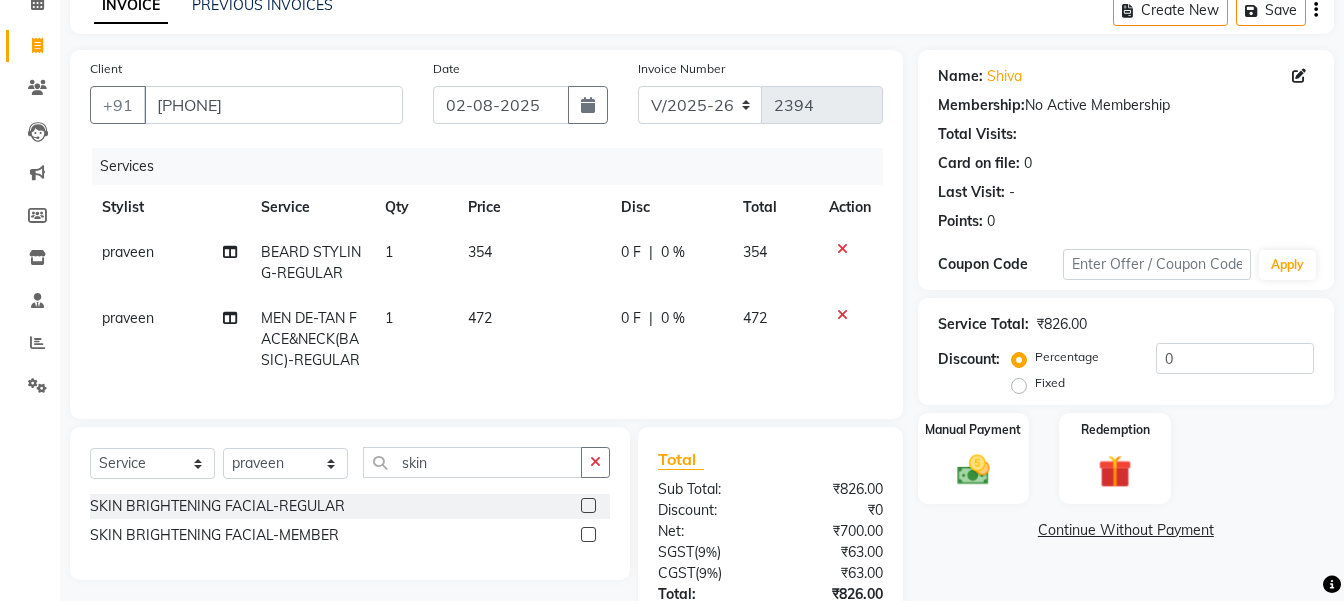 click 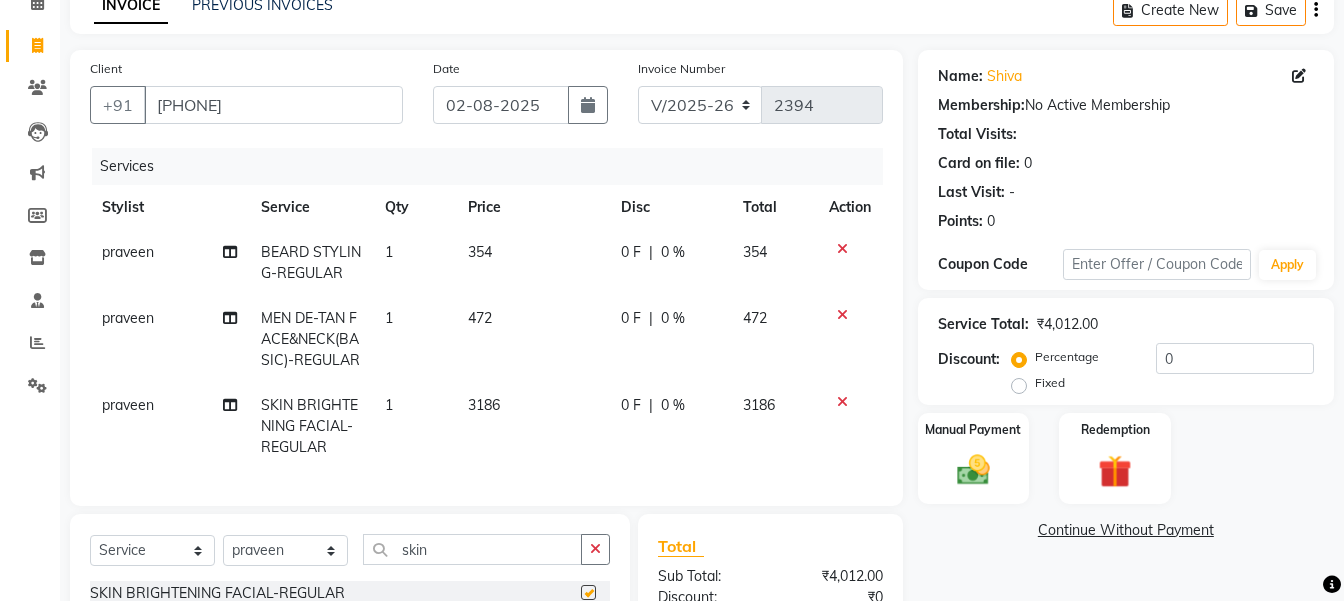 checkbox on "false" 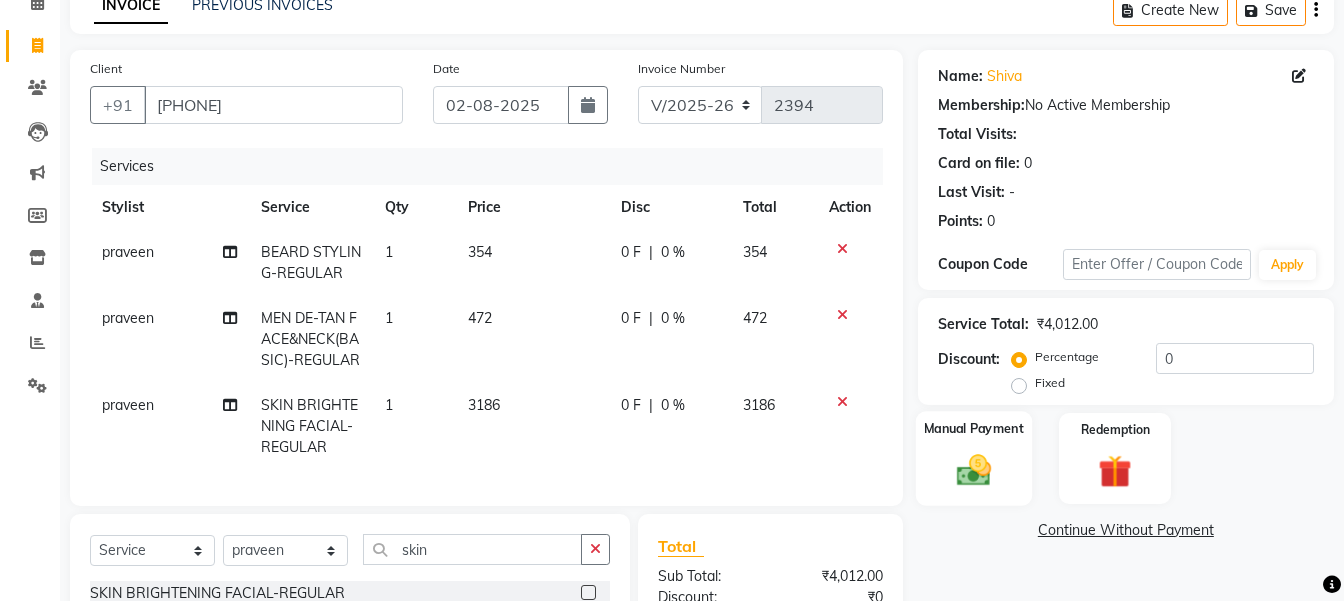 click 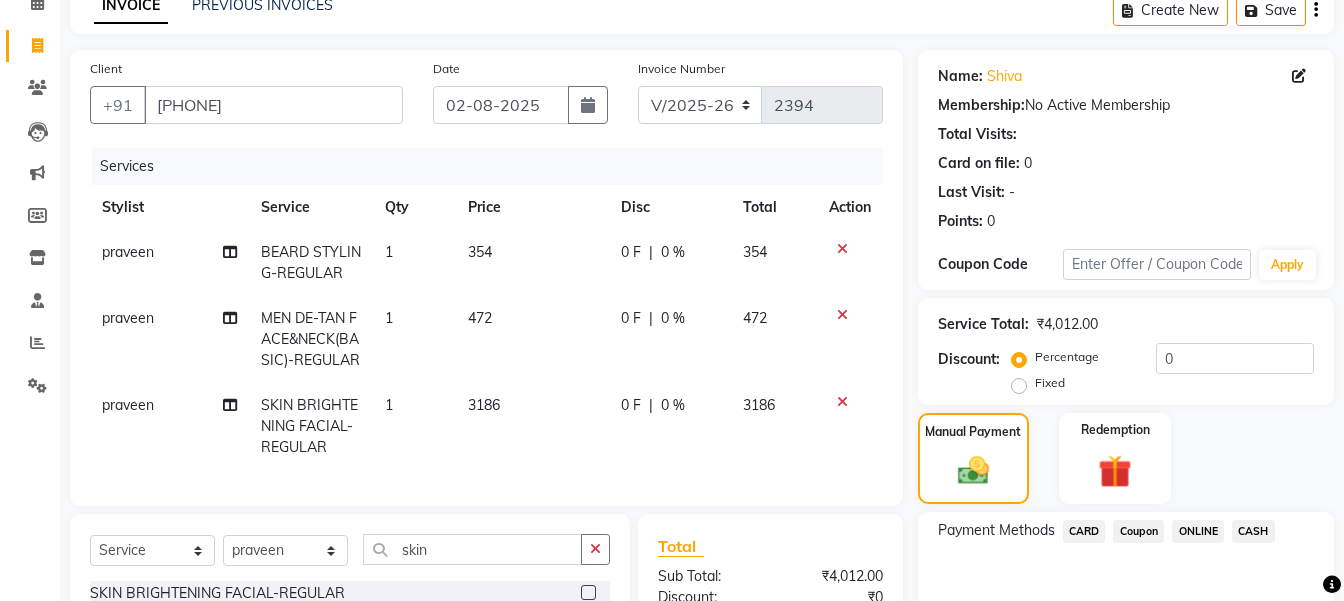 click on "ONLINE" 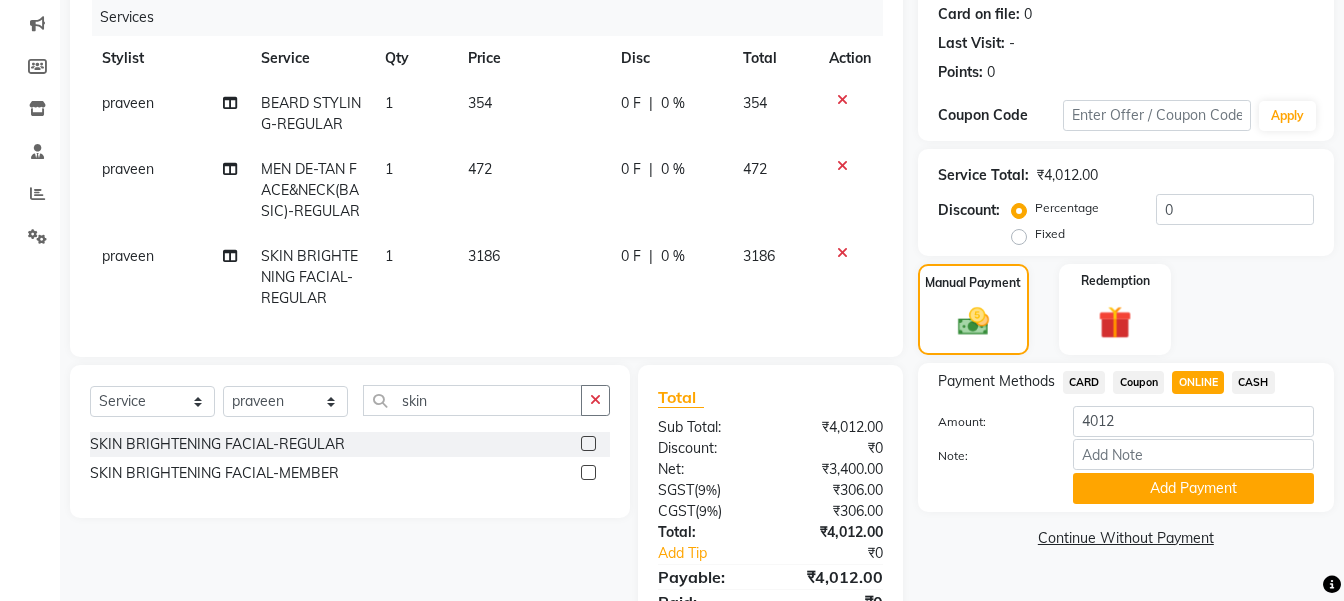 scroll, scrollTop: 252, scrollLeft: 0, axis: vertical 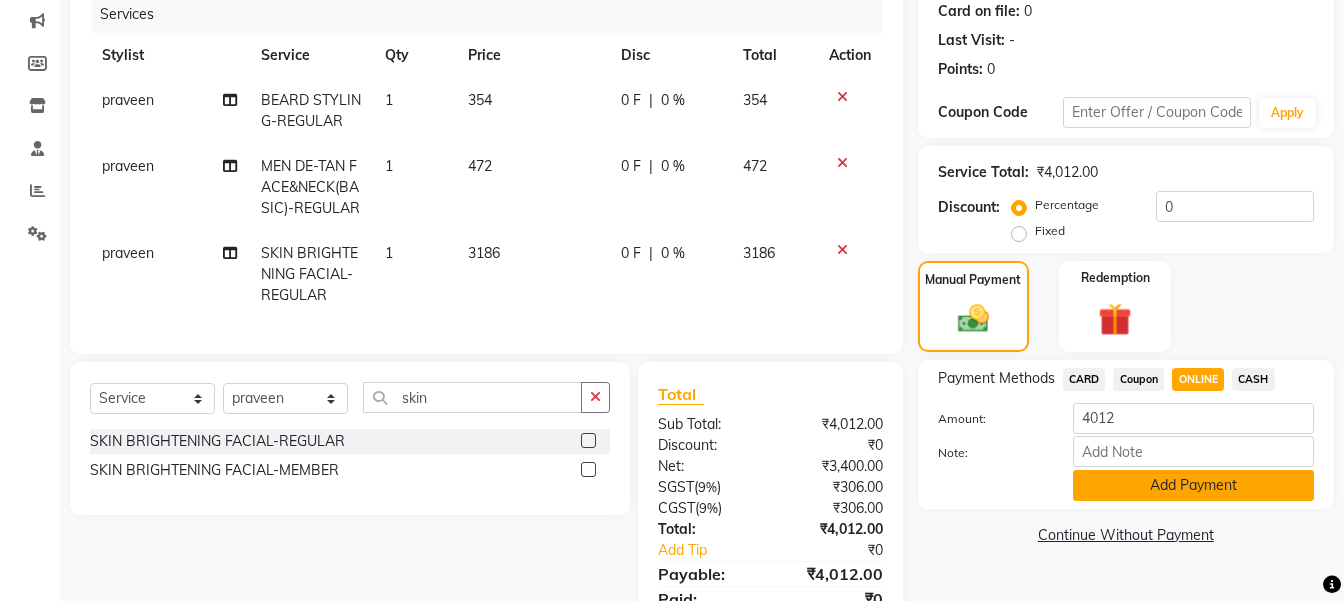 click on "Add Payment" 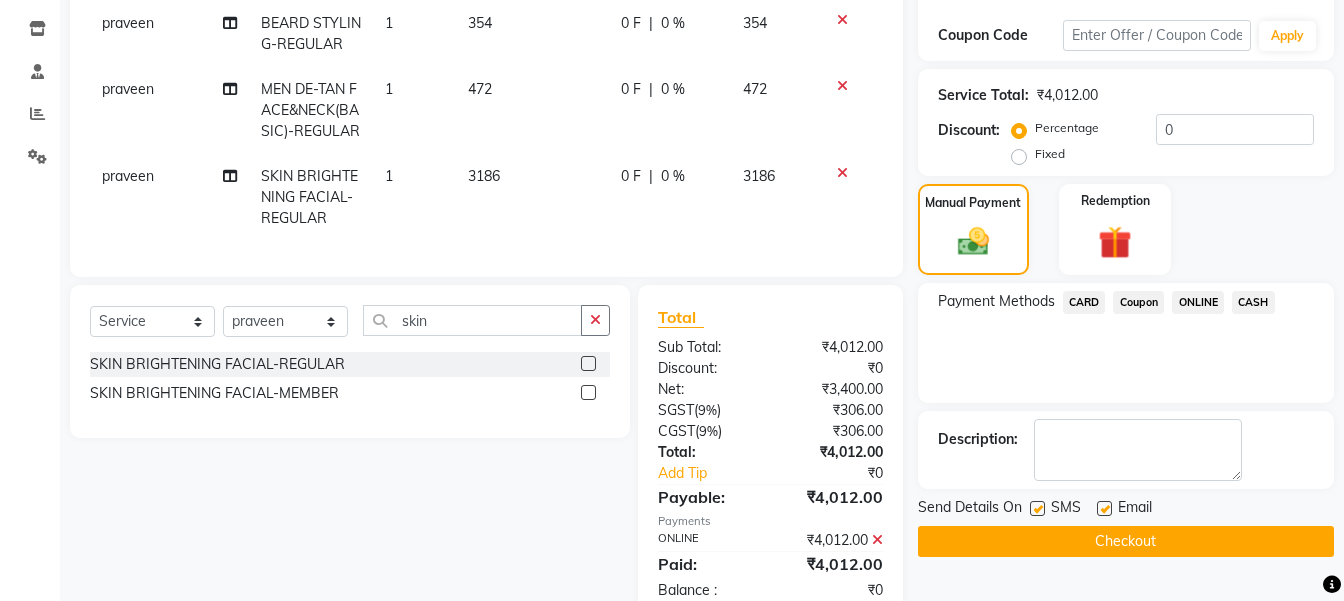 scroll, scrollTop: 294, scrollLeft: 0, axis: vertical 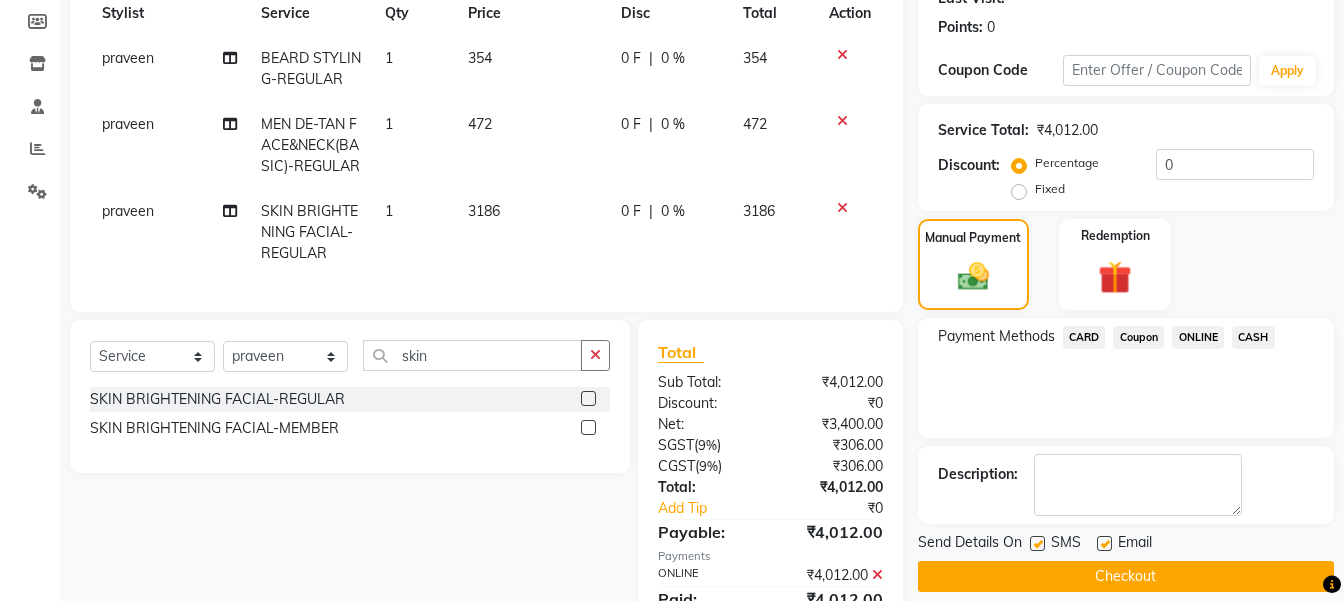 click on "Checkout" 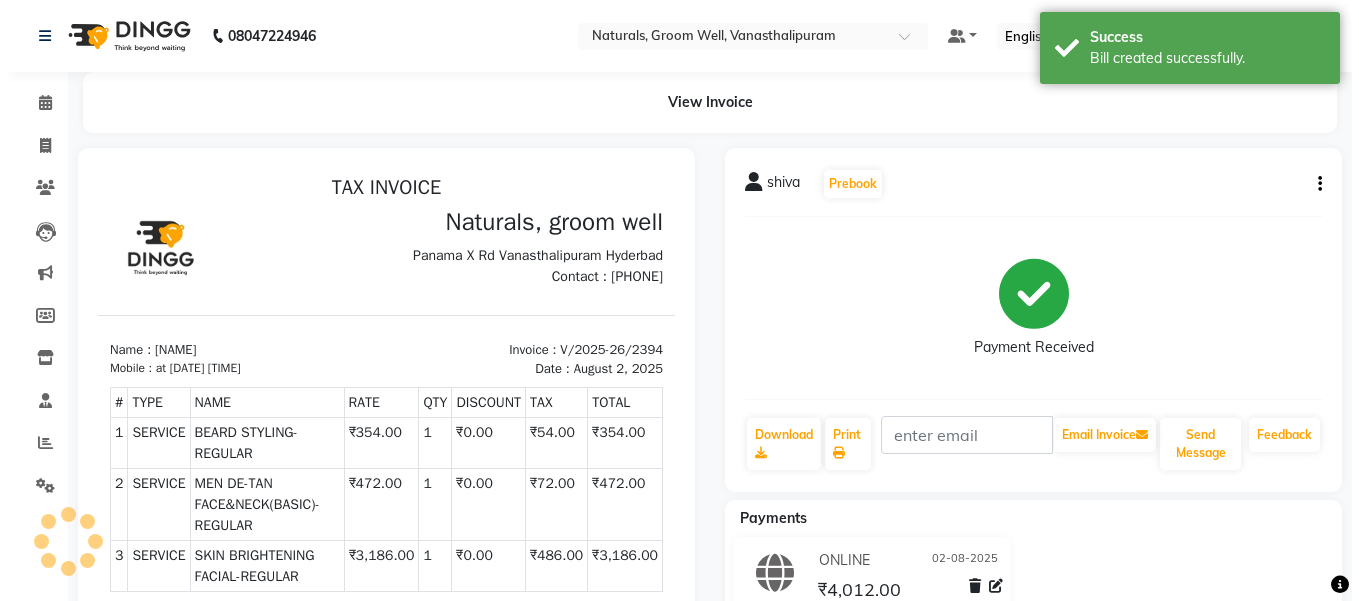 scroll, scrollTop: 0, scrollLeft: 0, axis: both 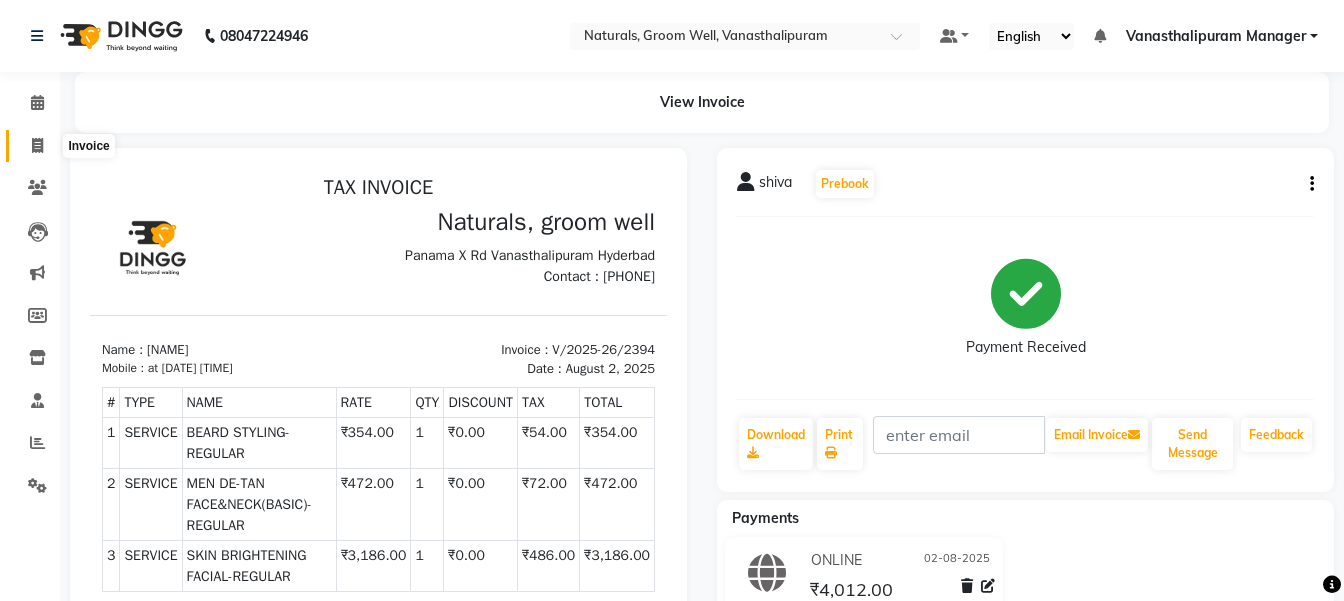click 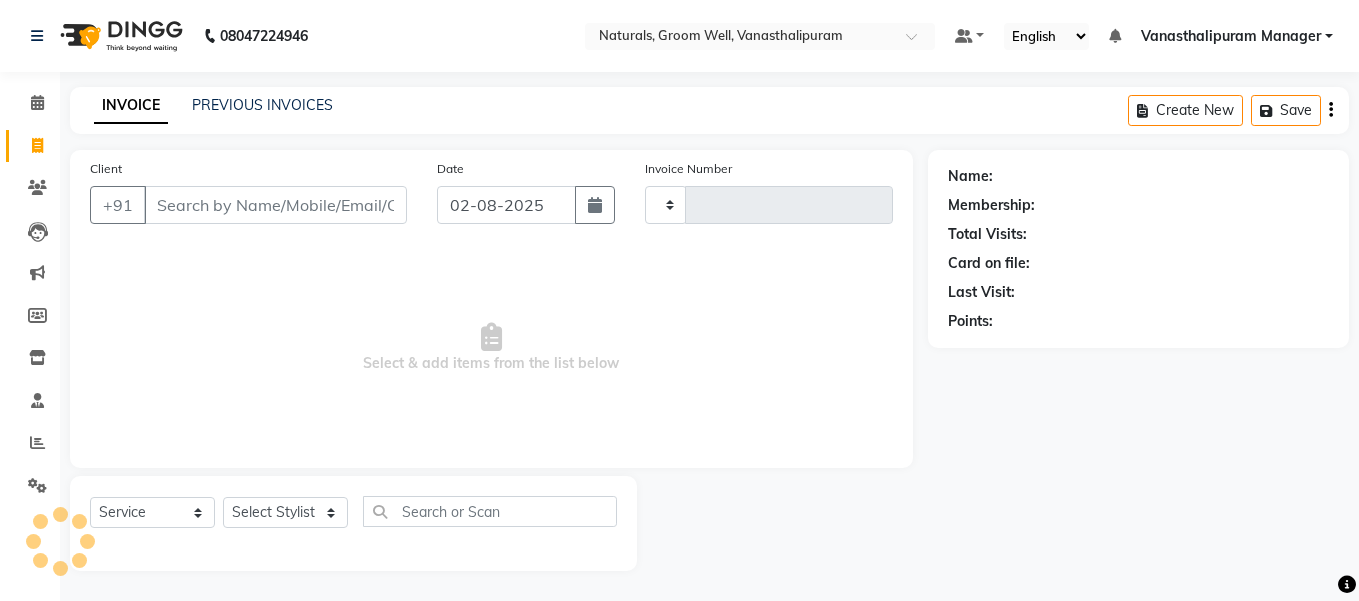 click on "Client" at bounding box center (275, 205) 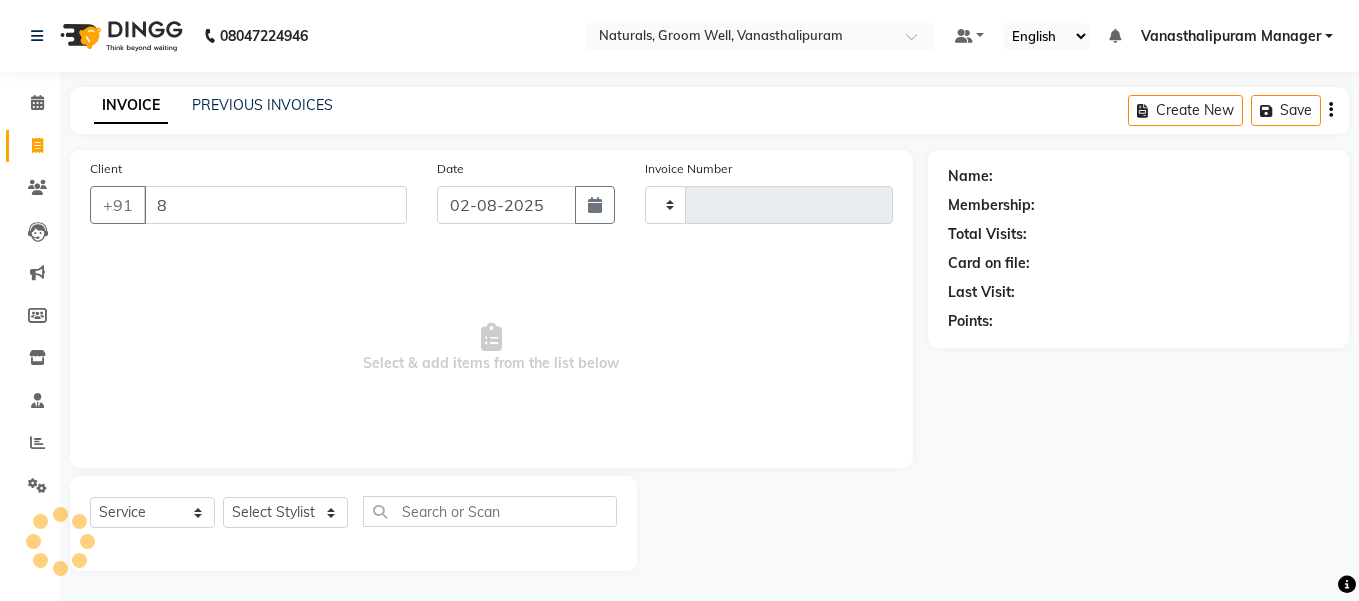 type on "88" 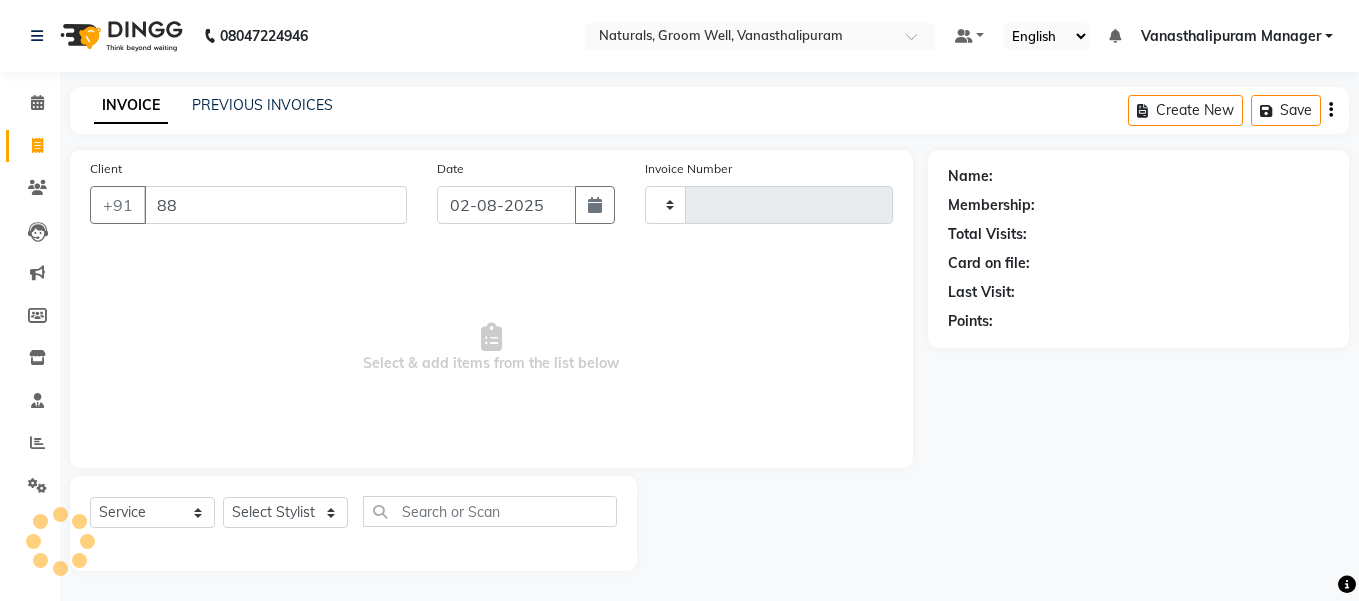 type on "2395" 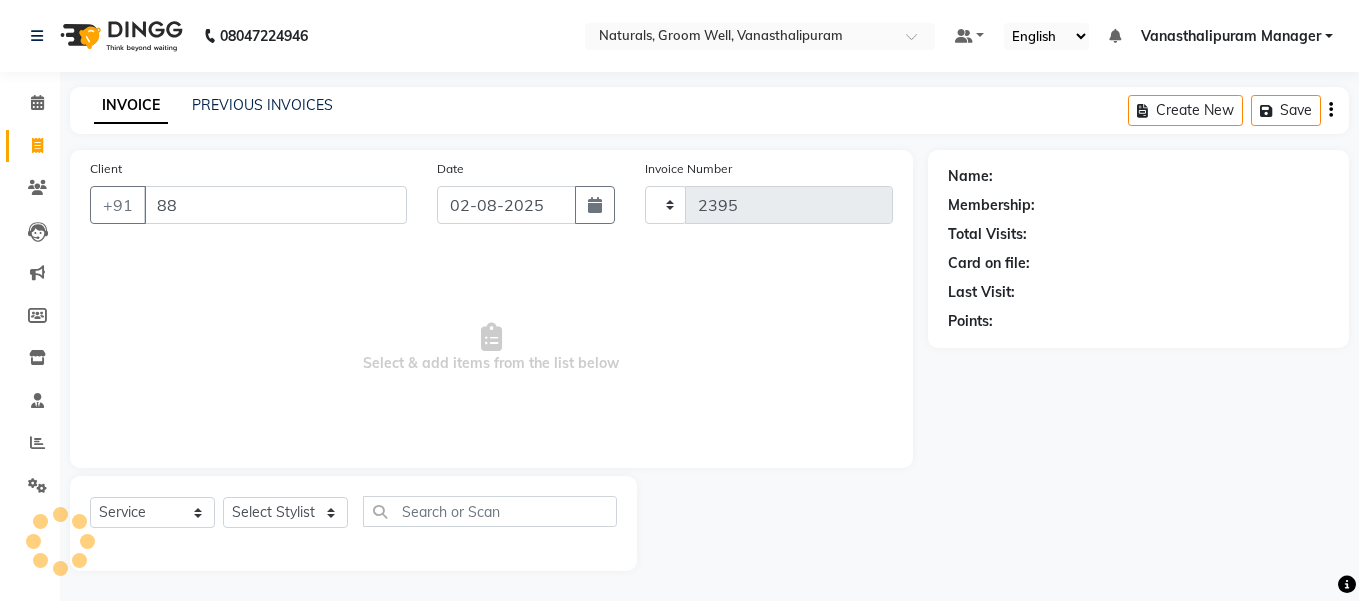 type on "888" 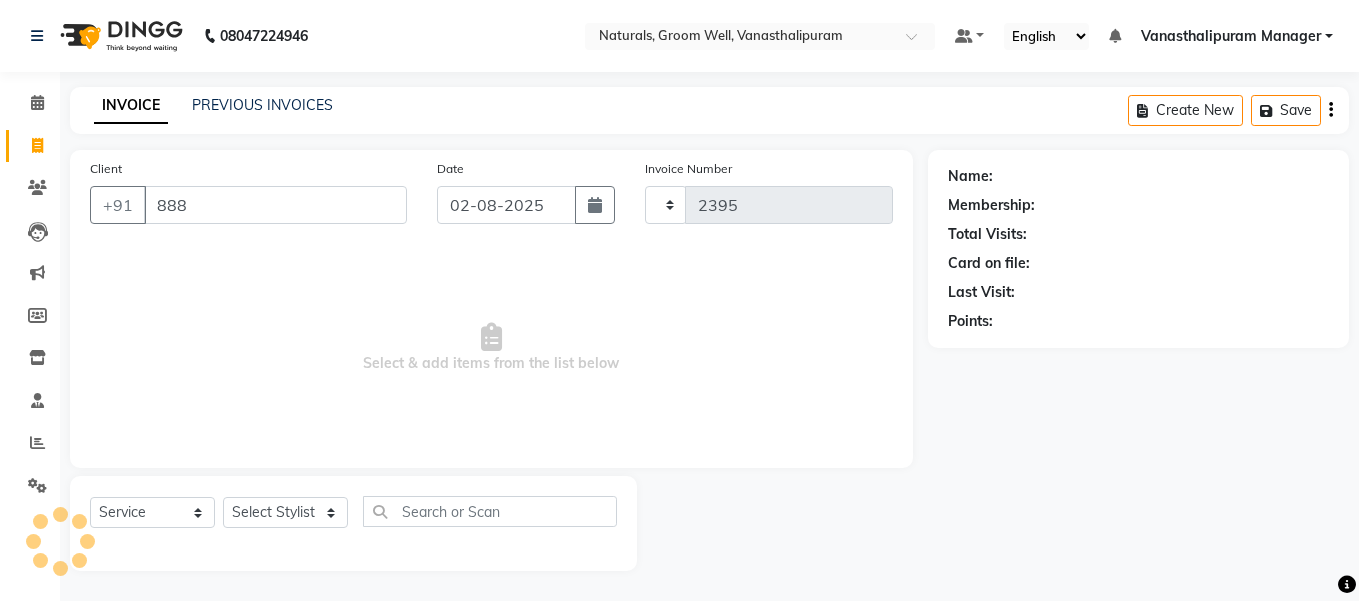 select on "5859" 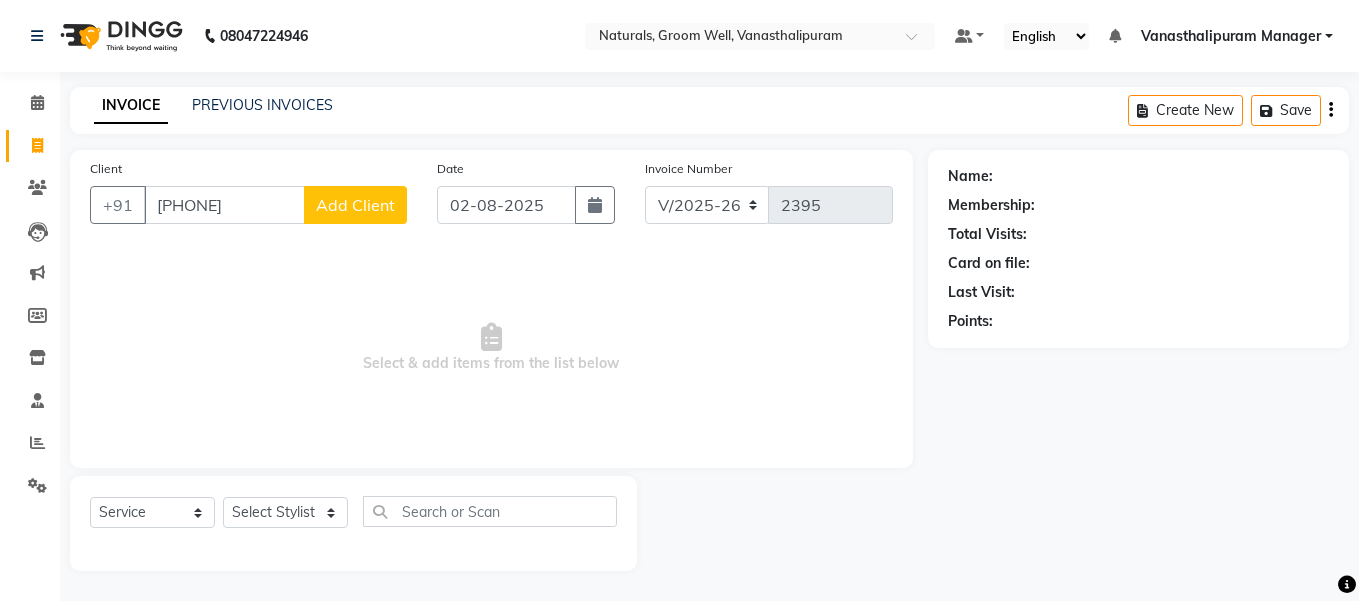 type on "[PHONE]" 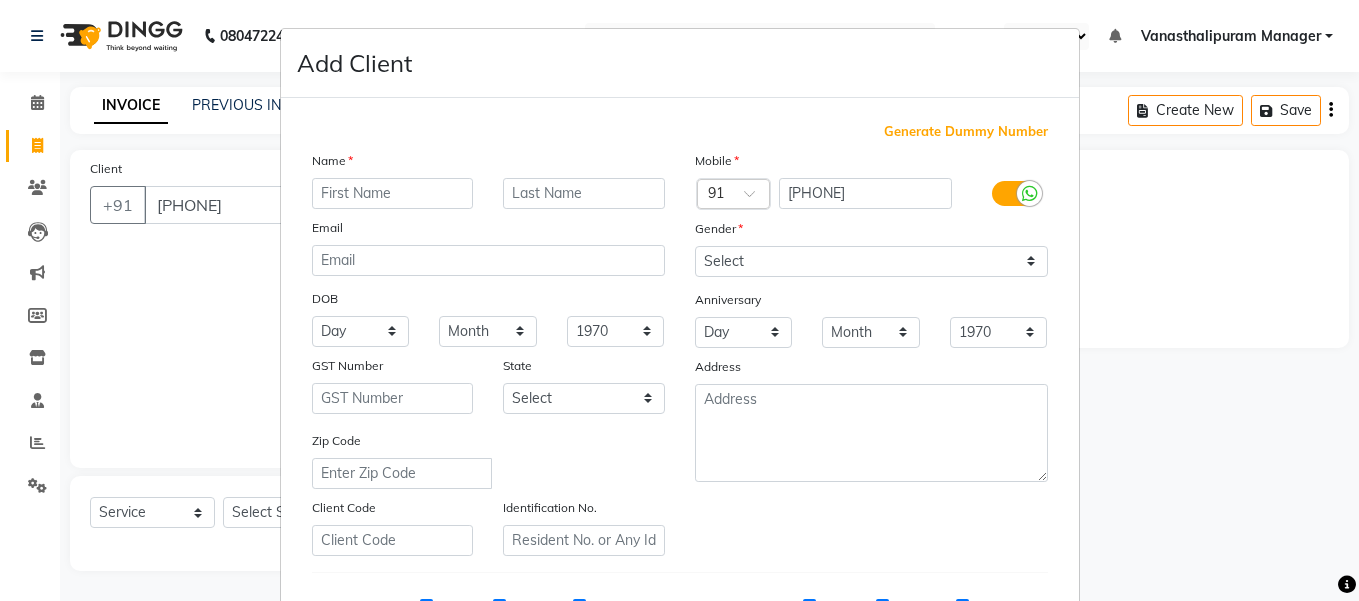 click at bounding box center [393, 193] 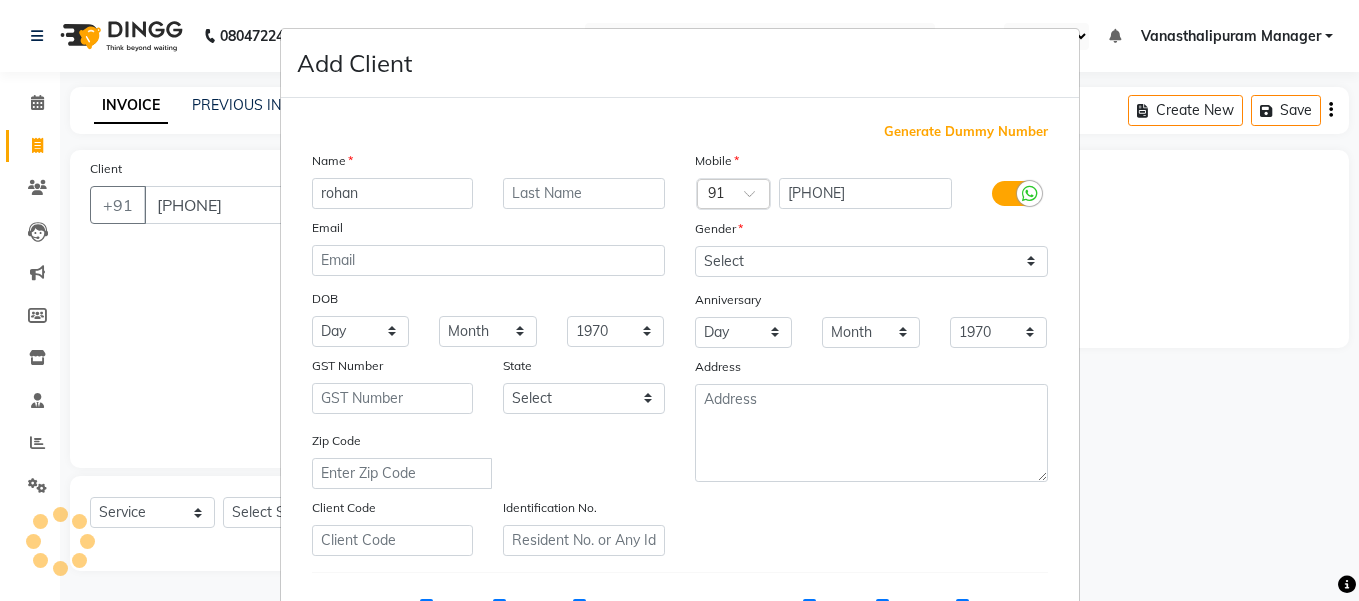 type on "rohan" 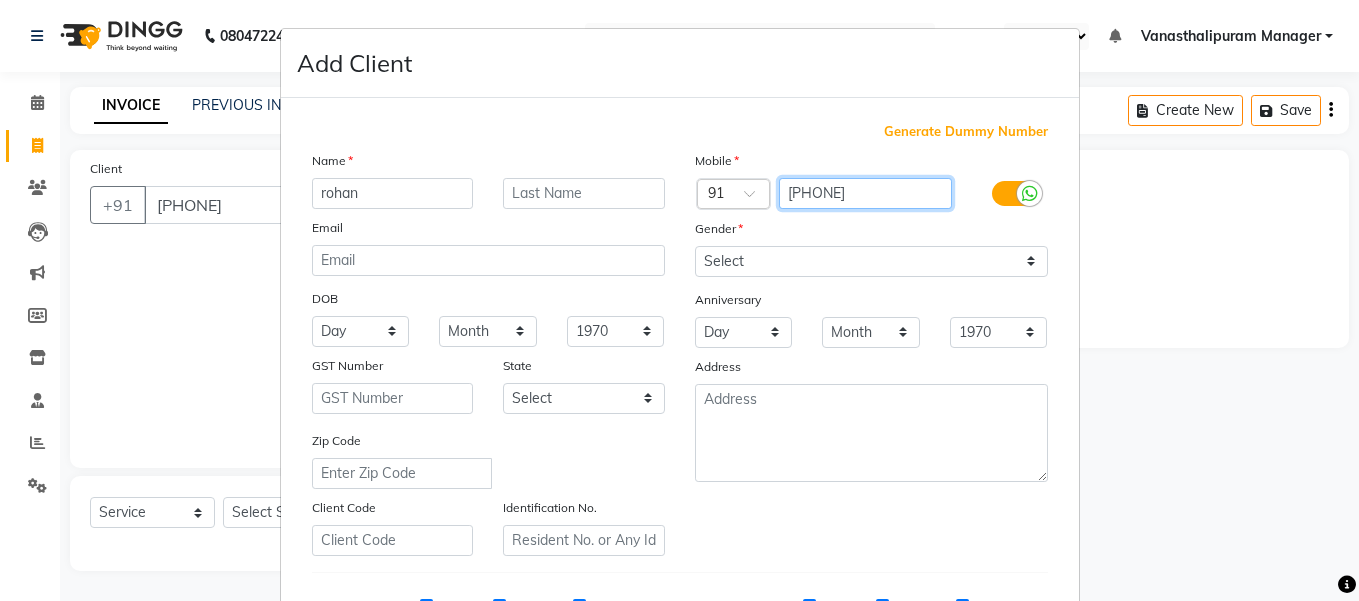 click on "[PHONE]" at bounding box center [865, 193] 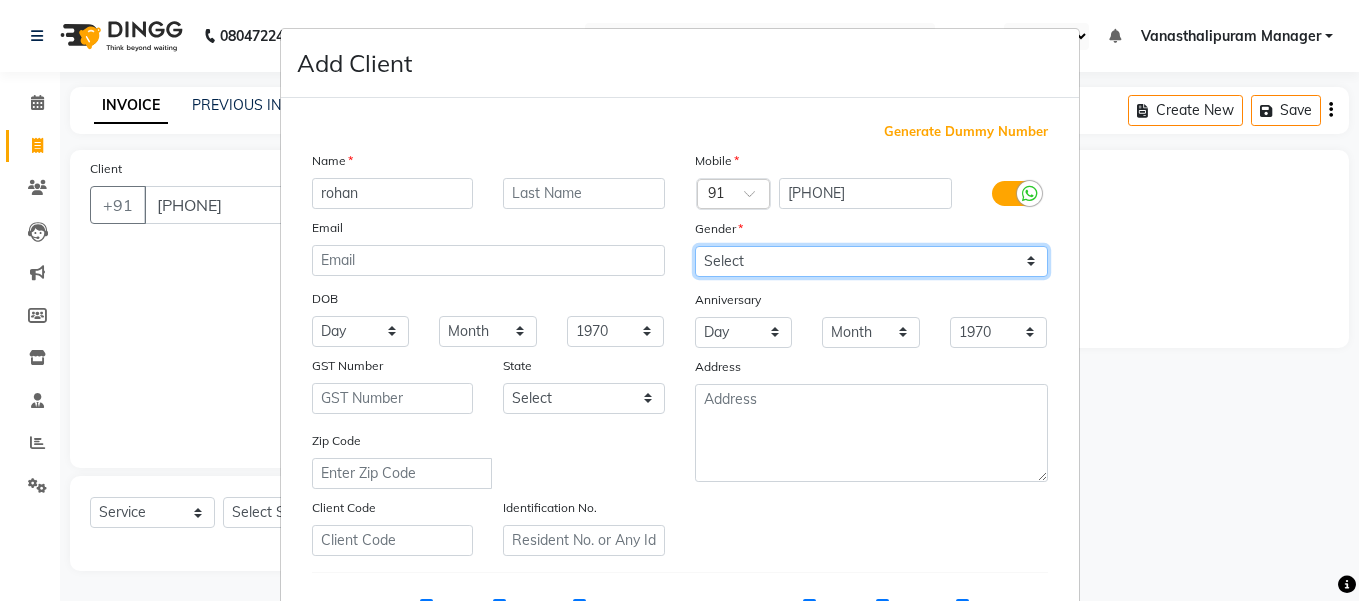 click on "Select Male Female Other Prefer Not To Say" at bounding box center (871, 261) 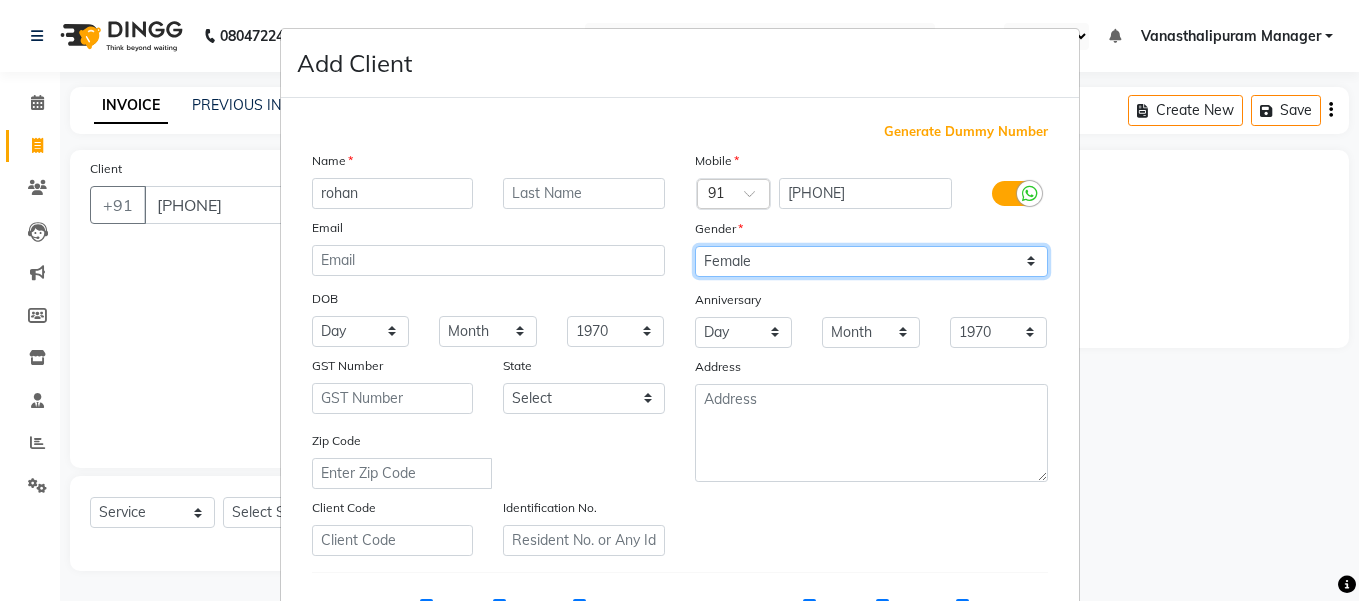 click on "Select Male Female Other Prefer Not To Say" at bounding box center (871, 261) 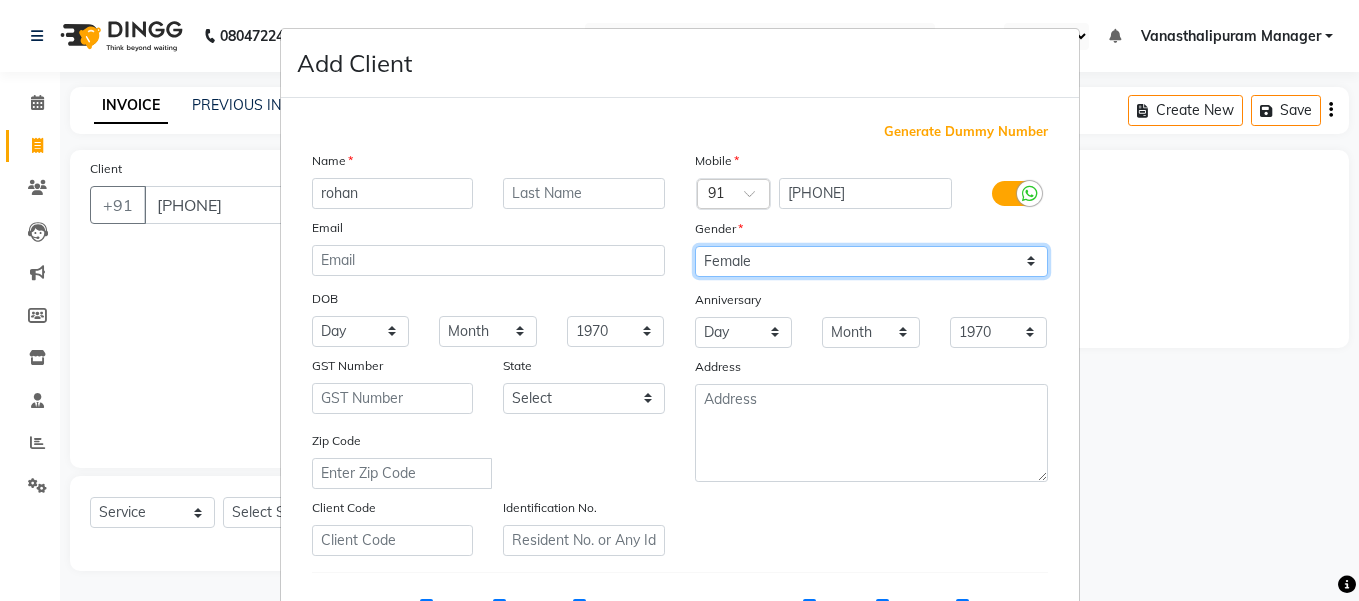 drag, startPoint x: 736, startPoint y: 261, endPoint x: 733, endPoint y: 272, distance: 11.401754 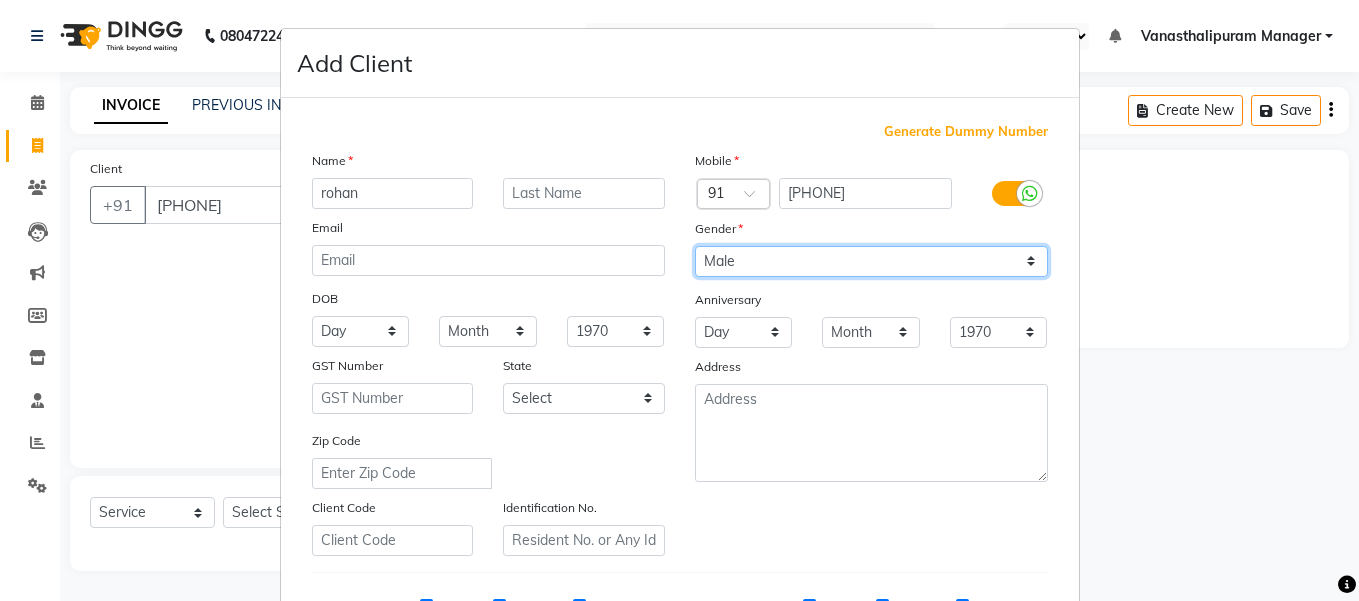 click on "Select Male Female Other Prefer Not To Say" at bounding box center (871, 261) 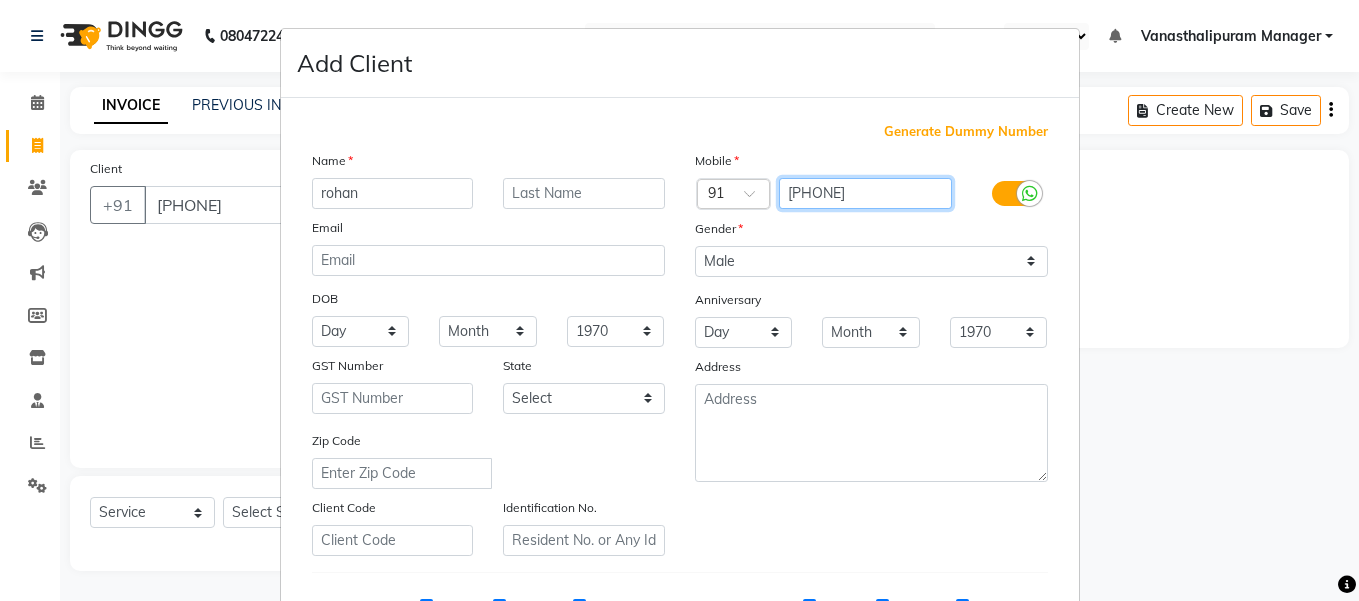 click on "[PHONE]" at bounding box center [865, 193] 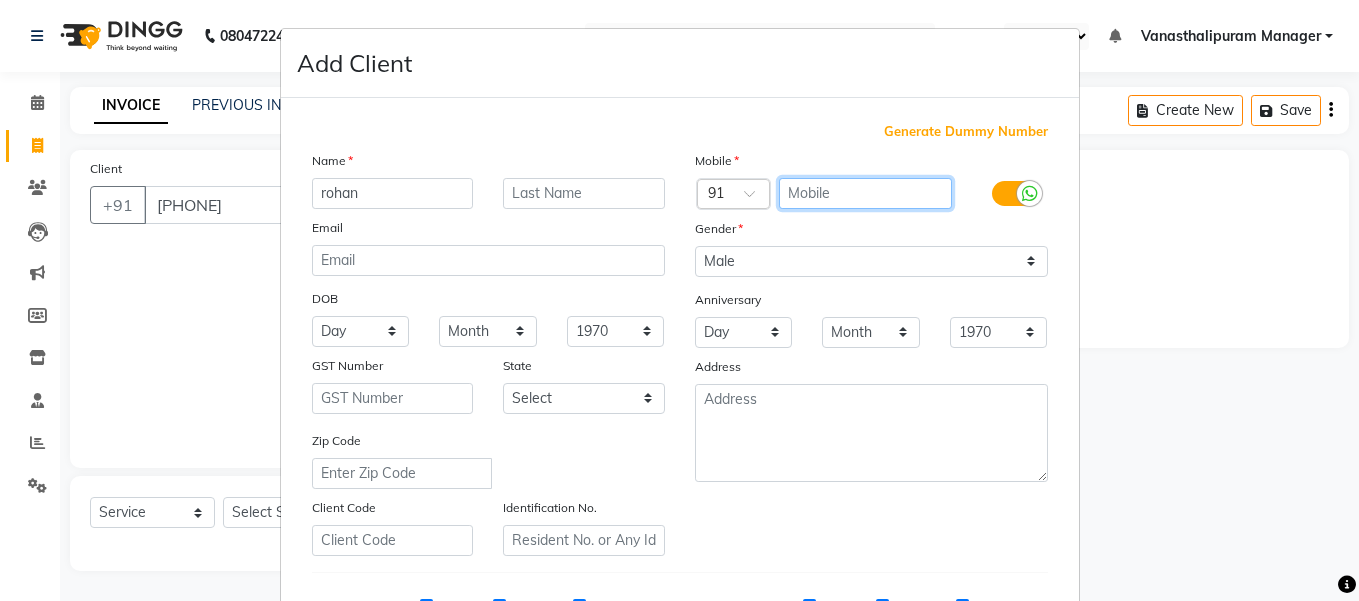 type 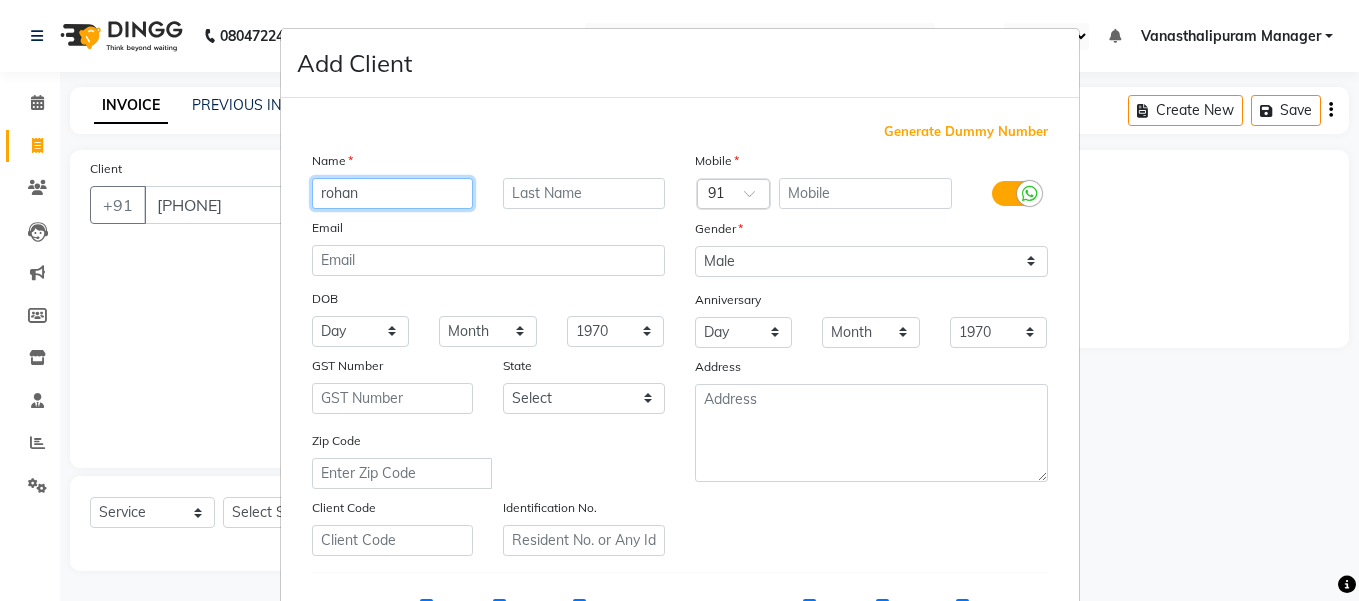 click on "rohan" at bounding box center [393, 193] 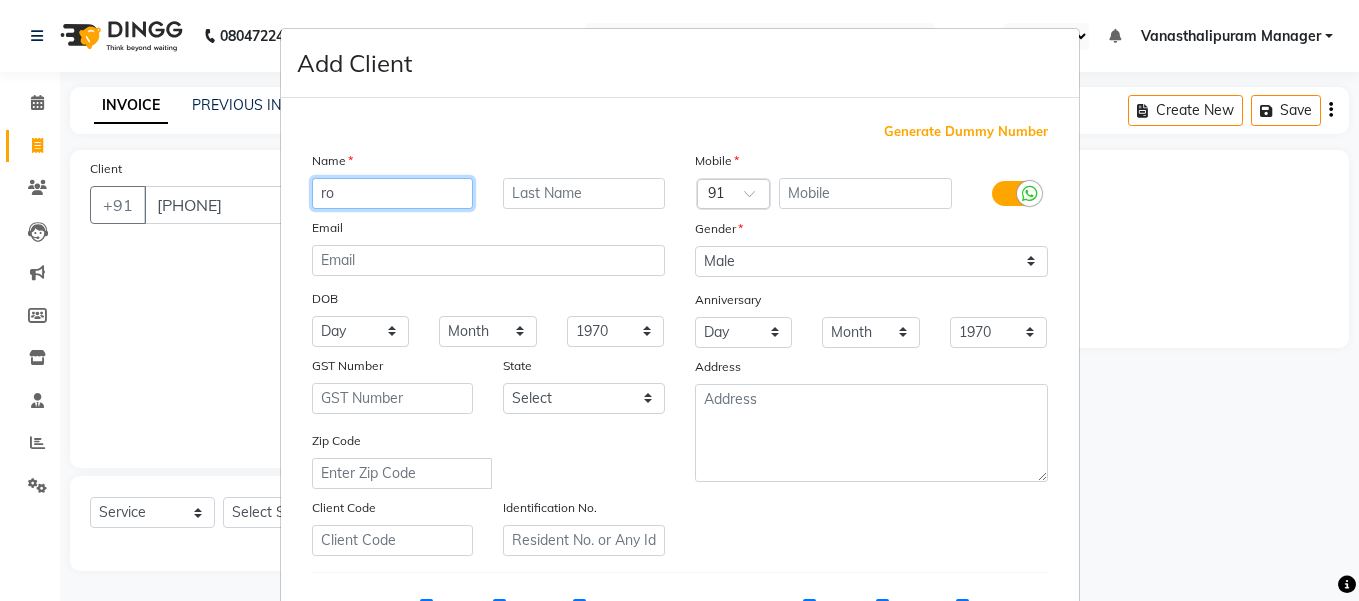 type on "r" 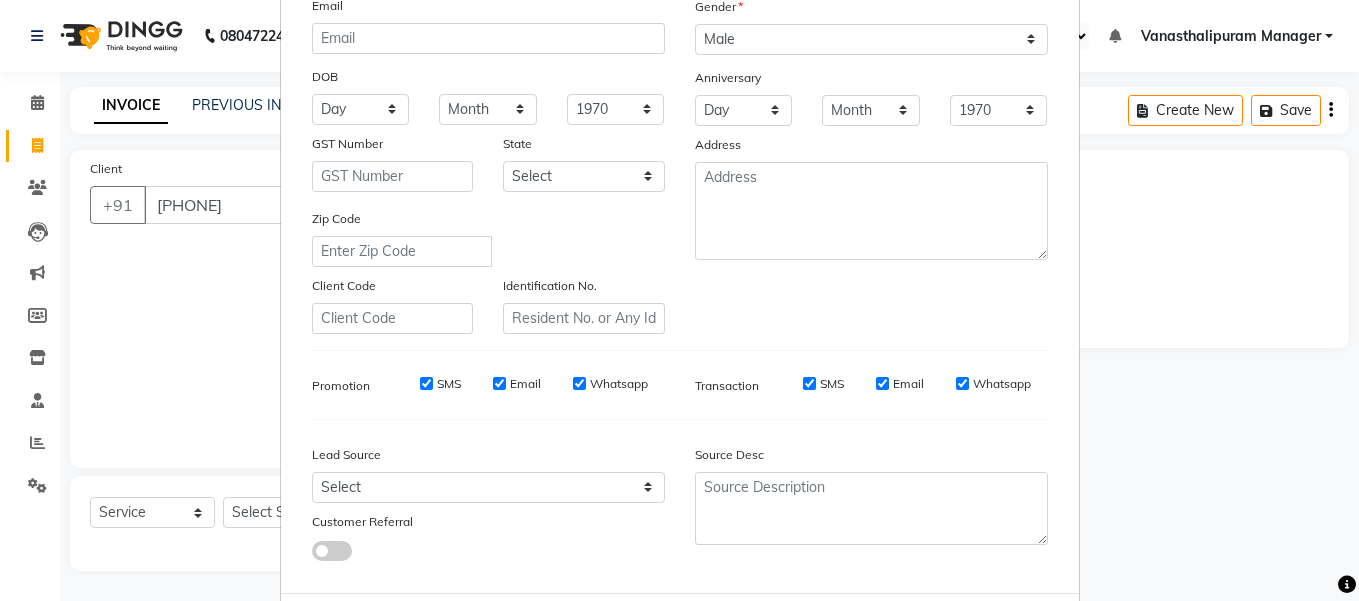 scroll, scrollTop: 322, scrollLeft: 0, axis: vertical 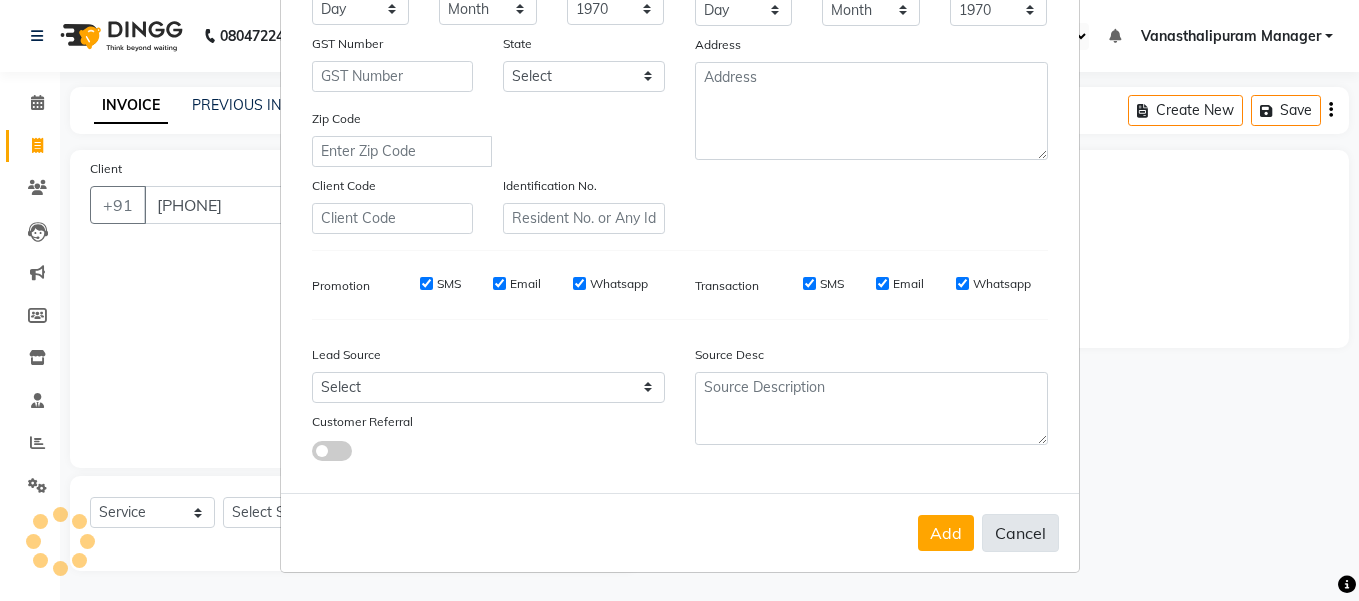 type 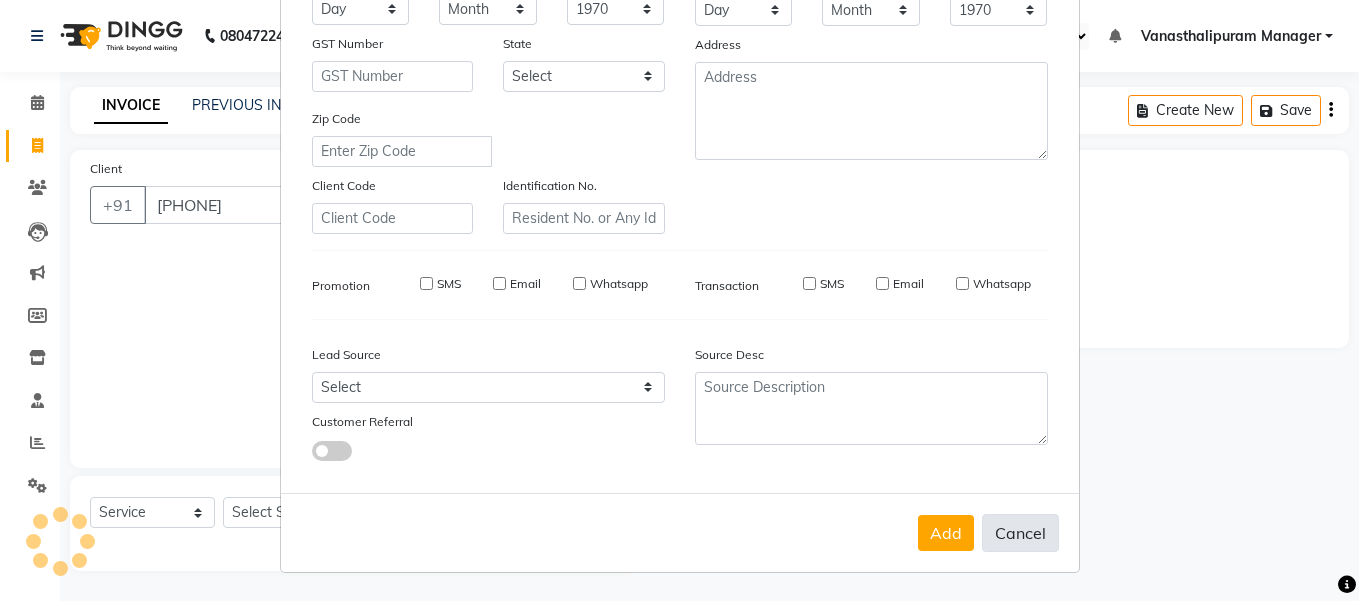 select 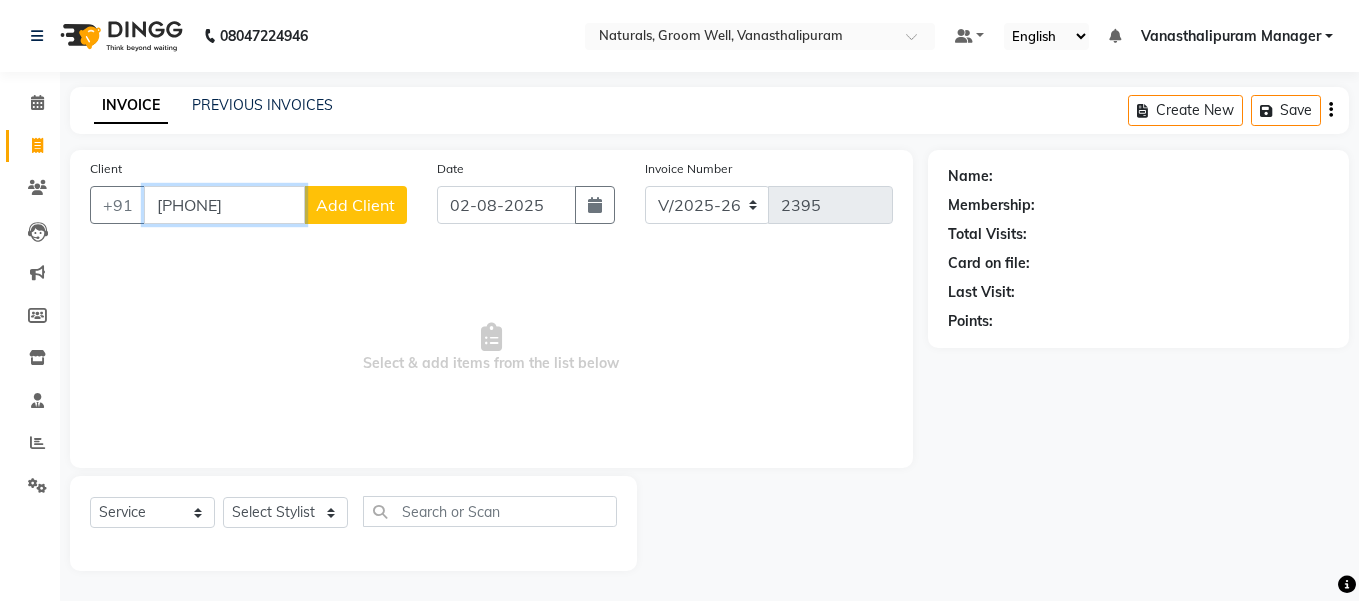 click on "[PHONE]" at bounding box center (224, 205) 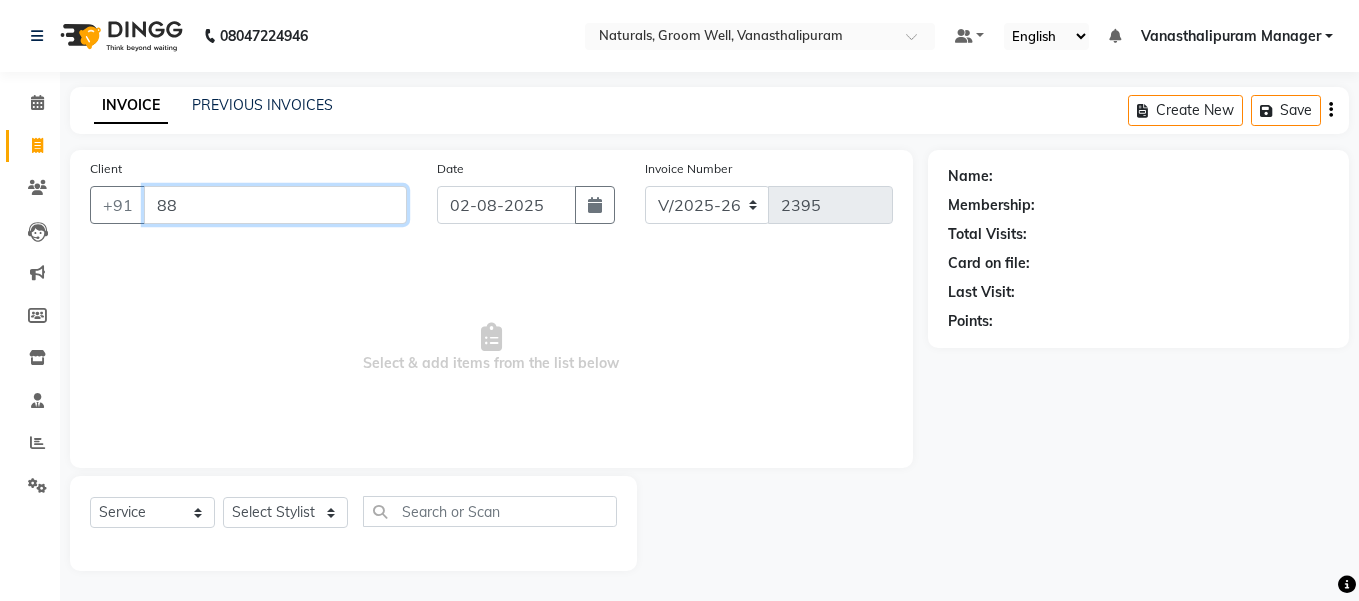 type on "8" 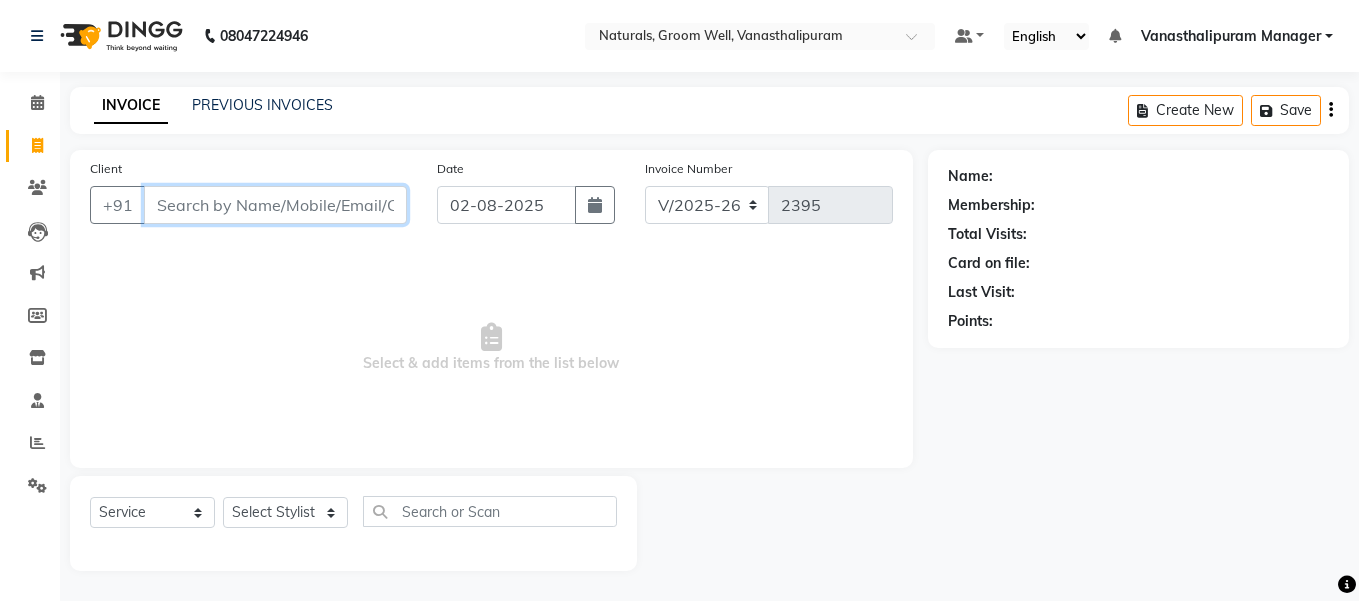 click on "Client" at bounding box center (275, 205) 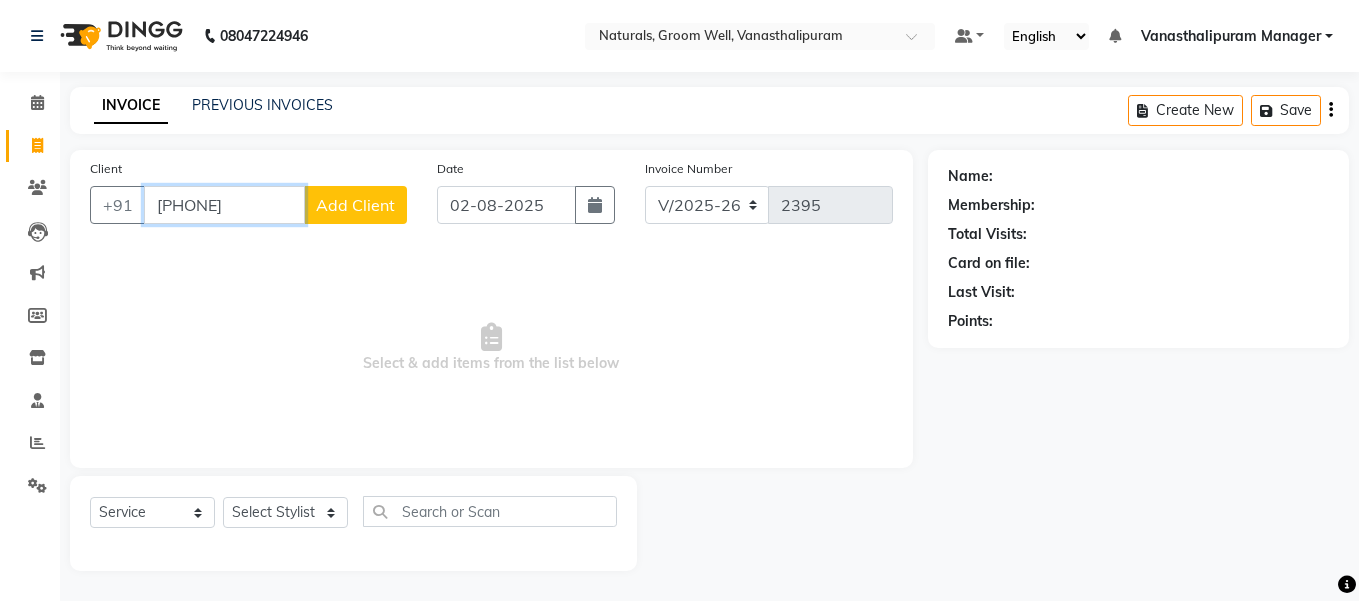 type on "[PHONE]" 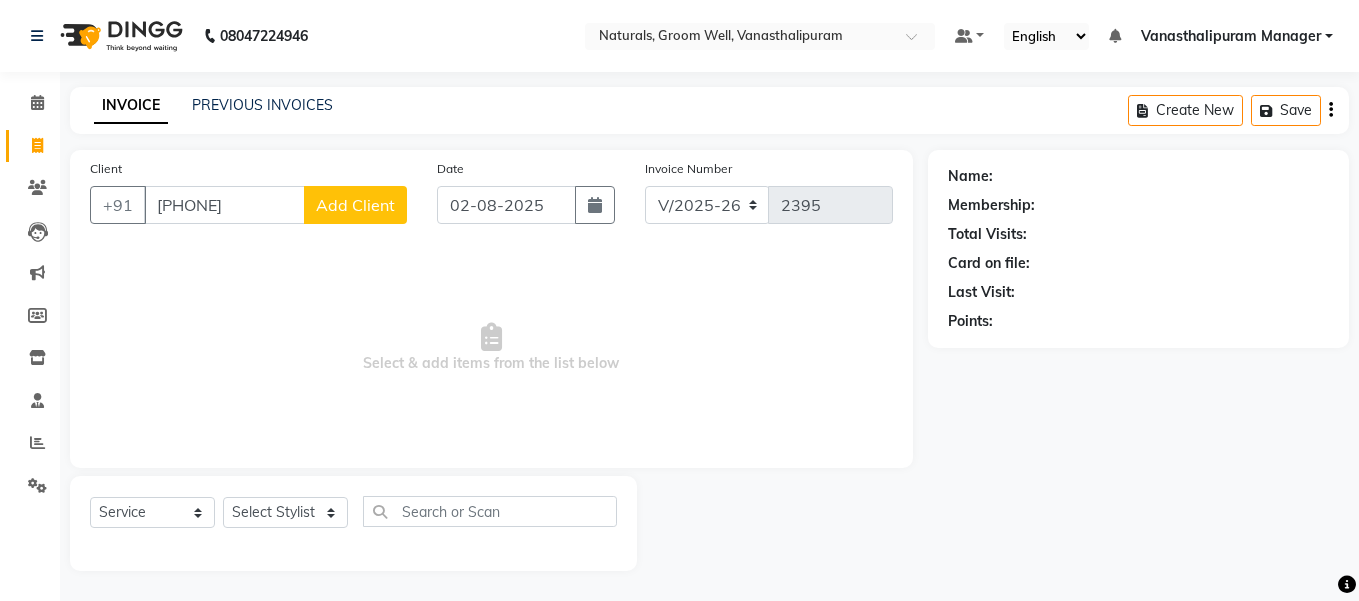 click on "Add Client" 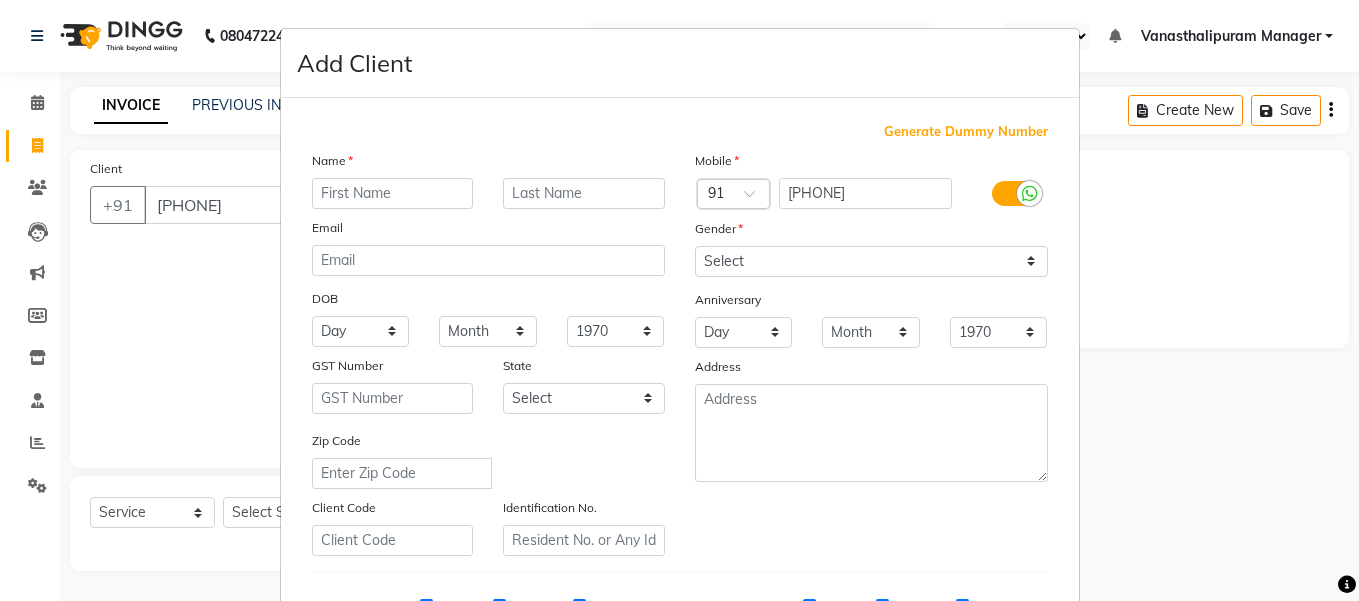 click at bounding box center [393, 193] 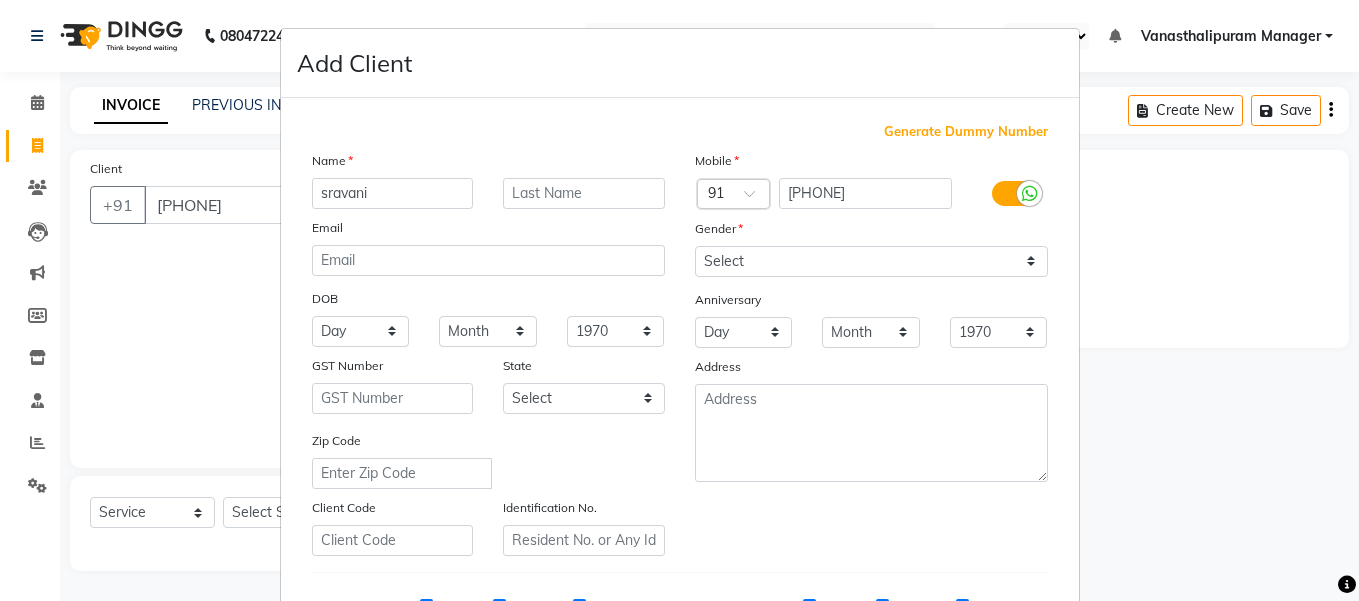 type on "sravani" 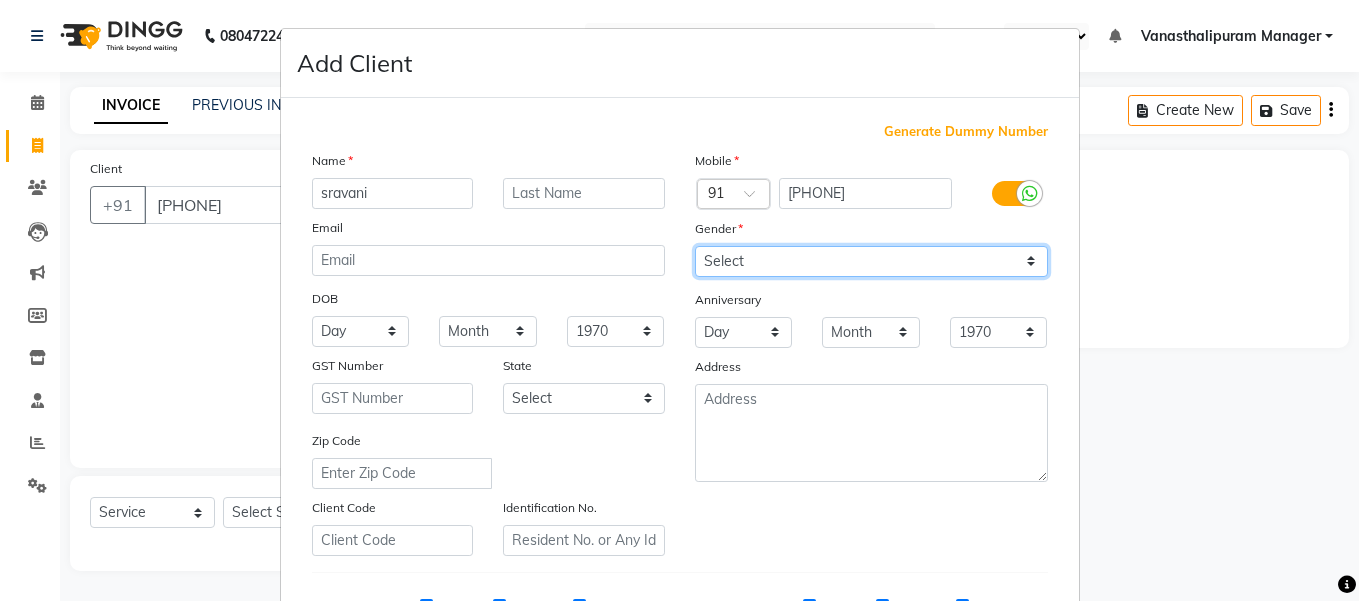 drag, startPoint x: 721, startPoint y: 259, endPoint x: 720, endPoint y: 269, distance: 10.049875 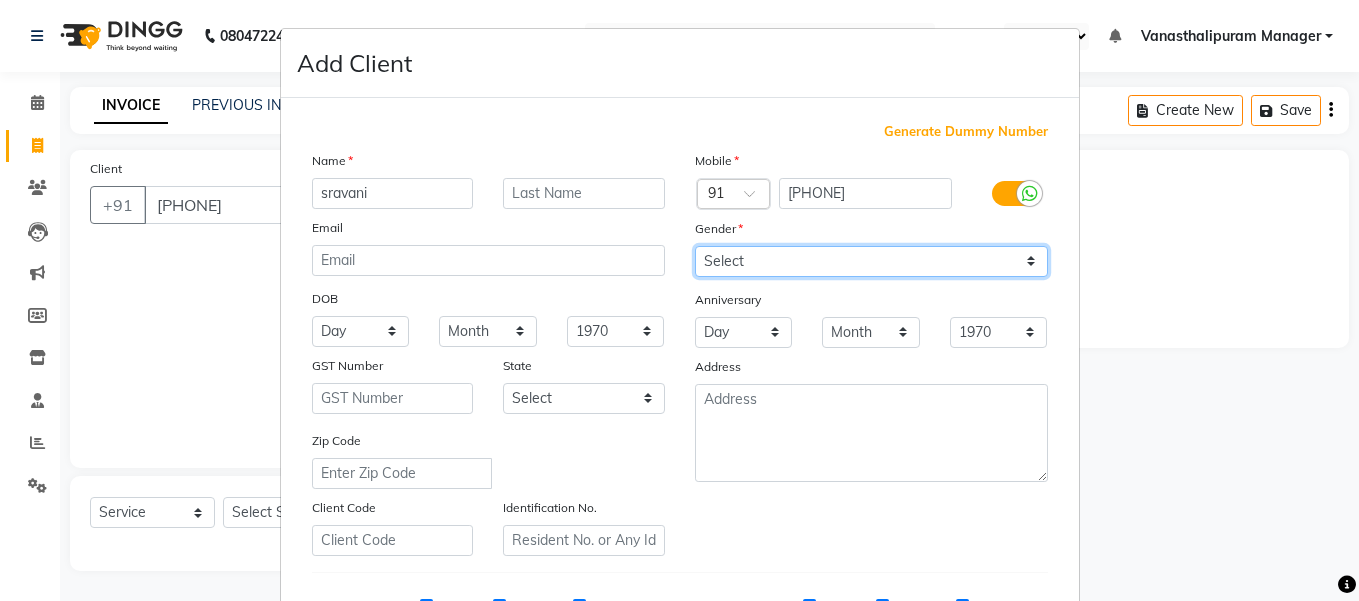 click on "Select Male Female Other Prefer Not To Say" at bounding box center (871, 261) 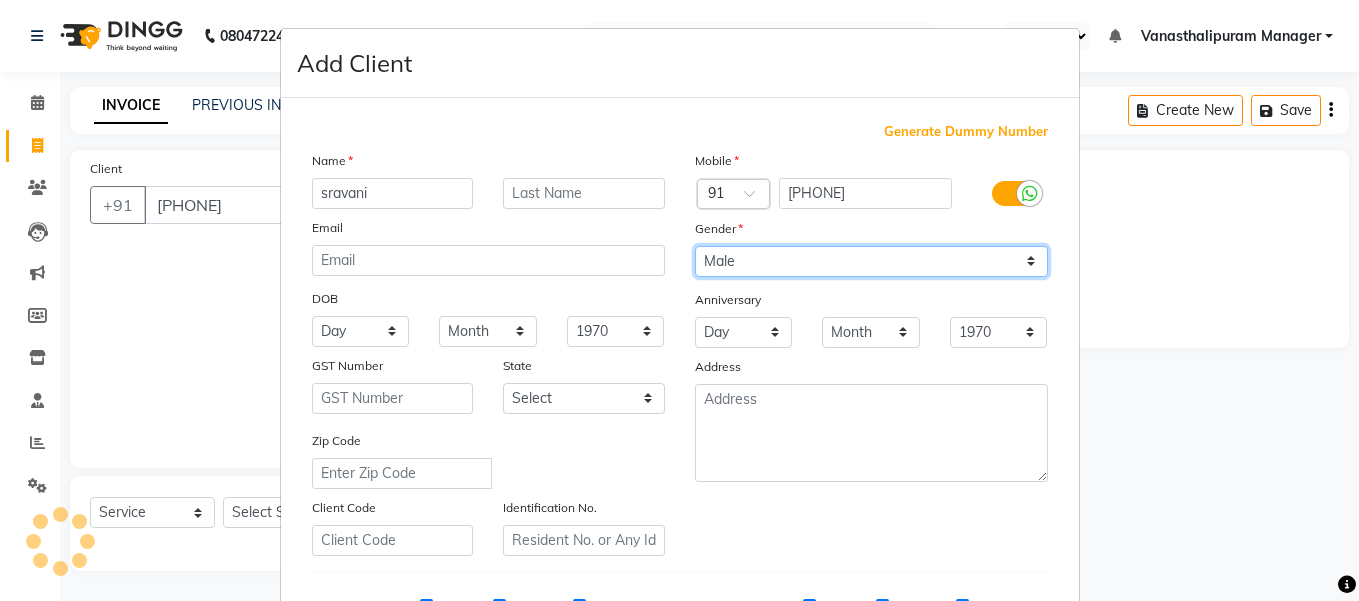 click on "Select Male Female Other Prefer Not To Say" at bounding box center (871, 261) 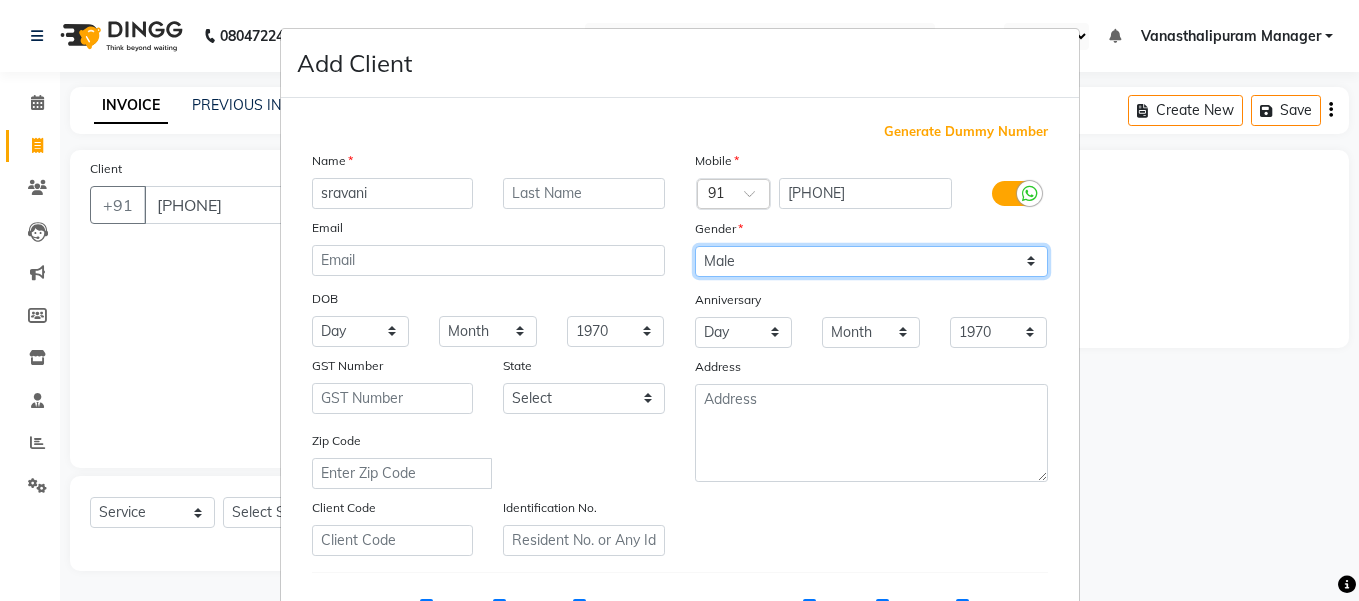 drag, startPoint x: 722, startPoint y: 249, endPoint x: 725, endPoint y: 270, distance: 21.213203 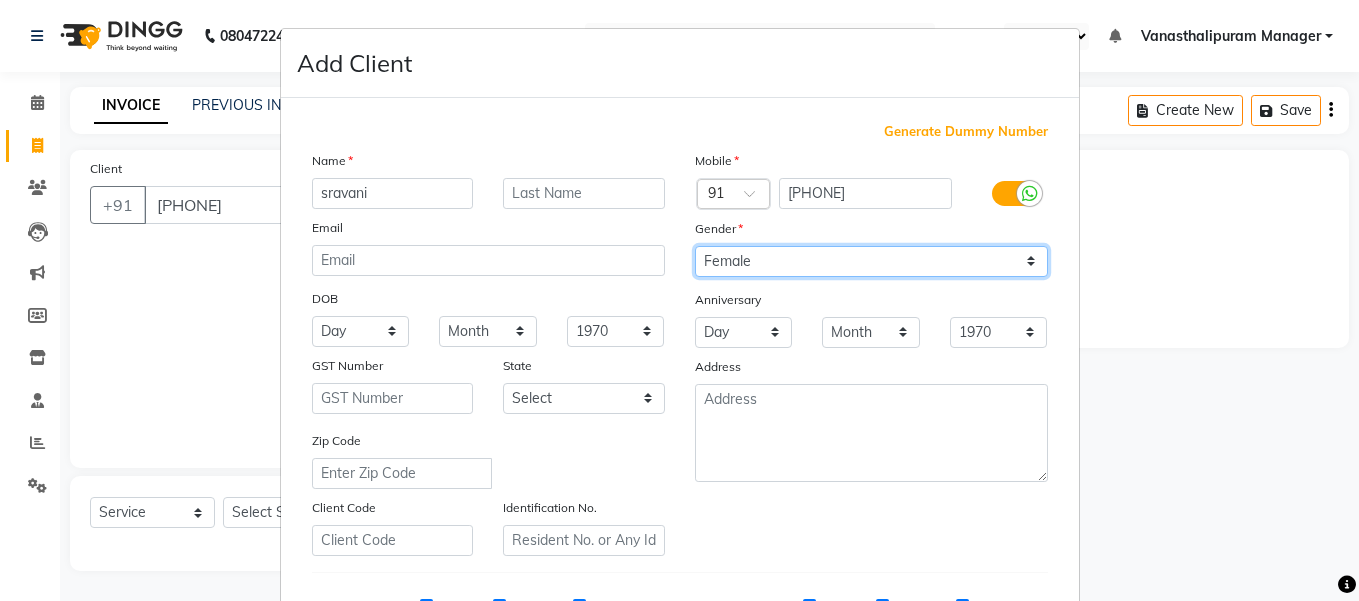 click on "Select Male Female Other Prefer Not To Say" at bounding box center [871, 261] 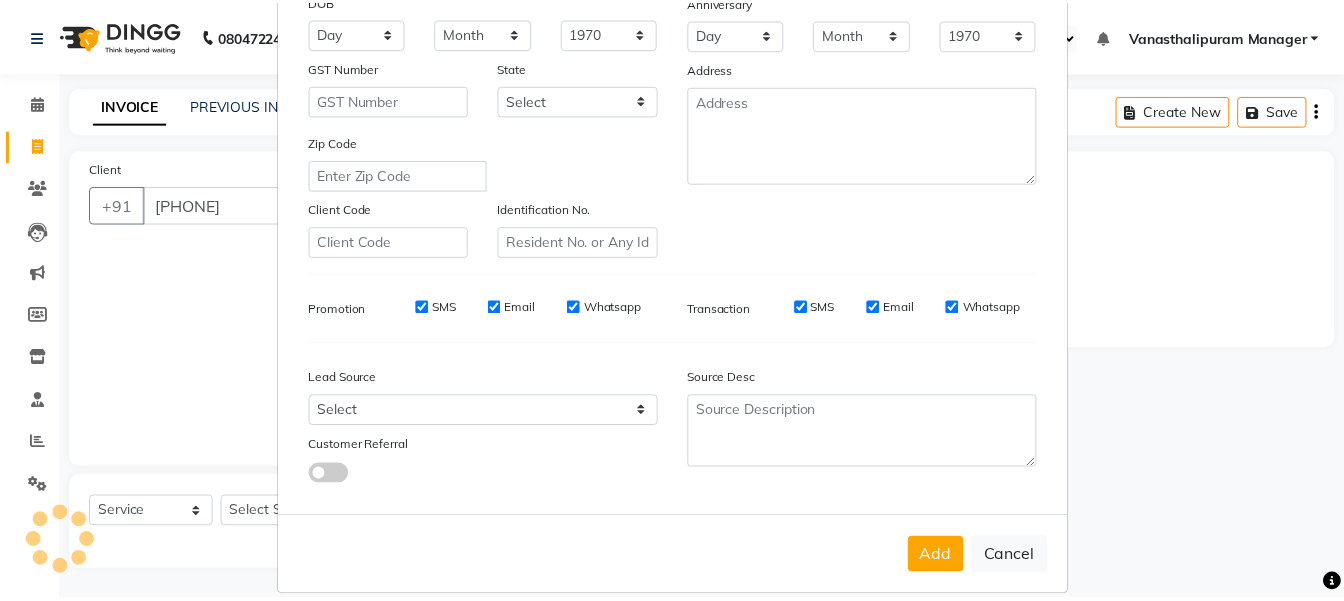 scroll, scrollTop: 300, scrollLeft: 0, axis: vertical 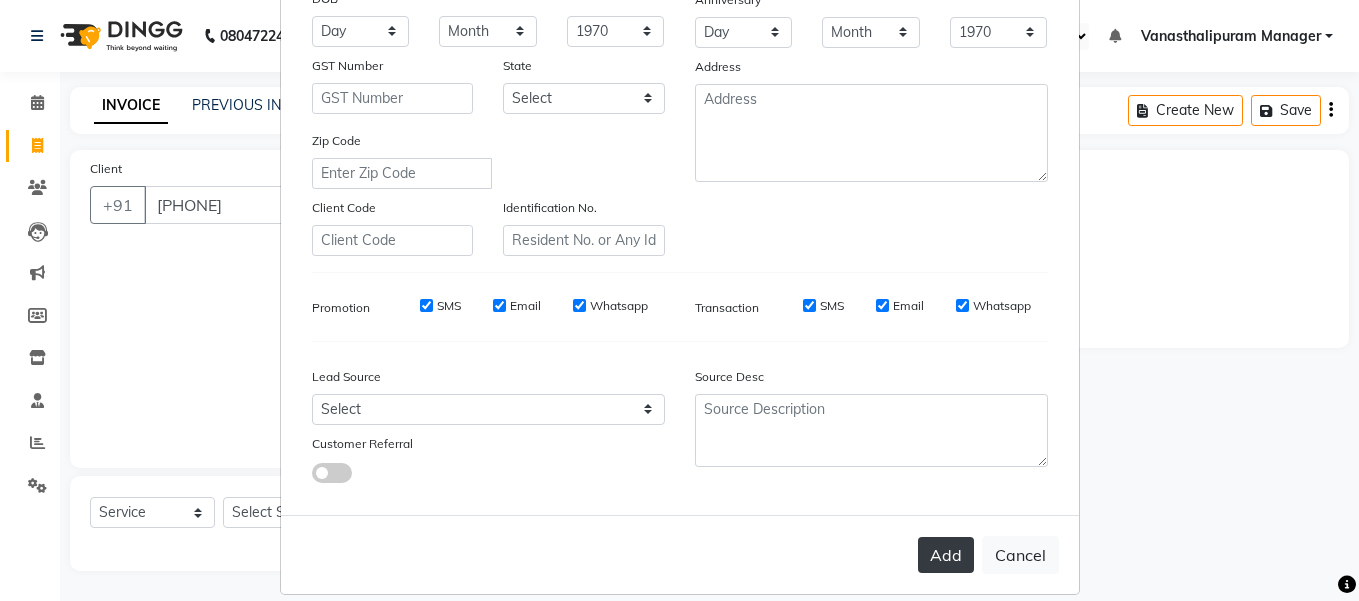 click on "Add" at bounding box center [946, 555] 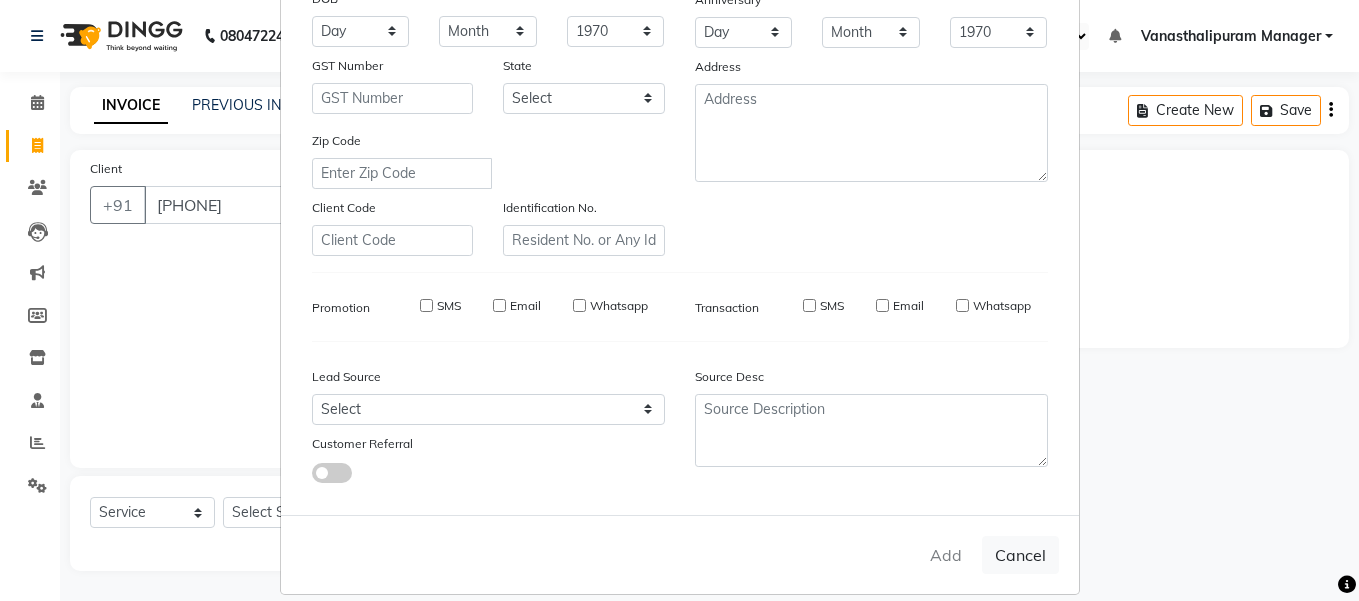 type 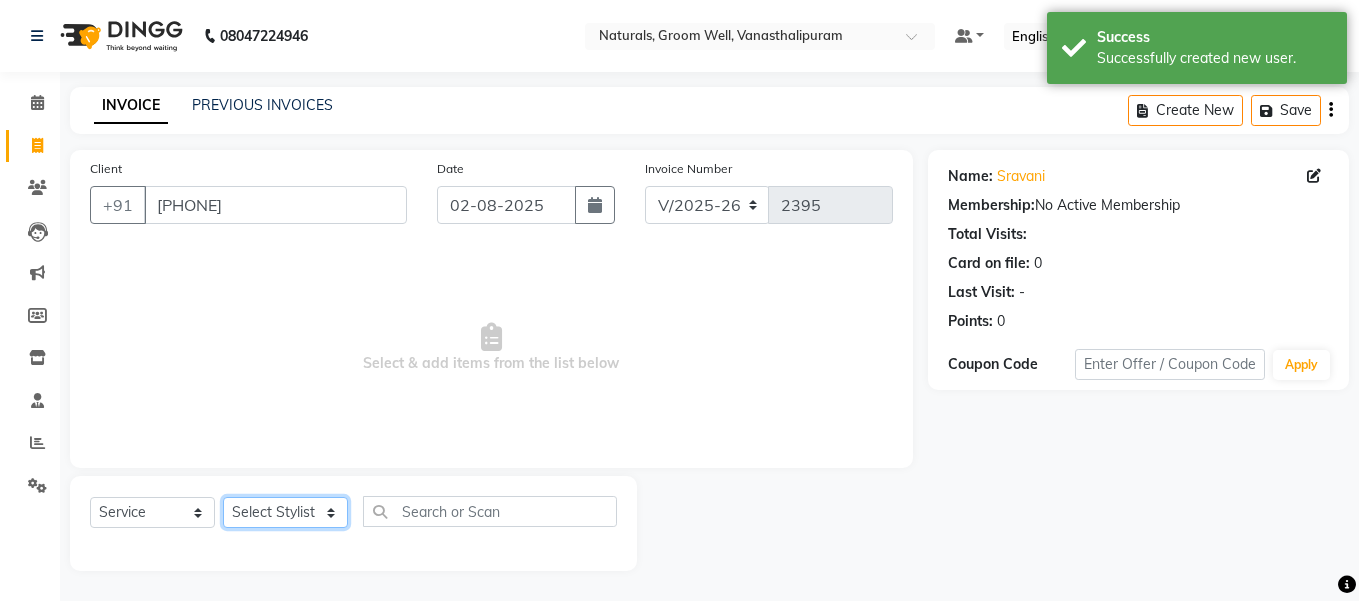 click on "Select Stylist gousiya kiran lavanya maheshwari naresh praveen sameena sandhya Vanasthalipuram Manager vinay" 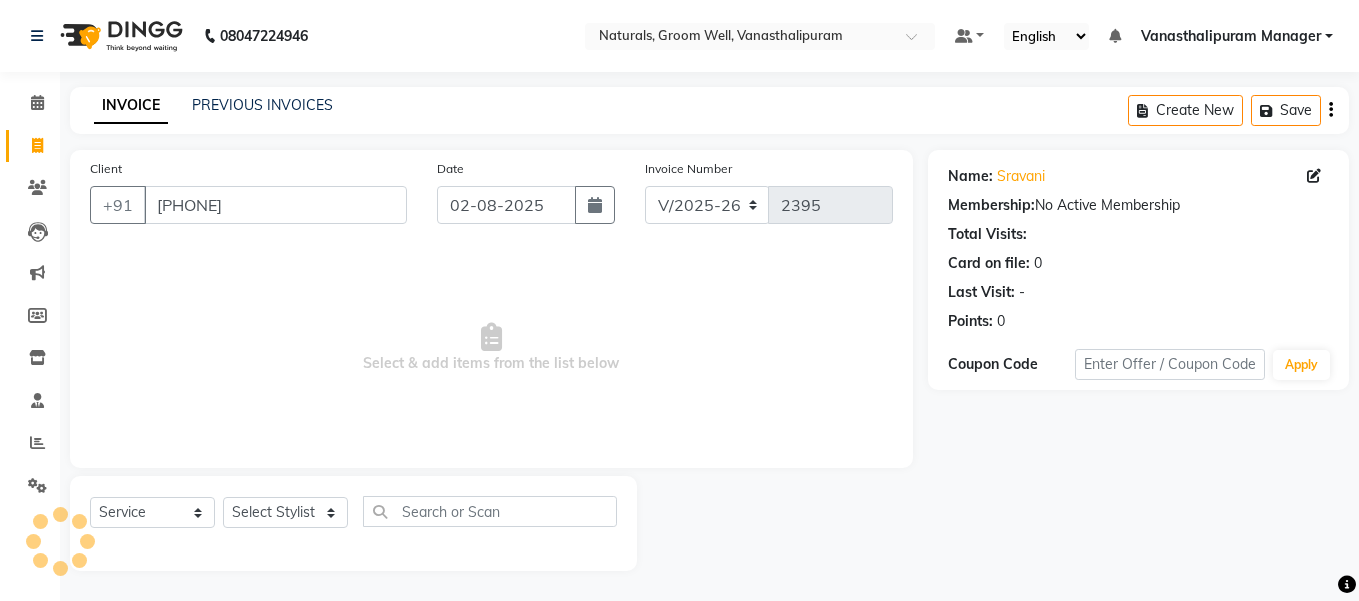 click on "Select & add items from the list below" at bounding box center [491, 348] 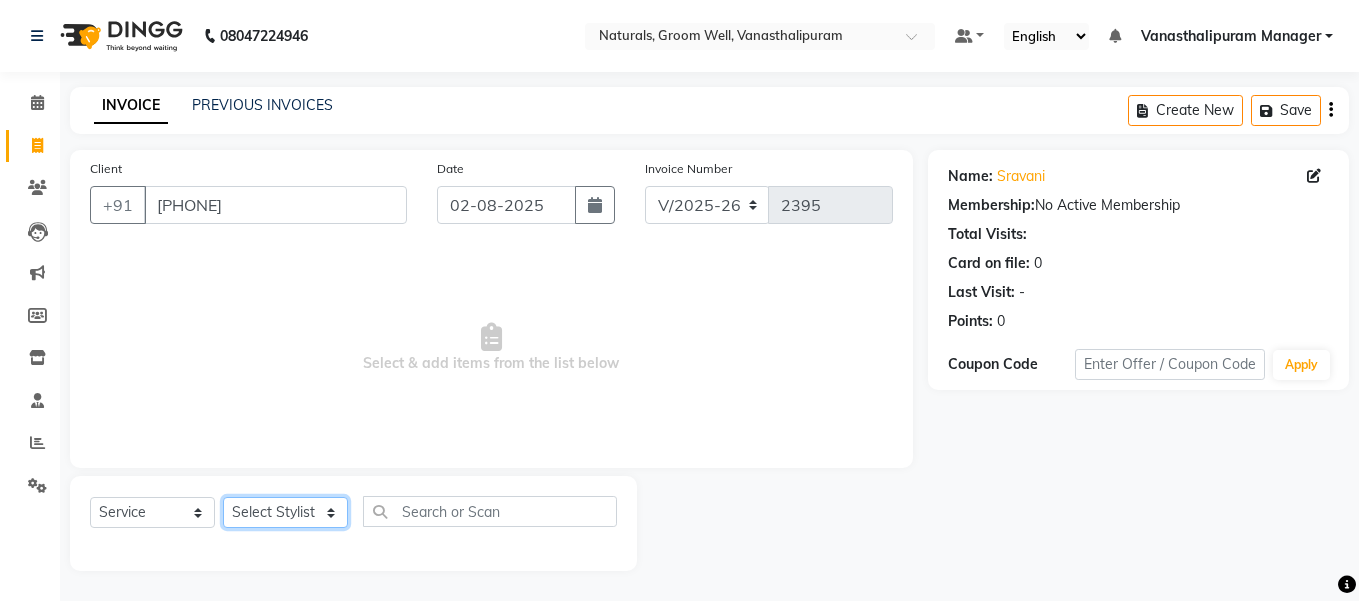 click on "Select Stylist gousiya kiran lavanya maheshwari naresh praveen sameena sandhya Vanasthalipuram Manager vinay" 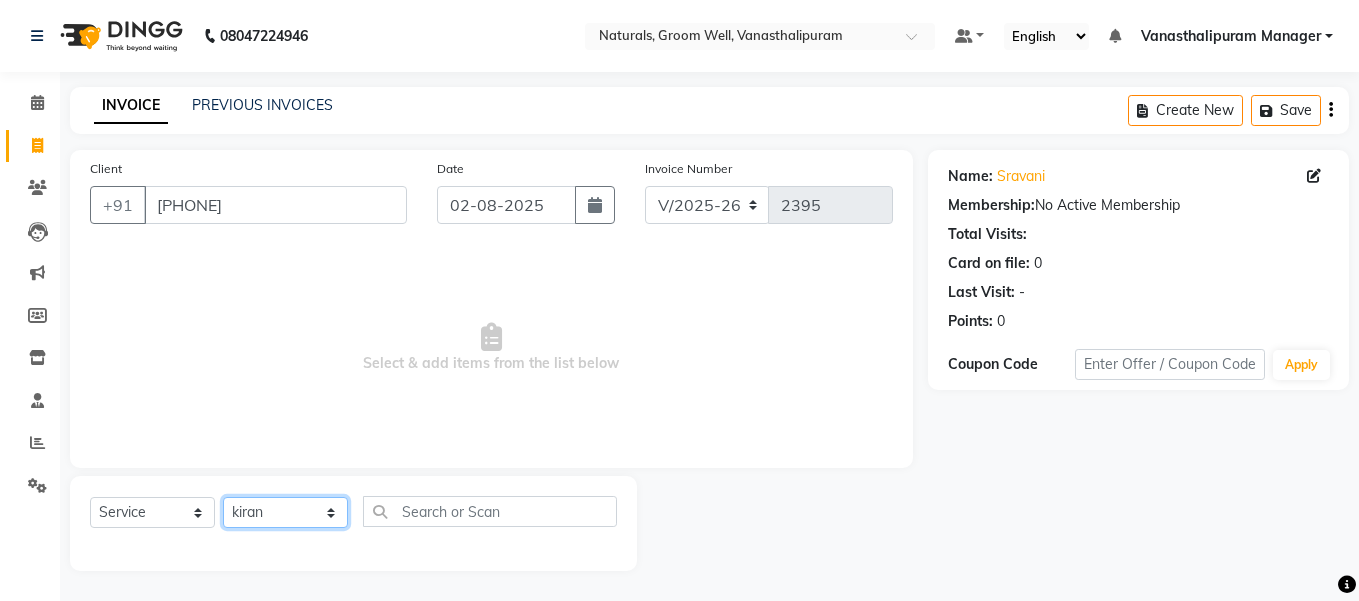 click on "Select Stylist gousiya kiran lavanya maheshwari naresh praveen sameena sandhya Vanasthalipuram Manager vinay" 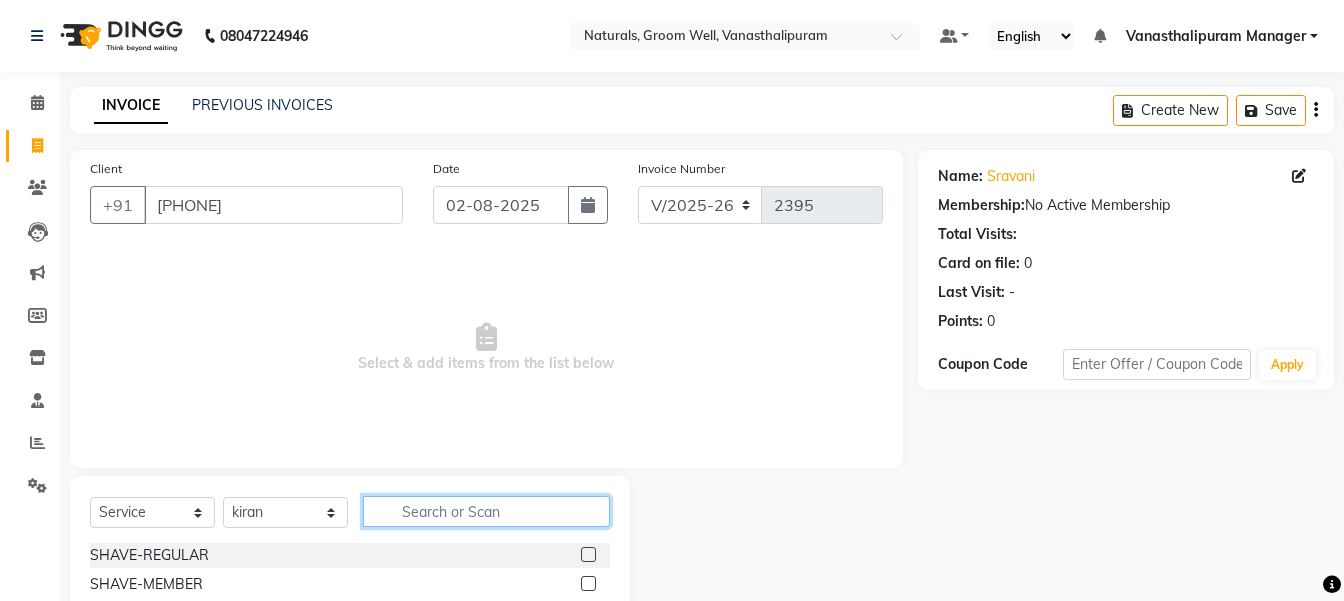 click 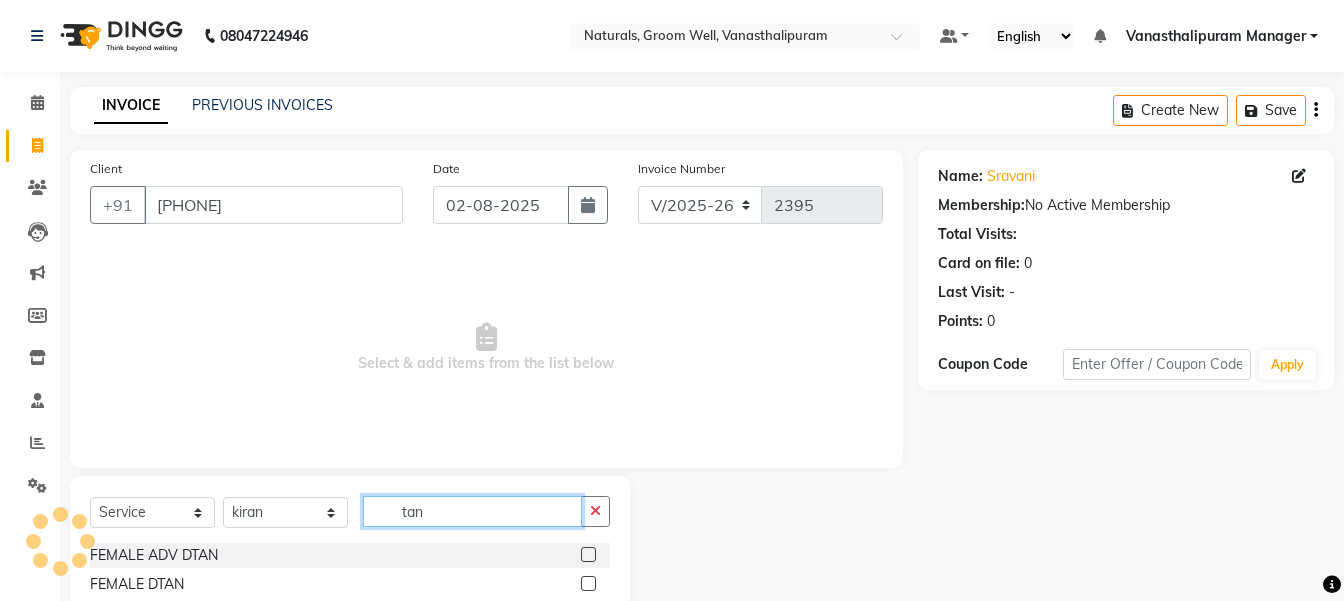 type on "tan" 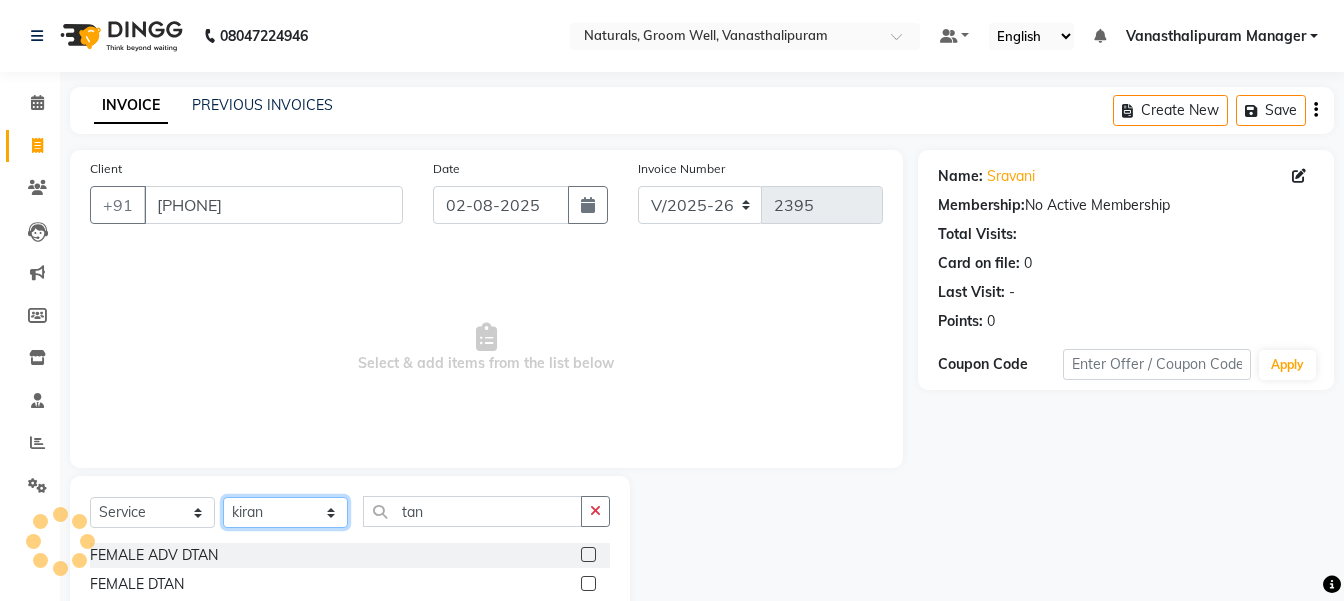 click on "Select Stylist gousiya kiran lavanya maheshwari naresh praveen sameena sandhya Vanasthalipuram Manager vinay" 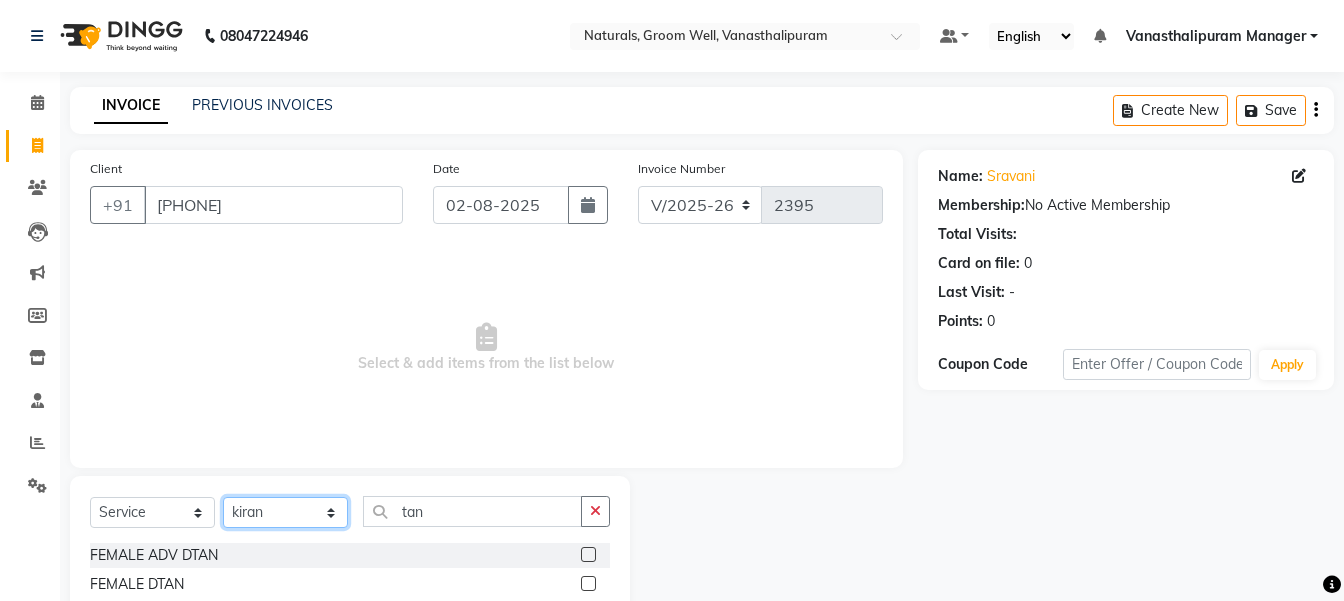 select on "85609" 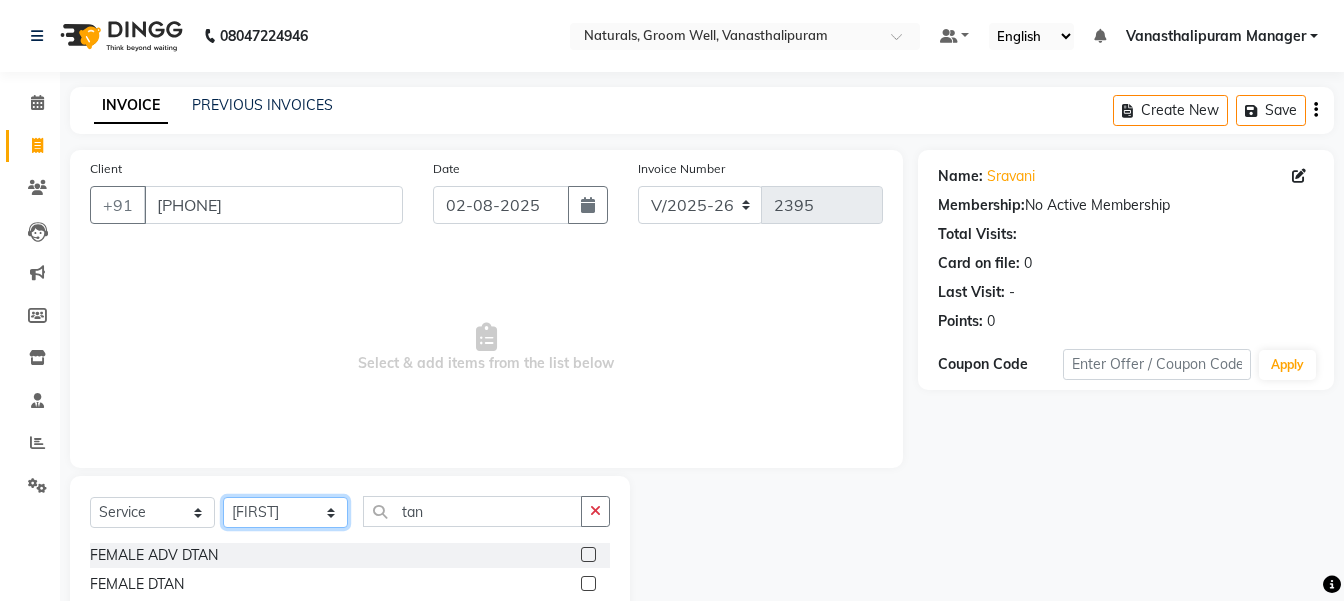 click on "Select Stylist gousiya kiran lavanya maheshwari naresh praveen sameena sandhya Vanasthalipuram Manager vinay" 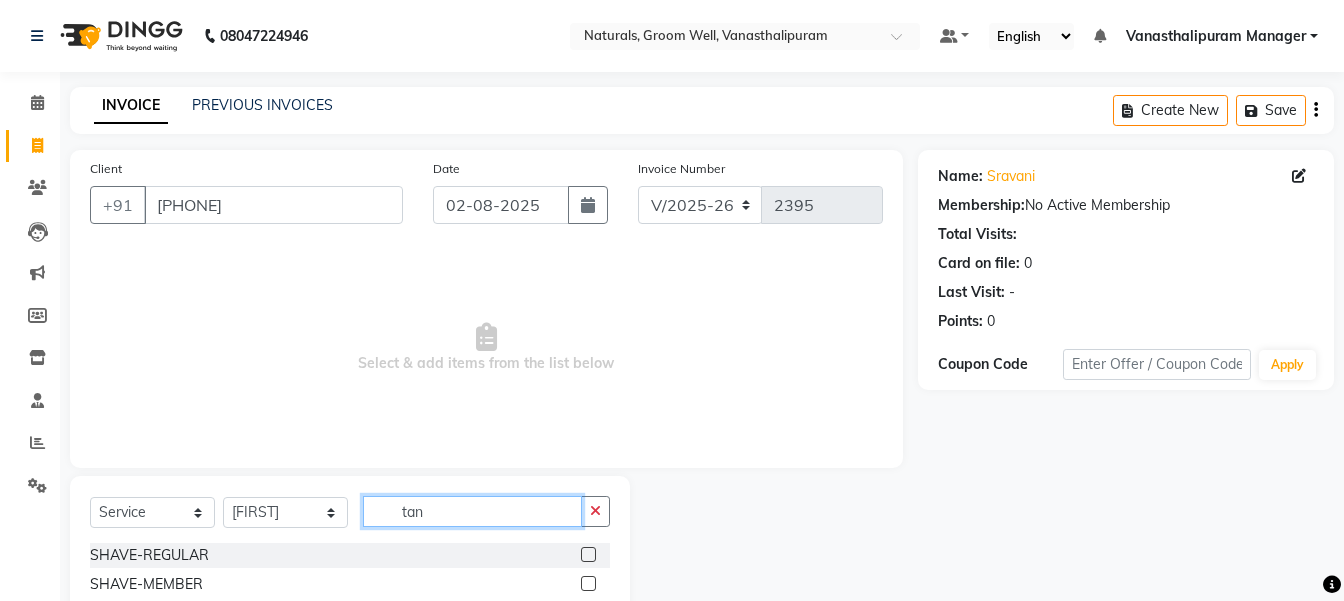 click on "tan" 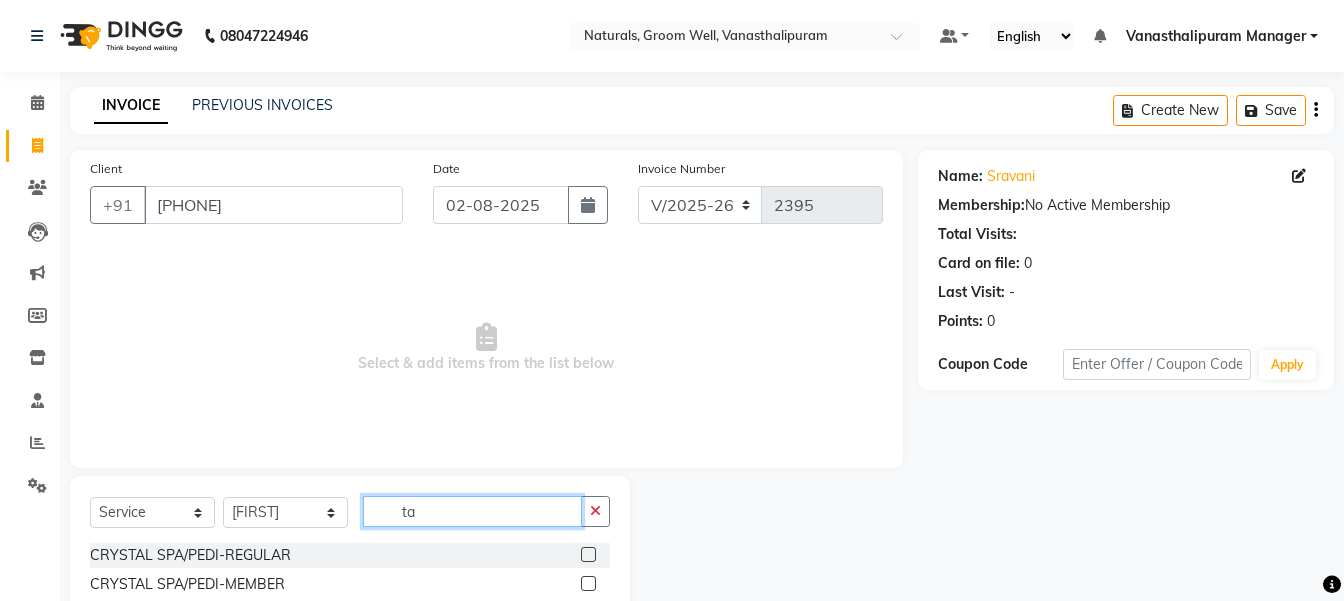 type on "tan" 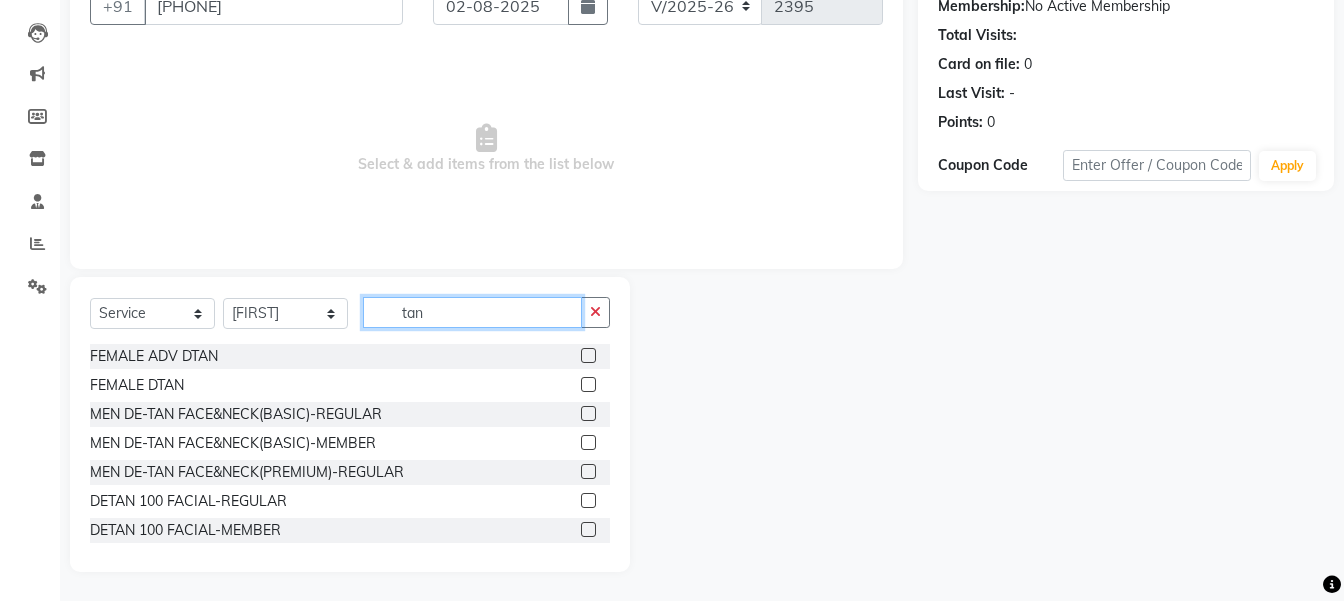 scroll, scrollTop: 200, scrollLeft: 0, axis: vertical 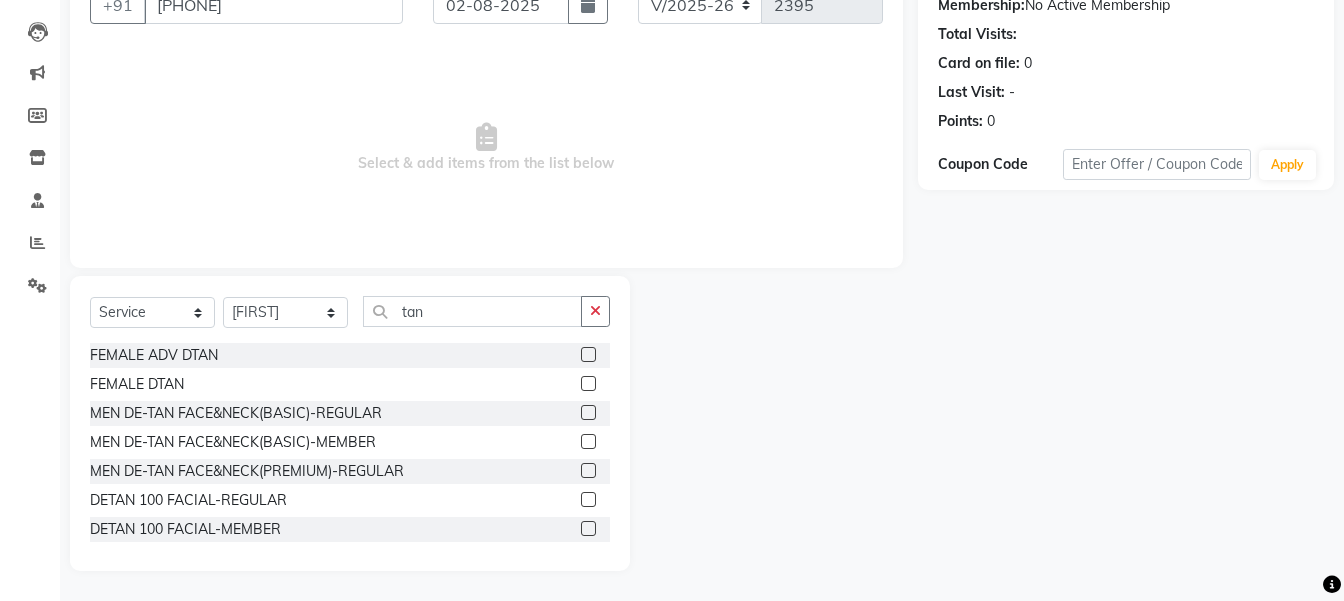 click 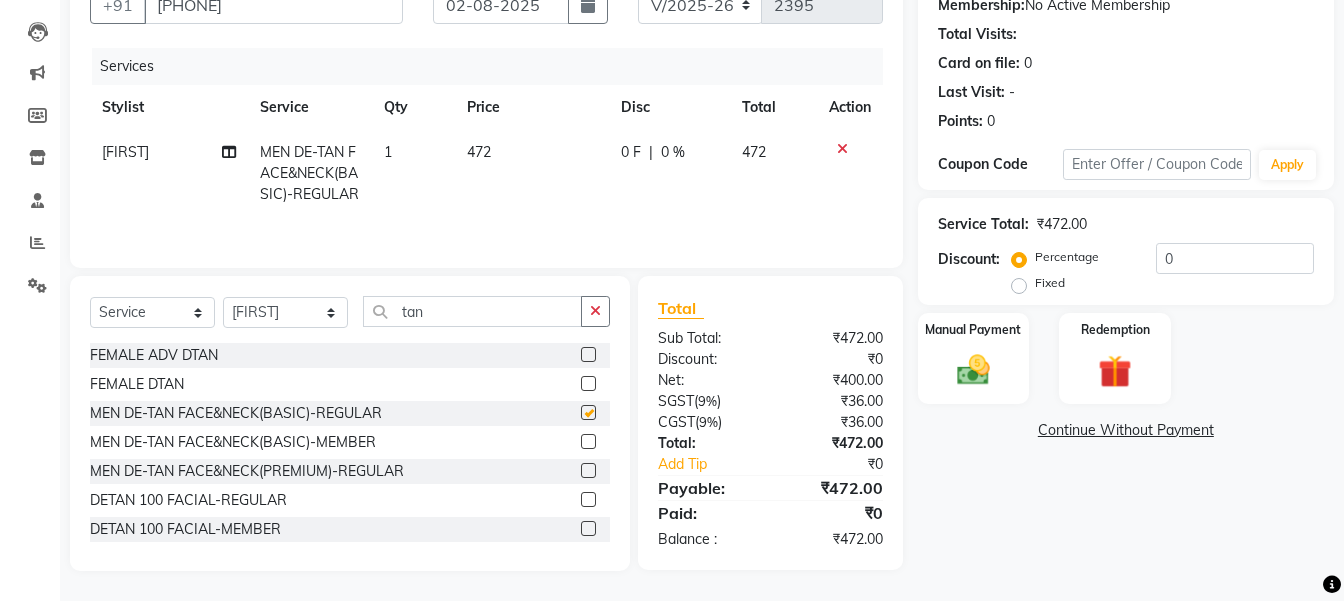 checkbox on "false" 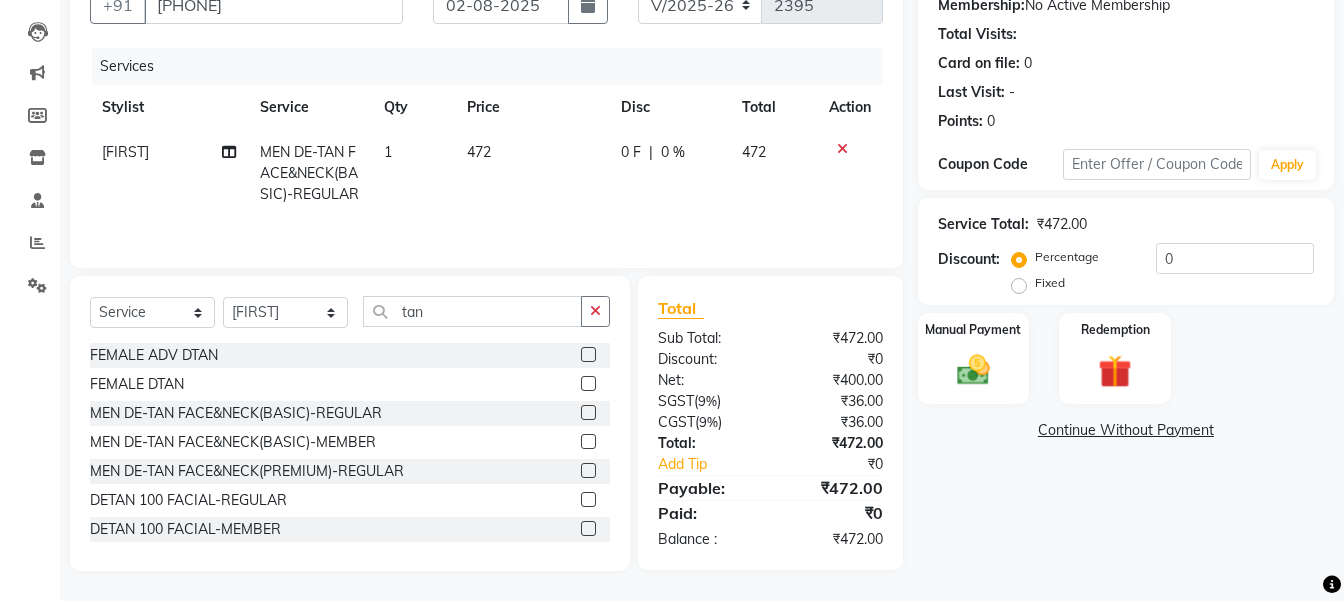 click 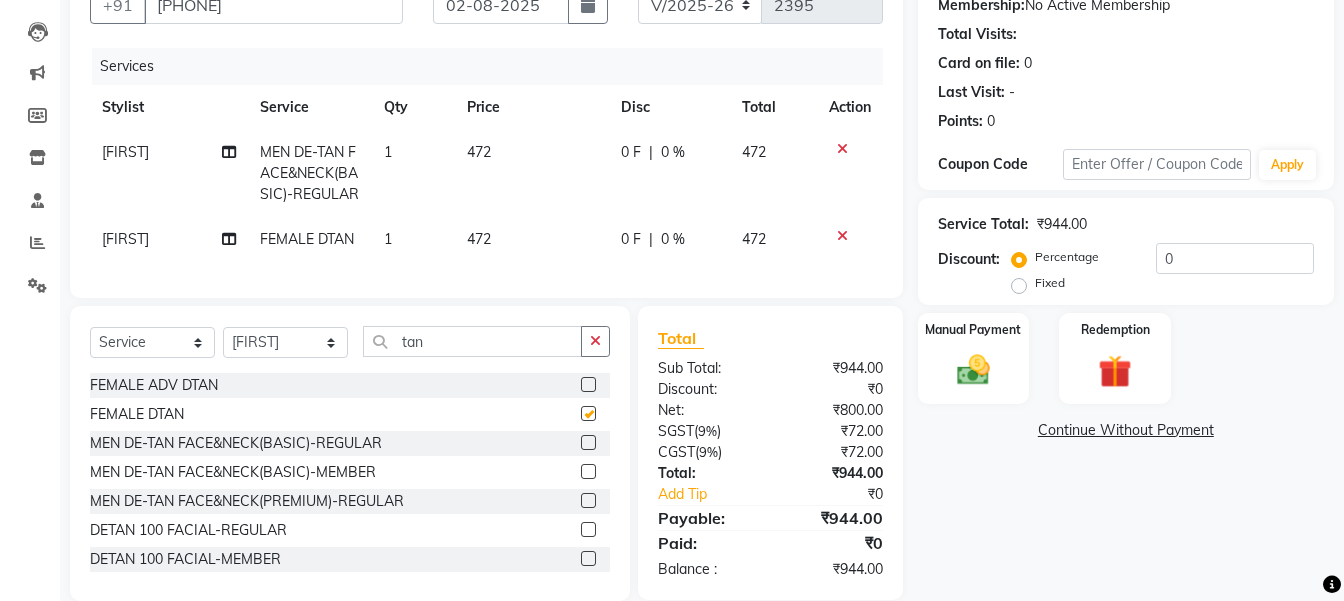 checkbox on "false" 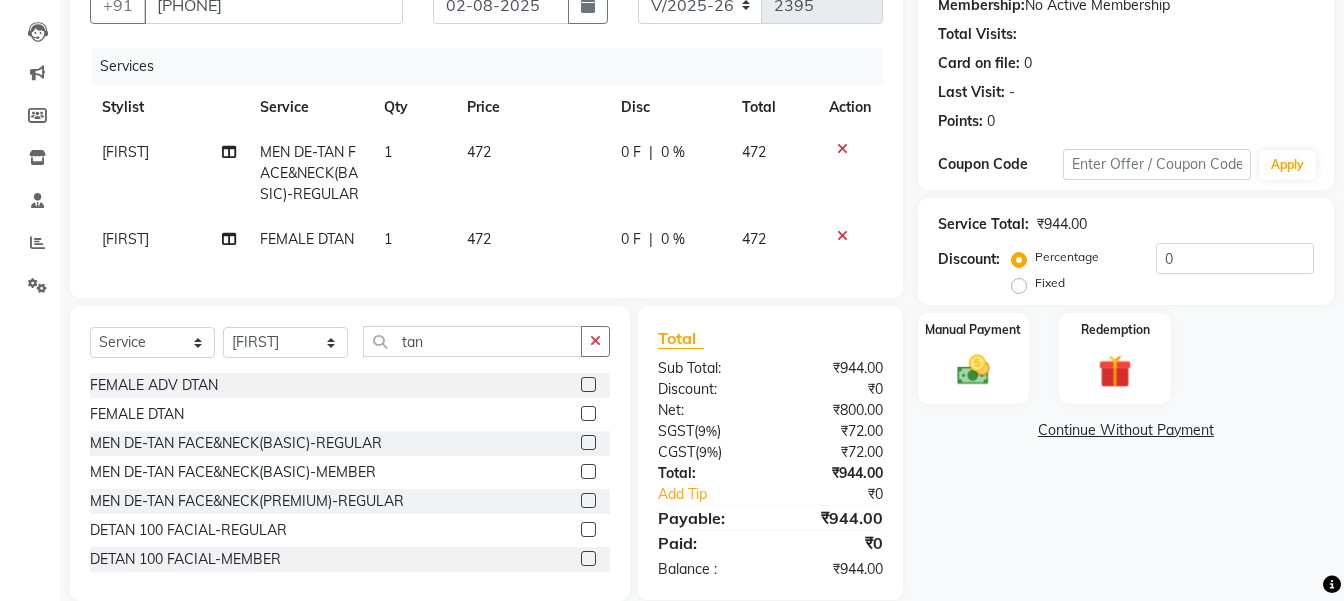 click 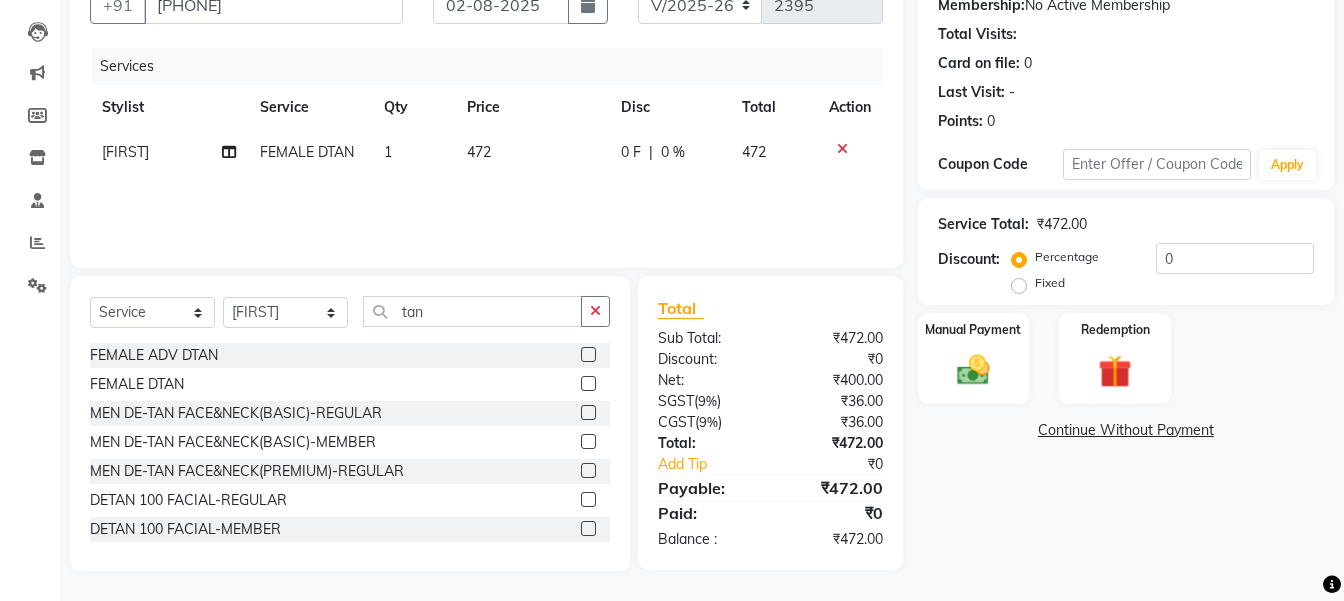 click on "472" 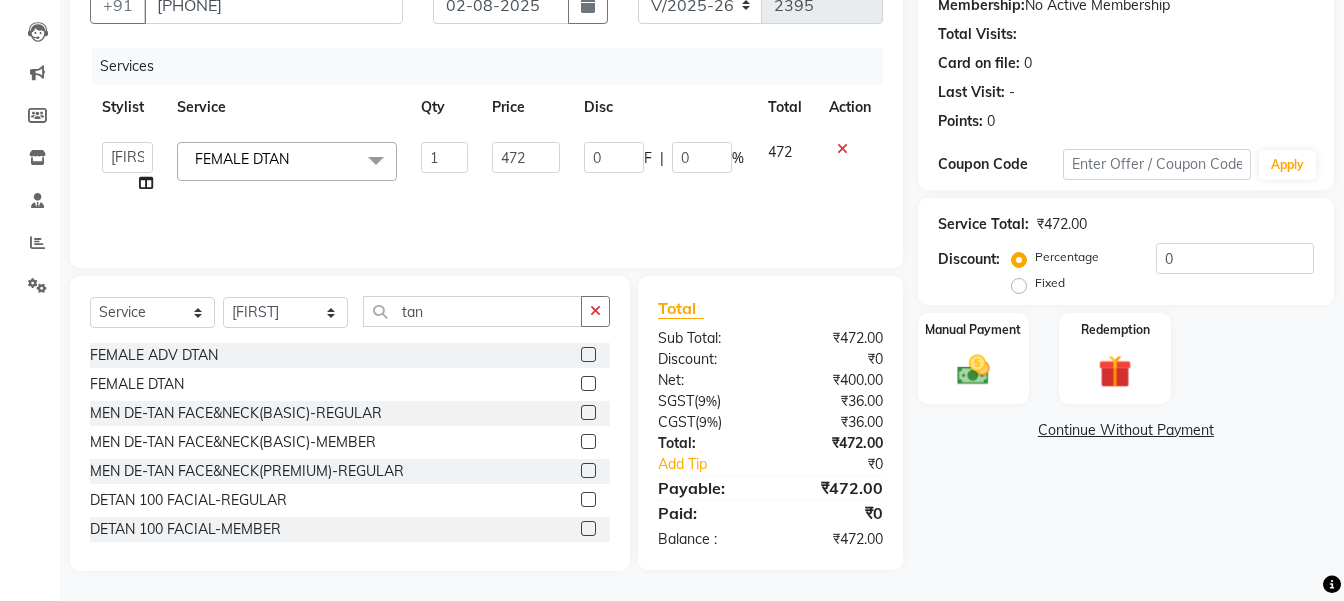 click on "472" 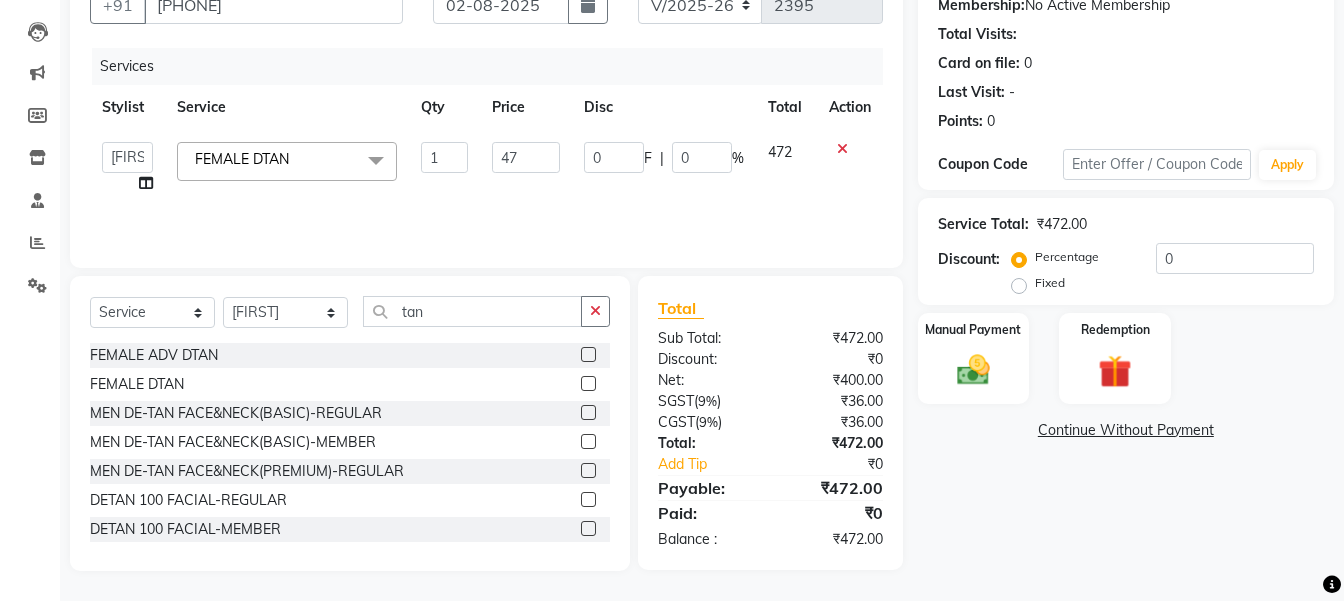 type on "4" 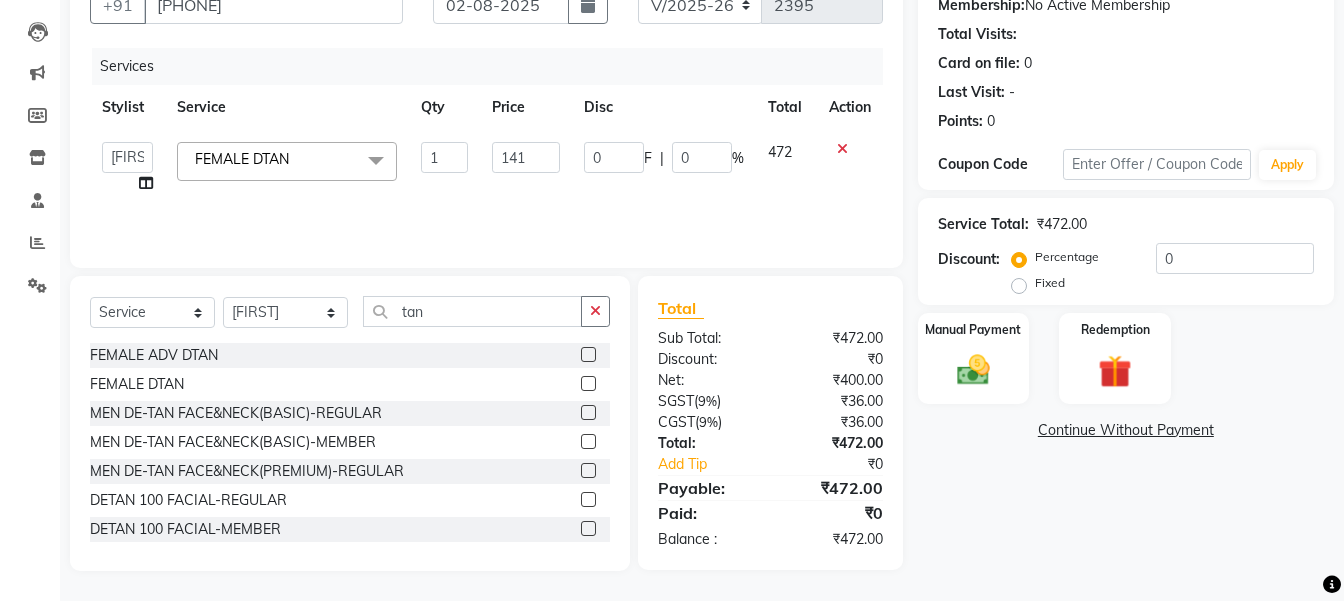 type on "1416" 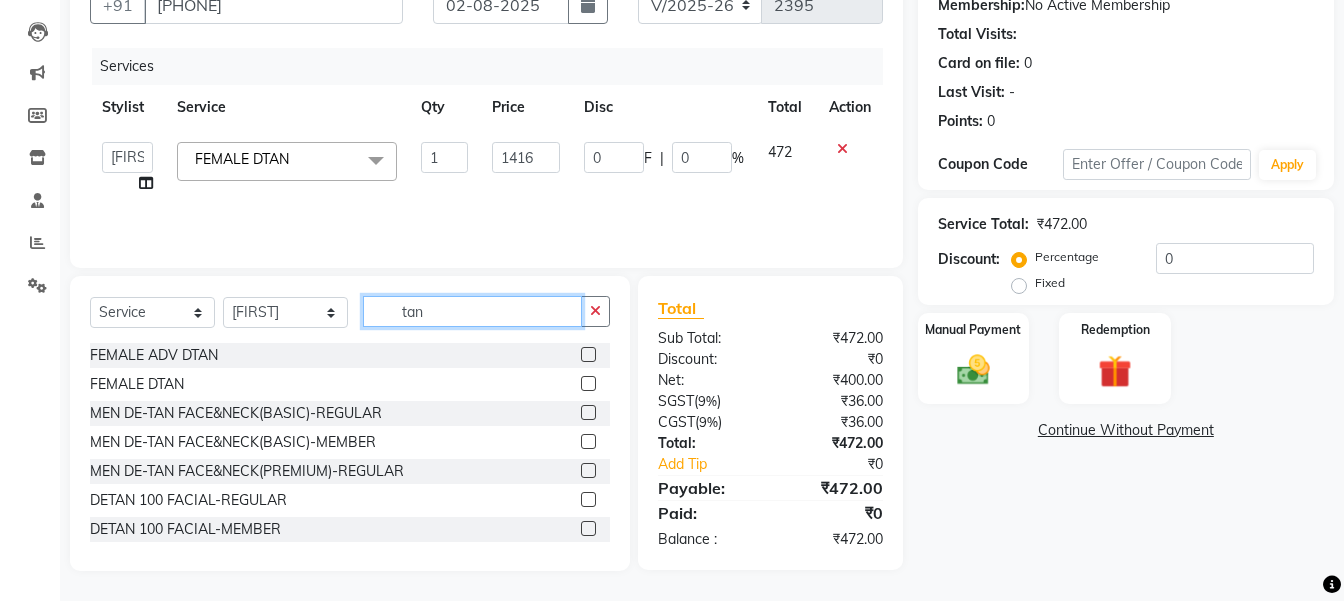 click on "tan" 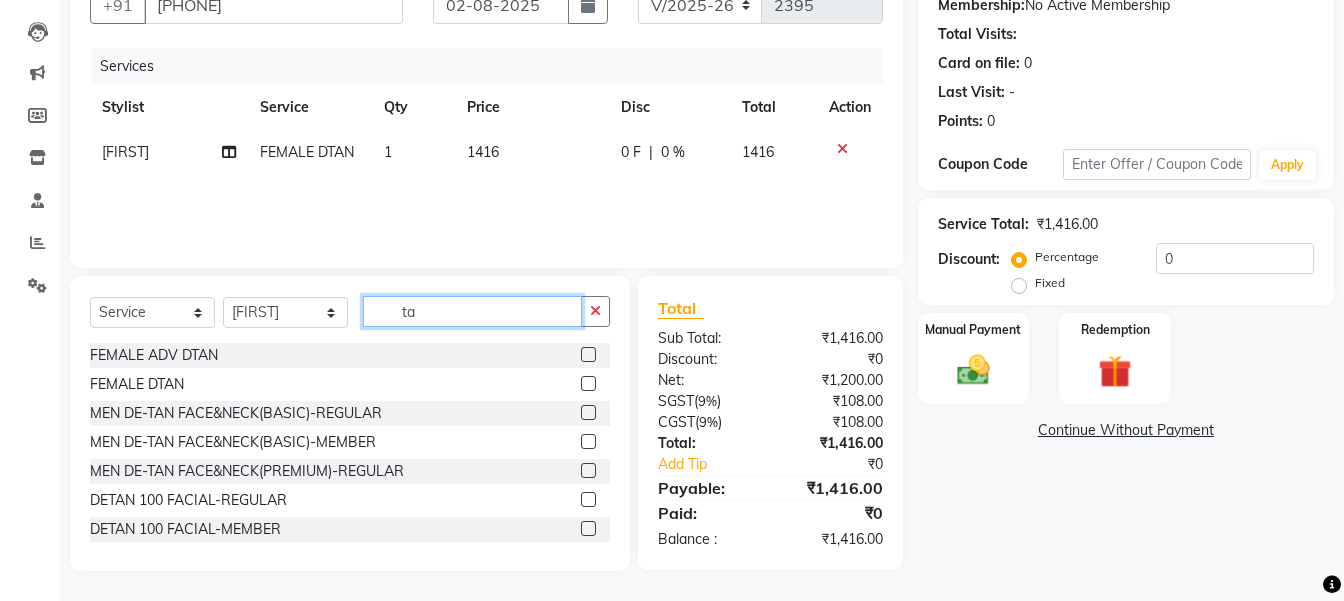 type on "t" 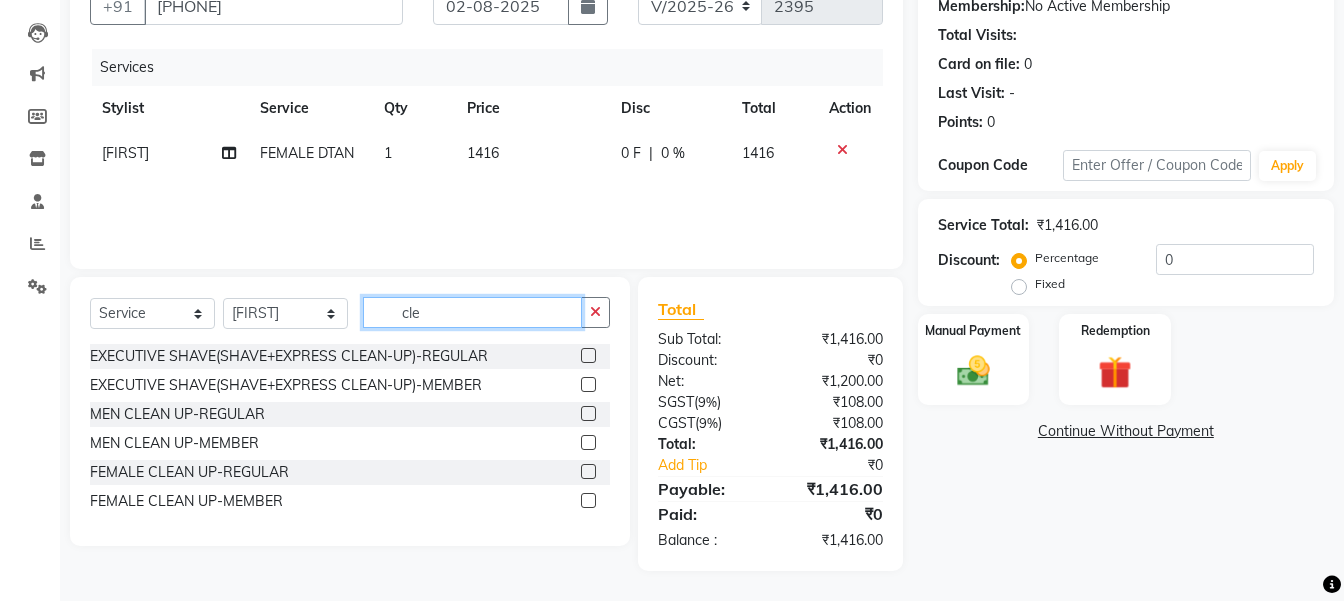 scroll, scrollTop: 199, scrollLeft: 0, axis: vertical 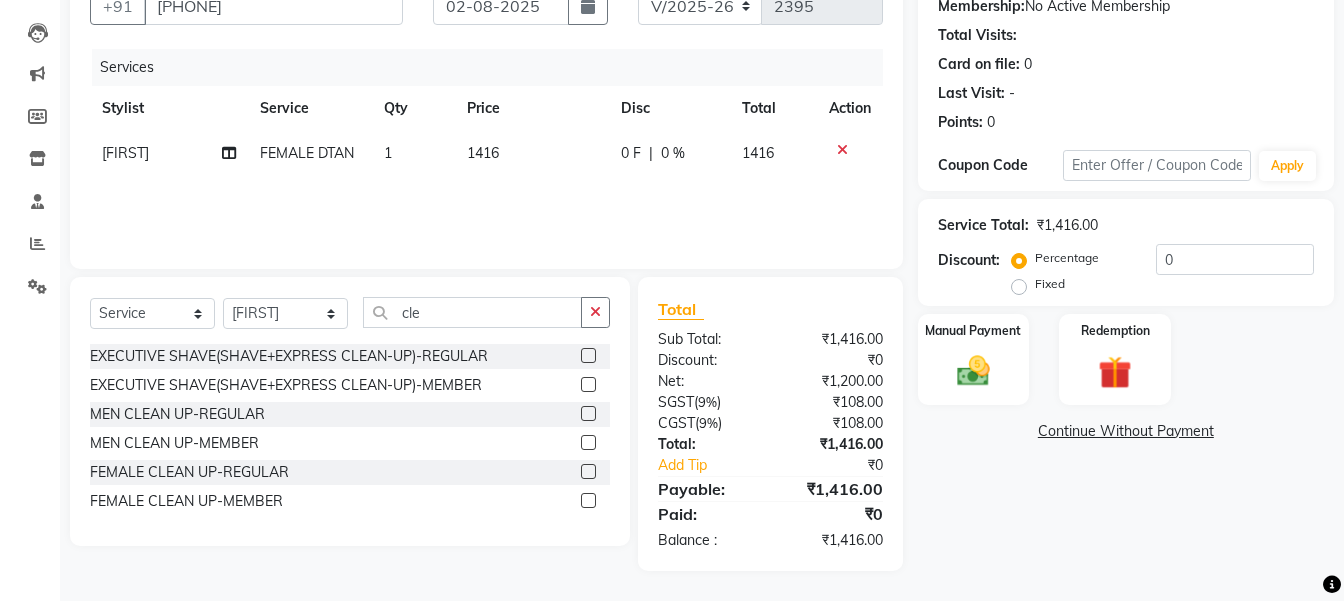 click 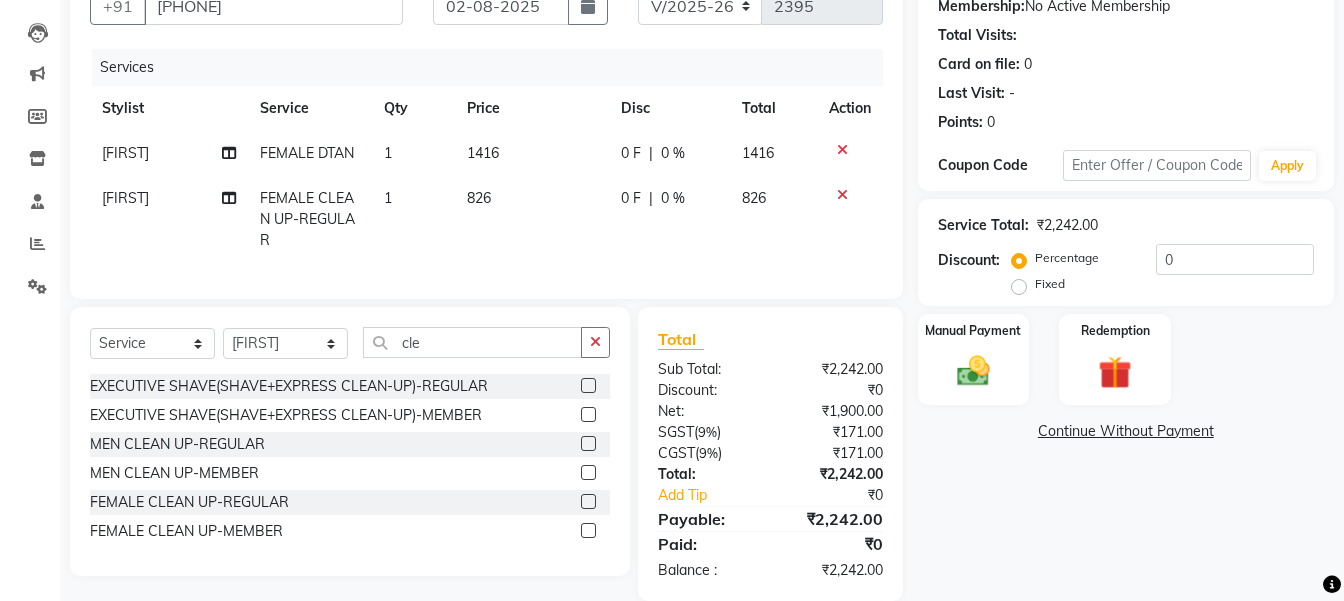 checkbox on "false" 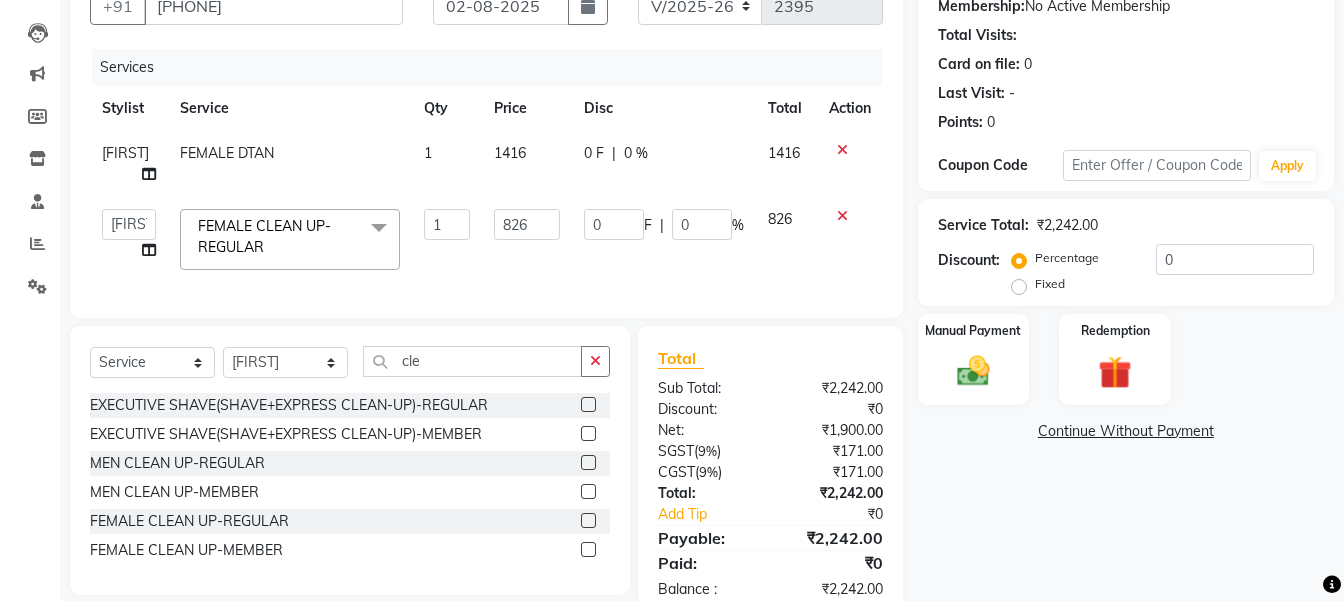 click 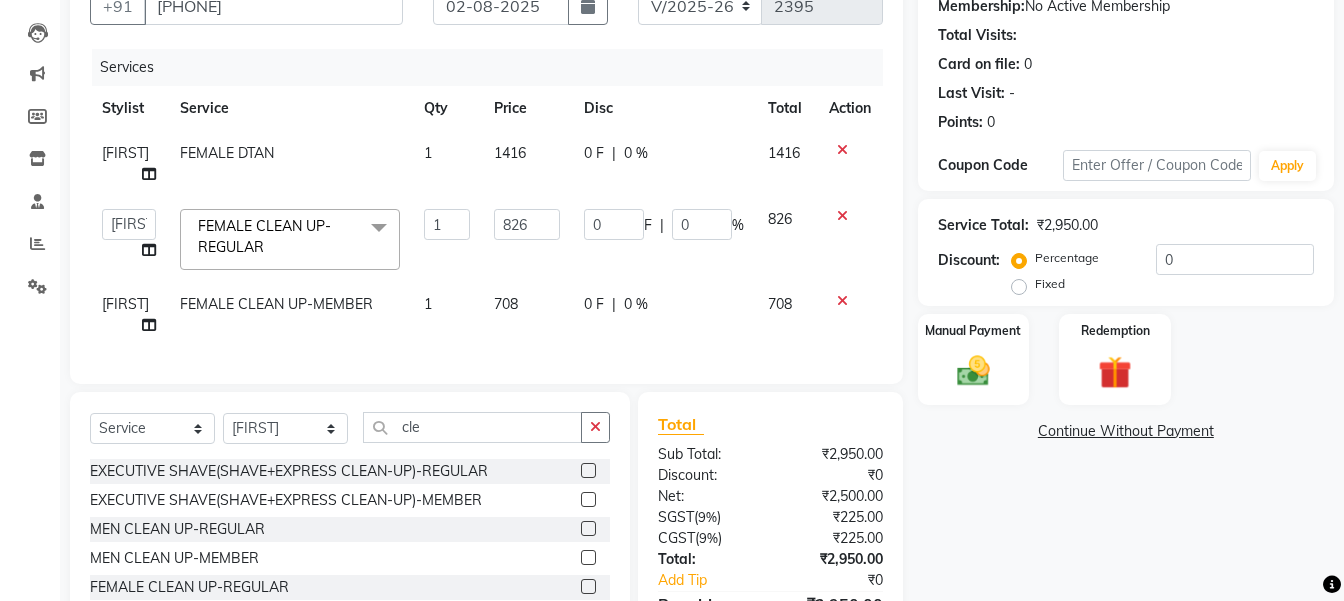 checkbox on "false" 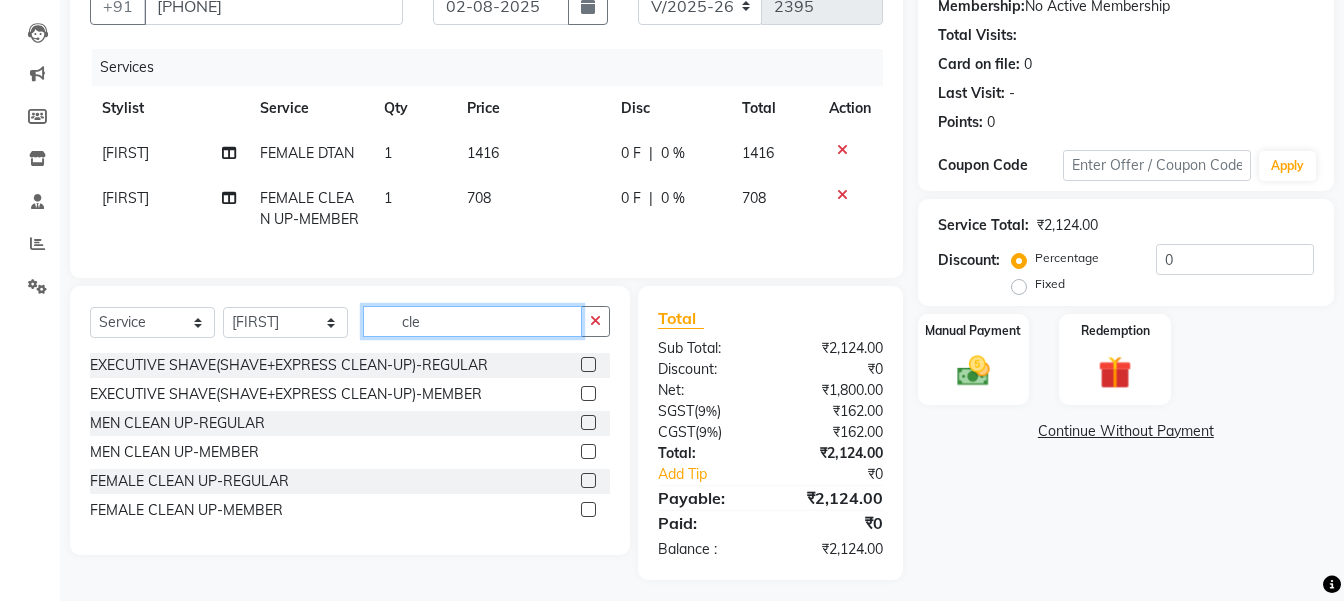 click on "cle" 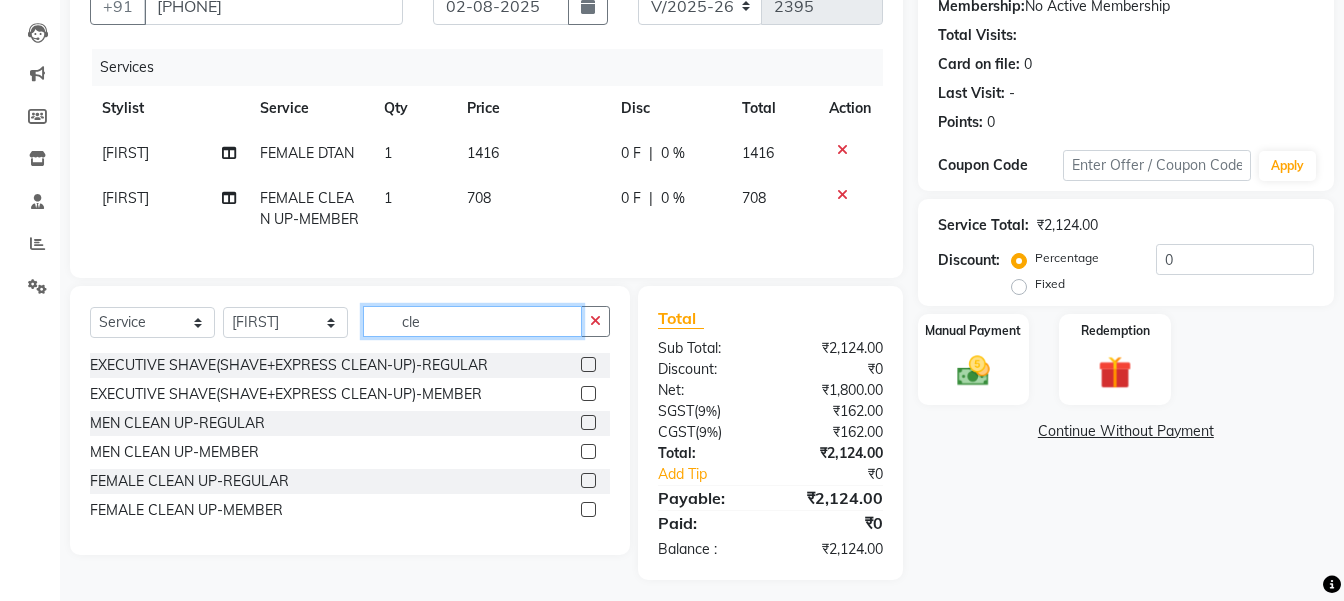 click on "cle" 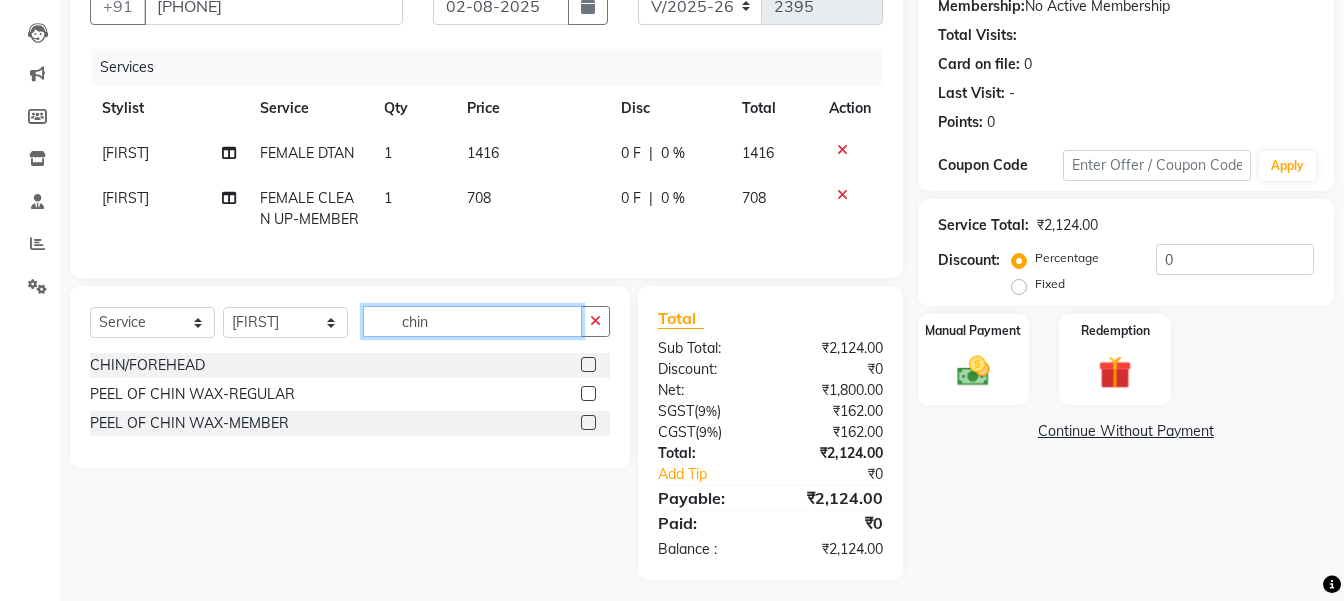 type on "chin" 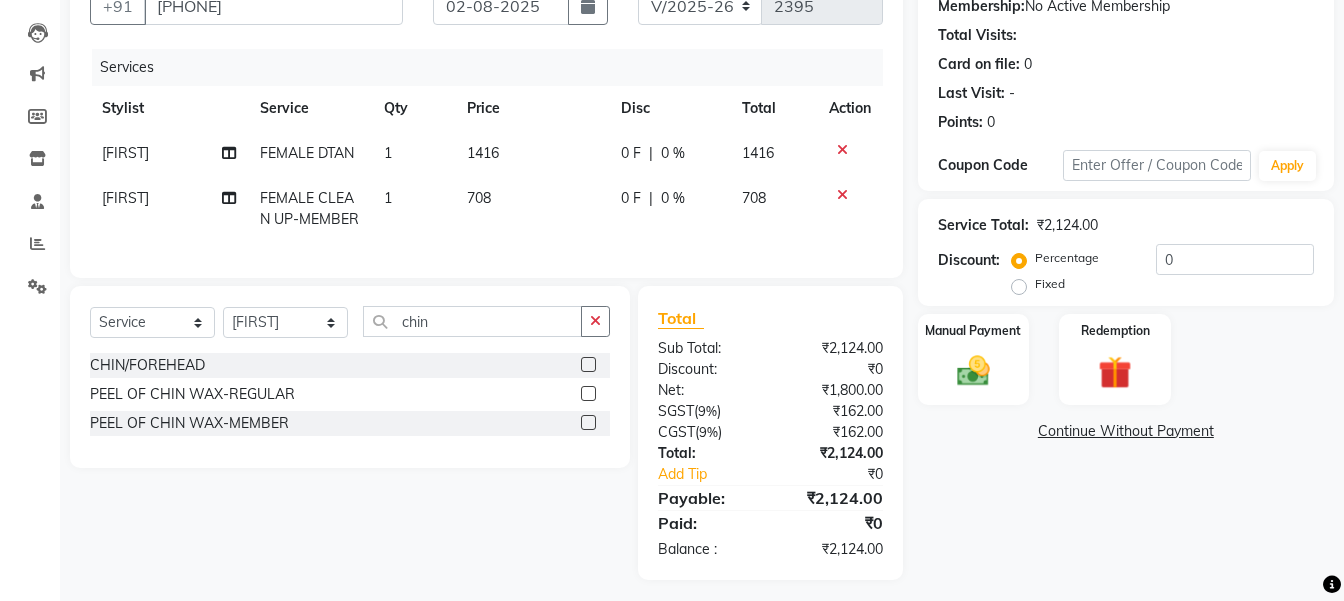 click 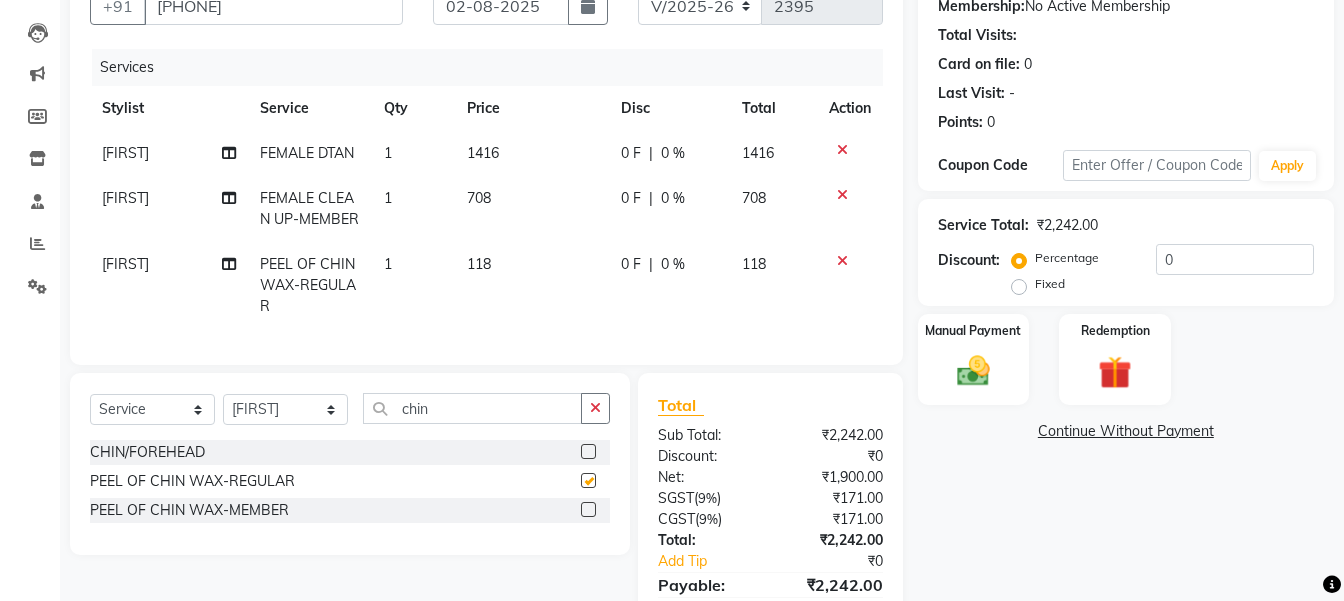 checkbox on "false" 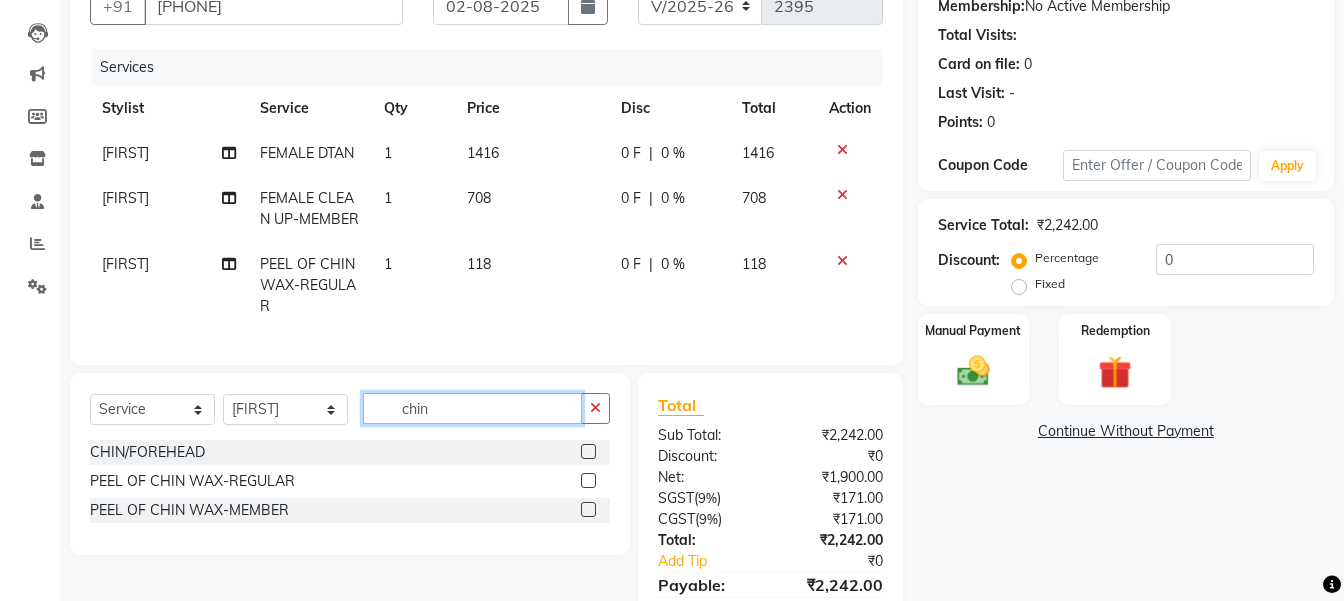 click on "chin" 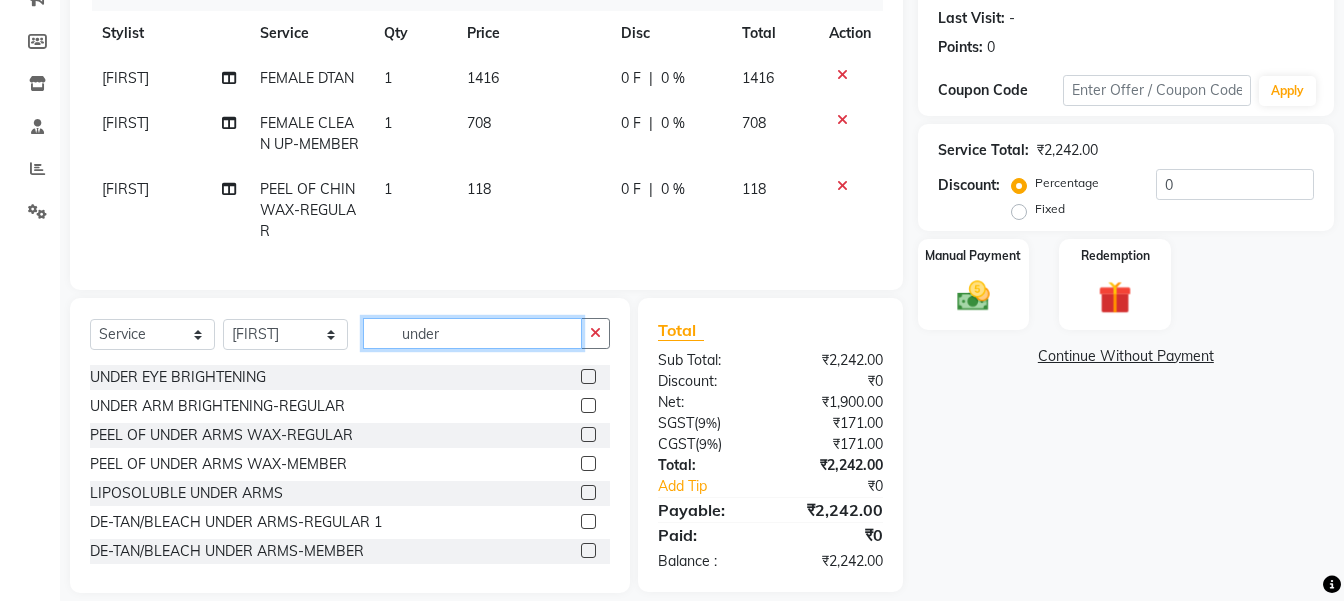 scroll, scrollTop: 311, scrollLeft: 0, axis: vertical 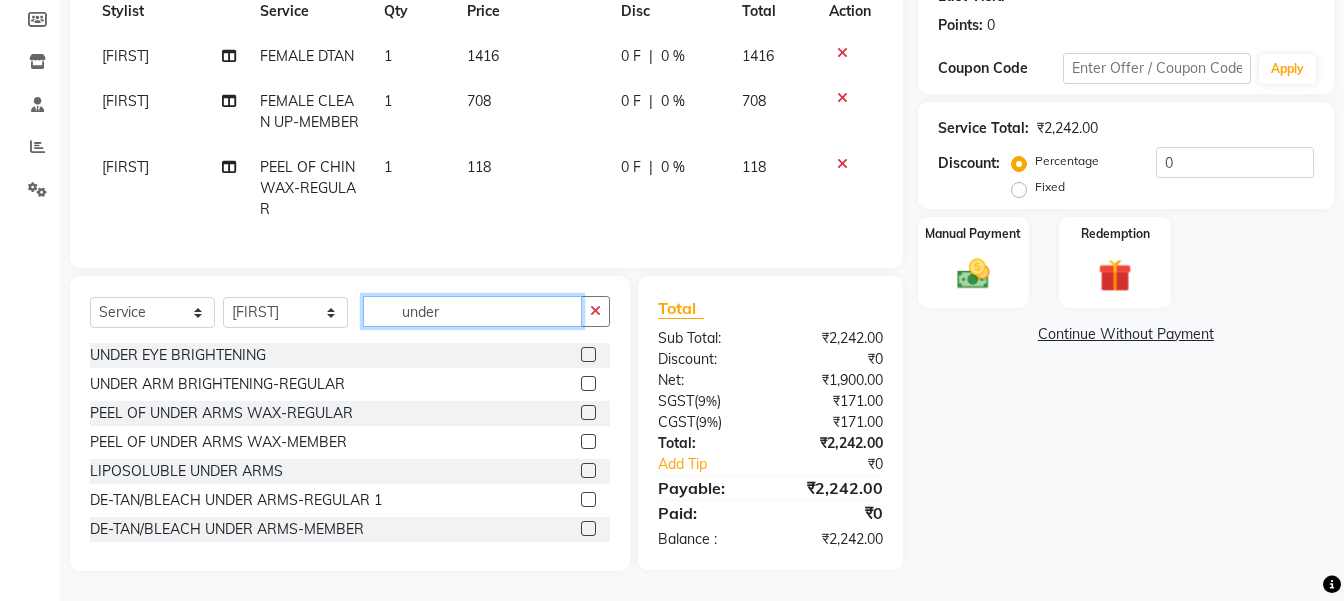 type on "under" 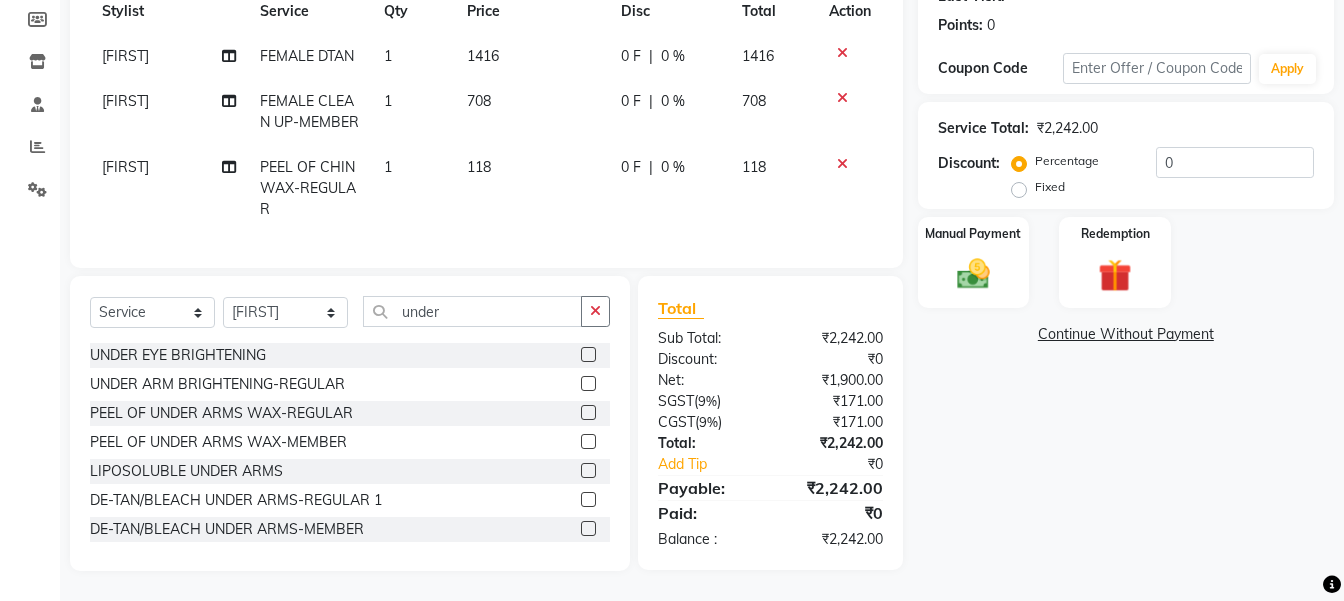 click 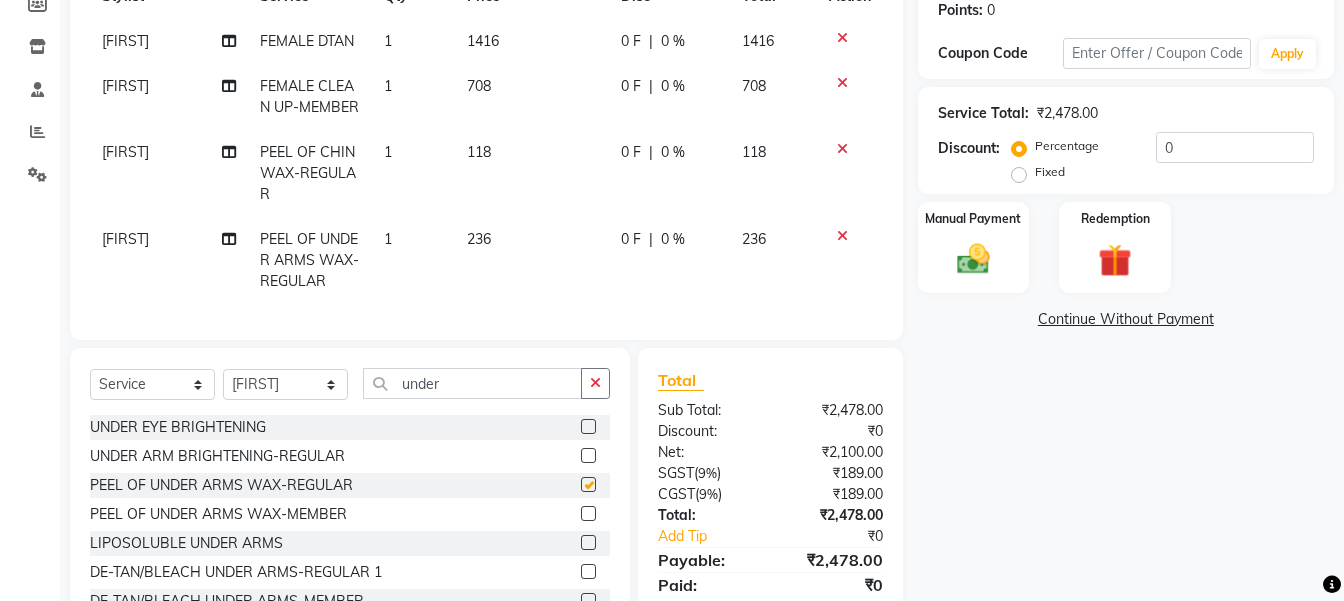 checkbox on "false" 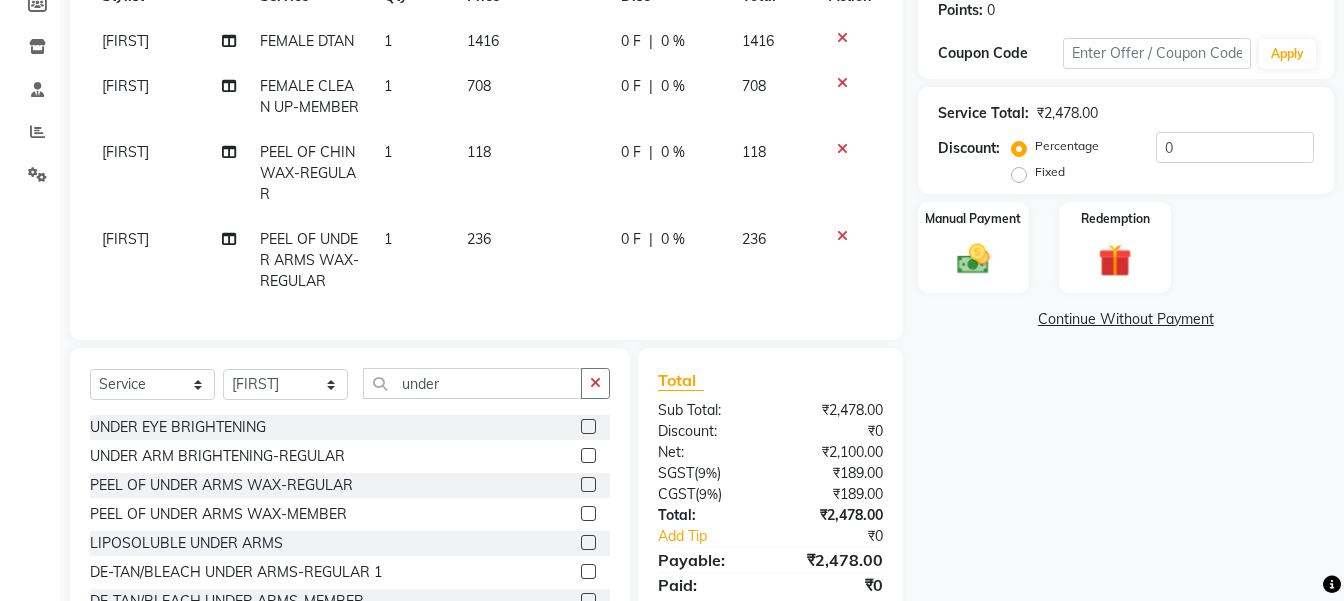 click on "236" 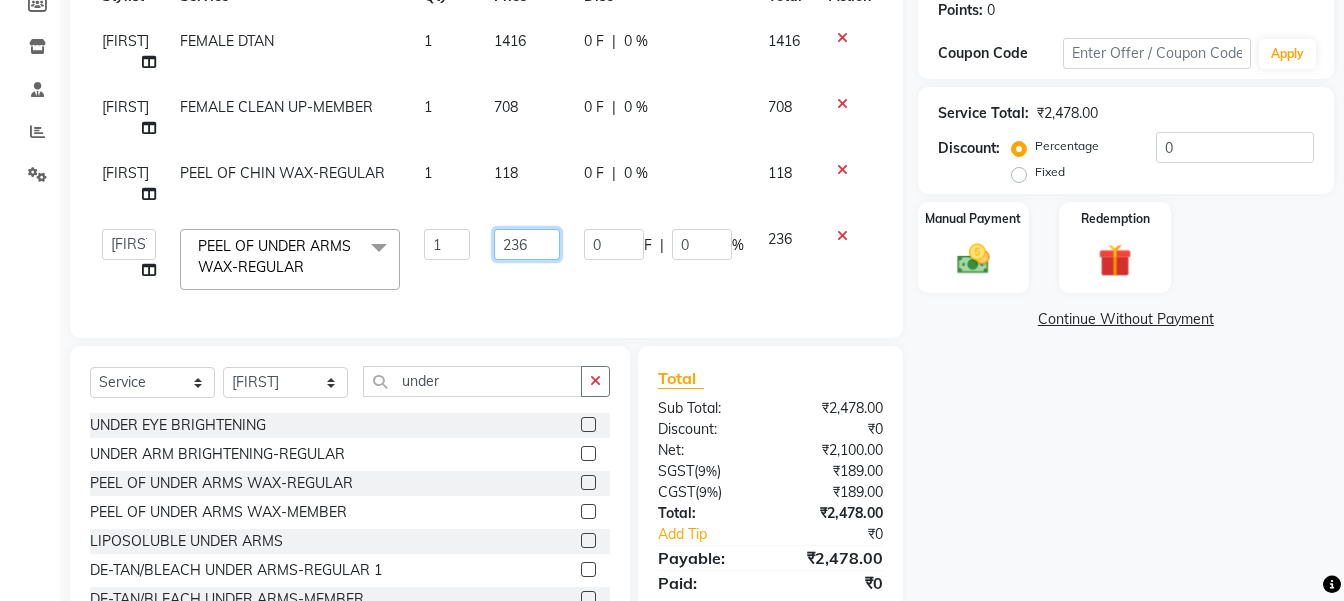 click on "236" 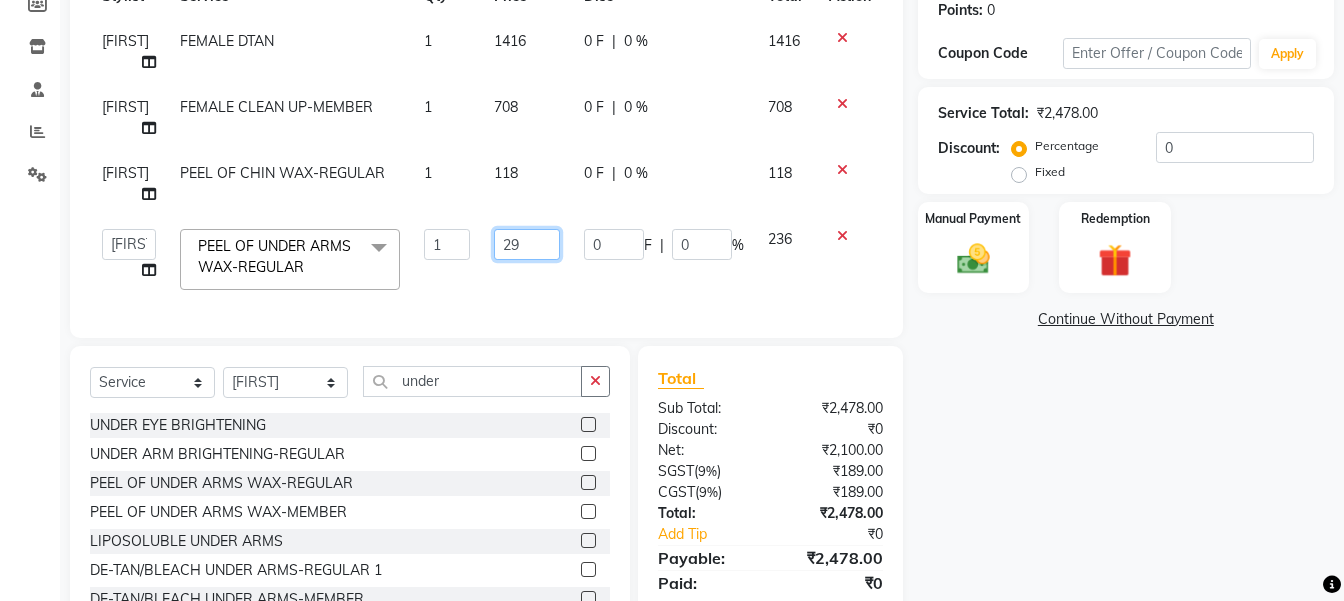 type on "295" 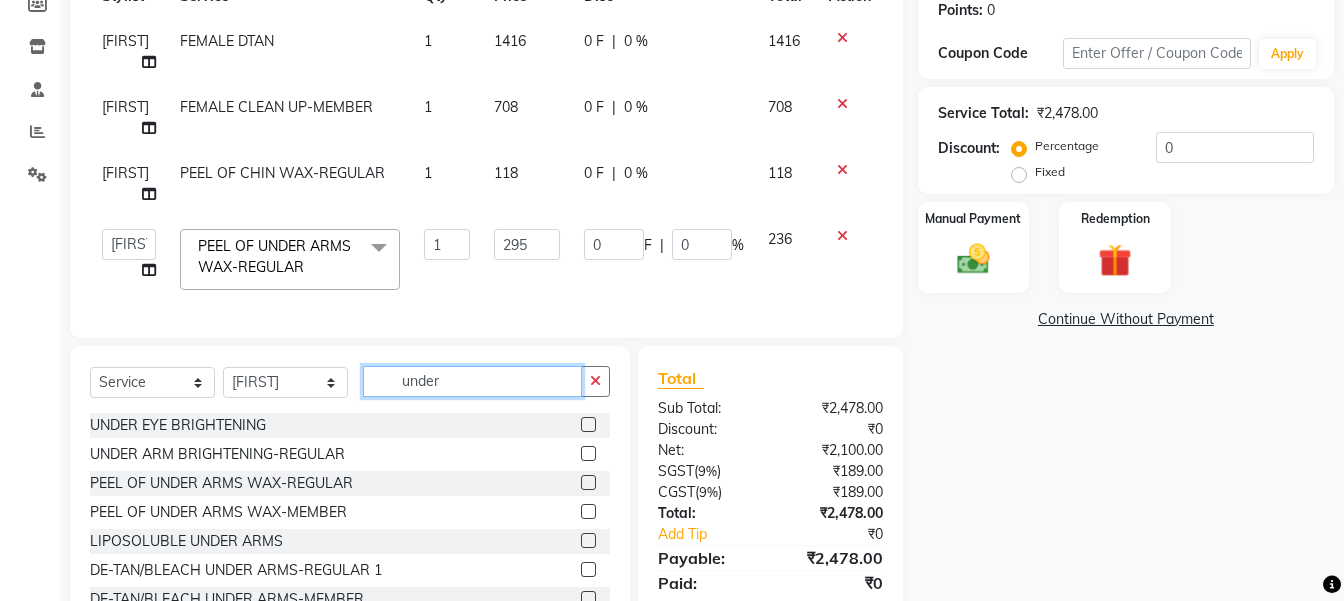 click on "under" 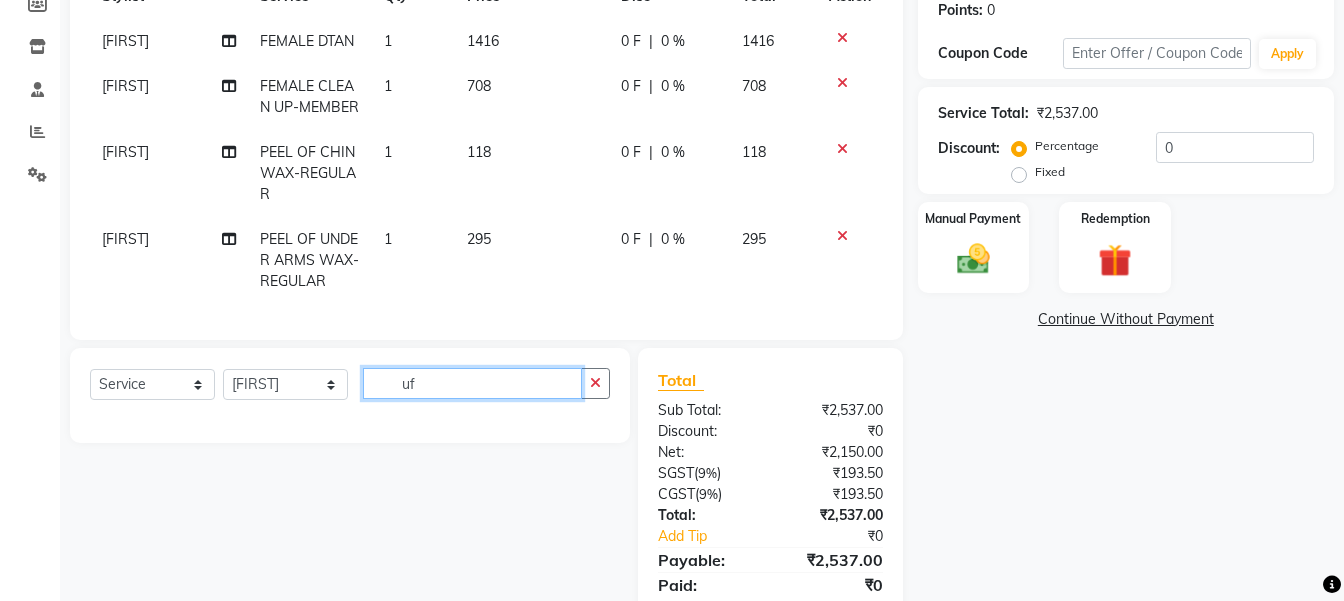 type on "u" 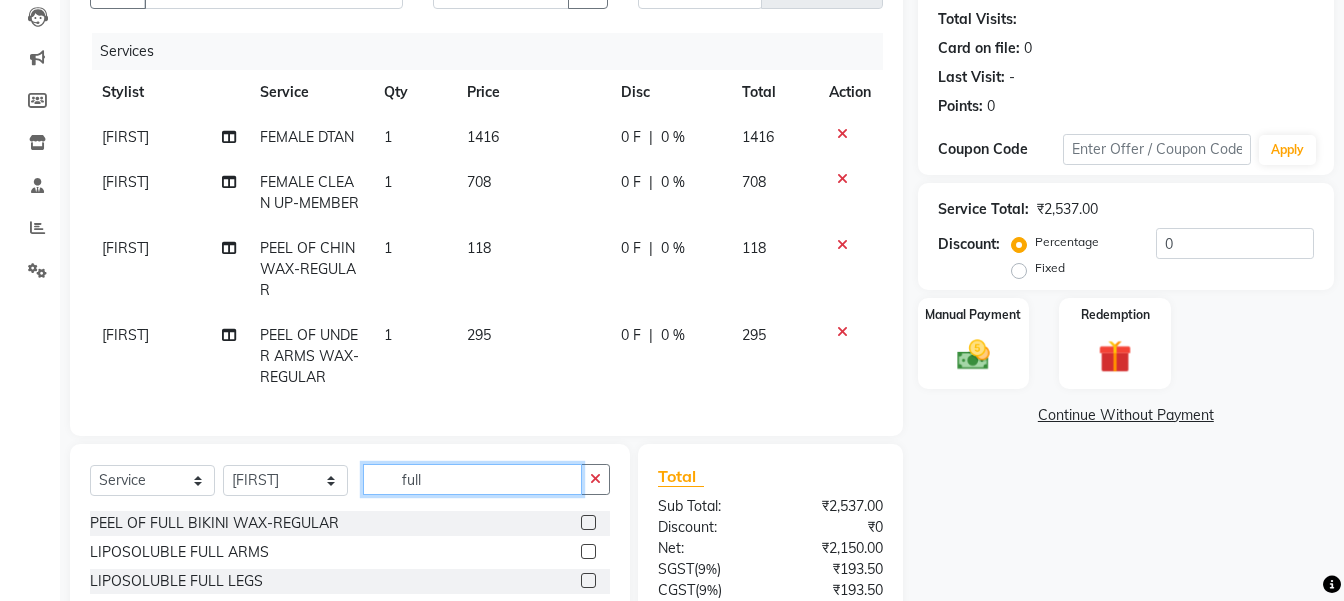 scroll, scrollTop: 211, scrollLeft: 0, axis: vertical 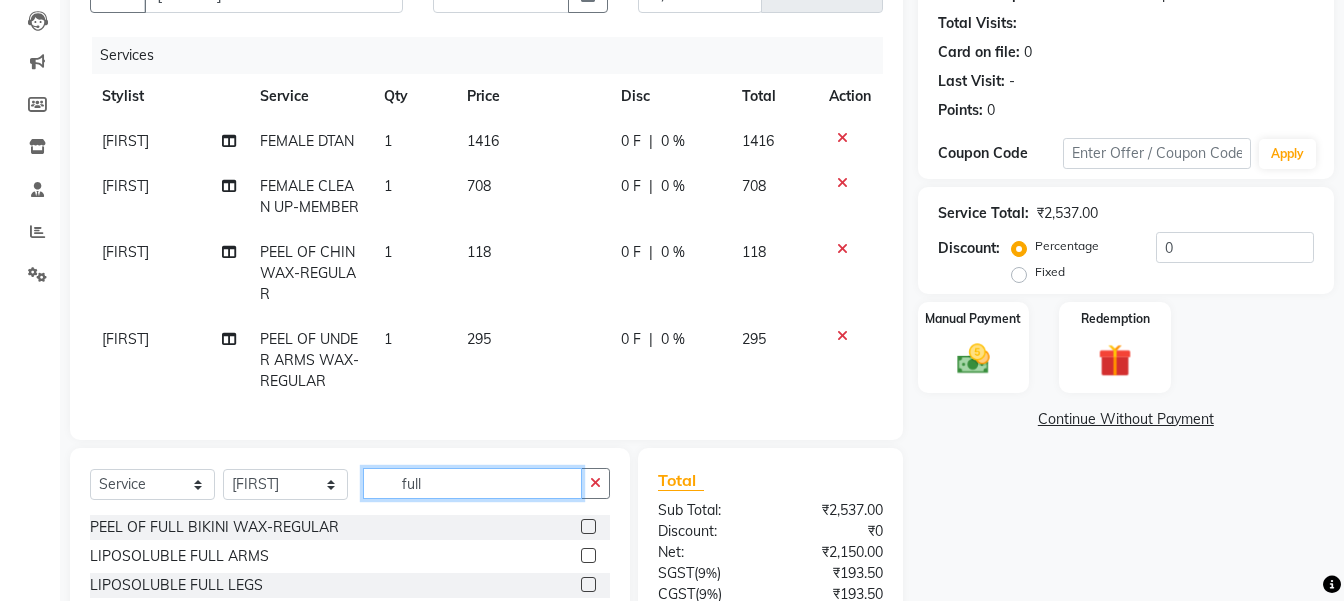 type on "full" 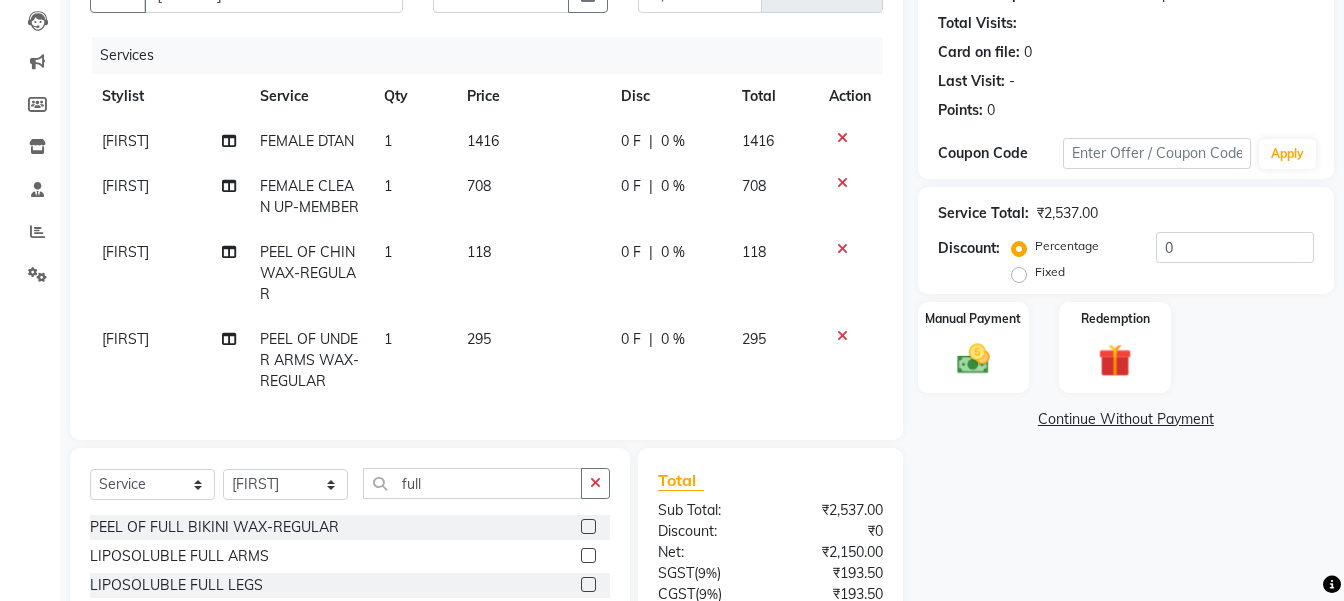 click 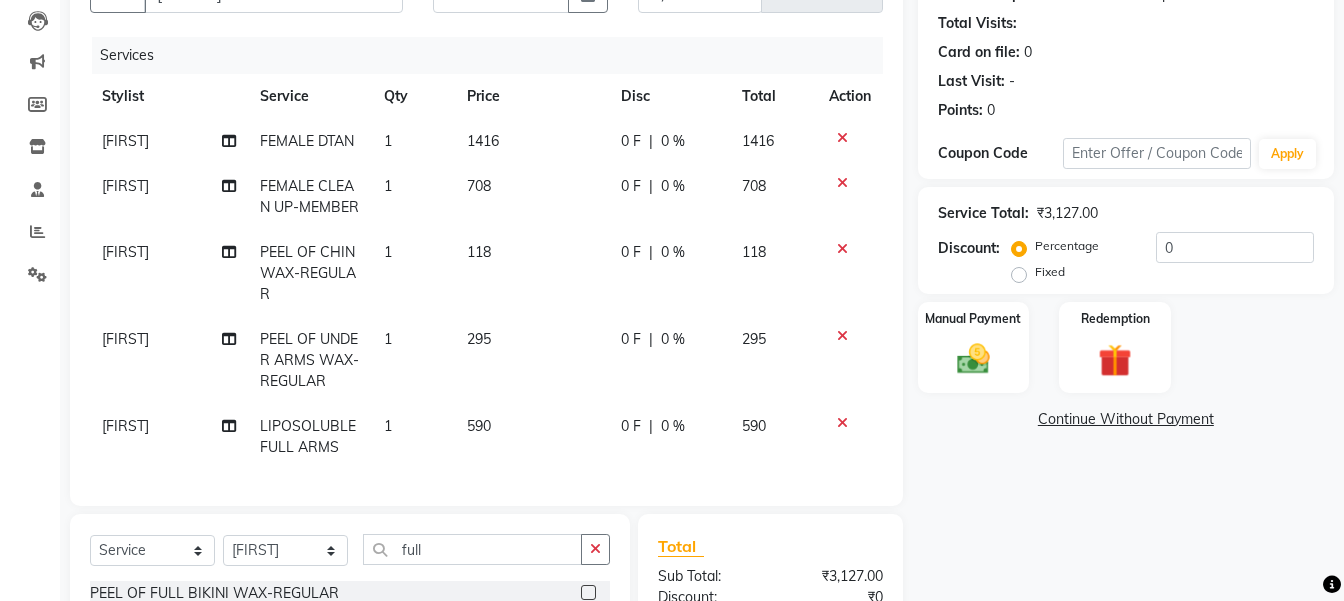 type 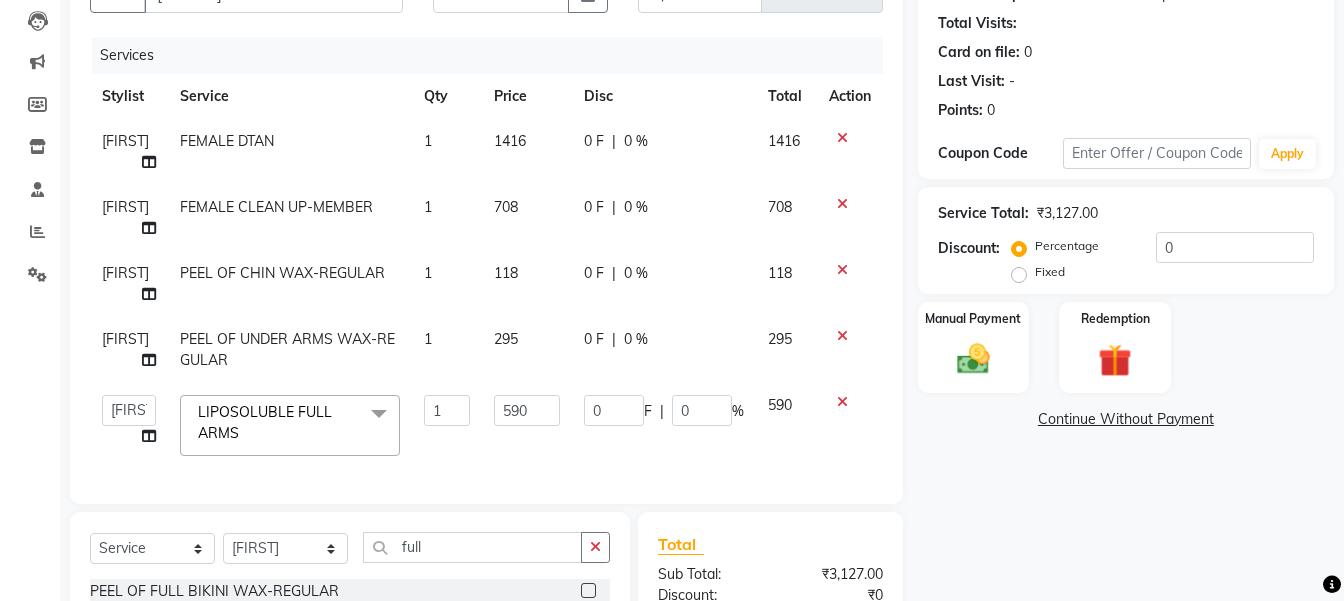 click on "590" 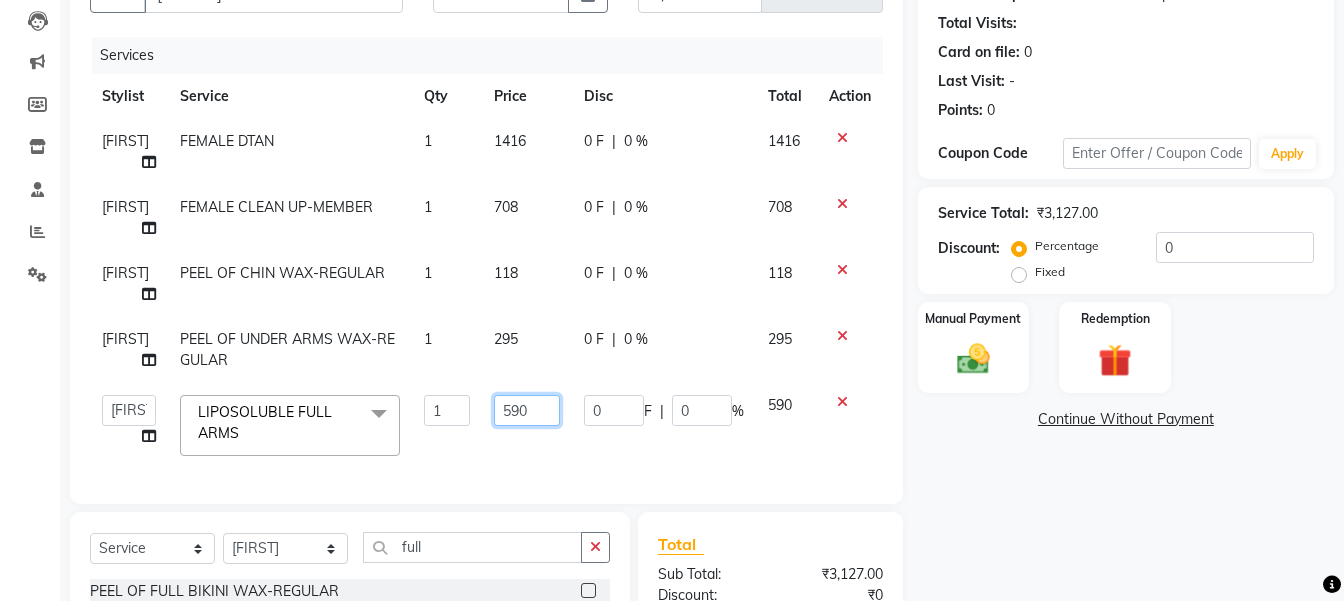 click on "590" 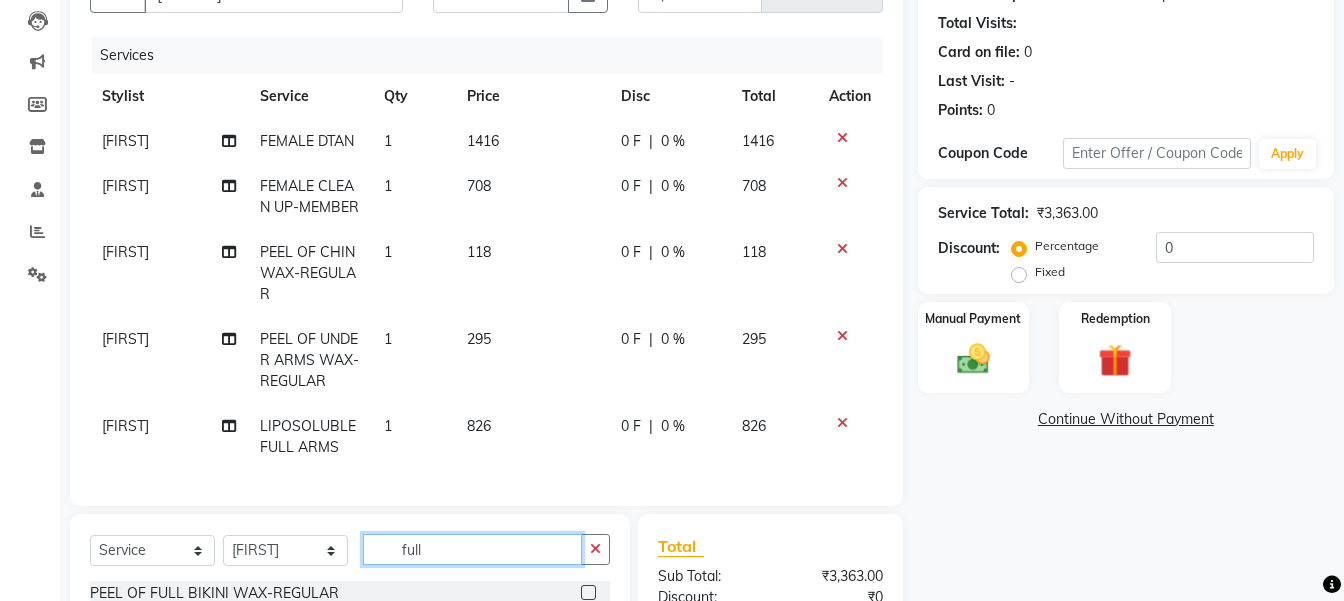click on "full" 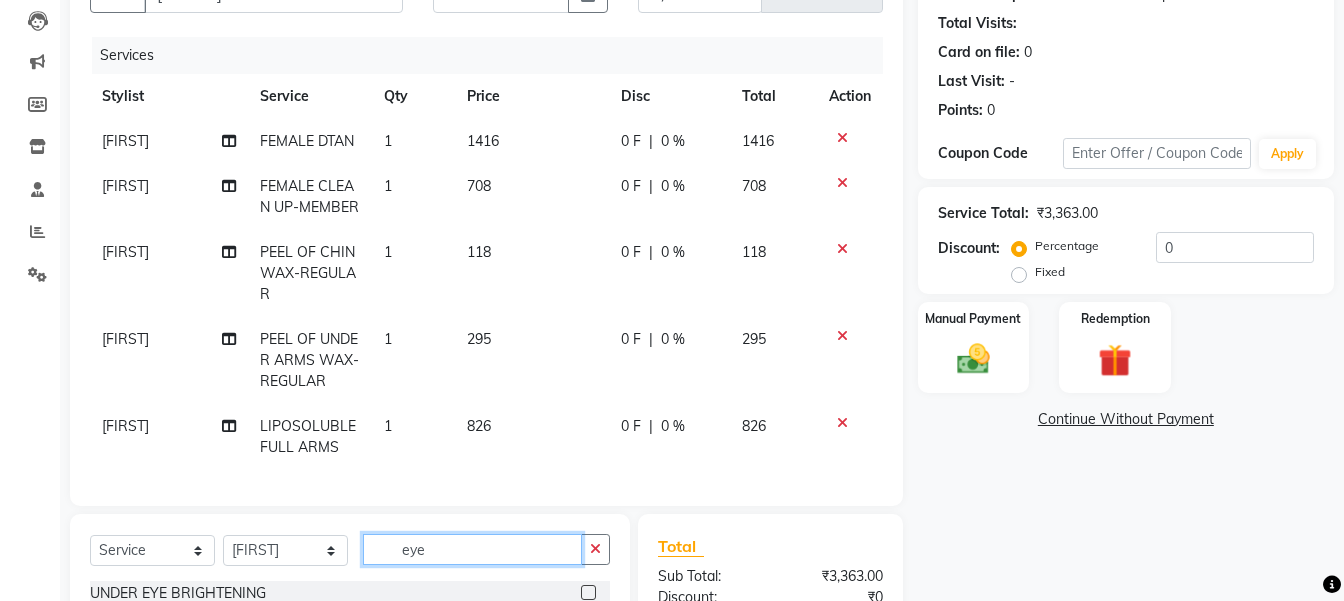scroll, scrollTop: 463, scrollLeft: 0, axis: vertical 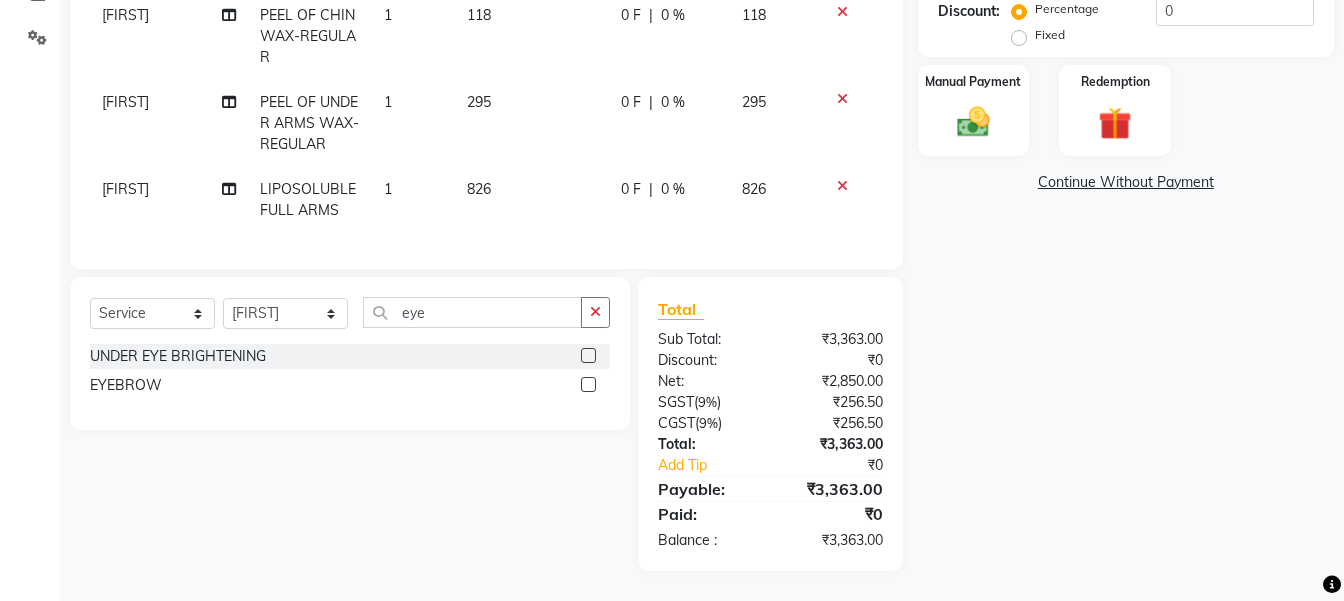 click 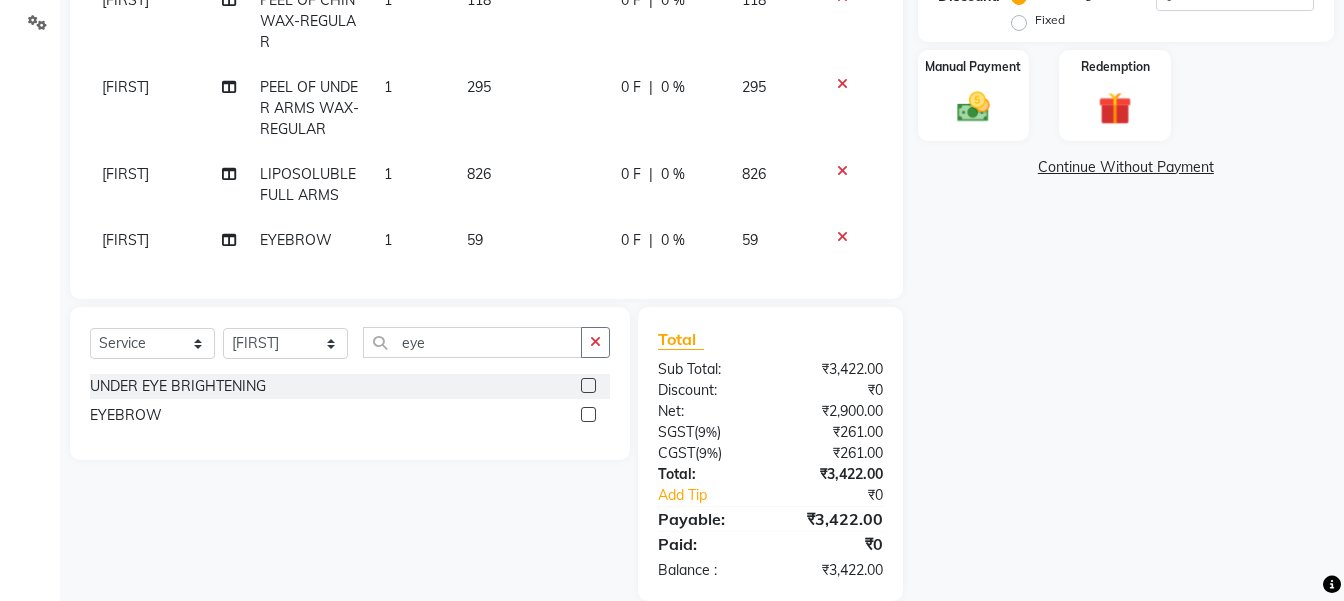 click on "59" 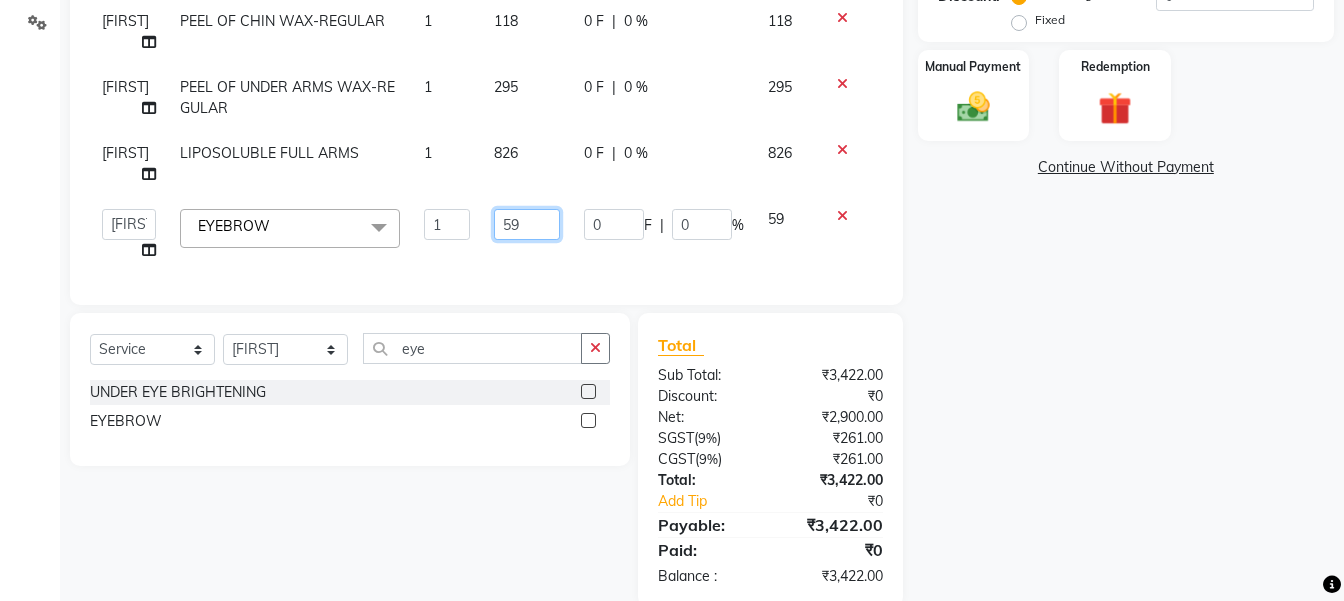 click on "59" 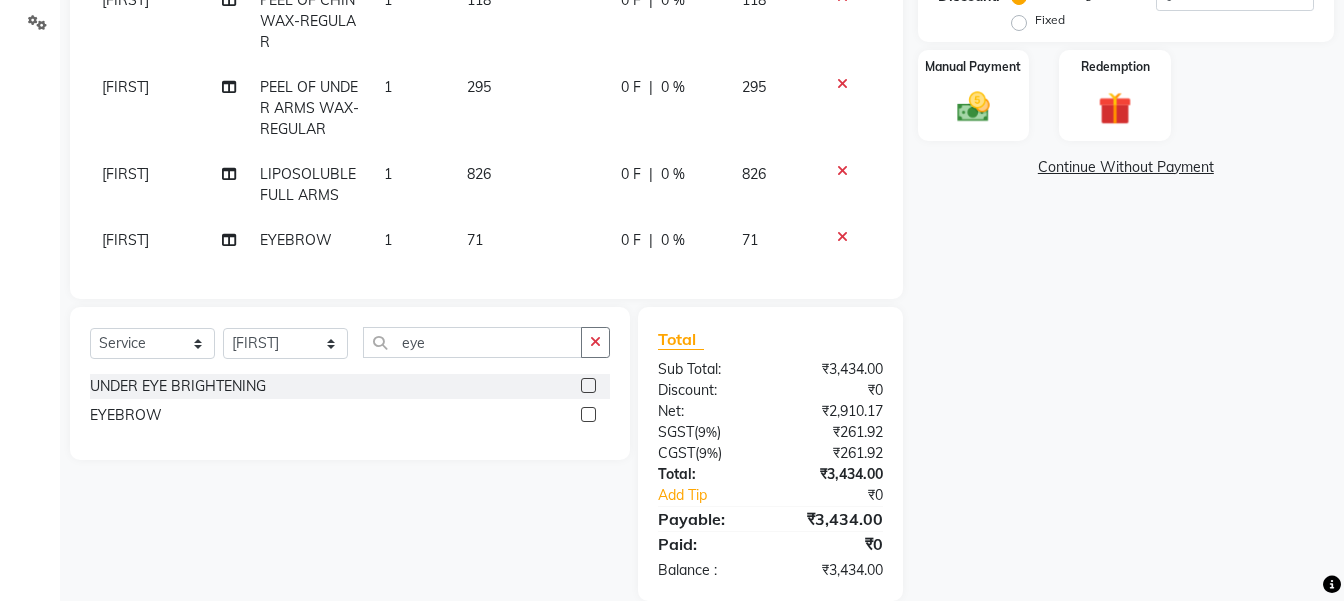 click on "1" 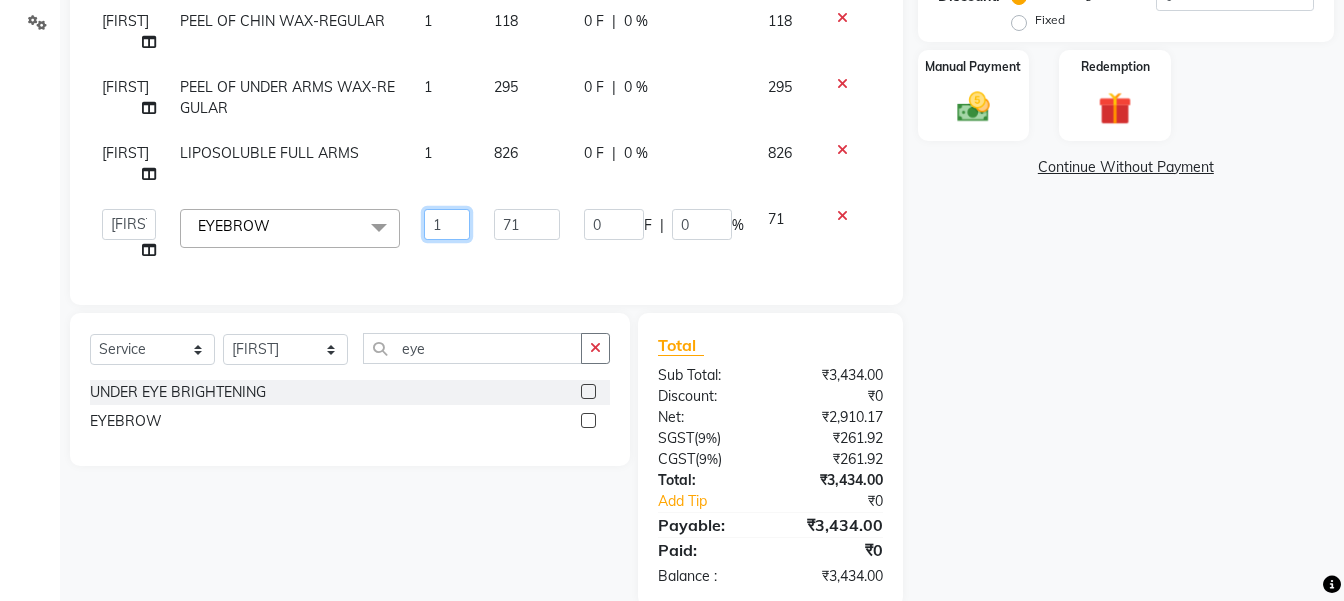 click on "1" 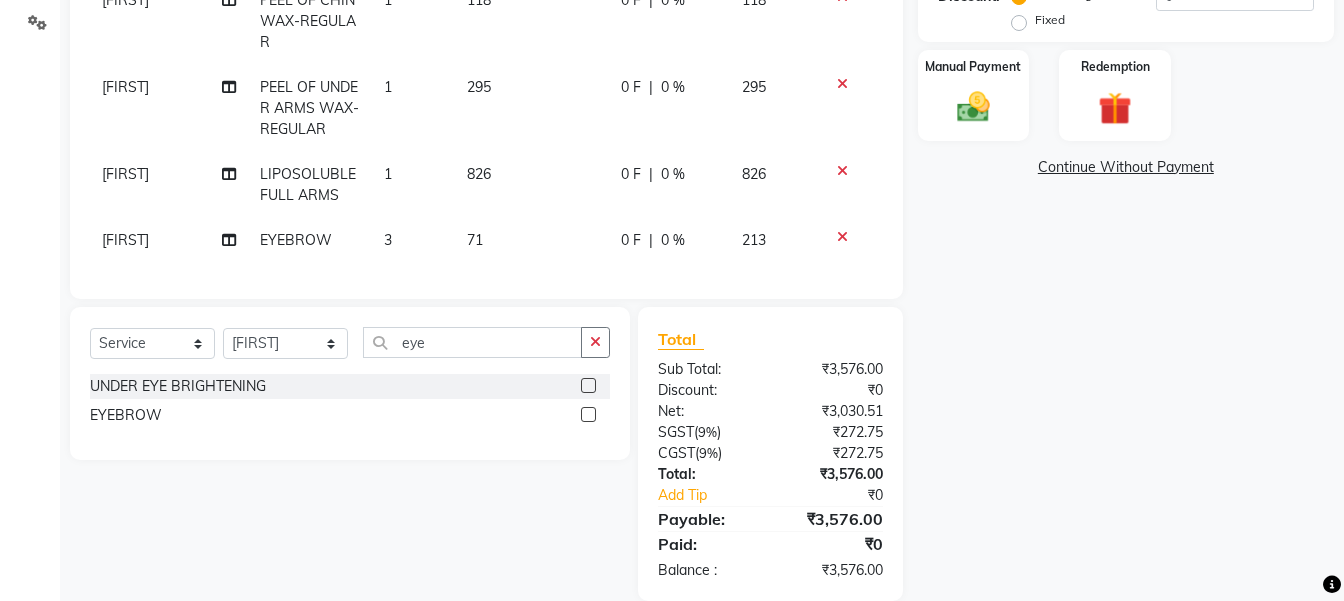 click on "Name: [FIRST]  Membership:  No Active Membership  Total Visits:   Card on file:  0 Last Visit:   - Points:   0  Coupon Code Apply Service Total:  ₹3,576.00  Discount:  Percentage   Fixed  0 Manual Payment Redemption  Continue Without Payment" 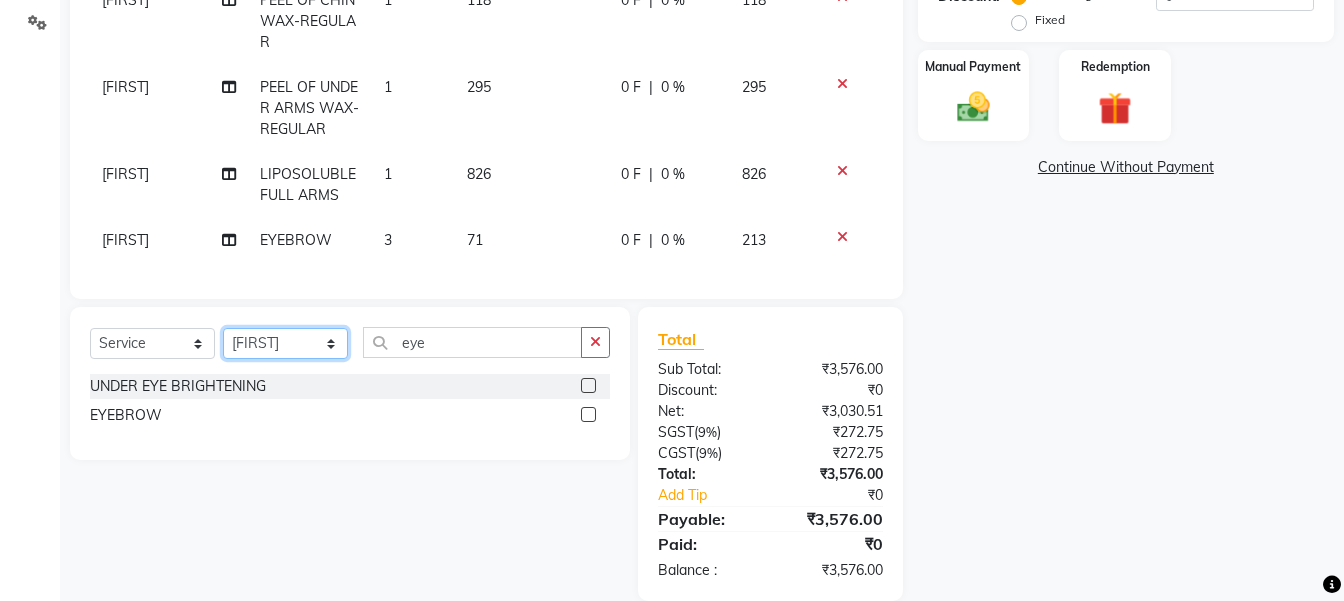 click on "Select Stylist gousiya kiran lavanya maheshwari naresh praveen sameena sandhya Vanasthalipuram Manager vinay" 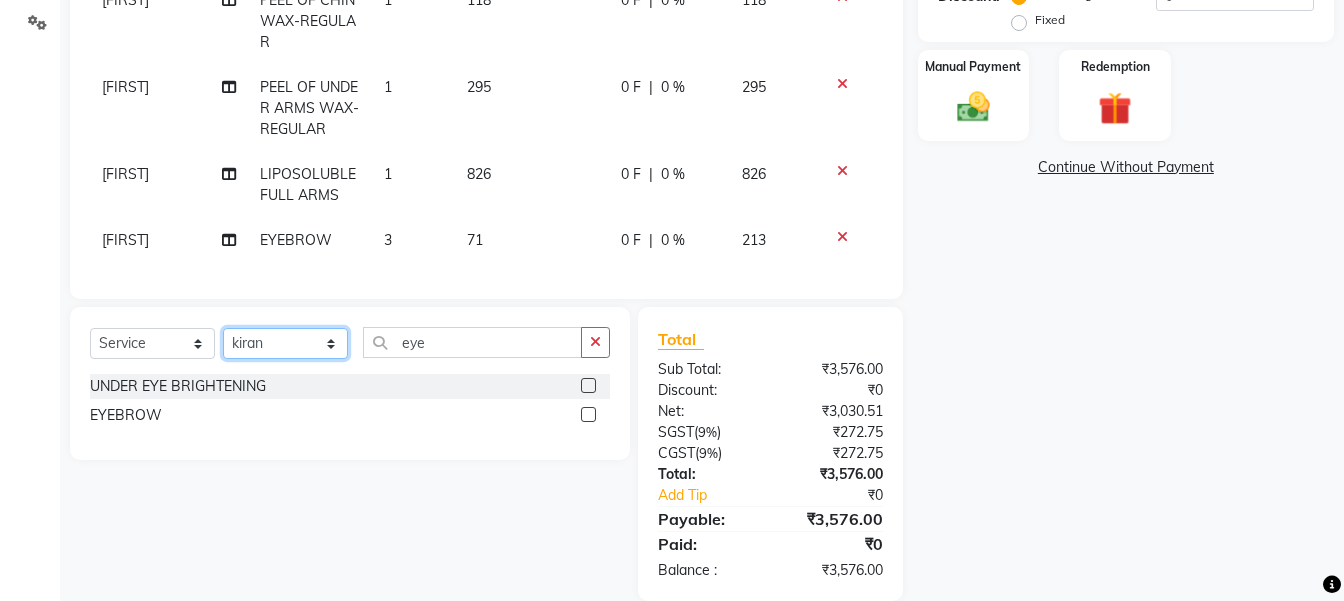 click on "Select Stylist gousiya kiran lavanya maheshwari naresh praveen sameena sandhya Vanasthalipuram Manager vinay" 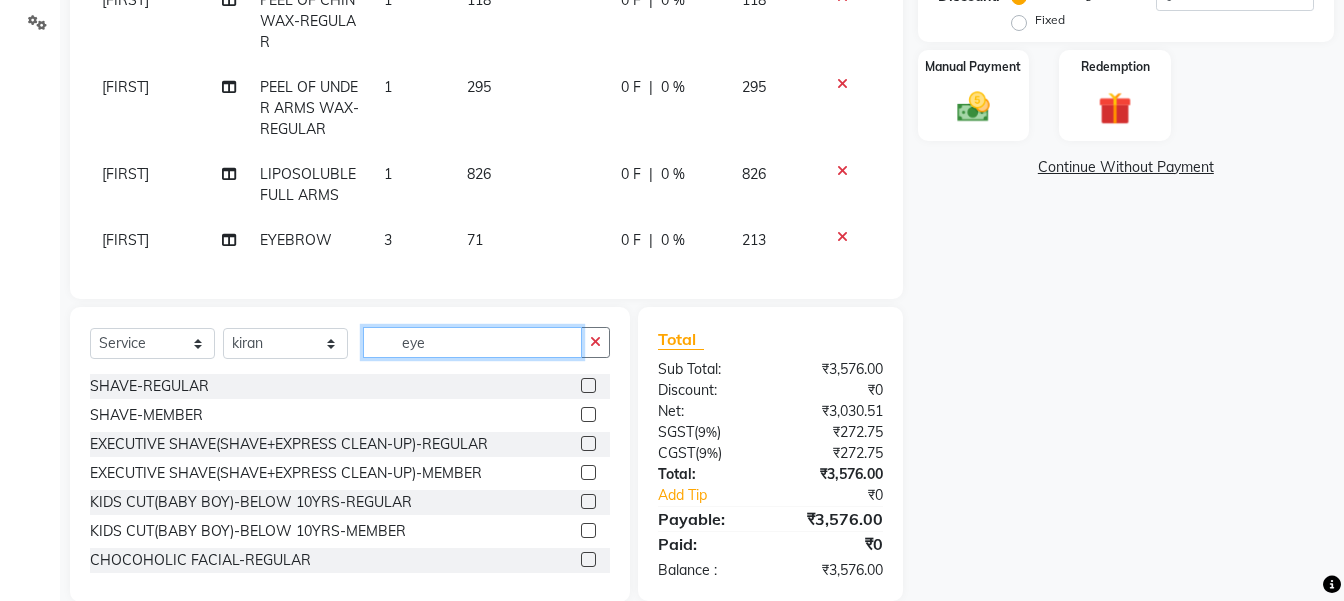 click on "eye" 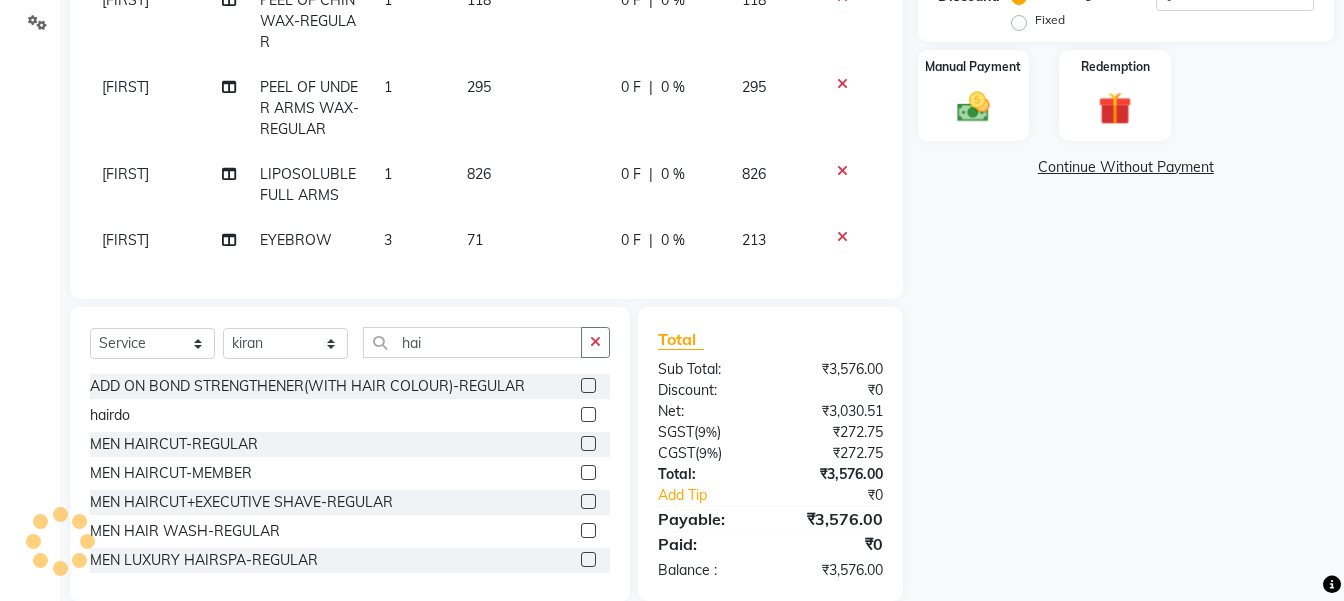 click 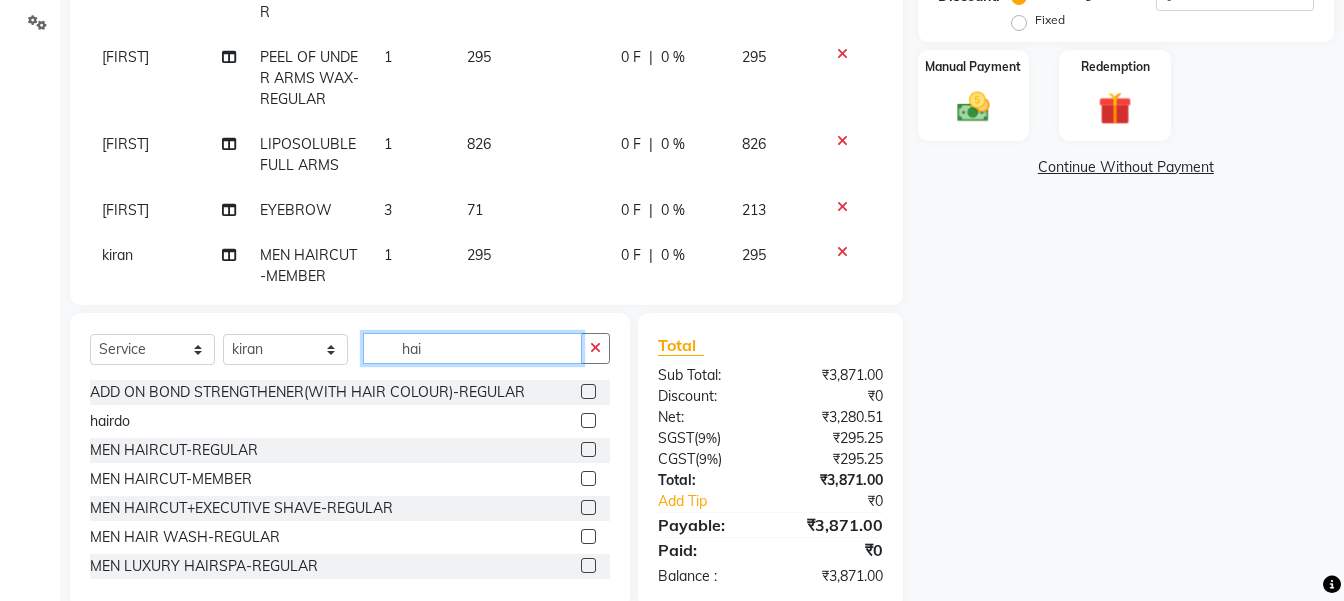 click on "hai" 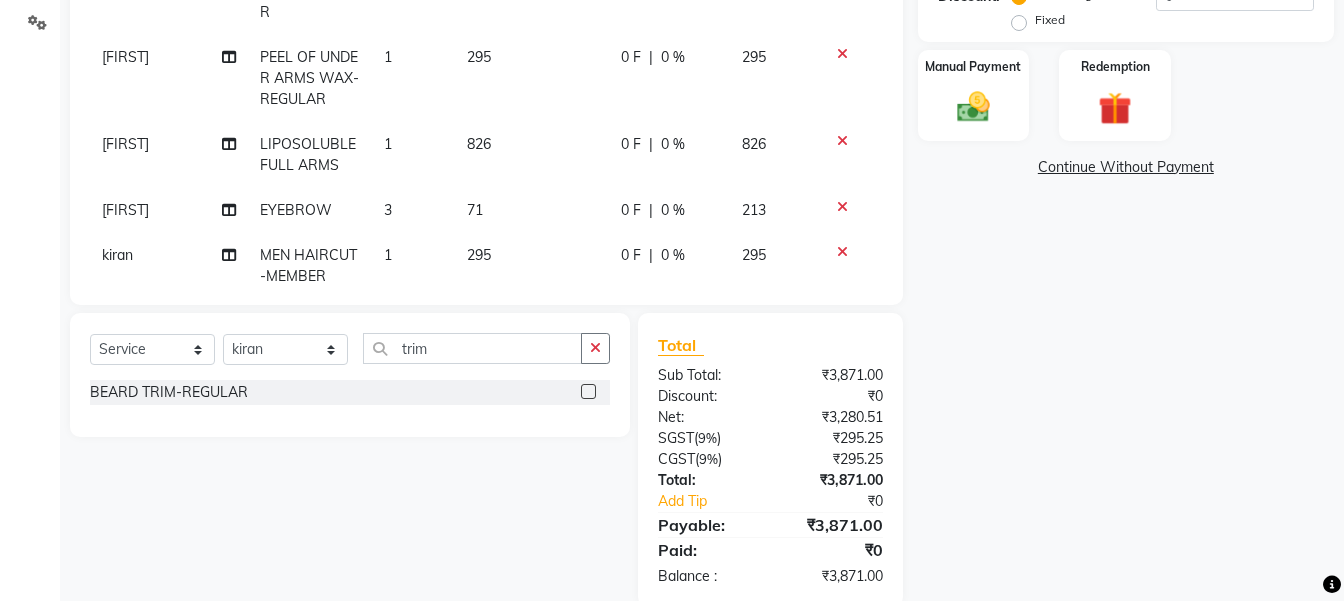 click on "BEARD TRIM-REGULAR" 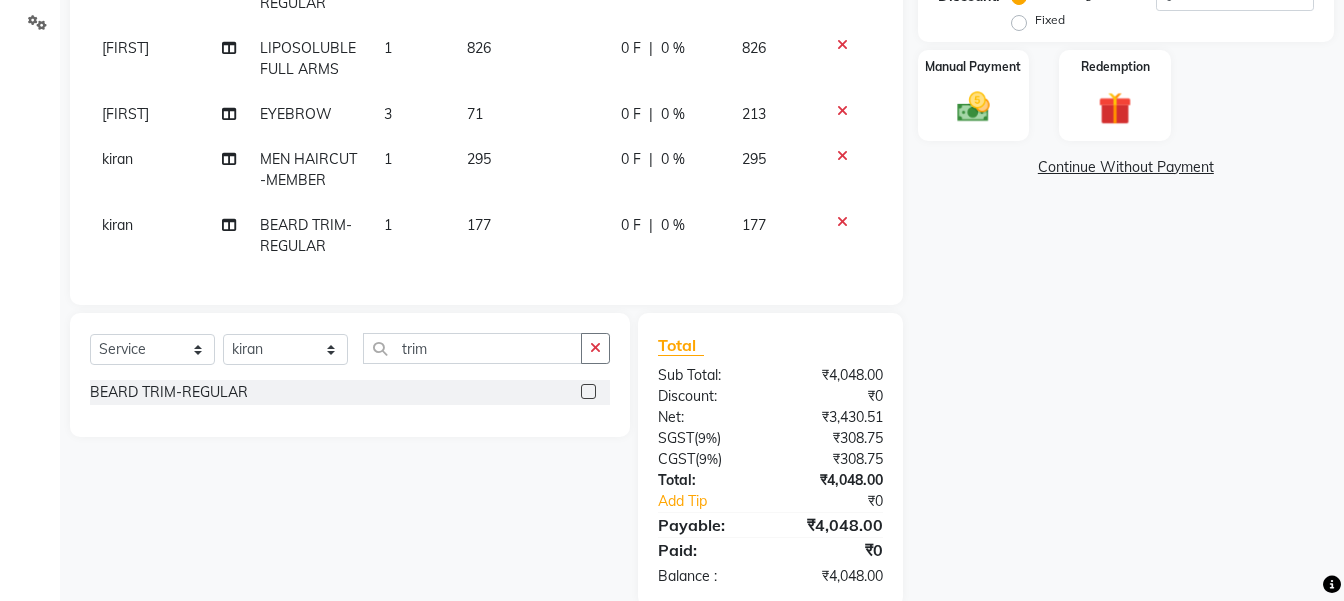click on "177" 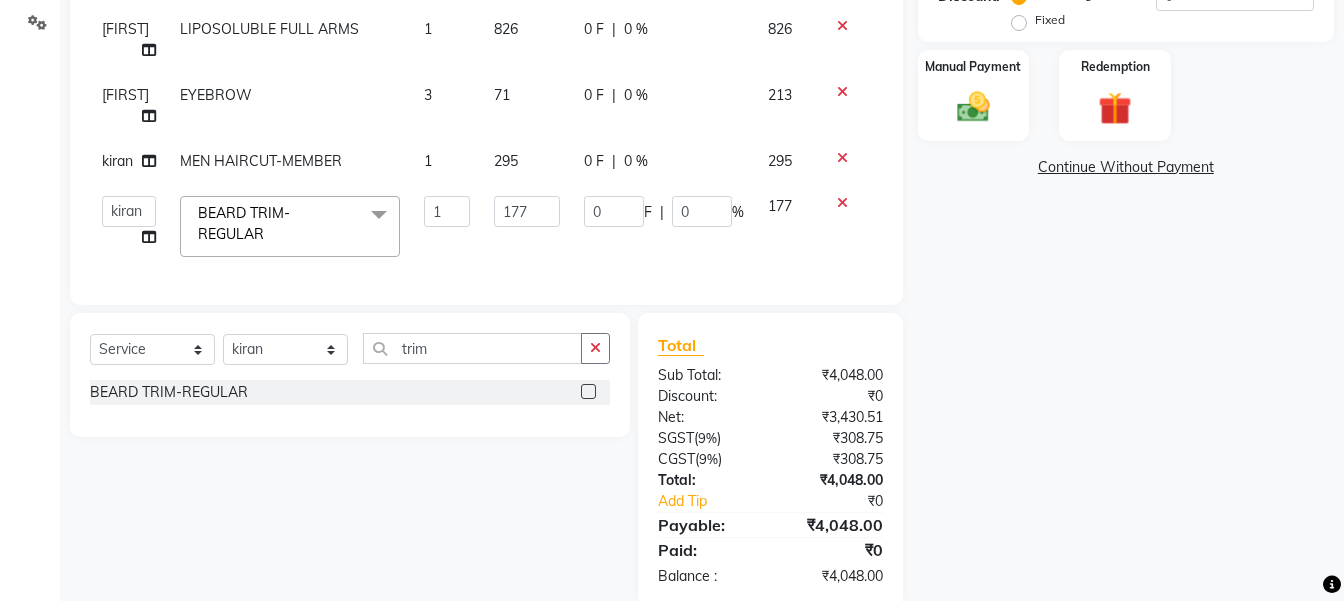 scroll, scrollTop: 139, scrollLeft: 0, axis: vertical 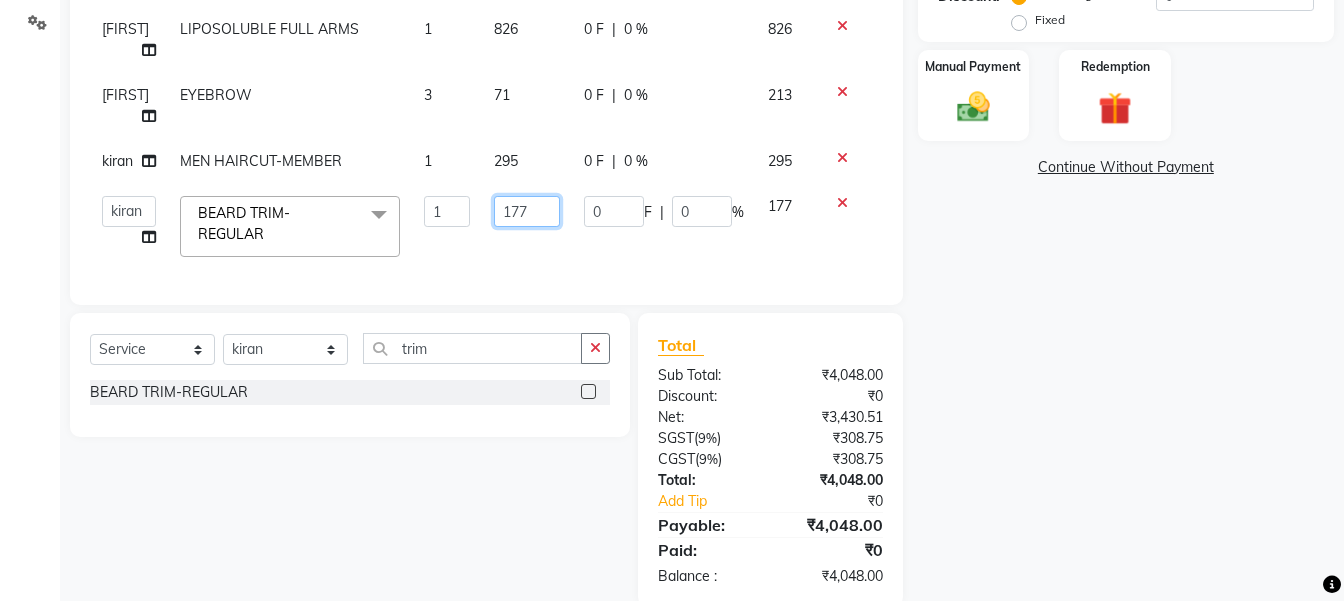 drag, startPoint x: 546, startPoint y: 212, endPoint x: 547, endPoint y: 222, distance: 10.049875 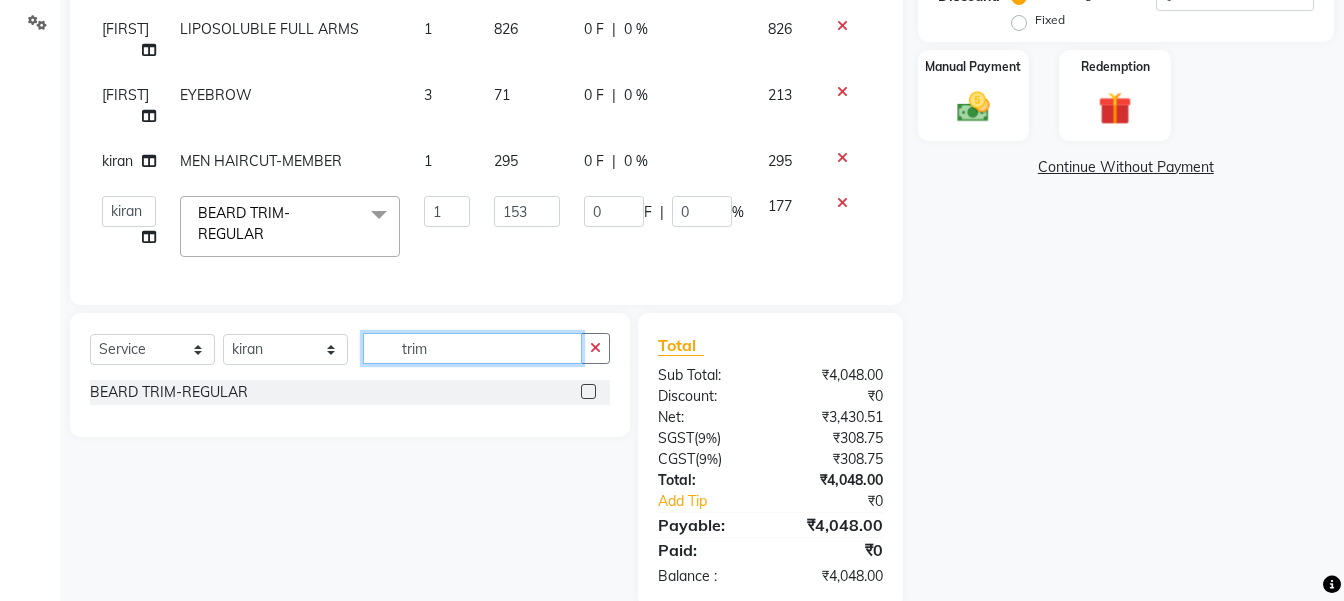 click on "trim" 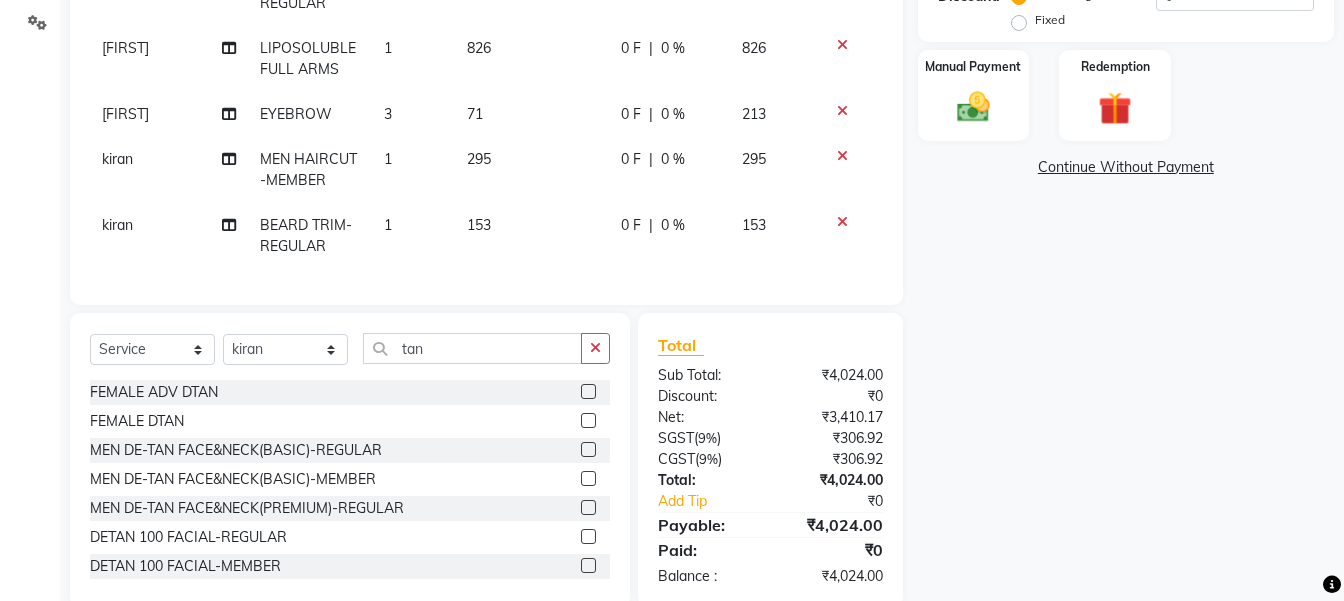 click 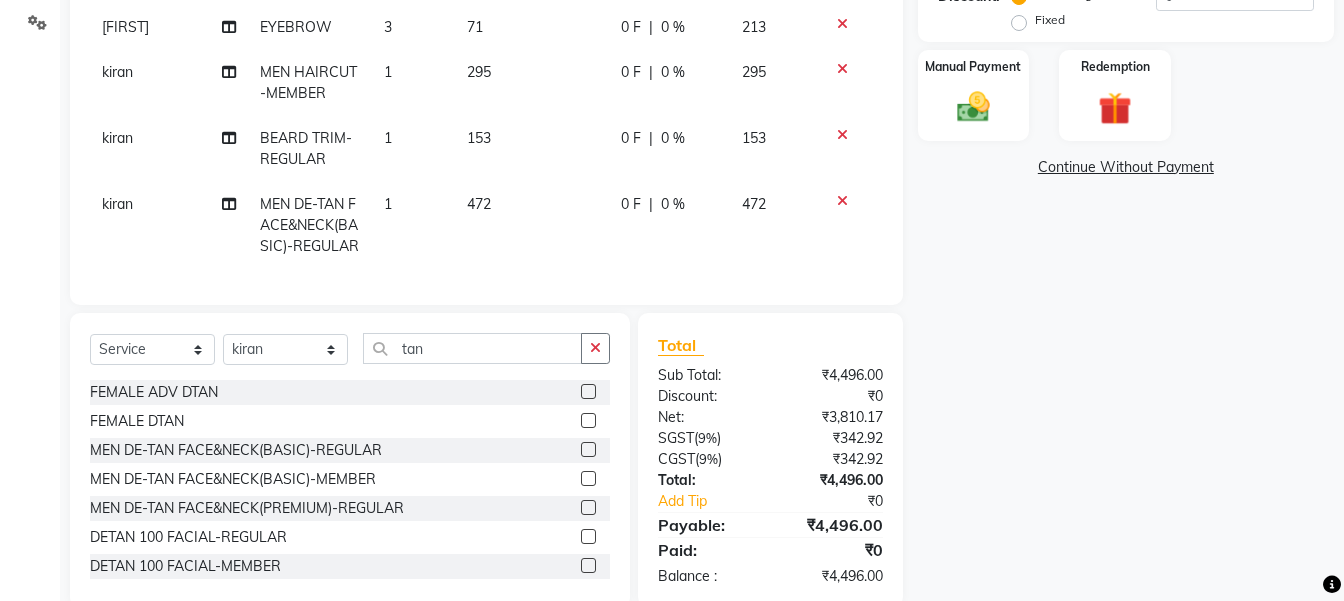 click on "472" 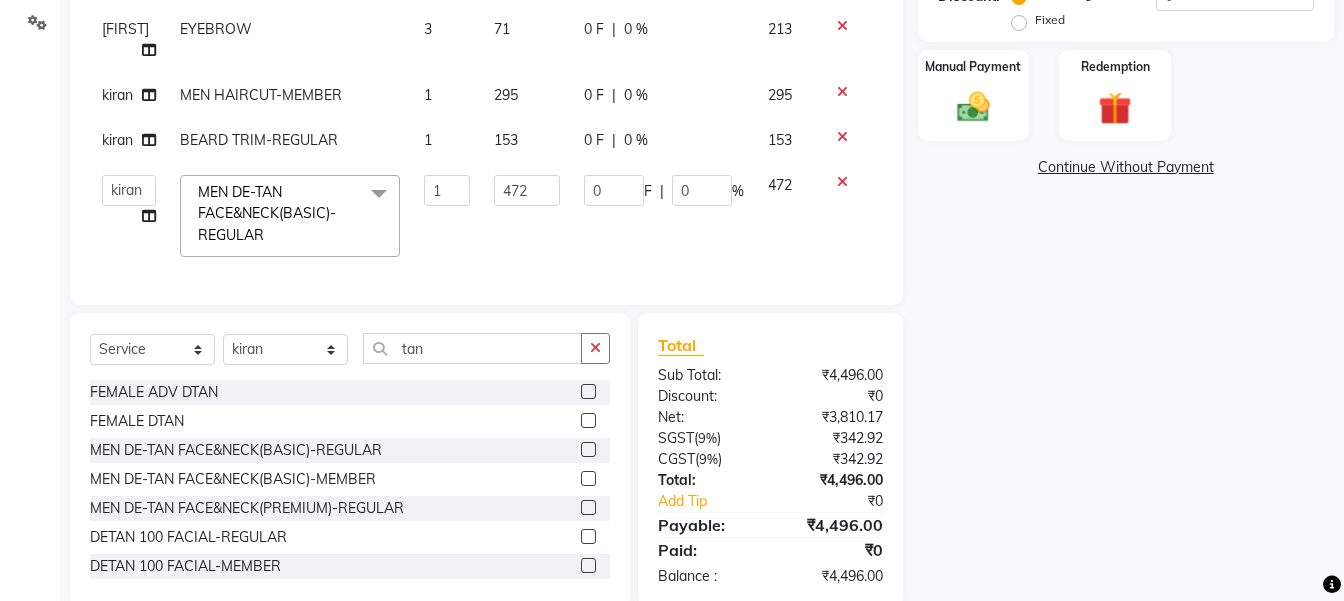 scroll, scrollTop: 205, scrollLeft: 0, axis: vertical 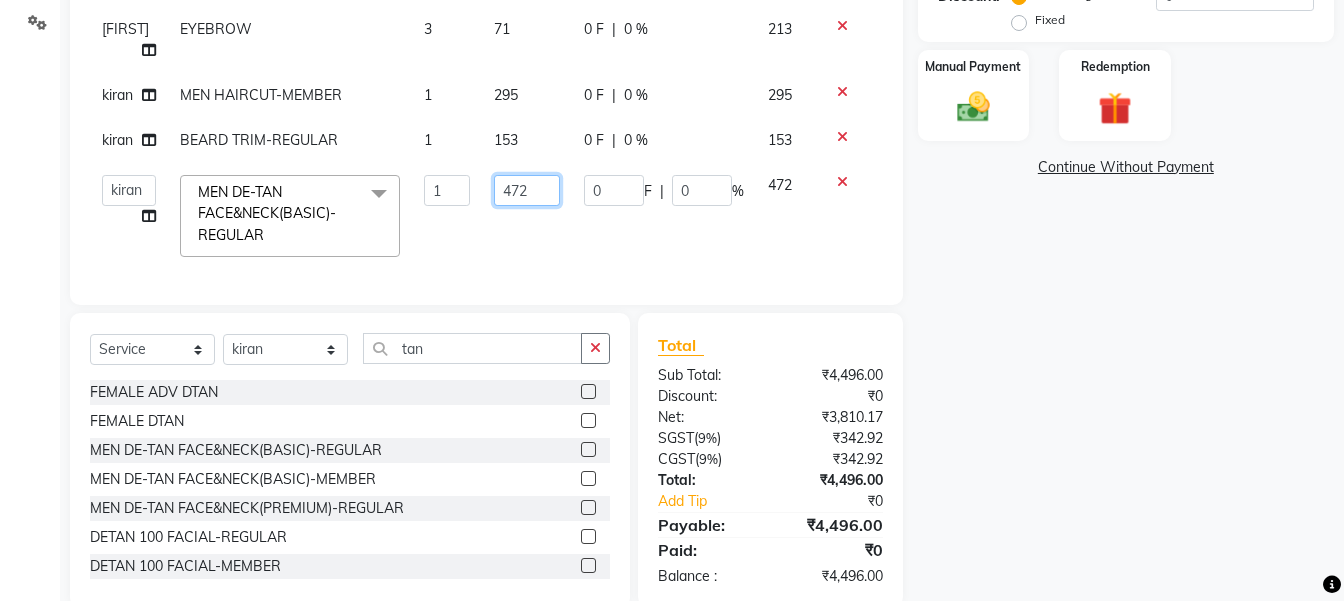 click on "472" 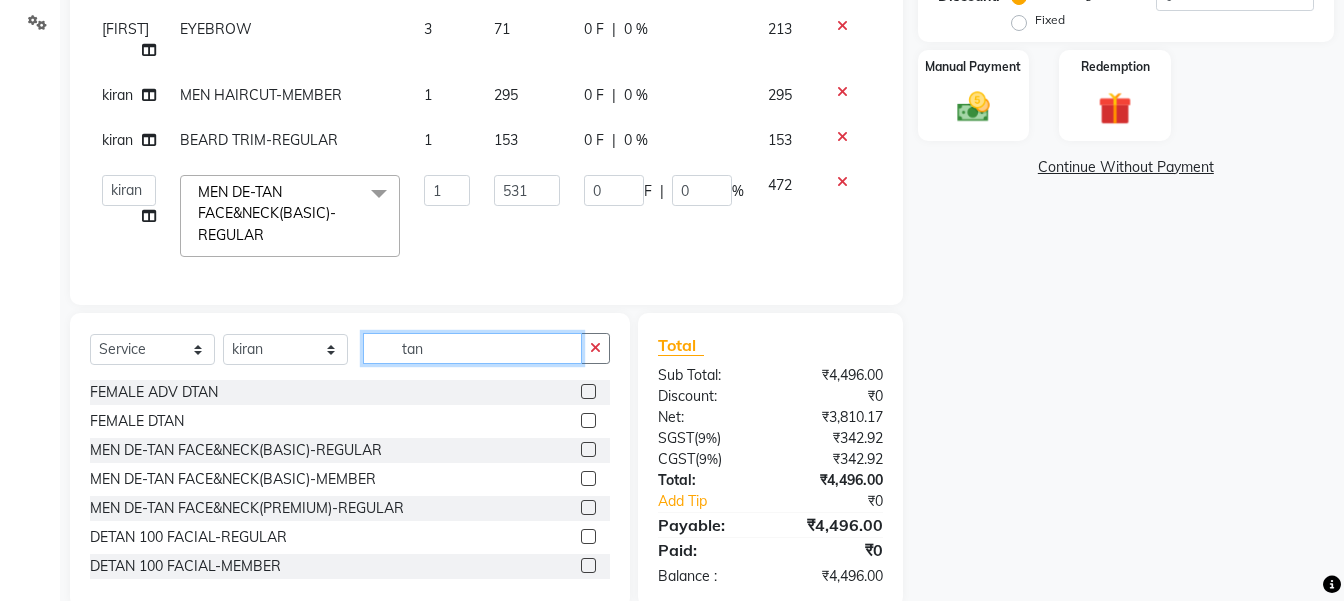 click on "tan" 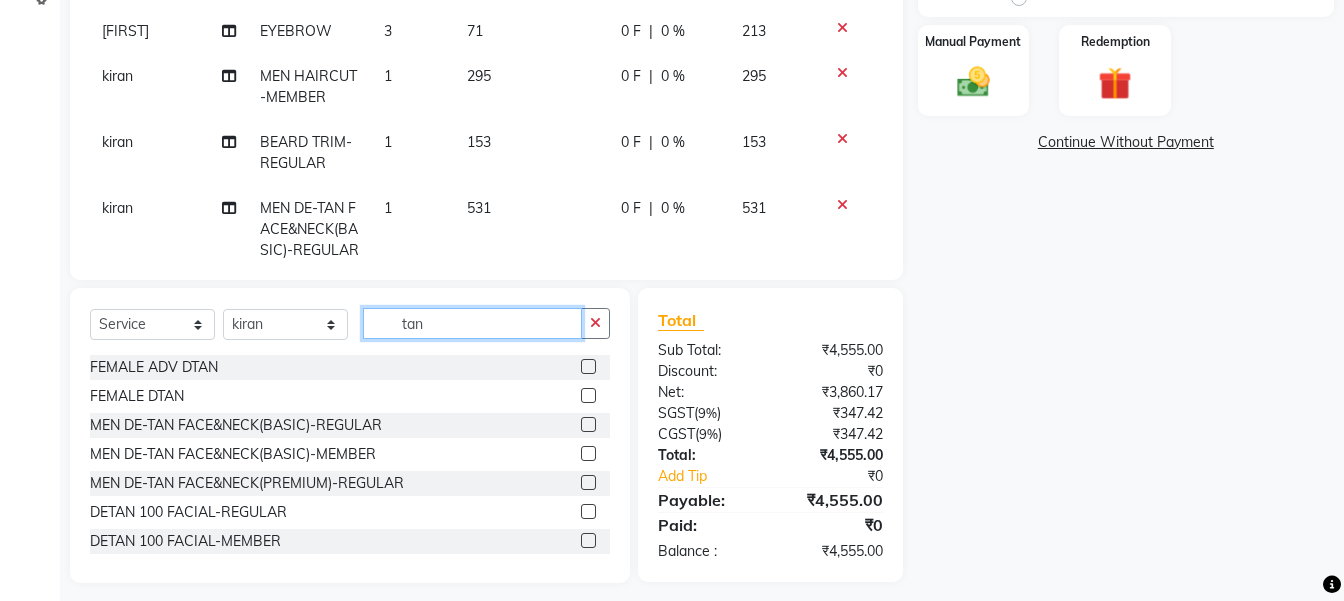 scroll, scrollTop: 500, scrollLeft: 0, axis: vertical 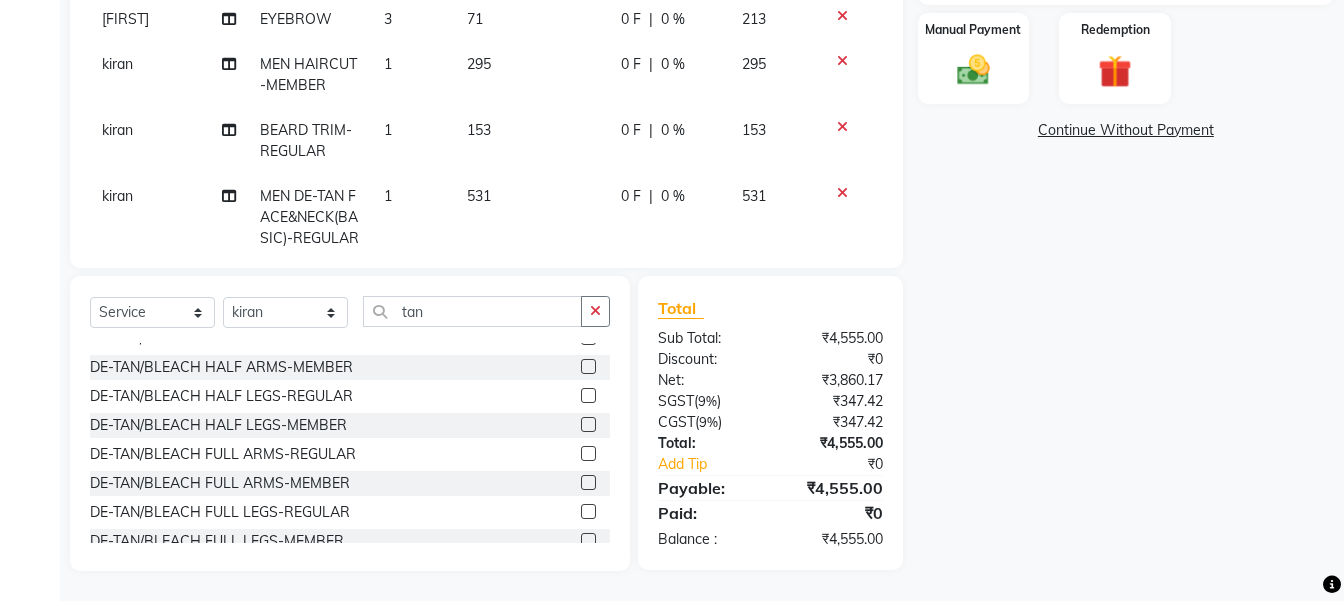 click 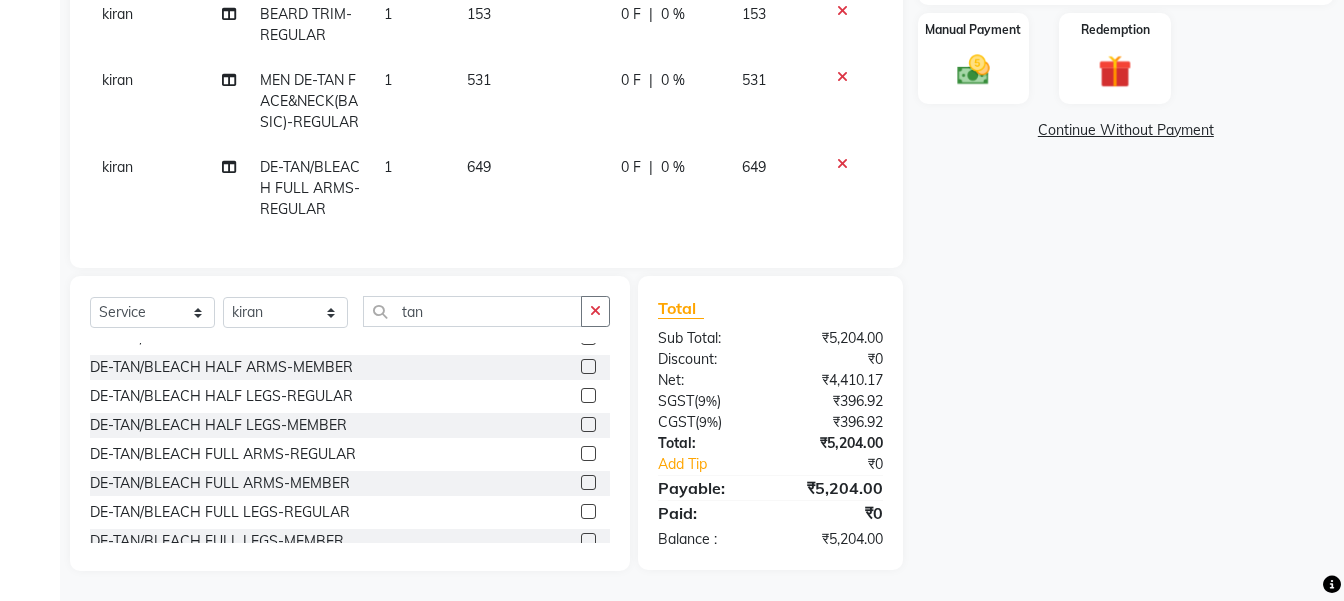 click on "649" 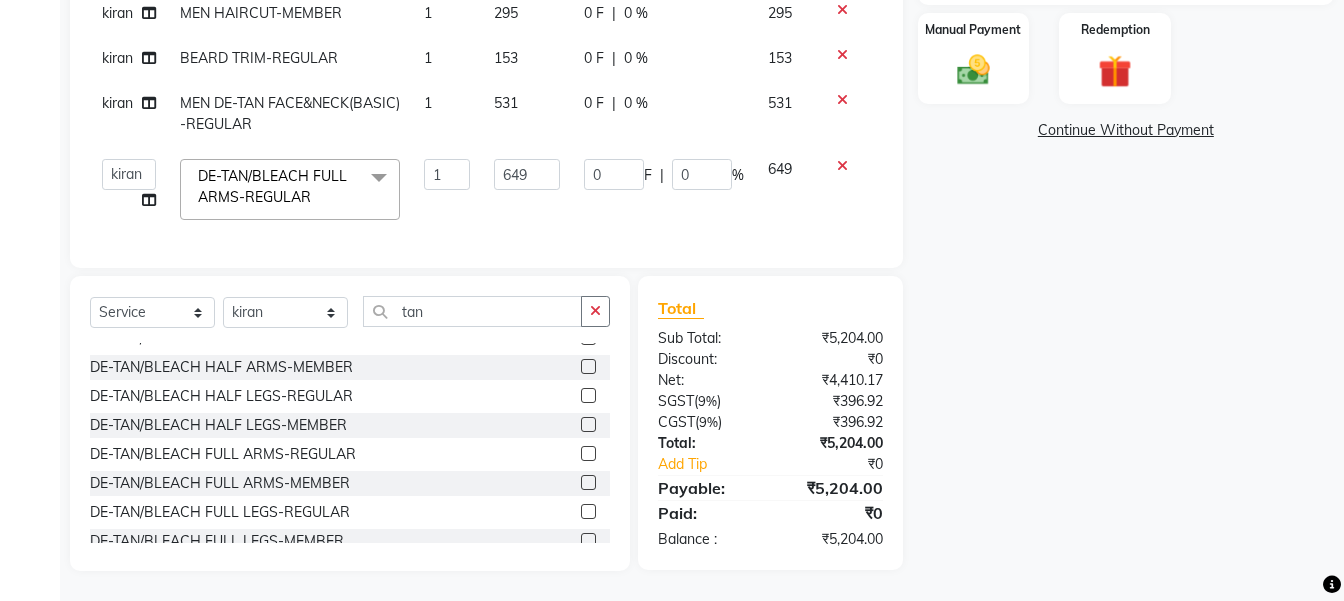 scroll, scrollTop: 250, scrollLeft: 0, axis: vertical 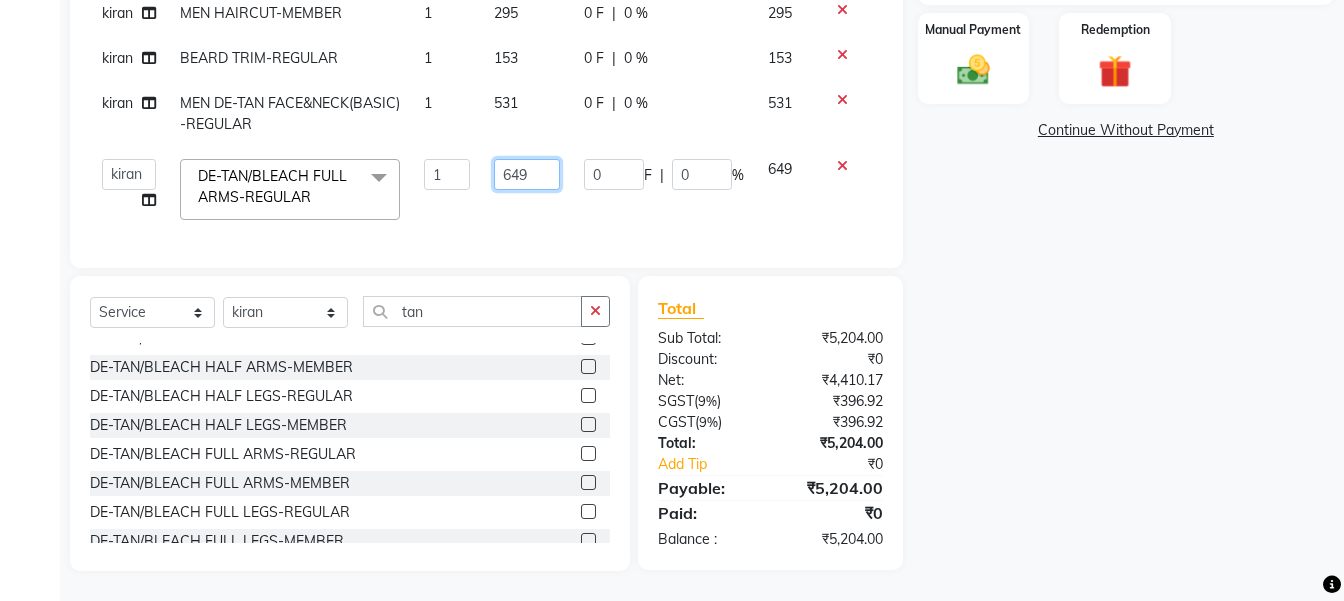 drag, startPoint x: 540, startPoint y: 138, endPoint x: 541, endPoint y: 162, distance: 24.020824 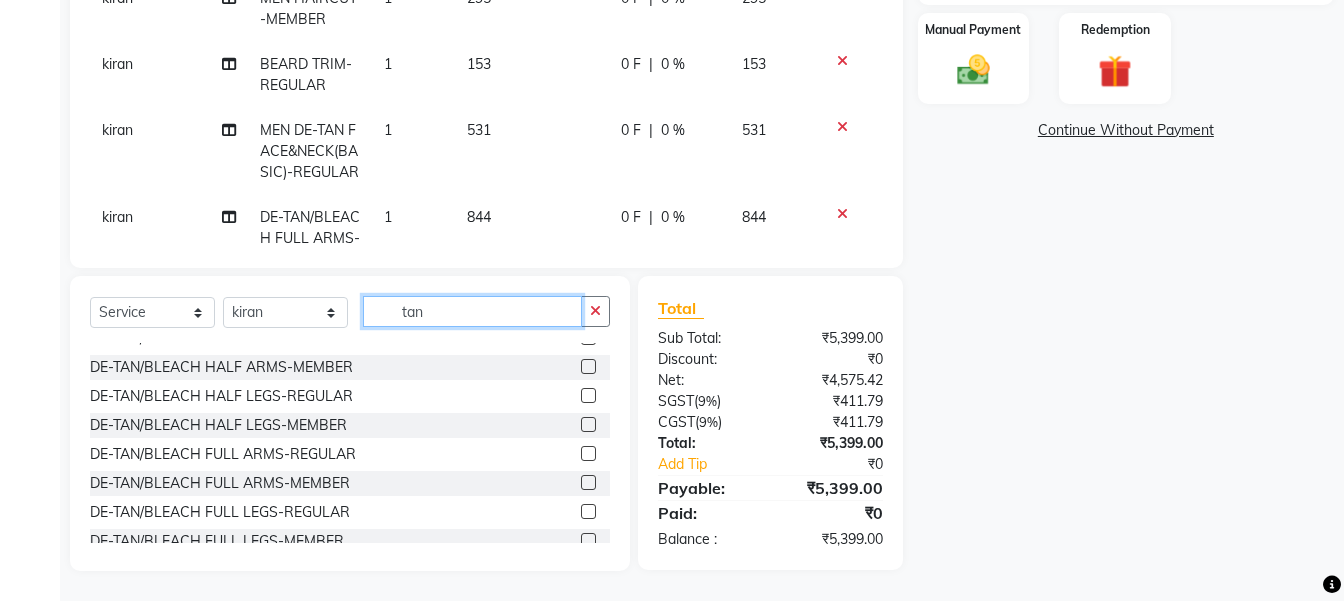 click on "tan" 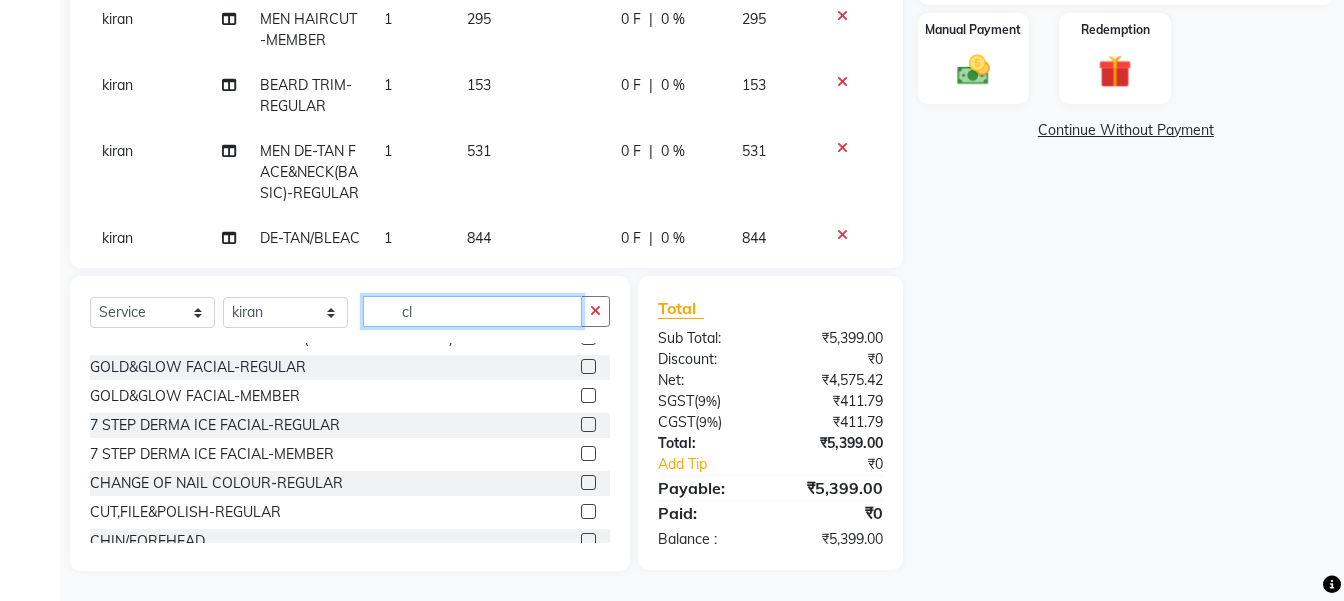 scroll, scrollTop: 119, scrollLeft: 0, axis: vertical 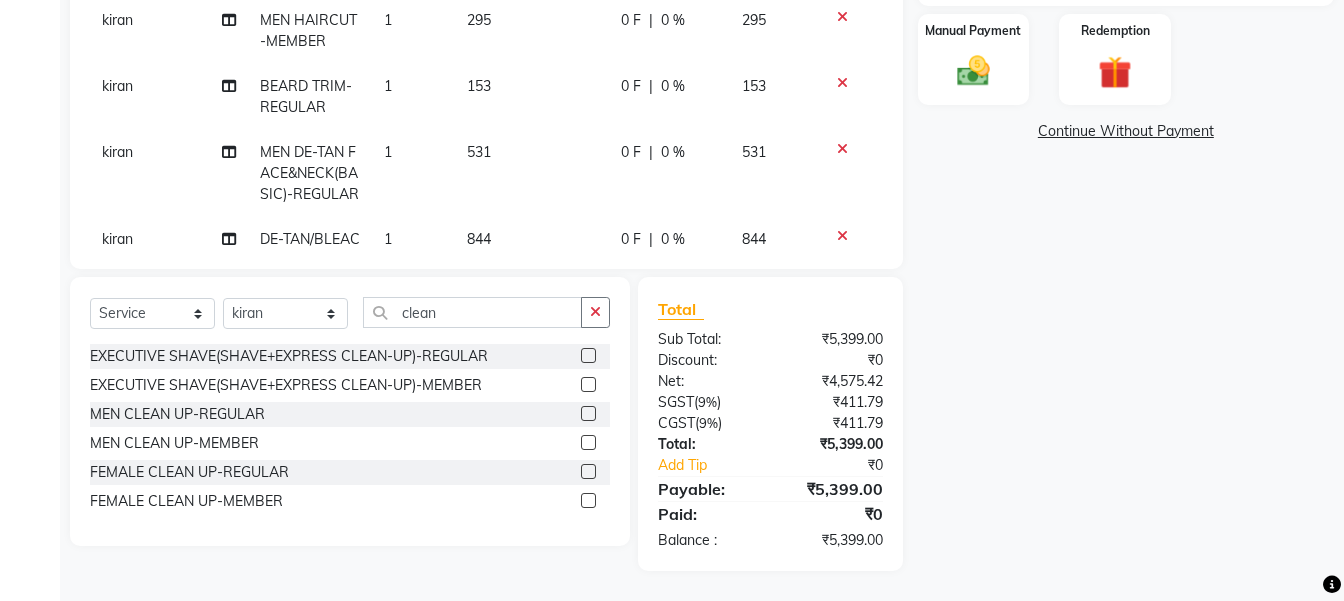 click 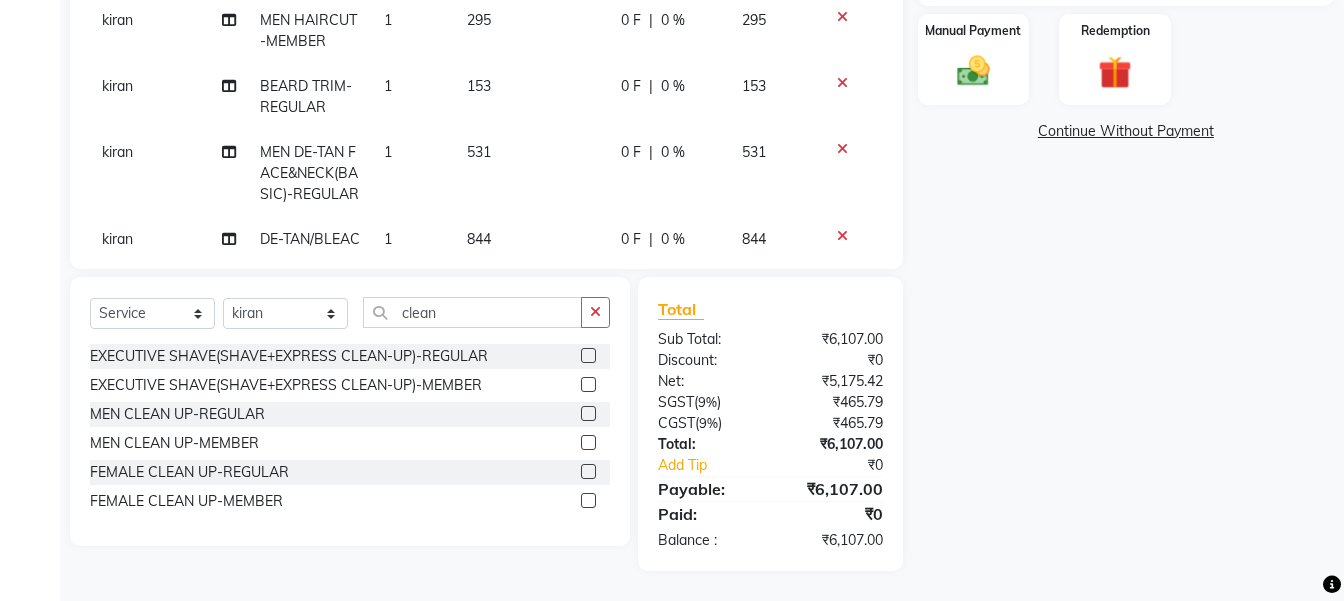 click 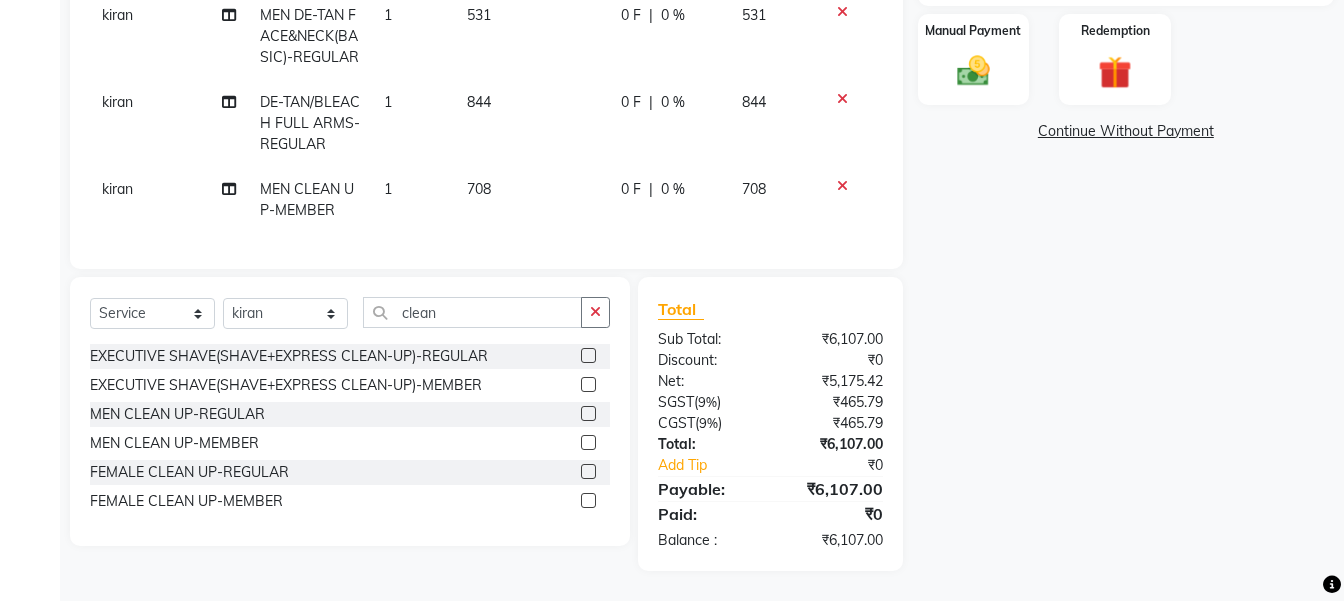 scroll, scrollTop: 413, scrollLeft: 0, axis: vertical 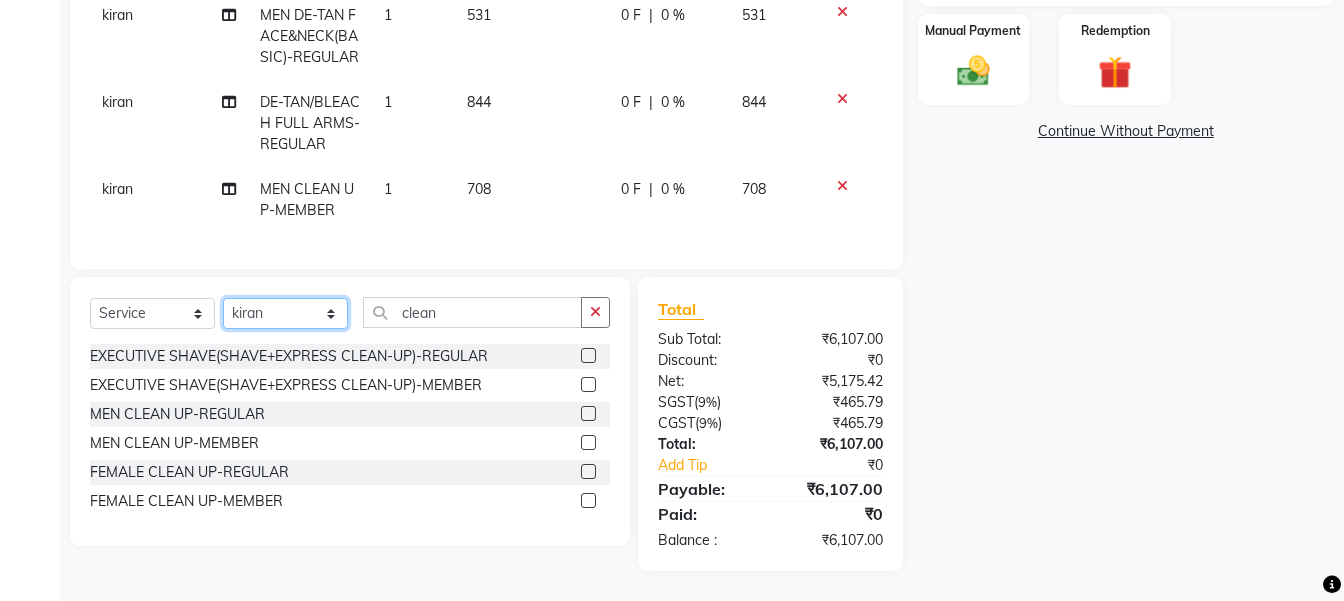 click on "Select Stylist gousiya kiran lavanya maheshwari naresh praveen sameena sandhya Vanasthalipuram Manager vinay" 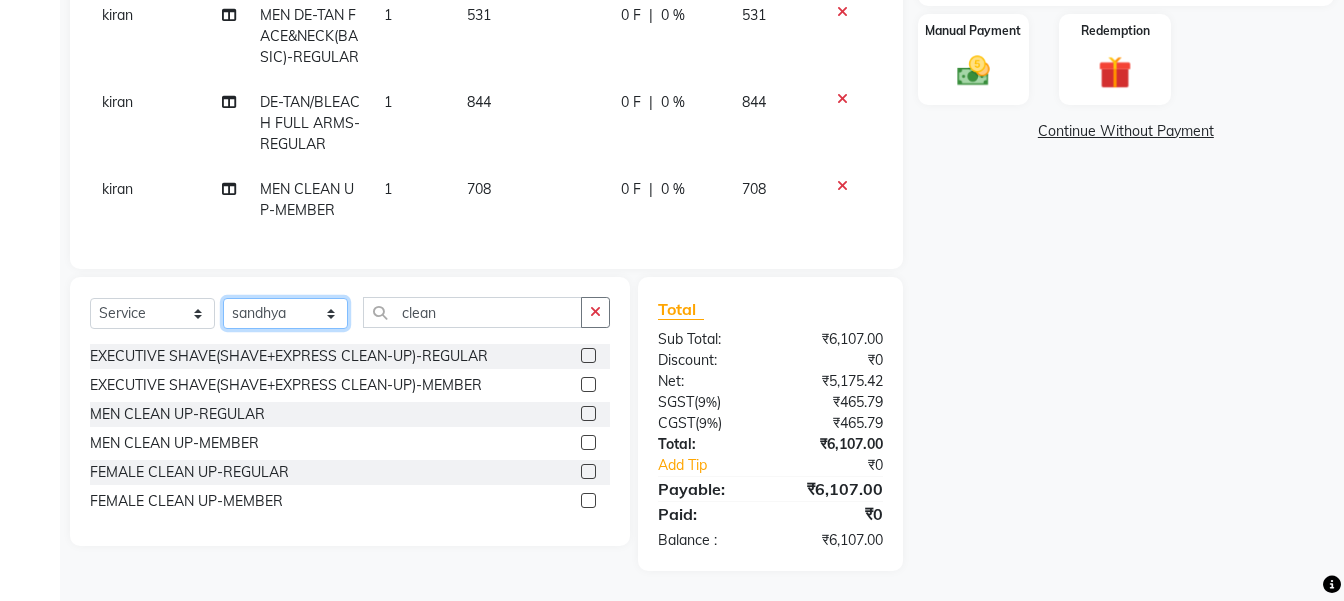 click on "Select Stylist gousiya kiran lavanya maheshwari naresh praveen sameena sandhya Vanasthalipuram Manager vinay" 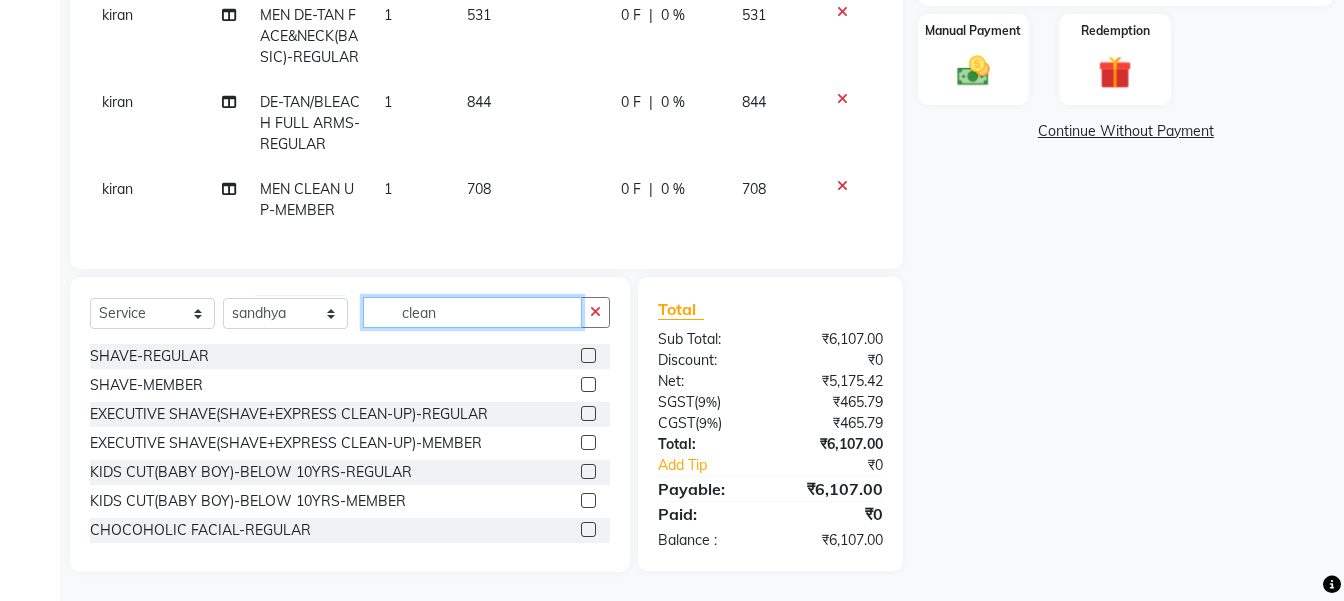 click on "clean" 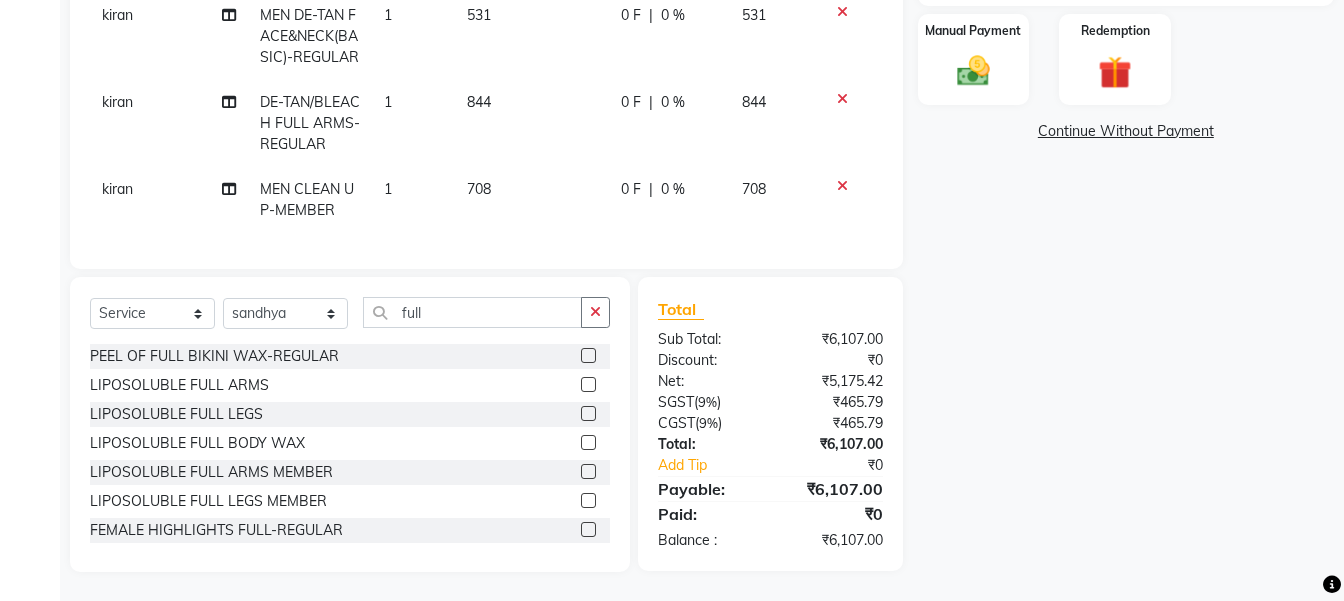 click 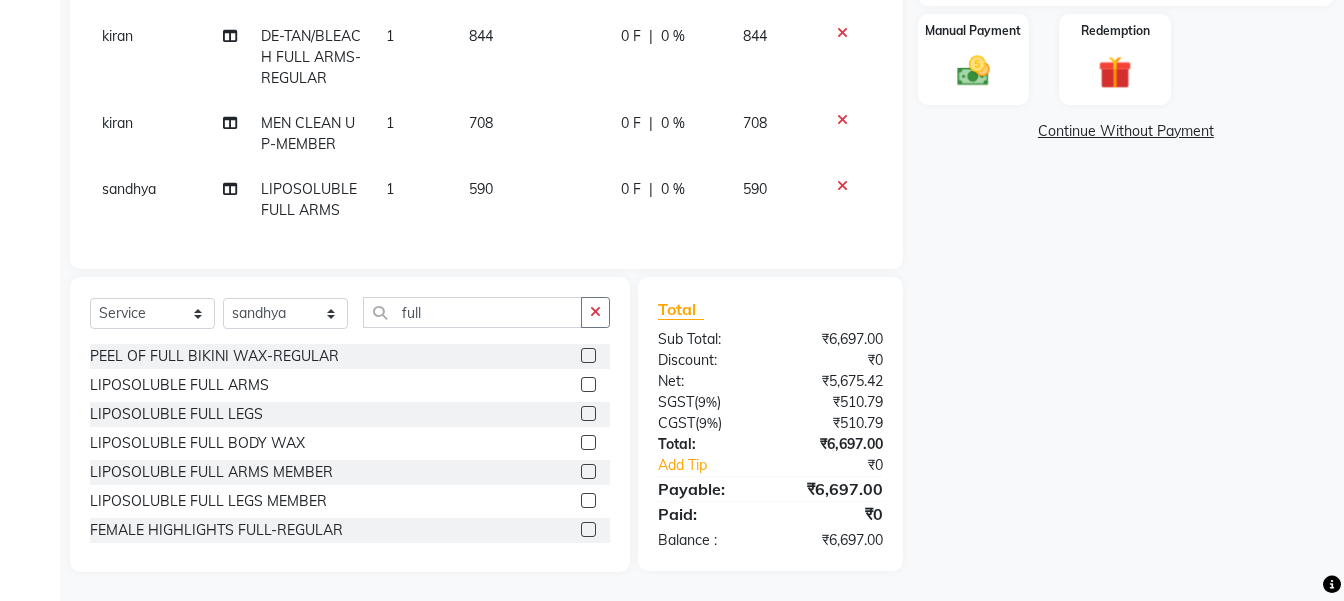 click on "590" 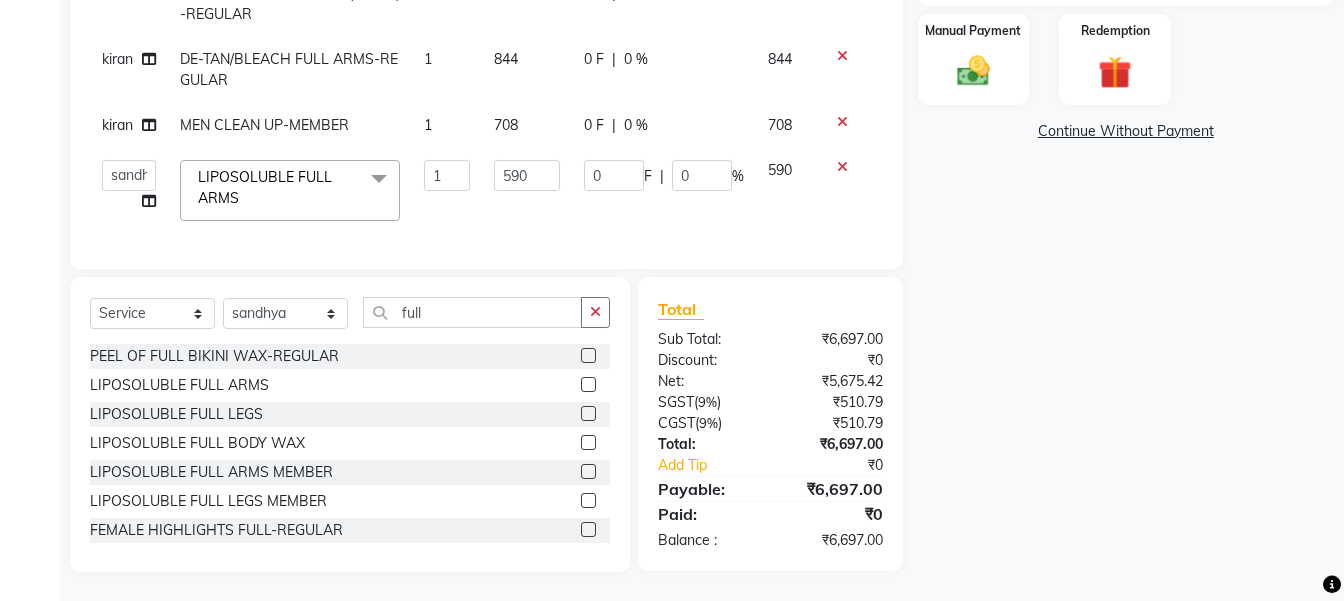 scroll, scrollTop: 361, scrollLeft: 0, axis: vertical 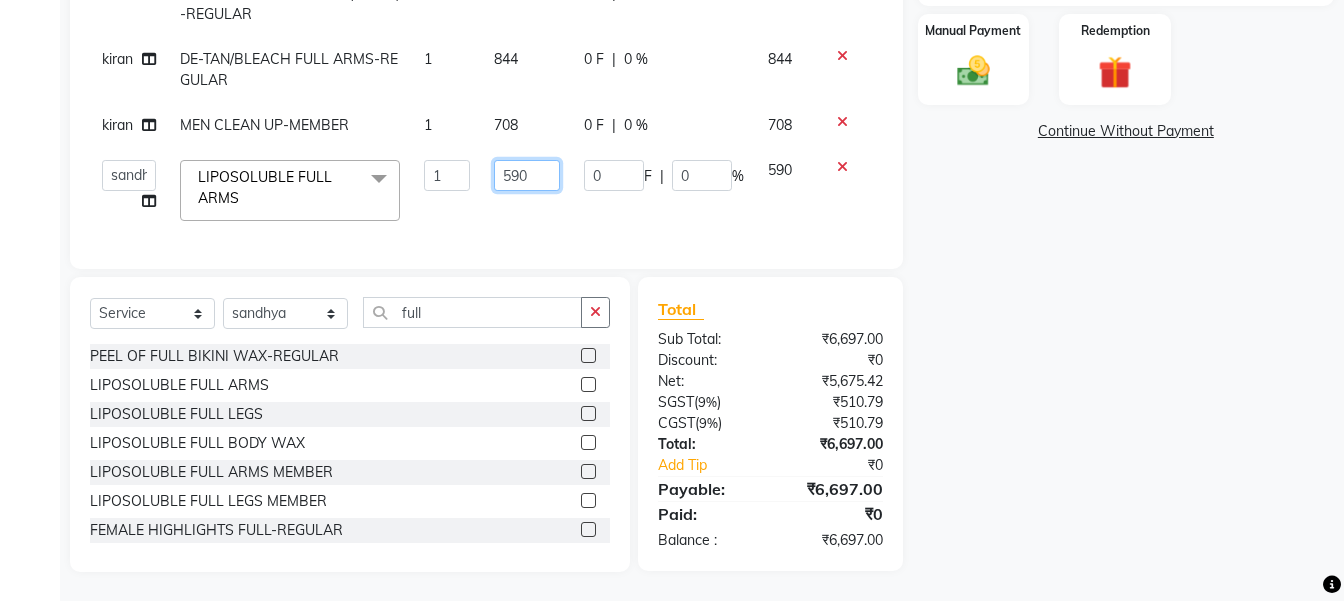 click on "590" 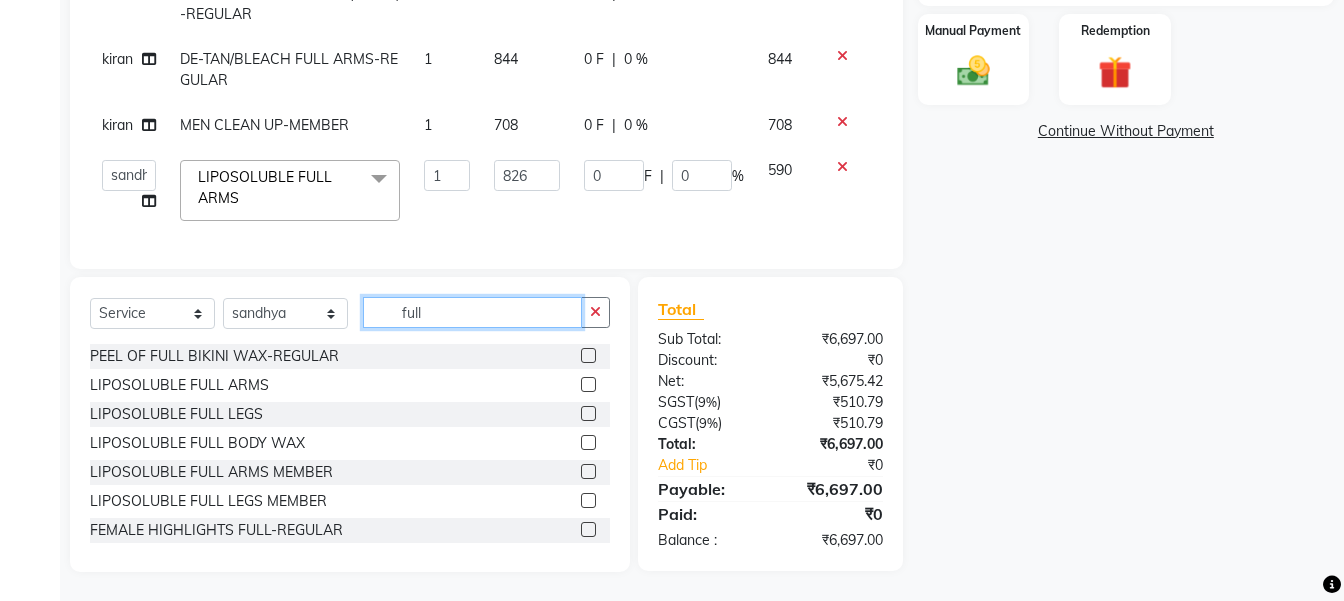 scroll, scrollTop: 403, scrollLeft: 0, axis: vertical 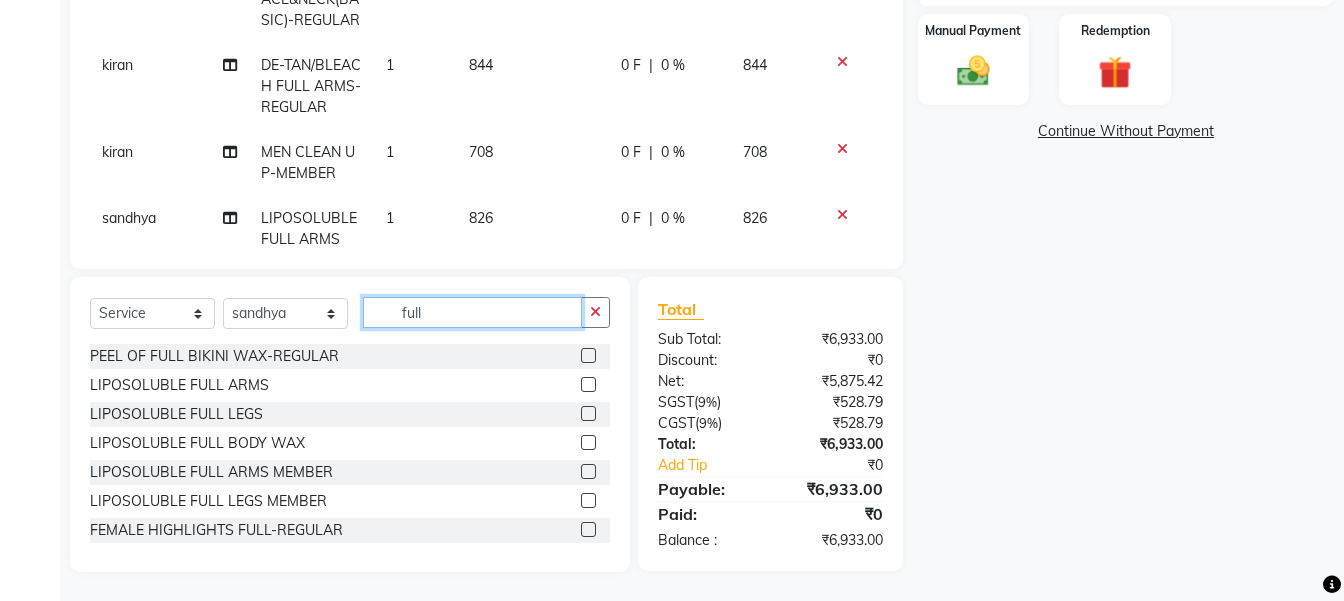click on "full" 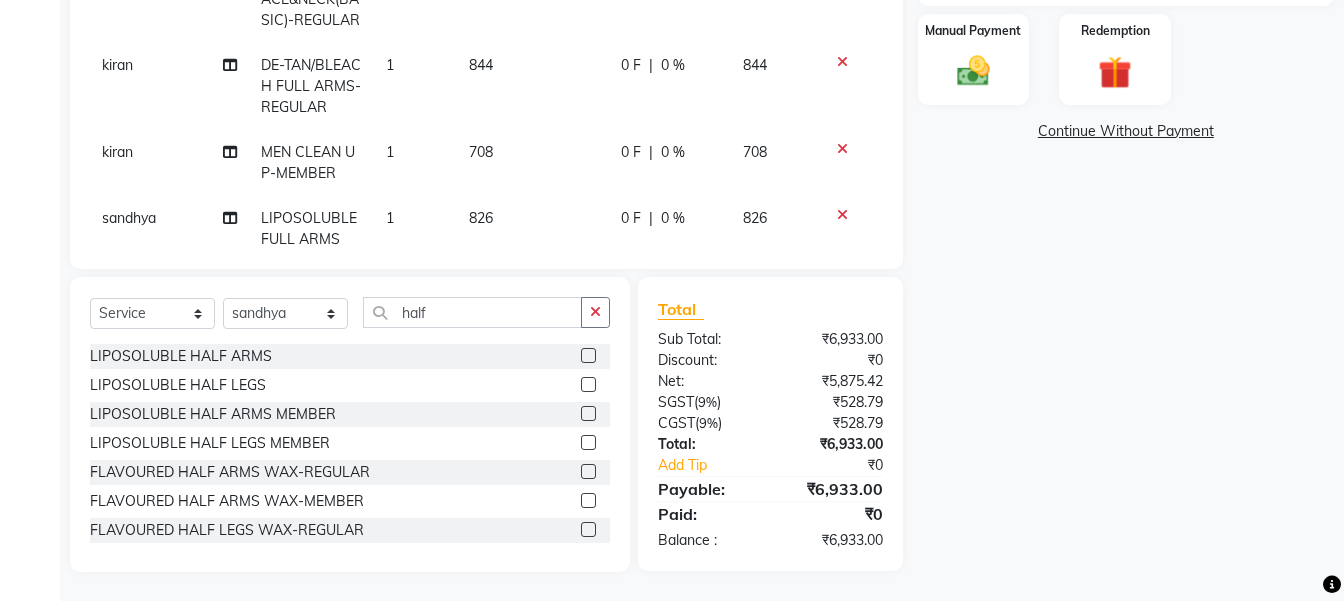 click 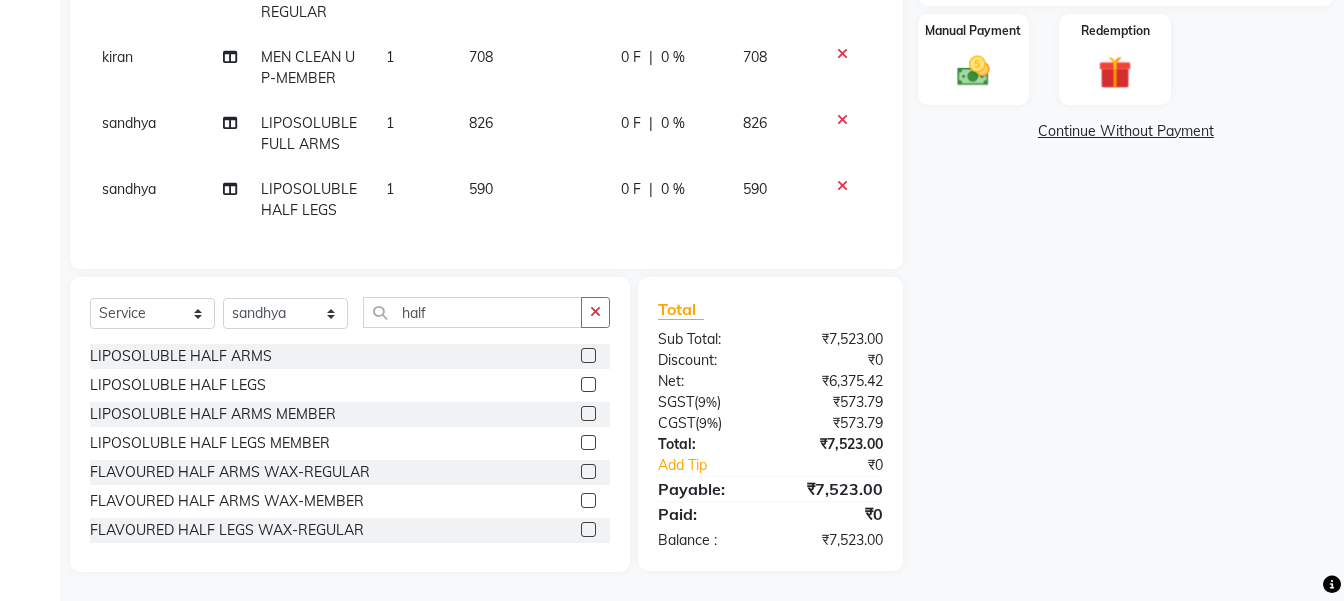 scroll, scrollTop: 555, scrollLeft: 0, axis: vertical 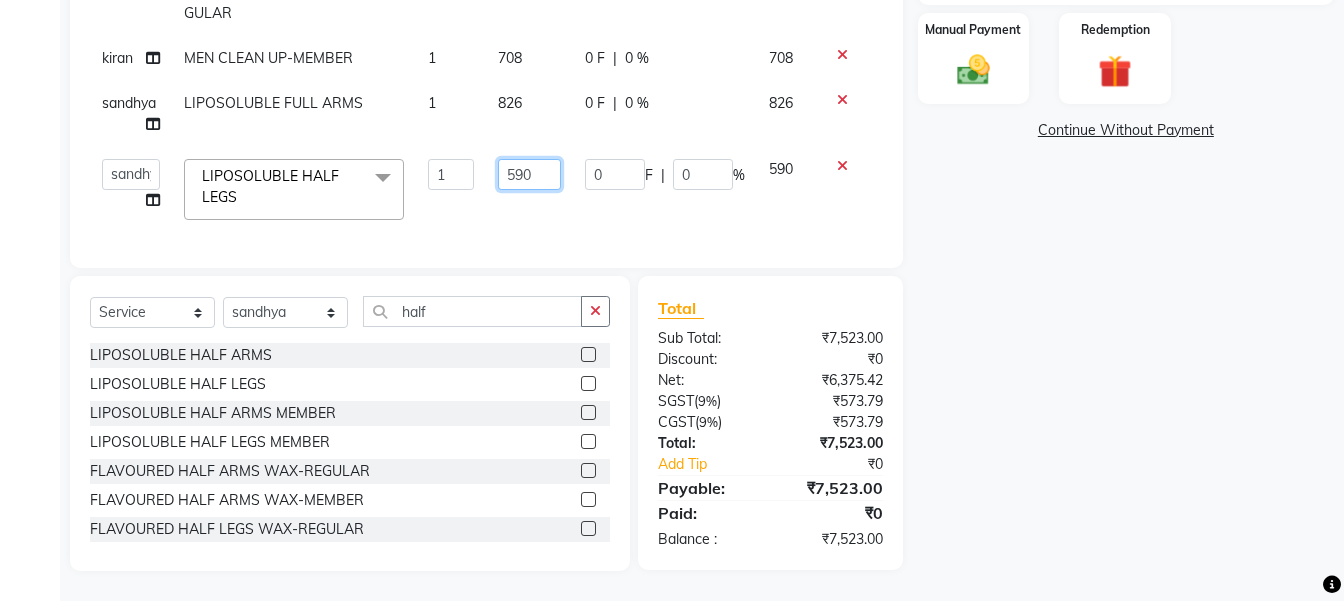 click on "590" 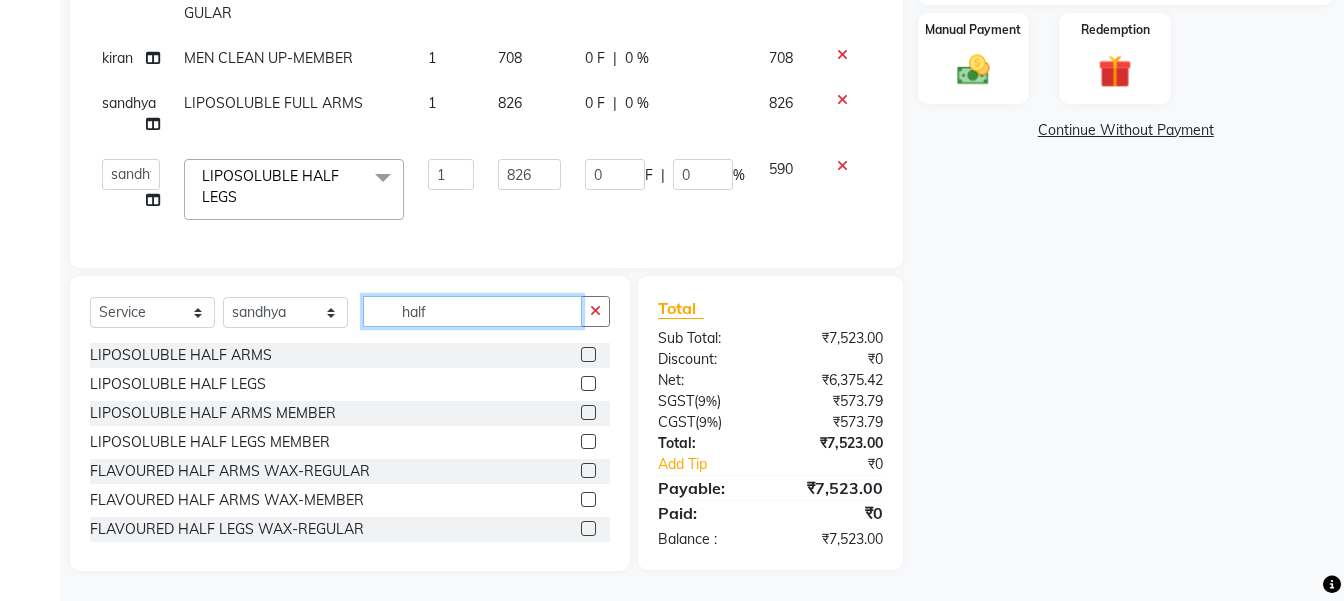 scroll, scrollTop: 469, scrollLeft: 0, axis: vertical 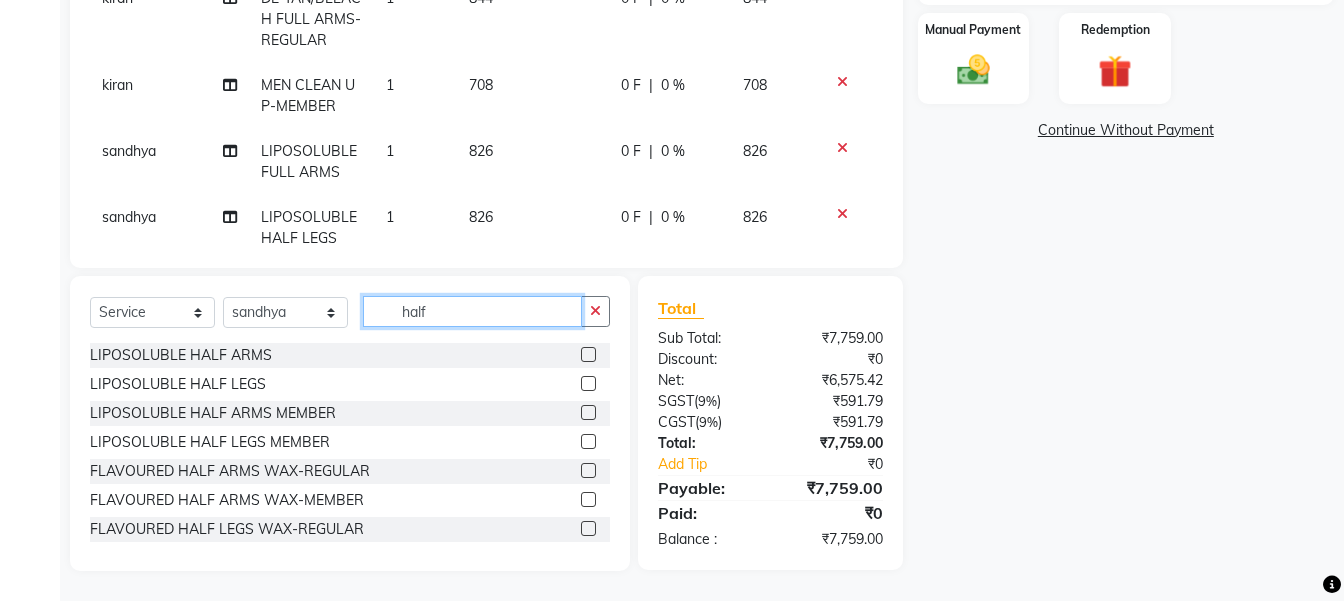click on "half" 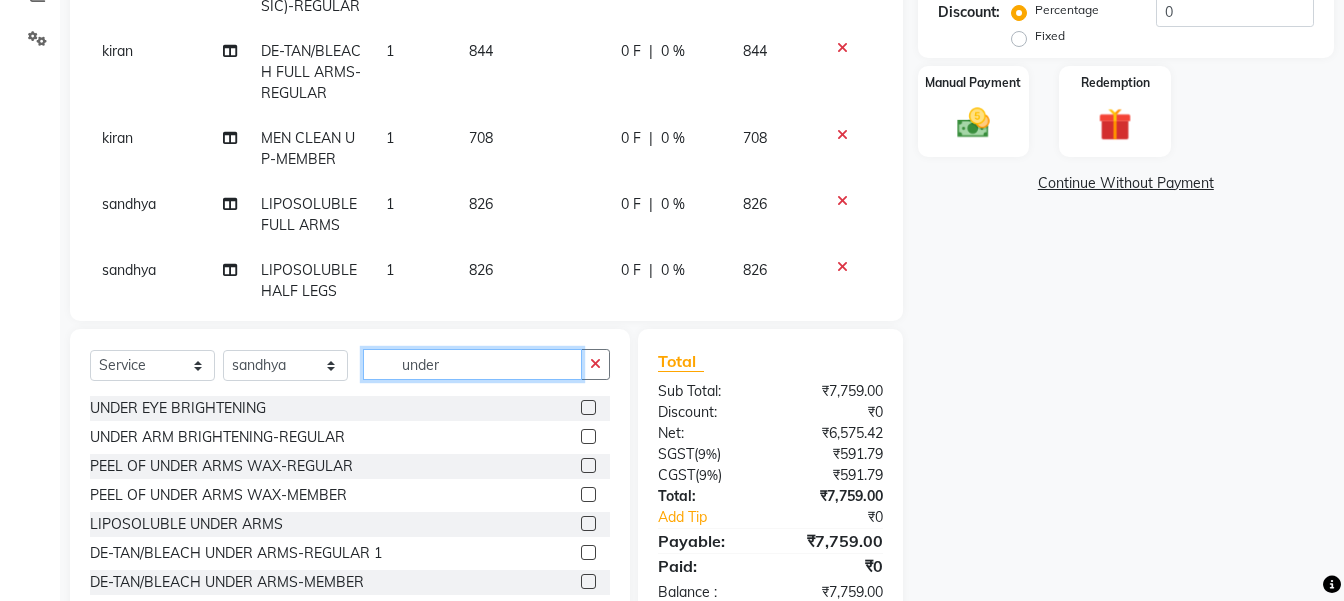 scroll, scrollTop: 400, scrollLeft: 0, axis: vertical 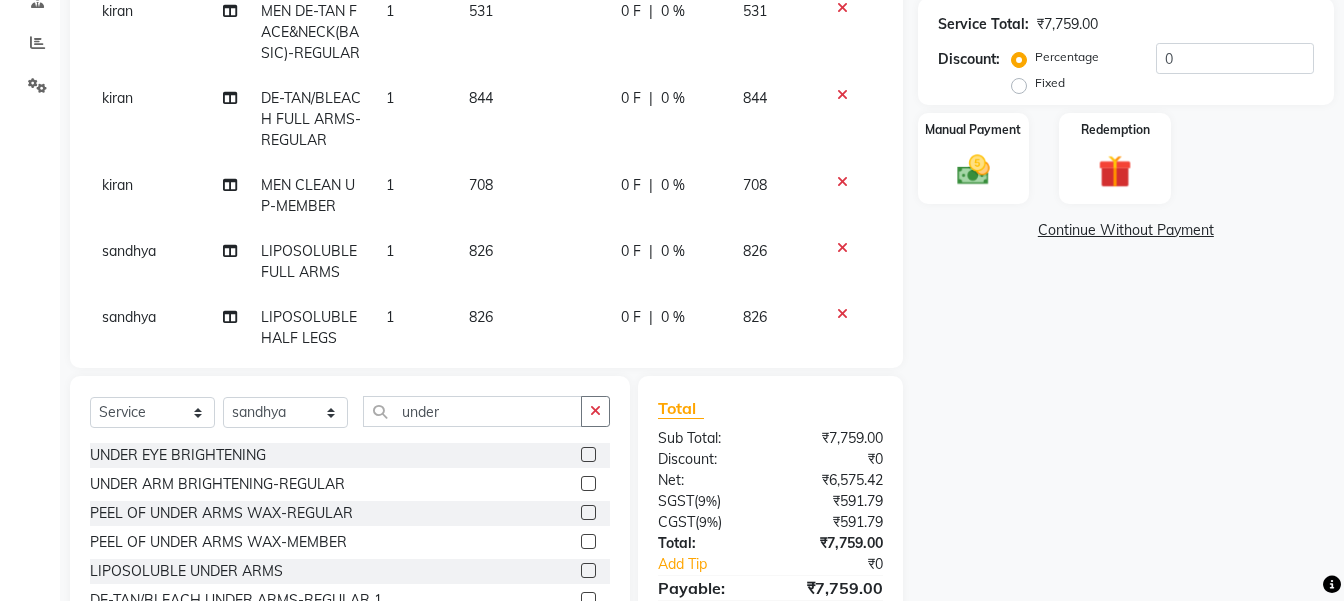 click 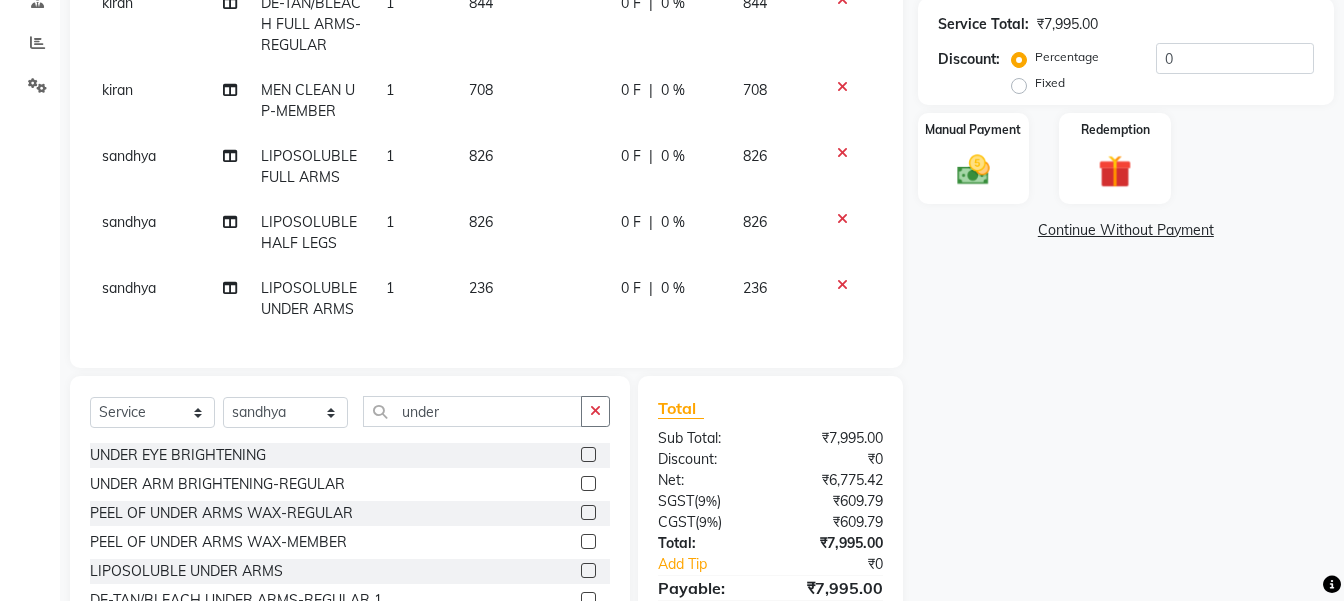 click on "236" 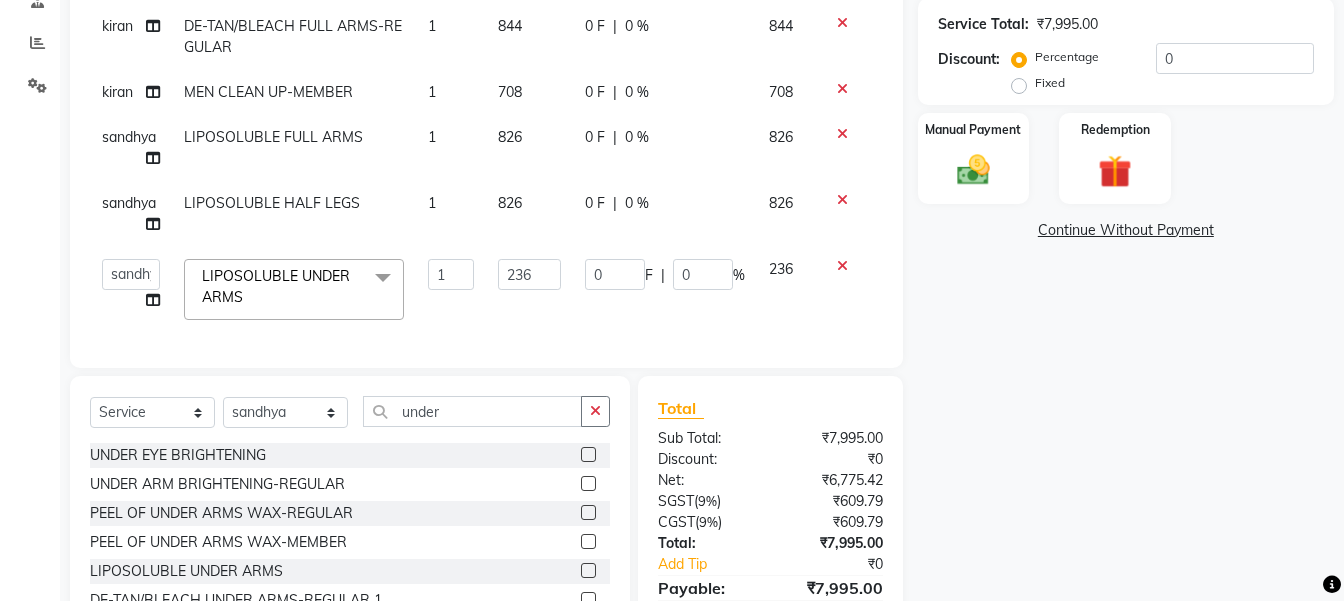 click on "236" 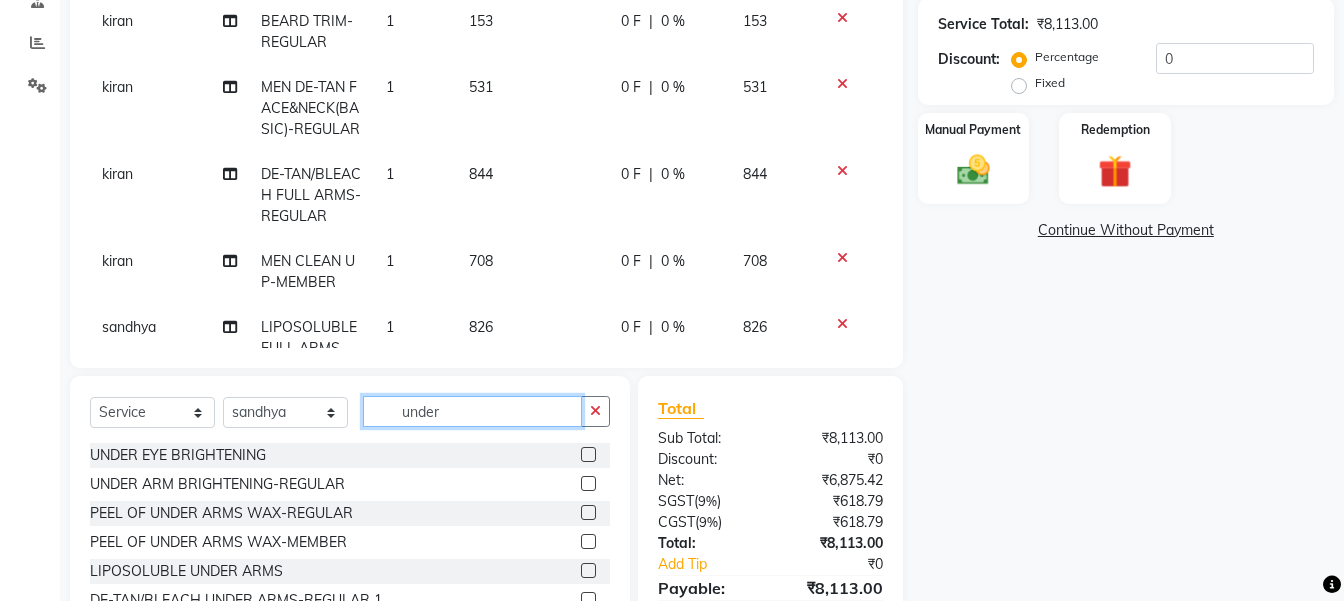 click on "under" 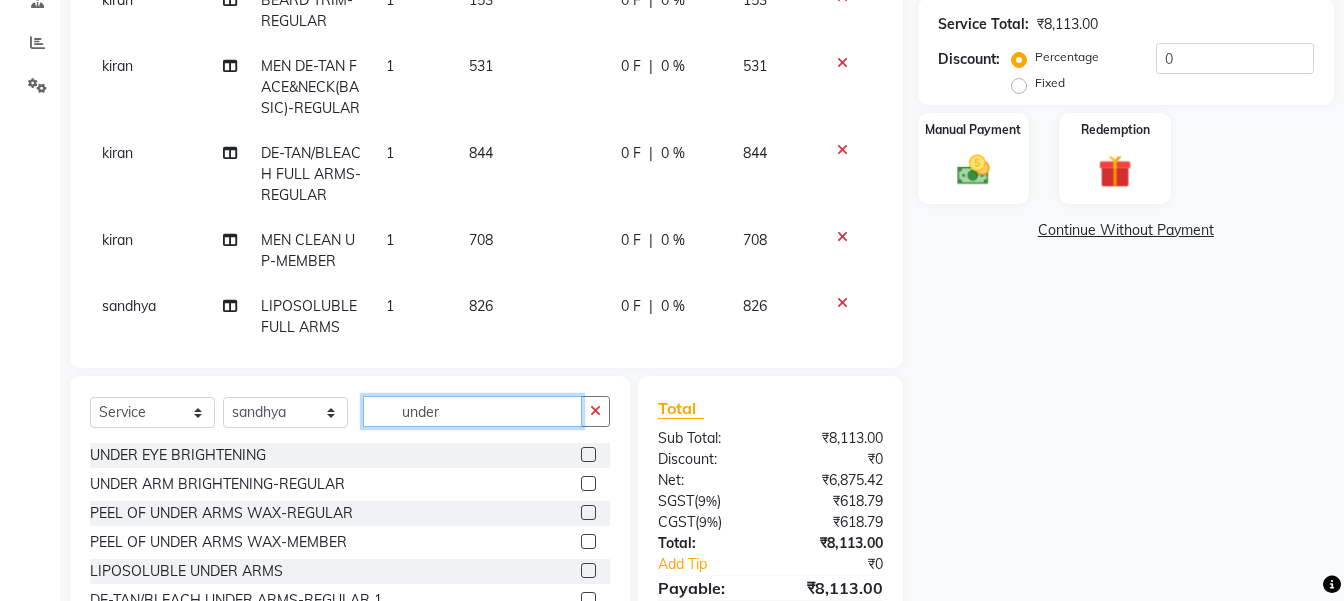 click on "under" 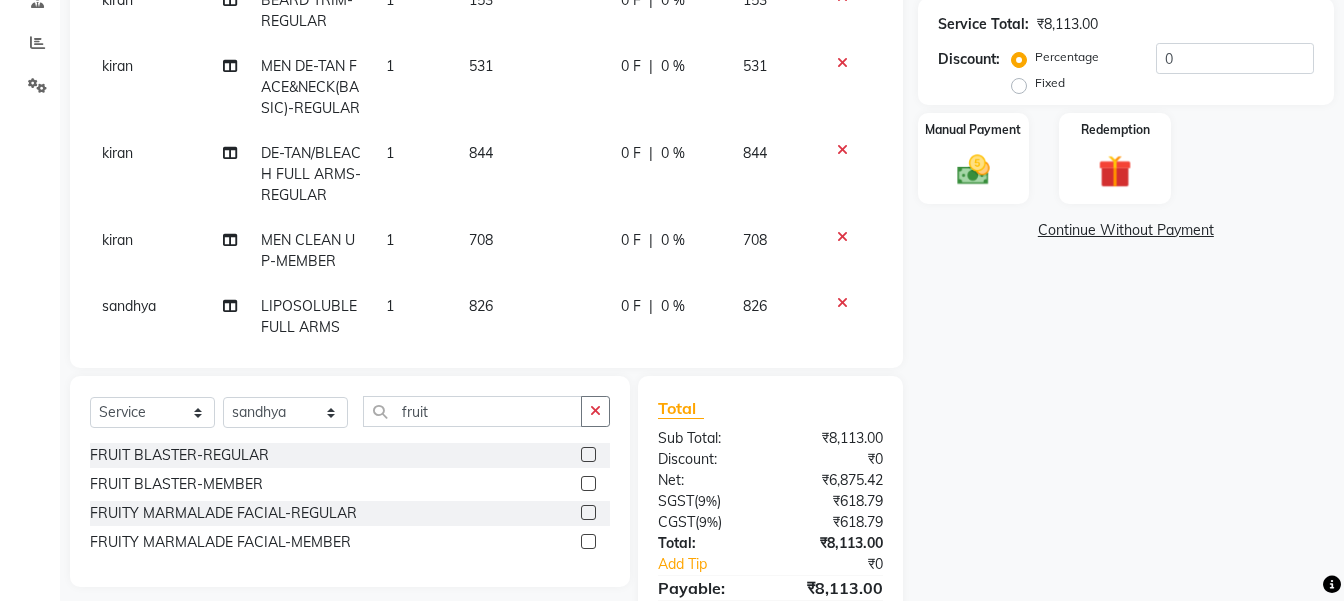 click 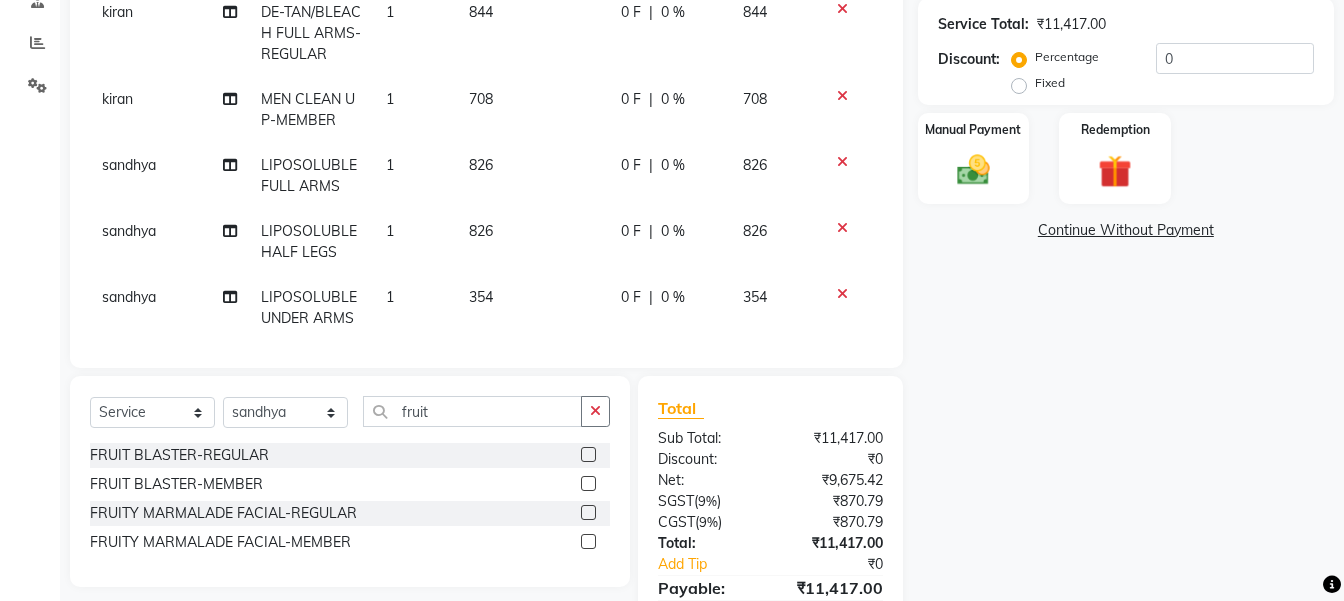 scroll, scrollTop: 708, scrollLeft: 0, axis: vertical 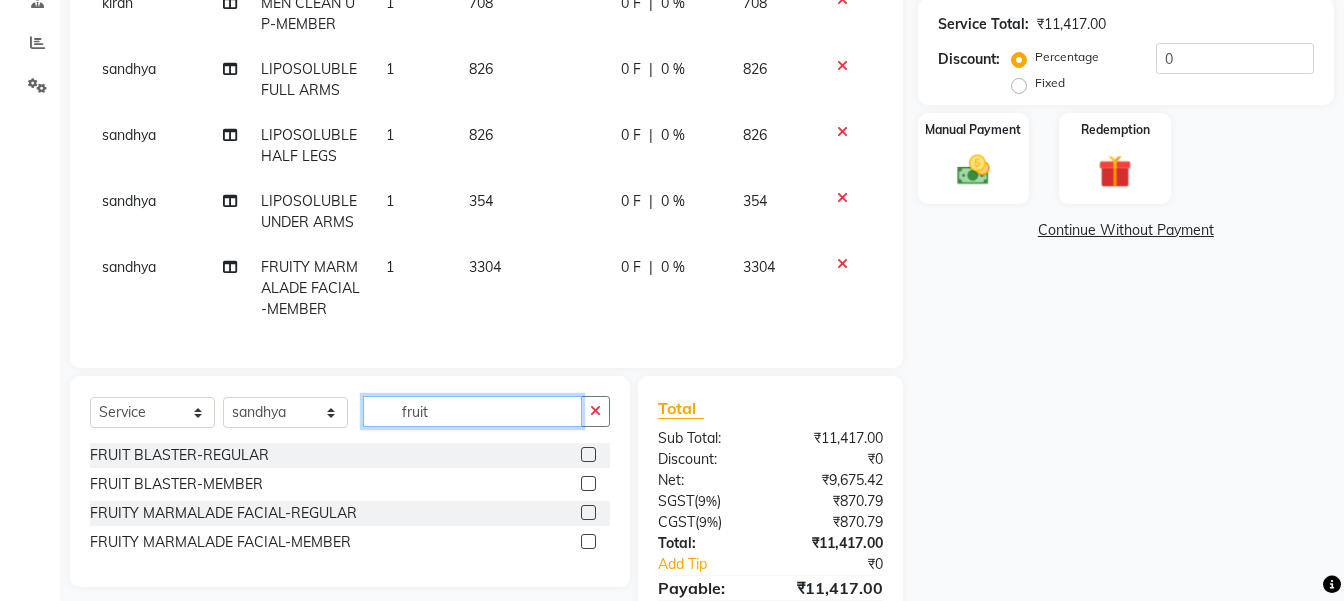 click on "fruit" 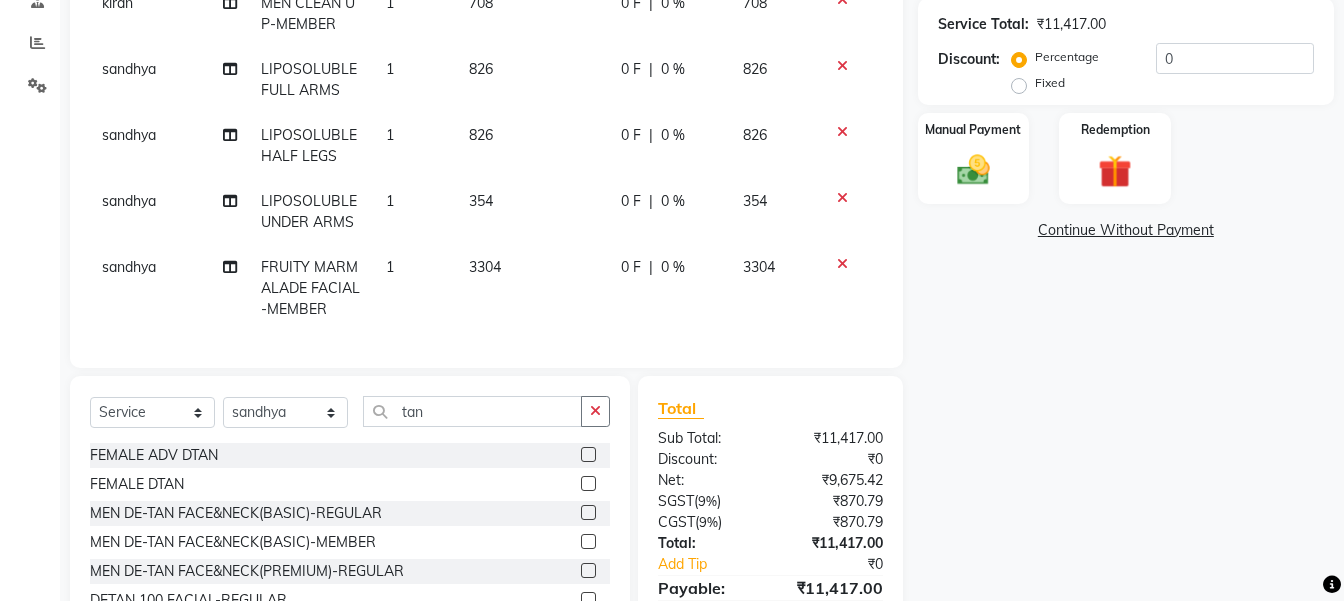 click 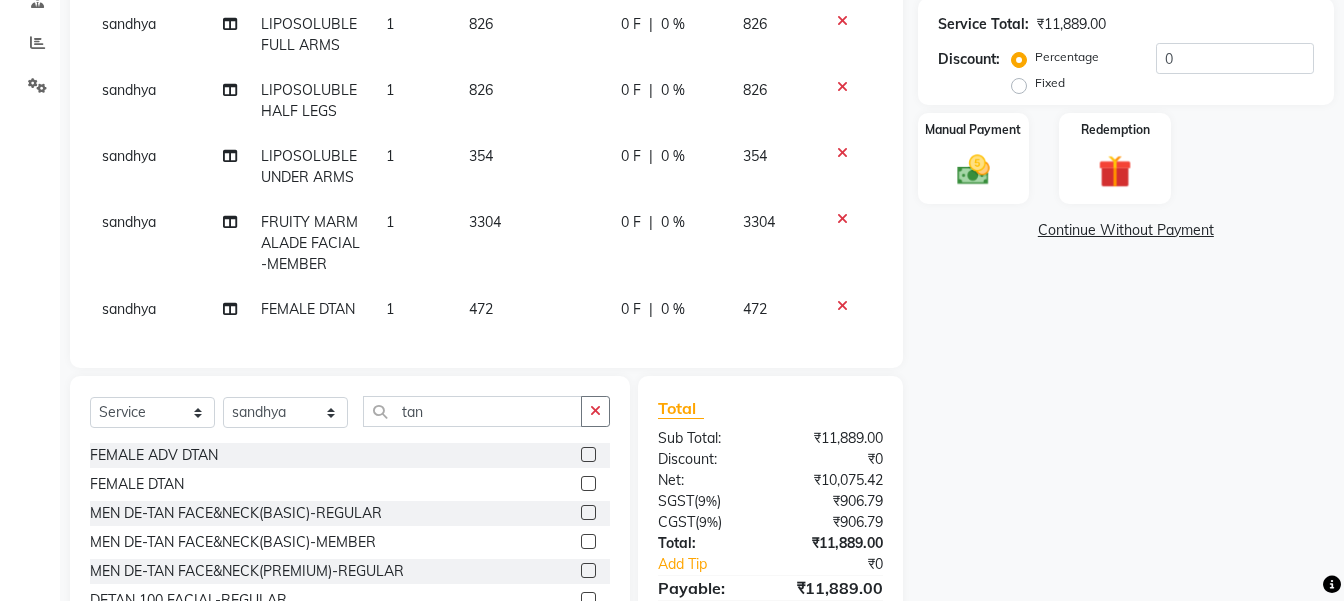 click on "472" 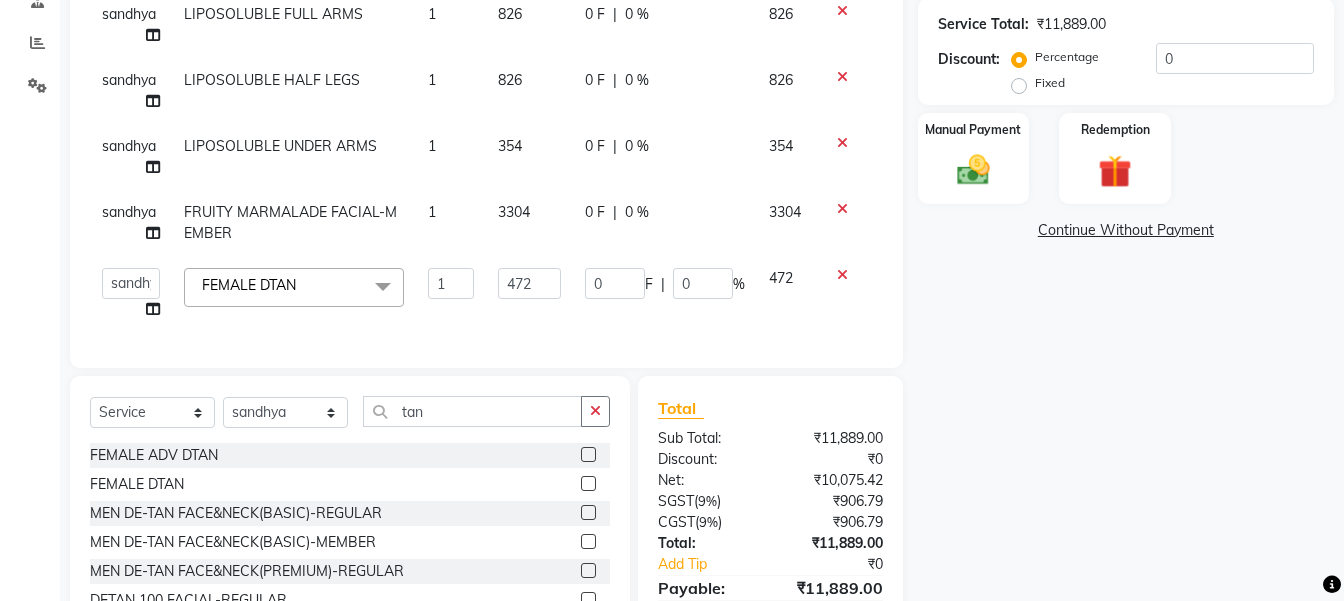 scroll, scrollTop: 616, scrollLeft: 0, axis: vertical 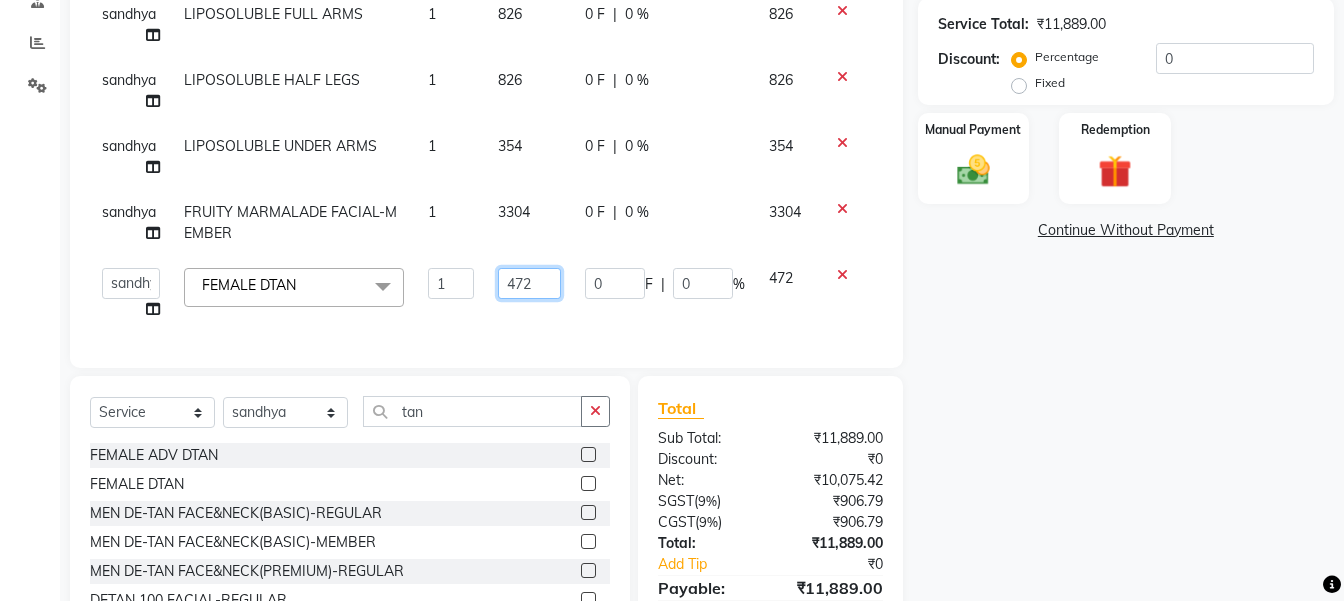 click on "472" 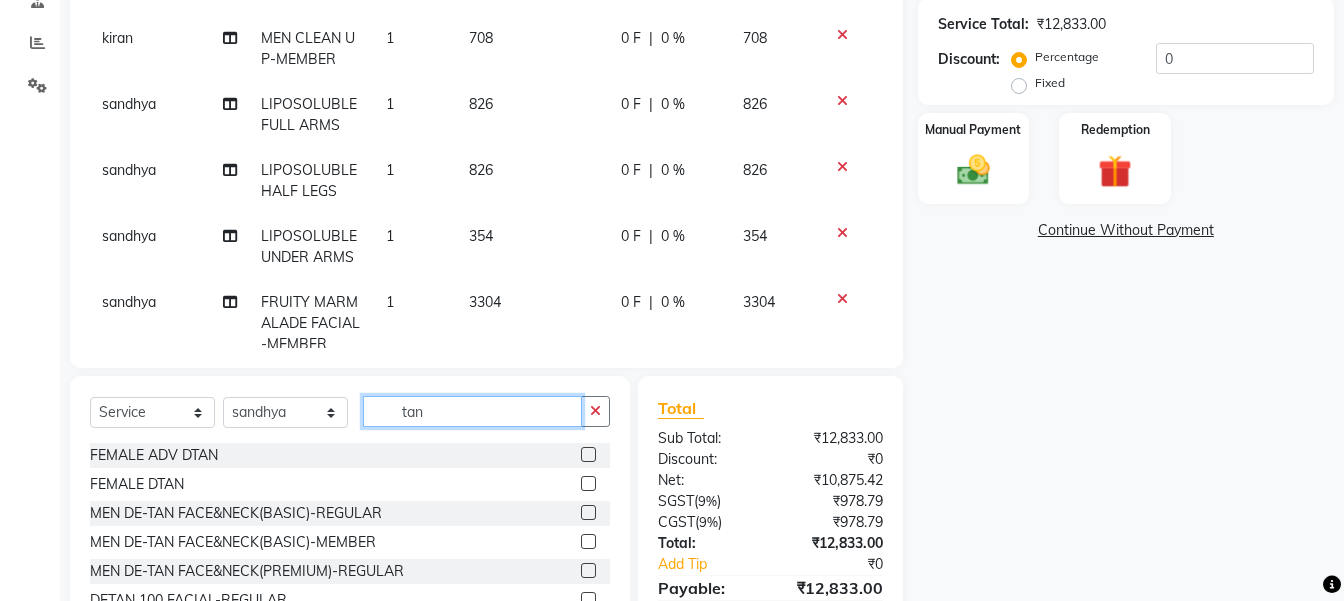 click on "tan" 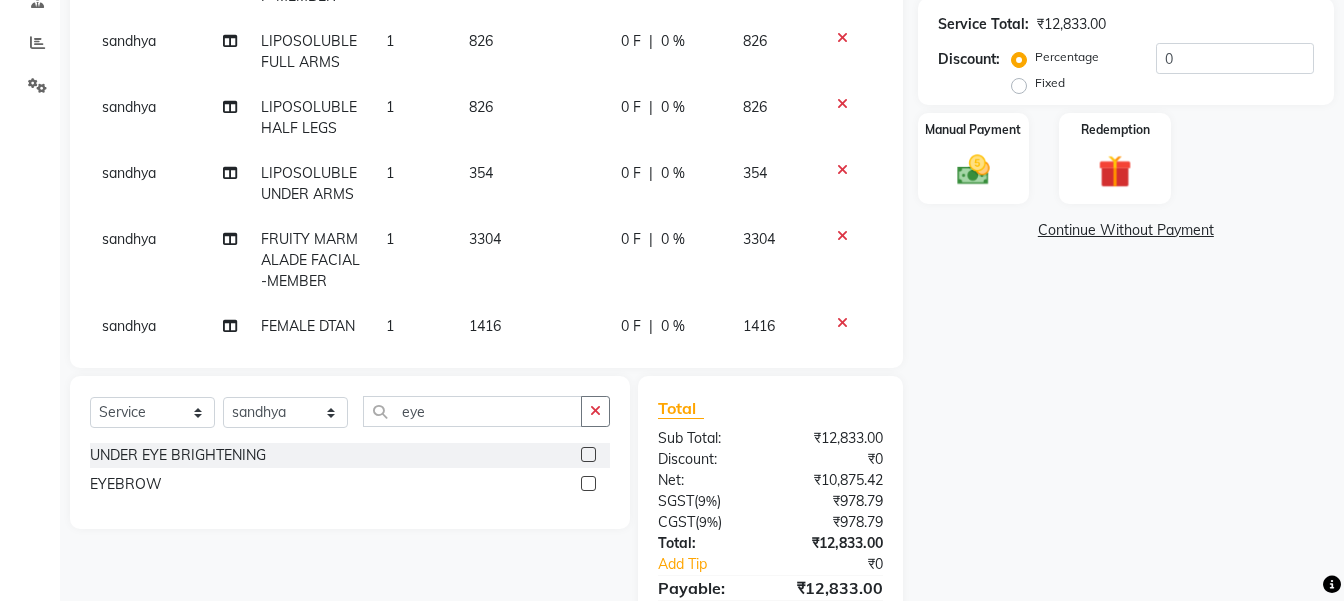 click 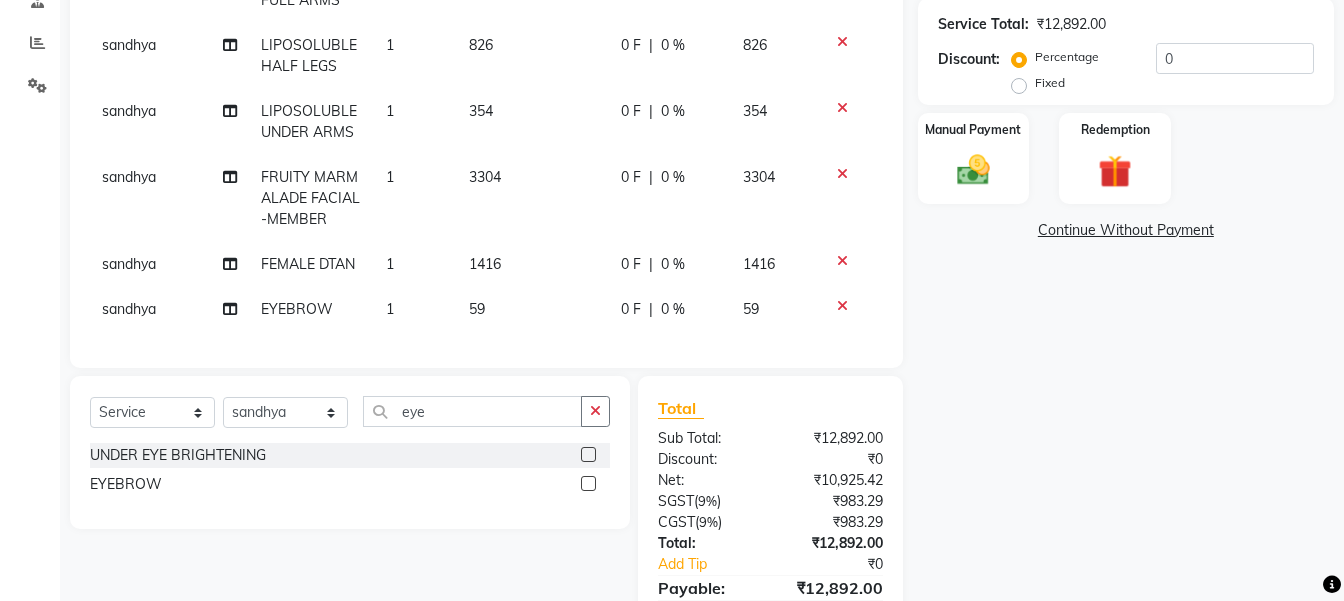 click on "59" 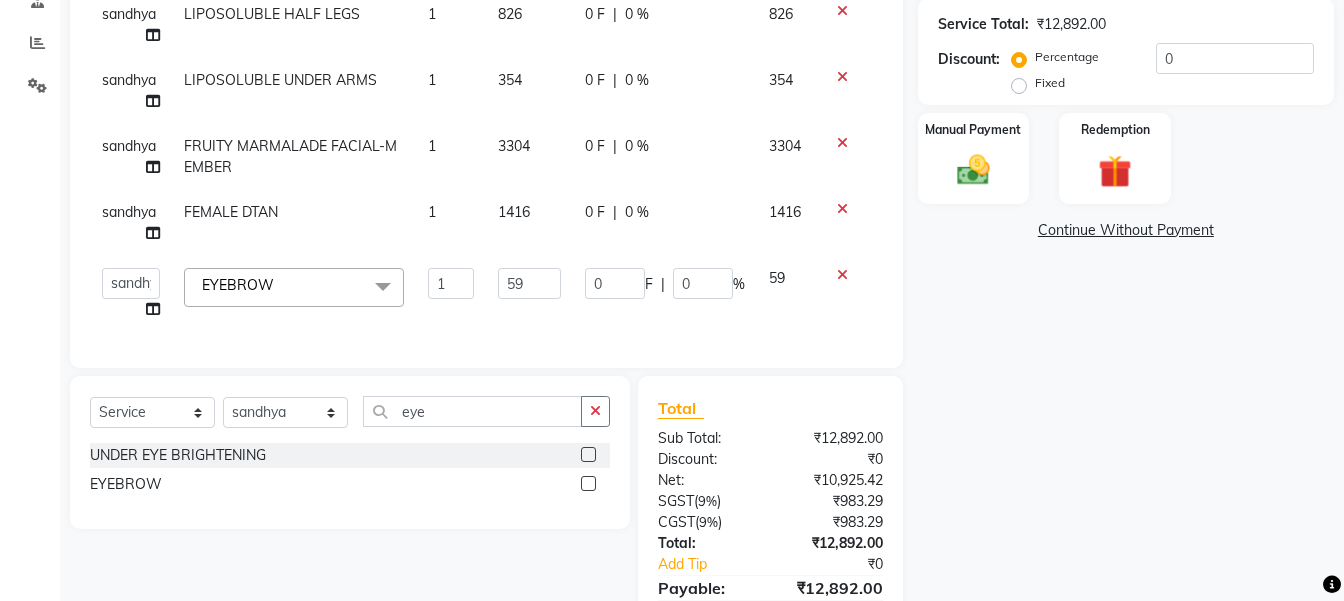 scroll, scrollTop: 682, scrollLeft: 0, axis: vertical 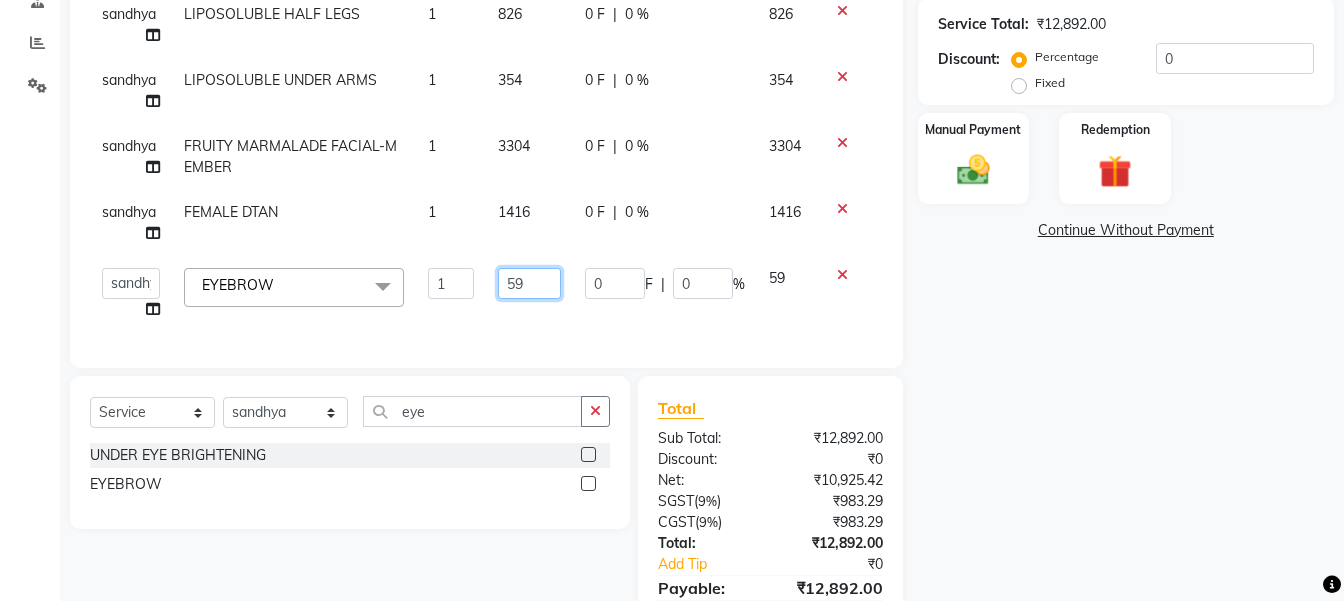 click on "59" 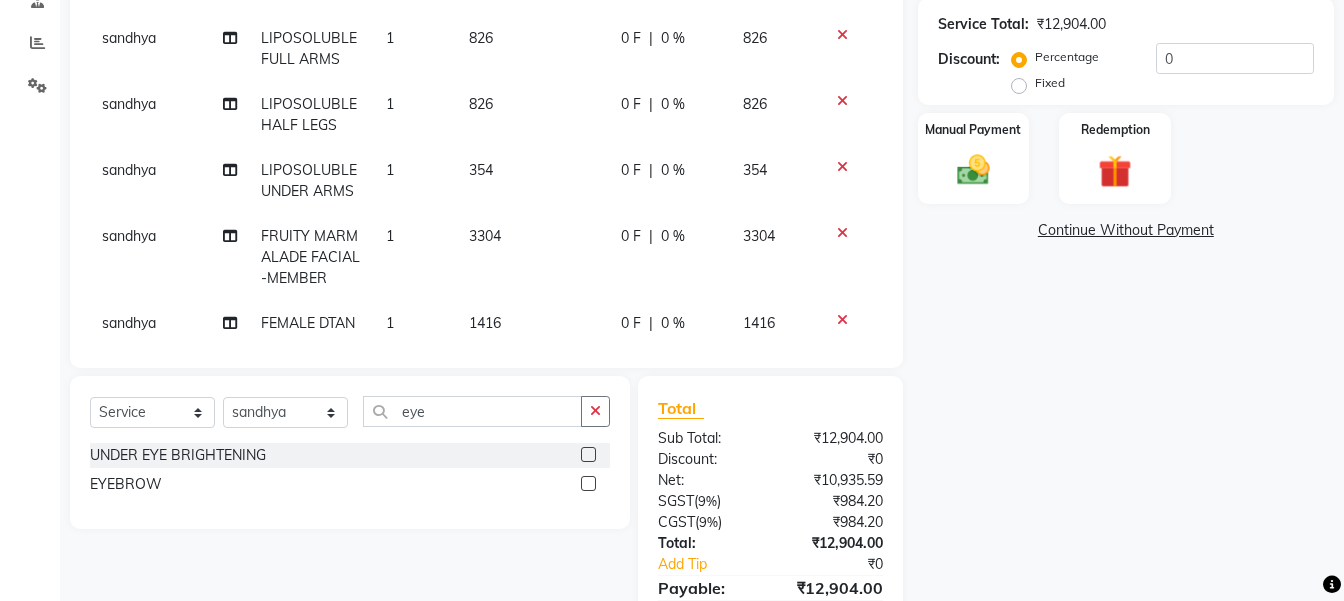 drag, startPoint x: 480, startPoint y: 244, endPoint x: 474, endPoint y: 273, distance: 29.614185 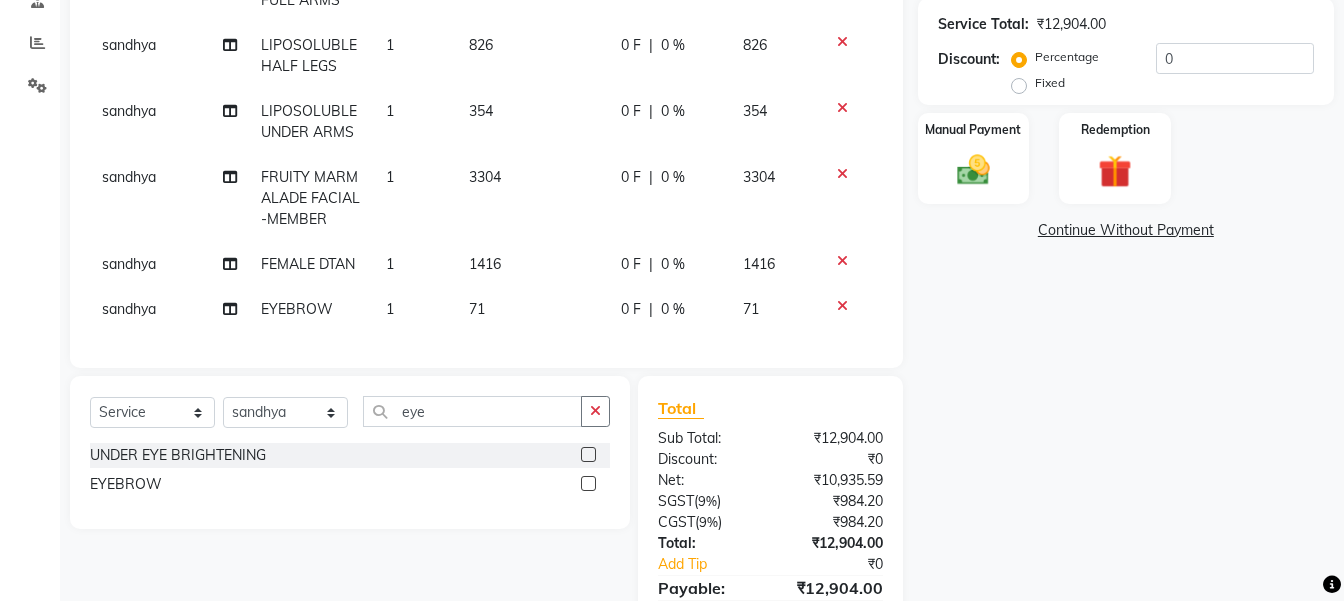 click on "71" 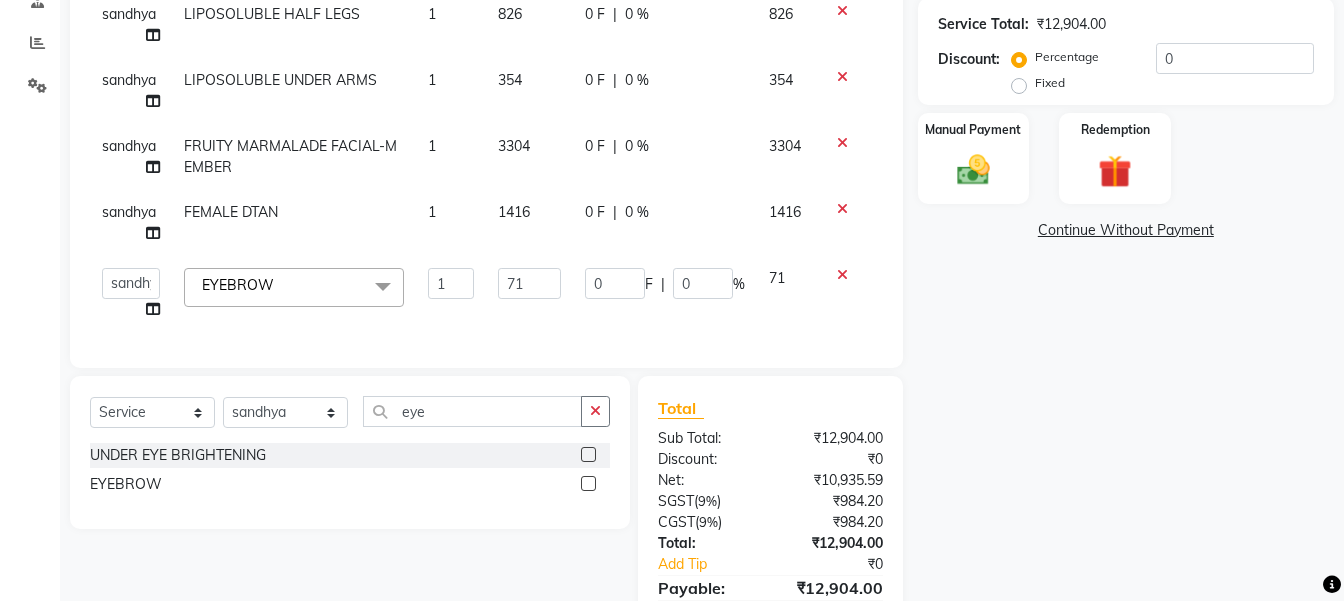 scroll, scrollTop: 682, scrollLeft: 0, axis: vertical 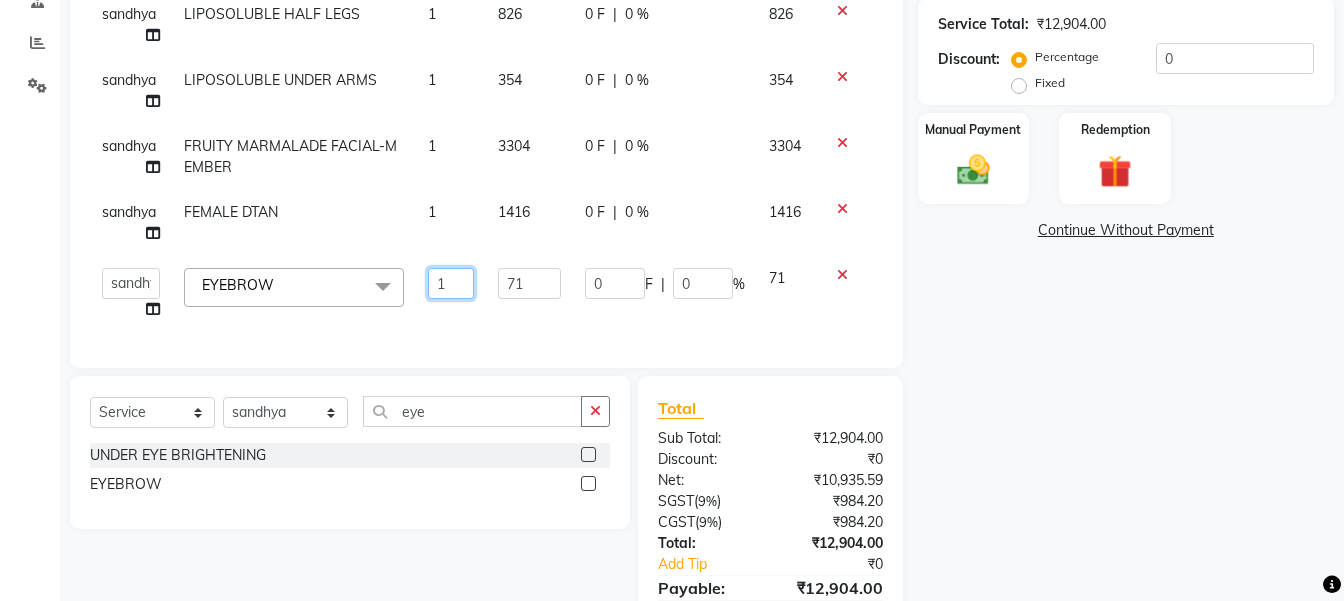 click on "1" 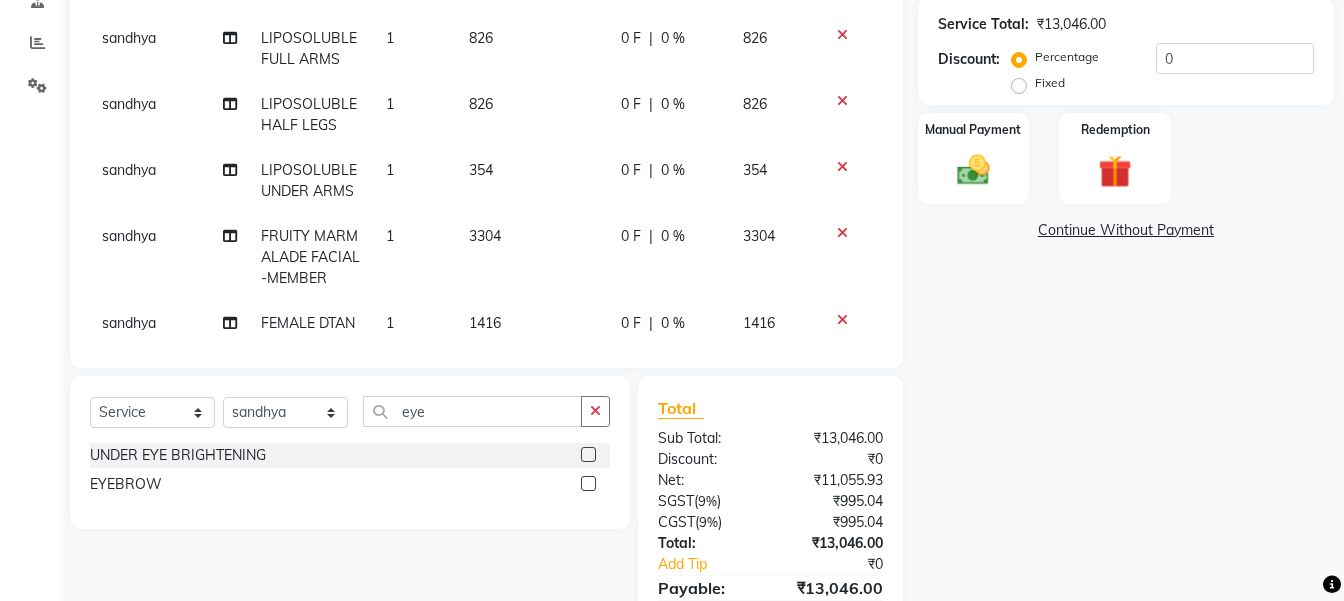 click on "Name: [FIRST]  Membership:  No Active Membership  Total Visits:   Card on file:  0 Last Visit:   - Points:   0  Coupon Code Apply Service Total:  ₹13,046.00  Discount:  Percentage   Fixed  0 Manual Payment Redemption  Continue Without Payment" 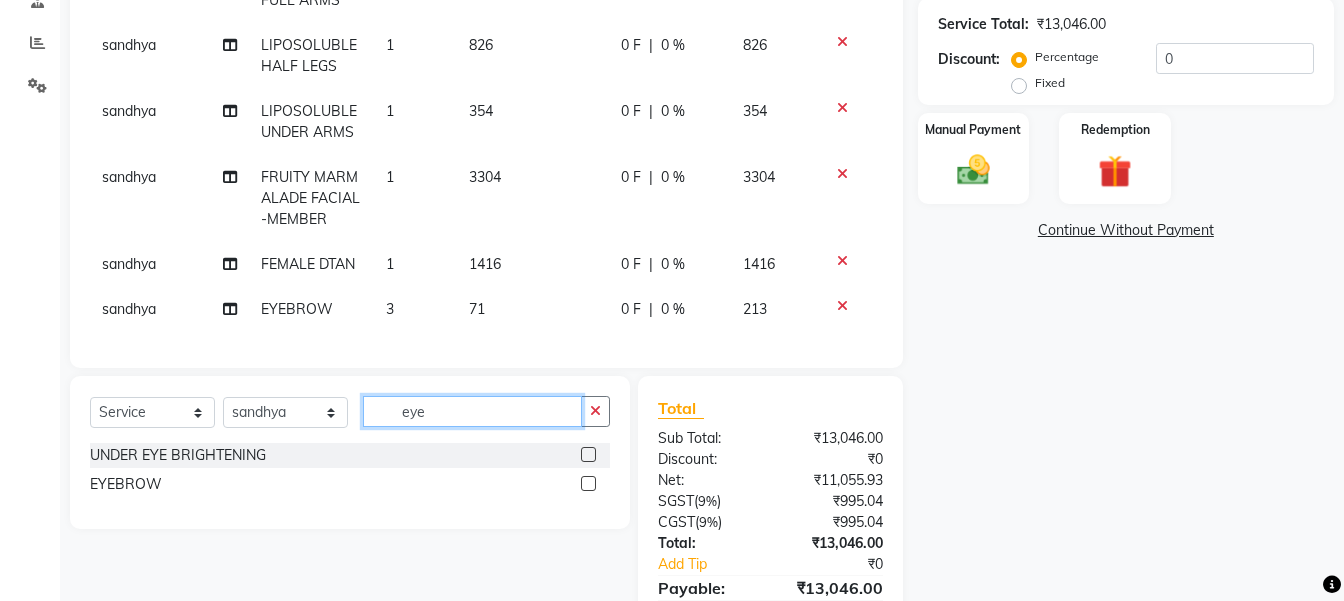 click on "eye" 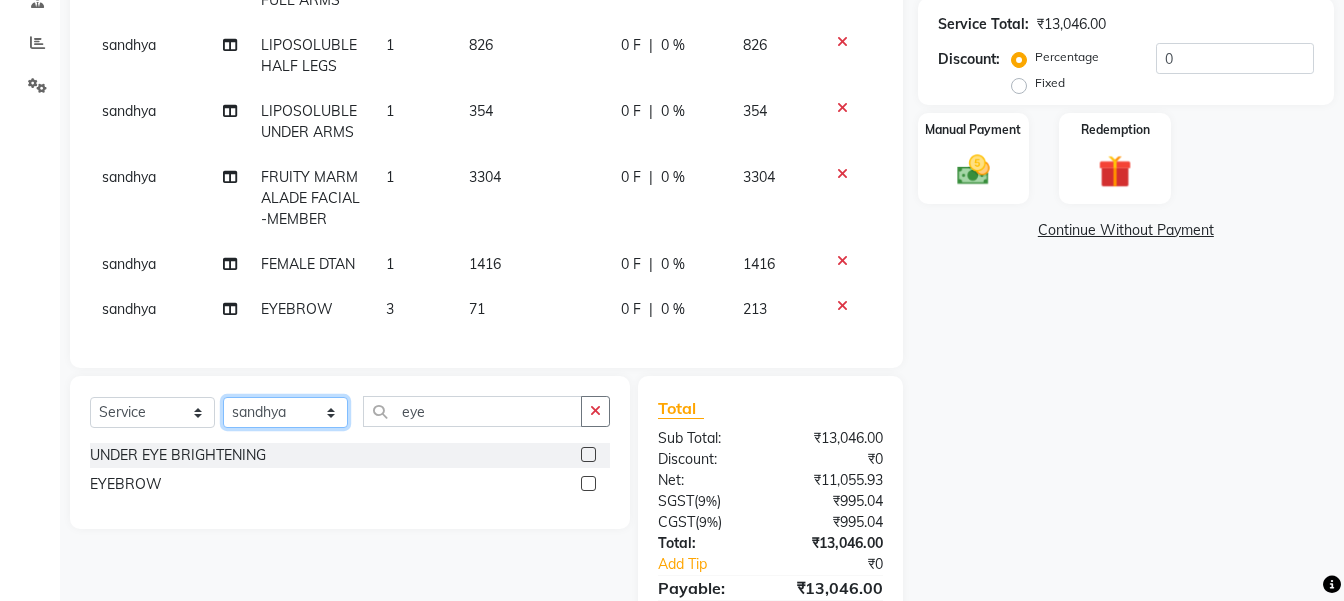 click on "Select Stylist gousiya kiran lavanya maheshwari naresh praveen sameena sandhya Vanasthalipuram Manager vinay" 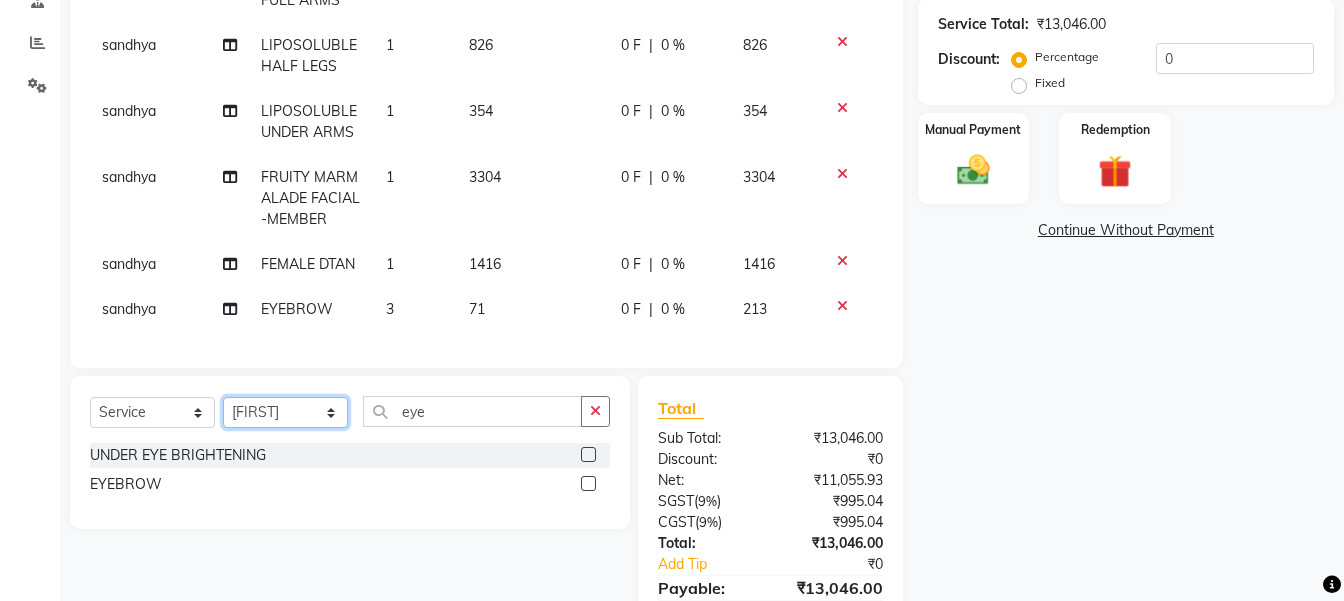 click on "Select Stylist gousiya kiran lavanya maheshwari naresh praveen sameena sandhya Vanasthalipuram Manager vinay" 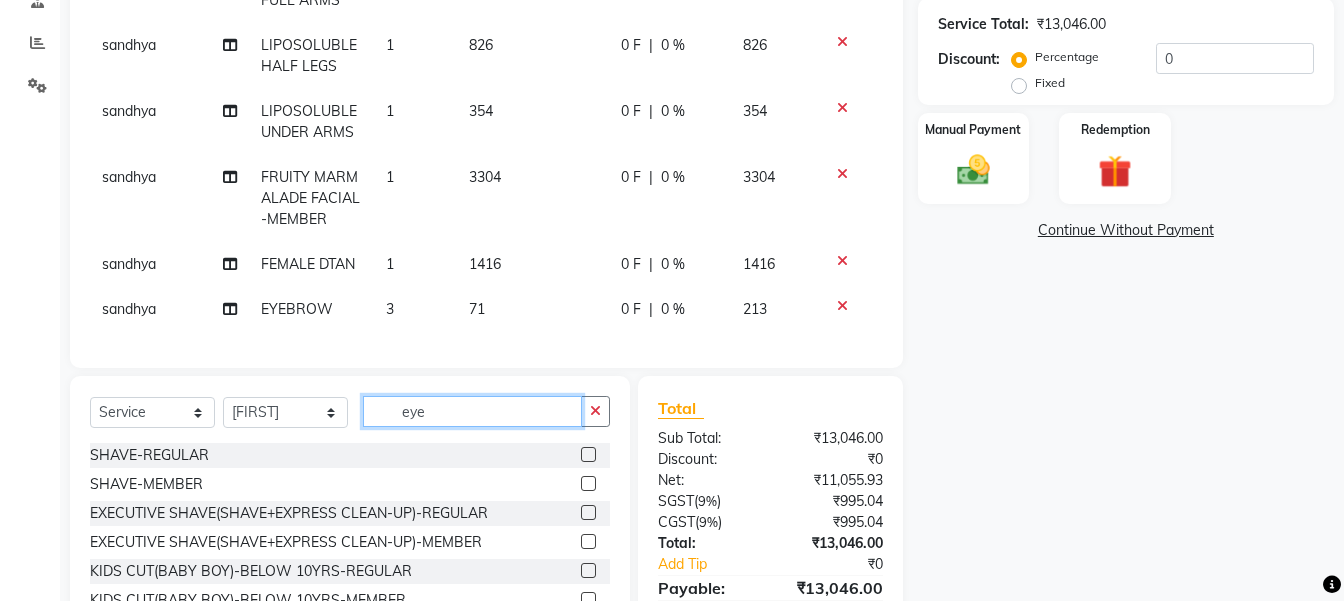 click on "eye" 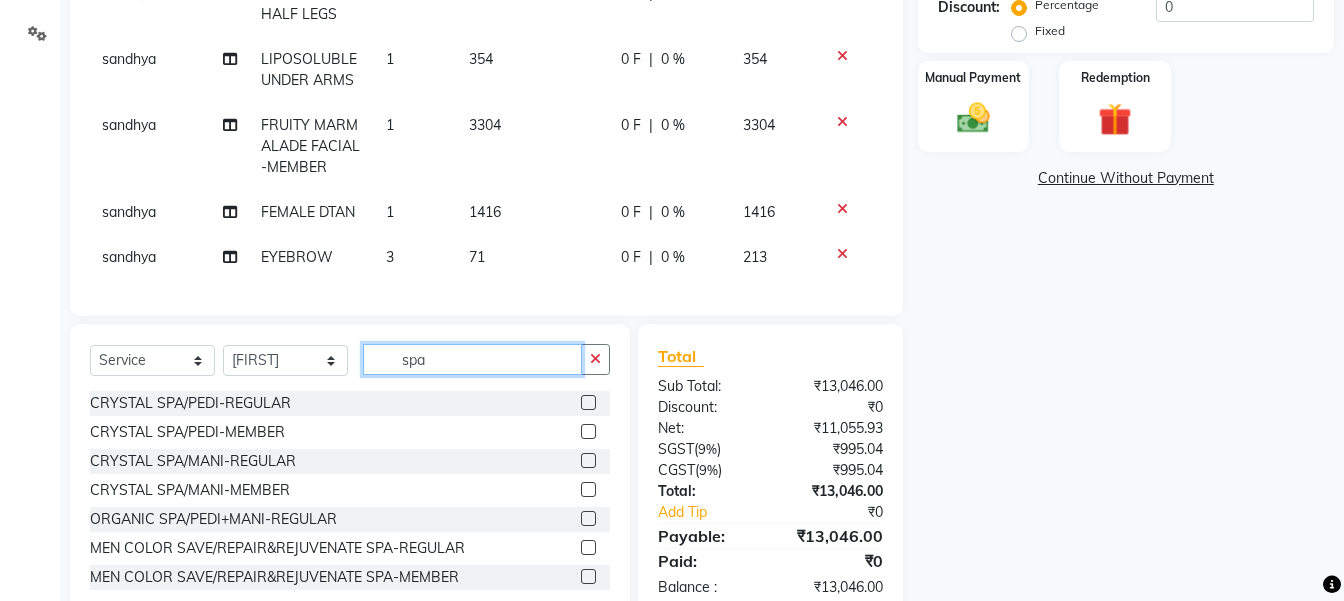 scroll, scrollTop: 500, scrollLeft: 0, axis: vertical 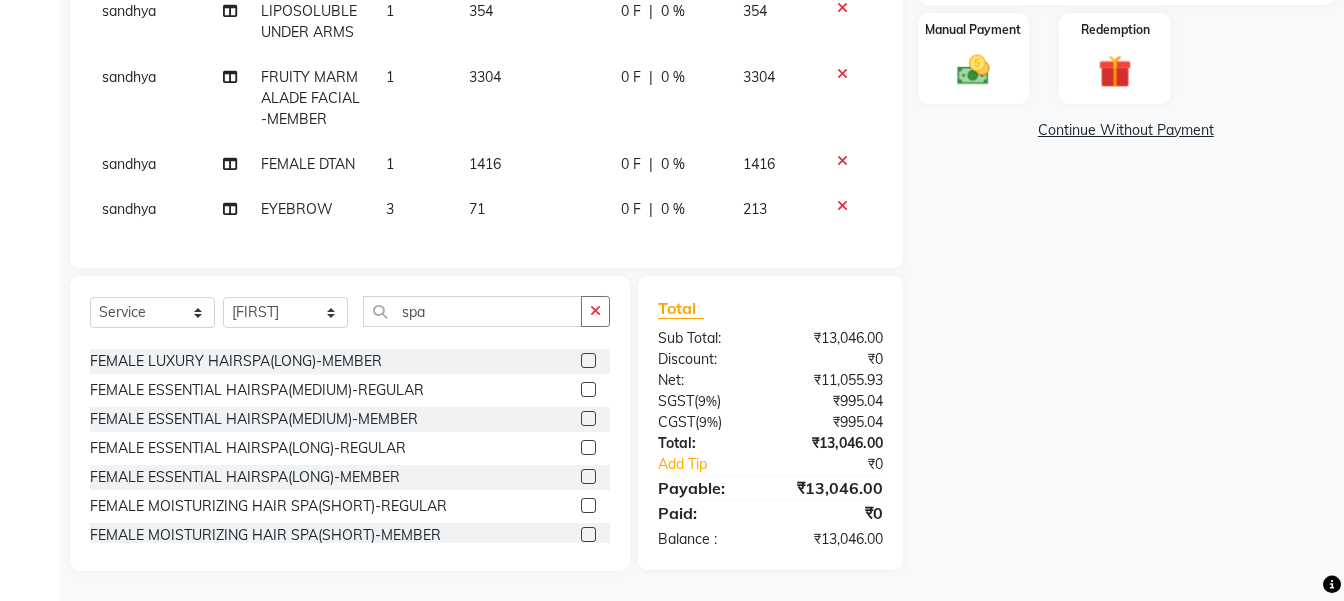 click 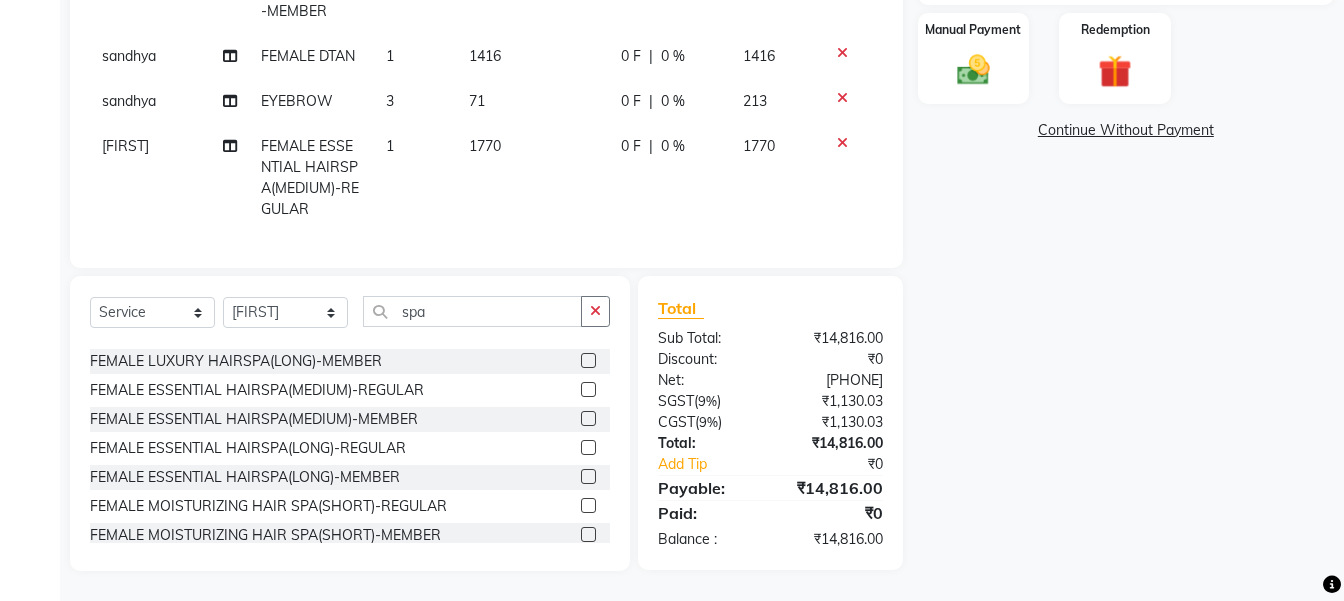 drag, startPoint x: 559, startPoint y: 111, endPoint x: 553, endPoint y: 121, distance: 11.661903 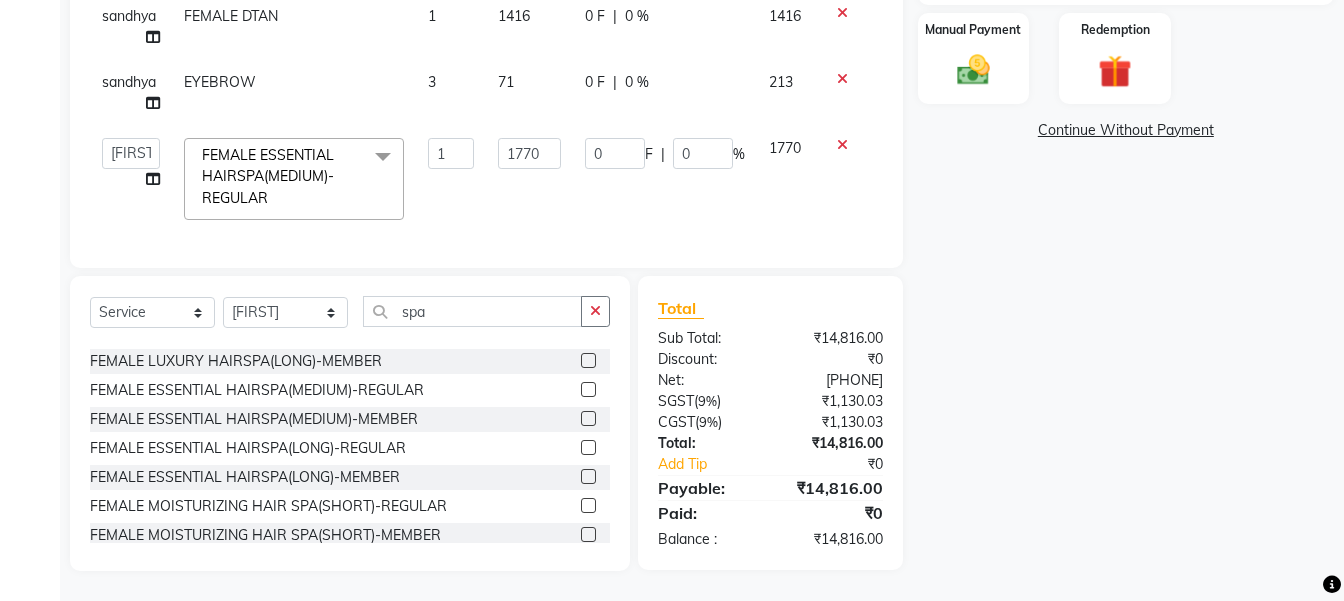 scroll, scrollTop: 759, scrollLeft: 0, axis: vertical 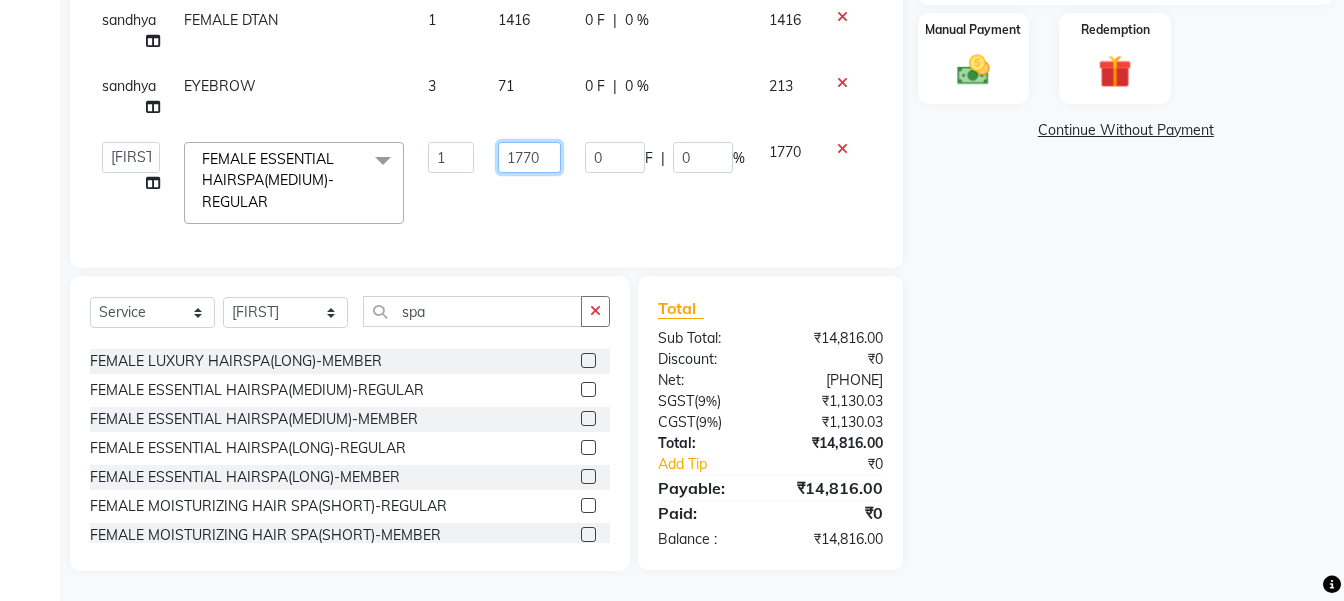 click on "1770" 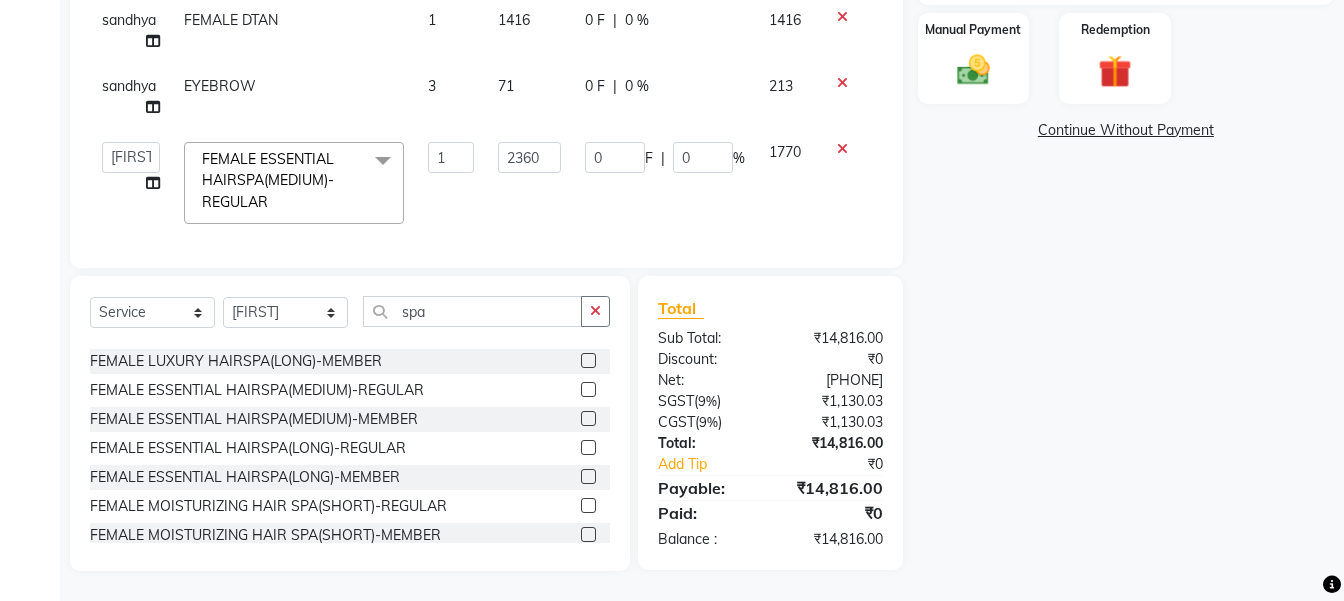 click on "Name: [FIRST]  Membership:  No Active Membership  Total Visits:   Card on file:  0 Last Visit:   - Points:   0  Coupon Code Apply Service Total:  ₹14,816.00  Discount:  Percentage   Fixed  0 Manual Payment Redemption  Continue Without Payment" 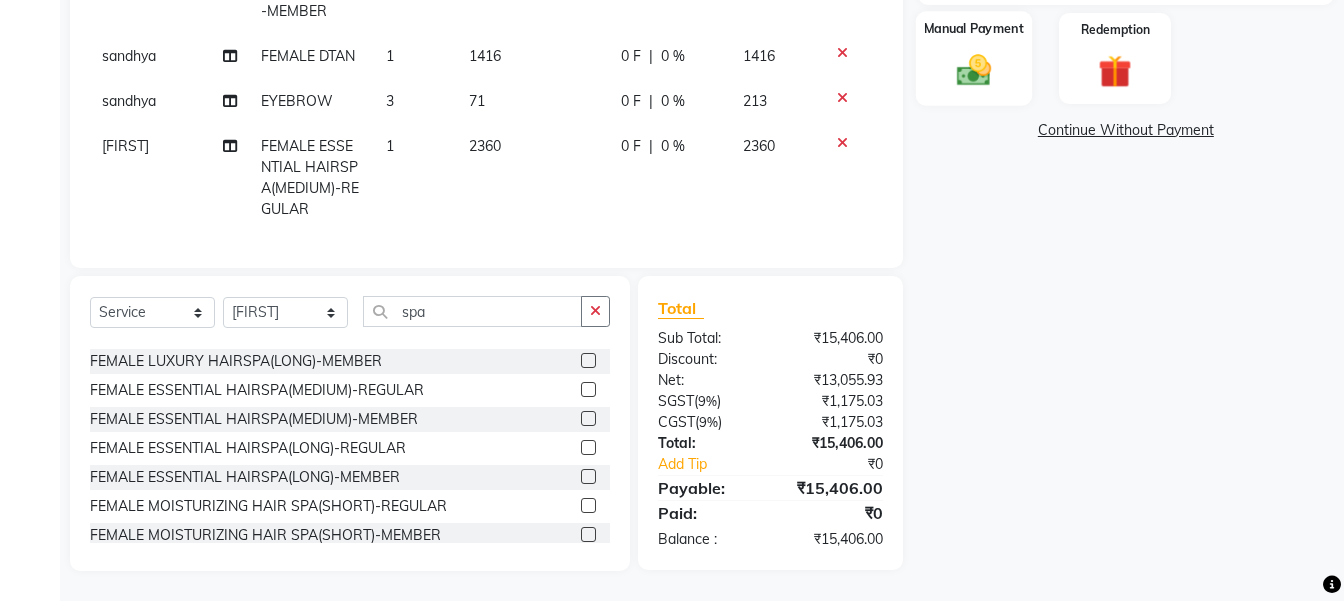 click 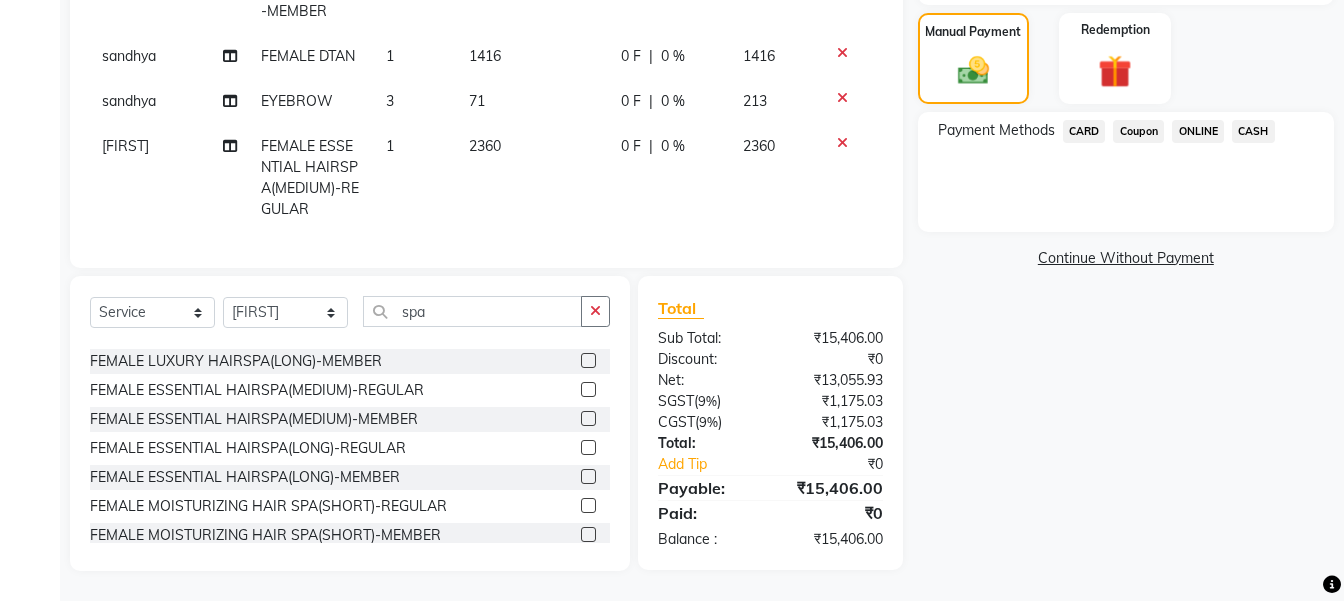 click on "ONLINE" 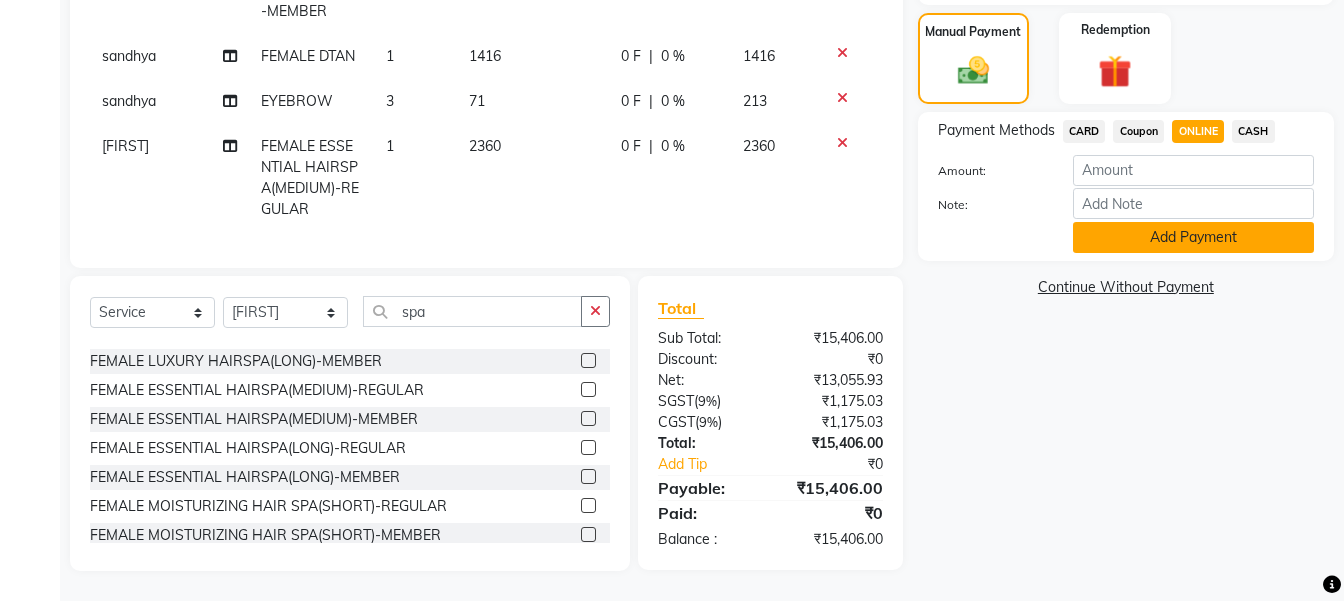 click on "Add Payment" 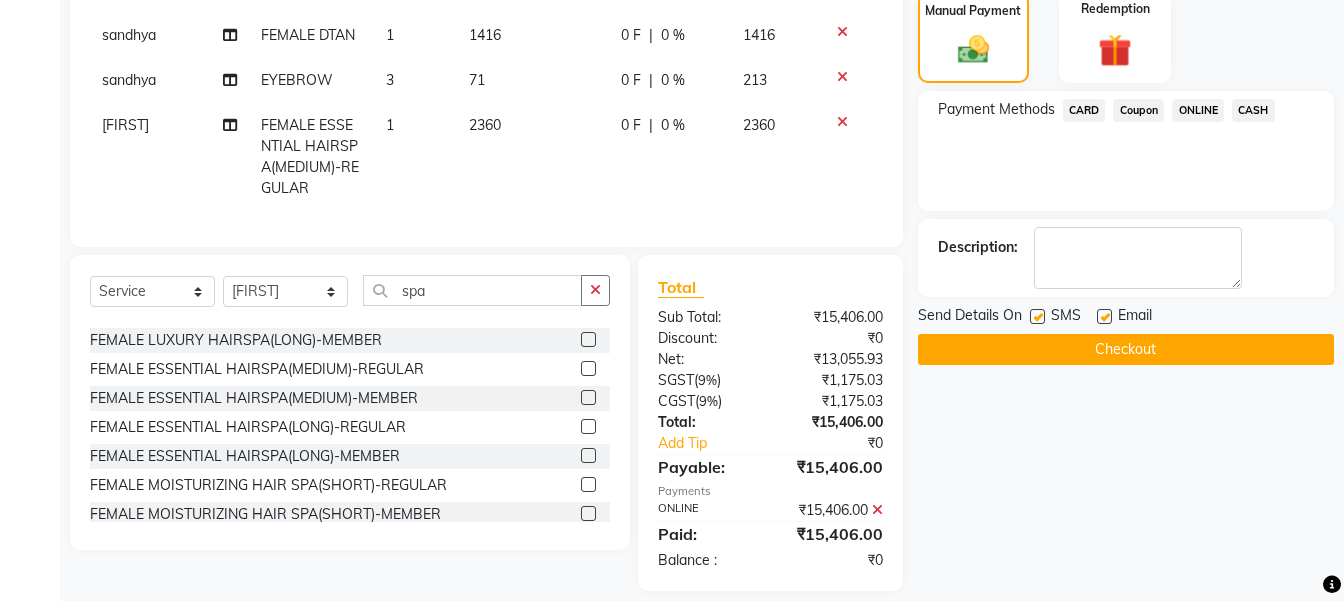 scroll, scrollTop: 541, scrollLeft: 0, axis: vertical 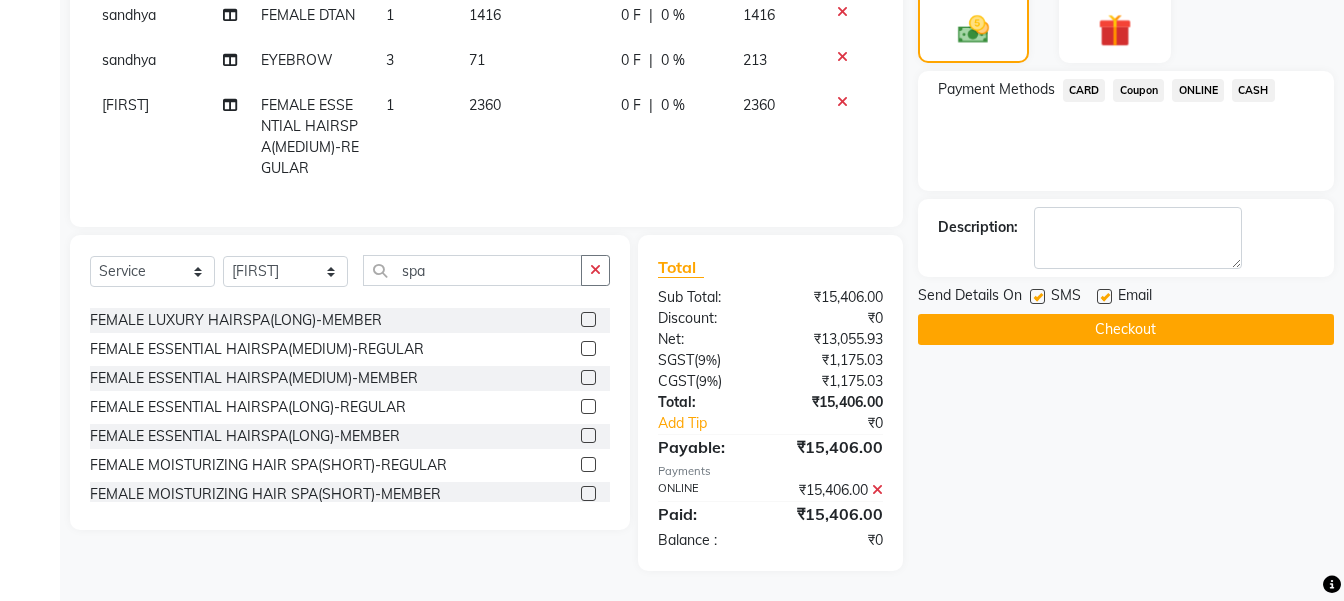 click on "Checkout" 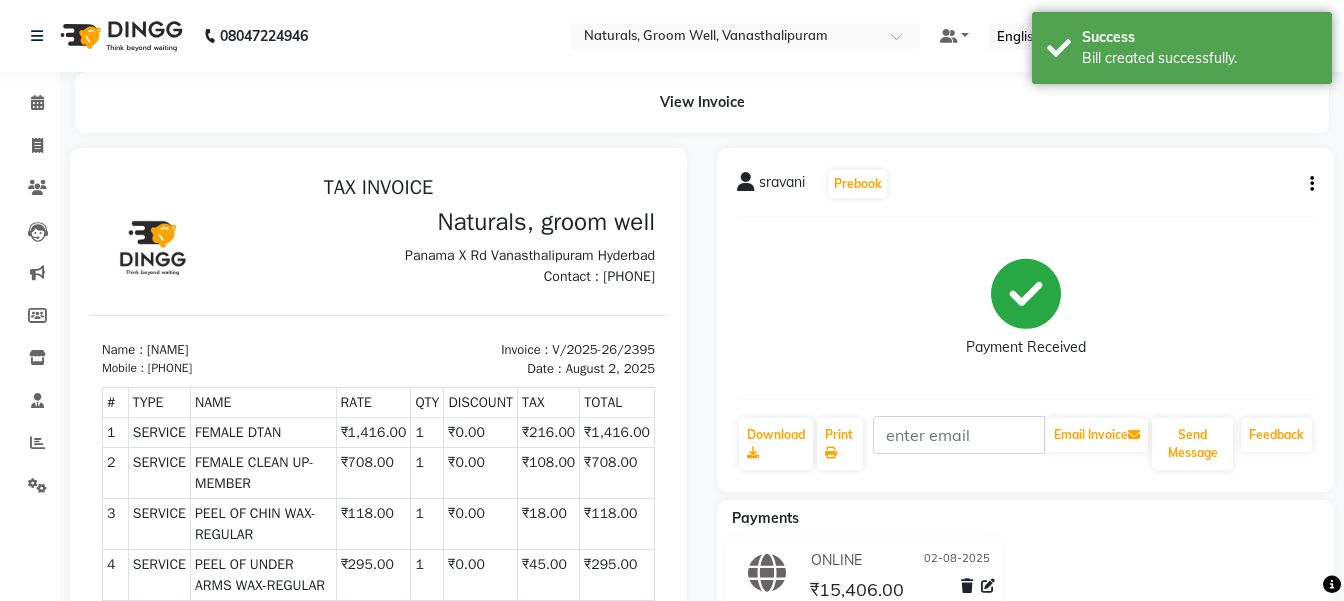 scroll, scrollTop: 0, scrollLeft: 0, axis: both 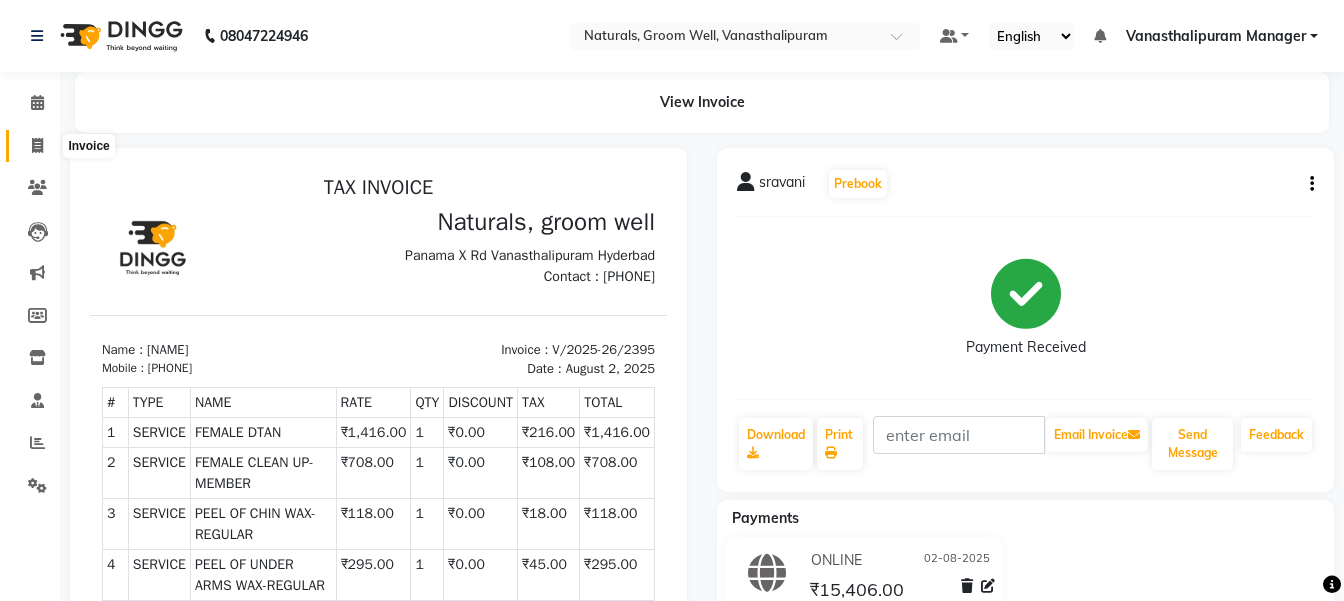 click 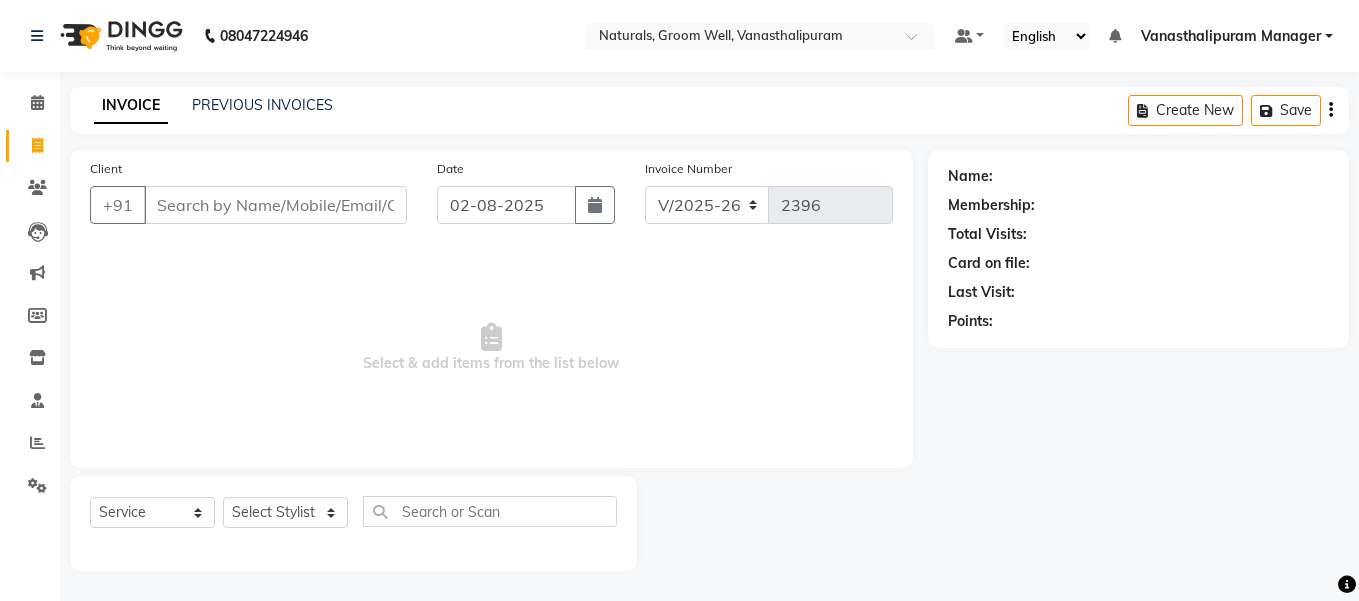 click on "Client" at bounding box center (275, 205) 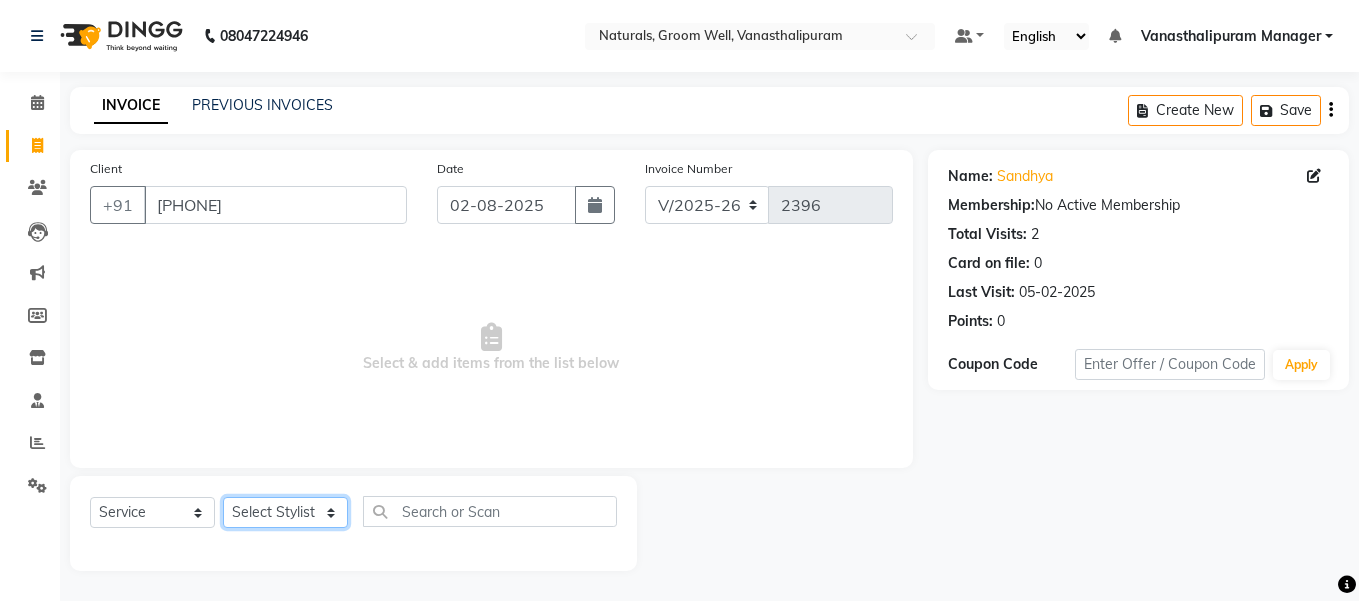 click on "Select Stylist gousiya kiran lavanya maheshwari naresh praveen sameena sandhya Vanasthalipuram Manager vinay" 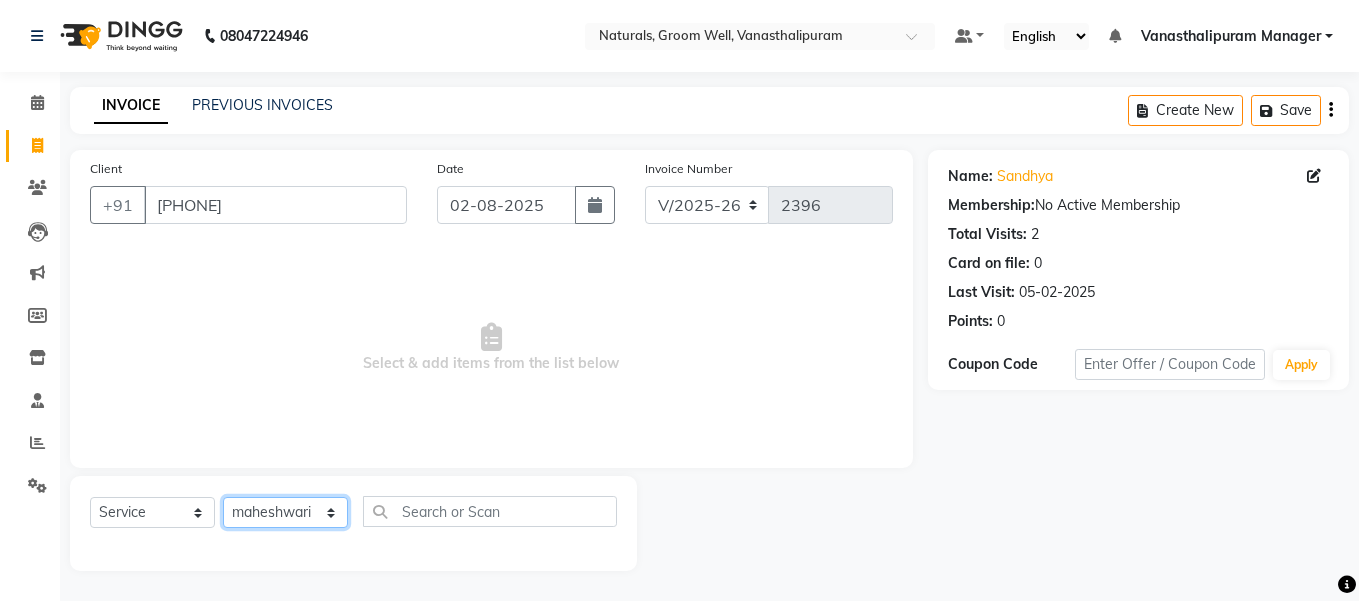 click on "Select Stylist gousiya kiran lavanya maheshwari naresh praveen sameena sandhya Vanasthalipuram Manager vinay" 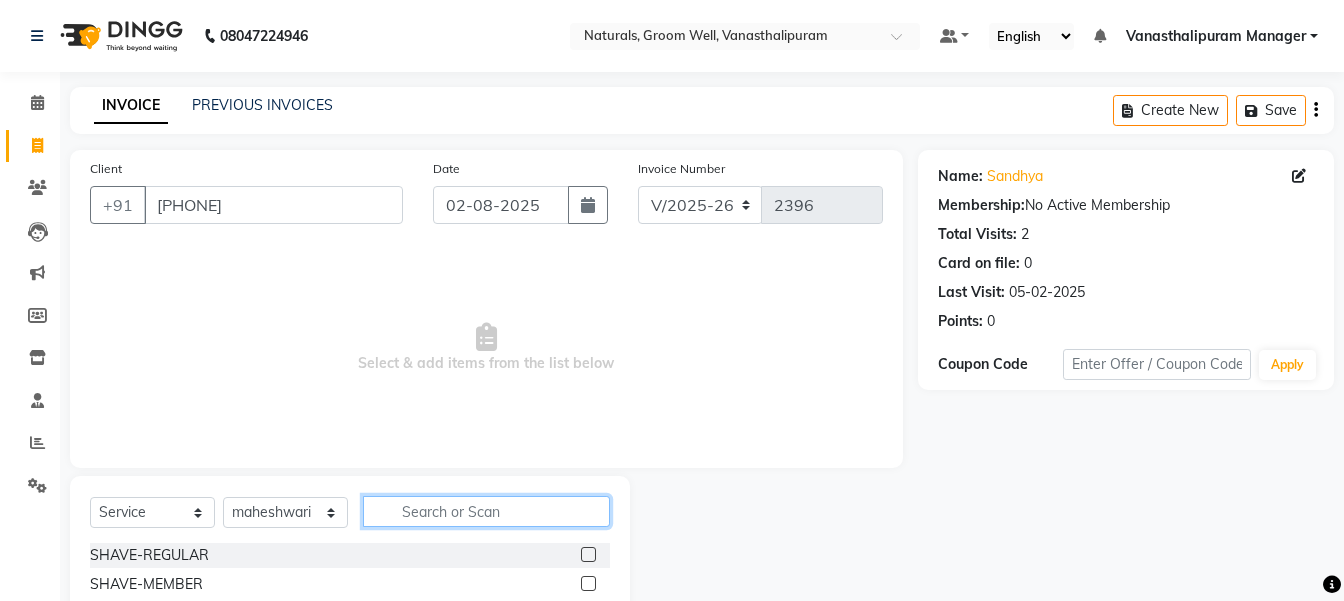 click 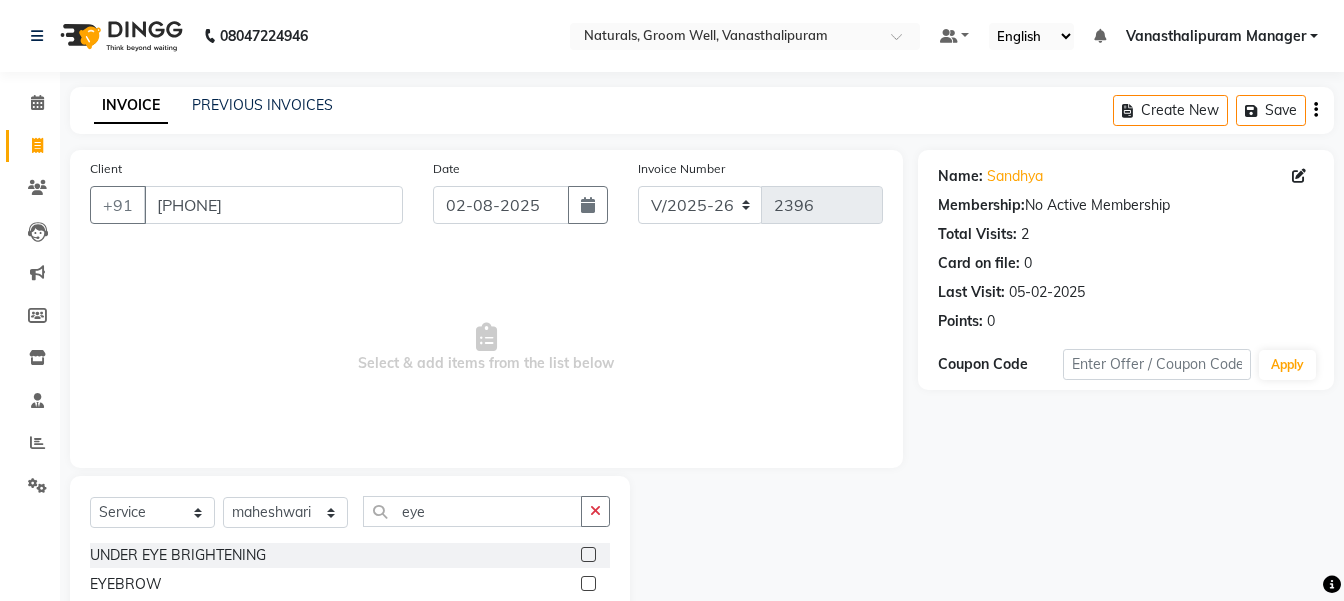 click 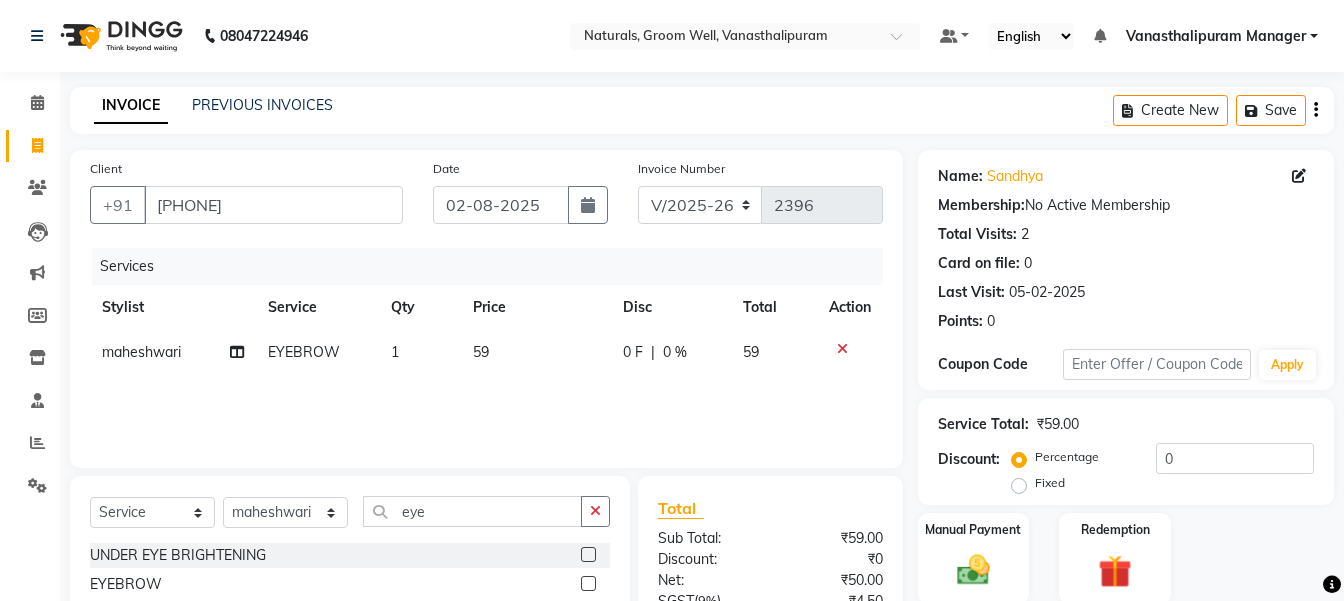 click on "59" 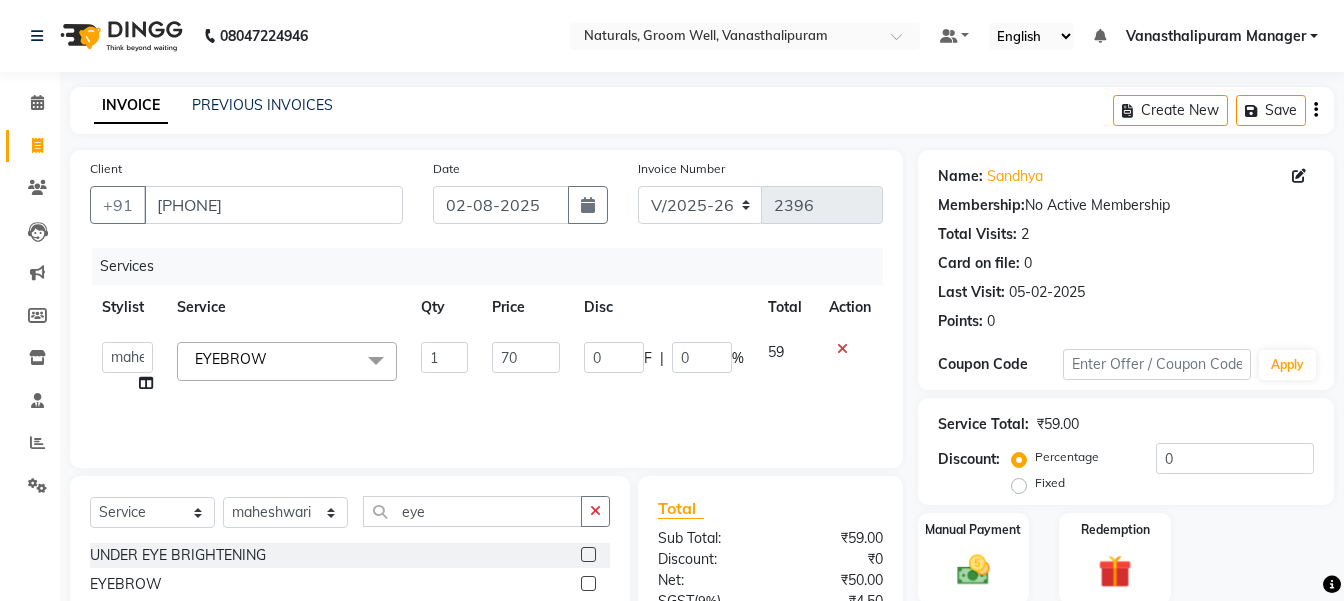 click on "INVOICE PREVIOUS INVOICES Create New Save Client +91 [PHONE] Date 02-08-2025 Invoice Number V/2025 V/2025-26 2396 Services Stylist Service Qty Price Disc Total Action [FIRST] [FIRST] [FIRST] [FIRST] [FIRST] [FIRST] [FIRST] [FIRST] Vanasthalipuram Manager [FIRST] EYEBROW  x SHAVE-REGULAR SHAVE-MEMBER EXECUTIVE SHAVE(SHAVE+EXPRESS CLEAN-UP)-REGULAR EXECUTIVE SHAVE(SHAVE+EXPRESS CLEAN-UP)-MEMBER KIDS CUT(BABY BOY)-BELOW 10YRS-REGULAR KIDS CUT(BABY BOY)-BELOW 10YRS-MEMBER CHOCOHOLIC FACIAL-REGULAR CHOCOHOLIC FACIAL-MEMBER OMG CHARCOAL FACIAL-REGULAR OMG CHARCOAL FACIAL-MEMBER SENSI GLOW FACIAL-REGULAR SENSI GLOW FACIAL-MEMBER SKIN BRIGHTENING FACIAL-REGULAR SKIN BRIGHTENING FACIAL-MEMBER ULTIMO GOLD FACIAL-REGULAR ULTIMO GOLD FACIAL-MEMBER ILLUMINATING FACIAL WITH GOJIBERRY-REGULAR ILLUMINATING FACIAL WITH GOJIBERRY-MEMBER REJUVENATE MASK-REGULAR UNDER EYE BRIGHTENING HAND MASSAGE-REGULAR HAND MASSAGE-MEMBER COCOA BUTTER MANICURE-REGULAR COCOA BUTTER MANICURE-MEMBER COFFEE PEDICURE-MEMBER" 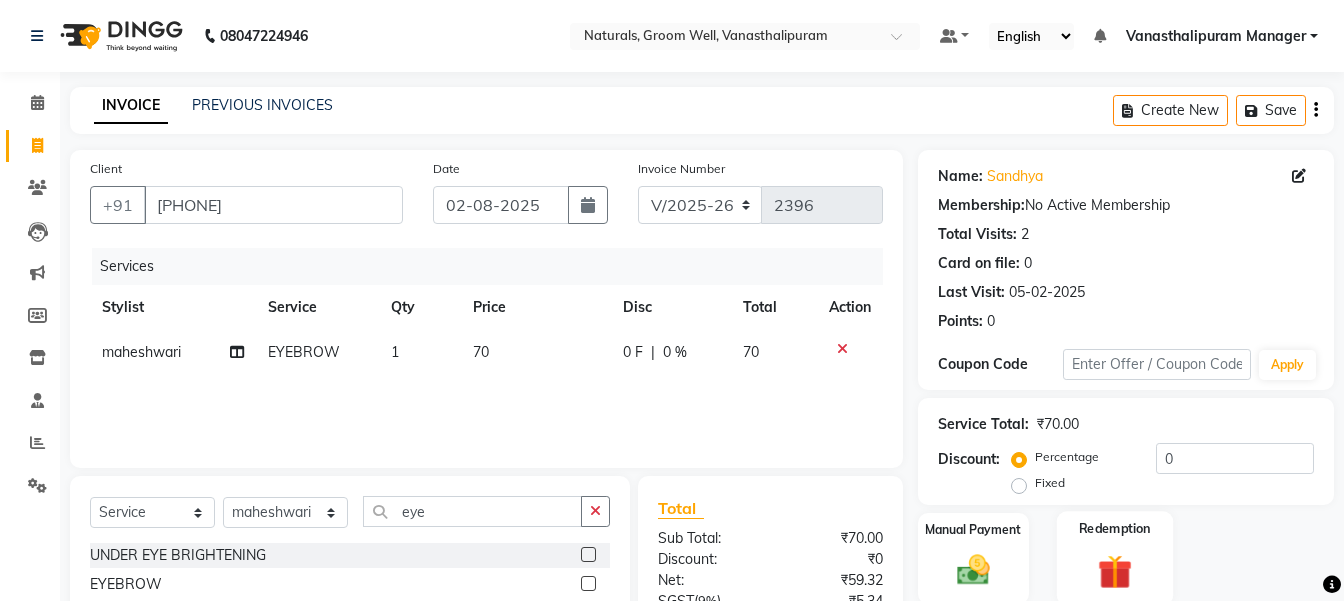drag, startPoint x: 967, startPoint y: 576, endPoint x: 1090, endPoint y: 522, distance: 134.33168 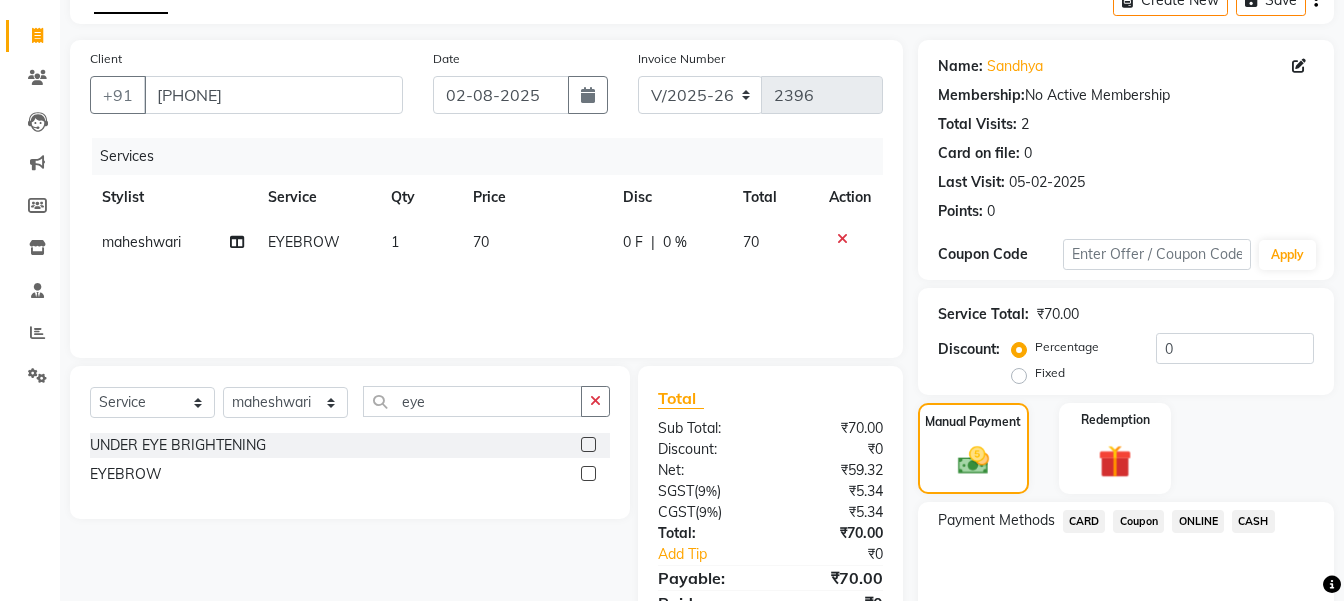 scroll, scrollTop: 200, scrollLeft: 0, axis: vertical 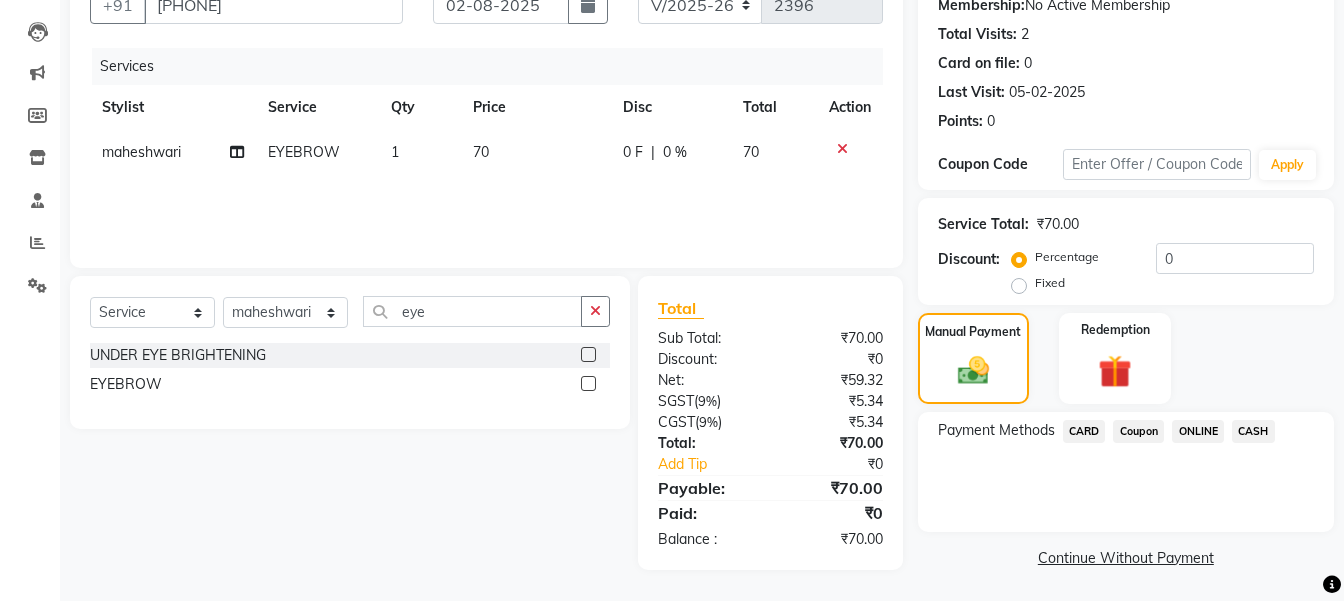click on "CASH" 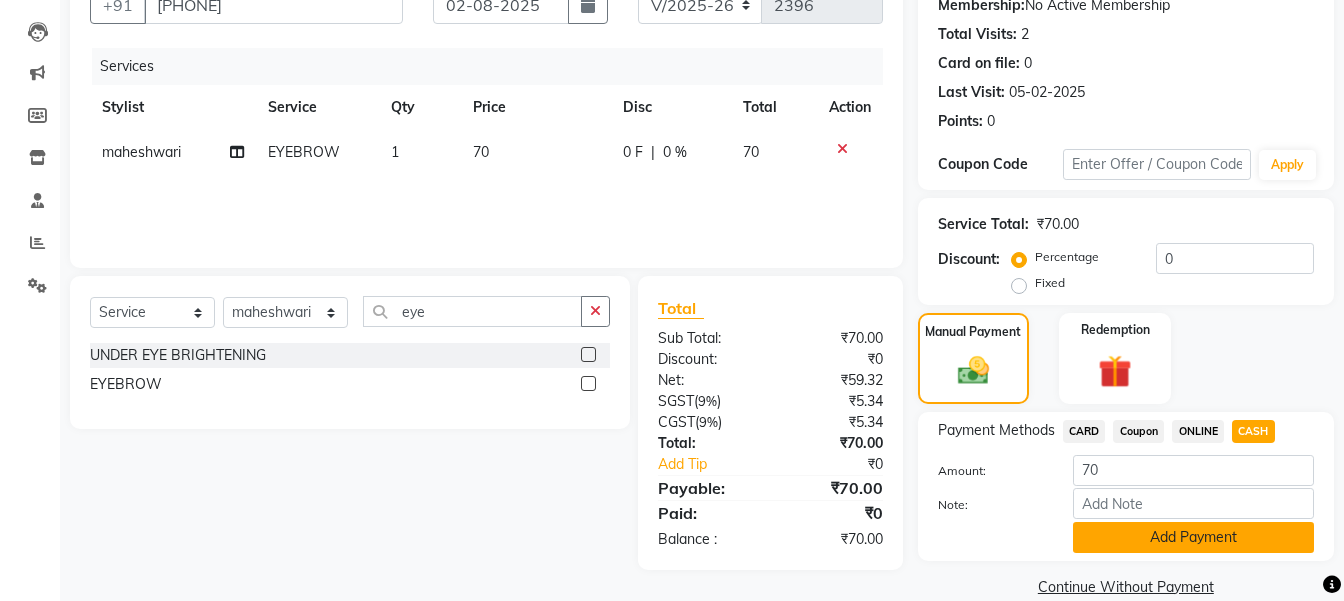 click on "Add Payment" 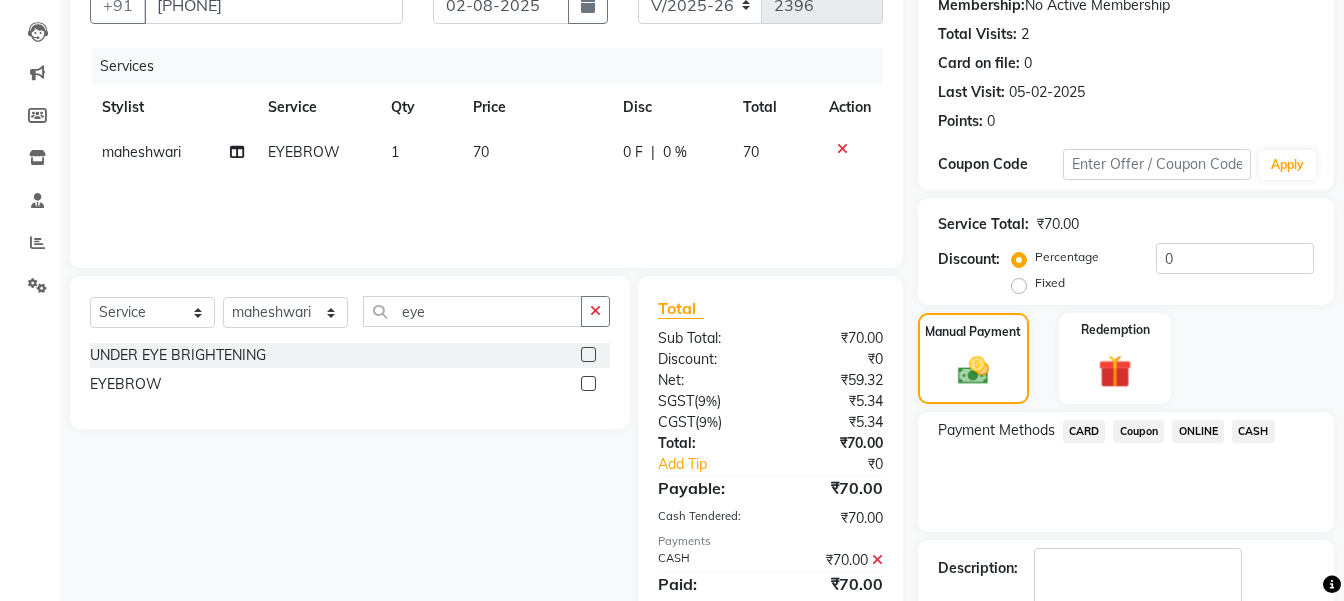 scroll, scrollTop: 315, scrollLeft: 0, axis: vertical 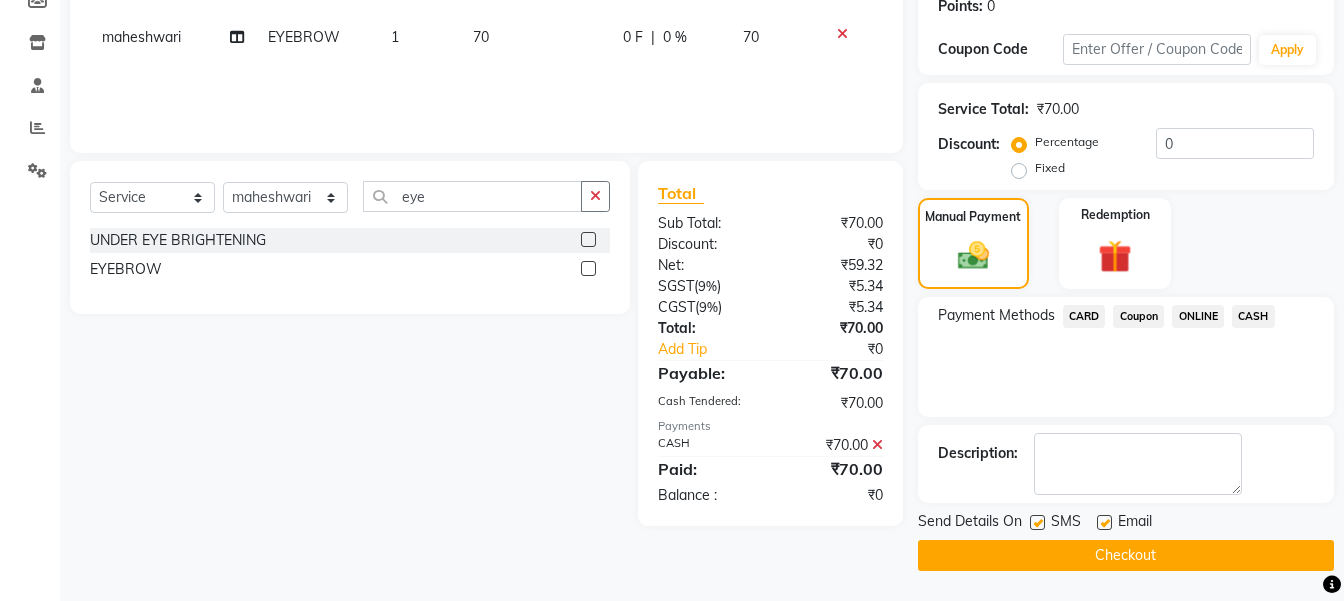 click on "Checkout" 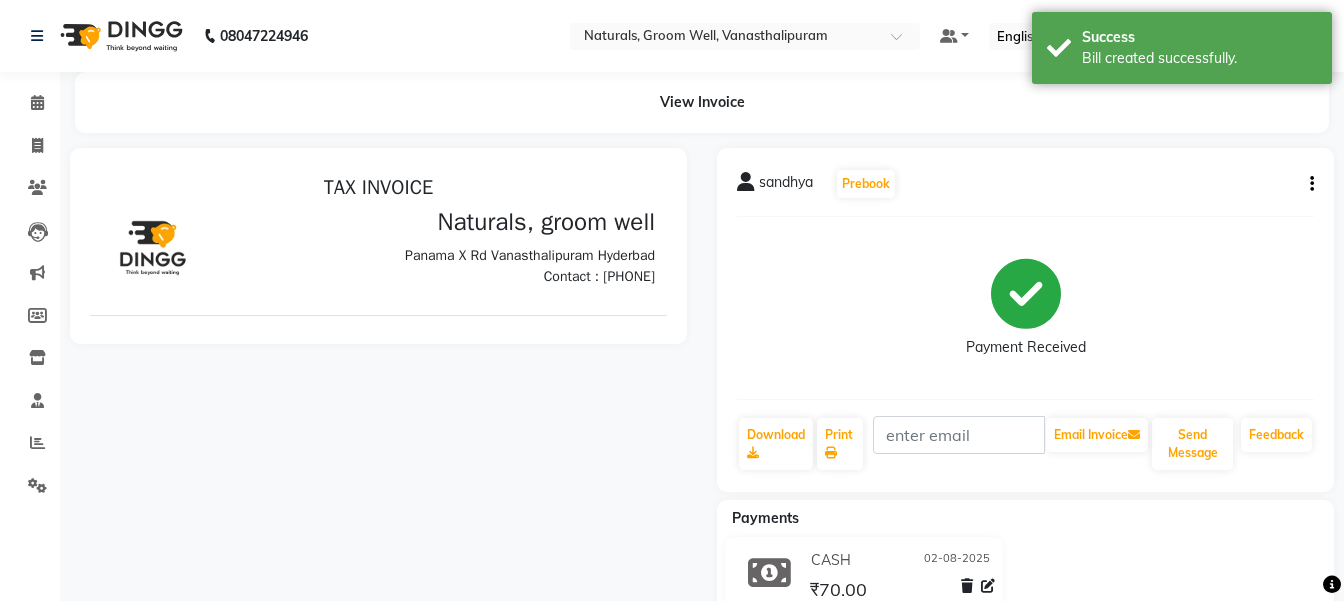 scroll, scrollTop: 0, scrollLeft: 0, axis: both 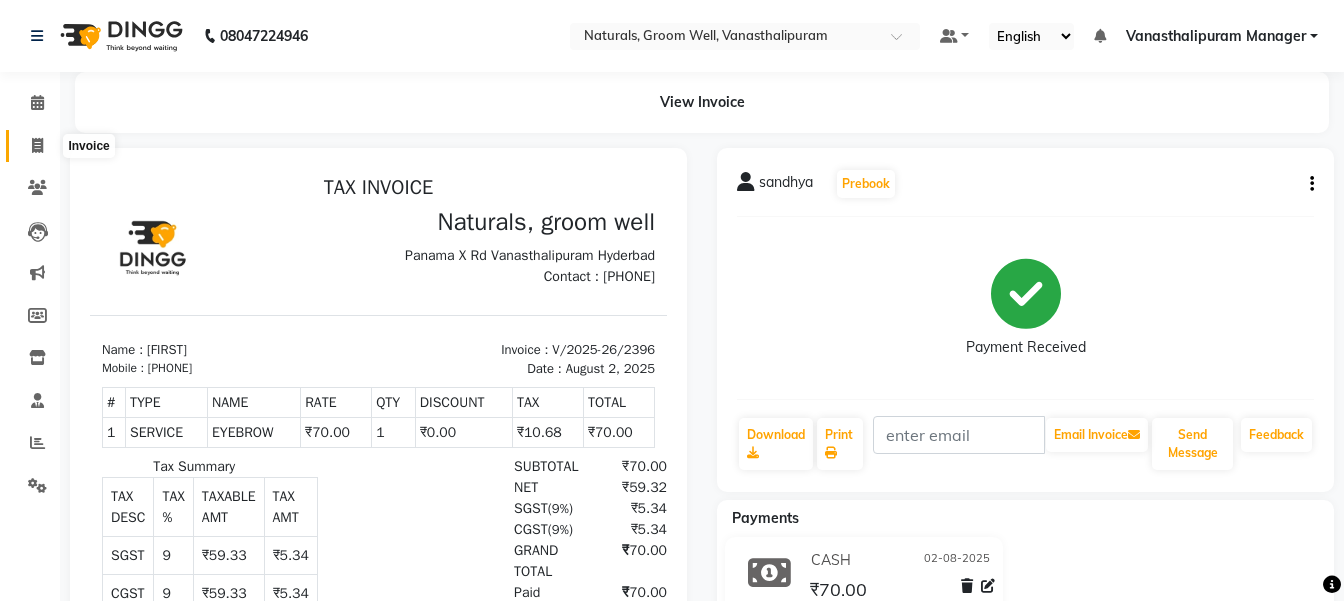 click 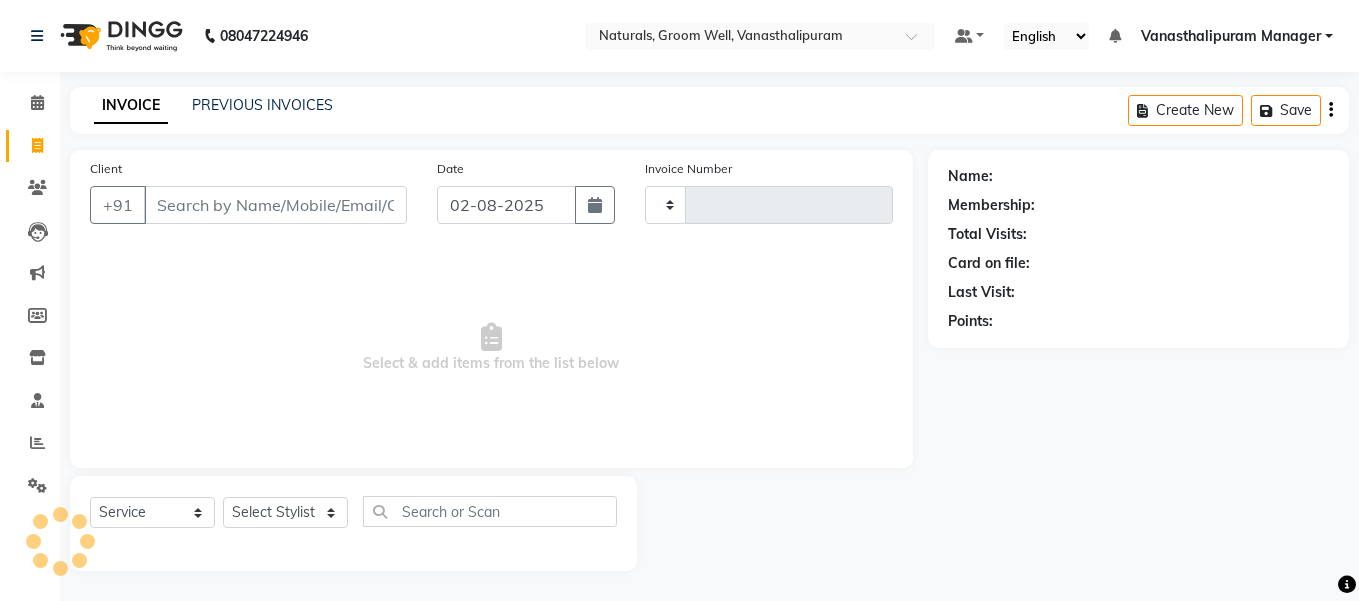 click on "Client" at bounding box center (275, 205) 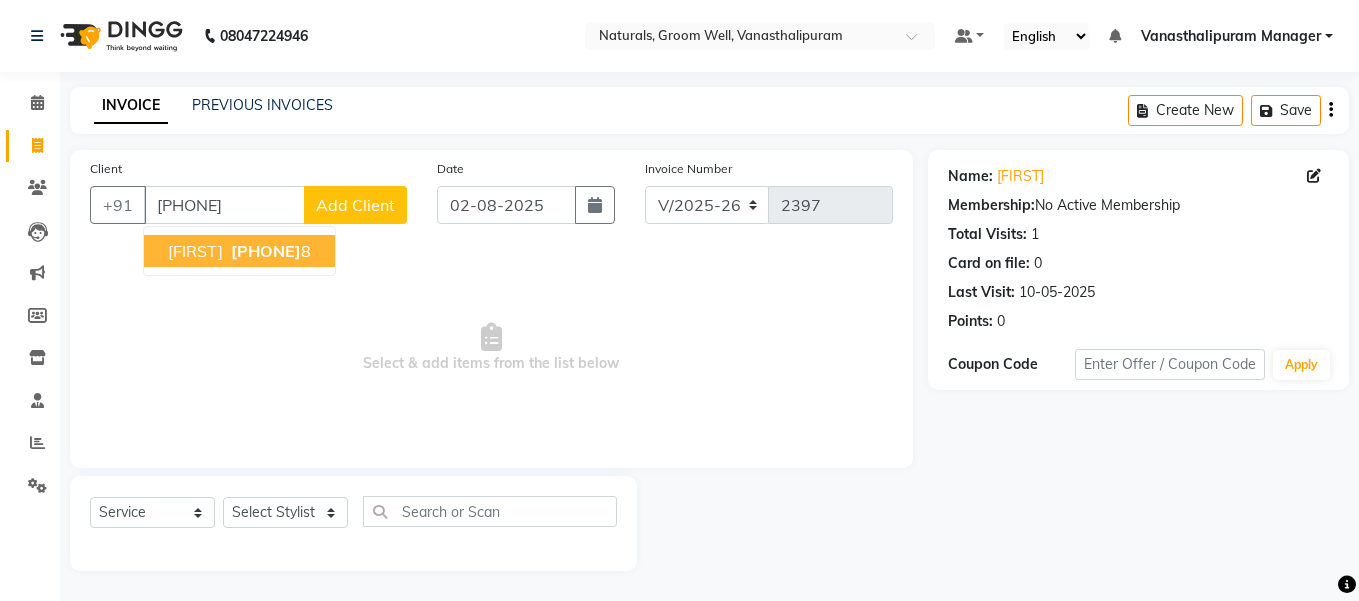 click on "[FIRST]" at bounding box center (195, 251) 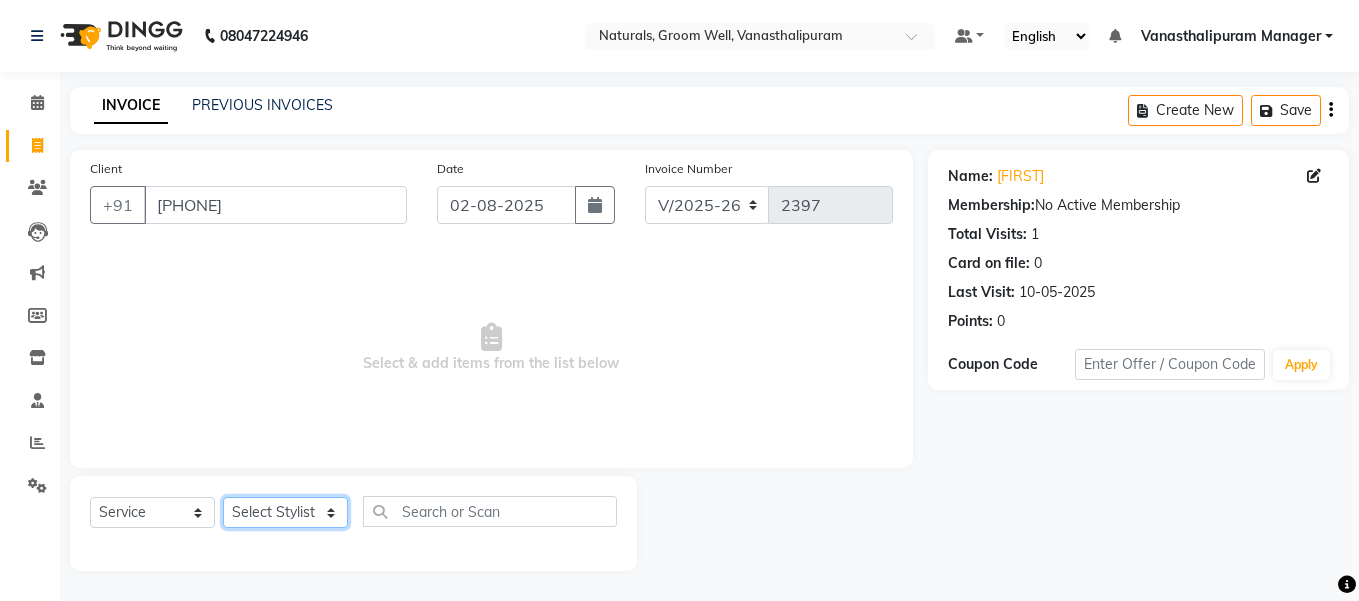 click on "Select Stylist gousiya kiran lavanya maheshwari naresh praveen sameena sandhya Vanasthalipuram Manager vinay" 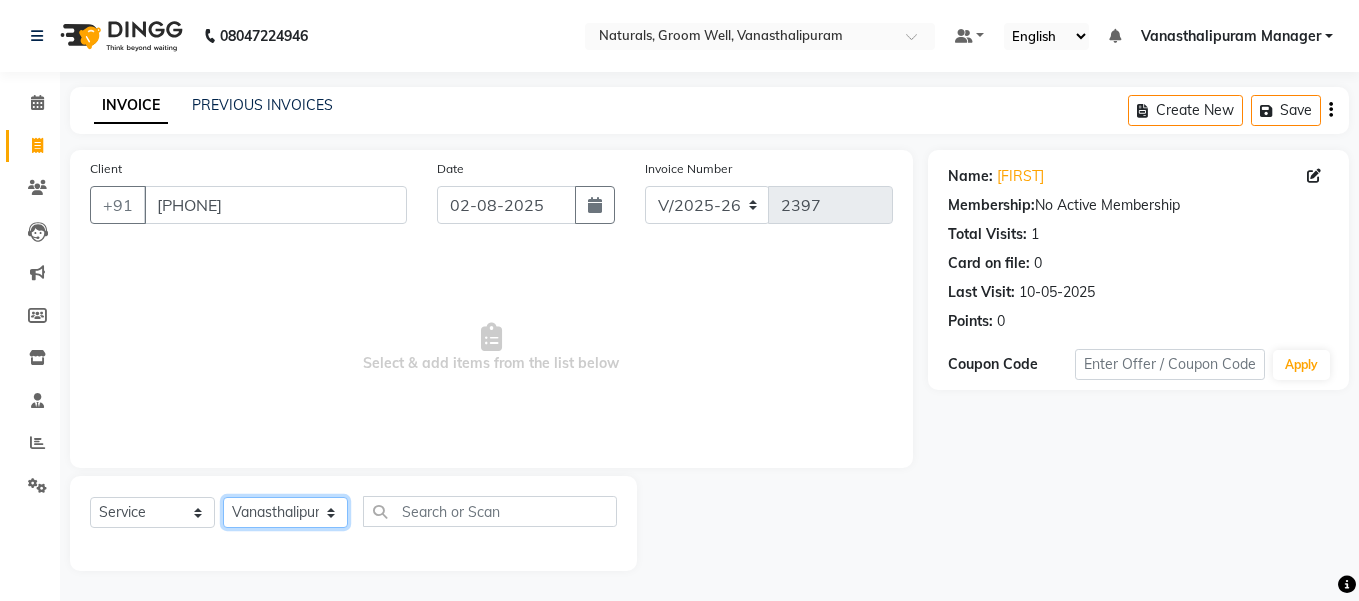 click on "Select Stylist gousiya kiran lavanya maheshwari naresh praveen sameena sandhya Vanasthalipuram Manager vinay" 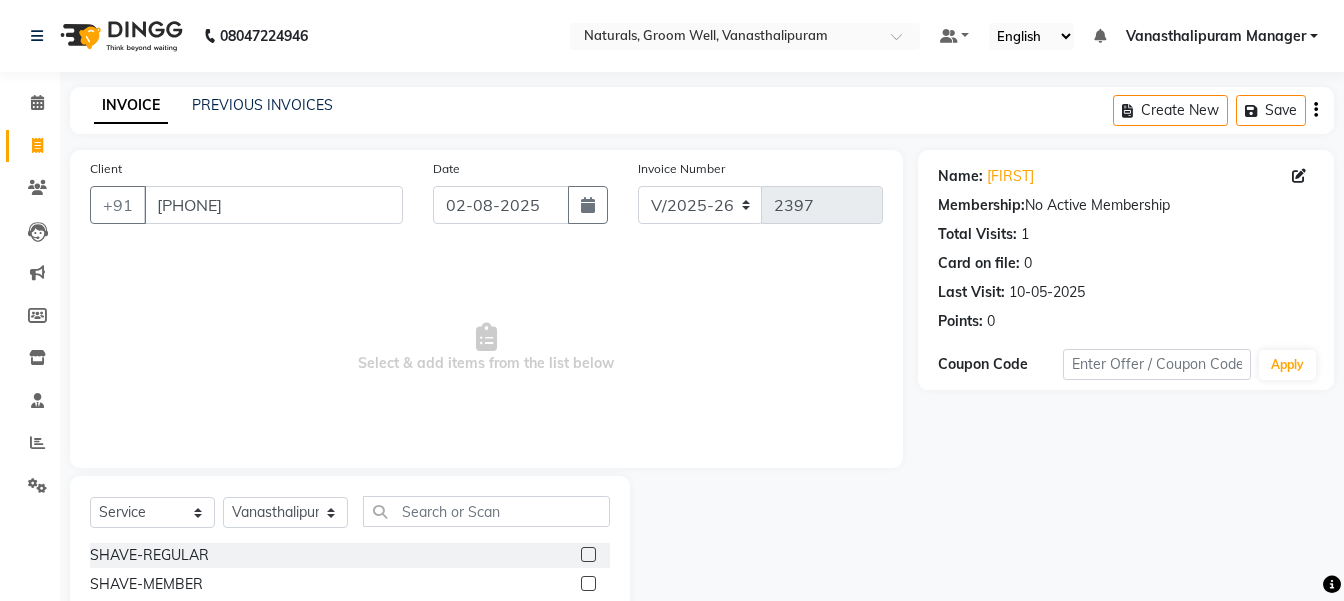 drag, startPoint x: 252, startPoint y: 490, endPoint x: 253, endPoint y: 505, distance: 15.033297 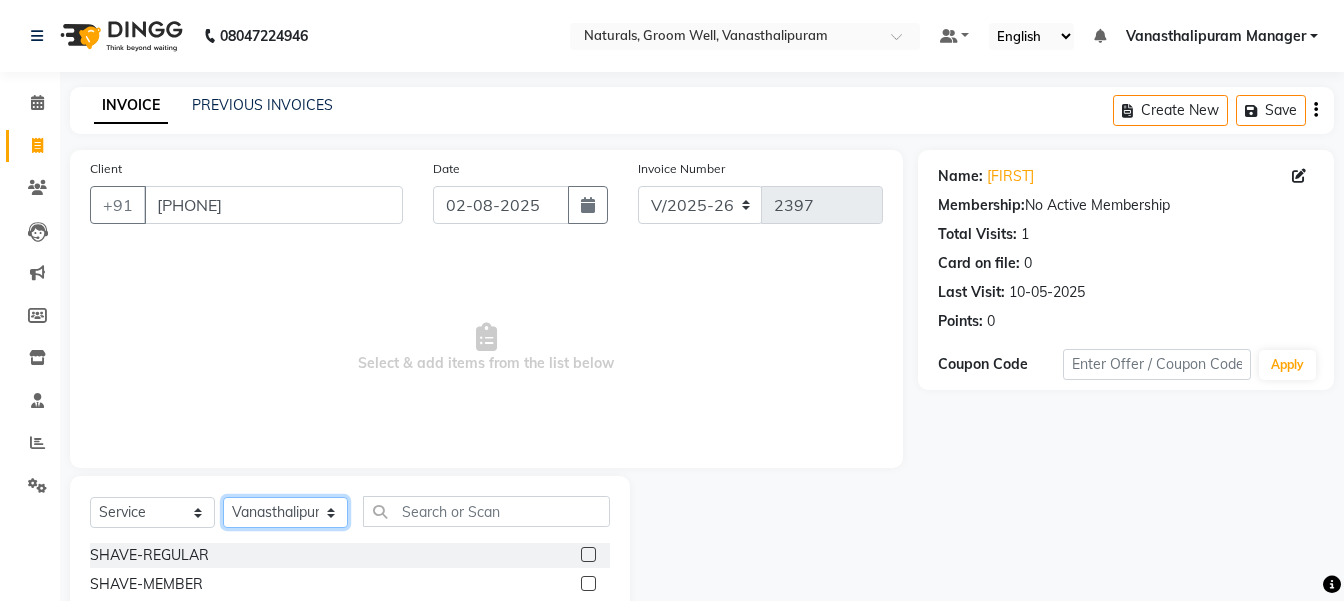 click on "Select Stylist gousiya kiran lavanya maheshwari naresh praveen sameena sandhya Vanasthalipuram Manager vinay" 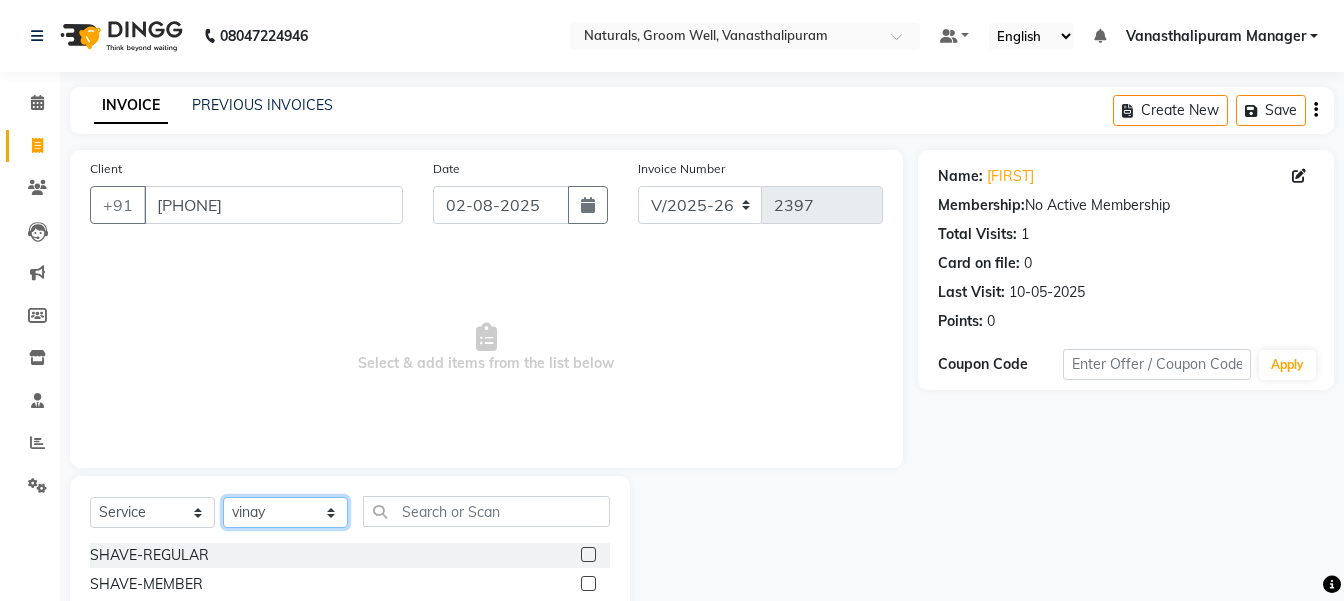 click on "Select Stylist gousiya kiran lavanya maheshwari naresh praveen sameena sandhya Vanasthalipuram Manager vinay" 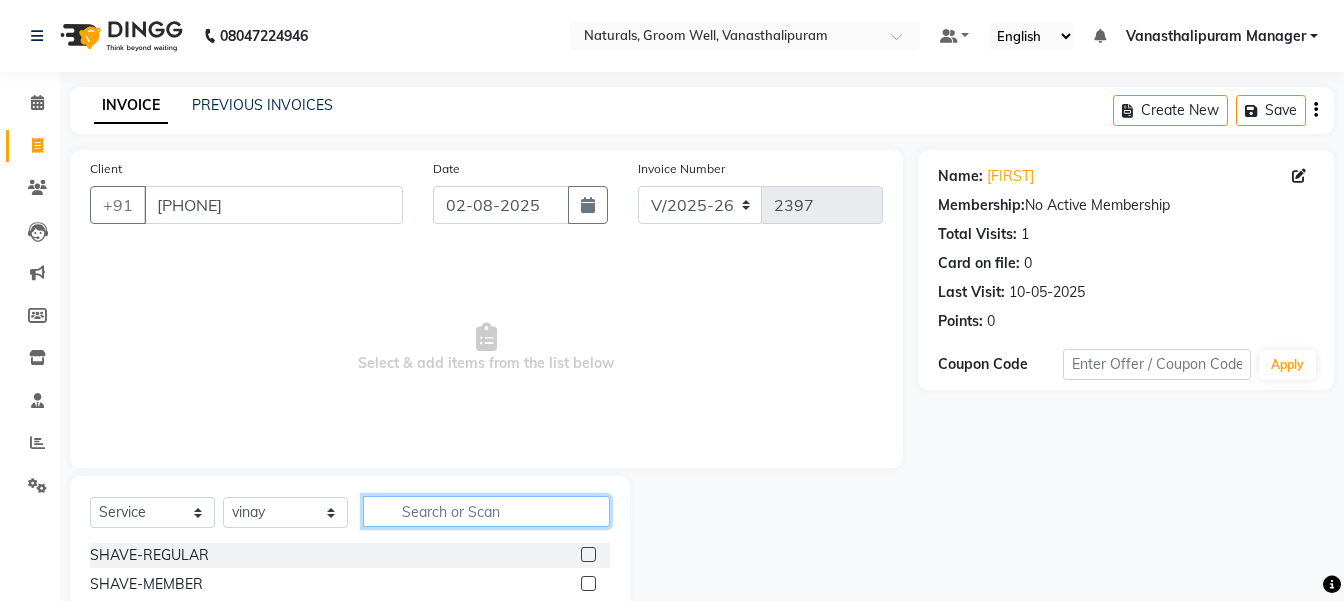 click 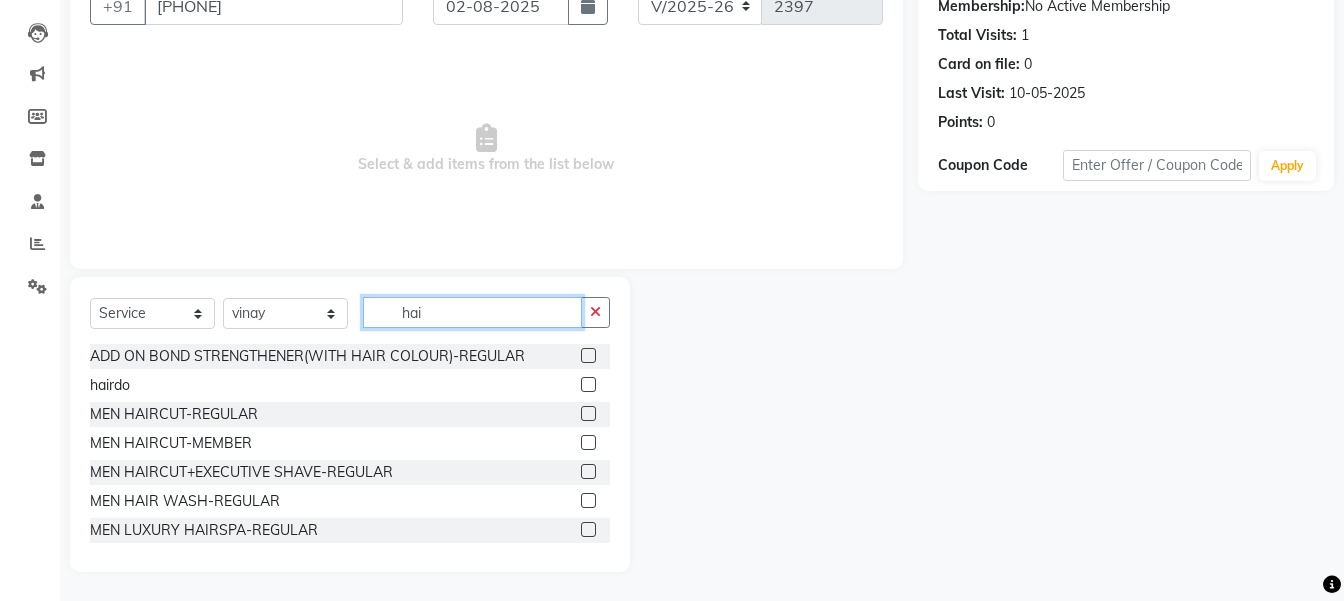 scroll, scrollTop: 200, scrollLeft: 0, axis: vertical 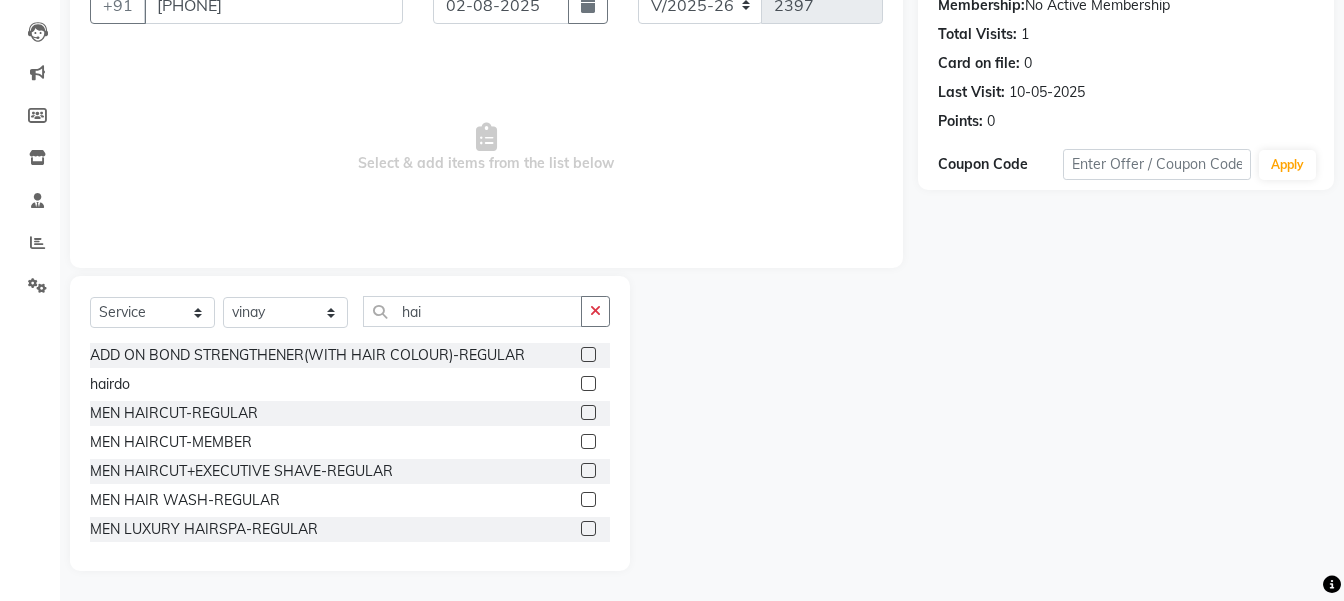 click 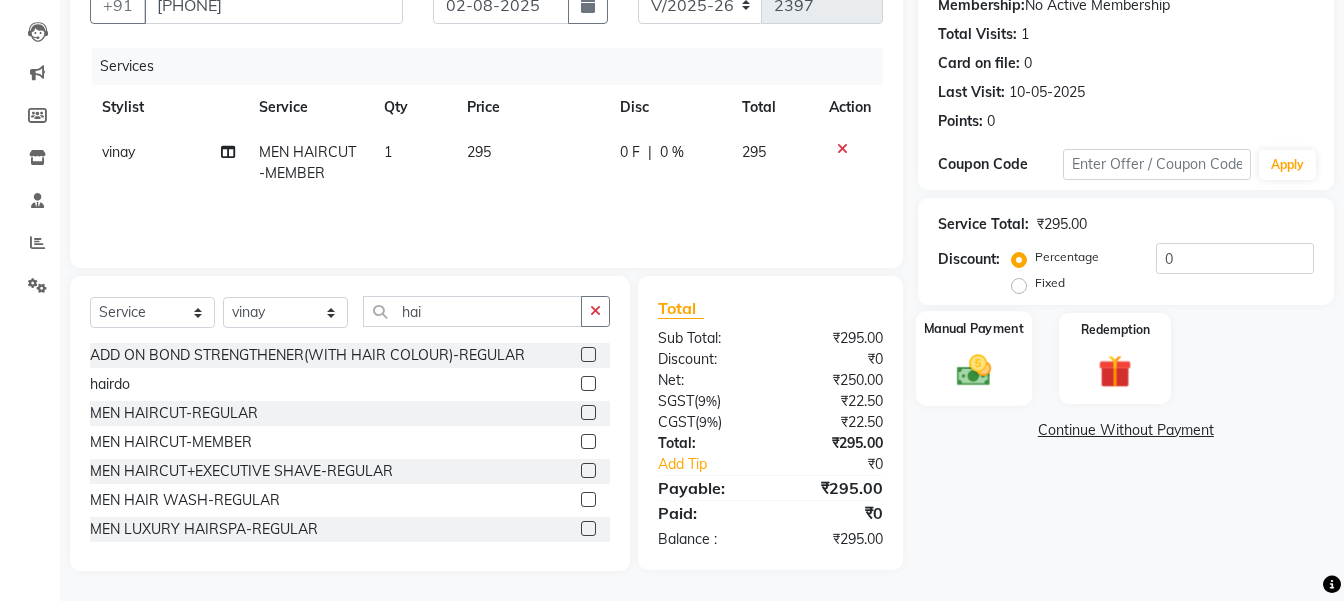 click 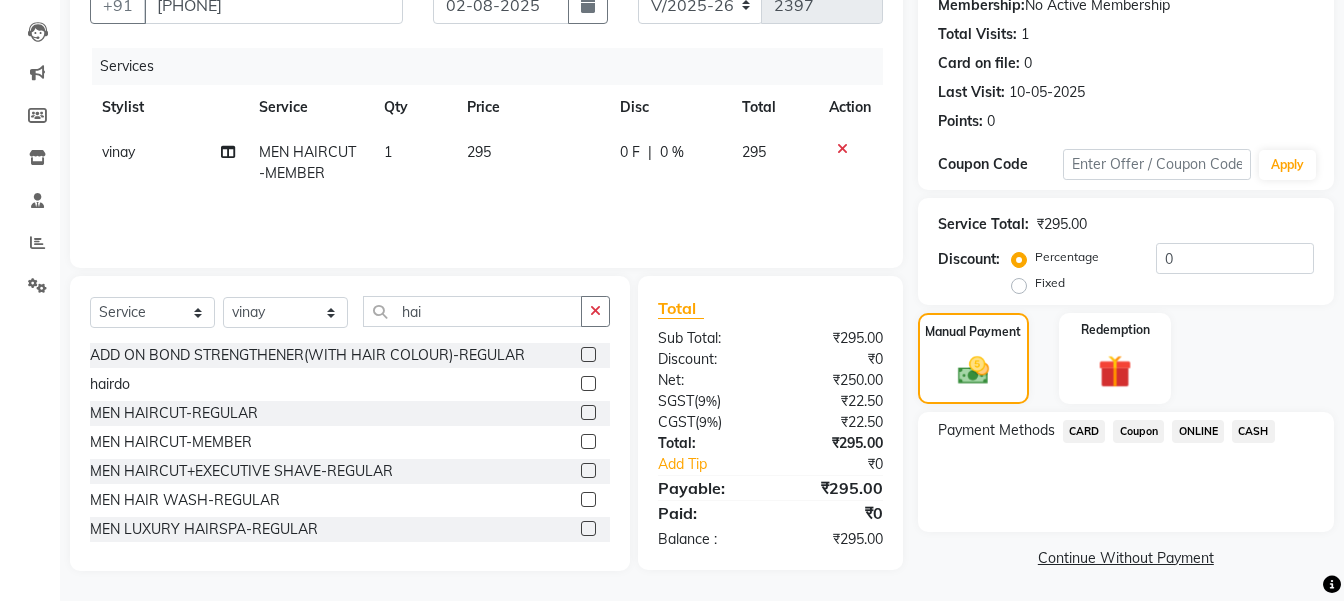 click on "ONLINE" 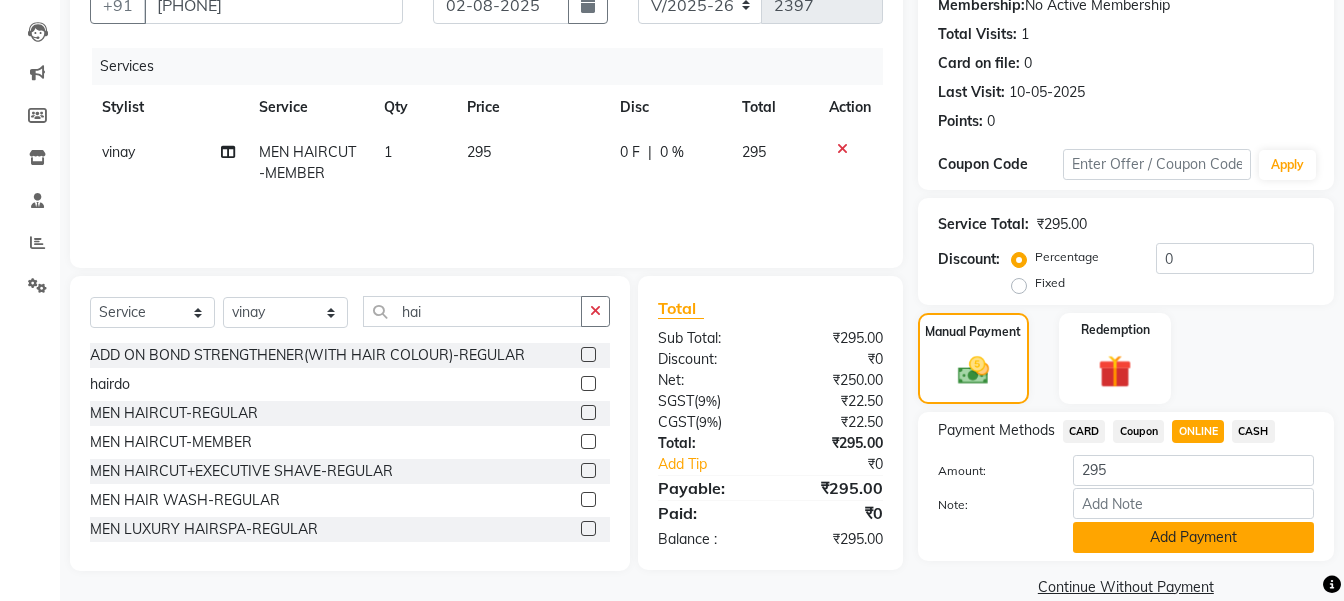 click on "Add Payment" 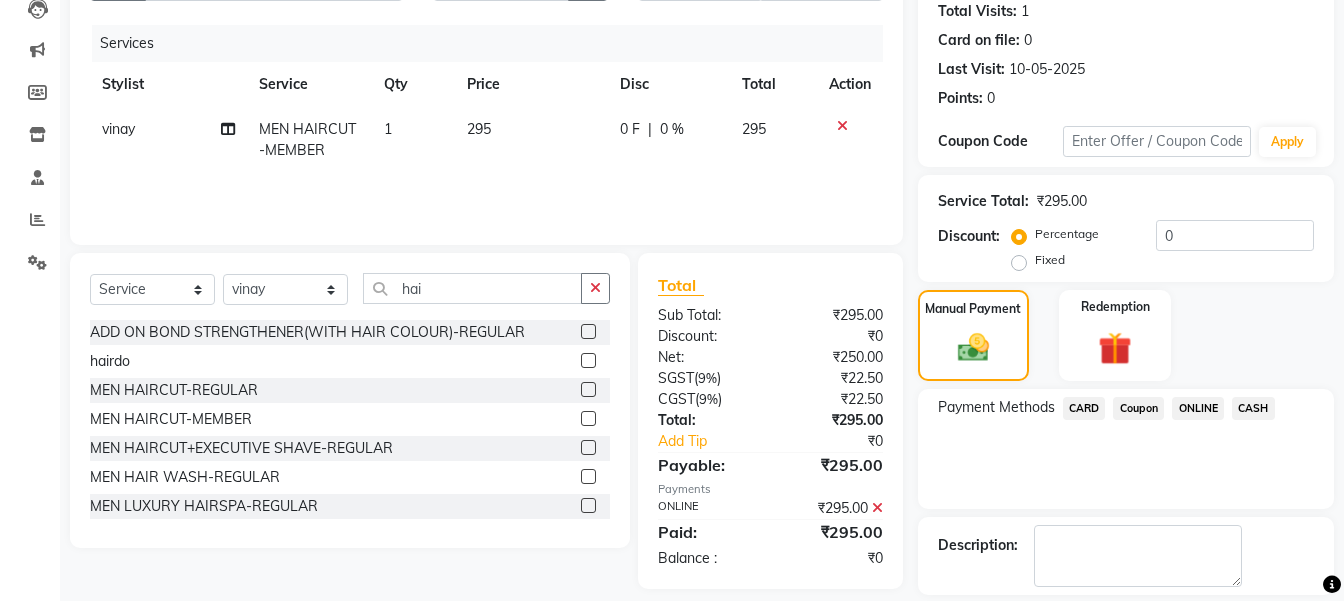 scroll, scrollTop: 315, scrollLeft: 0, axis: vertical 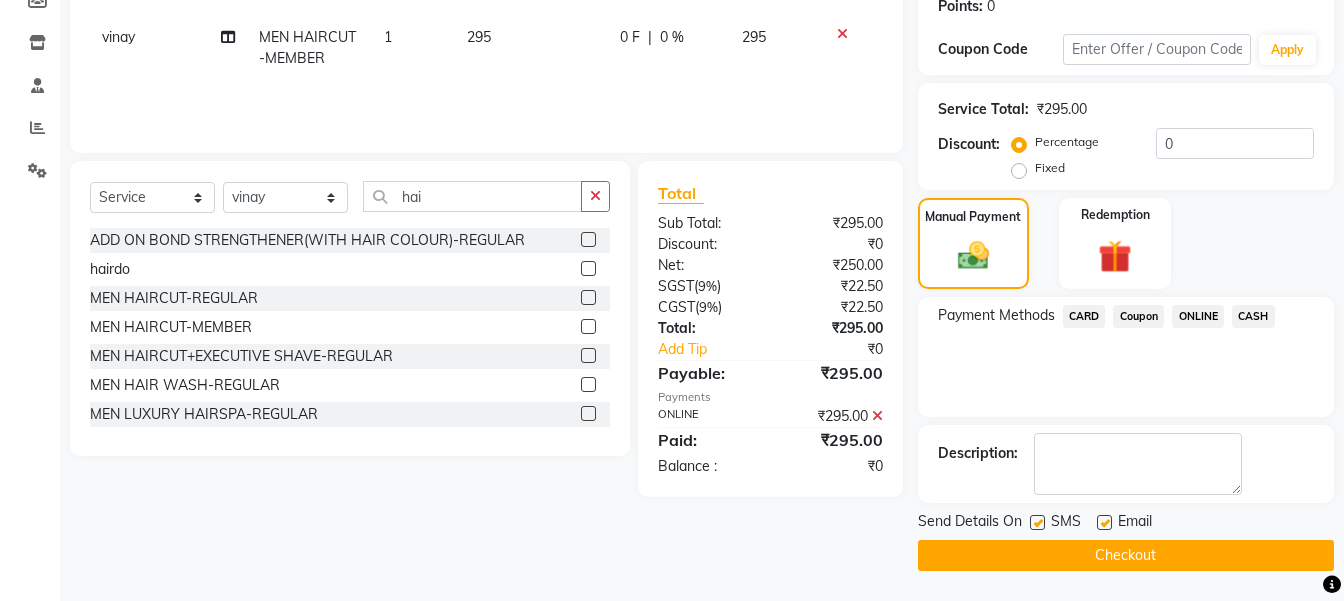 click on "Checkout" 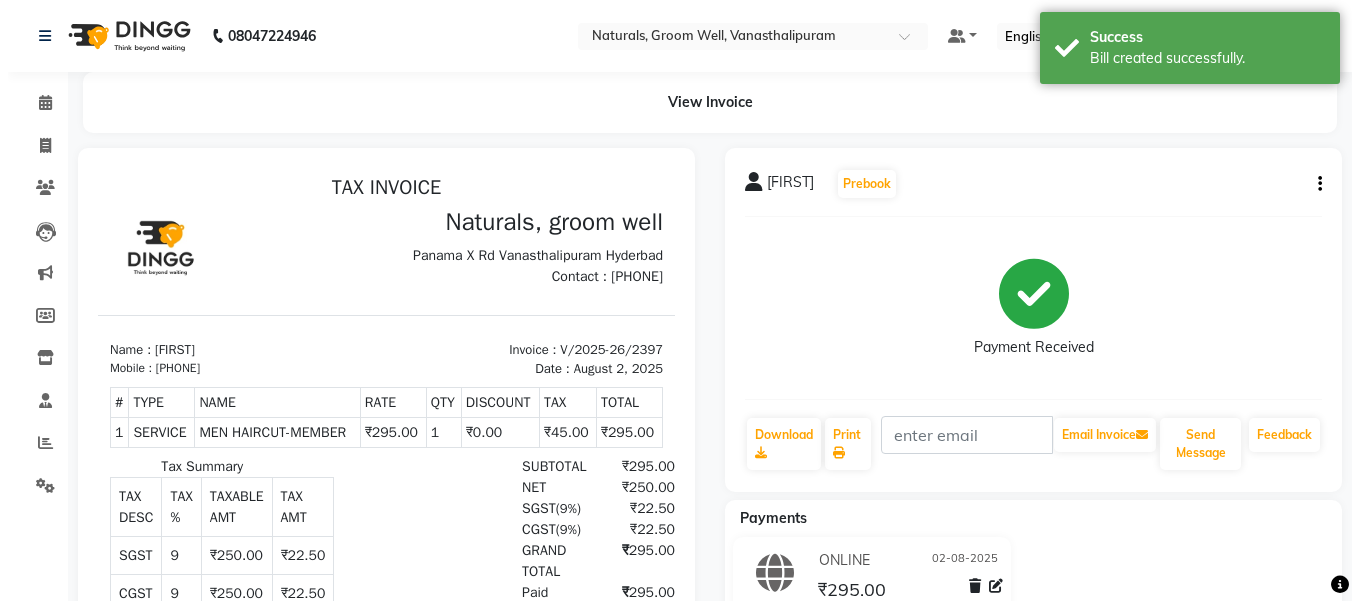 scroll, scrollTop: 0, scrollLeft: 0, axis: both 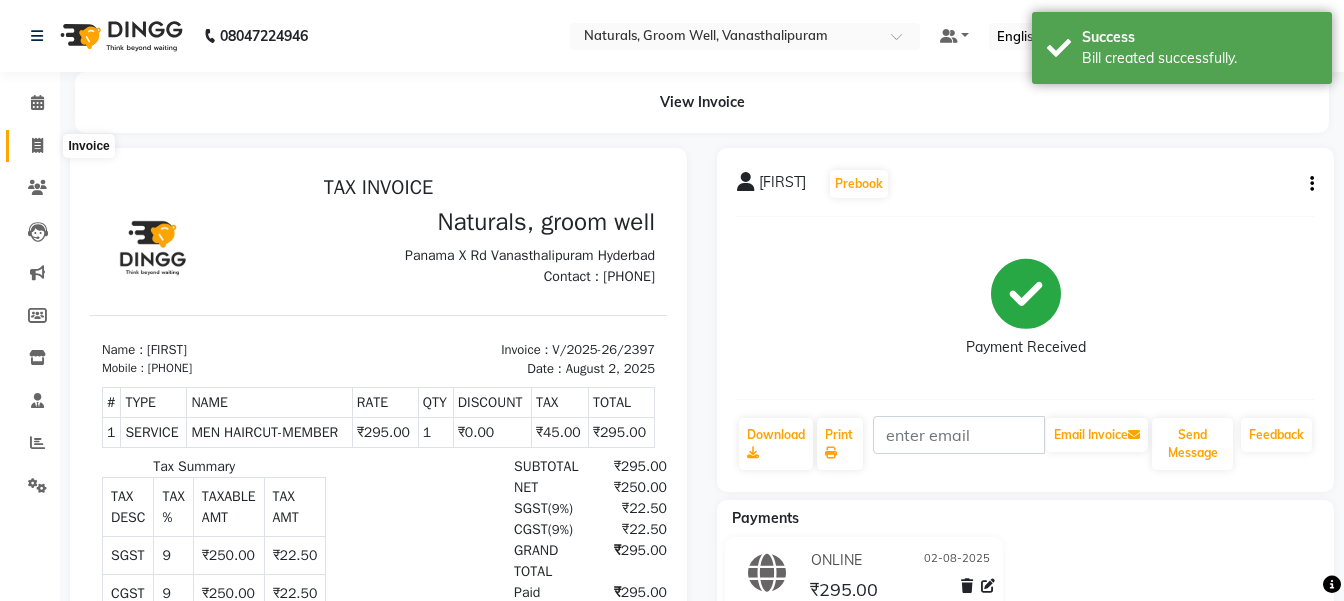 click 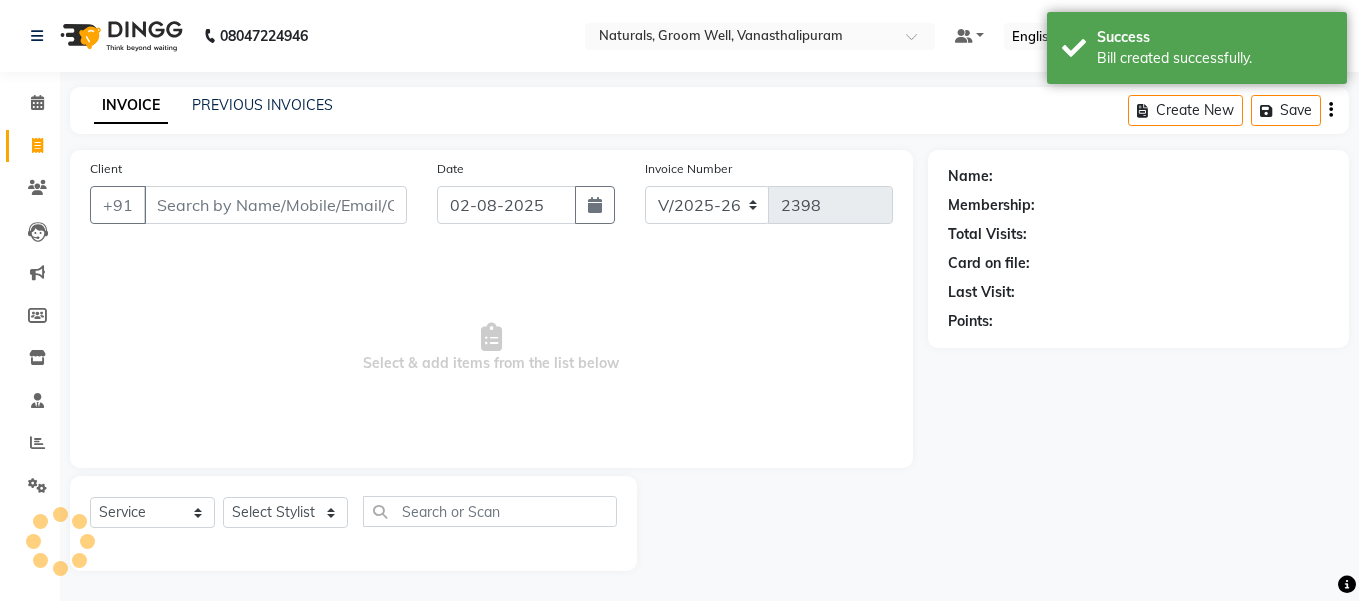 click on "Client" at bounding box center [275, 205] 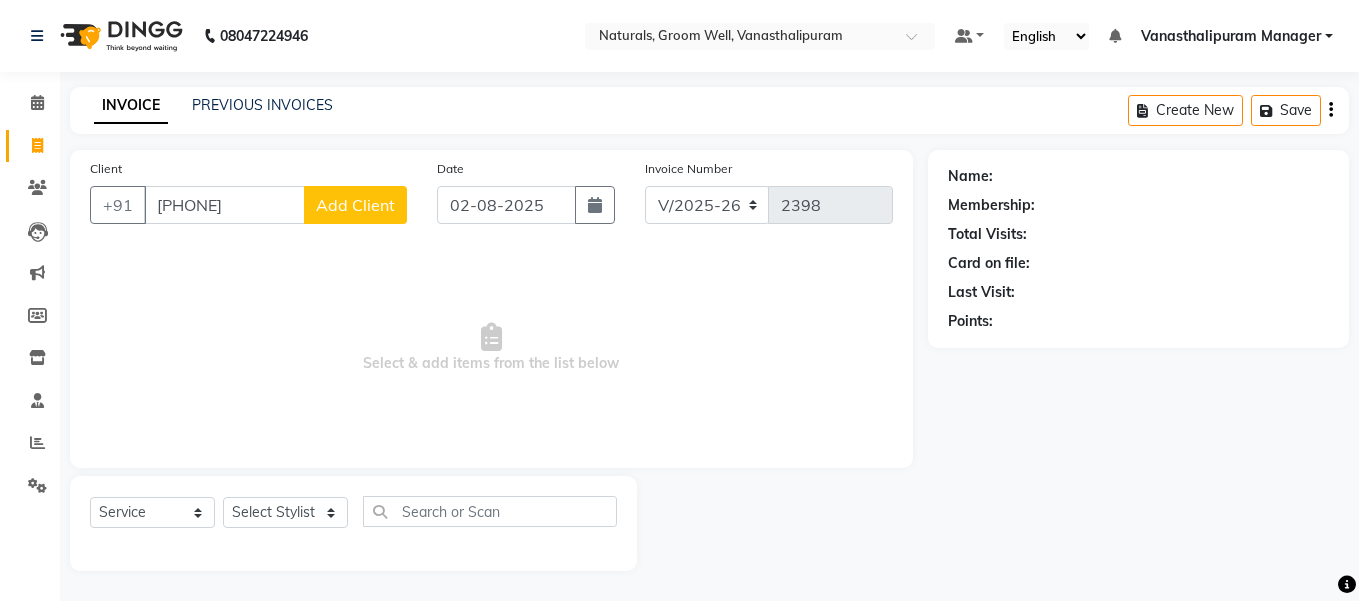 click on "Add Client" 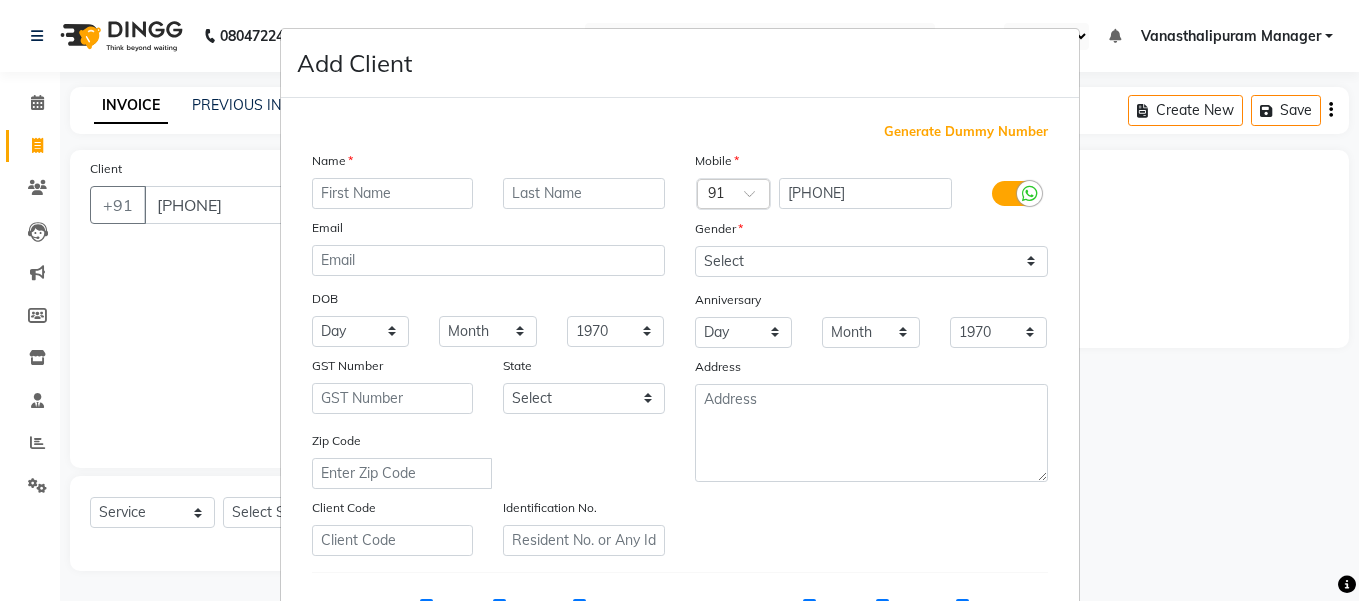 click at bounding box center [393, 193] 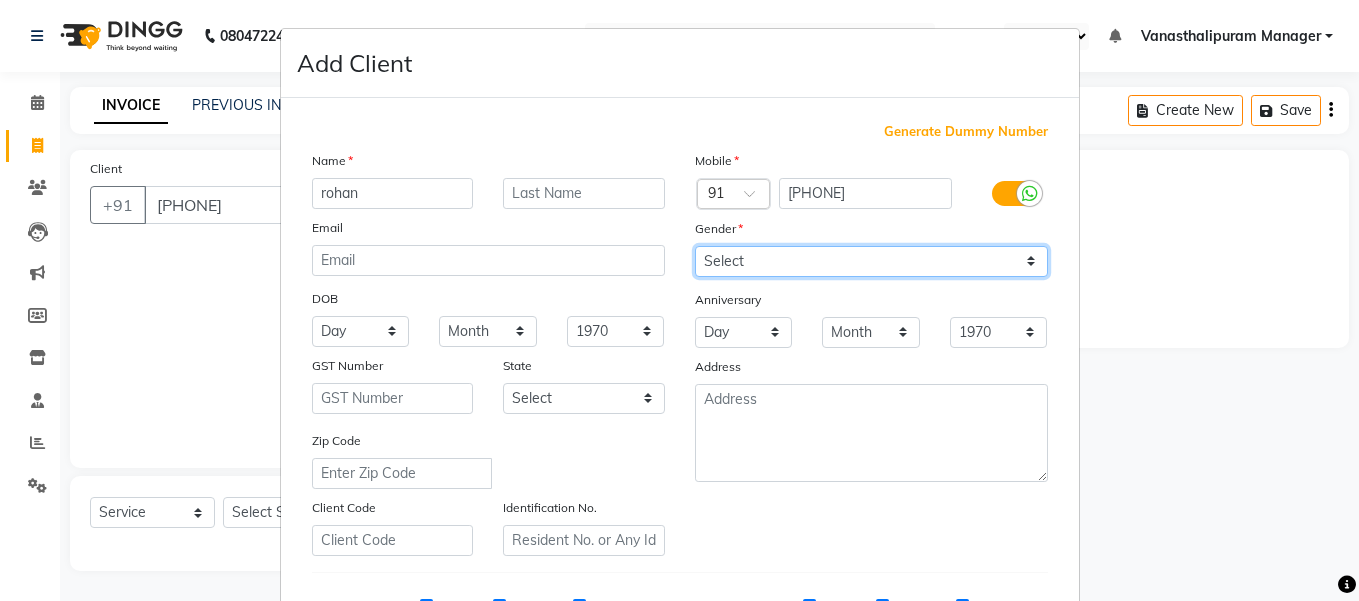 click on "Select Male Female Other Prefer Not To Say" at bounding box center (871, 261) 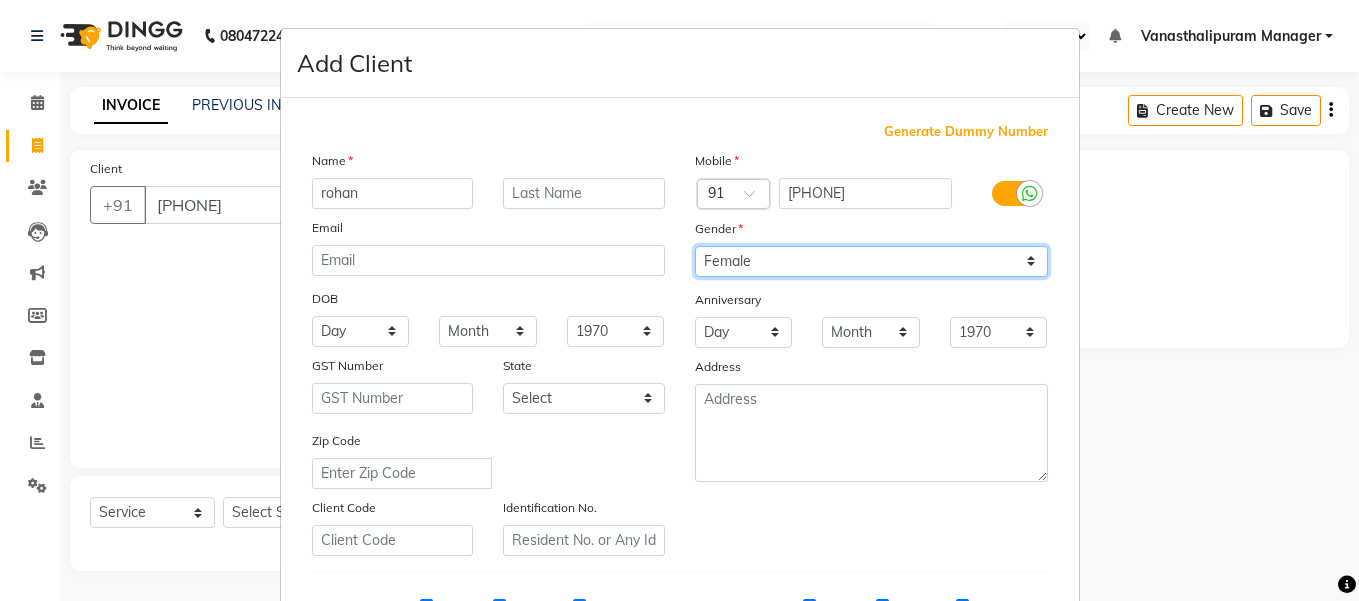click on "Select Male Female Other Prefer Not To Say" at bounding box center (871, 261) 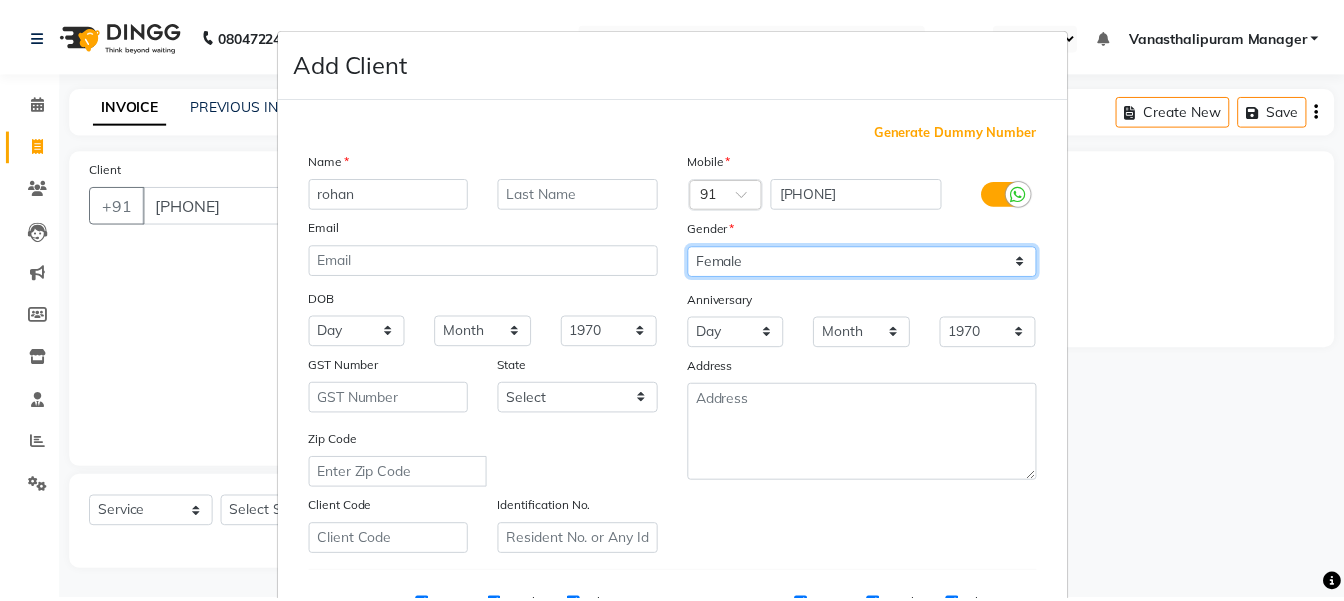 scroll, scrollTop: 300, scrollLeft: 0, axis: vertical 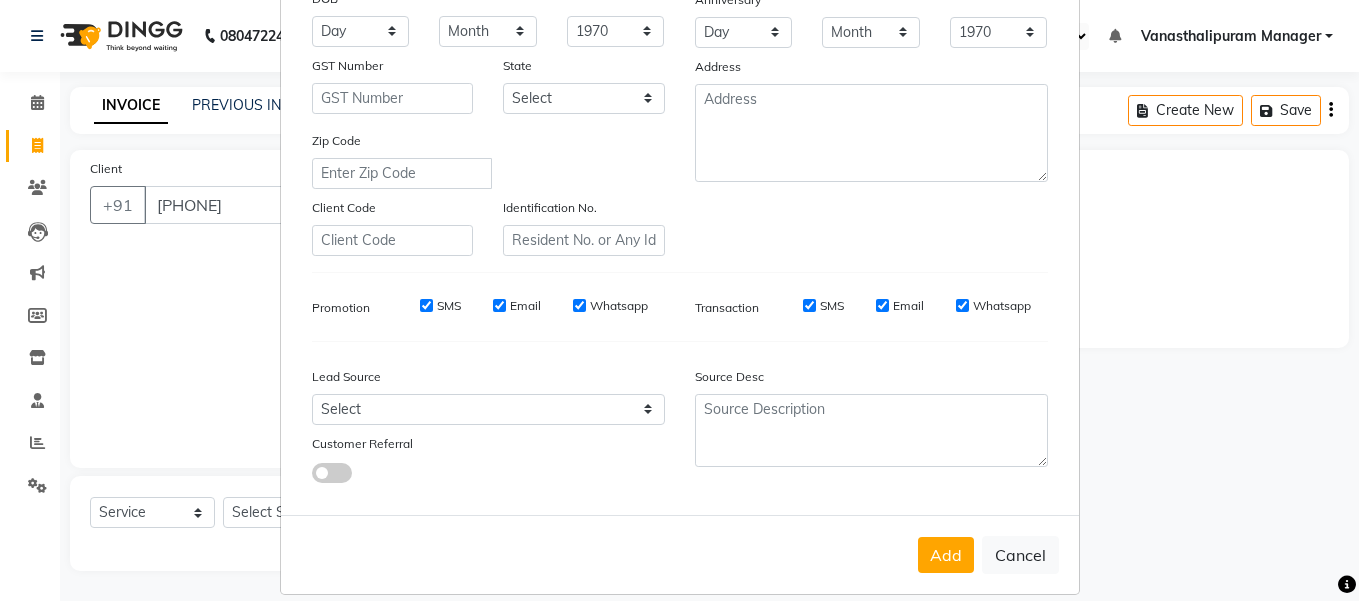 click on "Add   Cancel" at bounding box center (680, 554) 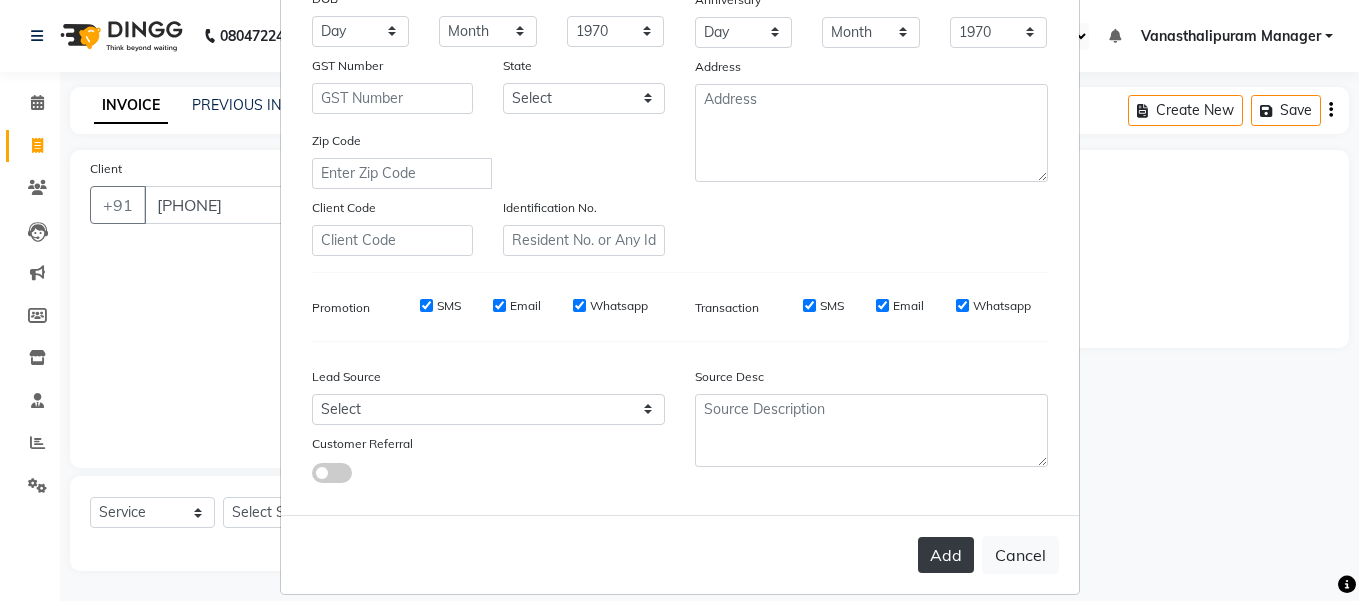 click on "Add" at bounding box center [946, 555] 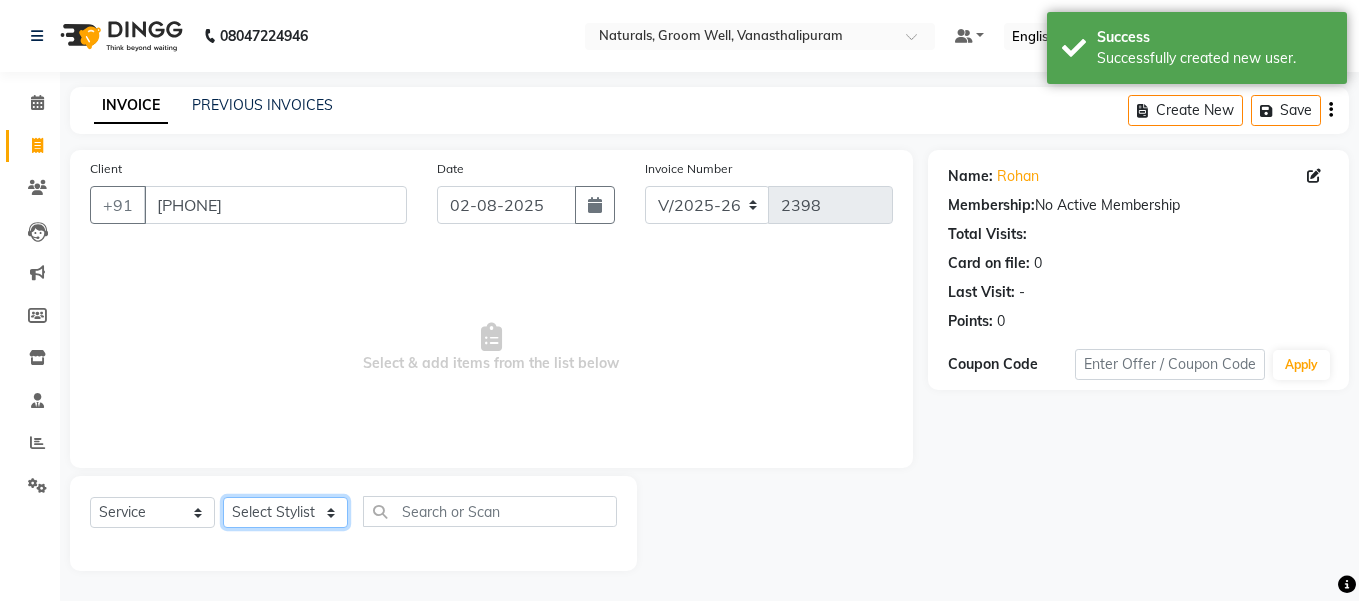 click on "Select Stylist gousiya kiran lavanya maheshwari naresh praveen sameena sandhya Vanasthalipuram Manager vinay" 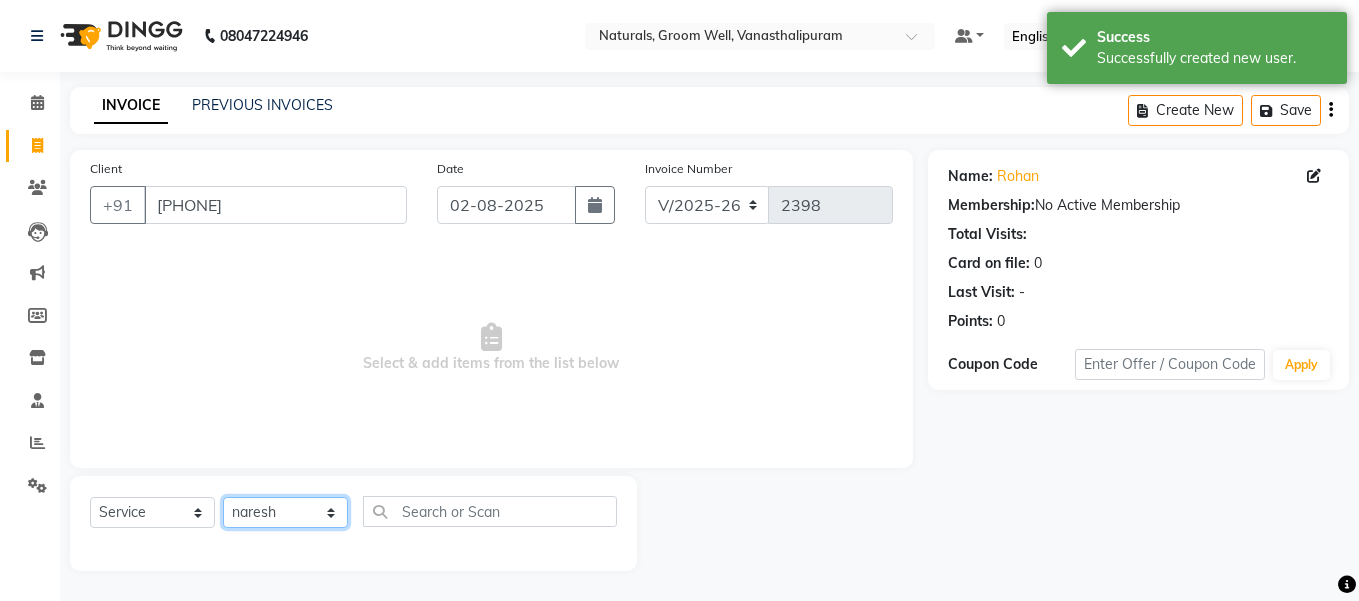click on "Select Stylist gousiya kiran lavanya maheshwari naresh praveen sameena sandhya Vanasthalipuram Manager vinay" 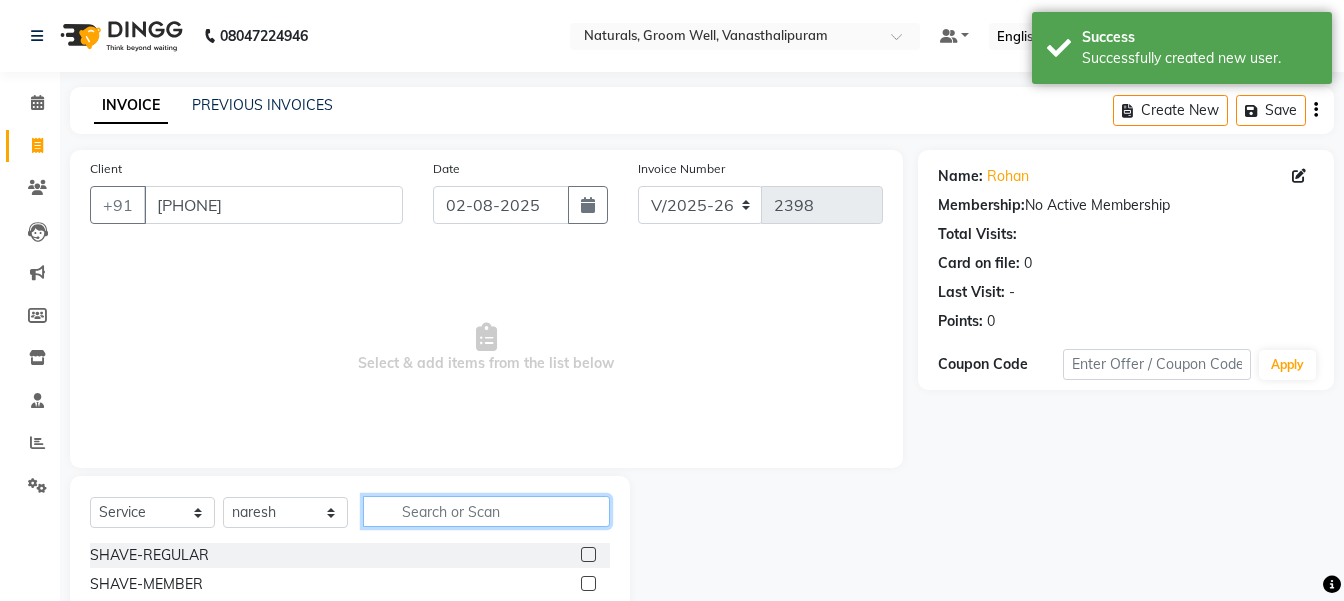 click 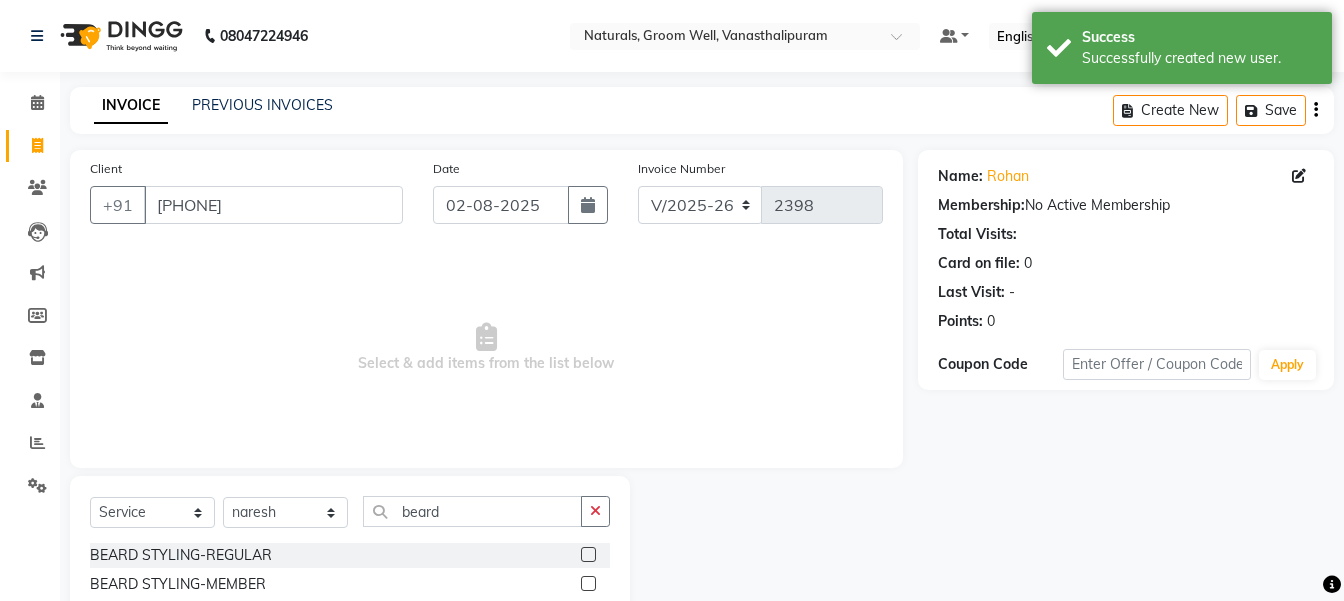 click 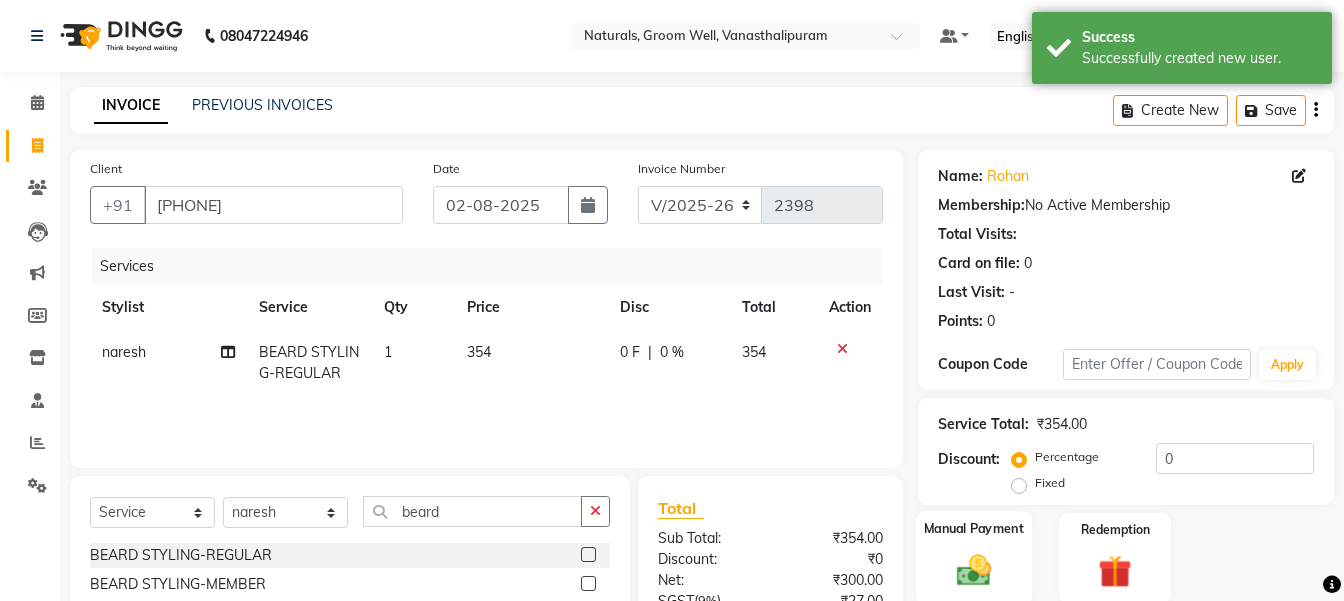 click 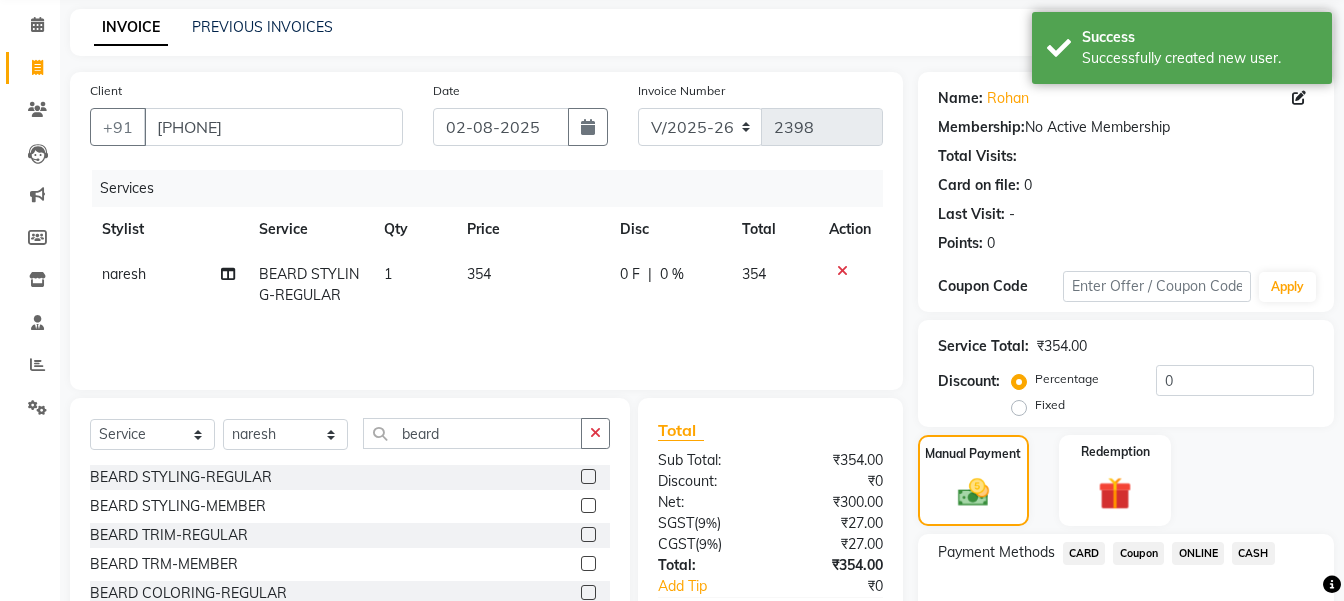 scroll, scrollTop: 200, scrollLeft: 0, axis: vertical 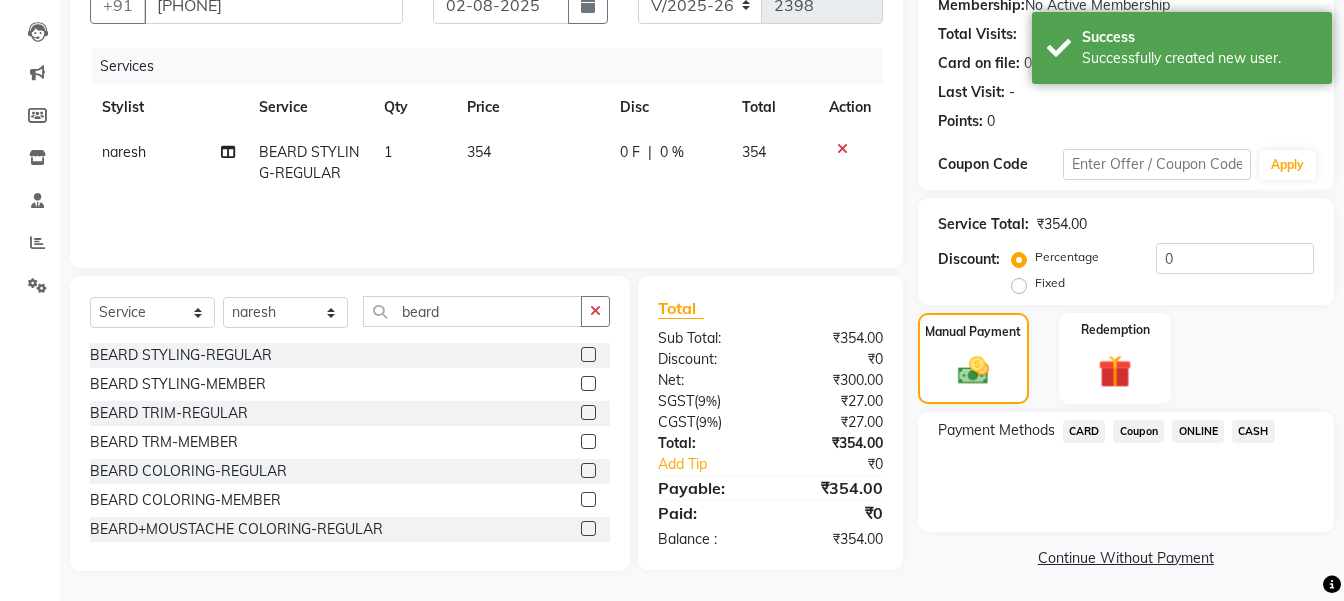 click on "ONLINE" 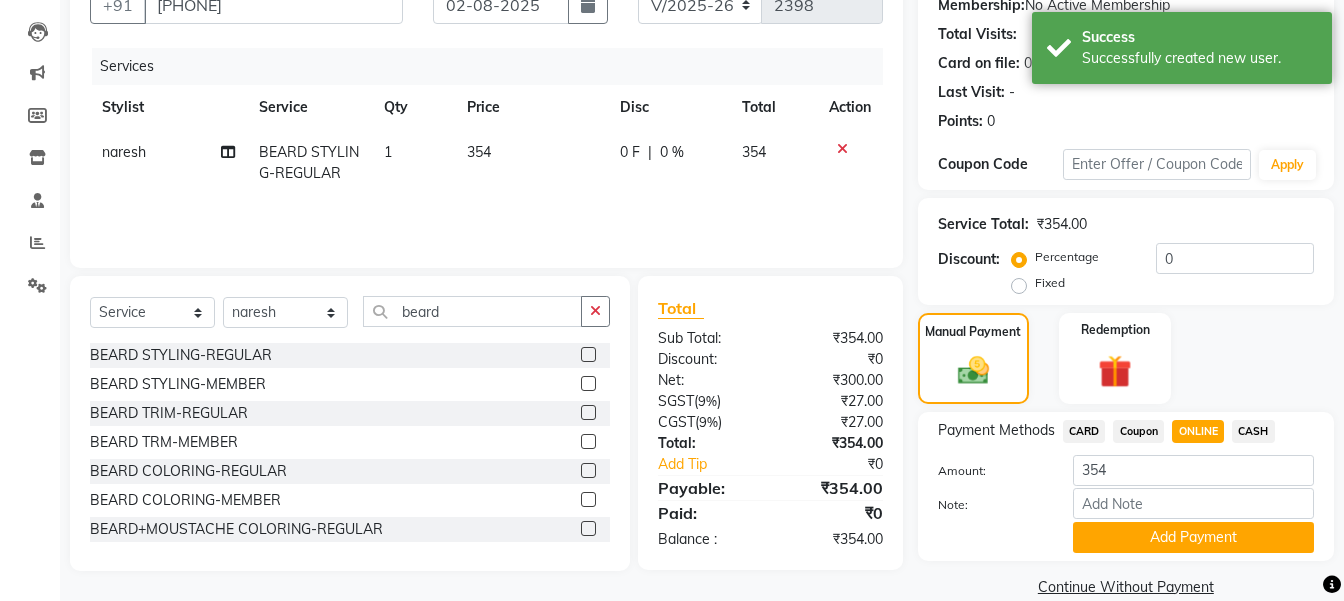 click on "Add Payment" 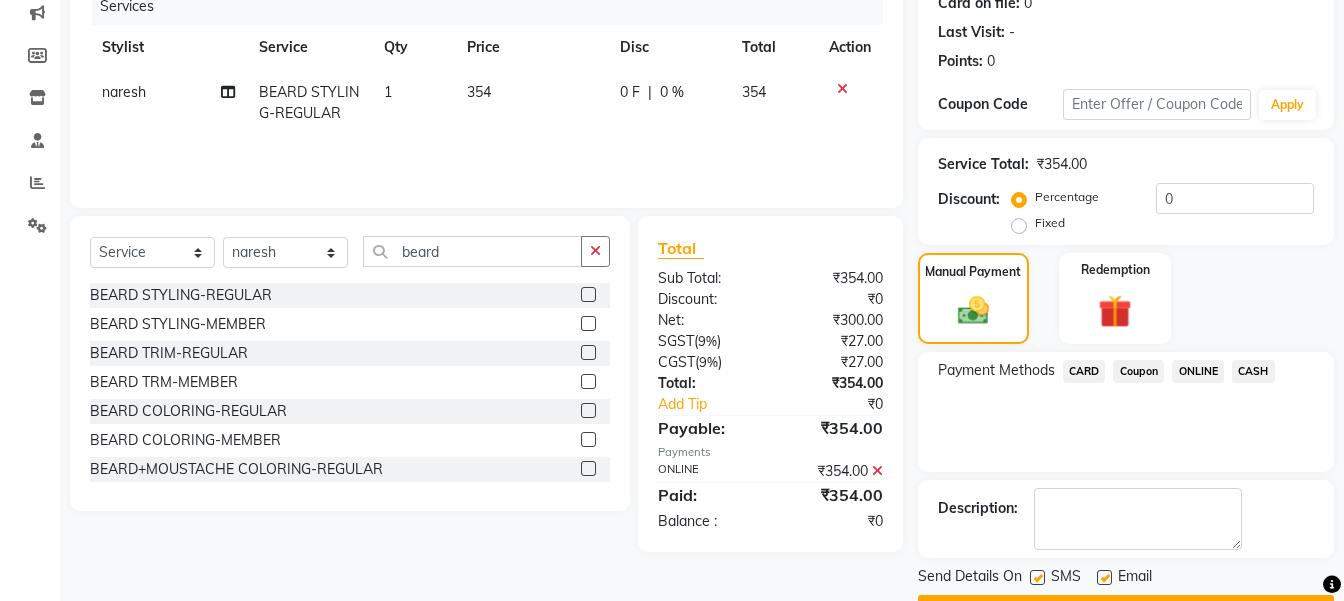 scroll, scrollTop: 315, scrollLeft: 0, axis: vertical 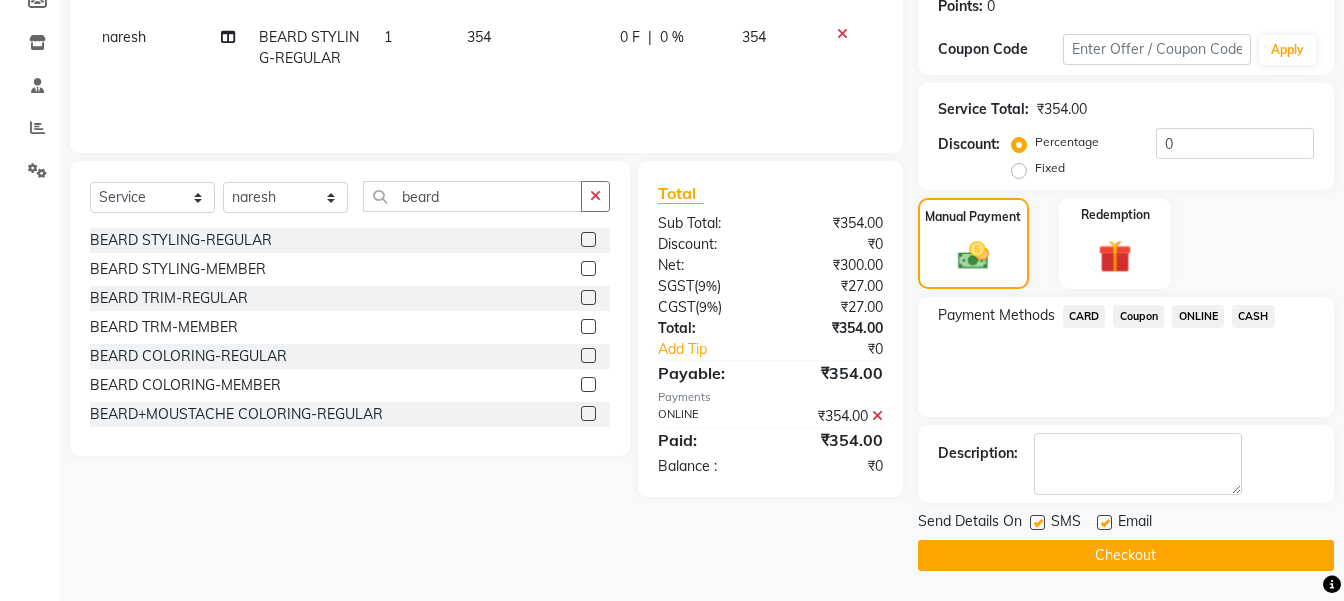 click on "Checkout" 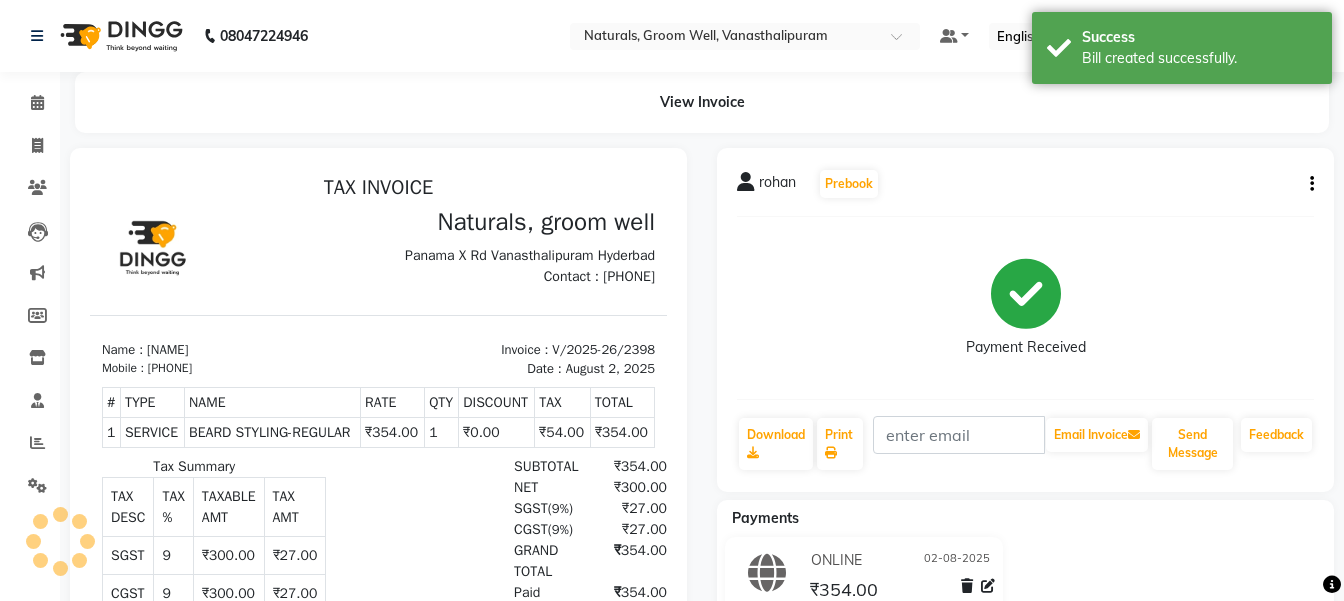 scroll, scrollTop: 0, scrollLeft: 0, axis: both 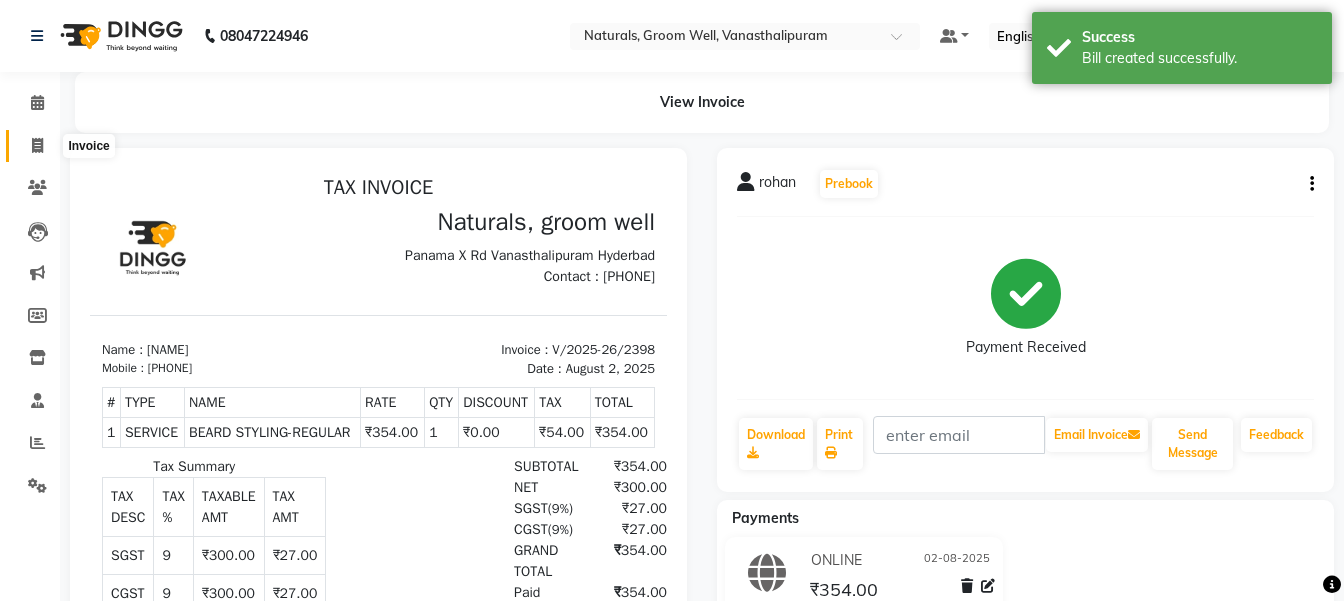 click 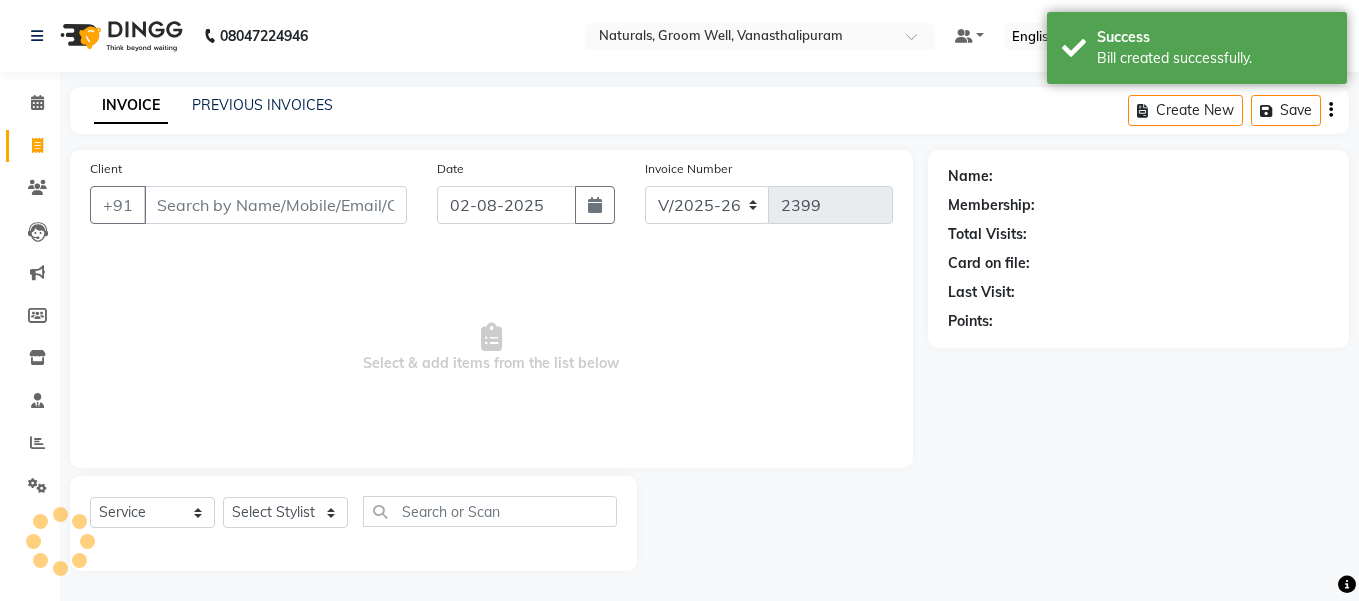 click on "Client" at bounding box center [275, 205] 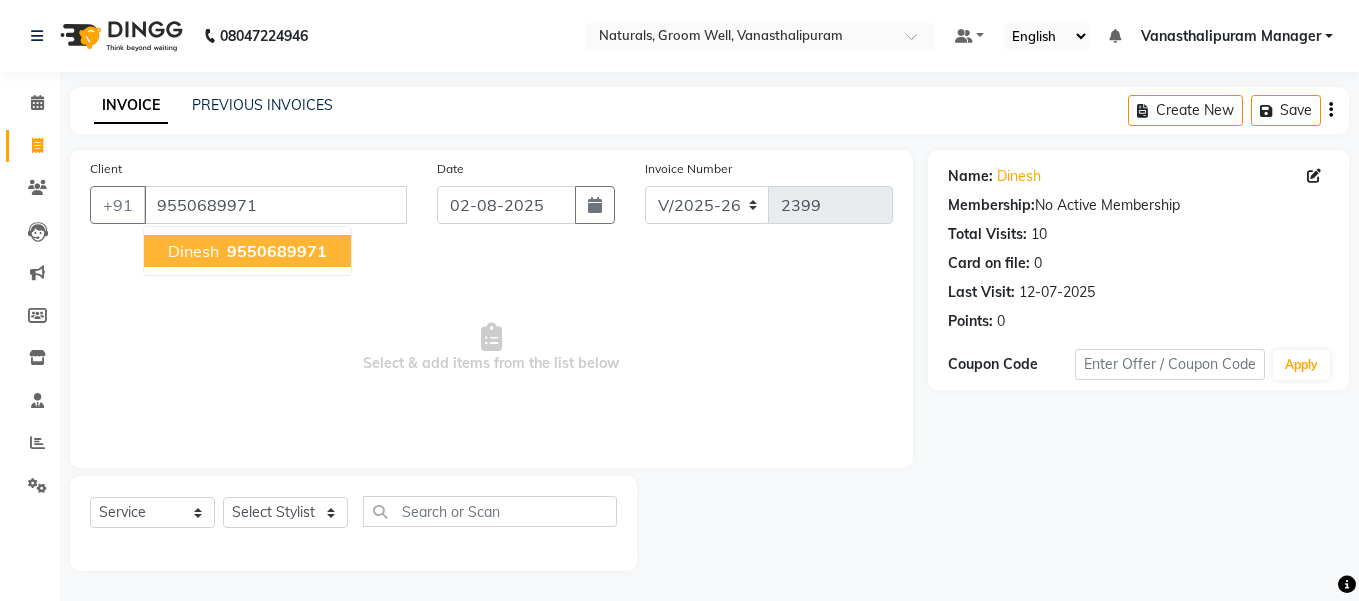 click on "9550689971" at bounding box center (277, 251) 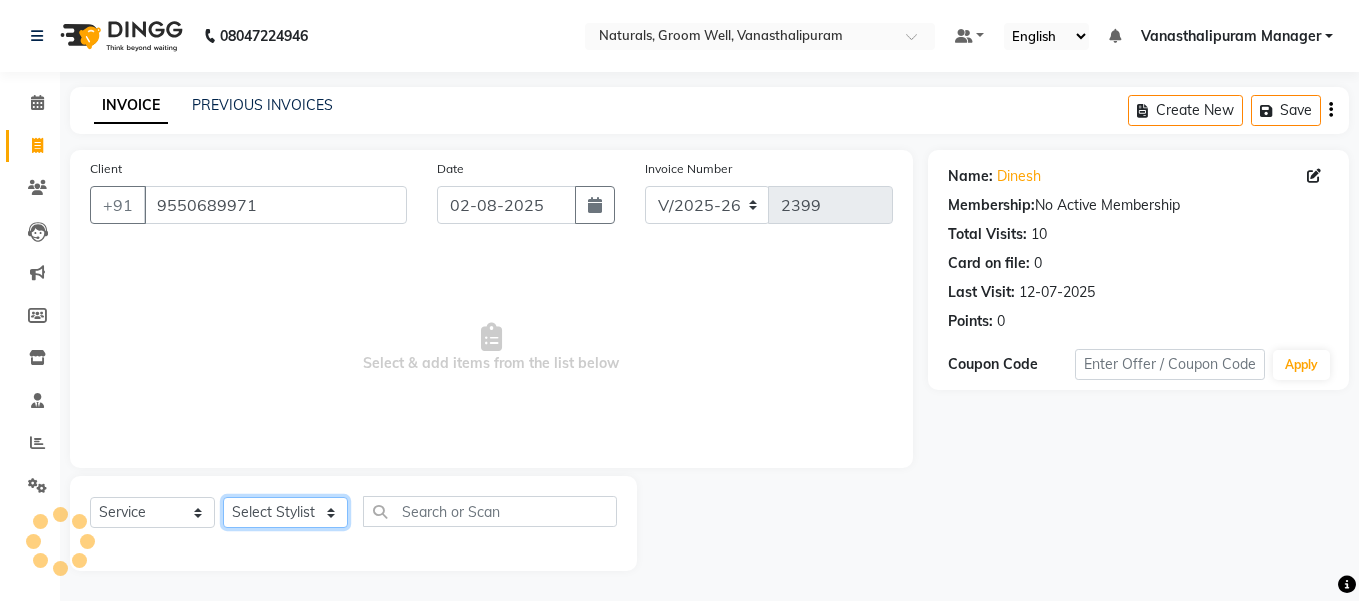 click on "Select Stylist gousiya kiran lavanya maheshwari naresh praveen sameena sandhya Vanasthalipuram Manager vinay" 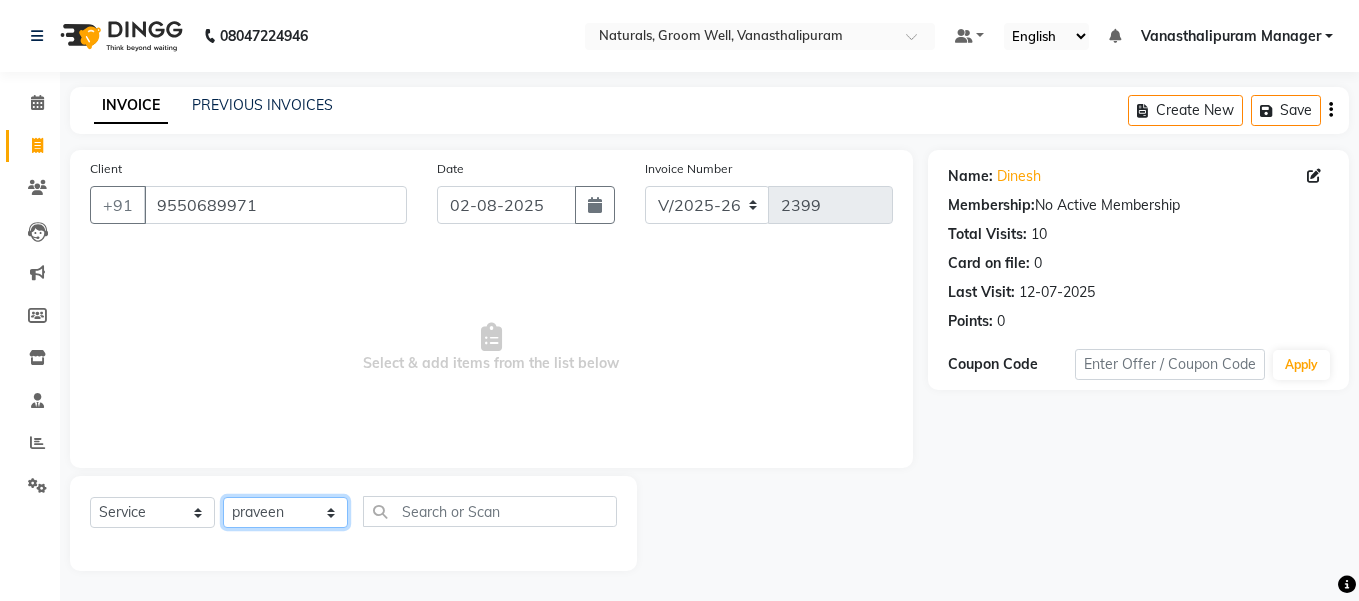click on "Select Stylist gousiya kiran lavanya maheshwari naresh praveen sameena sandhya Vanasthalipuram Manager vinay" 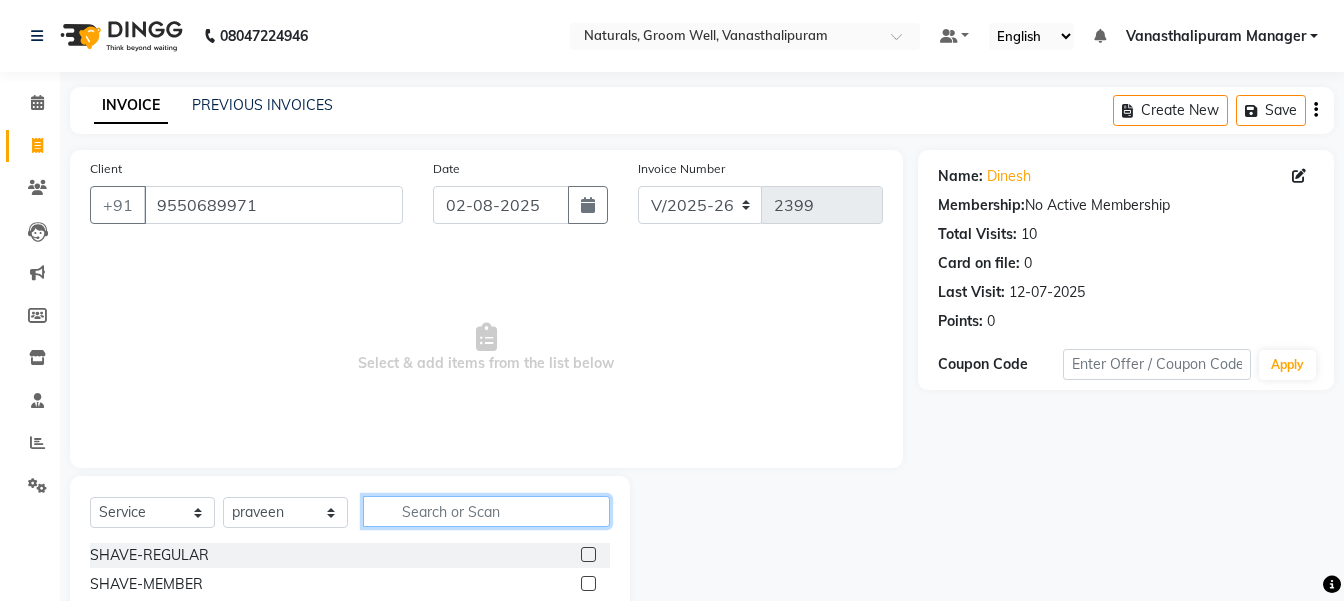 click 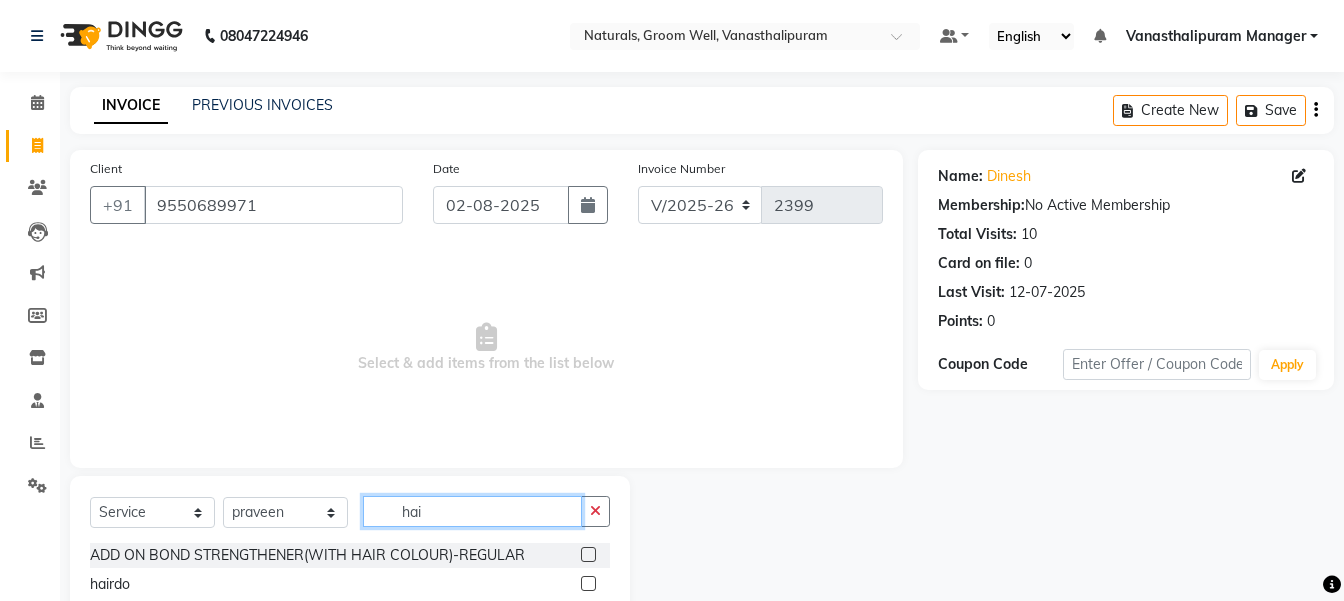scroll, scrollTop: 100, scrollLeft: 0, axis: vertical 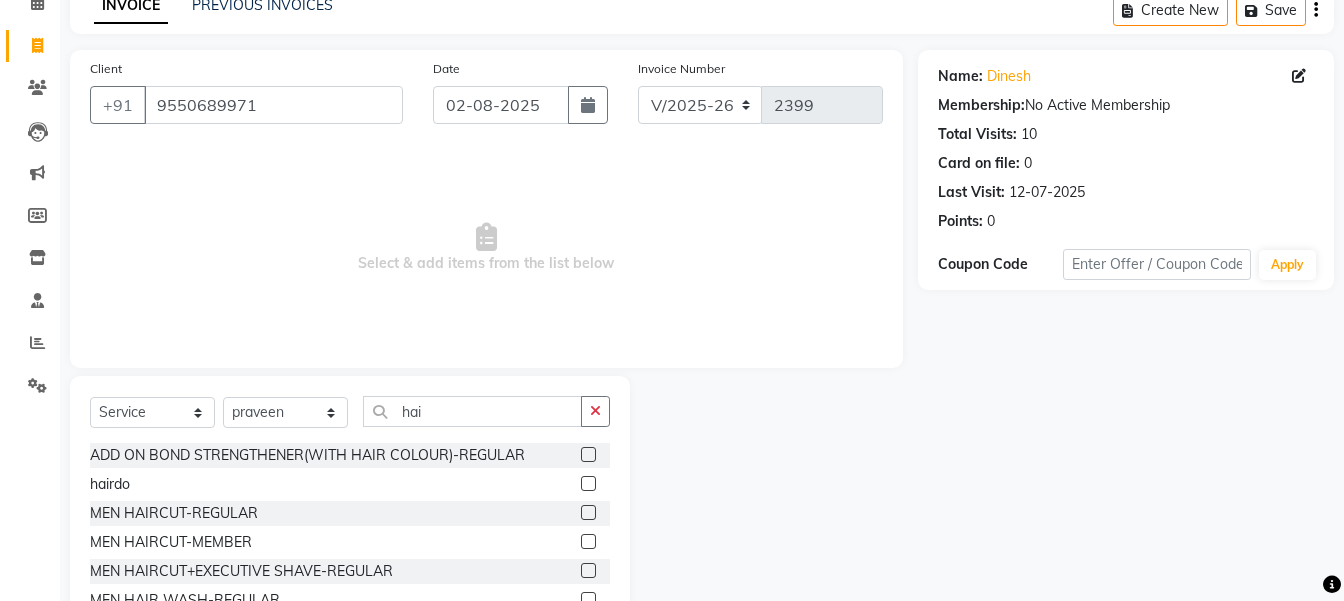 click on "MEN HAIRCUT-MEMBER" 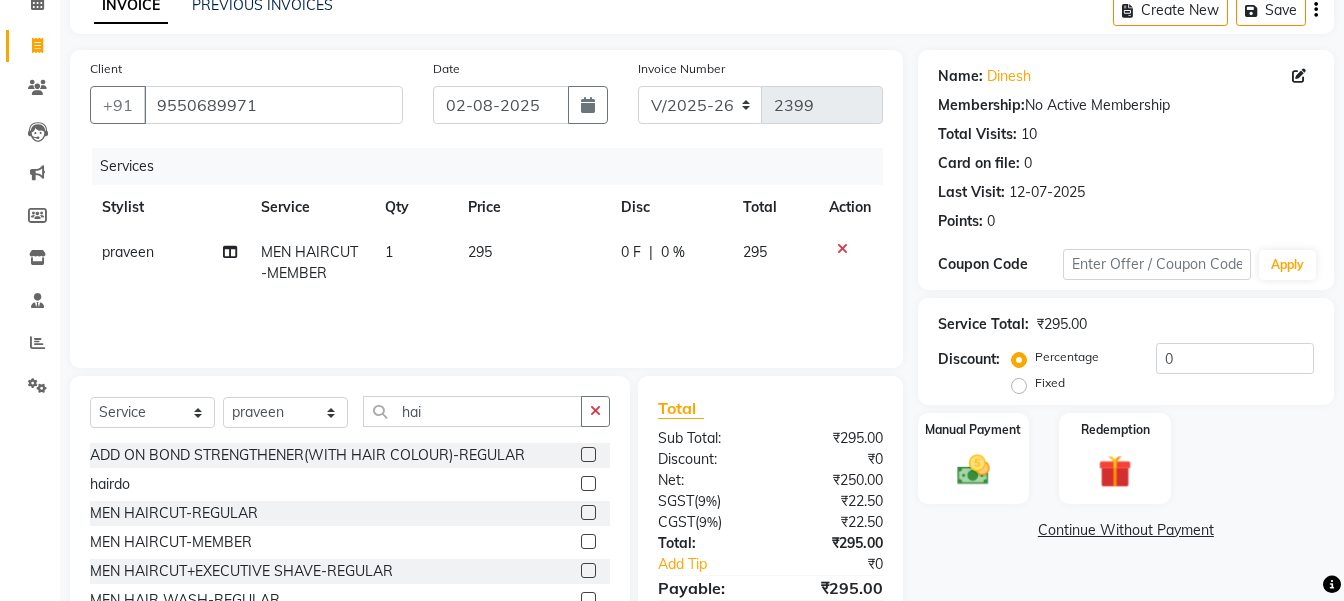 click on "295" 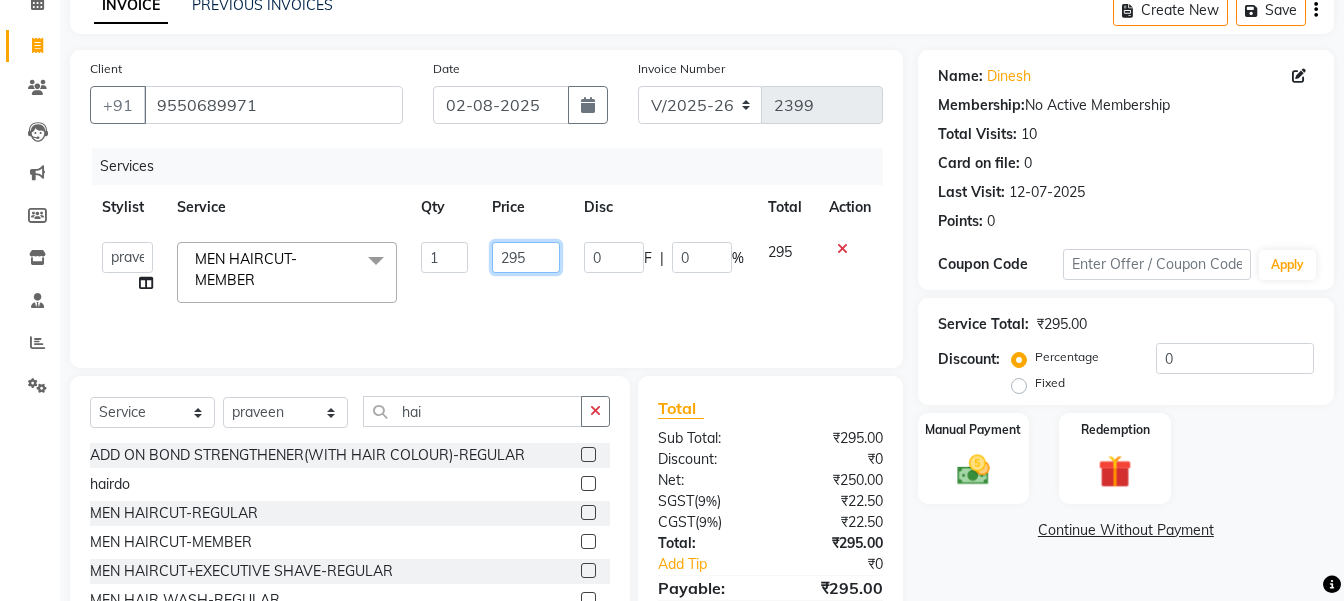 click on "295" 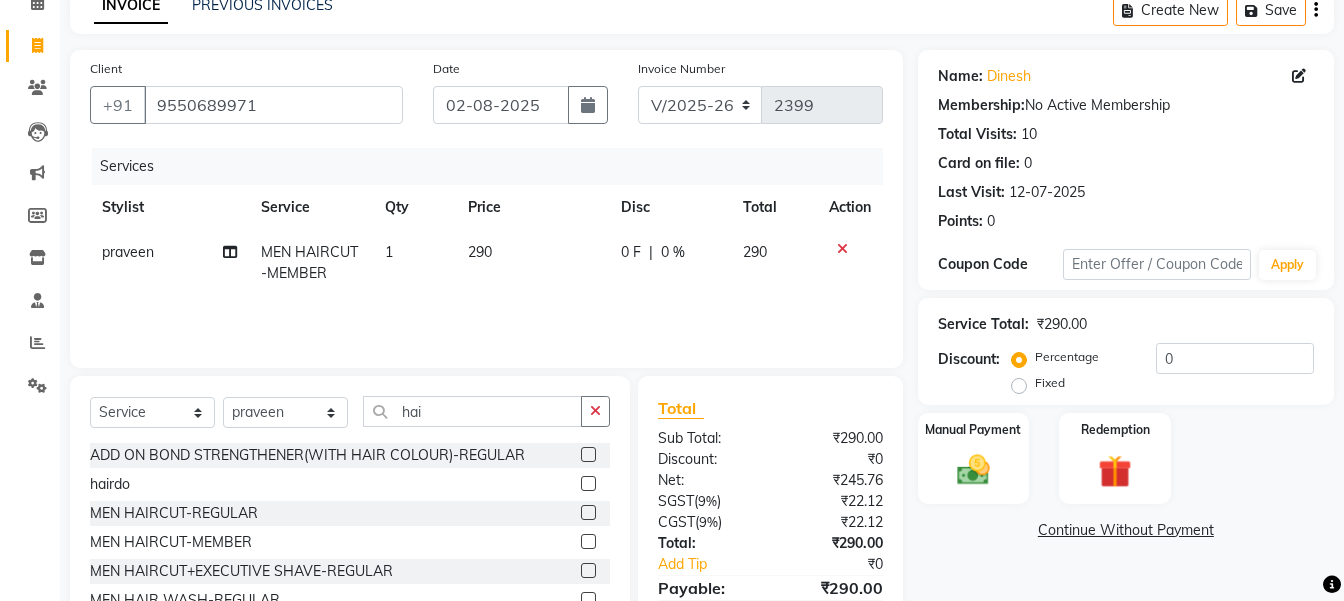 click on "INVOICE PREVIOUS INVOICES Create New   Save" 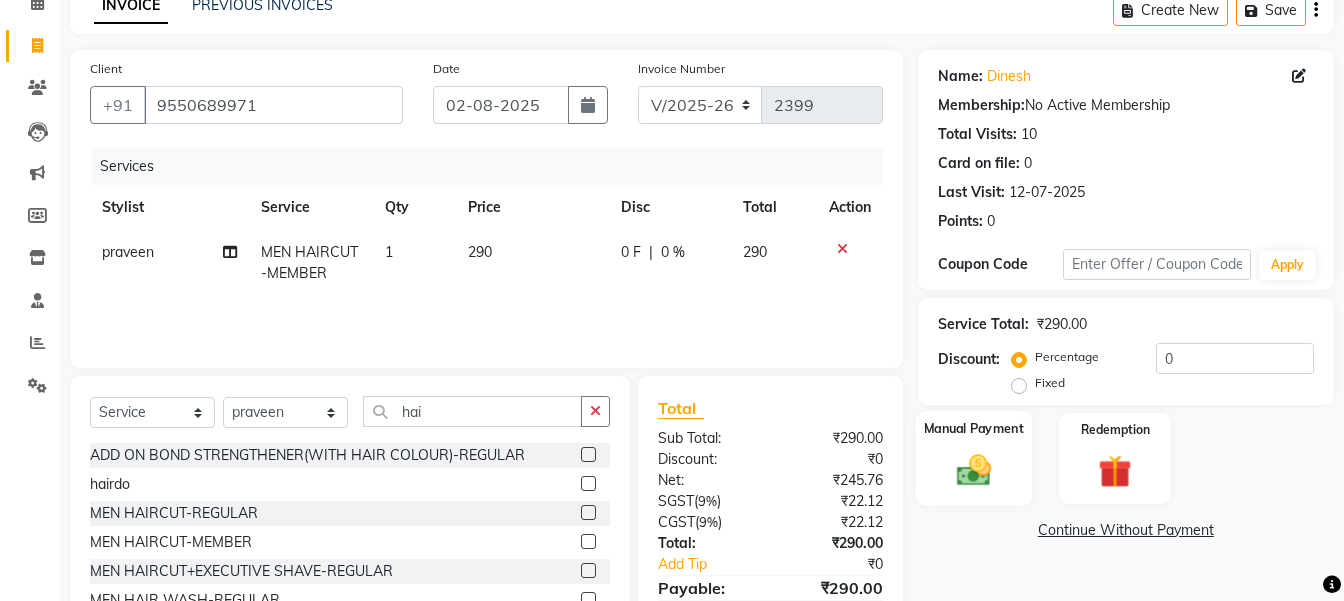 click 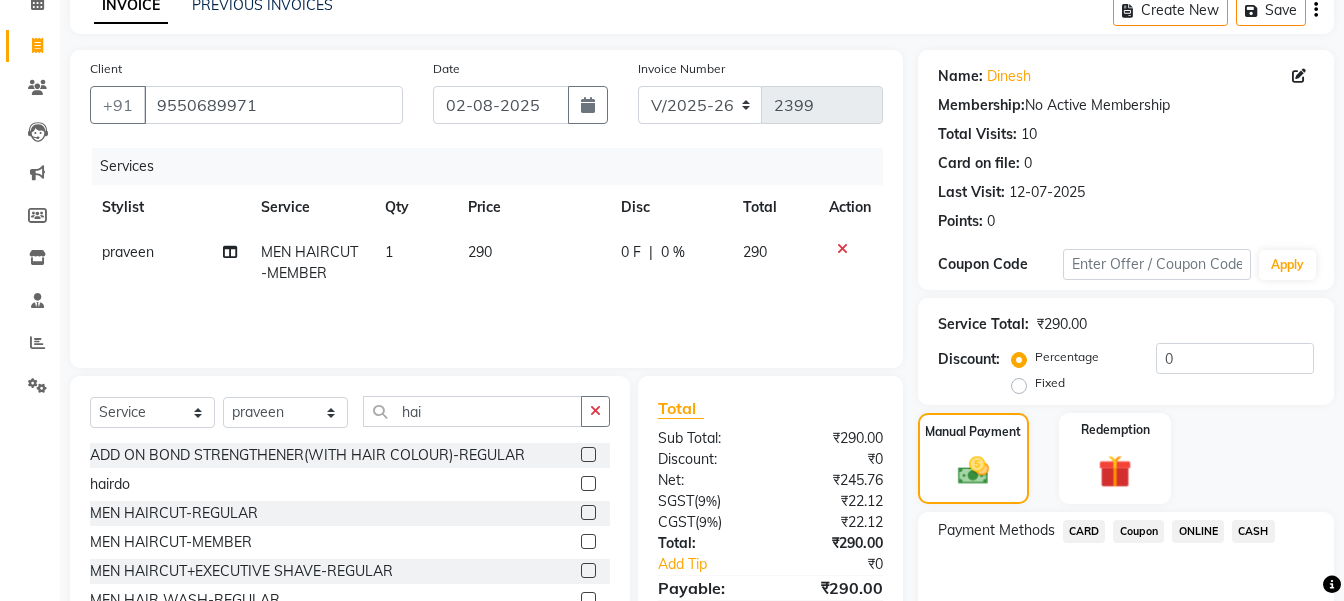 click on "ONLINE" 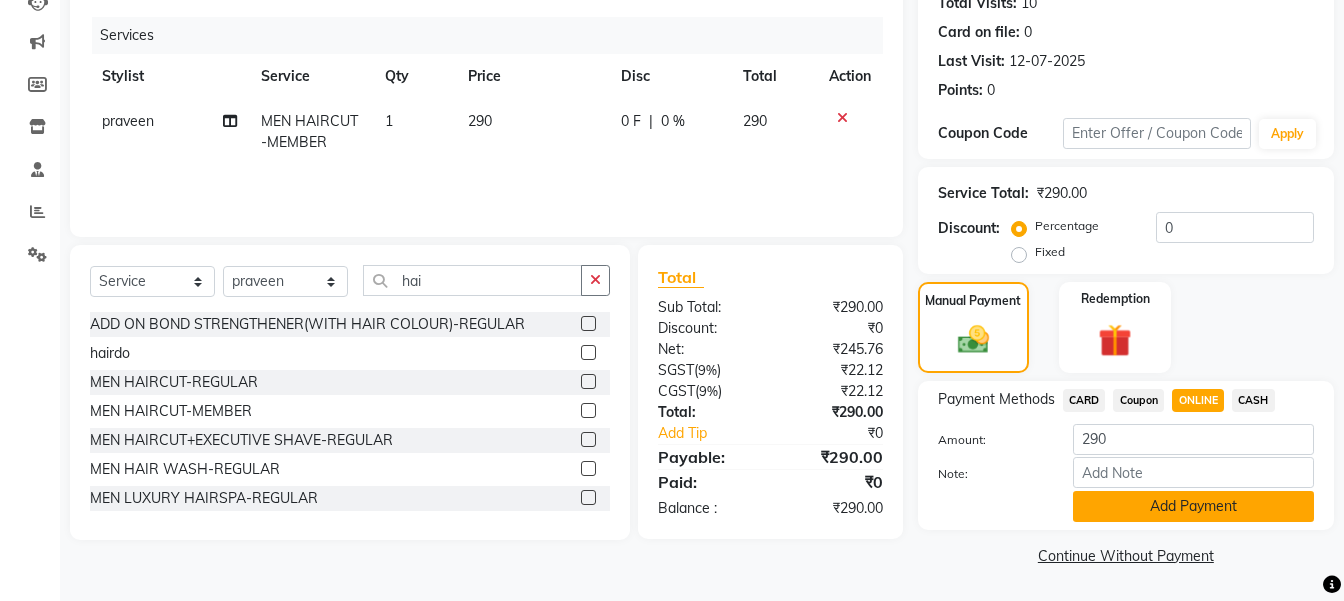 click on "Add Payment" 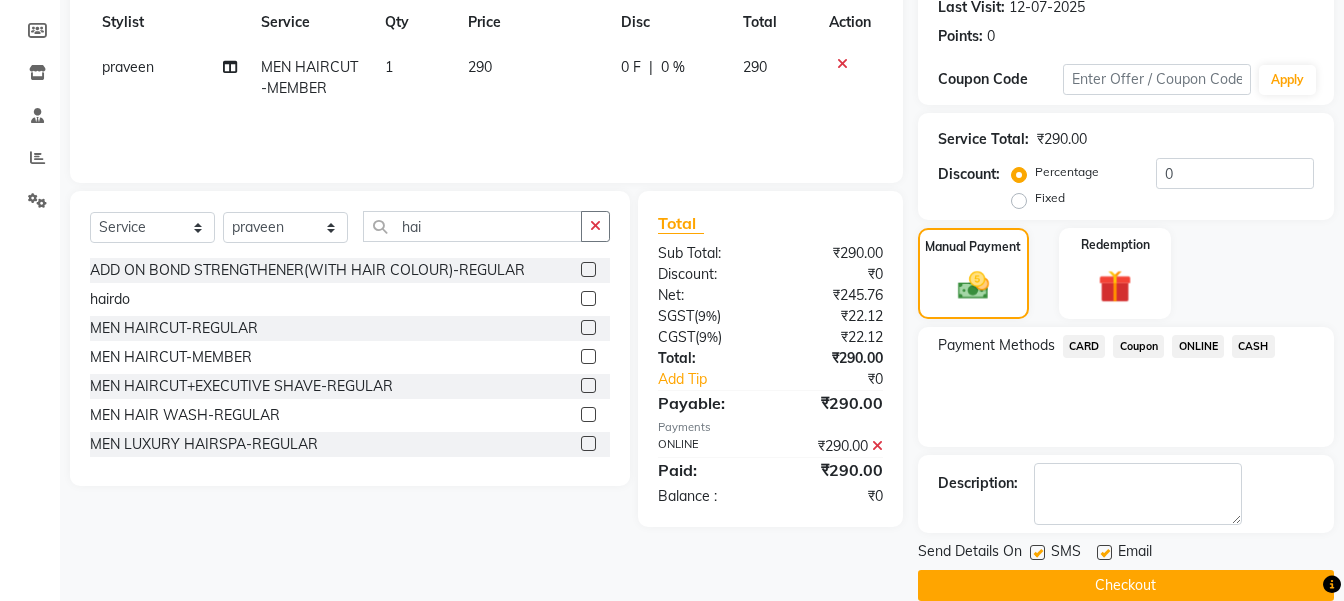 scroll, scrollTop: 315, scrollLeft: 0, axis: vertical 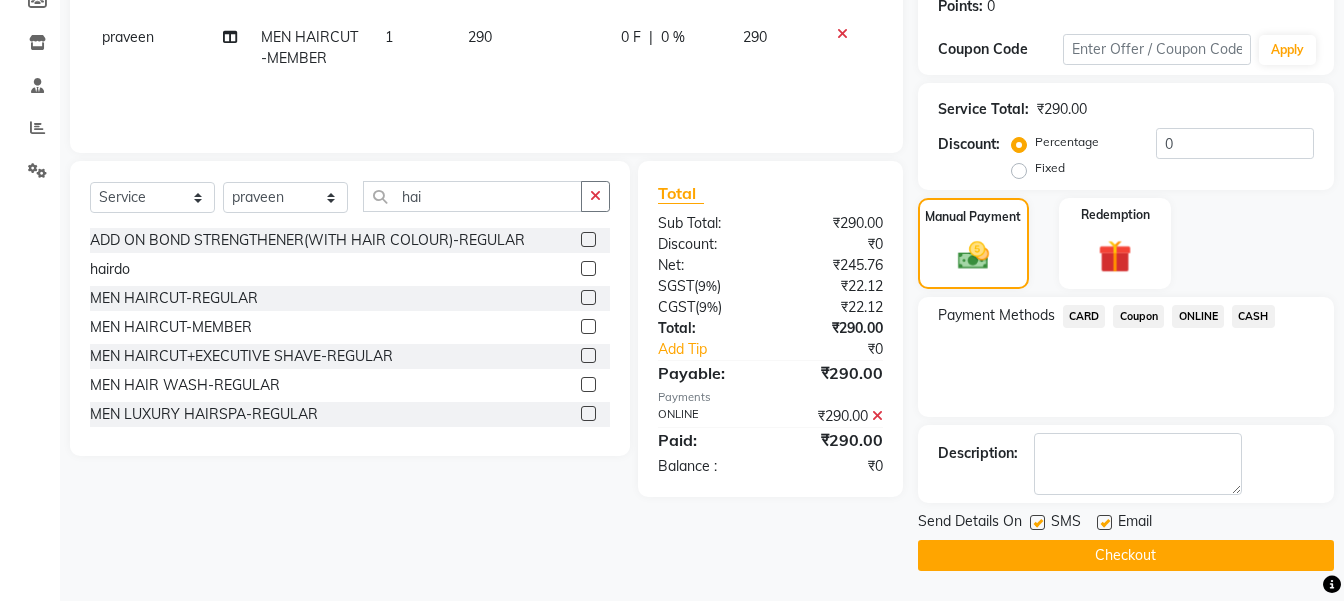 click on "Checkout" 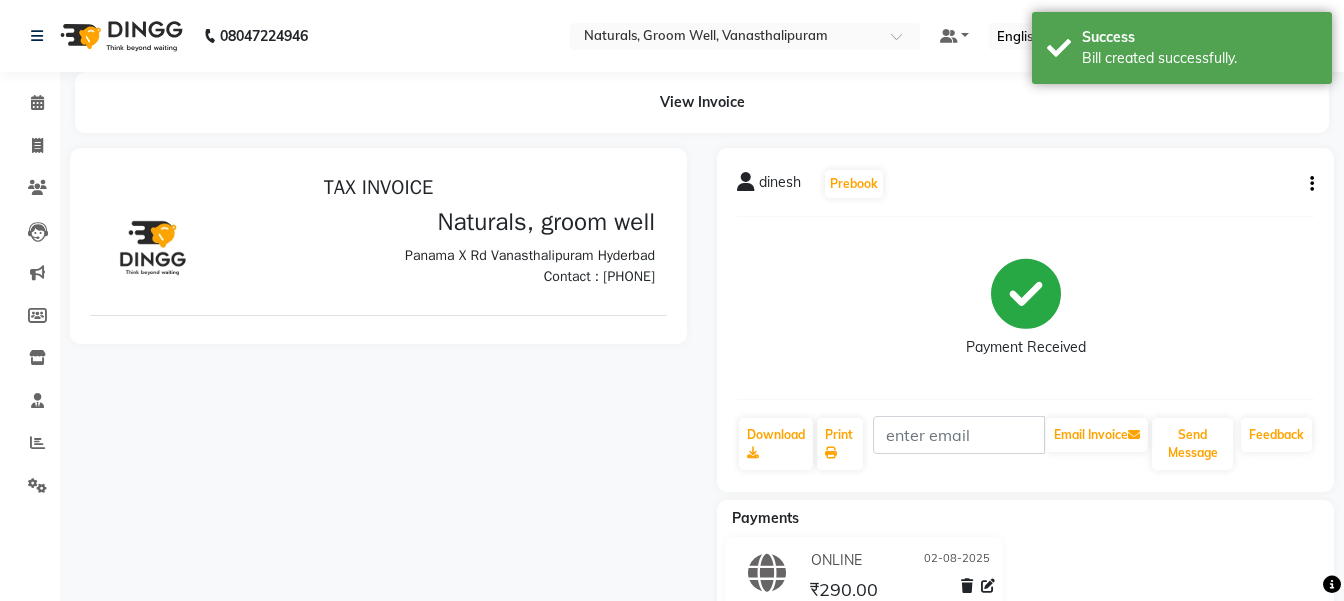 scroll, scrollTop: 0, scrollLeft: 0, axis: both 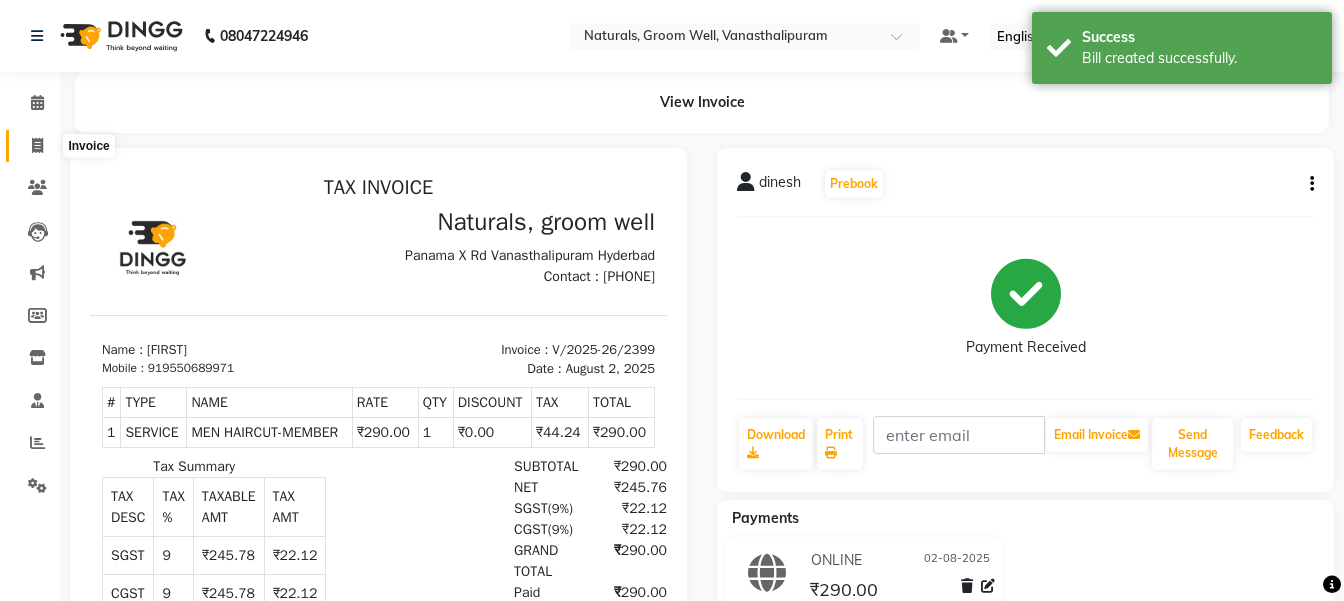 click 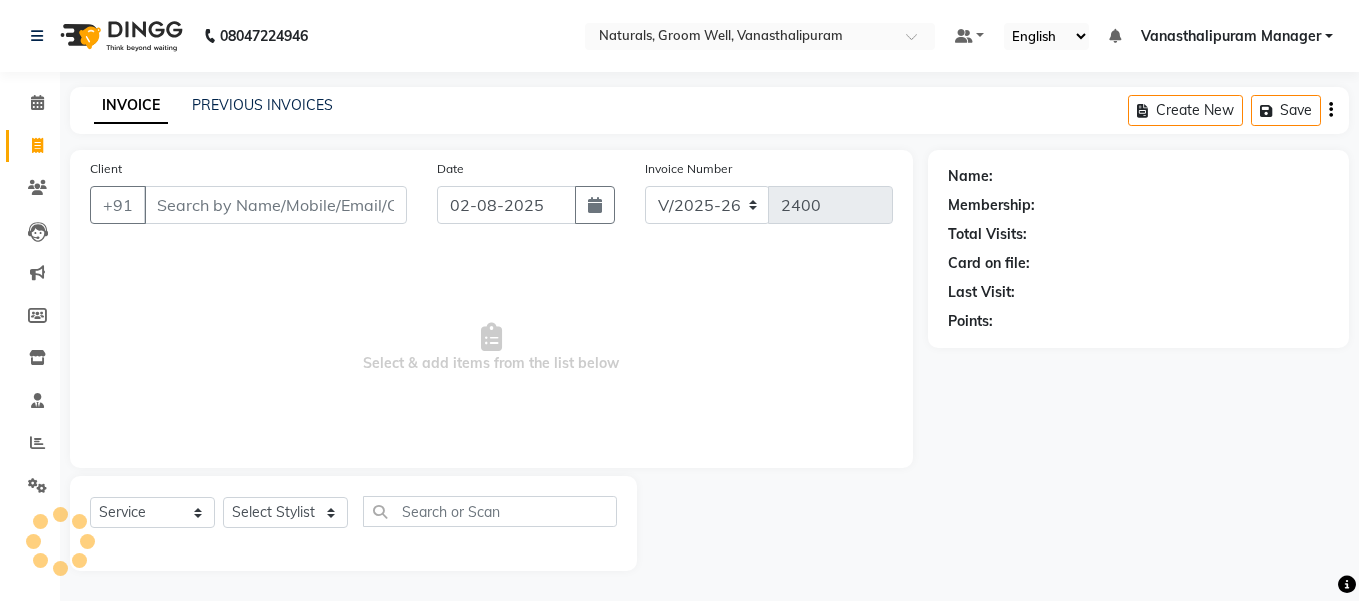 click on "Client" at bounding box center [275, 205] 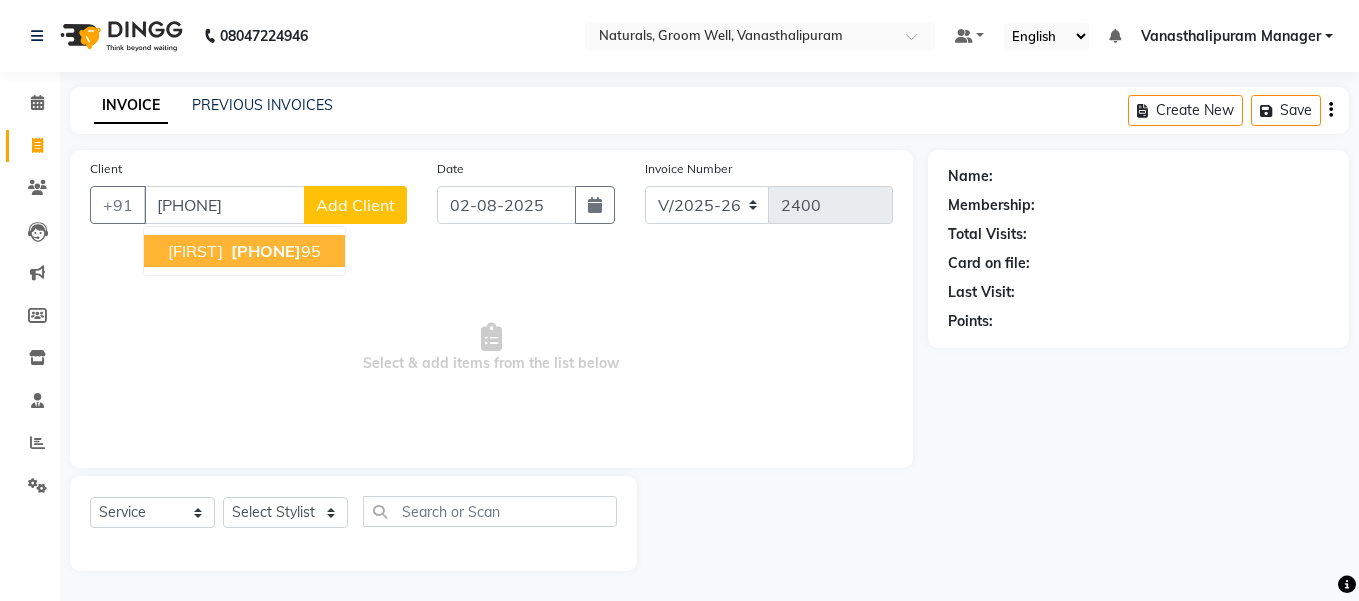 click on "[FIRST]" at bounding box center (195, 251) 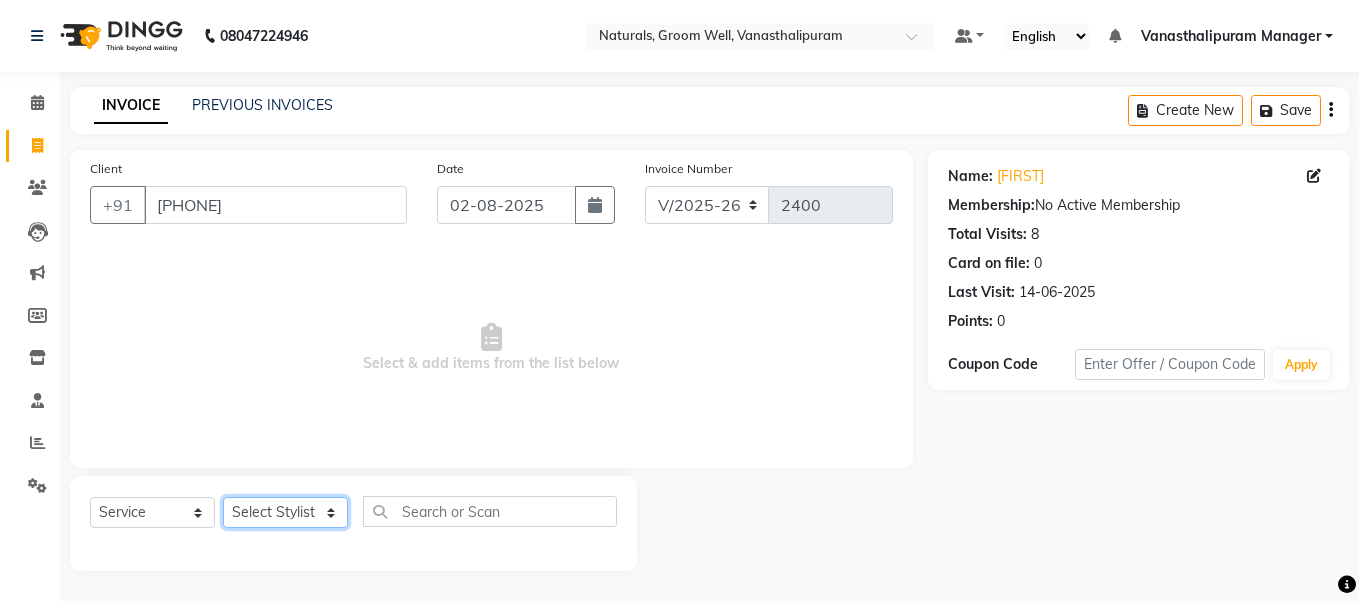 click on "Select Stylist gousiya kiran lavanya maheshwari naresh praveen sameena sandhya Vanasthalipuram Manager vinay" 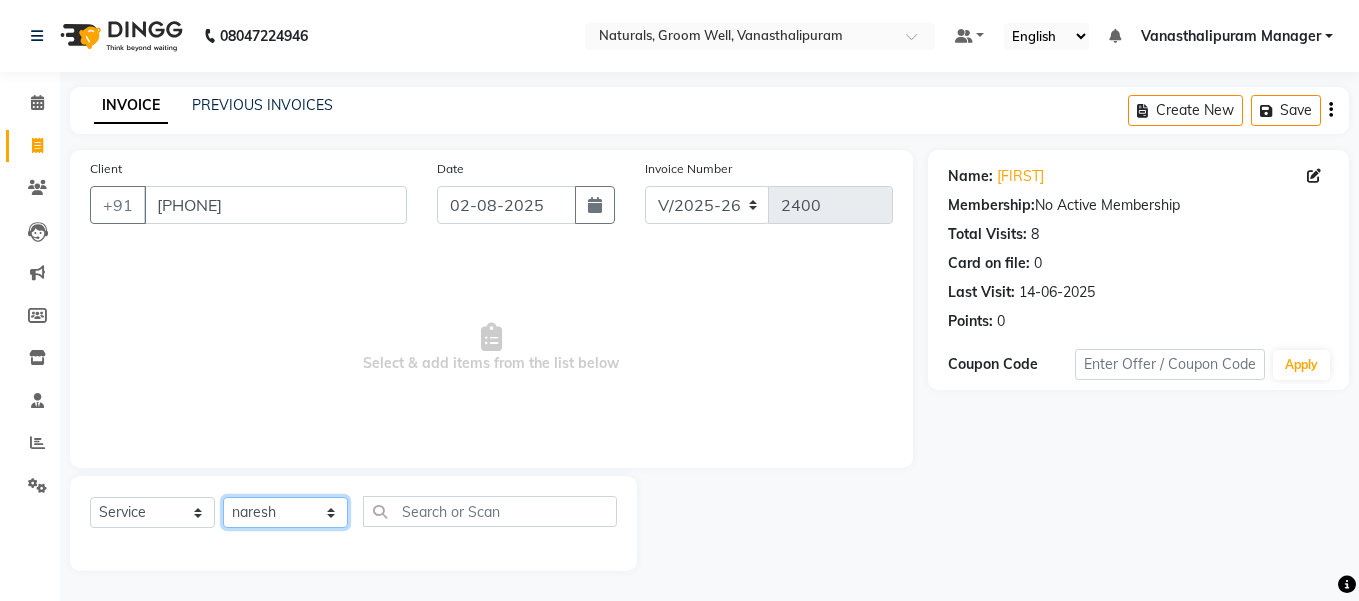 click on "Select Stylist gousiya kiran lavanya maheshwari naresh praveen sameena sandhya Vanasthalipuram Manager vinay" 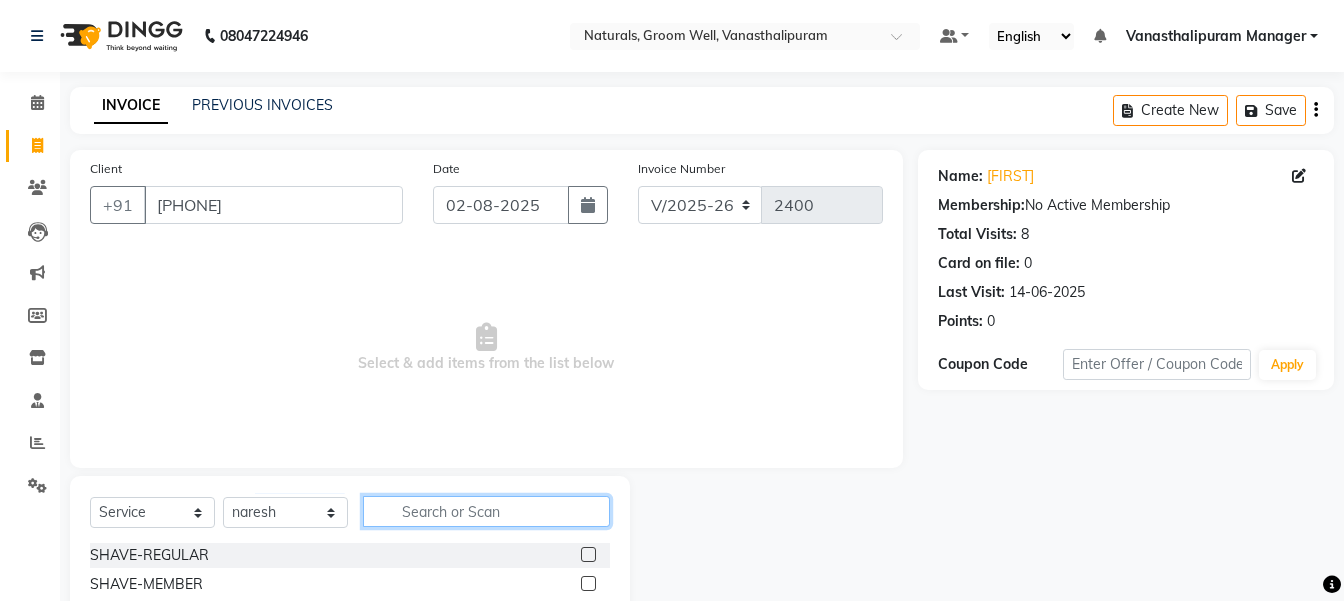 click 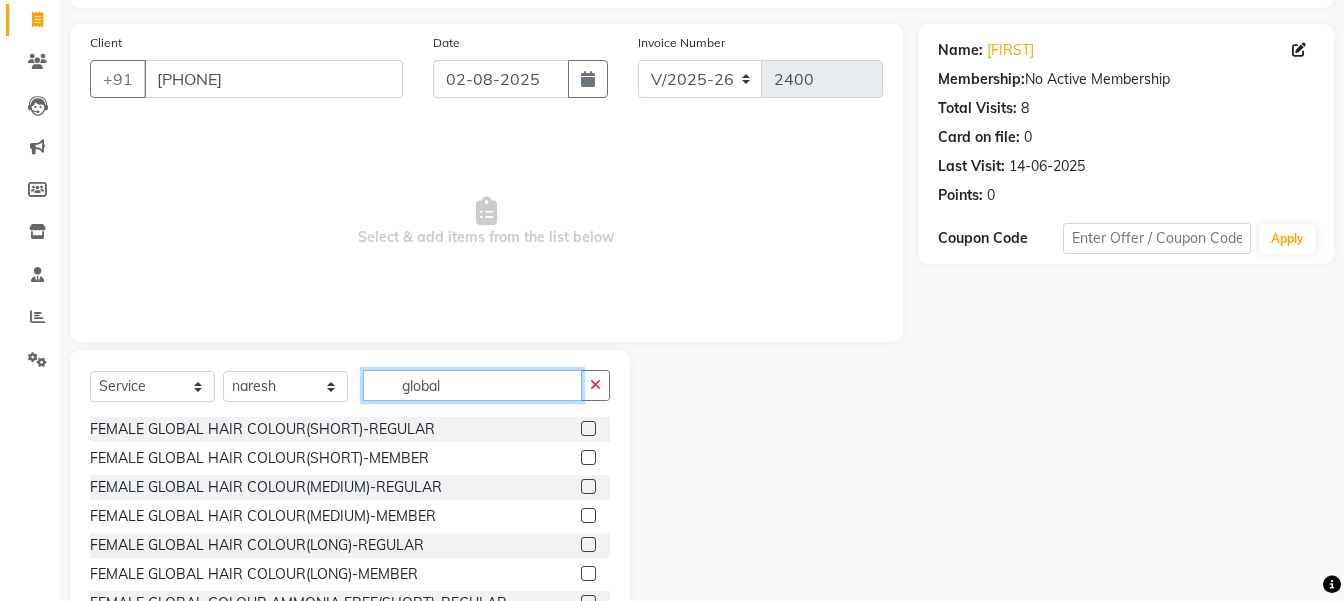scroll, scrollTop: 200, scrollLeft: 0, axis: vertical 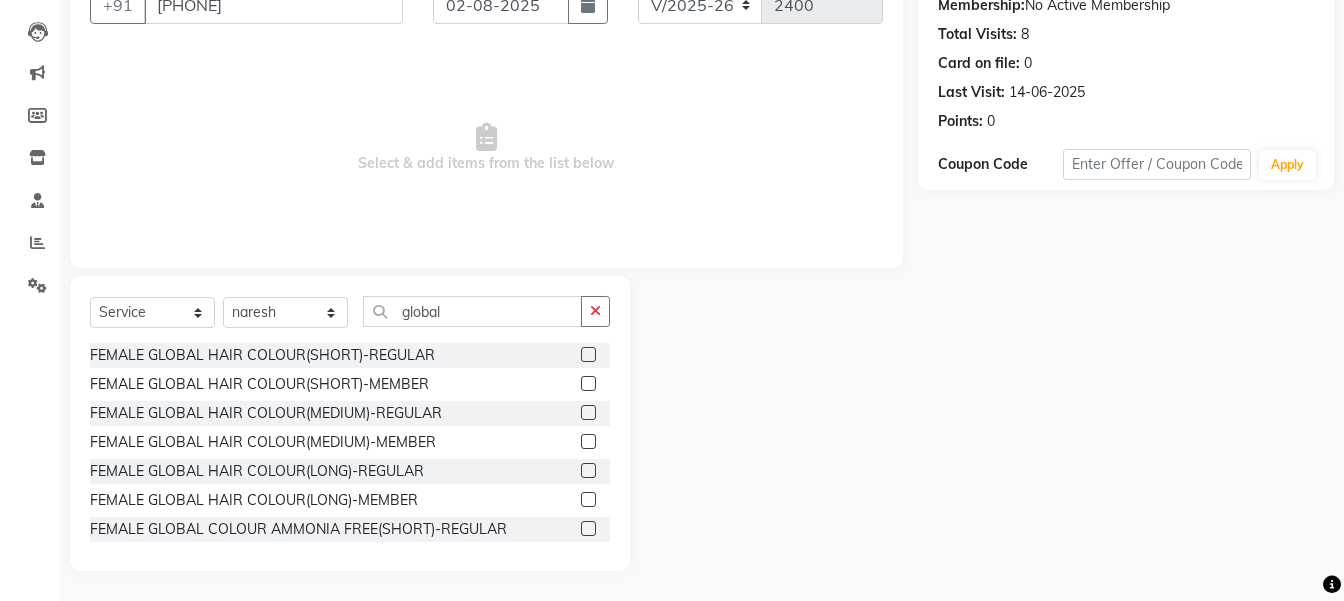 click 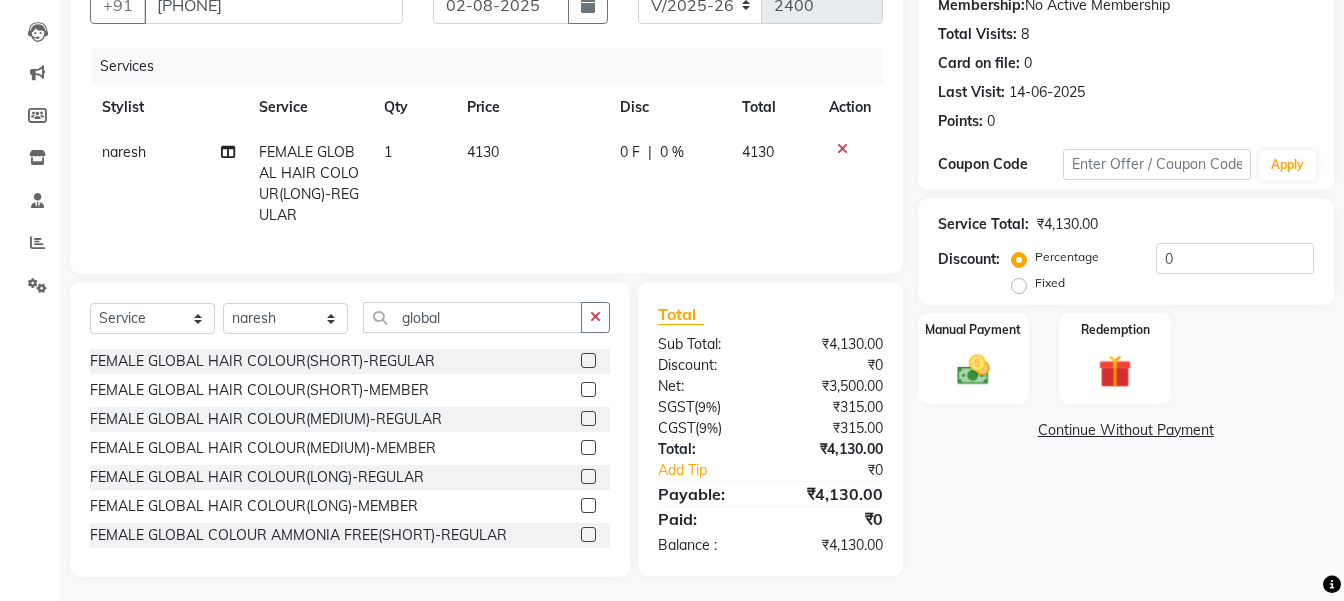 click 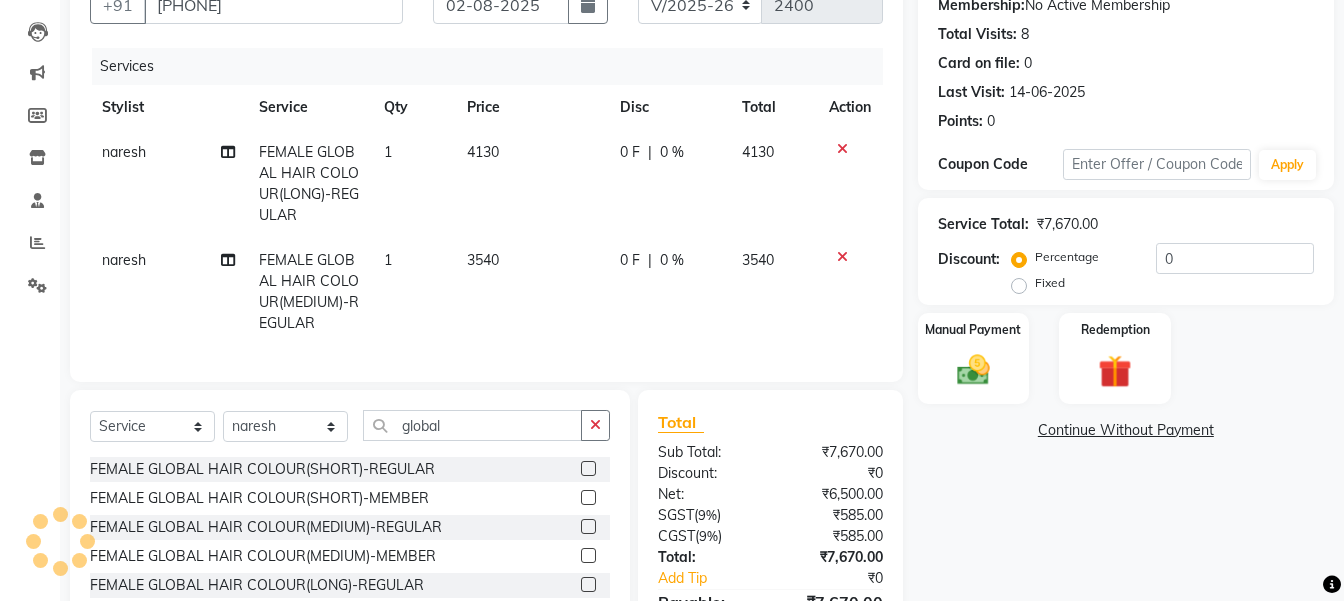 click 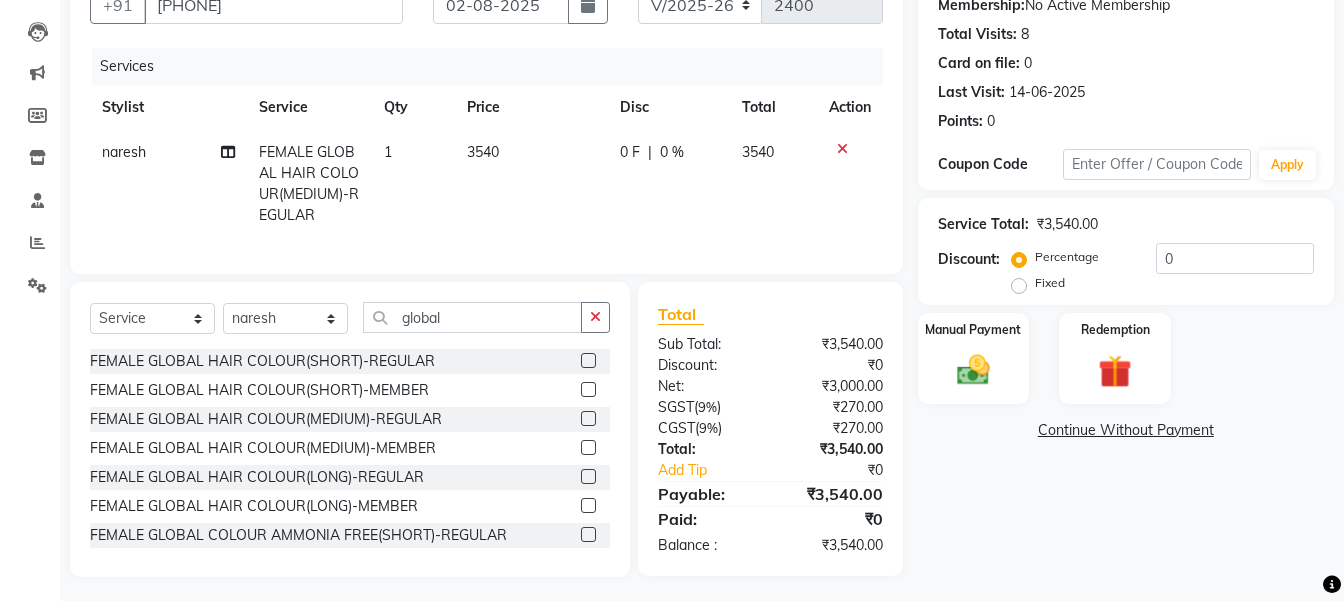 click on "3540" 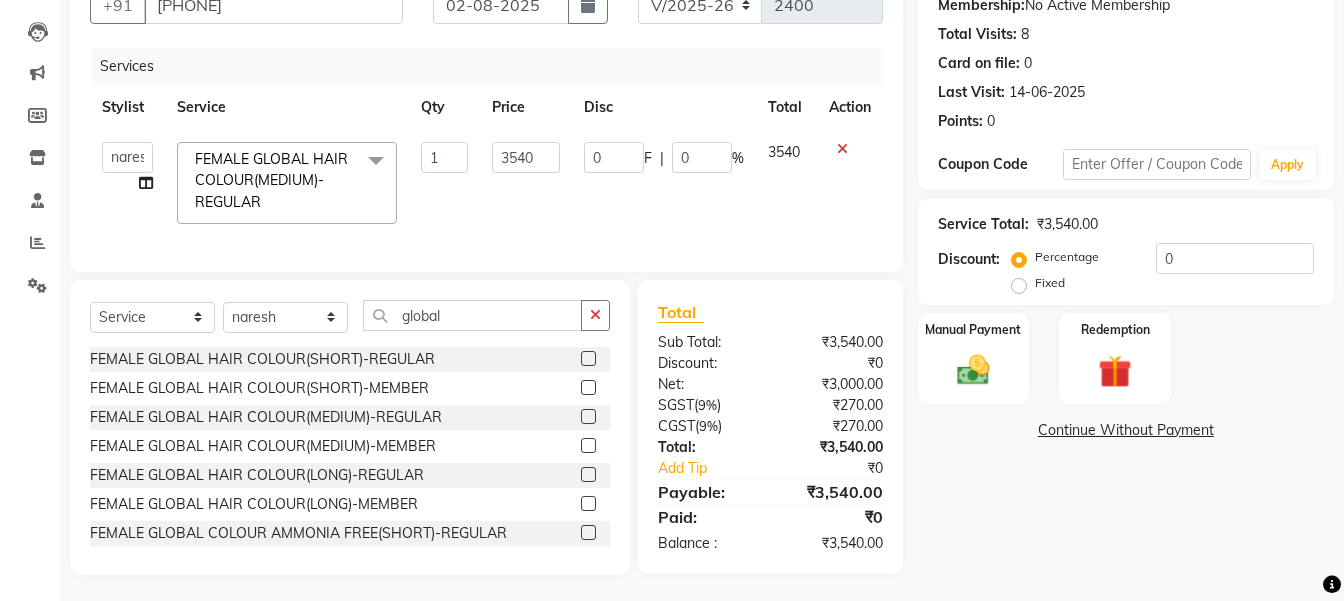 click on "3540" 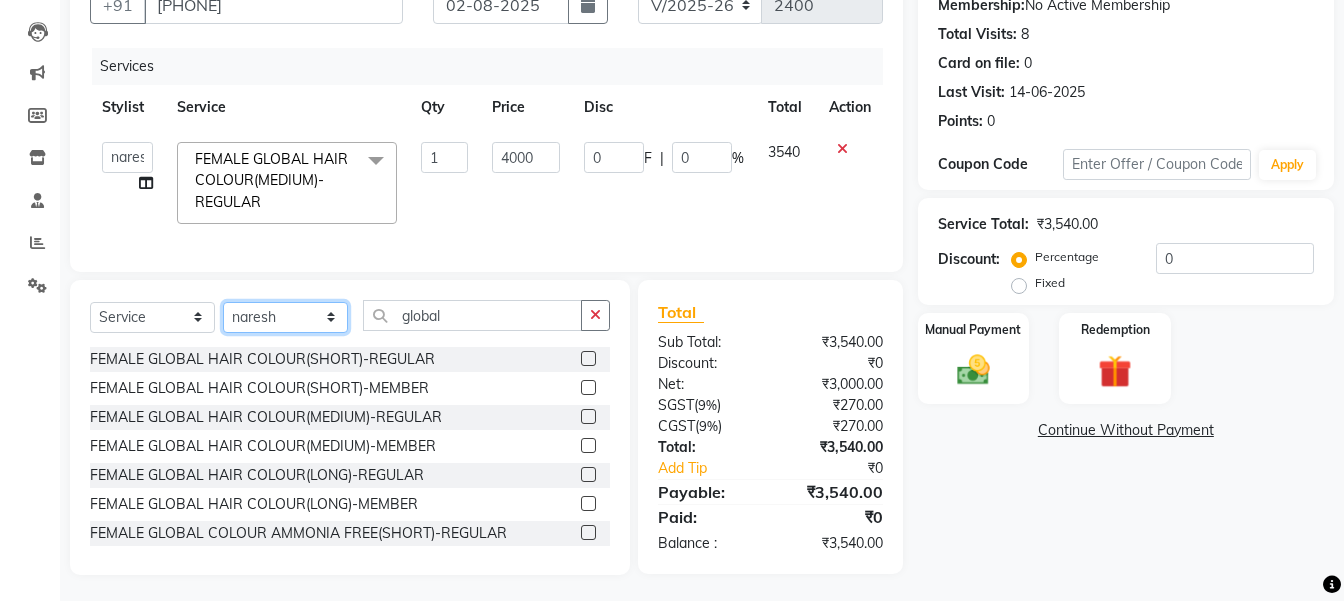 click on "Select Stylist gousiya kiran lavanya maheshwari naresh praveen sameena sandhya Vanasthalipuram Manager vinay" 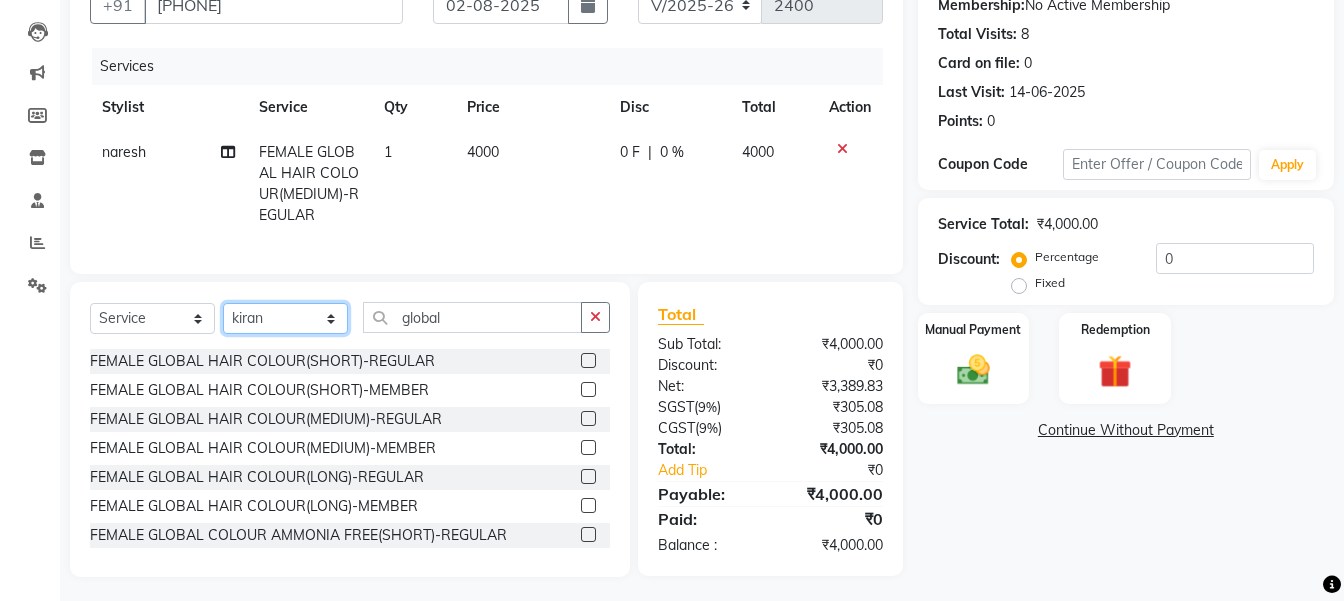 click on "Select Stylist gousiya kiran lavanya maheshwari naresh praveen sameena sandhya Vanasthalipuram Manager vinay" 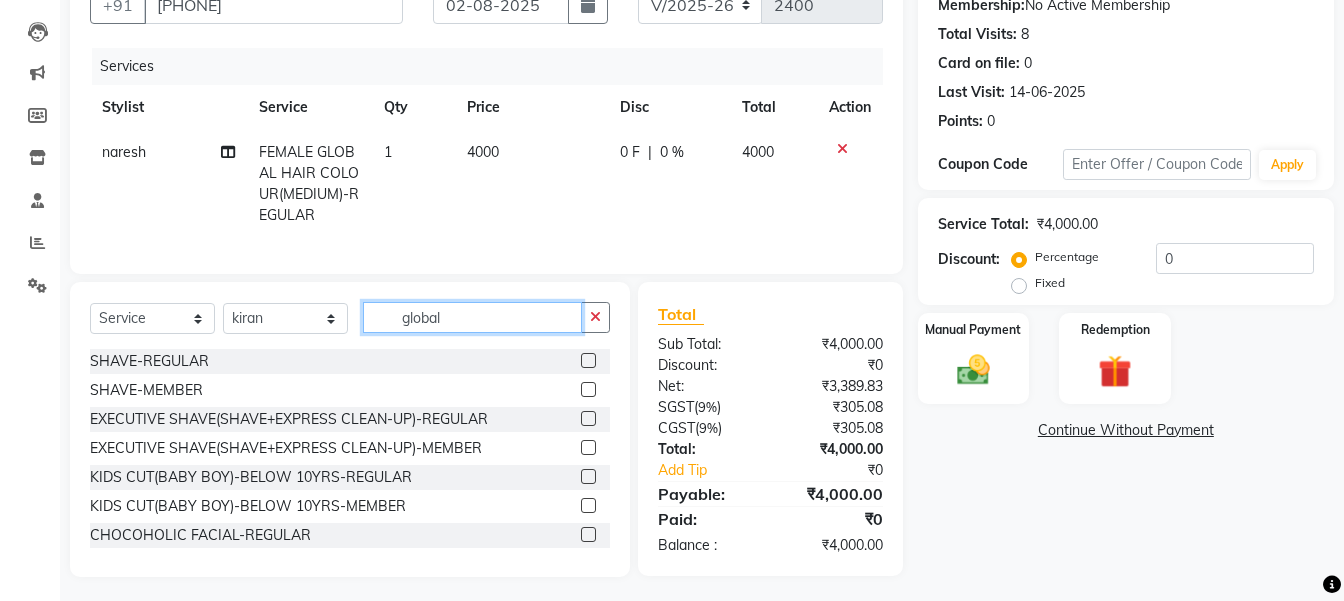 click on "global" 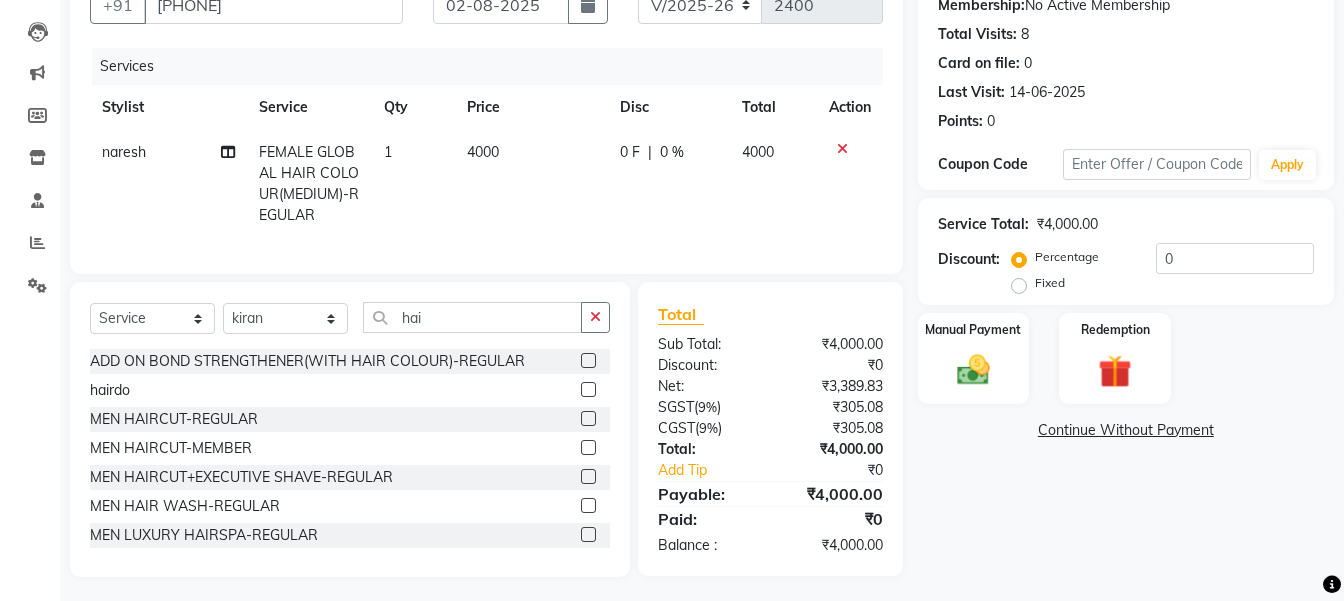 click 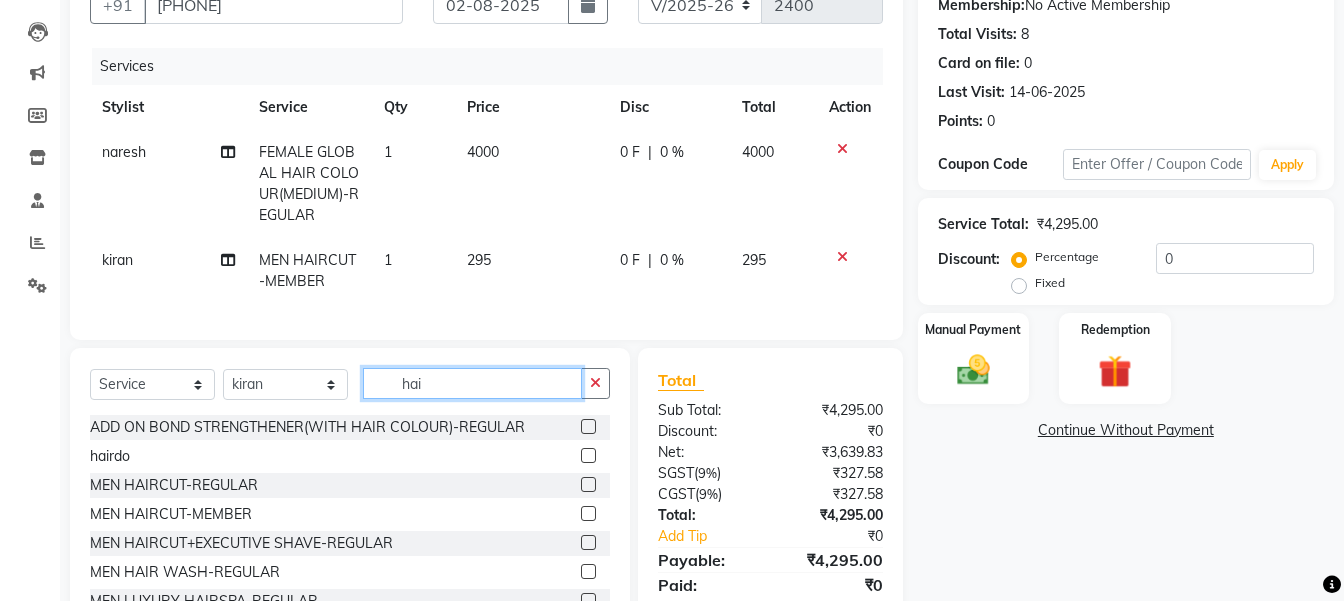 click on "hai" 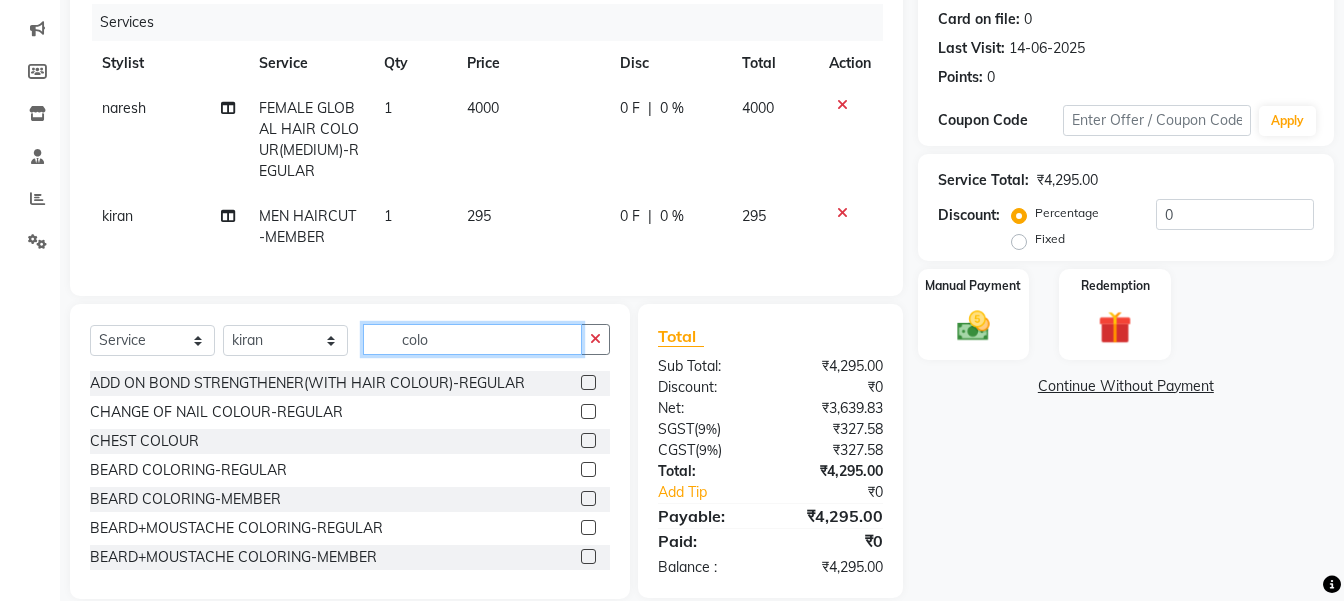 scroll, scrollTop: 287, scrollLeft: 0, axis: vertical 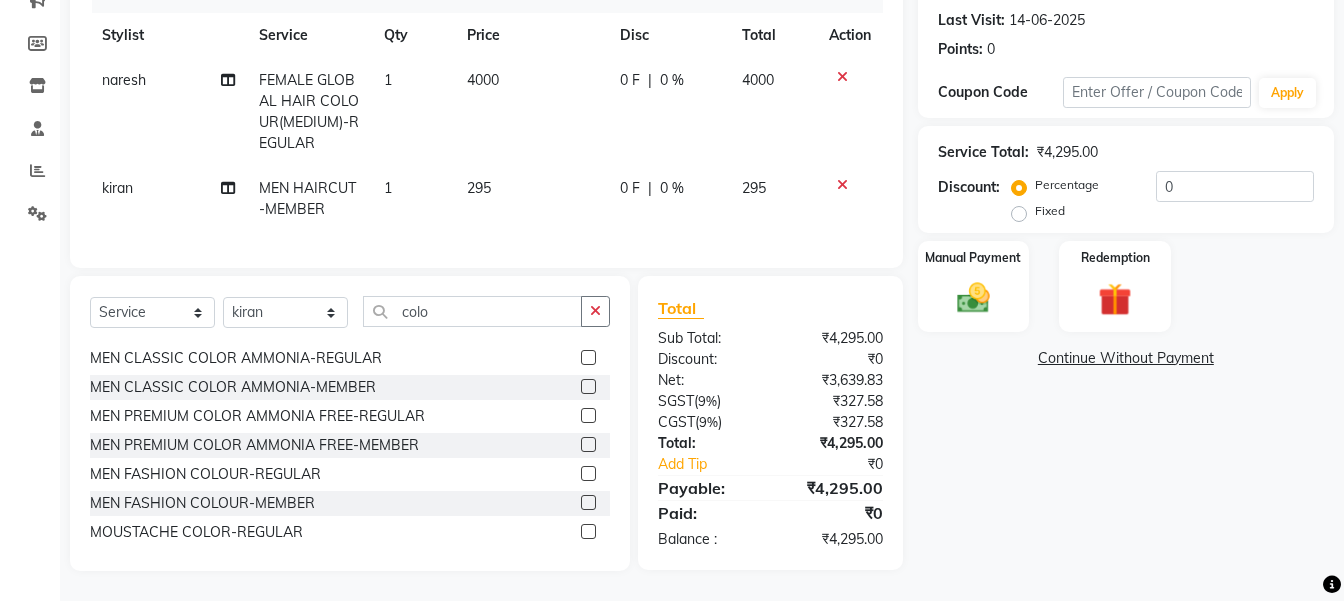 click 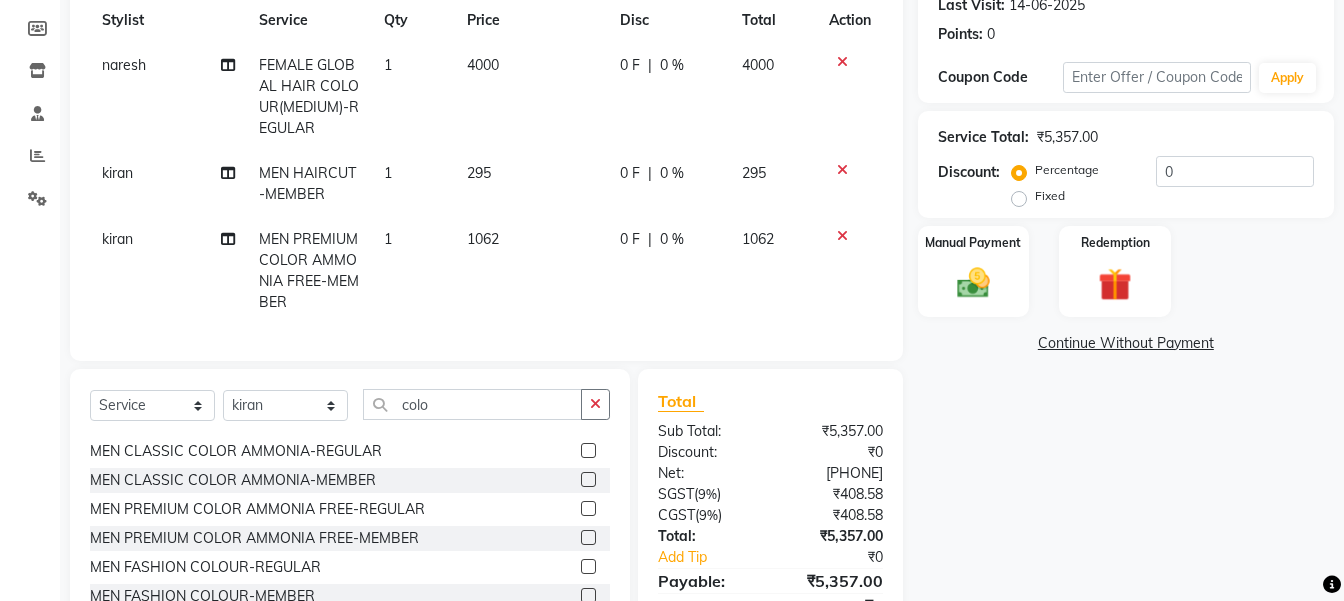 click on "Name: [FIRST]  Membership:  No Active Membership  Total Visits:  8 Card on file:  0 Last Visit:   14-06-2025 Points:   0  Coupon Code Apply Service Total:  ₹5,357.00  Discount:  Percentage   Fixed  0 Manual Payment Redemption  Continue Without Payment" 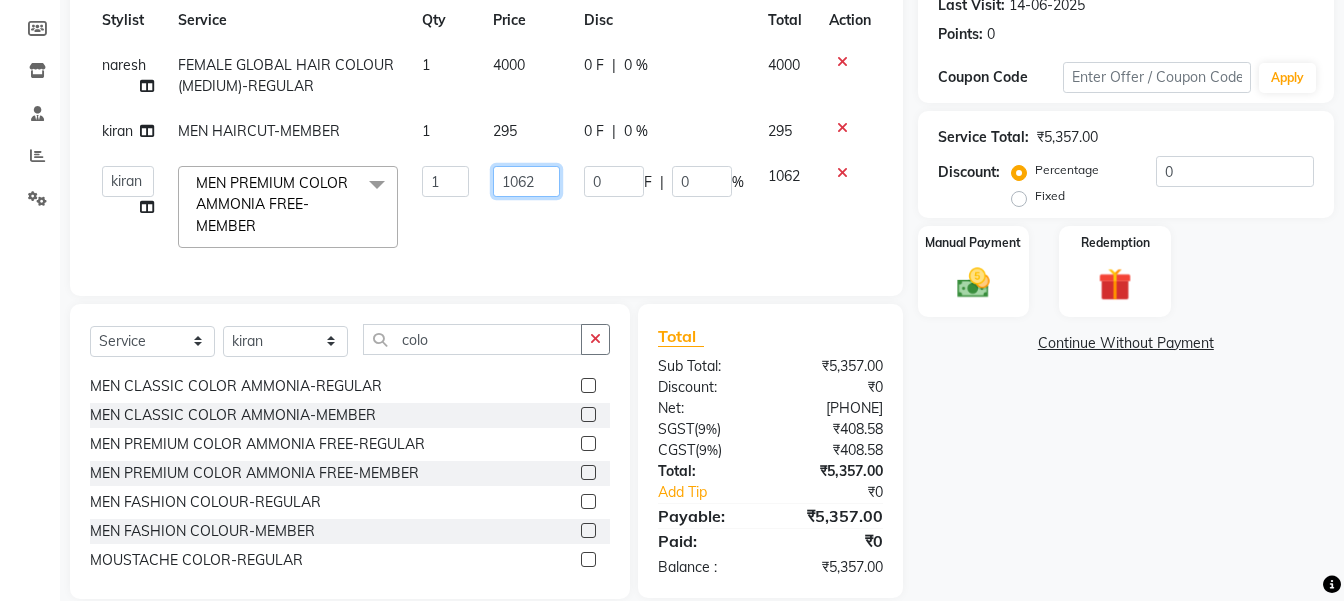 click on "1062" 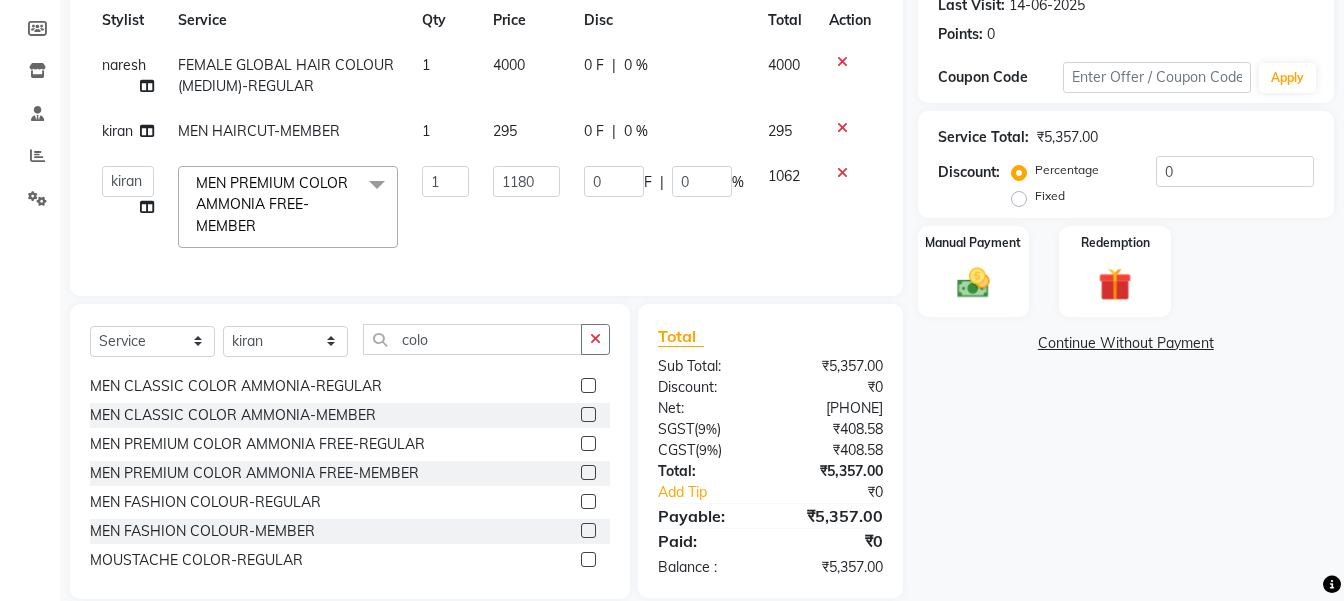 click on "Name: [FIRST]  Membership:  No Active Membership  Total Visits:  8 Card on file:  0 Last Visit:   14-06-2025 Points:   0  Coupon Code Apply Service Total:  ₹5,357.00  Discount:  Percentage   Fixed  0 Manual Payment Redemption  Continue Without Payment" 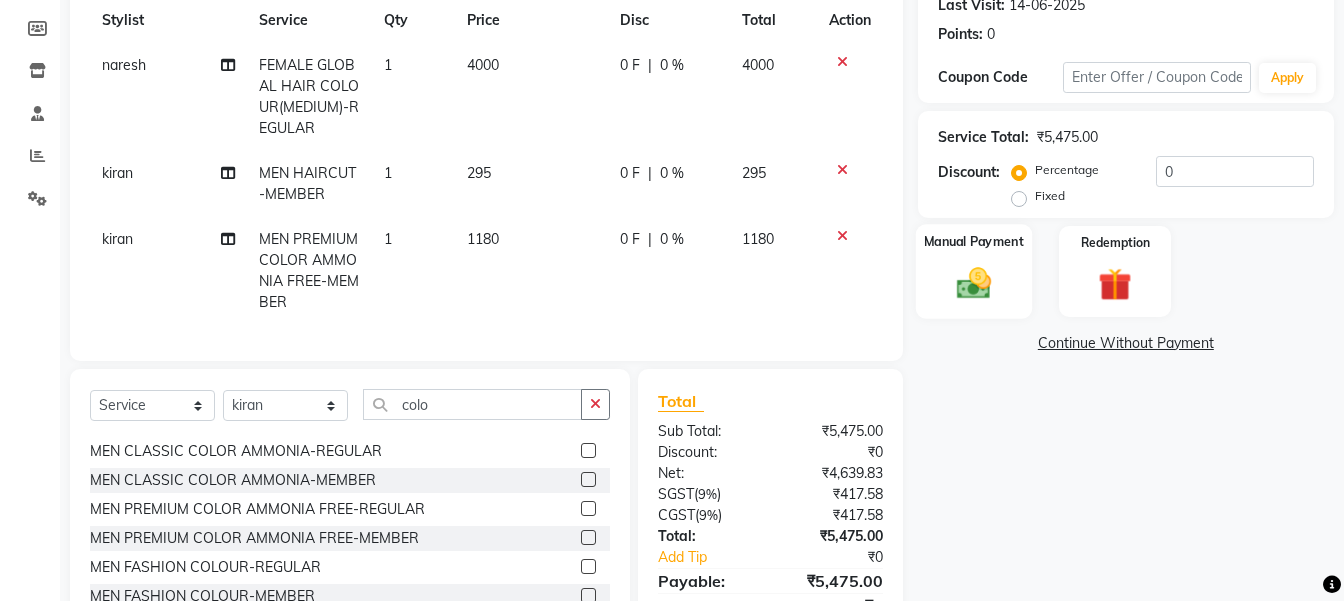 click 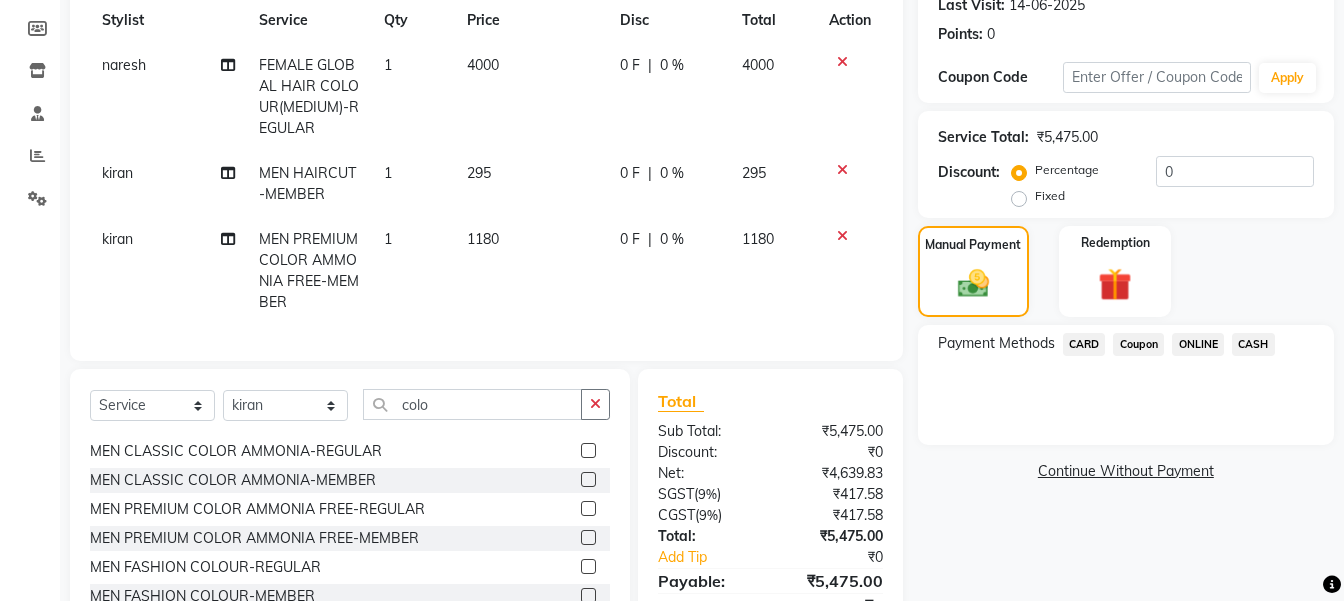 click on "ONLINE" 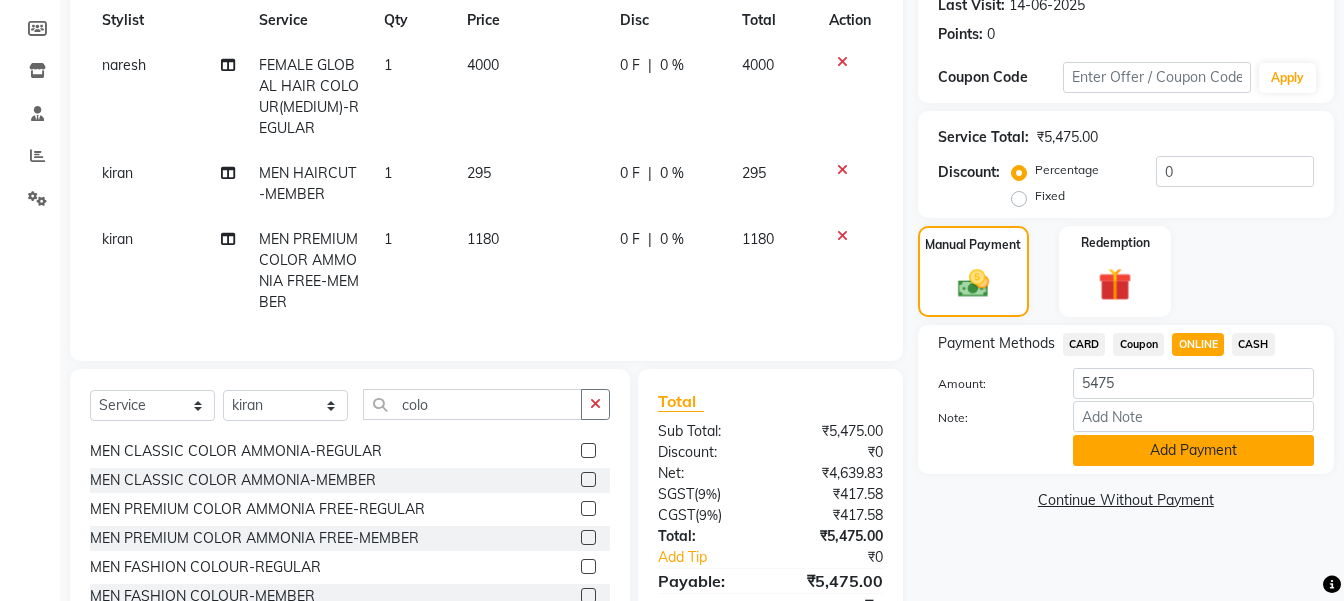 click on "Add Payment" 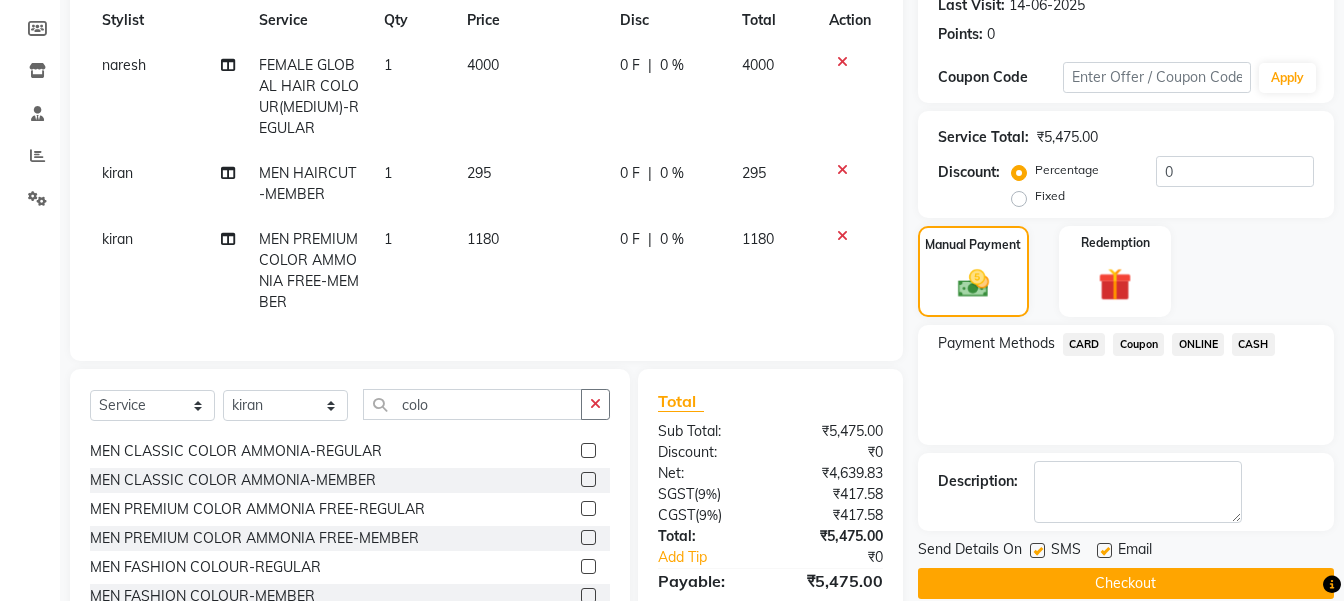 click on "Email" 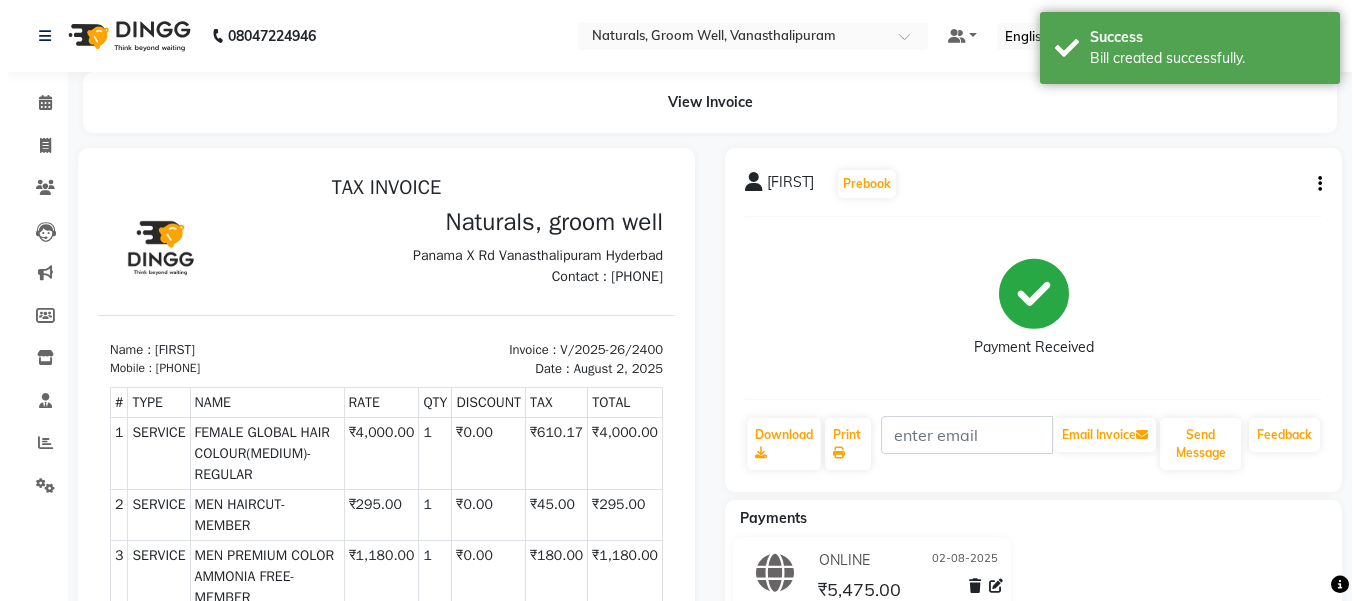 scroll, scrollTop: 0, scrollLeft: 0, axis: both 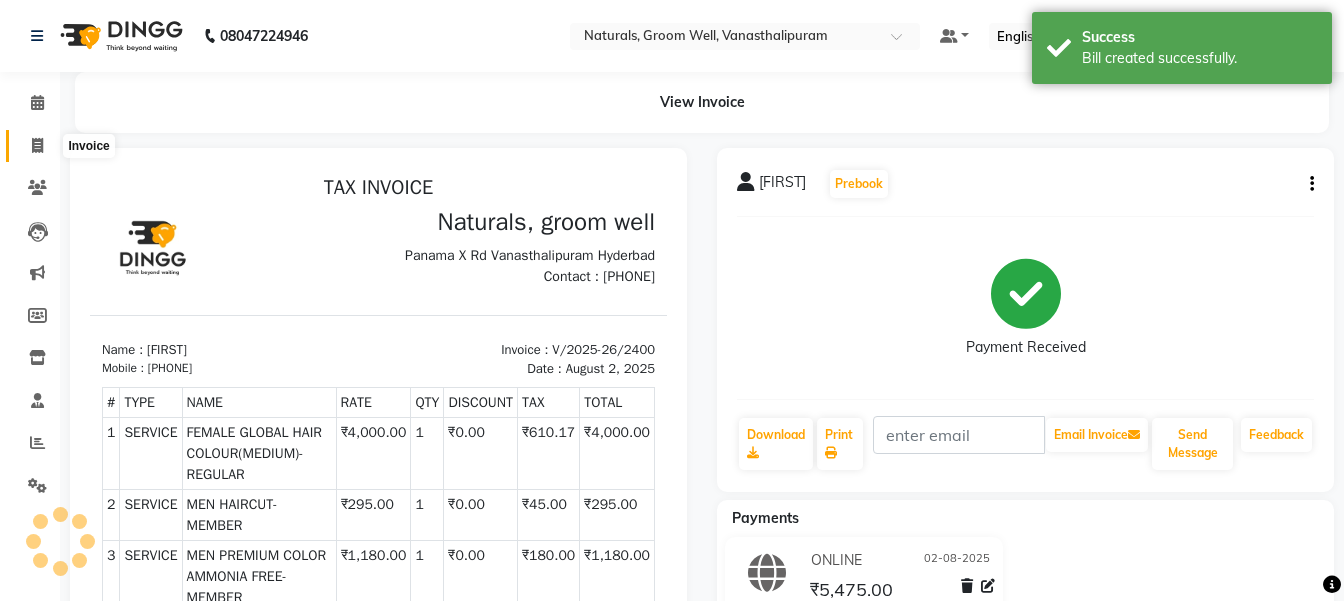 click 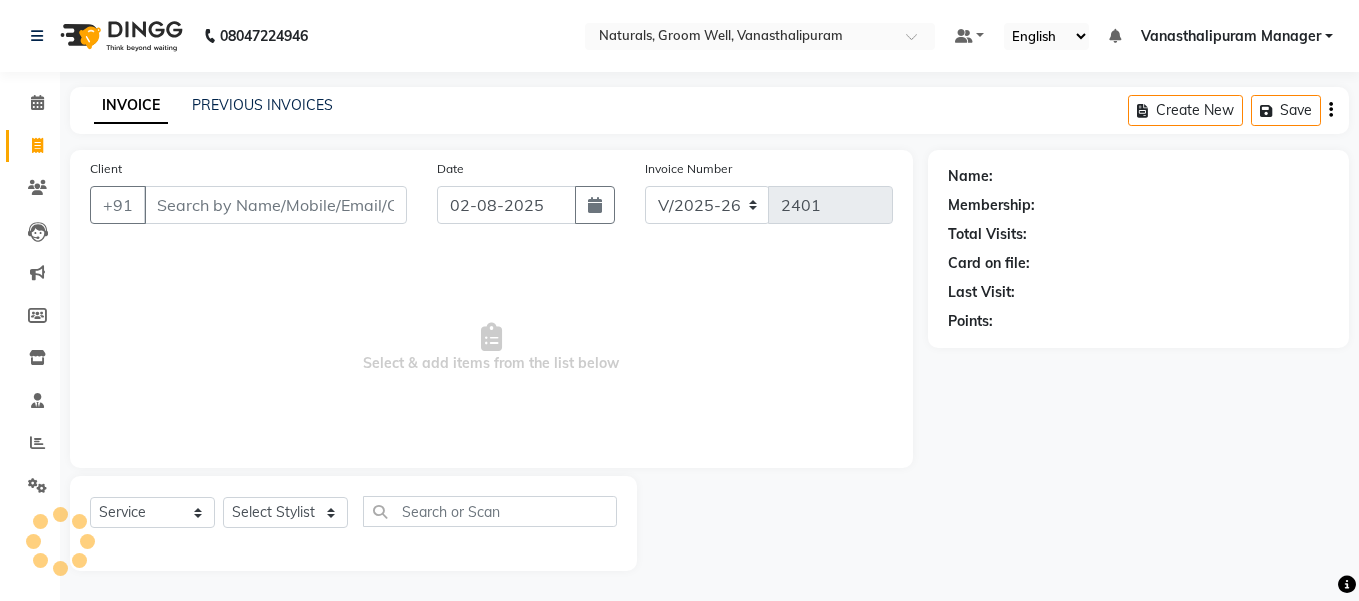 click on "Client" at bounding box center [275, 205] 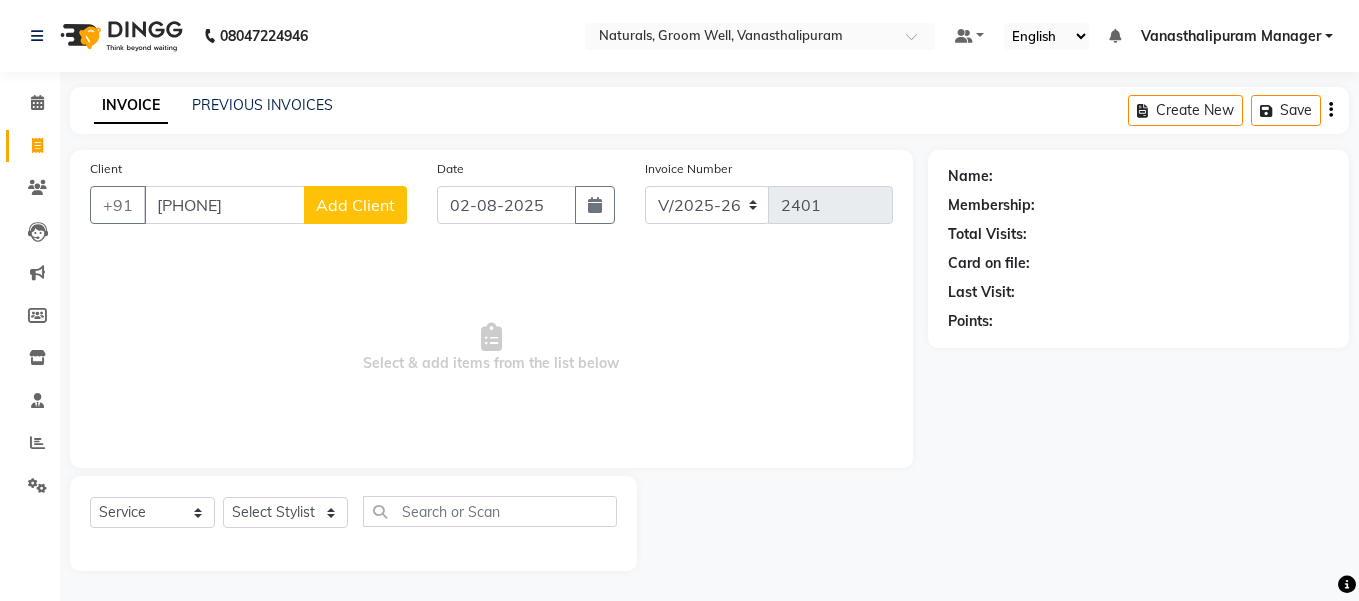 click on "Add Client" 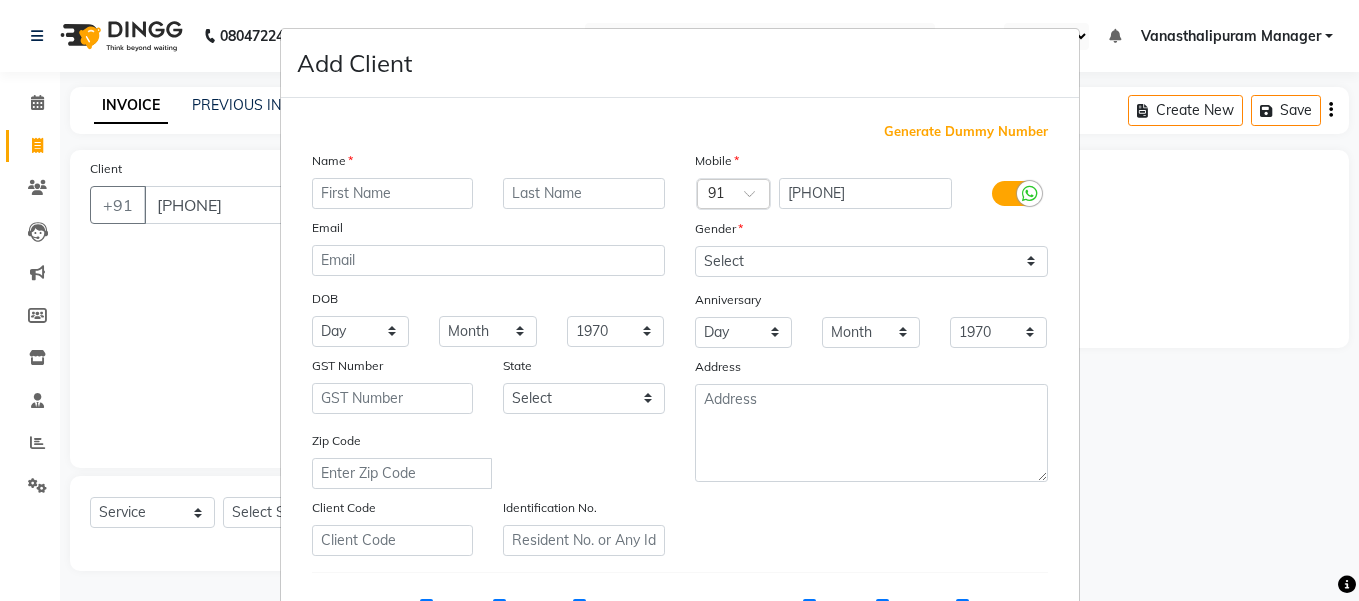 click at bounding box center [393, 193] 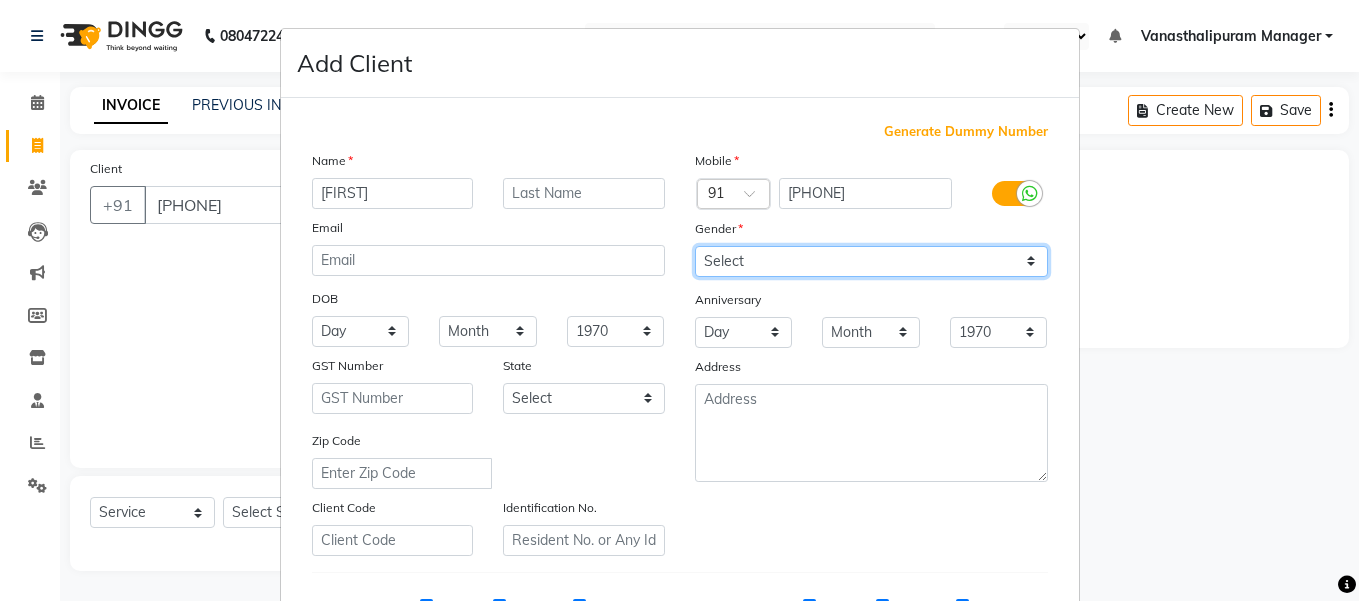 click on "Select Male Female Other Prefer Not To Say" at bounding box center (871, 261) 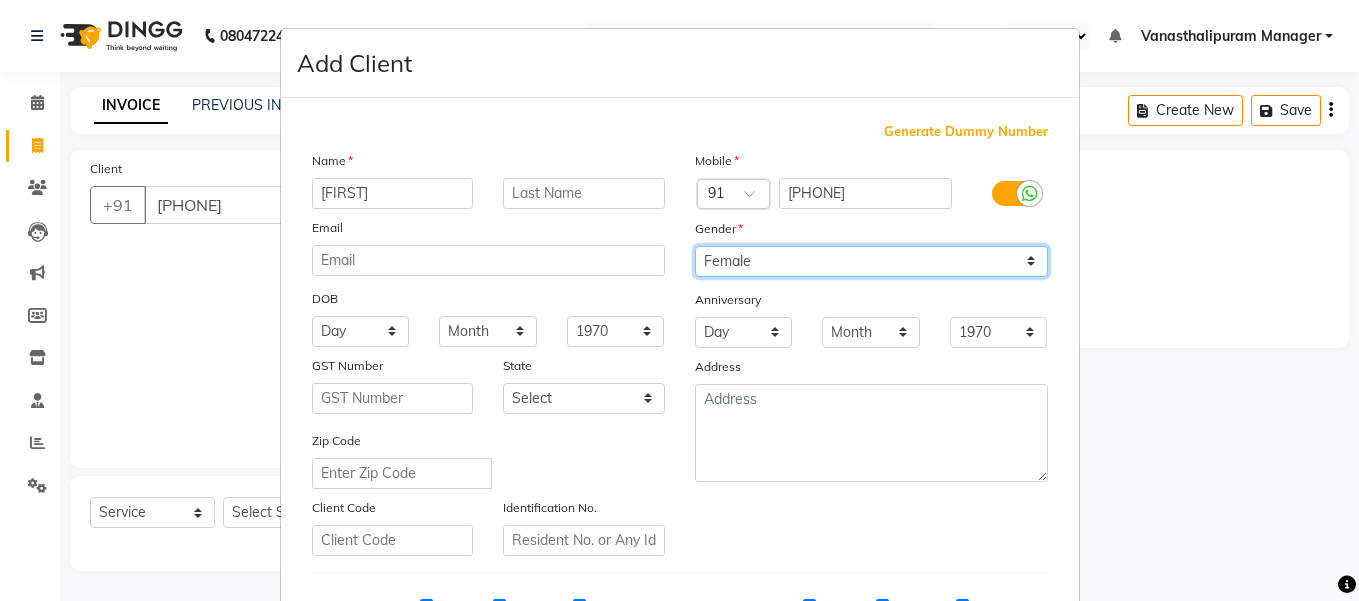 click on "Select Male Female Other Prefer Not To Say" at bounding box center (871, 261) 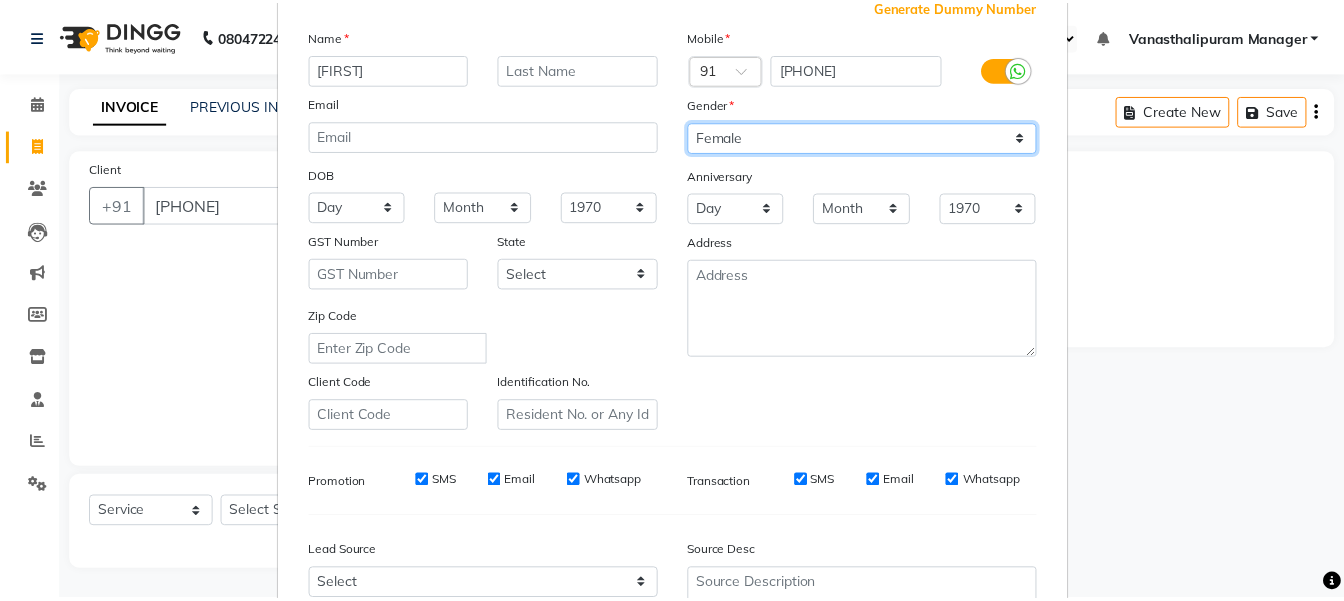 scroll, scrollTop: 322, scrollLeft: 0, axis: vertical 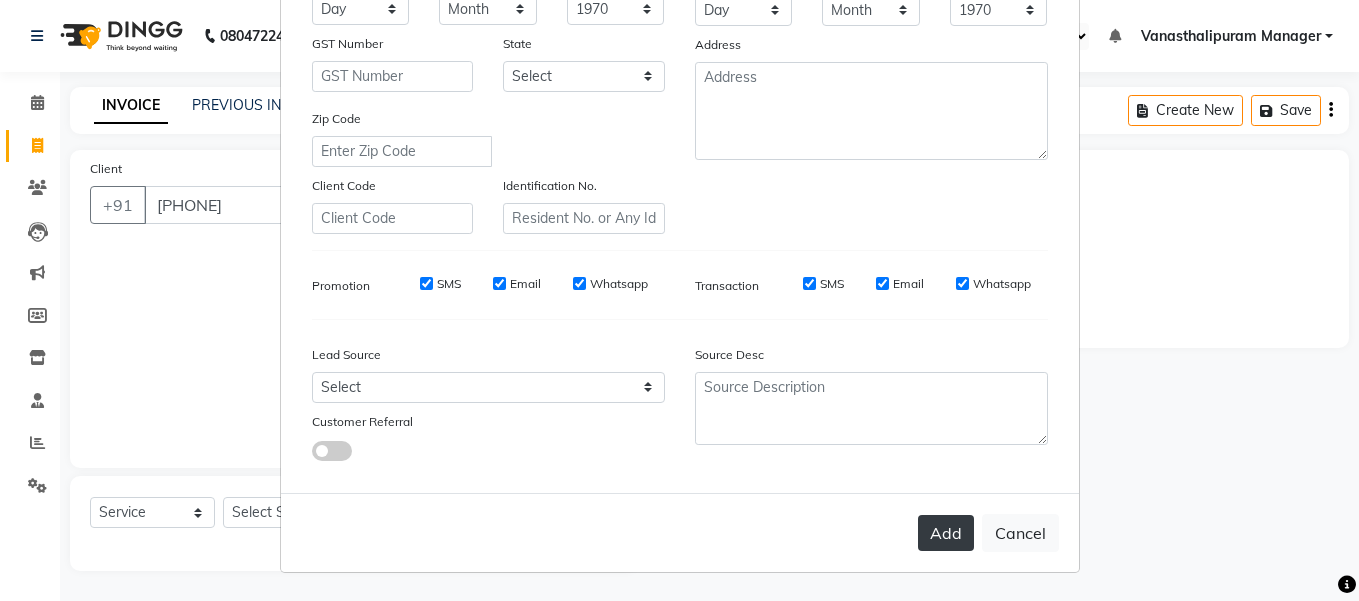 click on "Add" at bounding box center (946, 533) 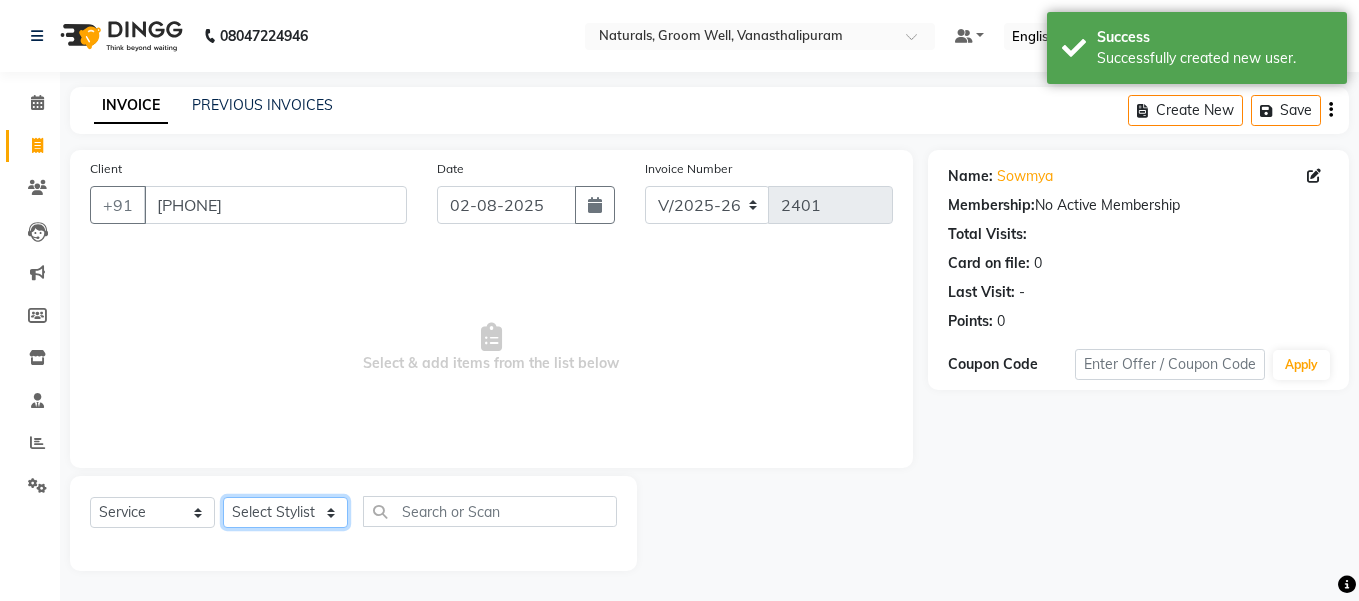 click on "Select Stylist gousiya kiran lavanya maheshwari naresh praveen sameena sandhya Vanasthalipuram Manager vinay" 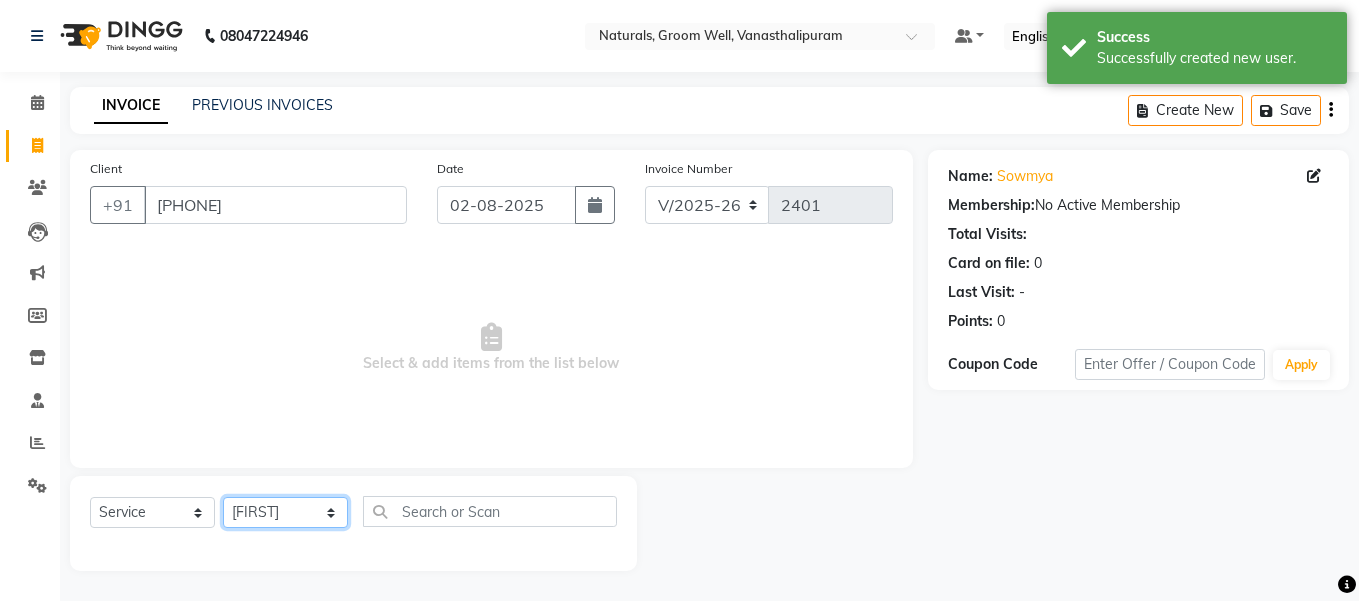 click on "Select Stylist gousiya kiran lavanya maheshwari naresh praveen sameena sandhya Vanasthalipuram Manager vinay" 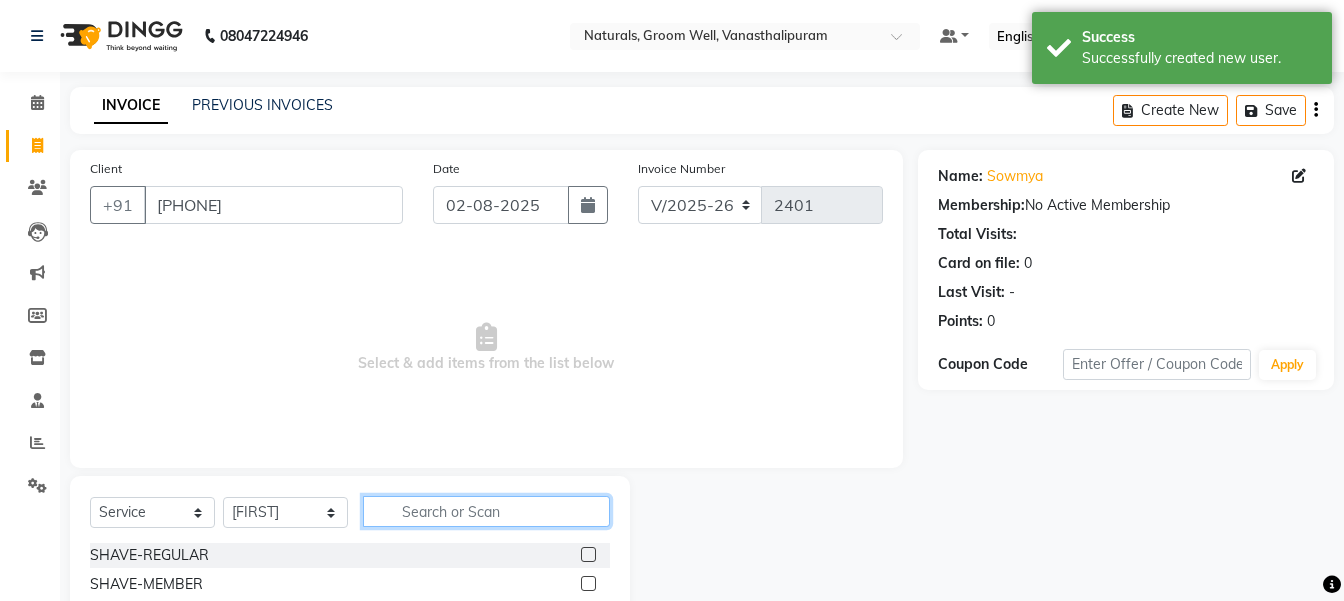 click 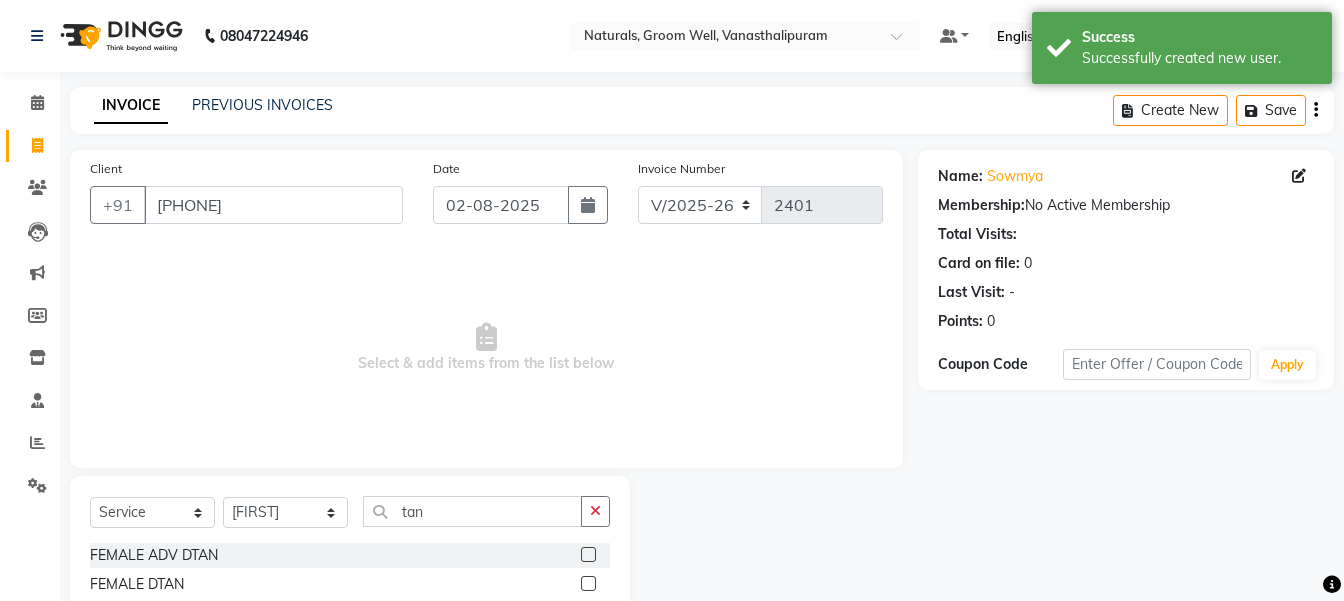 click 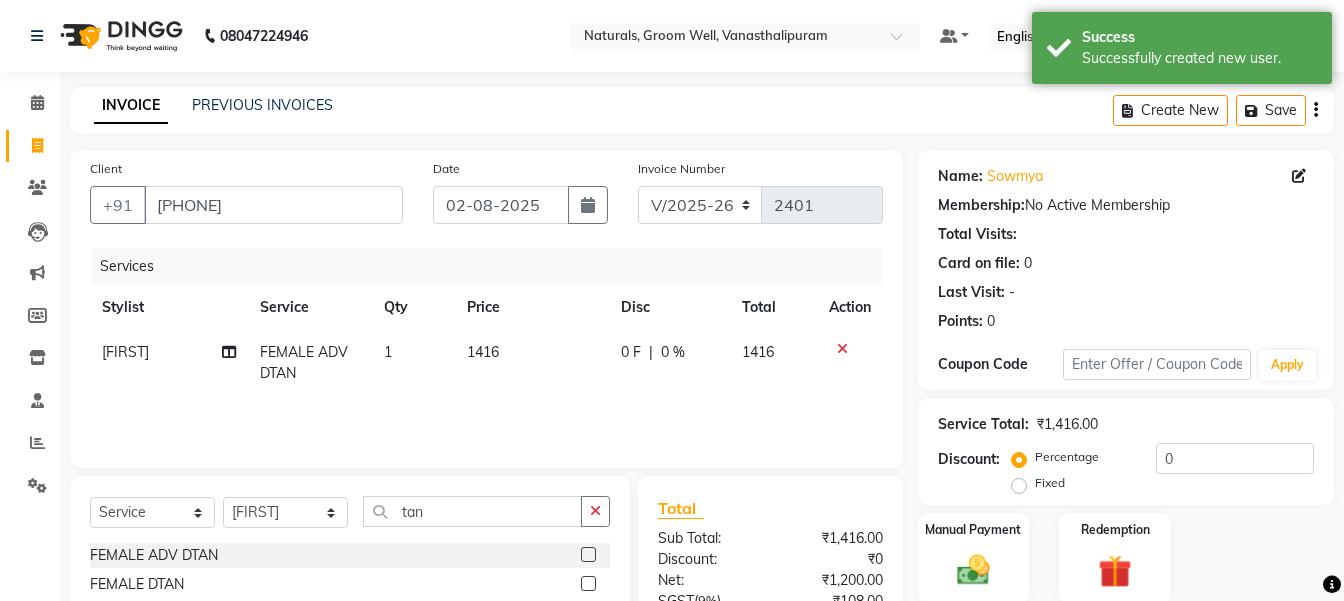 click on "1416" 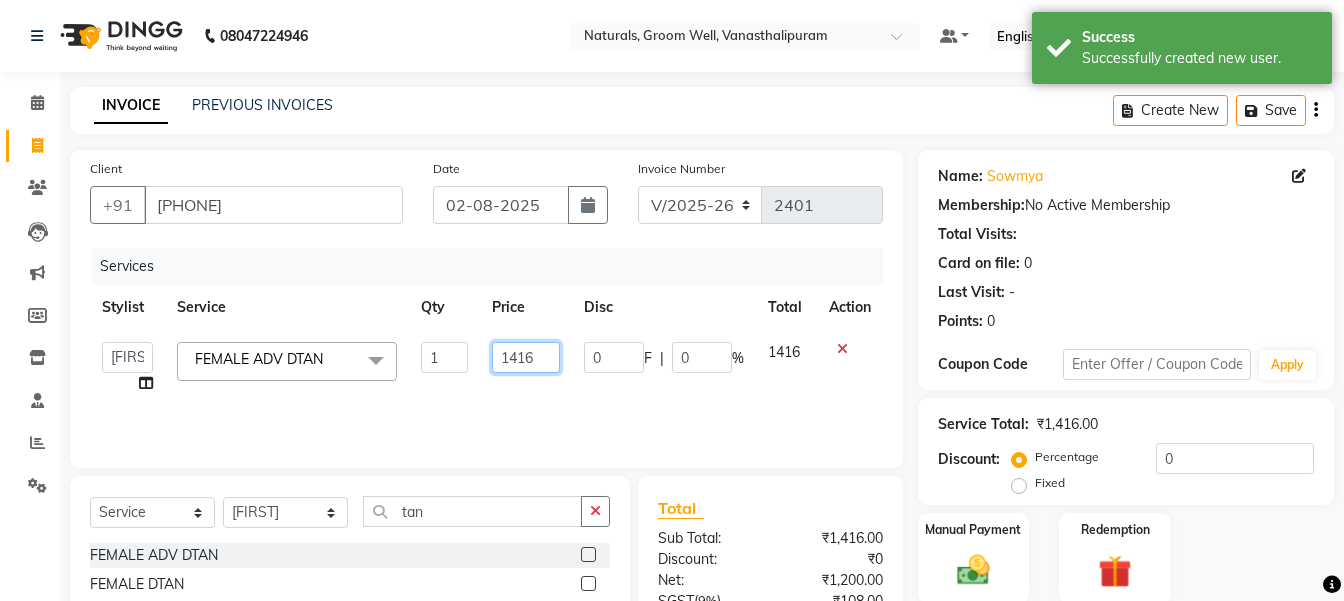 click on "1416" 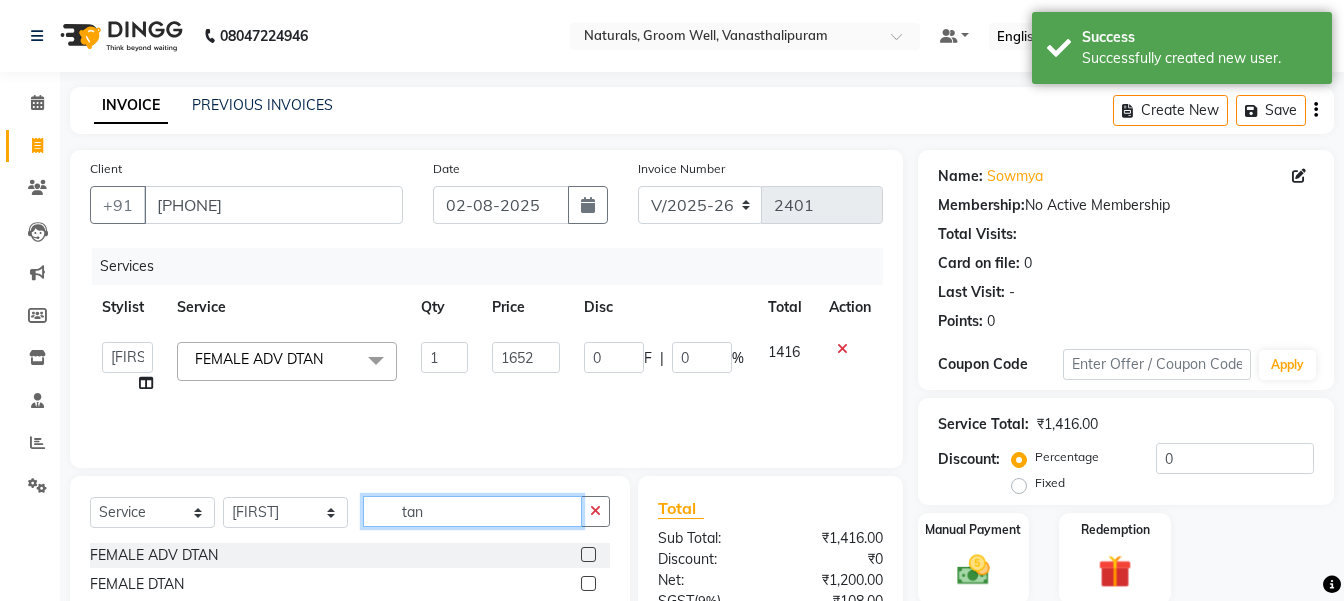 click on "tan" 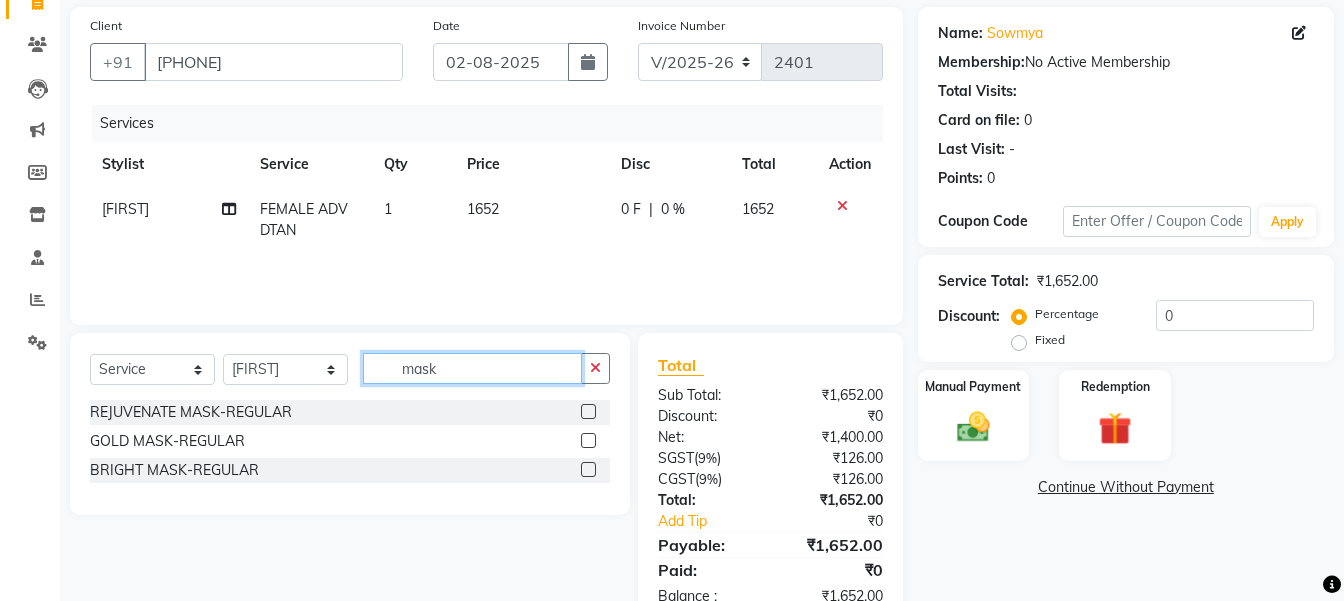 scroll, scrollTop: 99, scrollLeft: 0, axis: vertical 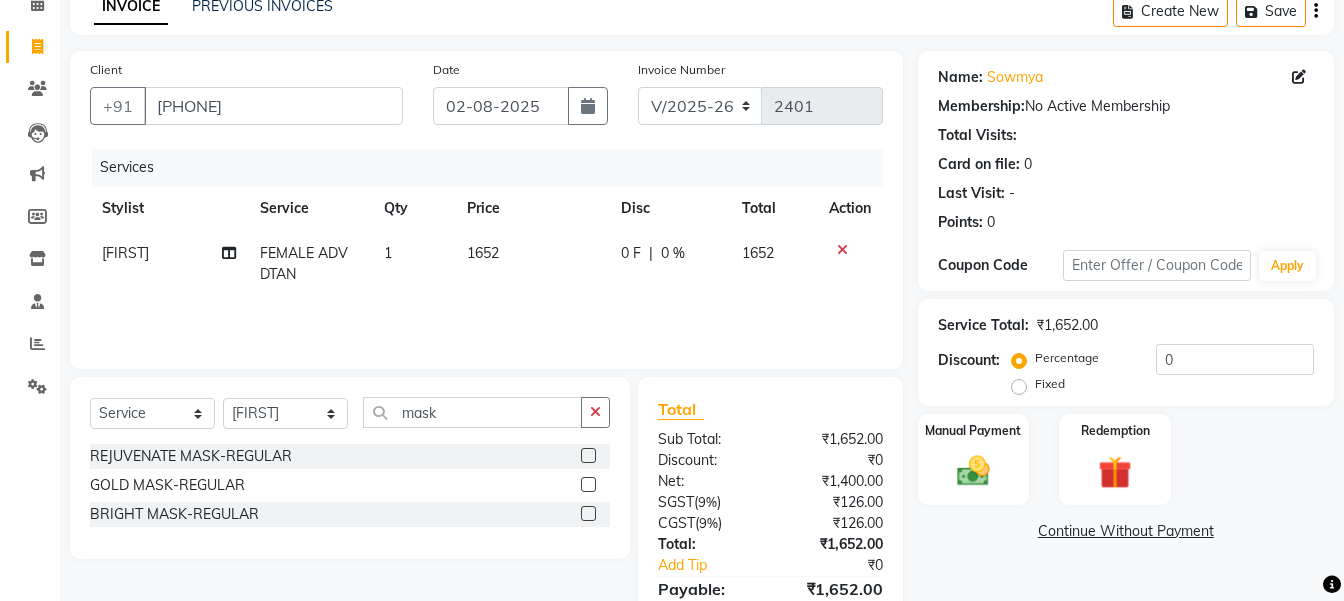 click 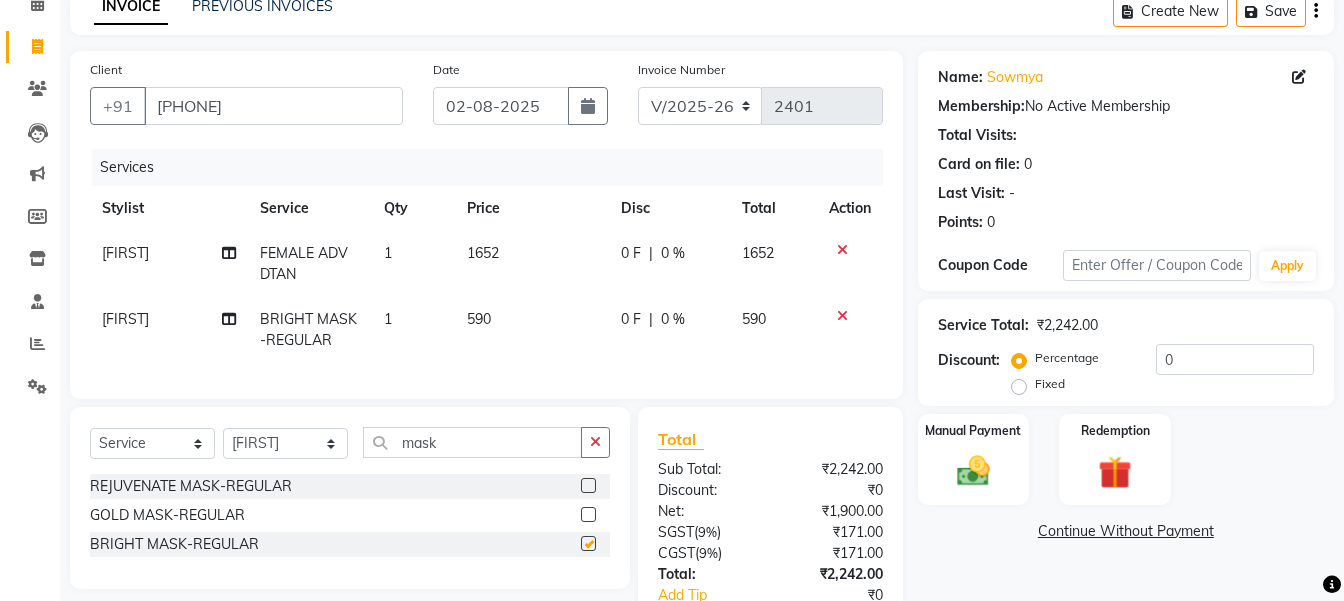 click on "590" 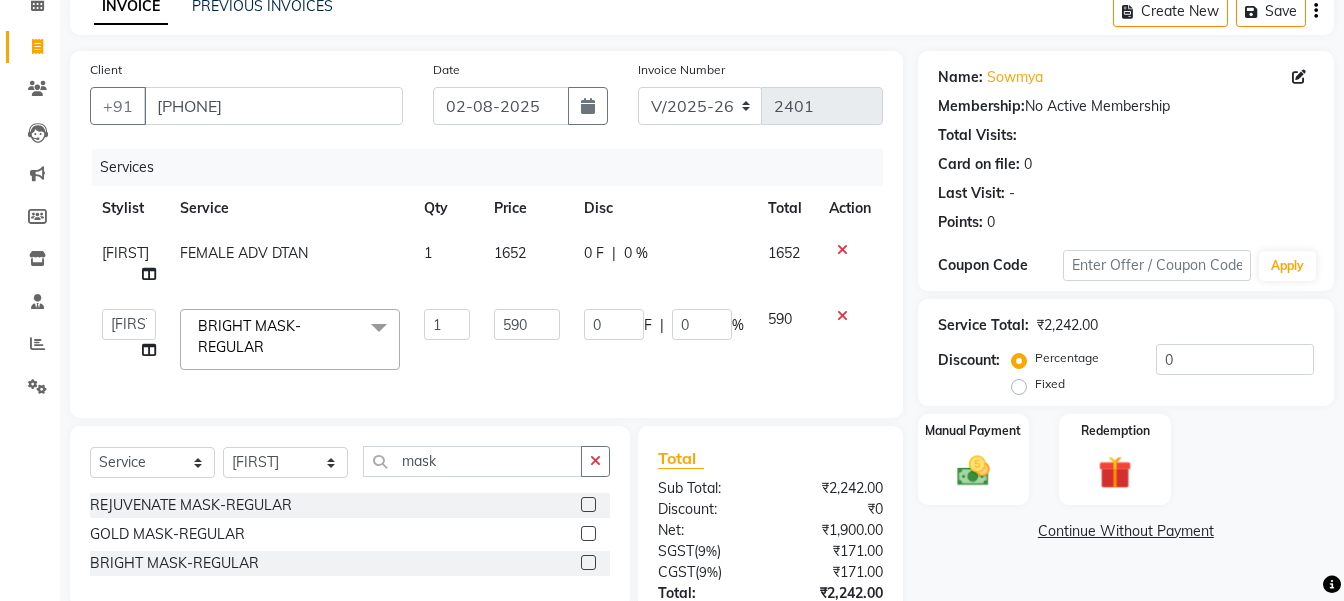 click on "590" 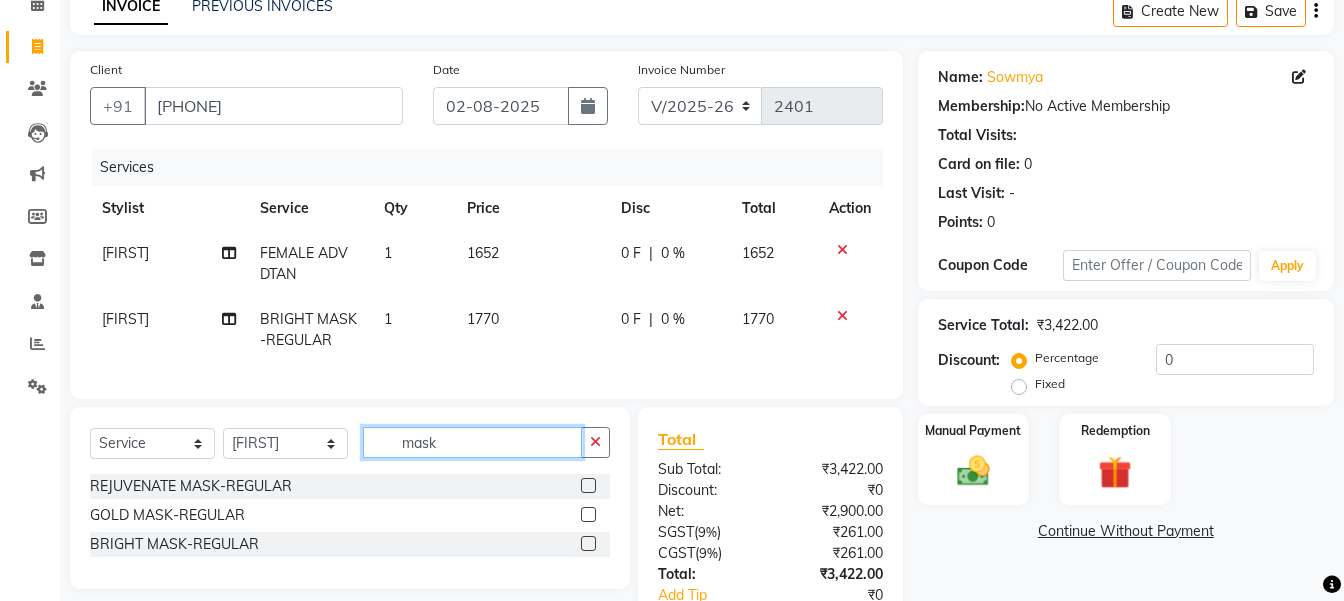 click on "mask" 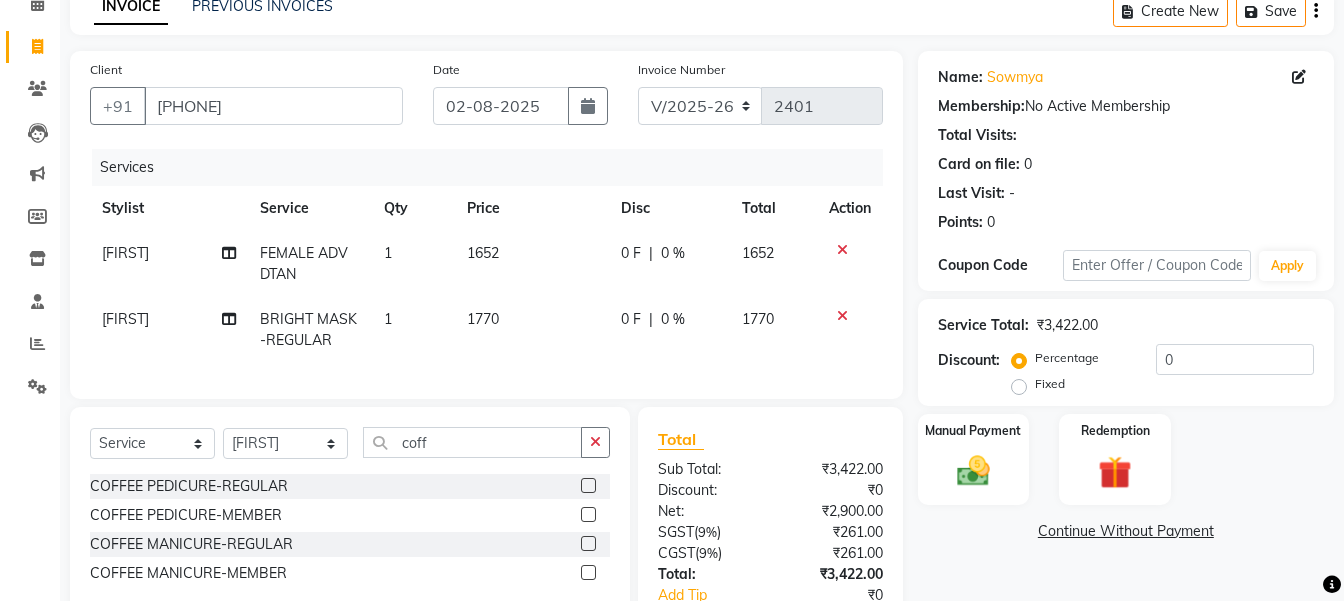 click 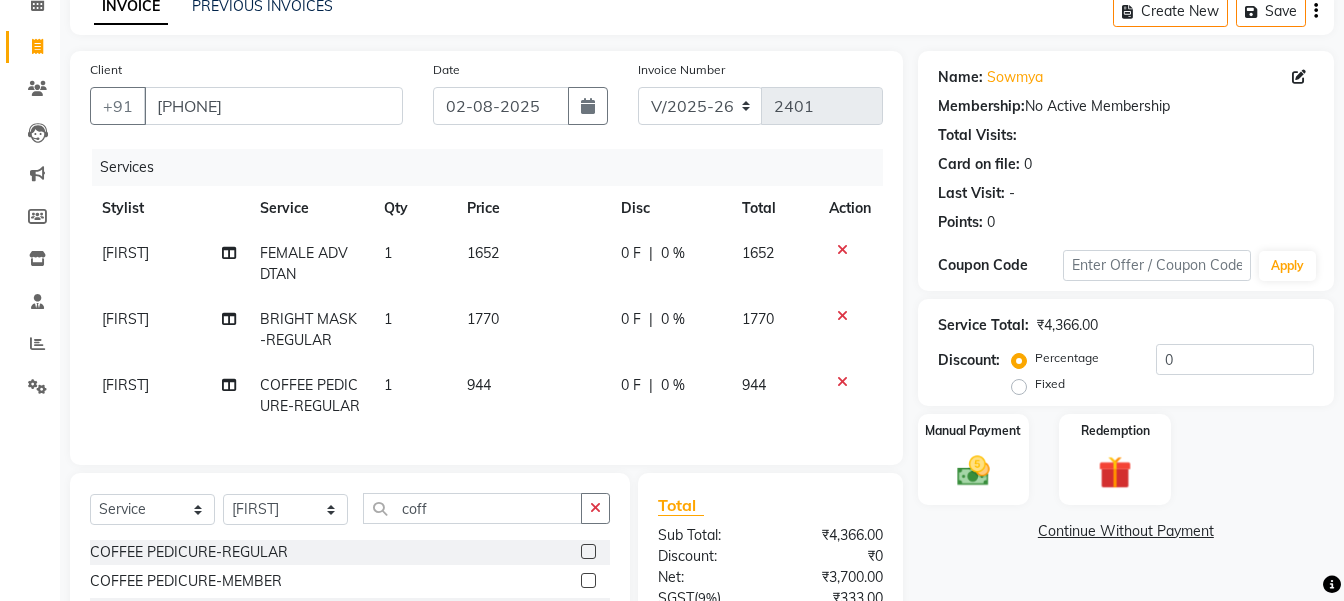 scroll, scrollTop: 331, scrollLeft: 0, axis: vertical 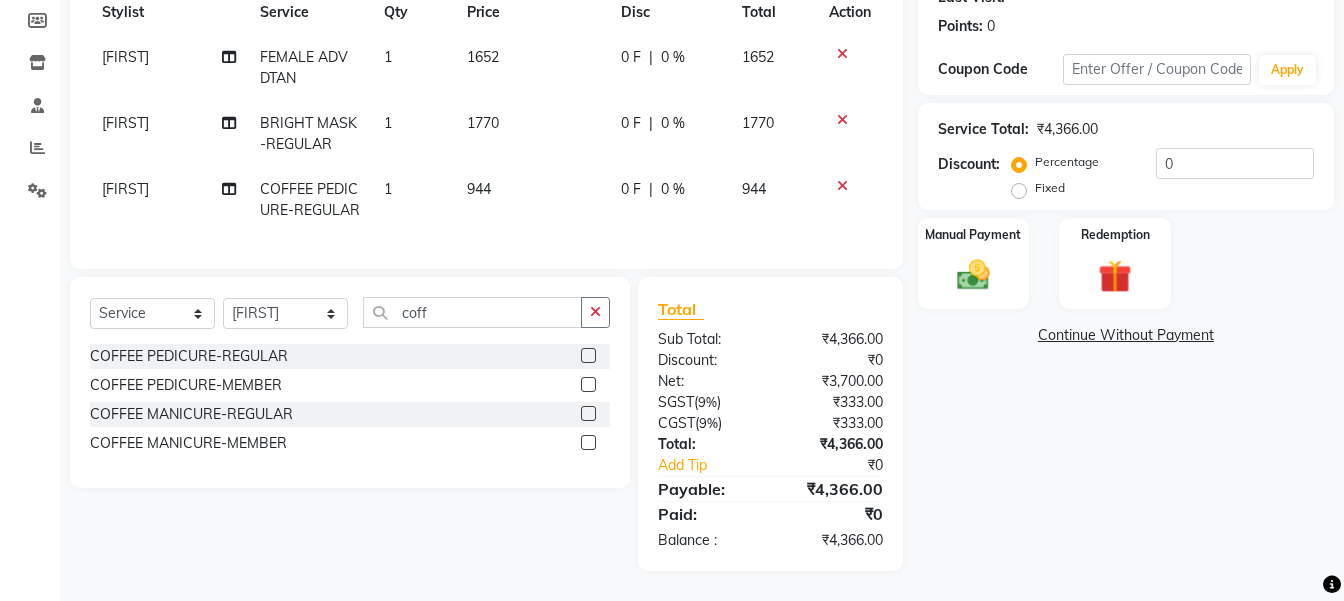 click 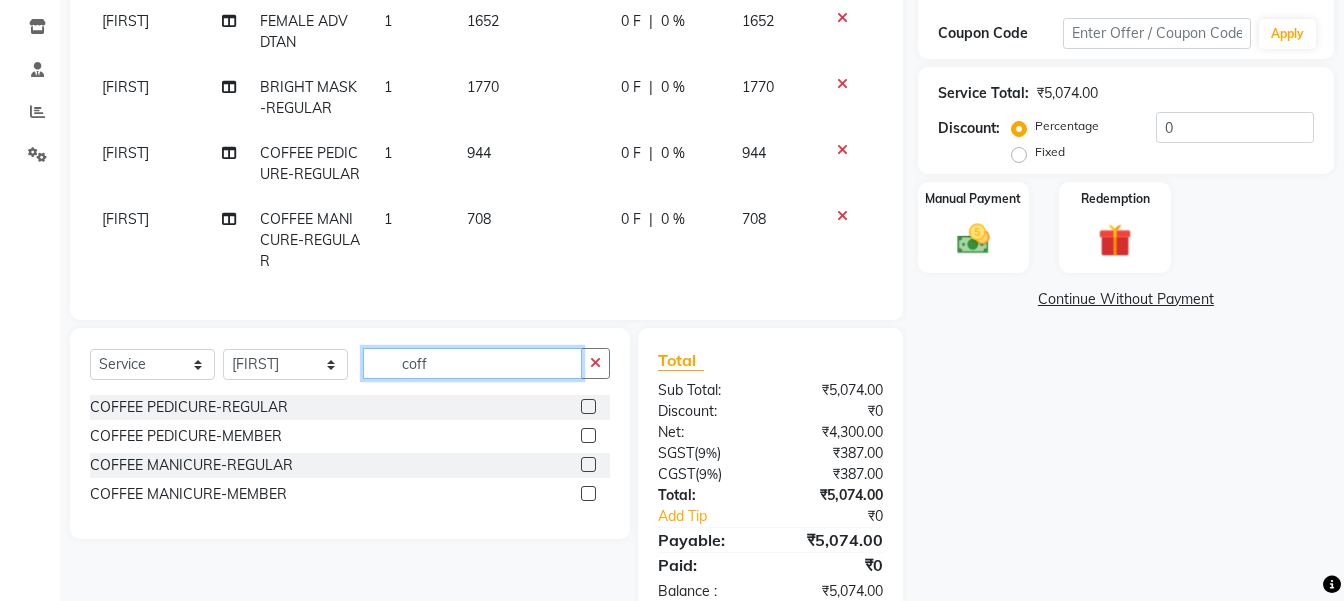 click on "coff" 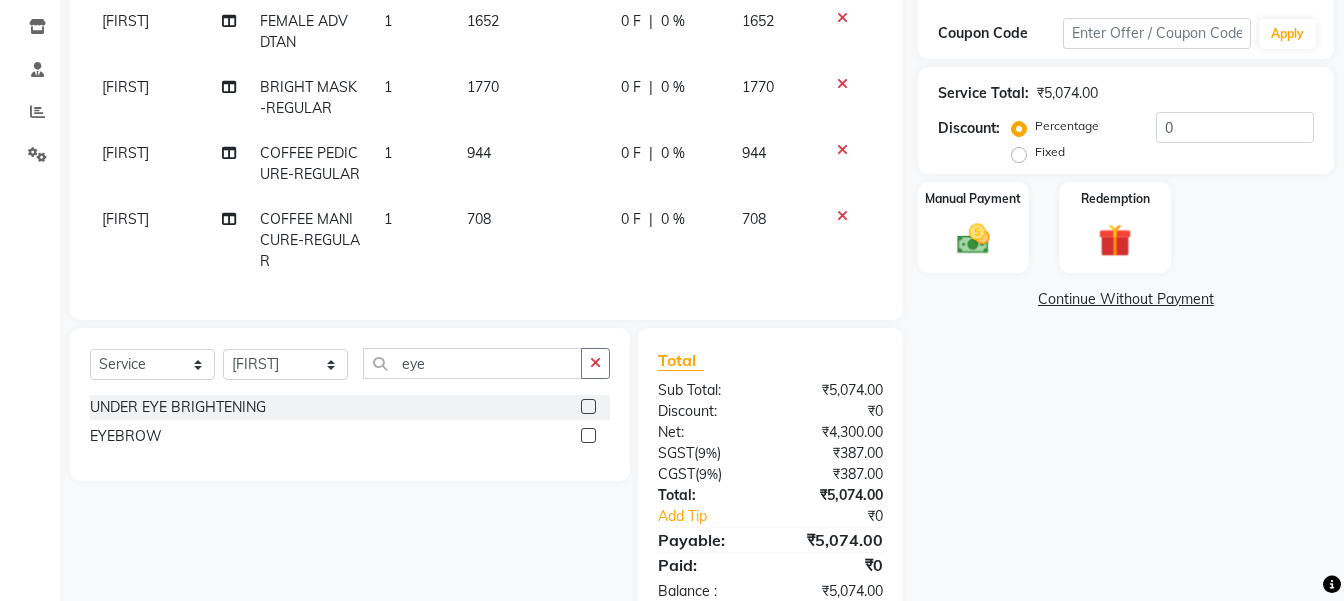 click 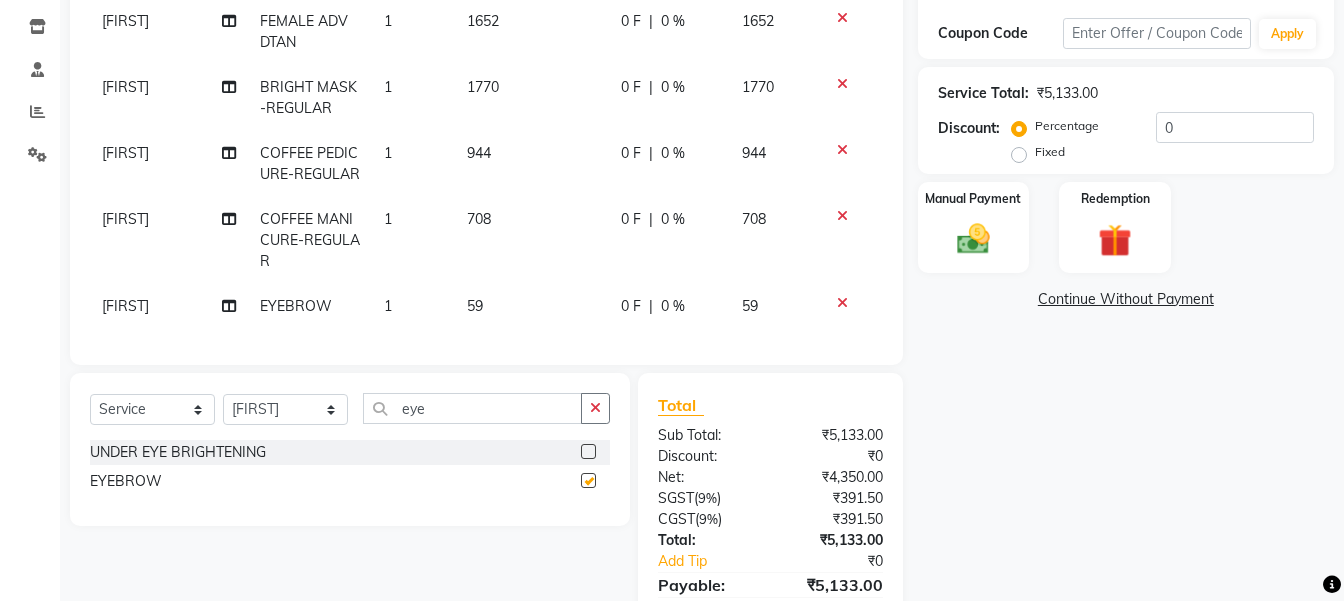 click on "59" 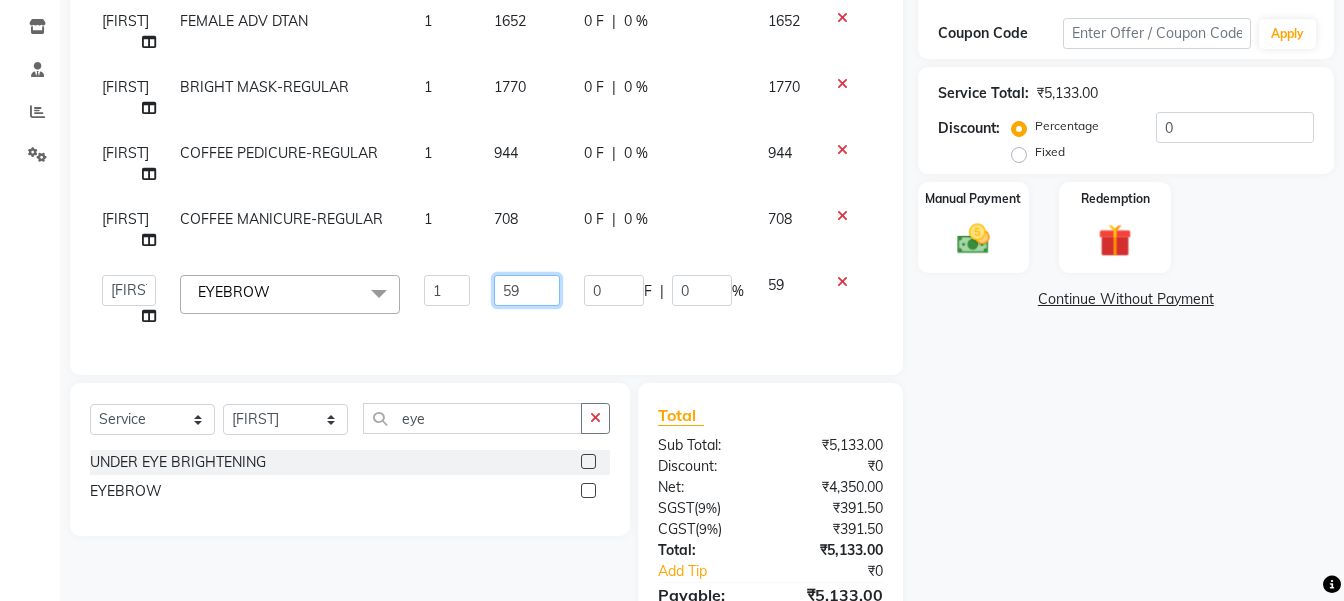 drag, startPoint x: 538, startPoint y: 331, endPoint x: 538, endPoint y: 302, distance: 29 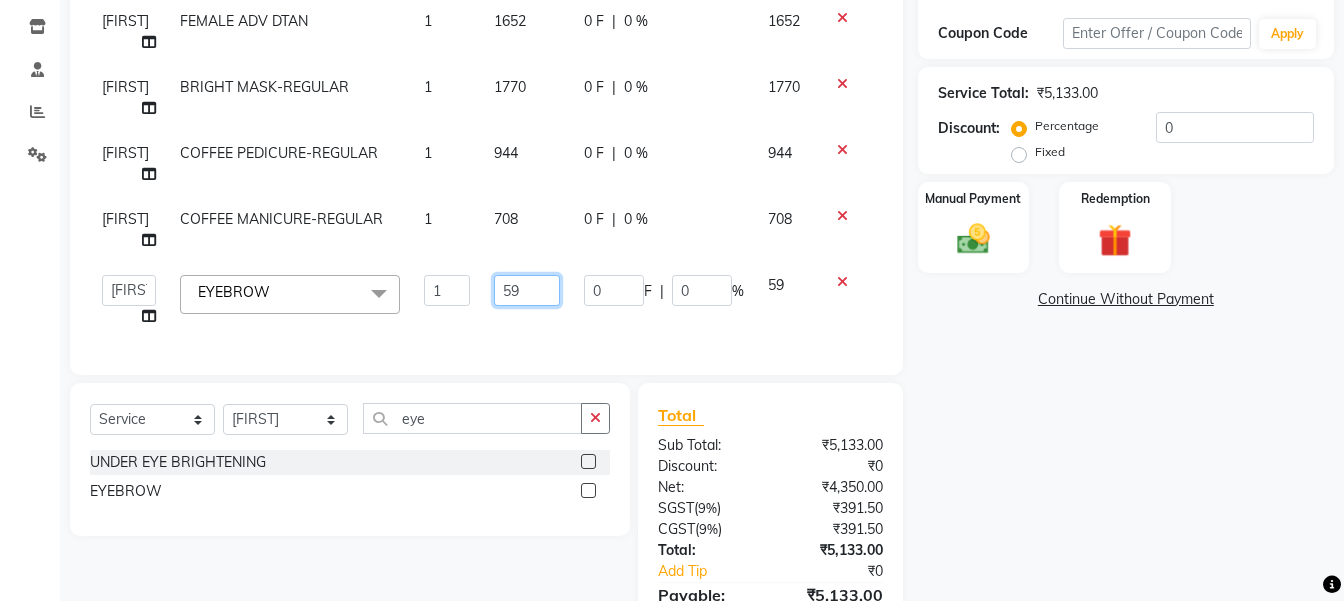 click on "59" 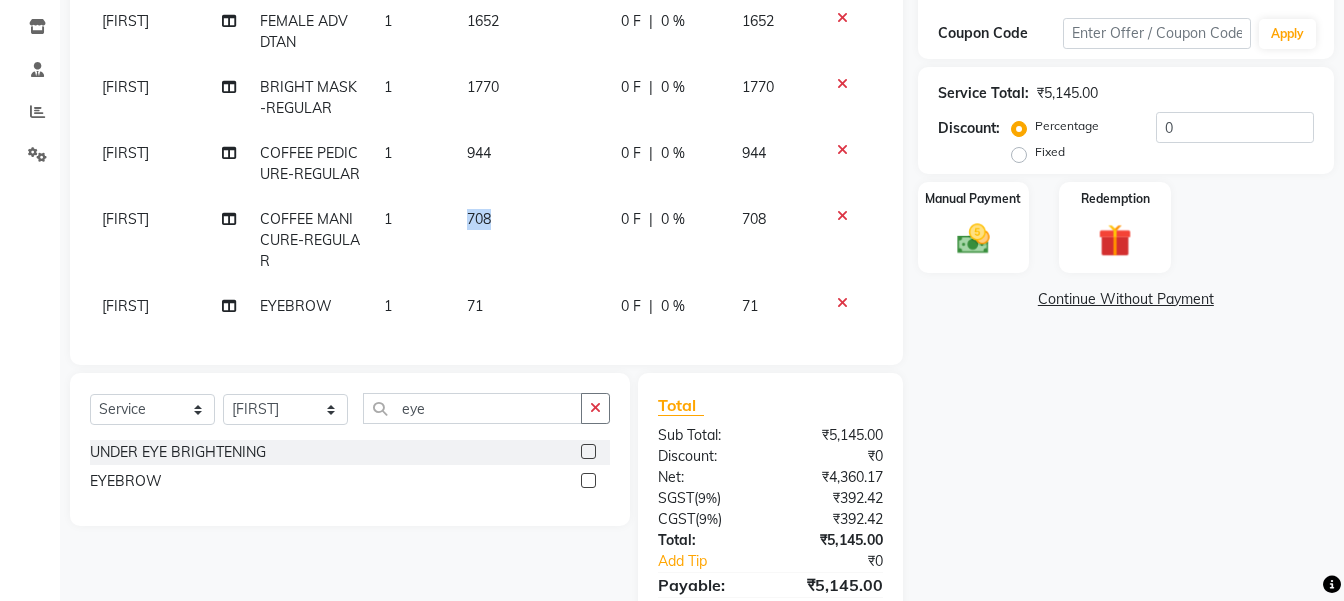 click on "708" 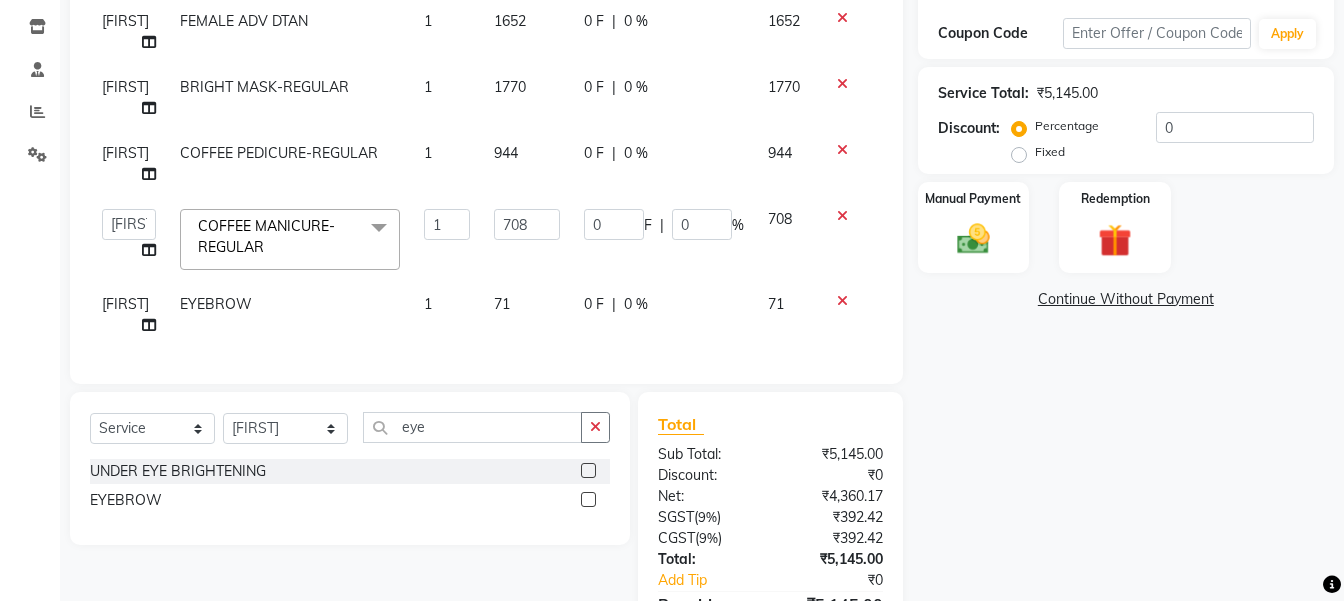 click on "1" 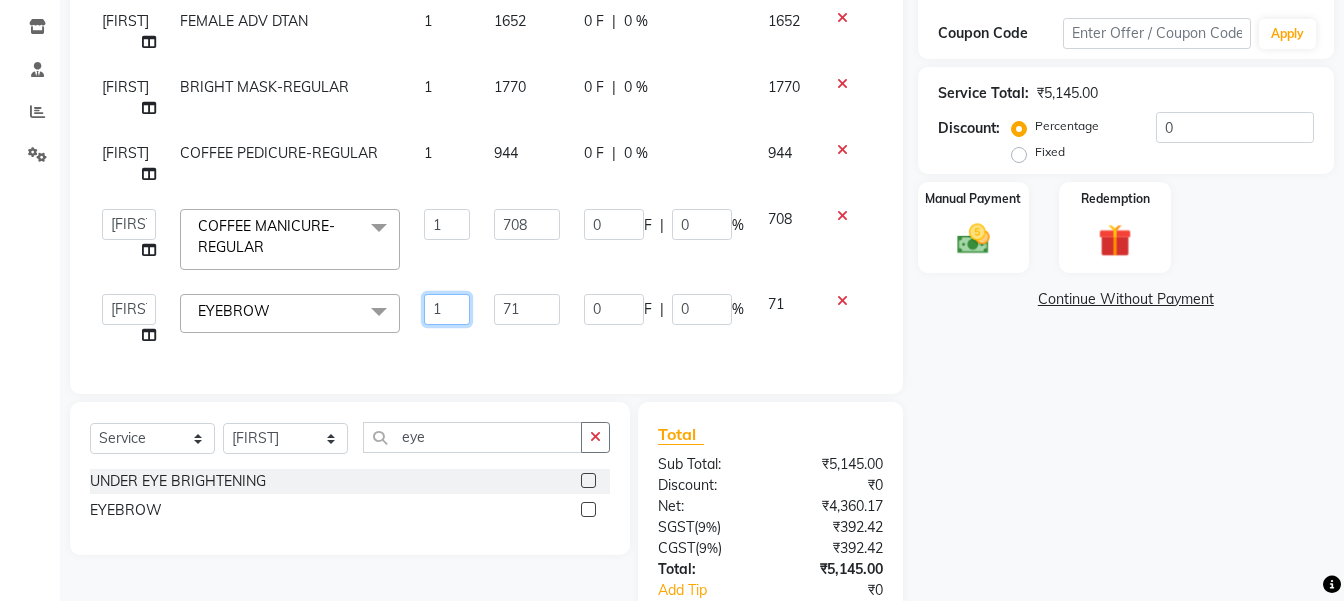 click on "1" 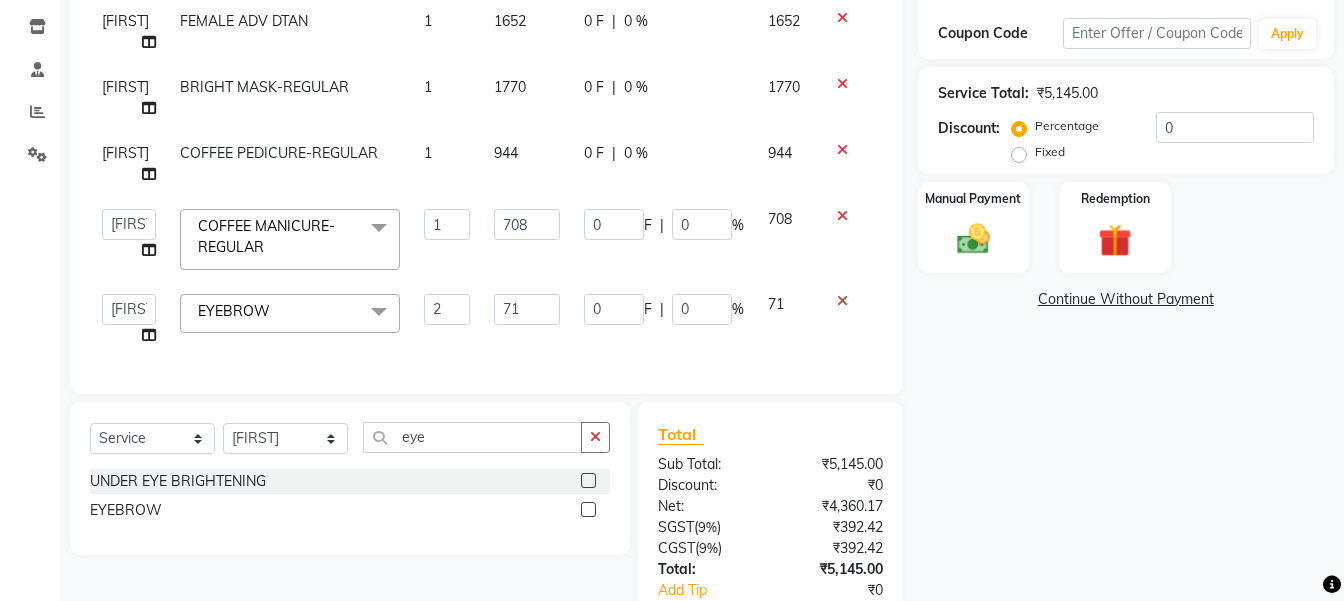 click on "Name: [FIRST]  Membership:  No Active Membership  Total Visits:   Card on file:  0 Last Visit:   - Points:   0  Coupon Code Apply Service Total:  ₹5,145.00  Discount:  Percentage   Fixed  0 Manual Payment Redemption  Continue Without Payment" 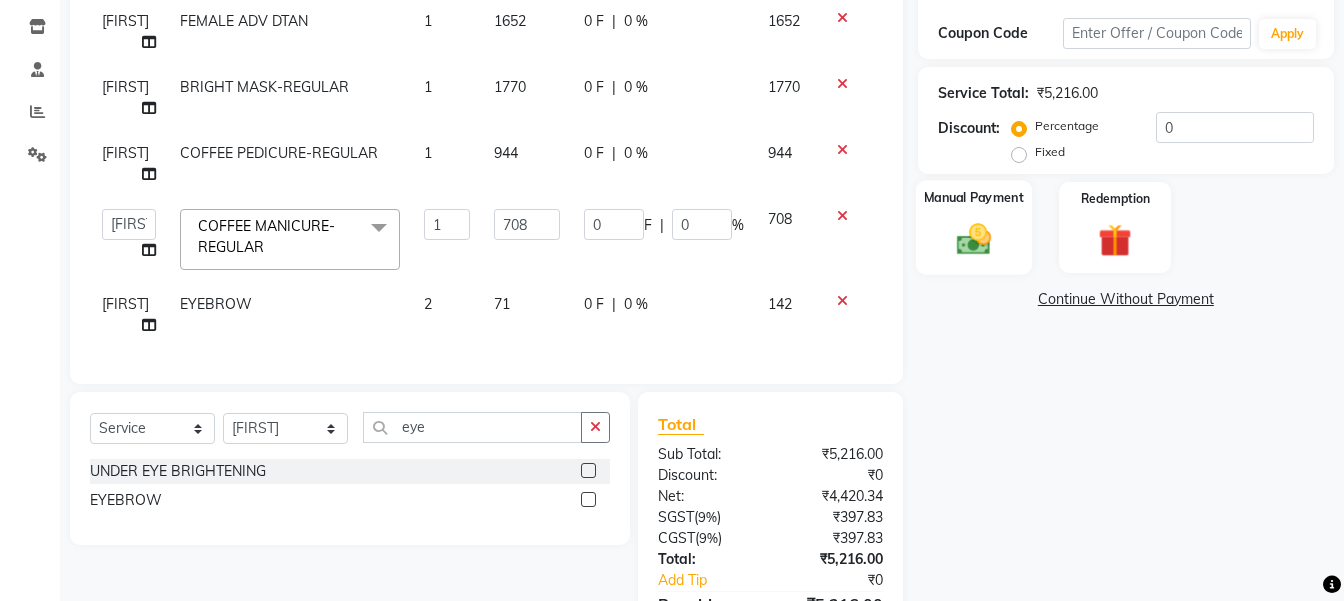 click 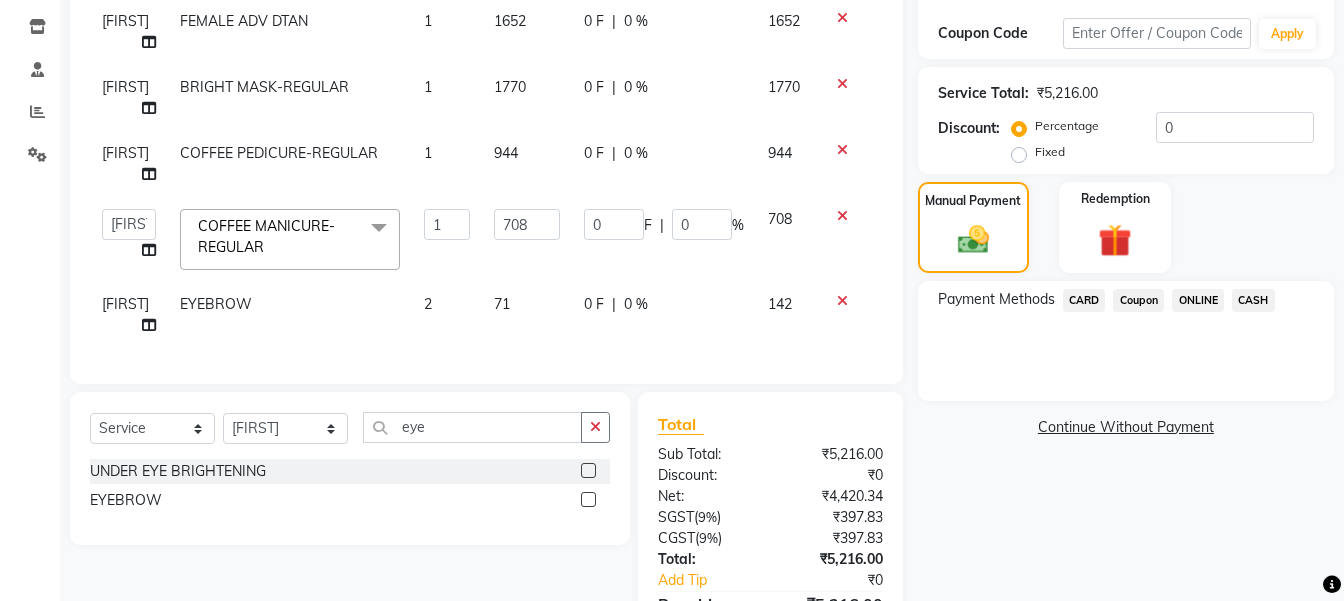 click on "Coupon" 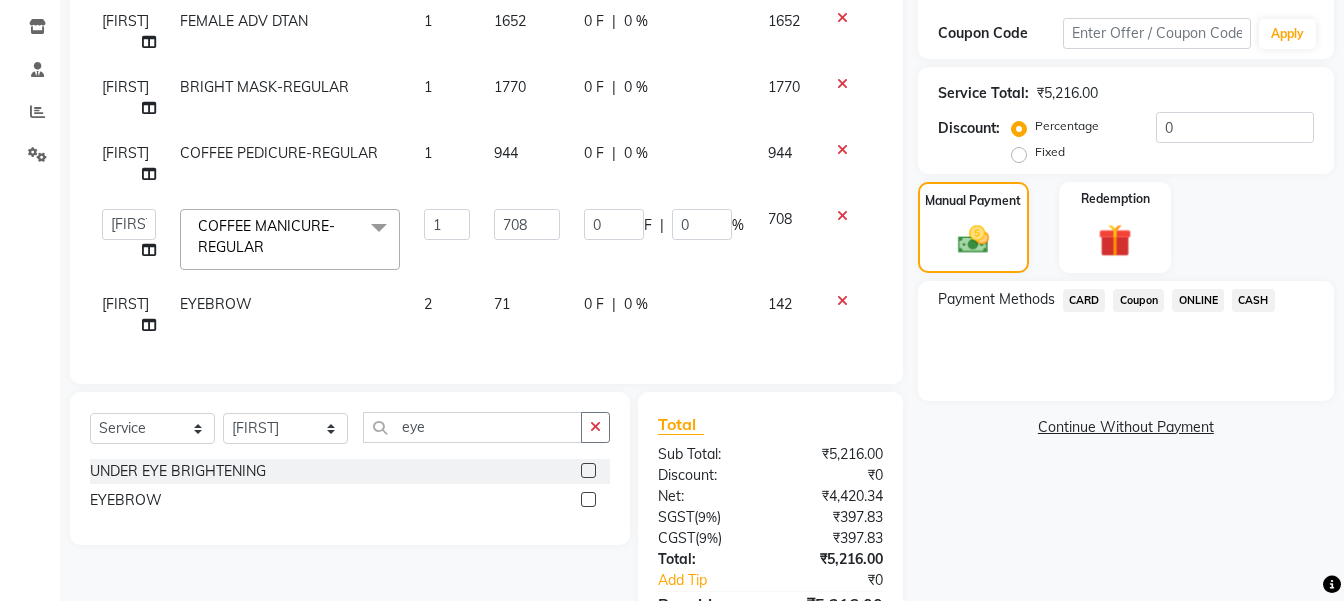 click on "ONLINE" 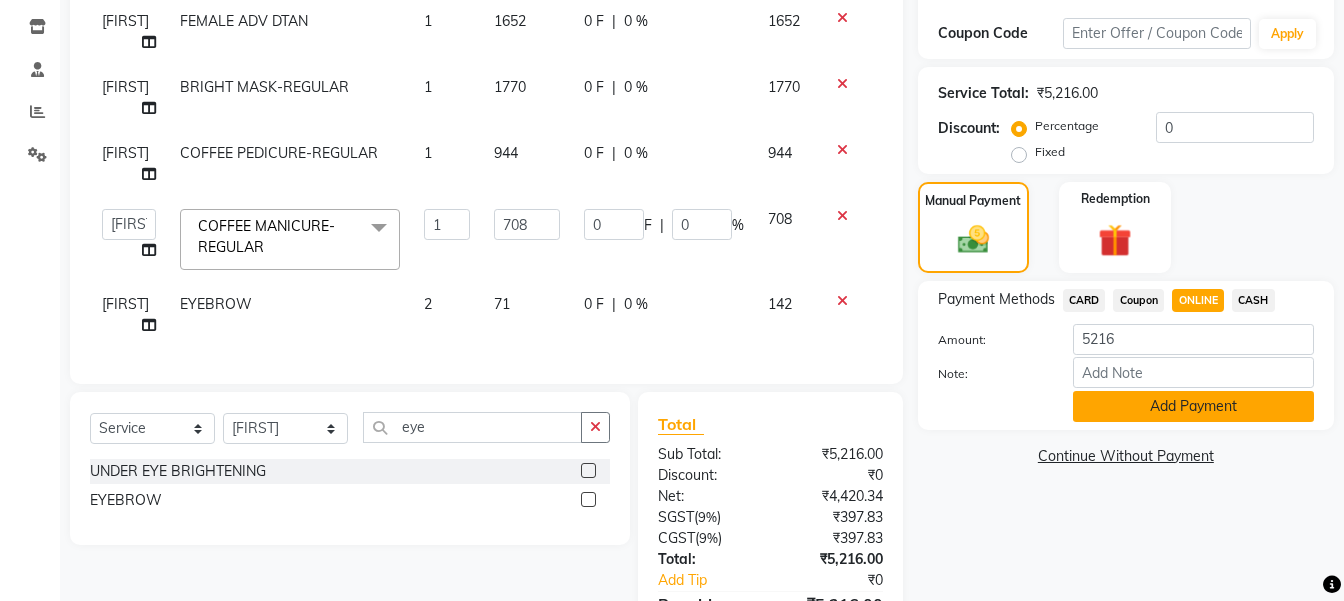click on "Add Payment" 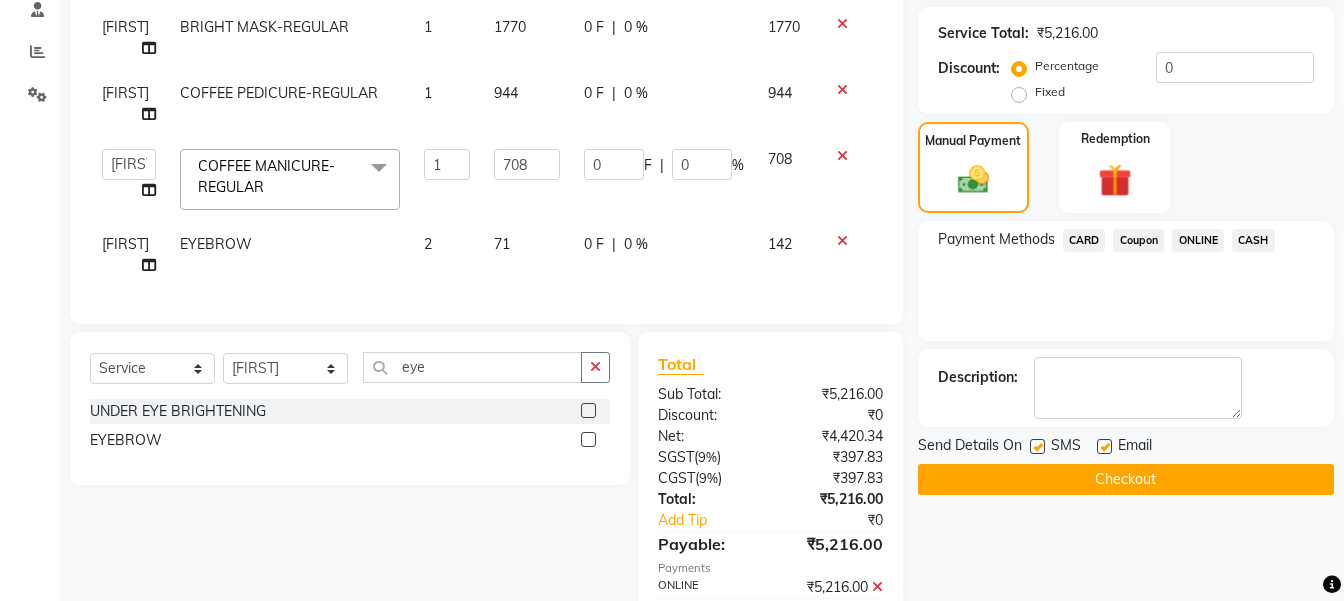 scroll, scrollTop: 403, scrollLeft: 0, axis: vertical 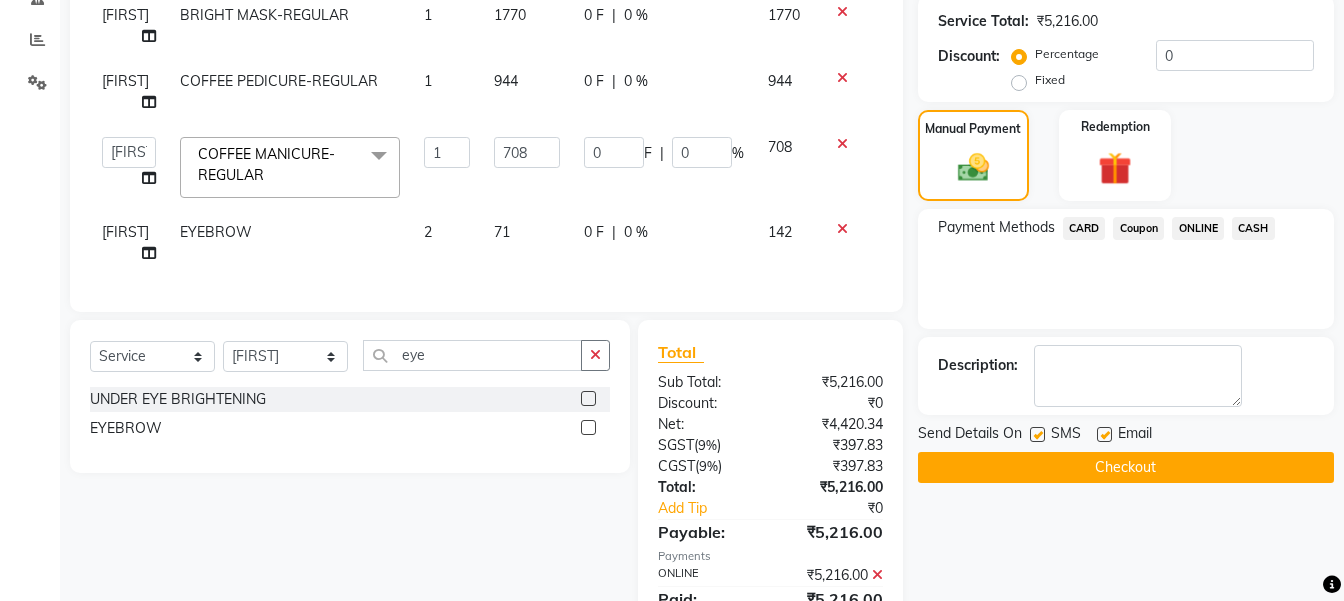 click on "Checkout" 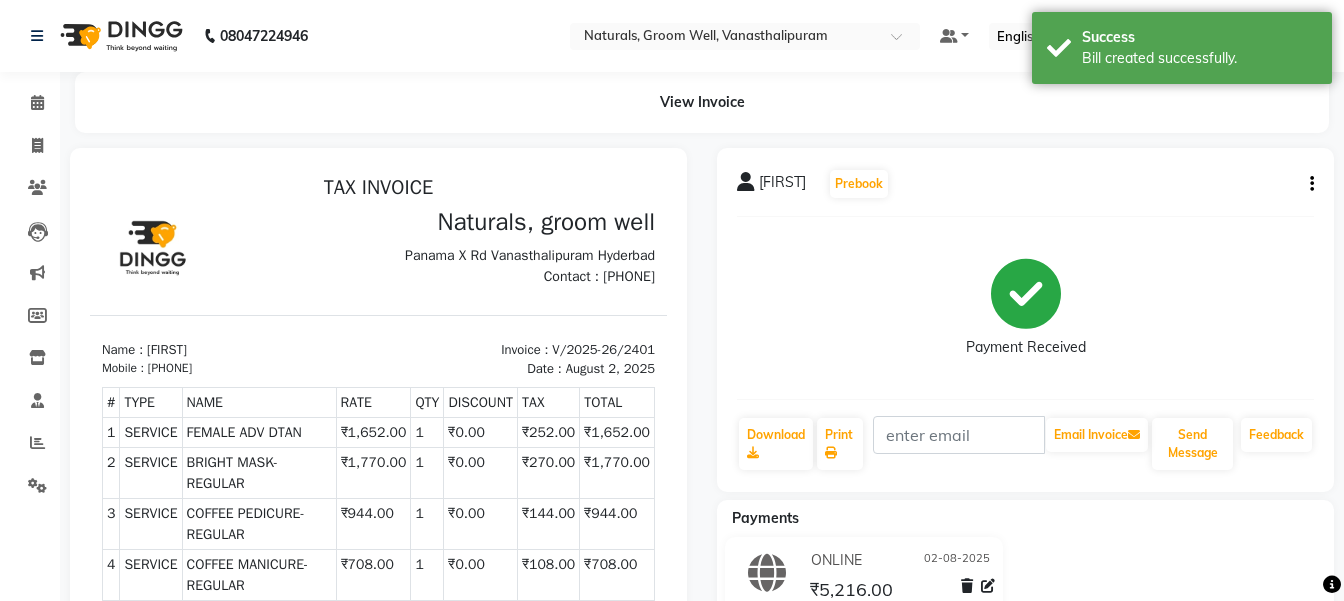 scroll, scrollTop: 0, scrollLeft: 0, axis: both 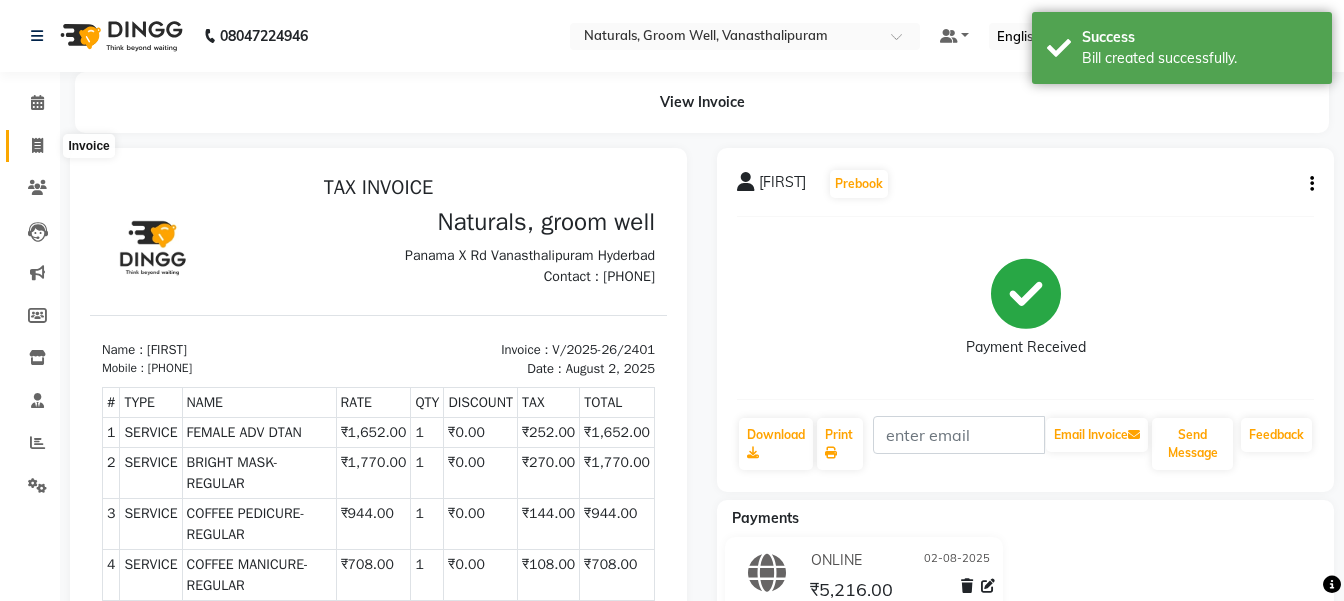 click 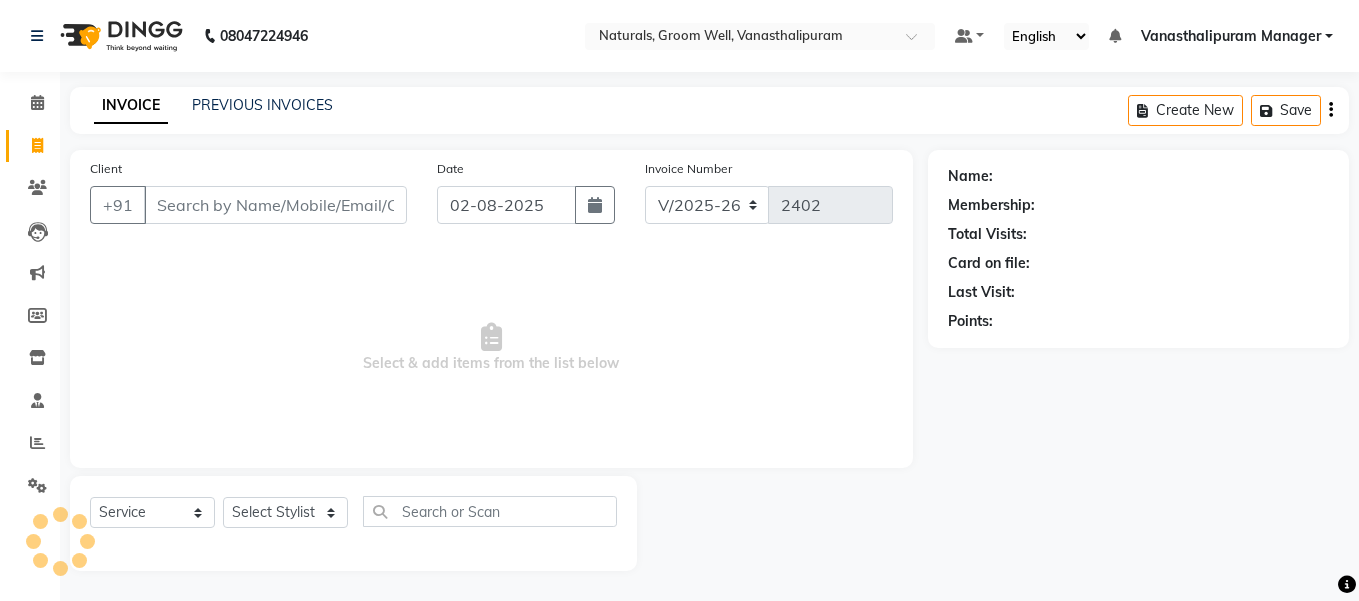 click on "Client" at bounding box center (275, 205) 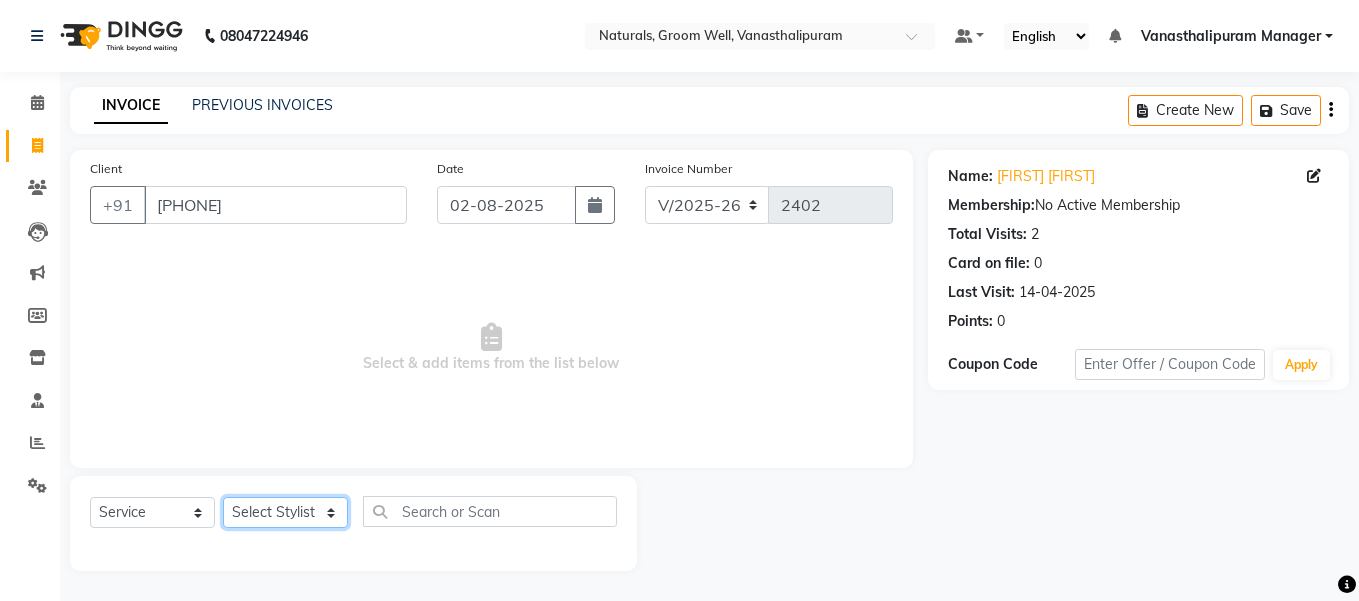 click on "Select Stylist gousiya kiran lavanya maheshwari naresh praveen sameena sandhya Vanasthalipuram Manager vinay" 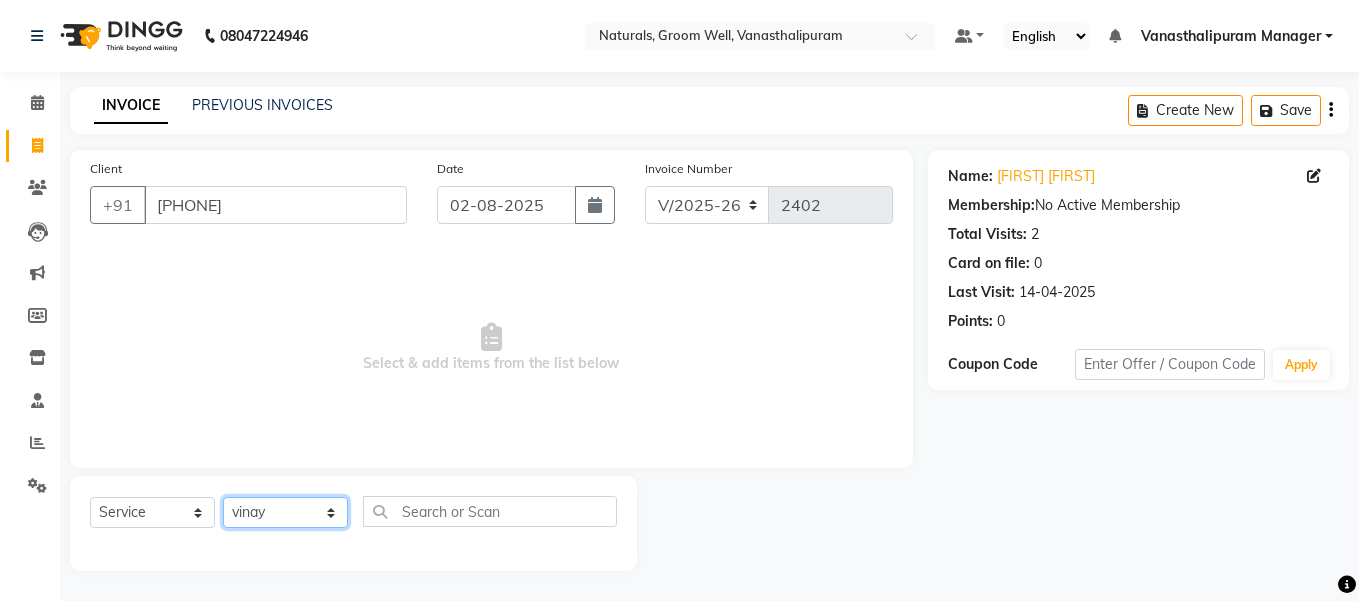 click on "Select Stylist gousiya kiran lavanya maheshwari naresh praveen sameena sandhya Vanasthalipuram Manager vinay" 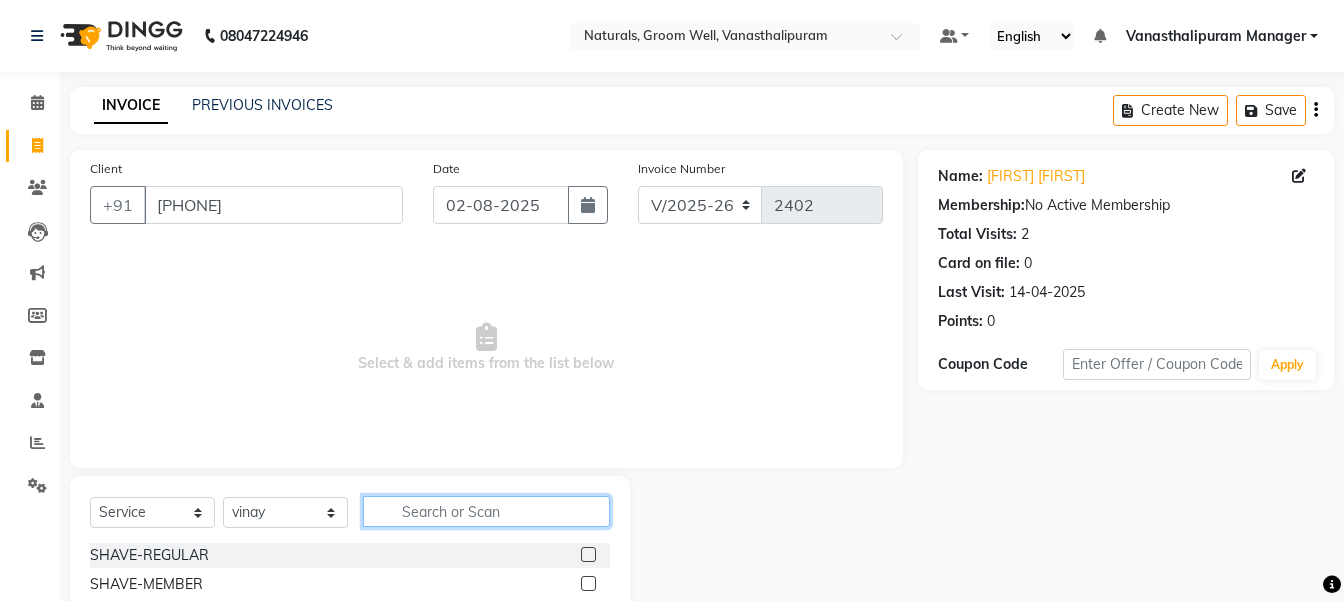 click 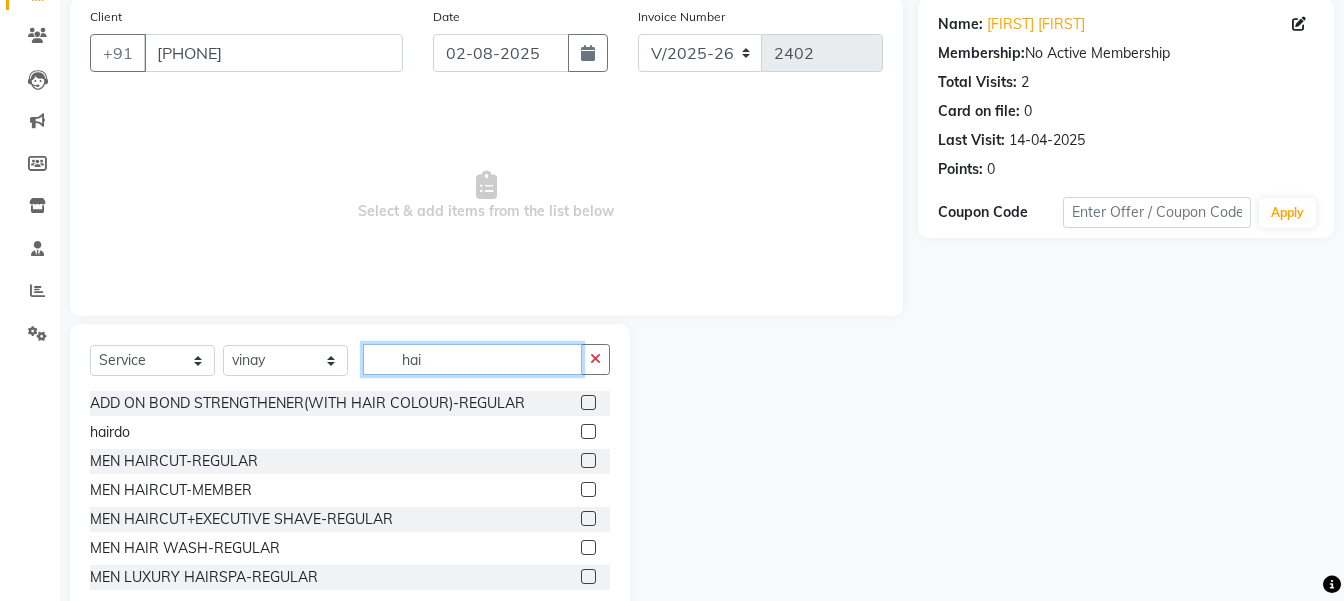 scroll, scrollTop: 200, scrollLeft: 0, axis: vertical 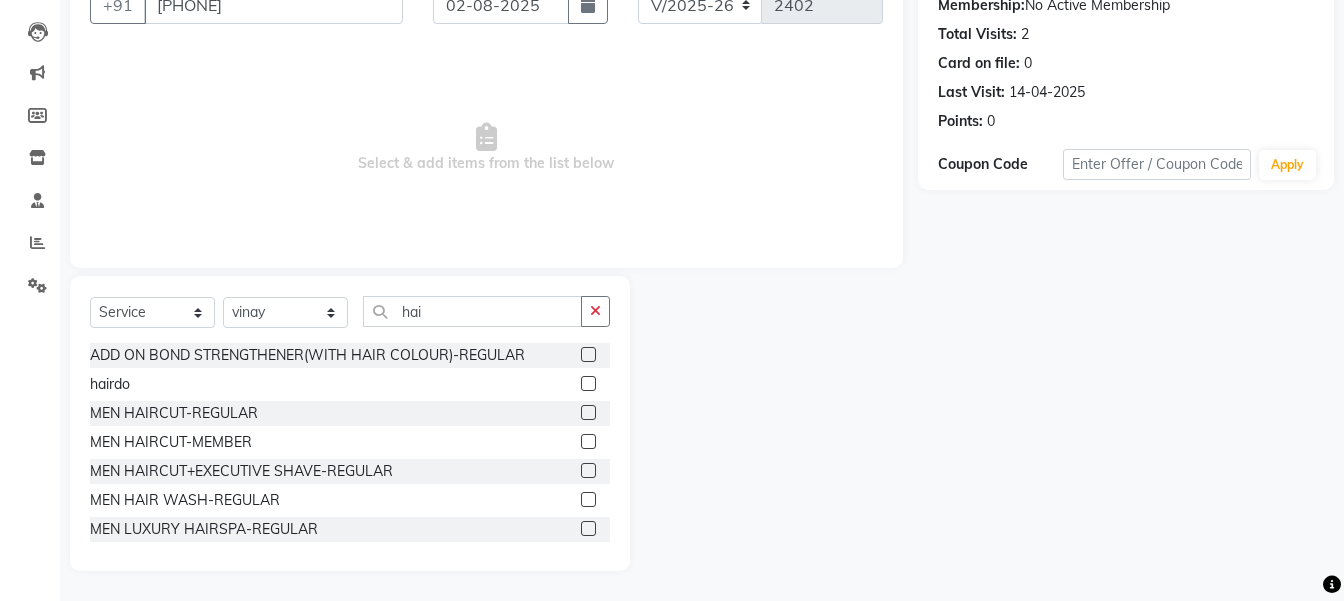 click 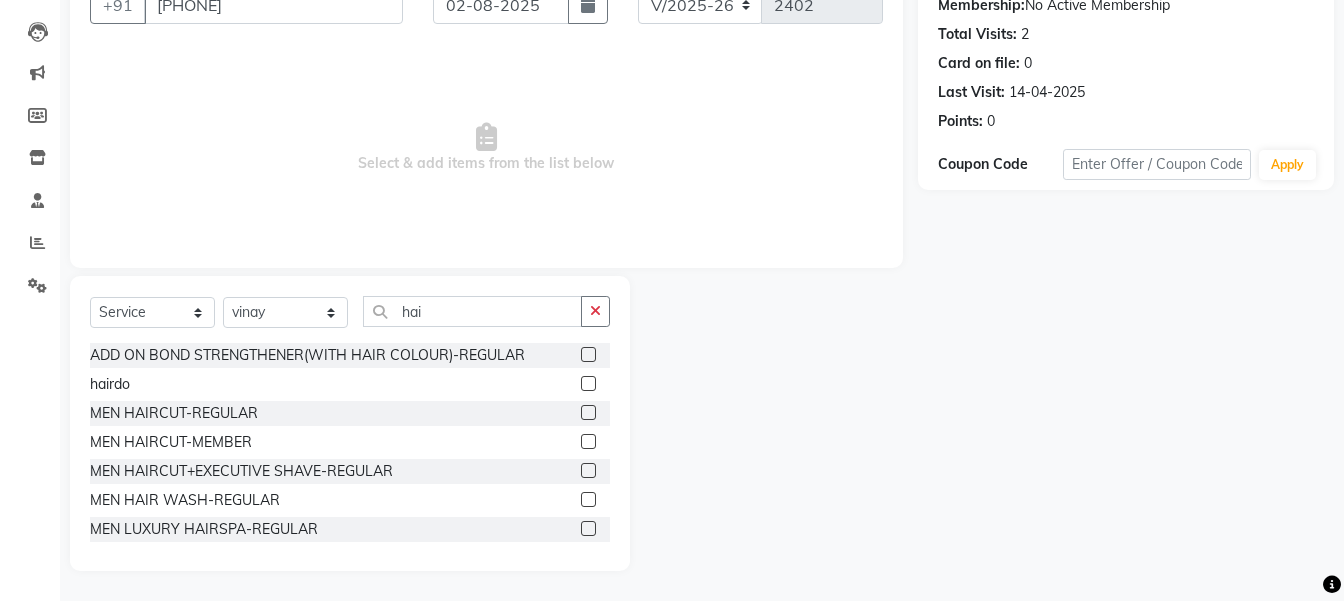 click at bounding box center [587, 413] 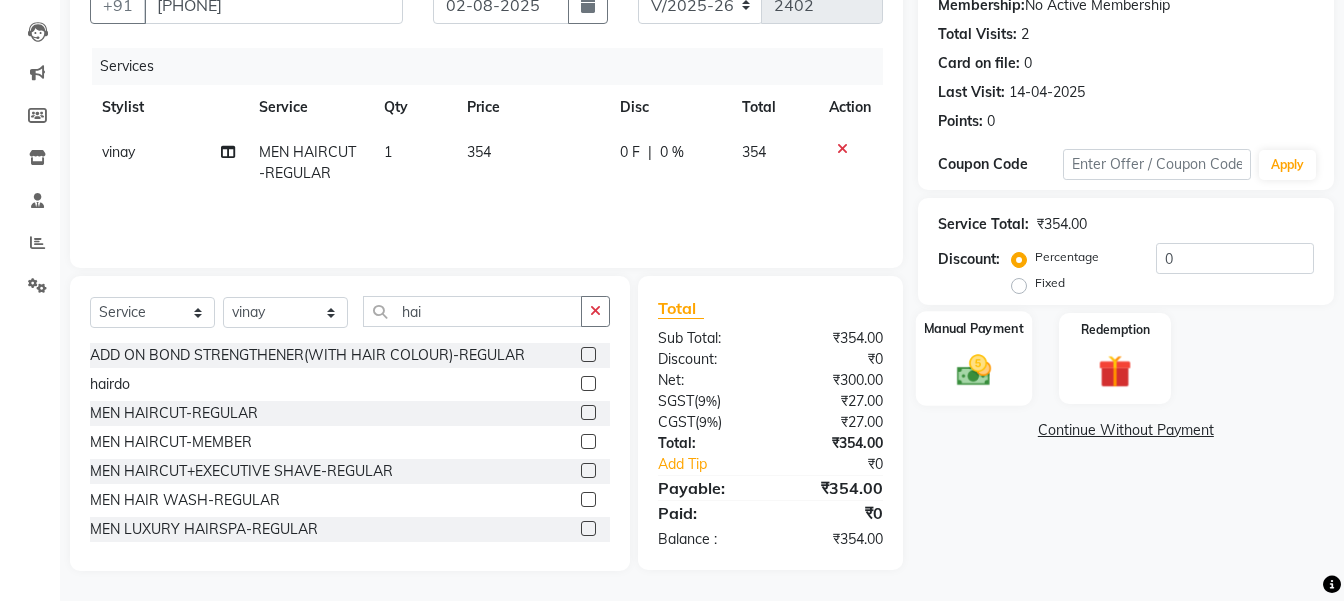 click 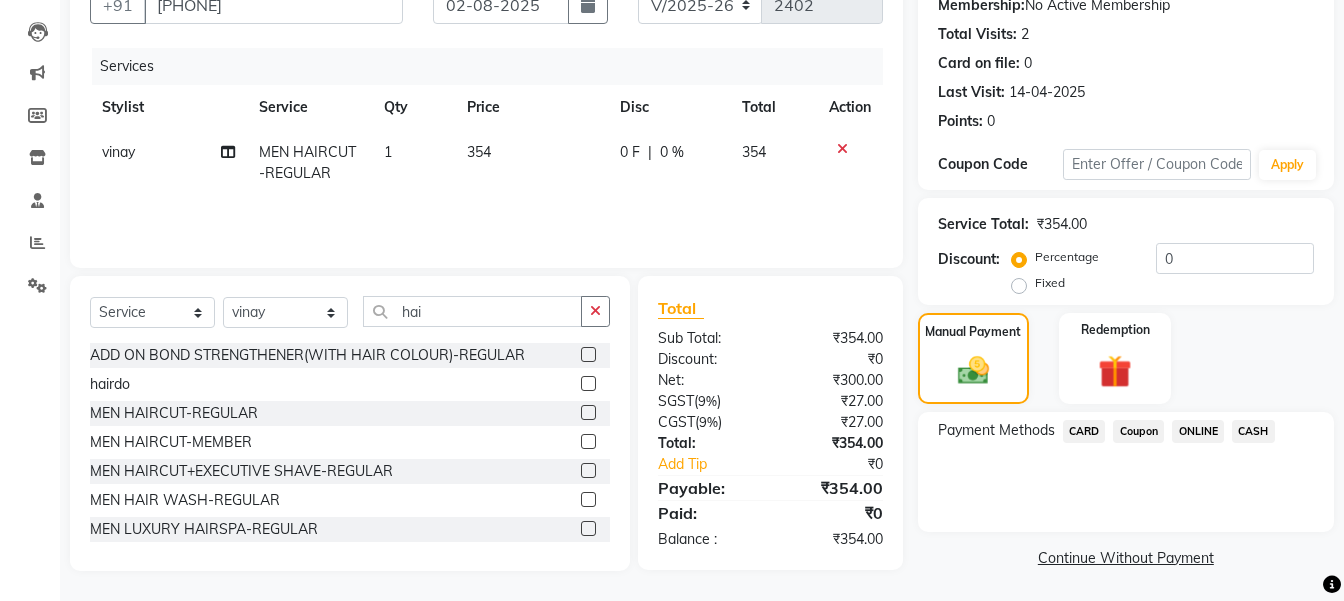 click on "ONLINE" 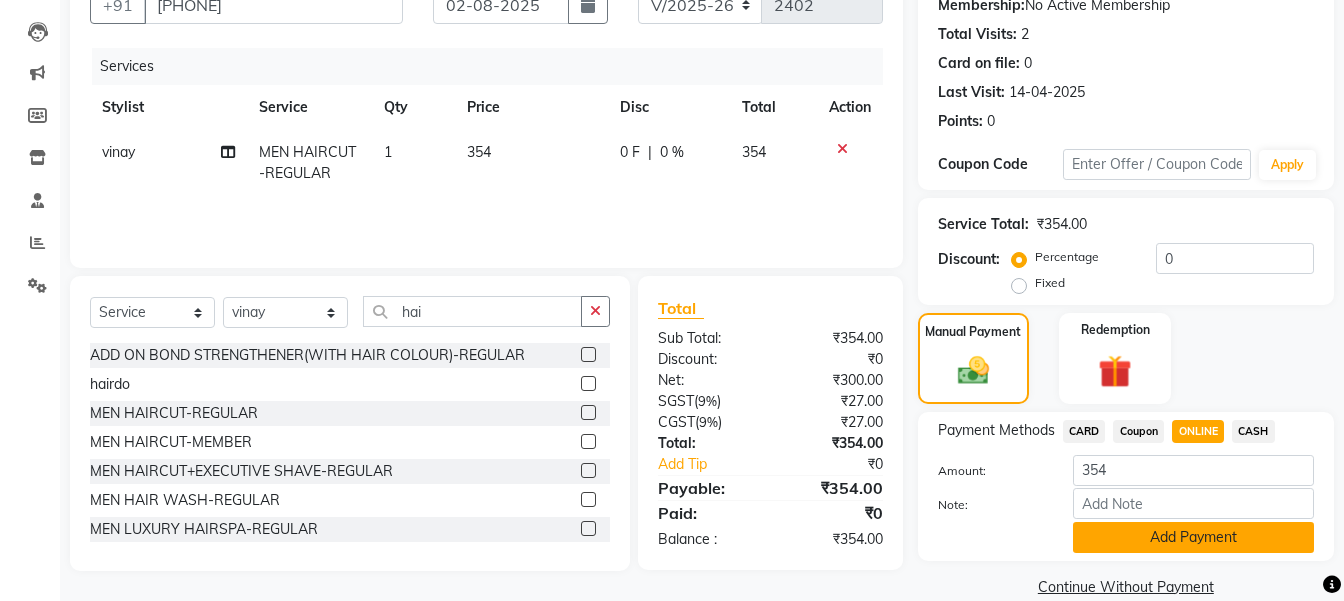 click on "Add Payment" 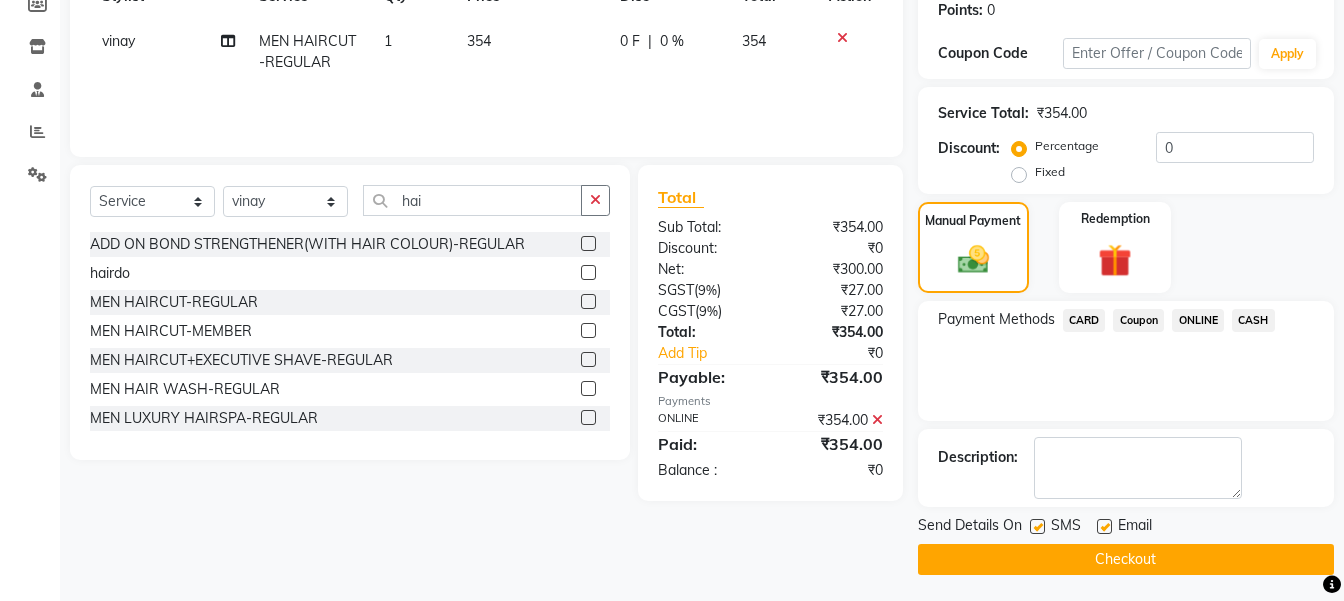 scroll, scrollTop: 315, scrollLeft: 0, axis: vertical 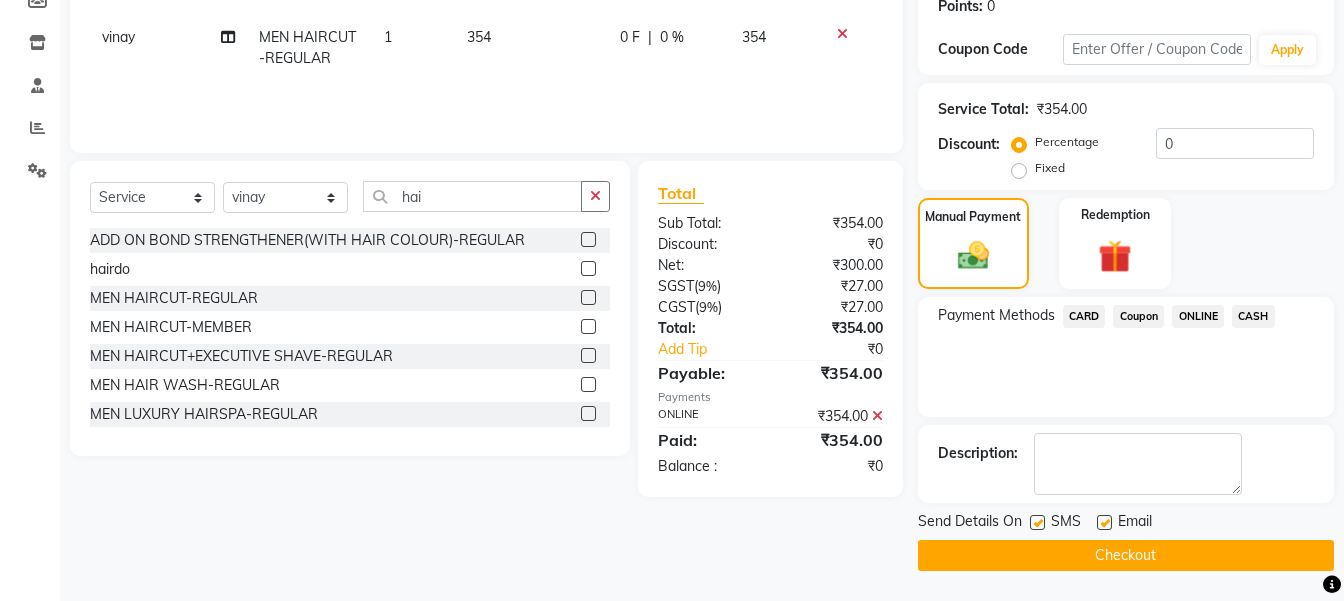 click on "Checkout" 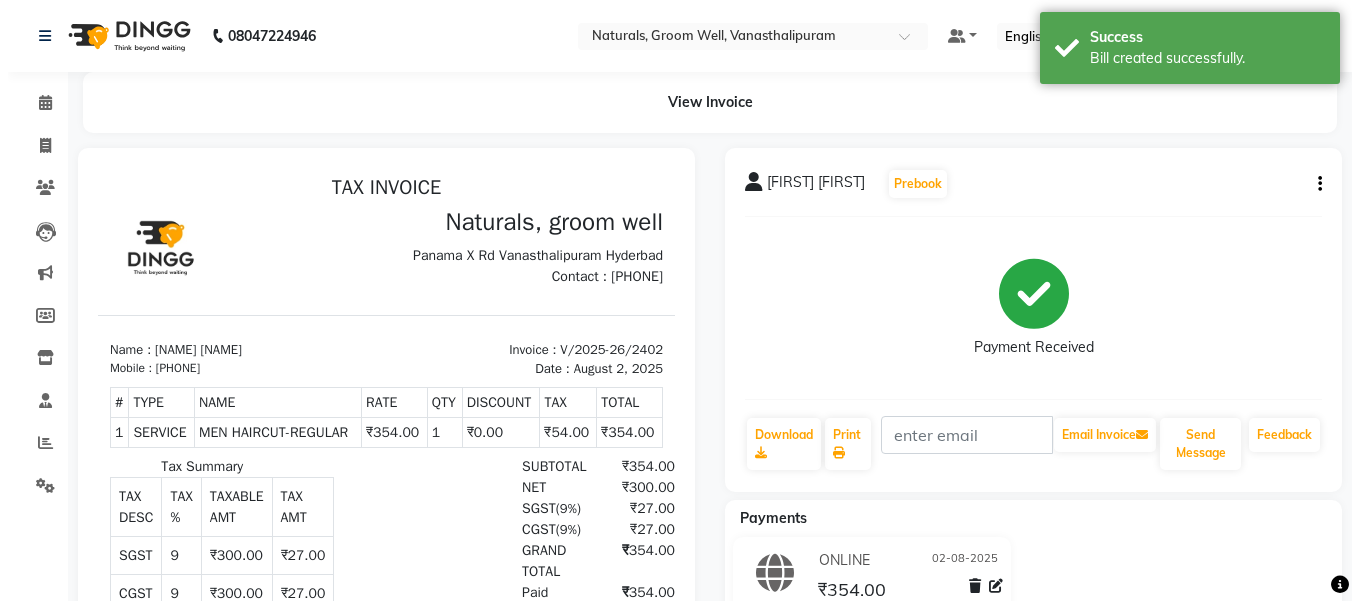 scroll, scrollTop: 0, scrollLeft: 0, axis: both 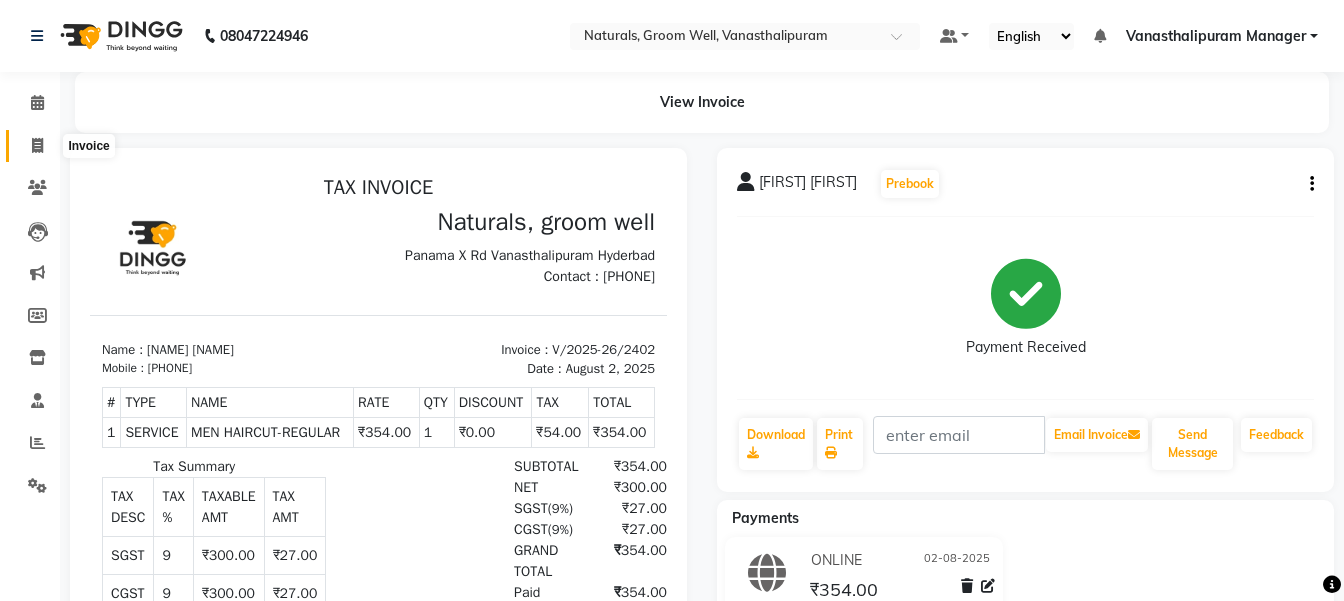 click 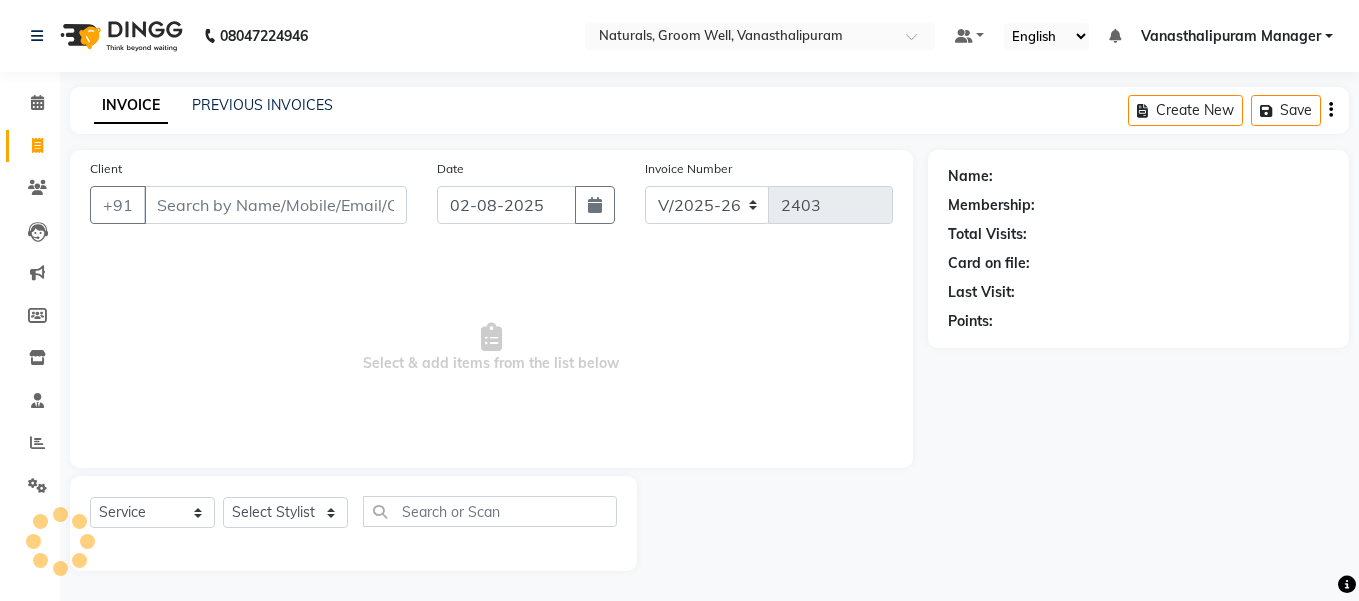 click on "Client" at bounding box center [275, 205] 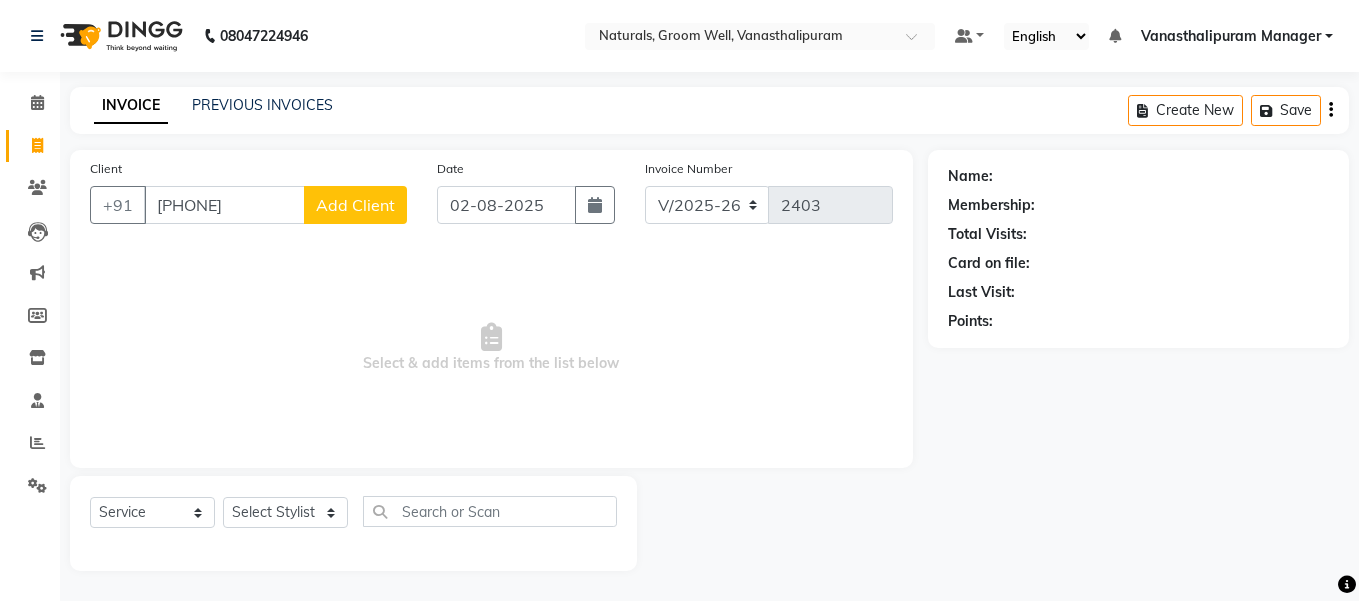 click on "Add Client" 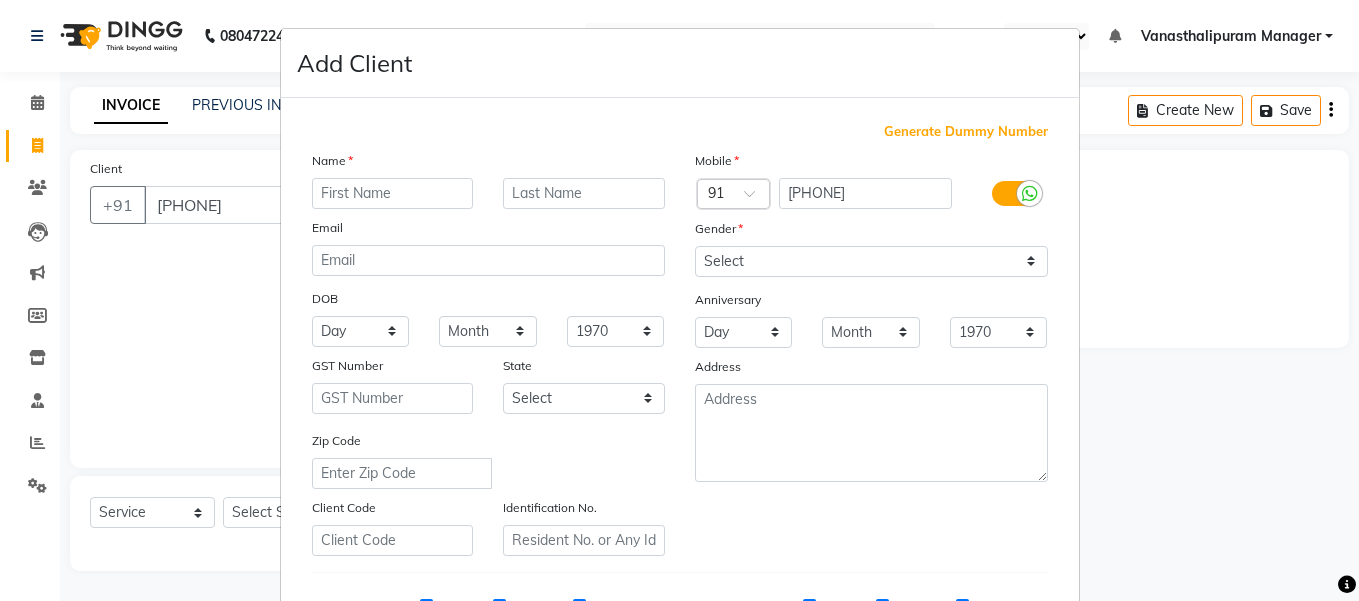 click at bounding box center [393, 193] 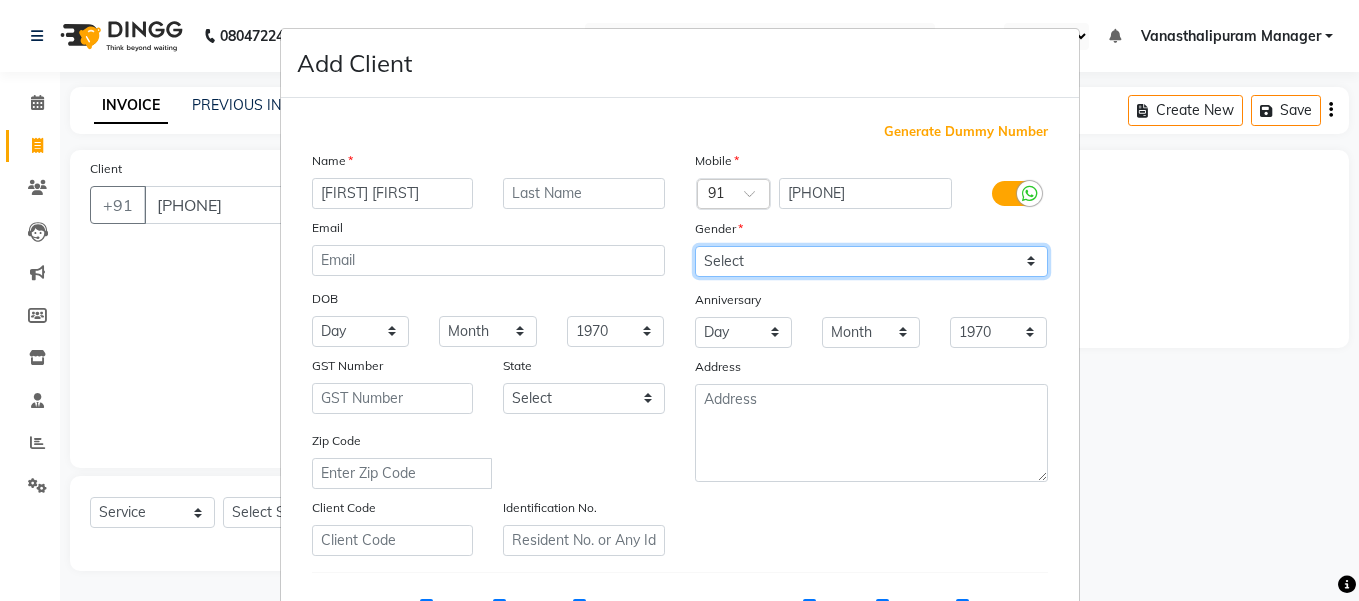 drag, startPoint x: 701, startPoint y: 253, endPoint x: 707, endPoint y: 266, distance: 14.3178215 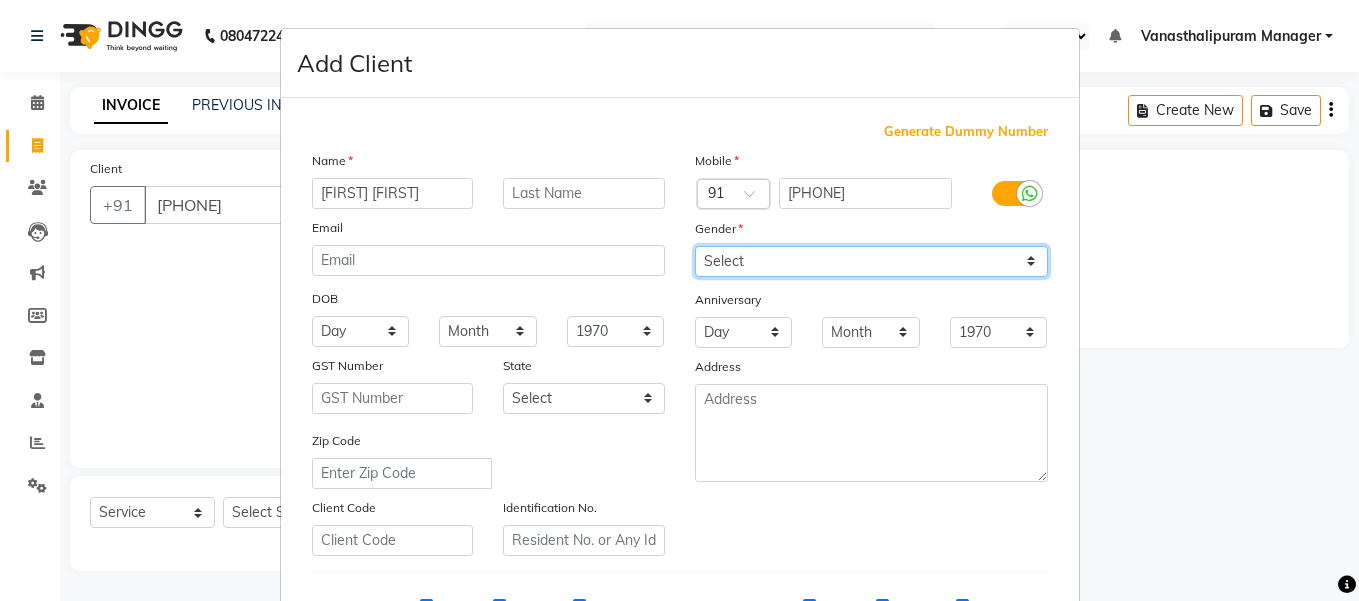 click on "Select Male Female Other Prefer Not To Say" at bounding box center (871, 261) 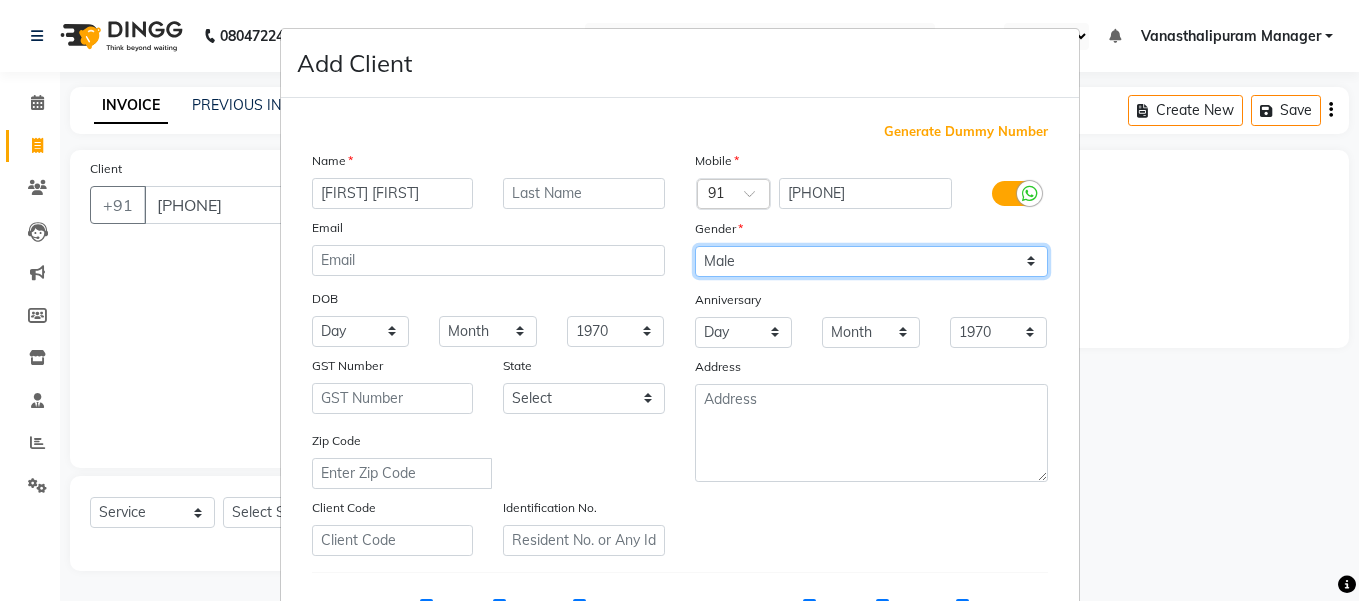 click on "Select Male Female Other Prefer Not To Say" at bounding box center (871, 261) 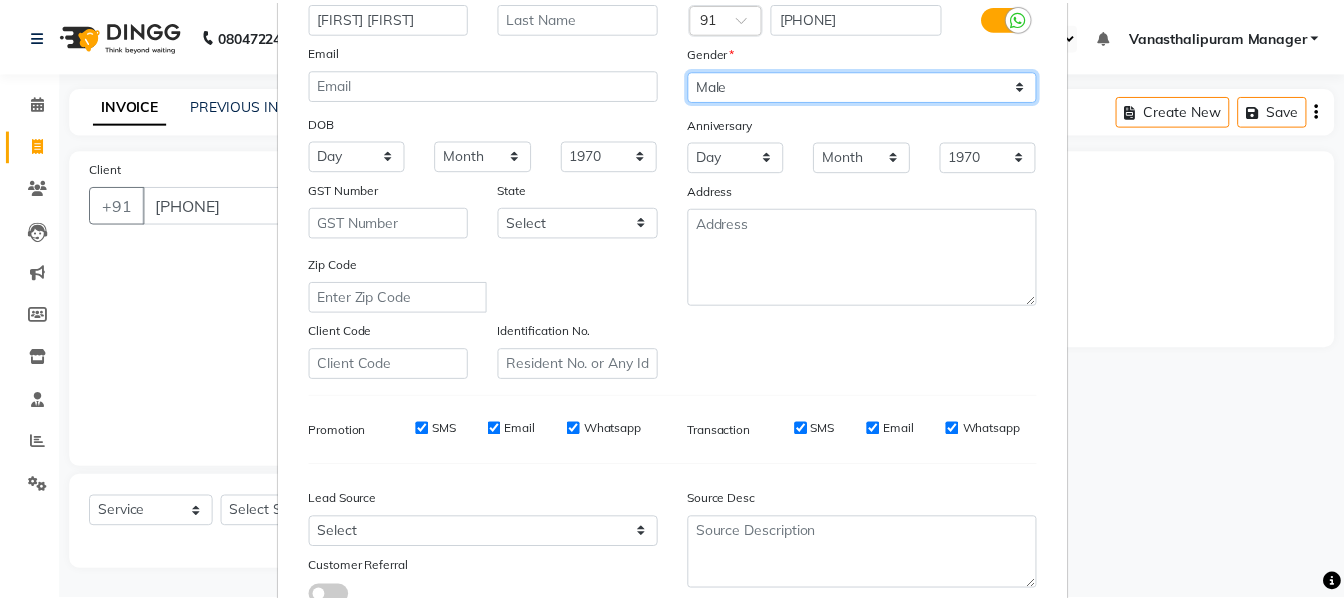 scroll, scrollTop: 322, scrollLeft: 0, axis: vertical 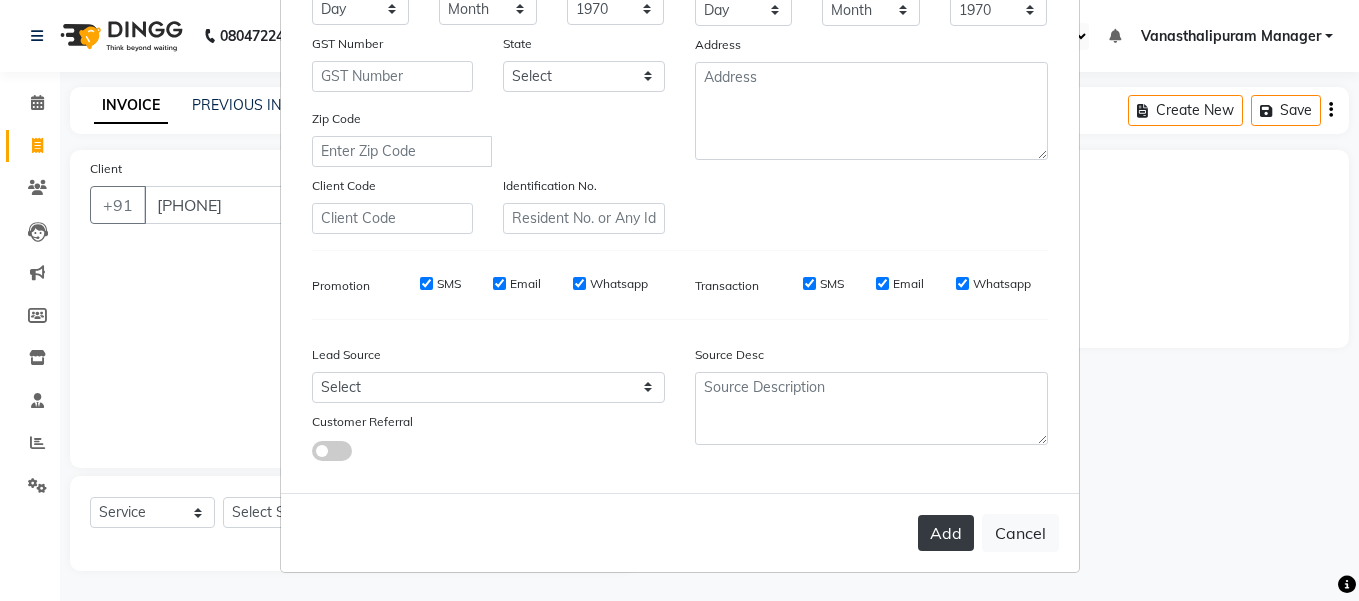 click on "Add" at bounding box center [946, 533] 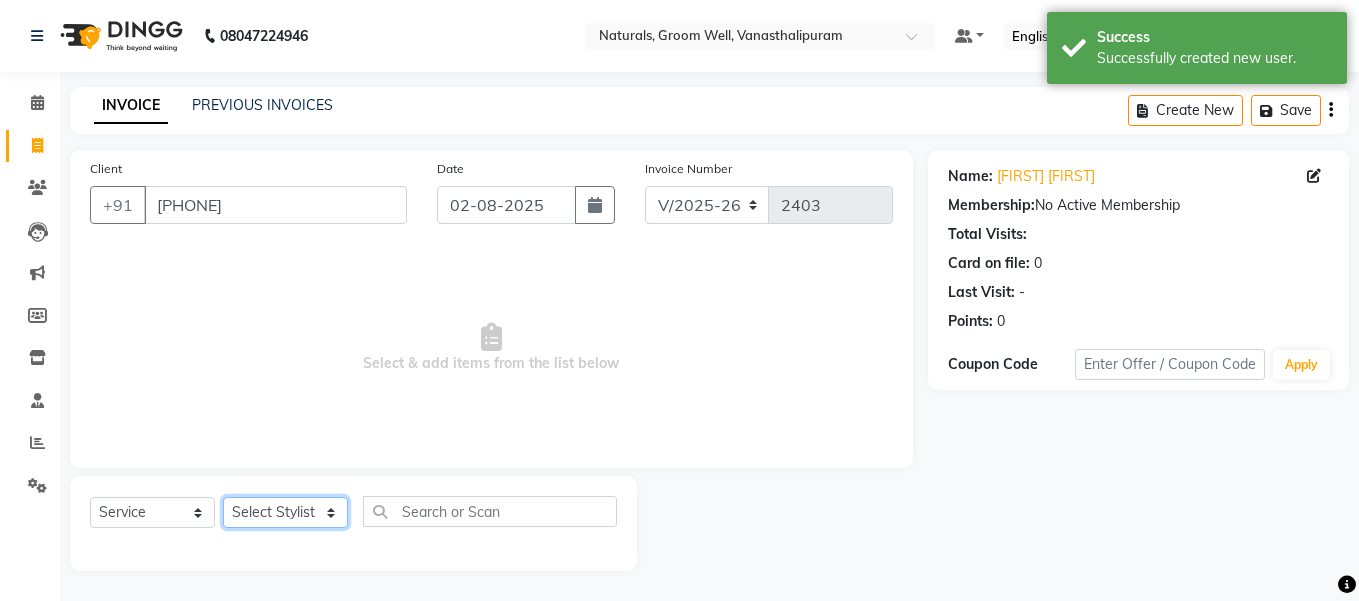 click on "Select Stylist gousiya kiran lavanya maheshwari naresh praveen sameena sandhya Vanasthalipuram Manager vinay" 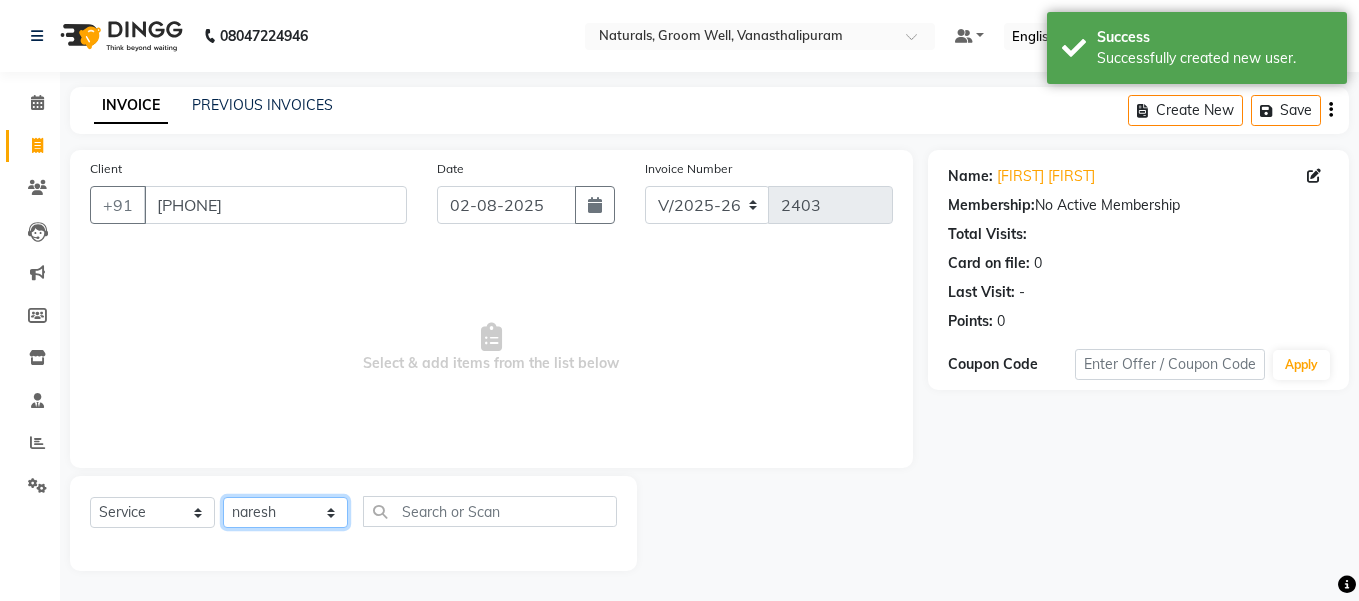 click on "Select Stylist gousiya kiran lavanya maheshwari naresh praveen sameena sandhya Vanasthalipuram Manager vinay" 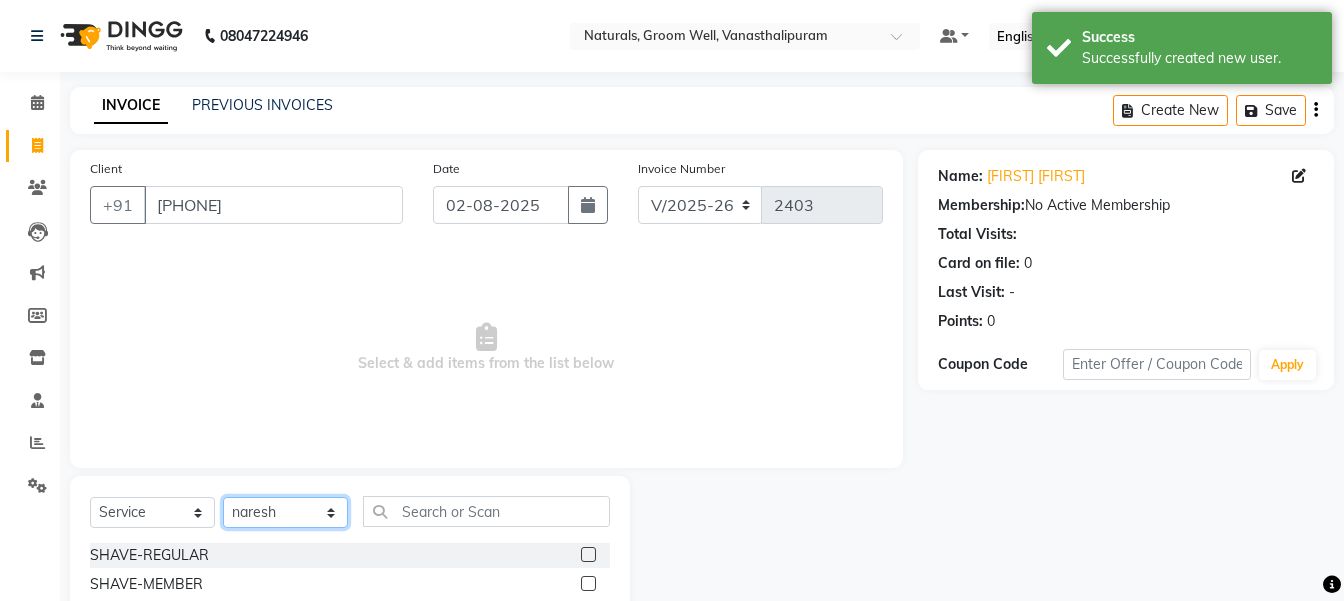 click on "Select Stylist gousiya kiran lavanya maheshwari naresh praveen sameena sandhya Vanasthalipuram Manager vinay" 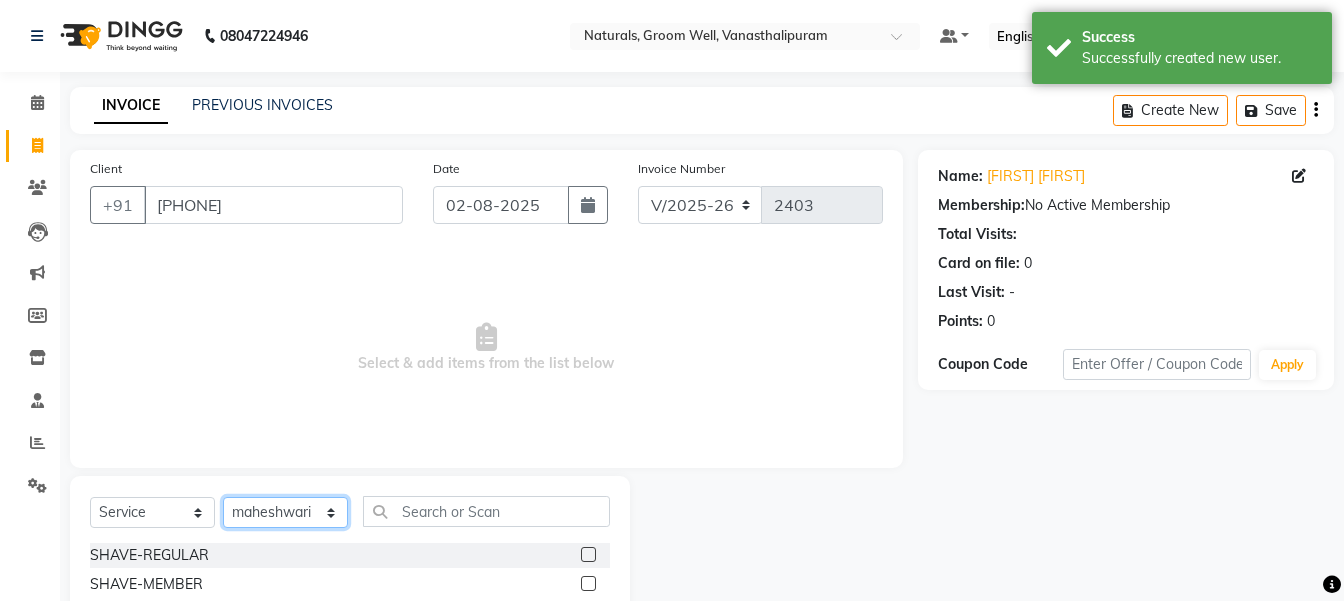 click on "Select Stylist gousiya kiran lavanya maheshwari naresh praveen sameena sandhya Vanasthalipuram Manager vinay" 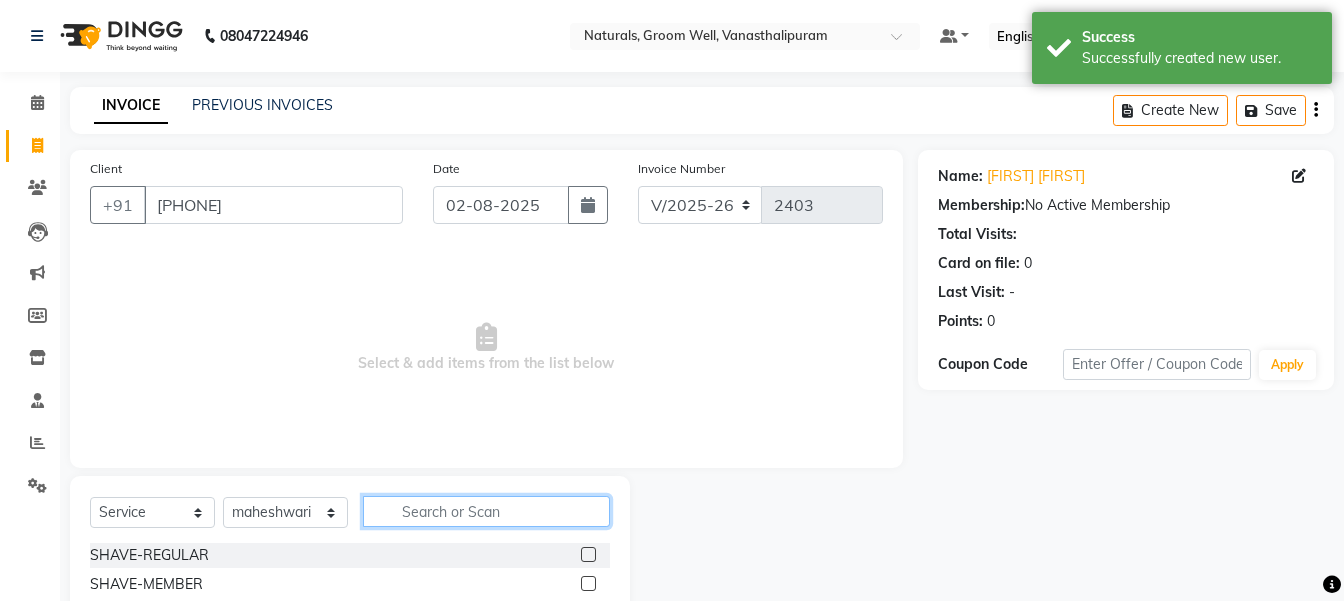 click 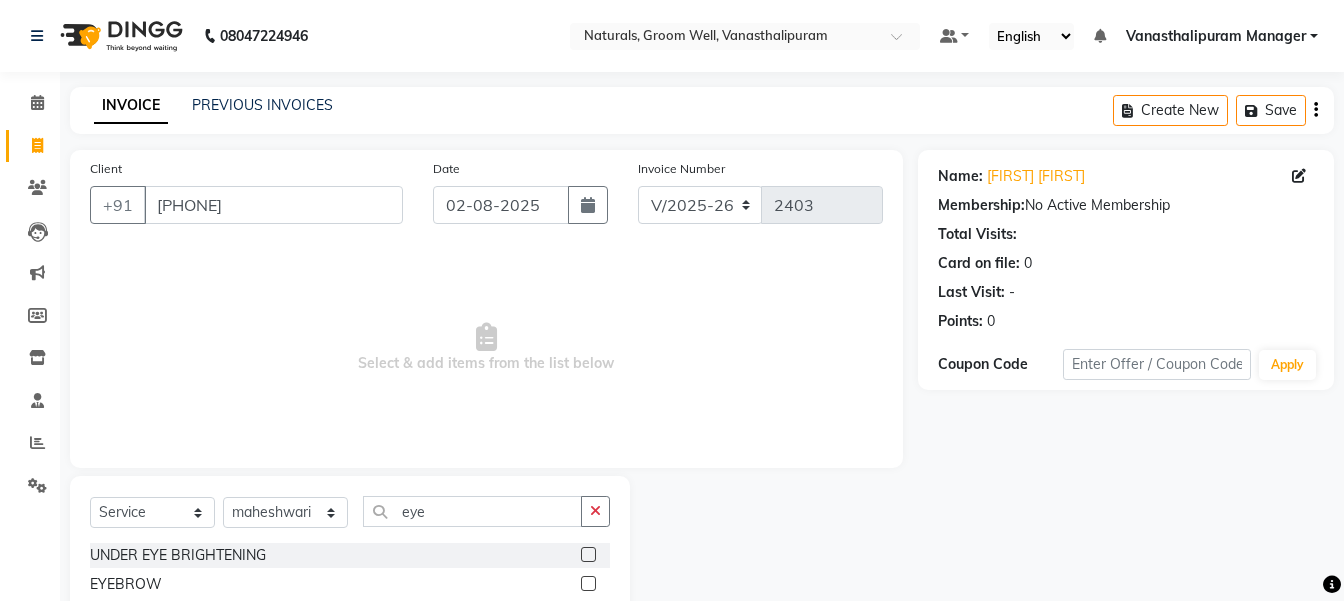 click 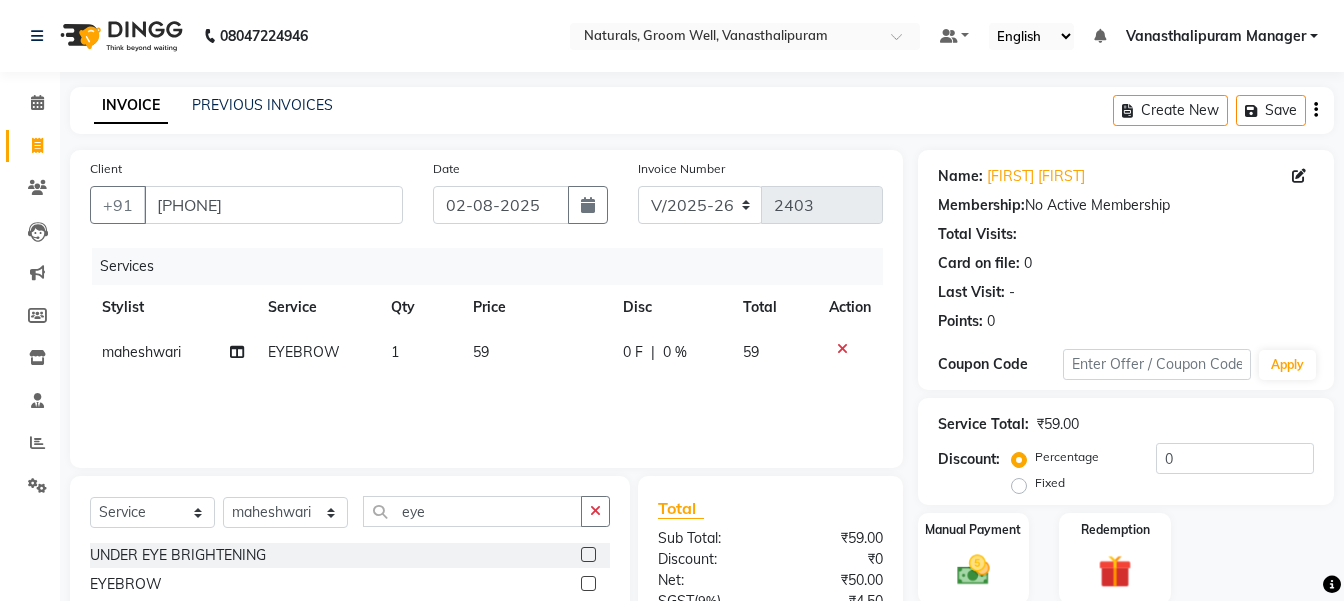 click on "59" 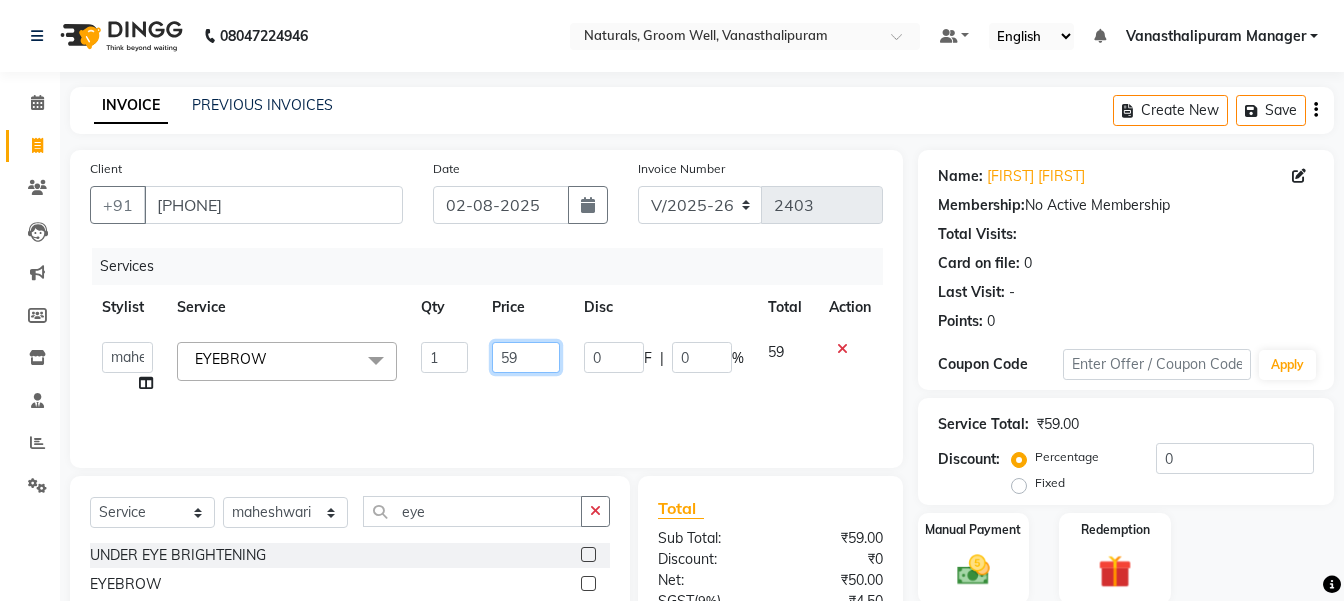 click on "59" 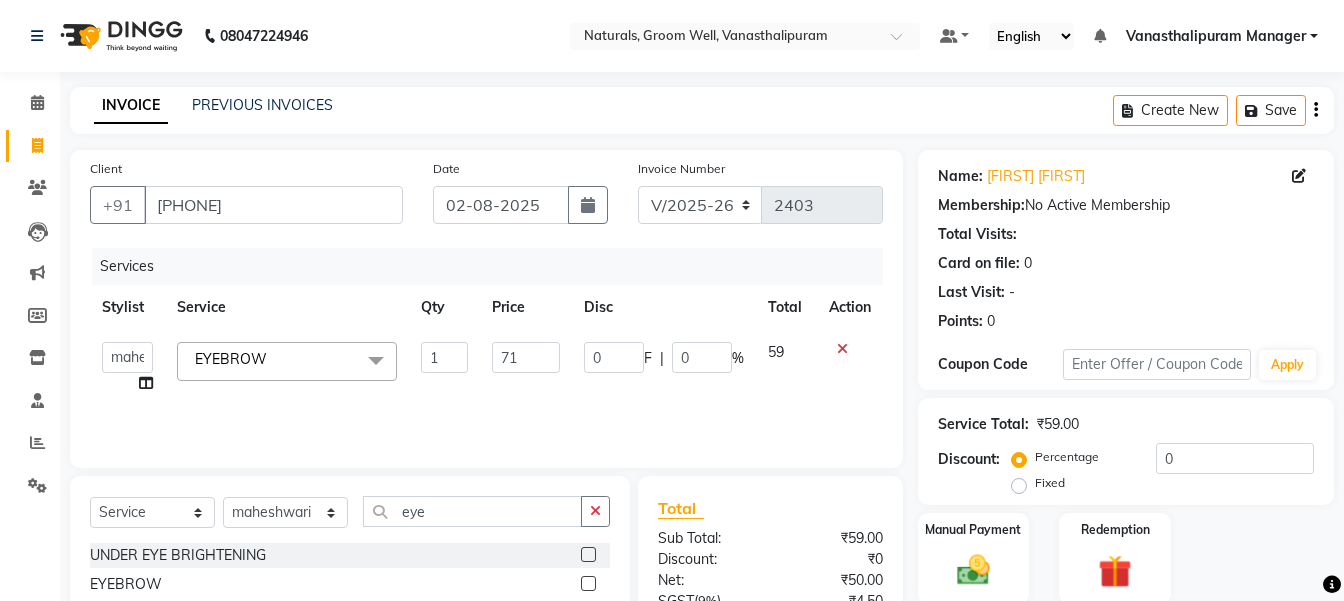 click on "INVOICE PREVIOUS INVOICES Create New   Save" 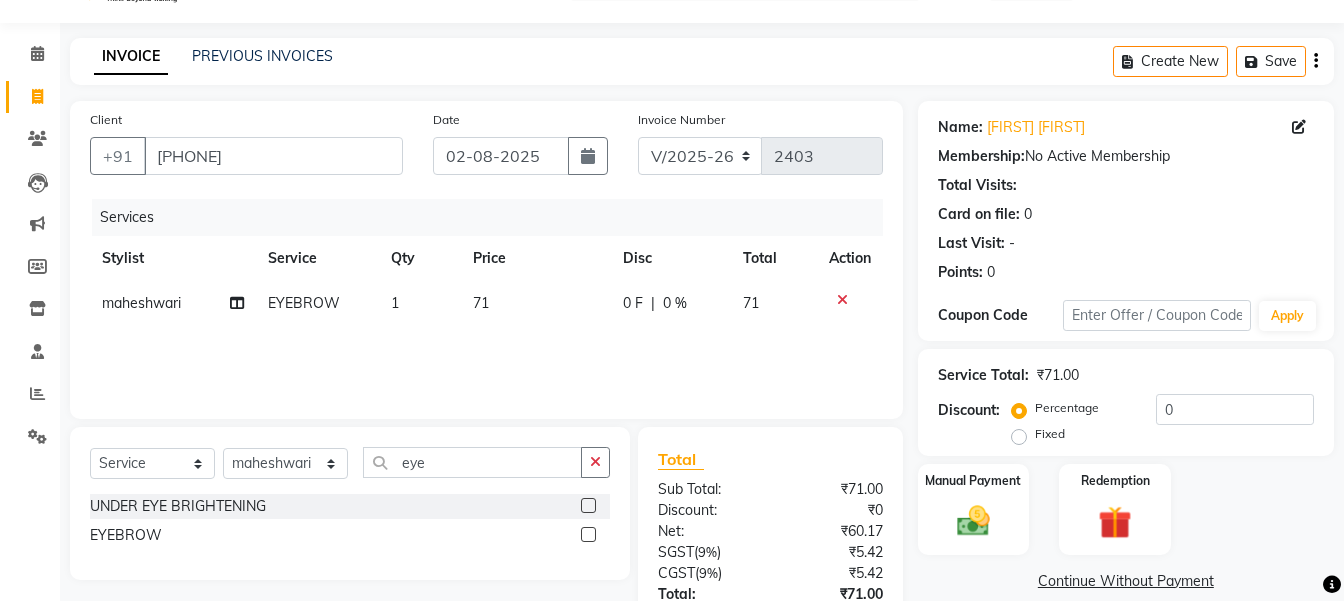 scroll, scrollTop: 99, scrollLeft: 0, axis: vertical 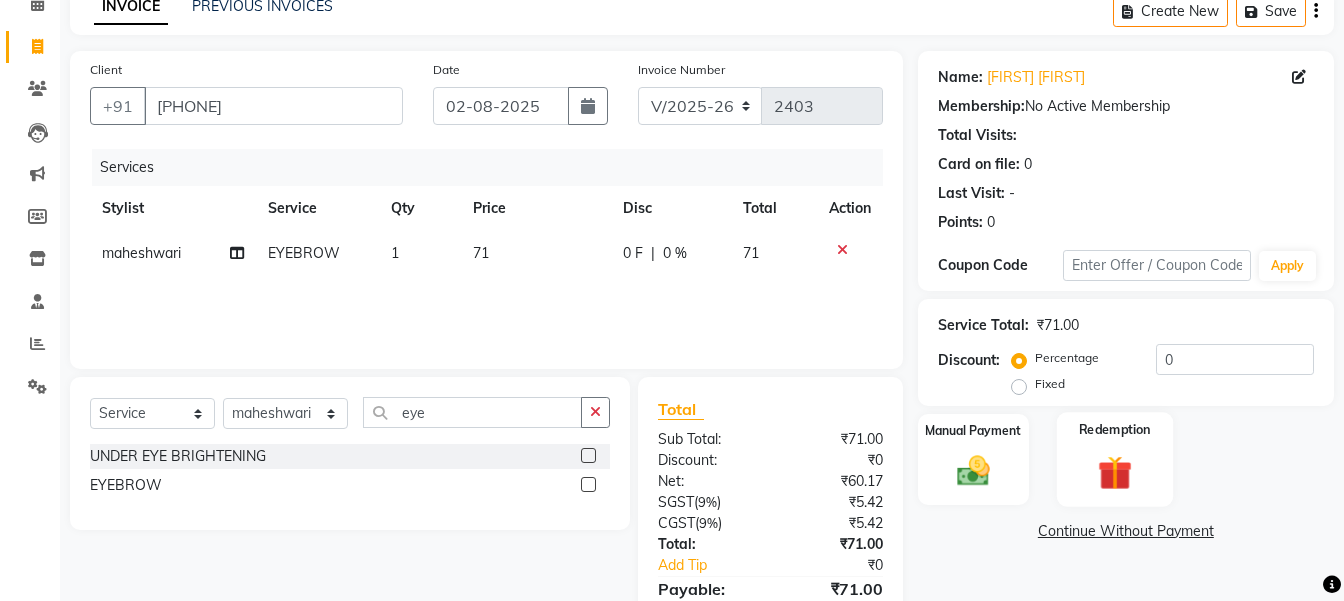 drag, startPoint x: 977, startPoint y: 470, endPoint x: 1074, endPoint y: 500, distance: 101.53325 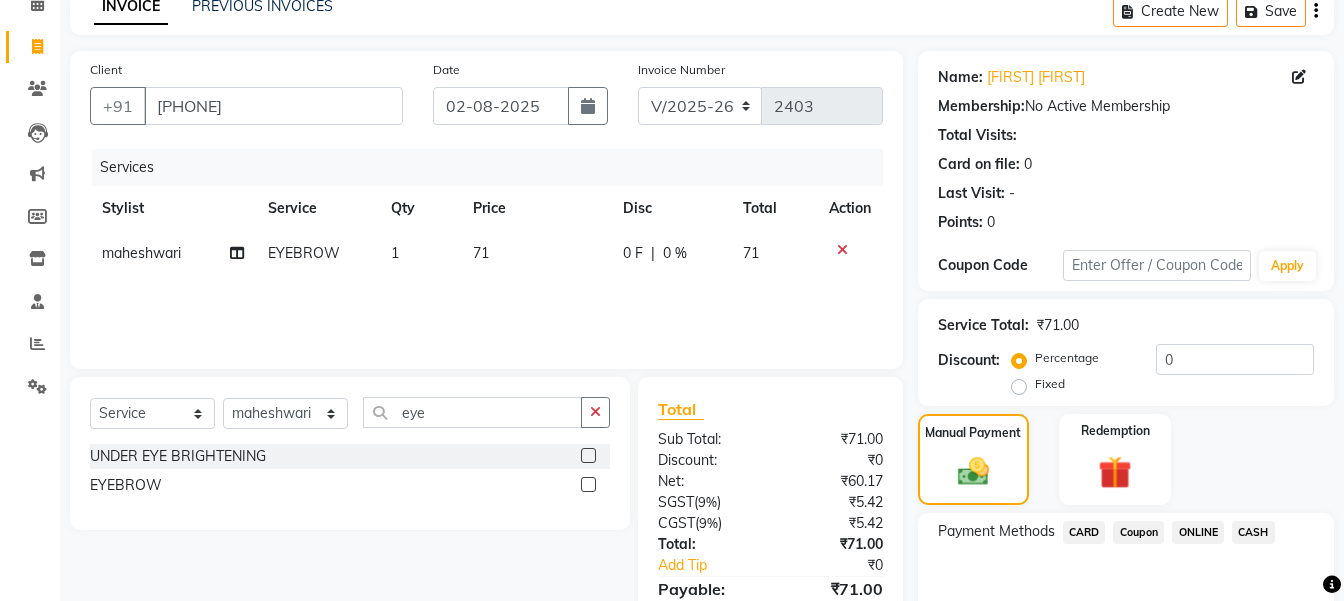 drag, startPoint x: 1204, startPoint y: 524, endPoint x: 1205, endPoint y: 537, distance: 13.038404 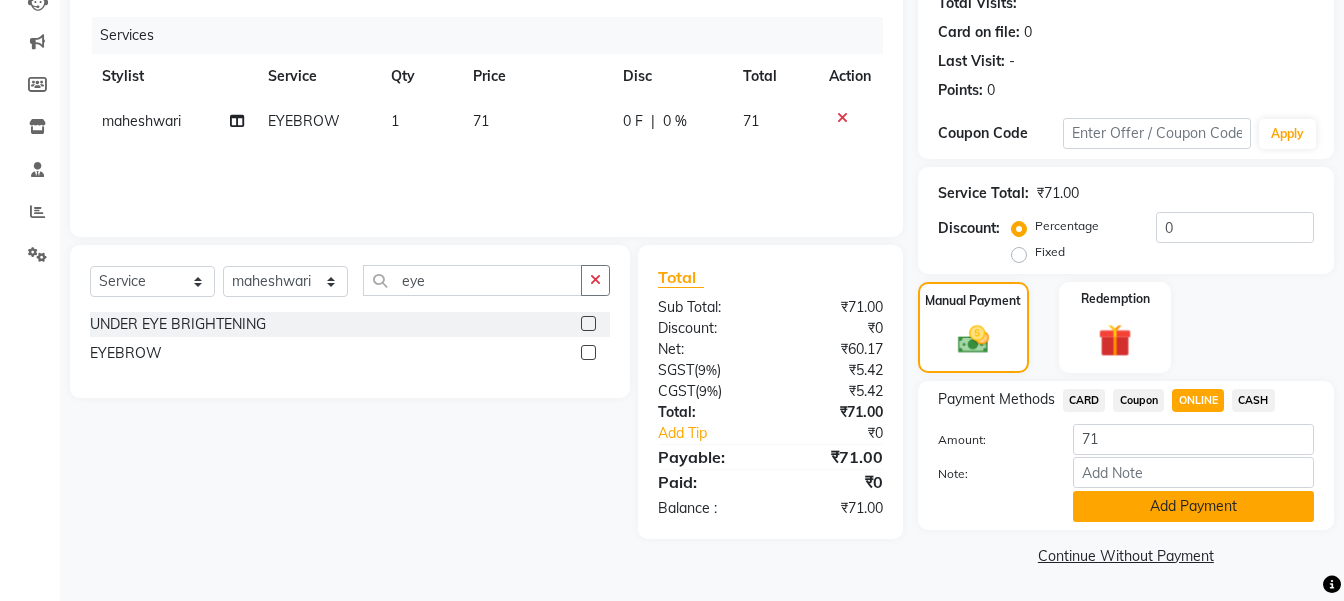 click on "Add Payment" 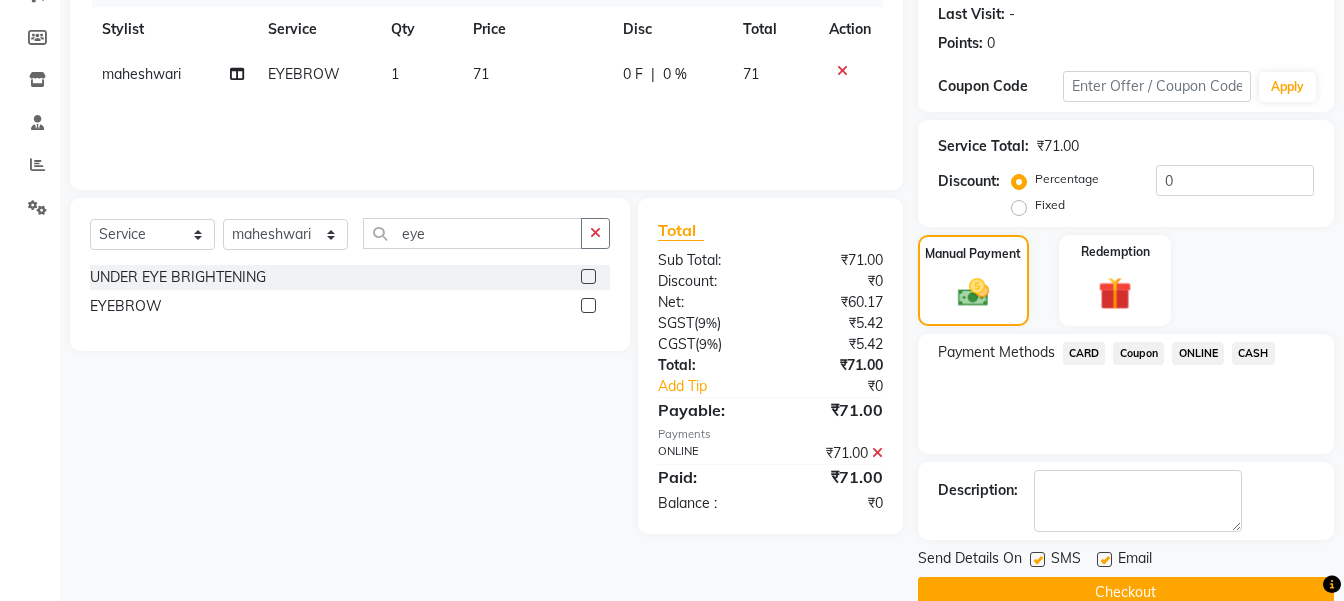 scroll, scrollTop: 315, scrollLeft: 0, axis: vertical 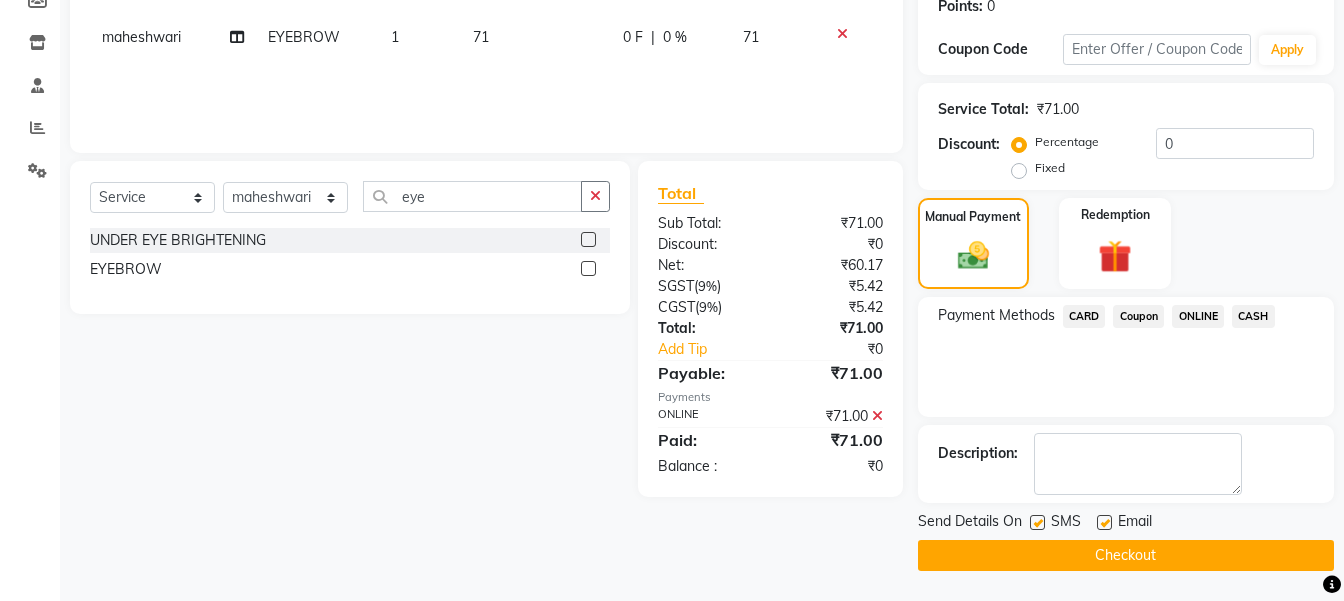 click on "Checkout" 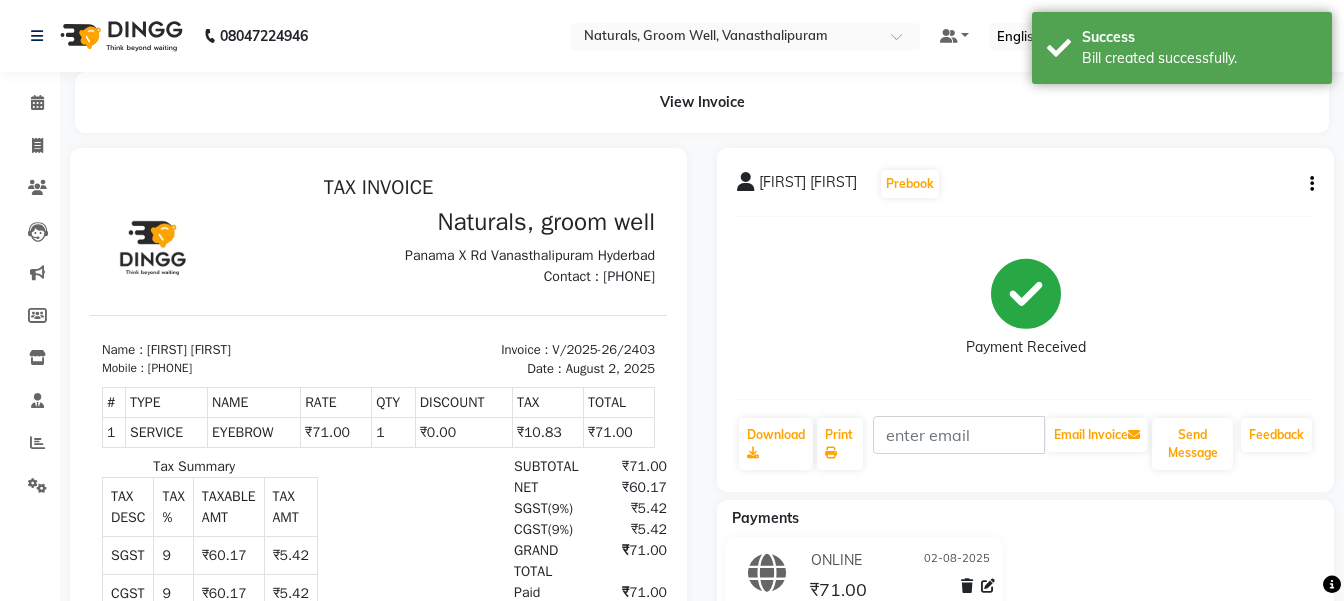scroll, scrollTop: 0, scrollLeft: 0, axis: both 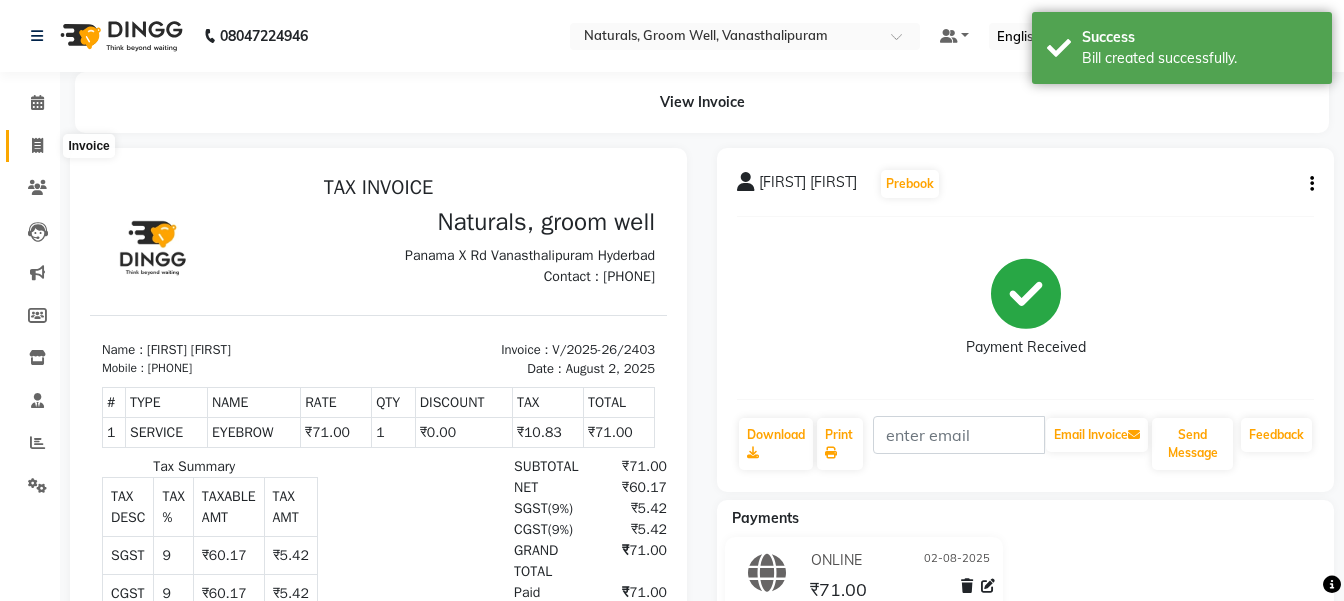 click 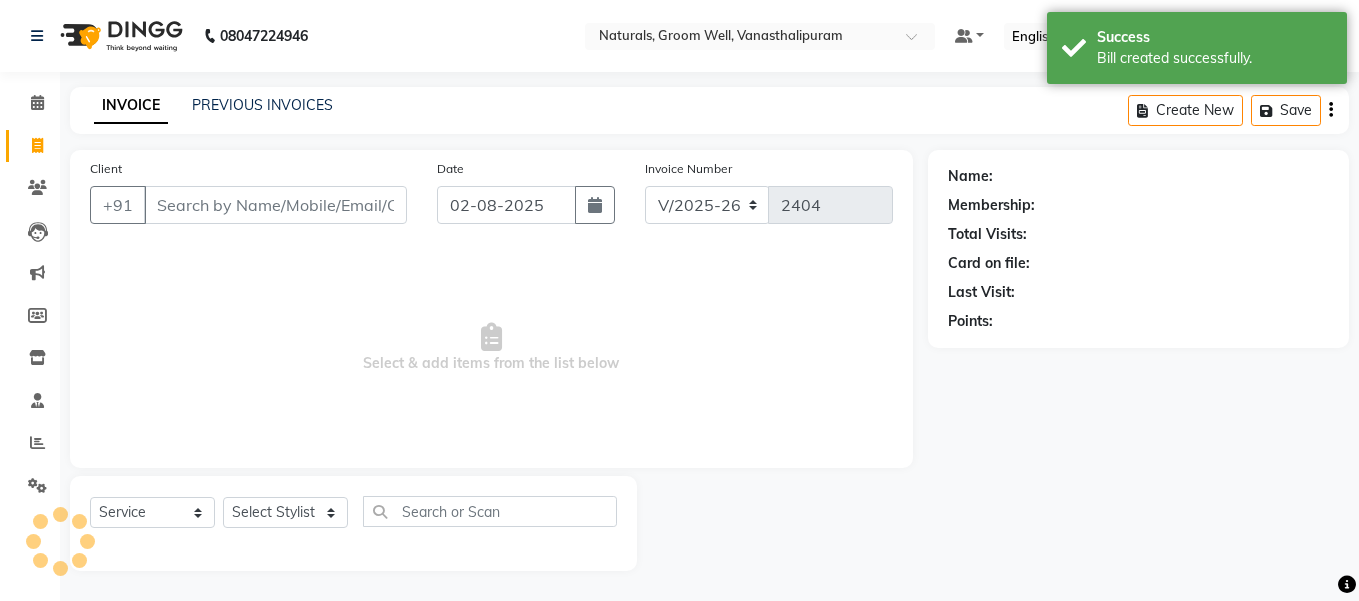 click on "Client" at bounding box center (275, 205) 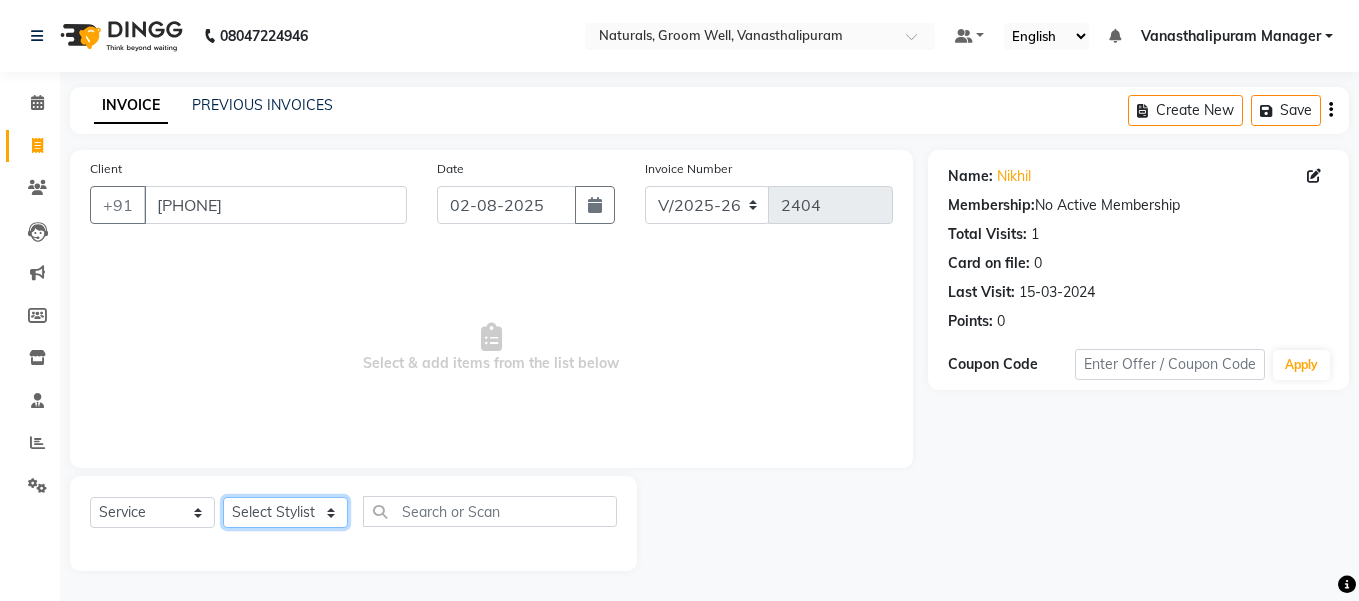 click on "Select Stylist gousiya kiran lavanya maheshwari naresh praveen sameena sandhya Vanasthalipuram Manager vinay" 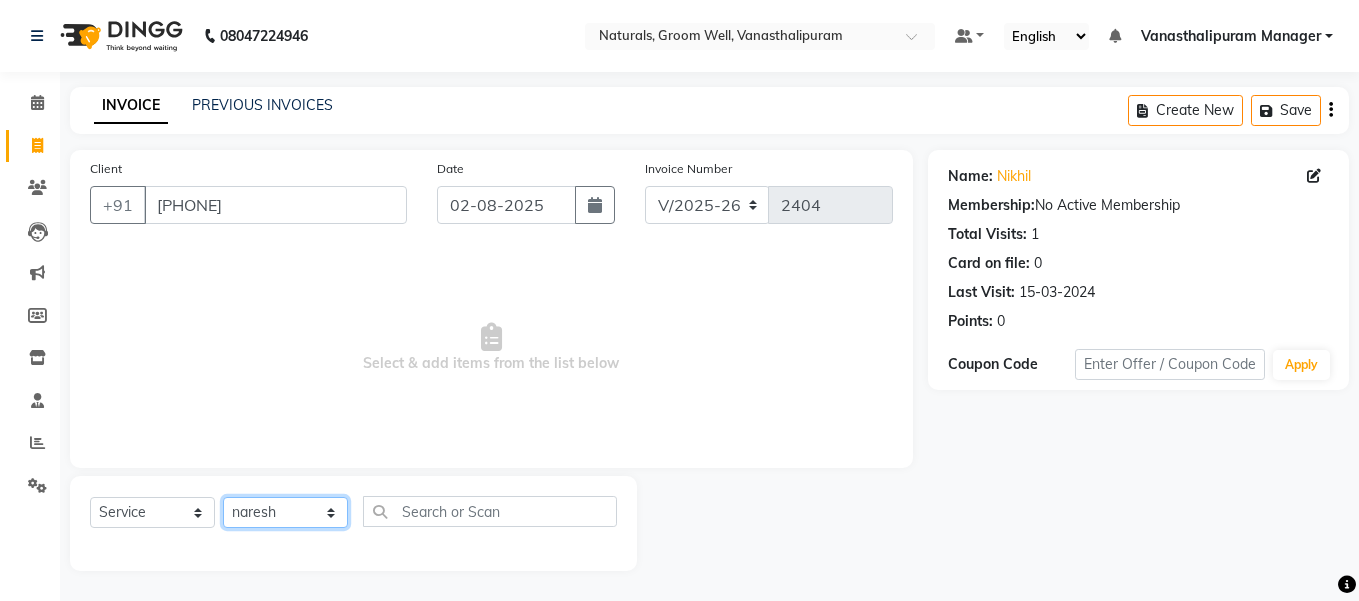 click on "Select Stylist gousiya kiran lavanya maheshwari naresh praveen sameena sandhya Vanasthalipuram Manager vinay" 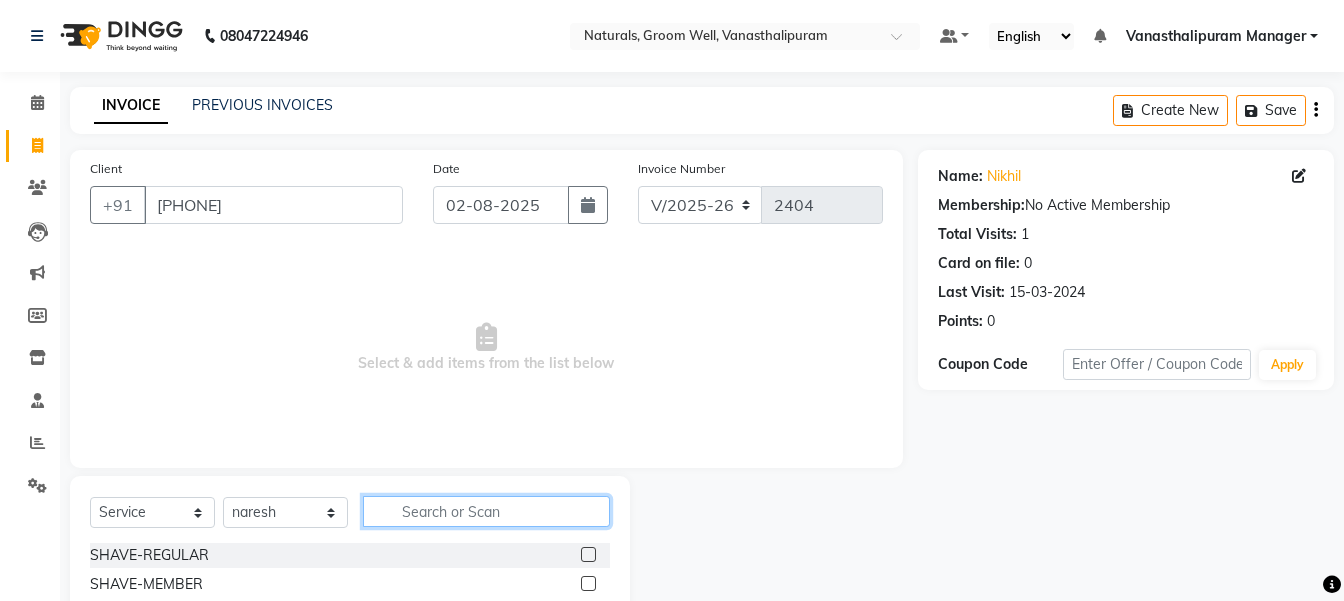 click 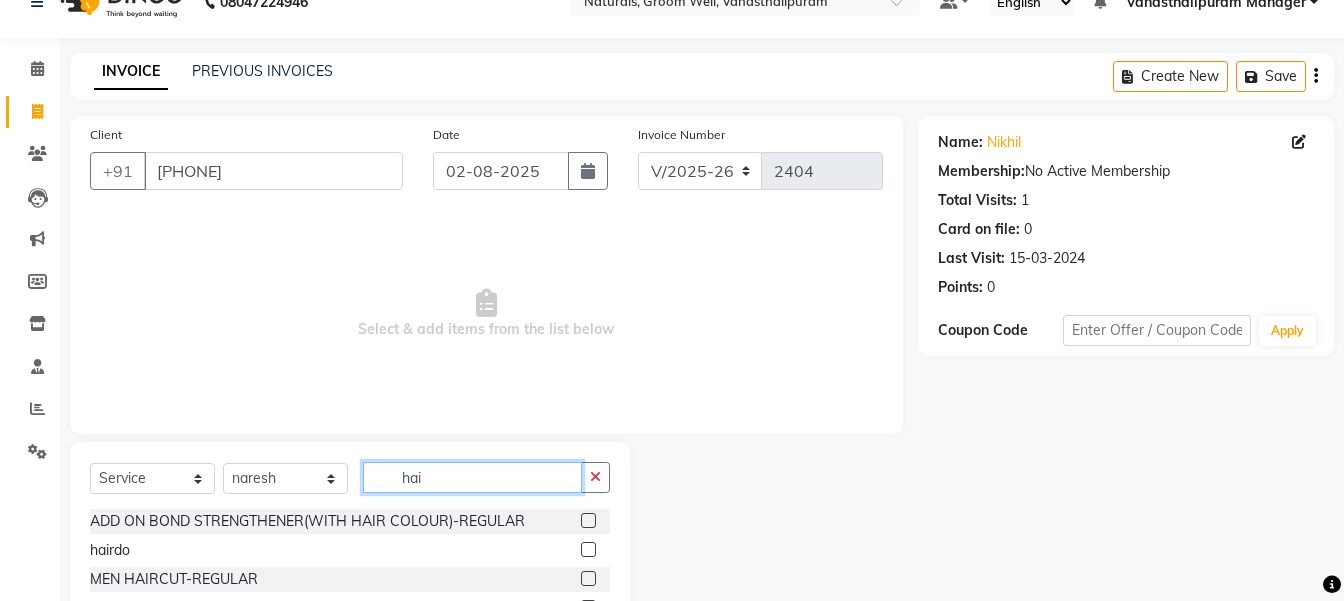 scroll, scrollTop: 200, scrollLeft: 0, axis: vertical 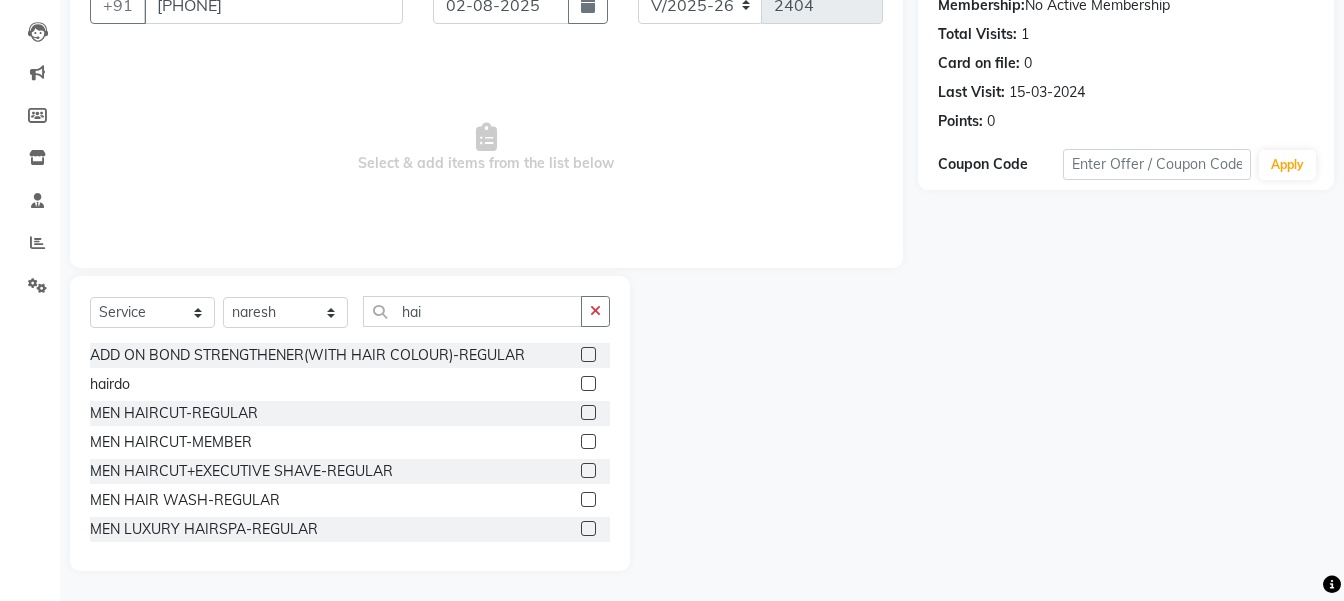 click 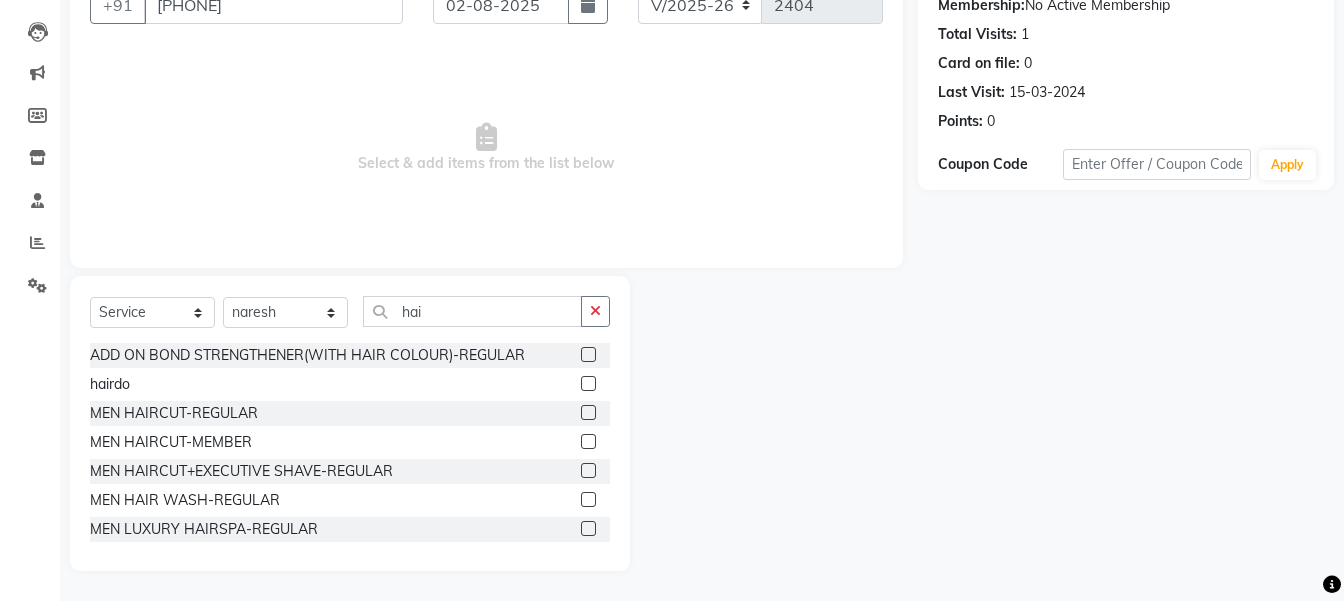 click at bounding box center (587, 442) 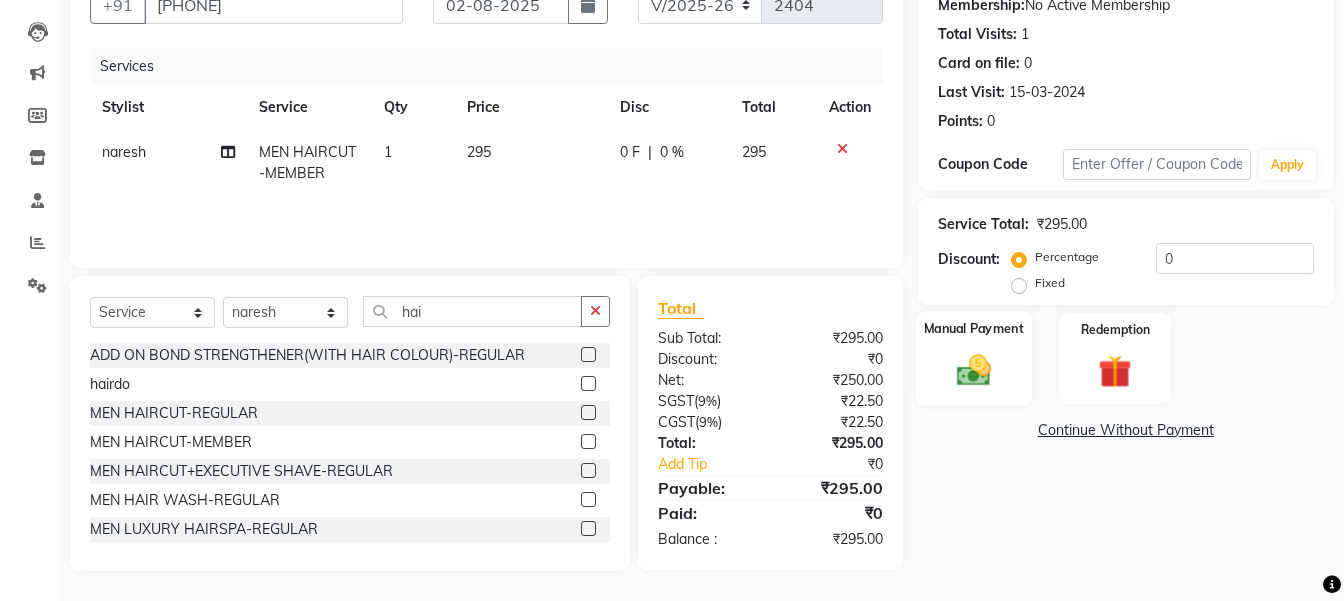 click 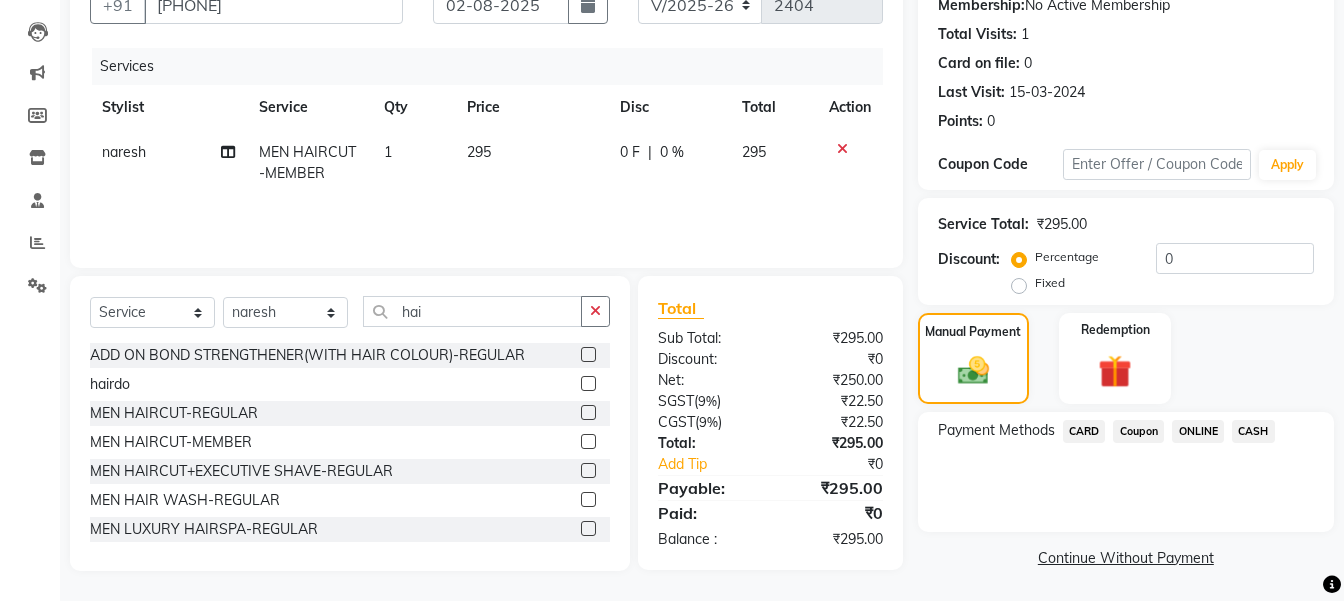 click on "ONLINE" 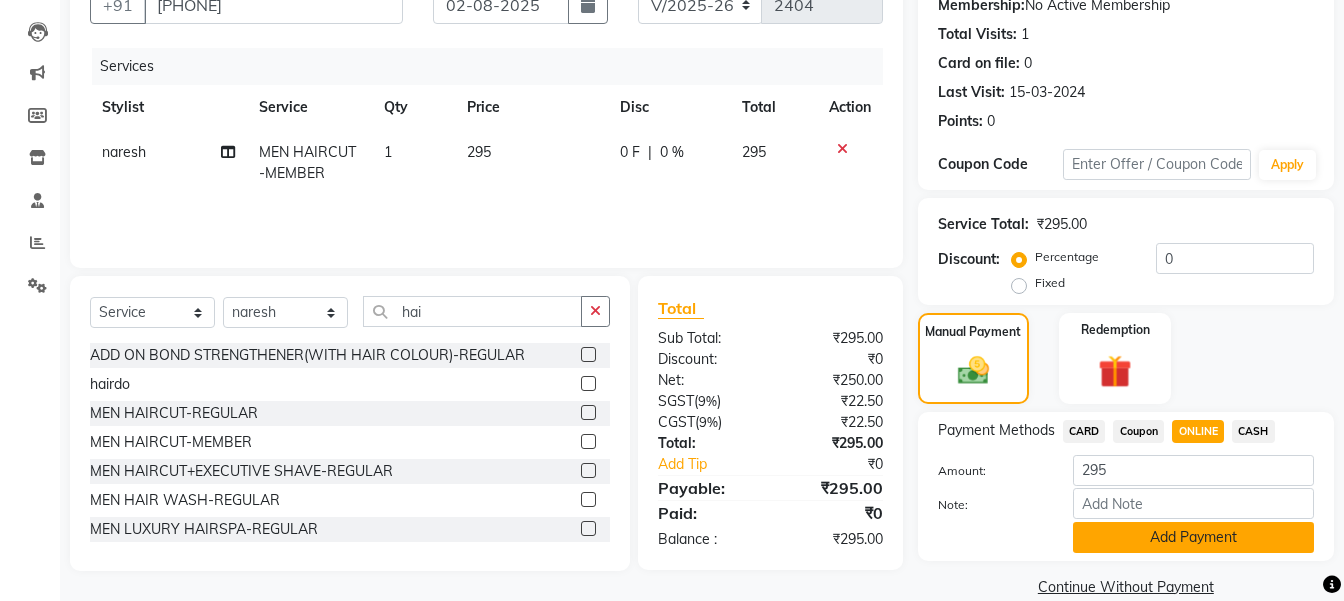 click on "Add Payment" 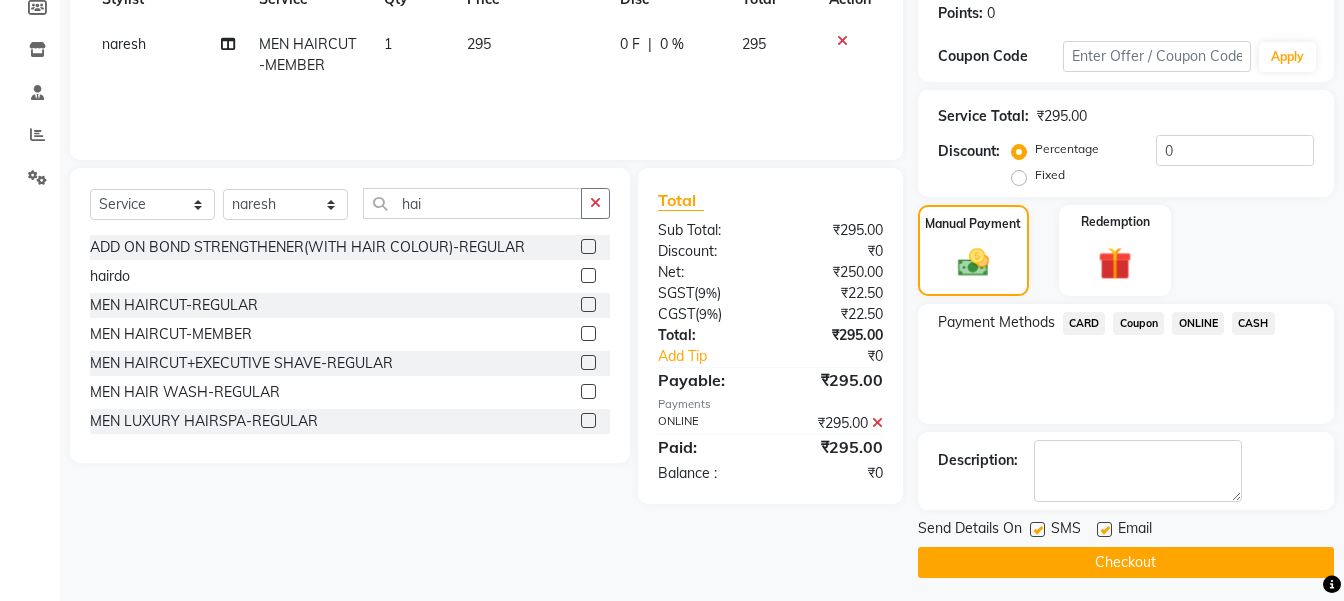 scroll, scrollTop: 315, scrollLeft: 0, axis: vertical 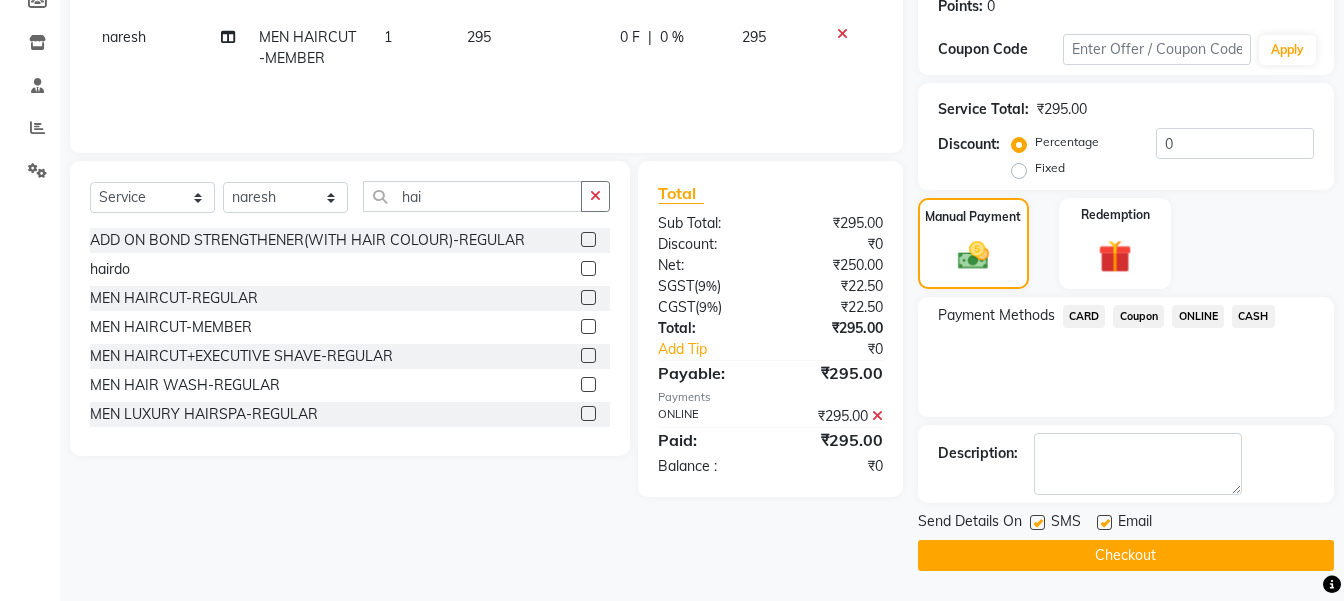 click on "Checkout" 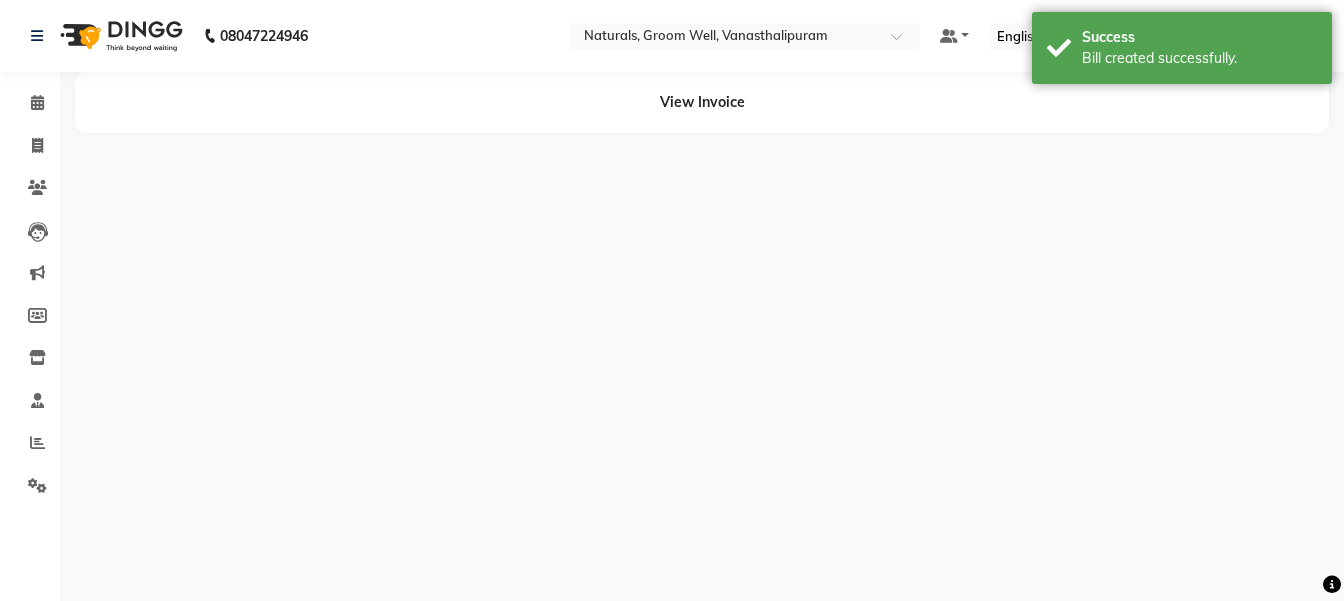 scroll, scrollTop: 0, scrollLeft: 0, axis: both 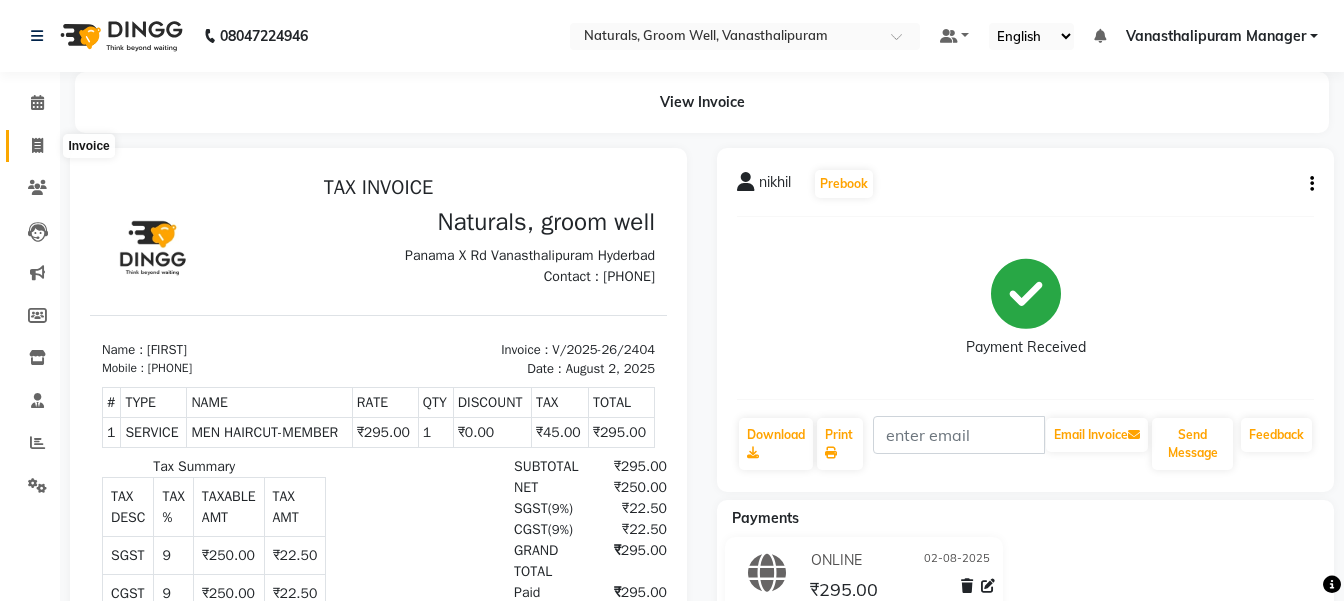 click 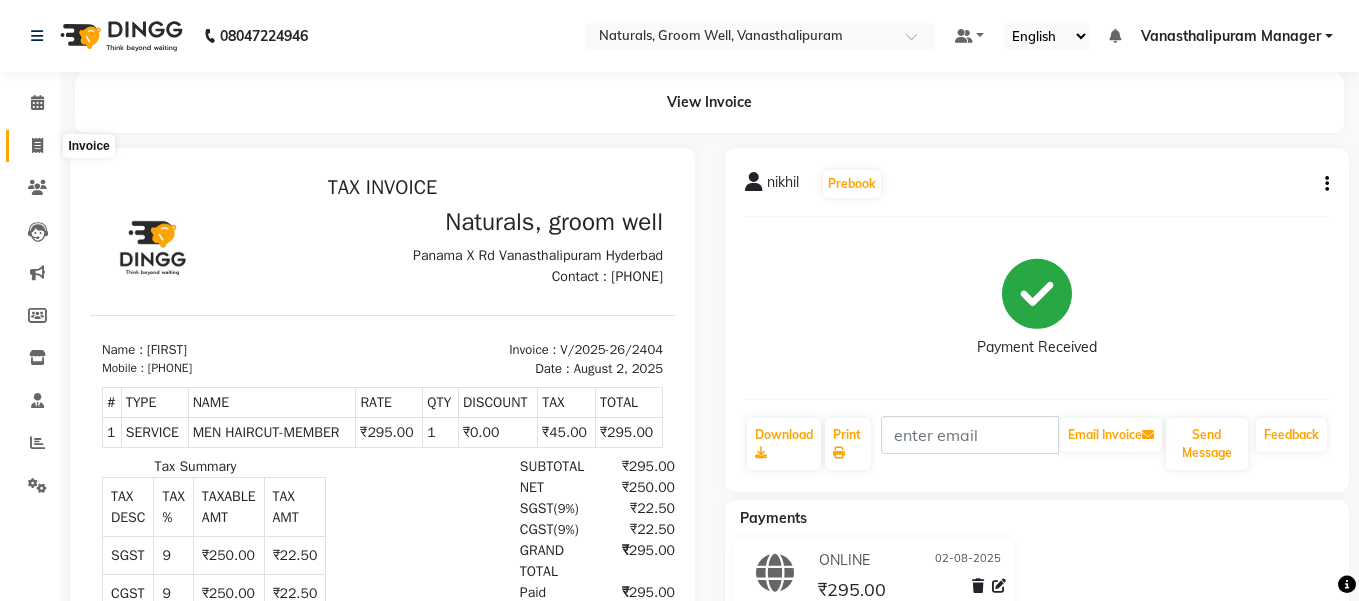 select on "5859" 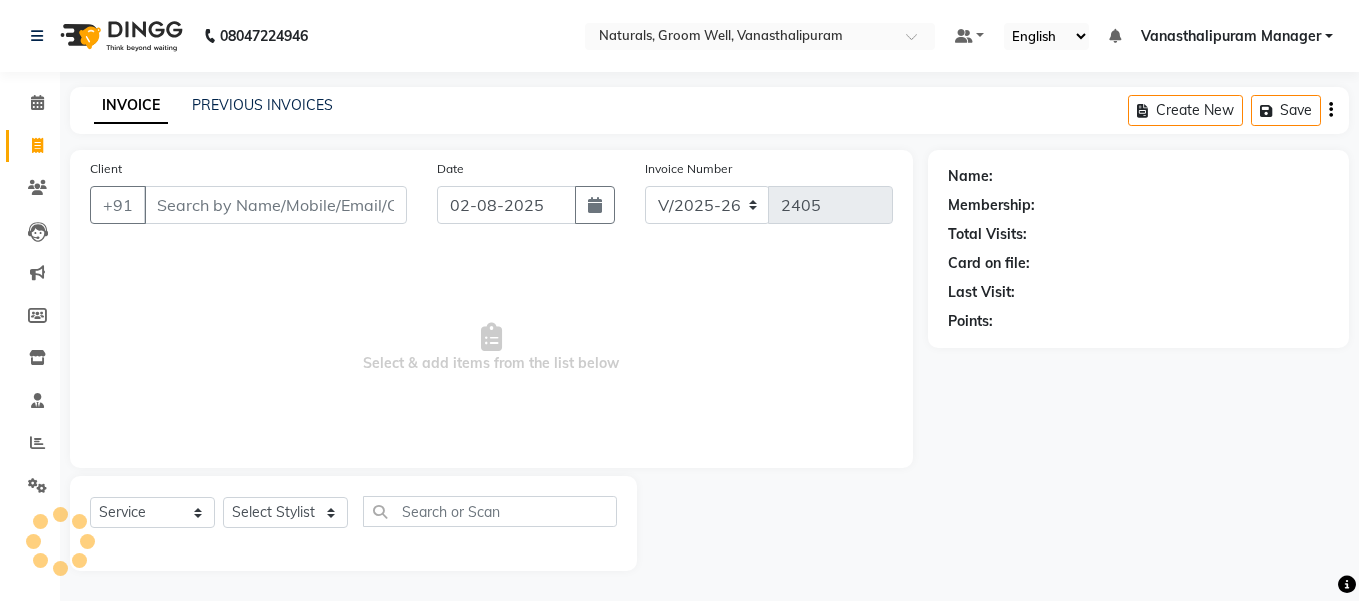 click on "Client" at bounding box center (275, 205) 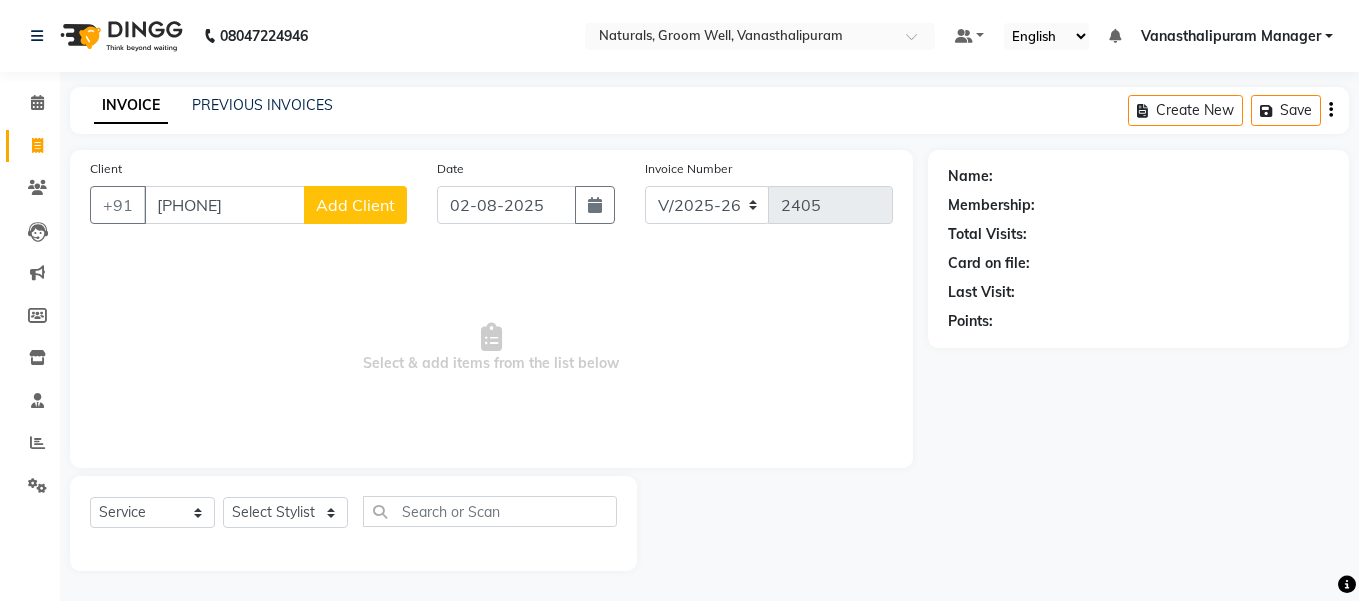 type on "8686813138" 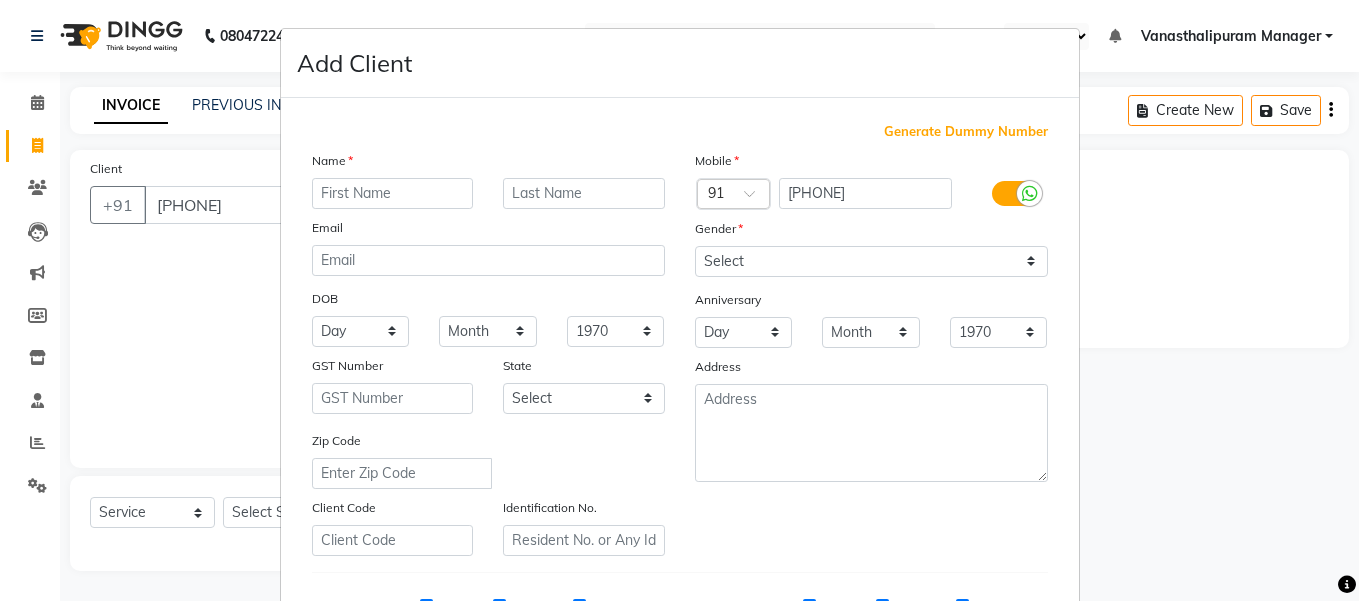 click at bounding box center (393, 193) 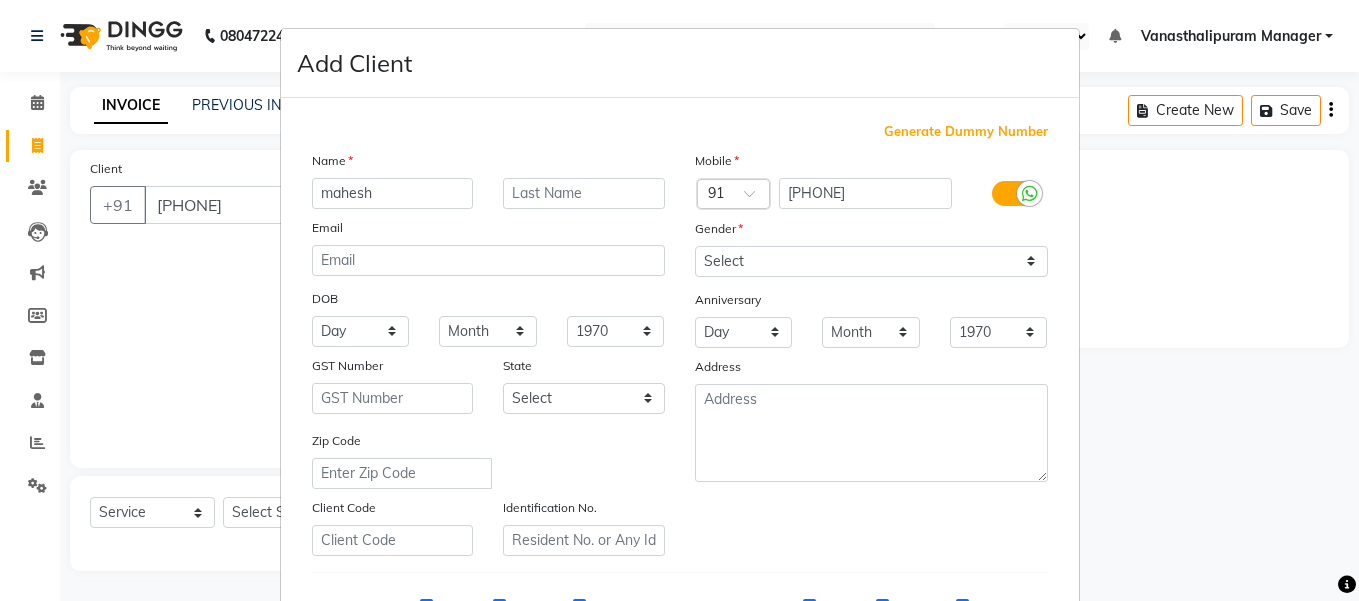 type on "mahesh" 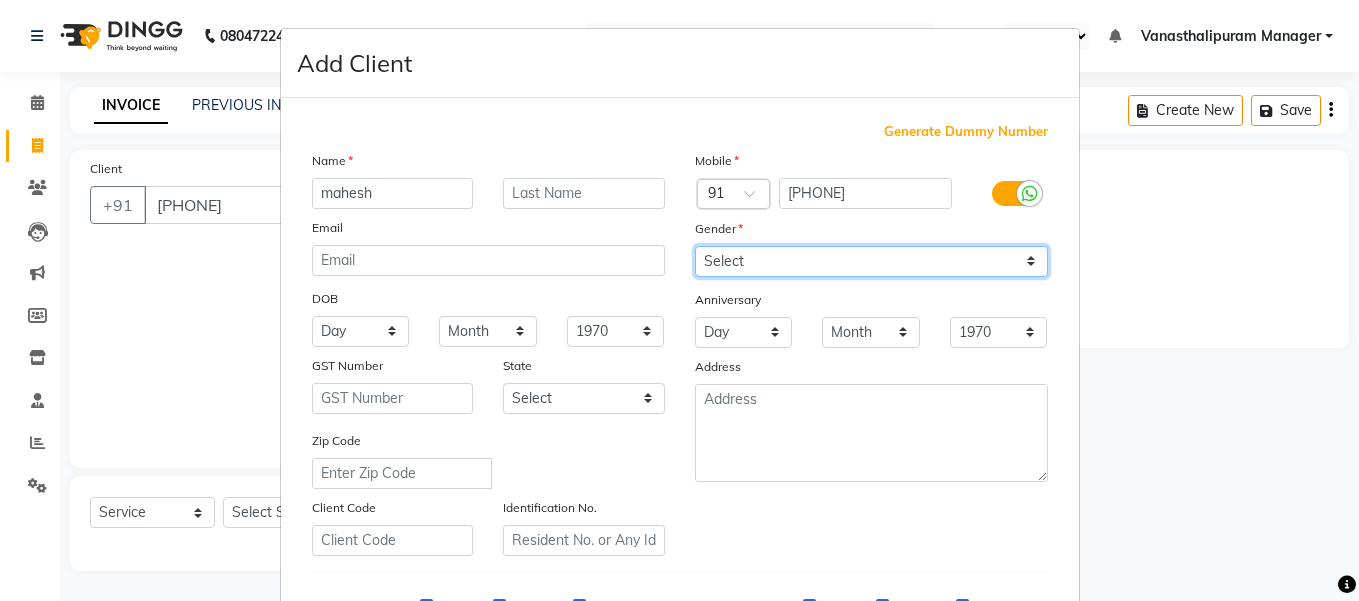 click on "Select Male Female Other Prefer Not To Say" at bounding box center [871, 261] 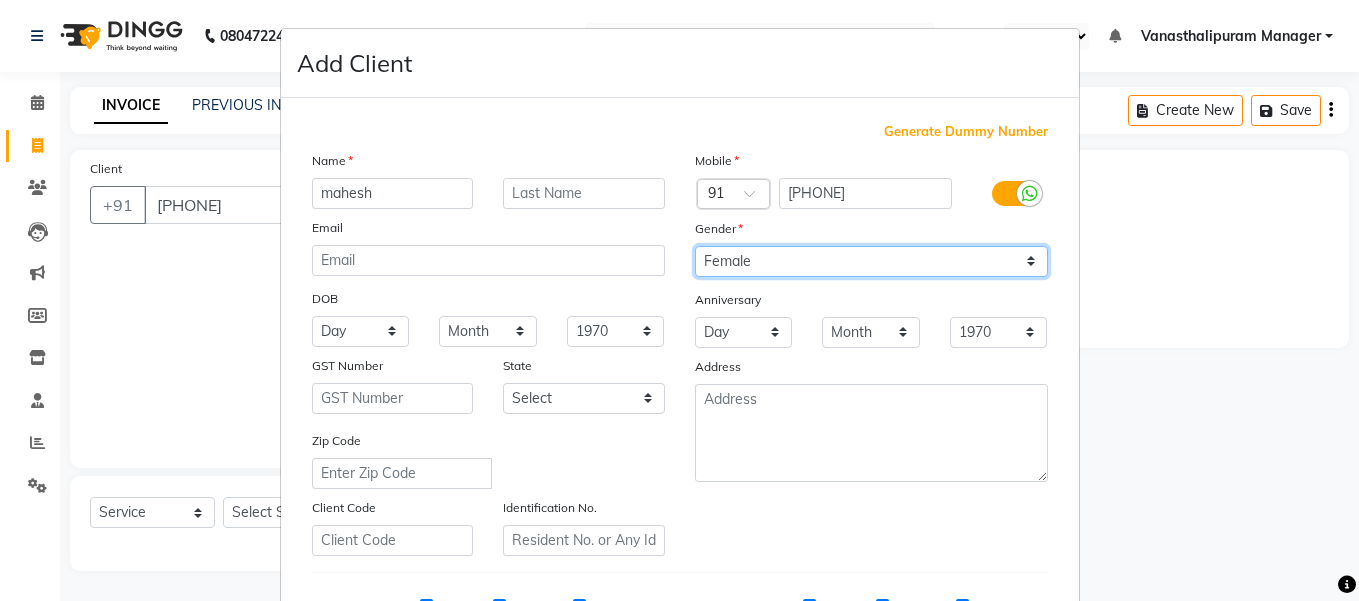 click on "Select Male Female Other Prefer Not To Say" at bounding box center [871, 261] 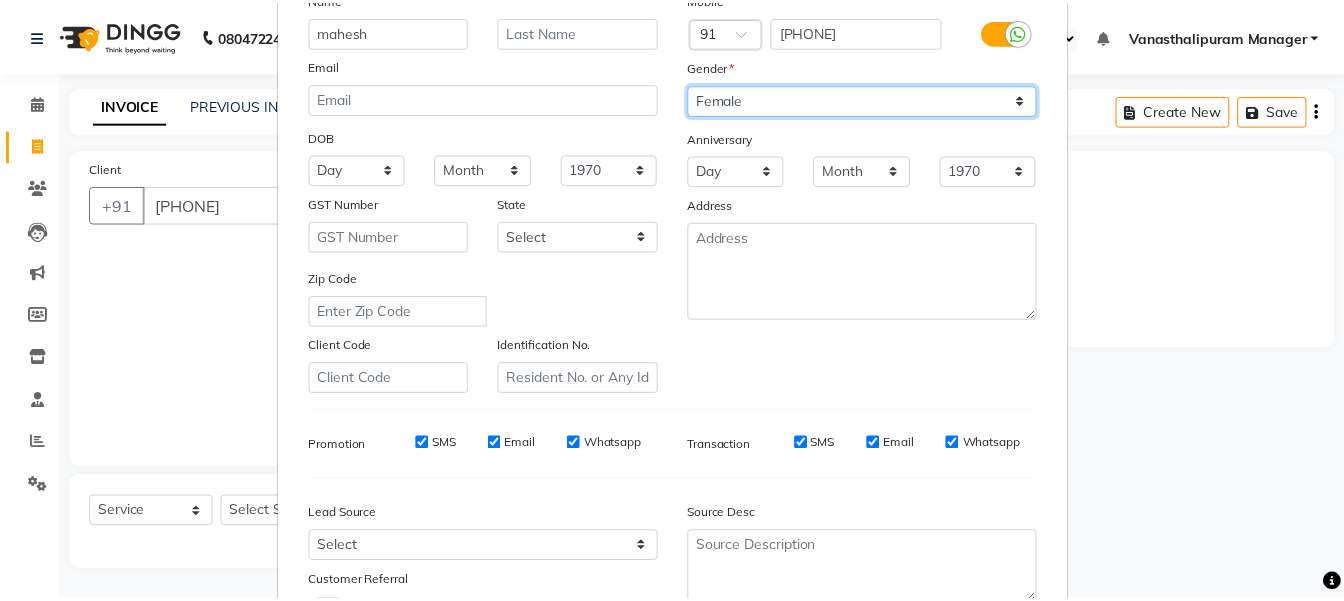scroll, scrollTop: 322, scrollLeft: 0, axis: vertical 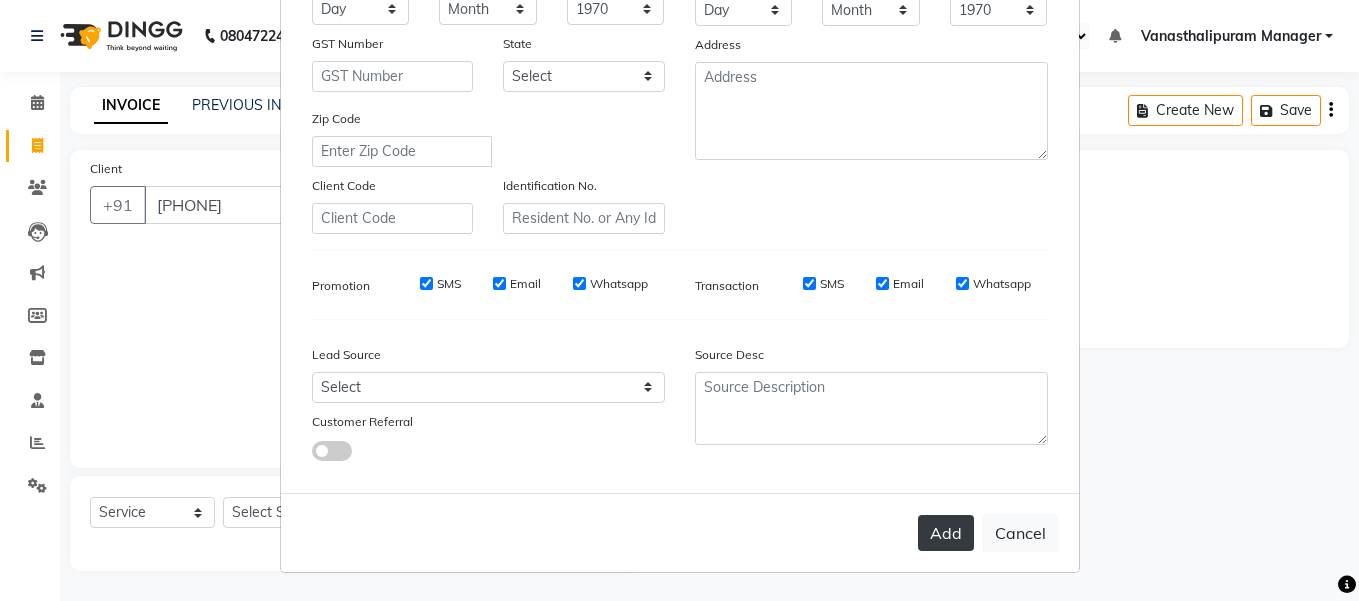 click on "Add" at bounding box center (946, 533) 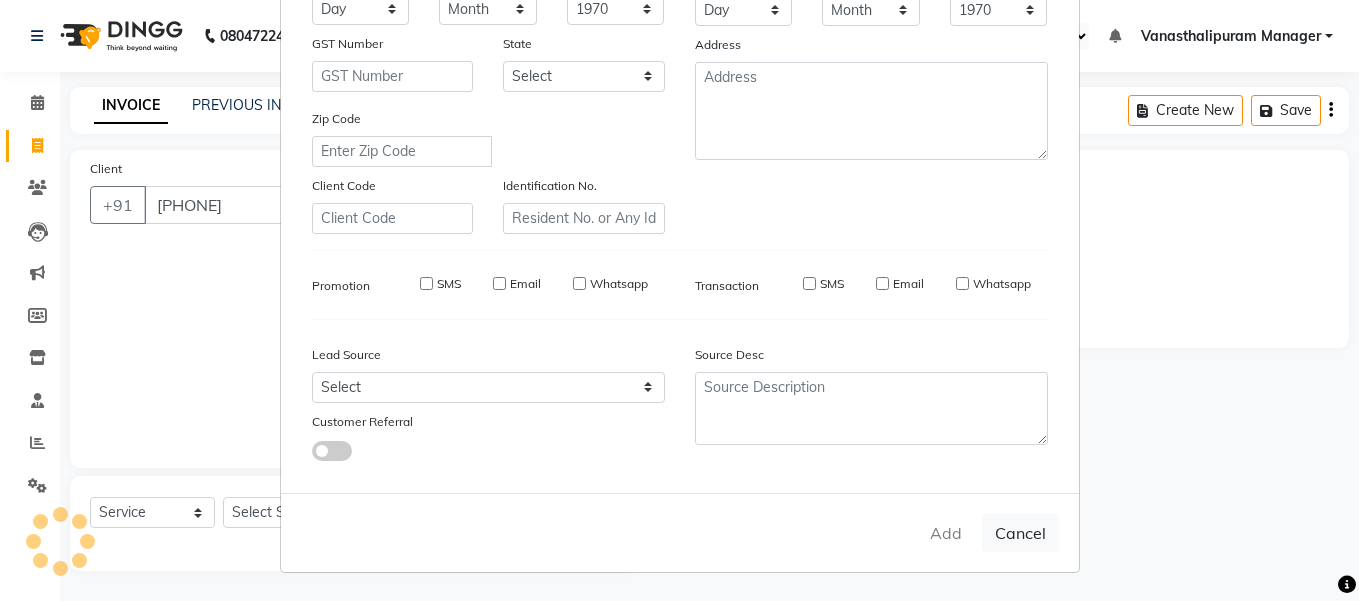 type 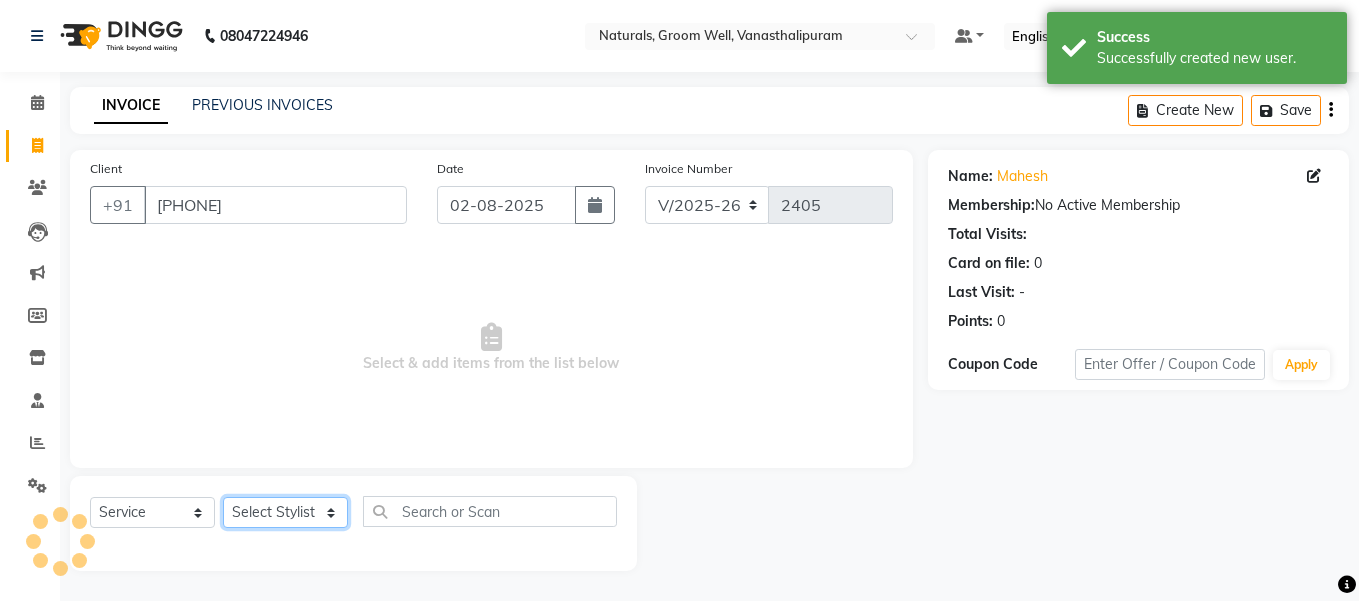 click on "Select Stylist gousiya kiran lavanya maheshwari naresh praveen sameena sandhya Vanasthalipuram Manager vinay" 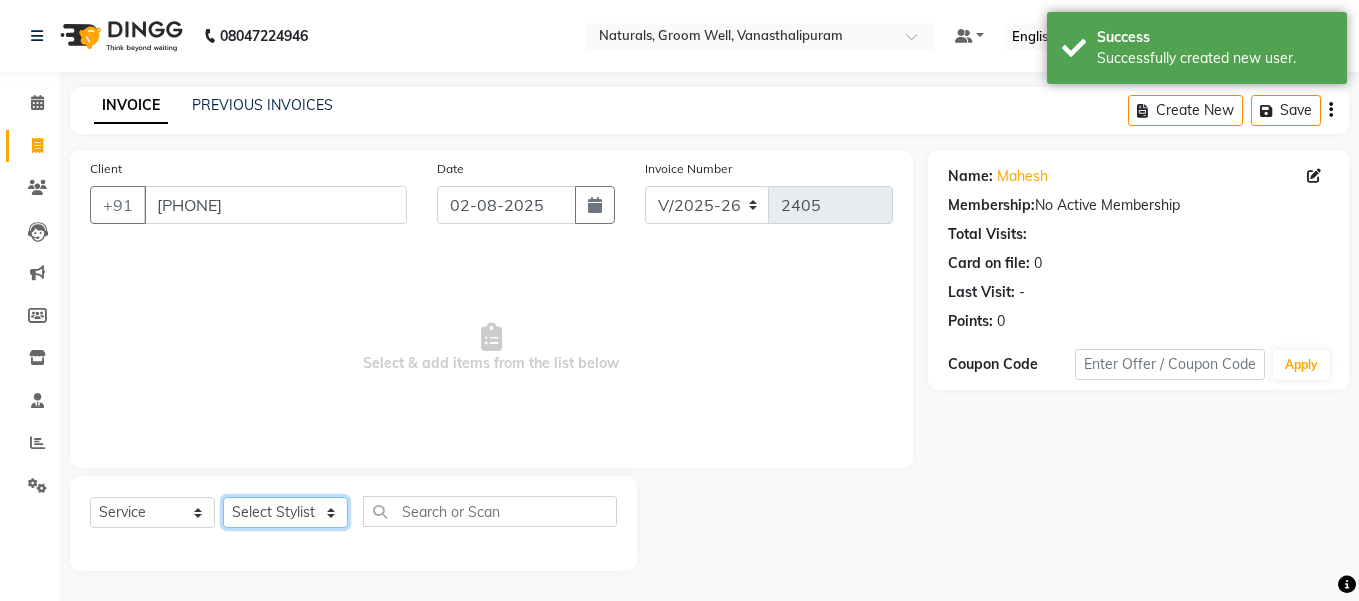 select on "41441" 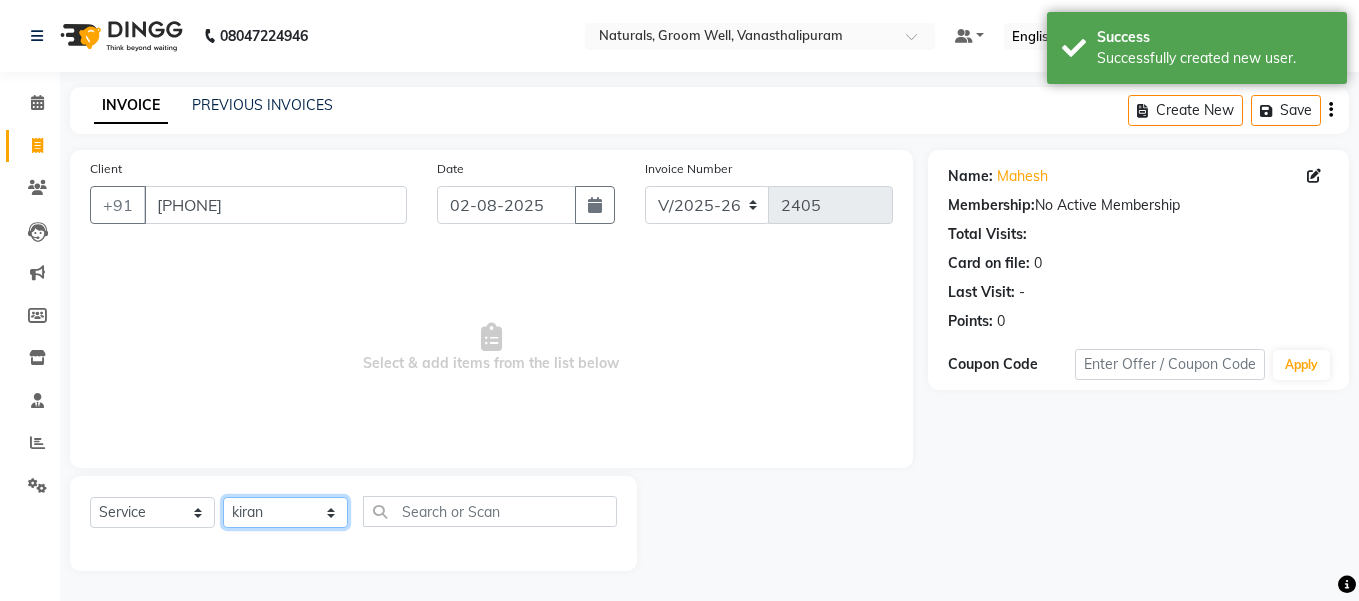 click on "Select Stylist gousiya kiran lavanya maheshwari naresh praveen sameena sandhya Vanasthalipuram Manager vinay" 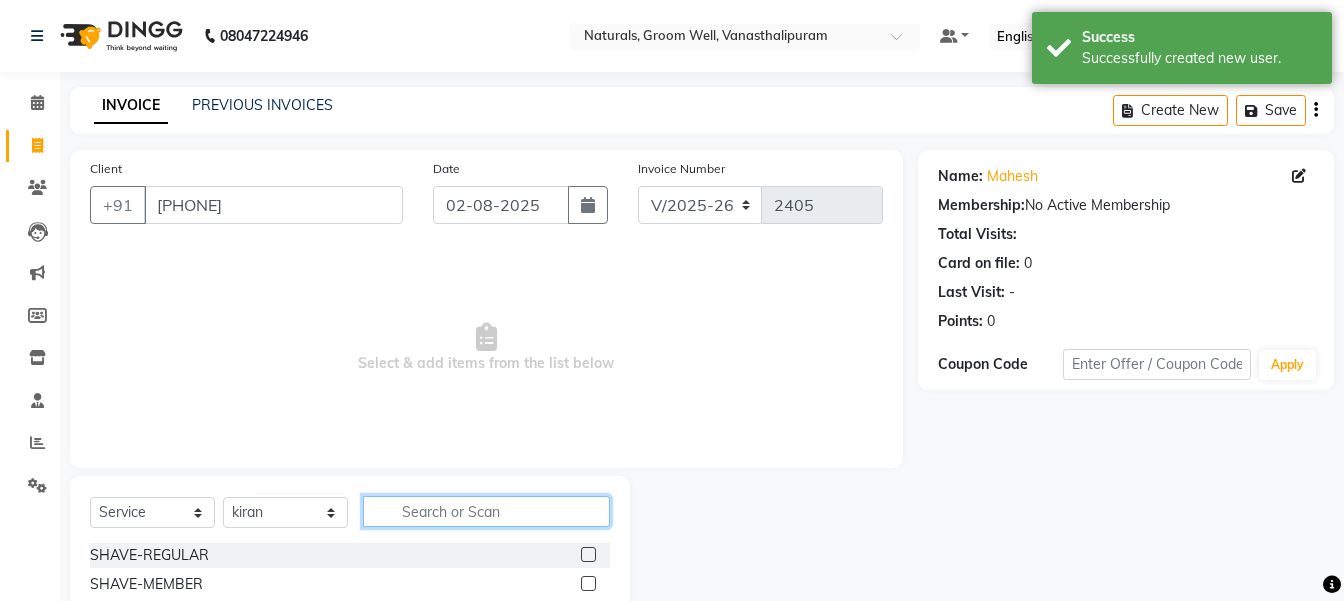 click 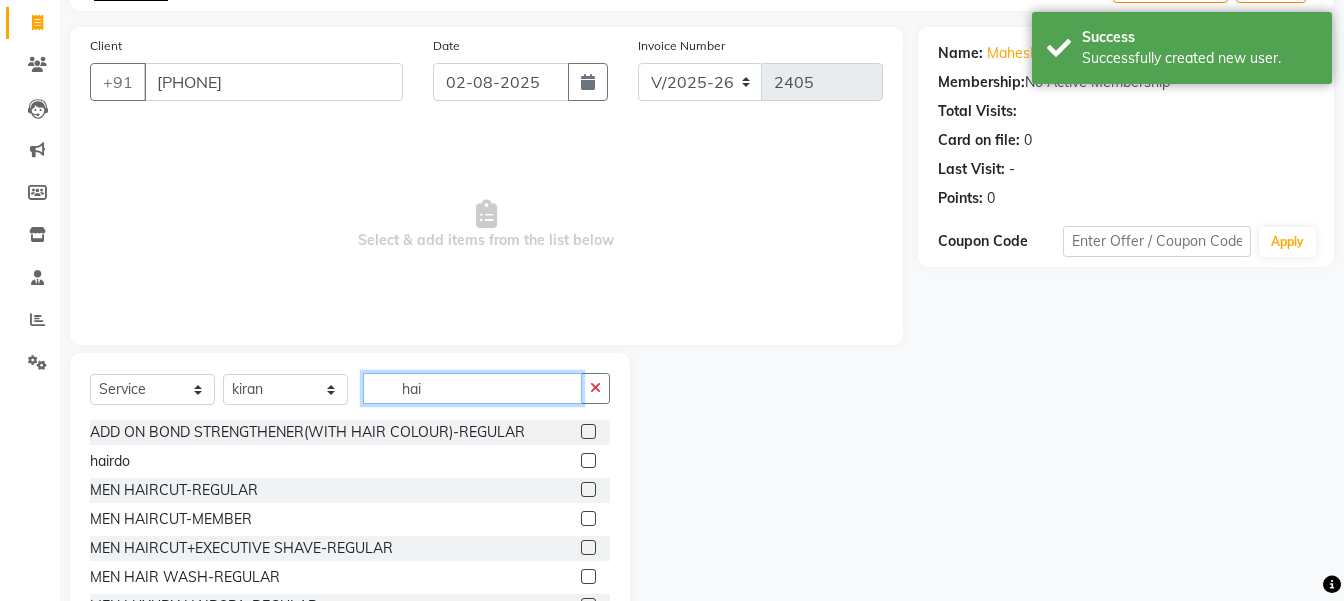 scroll, scrollTop: 200, scrollLeft: 0, axis: vertical 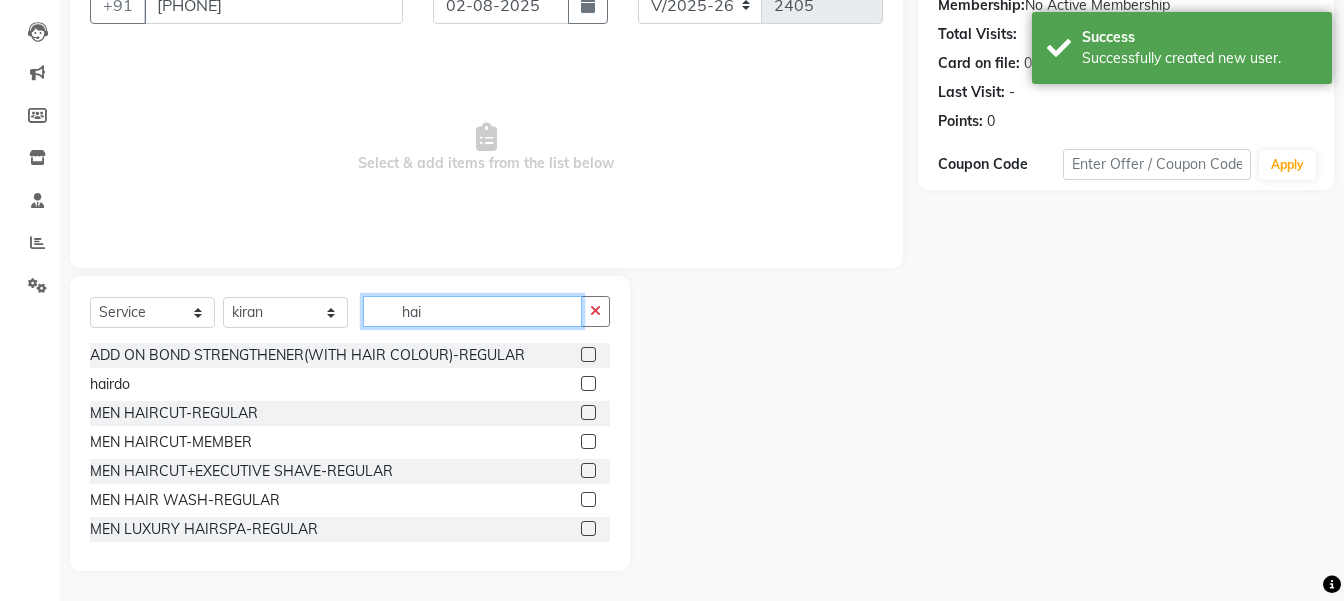 type on "hai" 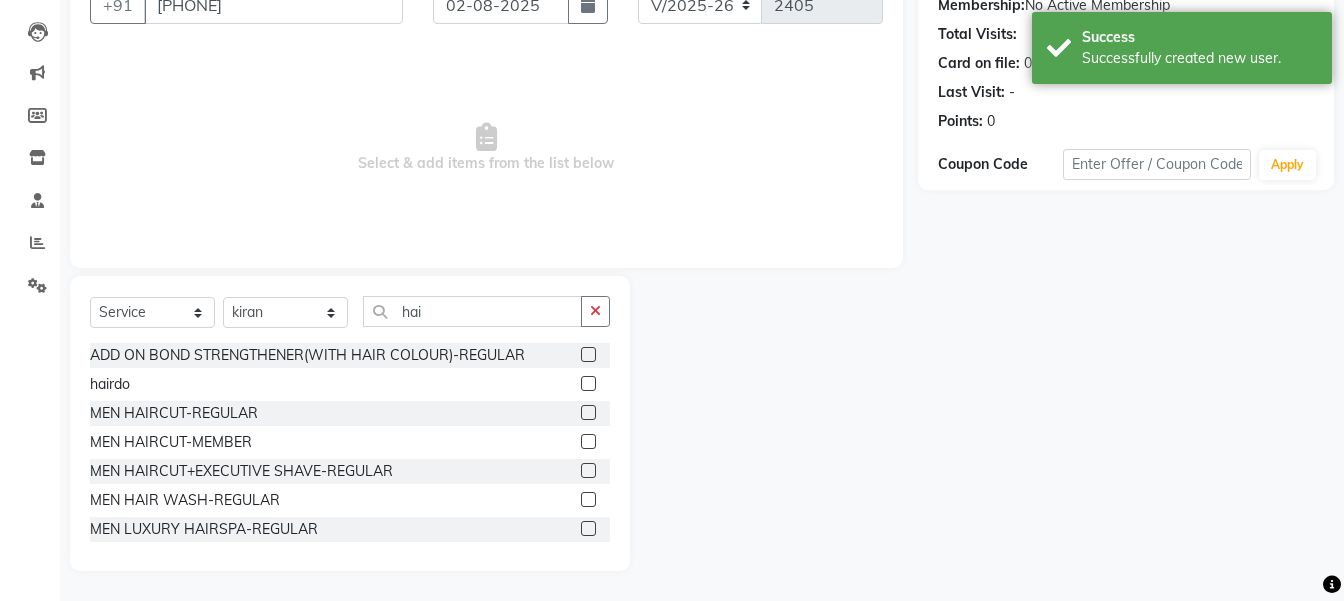 click 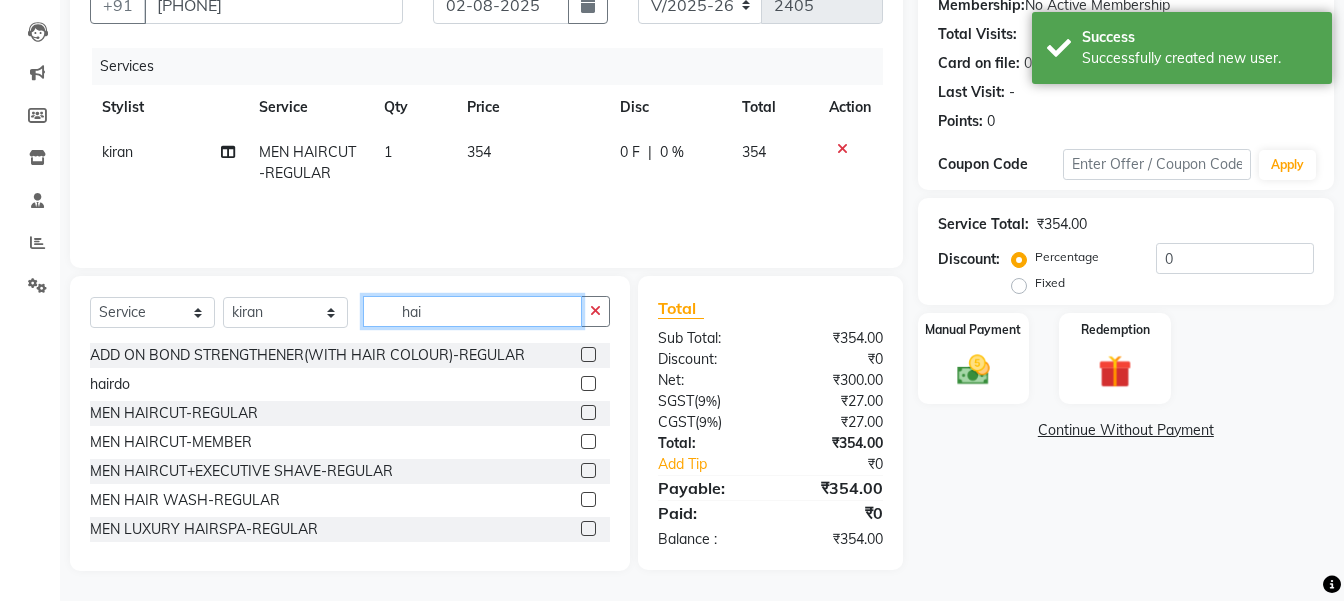 checkbox on "false" 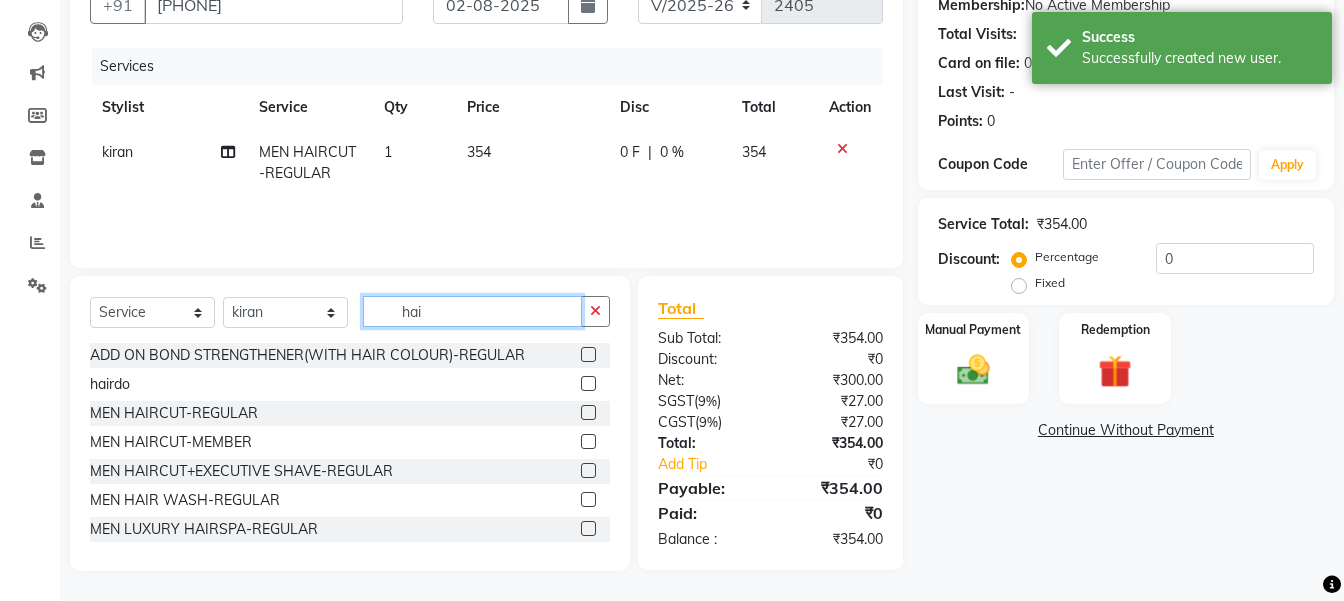 click on "hai" 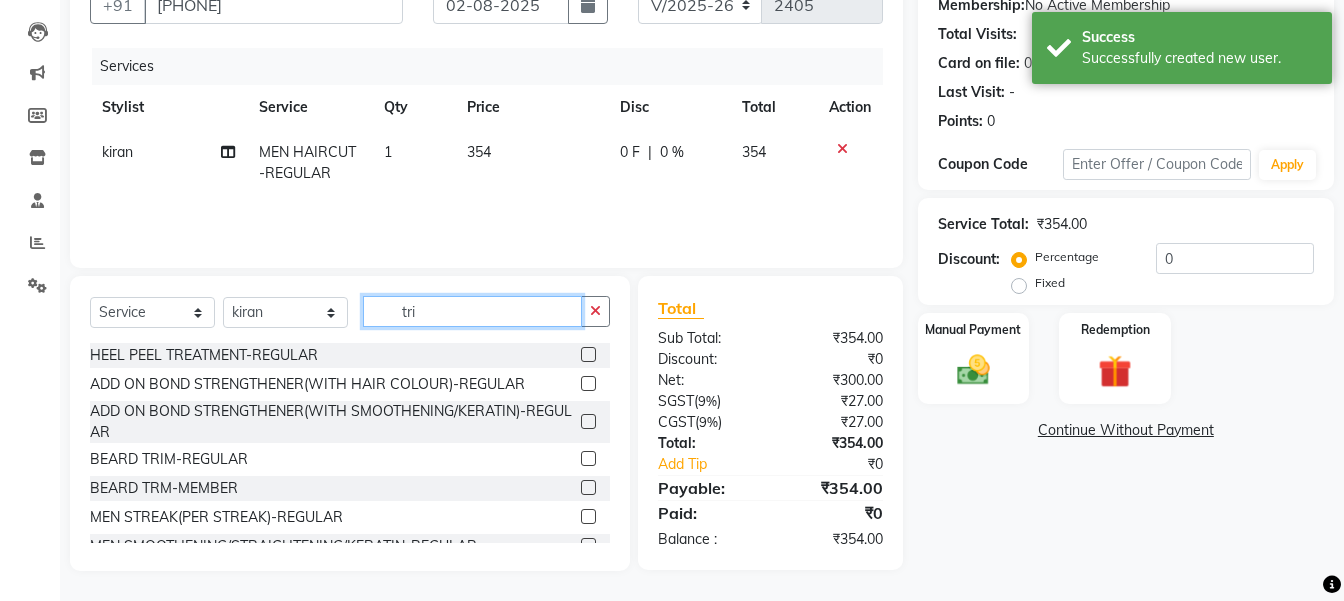 scroll, scrollTop: 199, scrollLeft: 0, axis: vertical 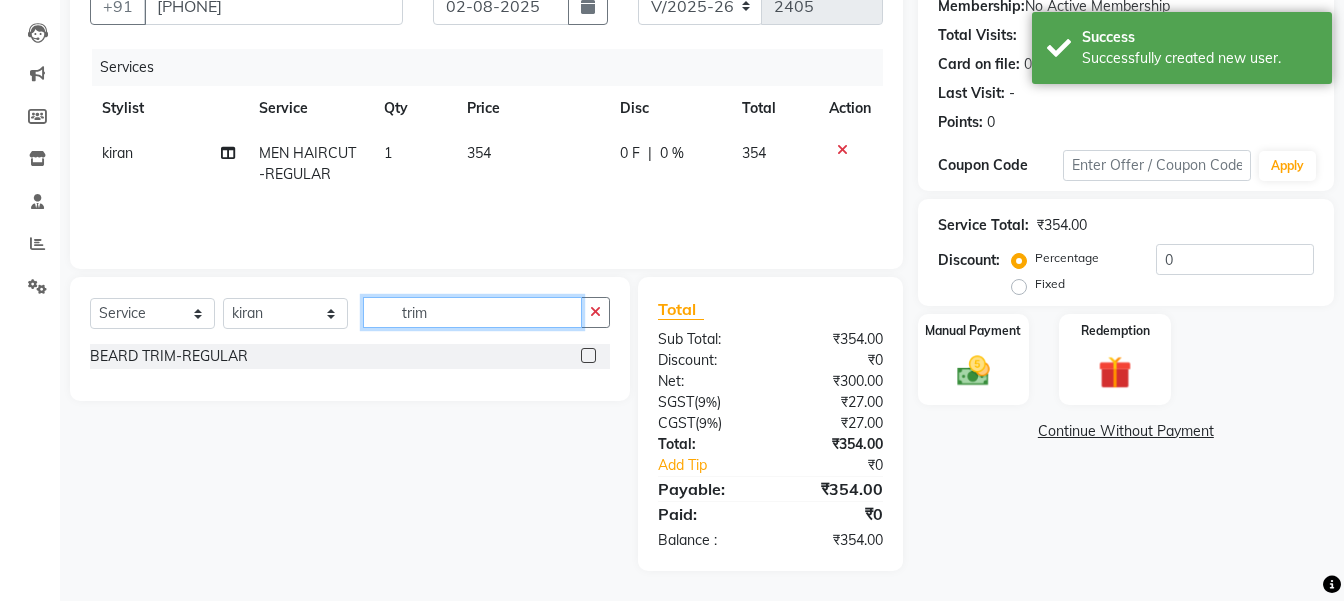 type on "trim" 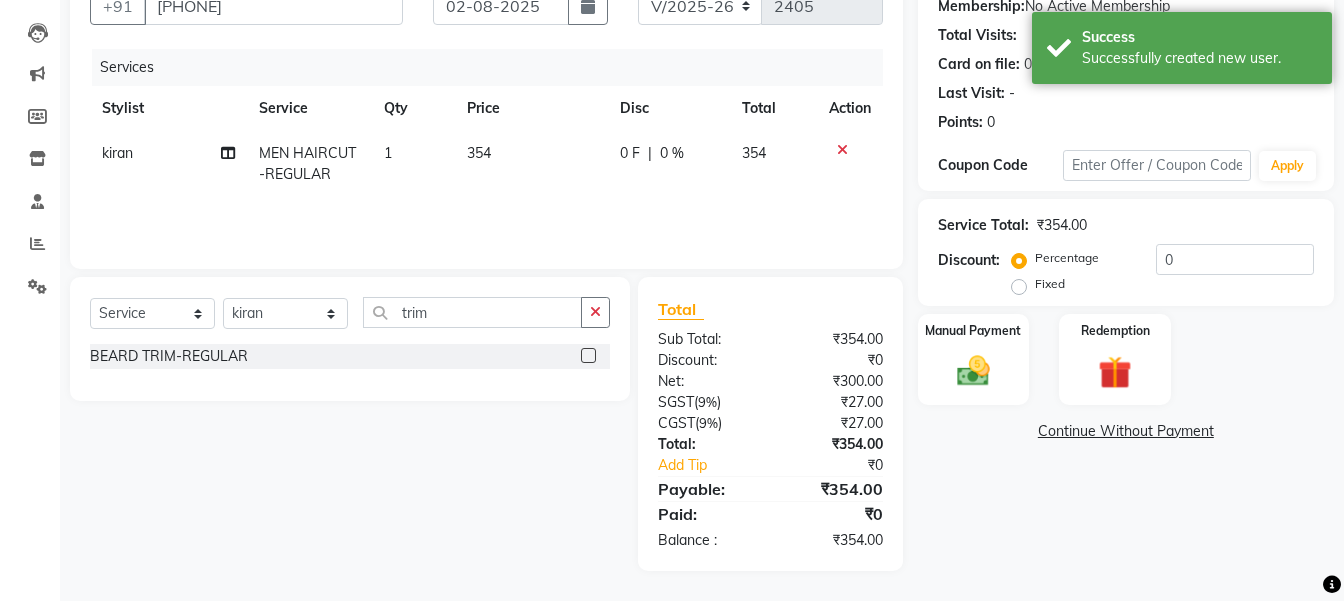 click 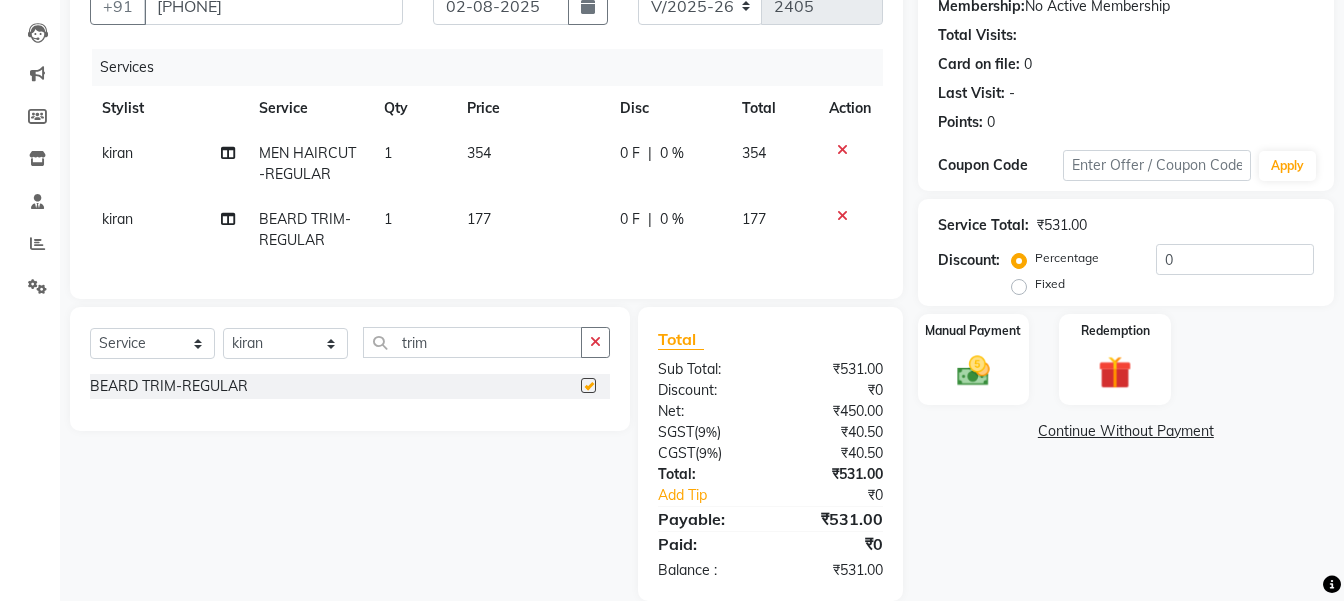 checkbox on "false" 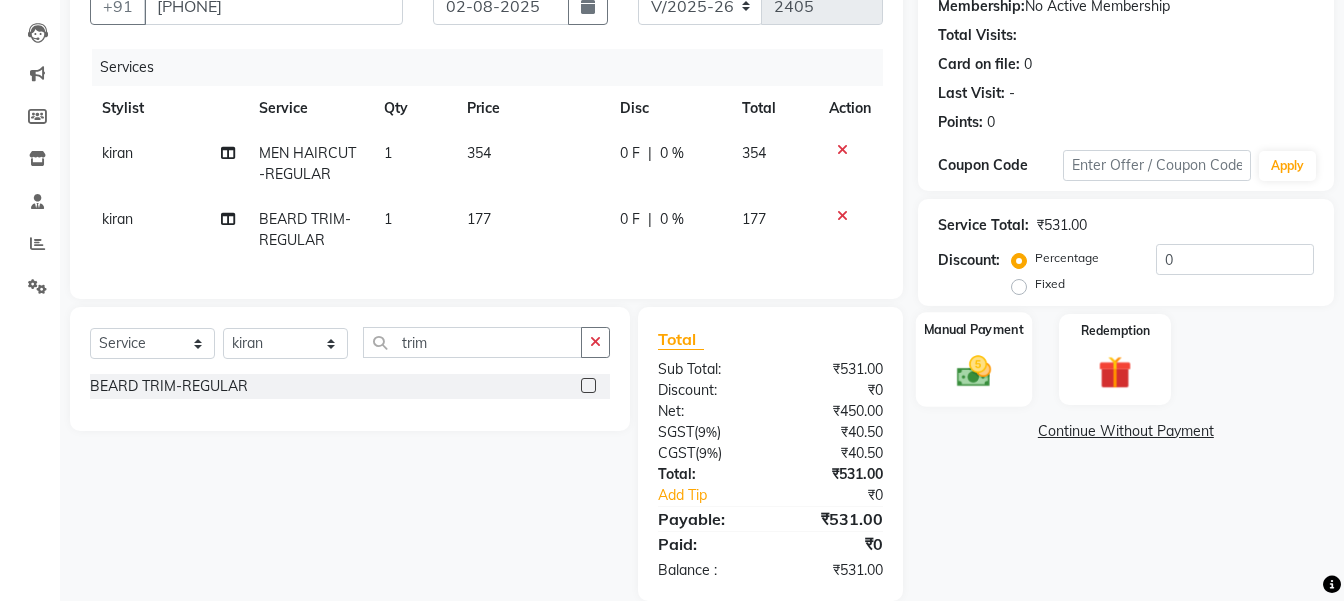 drag, startPoint x: 986, startPoint y: 377, endPoint x: 1004, endPoint y: 370, distance: 19.313208 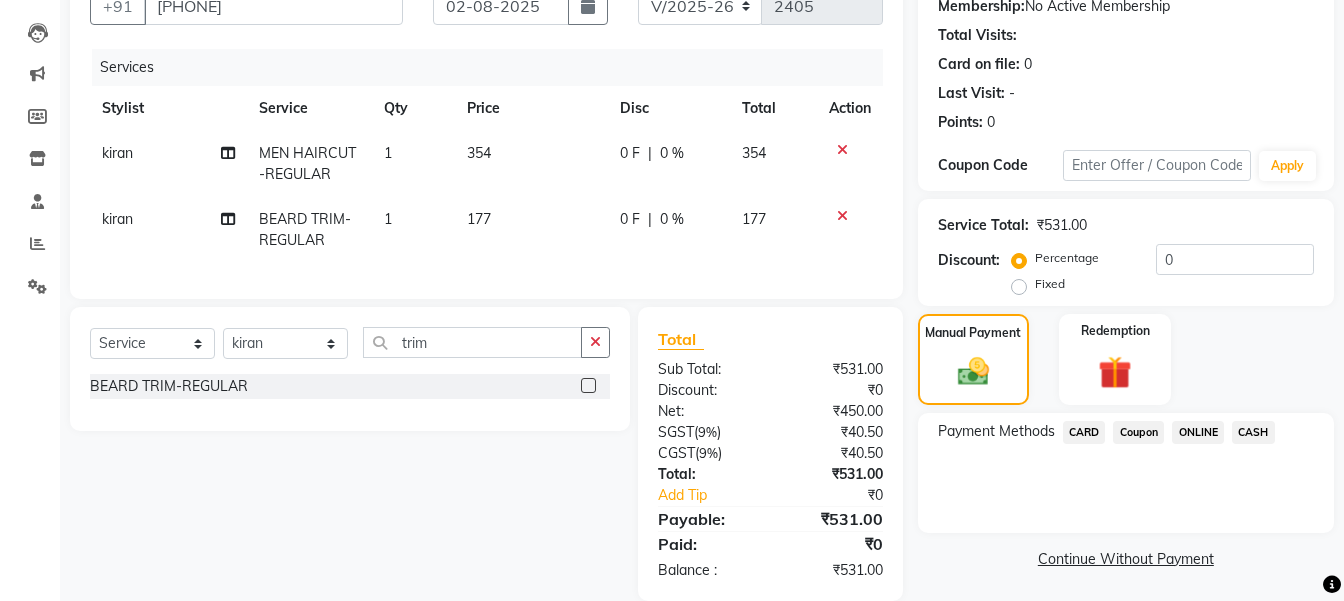 click on "ONLINE" 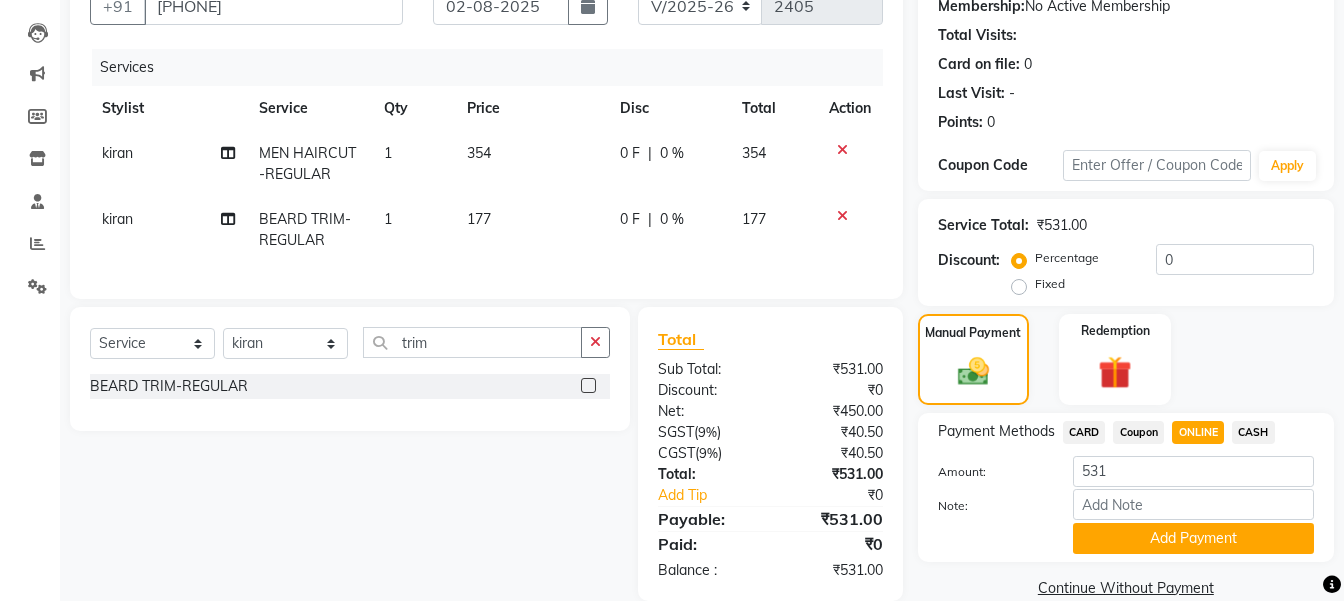 click on "Payment Methods  CARD   Coupon   ONLINE   CASH  Amount: 531 Note: Add Payment" 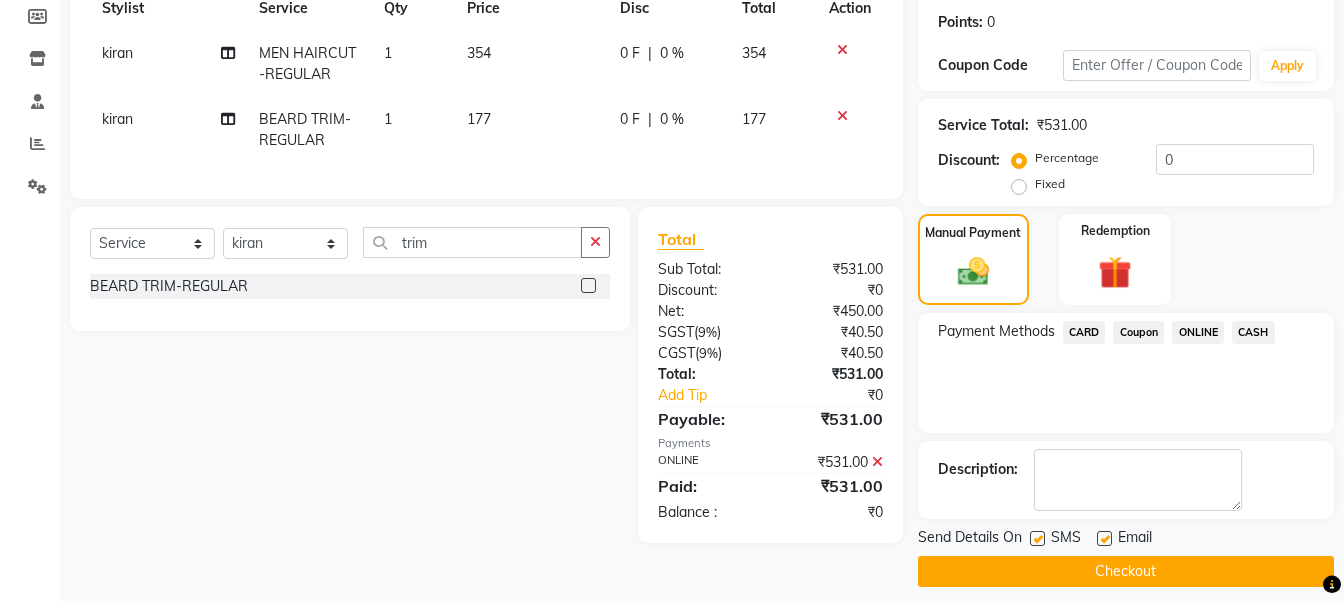 scroll, scrollTop: 315, scrollLeft: 0, axis: vertical 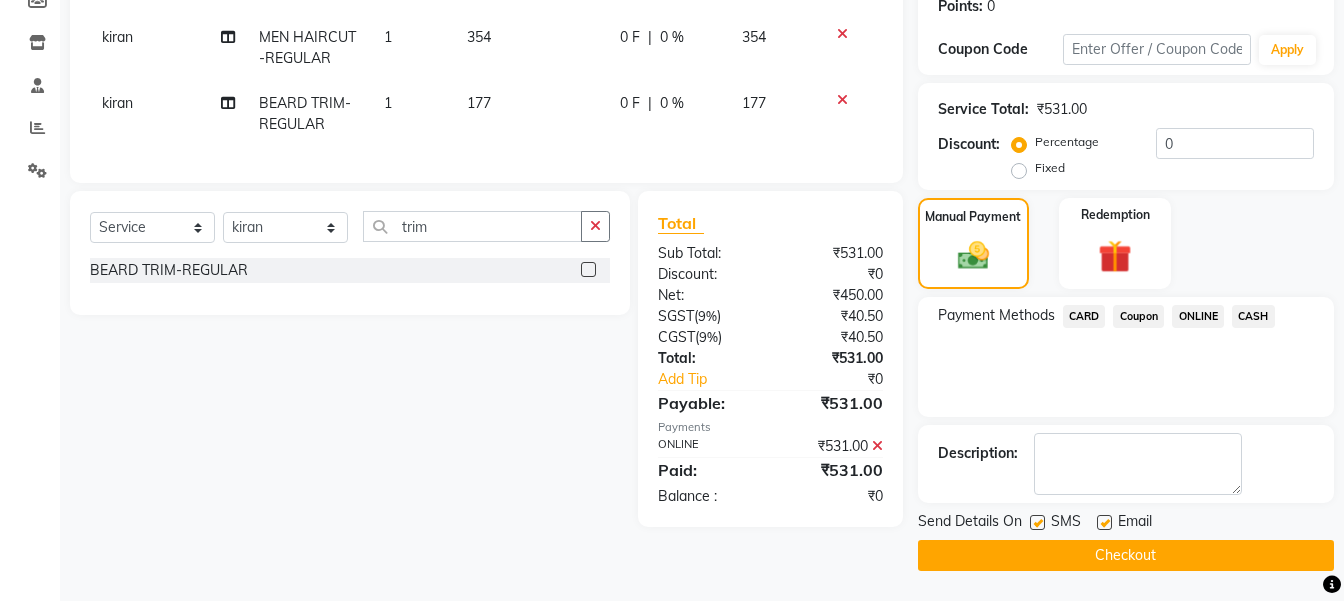click on "INVOICE PREVIOUS INVOICES Create New   Save  Client +91 8686813138 Date 02-08-2025 Invoice Number V/2025 V/2025-26 2405 Services Stylist Service Qty Price Disc Total Action kiran MEN HAIRCUT-REGULAR 1 354 0 F | 0 % 354 kiran BEARD TRIM-REGULAR 1 177 0 F | 0 % 177 Select  Service  Product  Membership  Package Voucher Prepaid Gift Card  Select Stylist gousiya kiran lavanya maheshwari naresh praveen sameena sandhya Vanasthalipuram Manager vinay trim BEARD TRIM-REGULAR  Total Sub Total: ₹531.00 Discount: ₹0 Net: ₹450.00 SGST  ( 9% ) ₹40.50 CGST  ( 9% ) ₹40.50 Total: ₹531.00 Add Tip ₹0 Payable: ₹531.00 Payments ONLINE ₹531.00  Paid: ₹531.00 Balance   : ₹0 Name: Mahesh  Membership:  No Active Membership  Total Visits:   Card on file:  0 Last Visit:   - Points:   0  Coupon Code Apply Service Total:  ₹531.00  Discount:  Percentage   Fixed  0 Manual Payment Redemption Payment Methods  CARD   Coupon   ONLINE   CASH  Description:                  Send Details On SMS Email  Checkout" 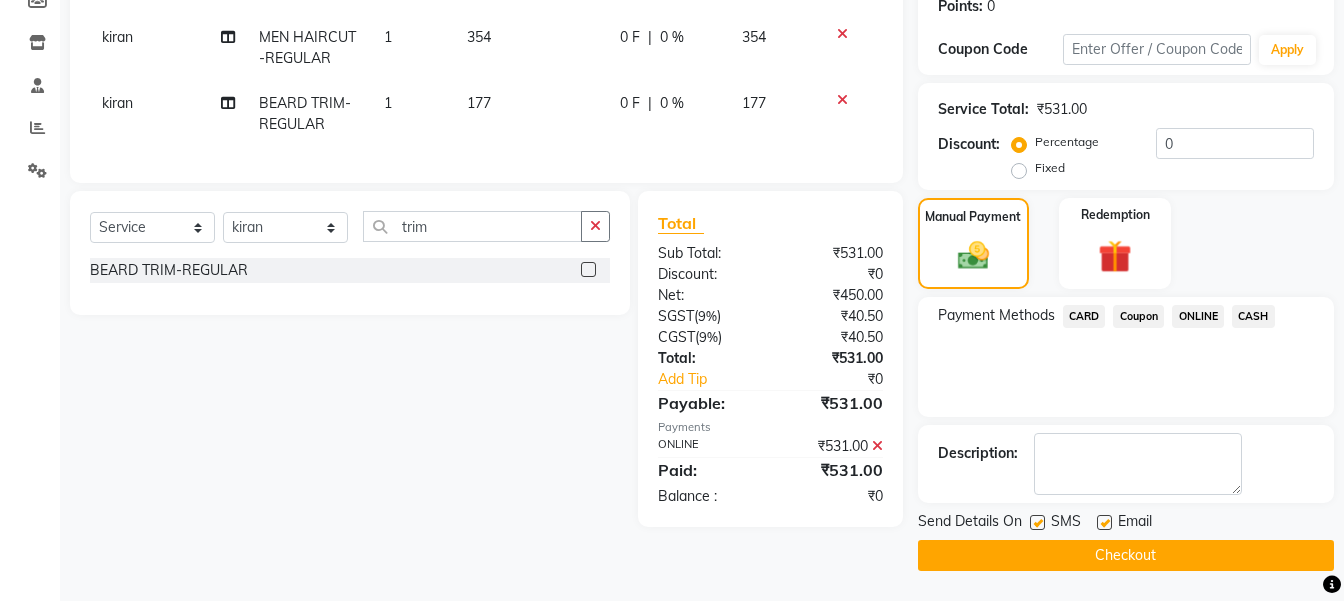 click on "Checkout" 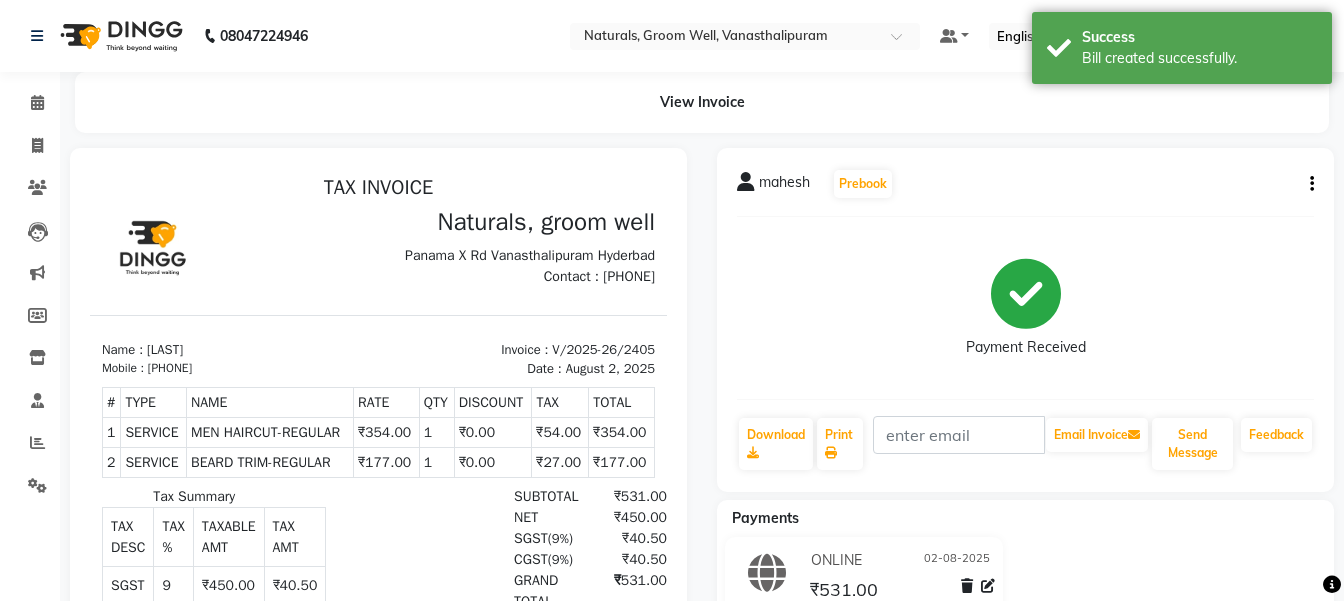 scroll, scrollTop: 0, scrollLeft: 0, axis: both 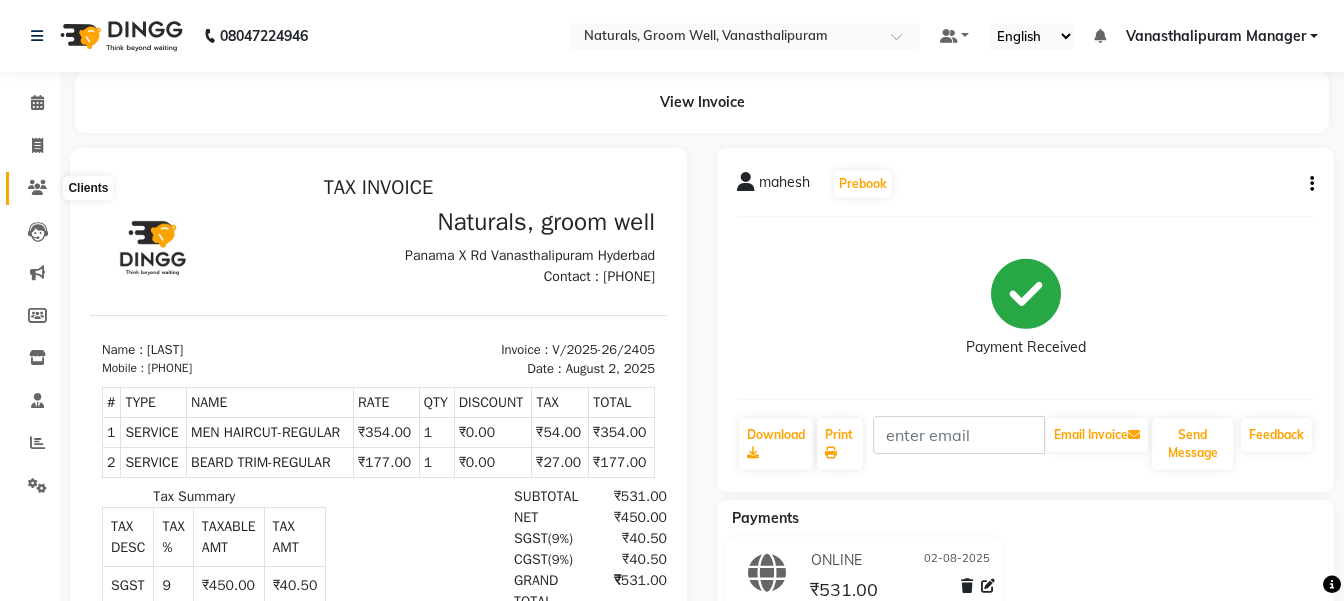 click 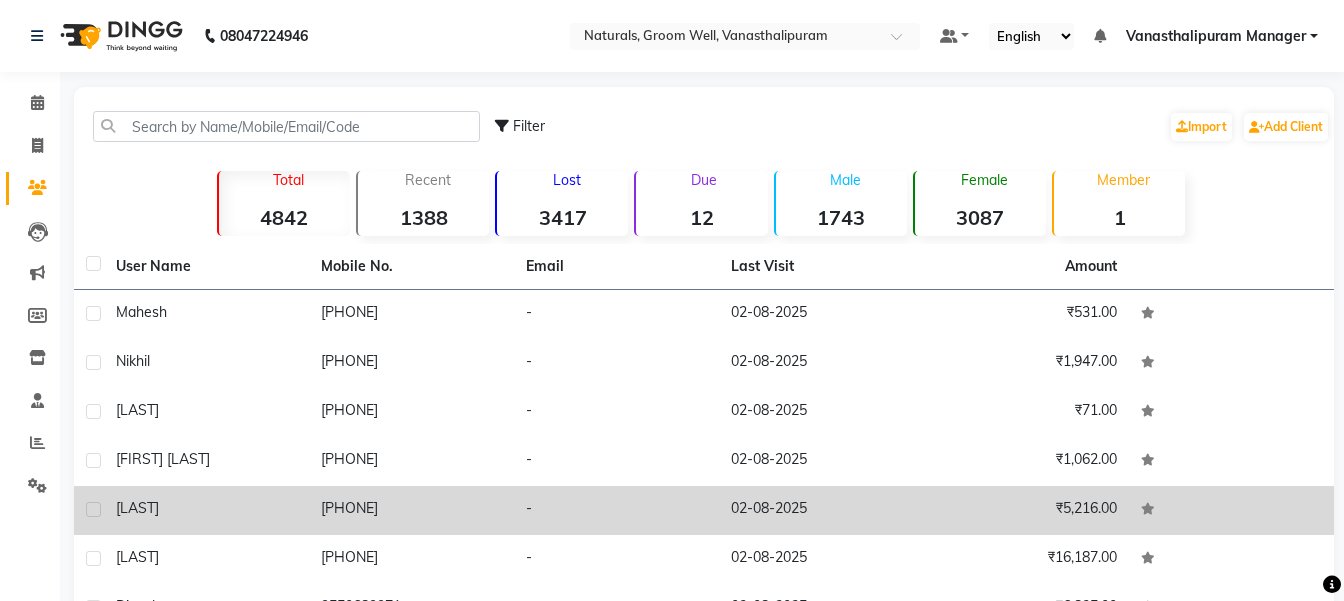 scroll, scrollTop: 100, scrollLeft: 0, axis: vertical 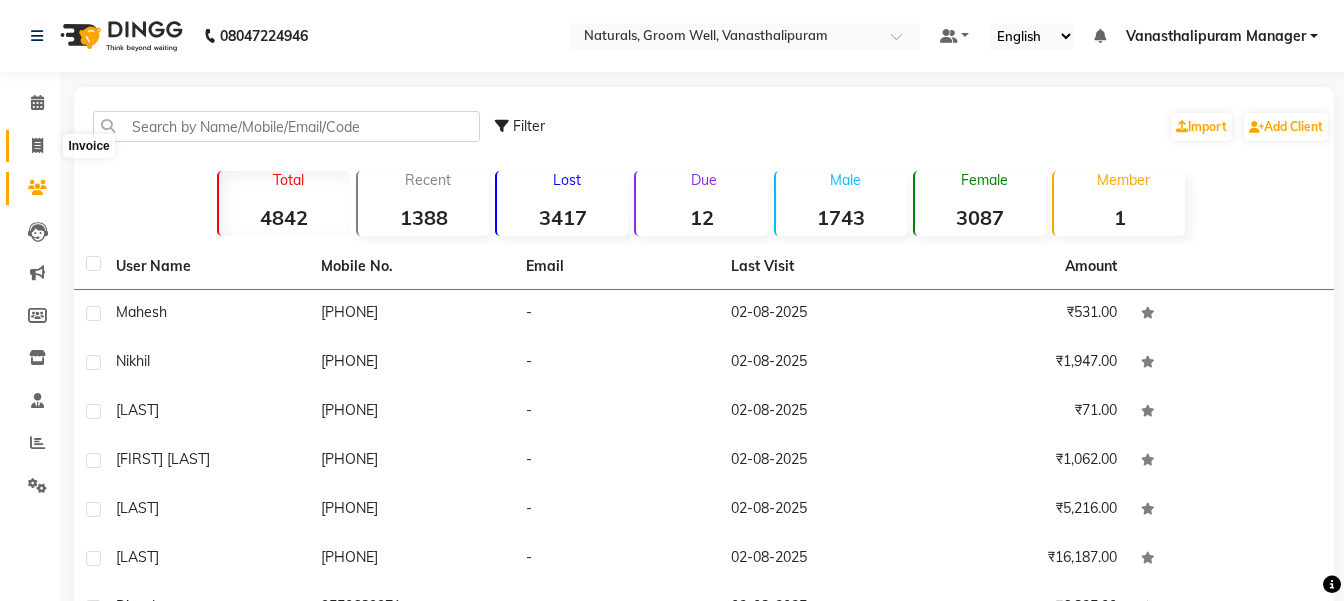 click 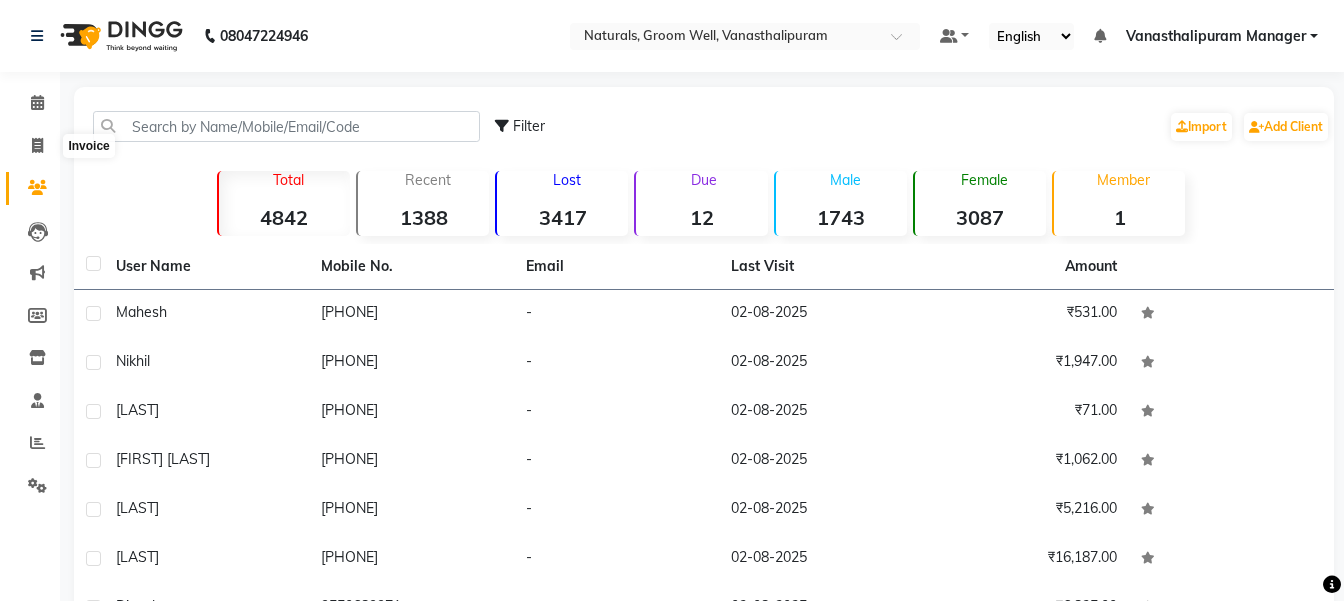 select on "service" 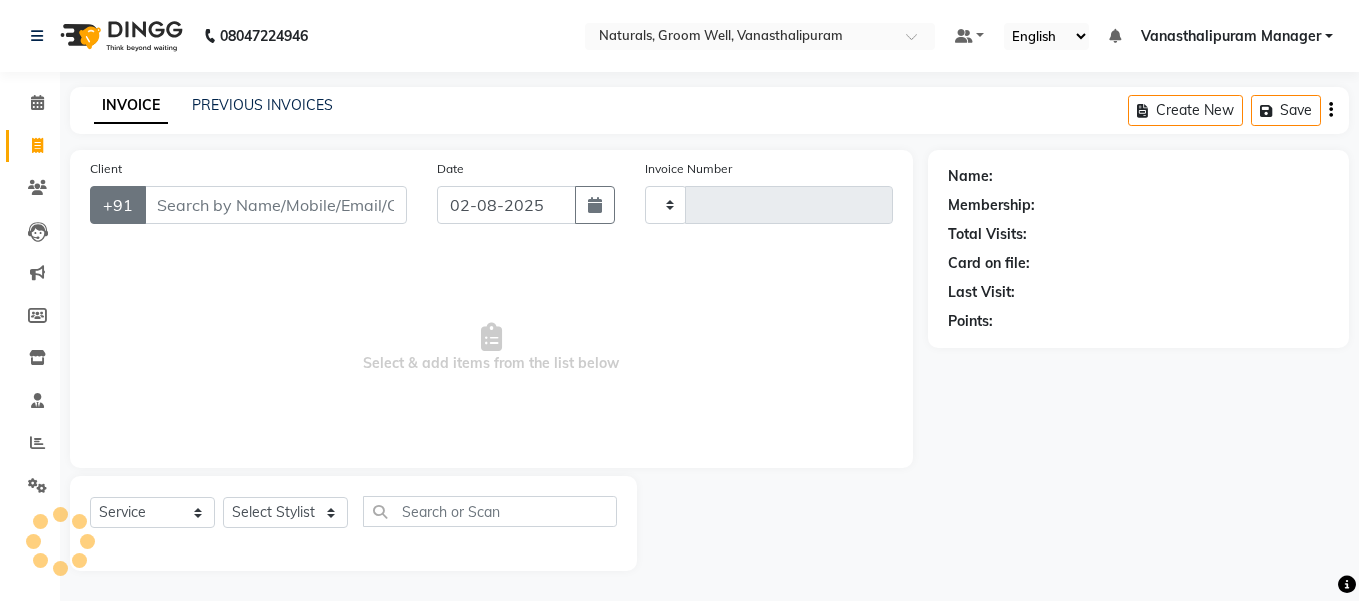 type on "2406" 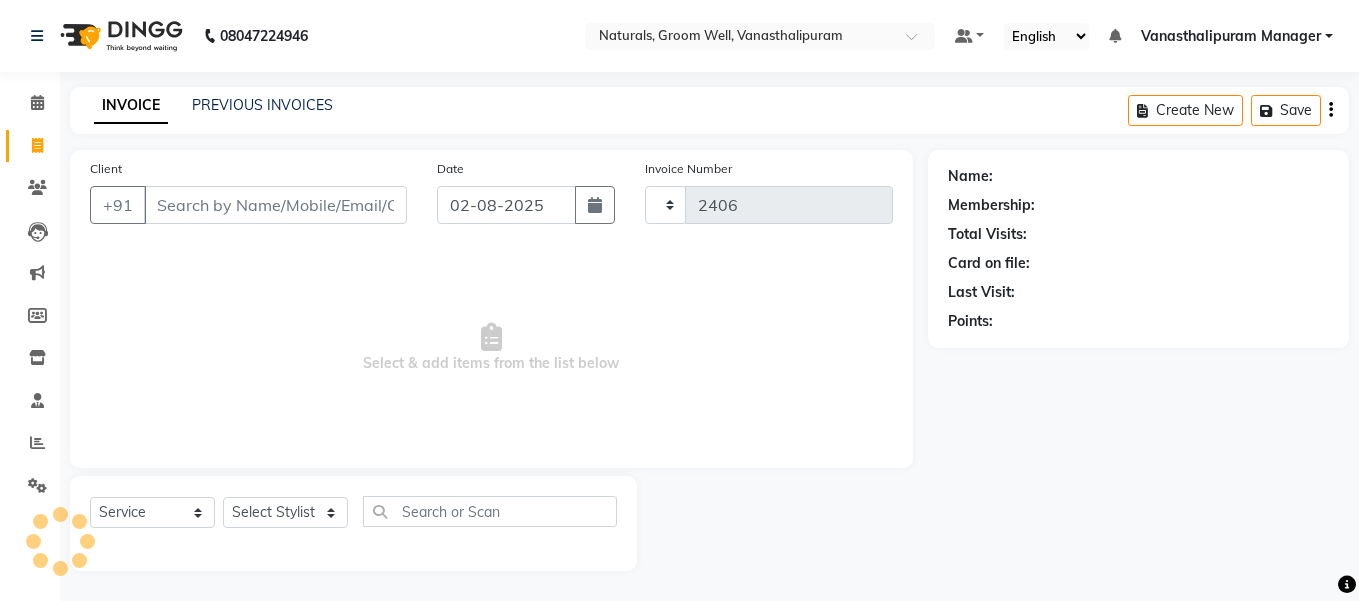 select on "5859" 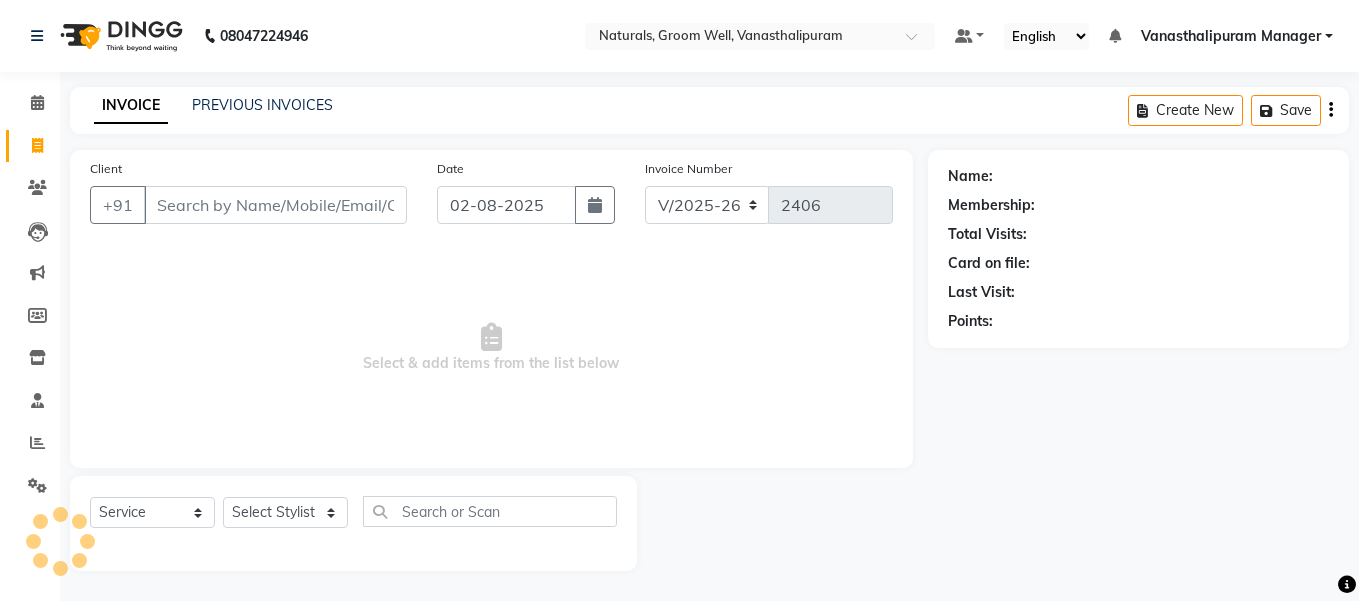 click on "Client" at bounding box center (275, 205) 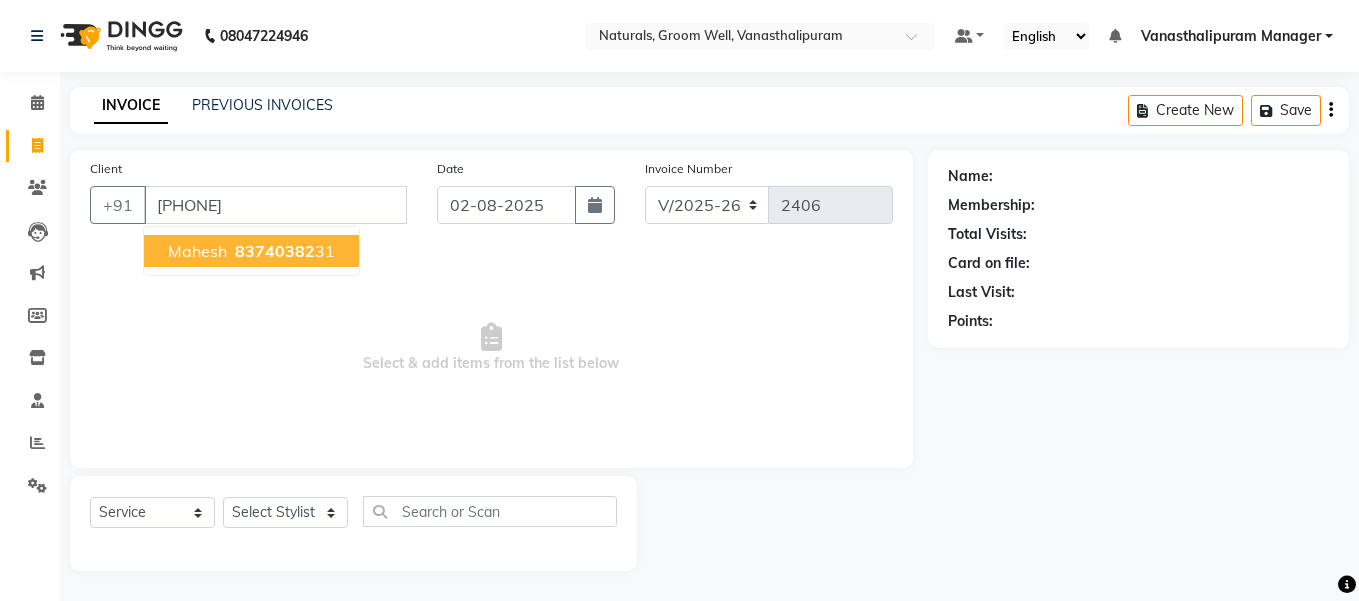 type on "8374038231" 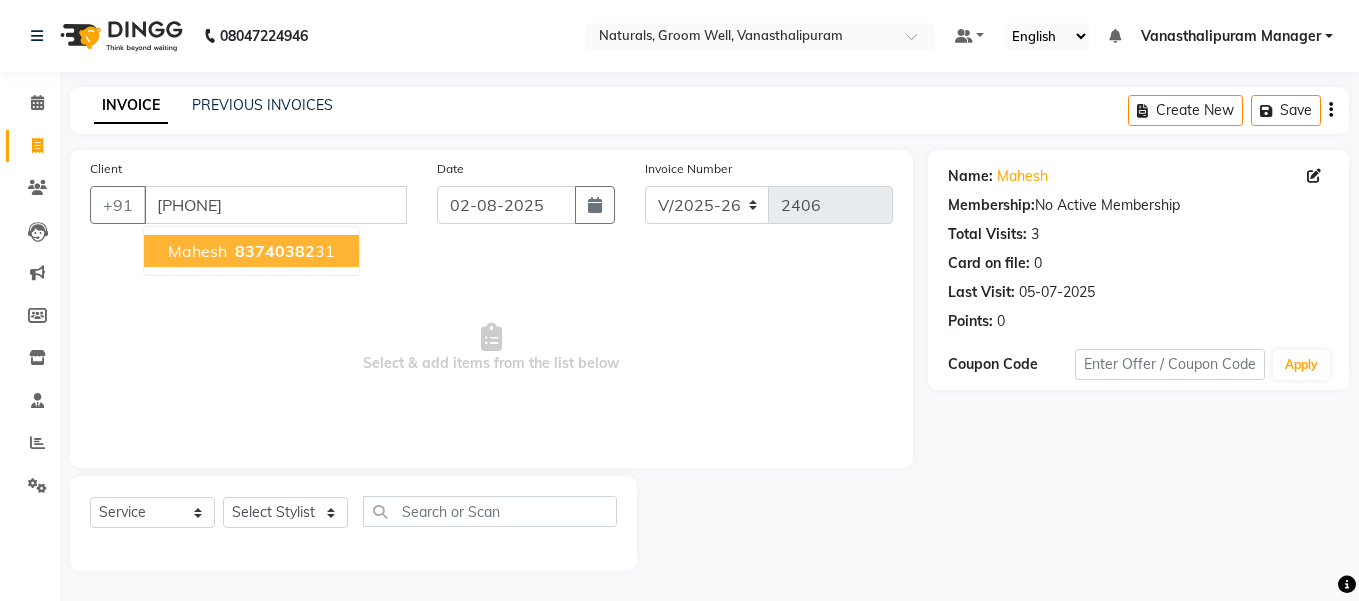 click on "mahesh" at bounding box center [197, 251] 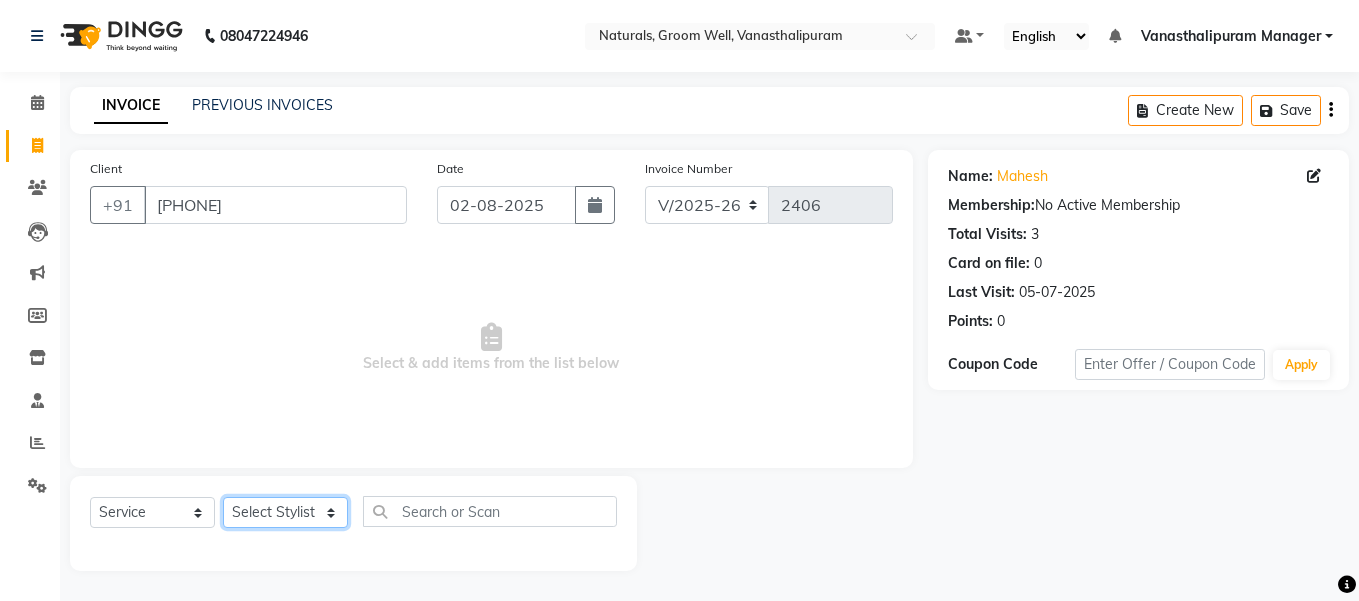 click on "Select Stylist gousiya kiran lavanya maheshwari naresh praveen sameena sandhya Vanasthalipuram Manager vinay" 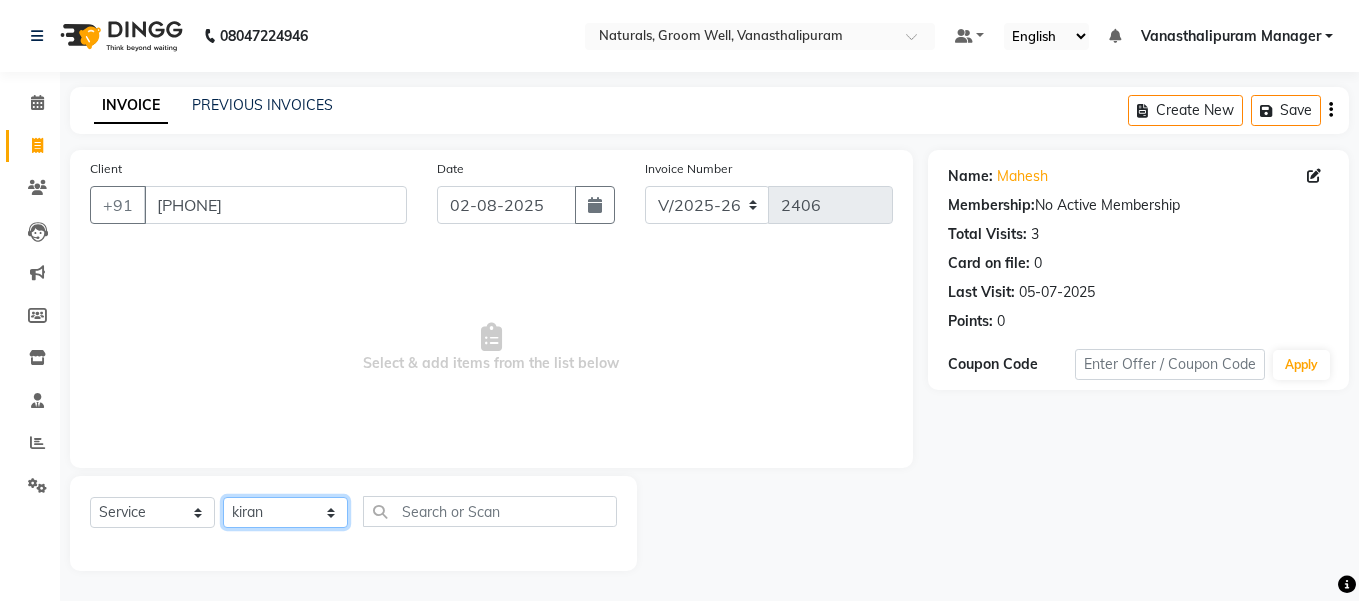 click on "Select Stylist gousiya kiran lavanya maheshwari naresh praveen sameena sandhya Vanasthalipuram Manager vinay" 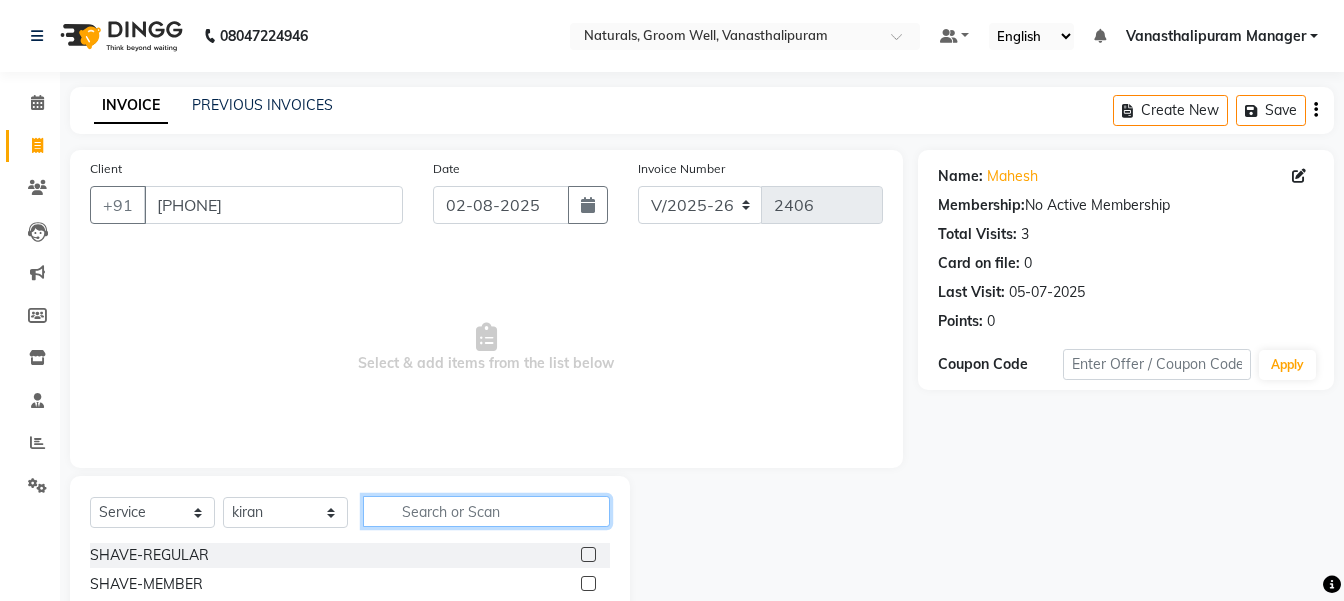 click 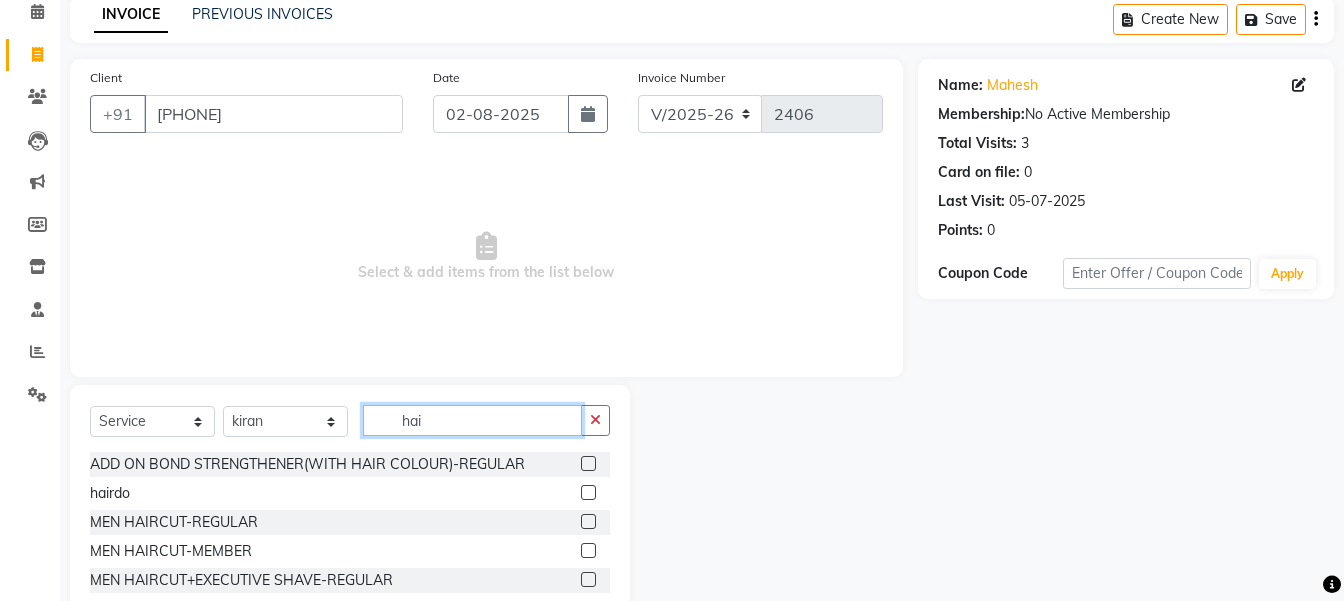 scroll, scrollTop: 200, scrollLeft: 0, axis: vertical 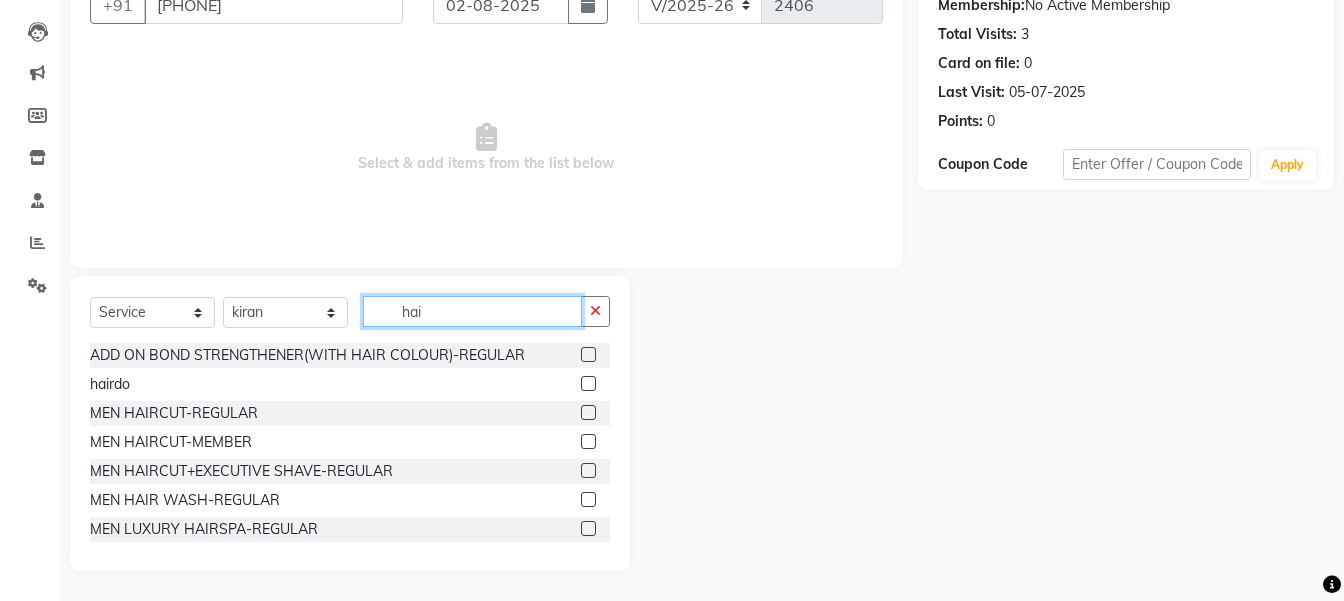 type on "hai" 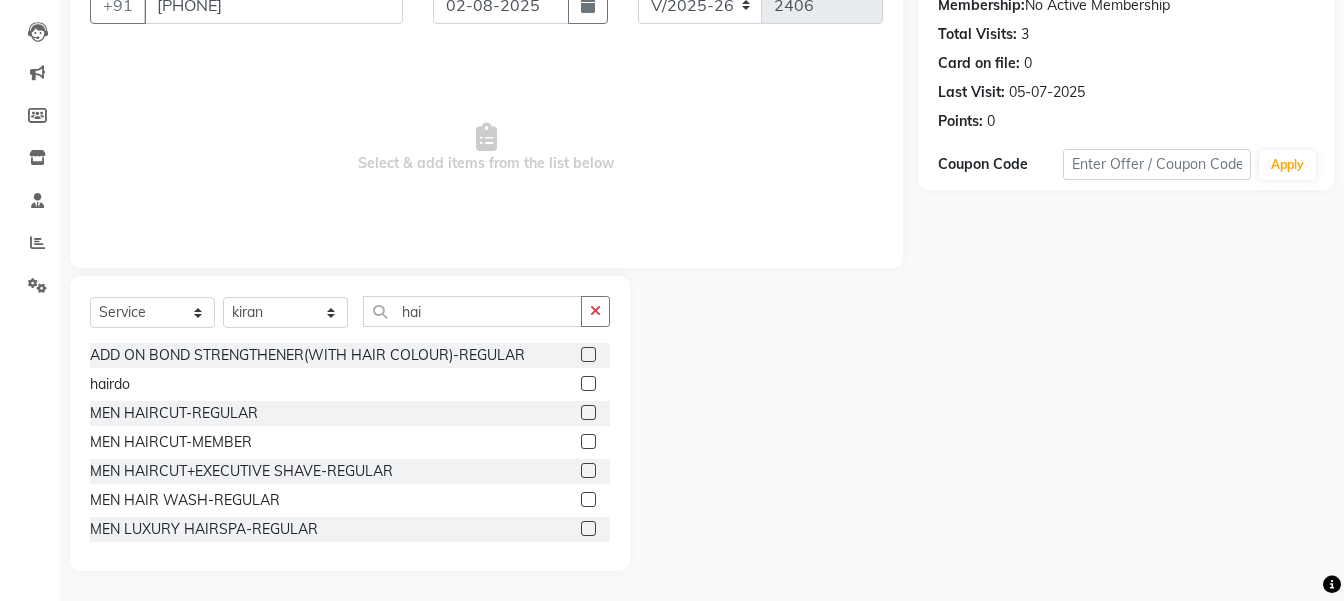 click 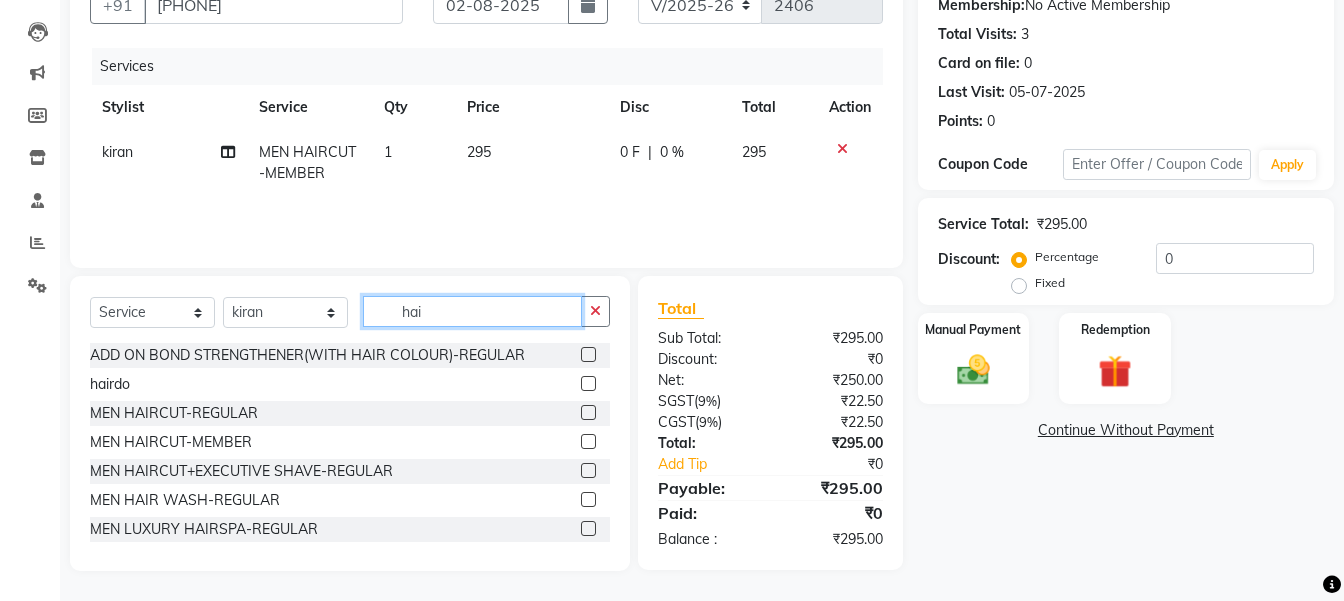 checkbox on "false" 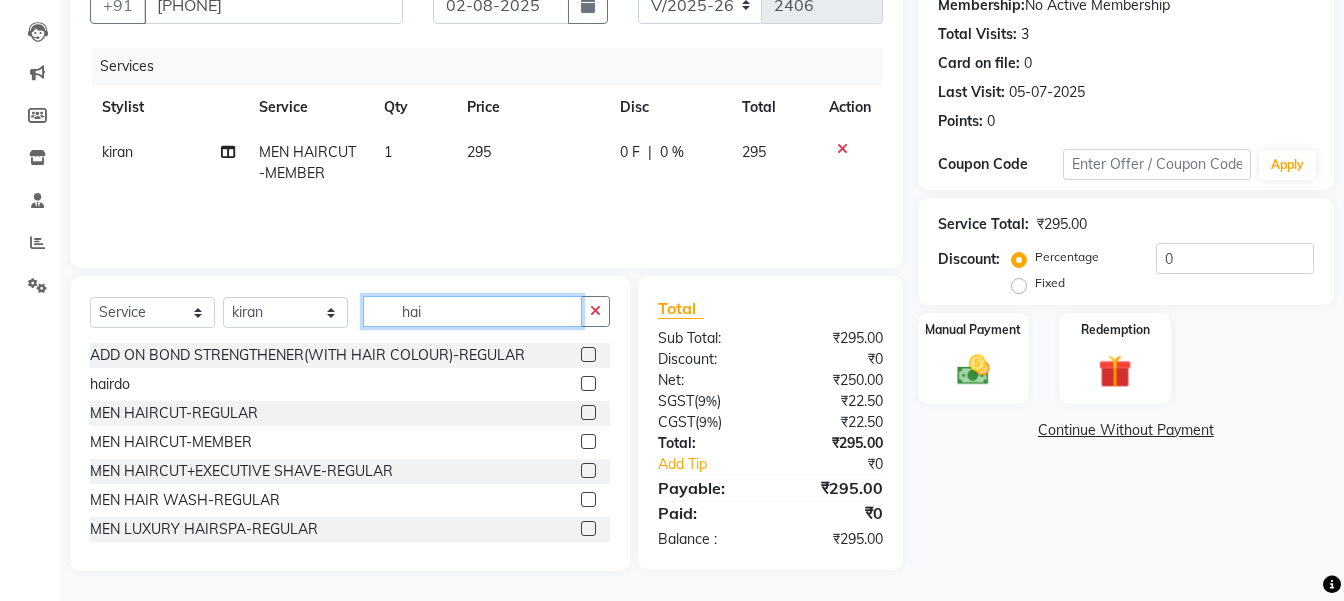click on "hai" 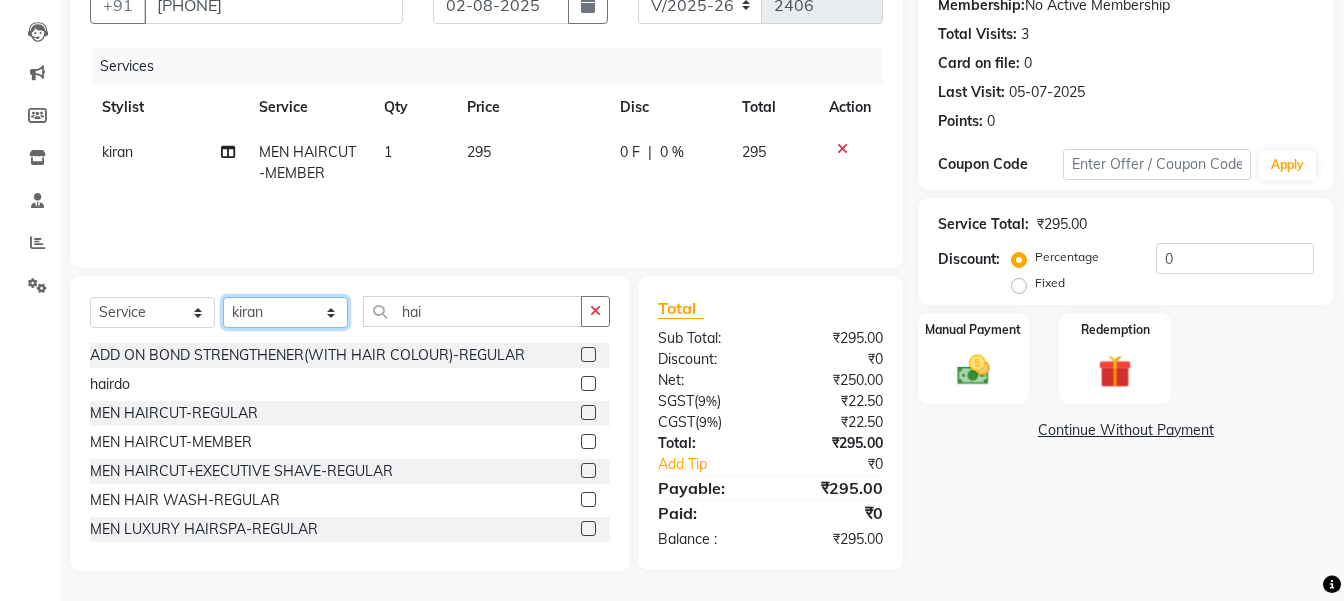 click on "Select Stylist gousiya kiran lavanya maheshwari naresh praveen sameena sandhya Vanasthalipuram Manager vinay" 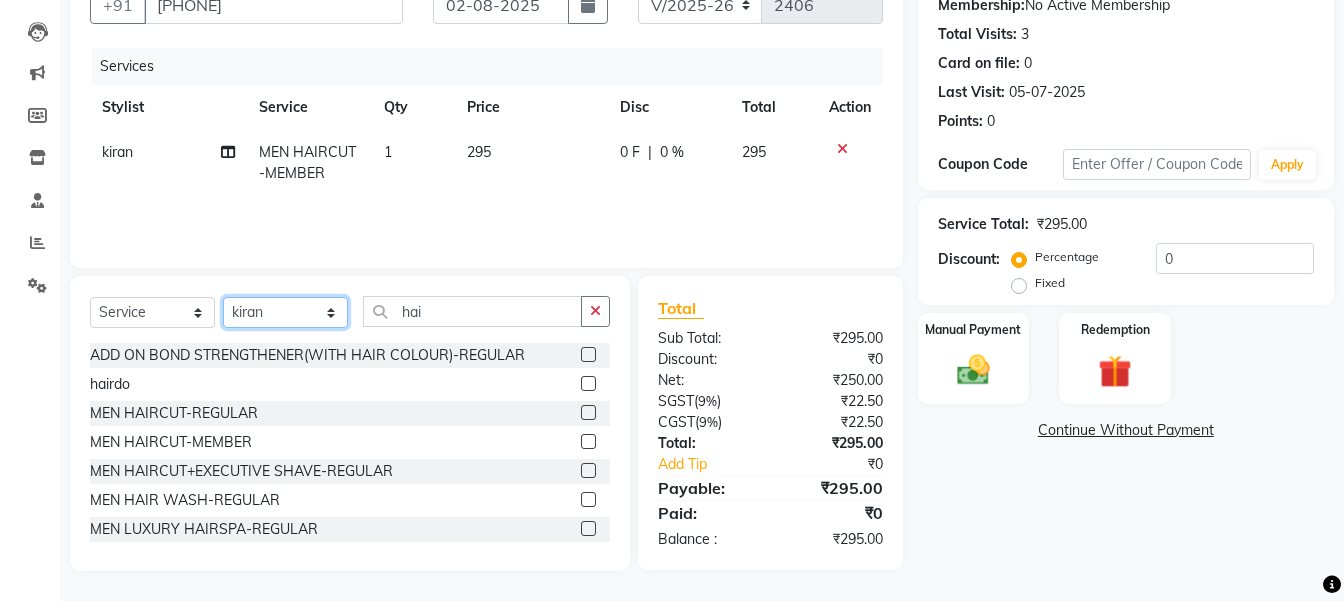 select on "84994" 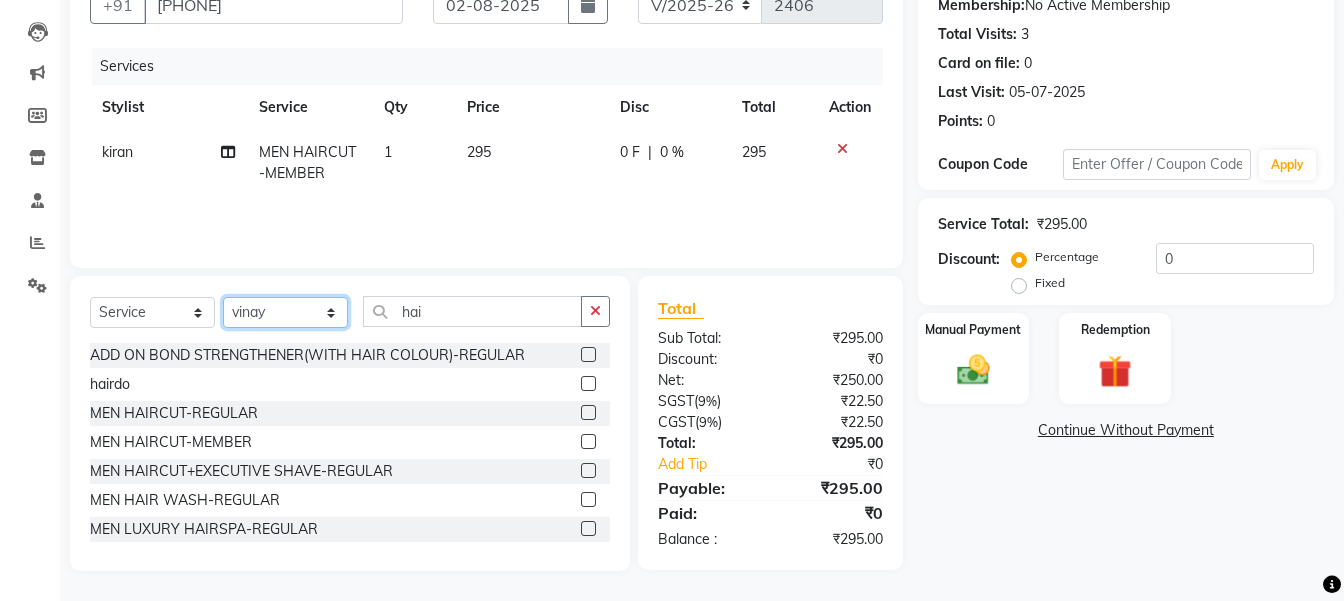click on "Select Stylist gousiya kiran lavanya maheshwari naresh praveen sameena sandhya Vanasthalipuram Manager vinay" 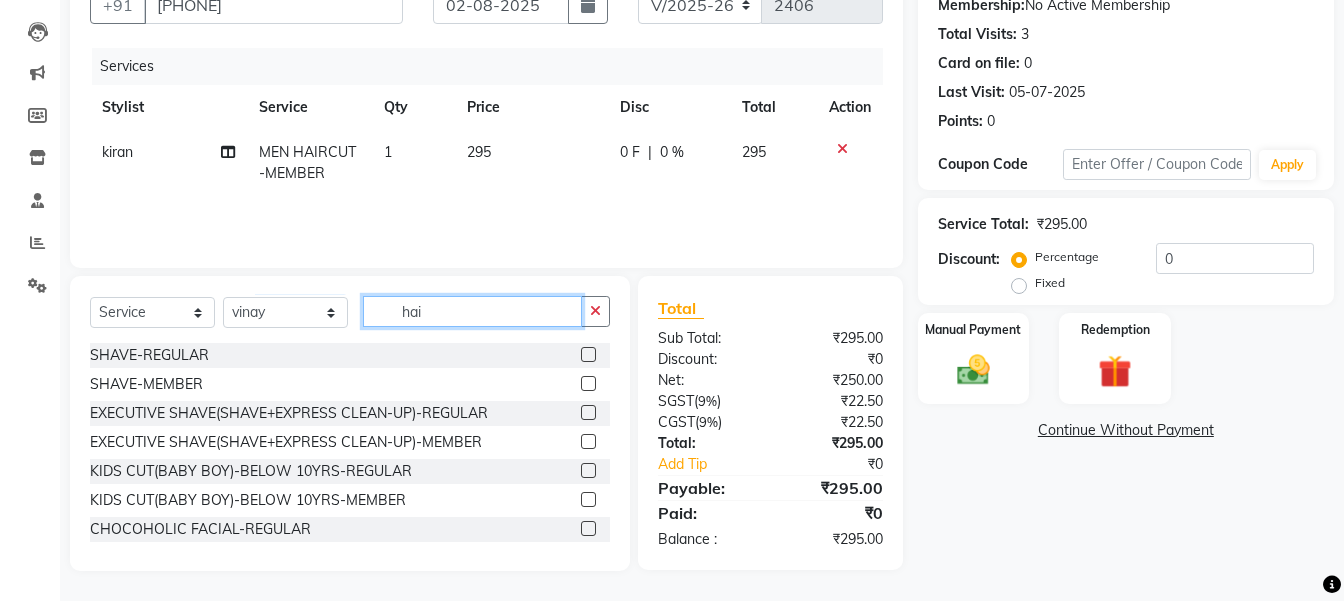 click on "hai" 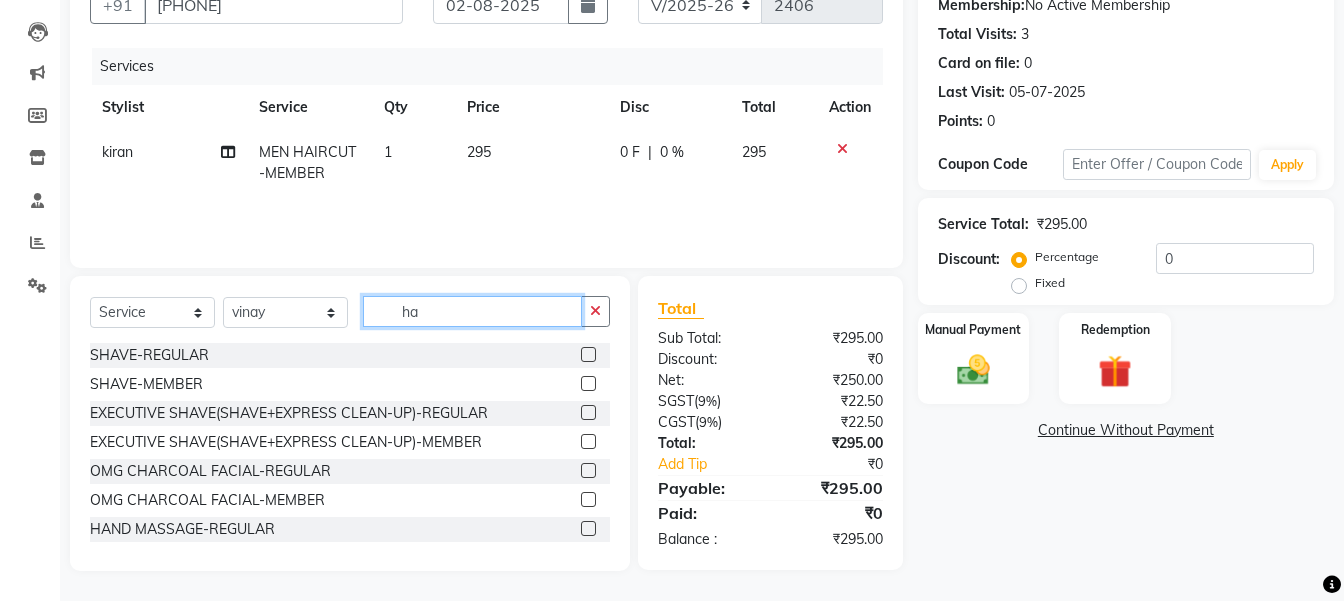 type on "hai" 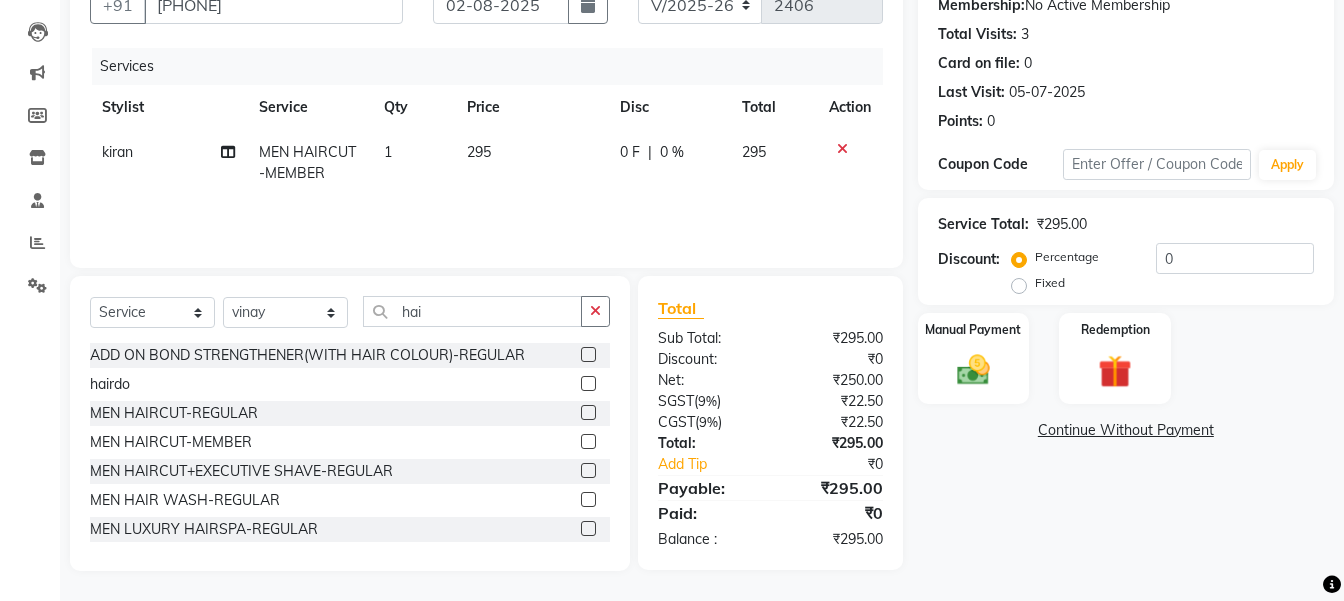 click 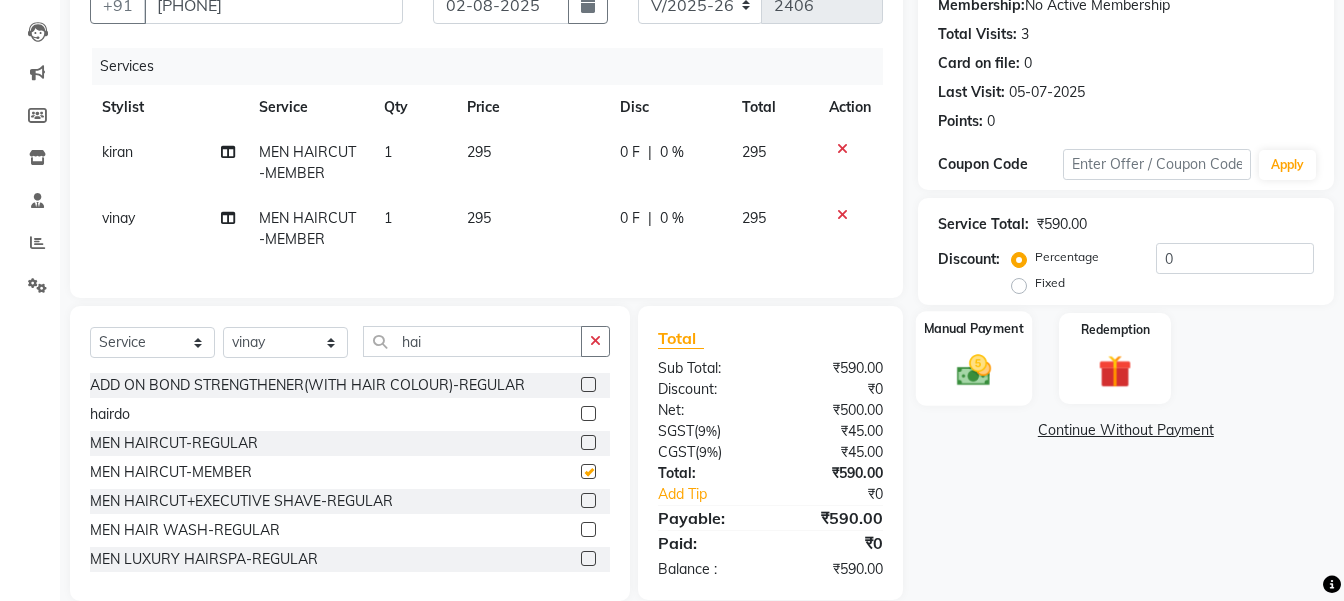 checkbox on "false" 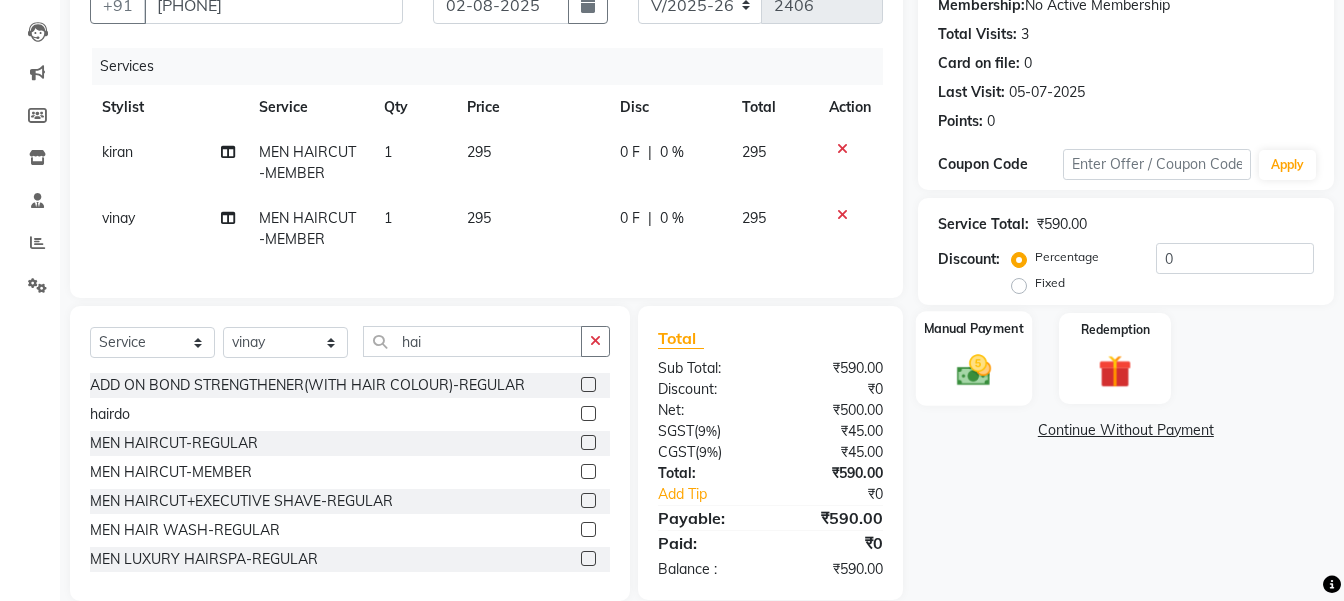 click 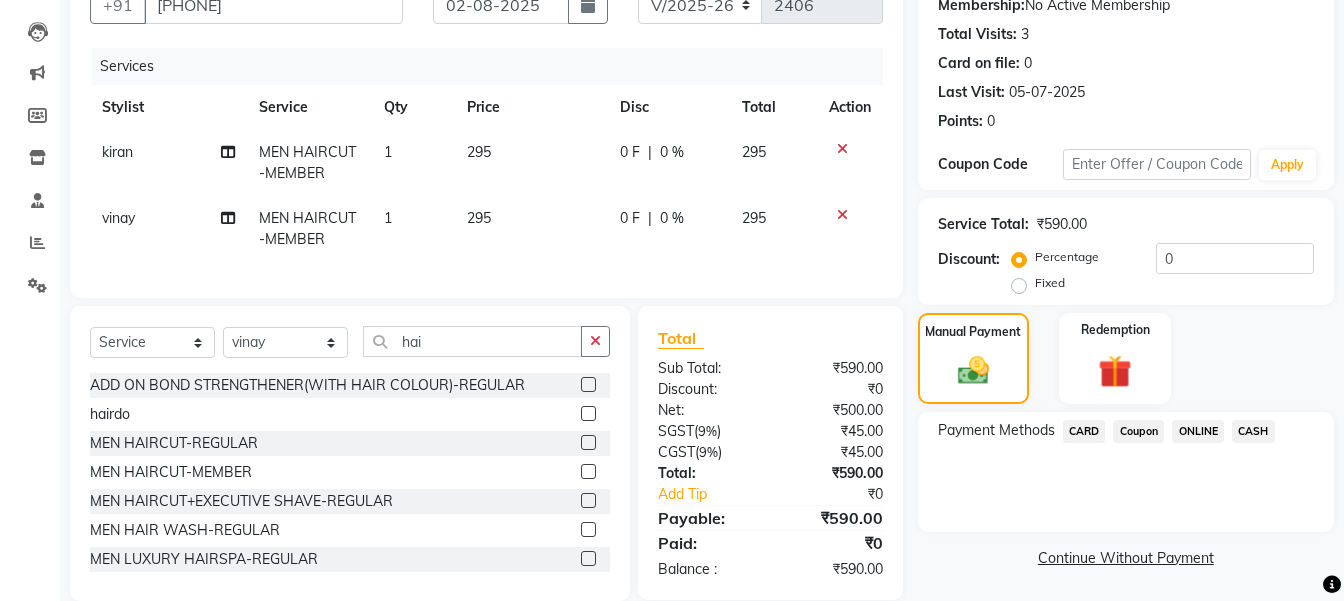 click on "CARD" 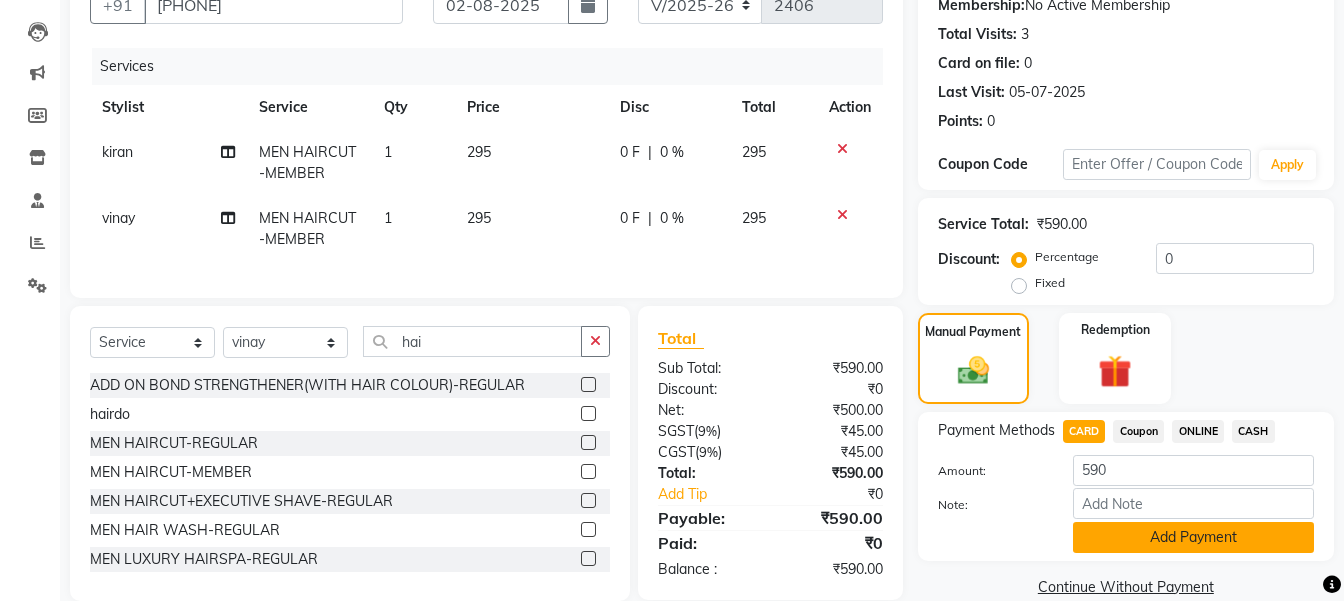 click on "Add Payment" 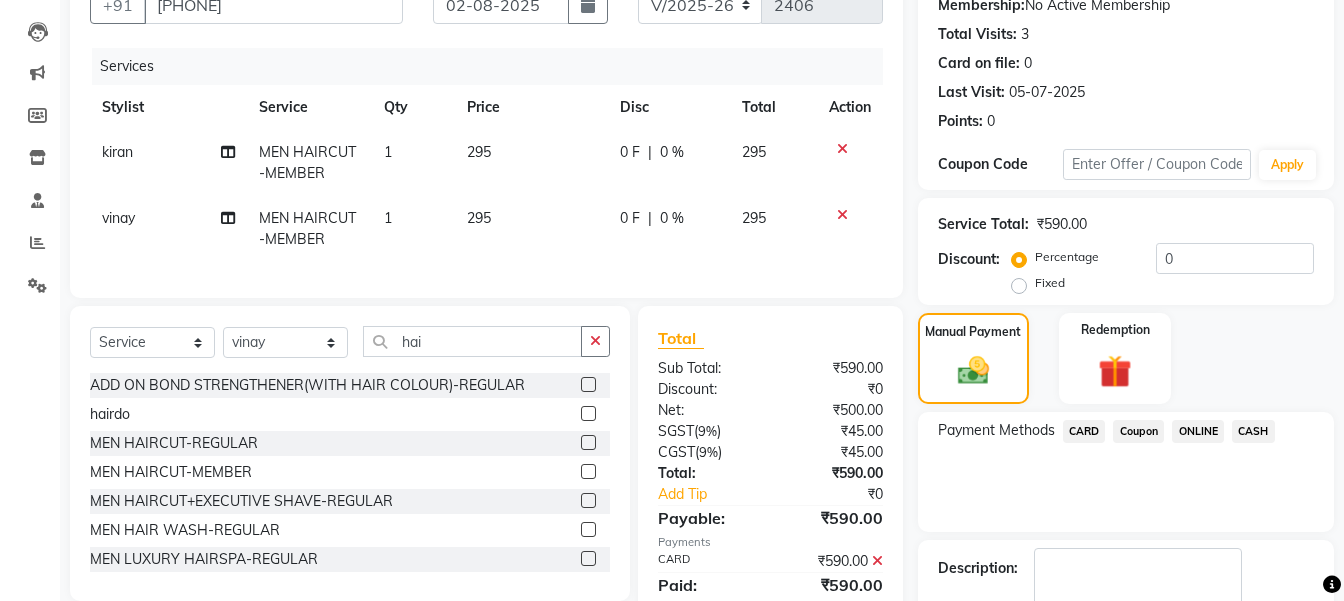 scroll, scrollTop: 315, scrollLeft: 0, axis: vertical 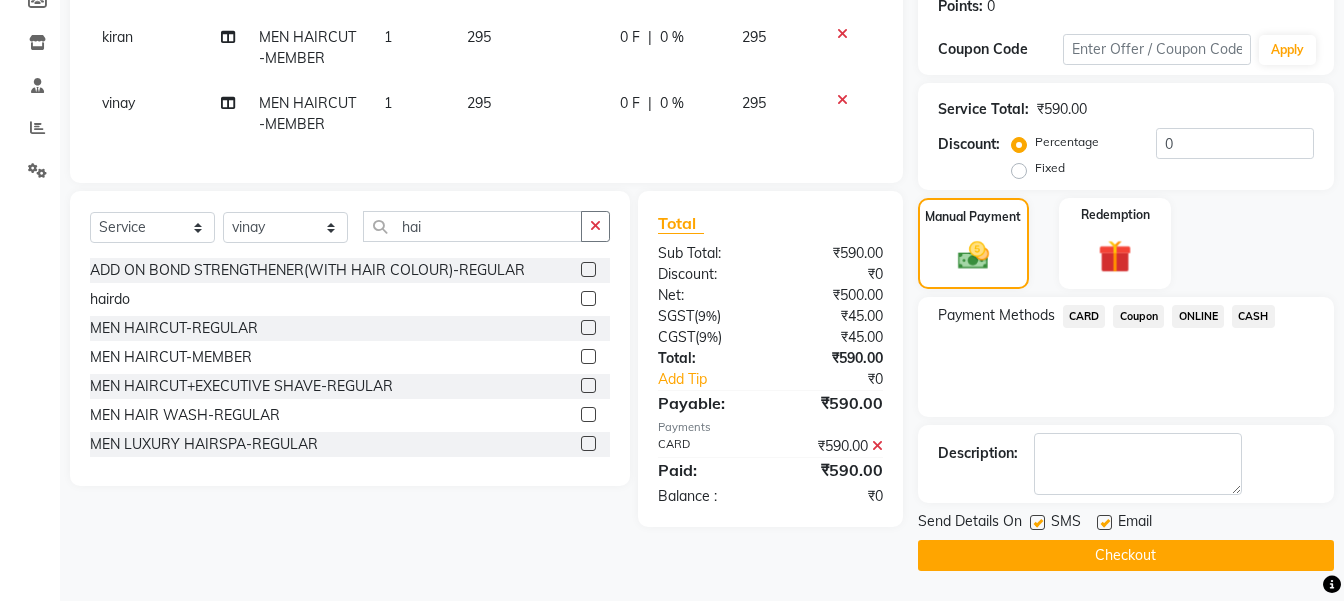 click on "Checkout" 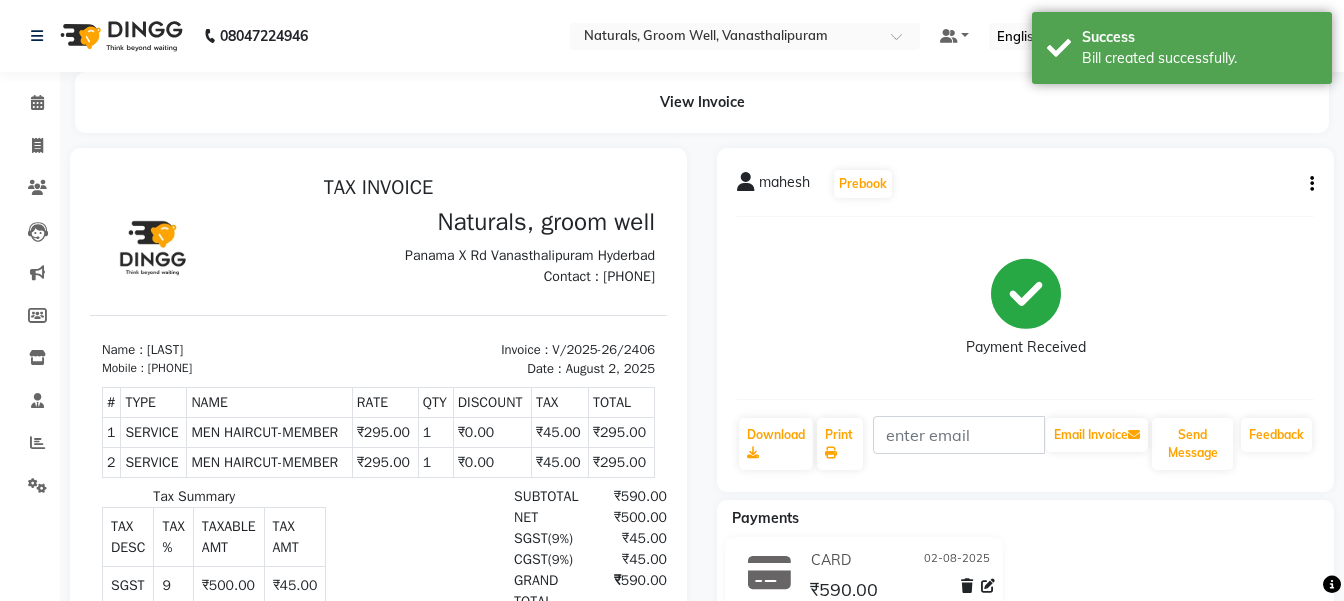 scroll, scrollTop: 0, scrollLeft: 0, axis: both 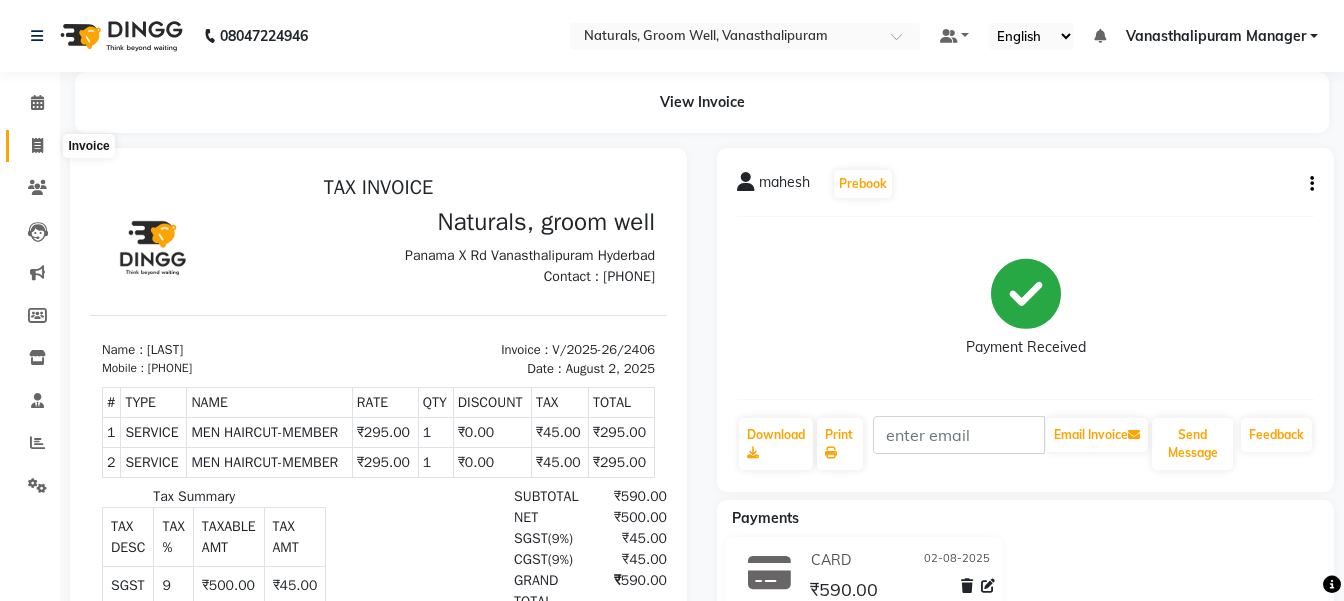 drag, startPoint x: 49, startPoint y: 136, endPoint x: 70, endPoint y: 149, distance: 24.698177 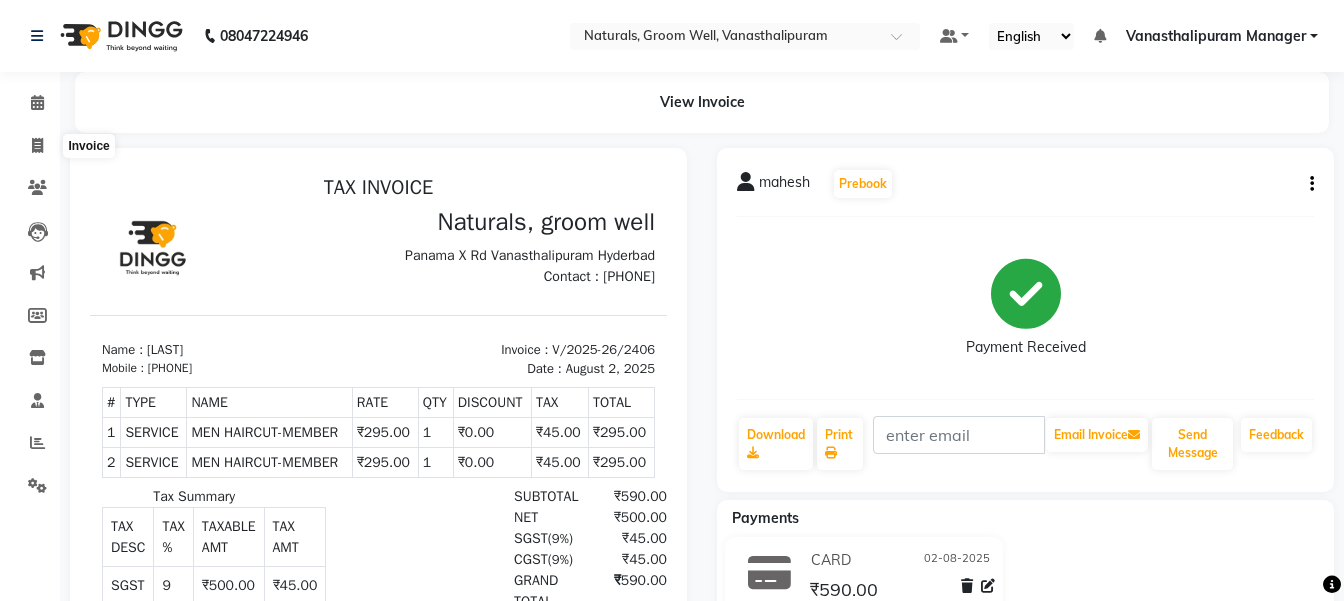 select on "5859" 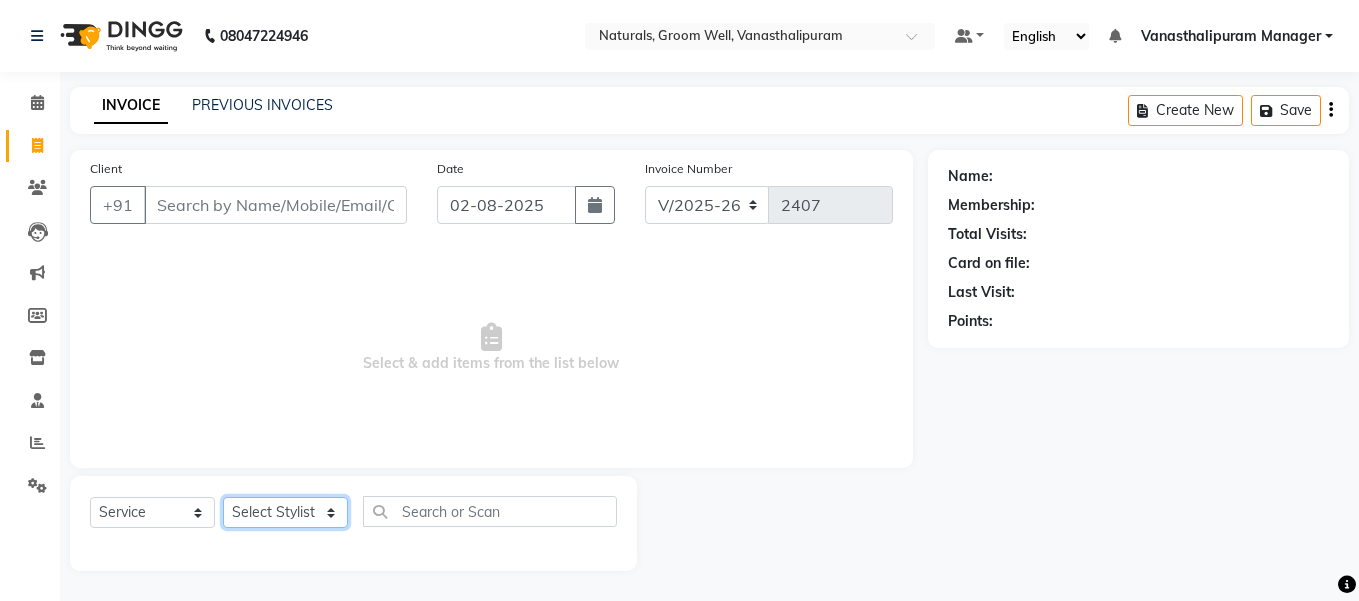 click on "Select Stylist" 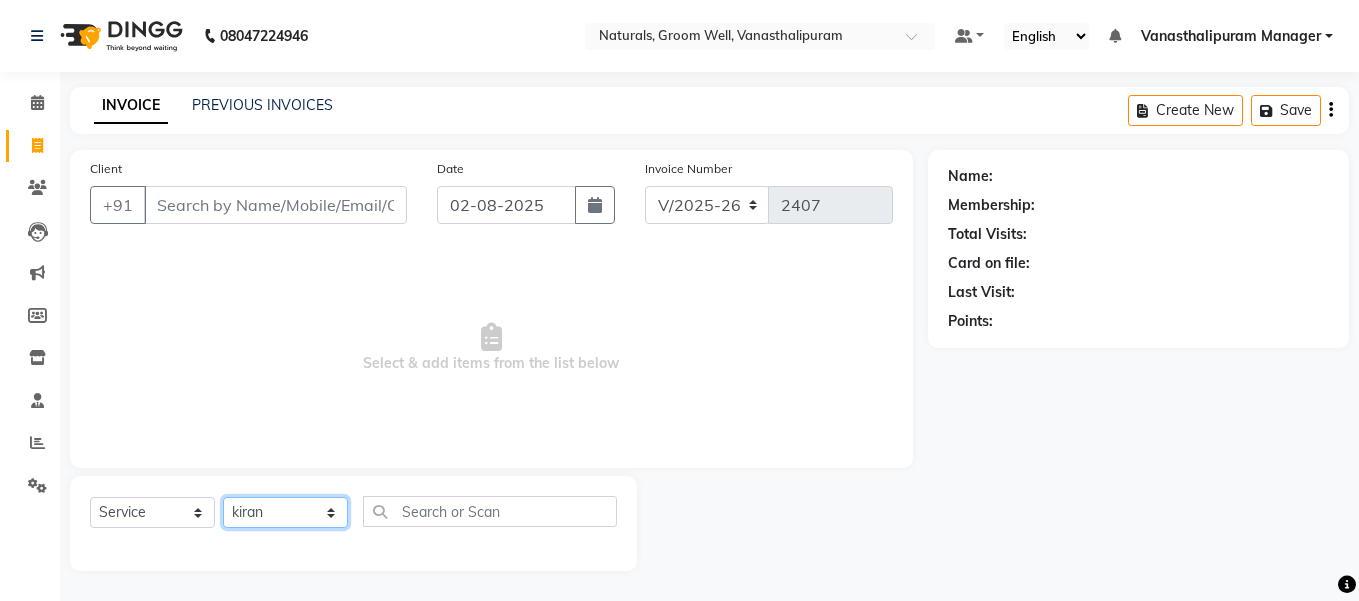 click on "Select Stylist gousiya kiran lavanya maheshwari naresh praveen sameena sandhya Vanasthalipuram Manager vinay" 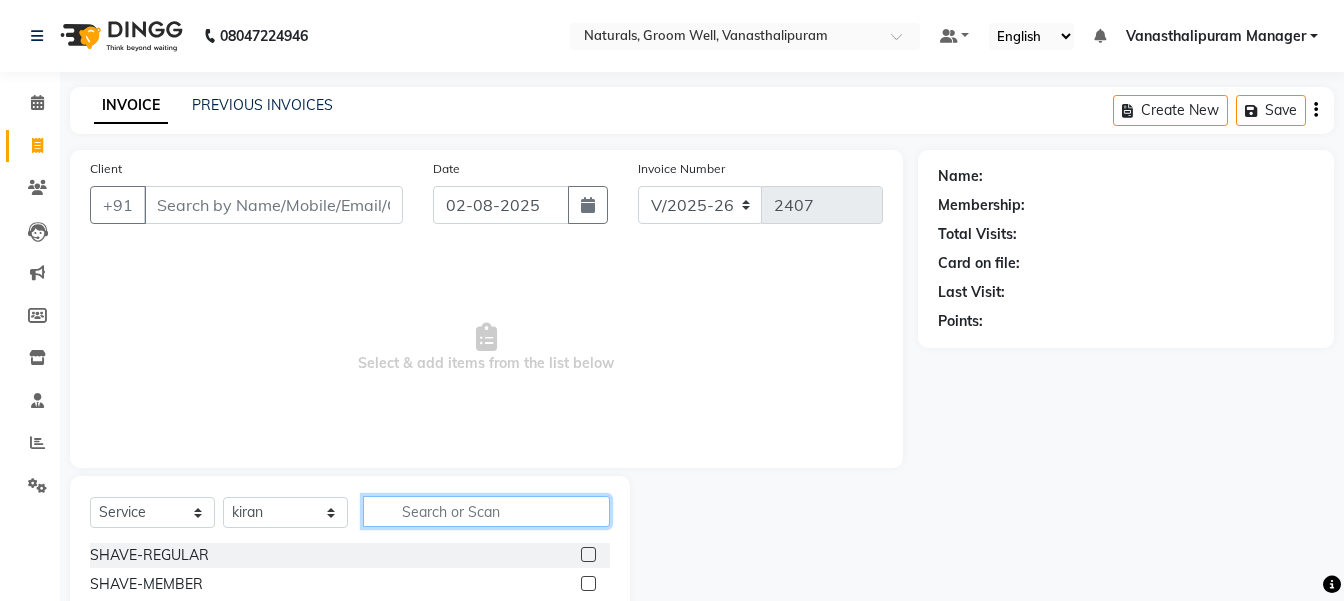 click 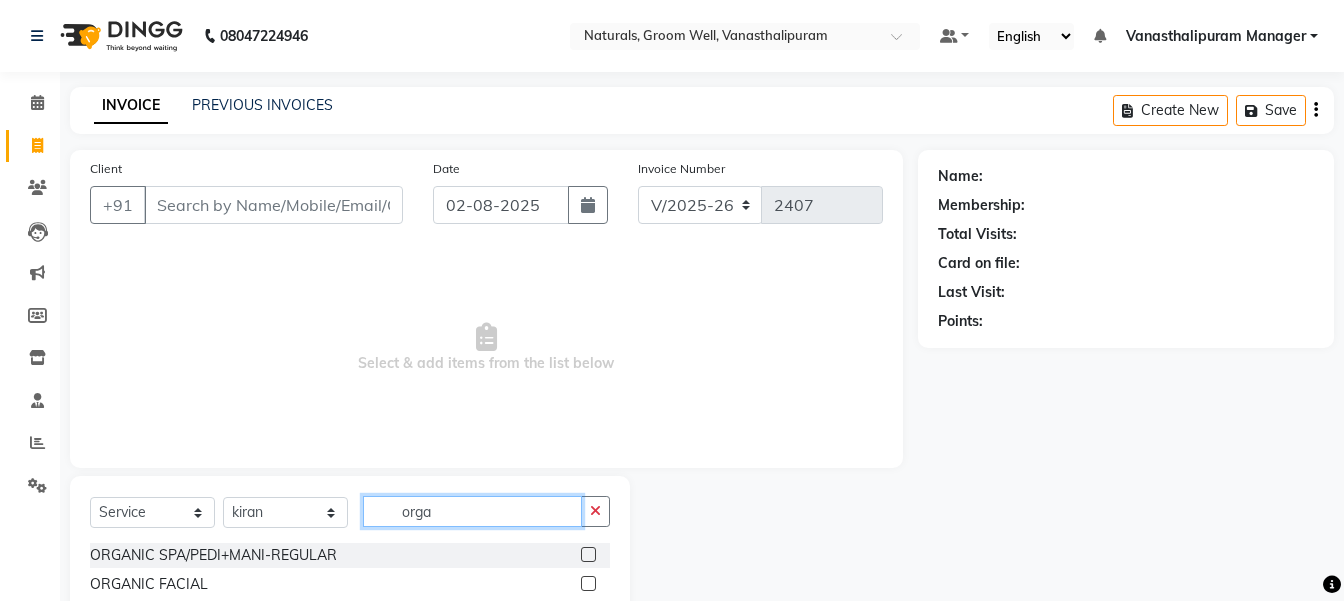 type on "orga" 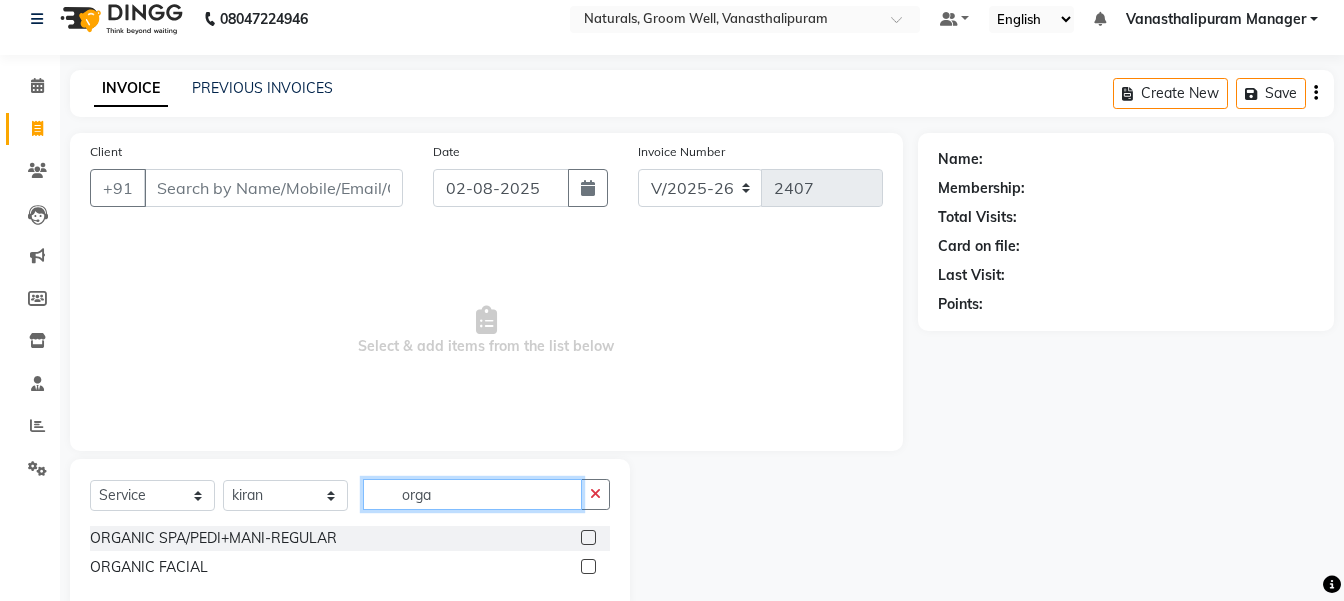 scroll, scrollTop: 0, scrollLeft: 0, axis: both 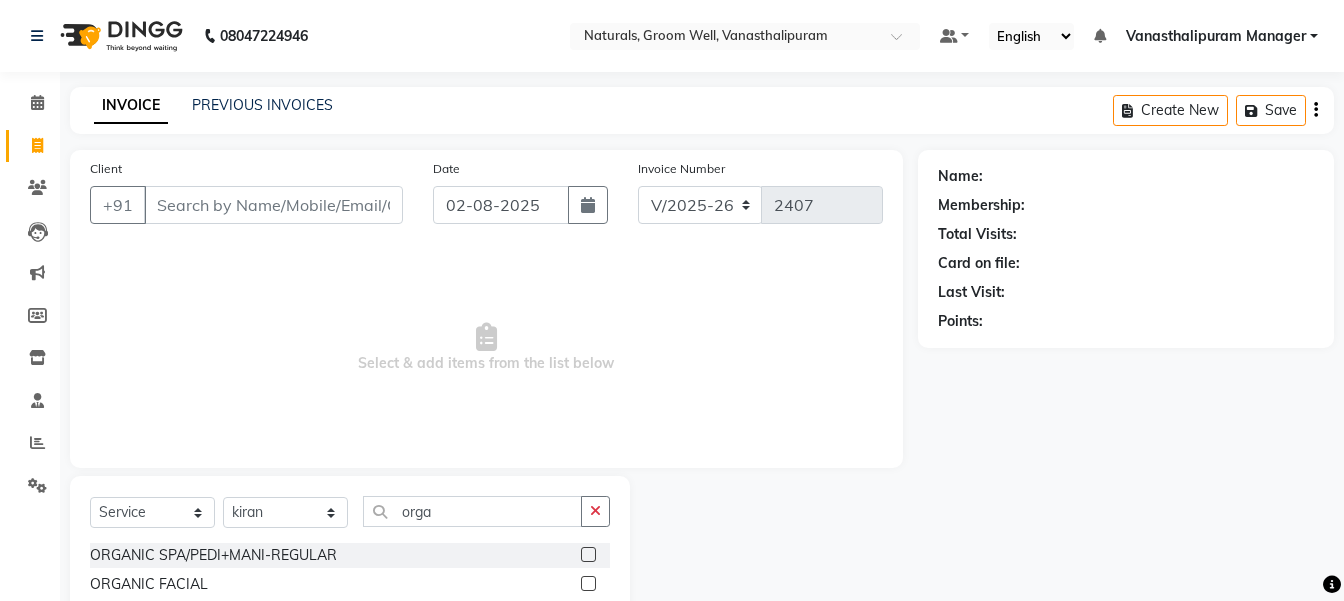 click 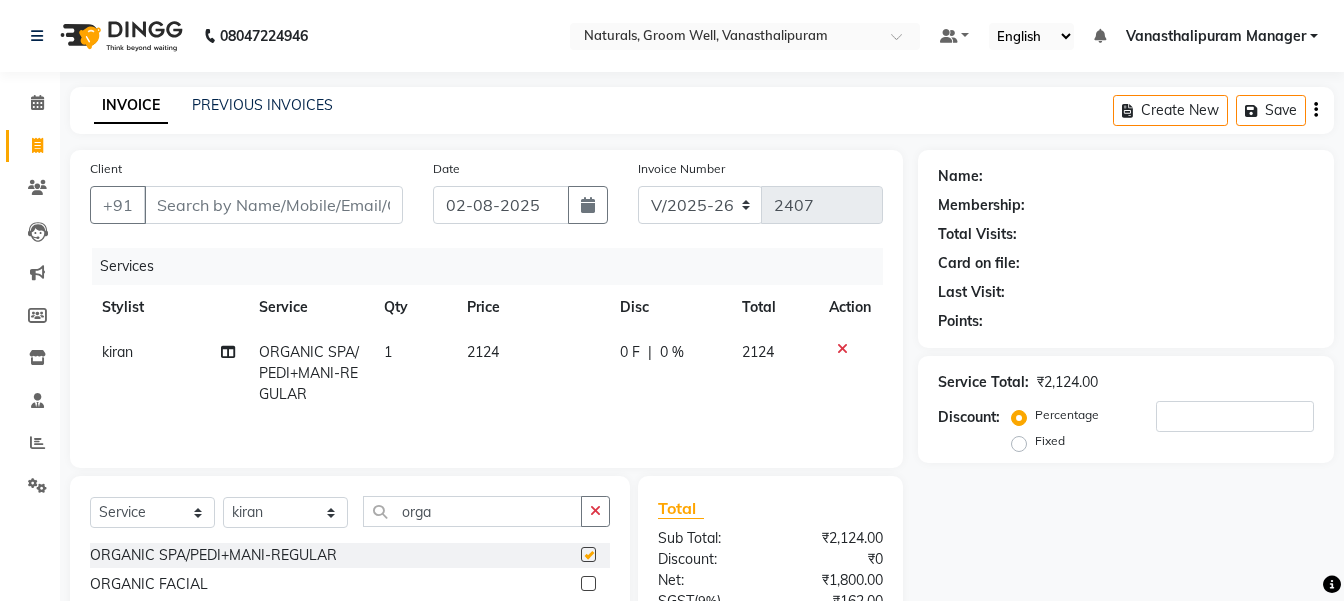 checkbox on "false" 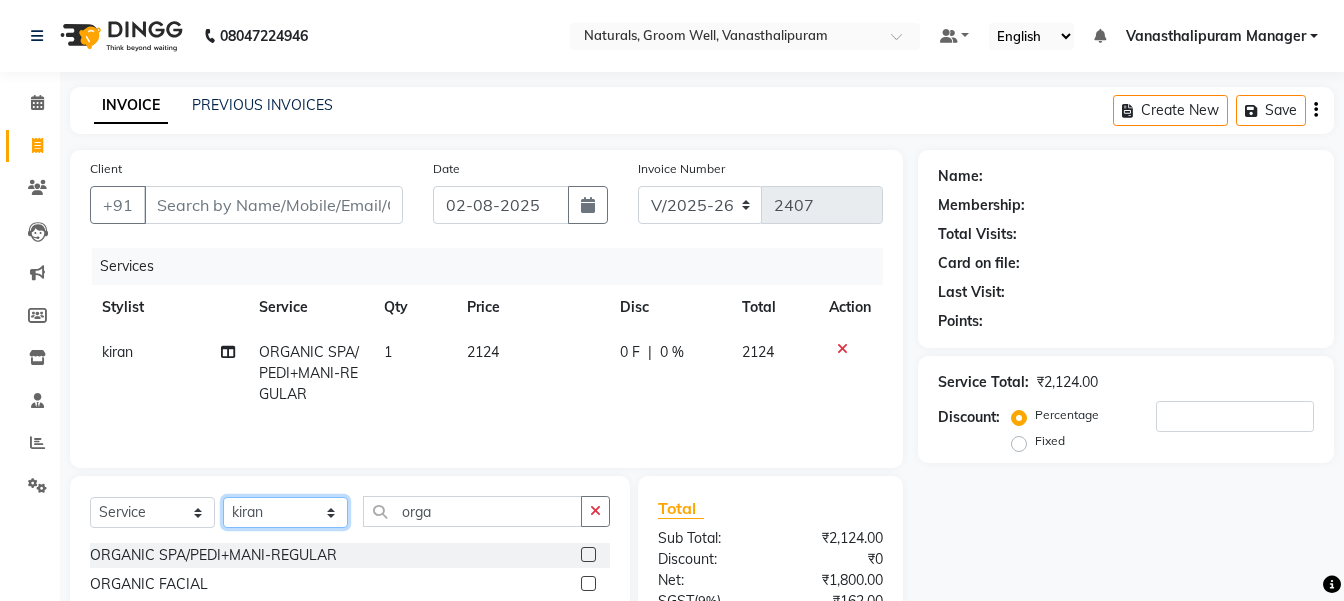 click on "Select Stylist gousiya kiran lavanya maheshwari naresh praveen sameena sandhya Vanasthalipuram Manager vinay" 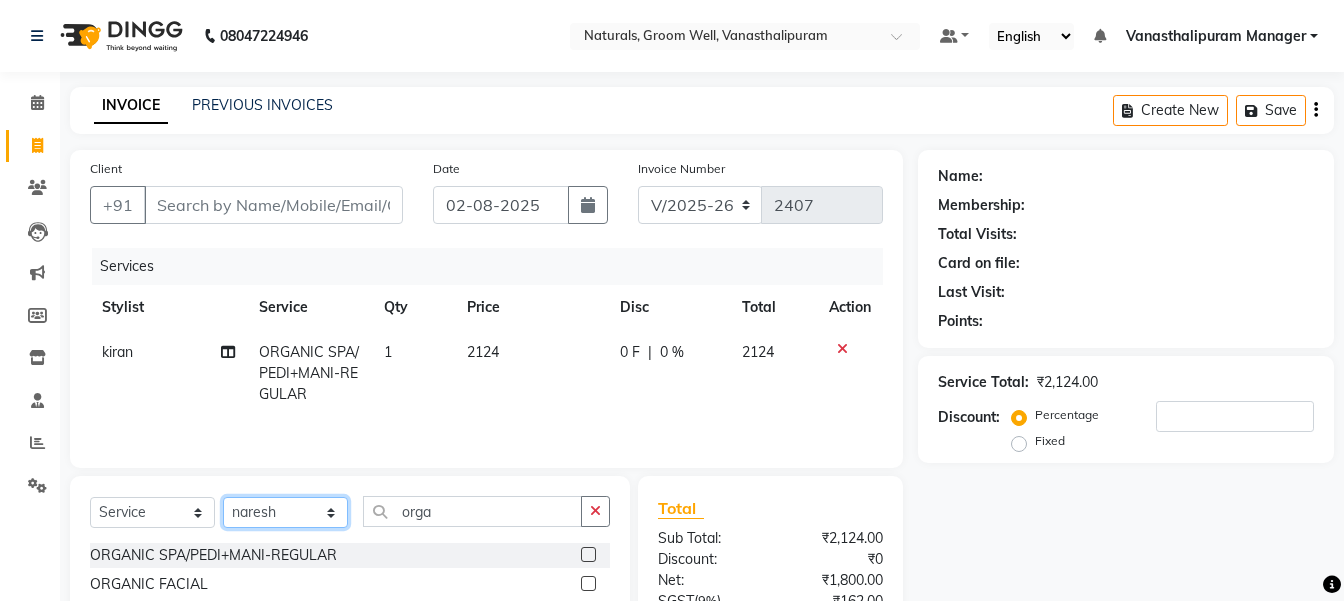 click on "Select Stylist gousiya kiran lavanya maheshwari naresh praveen sameena sandhya Vanasthalipuram Manager vinay" 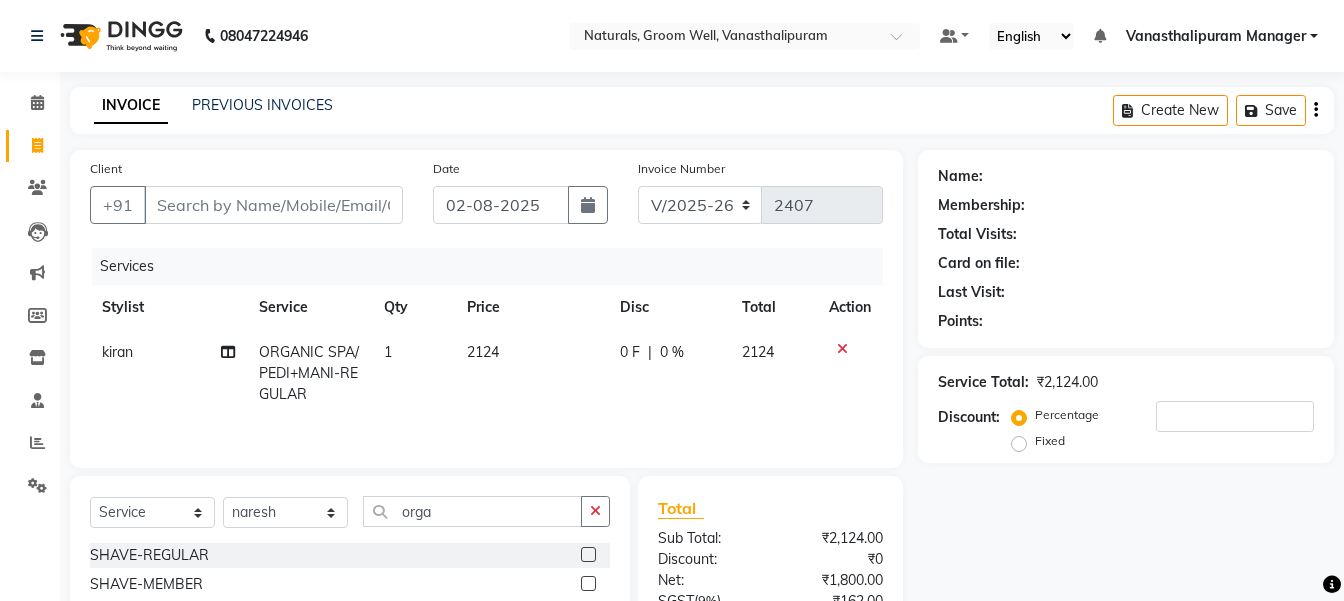 click on "Select  Service  Product  Membership  Package Voucher Prepaid Gift Card  Select Stylist gousiya kiran lavanya maheshwari naresh praveen sameena sandhya Vanasthalipuram Manager vinay orga SHAVE-REGULAR  SHAVE-MEMBER  EXECUTIVE SHAVE(SHAVE+EXPRESS CLEAN-UP)-REGULAR  EXECUTIVE SHAVE(SHAVE+EXPRESS CLEAN-UP)-MEMBER  KIDS CUT(BABY BOY)-BELOW 10YRS-REGULAR  KIDS CUT(BABY BOY)-BELOW 10YRS-MEMBER  CHOCOHOLIC FACIAL-REGULAR  CHOCOHOLIC FACIAL-MEMBER  OMG CHARCOAL FACIAL-REGULAR  OMG CHARCOAL FACIAL-MEMBER  SENSI GLOW FACIAL-REGULAR  SENSI GLOW FACIAL-MEMBER  SKIN BRIGHTENING FACIAL-REGULAR  SKIN BRIGHTENING FACIAL-MEMBER  ULTIMO GOLD FACIAL-REGULAR  ULTIMO GOLD FACIAL-MEMBER  ILLUMINATING FACIAL WITH GOJIBERRY-REGULAR  ILLUMINATING FACIAL WITH GOJIBERRY-MEMBER  REJUVENATE MASK-REGULAR  UNDER EYE BRIGHTENING  HAND MASSAGE-REGULAR  HAND MASSAGE-MEMBER  COCOA BUTTER MANICURE-REGULAR  COCOA BUTTER MANICURE-MEMBER  COFFEE PEDICURE-REGULAR  COFFEE PEDICURE-MEMBER  COFFEE MANICURE-REGULAR  COFFEE MANICURE-MEMBER  EYEBROW" 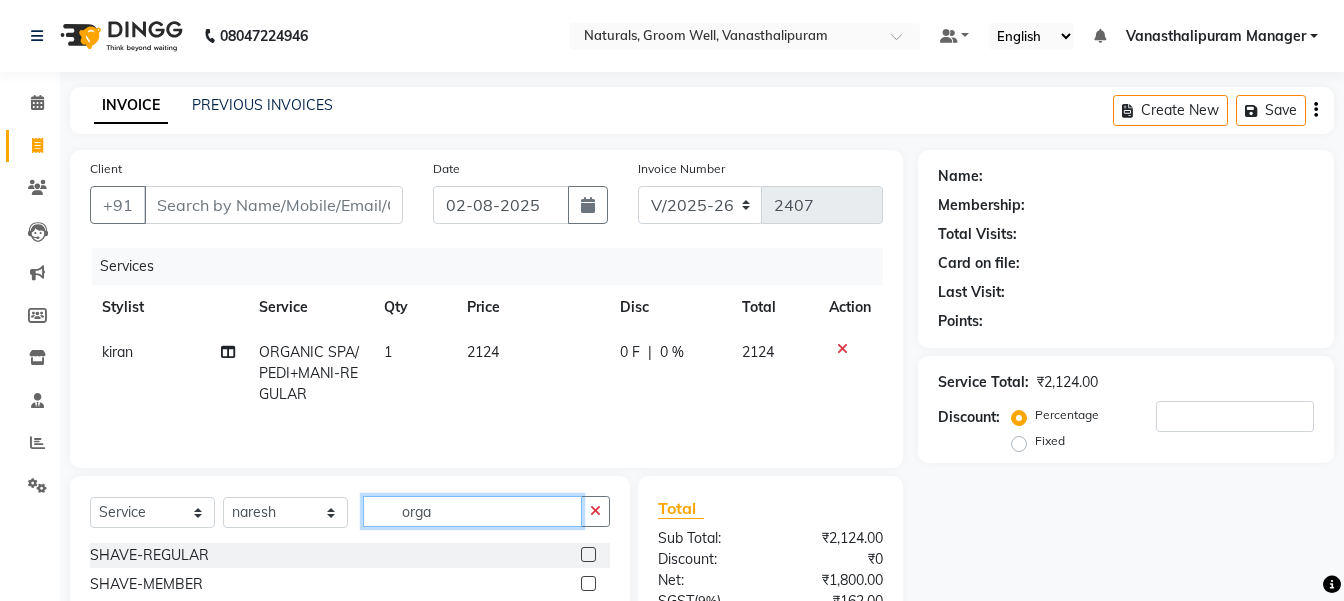 click on "orga" 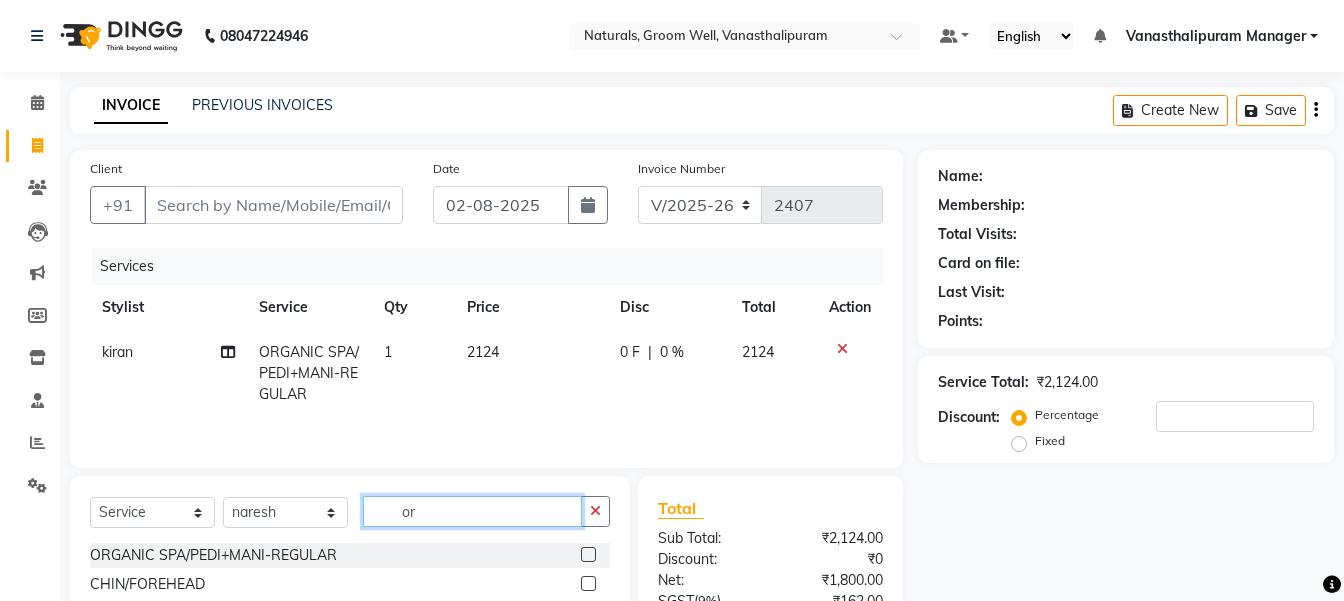 type on "o" 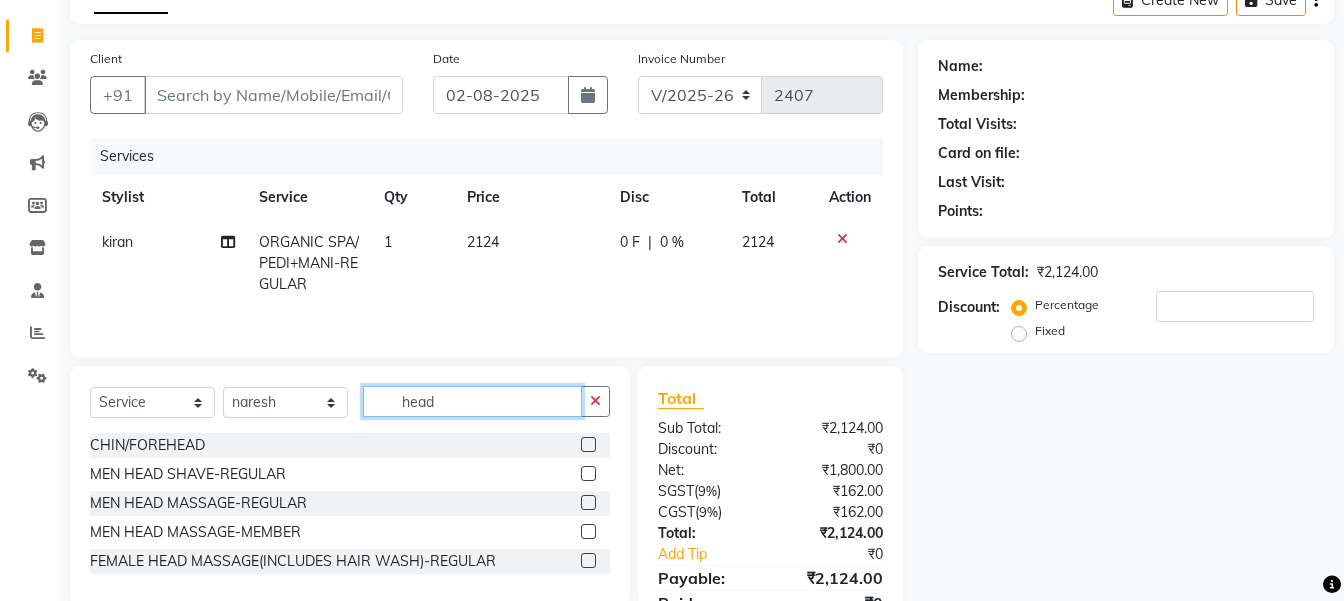 scroll, scrollTop: 199, scrollLeft: 0, axis: vertical 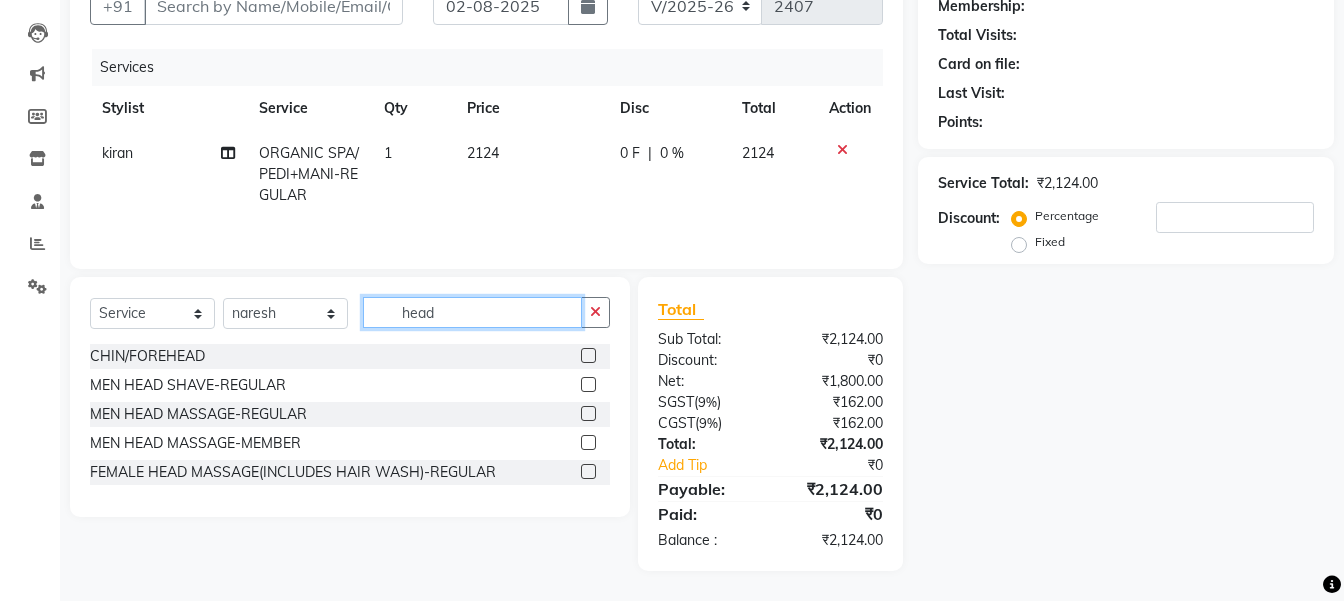 type on "head" 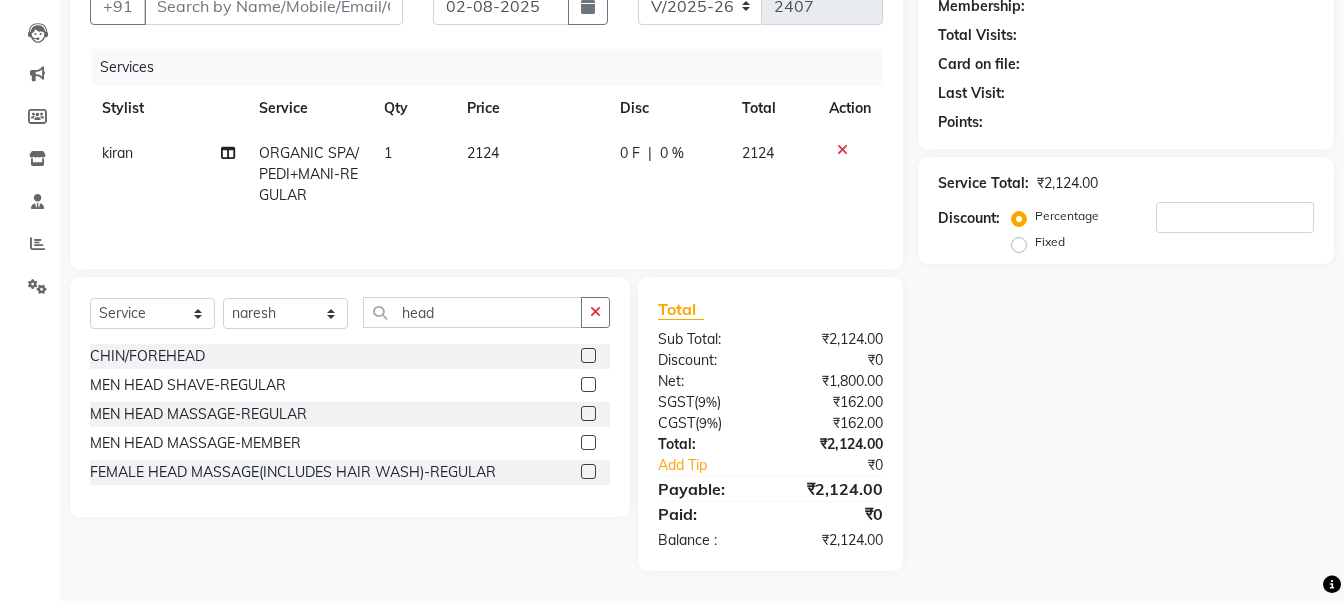 click on "MEN HEAD MASSAGE-REGULAR" 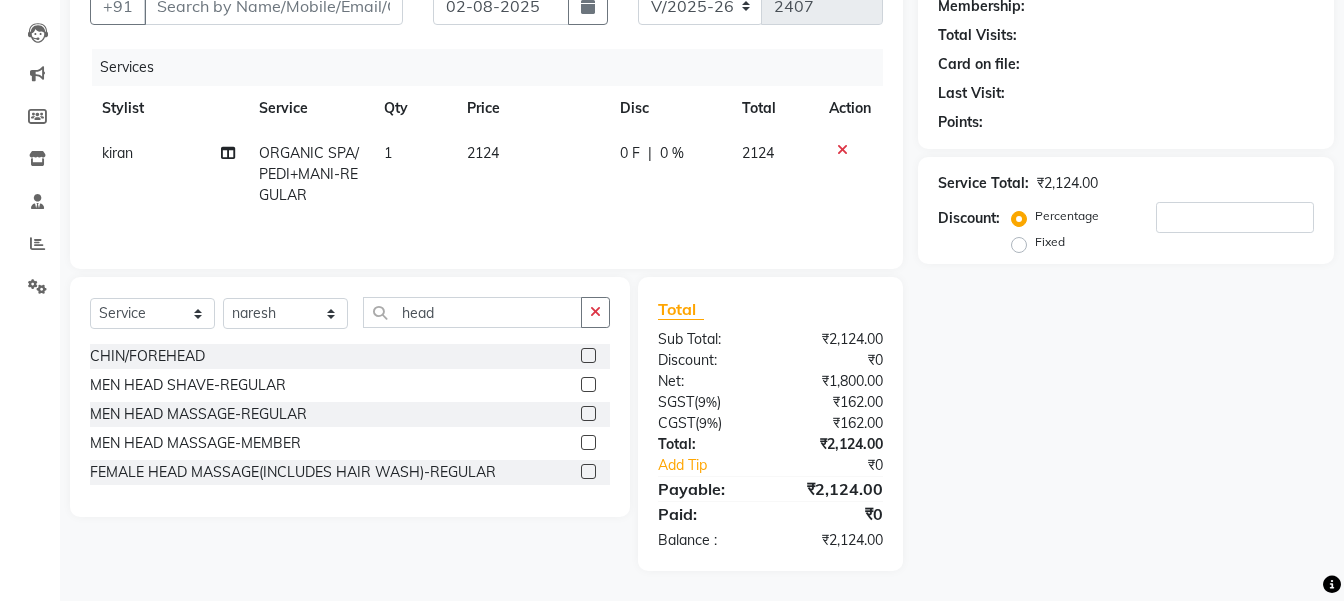 click 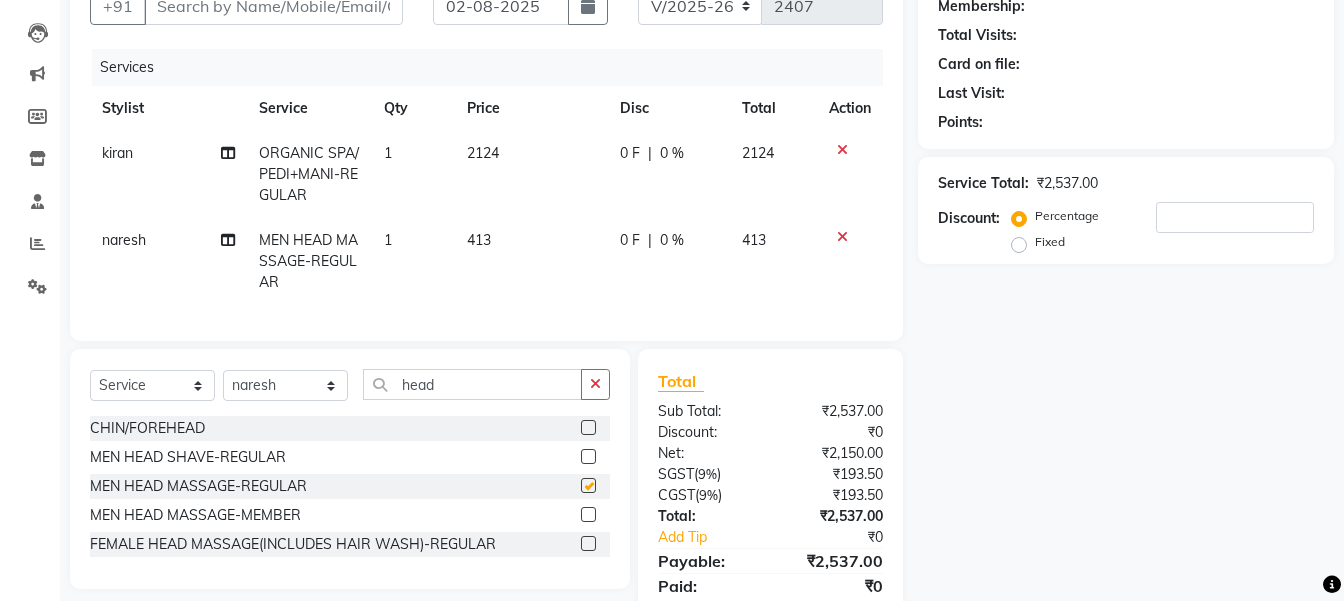 click on "413" 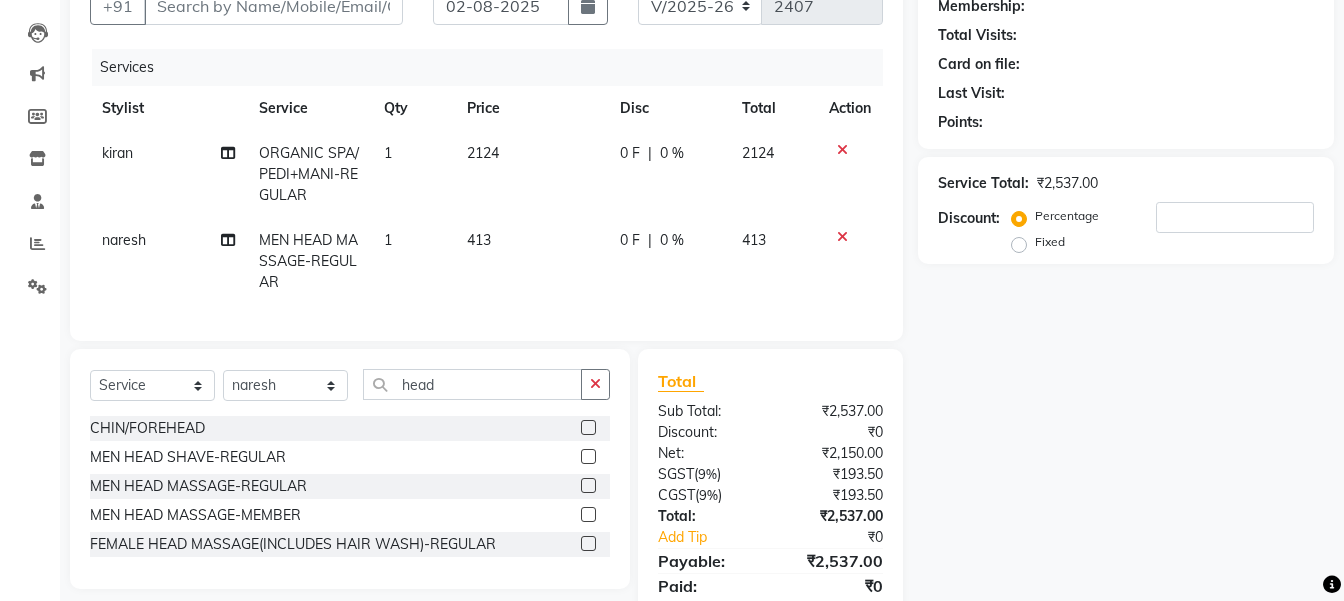 checkbox on "false" 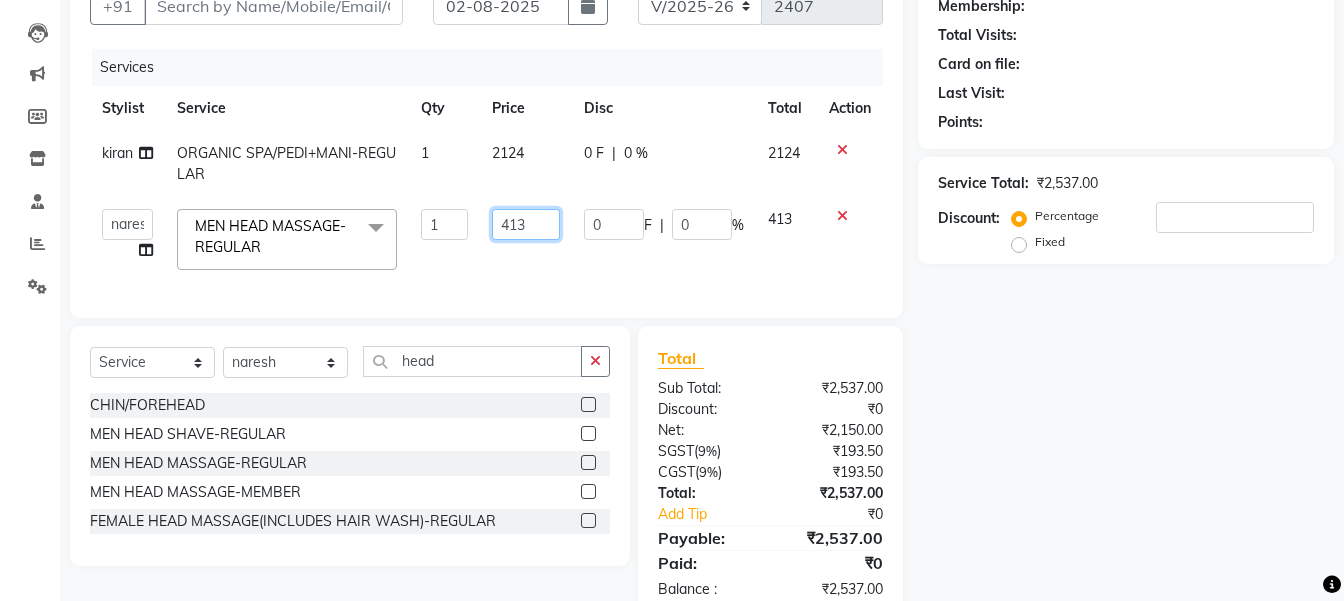 click on "413" 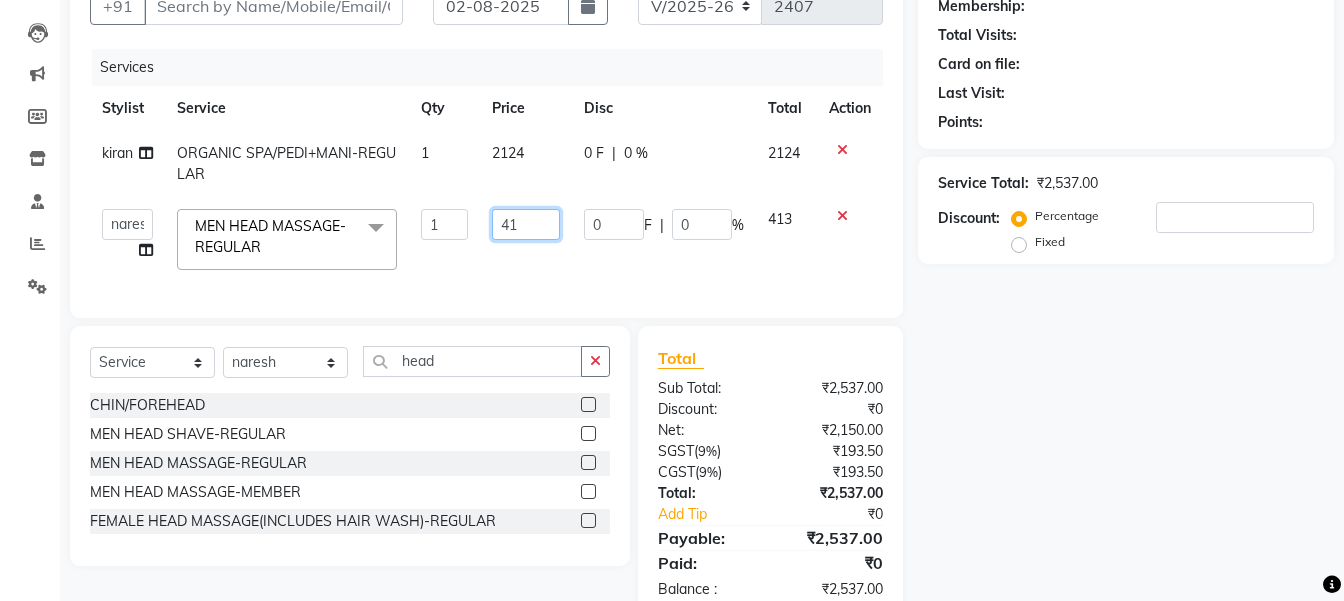 type on "4" 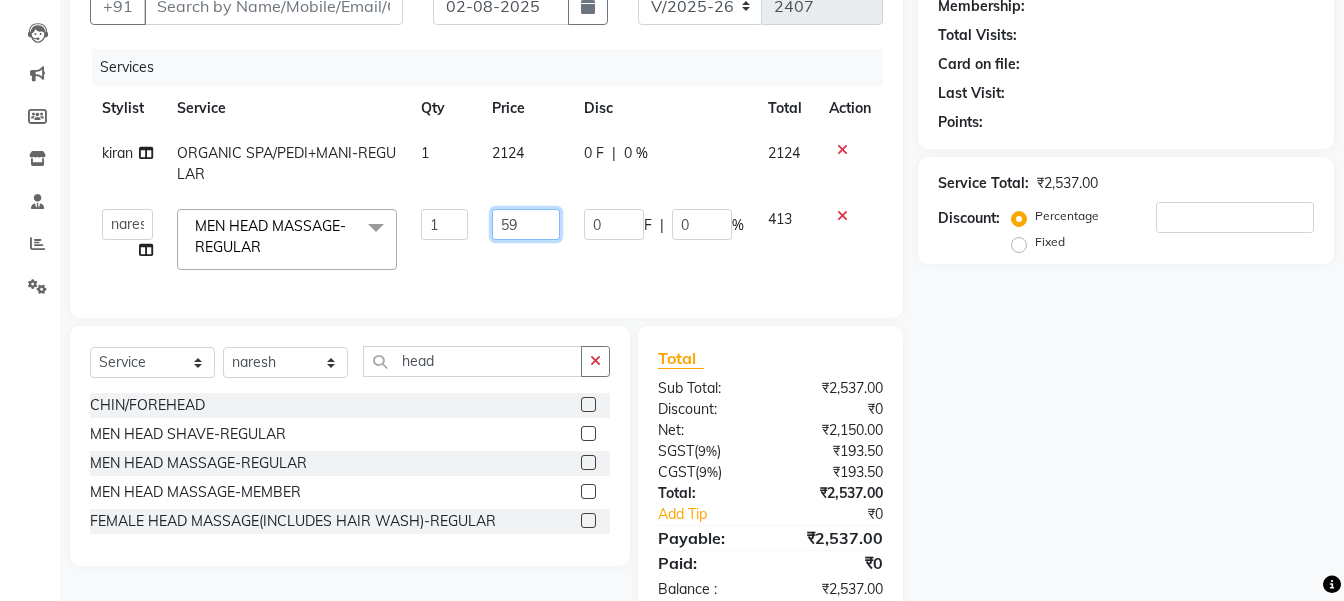 type on "590" 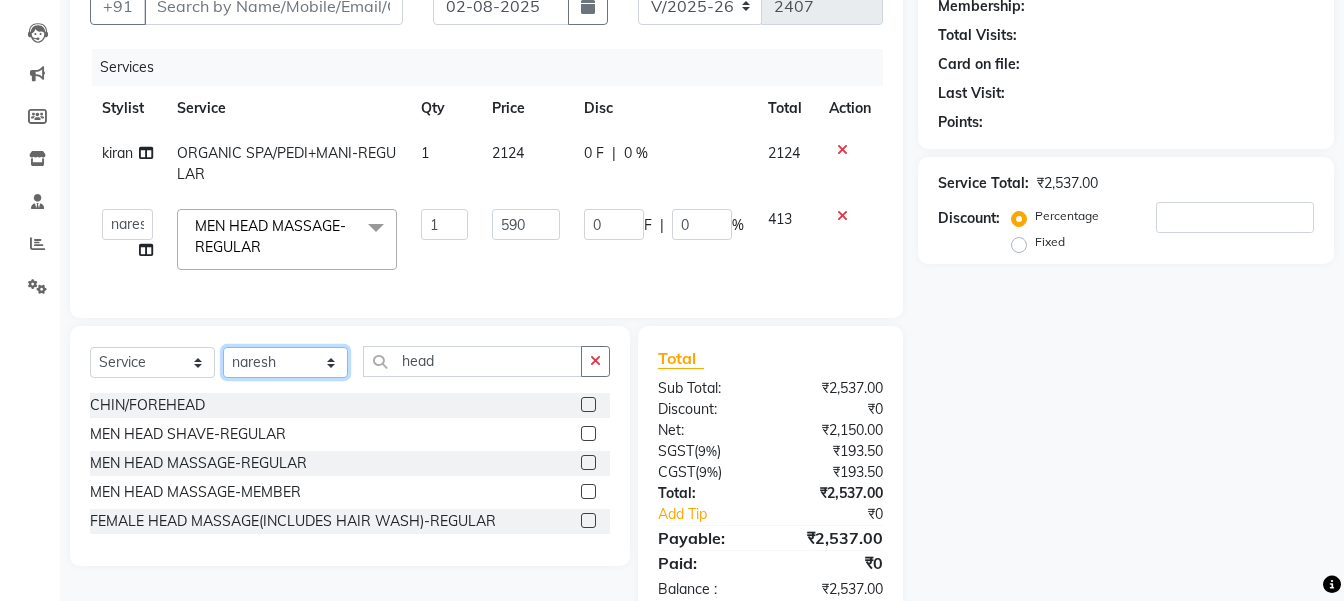 click on "Select  Service  Product  Membership  Package Voucher Prepaid Gift Card  Select Stylist gousiya kiran lavanya maheshwari naresh praveen sameena sandhya Vanasthalipuram Manager vinay head CHIN/FOREHEAD  MEN HEAD SHAVE-REGULAR  MEN HEAD MASSAGE-REGULAR  MEN HEAD MASSAGE-MEMBER  FEMALE HEAD MASSAGE(INCLUDES HAIR WASH)-REGULAR" 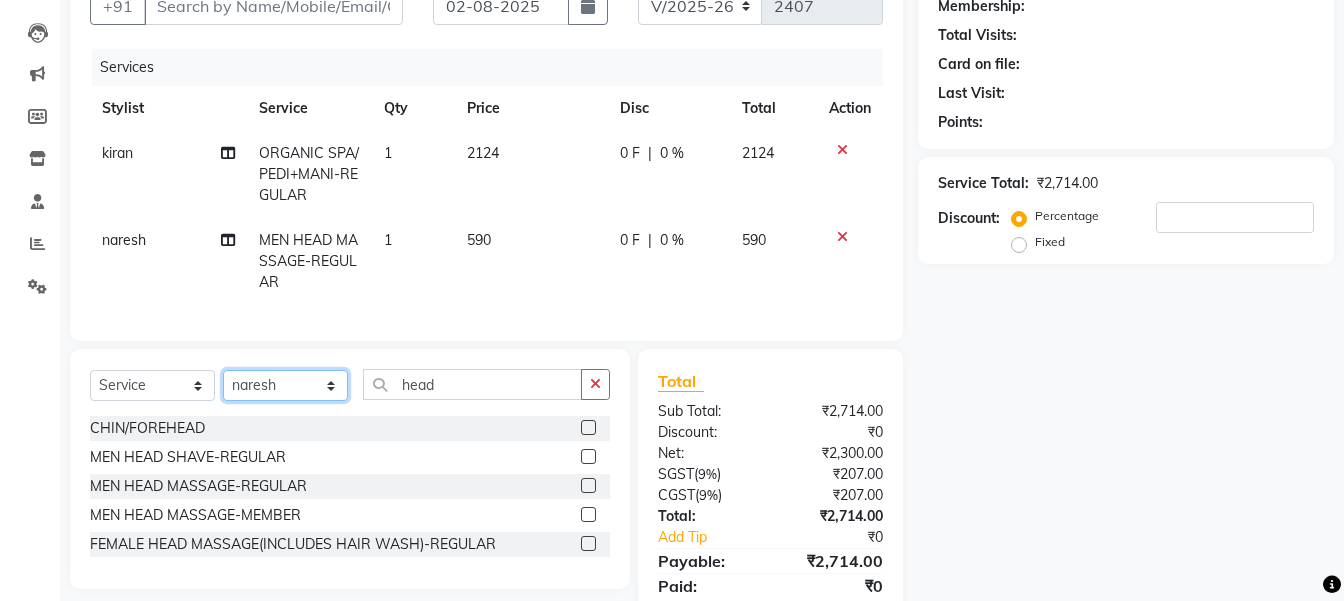 select on "41446" 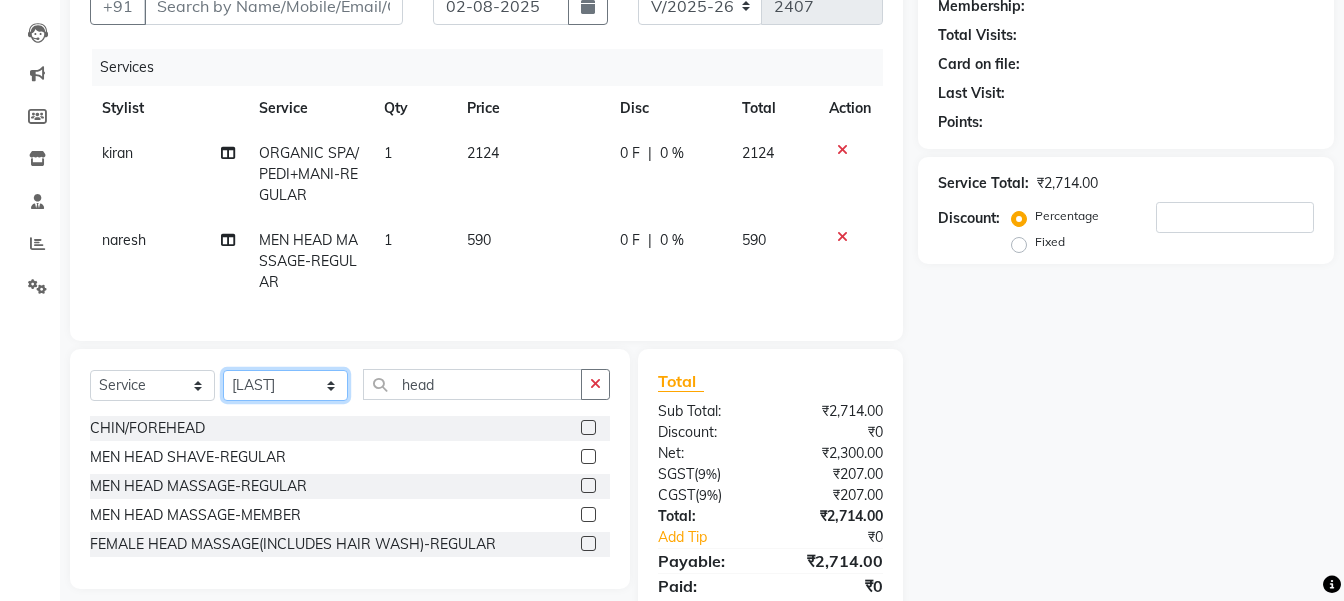 click on "Select Stylist gousiya kiran lavanya maheshwari naresh praveen sameena sandhya Vanasthalipuram Manager vinay" 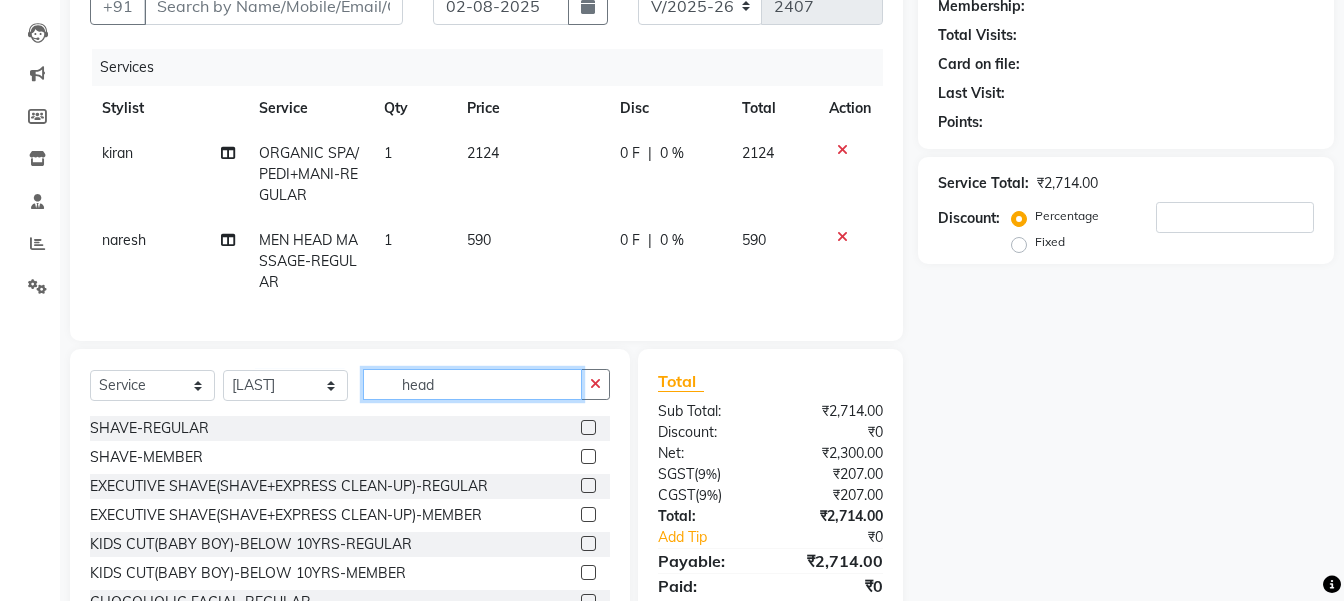 click on "head" 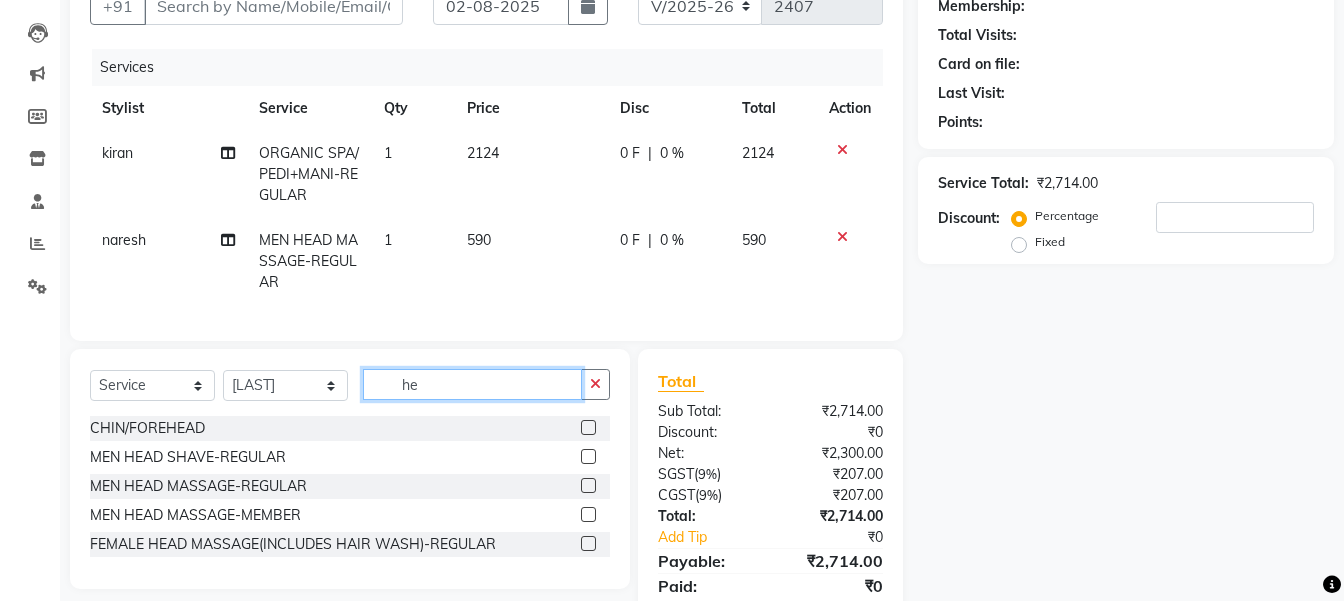 type on "h" 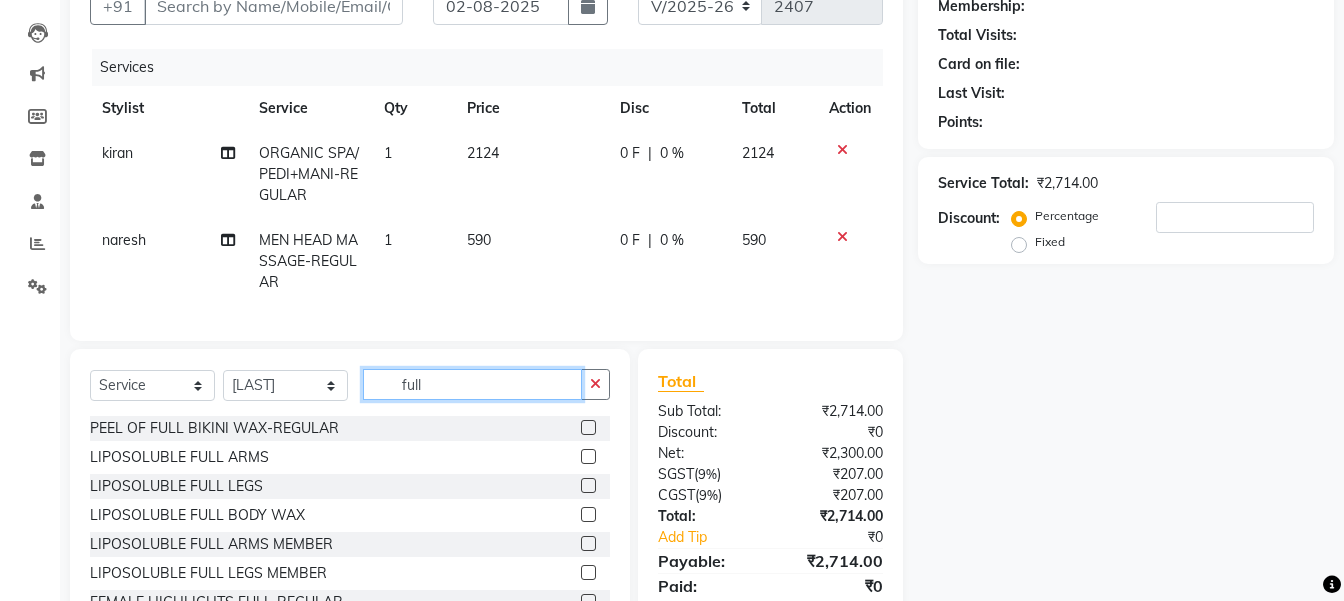 type on "full" 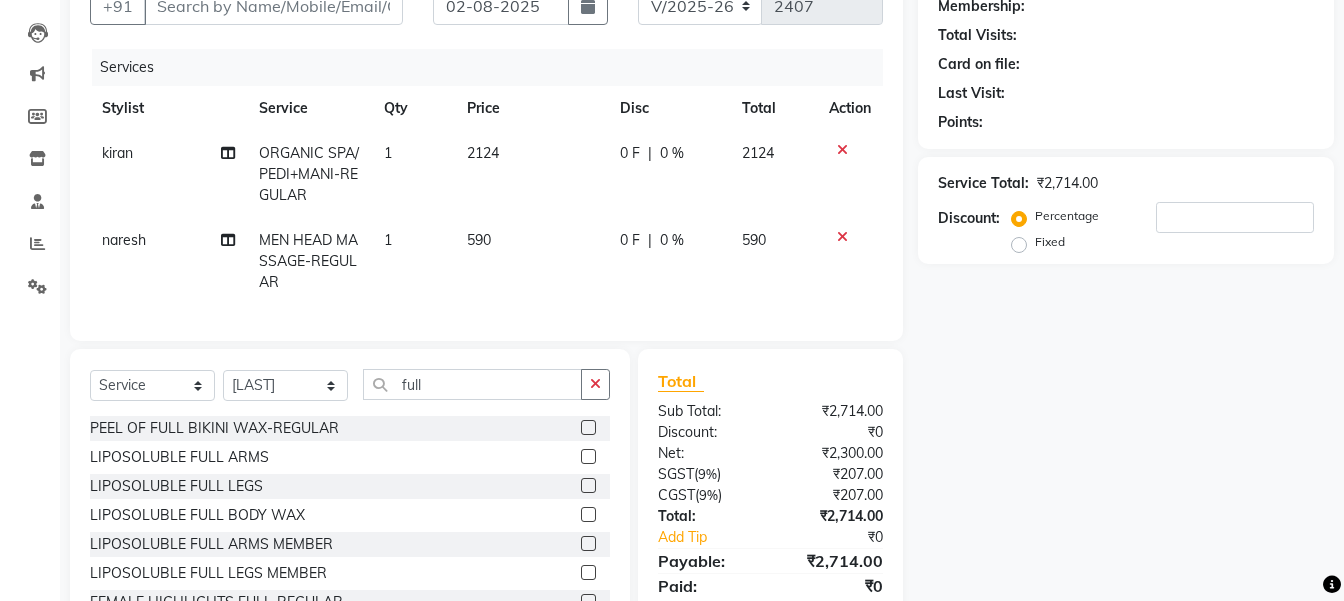 click 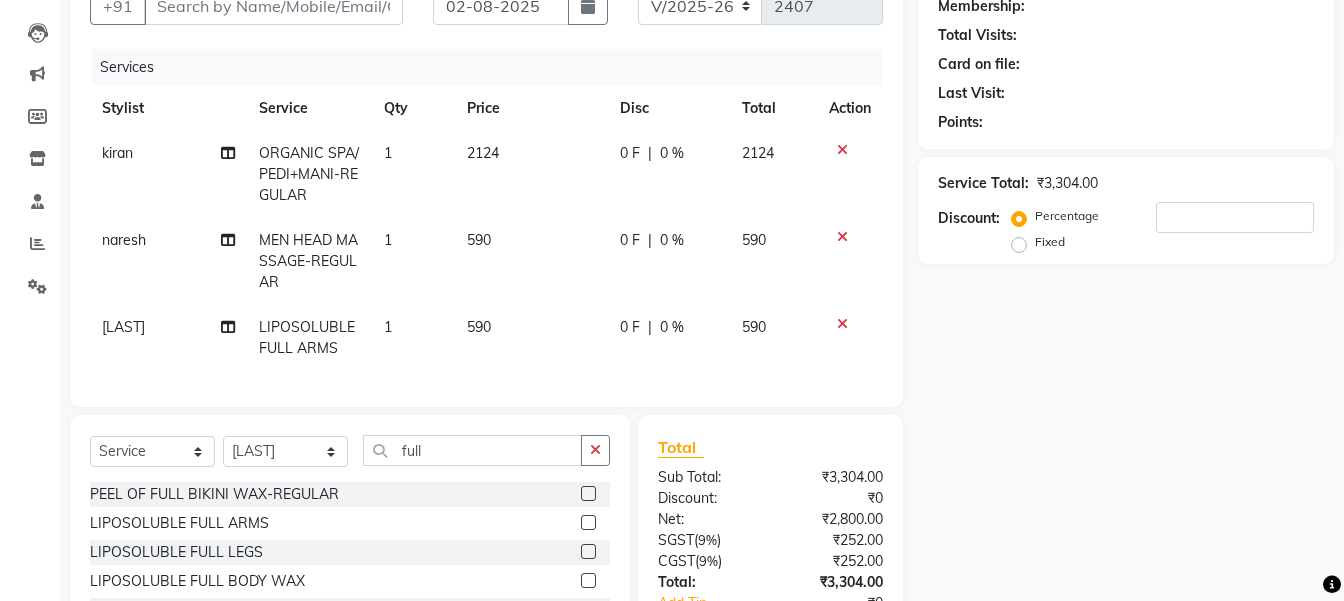 checkbox on "false" 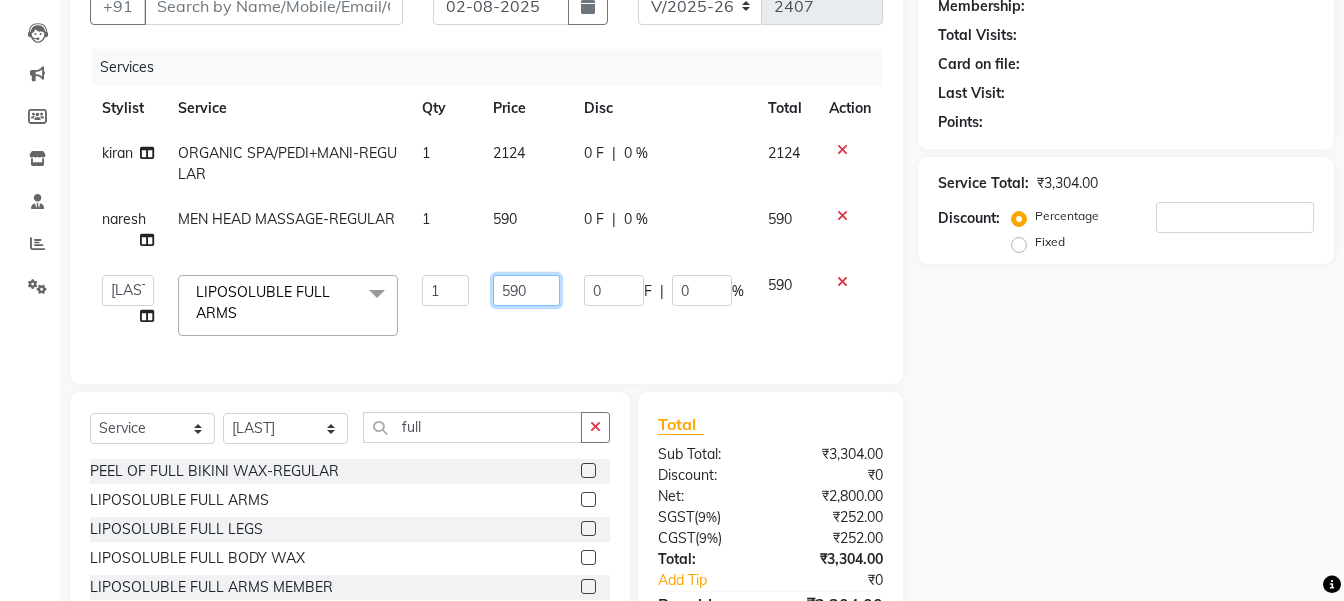 click on "590" 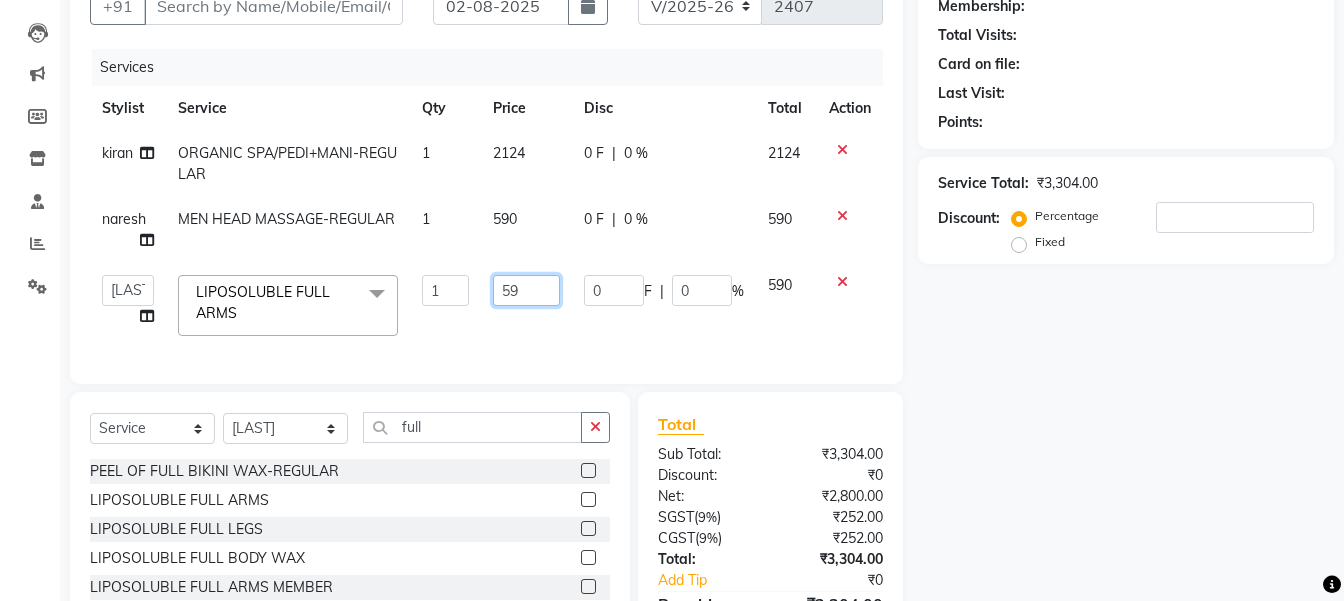 type on "5" 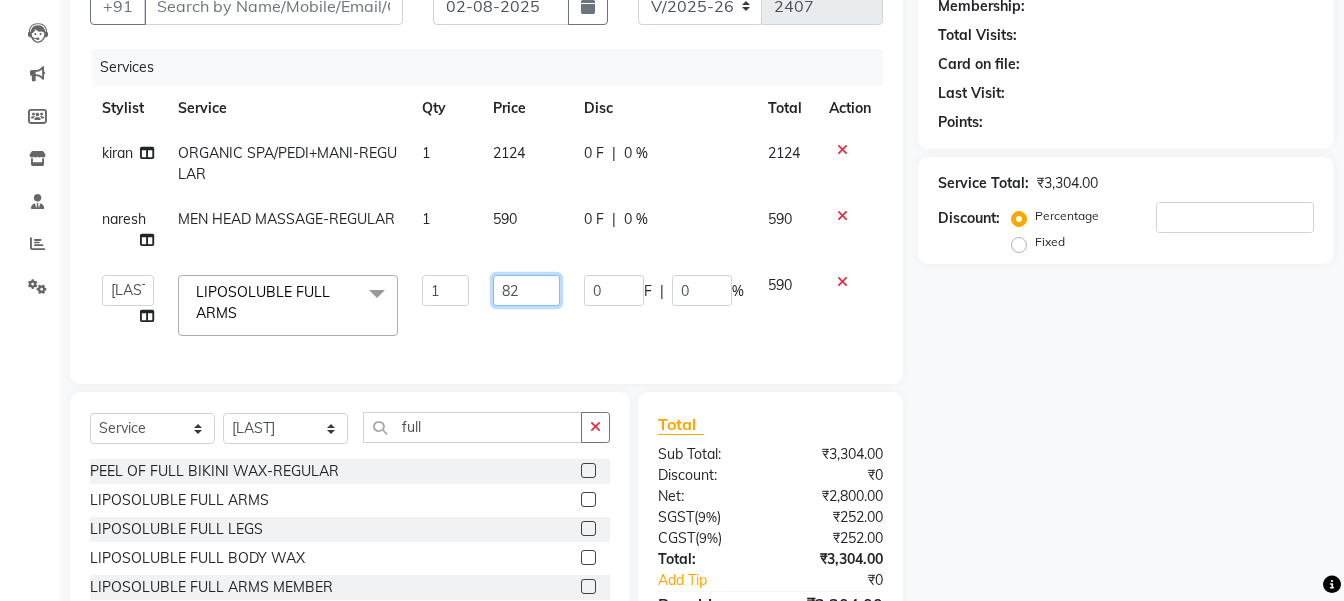 type on "826" 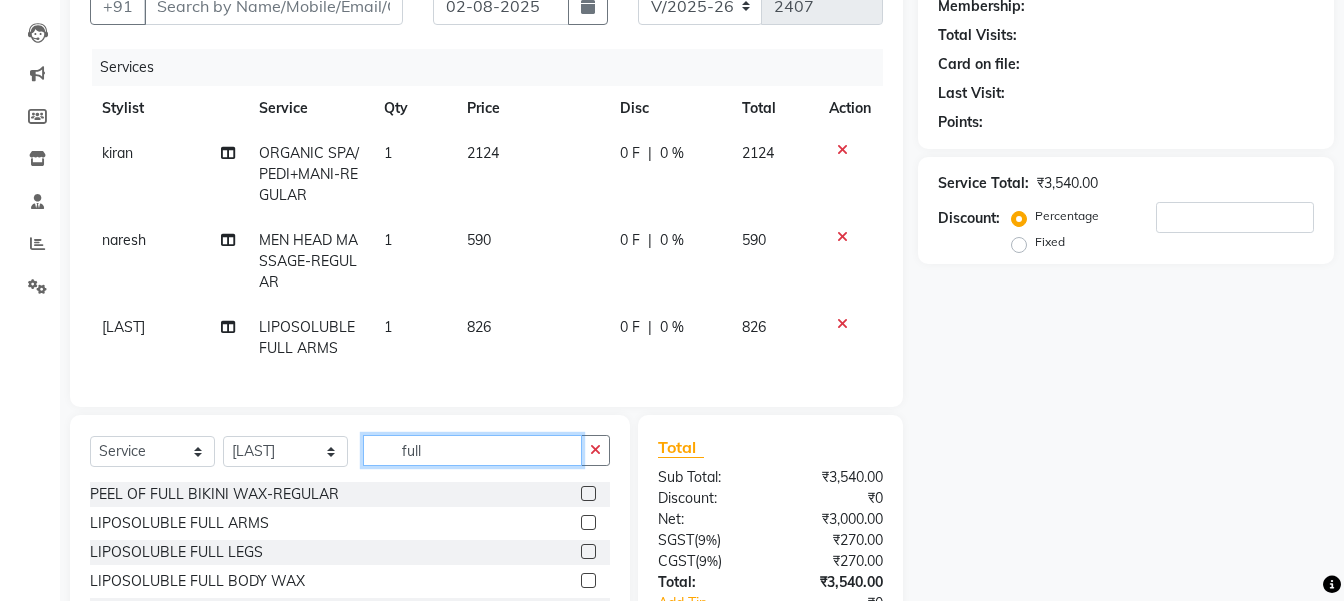 click on "Select  Service  Product  Membership  Package Voucher Prepaid Gift Card  Select Stylist gousiya kiran lavanya maheshwari naresh praveen sameena sandhya Vanasthalipuram Manager vinay full PEEL OF FULL BIKINI WAX-REGULAR  LIPOSOLUBLE FULL ARMS  LIPOSOLUBLE FULL LEGS  LIPOSOLUBLE FULL BODY WAX  LIPOSOLUBLE FULL ARMS MEMBER  LIPOSOLUBLE FULL LEGS MEMBER  FEMALE HIGHLIGHTS FULL-REGULAR  FEMALE HIGHLIGHTS FULL-MEMBER  FULL FACE THREADING  FLAVOURED FULL ARMS WAX-REGULAR  FLAVOURED FULL ARMS WAX-MEMBER  FLAVOURED FULL LEGS WAX-REGULAR  FLAVOURED FULL LEGS WAX-MEMBER  FLAVOURED FULL WAXING(FA+FL+UA)  FLAVOURED FULL BODY WAX  DE-TAN/BLEACH FULL ARMS-REGULAR  DE-TAN/BLEACH FULL ARMS-MEMBER  DE-TAN/BLEACH FULL LEGS-REGULAR  DE-TAN/BLEACH FULL LEGS-MEMBER  DE-TAN FULL BODY-REGULAR" 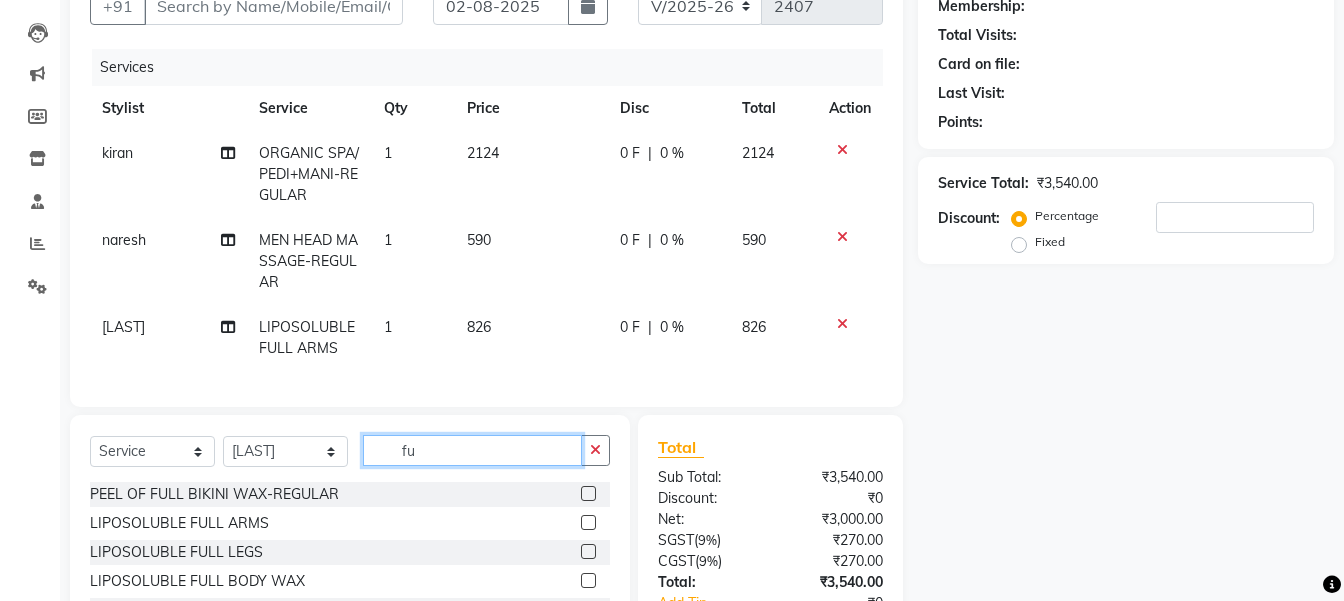 type on "f" 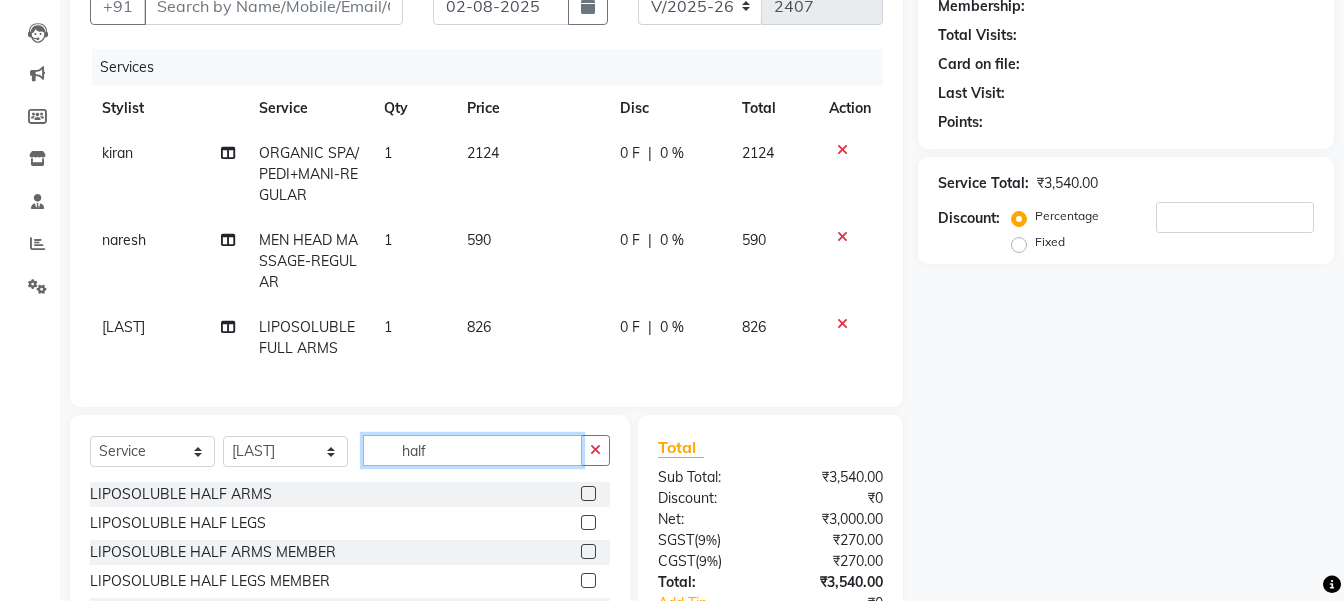 type on "half" 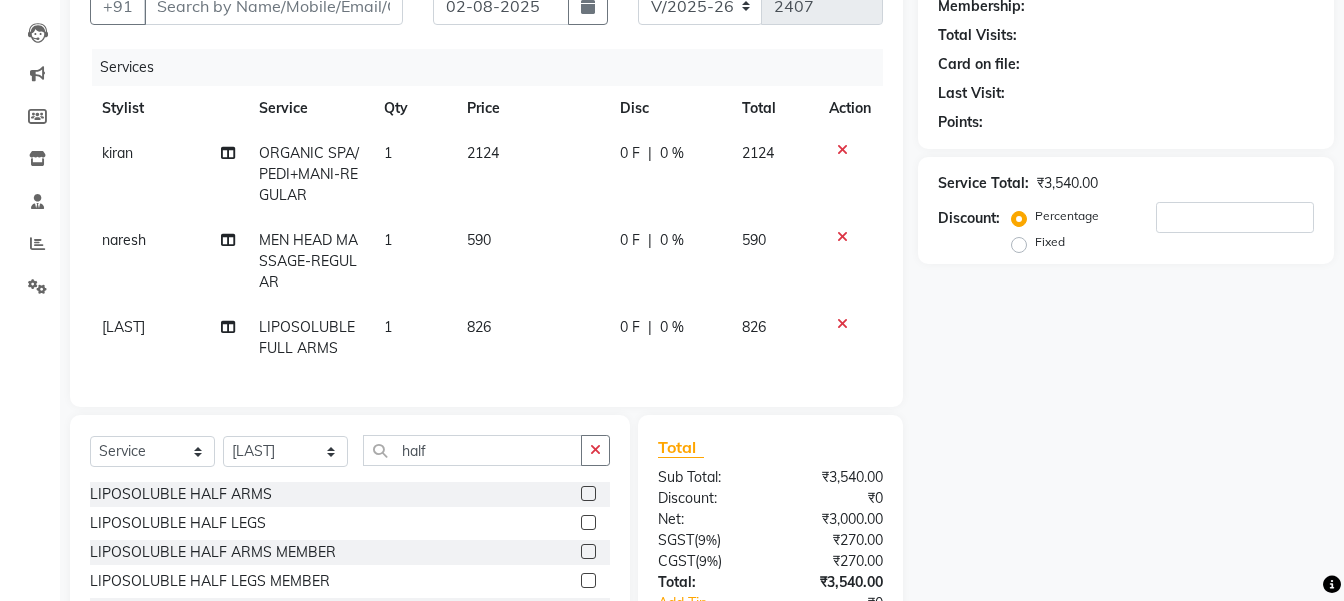 click 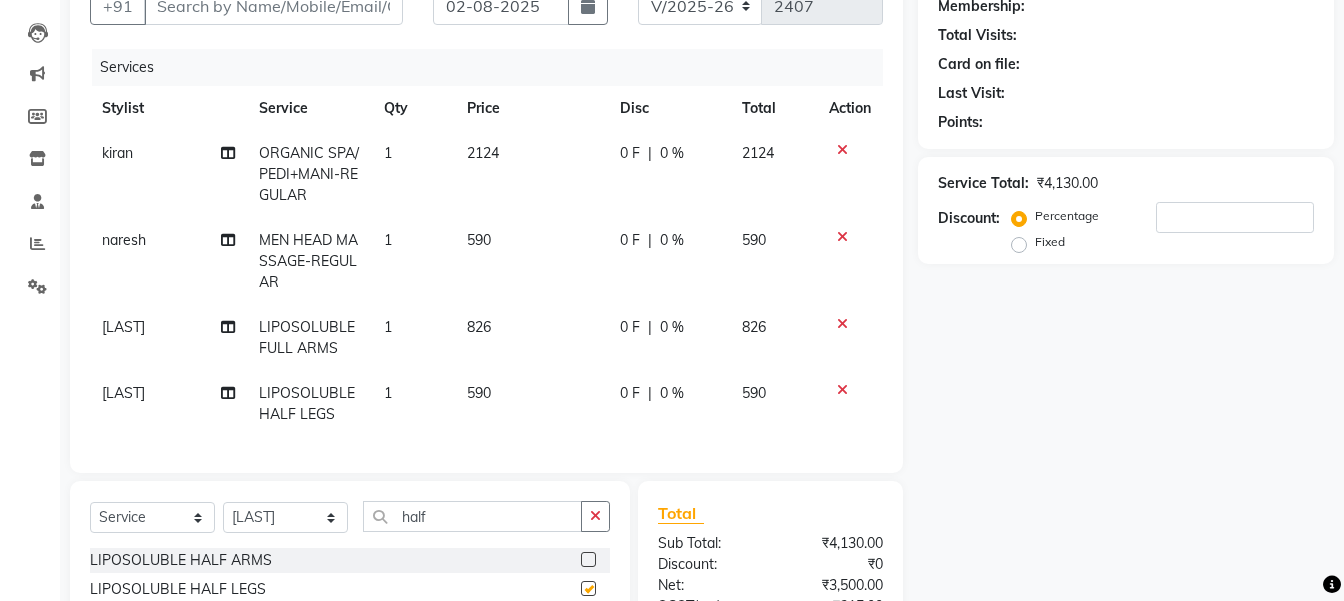 checkbox on "false" 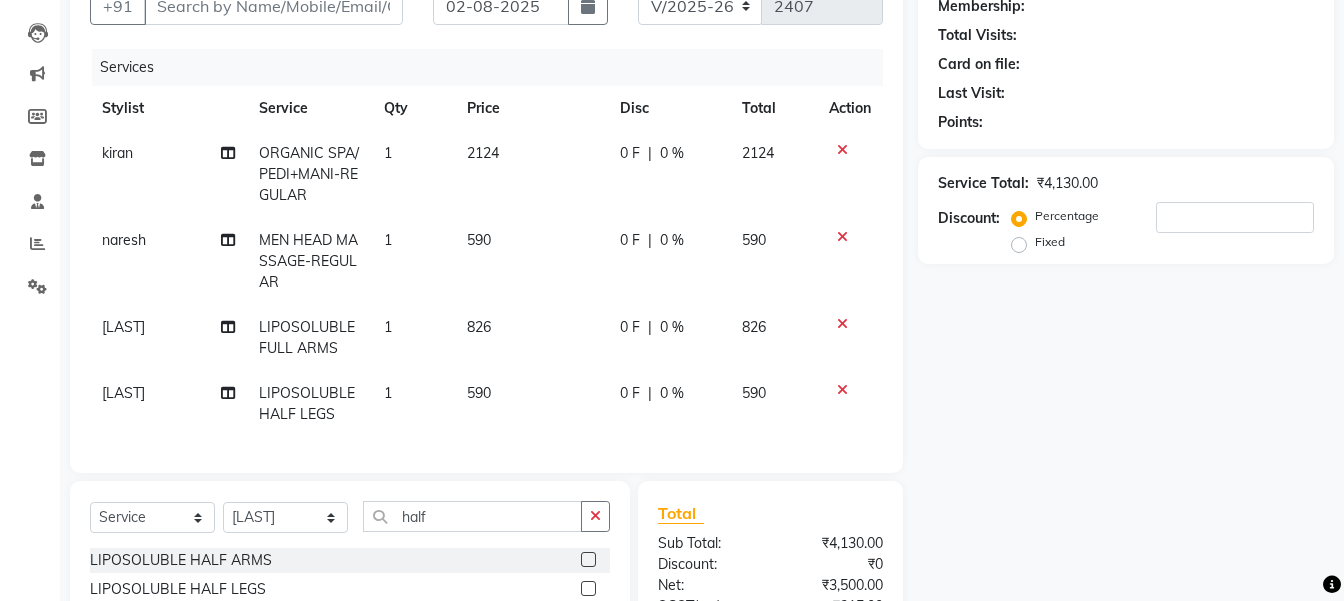 click on "590" 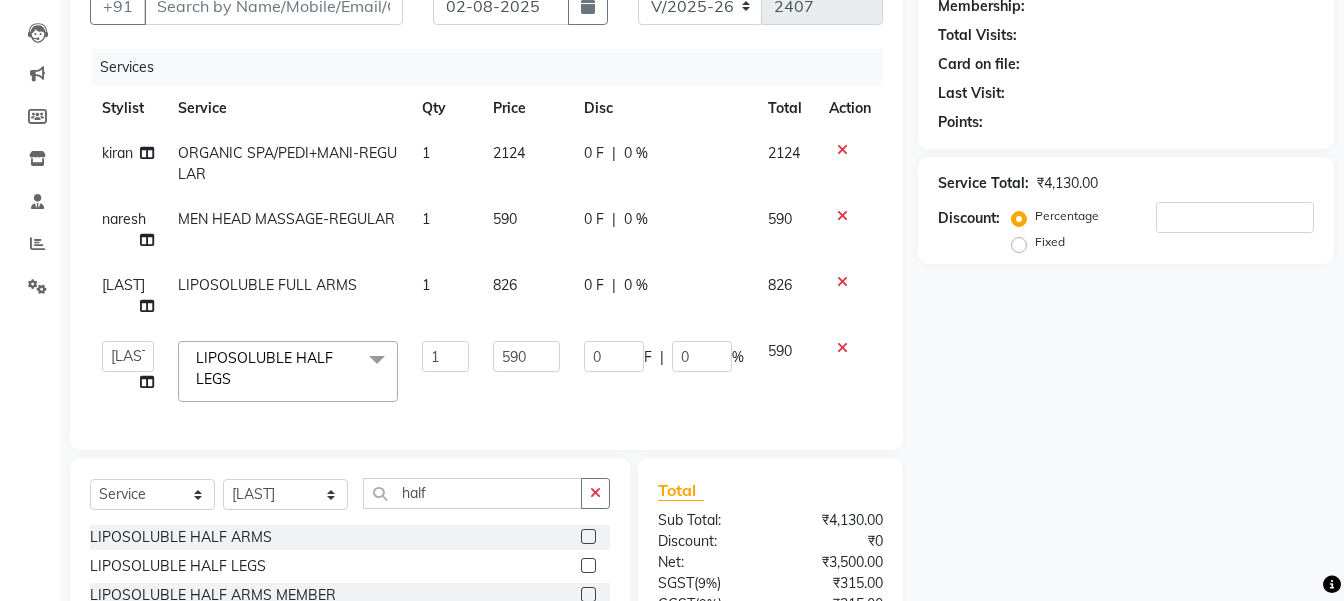 click on "590" 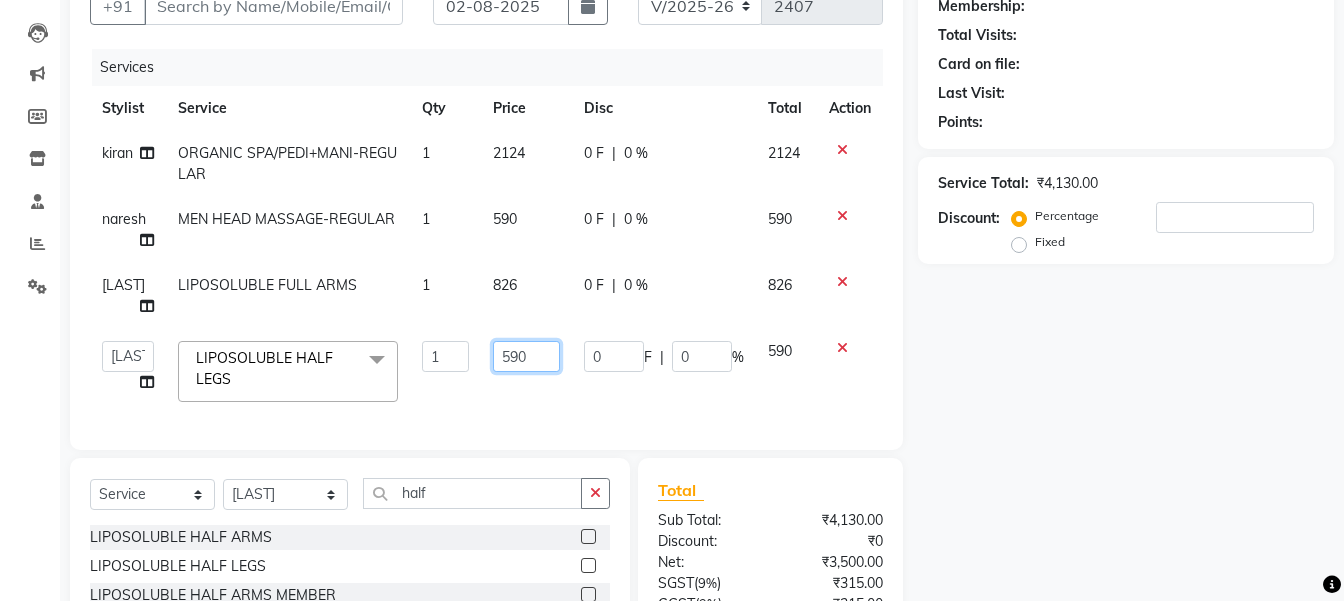 click on "590" 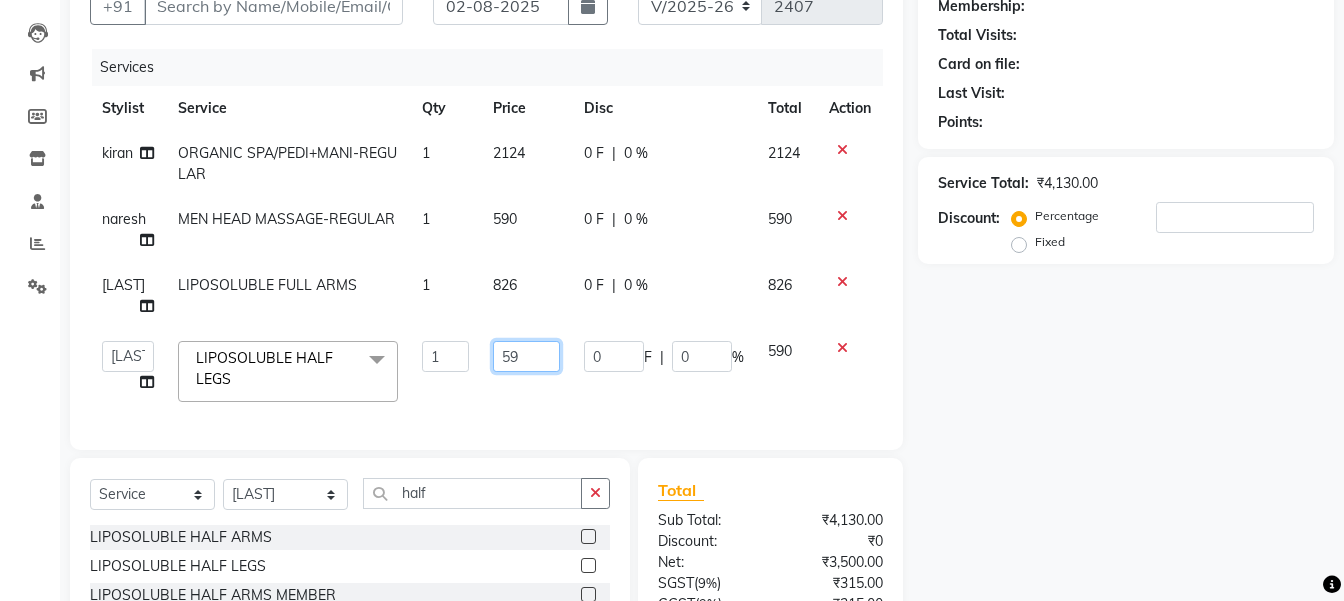 type on "5" 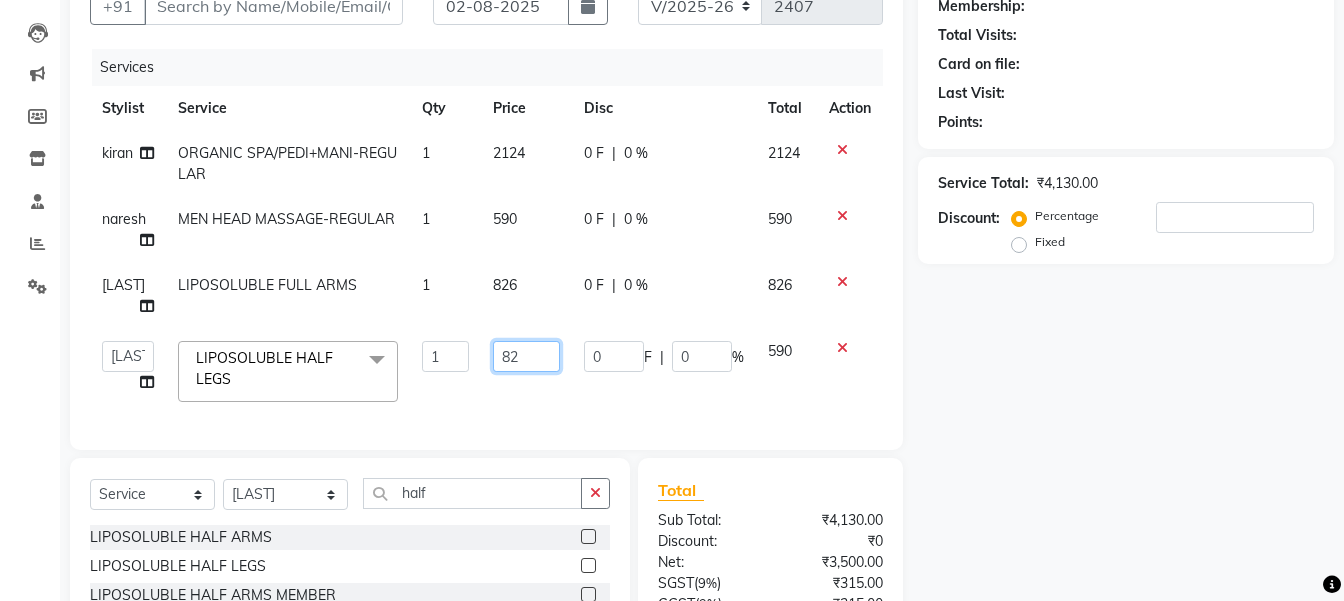 type on "826" 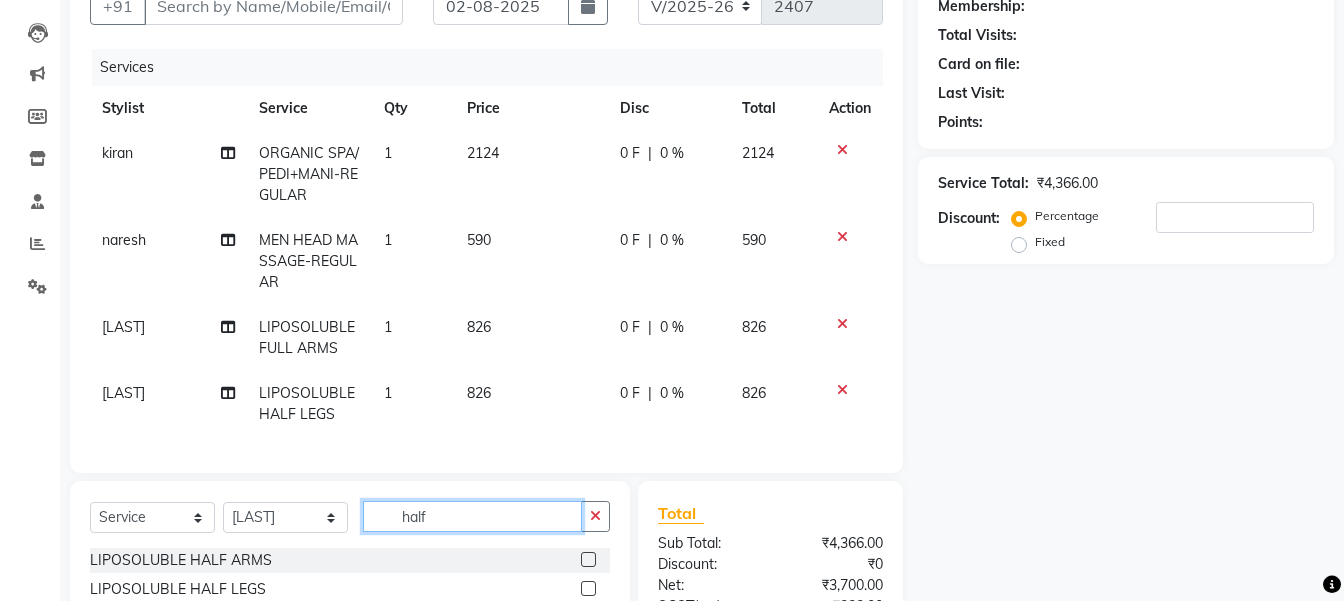 click on "Client +91 Date 02-08-2025 Invoice Number V/2025 V/2025-26 2407 Services Stylist Service Qty Price Disc Total Action kiran ORGANIC SPA/PEDI+MANI-REGULAR 1 2124 0 F | 0 % 2124 naresh MEN HEAD MASSAGE-REGULAR 1 590 0 F | 0 % 590 gousiya LIPOSOLUBLE FULL ARMS 1 826 0 F | 0 % 826 gousiya LIPOSOLUBLE HALF LEGS 1 826 0 F | 0 % 826 Select  Service  Product  Membership  Package Voucher Prepaid Gift Card  Select Stylist gousiya kiran lavanya maheshwari naresh praveen sameena sandhya Vanasthalipuram Manager vinay half LIPOSOLUBLE HALF ARMS  LIPOSOLUBLE HALF LEGS  LIPOSOLUBLE HALF ARMS MEMBER  LIPOSOLUBLE HALF LEGS MEMBER  FLAVOURED HALF ARMS WAX-REGULAR  FLAVOURED HALF ARMS WAX-MEMBER  FLAVOURED HALF LEGS WAX-REGULAR  FLAVOURED HALF LEGS WAX-MEMBER  DE-TAN/BLEACH HALF ARMS-REGULAR  DE-TAN/BLEACH HALF ARMS-MEMBER  DE-TAN/BLEACH HALF LEGS-REGULAR  DE-TAN/BLEACH HALF LEGS-MEMBER  Total Sub Total: ₹4,366.00 Discount: ₹0 Net: ₹3,700.00 SGST  ( 9% ) ₹333.00 CGST  ( 9% ) ₹333.00 Total: ₹4,366.00 Add Tip ₹0 Paid:" 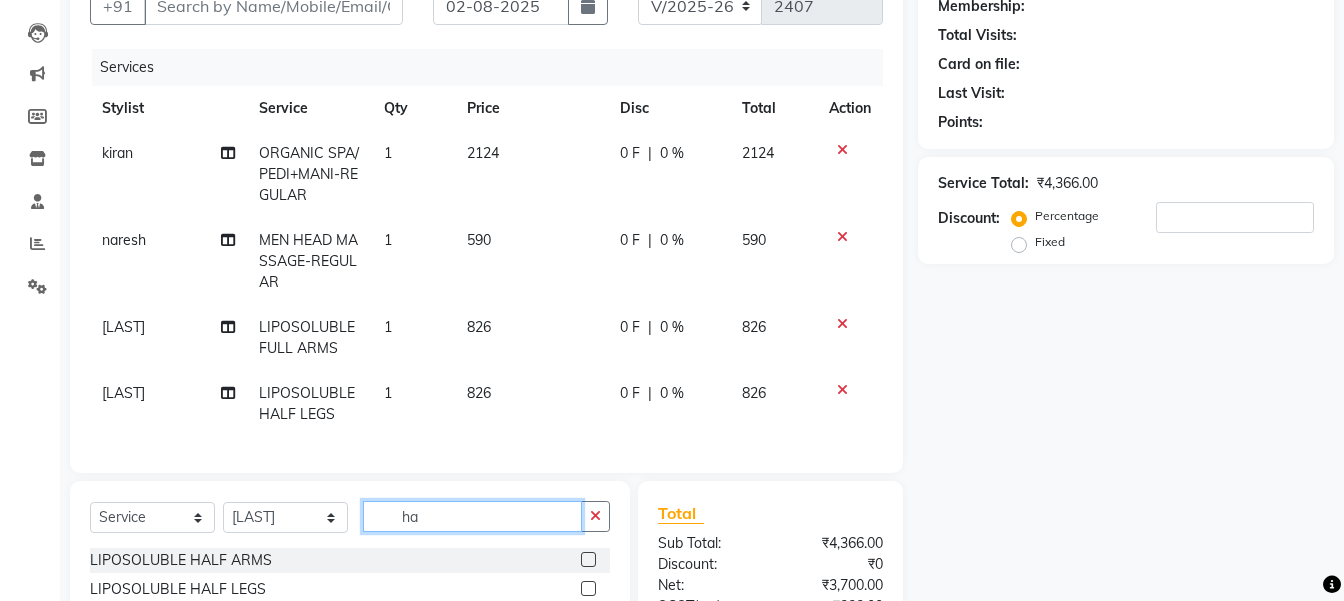 type on "h" 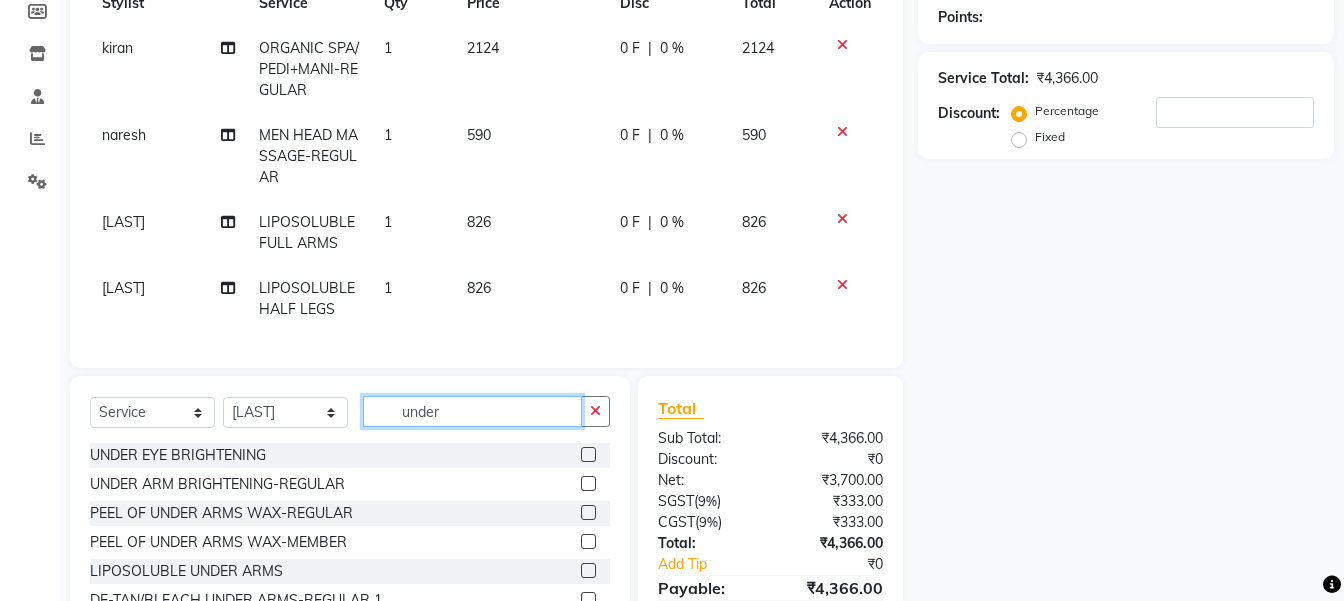 scroll, scrollTop: 319, scrollLeft: 0, axis: vertical 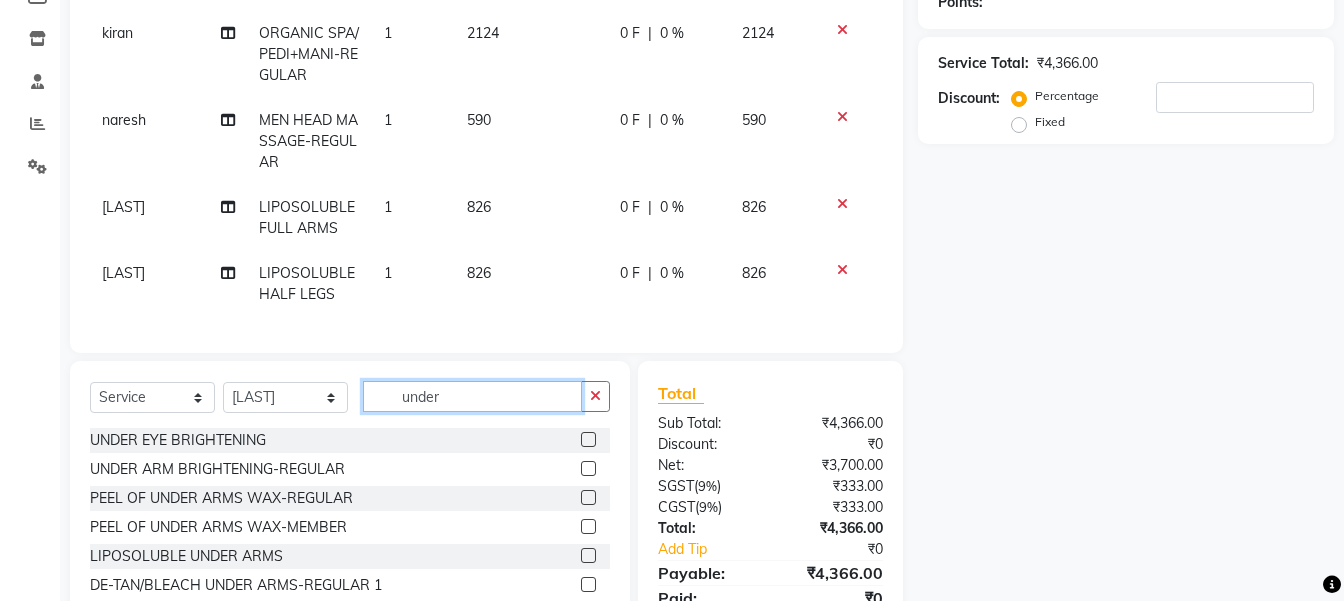 type on "under" 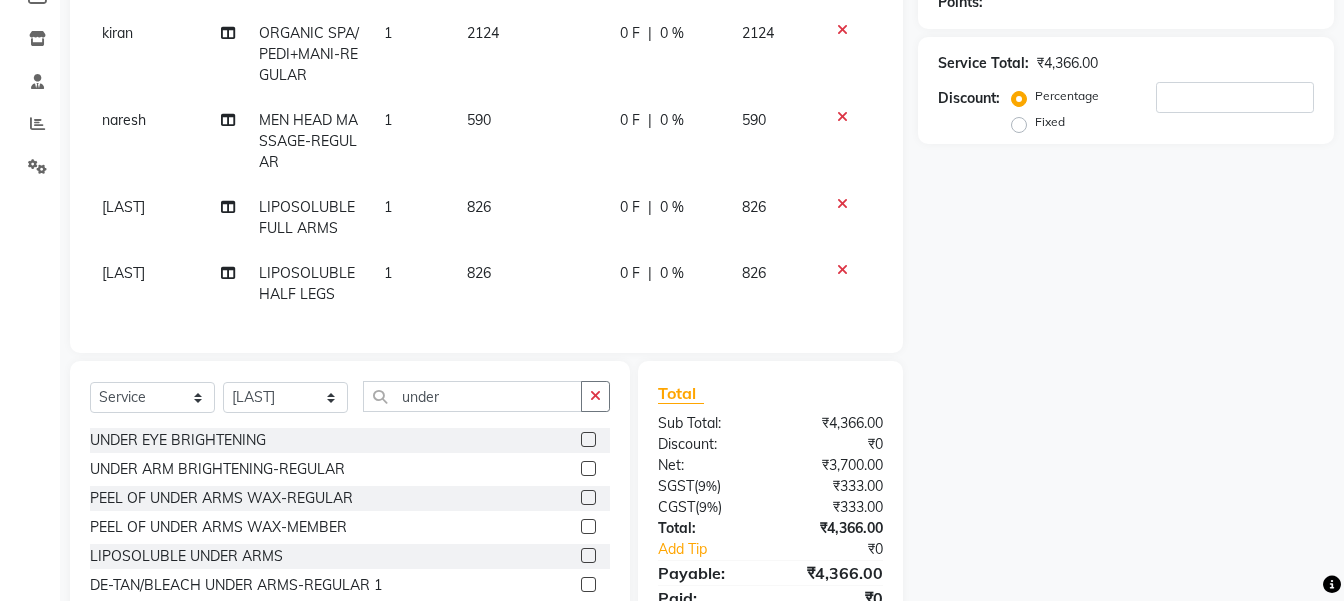 click 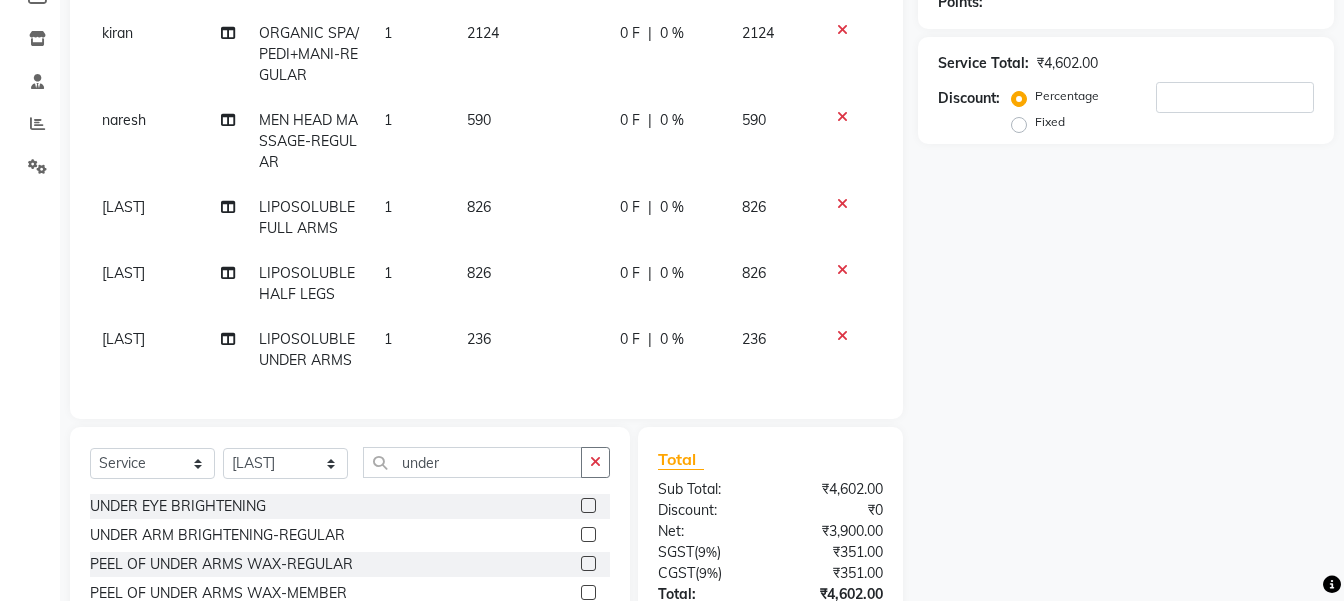 checkbox on "false" 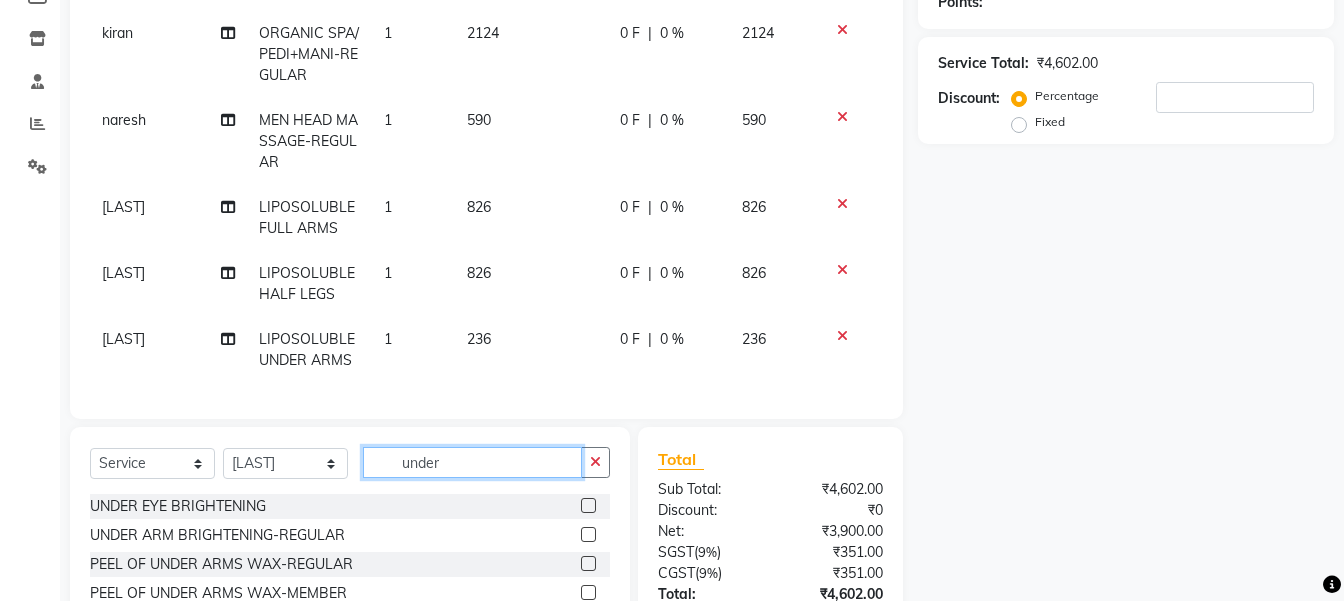 click on "under" 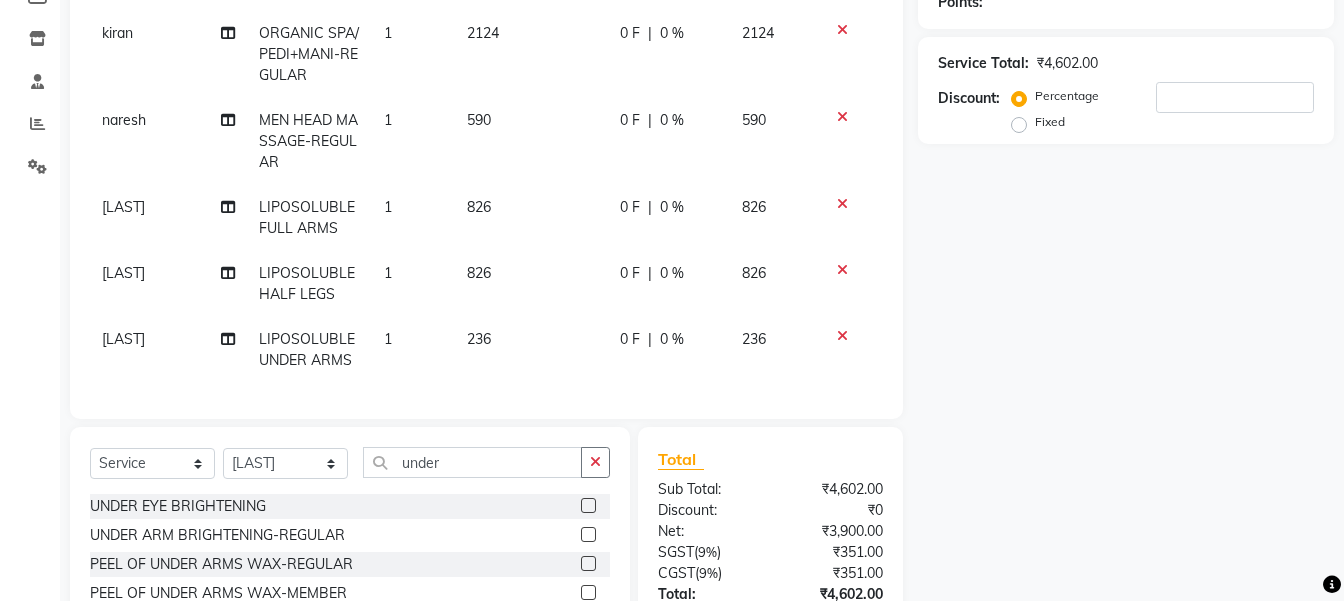 click on "236" 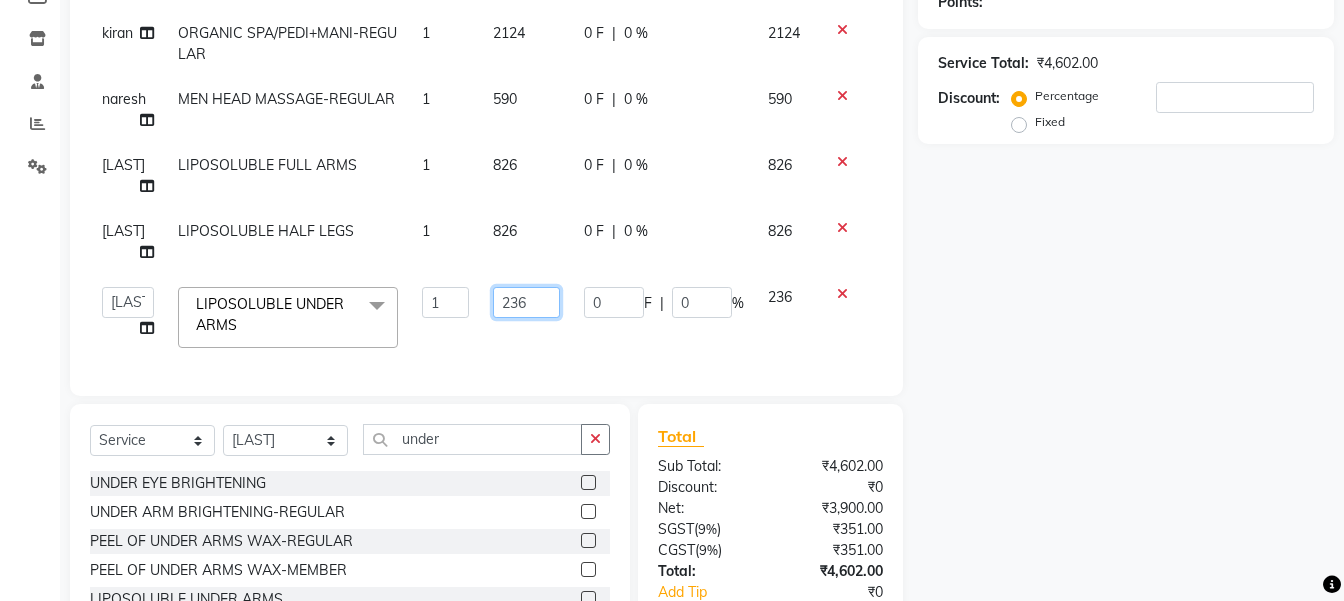 click on "236" 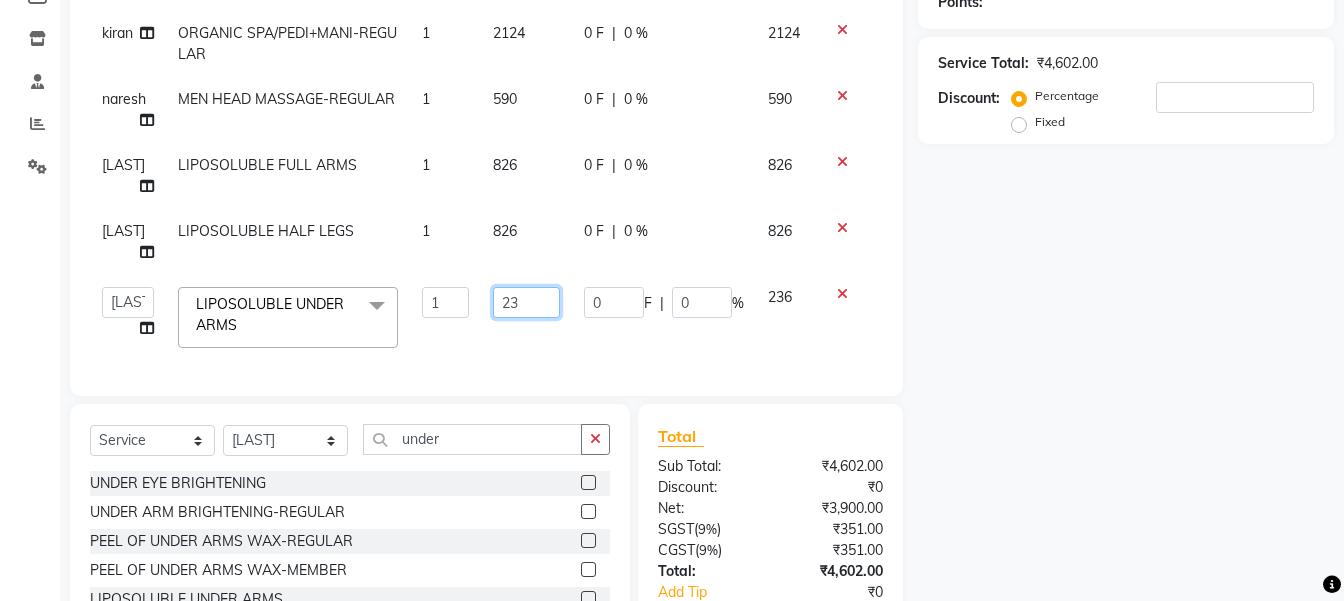type on "2" 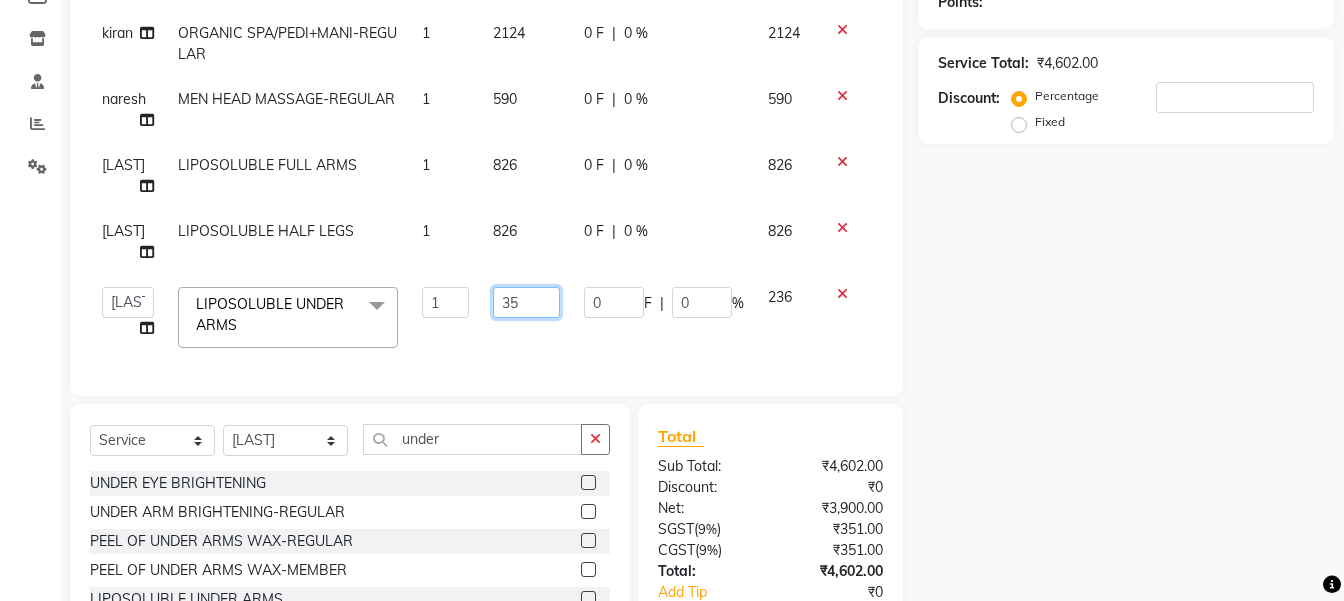 type on "354" 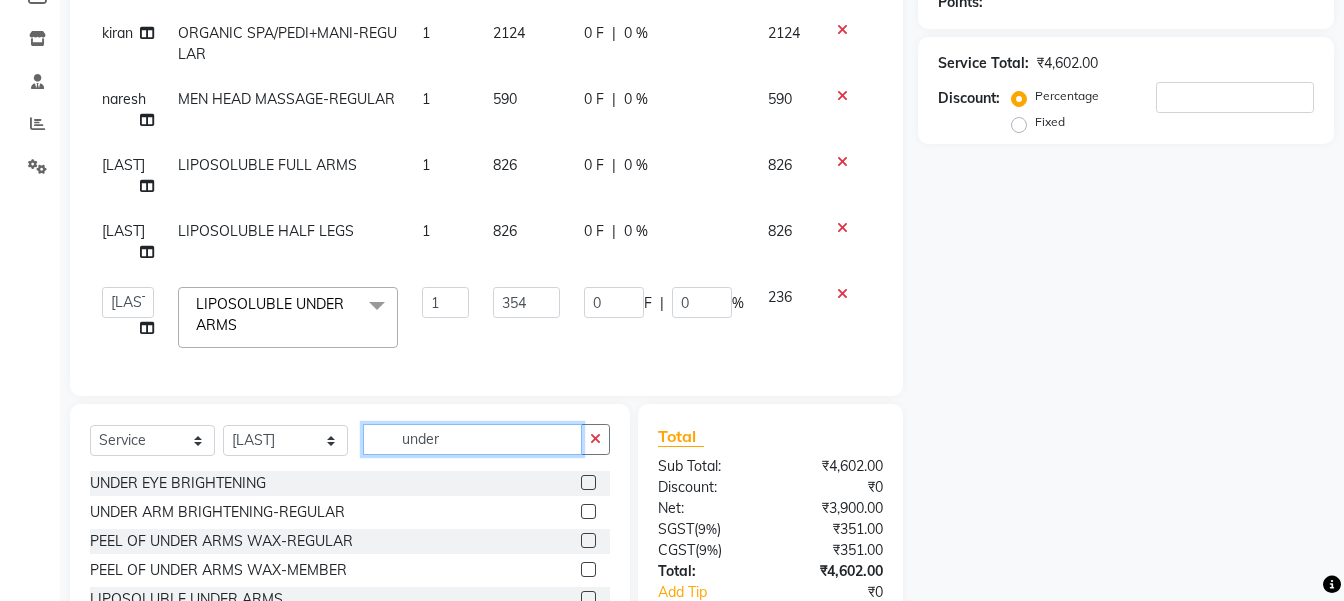 click on "Select  Service  Product  Membership  Package Voucher Prepaid Gift Card  Select Stylist gousiya kiran lavanya maheshwari naresh praveen sameena sandhya Vanasthalipuram Manager vinay under UNDER EYE BRIGHTENING  UNDER ARM BRIGHTENING-REGULAR  PEEL OF UNDER ARMS WAX-REGULAR  PEEL OF UNDER ARMS WAX-MEMBER  LIPOSOLUBLE UNDER ARMS  DE-TAN/BLEACH UNDER ARMS-REGULAR 1  DE-TAN/BLEACH UNDER ARMS-MEMBER  DE-TAN/BLEACH UNDER ARMS-REGULAR" 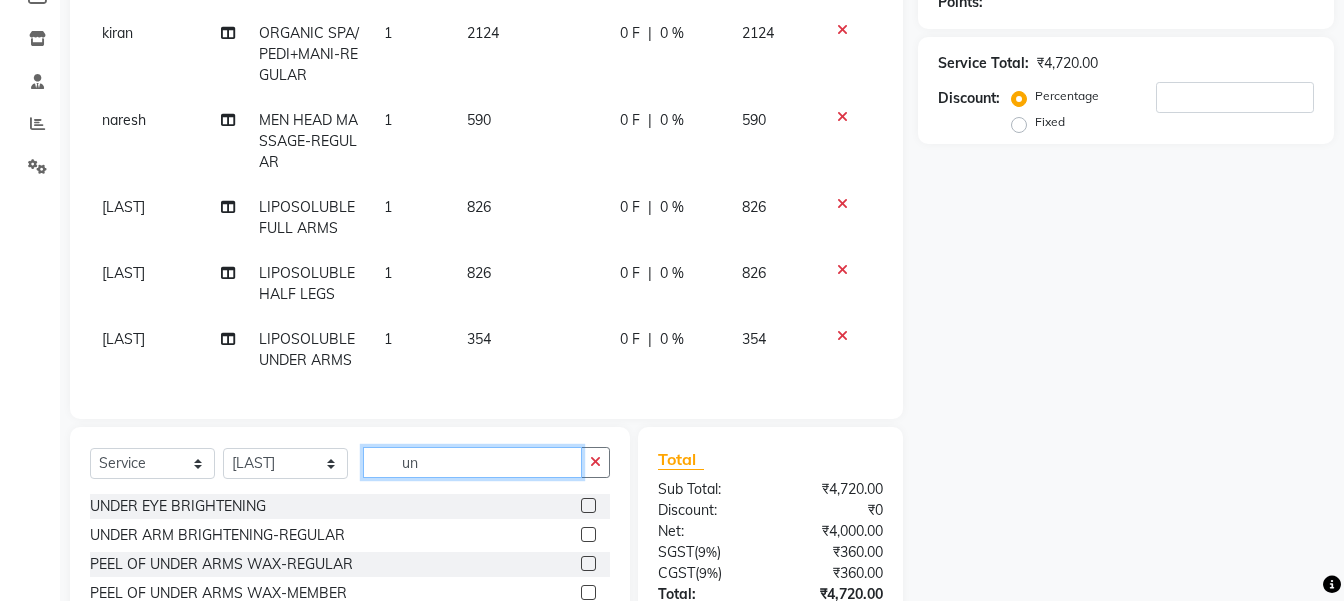 type on "u" 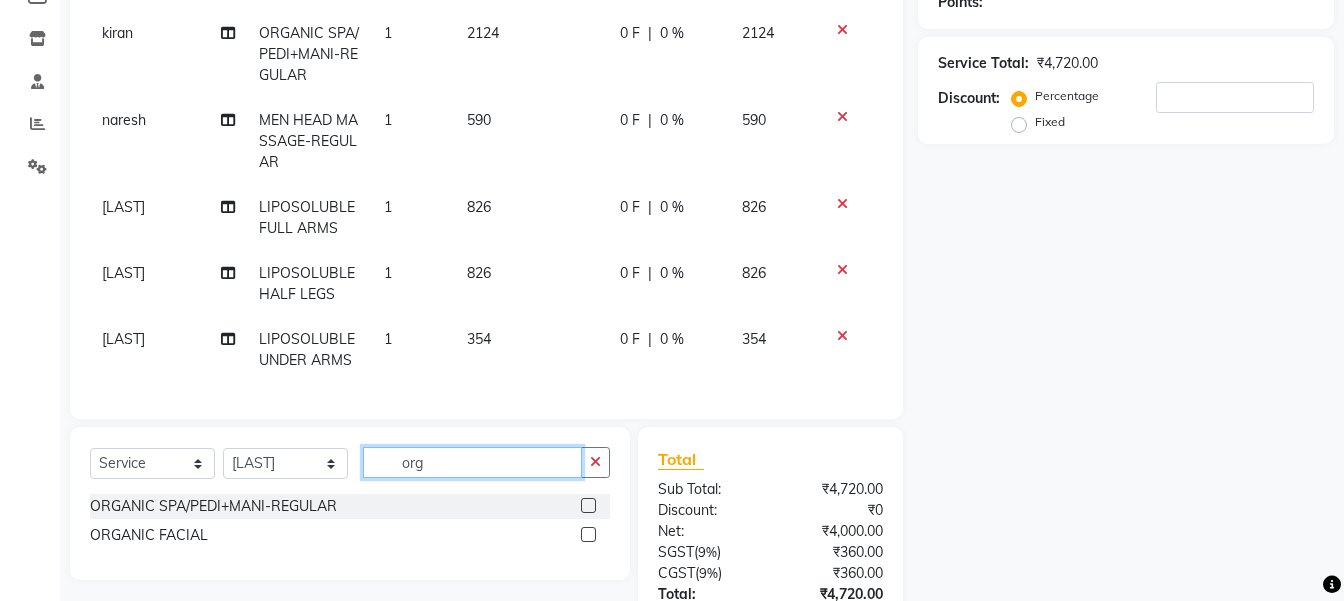 type on "org" 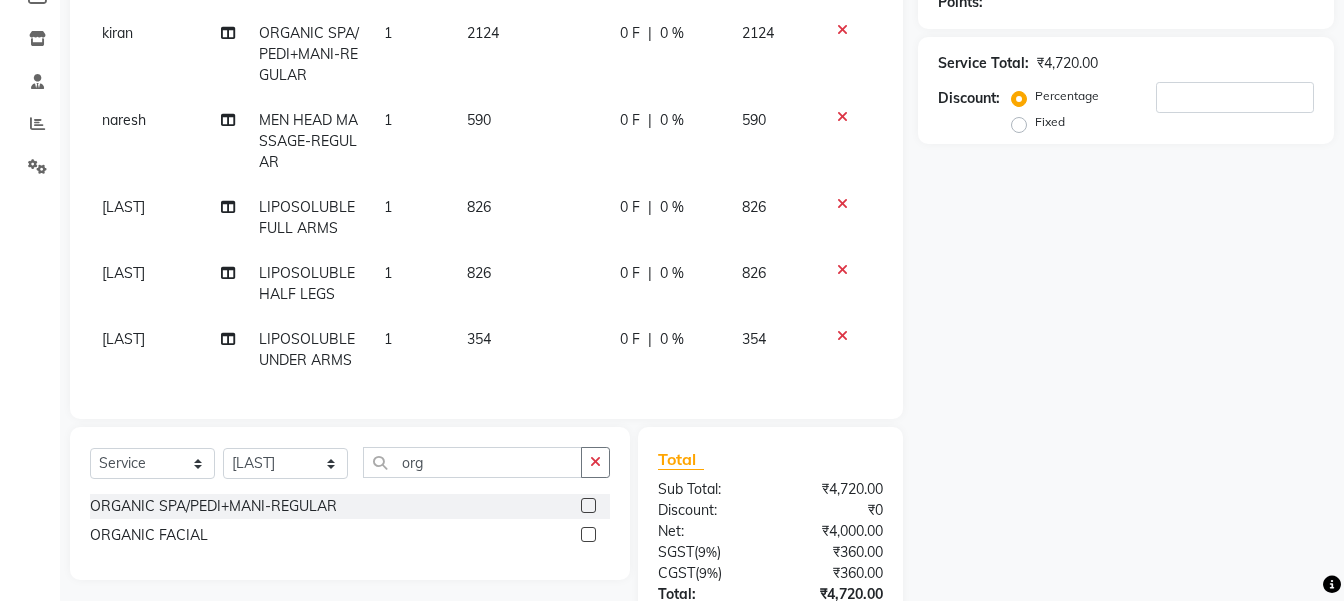click 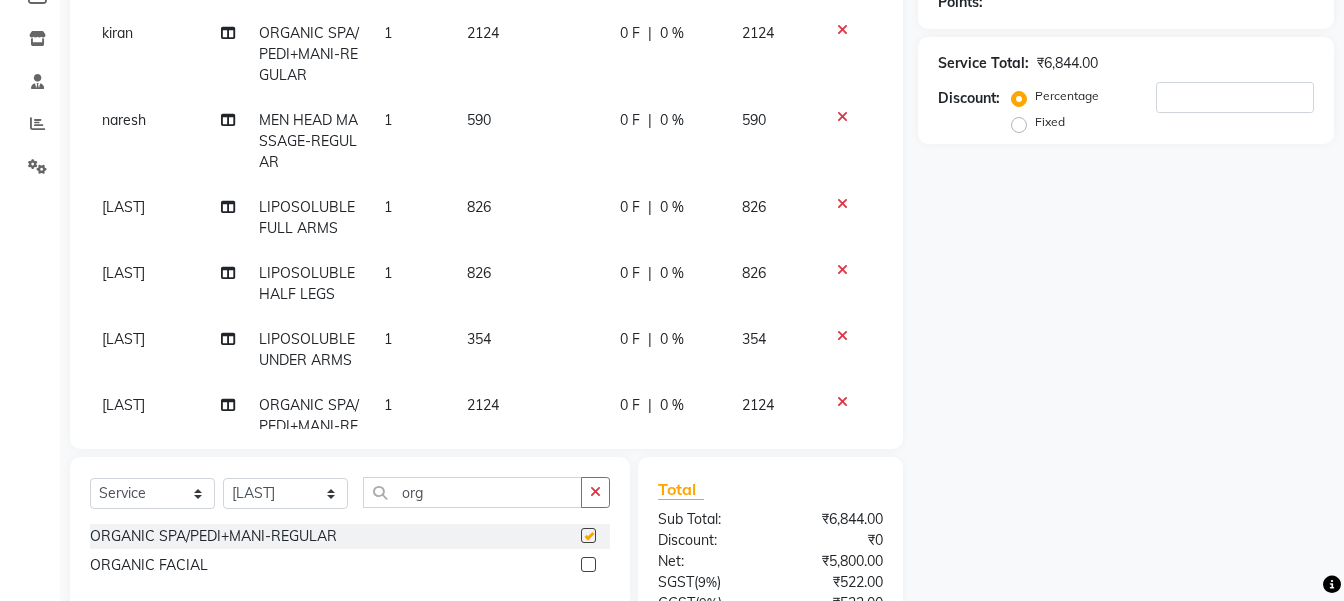 checkbox on "false" 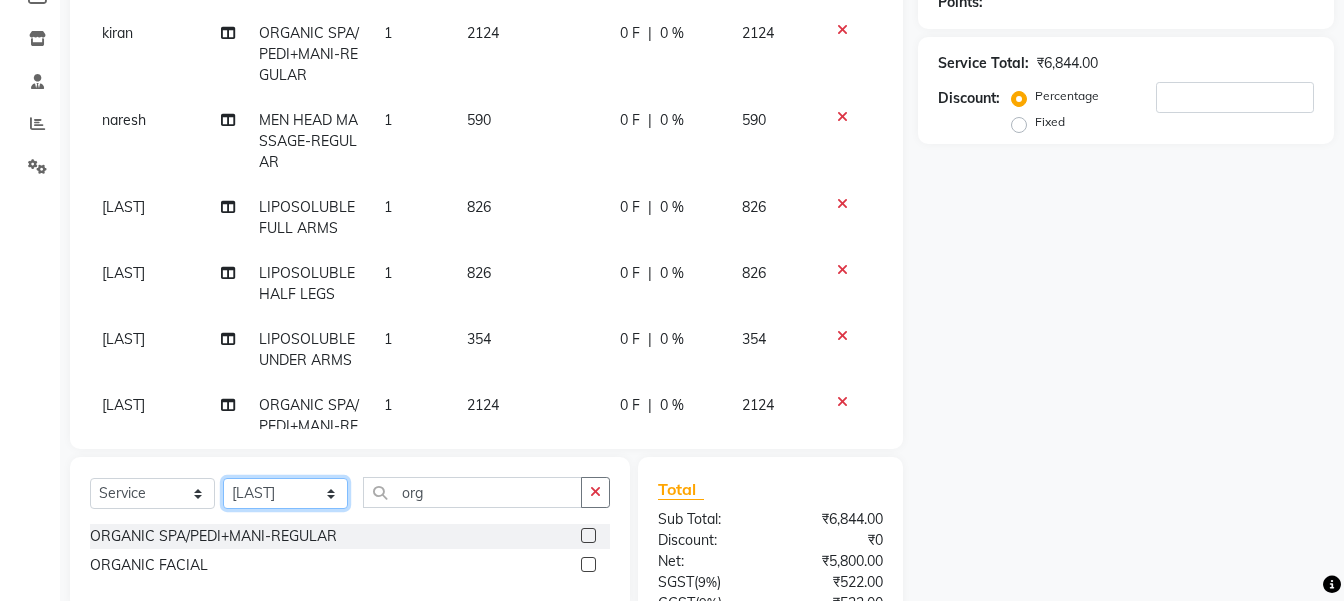 click on "Select Stylist gousiya kiran lavanya maheshwari naresh praveen sameena sandhya Vanasthalipuram Manager vinay" 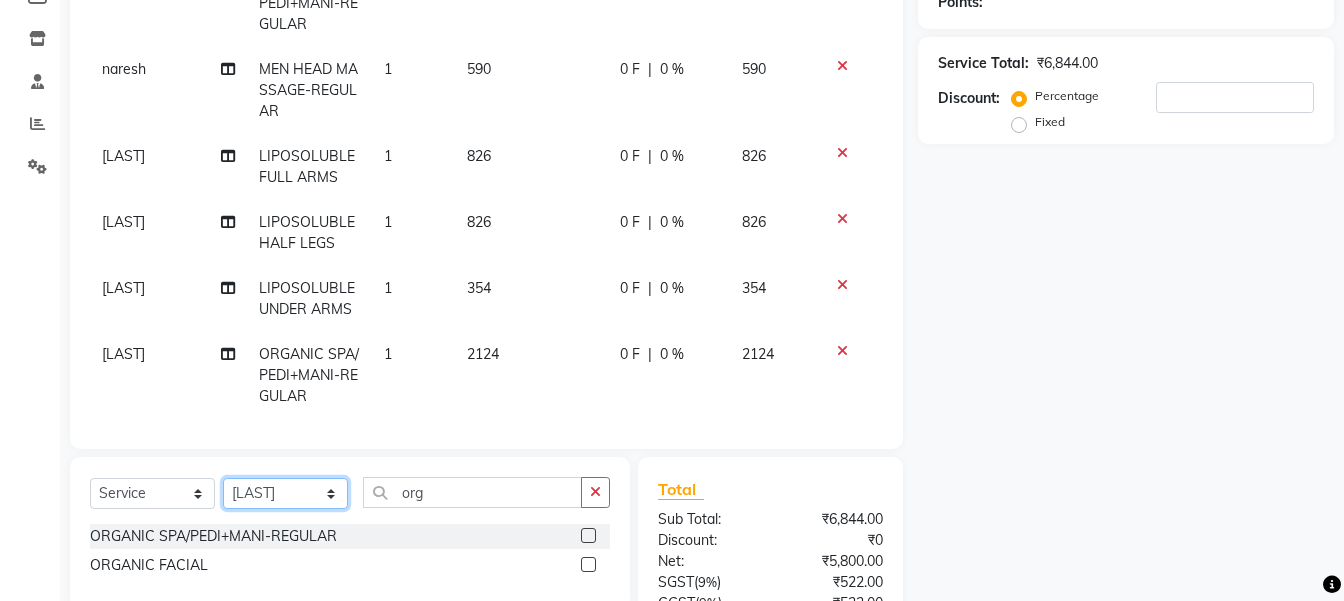 scroll, scrollTop: 72, scrollLeft: 0, axis: vertical 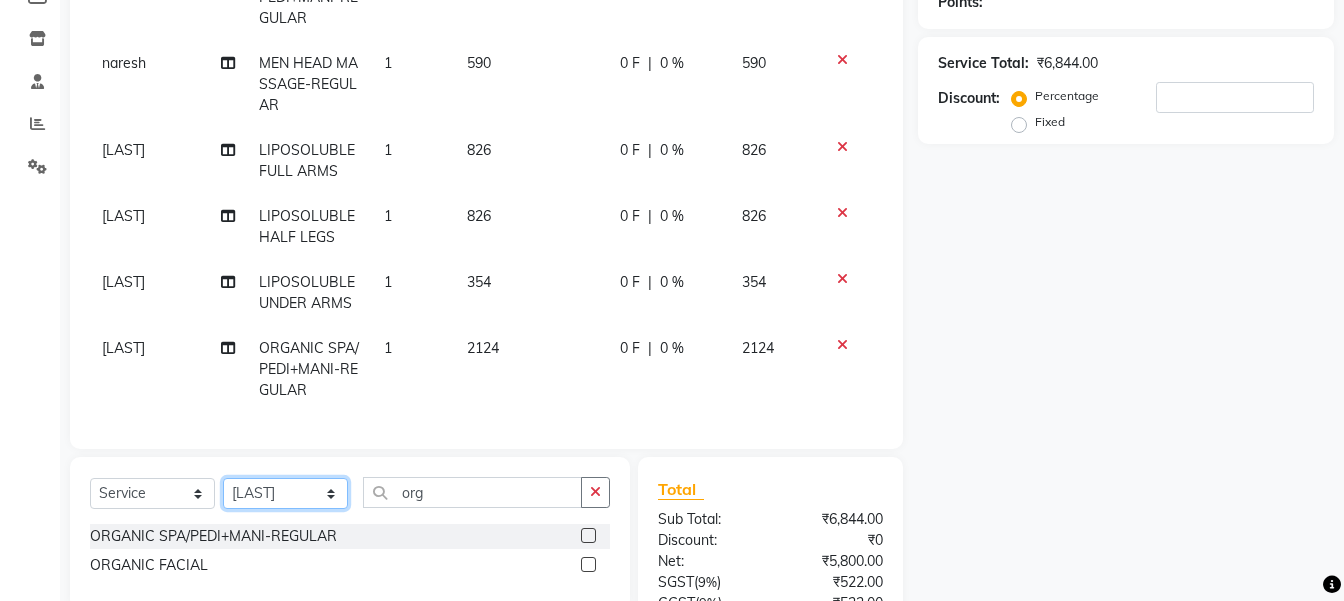click on "Select Stylist gousiya kiran lavanya maheshwari naresh praveen sameena sandhya Vanasthalipuram Manager vinay" 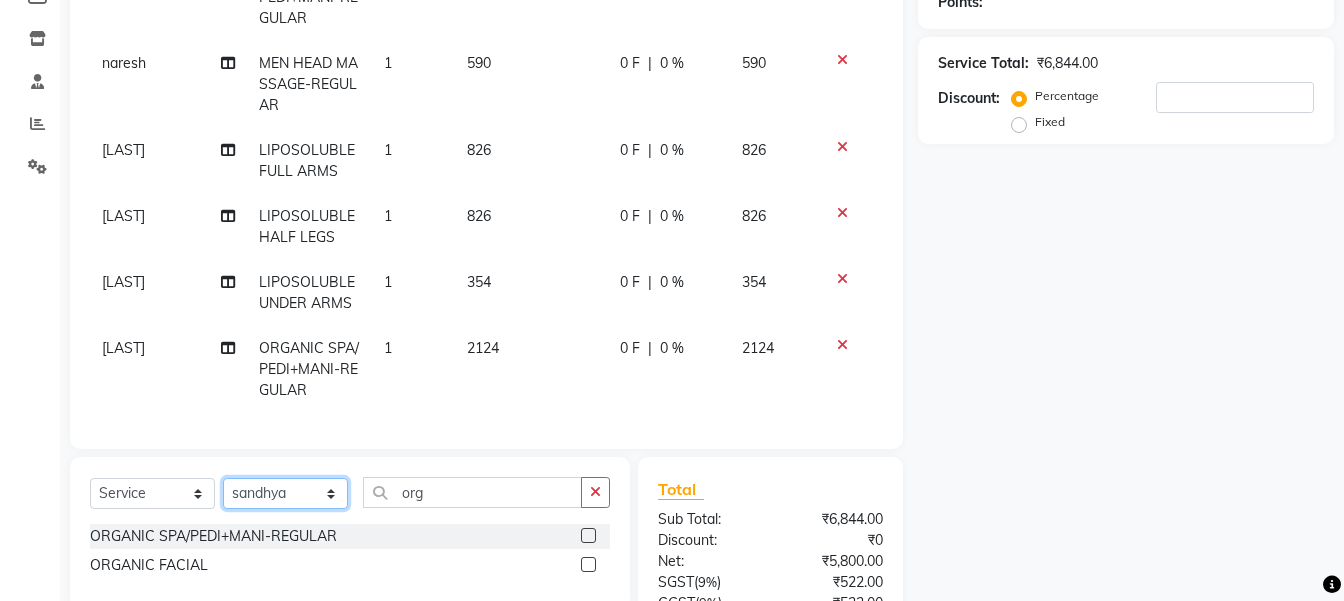 click on "Select Stylist gousiya kiran lavanya maheshwari naresh praveen sameena sandhya Vanasthalipuram Manager vinay" 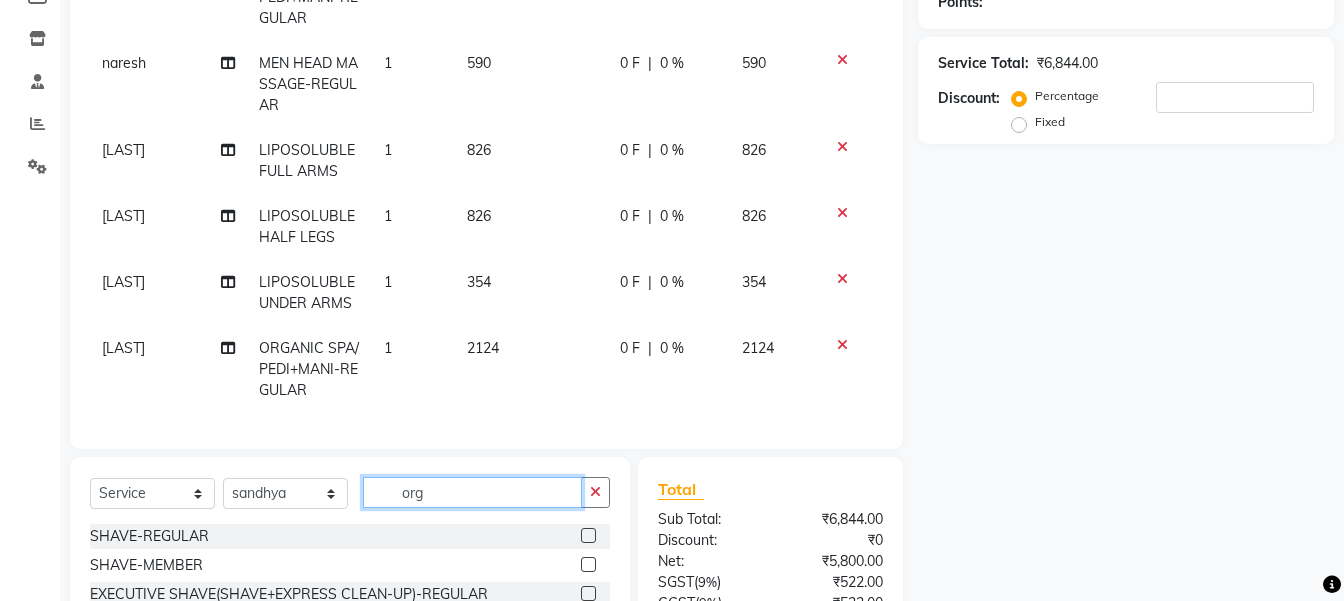 click on "org" 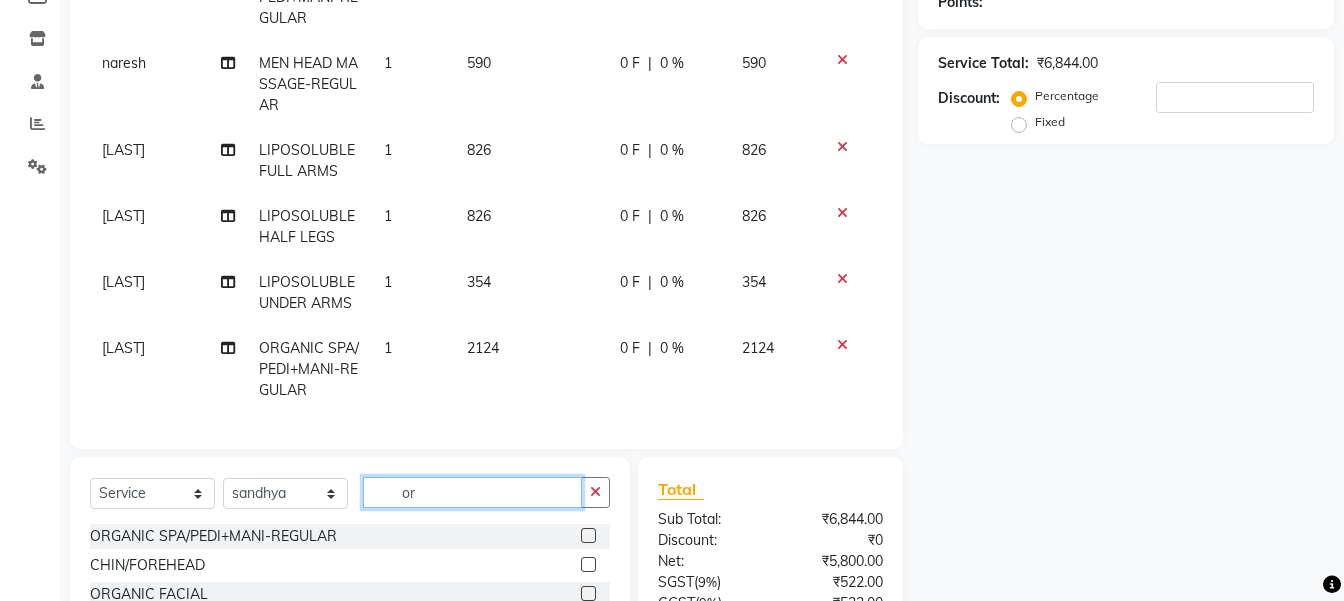 type on "o" 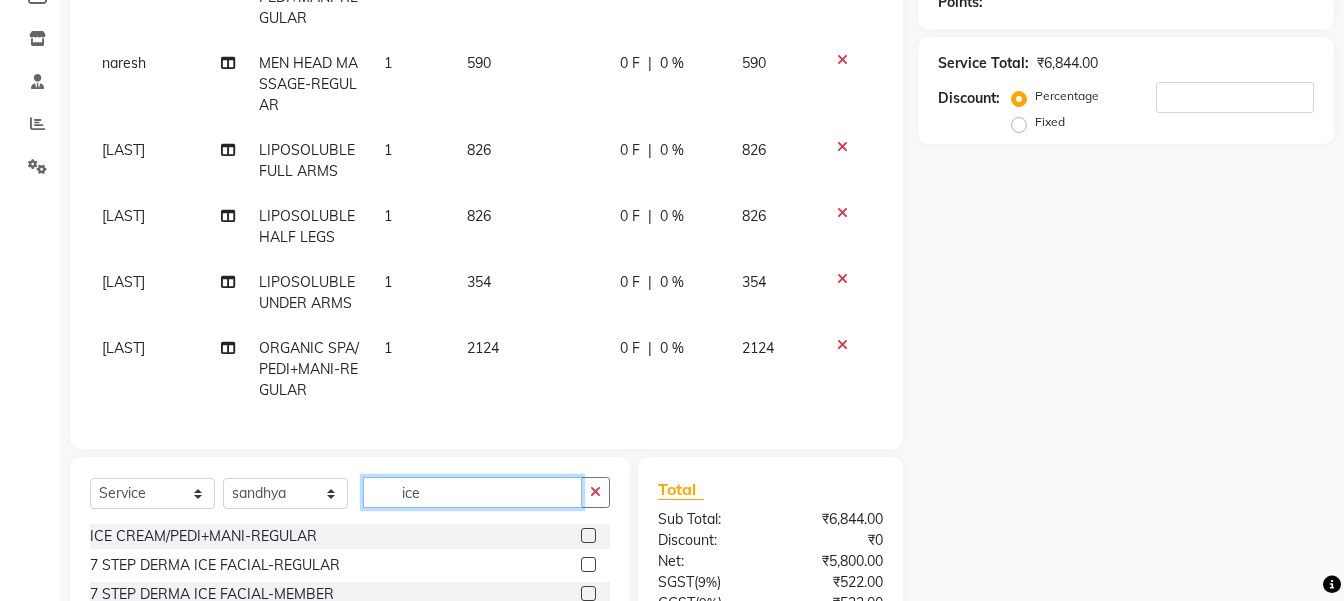 type on "ice" 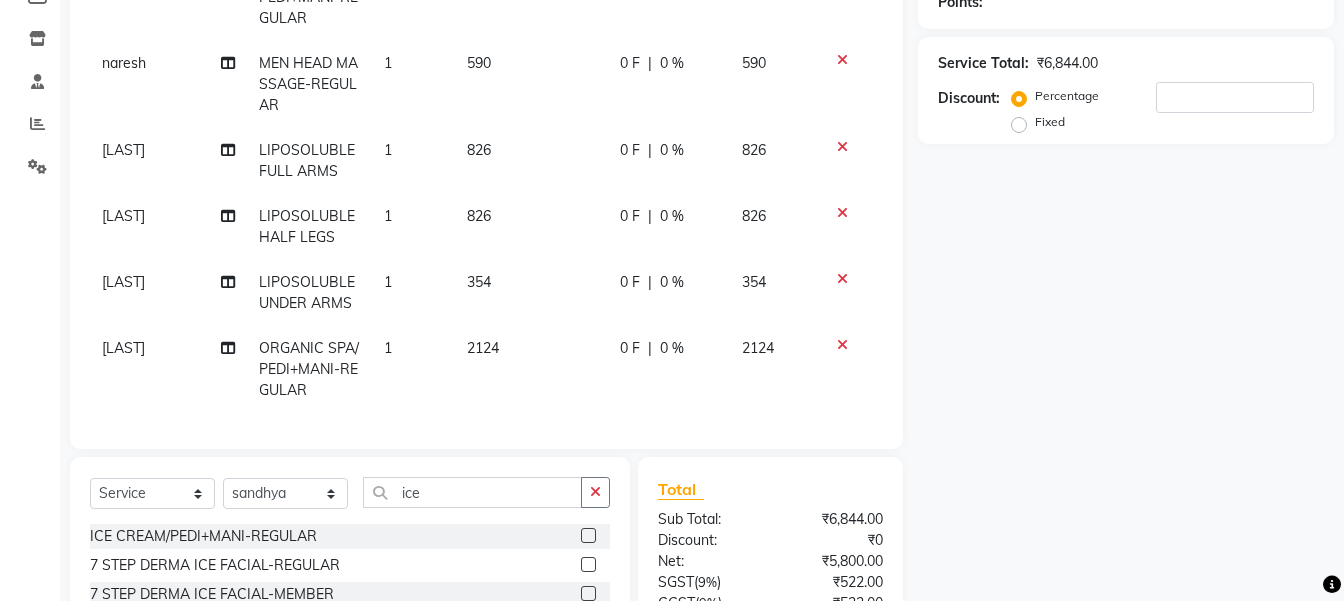 click 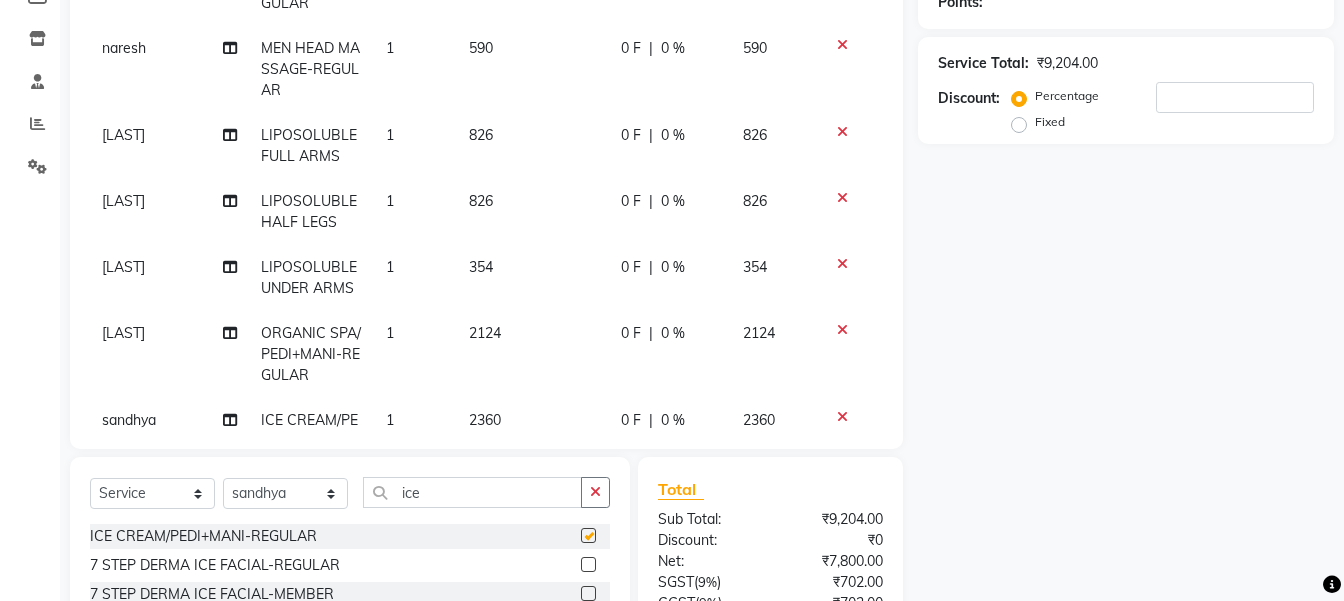 checkbox on "false" 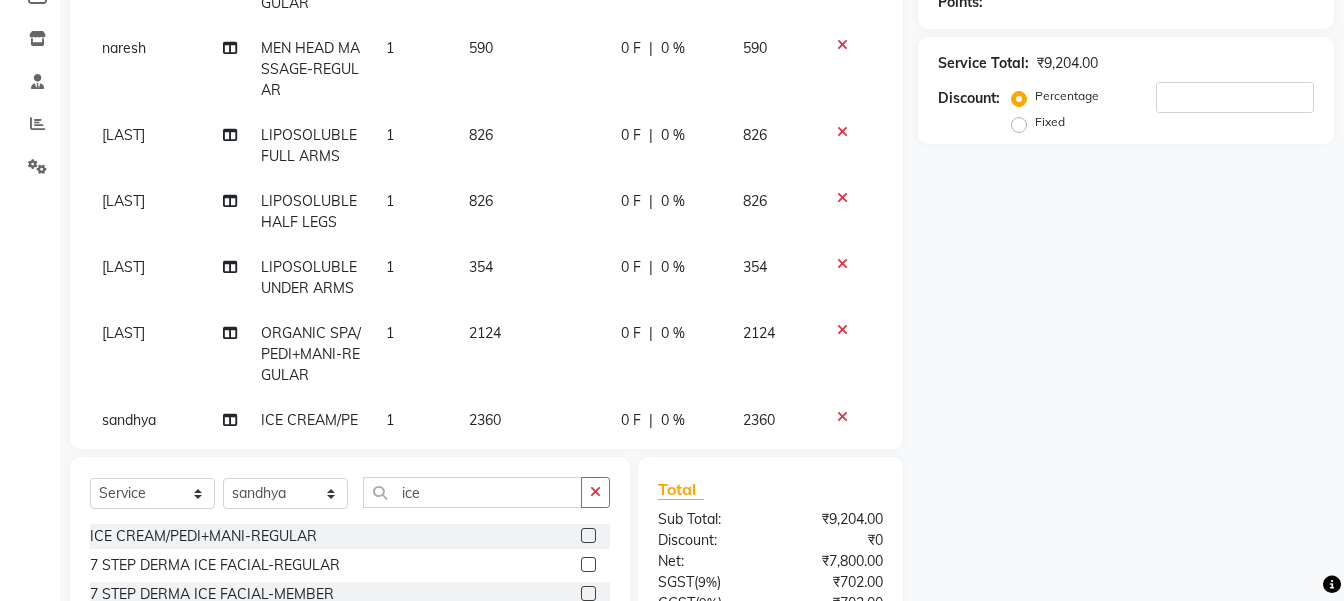 scroll, scrollTop: 159, scrollLeft: 0, axis: vertical 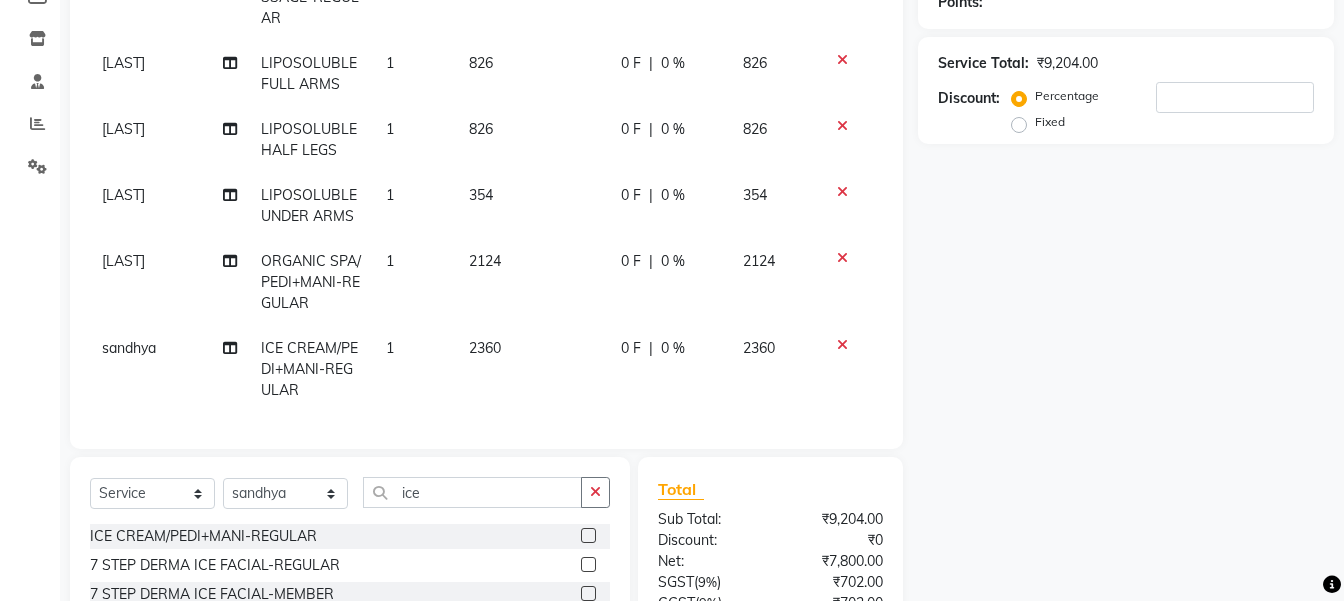 click on "Name: Membership: Total Visits: Card on file: Last Visit:  Points:  Service Total:  ₹9,204.00  Discount:  Percentage   Fixed" 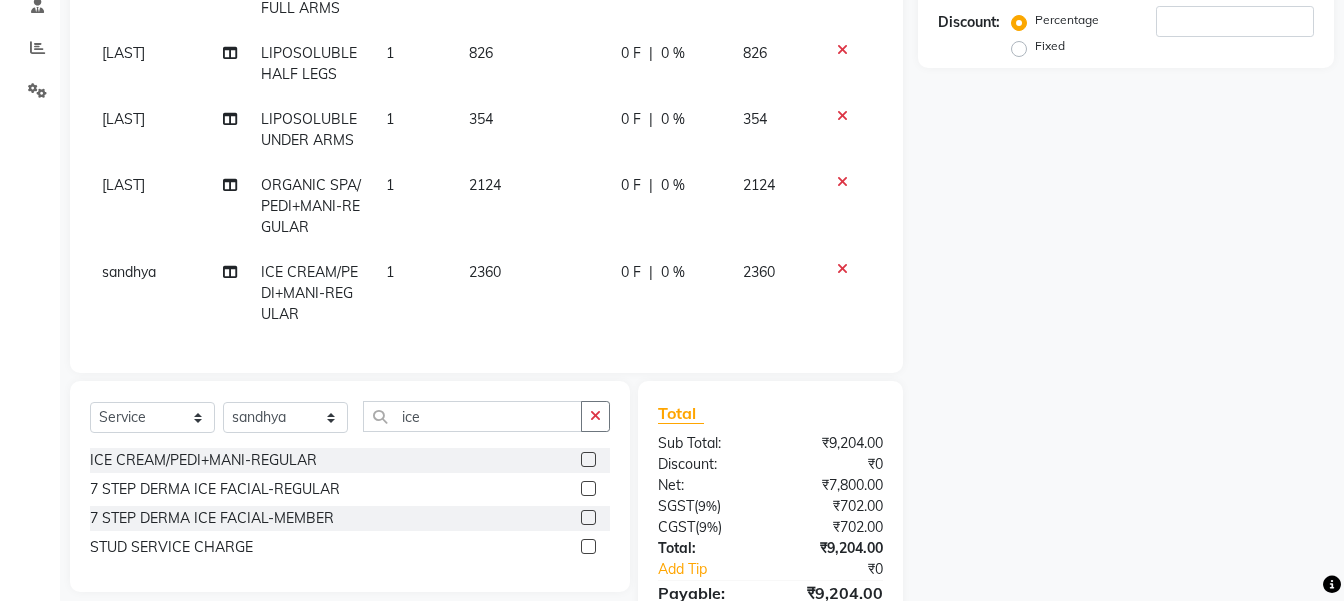 scroll, scrollTop: 499, scrollLeft: 0, axis: vertical 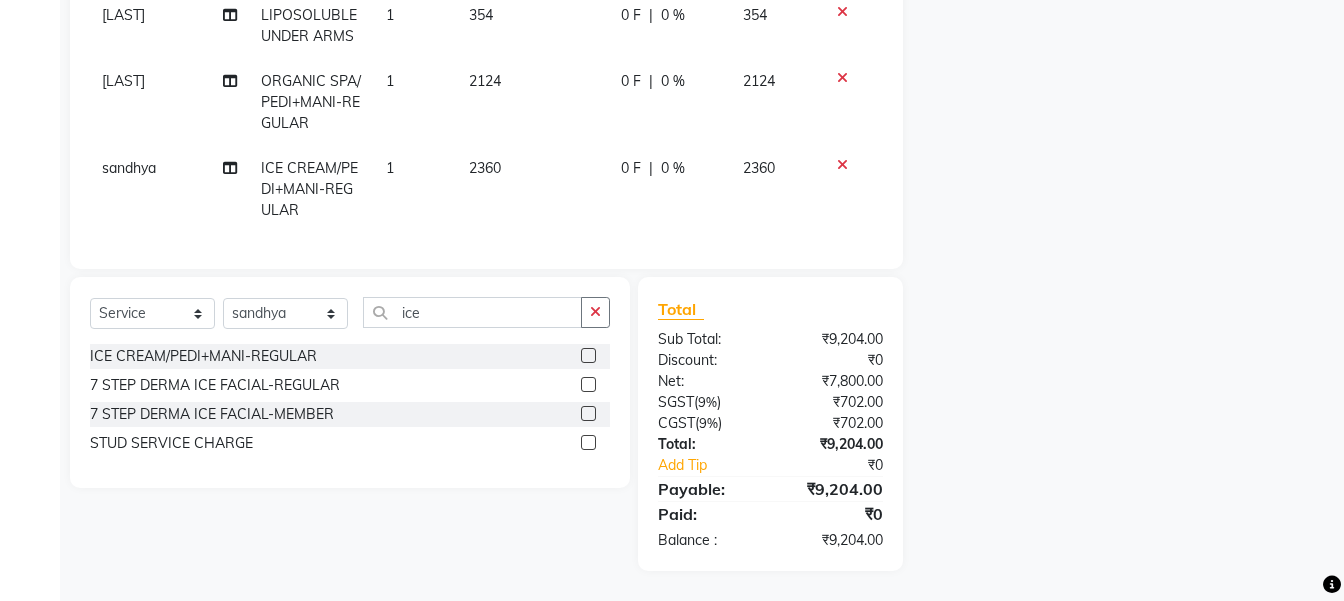 click on "Name: Membership: Total Visits: Card on file: Last Visit:  Points:  Service Total:  ₹9,204.00  Discount:  Percentage   Fixed" 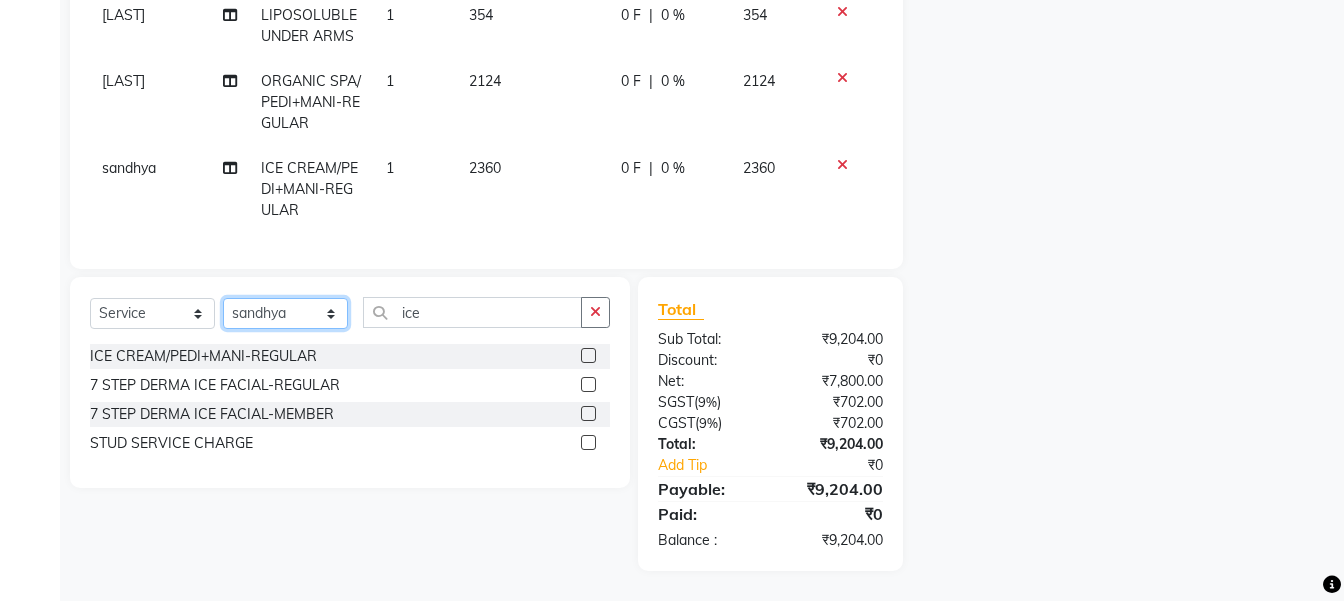 click on "Select Stylist gousiya kiran lavanya maheshwari naresh praveen sameena sandhya Vanasthalipuram Manager vinay" 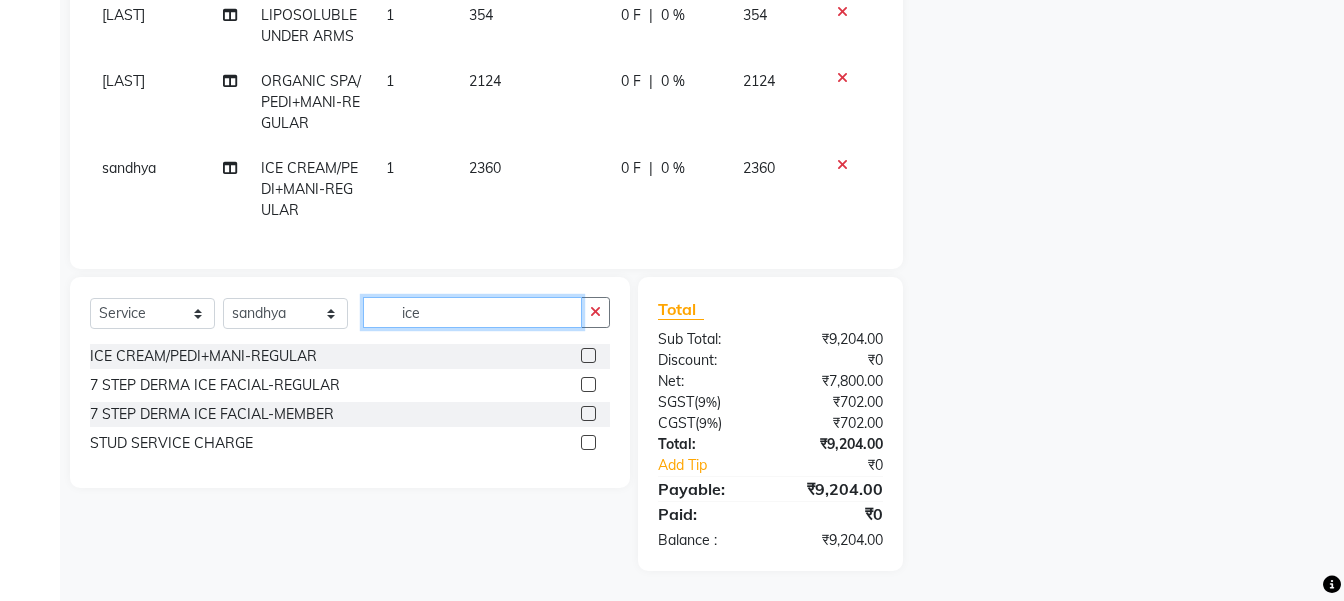 click on "ice" 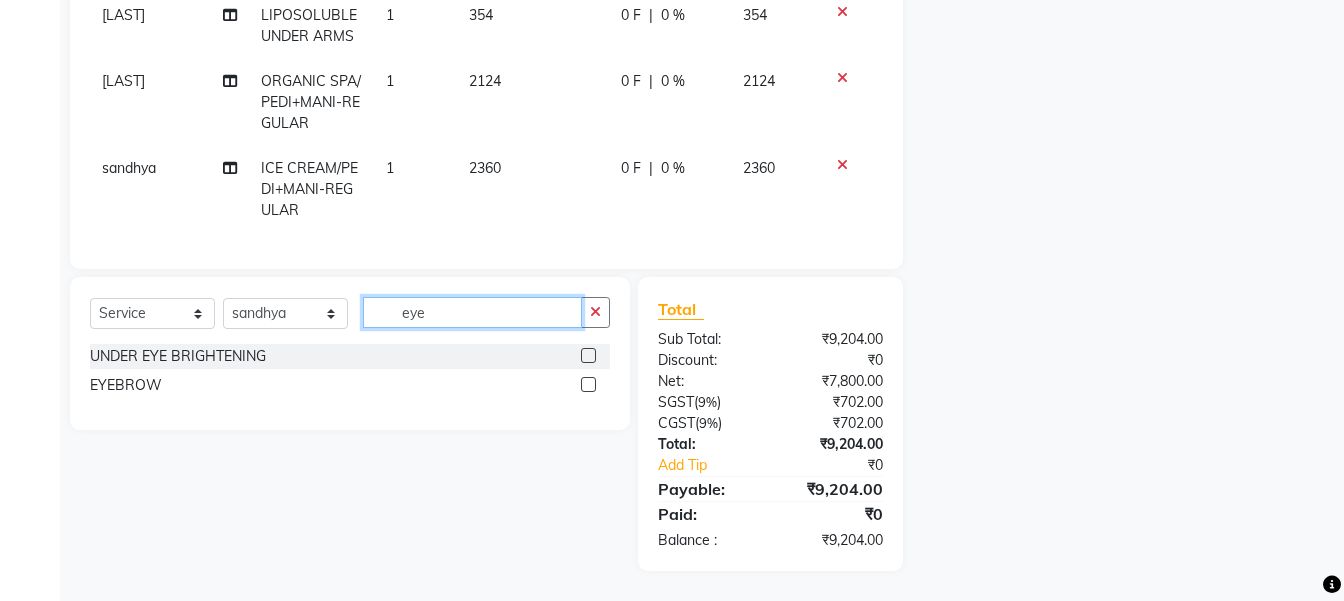 type on "eye" 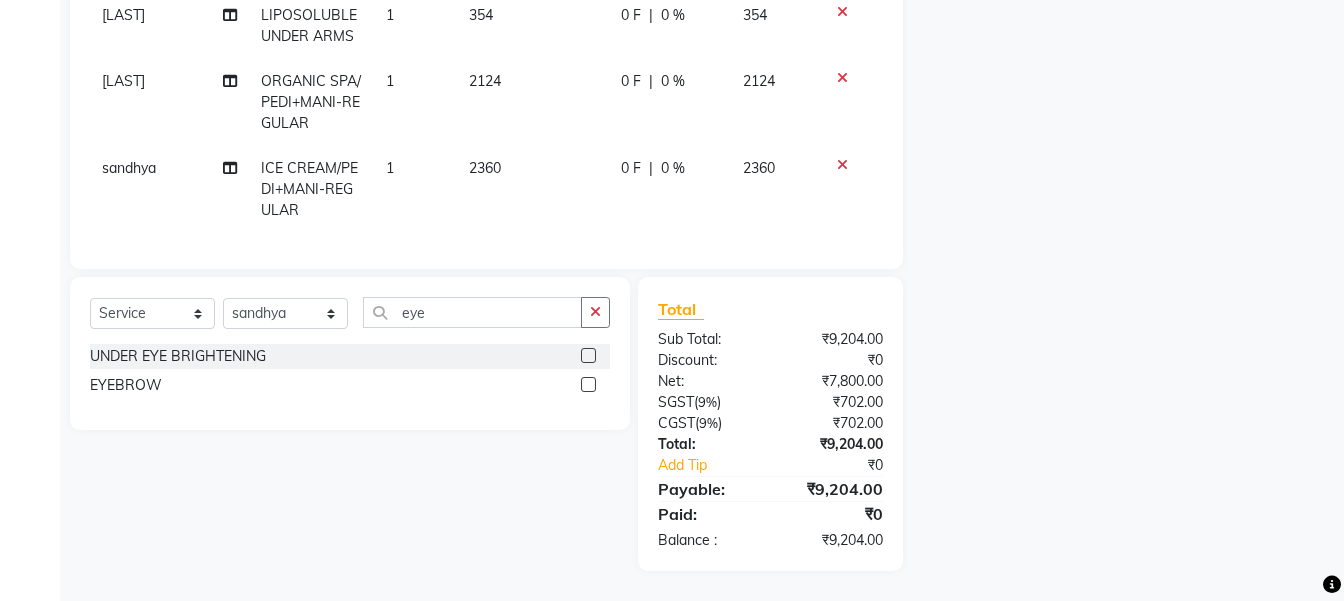 click 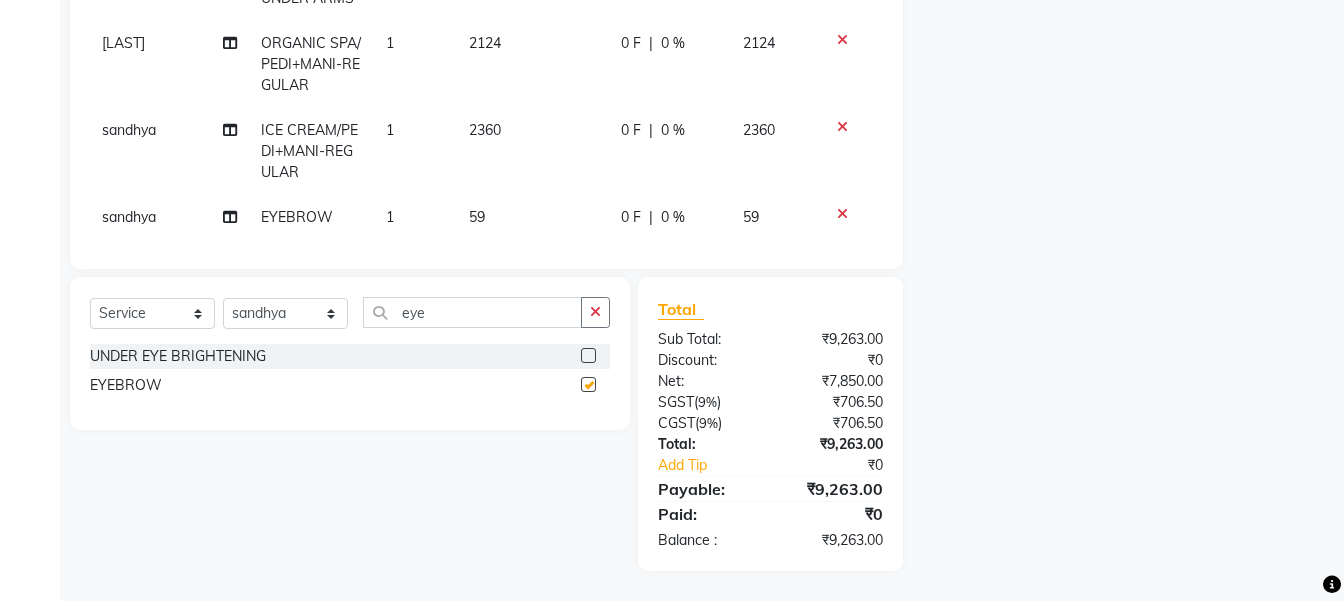 checkbox on "false" 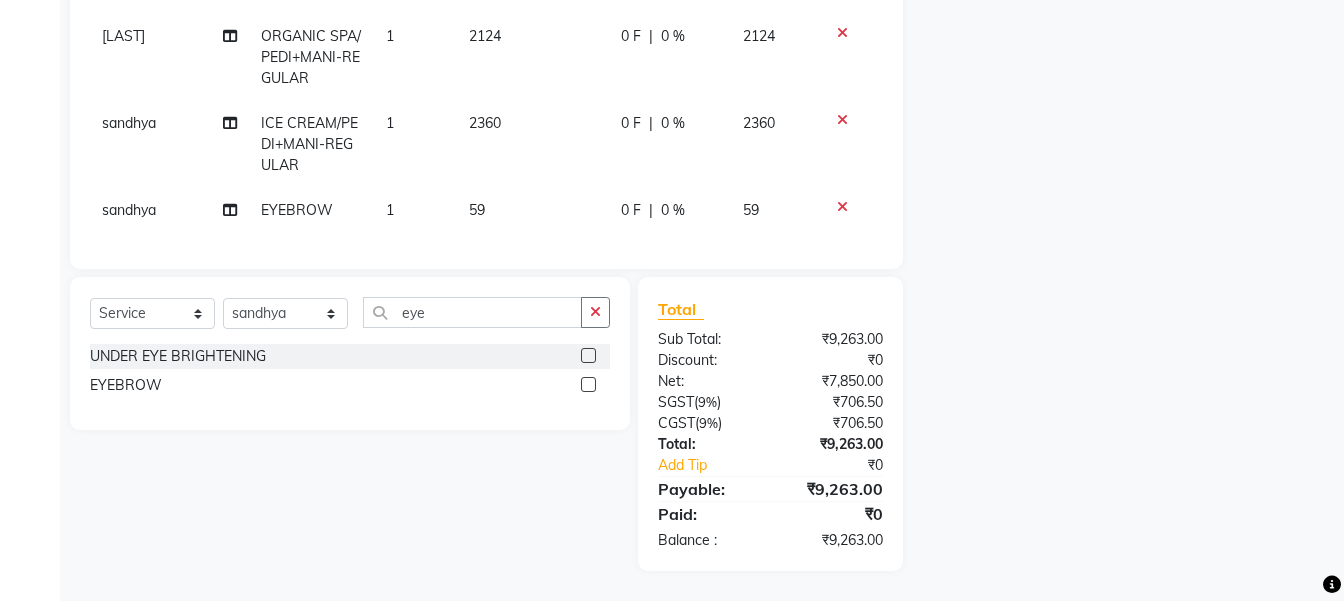 click on "59" 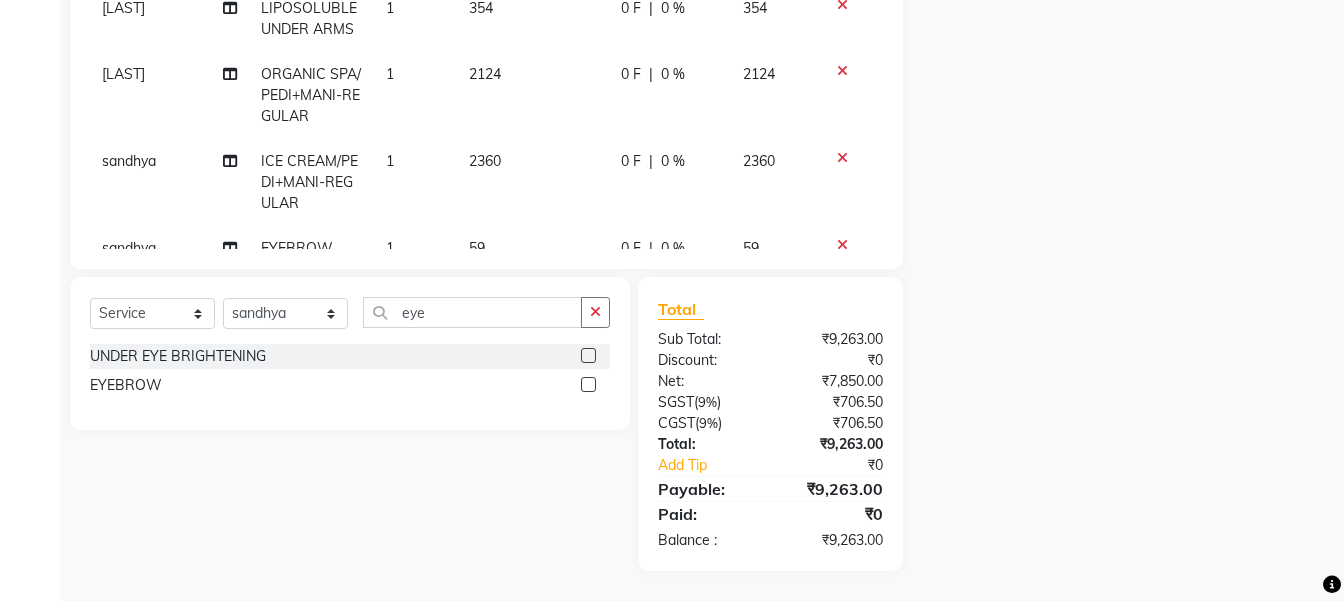 select on "68488" 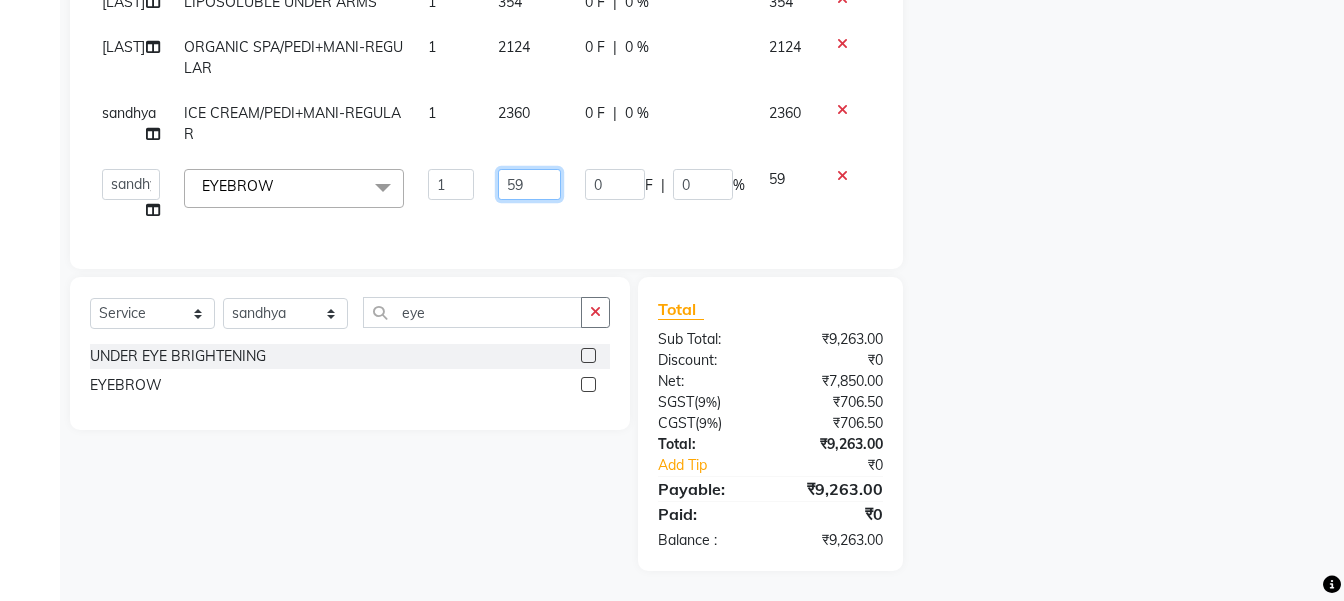 click on "59" 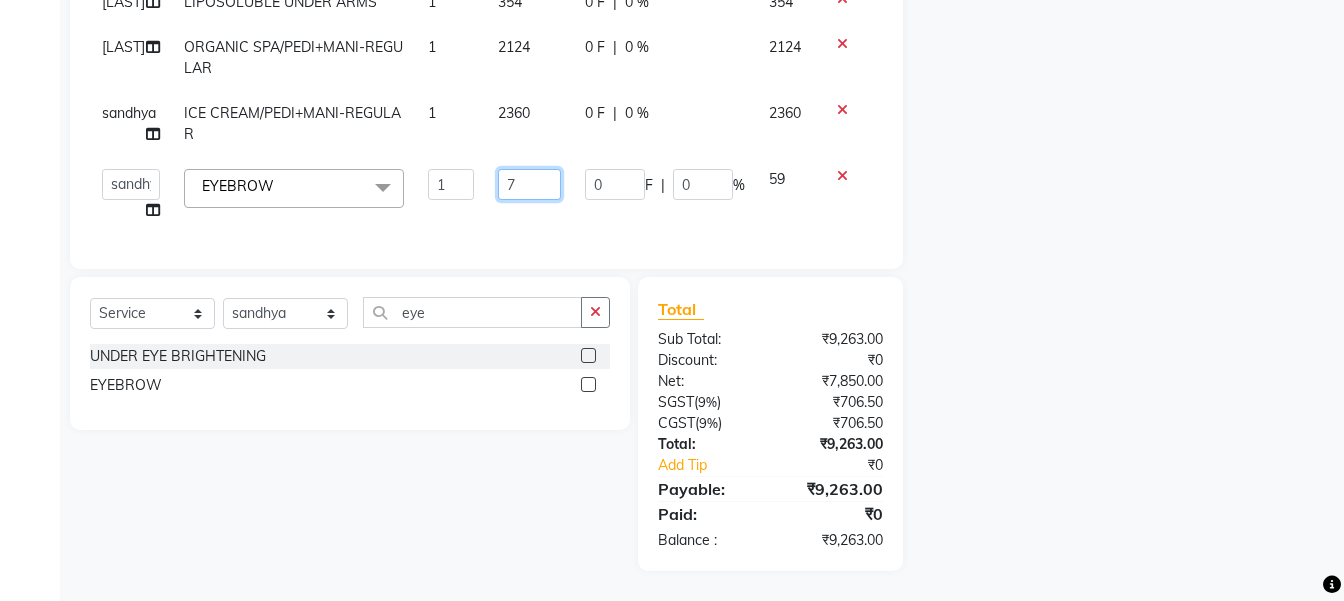 type on "71" 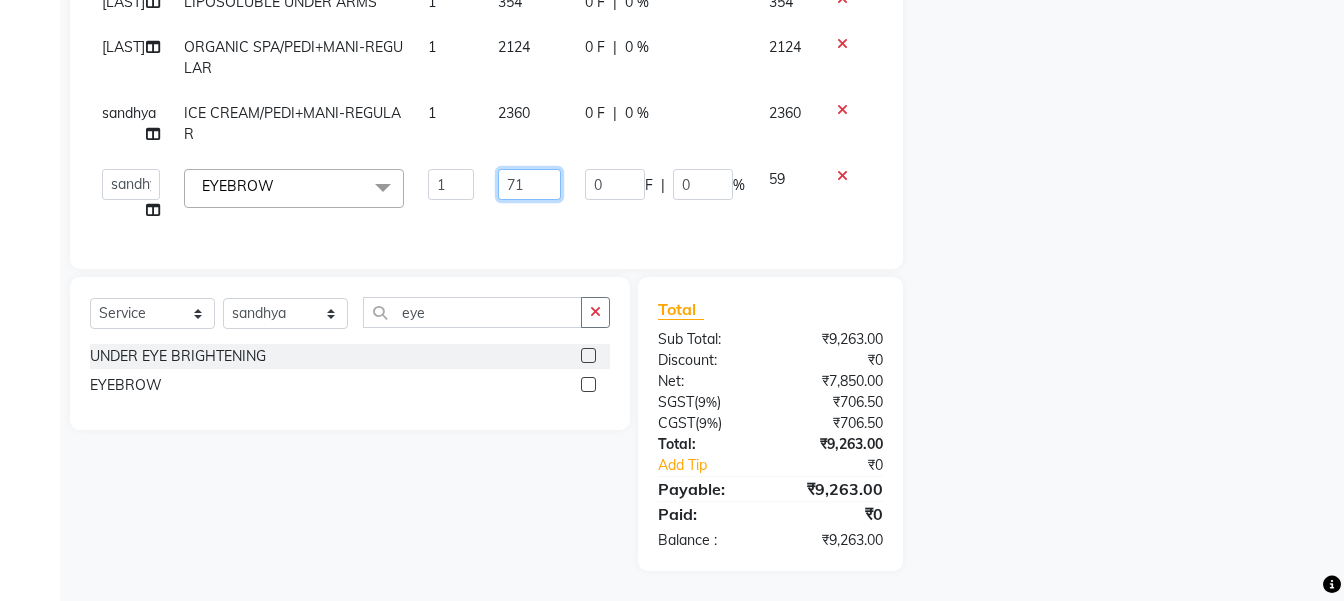 scroll, scrollTop: 151, scrollLeft: 15, axis: both 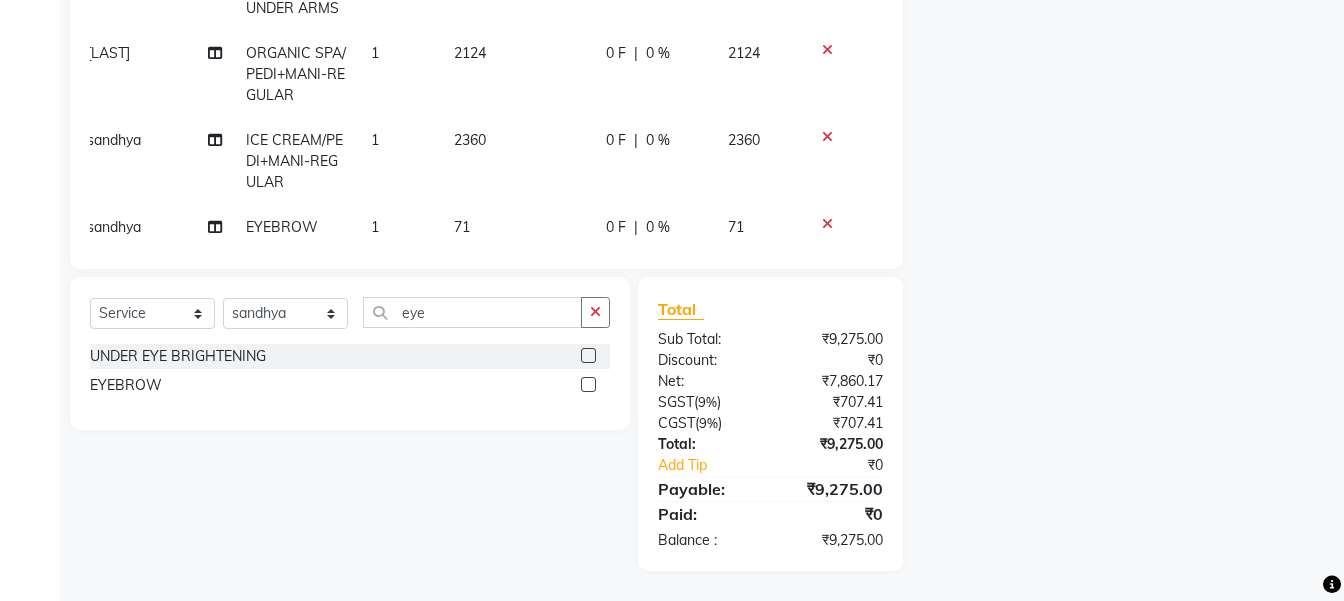 click on "71" 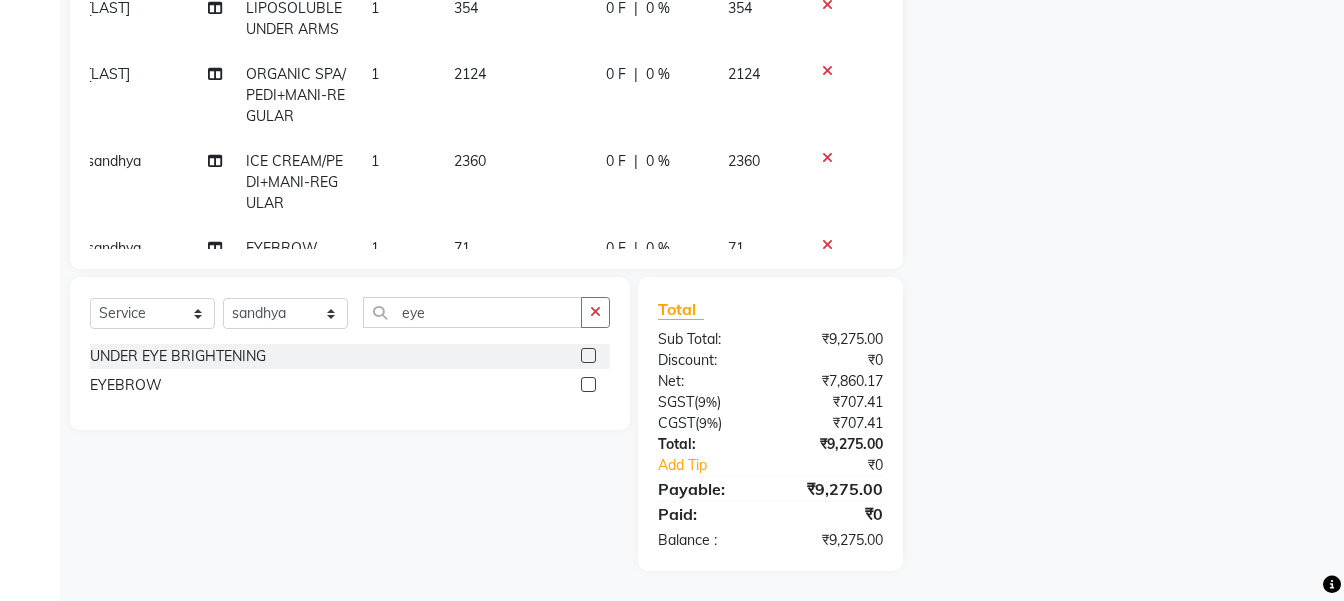 select on "68488" 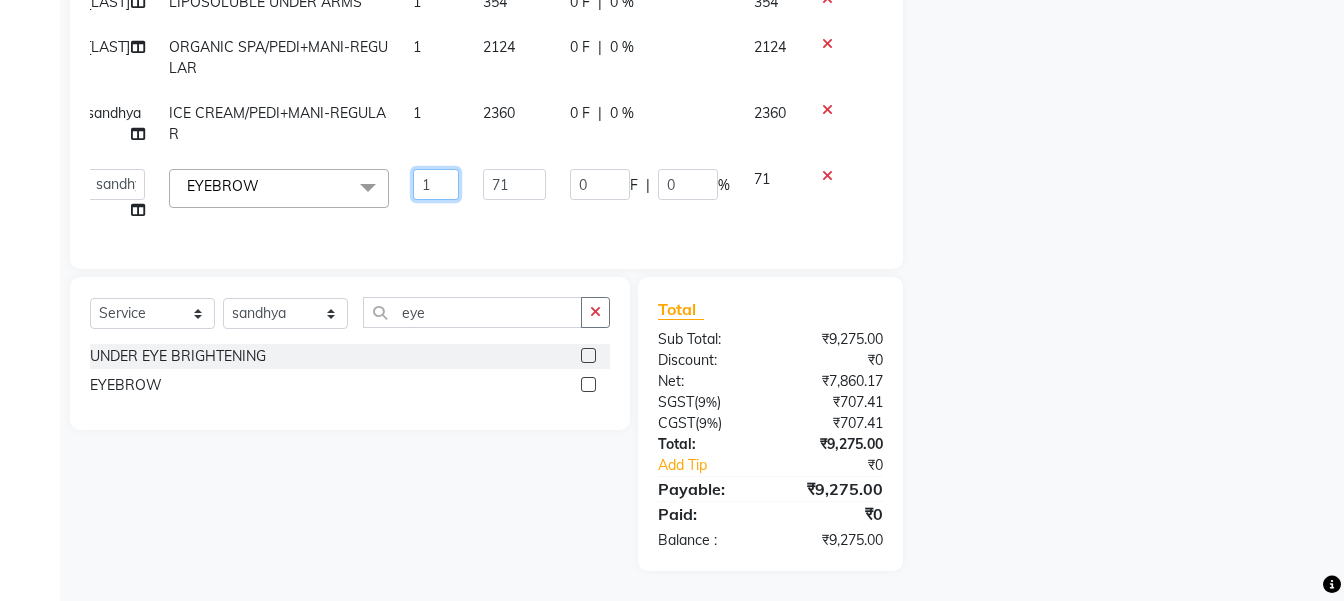 click on "1" 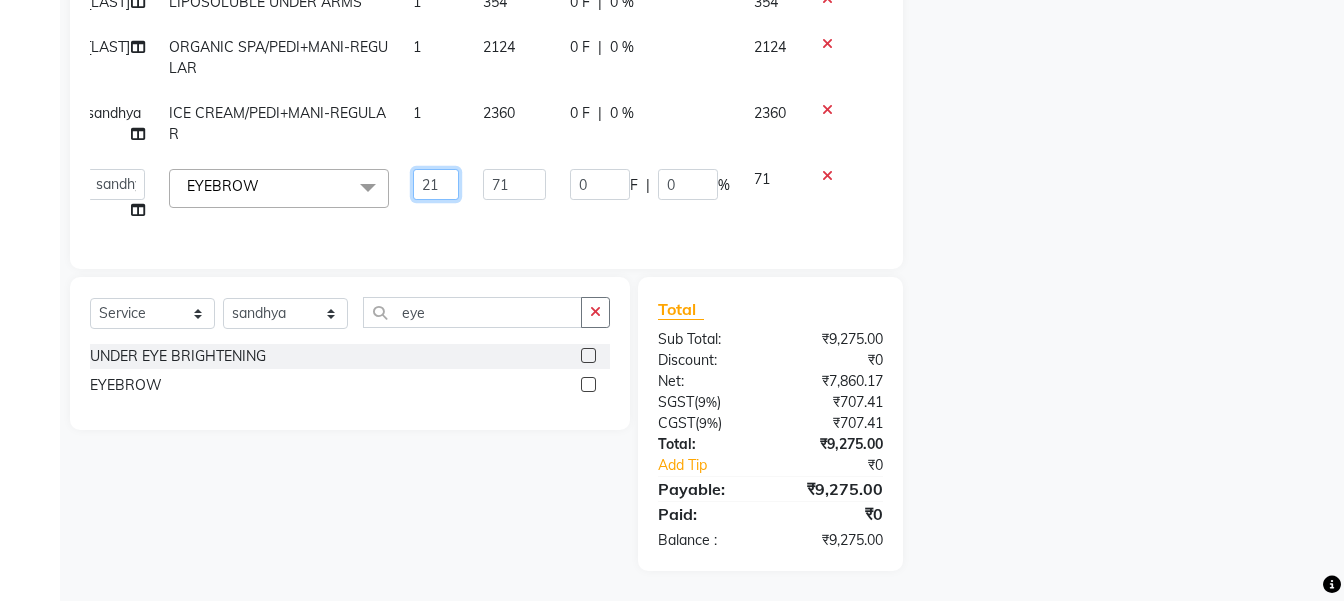 type on "2" 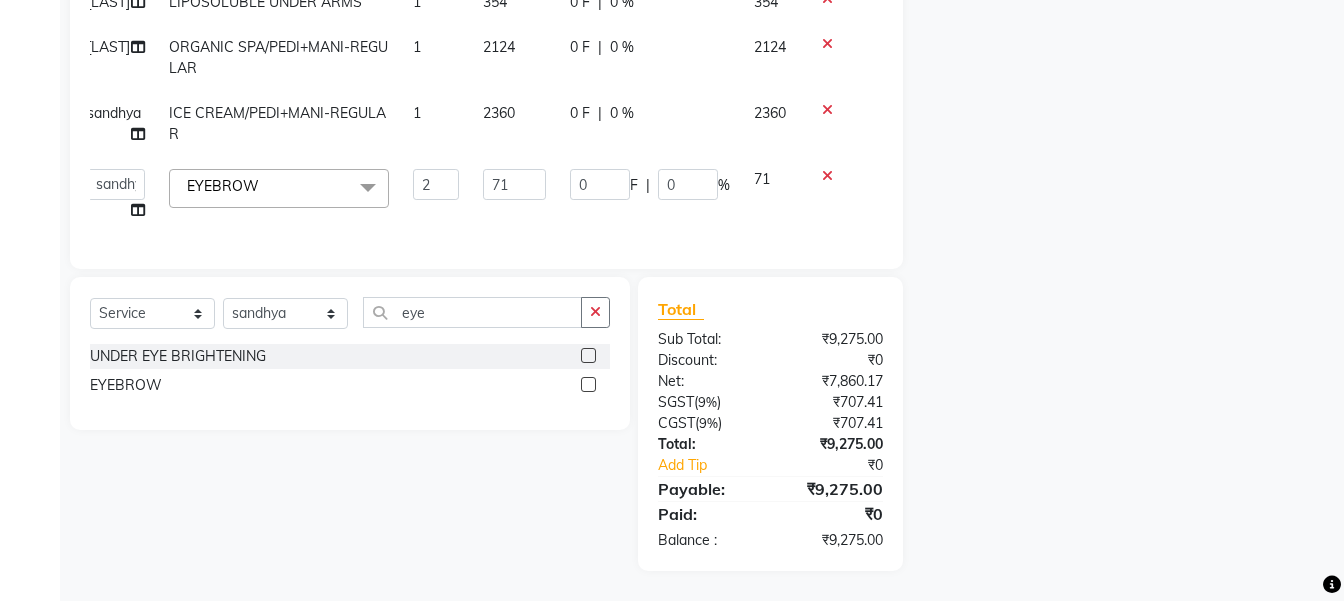 click on "Name: Membership: Total Visits: Card on file: Last Visit:  Points:  Service Total:  ₹9,275.00  Discount:  Percentage   Fixed" 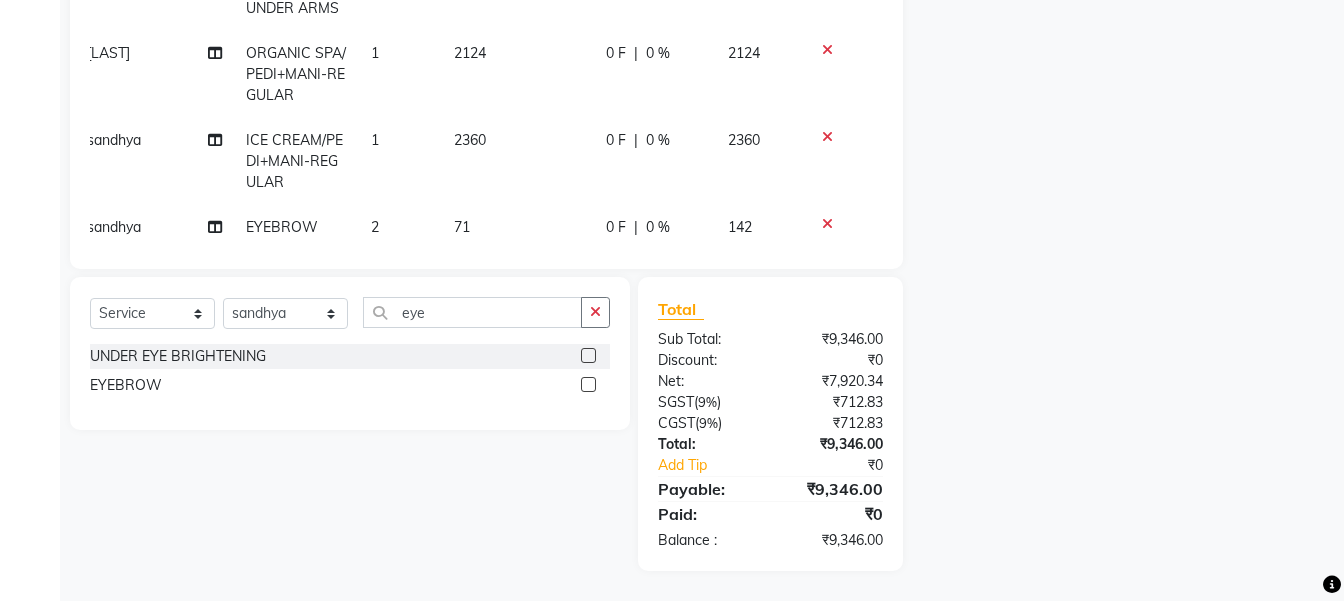 scroll, scrollTop: 299, scrollLeft: 0, axis: vertical 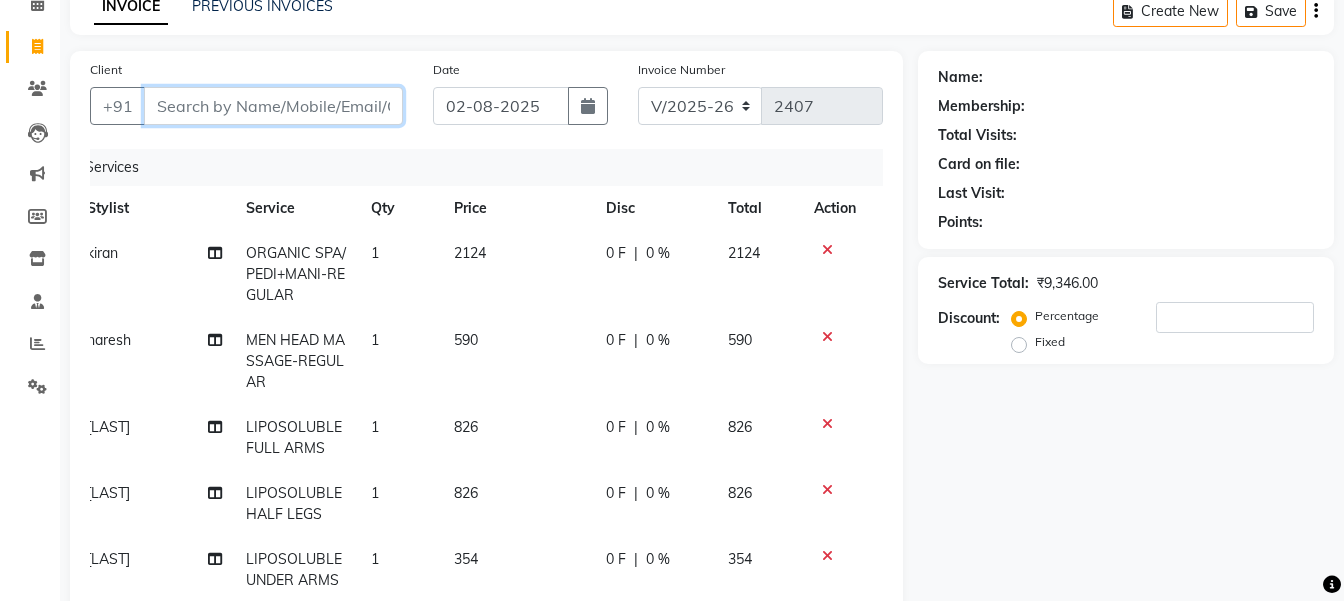 click on "Client" at bounding box center (273, 106) 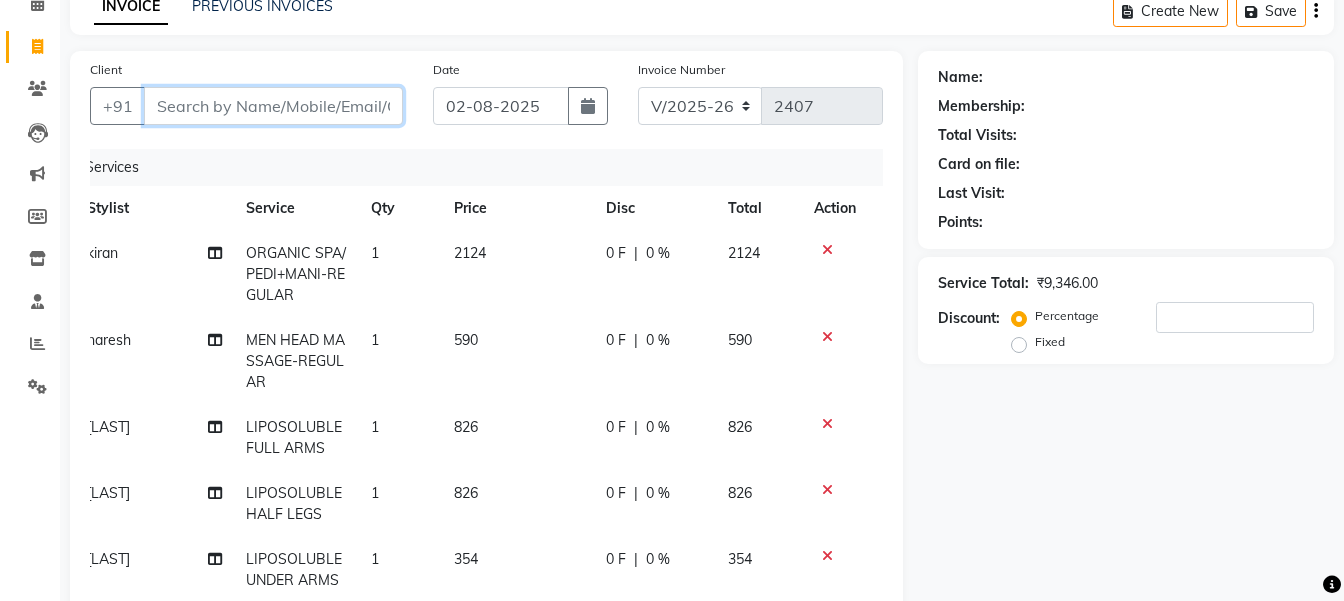 type on "9" 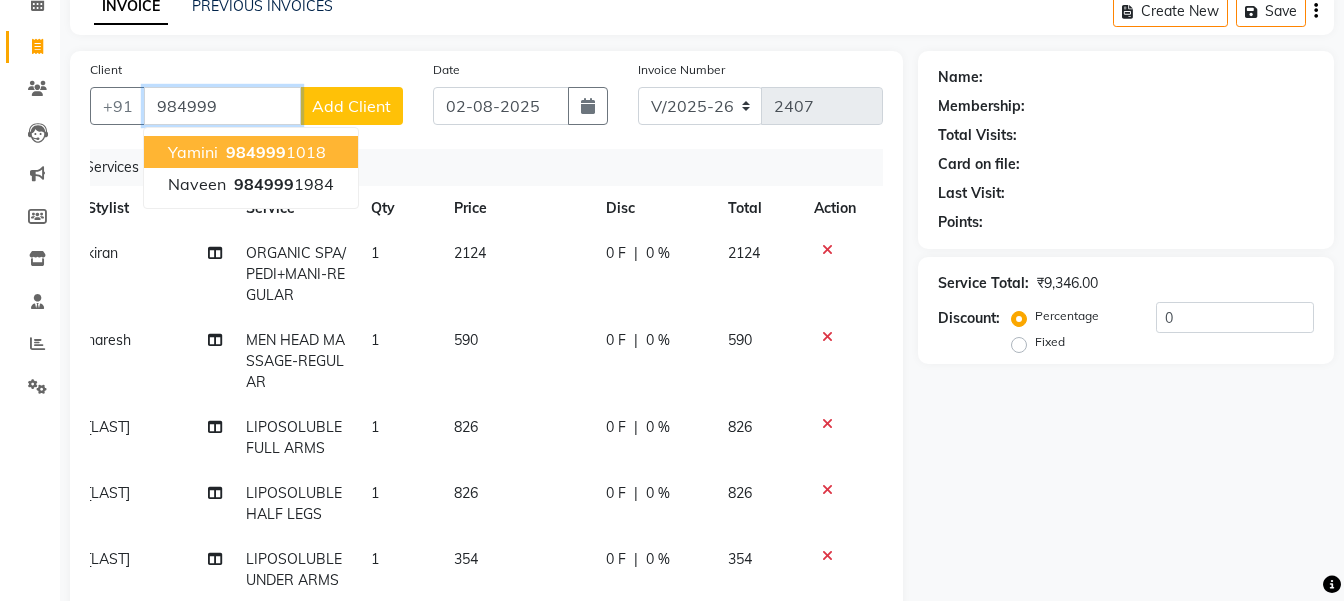 click on "984999" at bounding box center (256, 152) 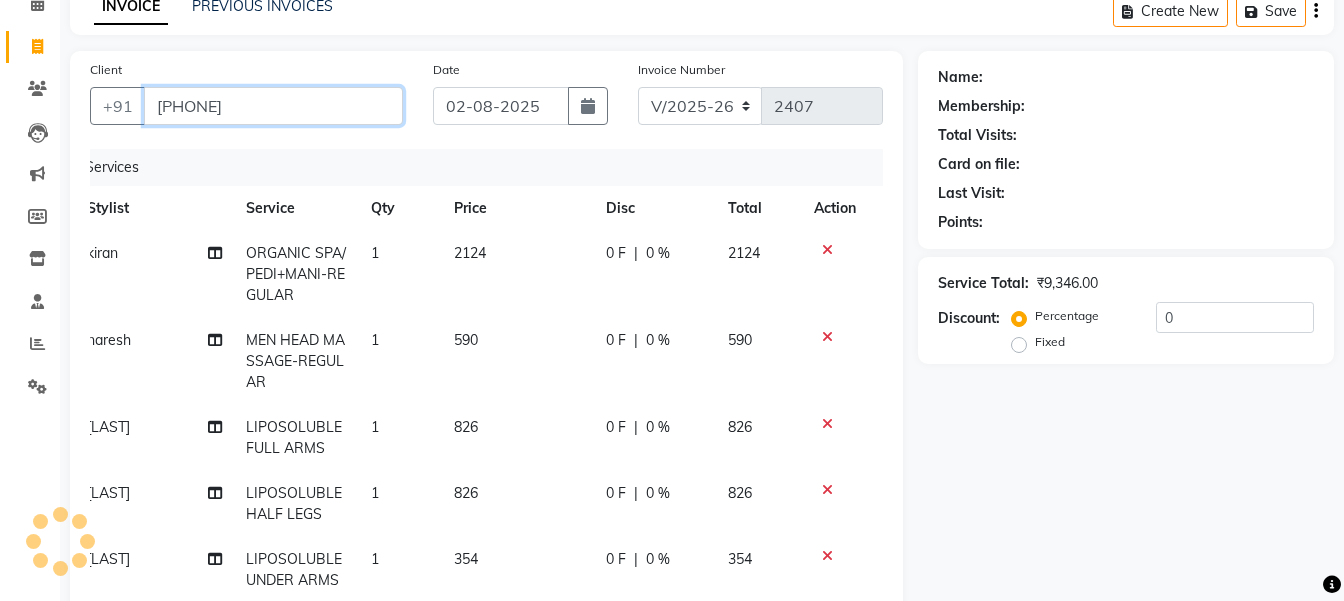 type on "9849991018" 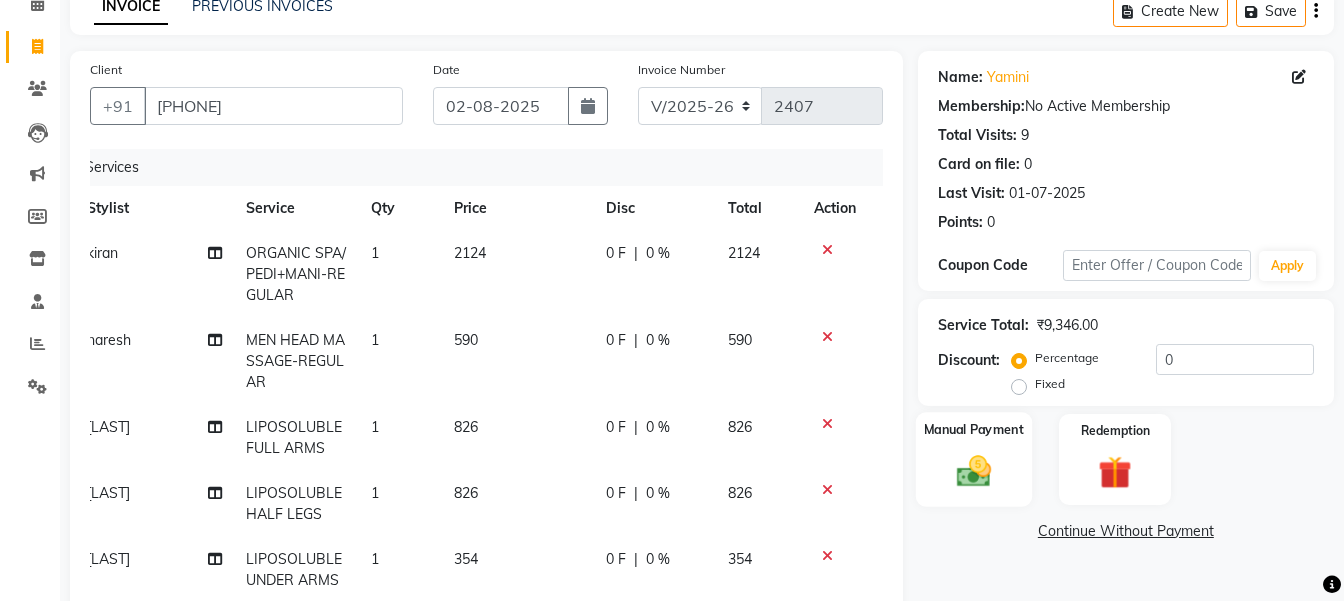 click 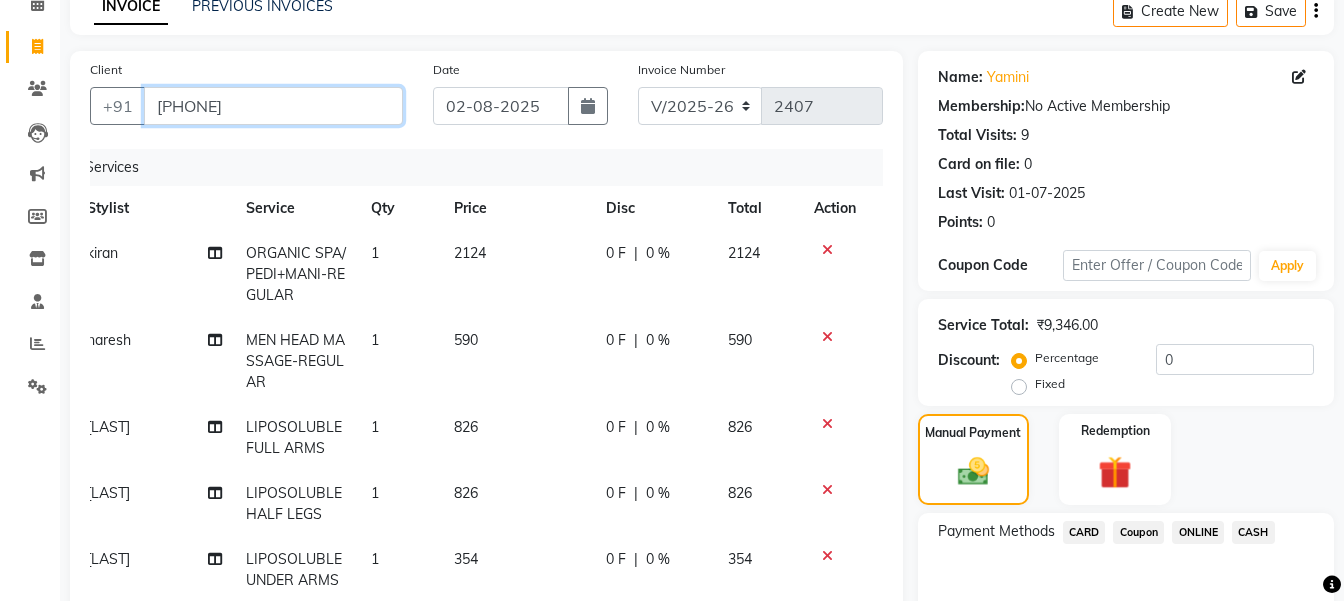 click on "9849991018" at bounding box center (273, 106) 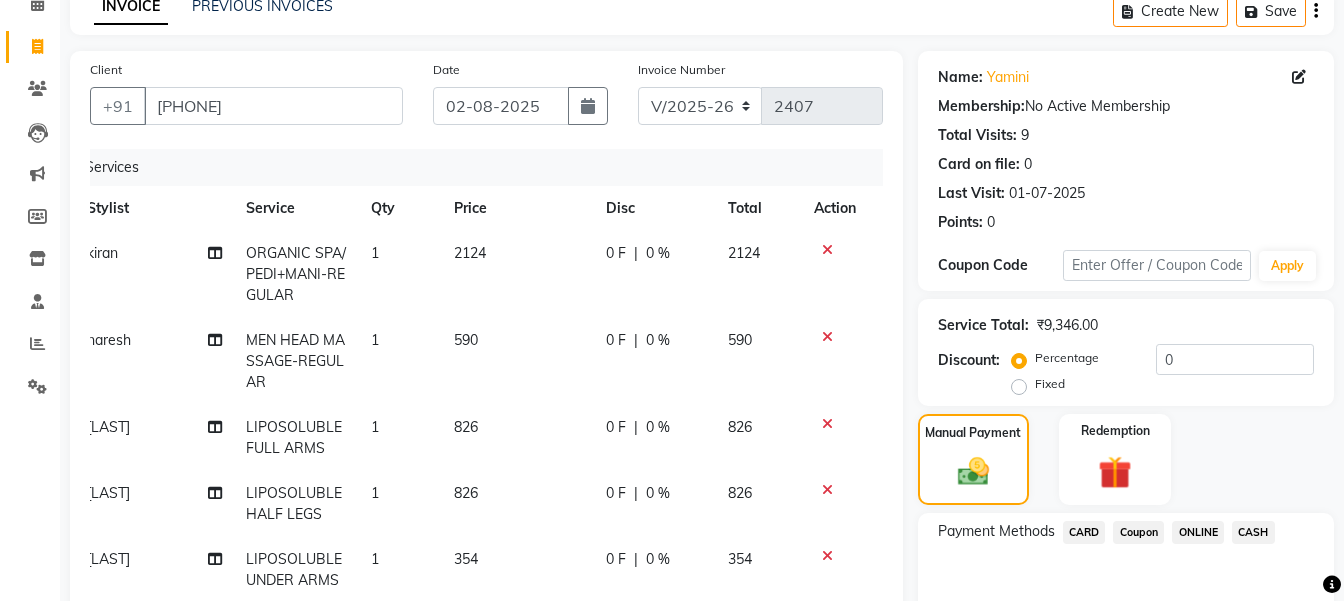 click on "CASH" 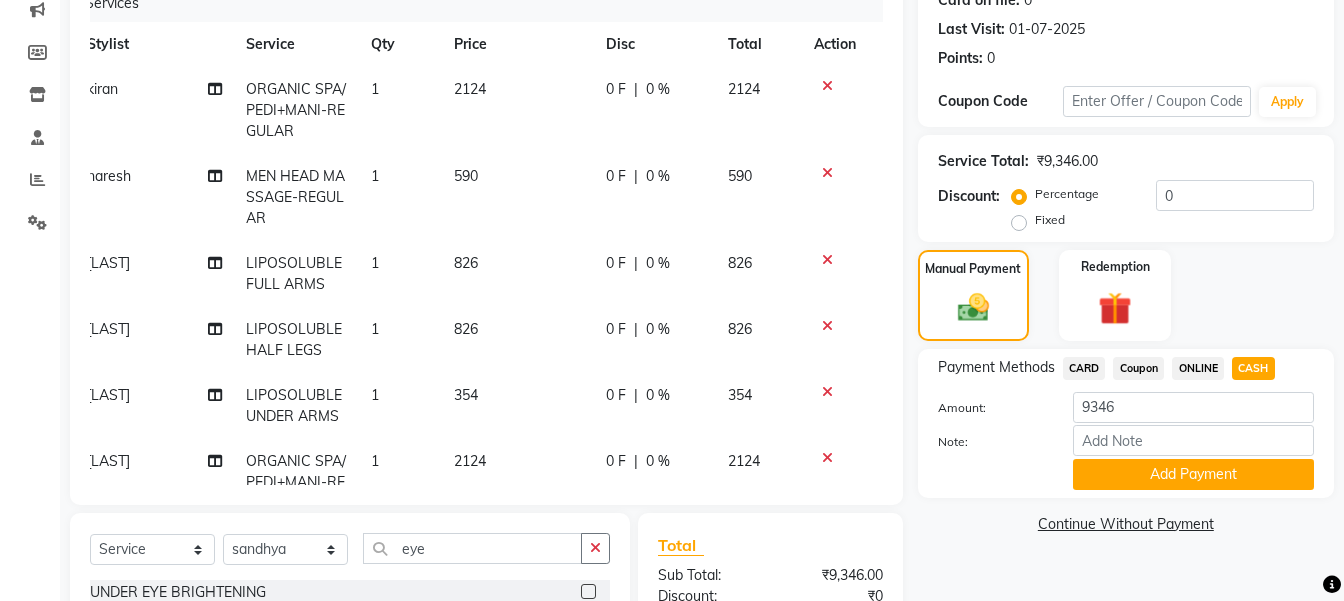 scroll, scrollTop: 400, scrollLeft: 0, axis: vertical 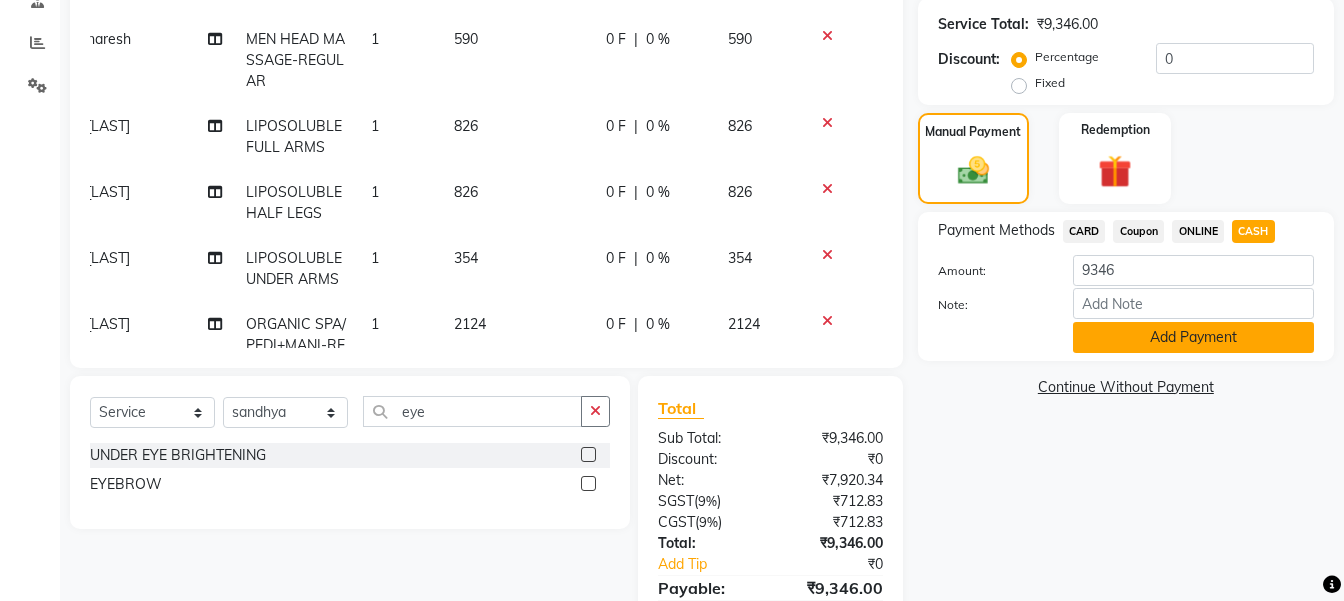 click on "Add Payment" 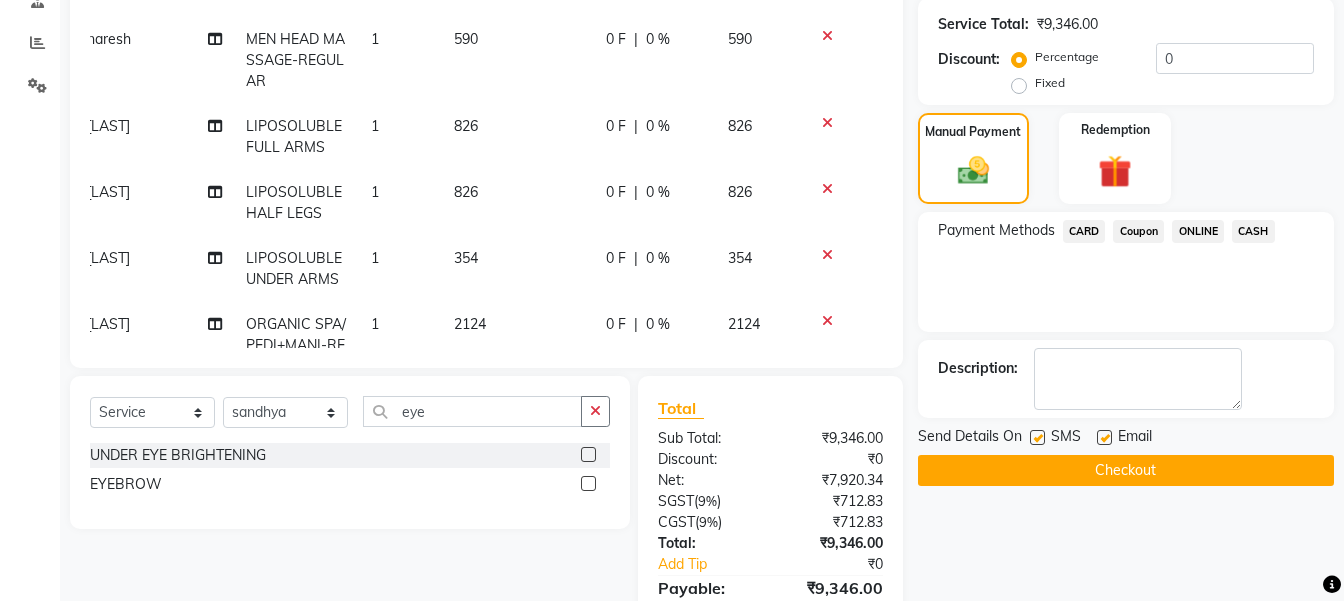 click on "Checkout" 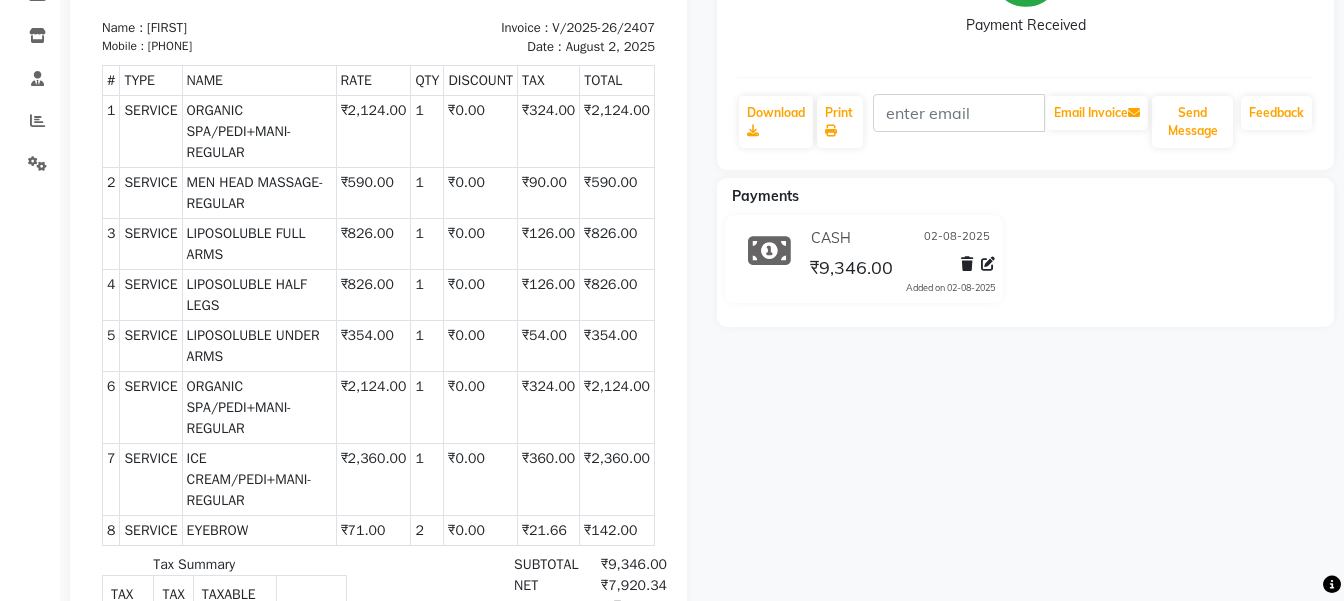scroll, scrollTop: 360, scrollLeft: 0, axis: vertical 